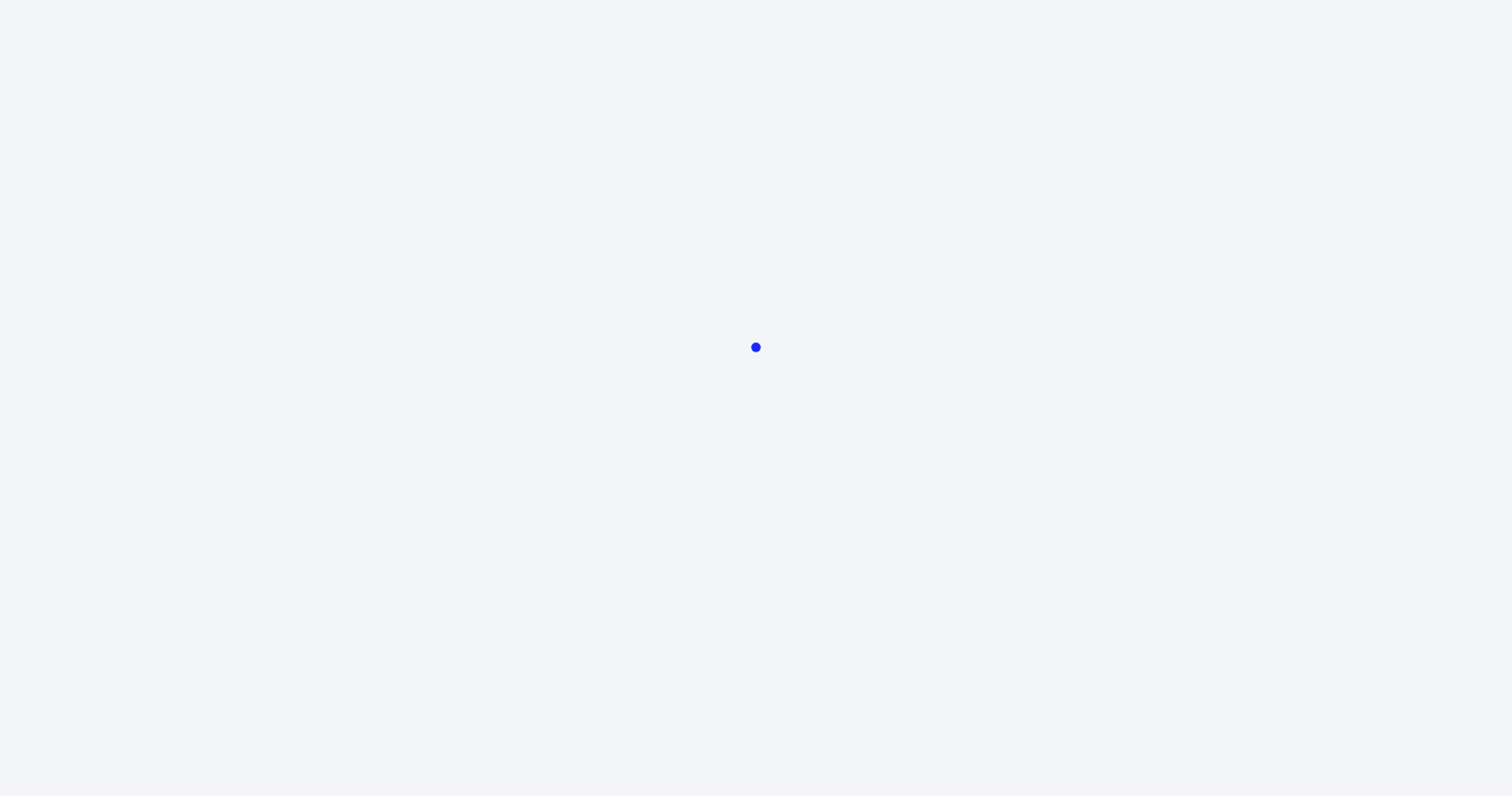 scroll, scrollTop: 0, scrollLeft: 0, axis: both 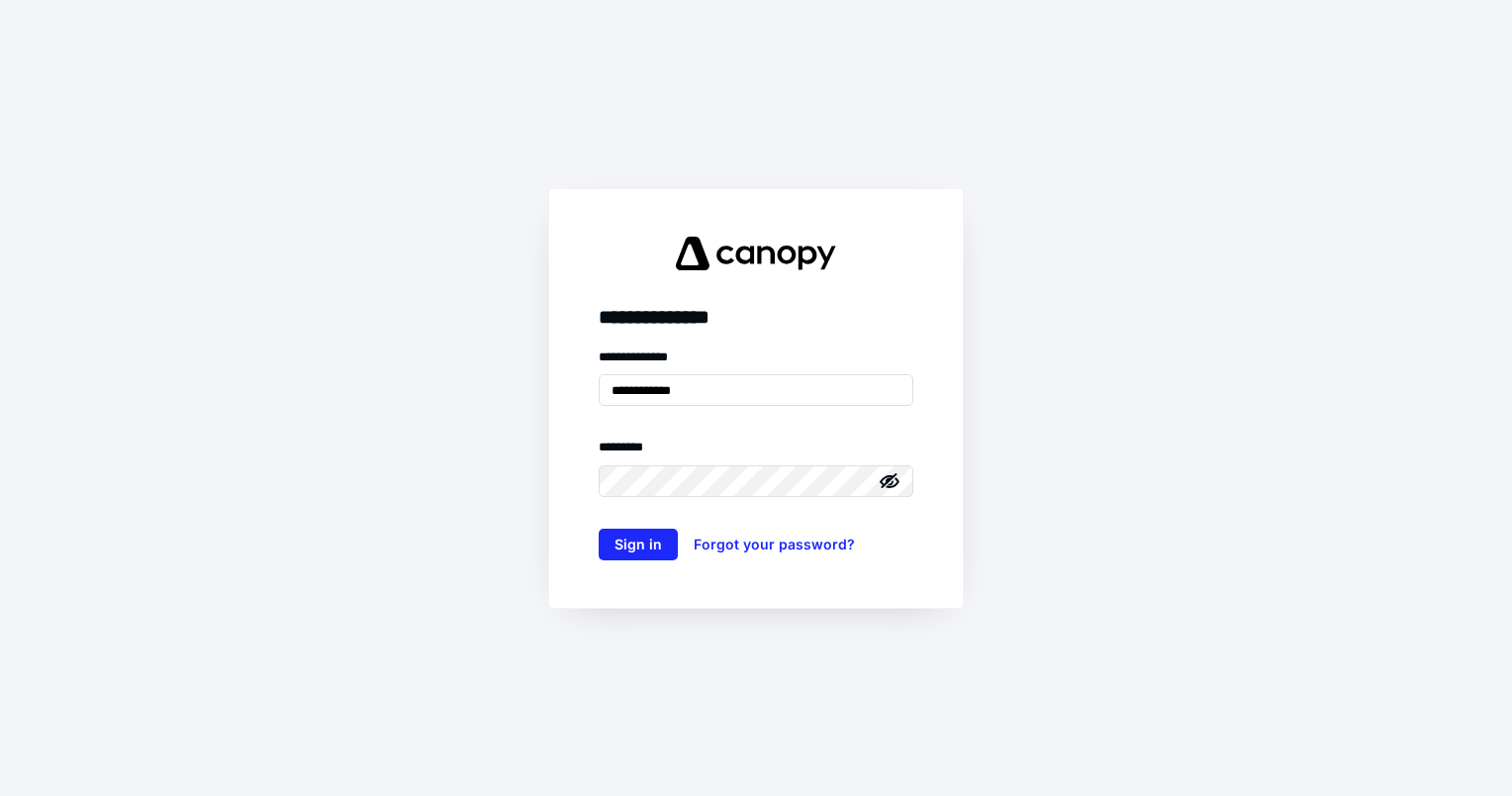 drag, startPoint x: 601, startPoint y: 400, endPoint x: 452, endPoint y: 377, distance: 150.76472 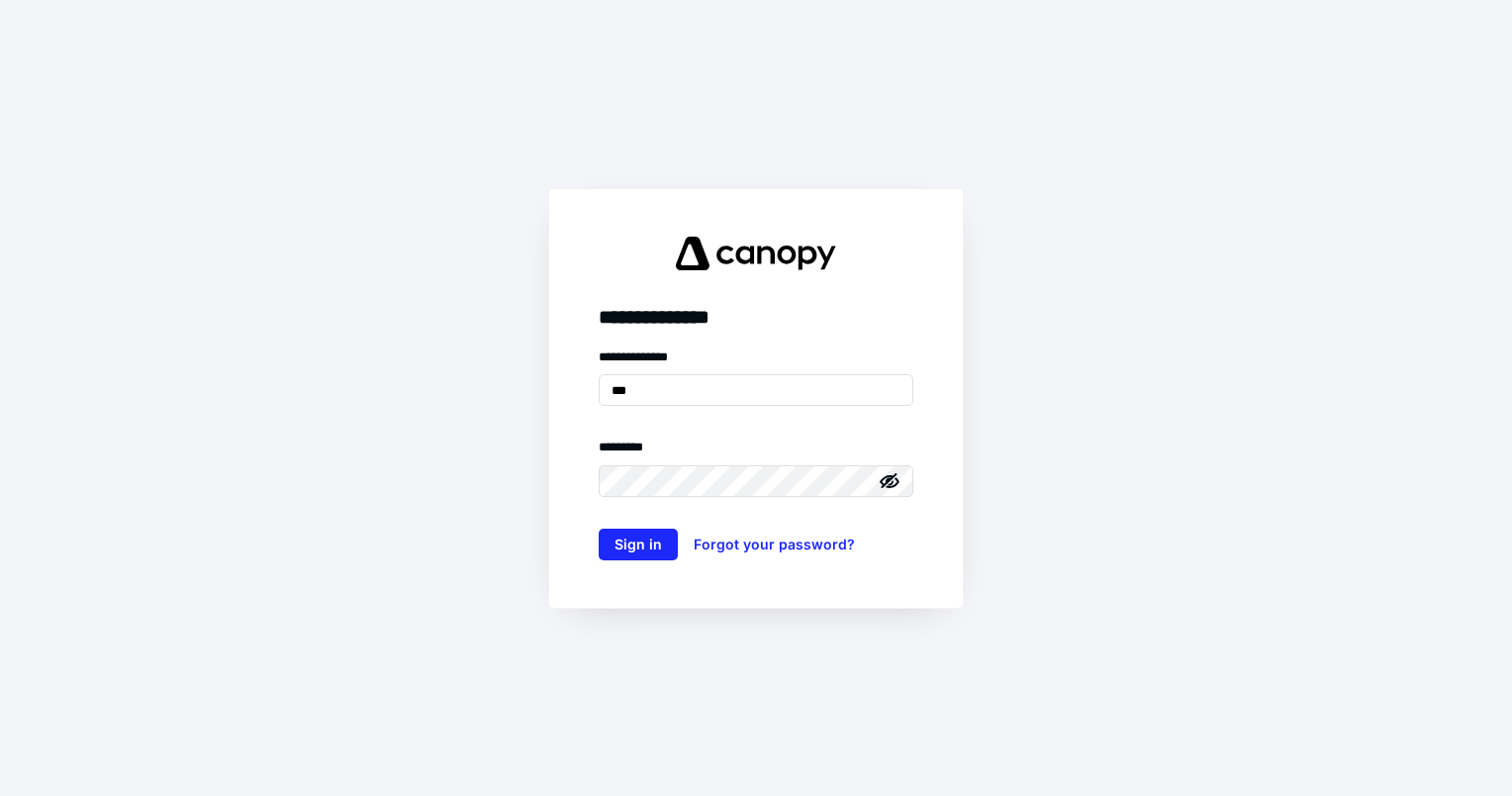 type on "**********" 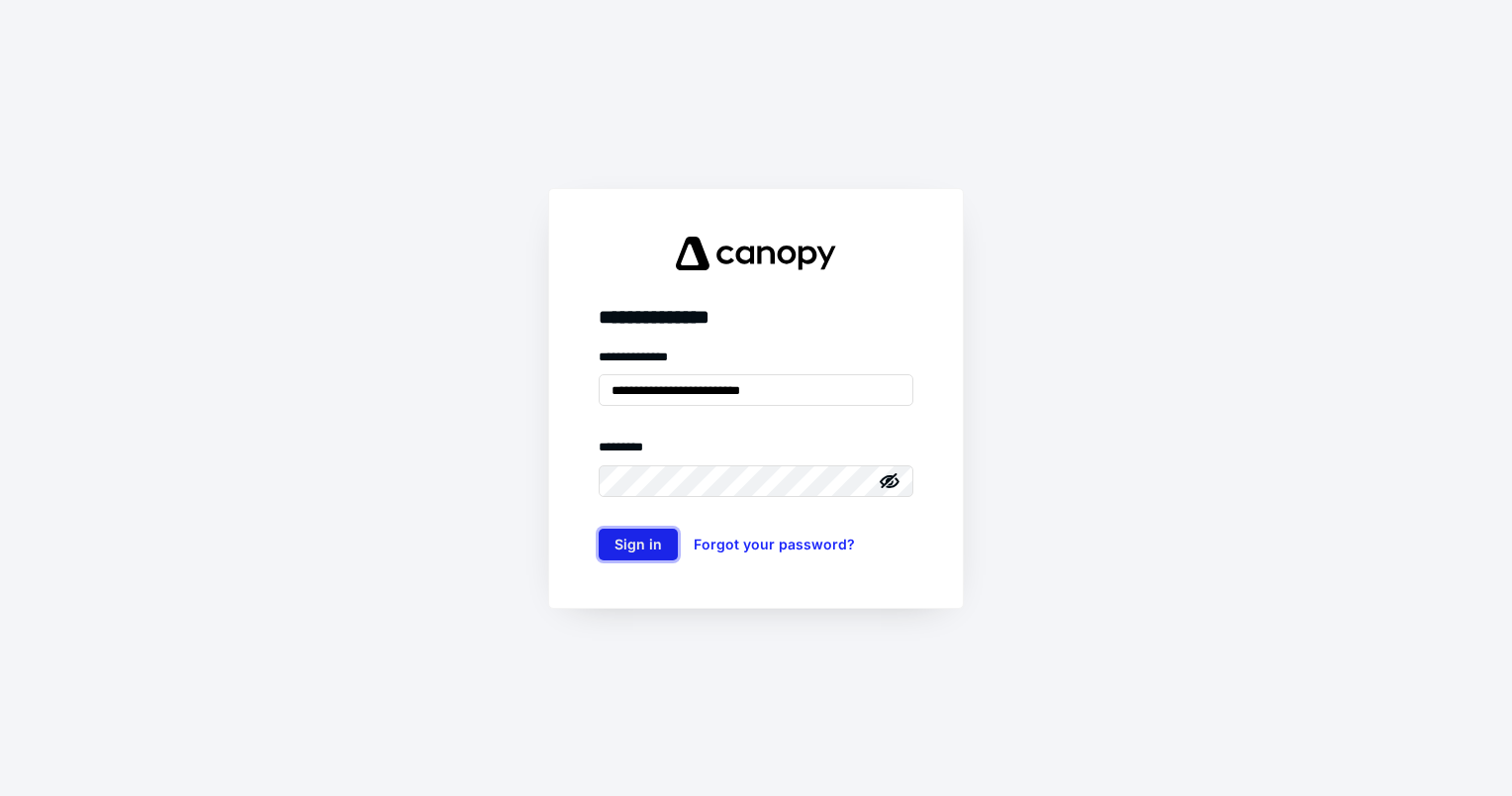 click on "Sign in" at bounding box center (638, 545) 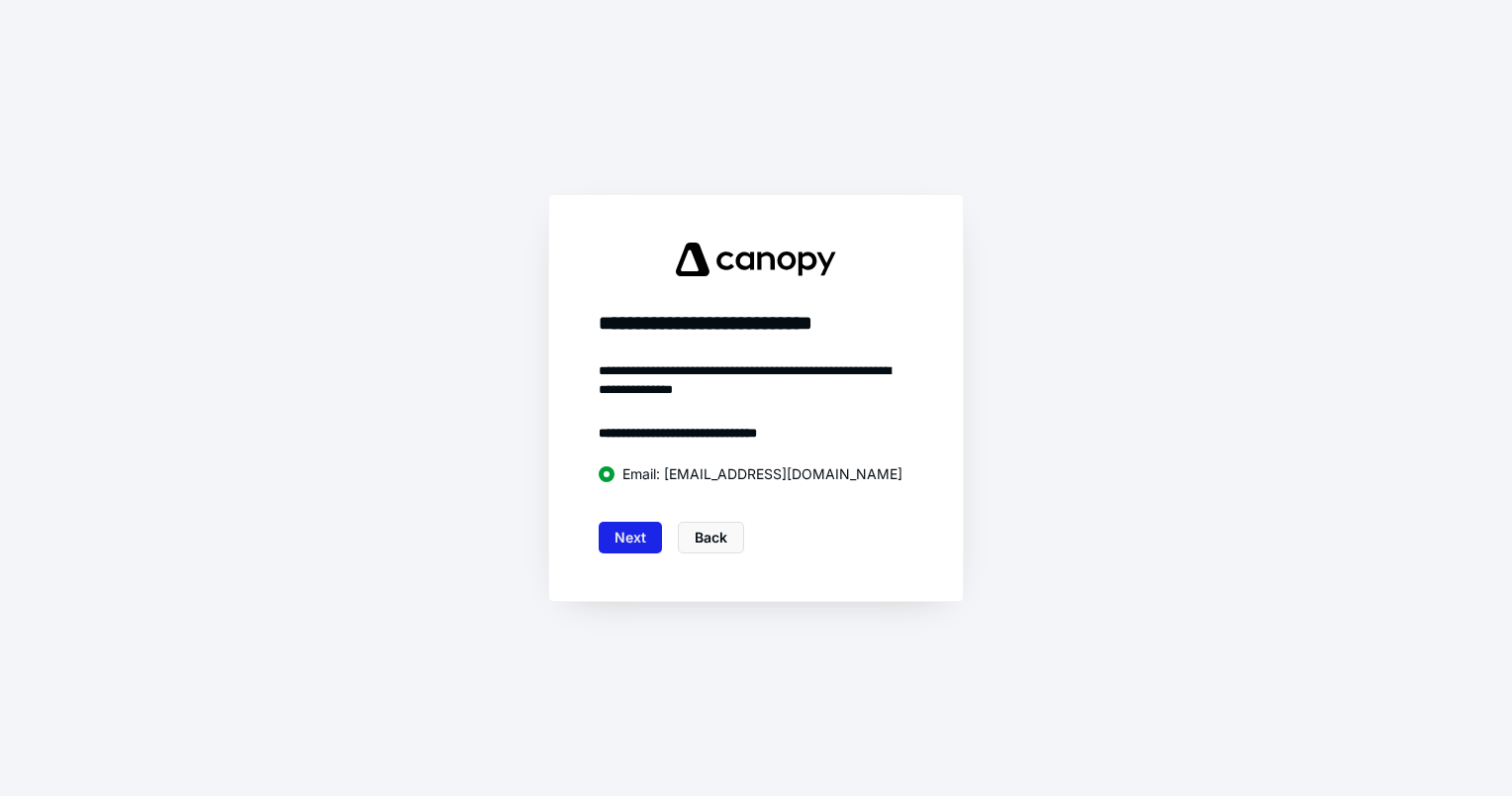 click on "Next" at bounding box center (630, 538) 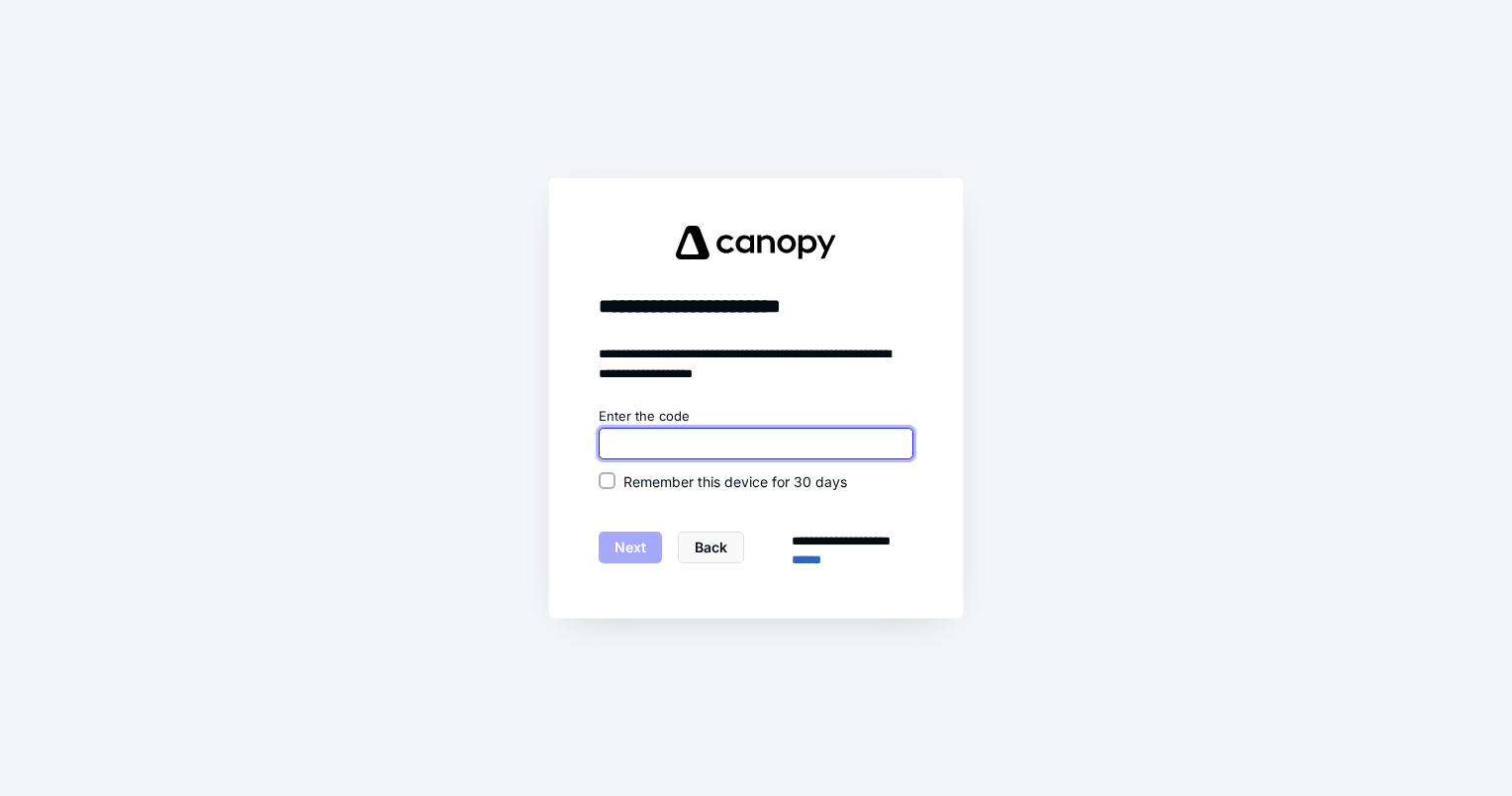 paste on "******" 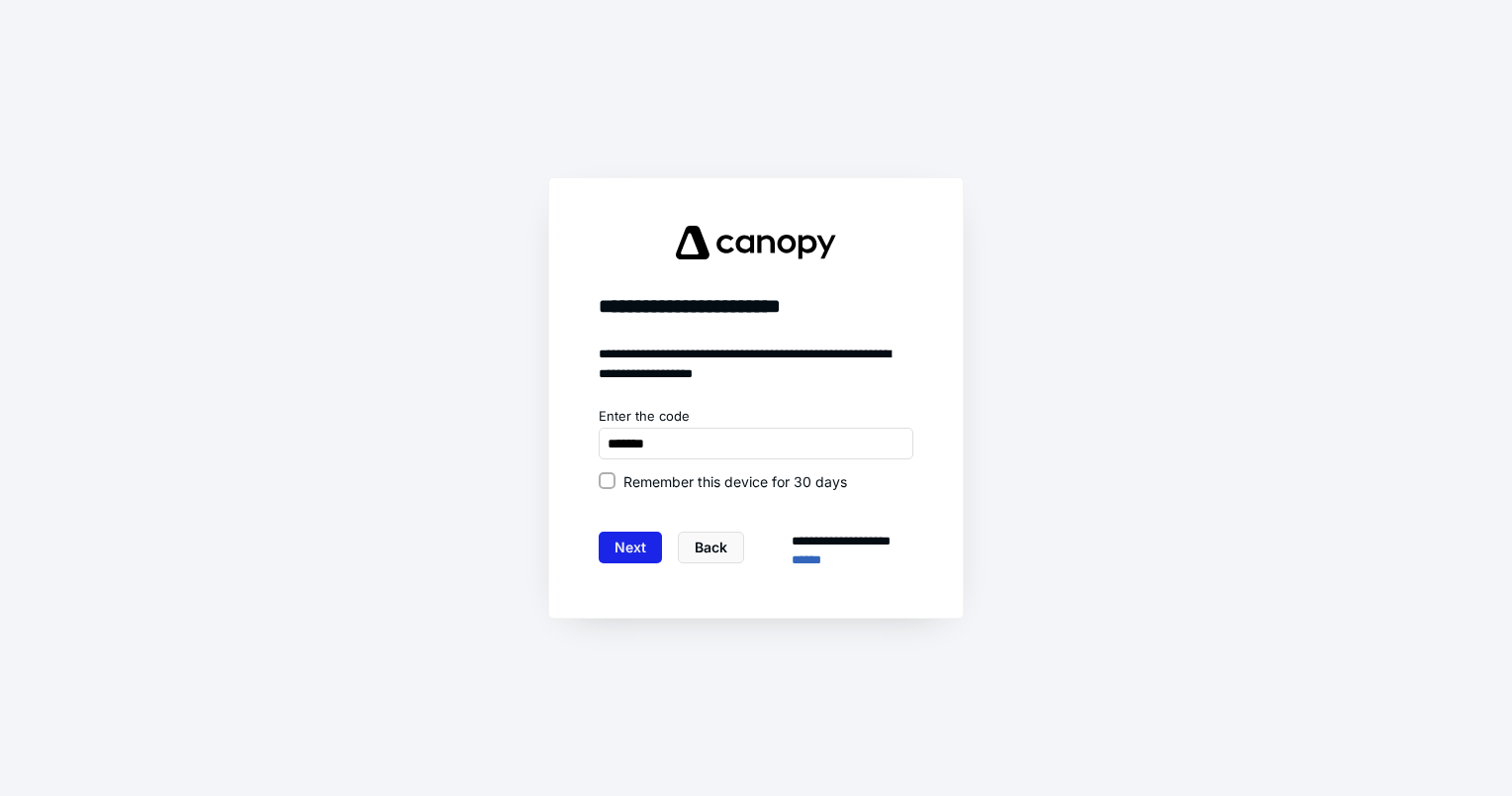 type on "******" 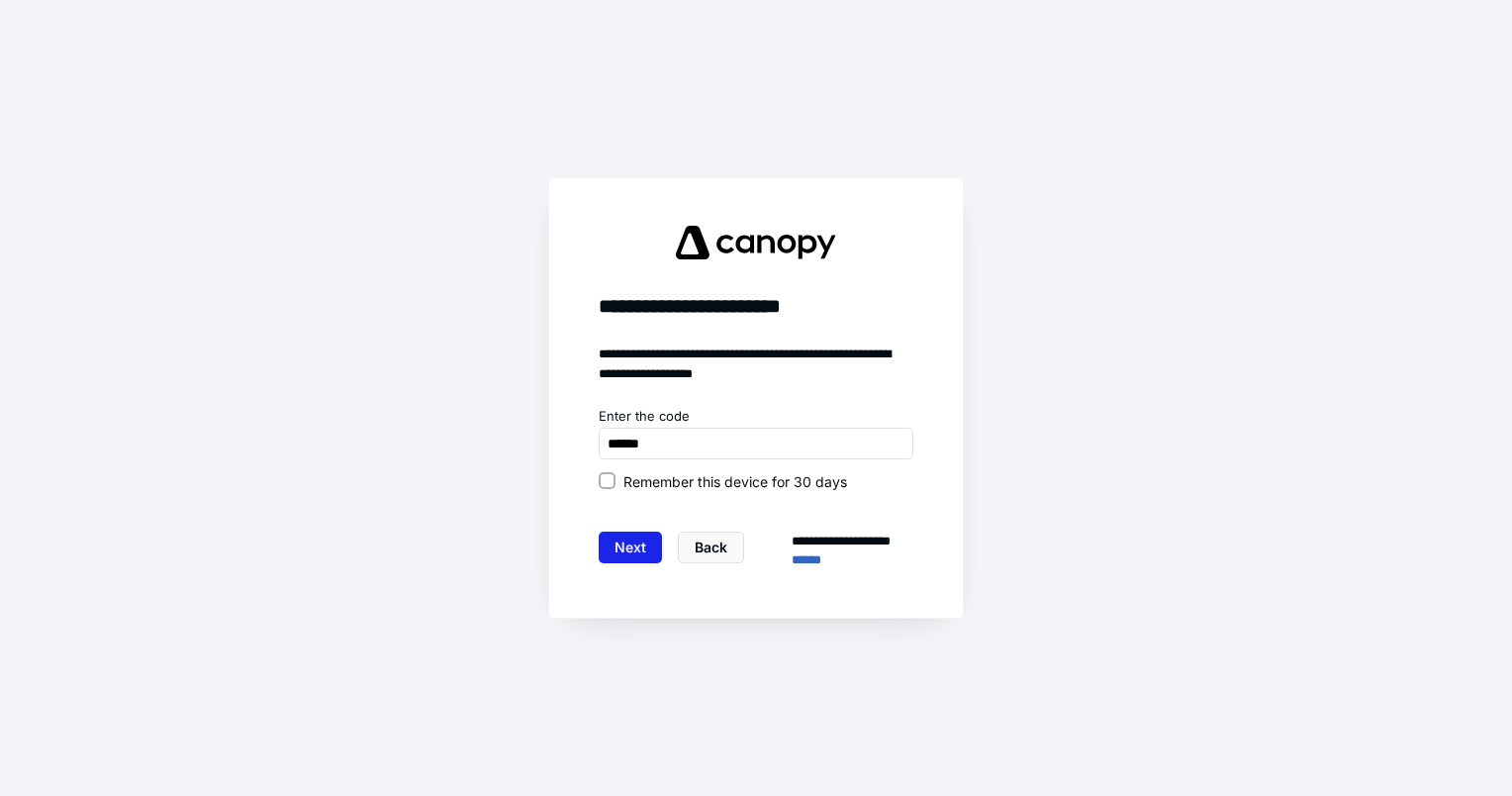 click on "Next" at bounding box center (630, 547) 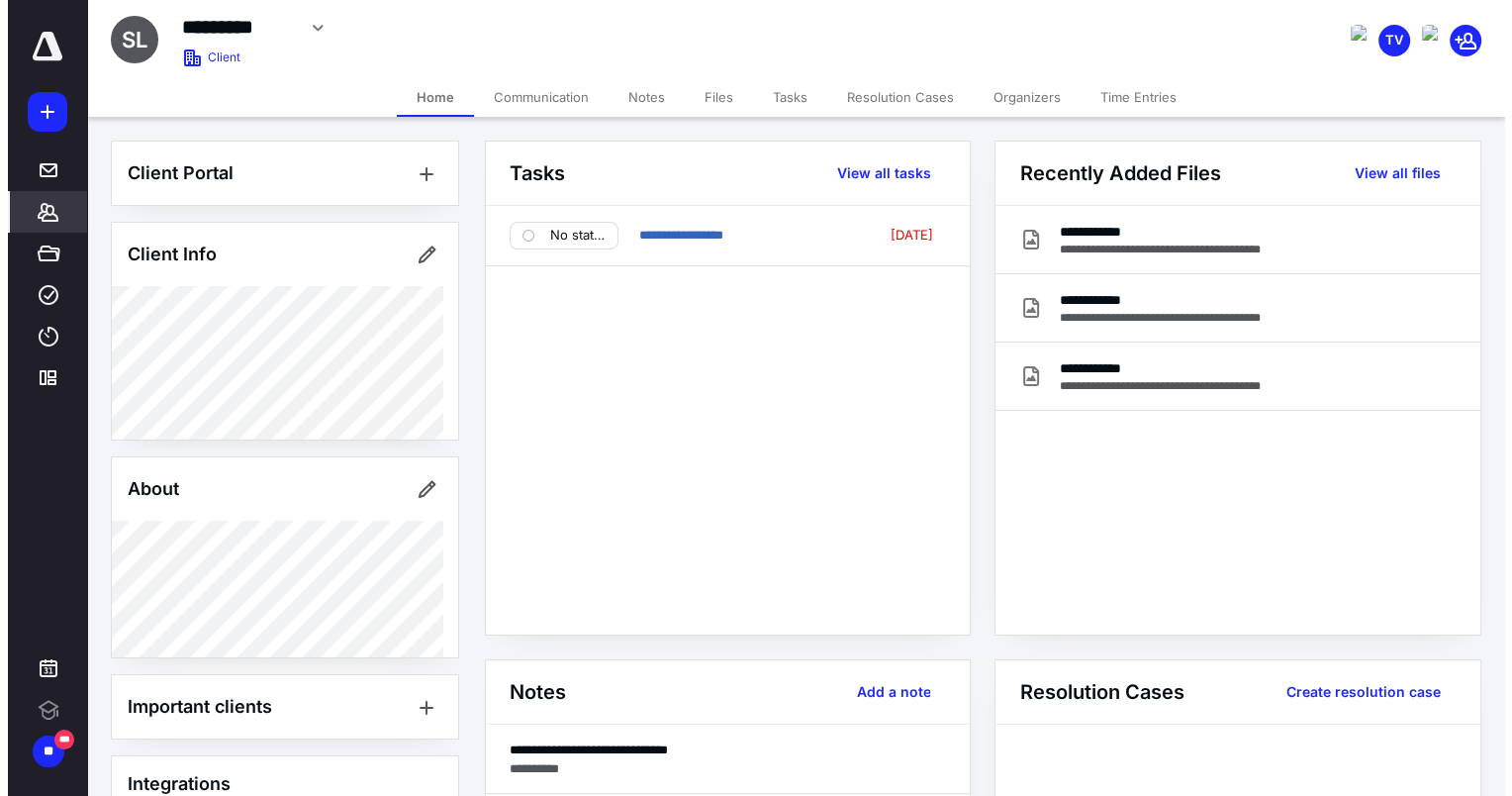 scroll, scrollTop: 0, scrollLeft: 0, axis: both 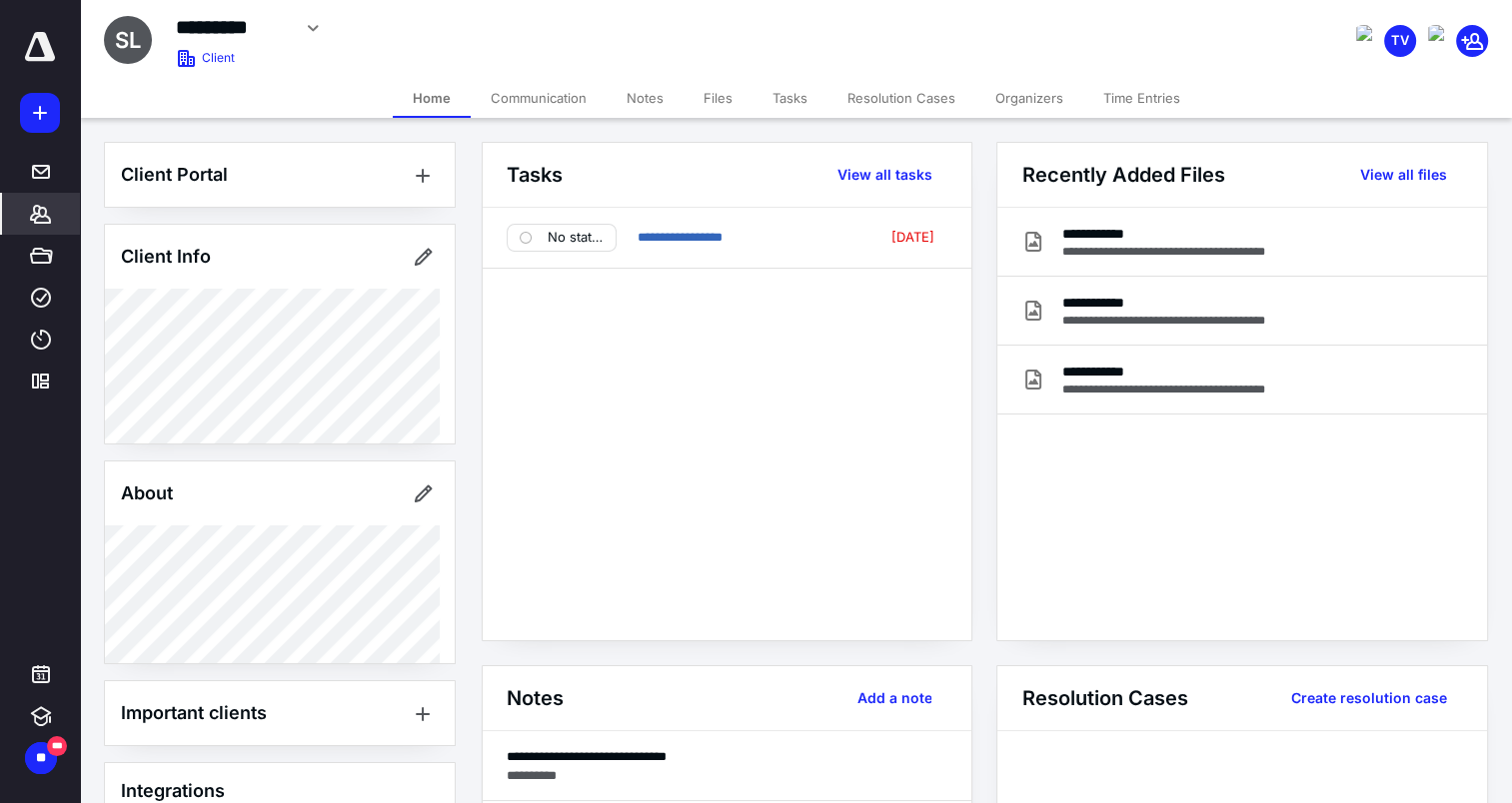 click on "Files" at bounding box center [718, 98] 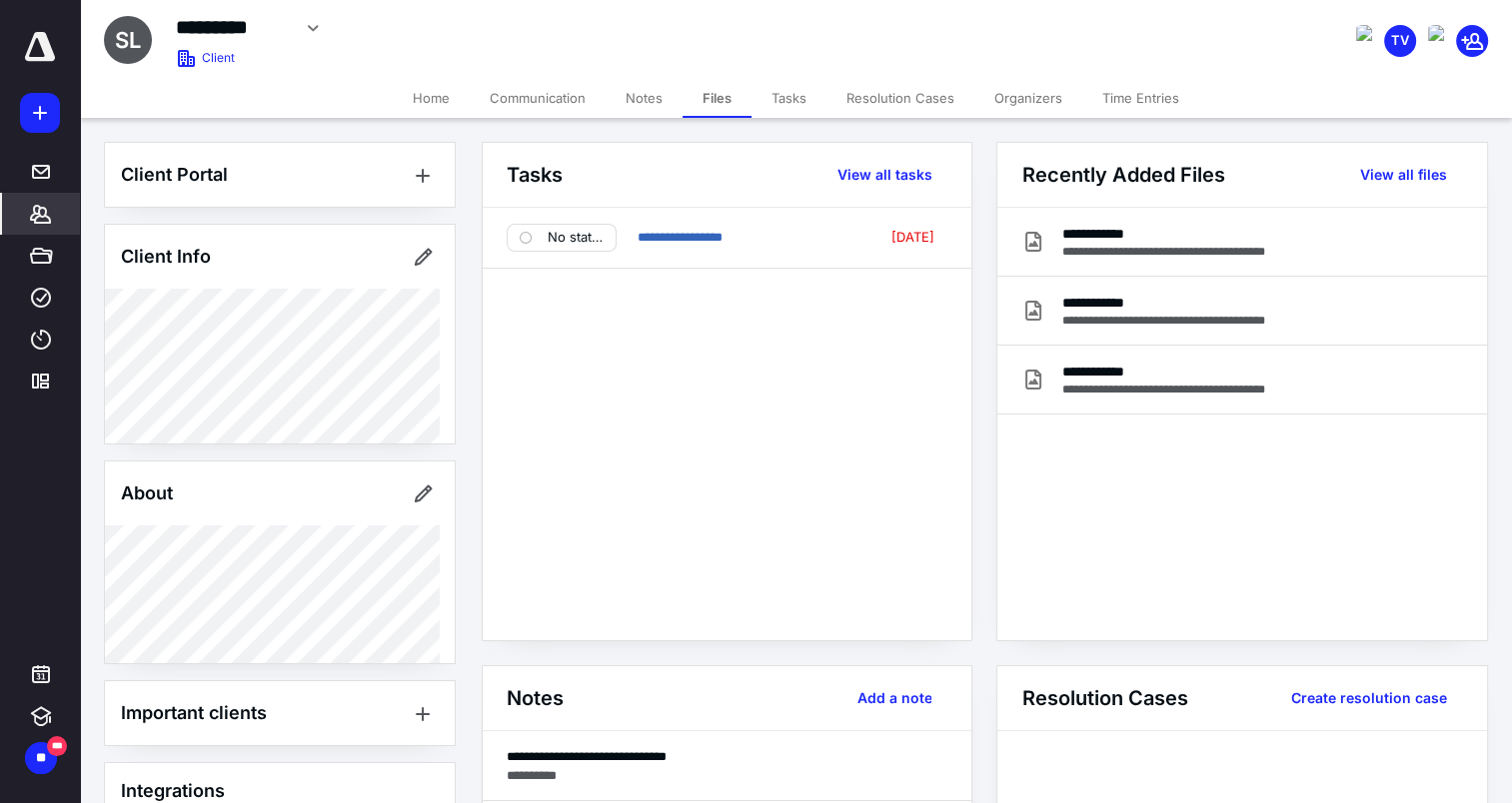 click on "Files" at bounding box center (717, 98) 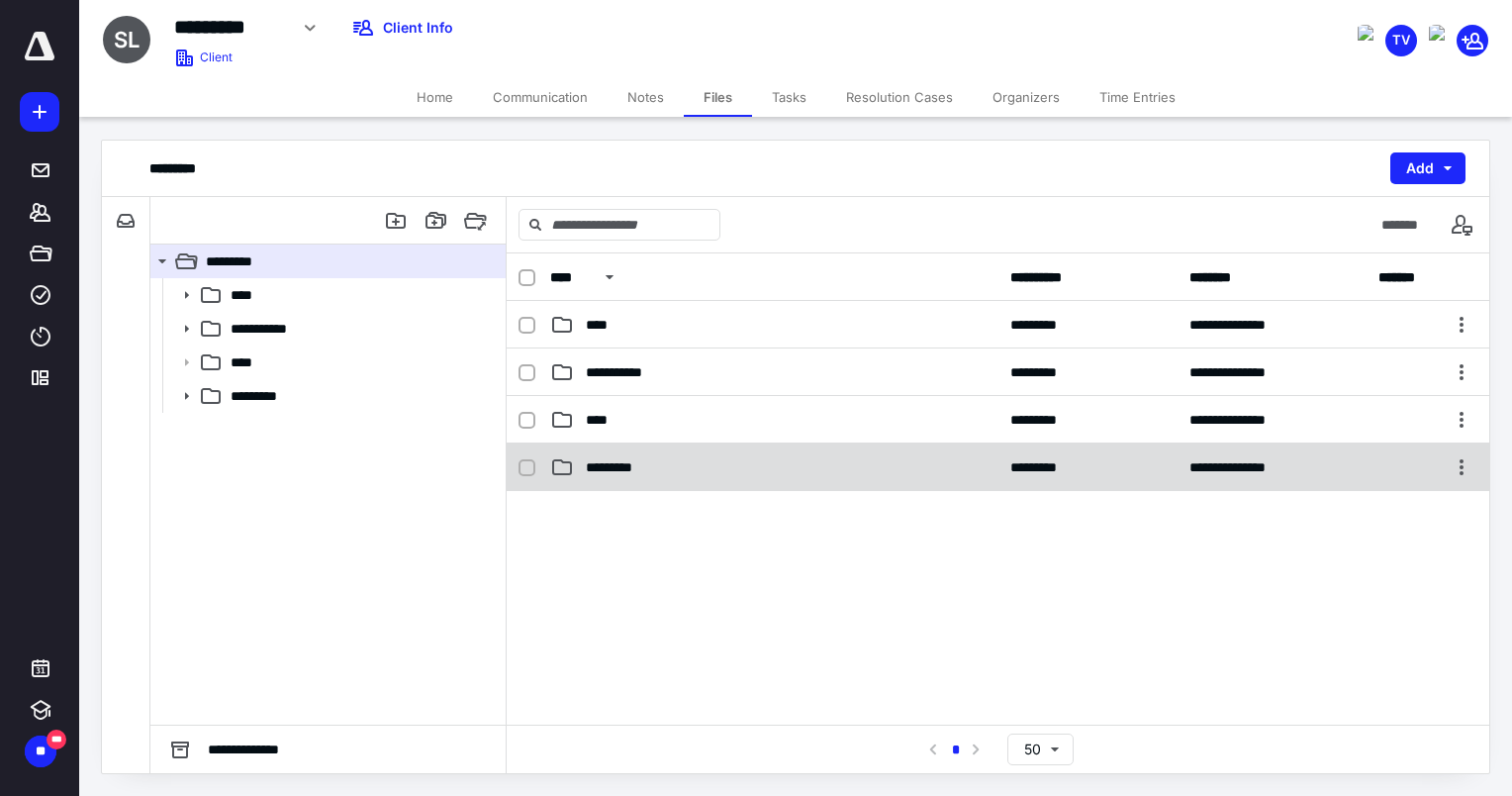 click on "*********" at bounding box center (622, 467) 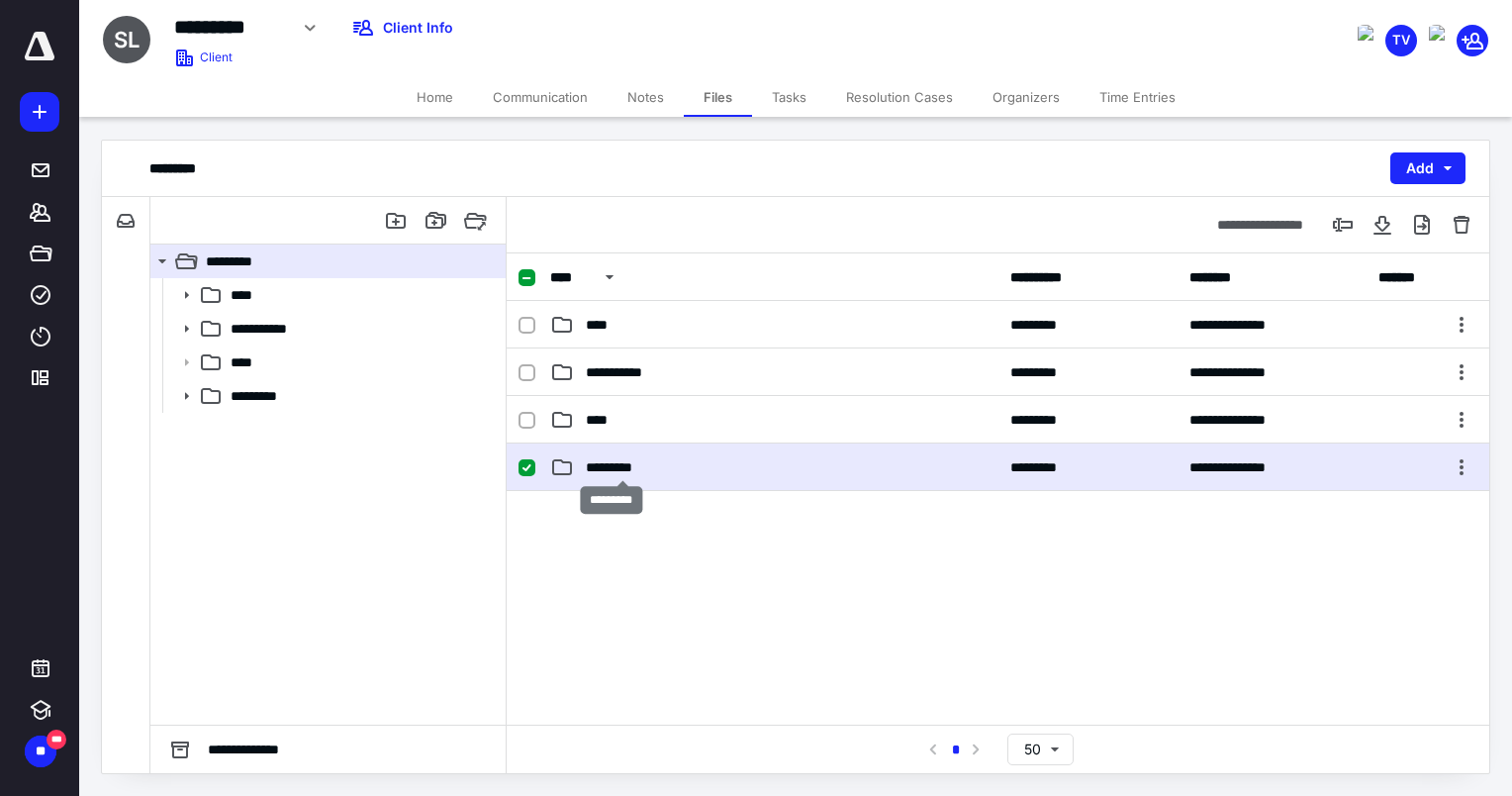 checkbox on "true" 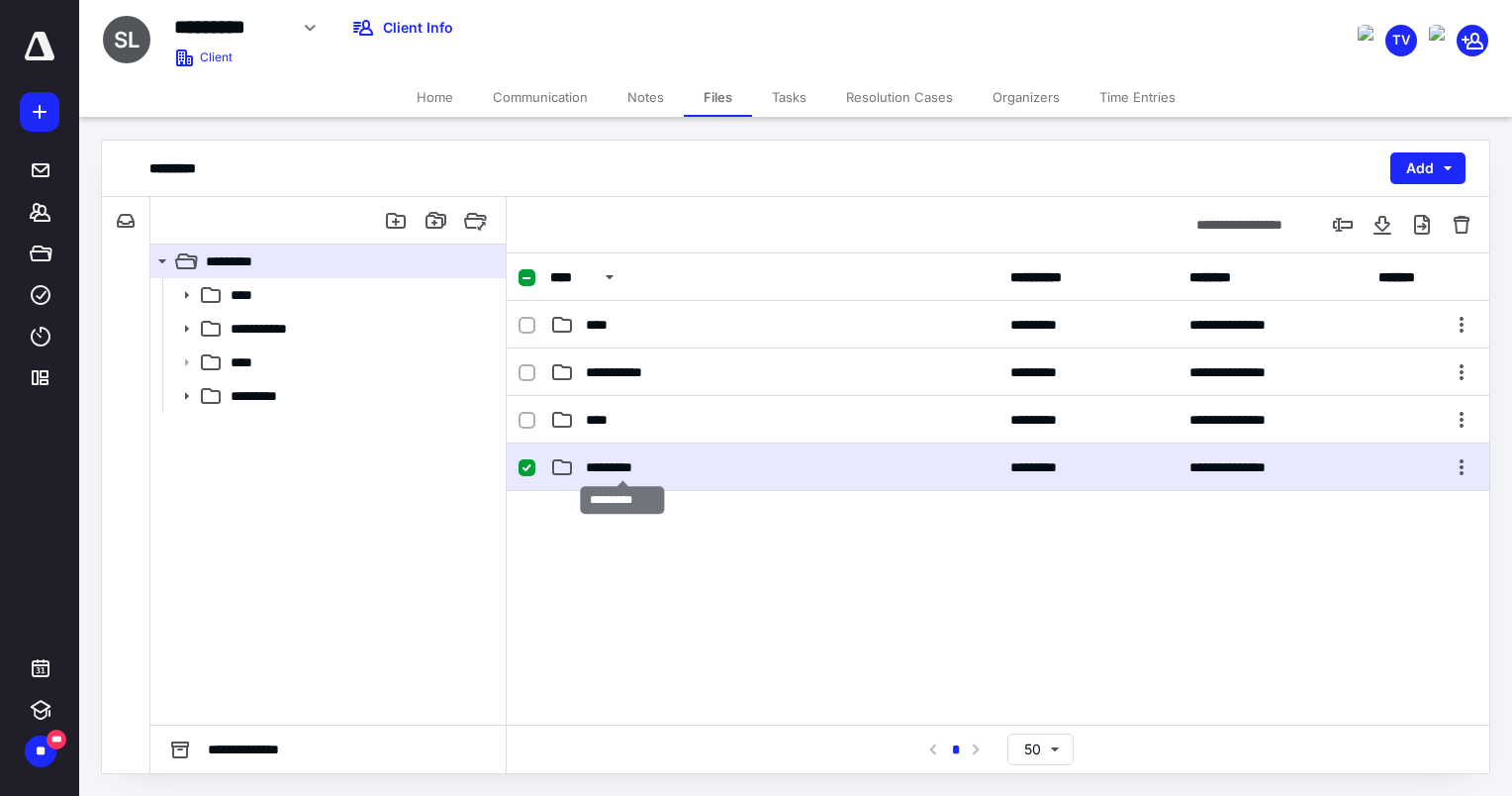 click on "*********" at bounding box center [622, 467] 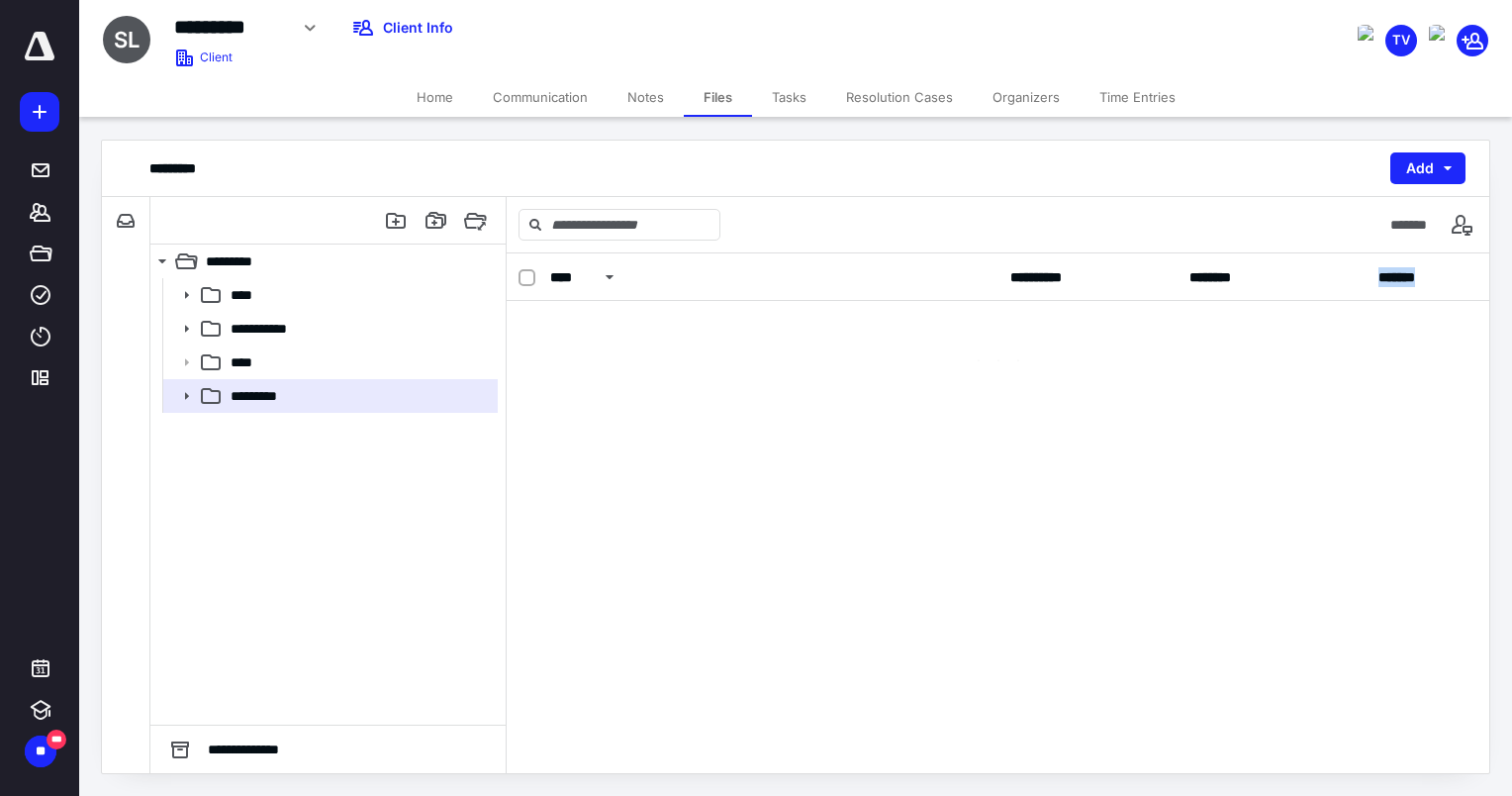 click on "**********" at bounding box center [997, 513] 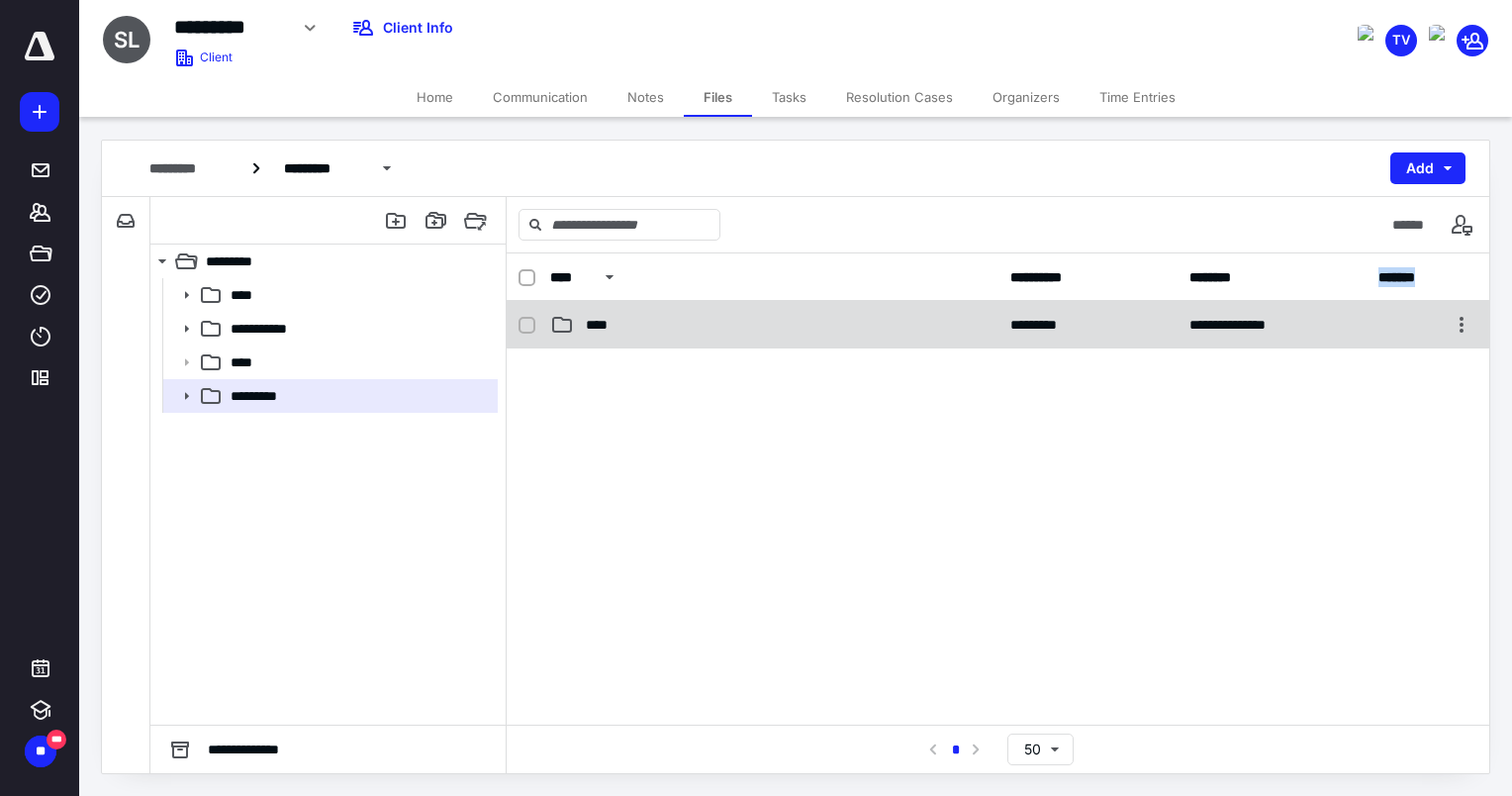 drag, startPoint x: 649, startPoint y: 461, endPoint x: 590, endPoint y: 321, distance: 151.92432 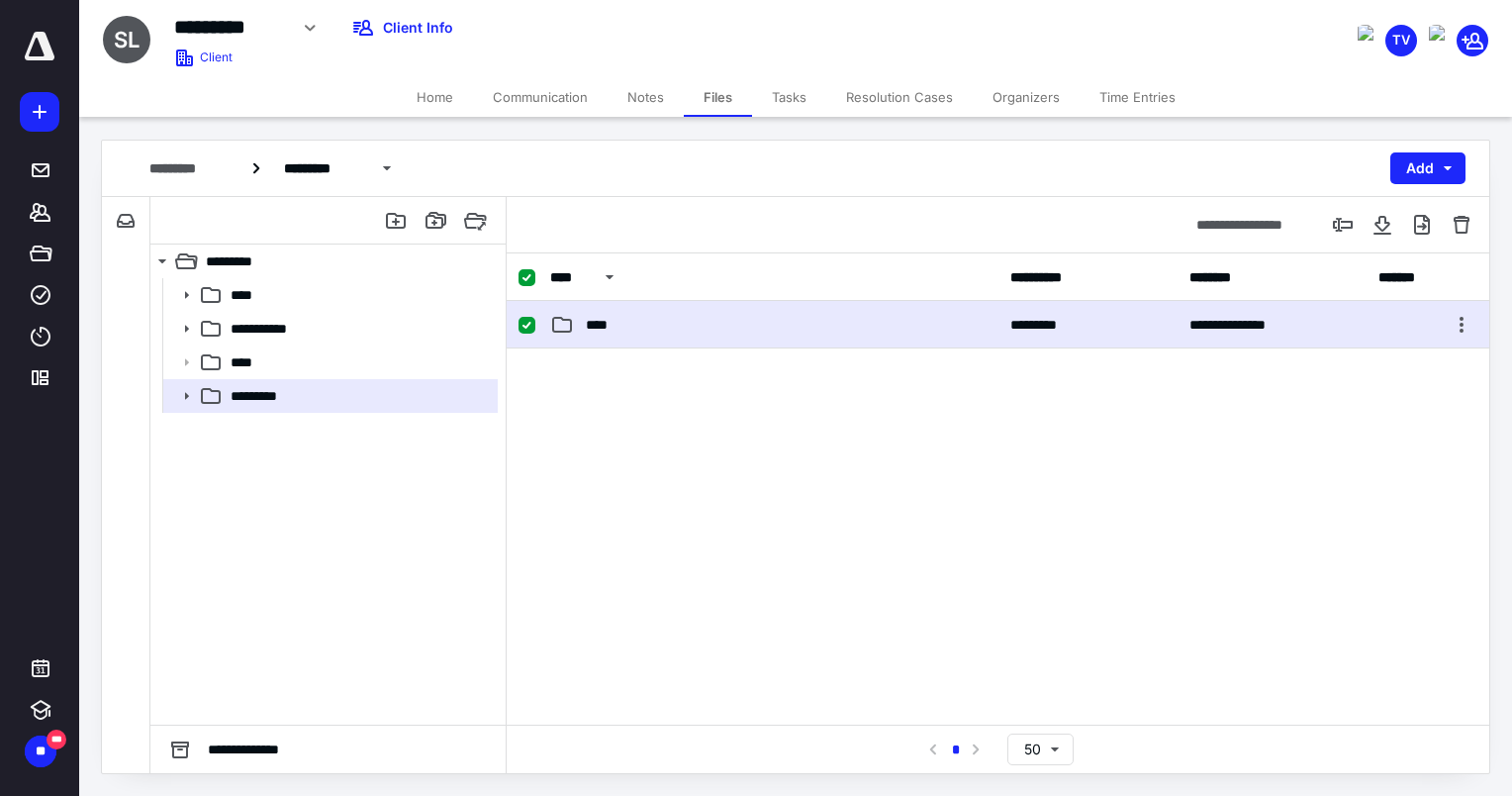 click on "****" at bounding box center (603, 325) 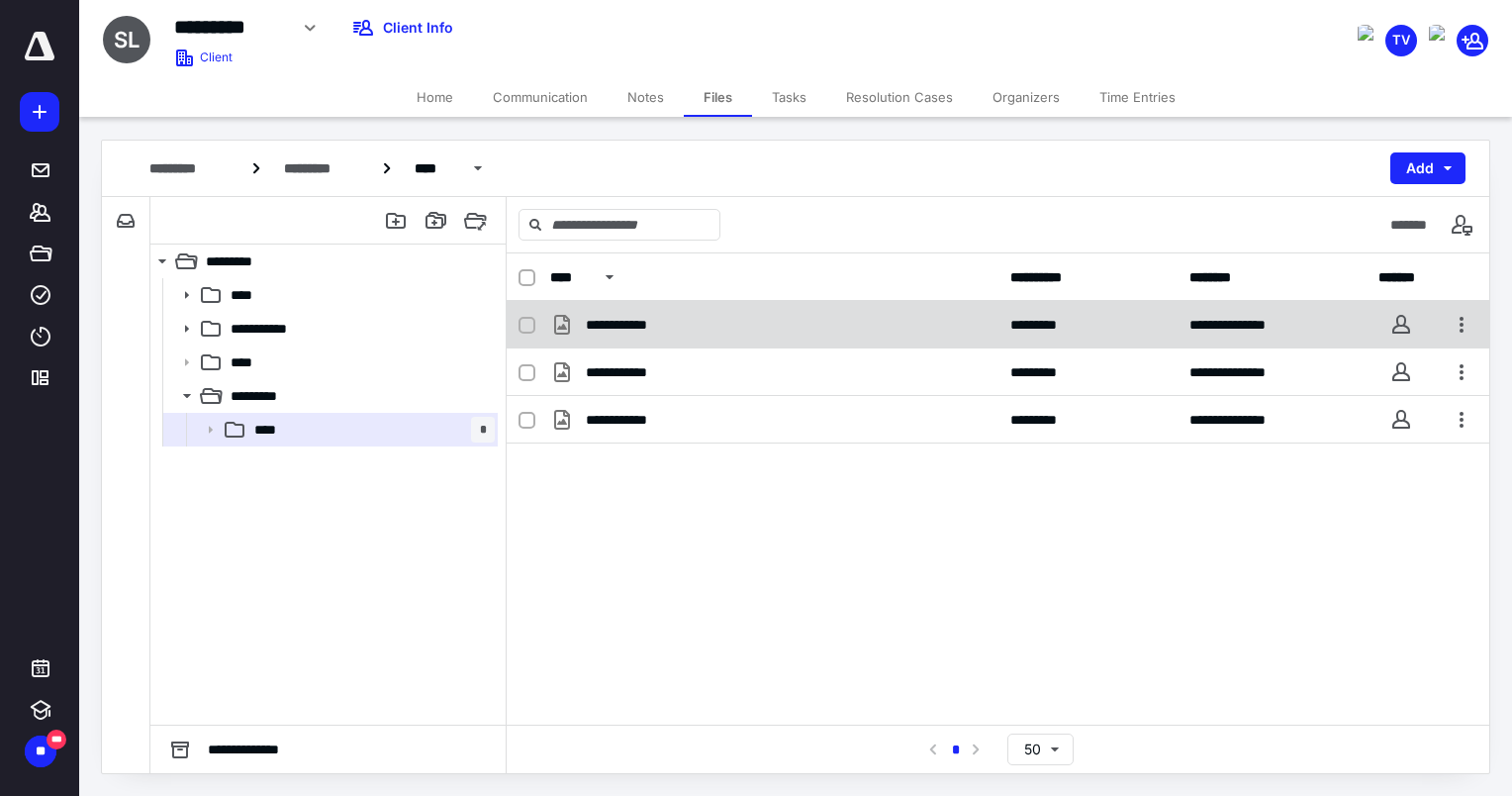 click on "**********" at bounding box center [629, 325] 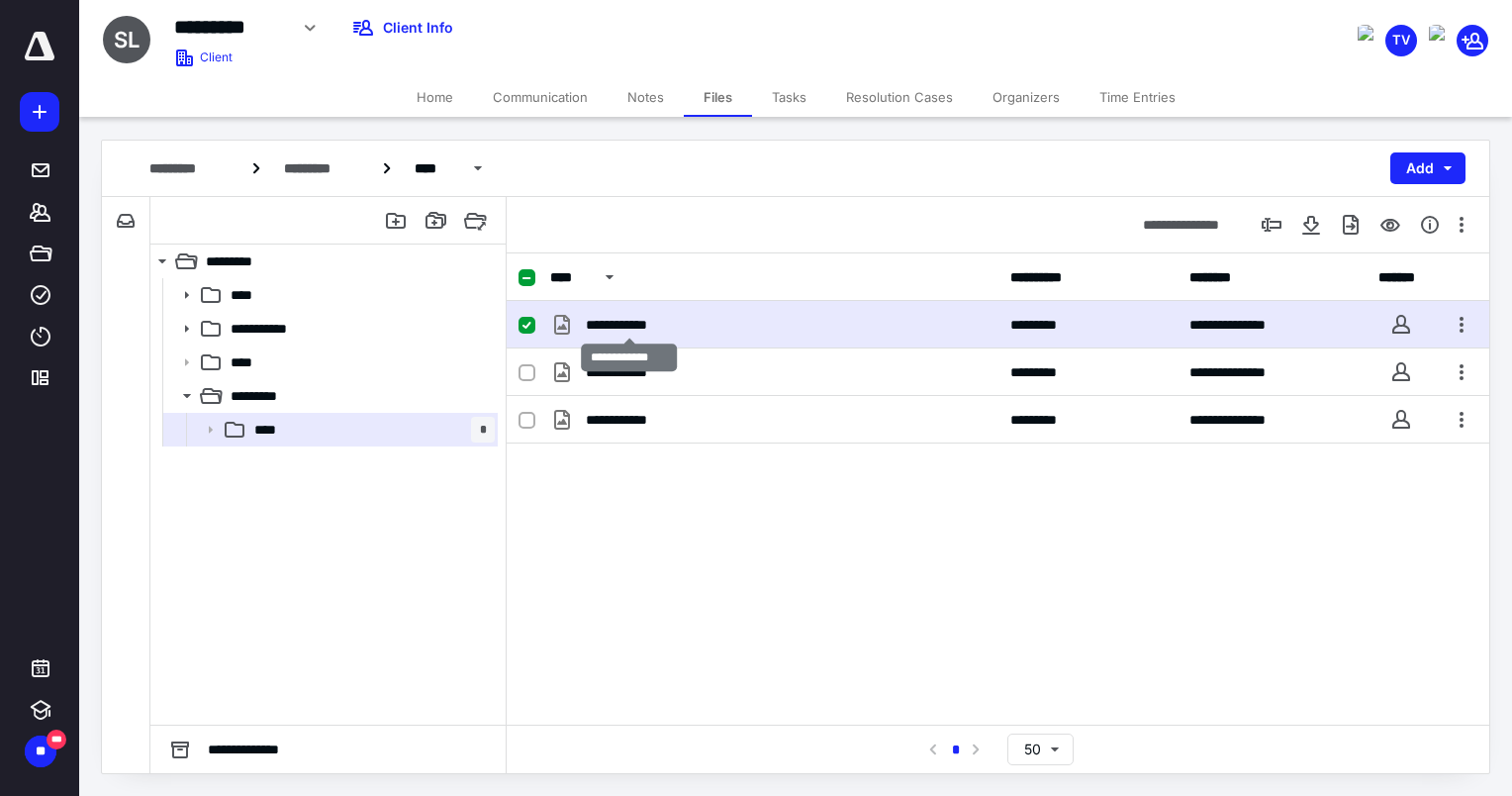 click on "**********" at bounding box center (629, 325) 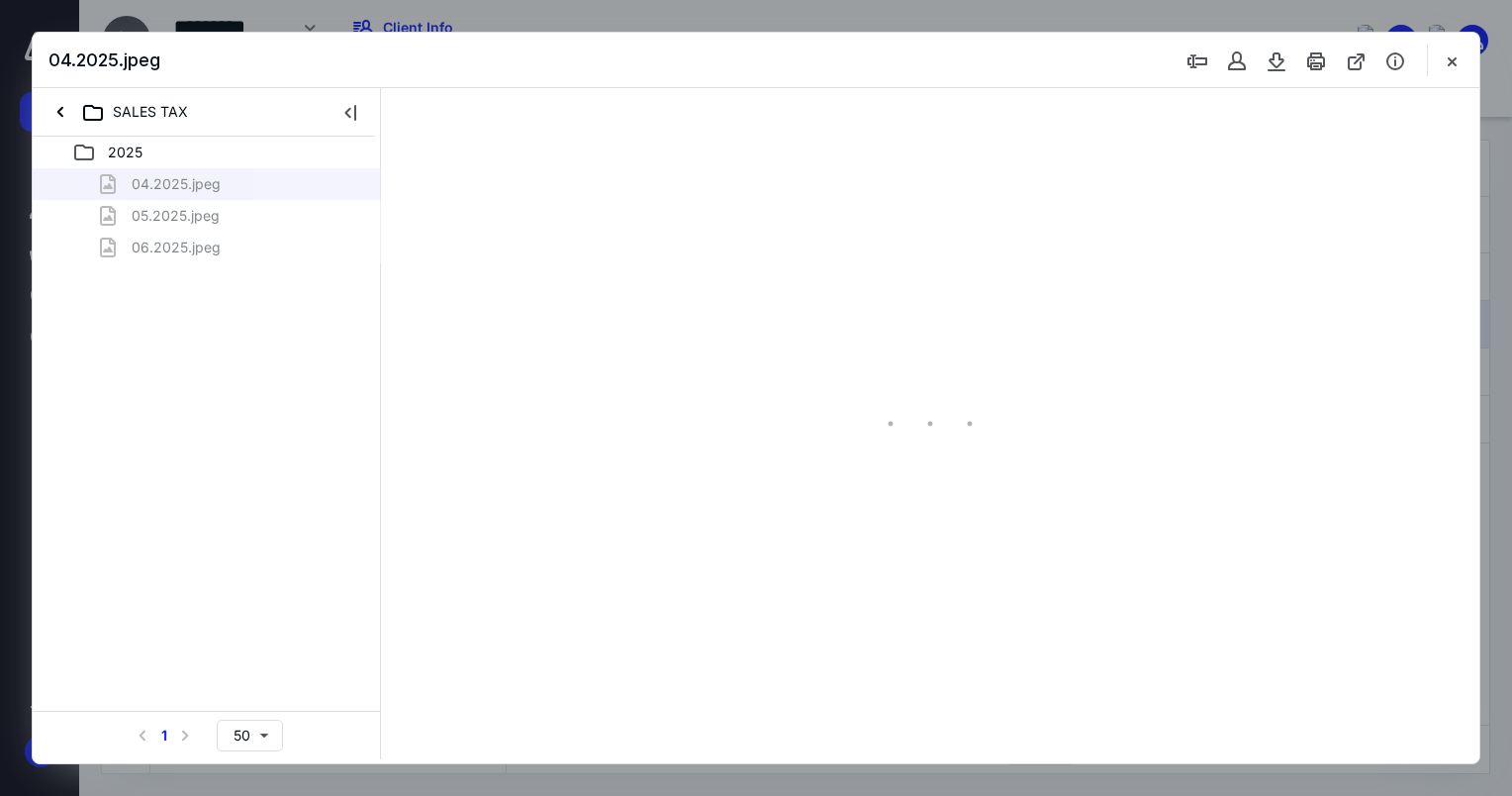 scroll, scrollTop: 0, scrollLeft: 0, axis: both 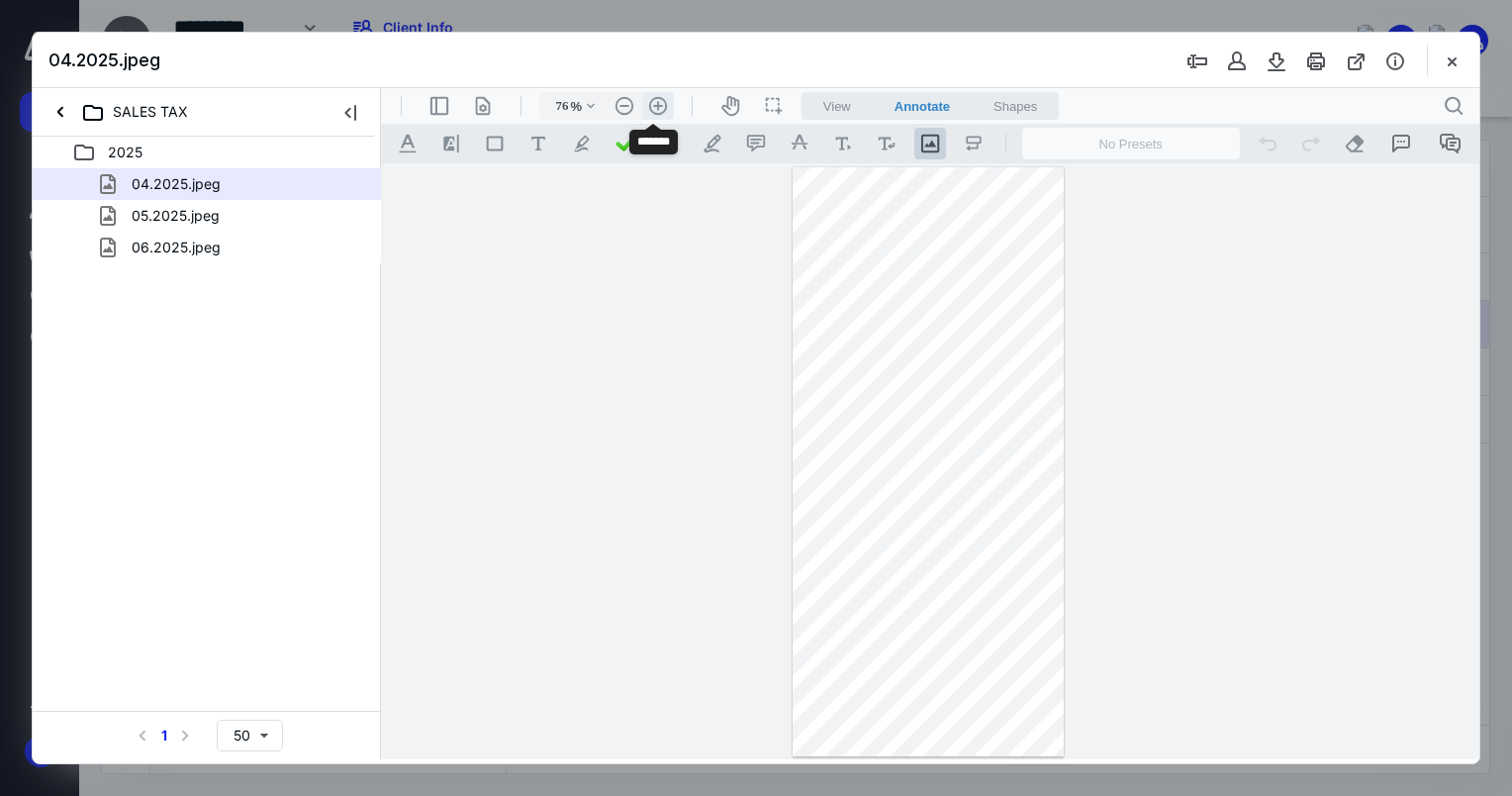 click on ".cls-1{fill:#abb0c4;} icon - header - zoom - in - line" at bounding box center [658, 106] 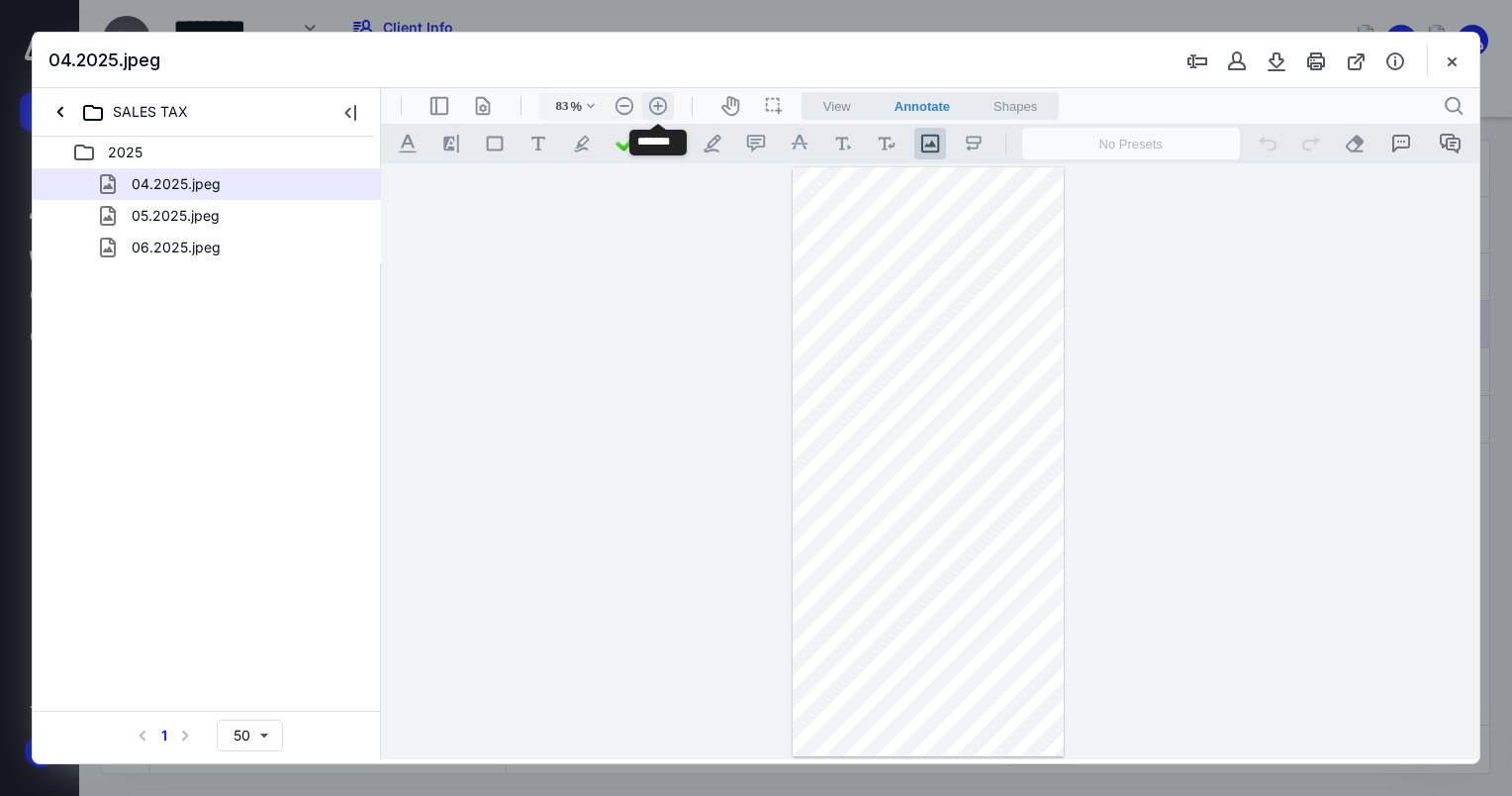 click on ".cls-1{fill:#abb0c4;} icon - header - zoom - in - line" at bounding box center [658, 106] 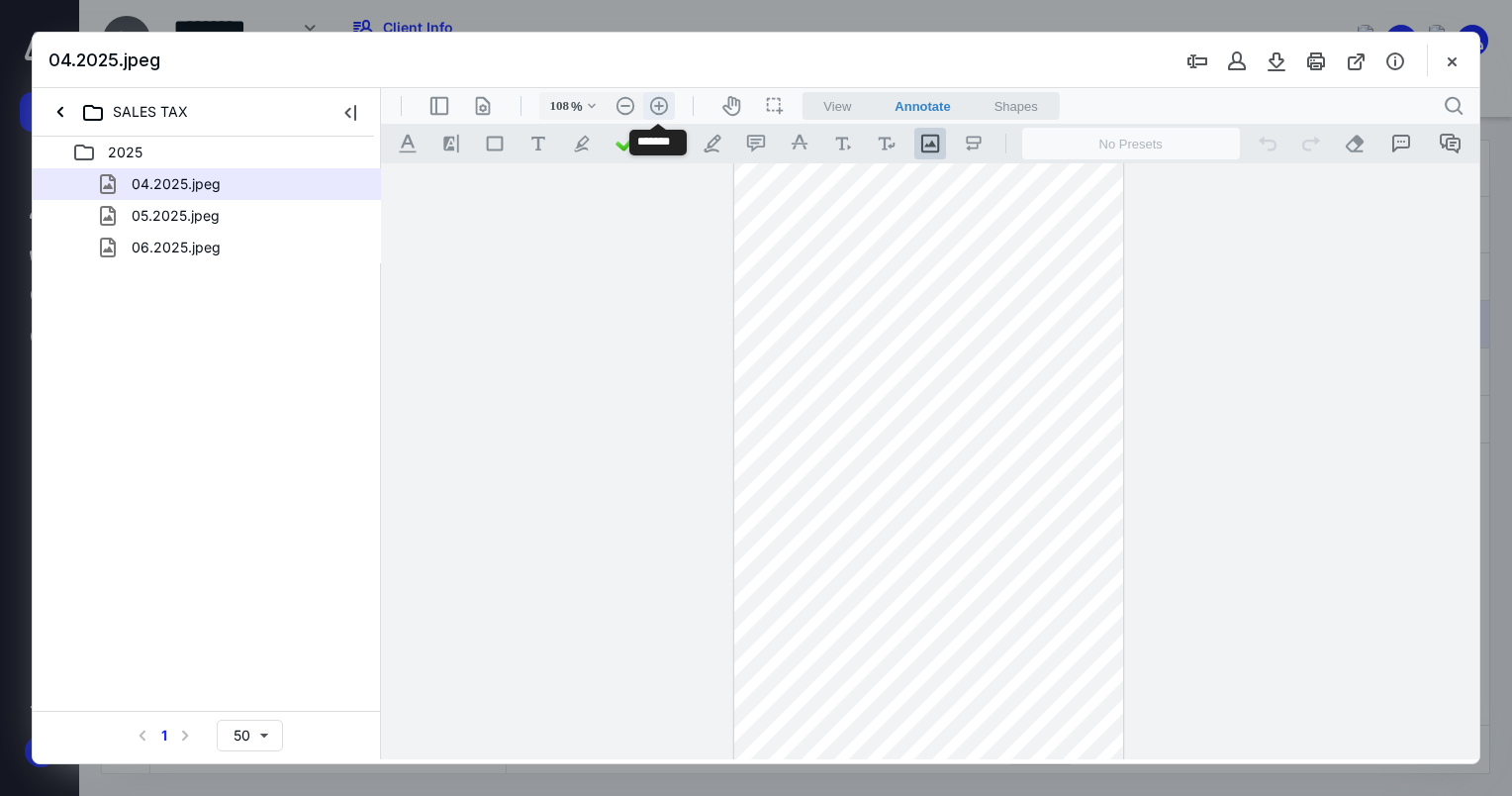 click on ".cls-1{fill:#abb0c4;} icon - header - zoom - in - line" at bounding box center [659, 106] 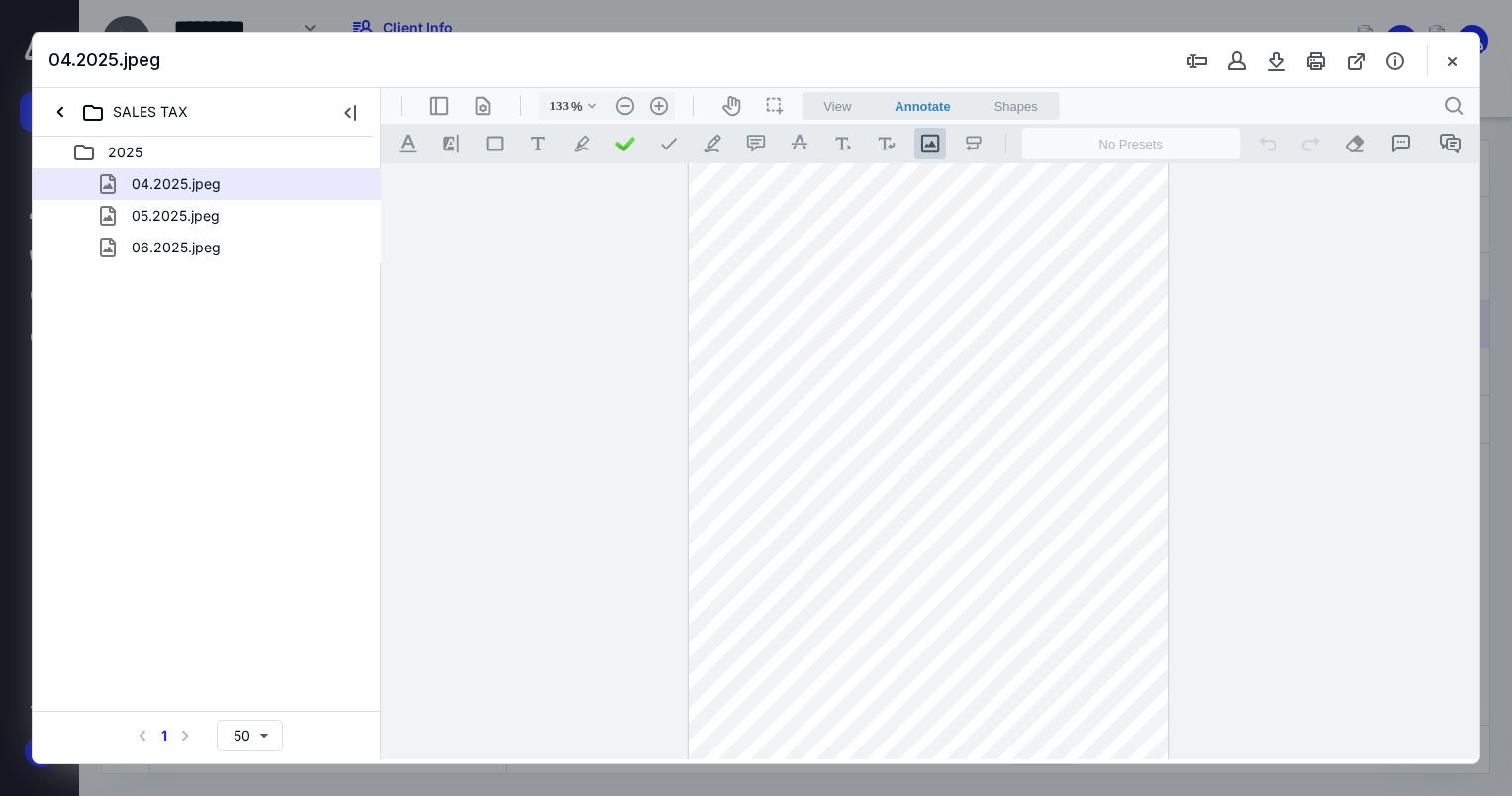 scroll, scrollTop: 0, scrollLeft: 0, axis: both 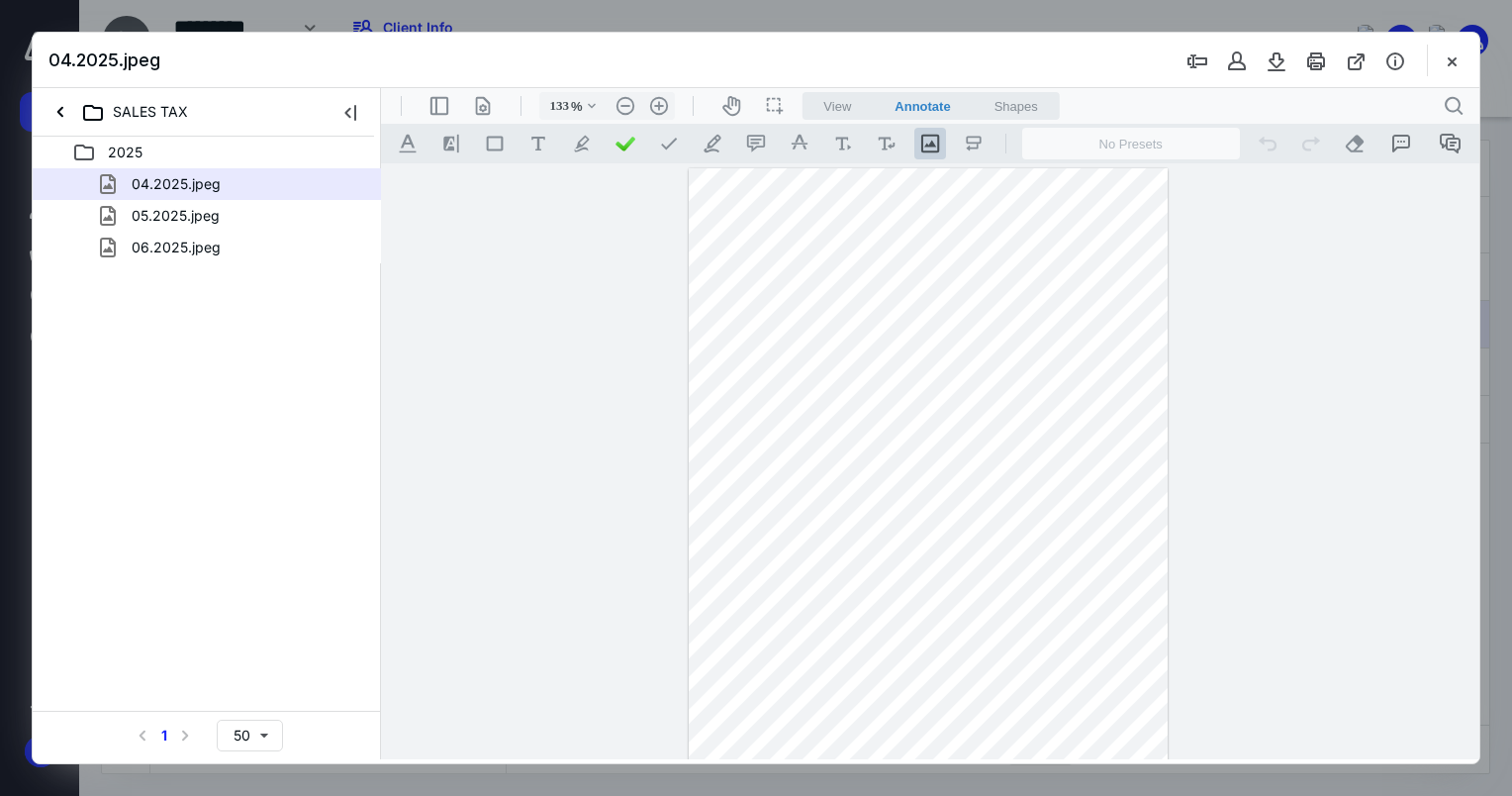 click on "05.2025.jpeg" at bounding box center (175, 216) 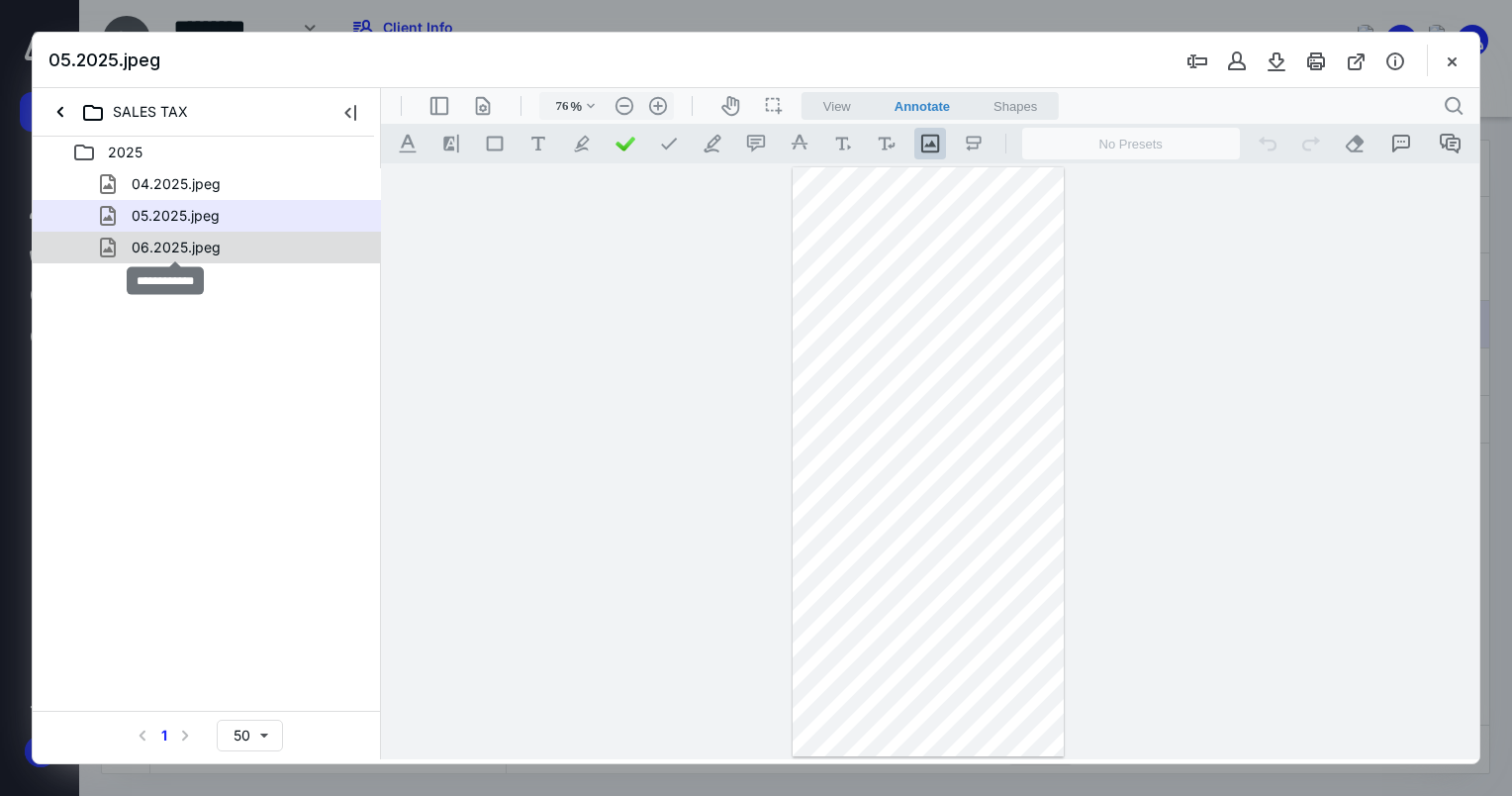 click on "06.2025.jpeg" at bounding box center (176, 248) 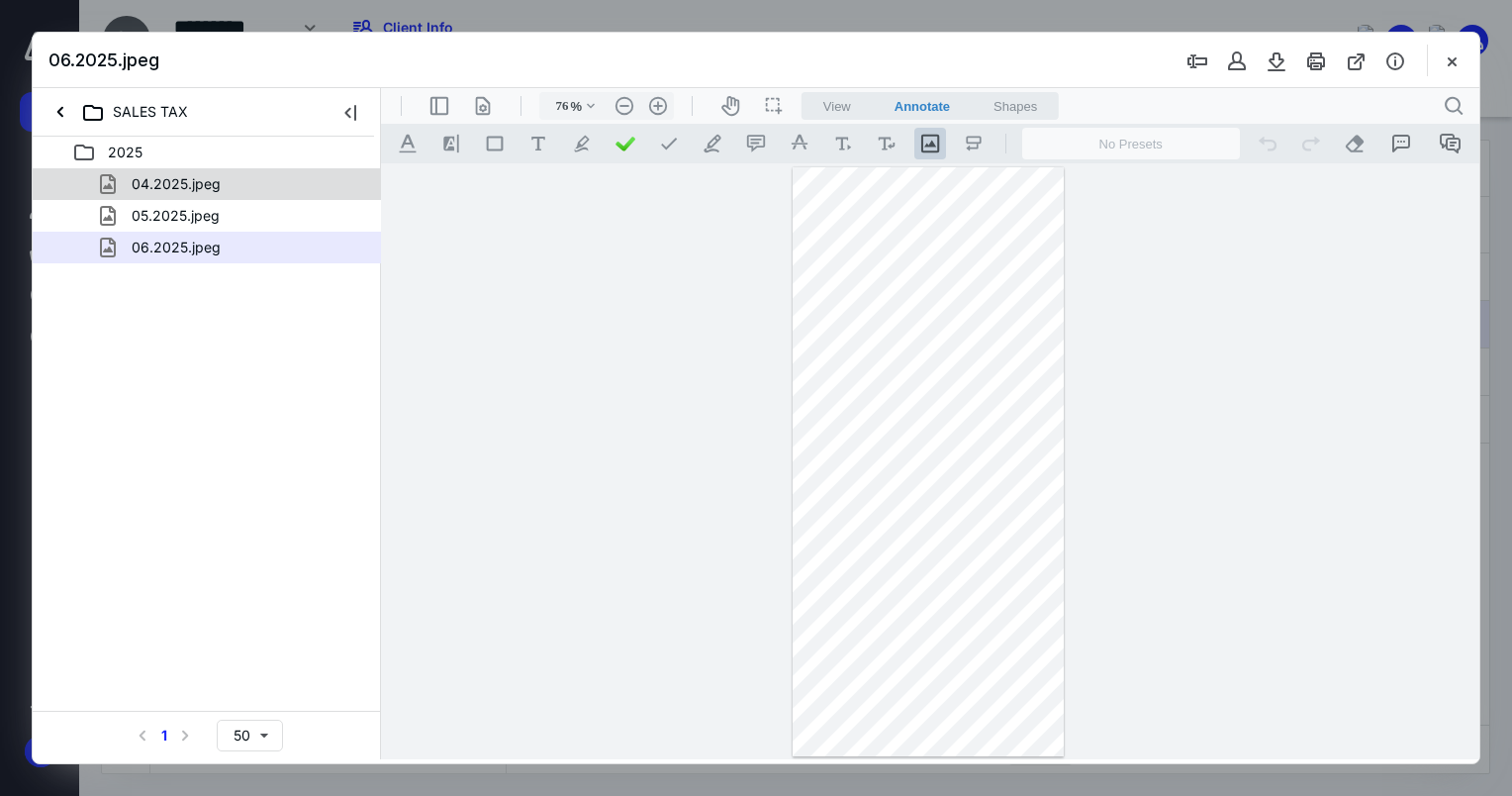 click on "04.2025.jpeg" at bounding box center (176, 184) 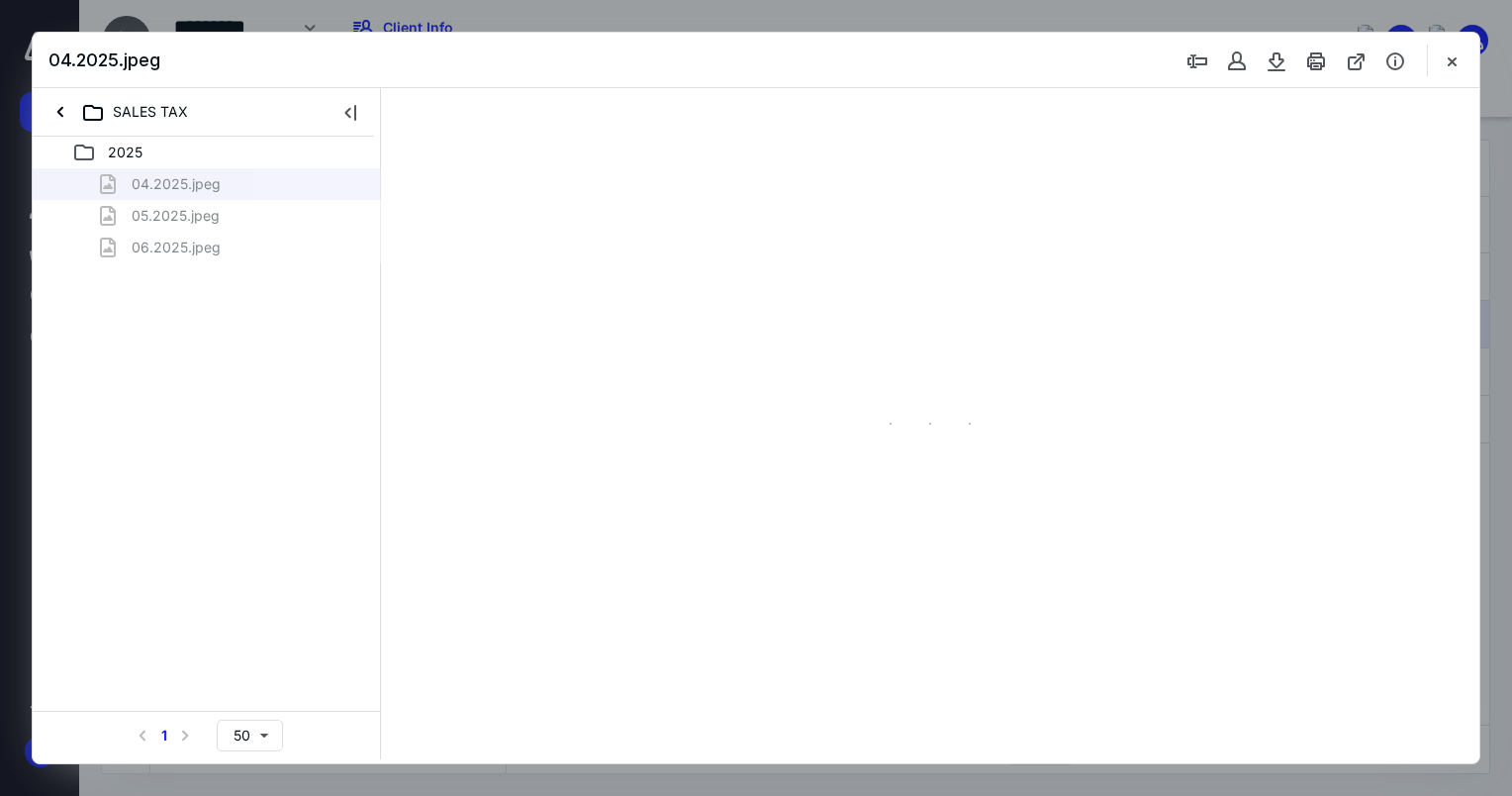 type on "76" 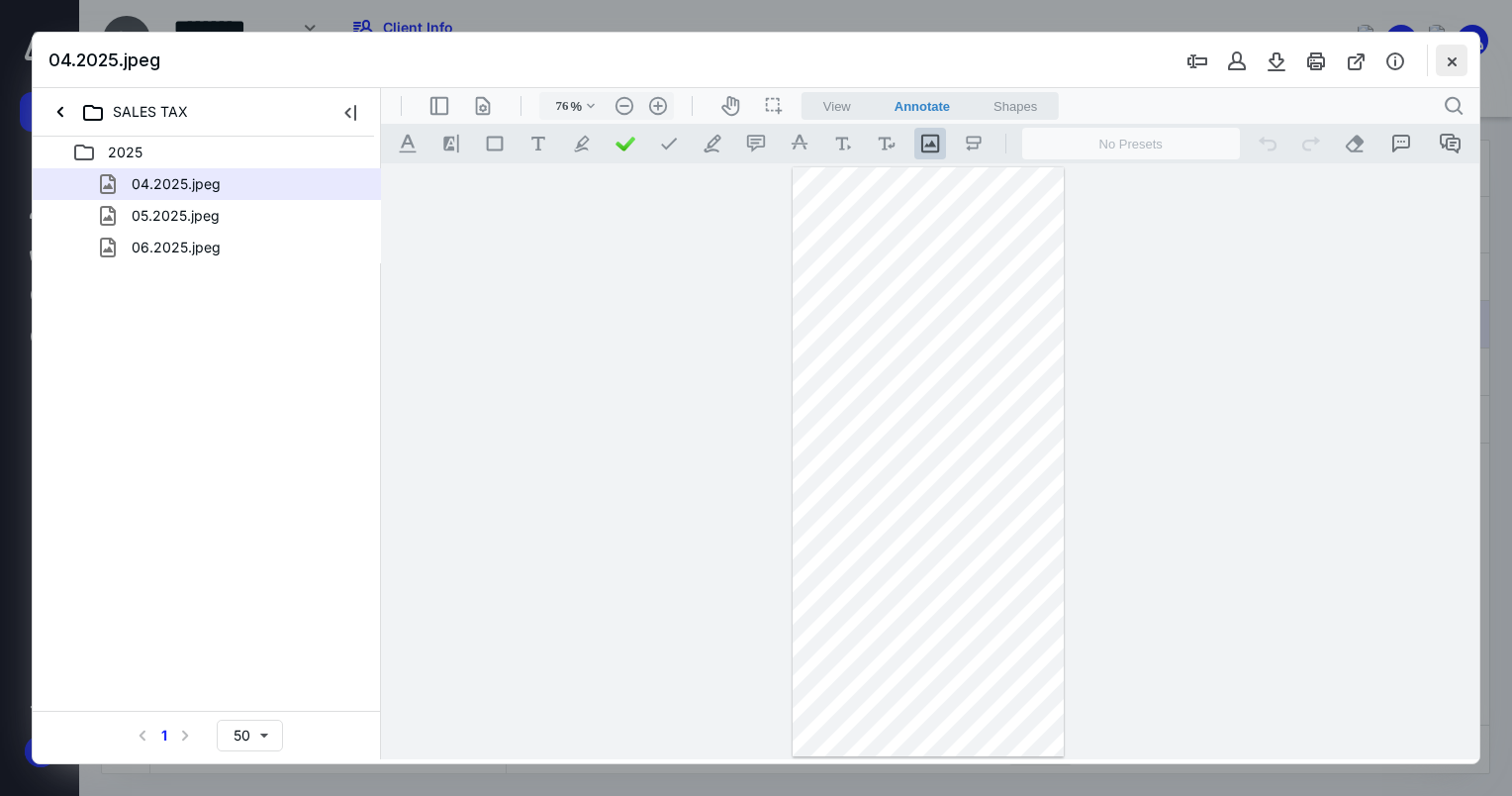 click at bounding box center (1452, 60) 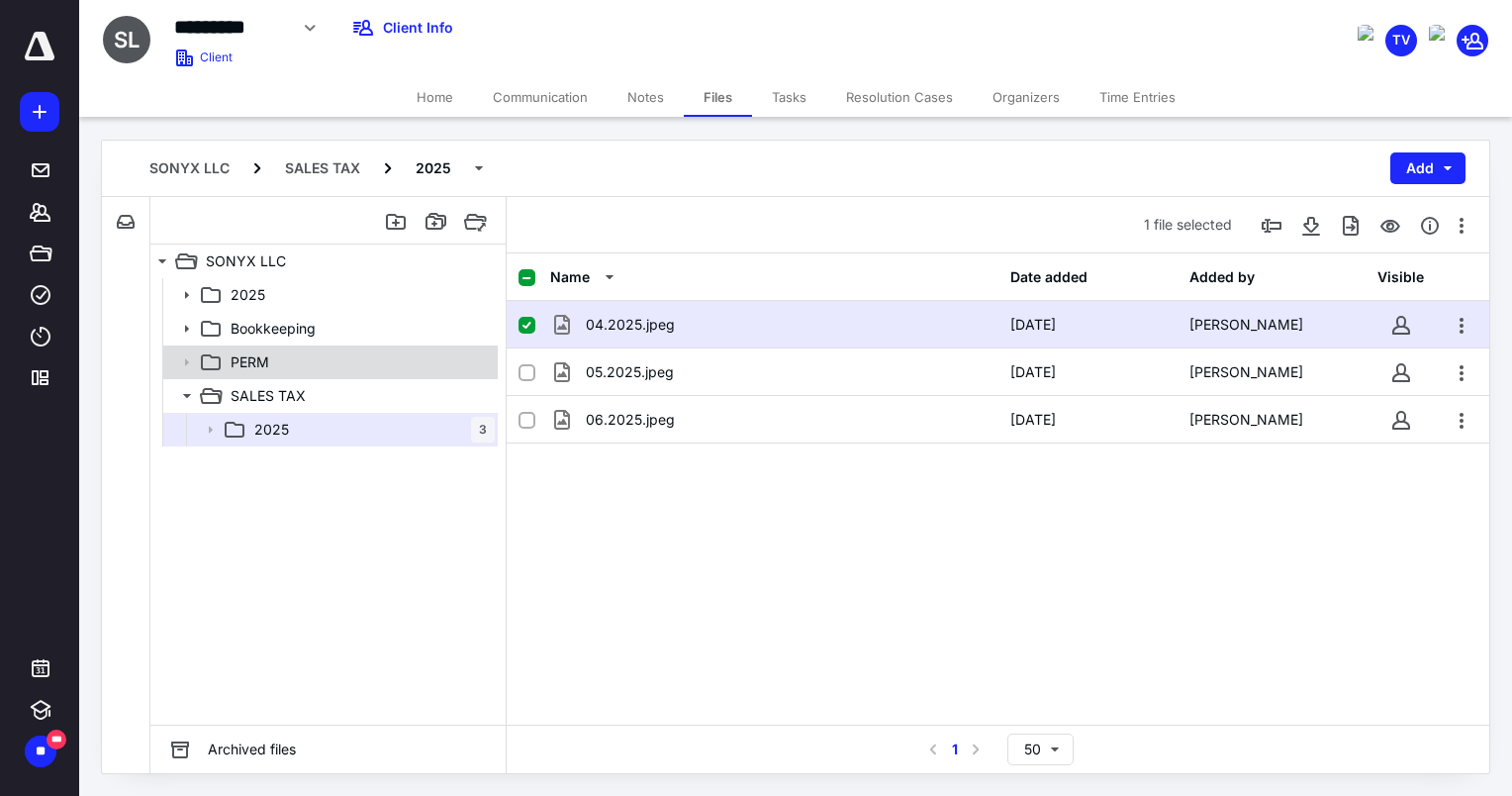 click on "PERM" at bounding box center [358, 362] 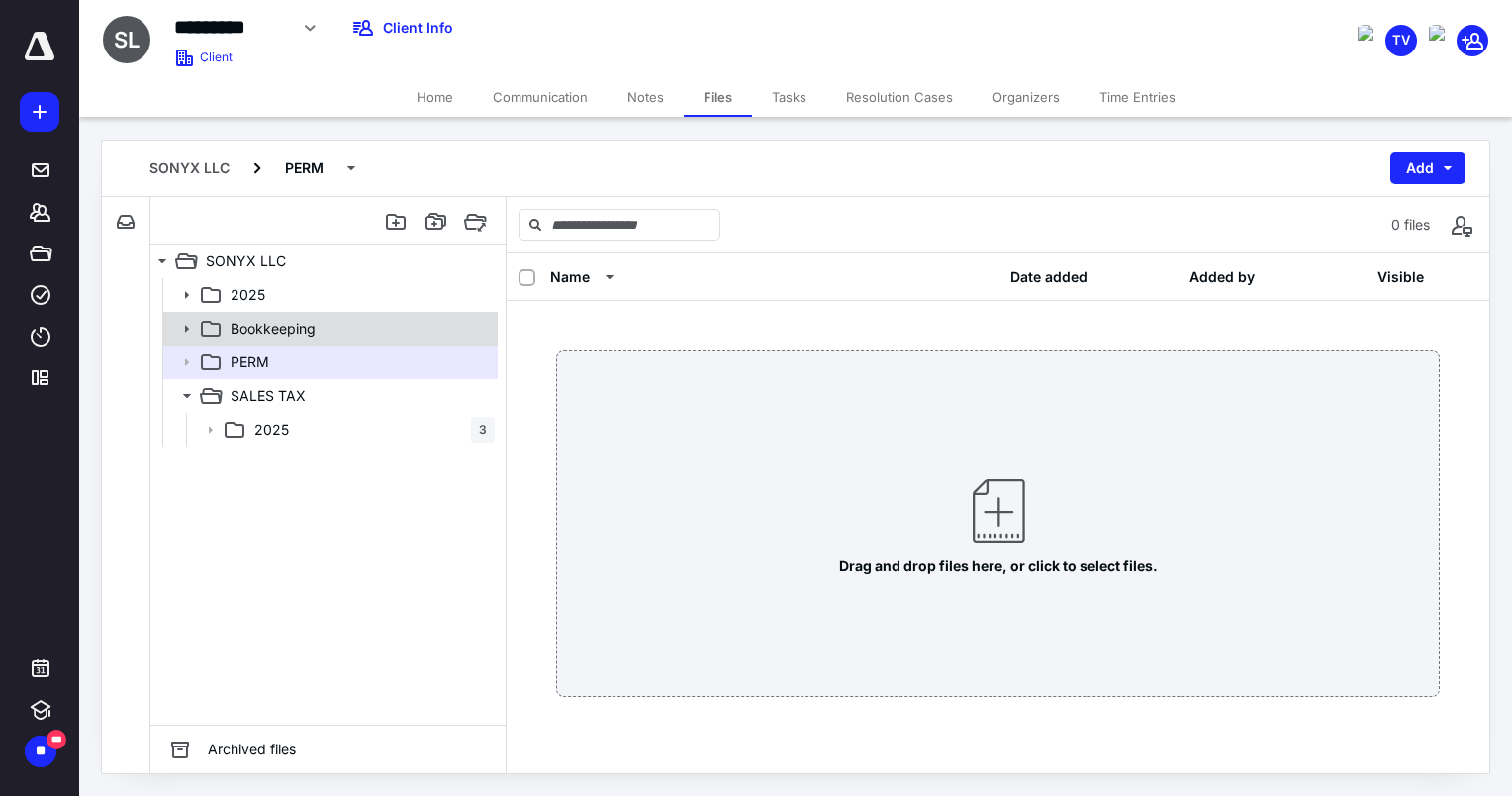 click 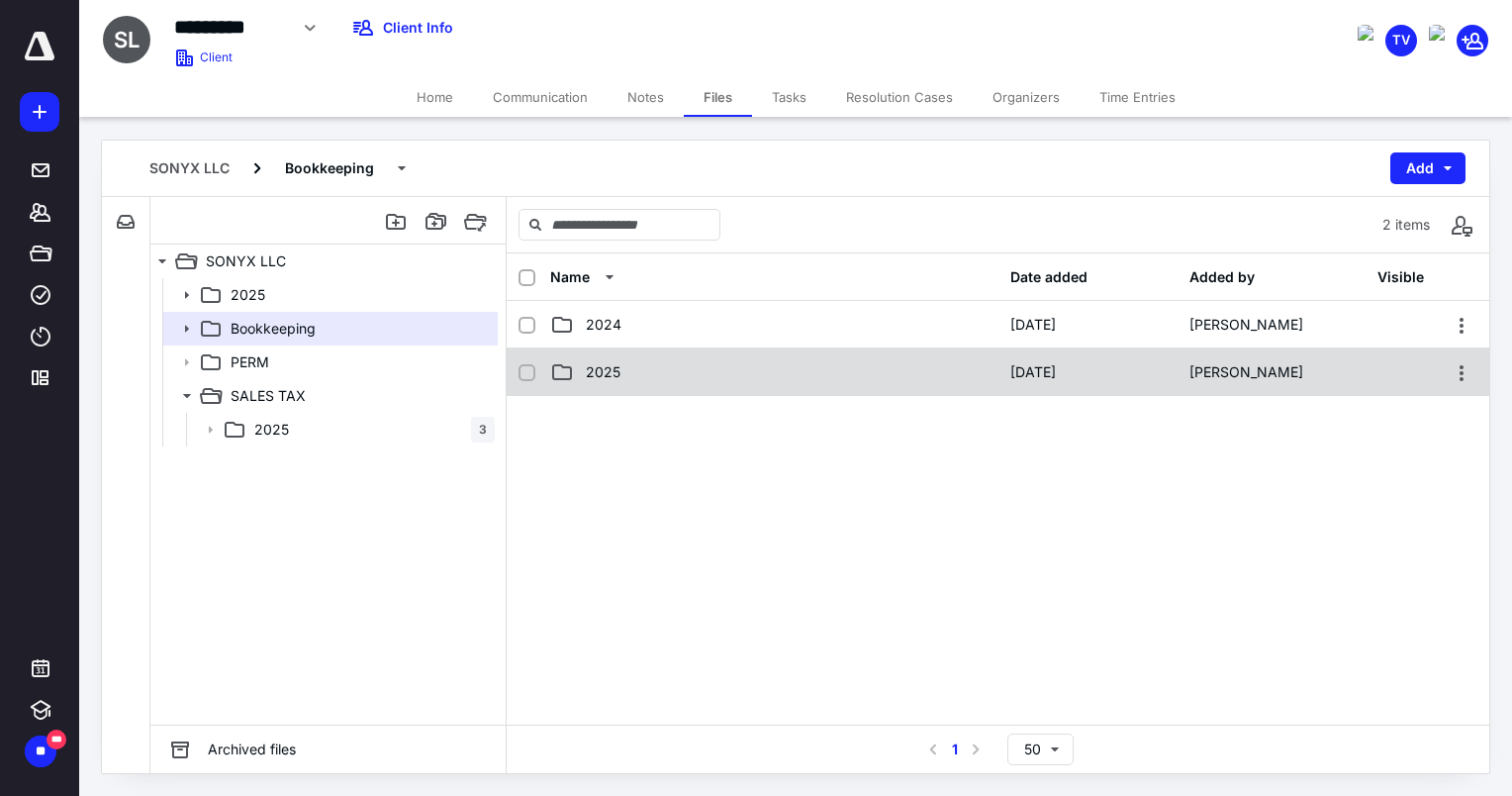 click on "2025 7/10/2025 Almogit Narkiss" at bounding box center [997, 372] 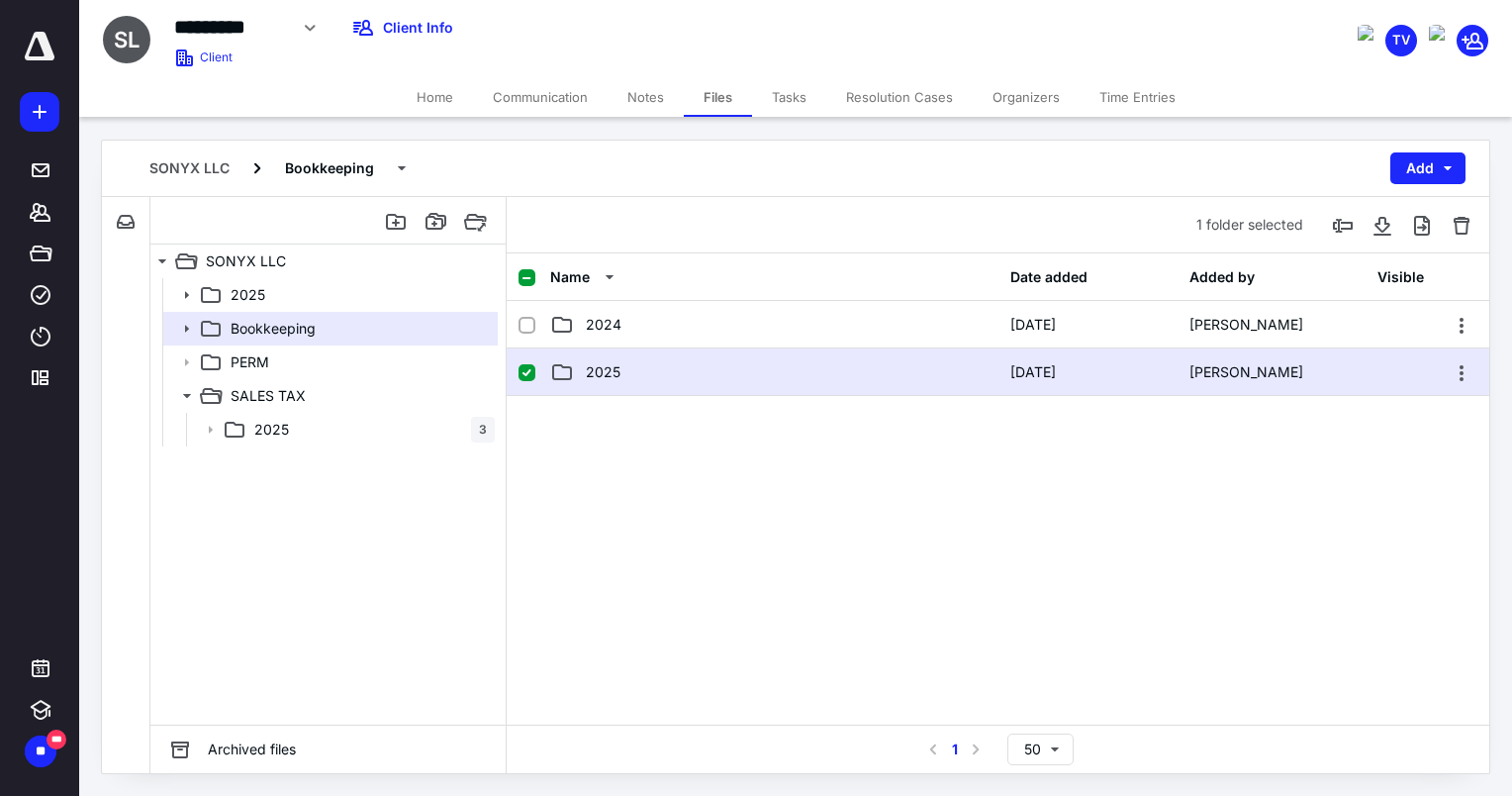 click on "2025 7/10/2025 Almogit Narkiss" at bounding box center [997, 372] 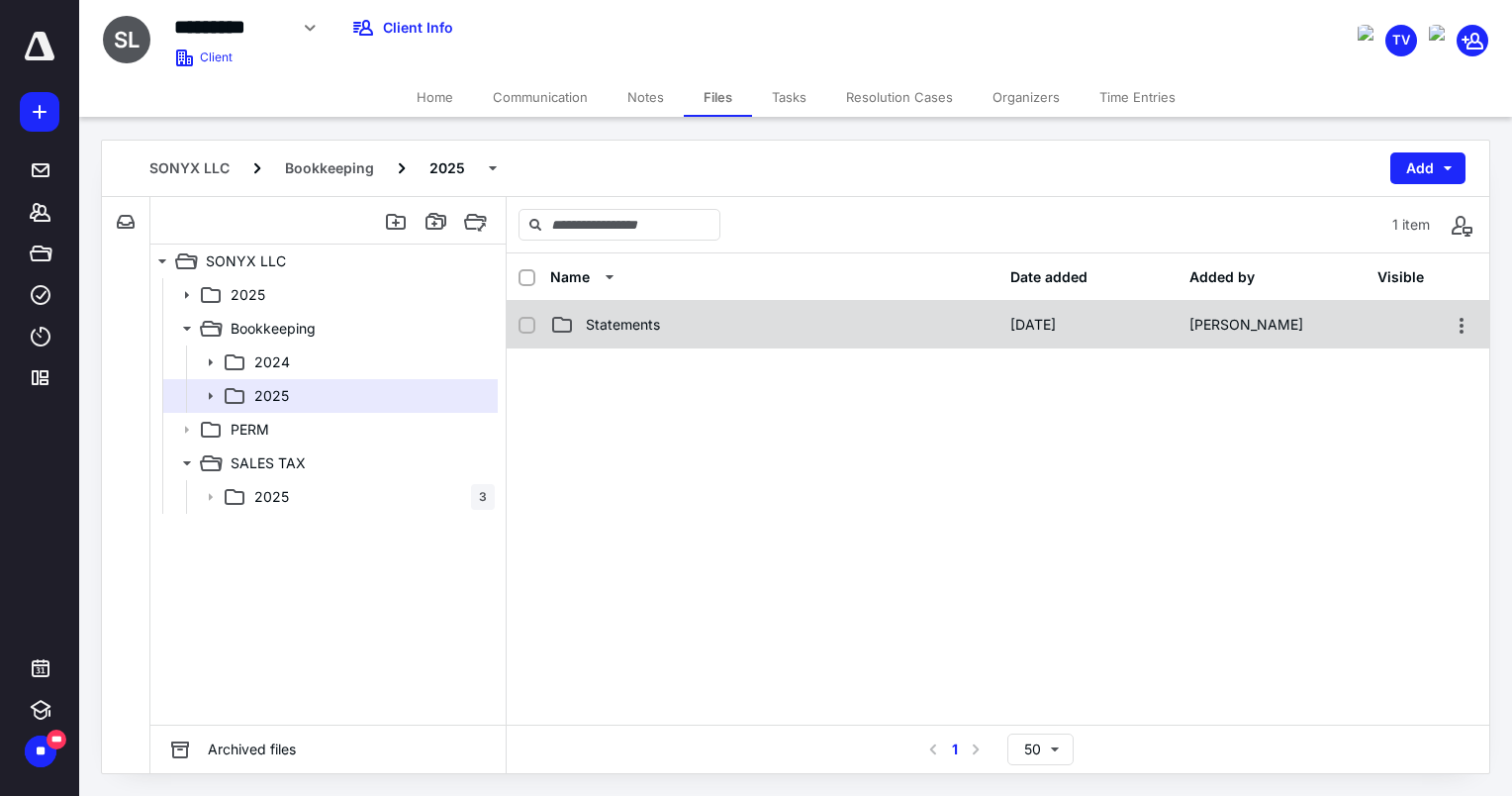 click on "Statements" at bounding box center (622, 325) 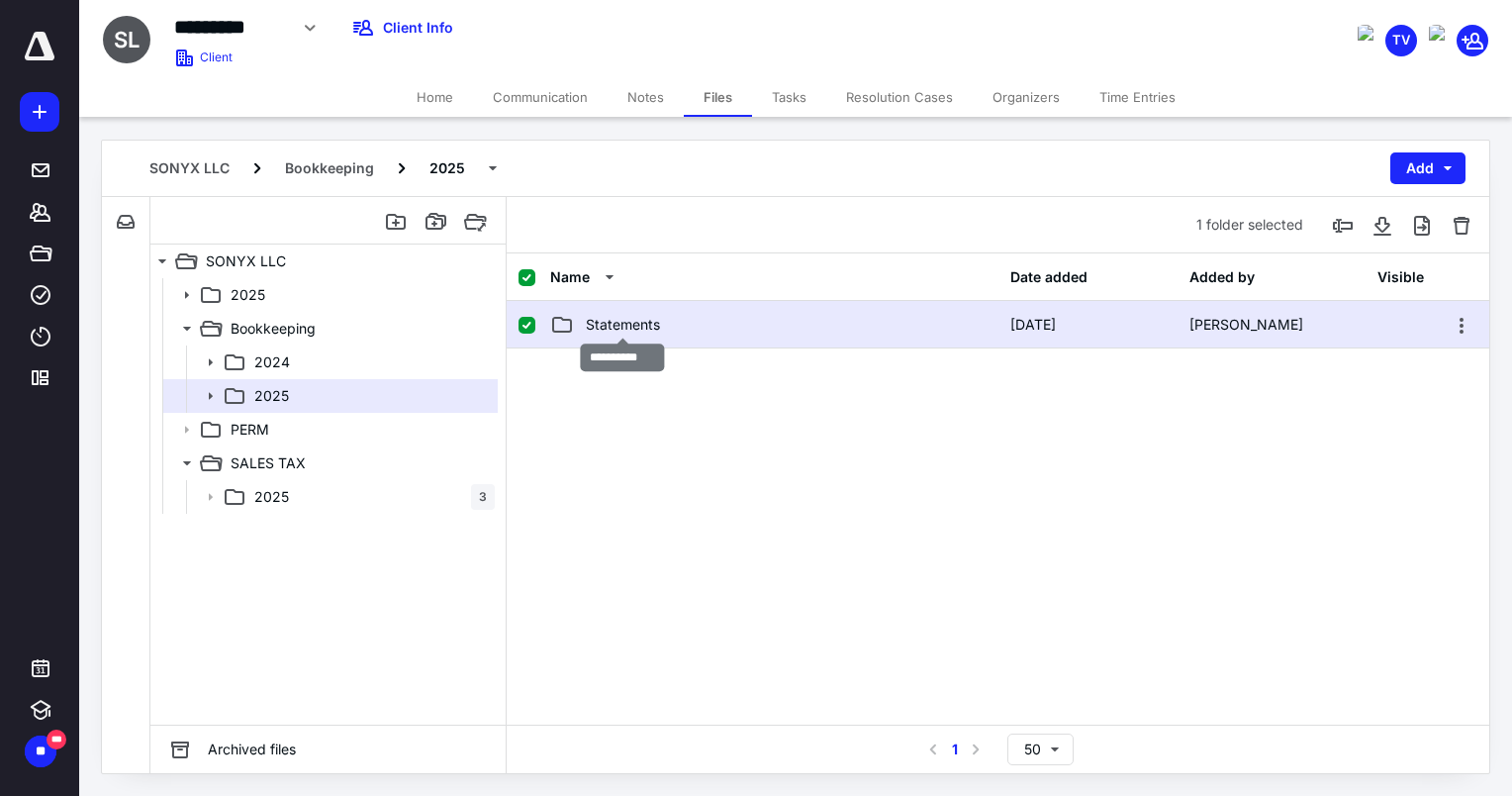 click on "Statements" at bounding box center [622, 325] 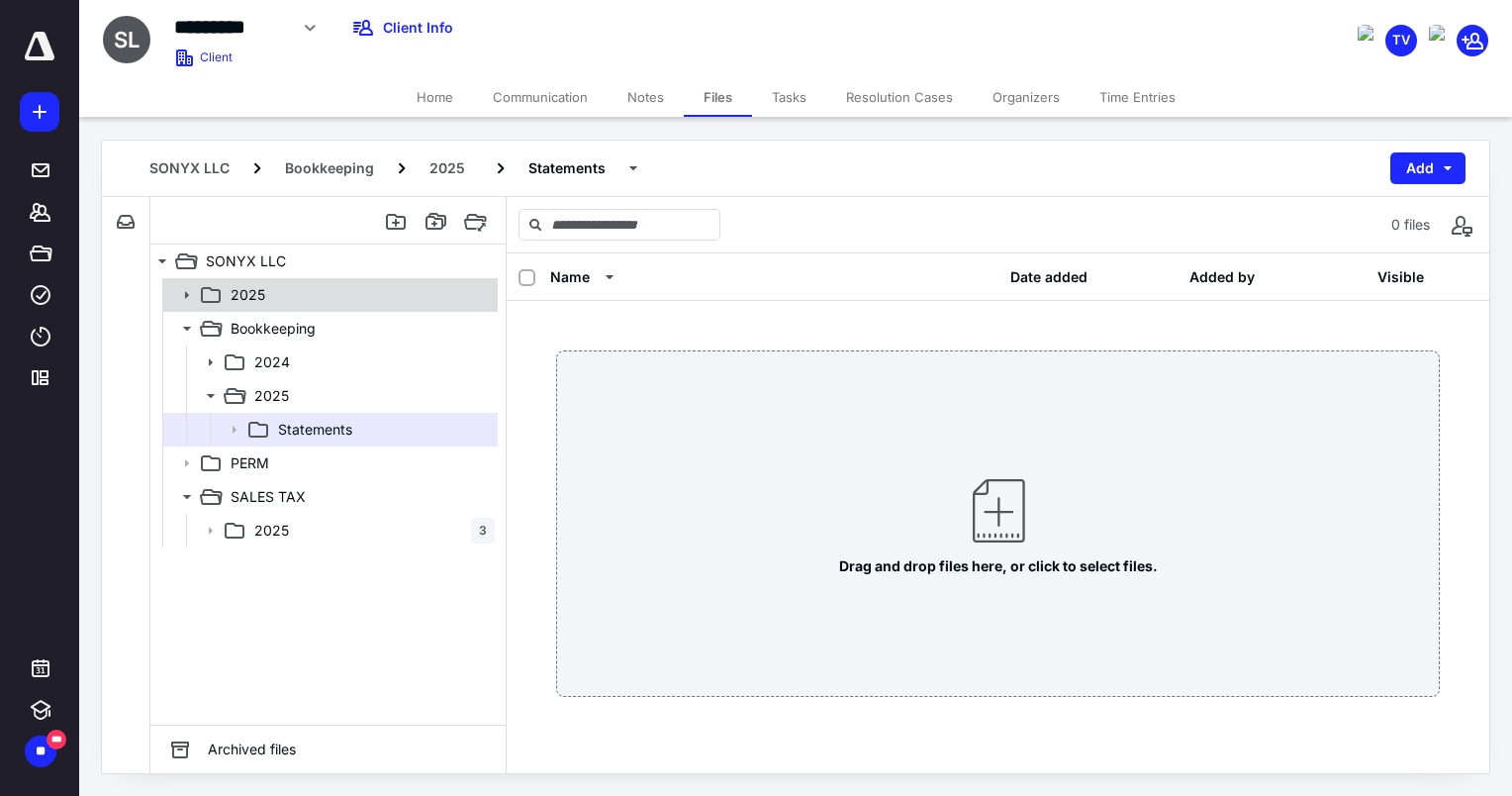 click on "2025" at bounding box center (358, 295) 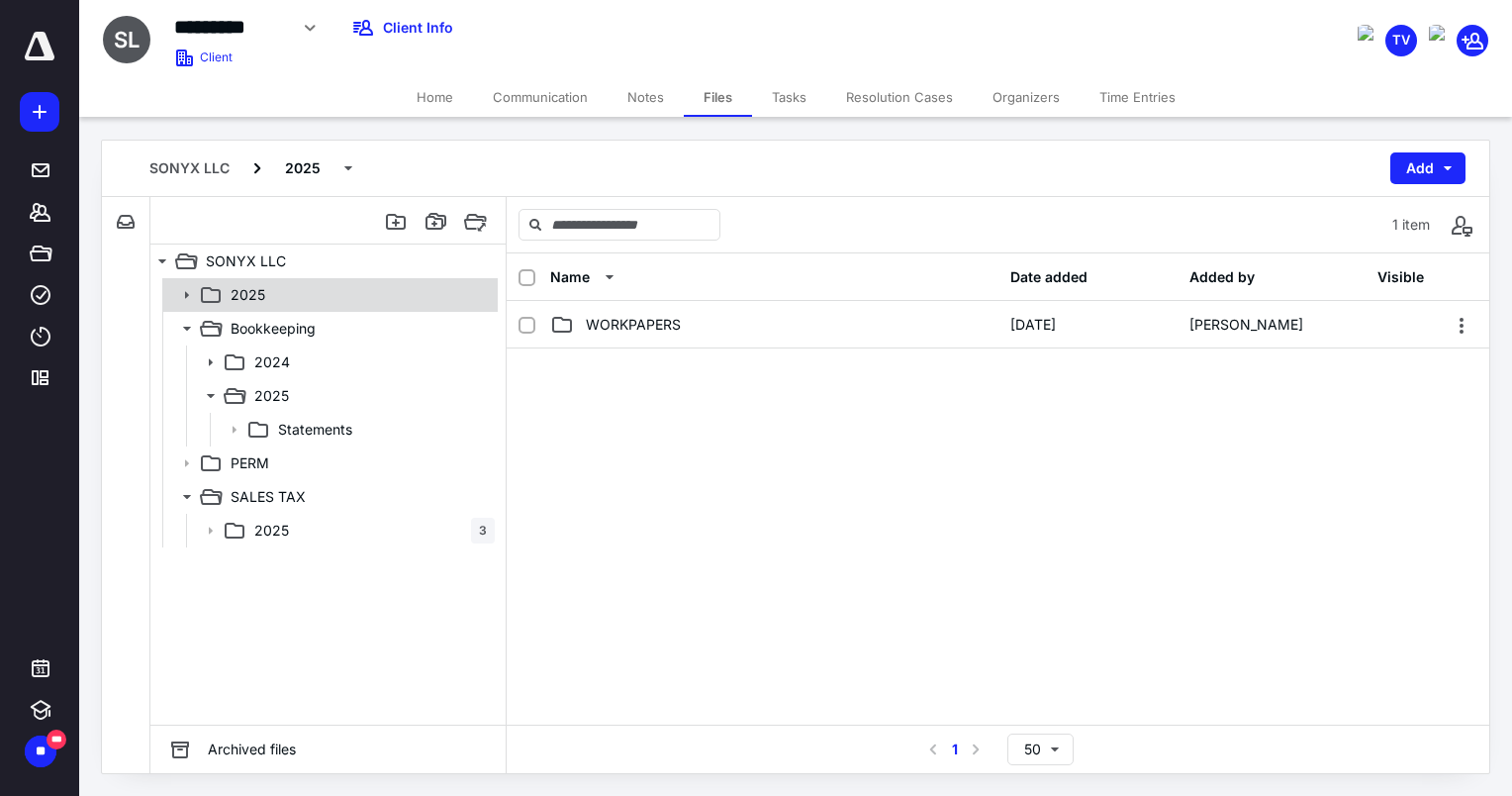 click on "2025" at bounding box center [358, 295] 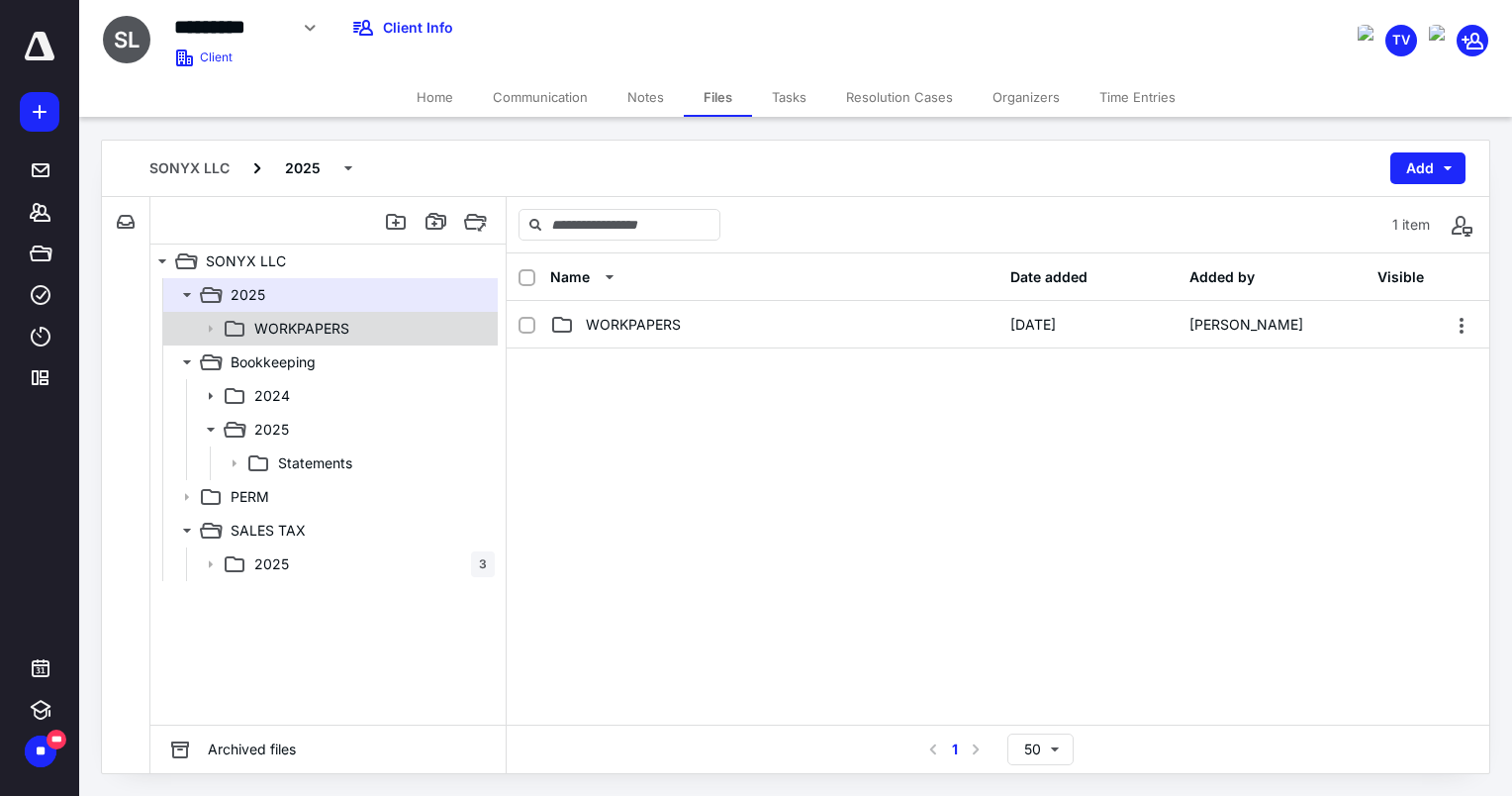 click on "WORKPAPERS" at bounding box center (302, 329) 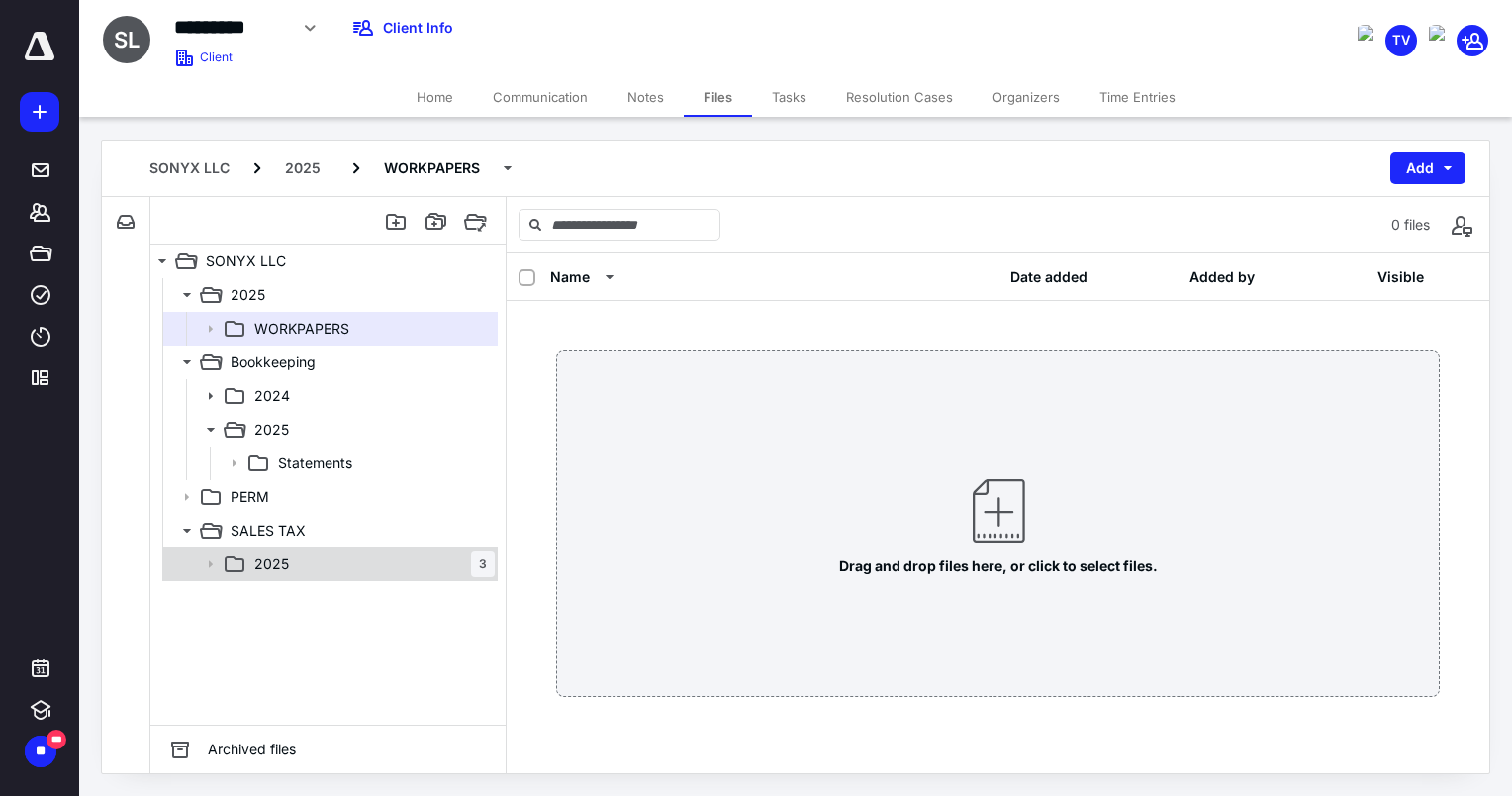 click on "2025 3" at bounding box center [370, 564] 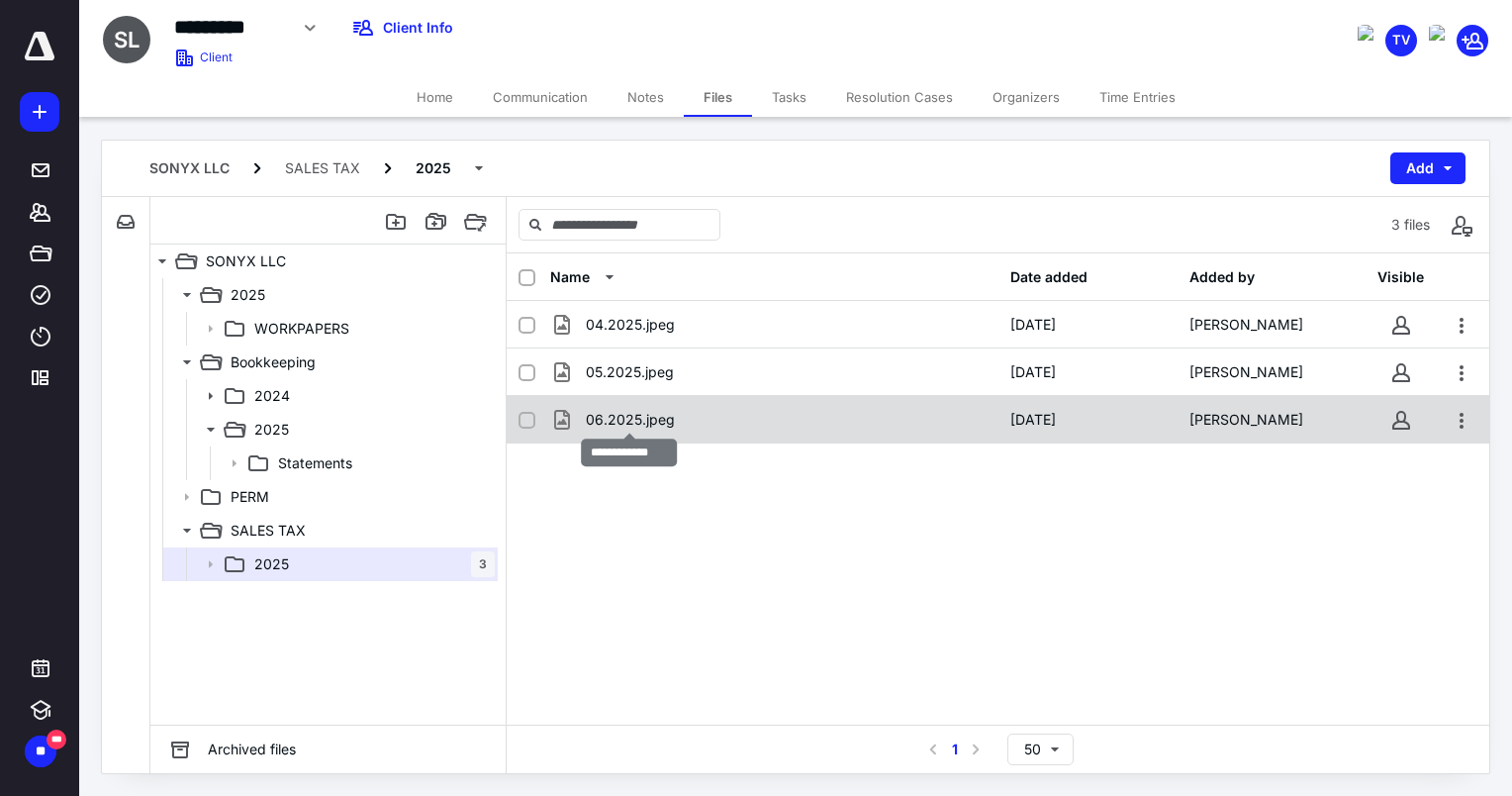 click on "06.2025.jpeg" at bounding box center (630, 420) 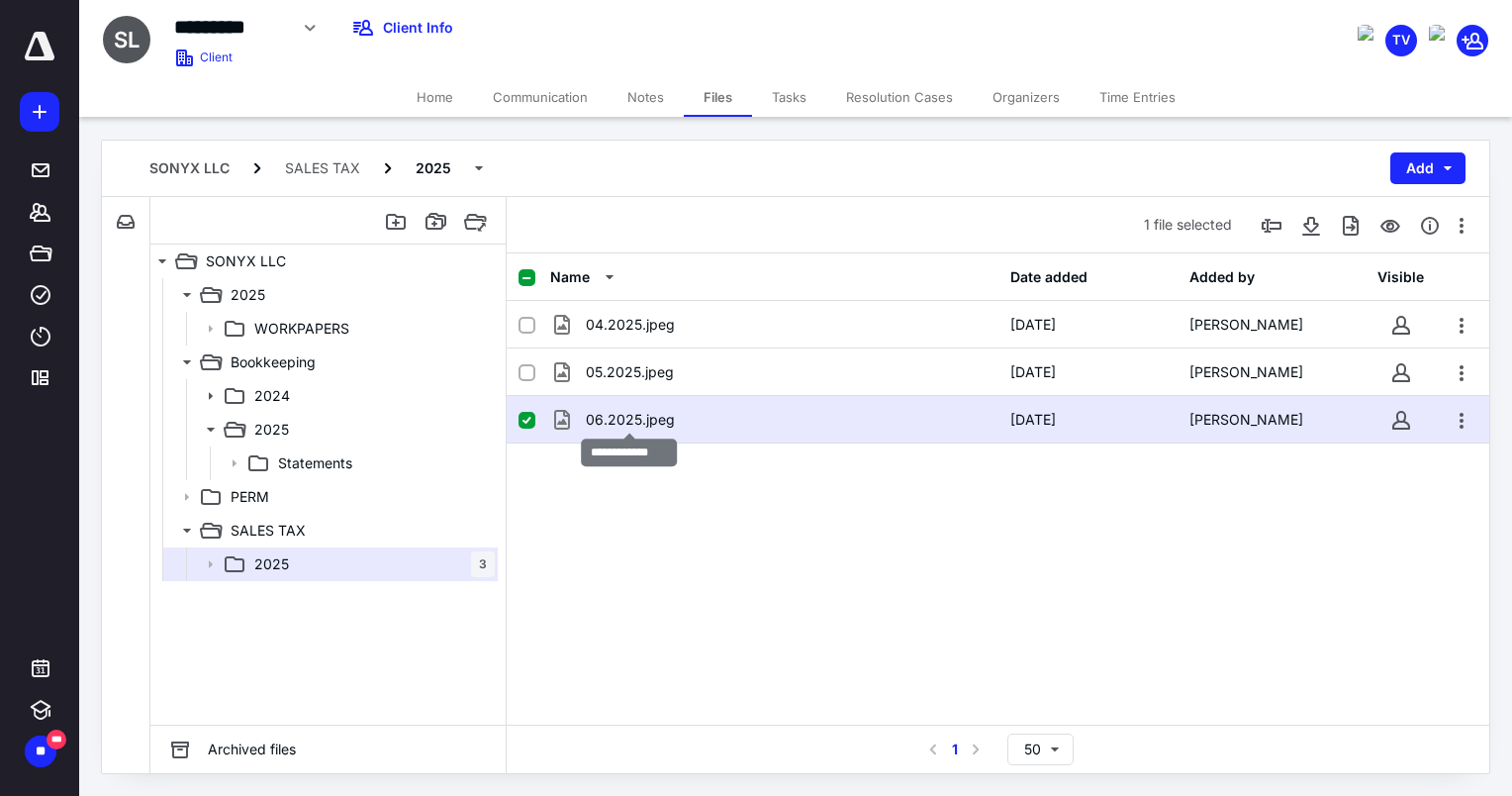 click on "06.2025.jpeg" at bounding box center [630, 420] 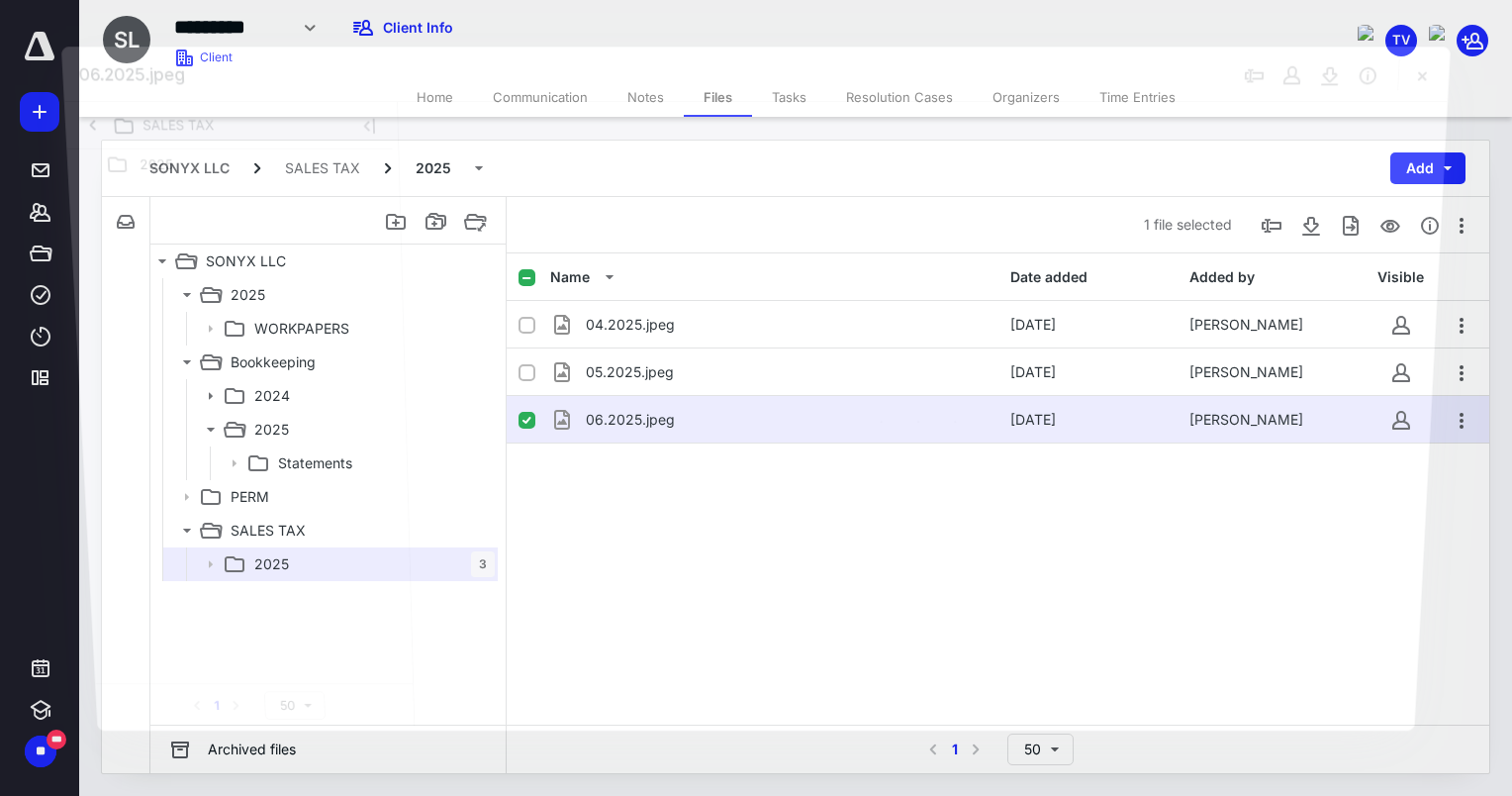 click at bounding box center [922, 414] 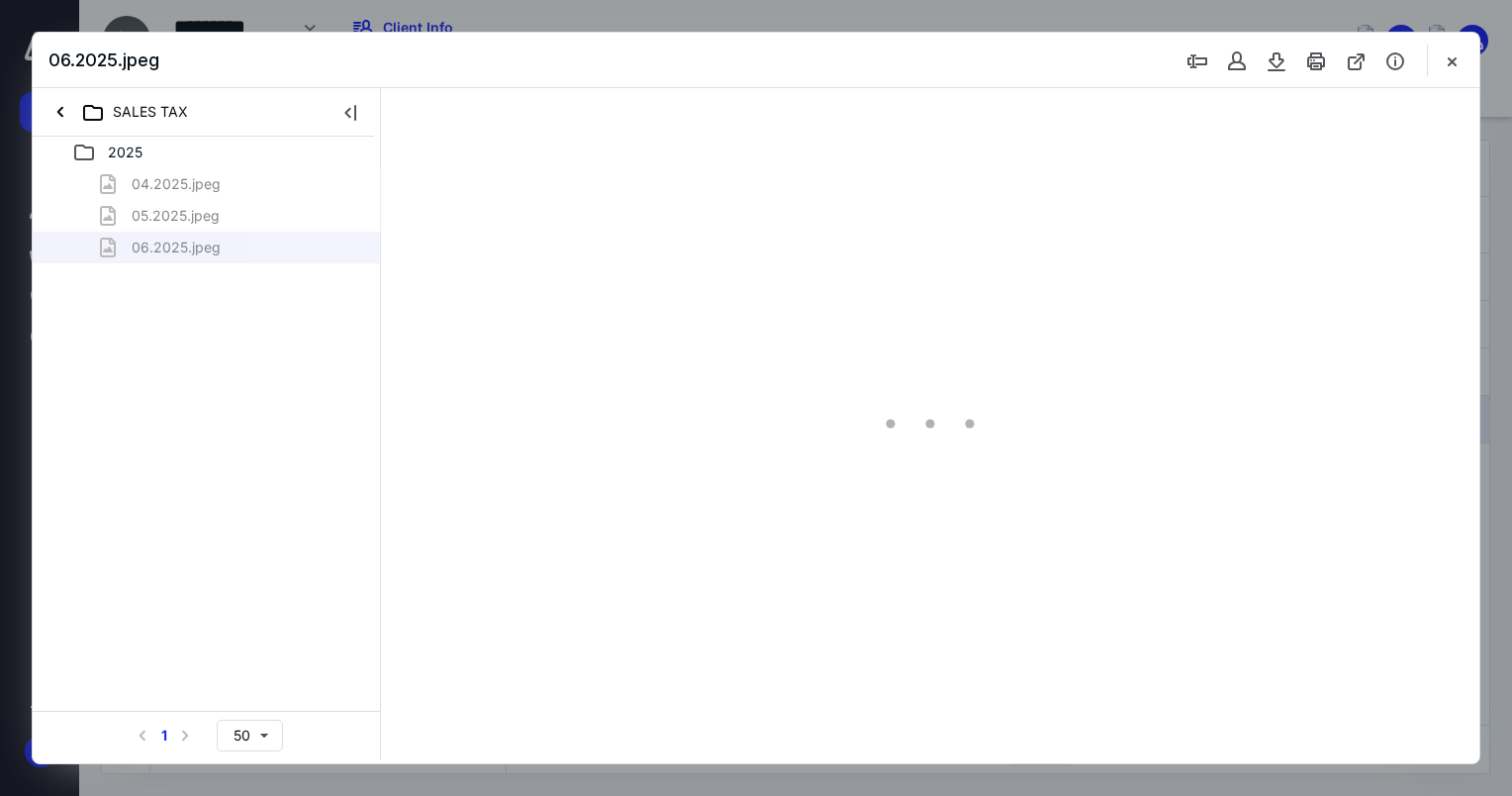 scroll, scrollTop: 0, scrollLeft: 0, axis: both 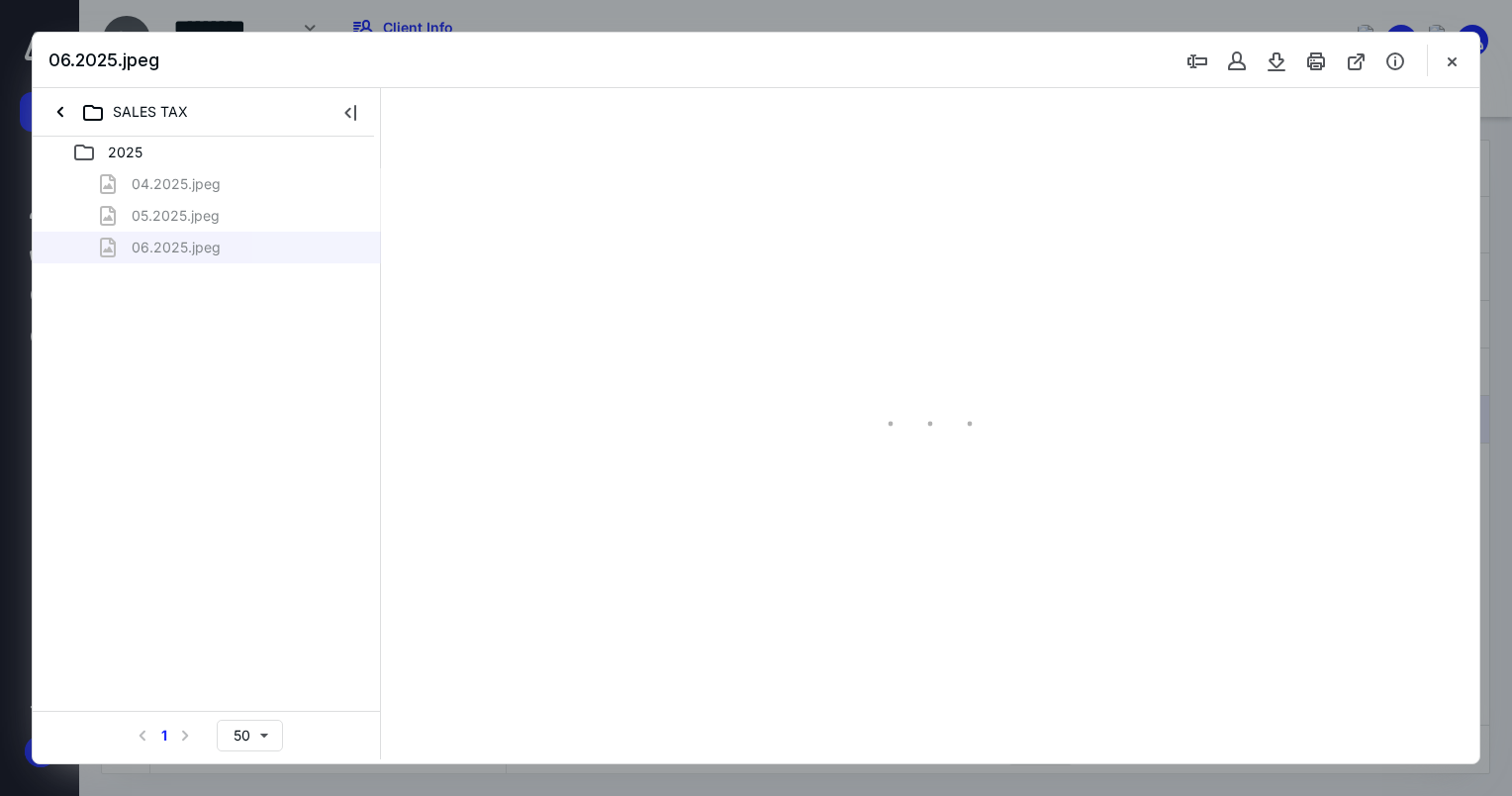 type on "76" 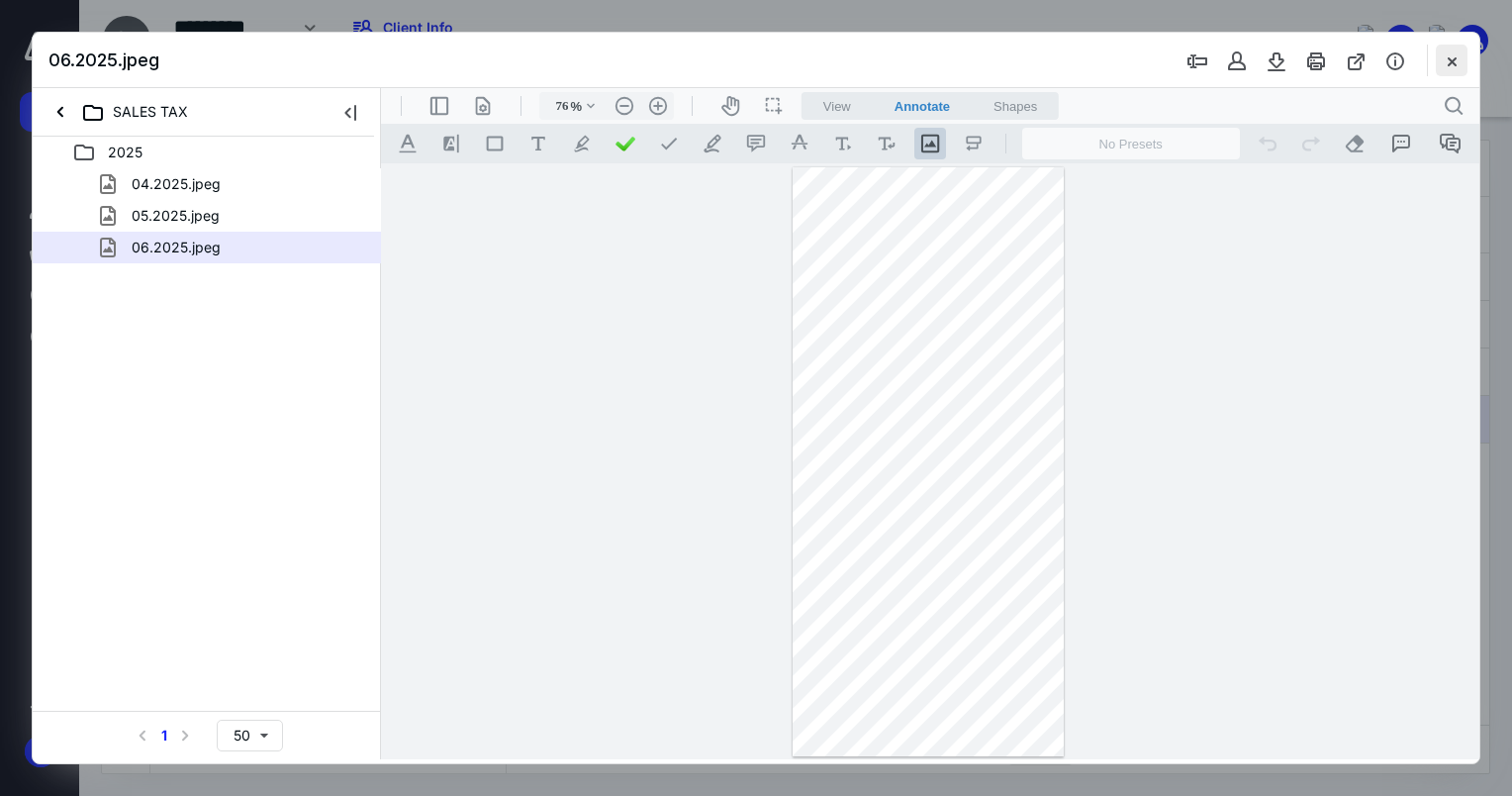 click at bounding box center [1452, 60] 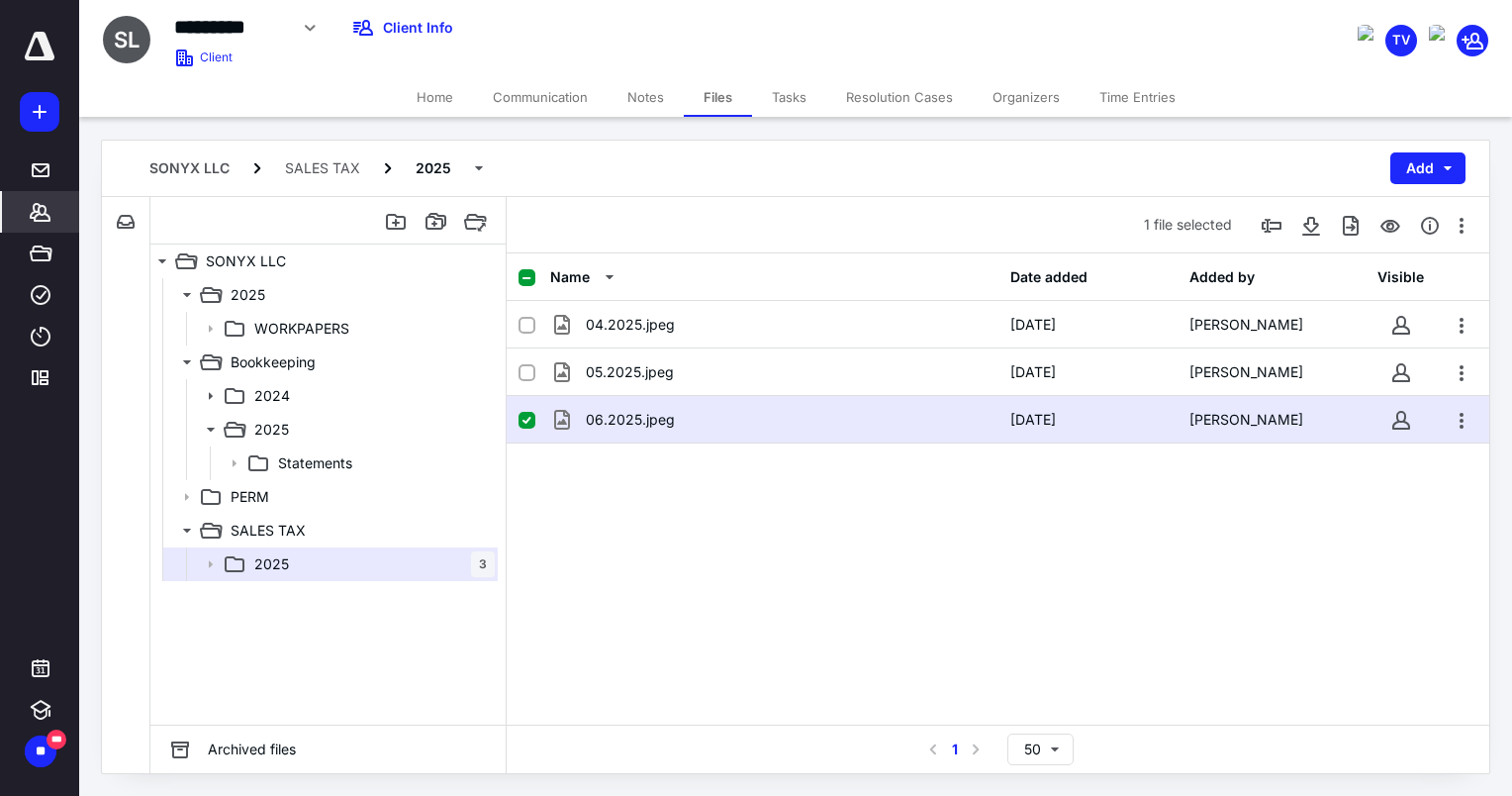 click on "*******" at bounding box center (41, 212) 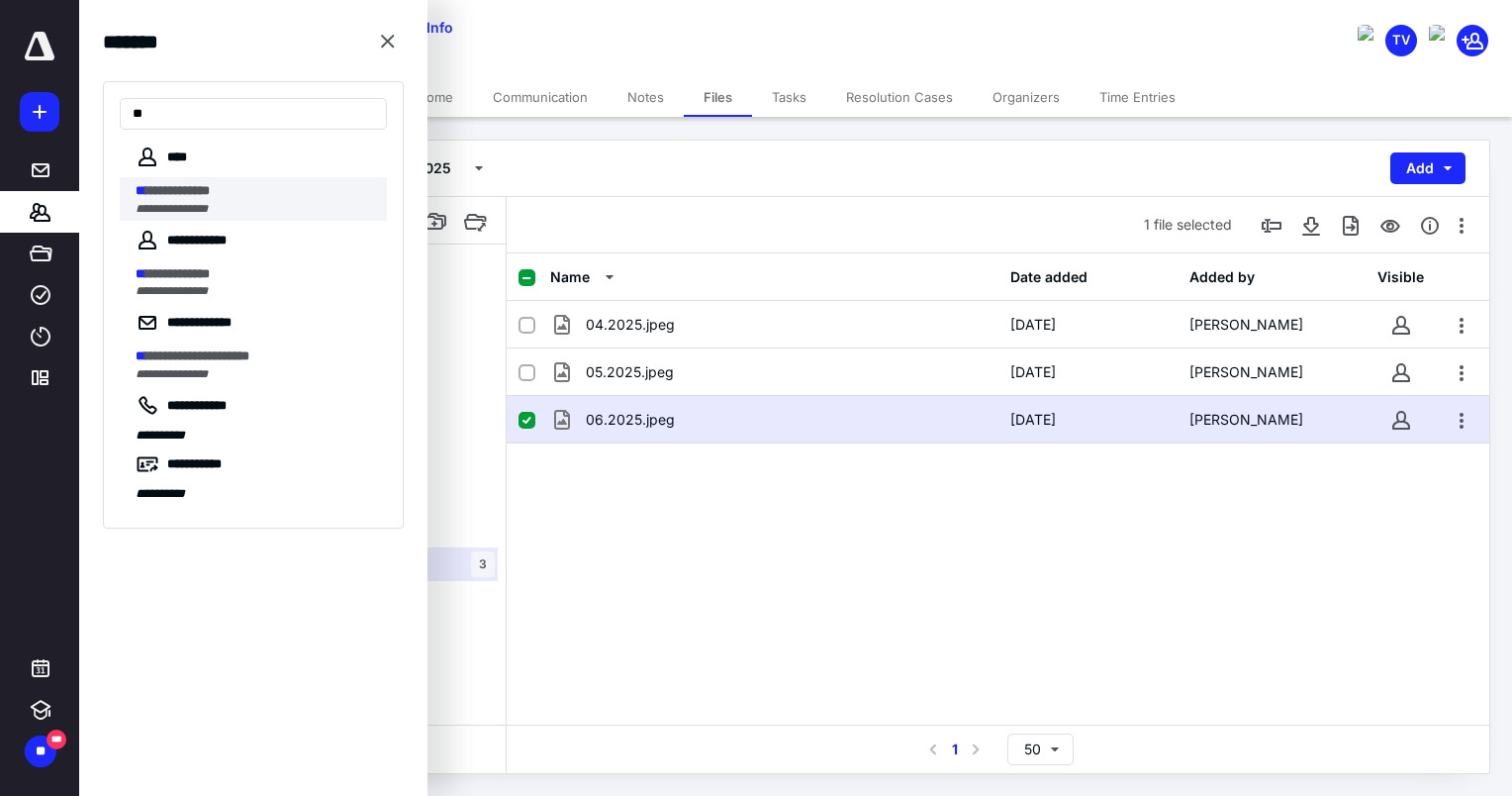 type on "**" 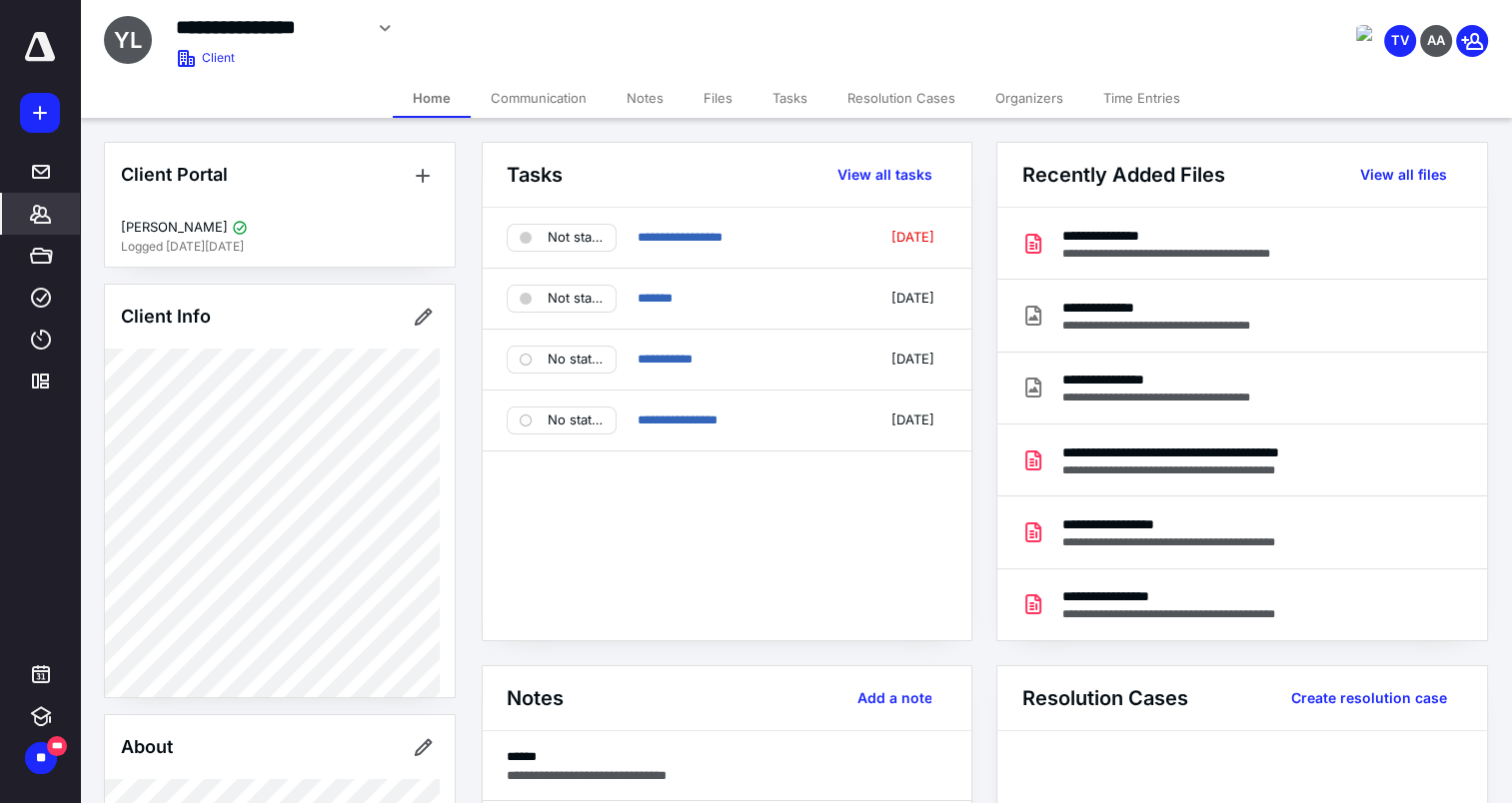 click on "Files" at bounding box center [718, 98] 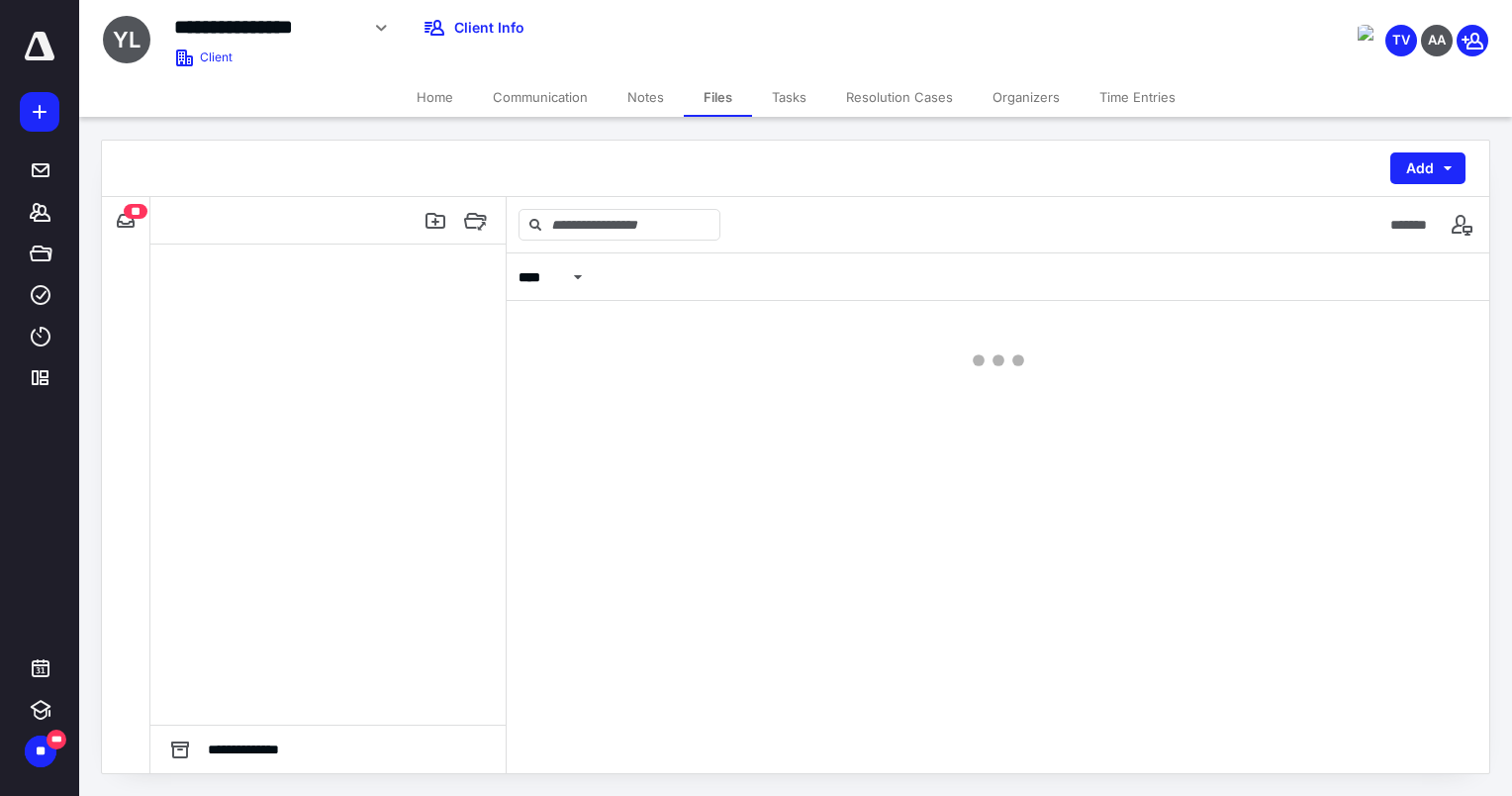 click on "Files" at bounding box center (717, 97) 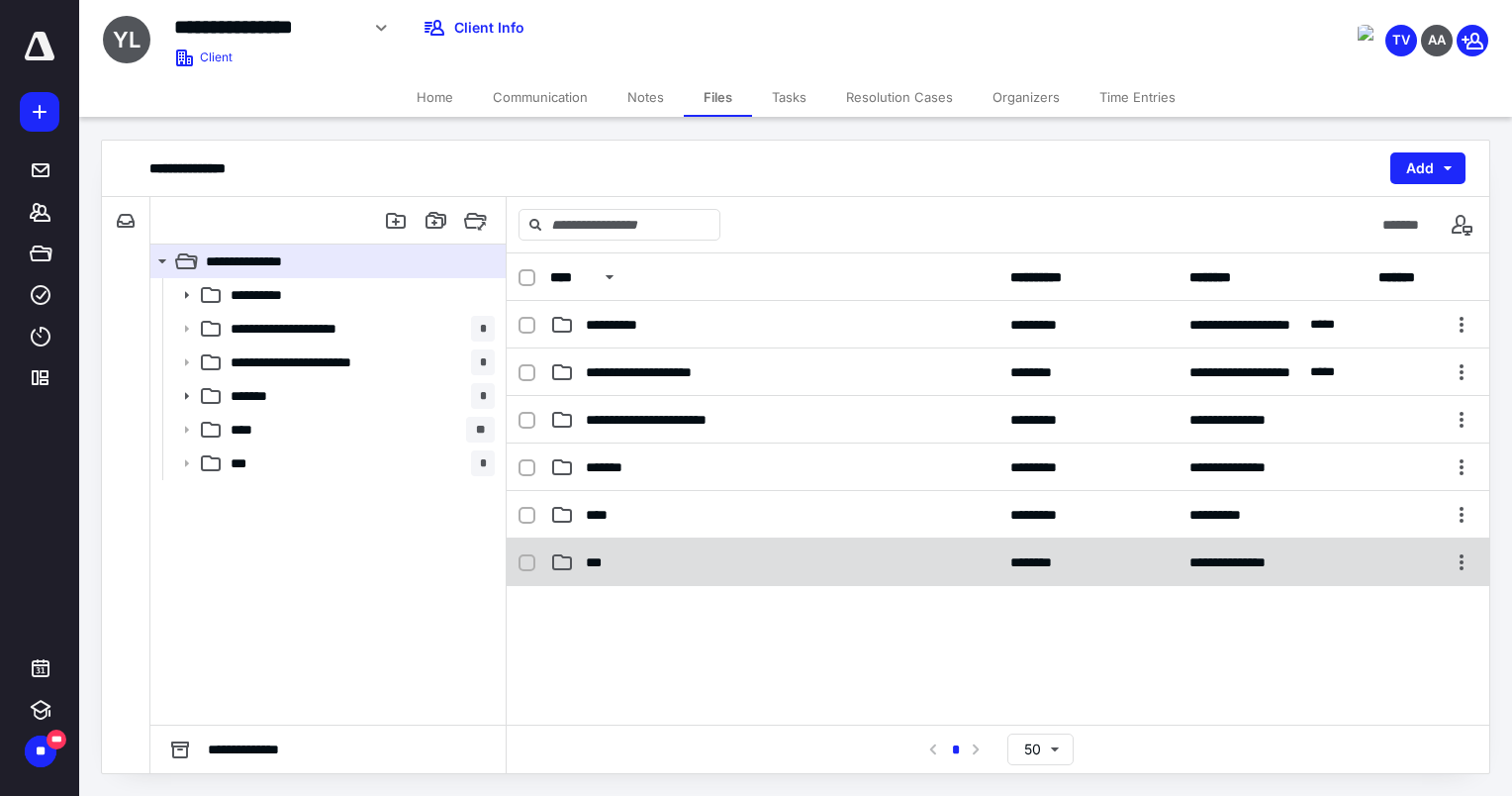 click on "***" at bounding box center (774, 562) 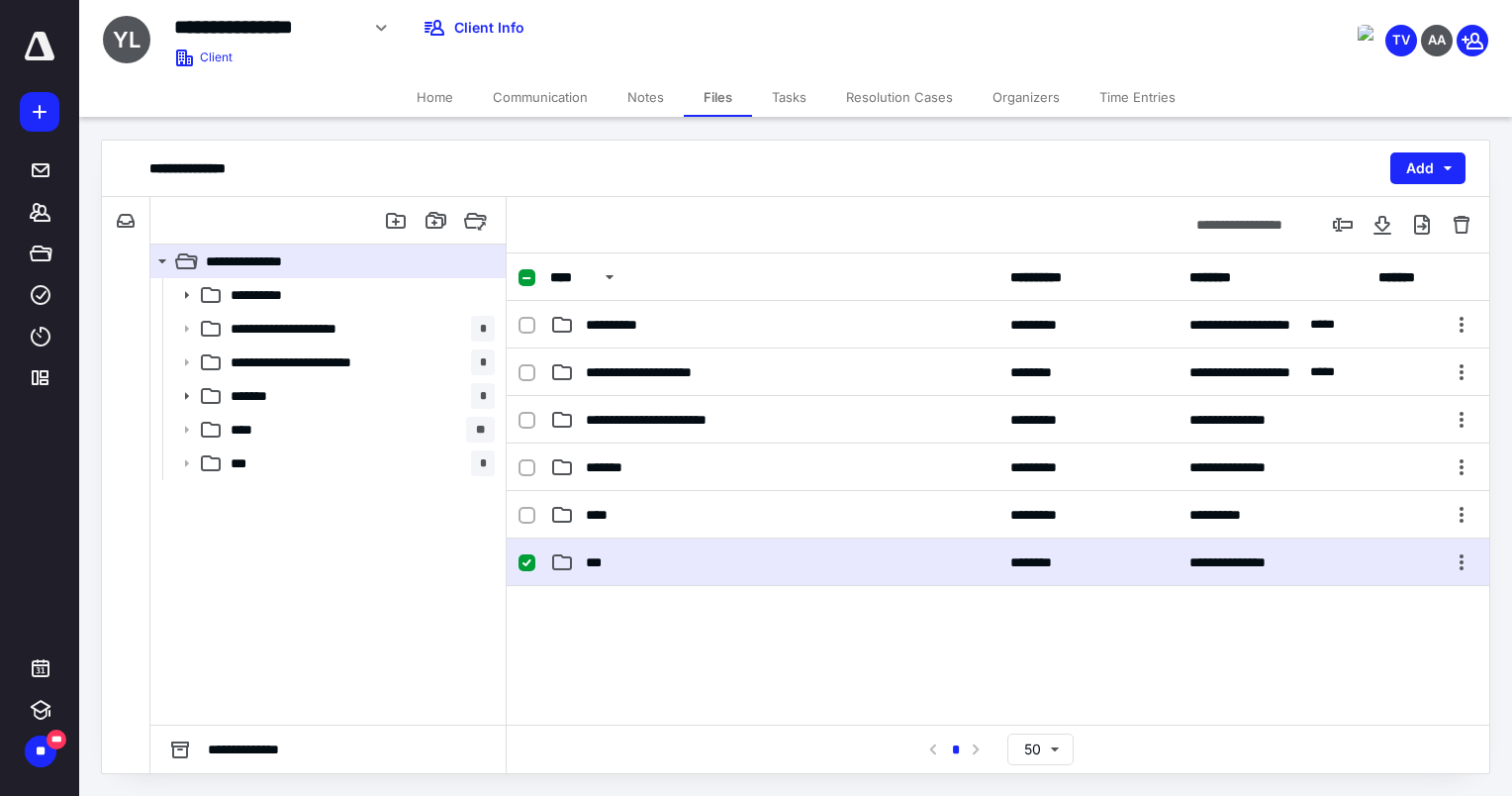 click on "***" at bounding box center (774, 562) 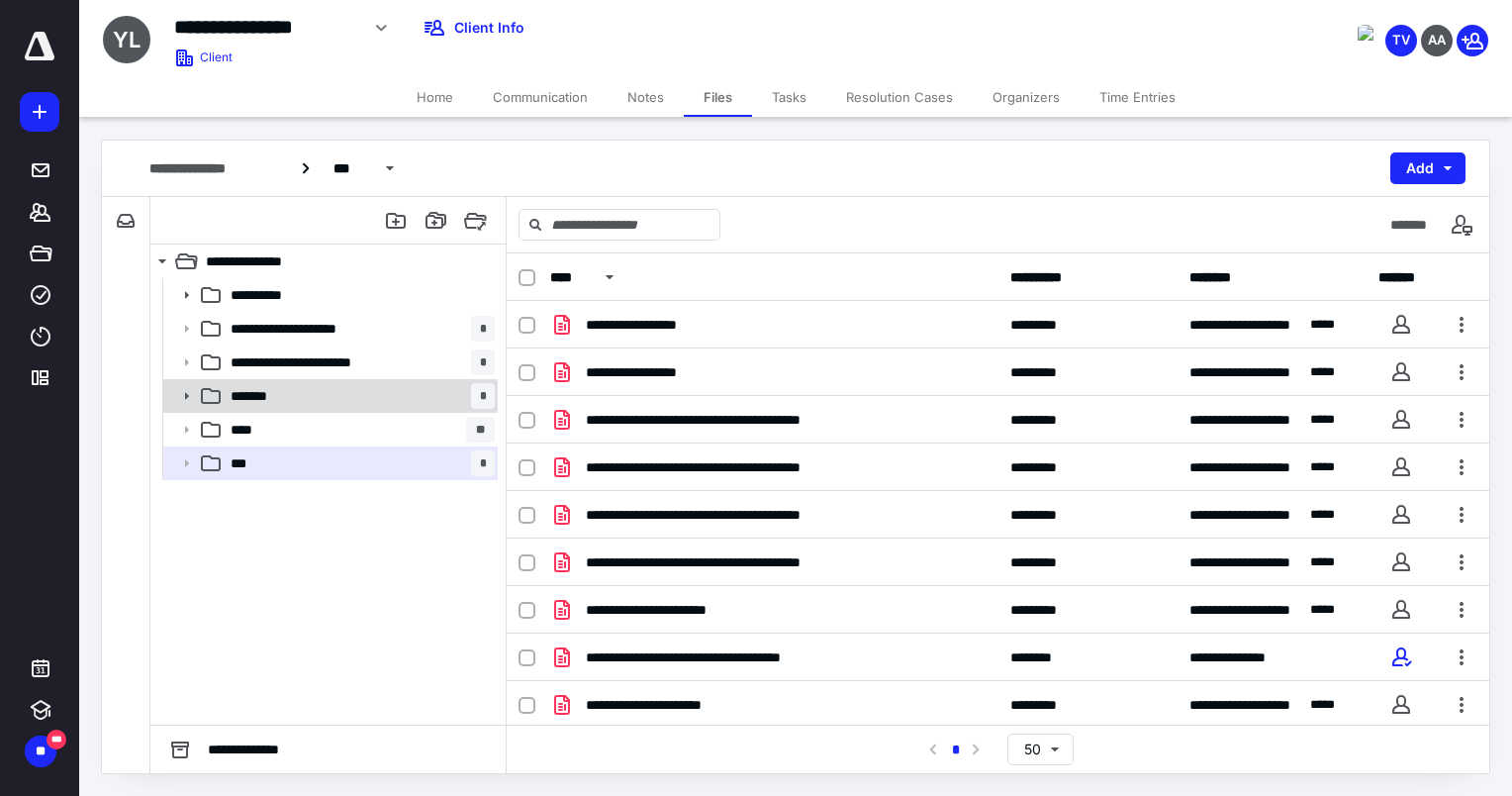 click on "******* *" at bounding box center [329, 396] 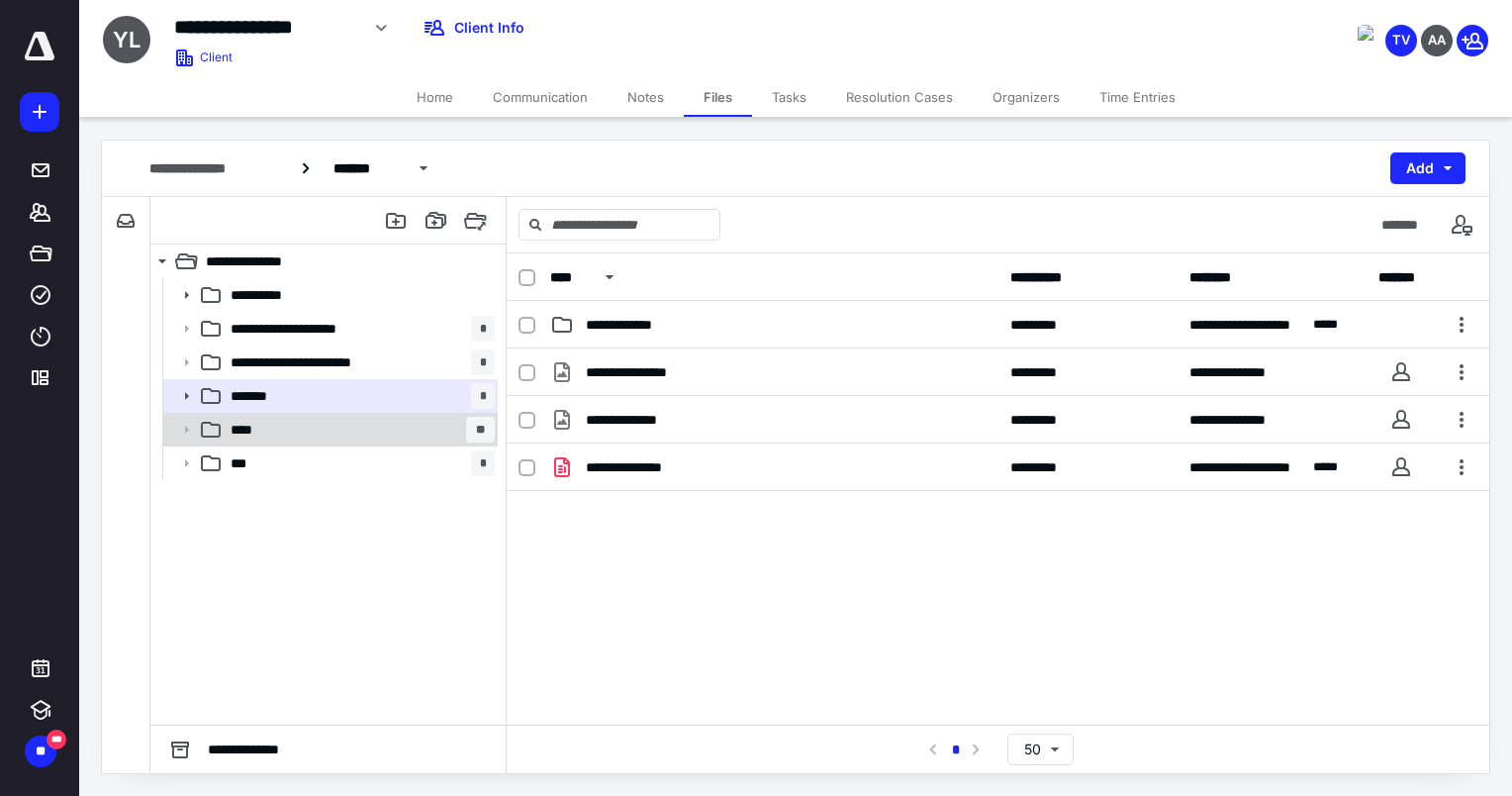 click on "**** **" at bounding box center [358, 430] 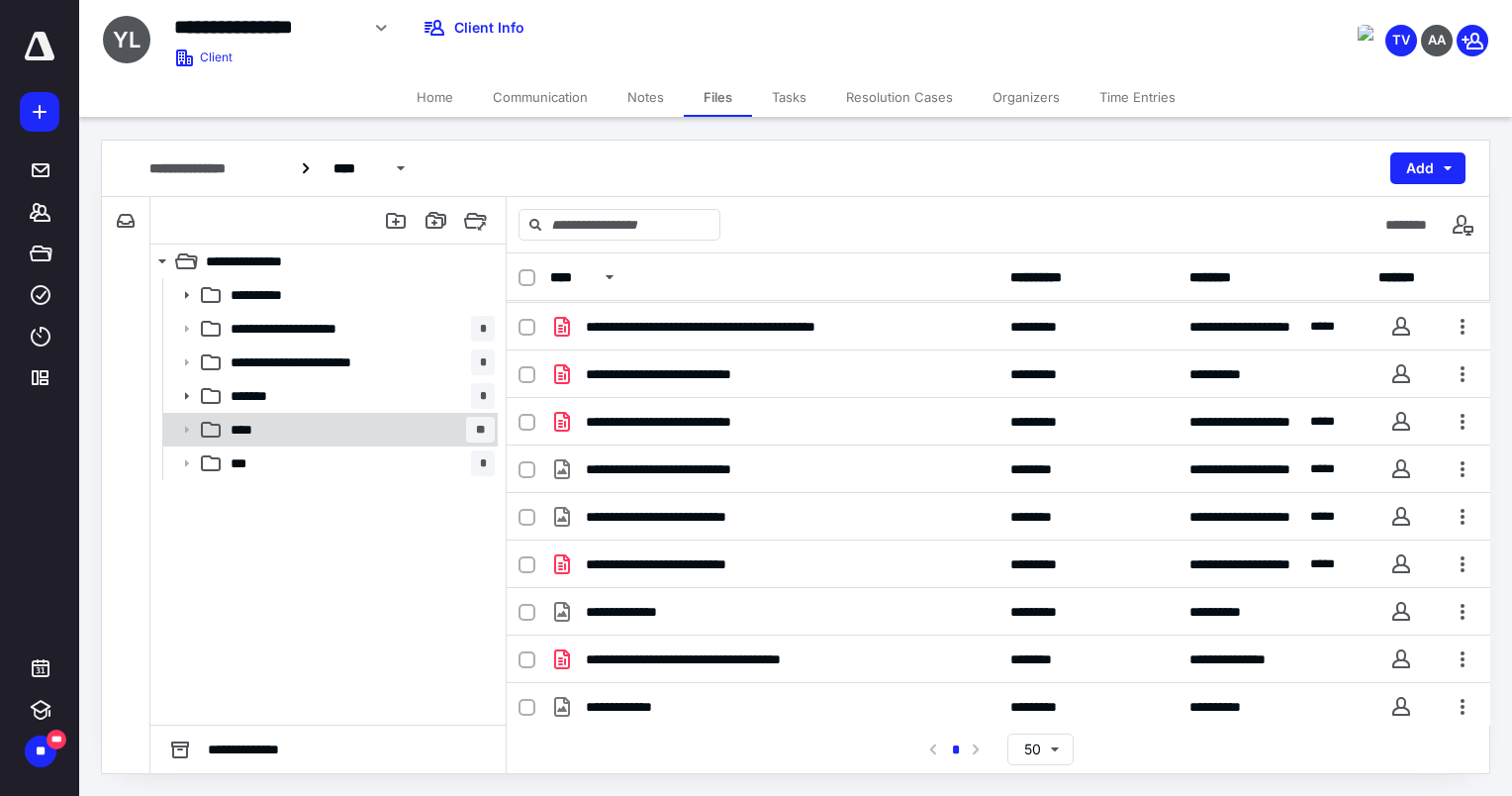 scroll, scrollTop: 190, scrollLeft: 0, axis: vertical 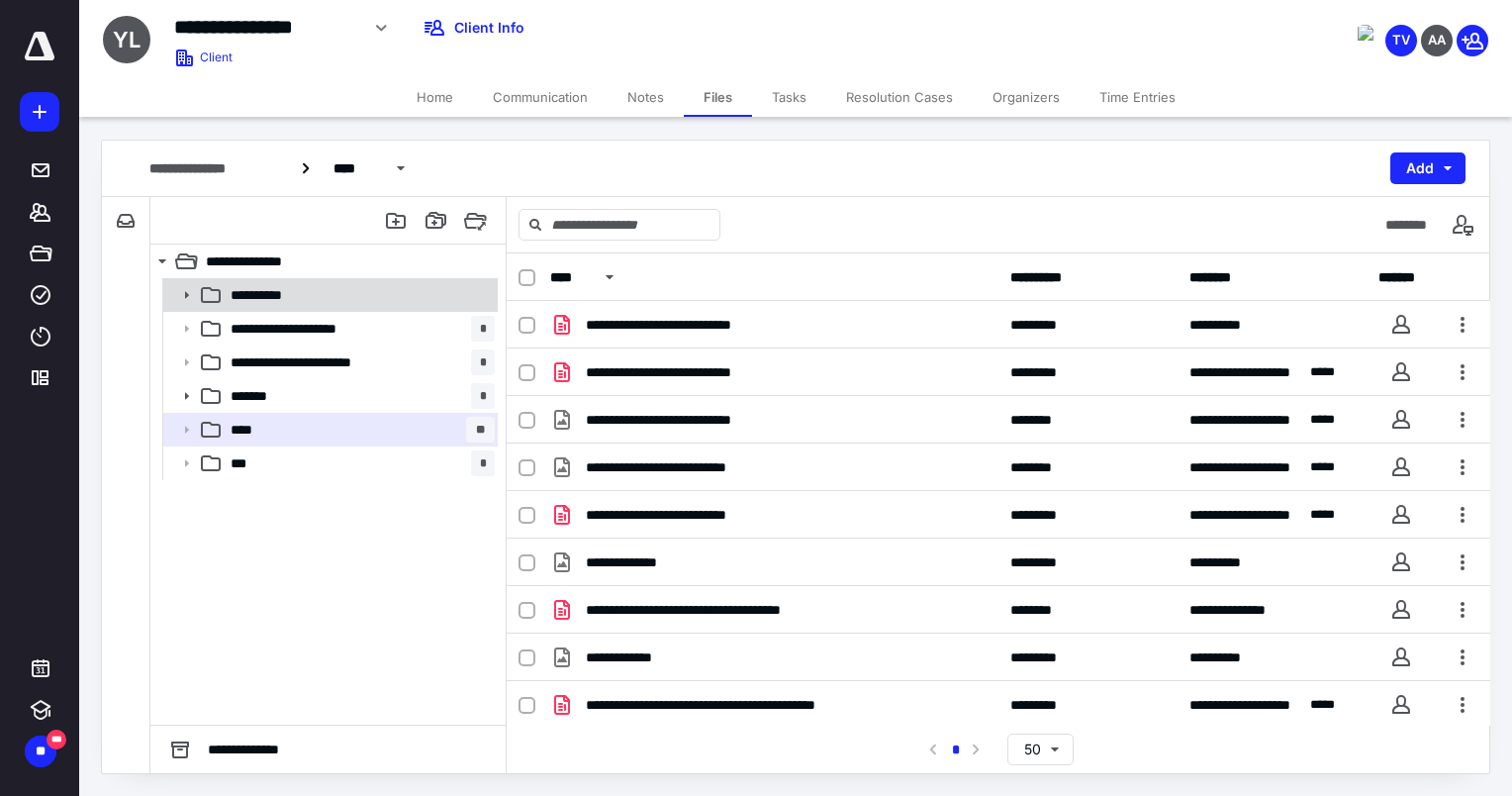 click on "**********" at bounding box center (358, 295) 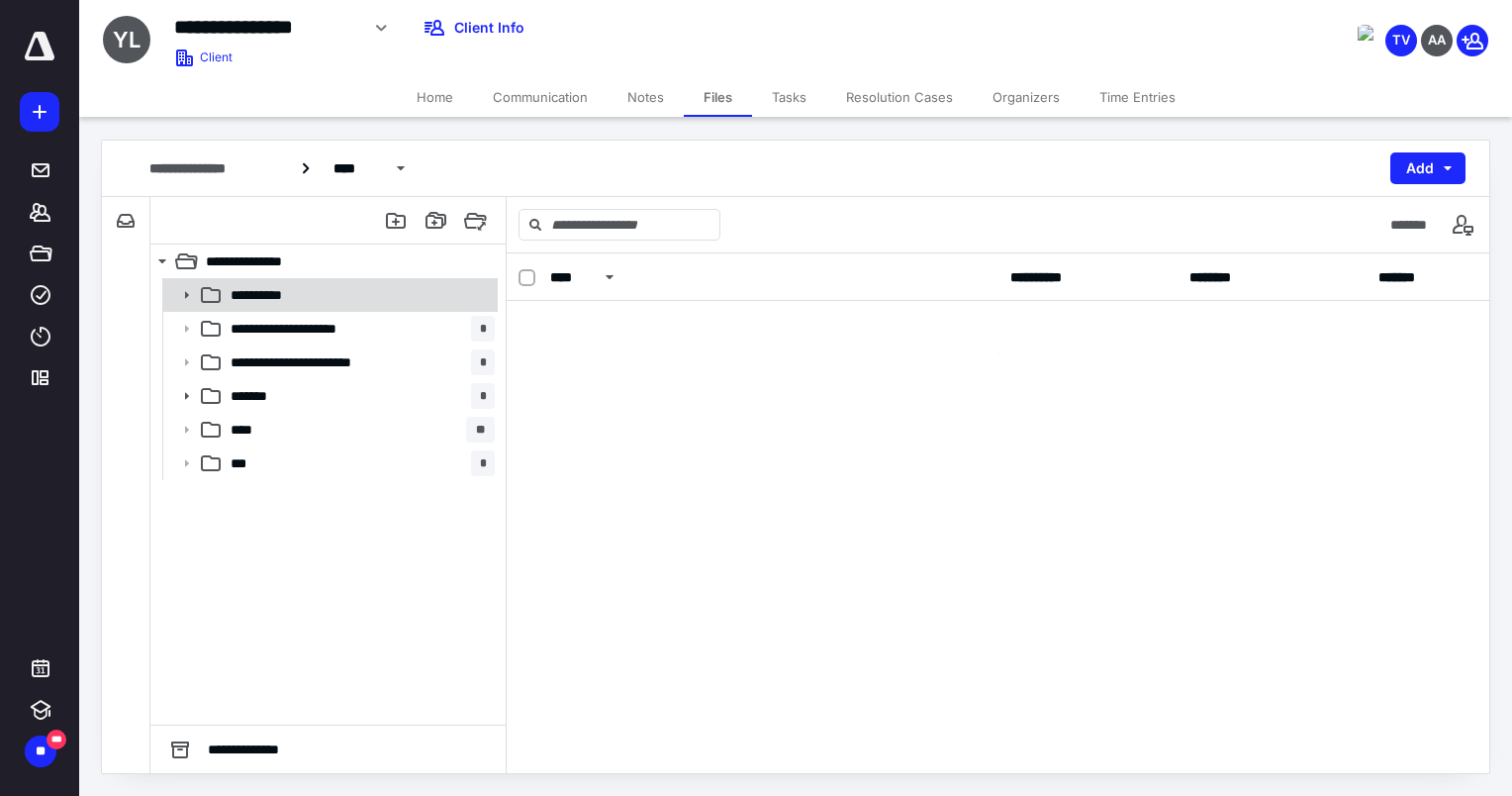 scroll, scrollTop: 0, scrollLeft: 0, axis: both 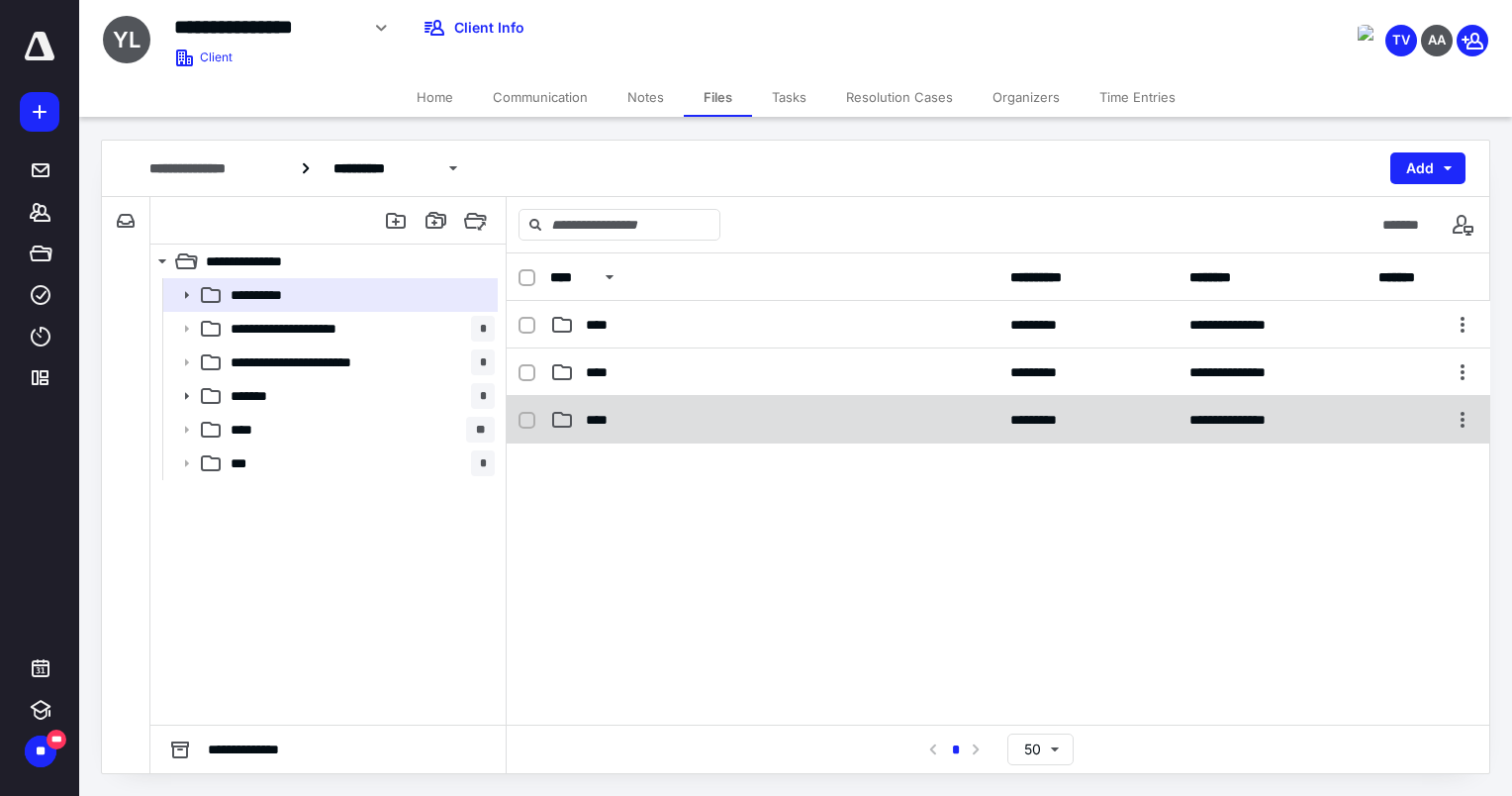 click on "****" at bounding box center [603, 420] 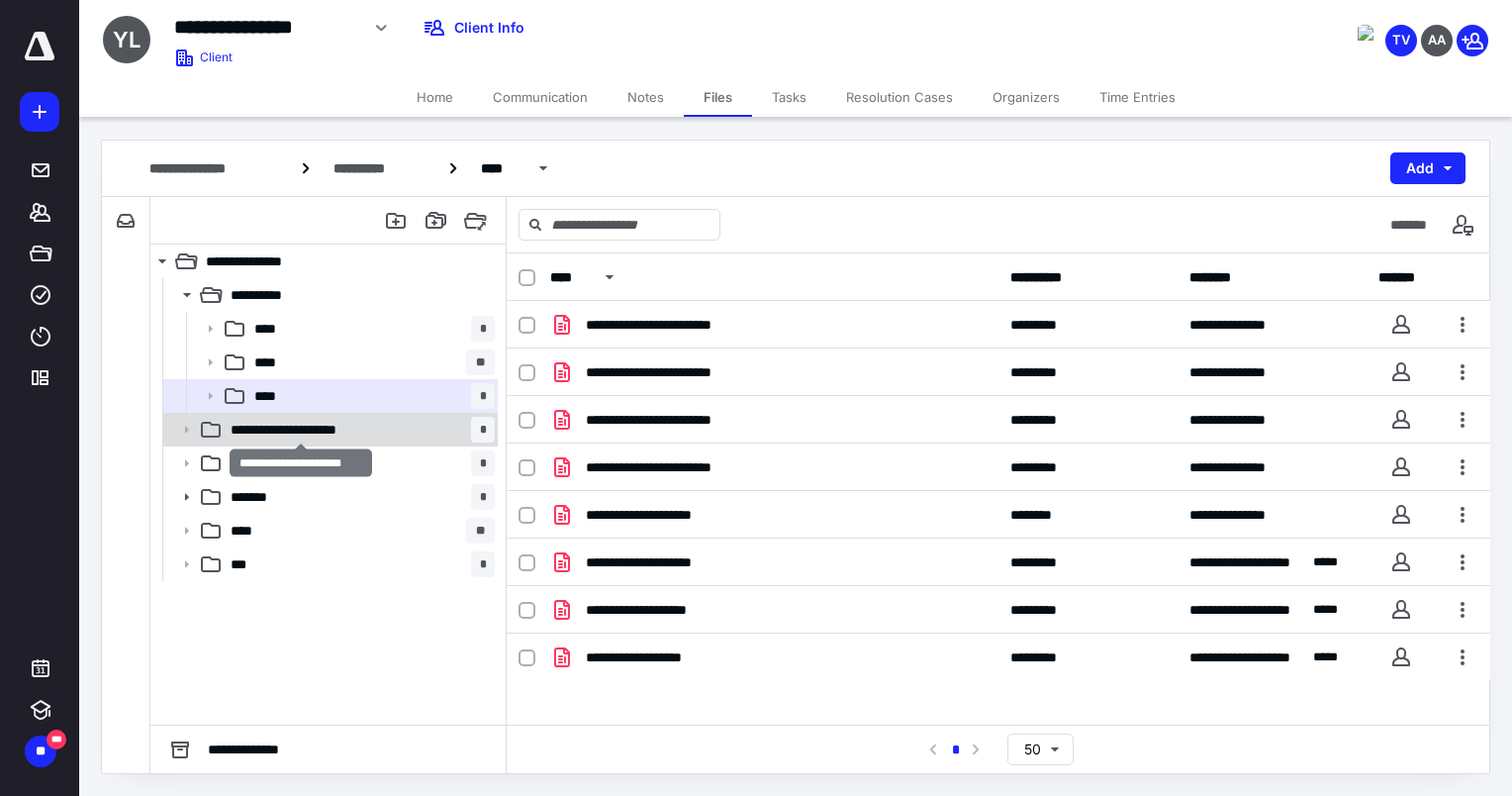 click on "**********" at bounding box center [301, 430] 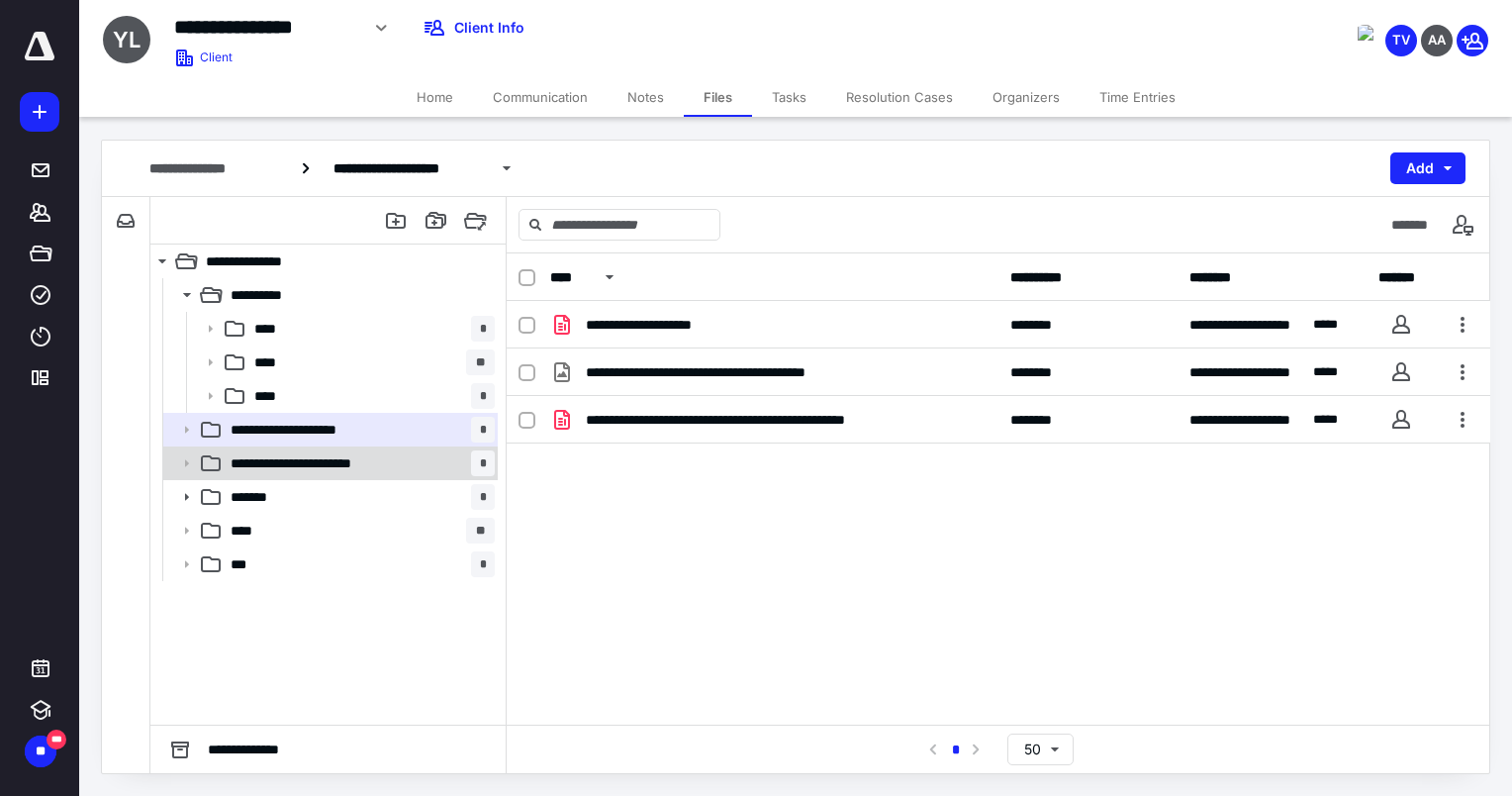 click on "**********" at bounding box center [329, 463] 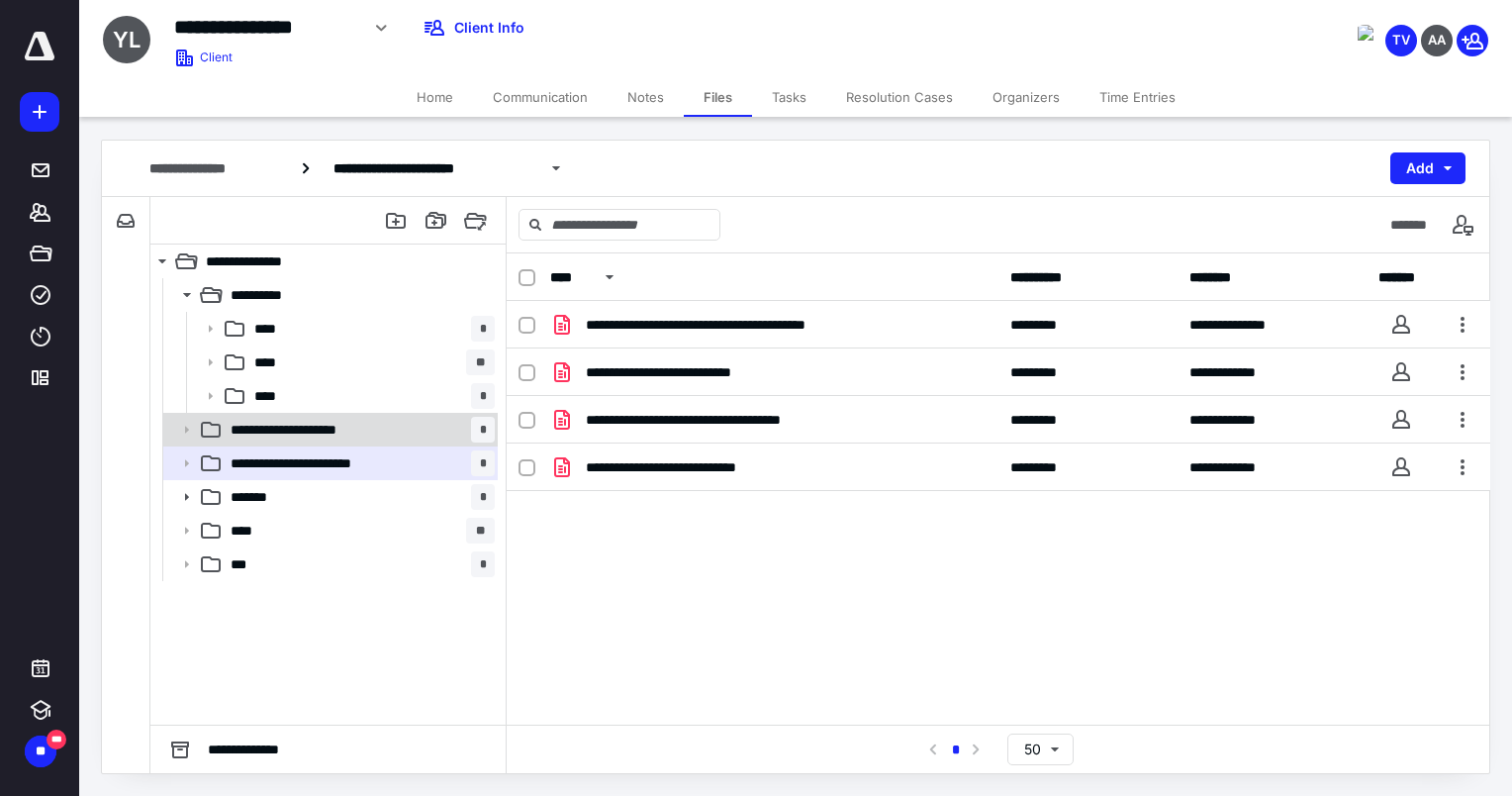 click on "**********" at bounding box center (301, 430) 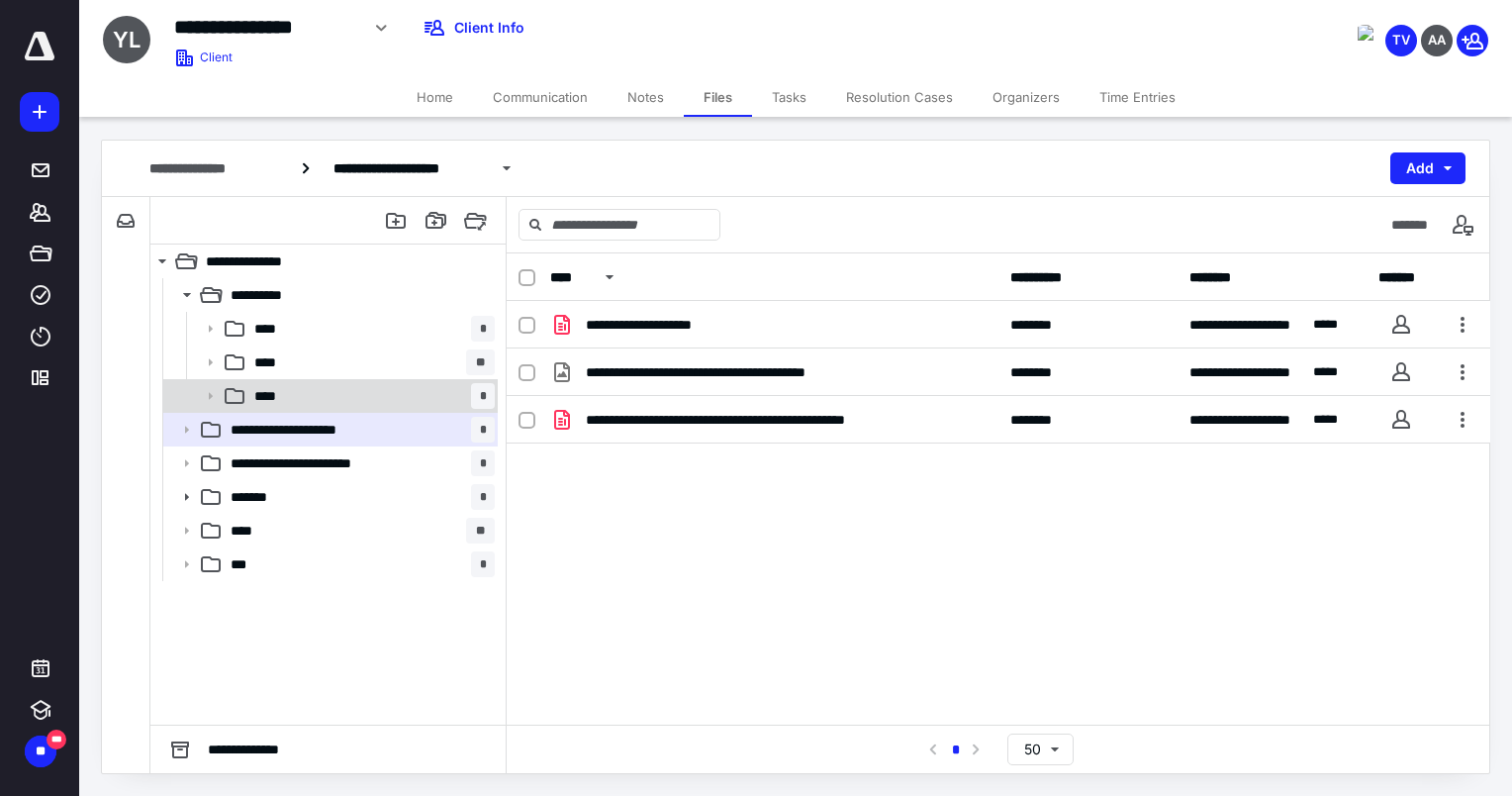 click on "**** *" at bounding box center (370, 396) 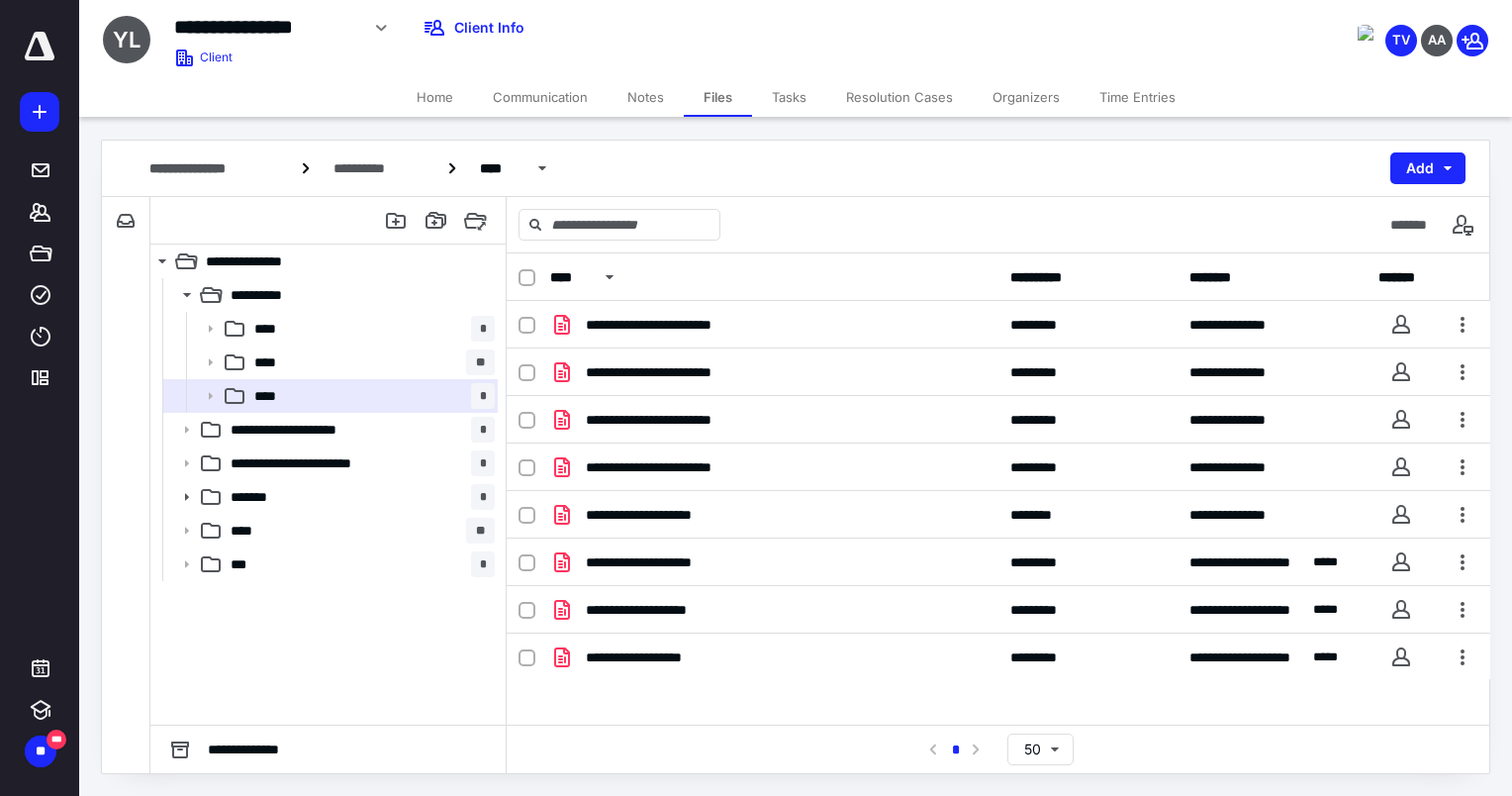 click on "Home" at bounding box center (434, 97) 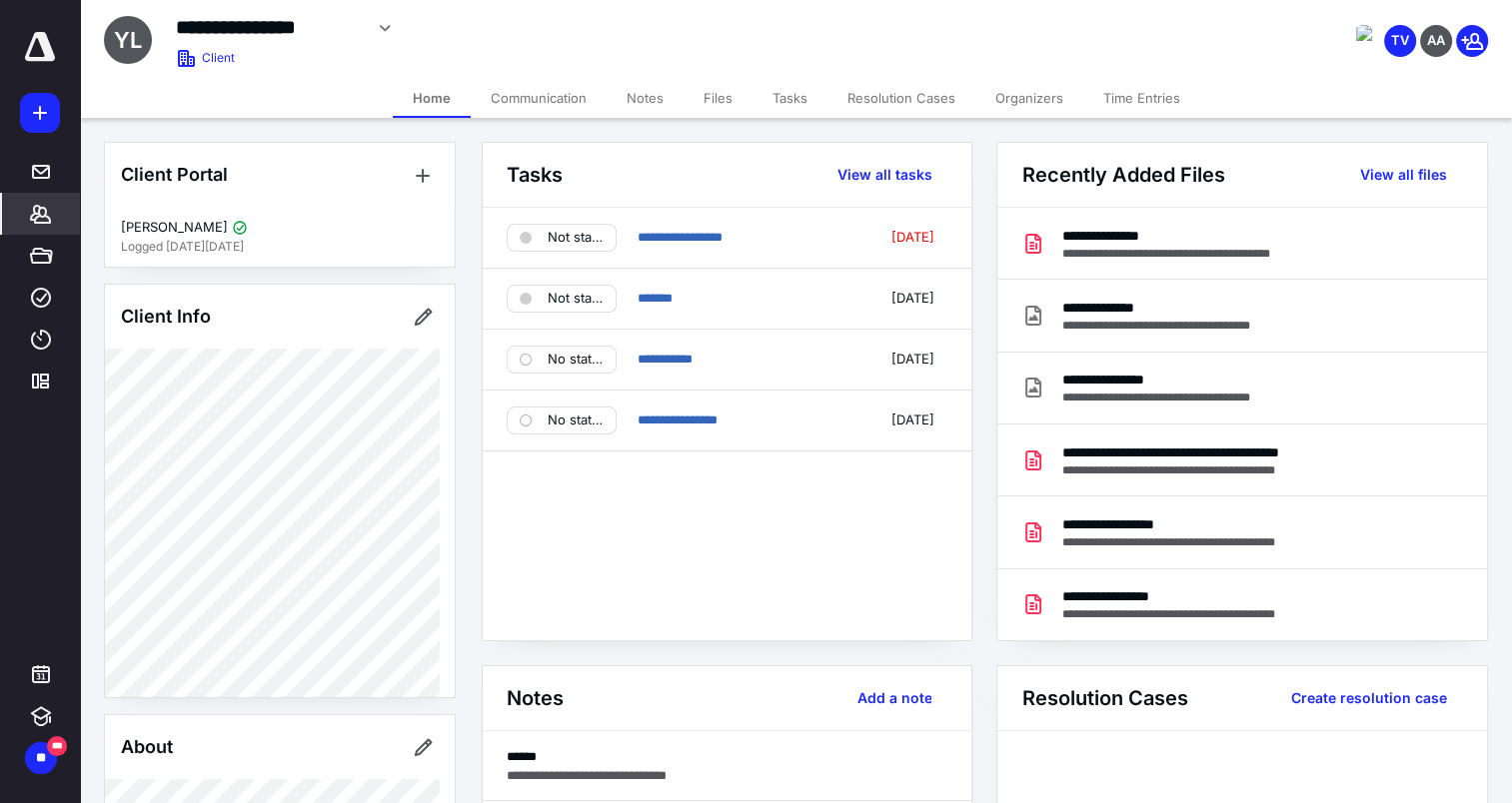 click on "Communication" at bounding box center (539, 98) 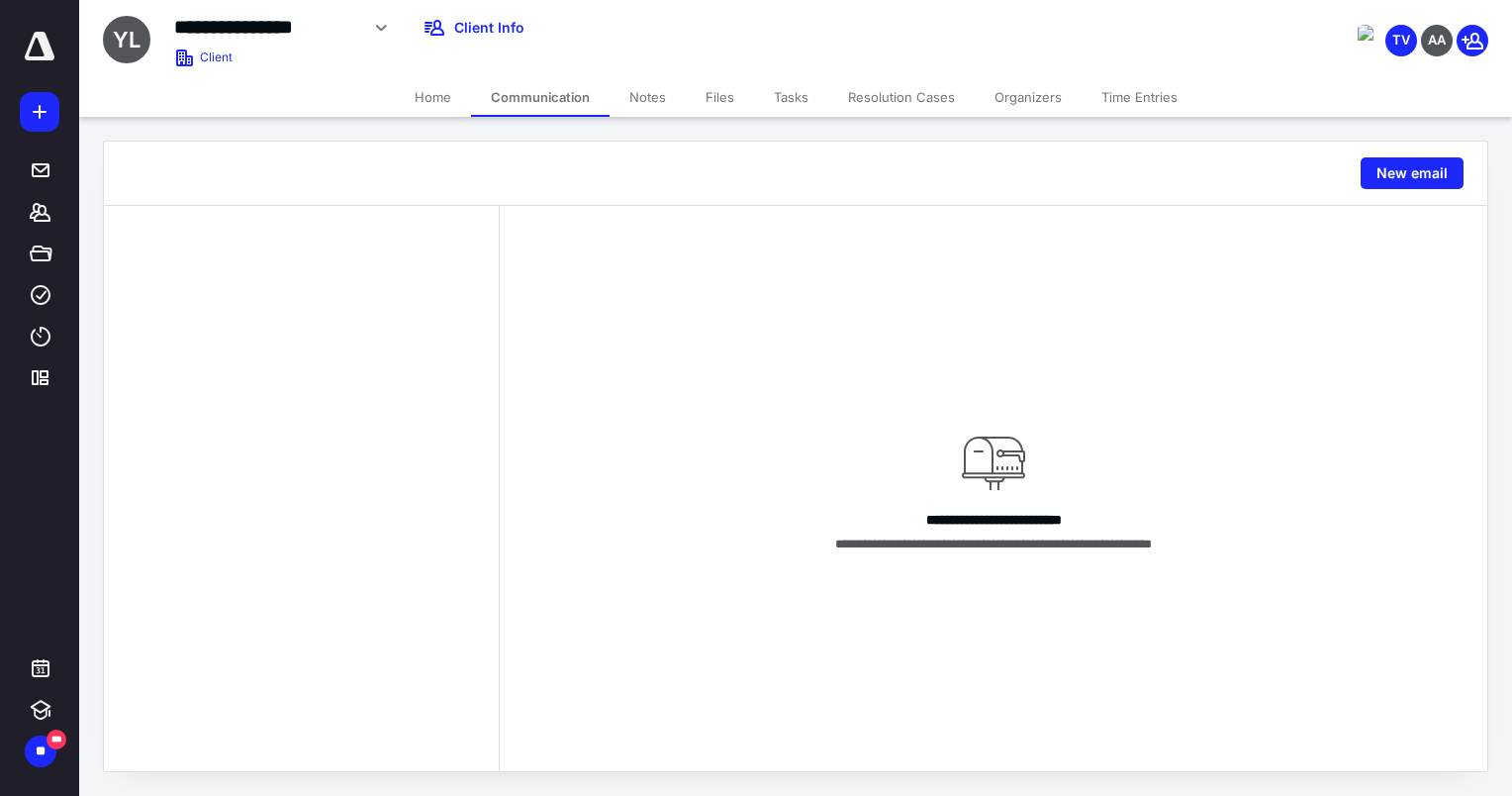 click on "Notes" at bounding box center (647, 97) 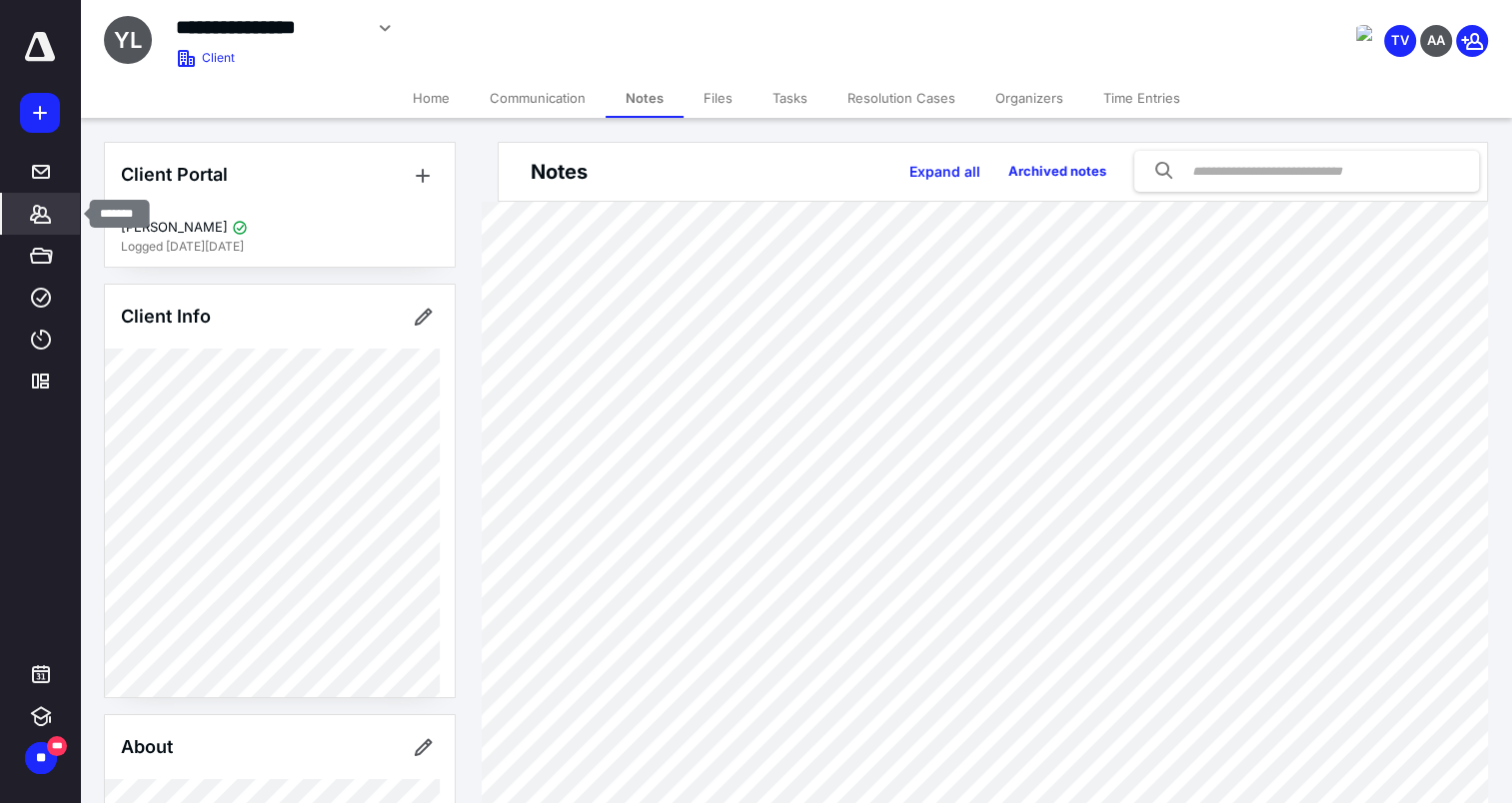 click 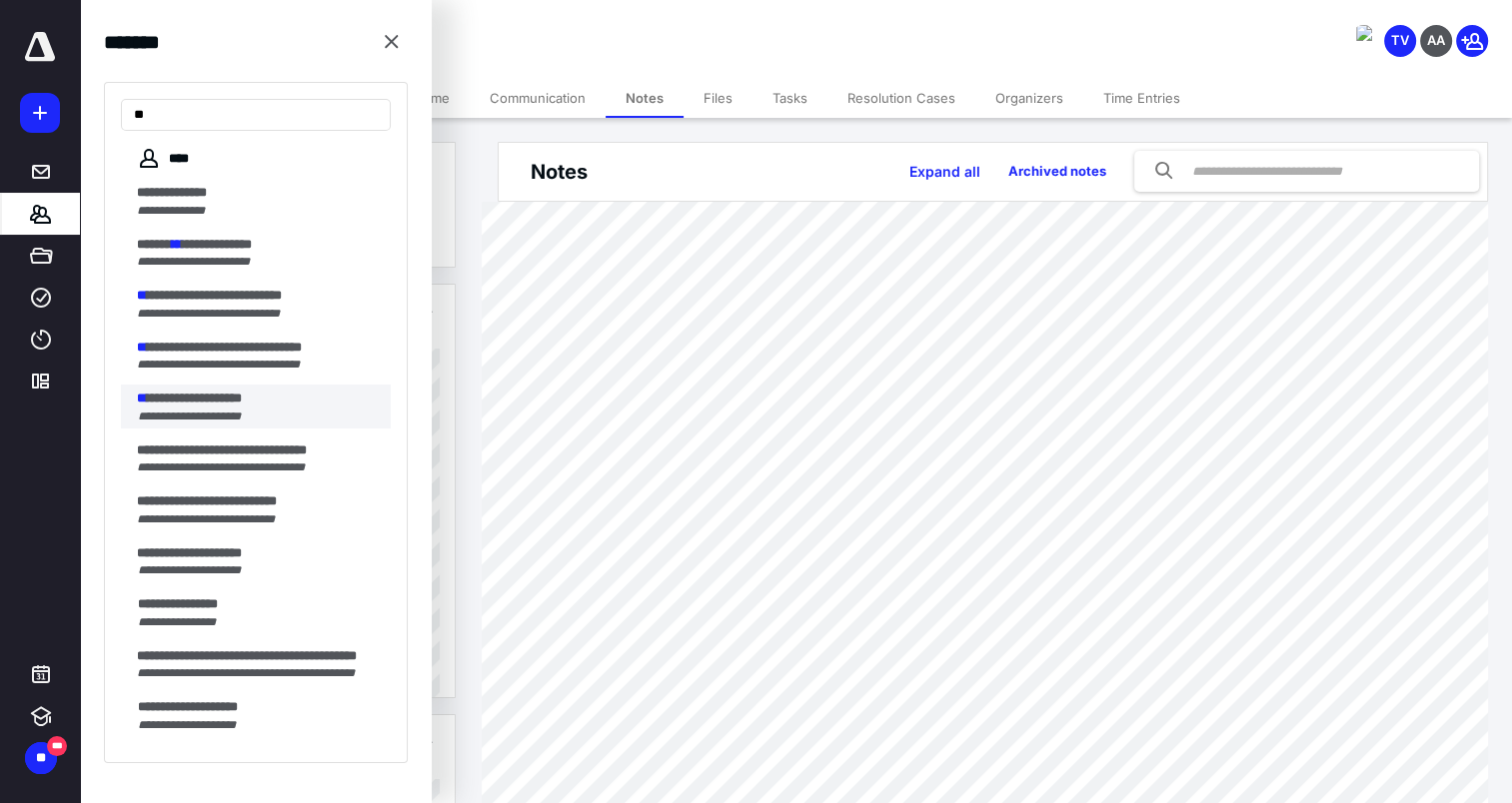 type on "**" 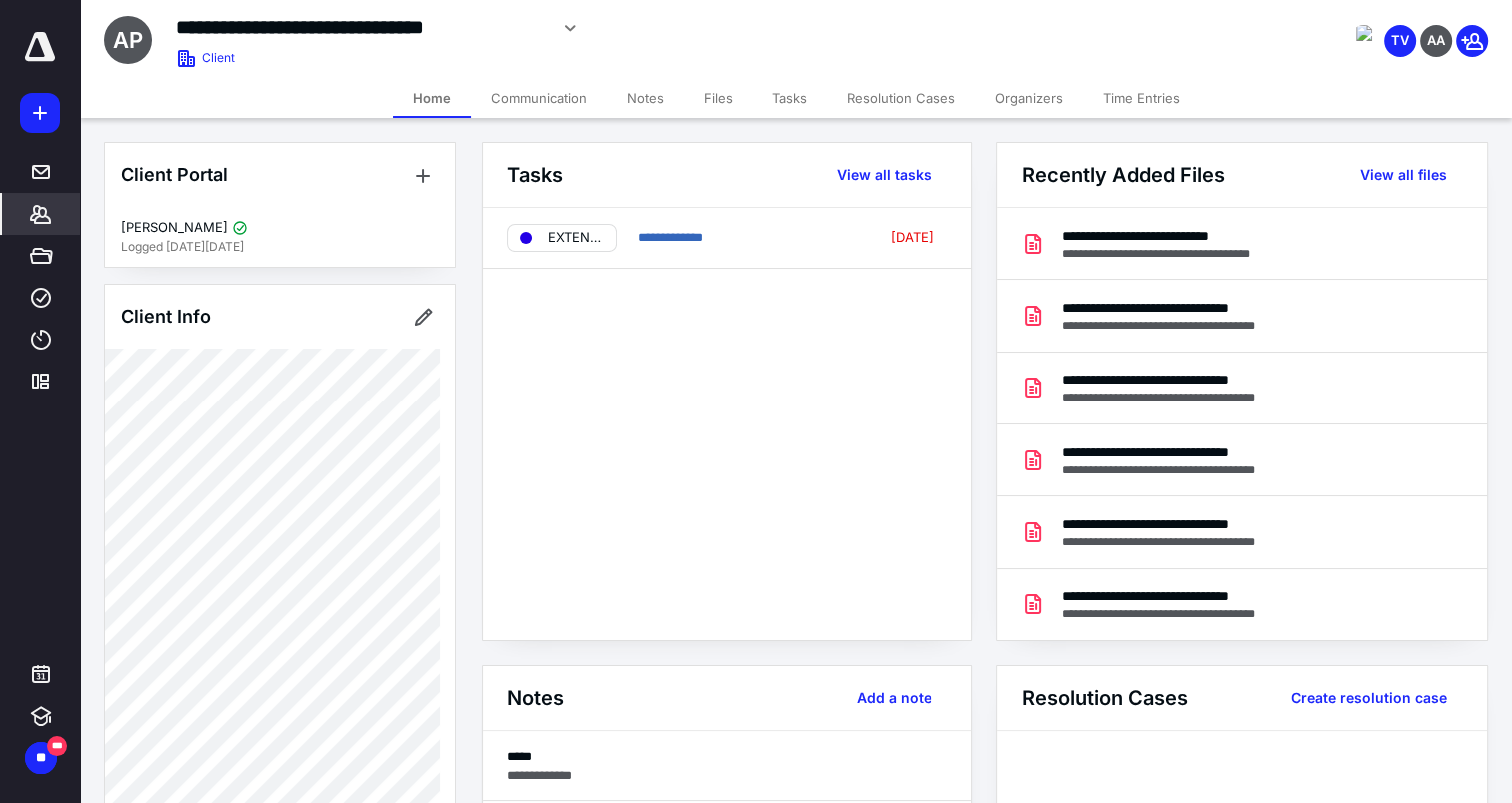 click on "Files" at bounding box center [718, 98] 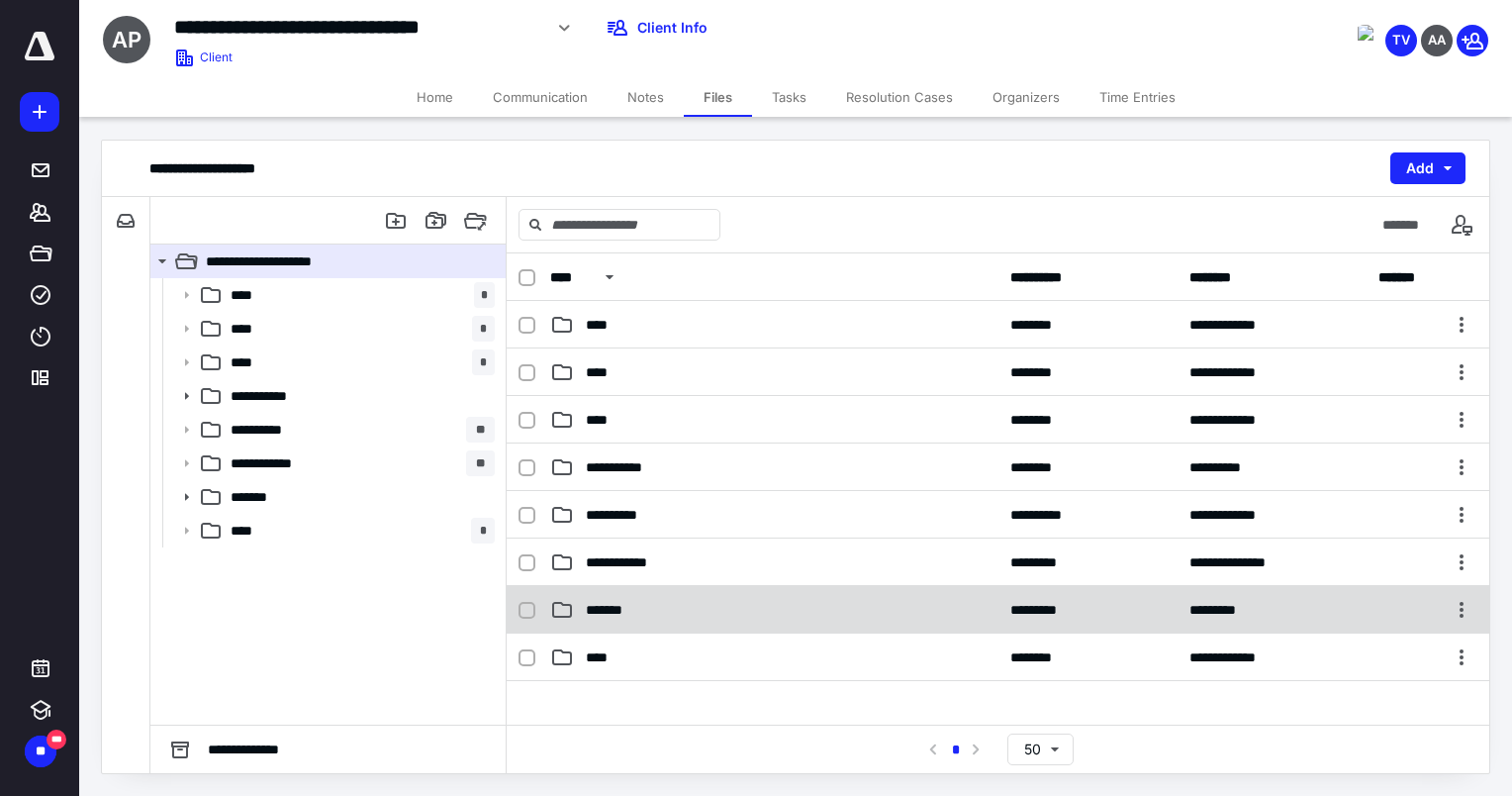 click on "******* ********* *********" at bounding box center (997, 610) 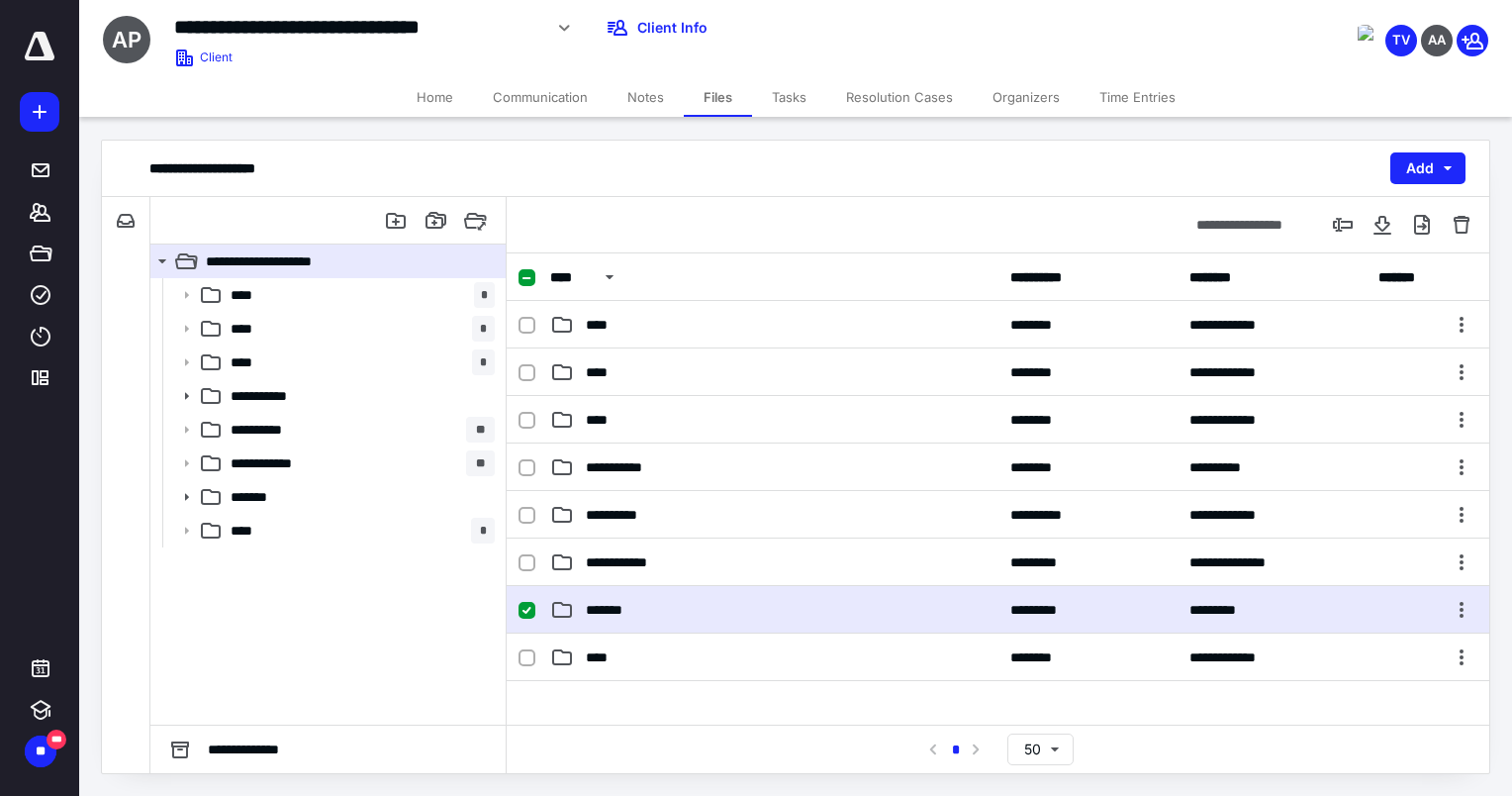 click on "******* ********* *********" at bounding box center [997, 610] 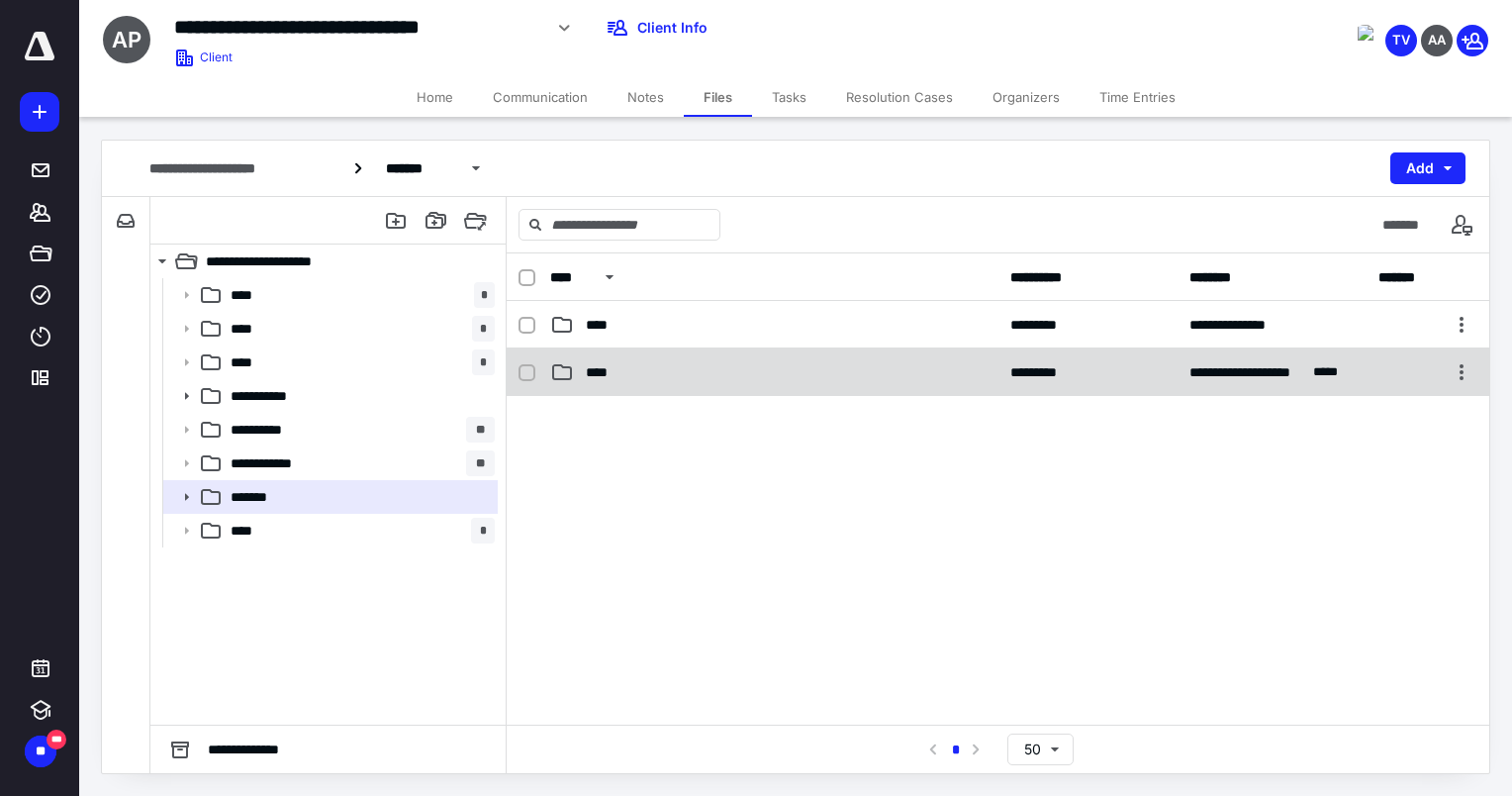 click on "**********" at bounding box center (997, 372) 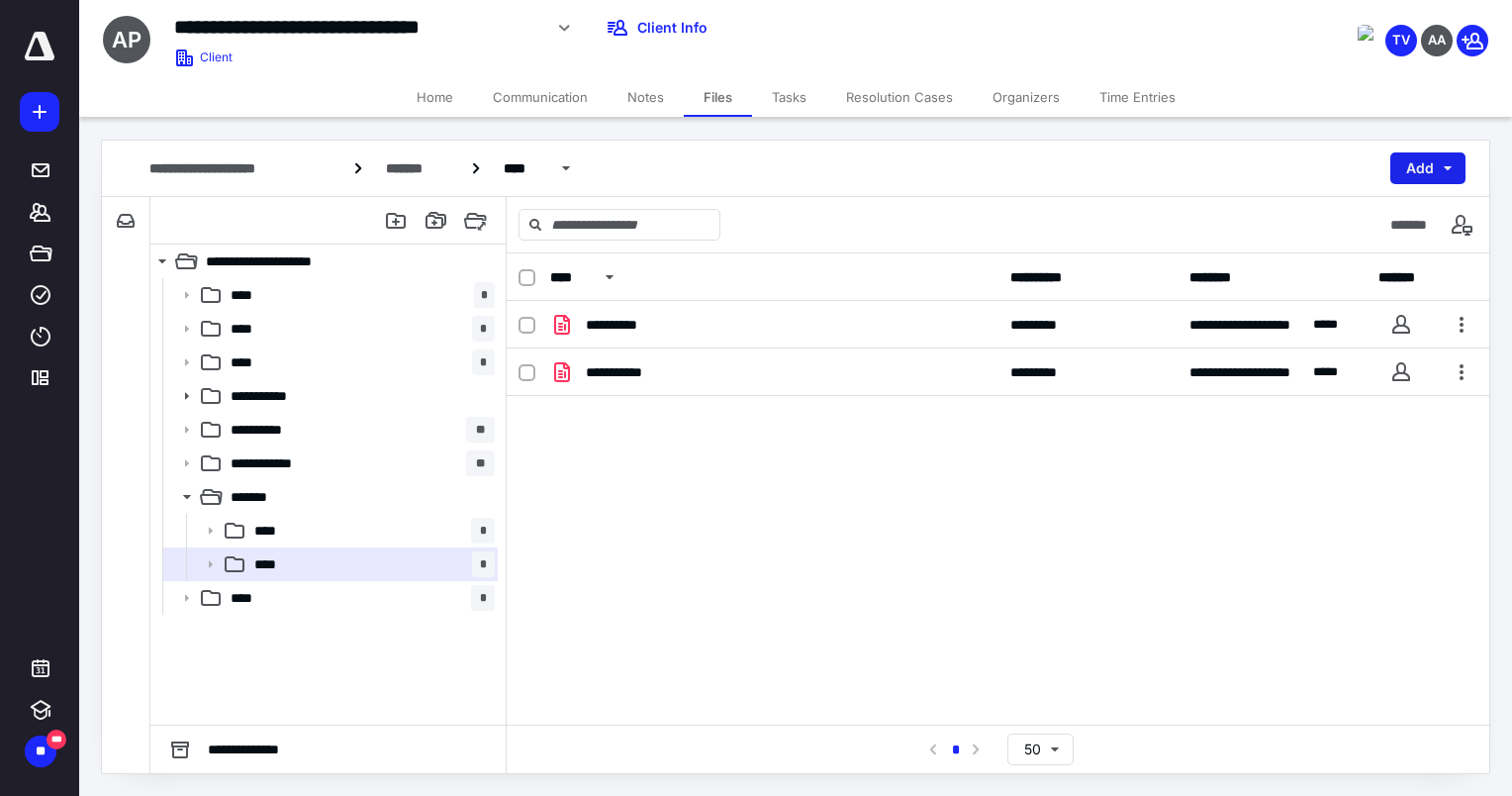 click on "Add" at bounding box center [1428, 168] 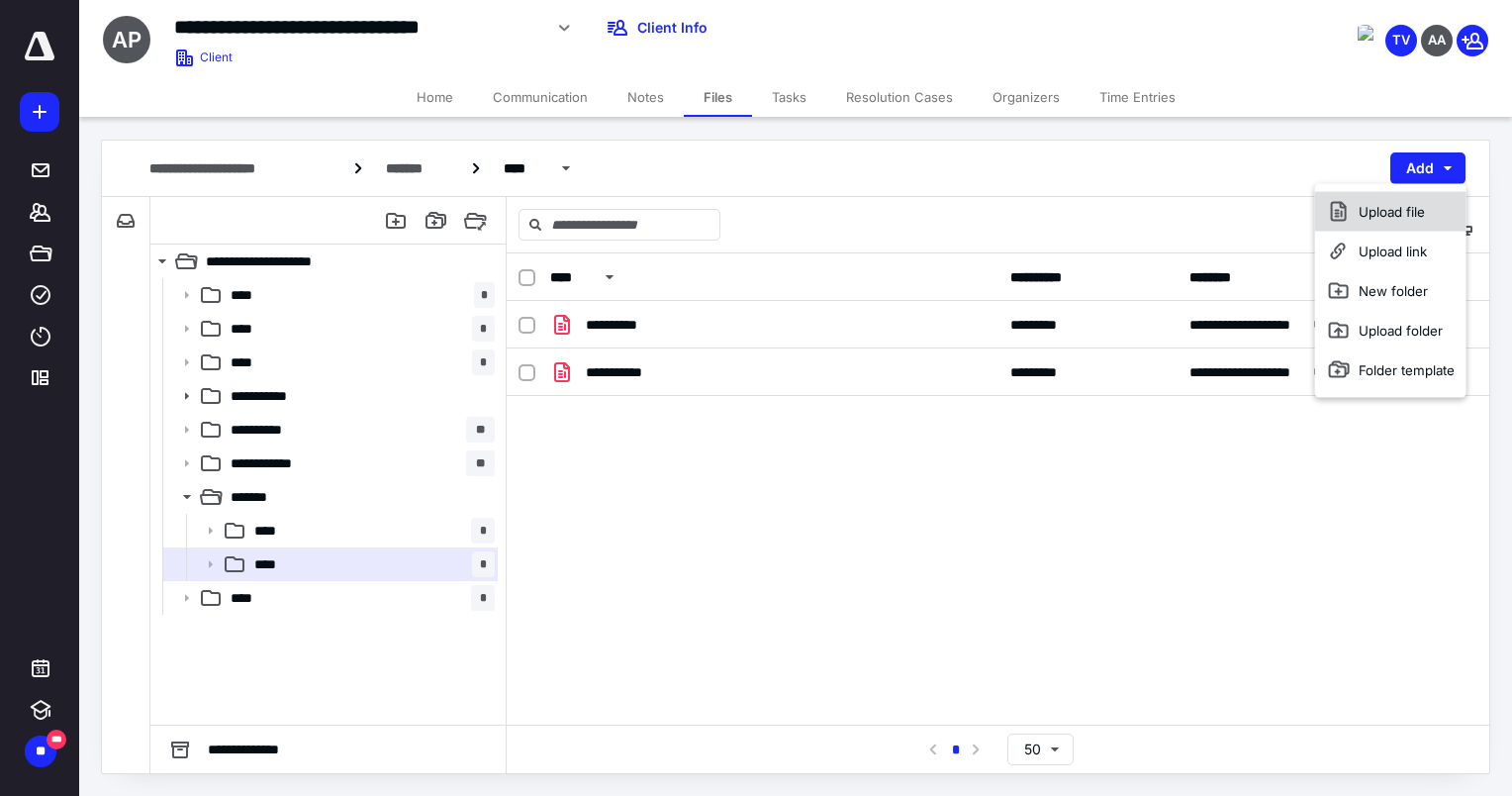 click on "Upload file" at bounding box center [1390, 212] 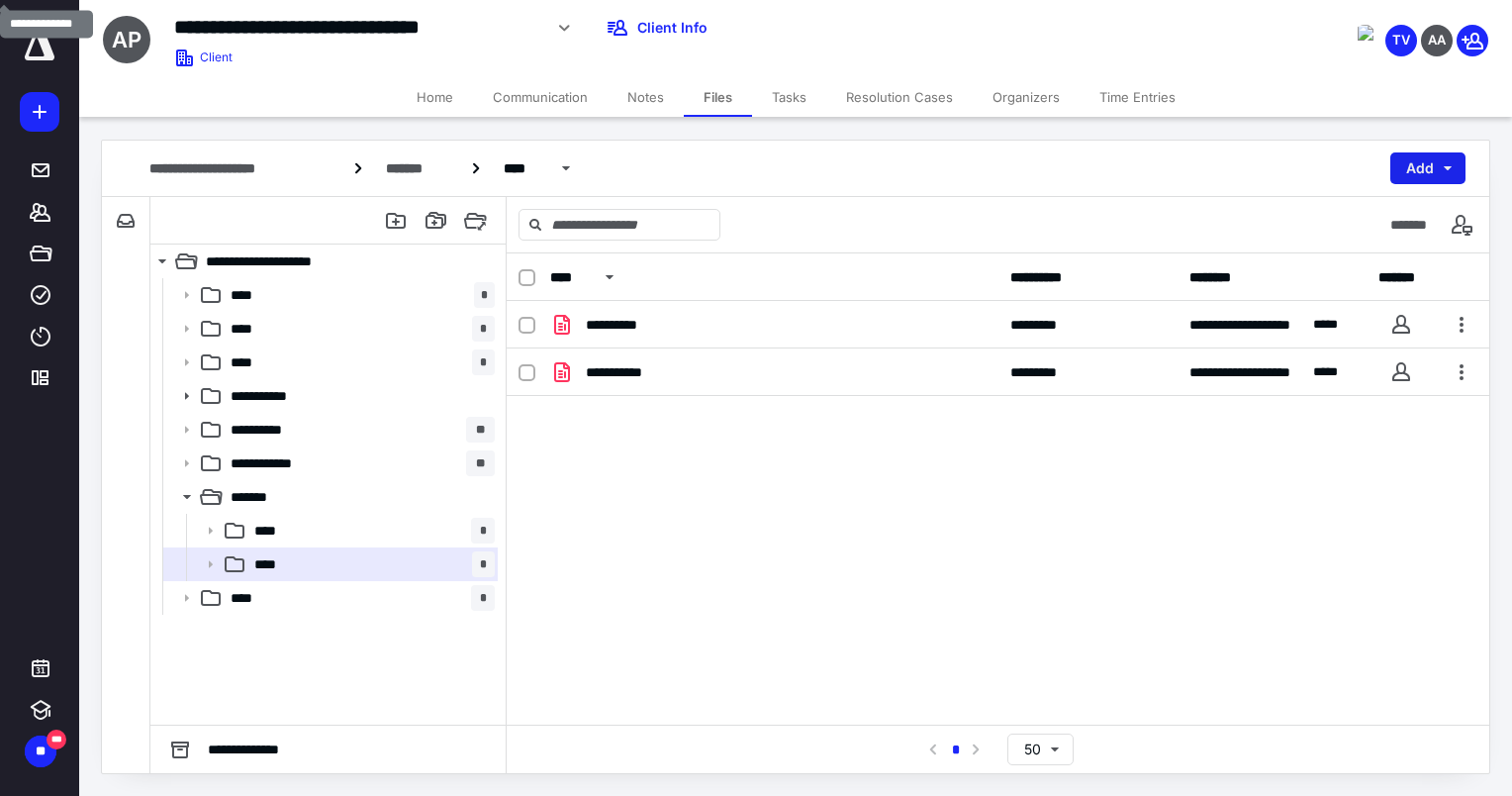 click on "Add" at bounding box center [1428, 168] 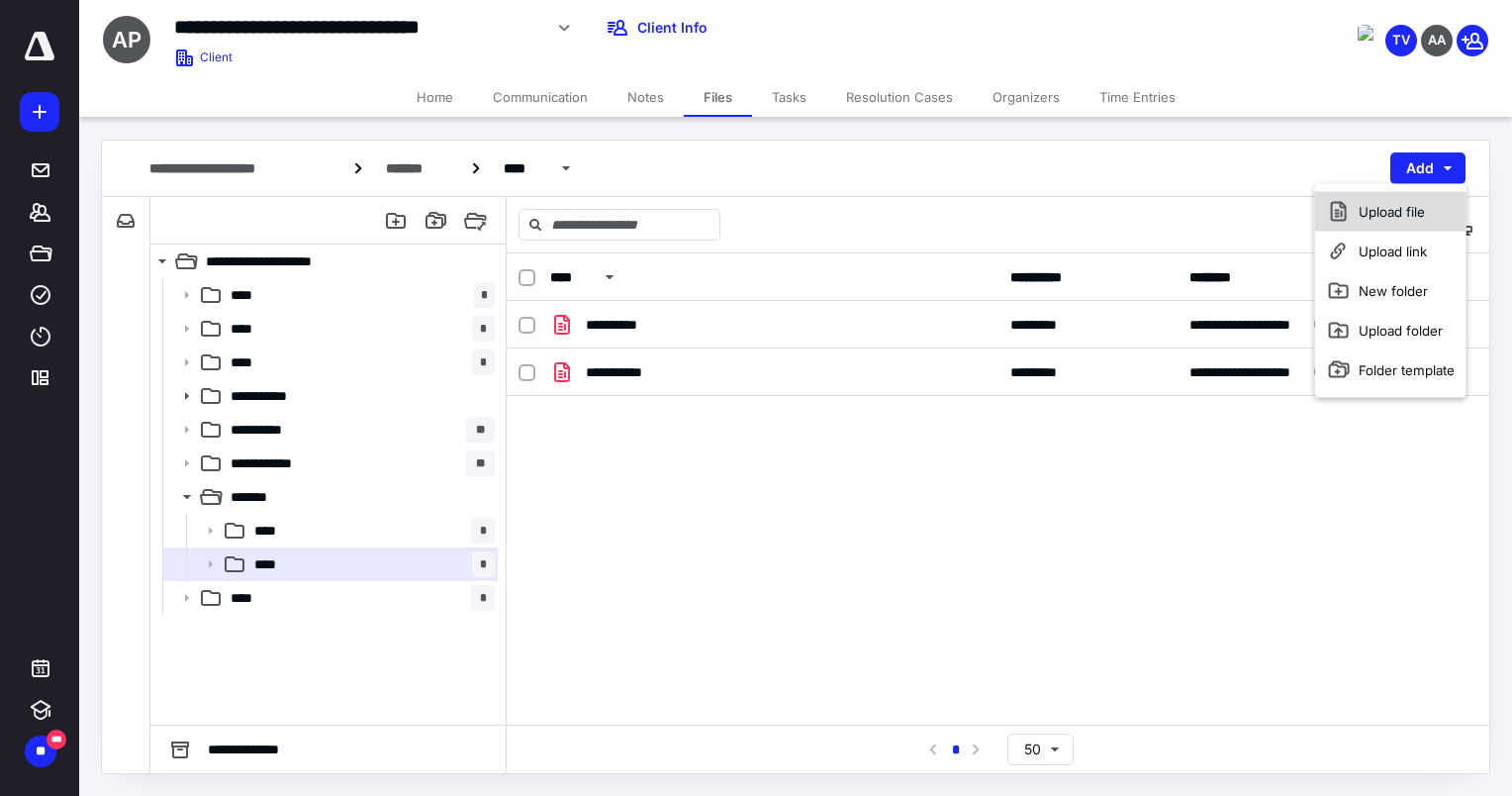 click on "Upload file" at bounding box center [1390, 212] 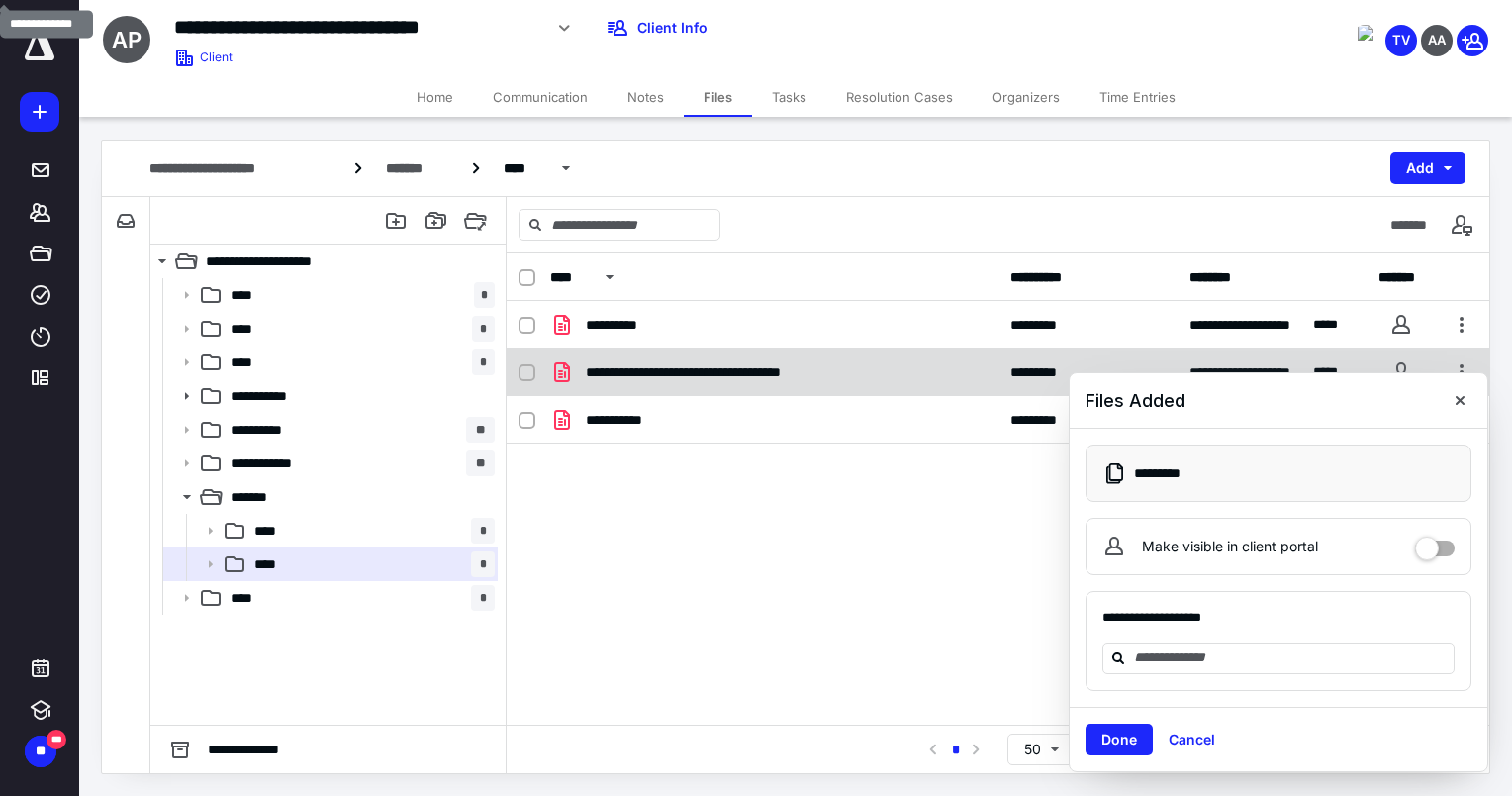 click on "**********" at bounding box center [715, 372] 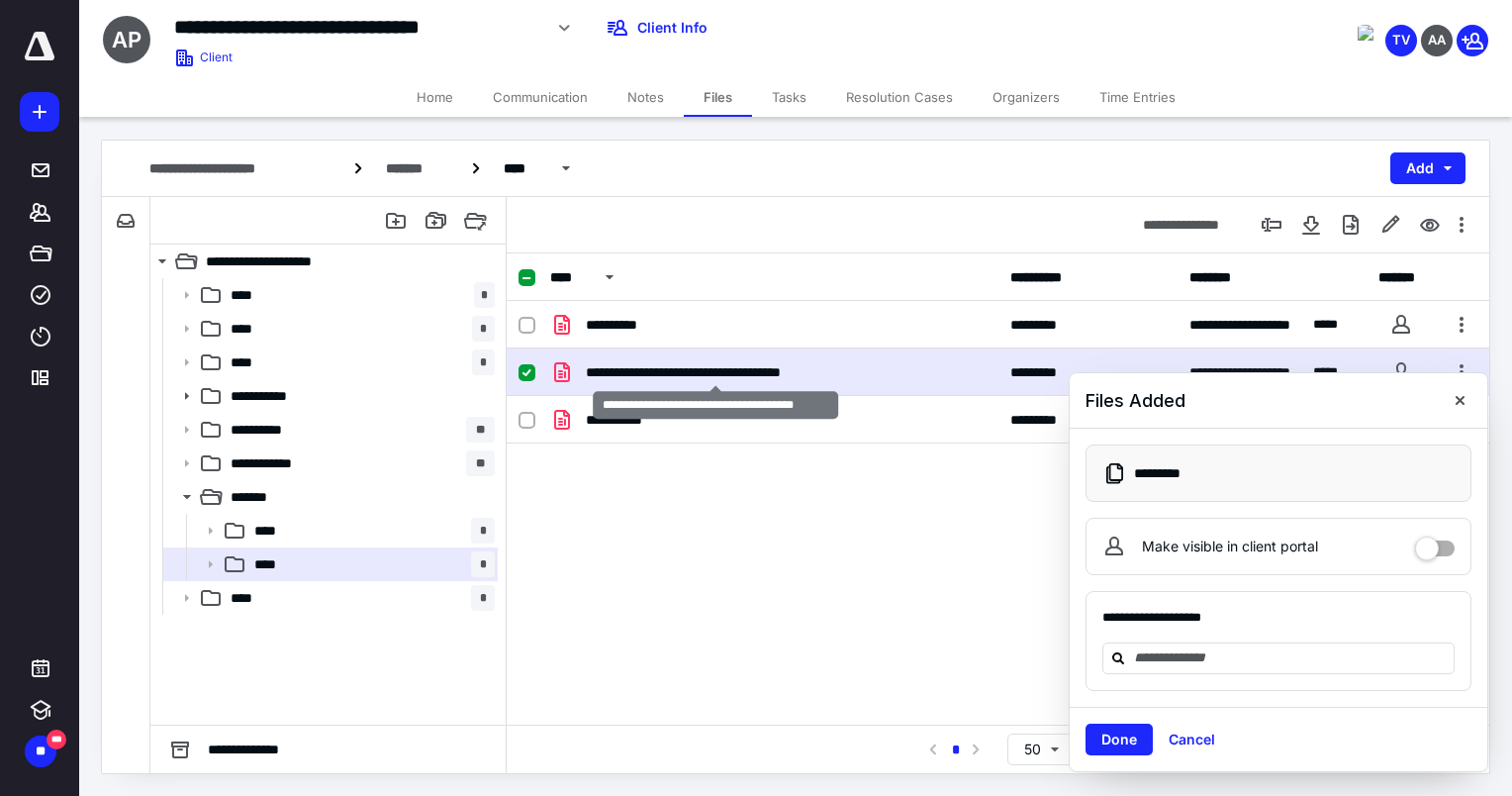 click on "**********" at bounding box center (715, 372) 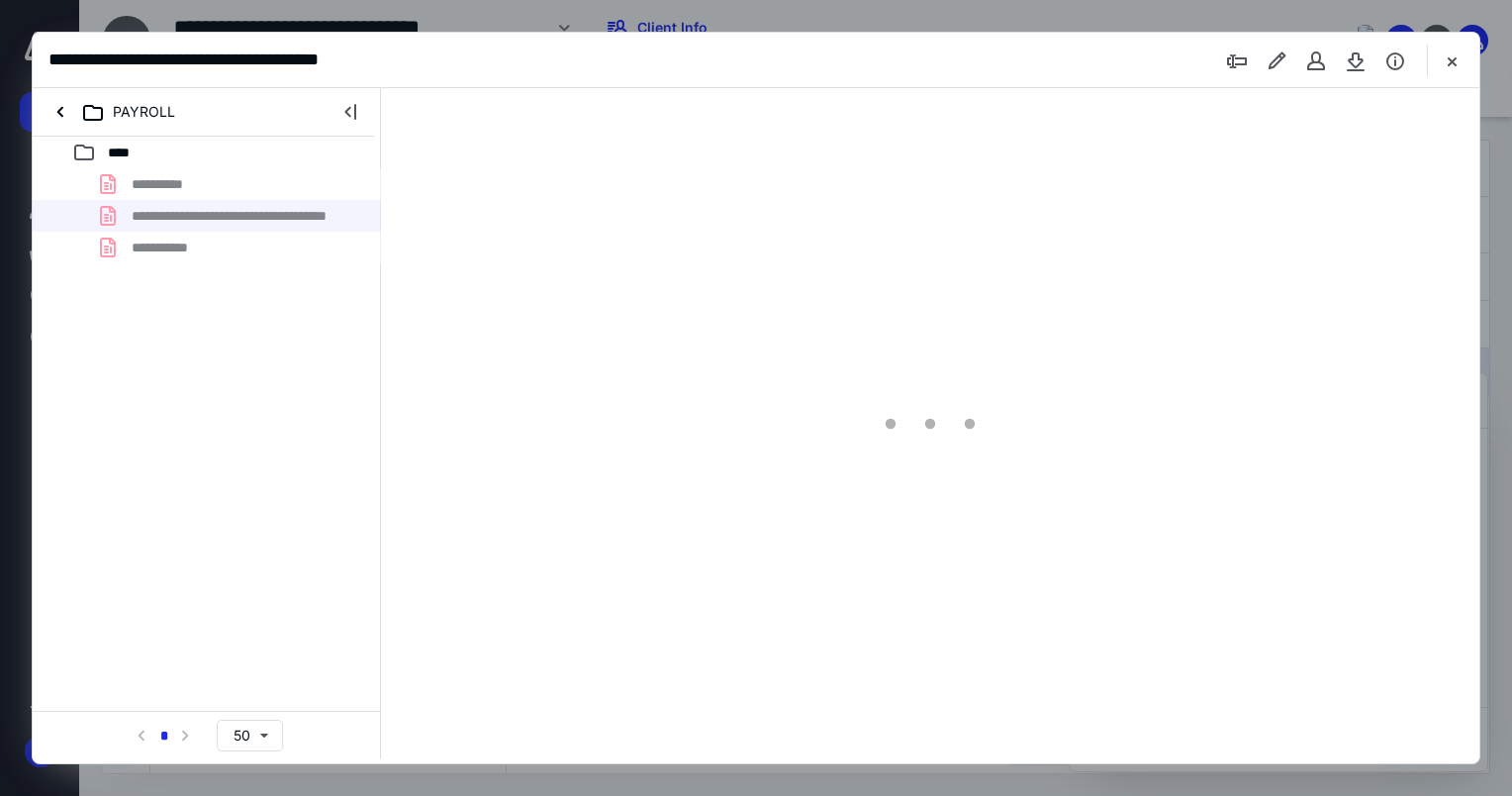 scroll, scrollTop: 0, scrollLeft: 0, axis: both 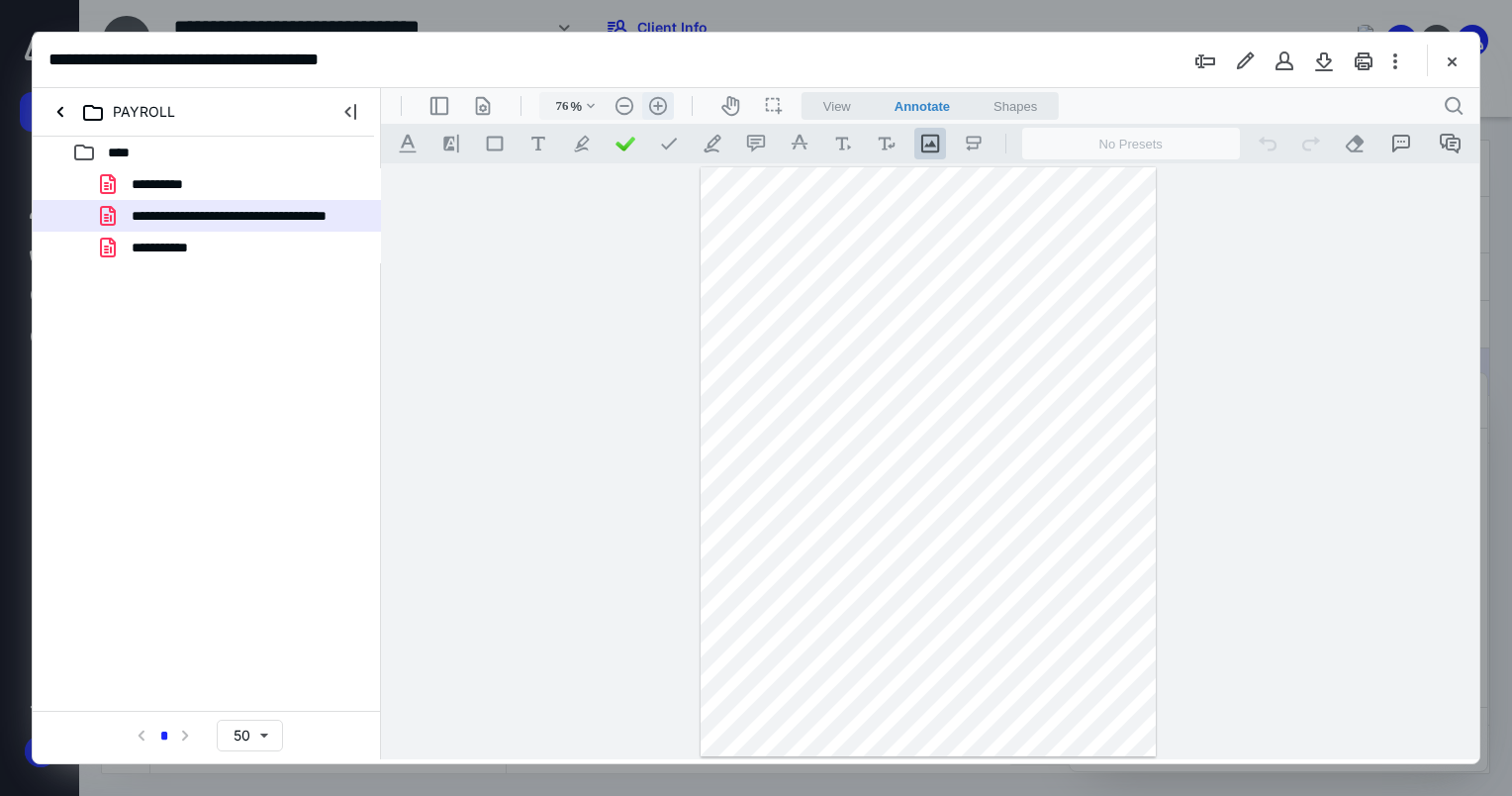 click on ".cls-1{fill:#abb0c4;} icon - header - zoom - in - line" at bounding box center [658, 106] 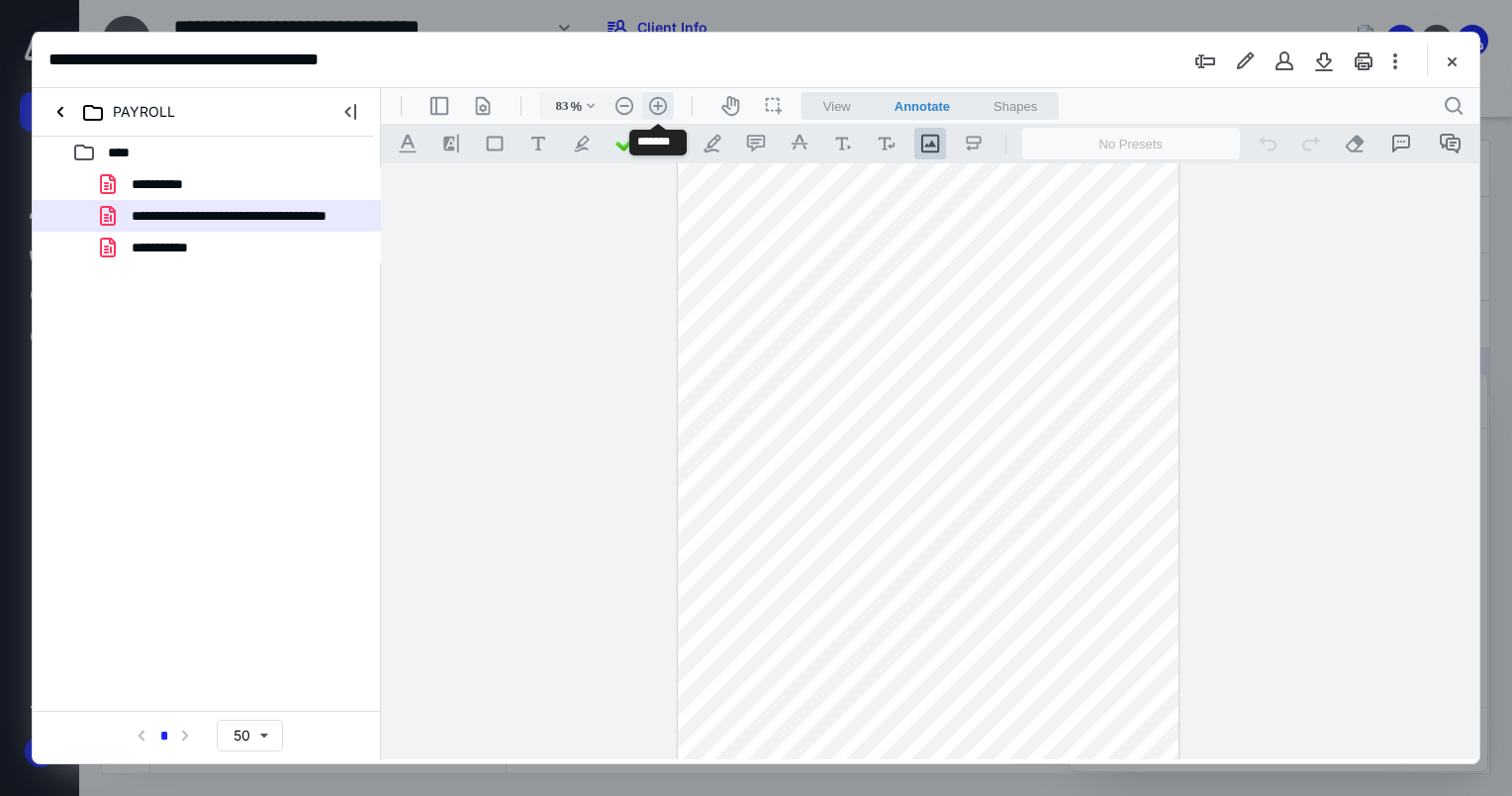 click on ".cls-1{fill:#abb0c4;} icon - header - zoom - in - line" at bounding box center [658, 106] 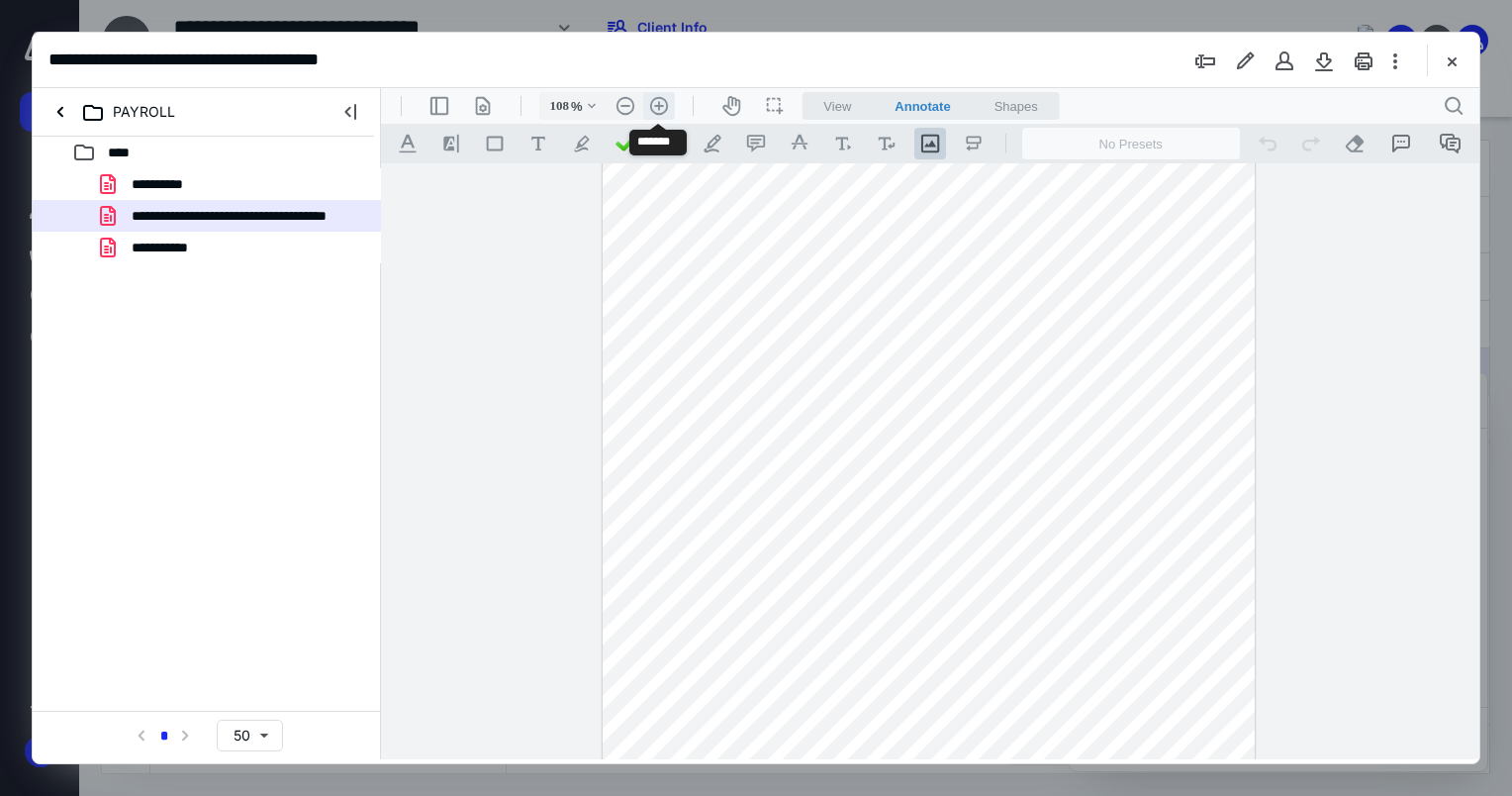 click on ".cls-1{fill:#abb0c4;} icon - header - zoom - in - line" at bounding box center (659, 106) 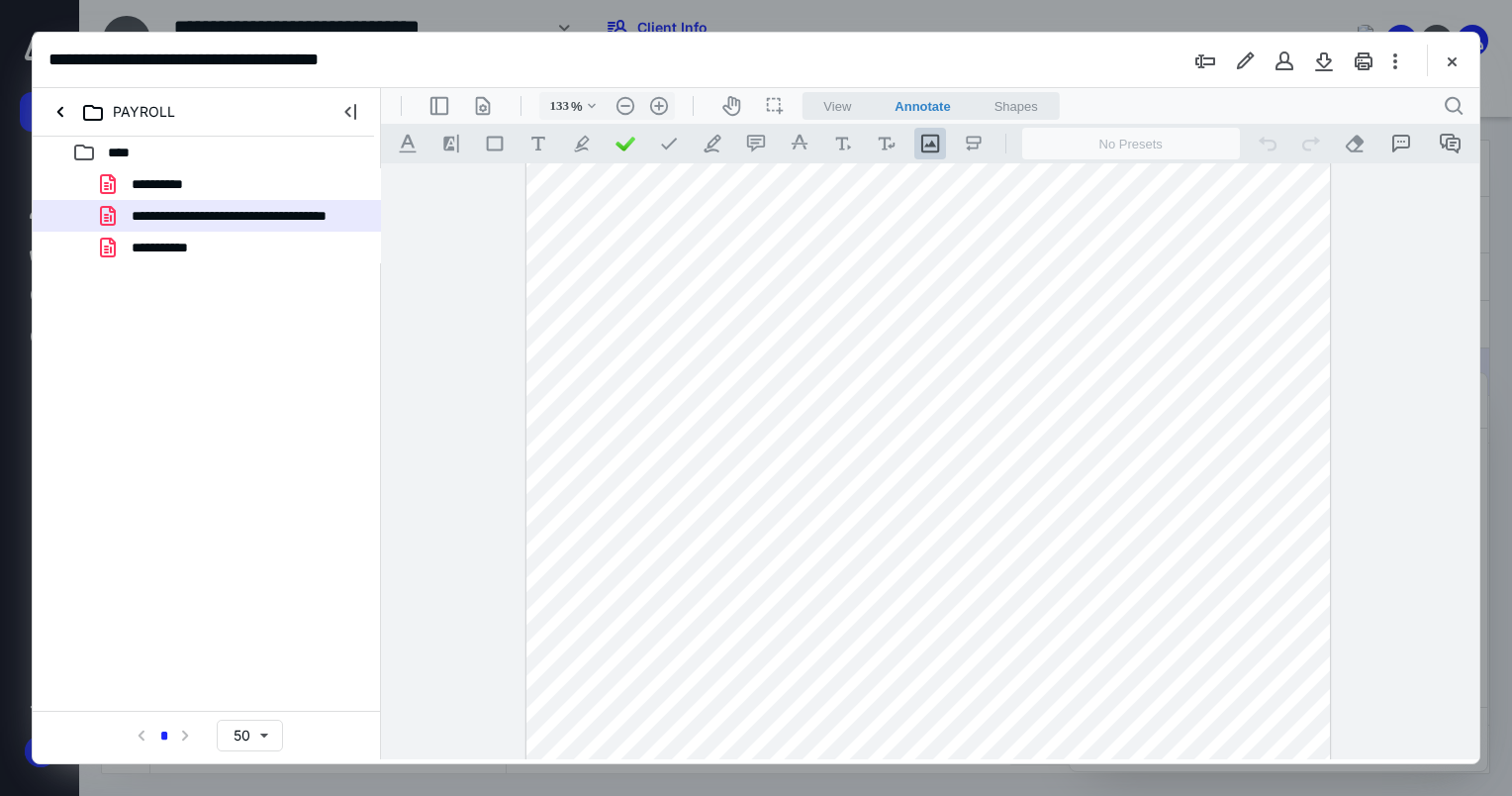 scroll, scrollTop: 0, scrollLeft: 0, axis: both 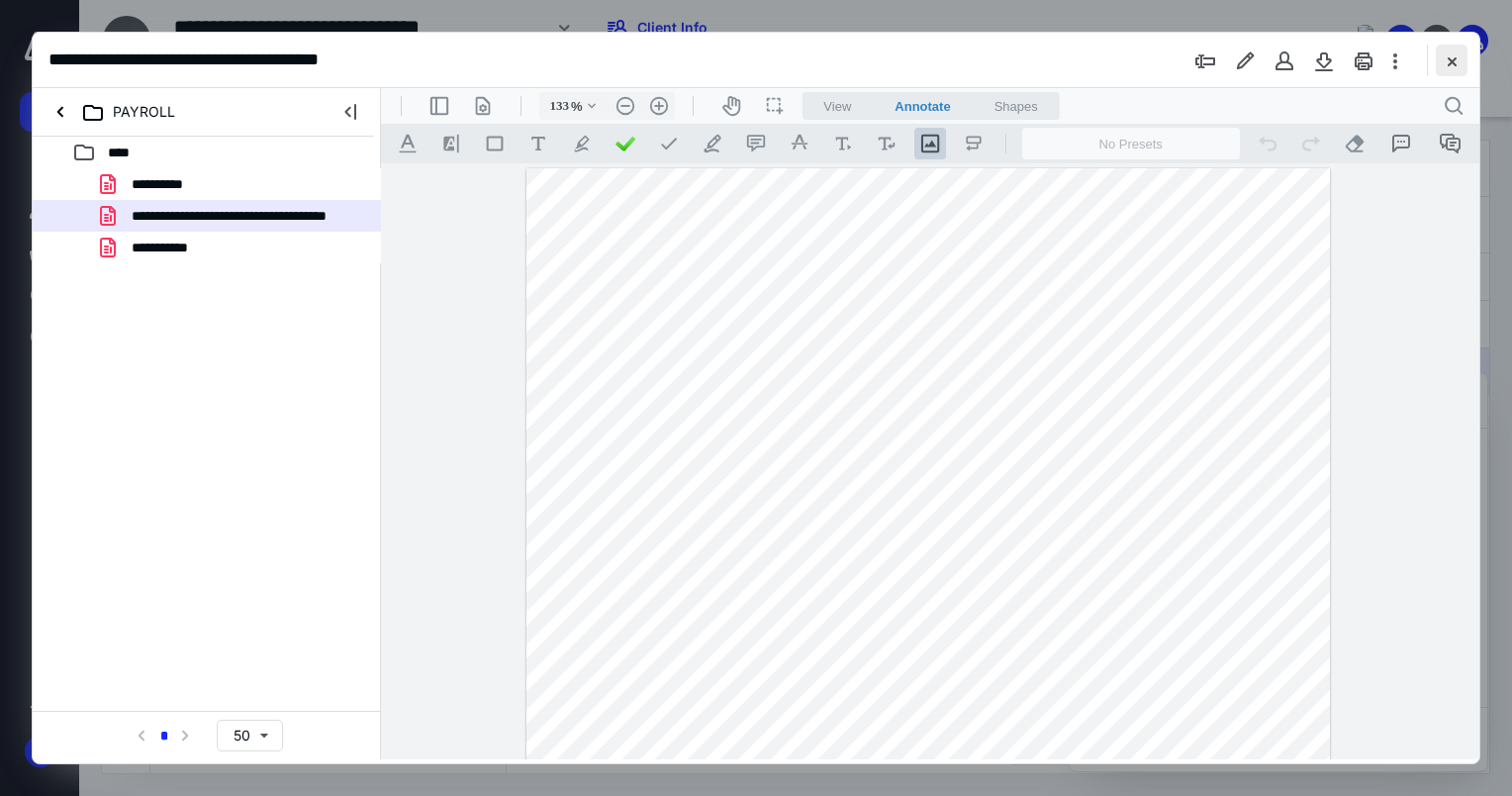 click at bounding box center (1452, 60) 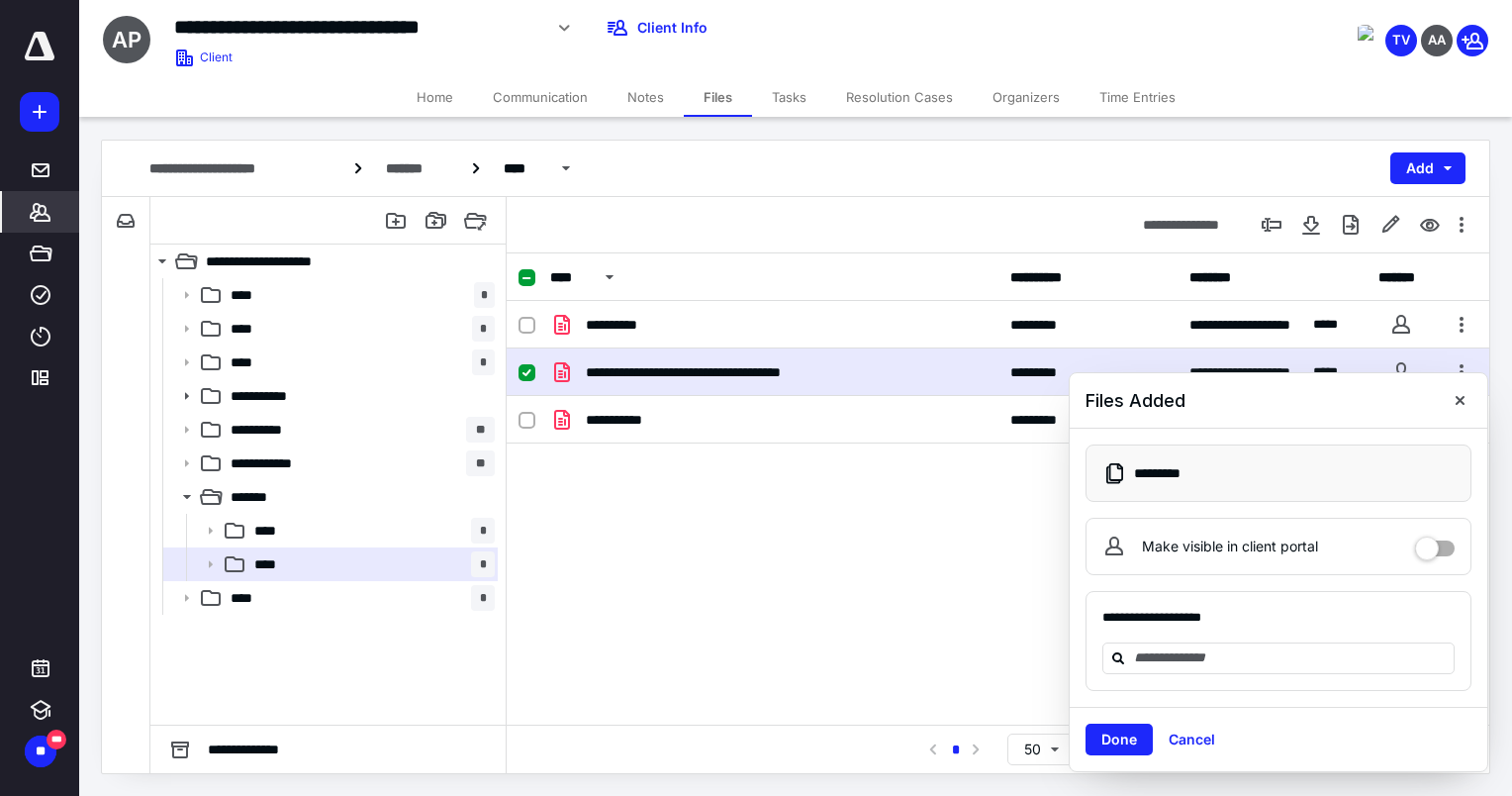 click on "*******" at bounding box center (41, 212) 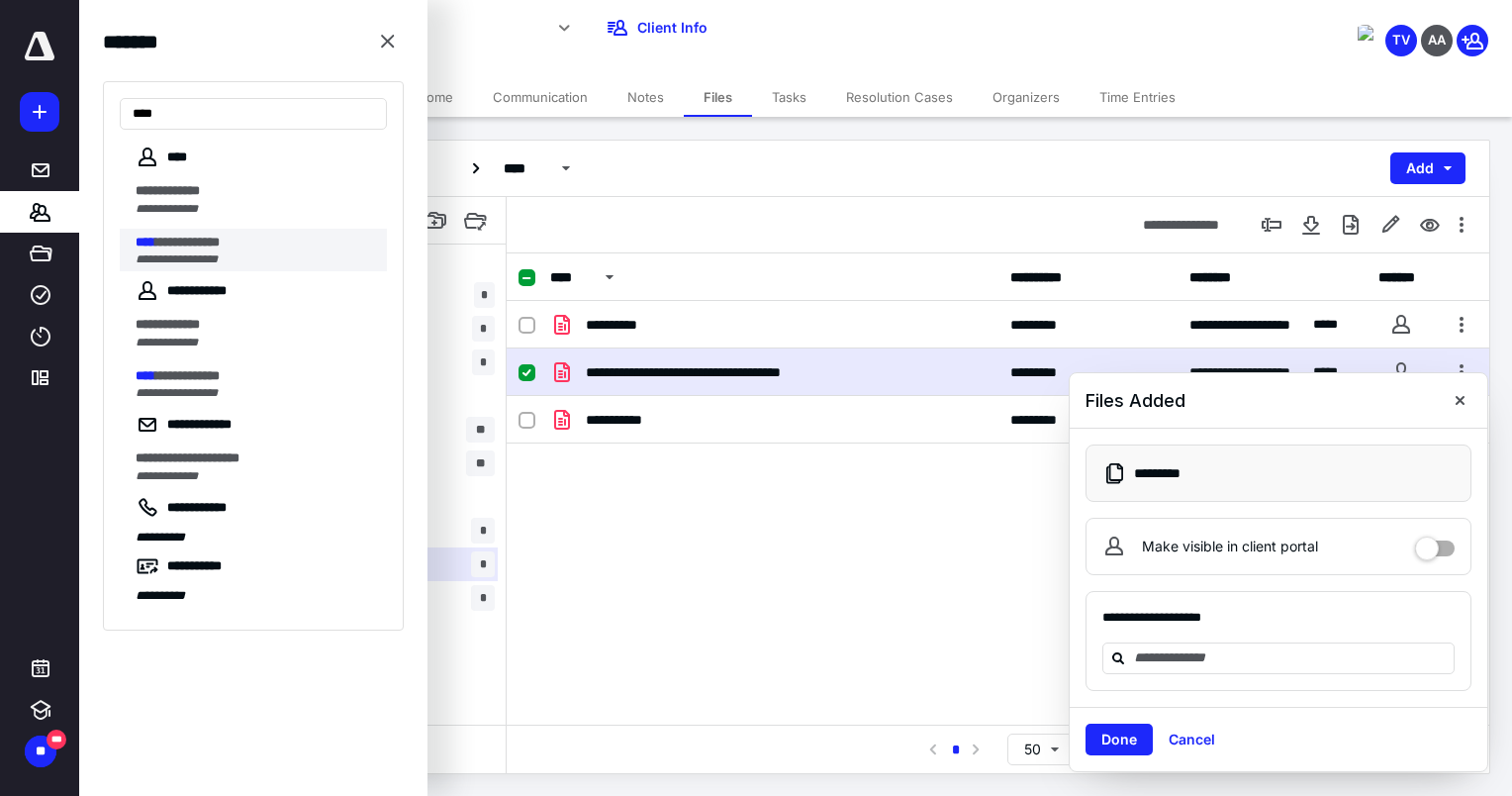 type on "****" 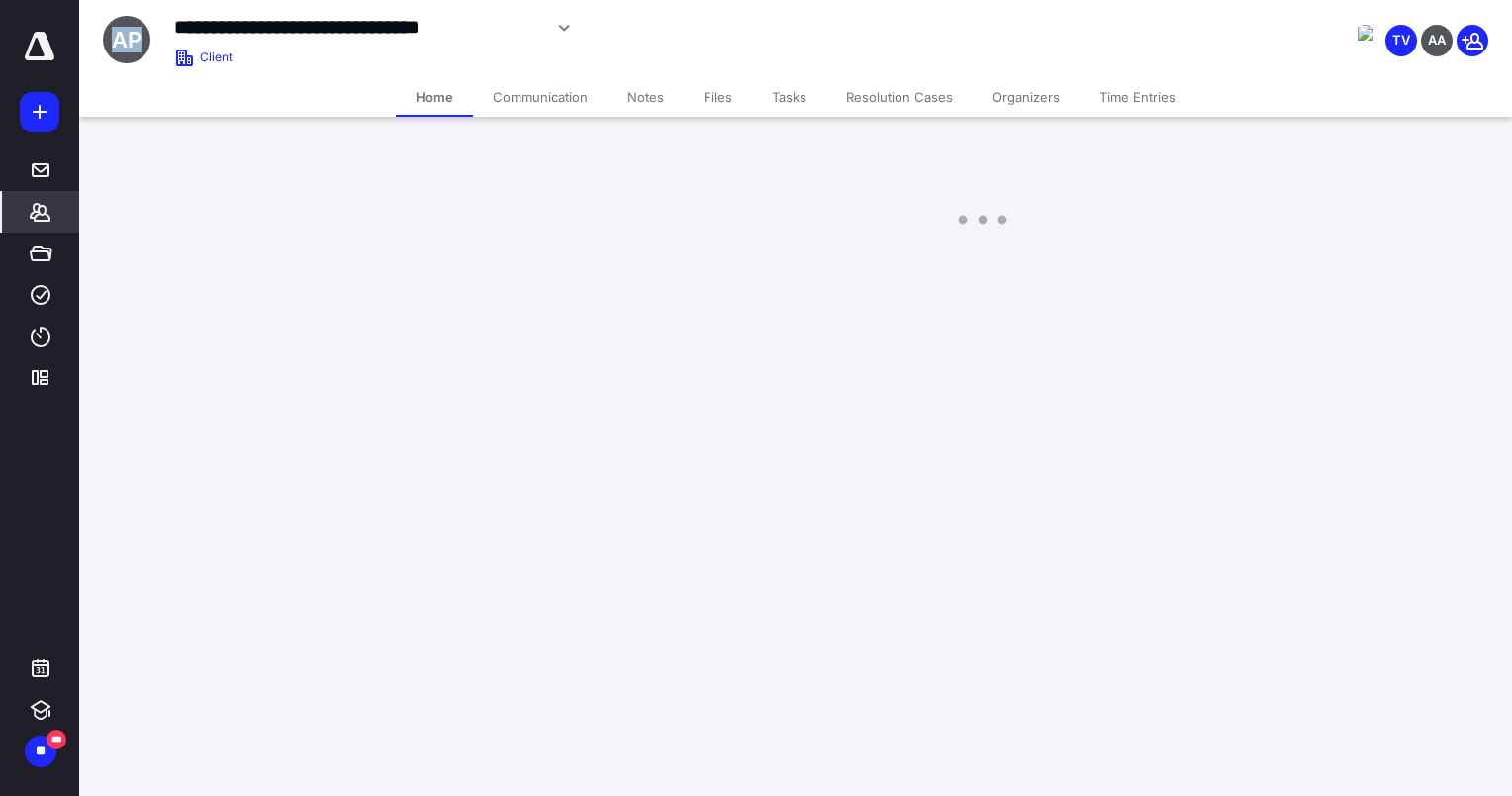 click on "**********" at bounding box center (756, 132) 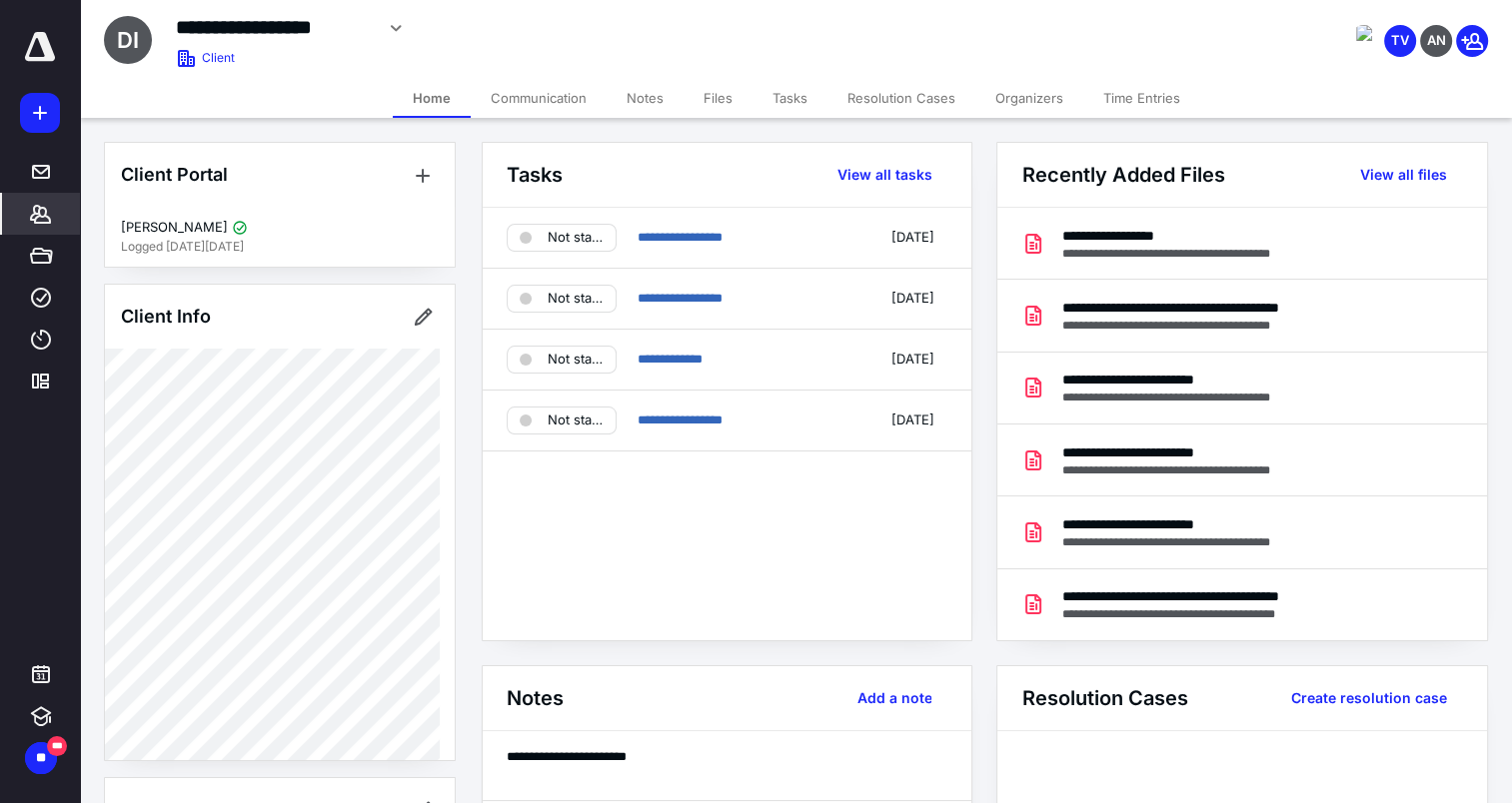 click on "Files" at bounding box center (718, 98) 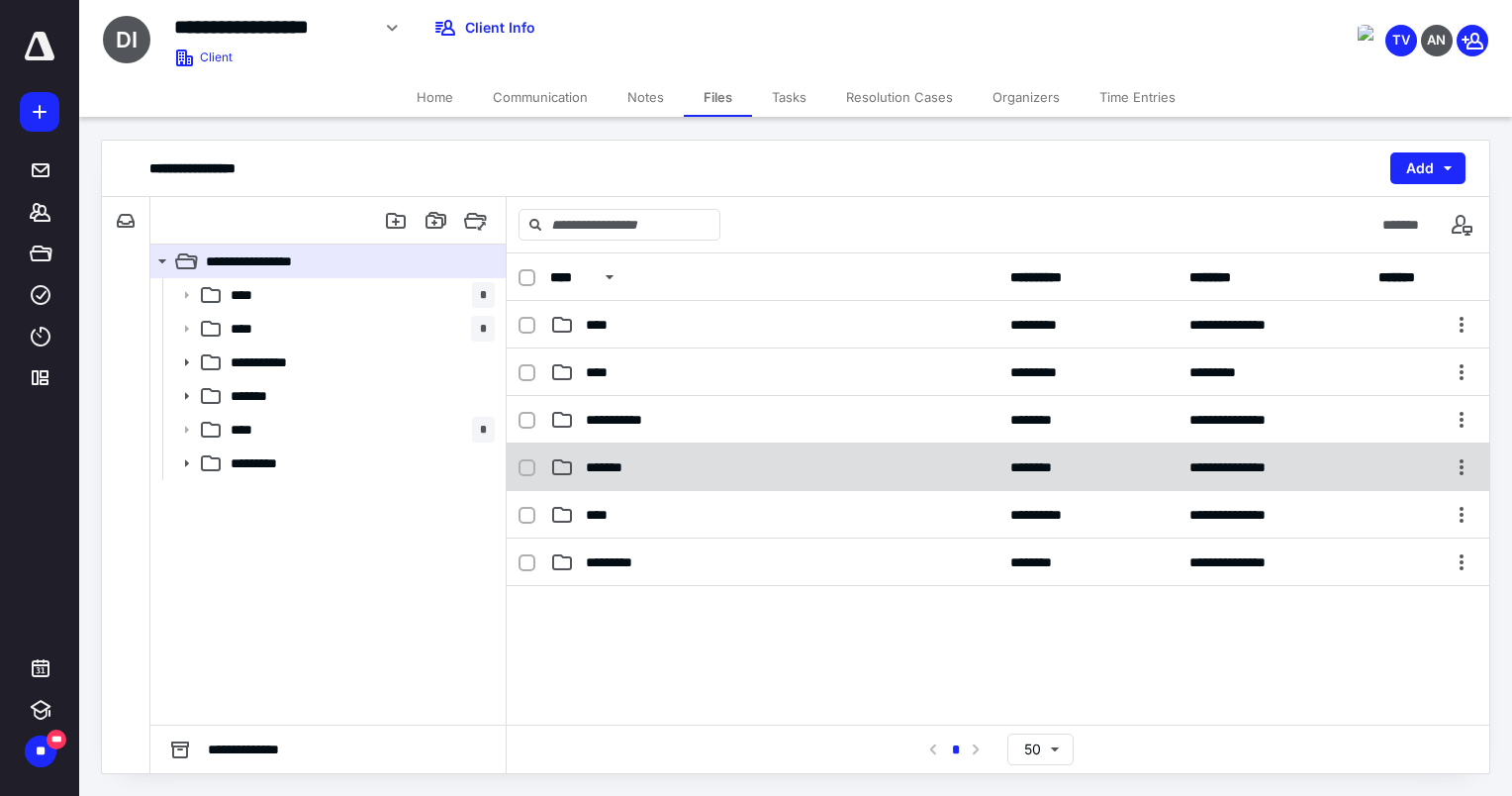 click on "*******" at bounding box center (774, 467) 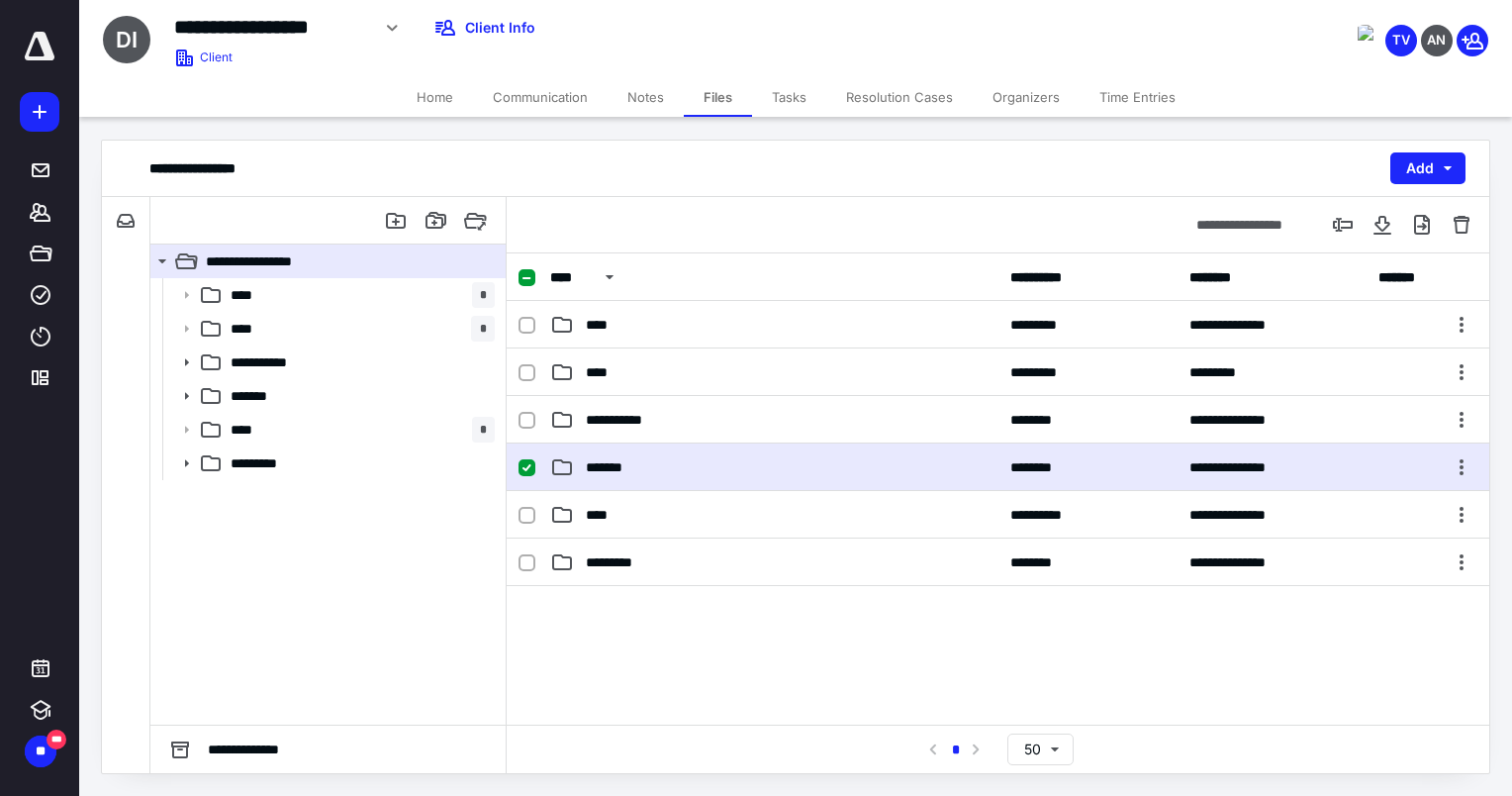 click on "*******" at bounding box center [774, 467] 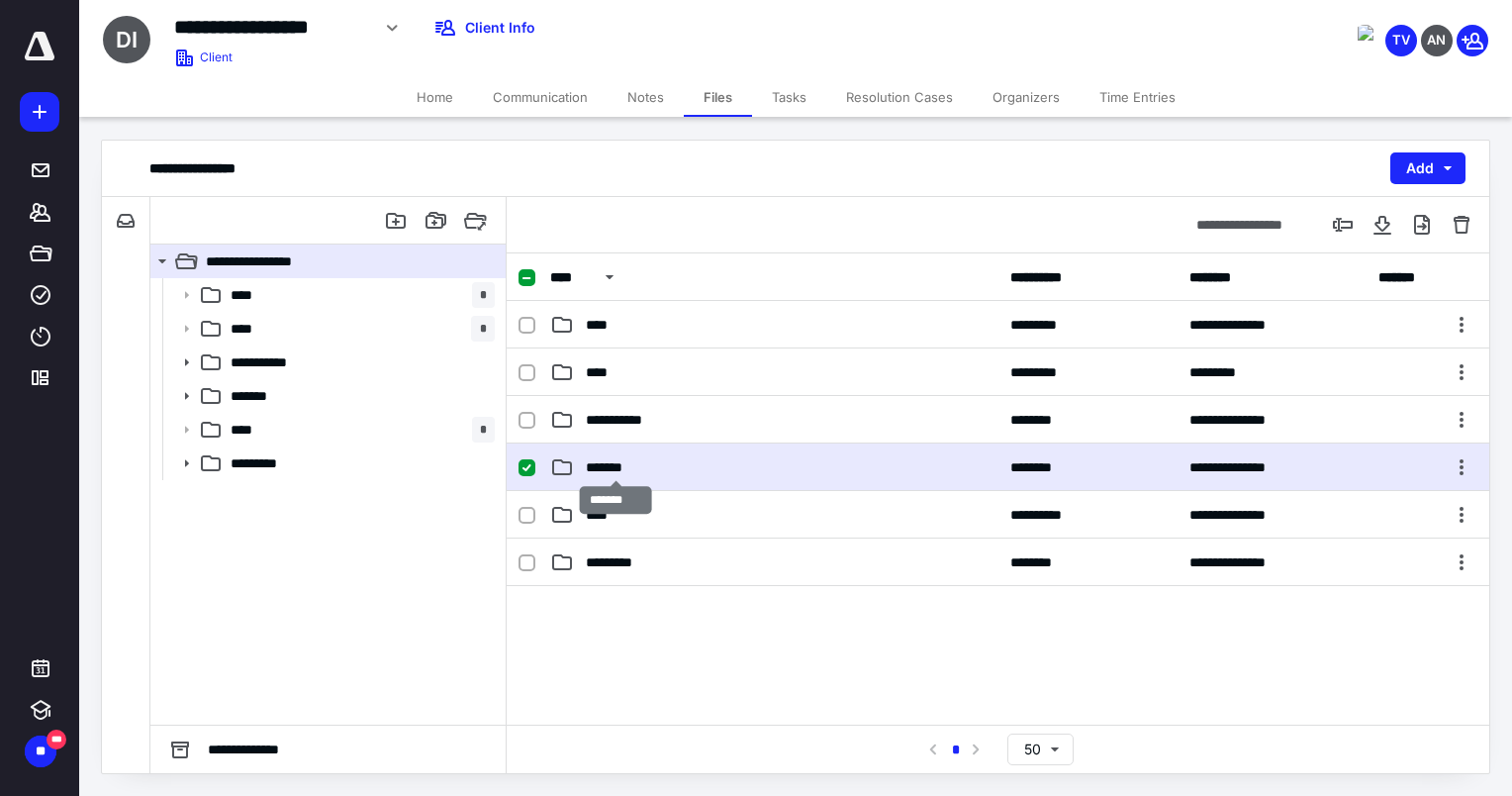 click on "*******" at bounding box center (616, 467) 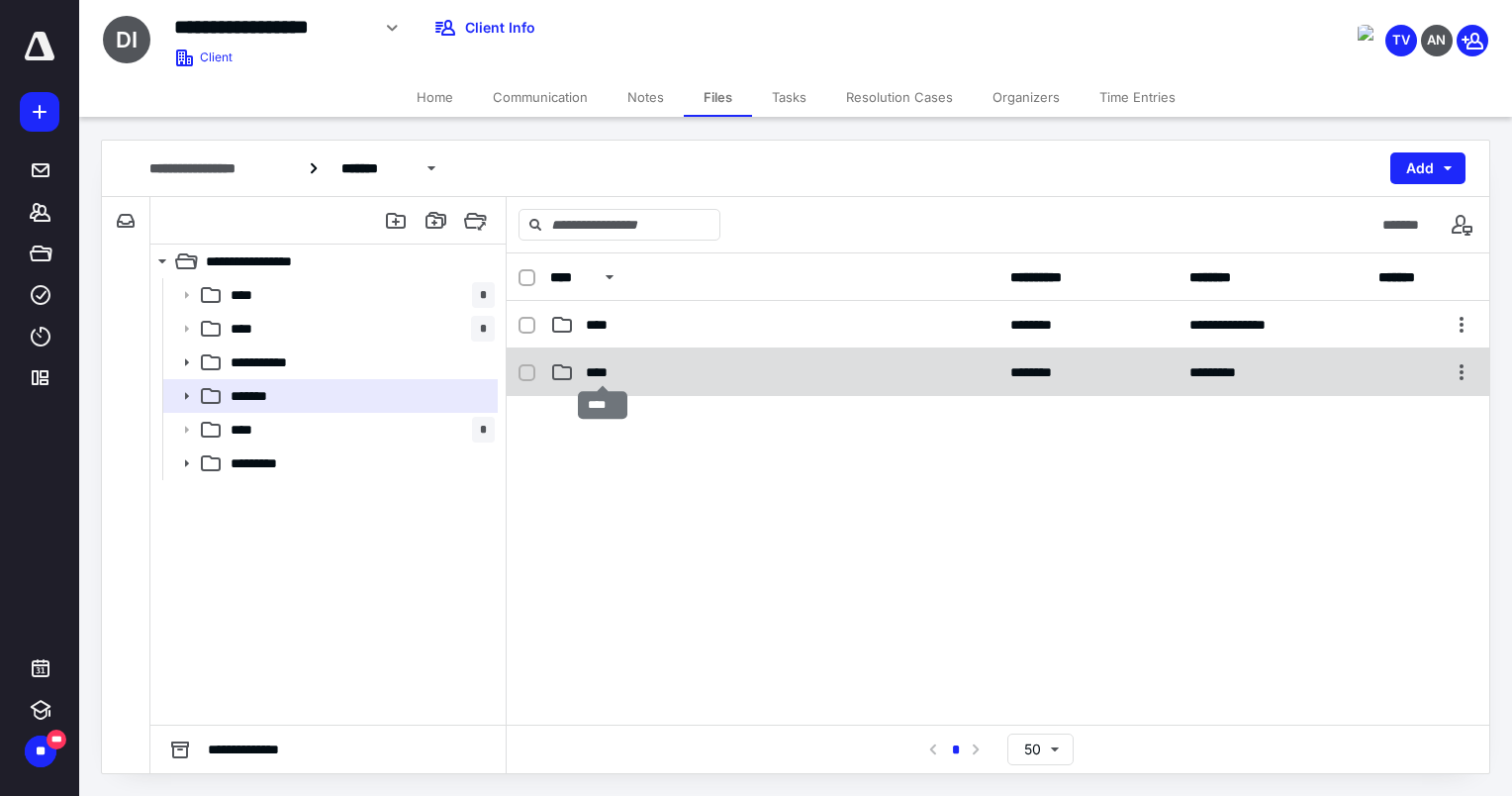 click on "****" at bounding box center (603, 372) 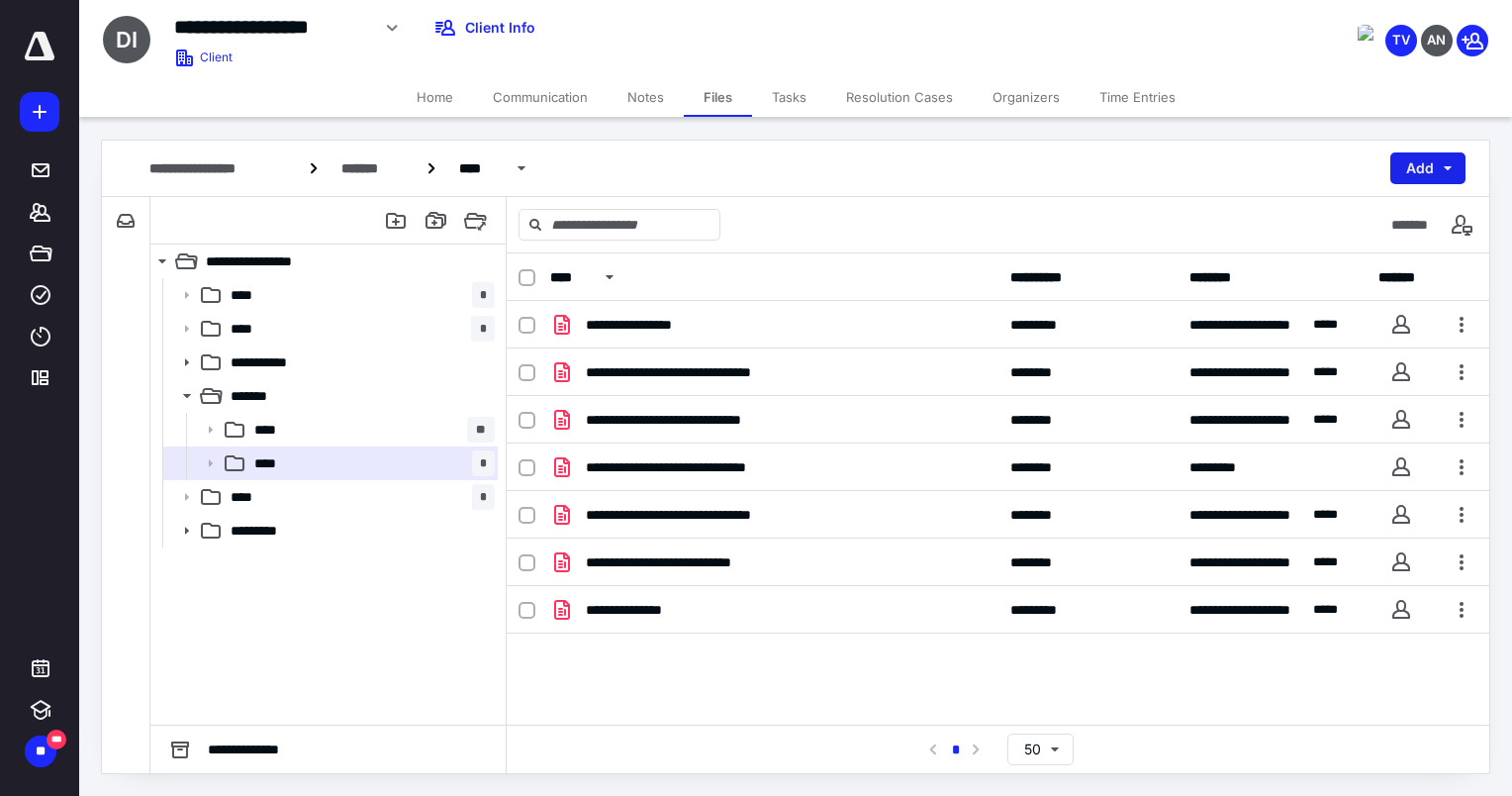 click on "Add" at bounding box center [1428, 168] 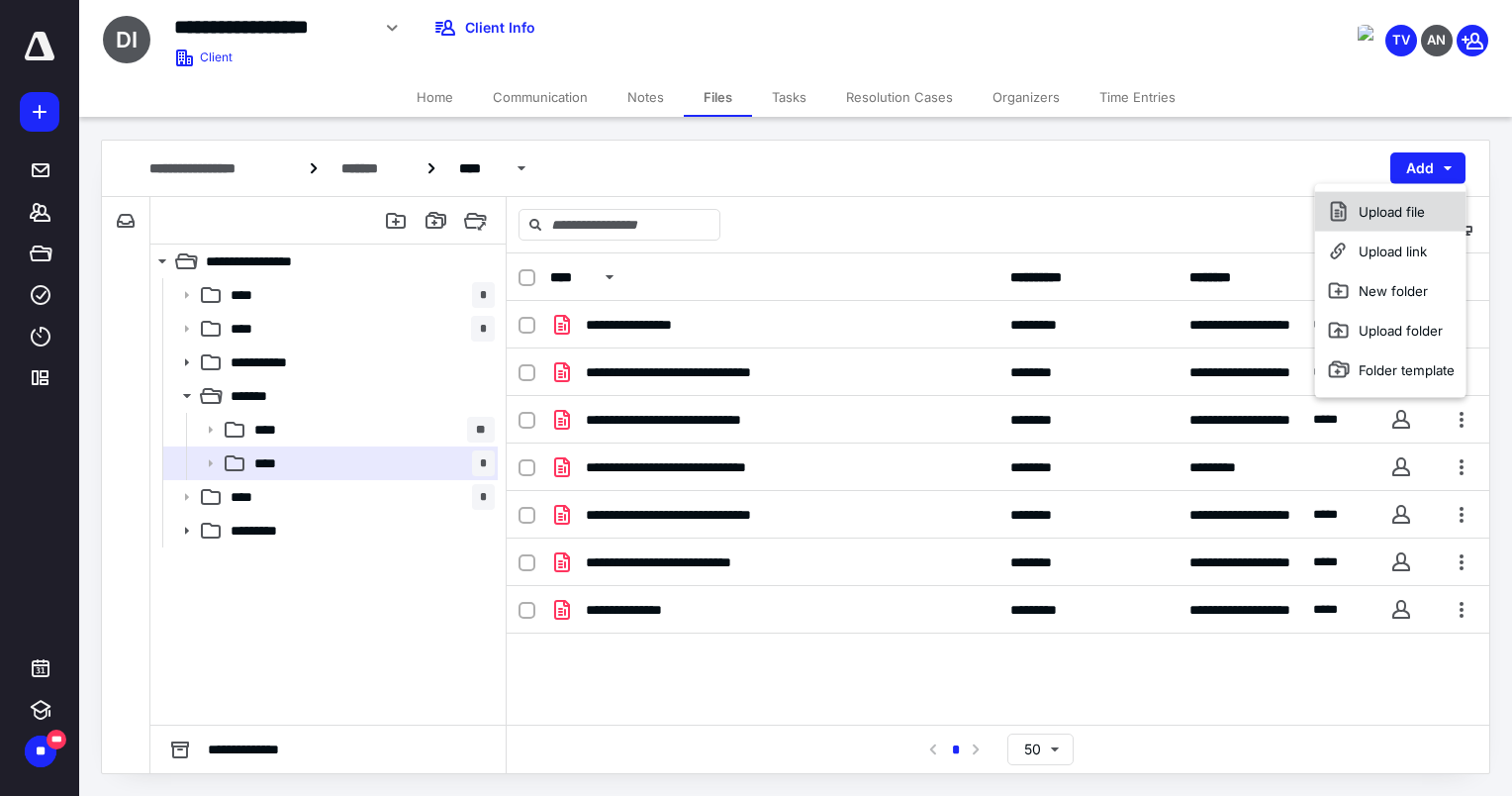 click on "Upload file" at bounding box center (1390, 212) 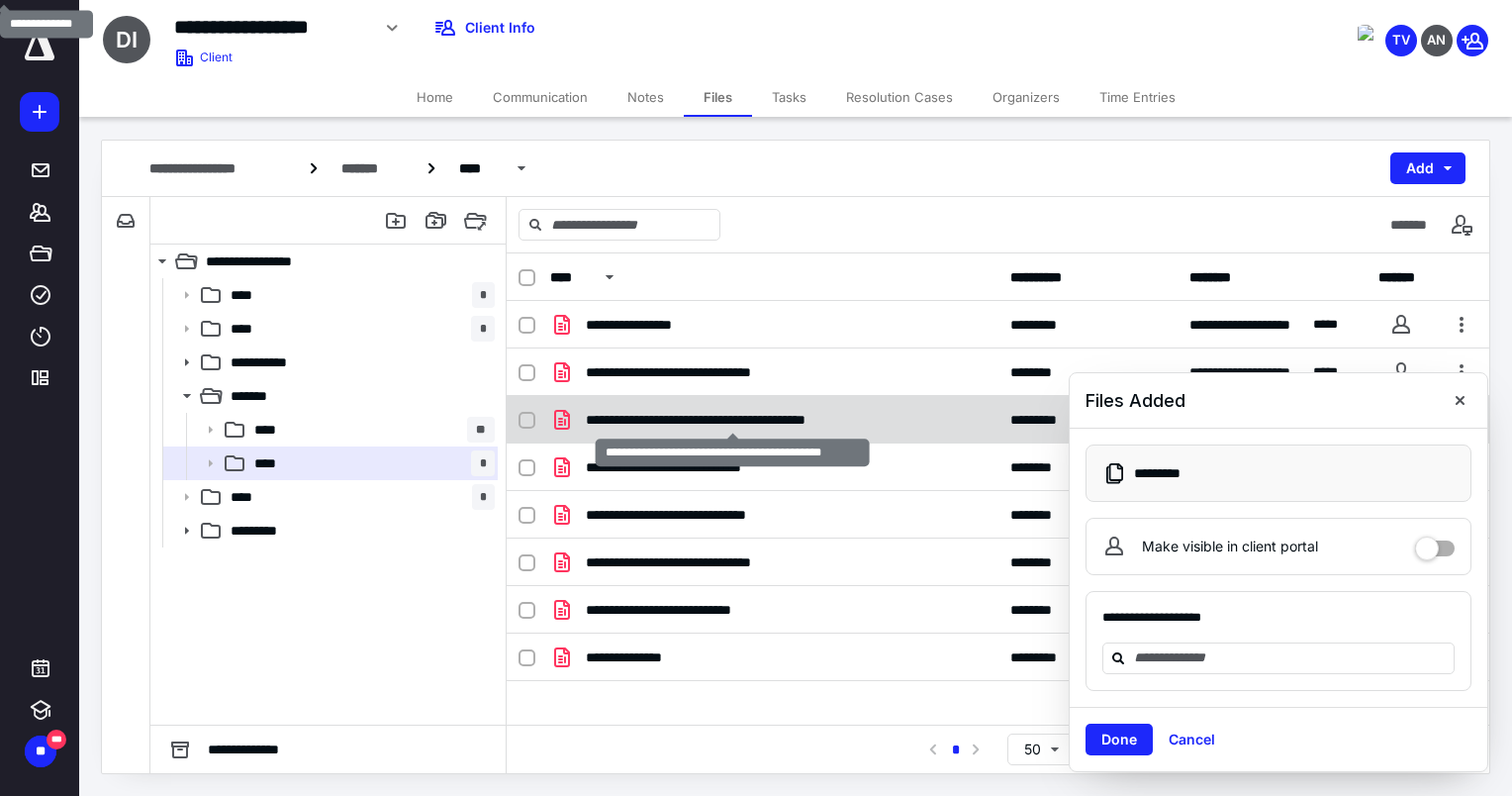 click on "**********" at bounding box center [732, 420] 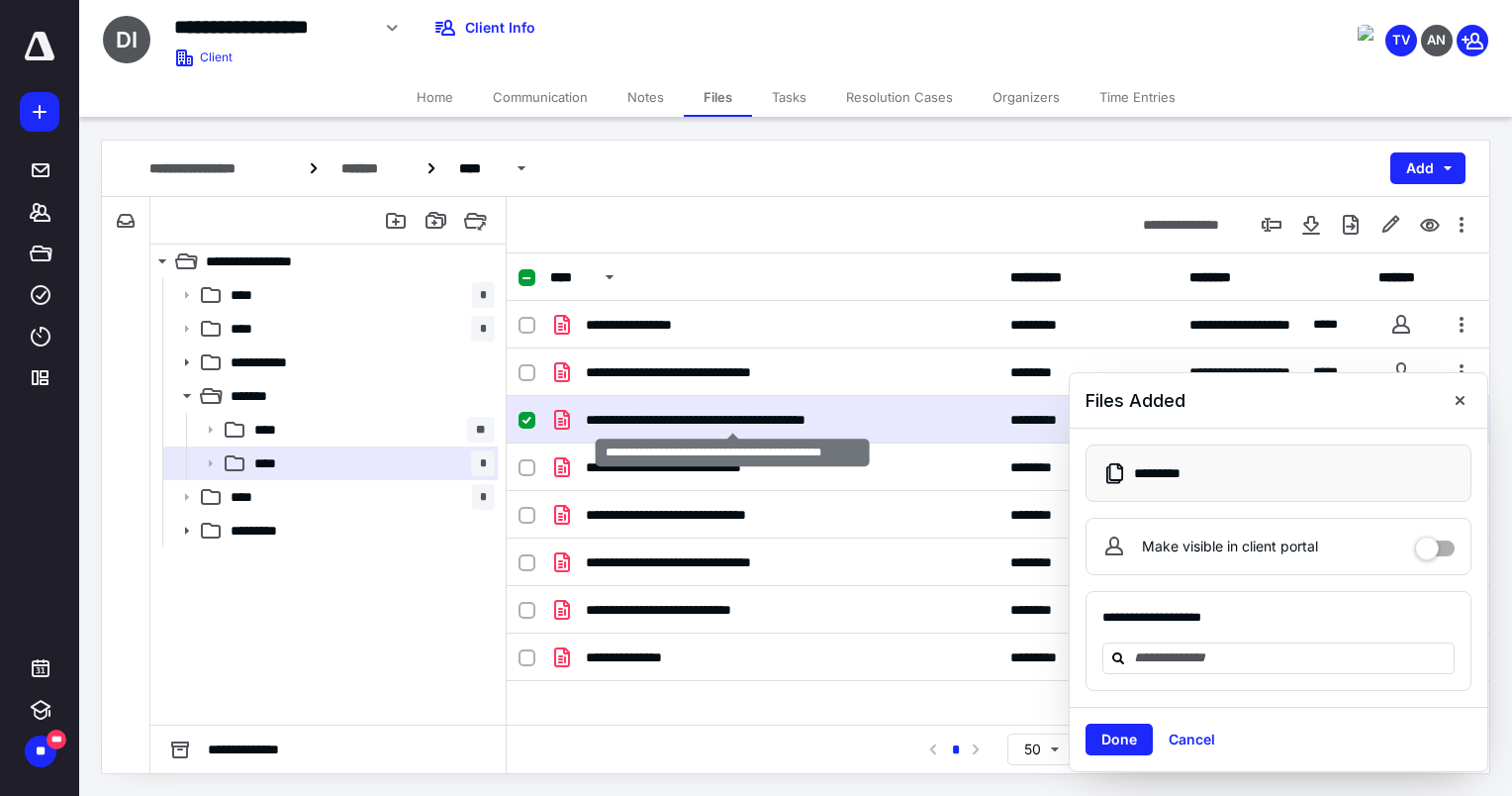 click on "**********" at bounding box center (732, 420) 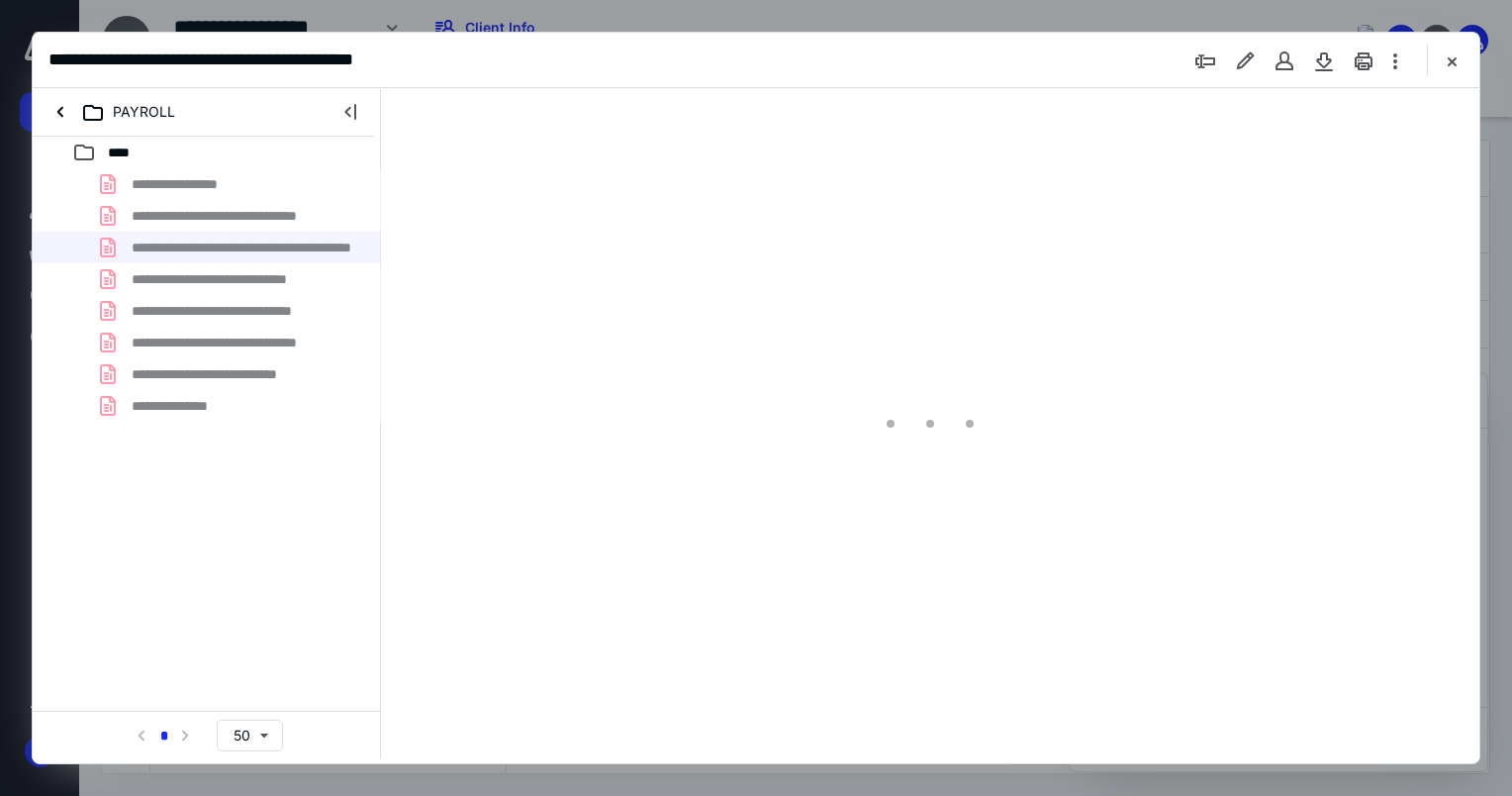 scroll, scrollTop: 0, scrollLeft: 0, axis: both 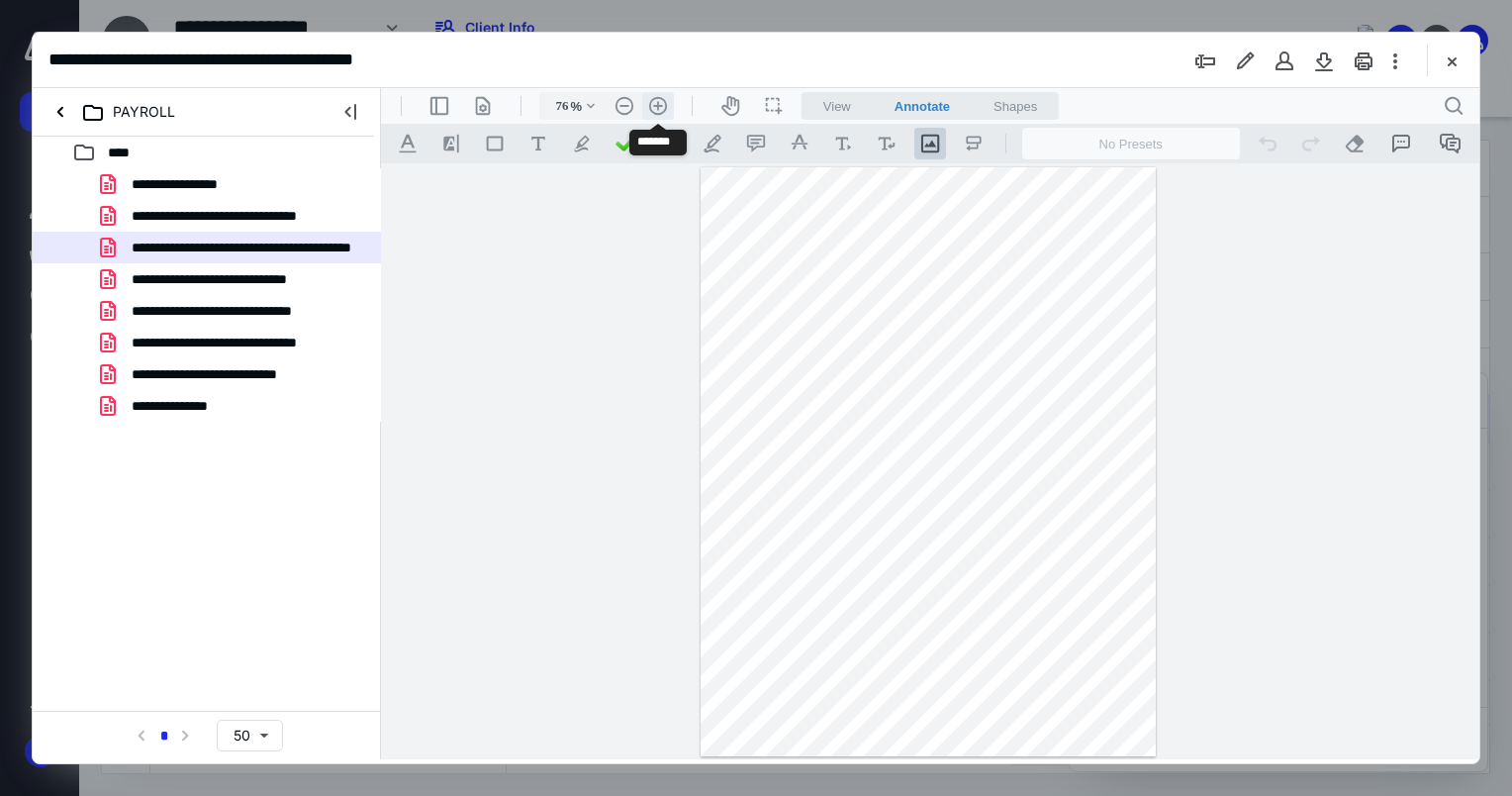 click on ".cls-1{fill:#abb0c4;} icon - header - zoom - in - line" at bounding box center (658, 106) 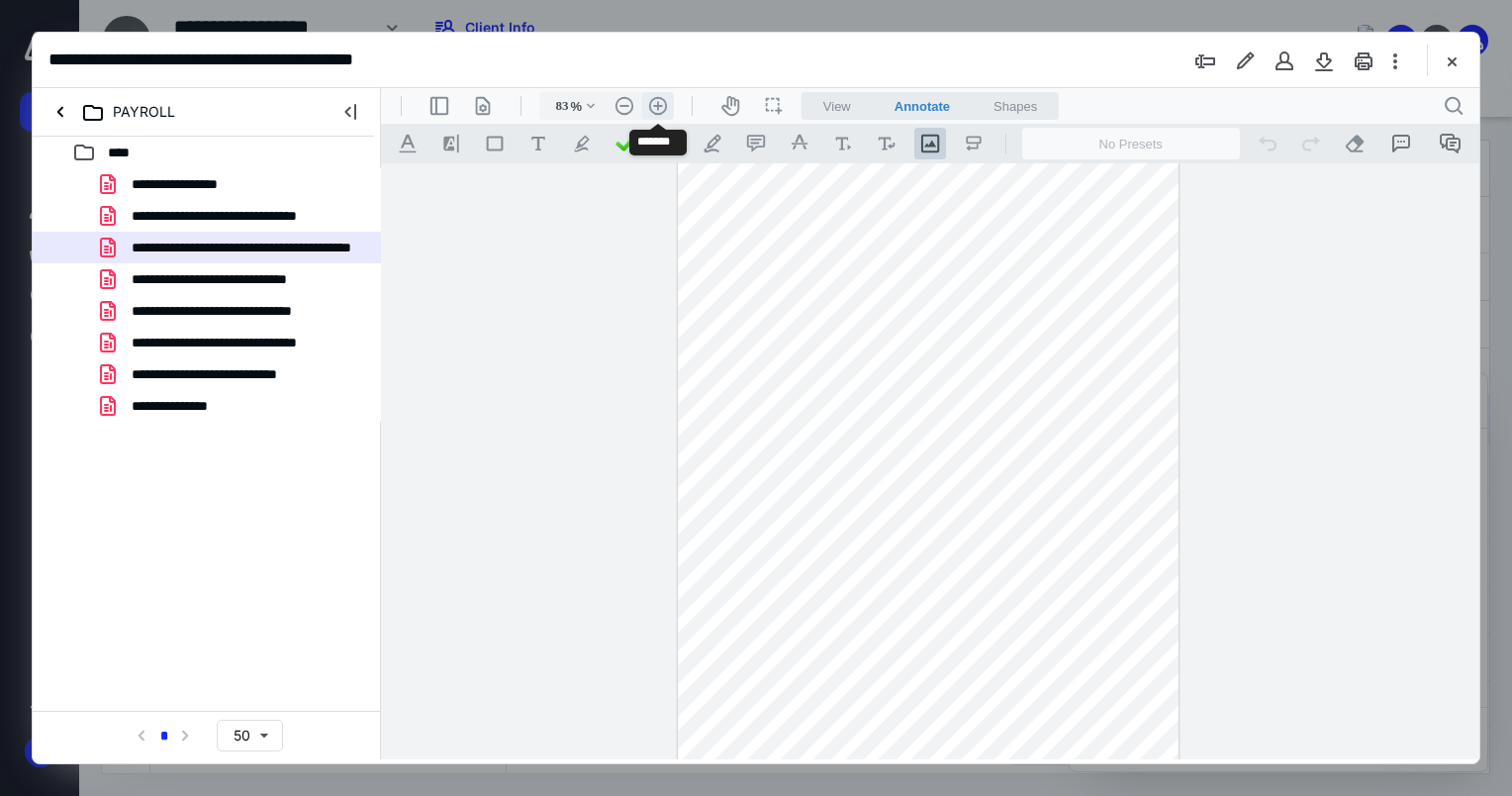 click on ".cls-1{fill:#abb0c4;} icon - header - zoom - in - line" at bounding box center (658, 106) 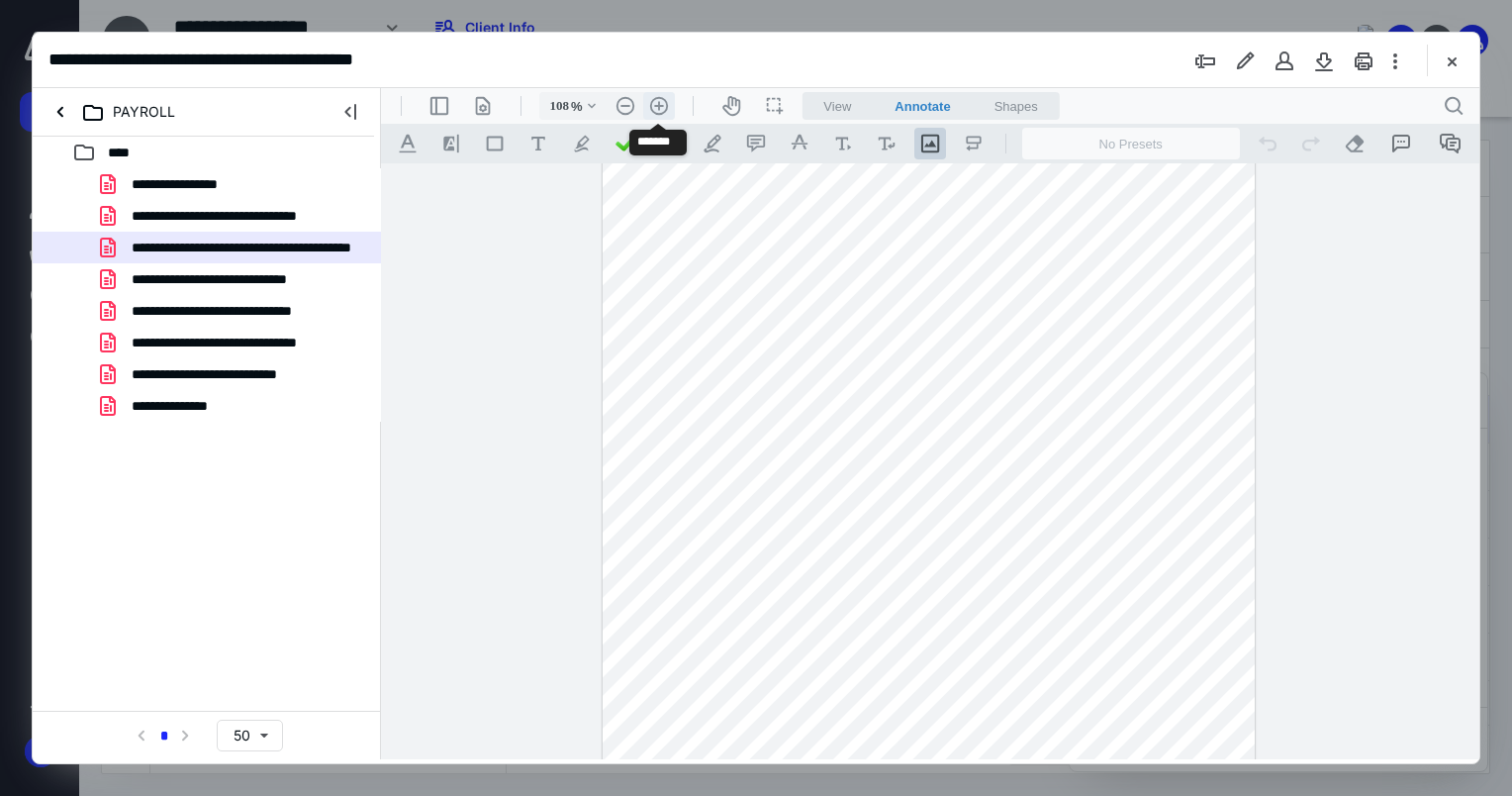 click on ".cls-1{fill:#abb0c4;} icon - header - zoom - in - line" at bounding box center [659, 106] 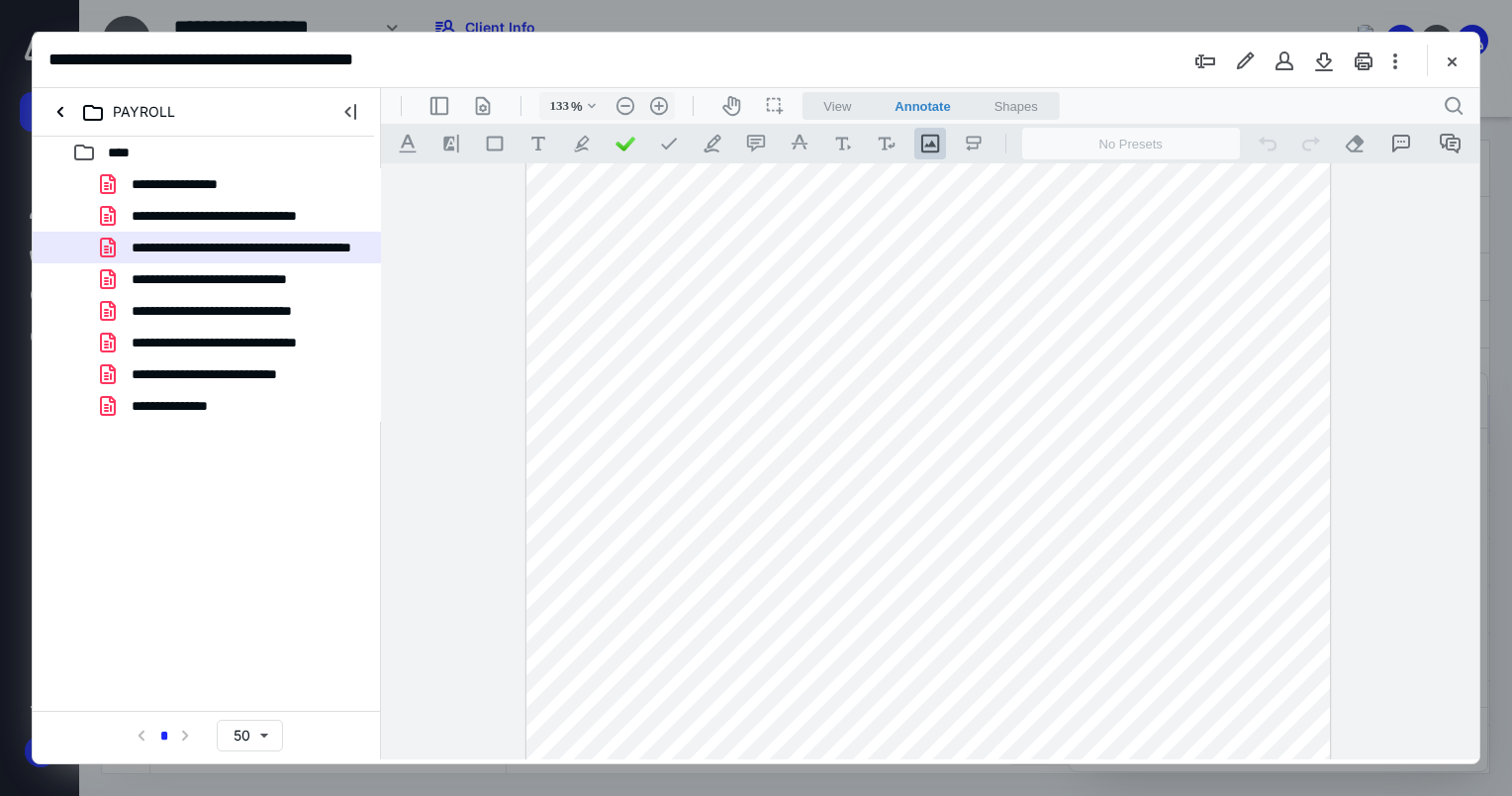 scroll, scrollTop: 0, scrollLeft: 0, axis: both 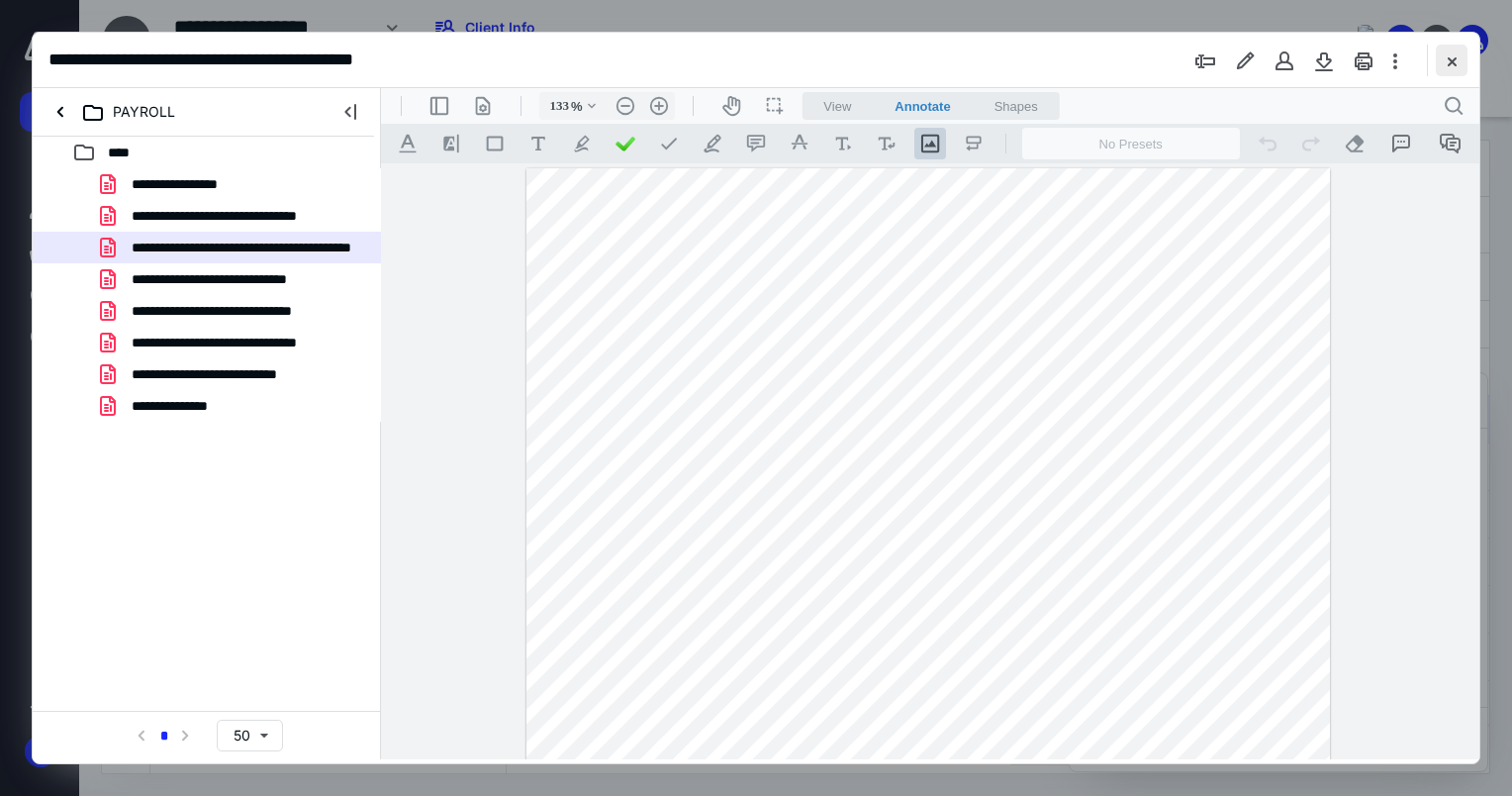 click at bounding box center (1452, 60) 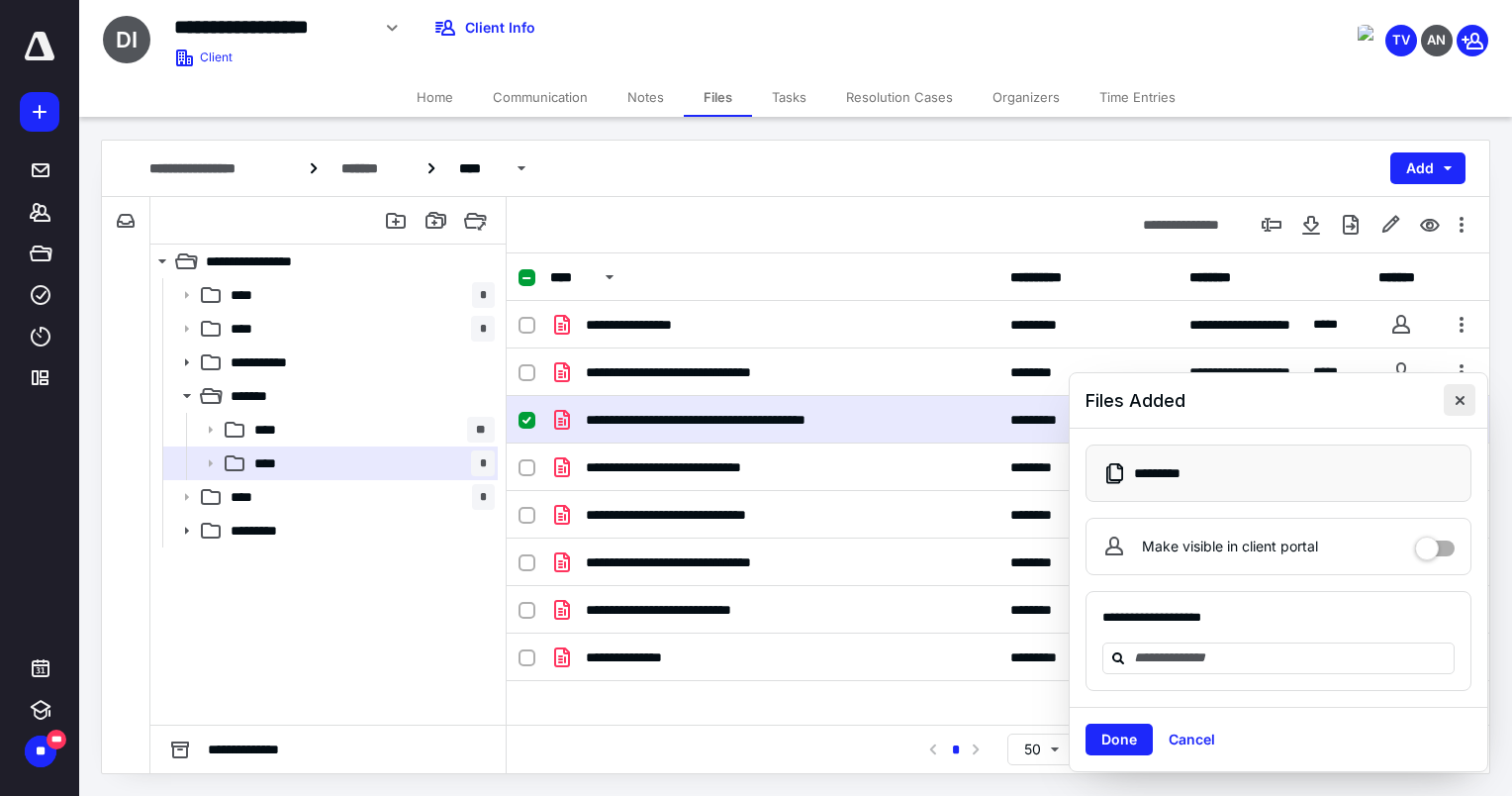 click at bounding box center [1460, 400] 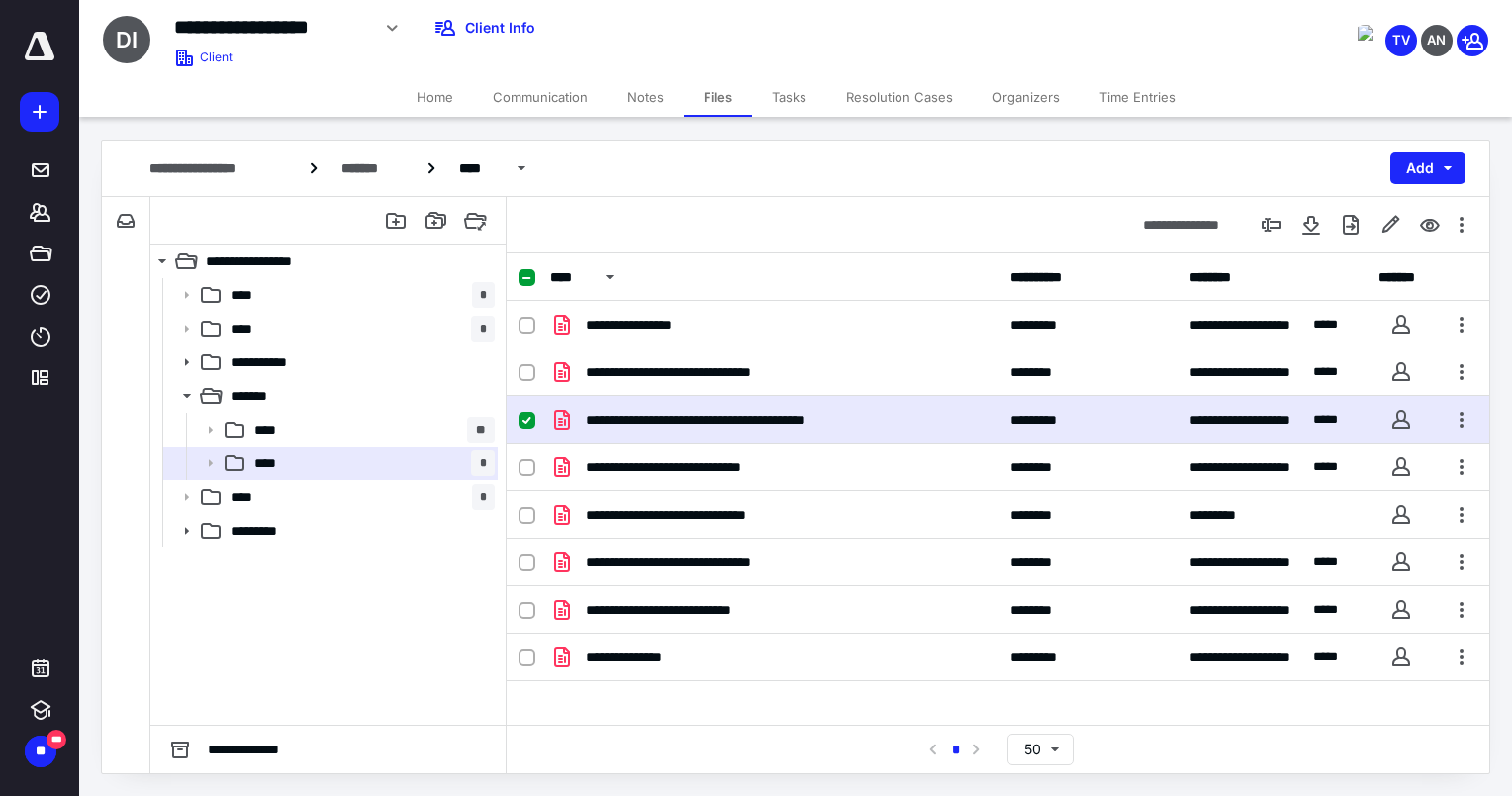 click on "**********" at bounding box center [271, 27] 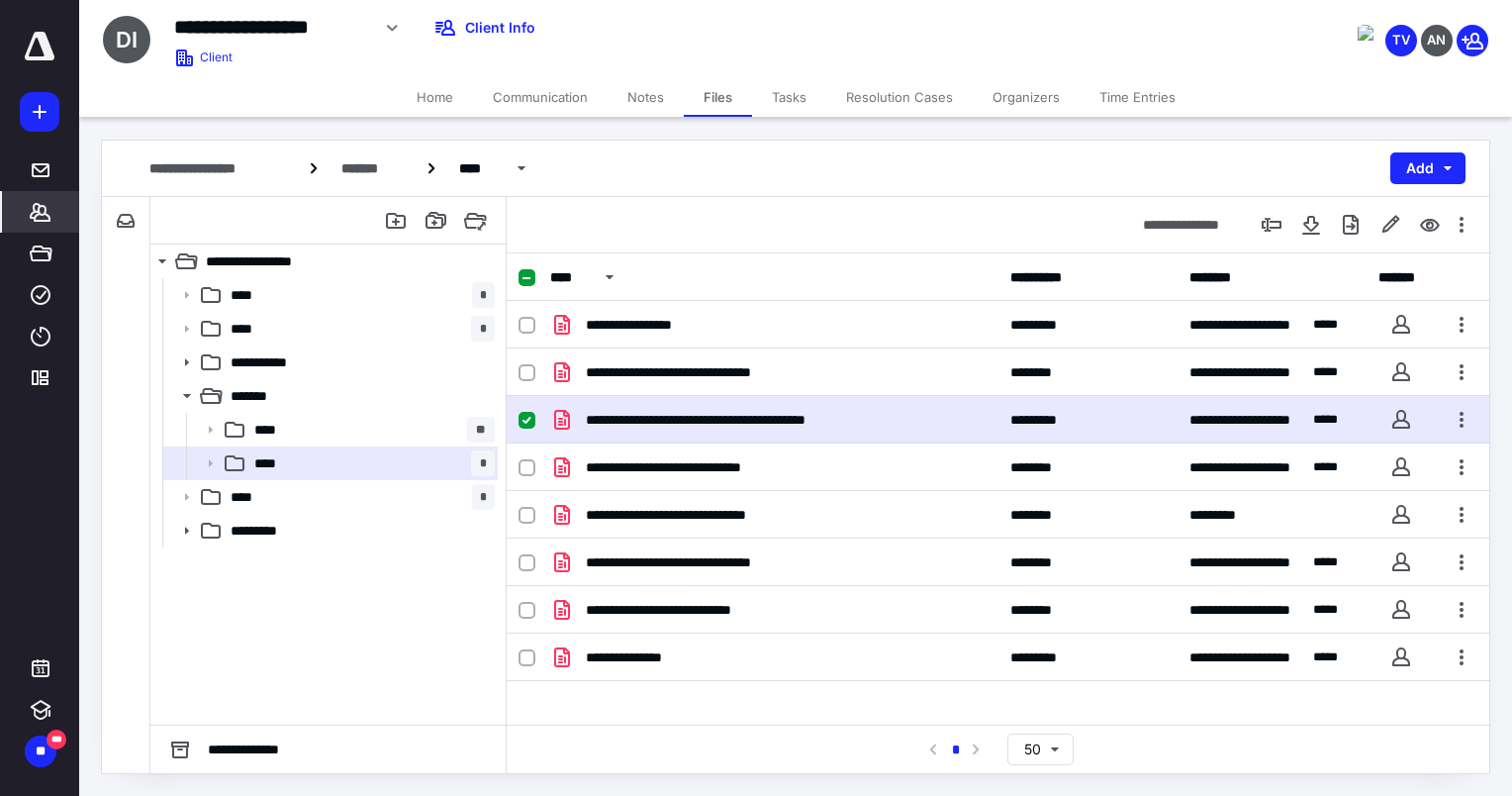 click 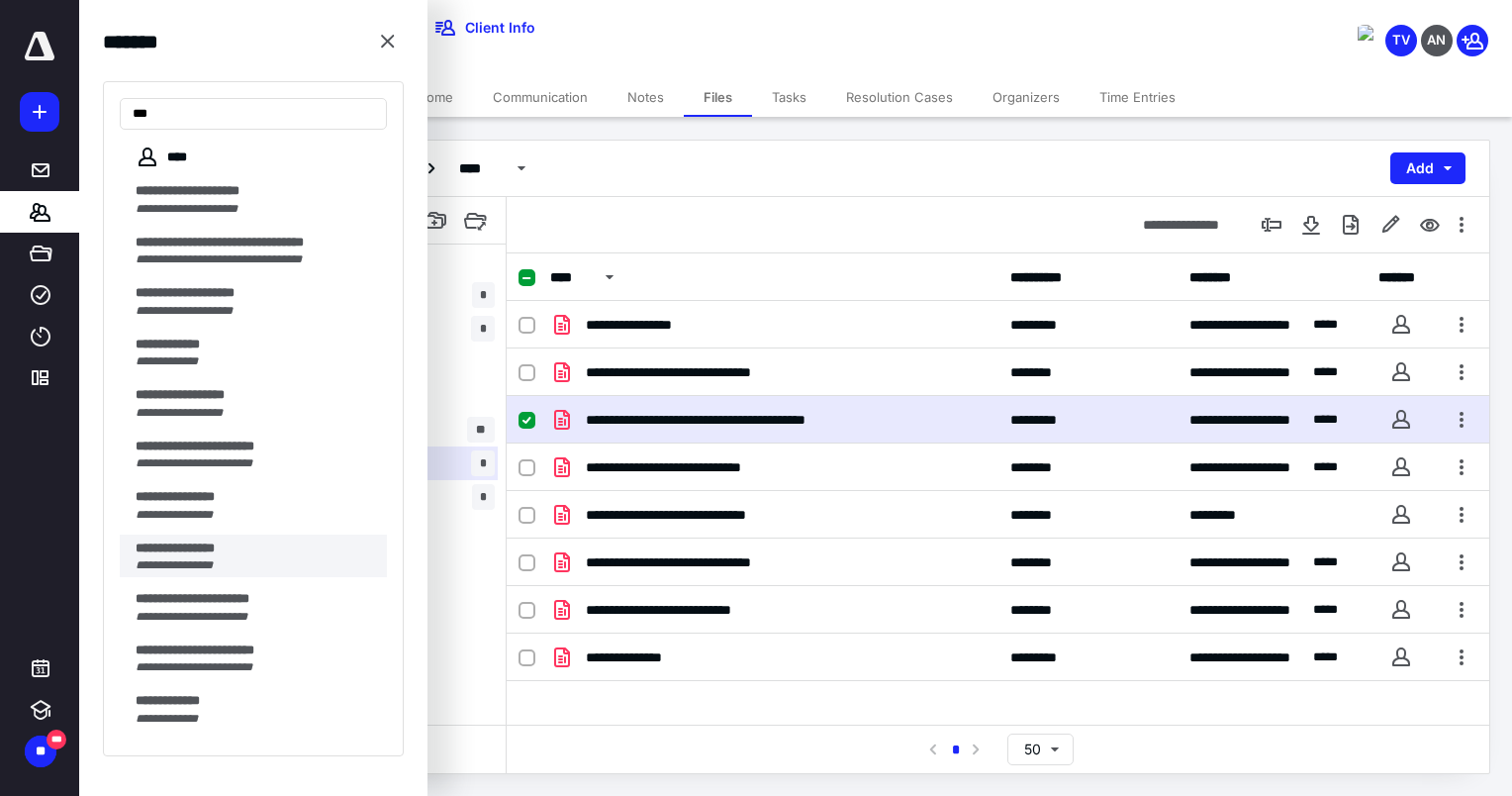 type on "***" 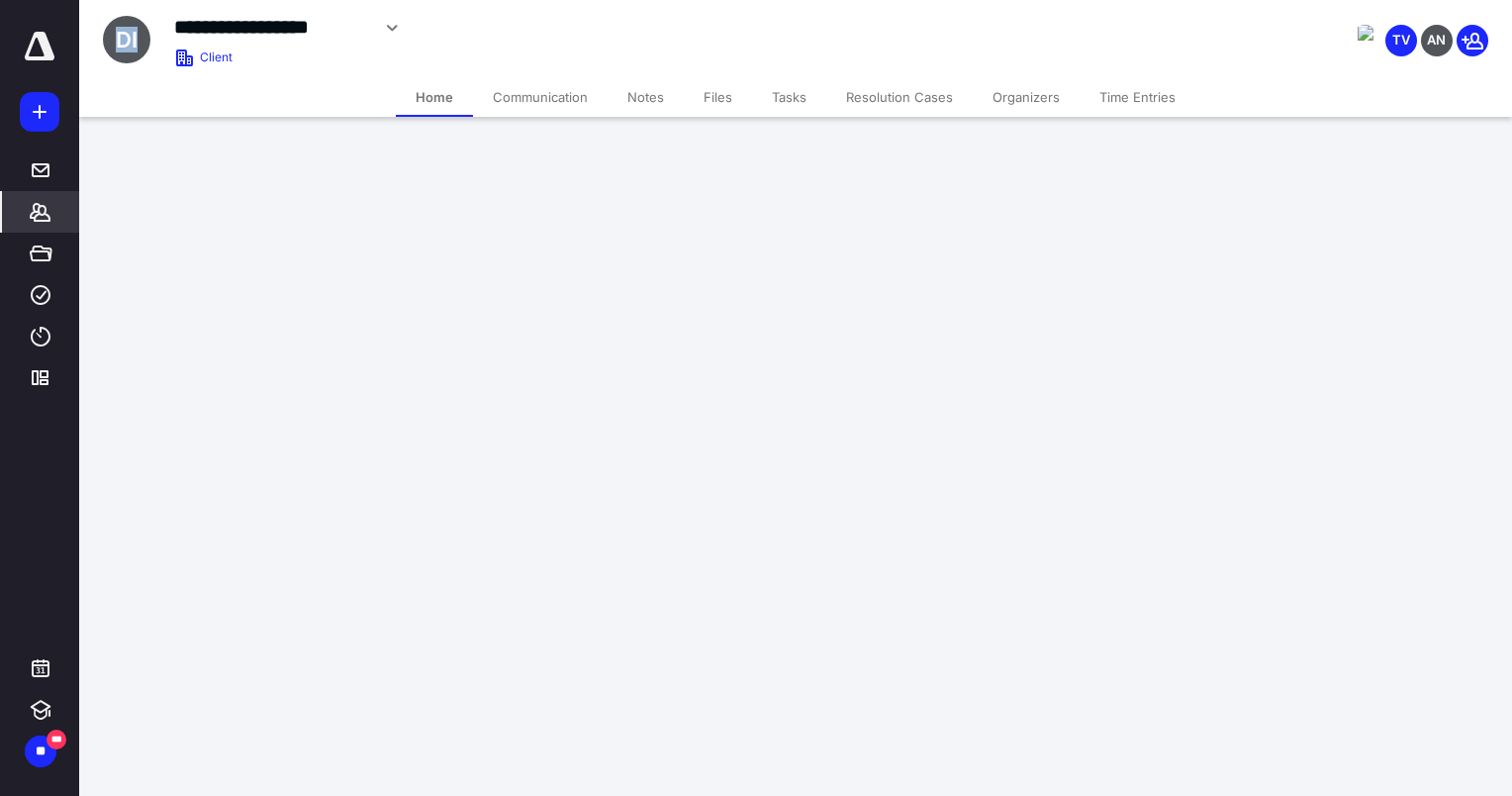 click on "**********" at bounding box center (756, 398) 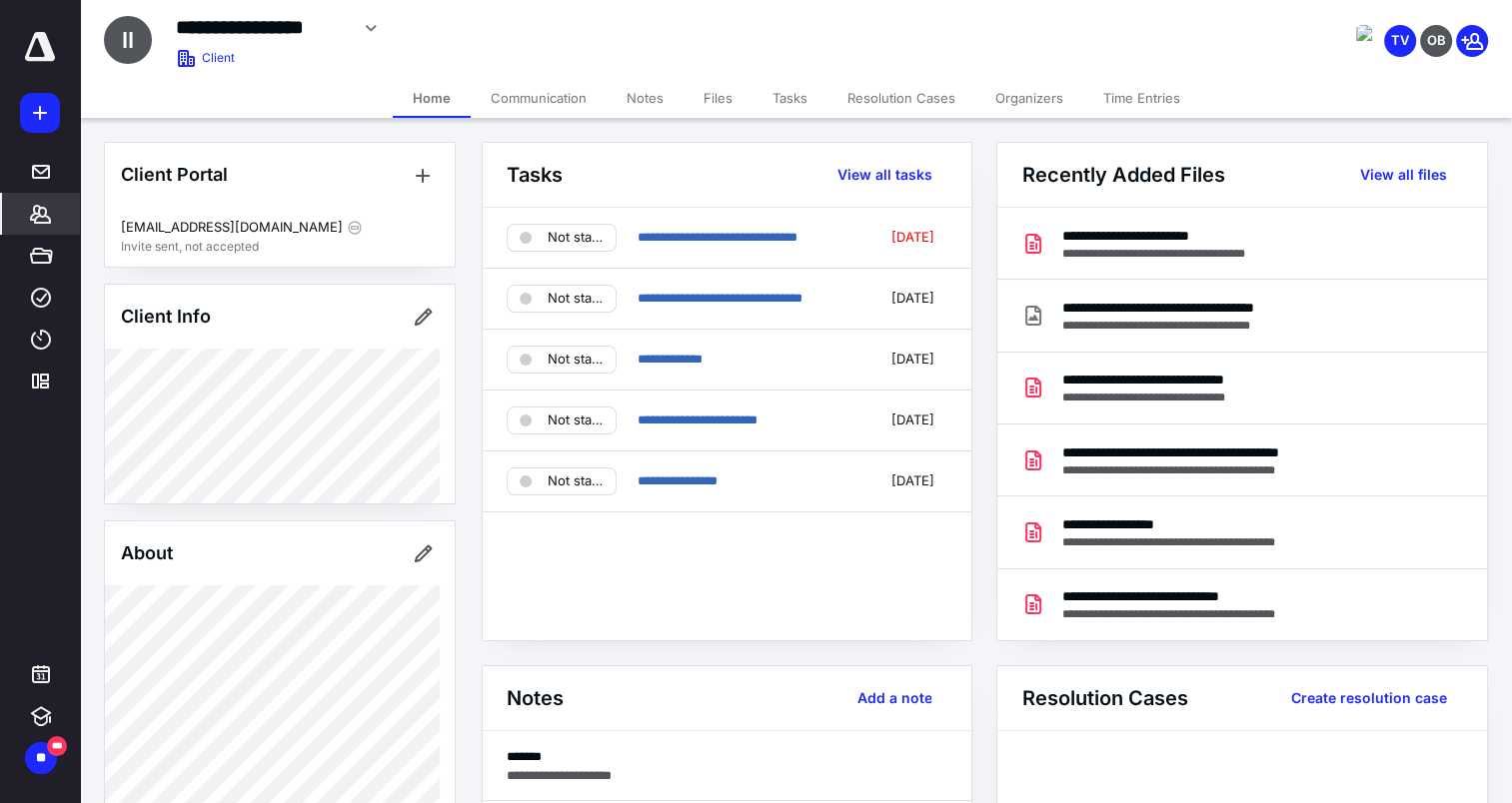 click on "Files" at bounding box center [718, 98] 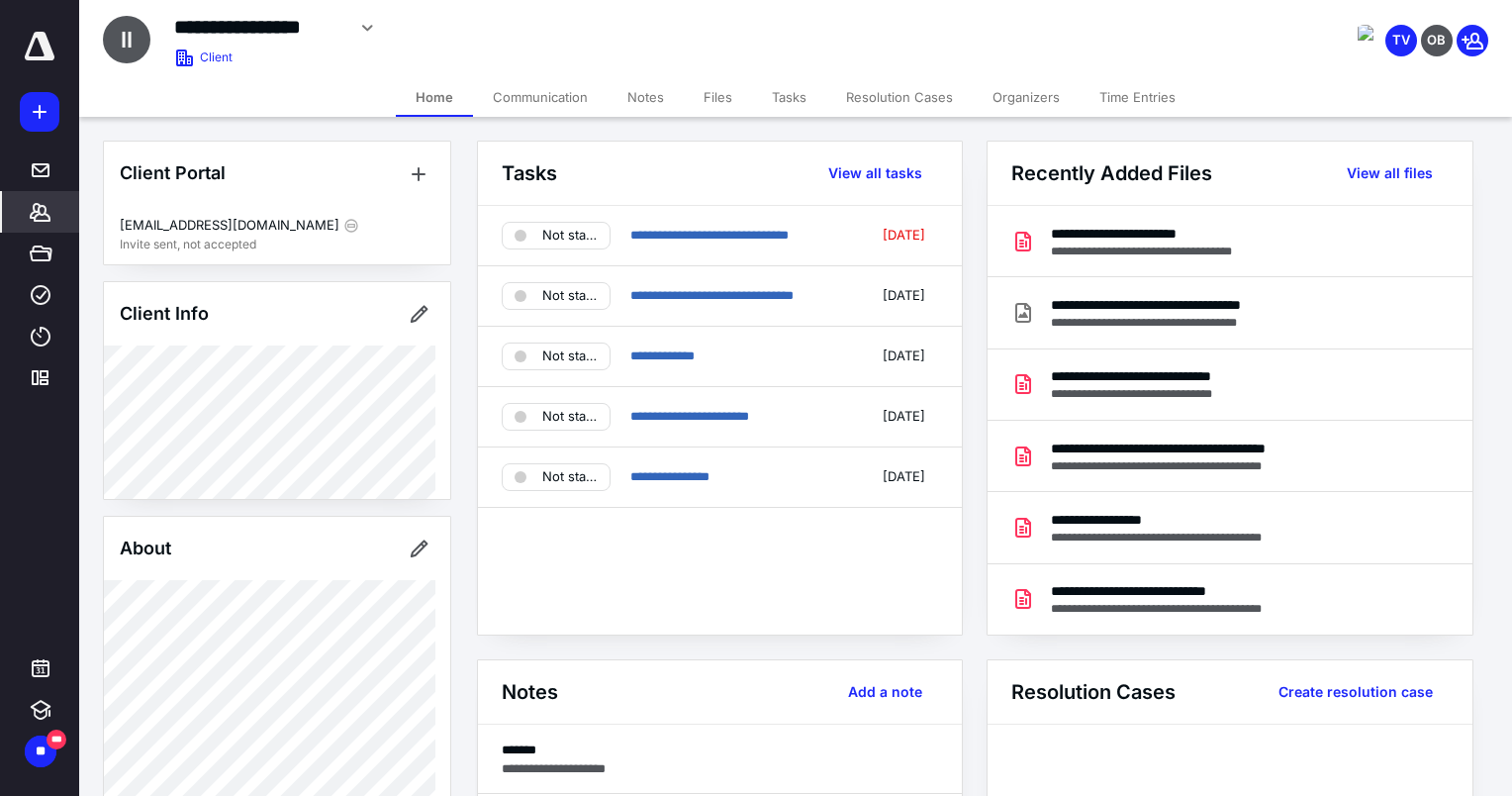 click on "Files" at bounding box center (717, 97) 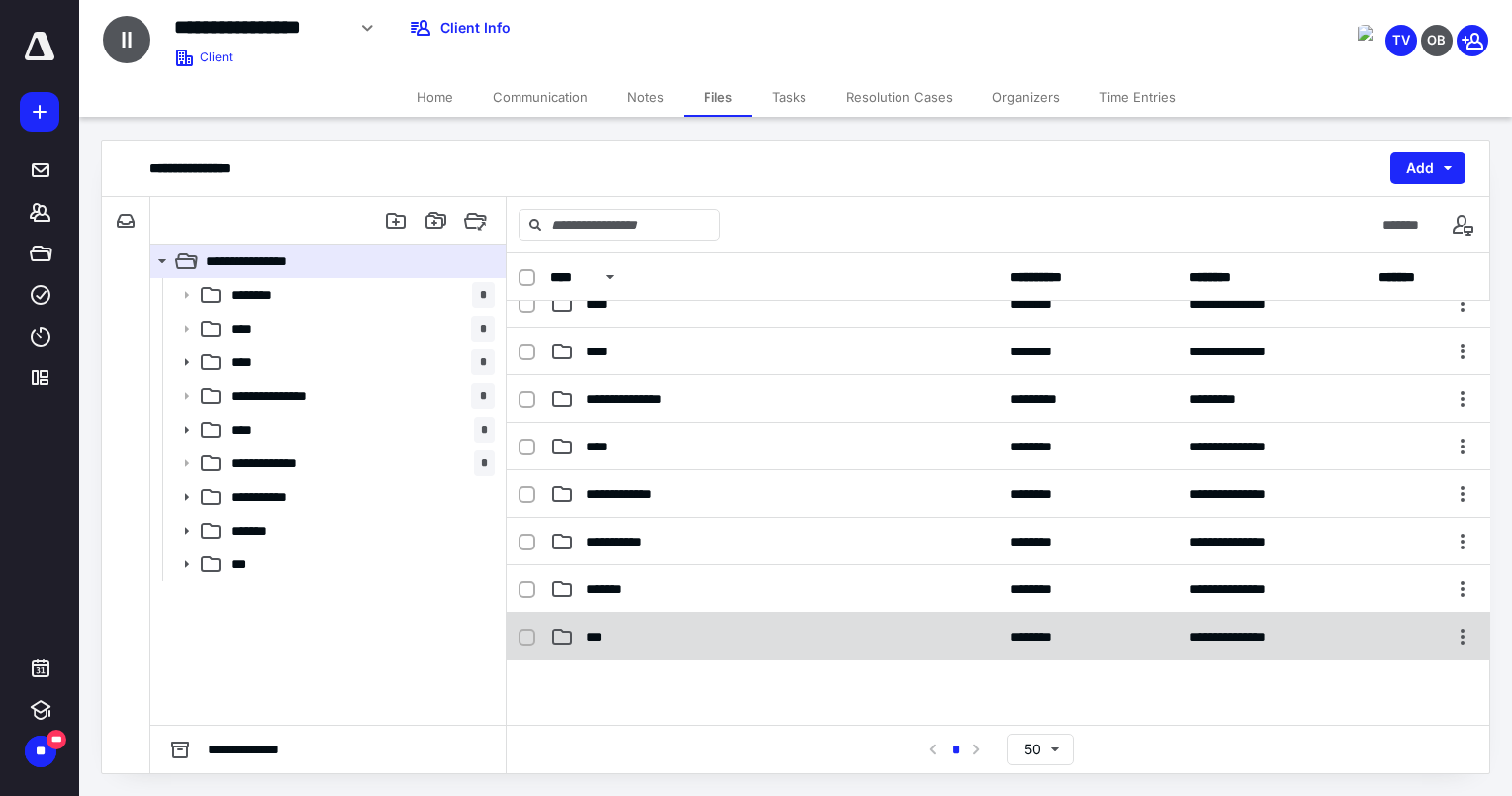 scroll, scrollTop: 99, scrollLeft: 0, axis: vertical 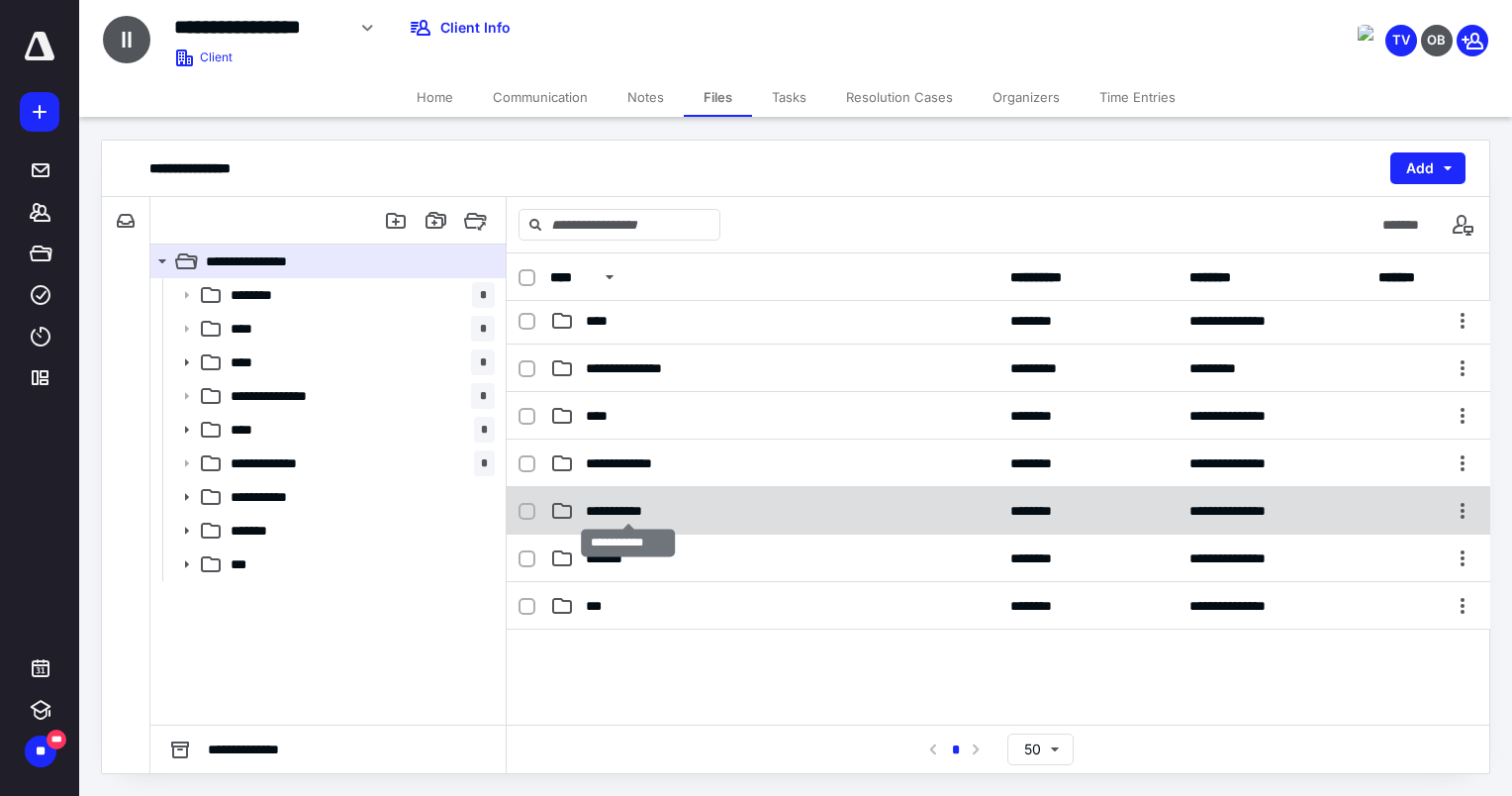 click on "**********" at bounding box center [628, 511] 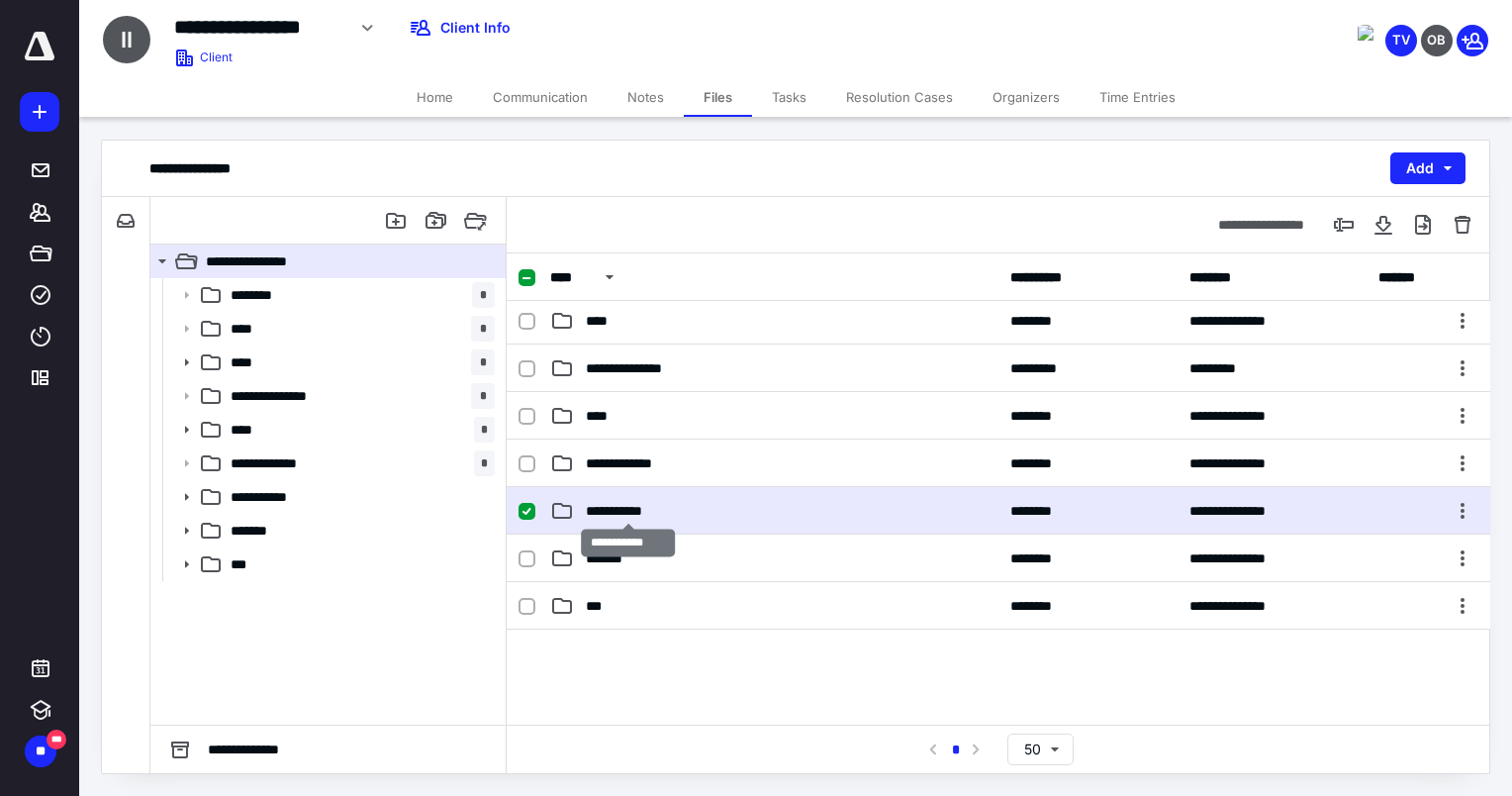 click on "**********" at bounding box center (628, 511) 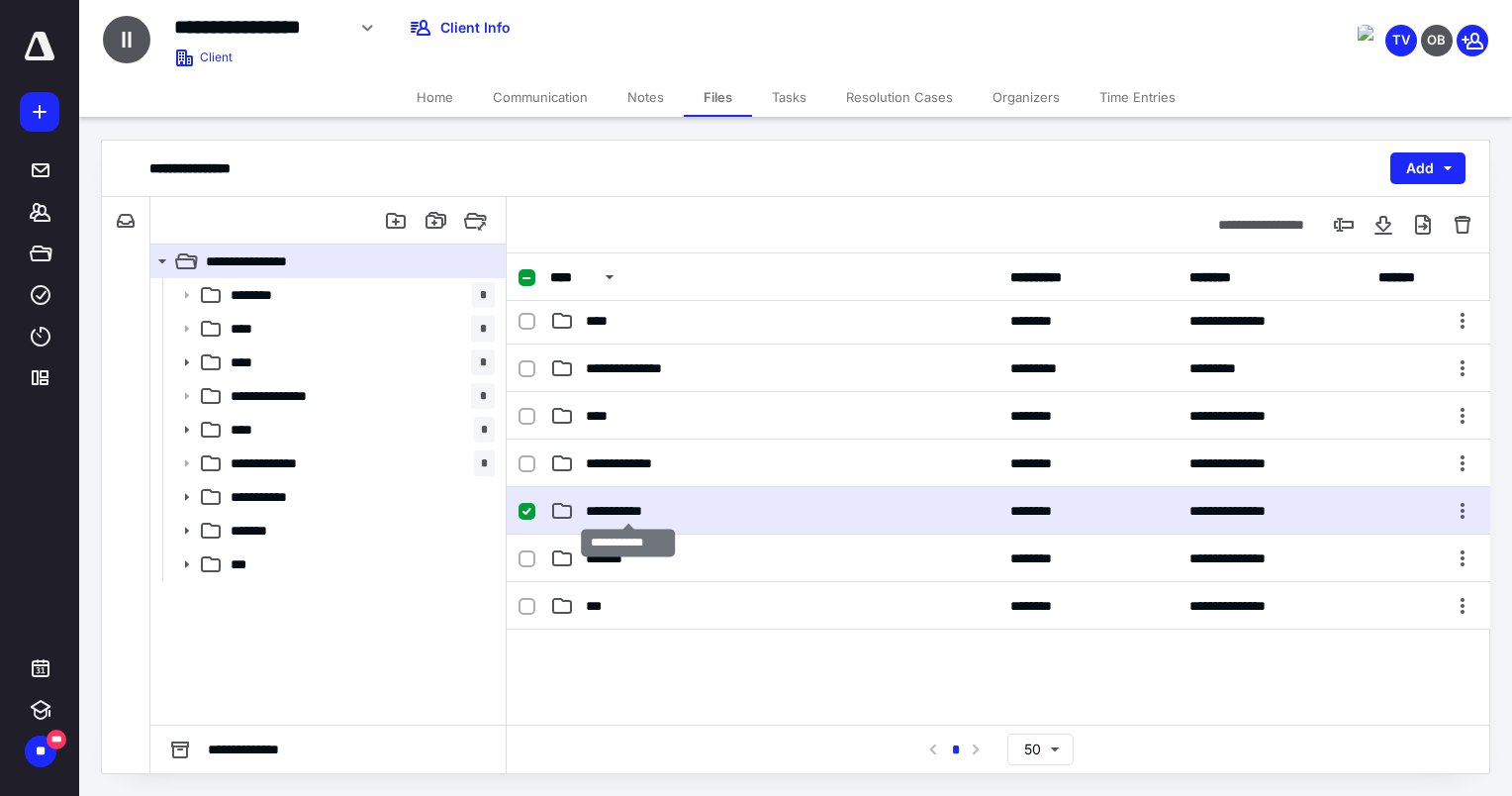 scroll, scrollTop: 0, scrollLeft: 0, axis: both 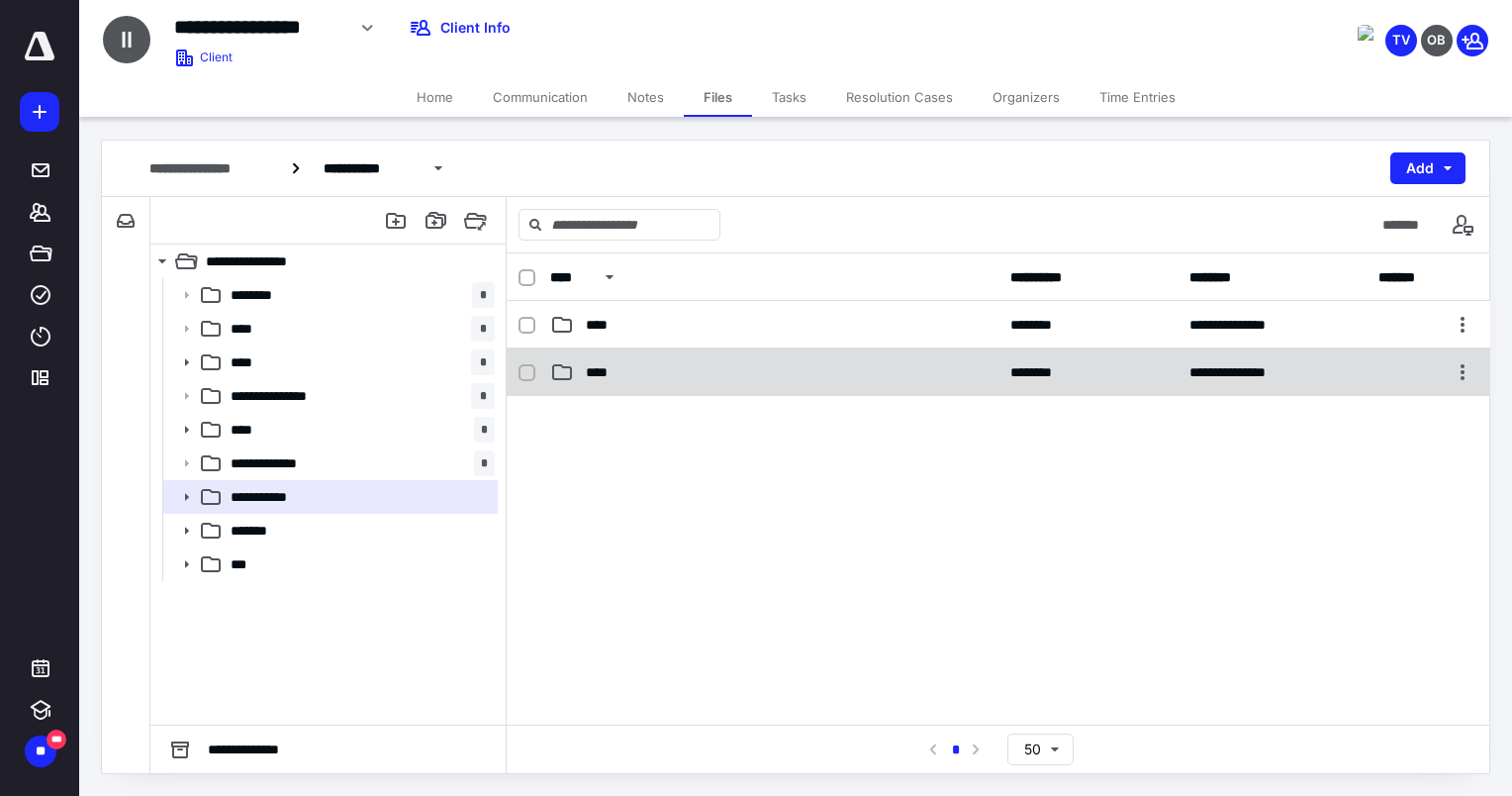 click on "****" at bounding box center [603, 372] 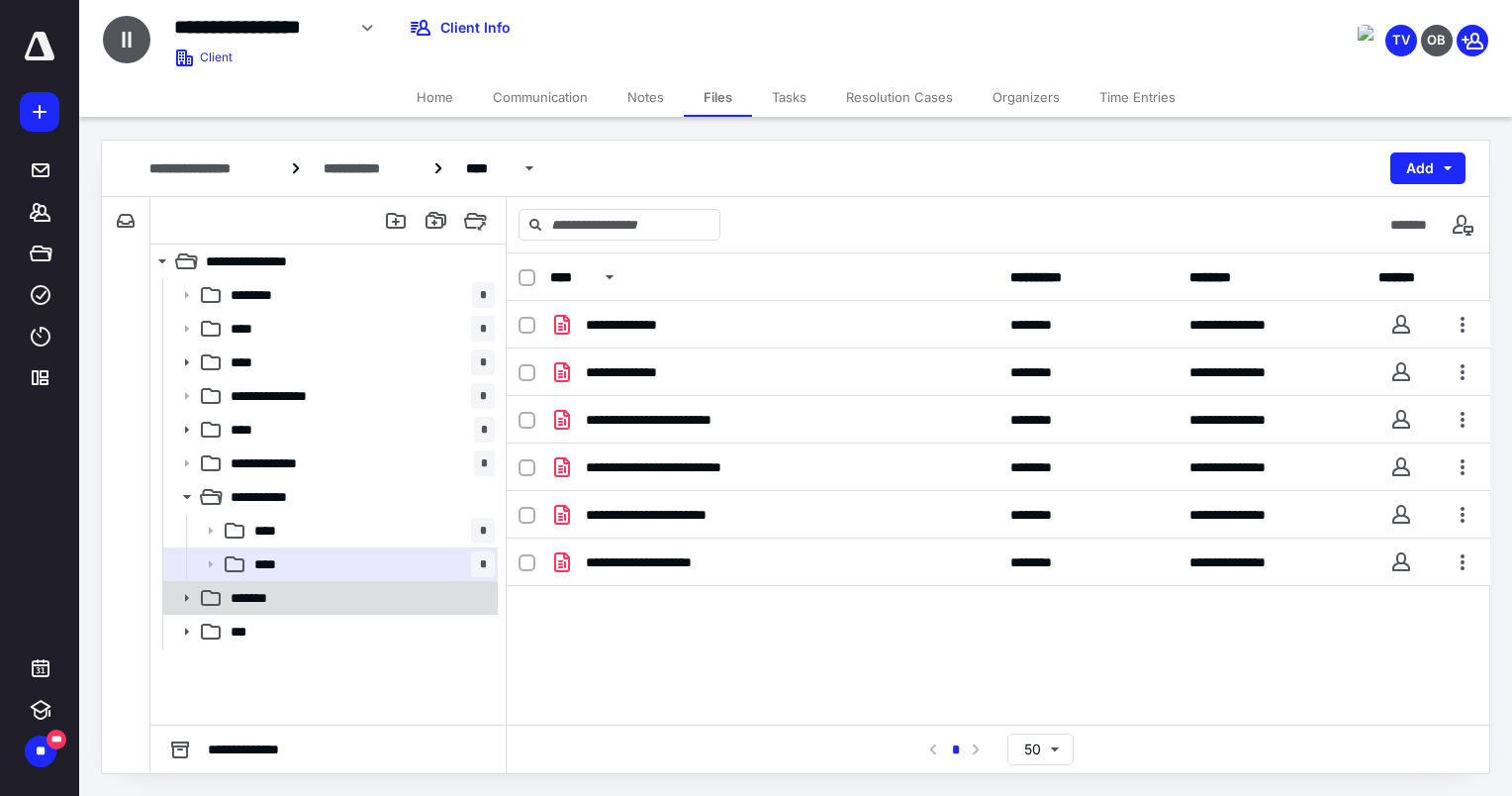 click on "*******" at bounding box center (261, 598) 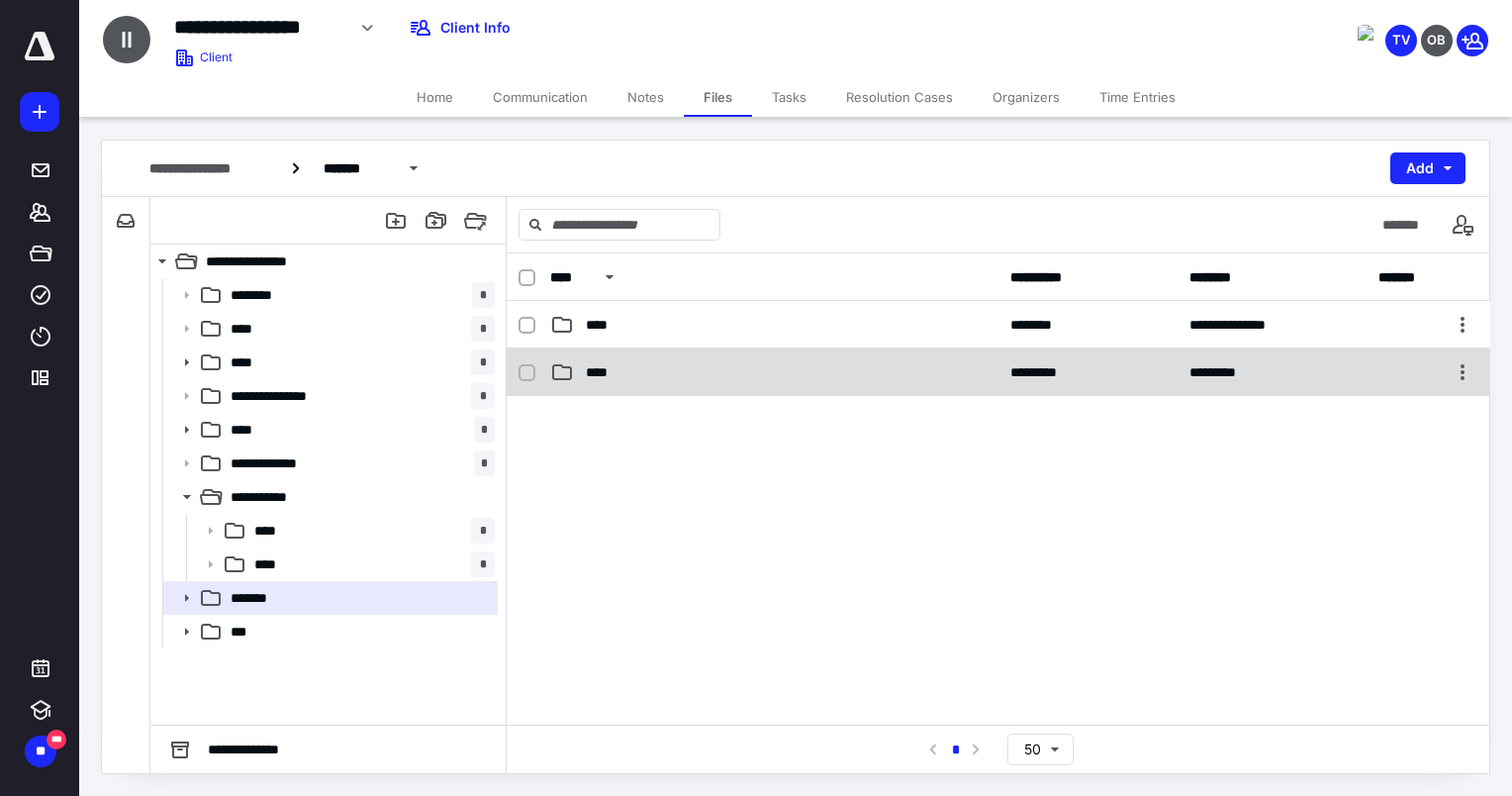 click on "****" at bounding box center [774, 372] 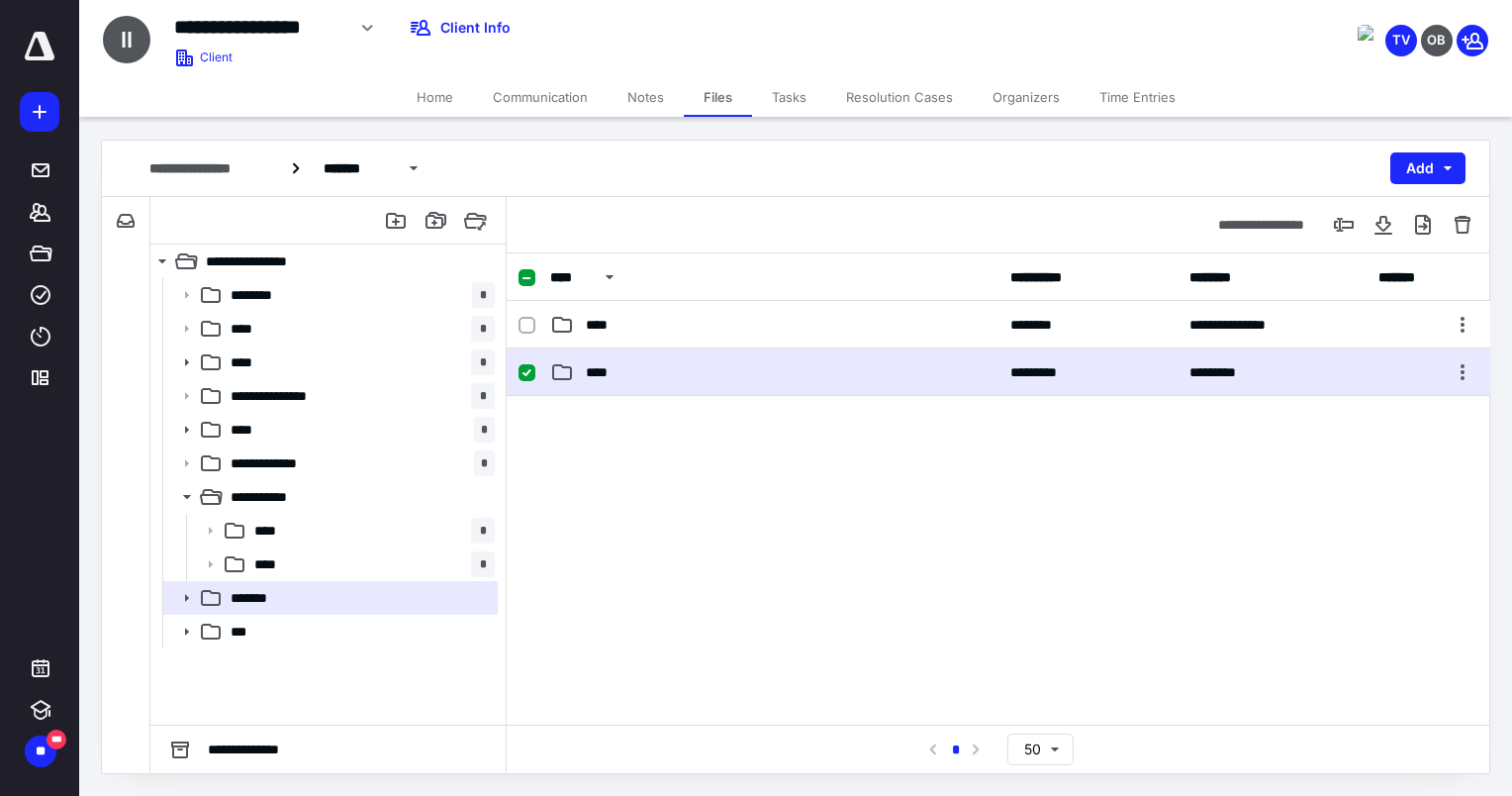 click on "****" at bounding box center (774, 372) 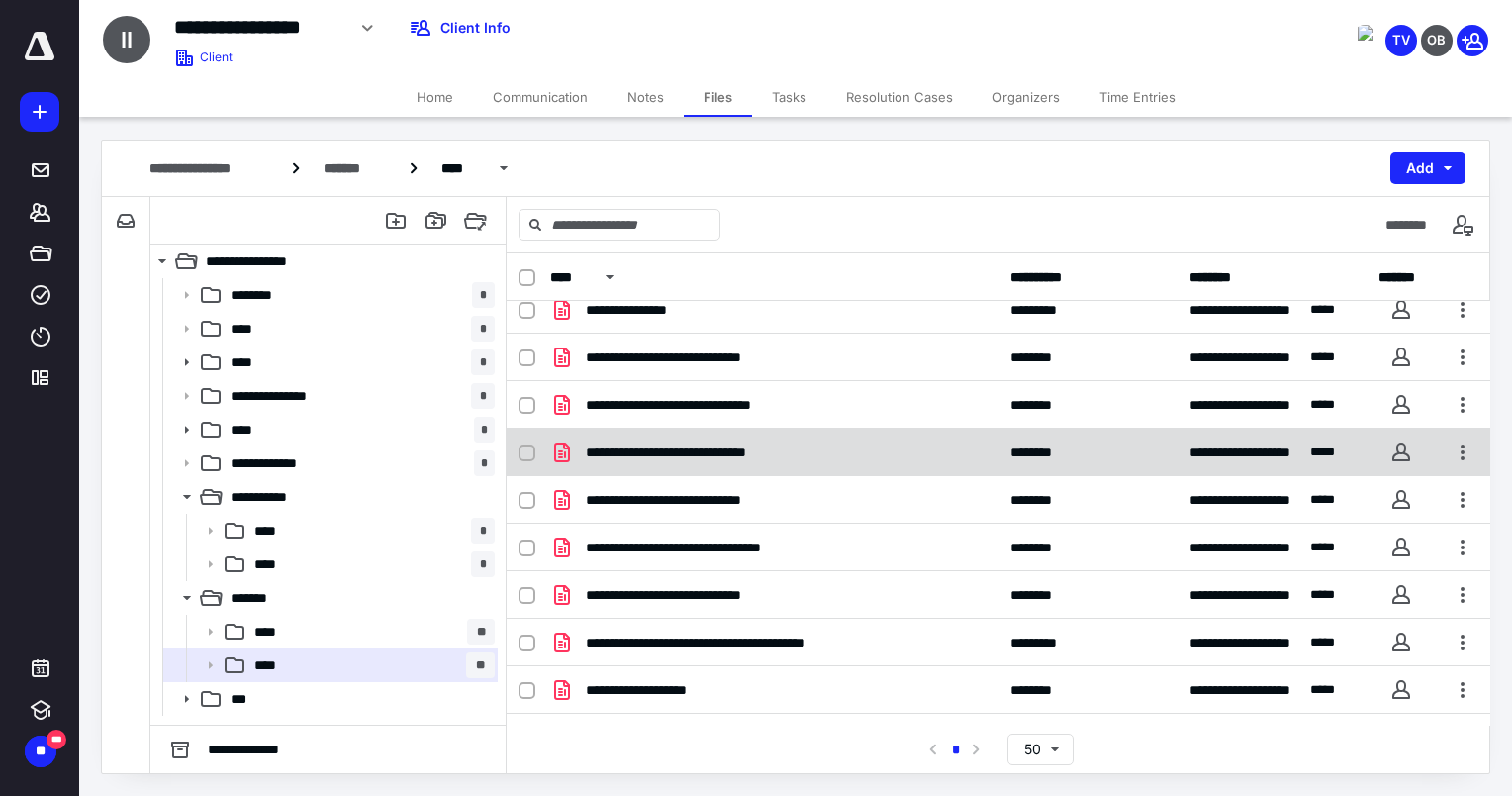 scroll, scrollTop: 0, scrollLeft: 0, axis: both 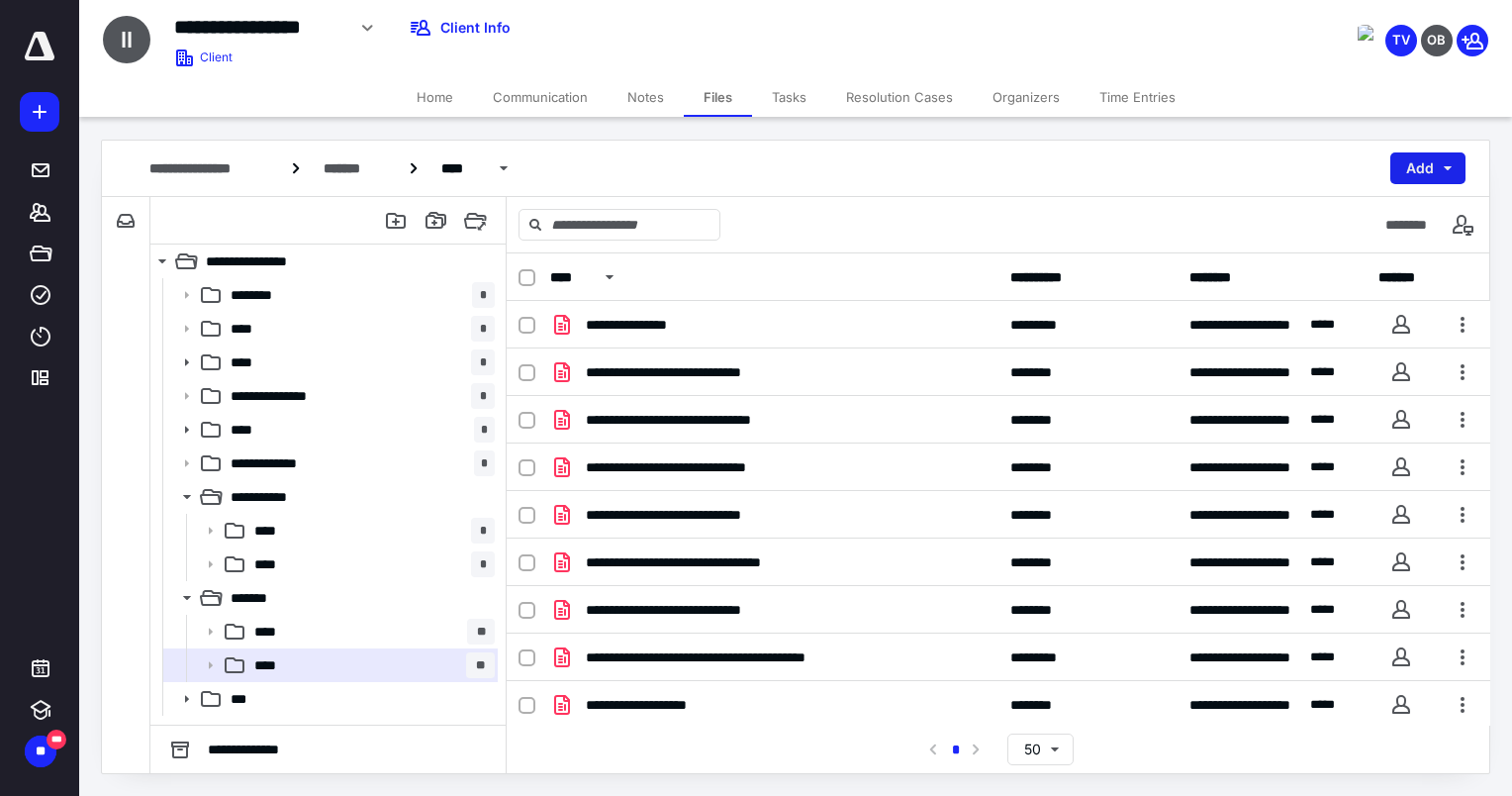 click on "Add" at bounding box center (1428, 168) 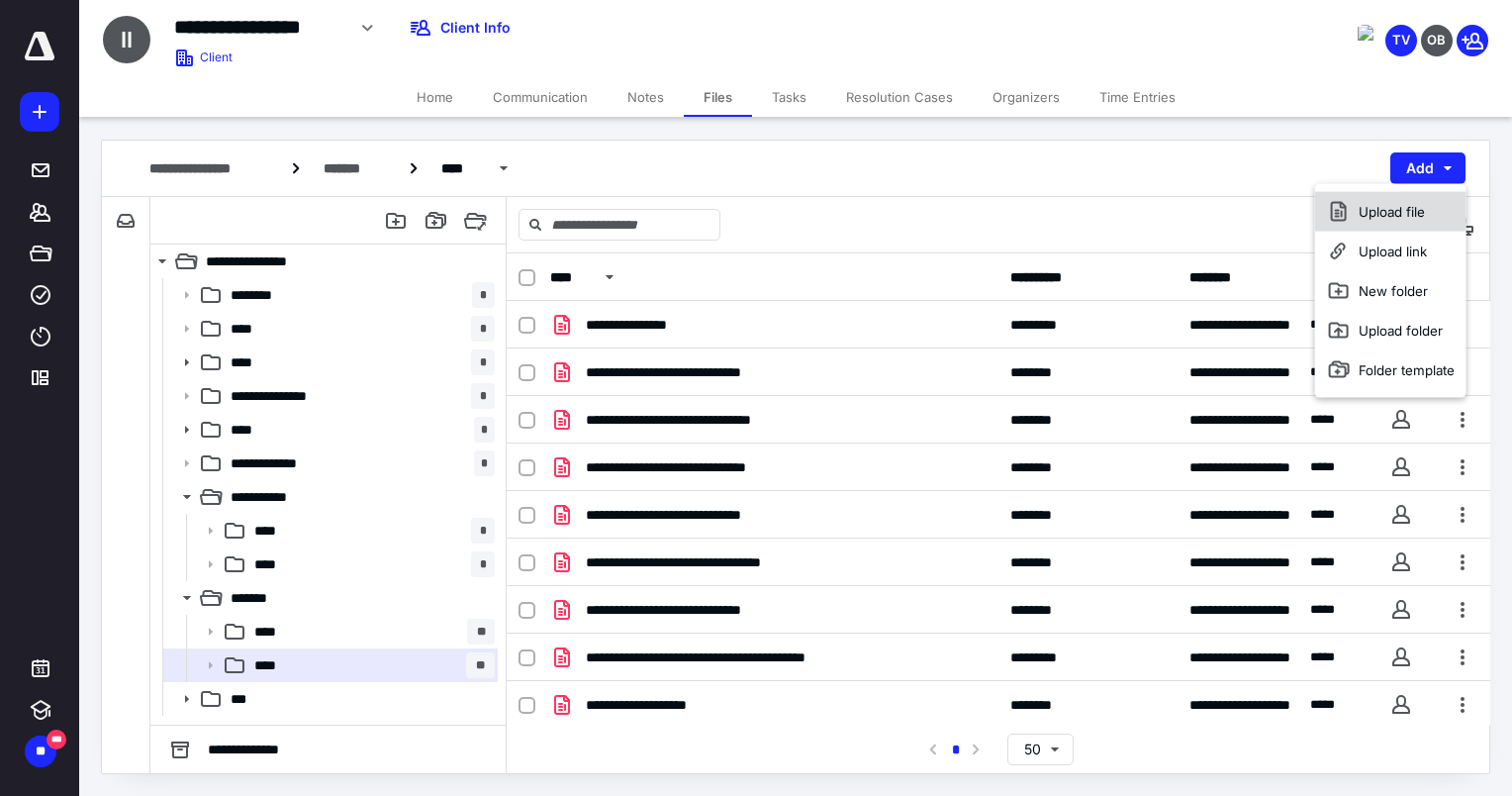 click on "Upload file" at bounding box center [1390, 212] 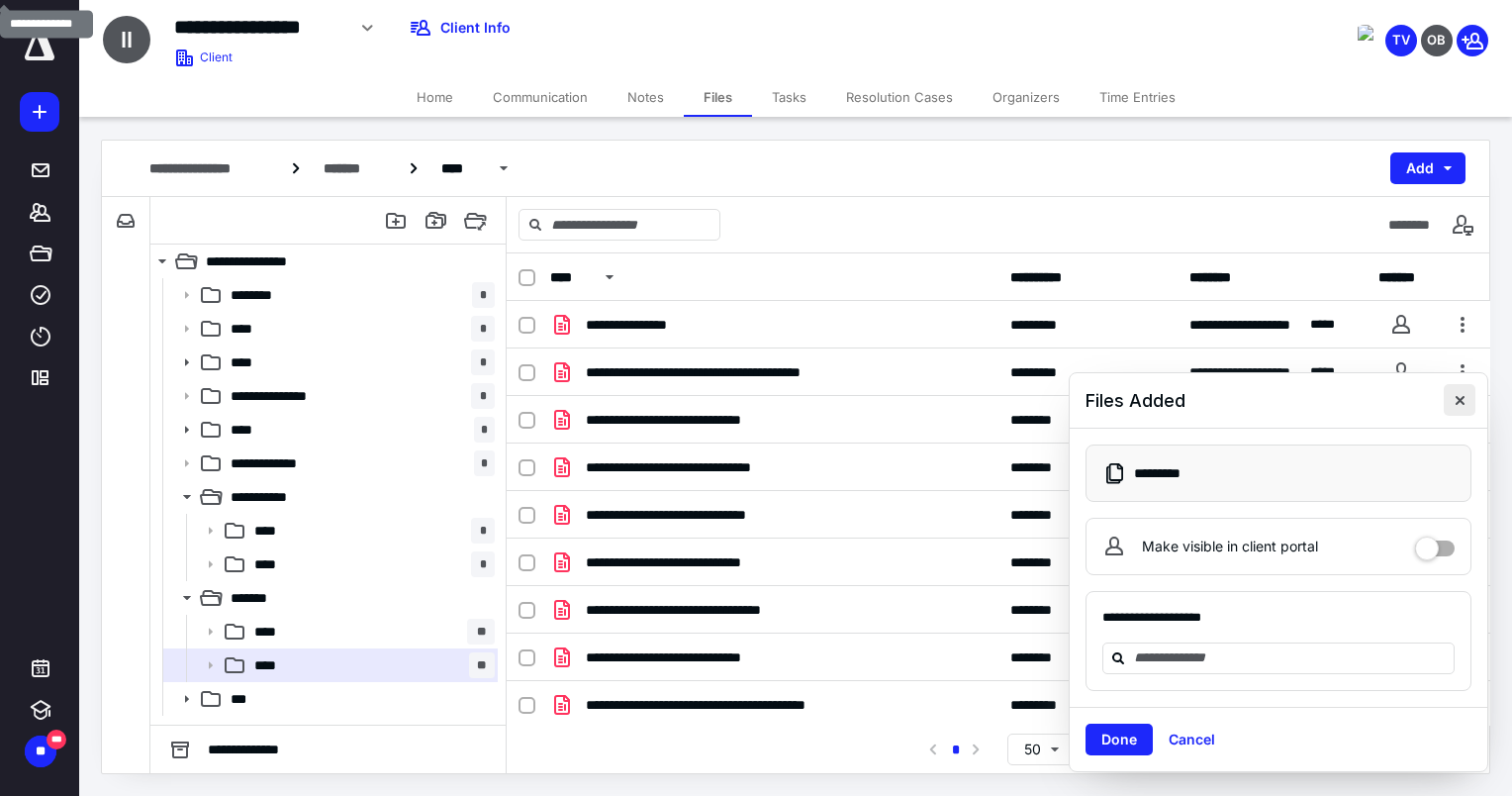 click at bounding box center [1460, 400] 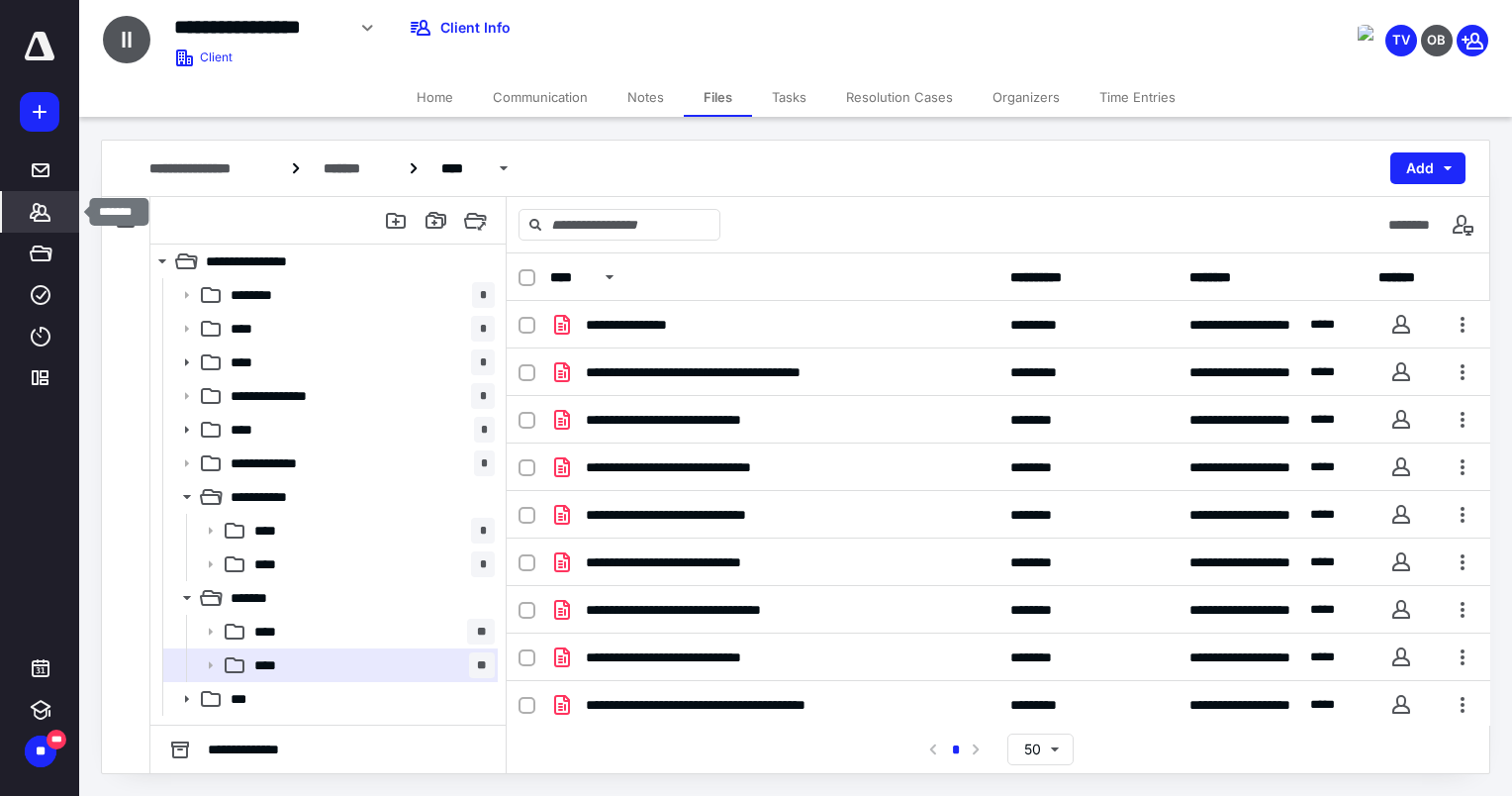 click 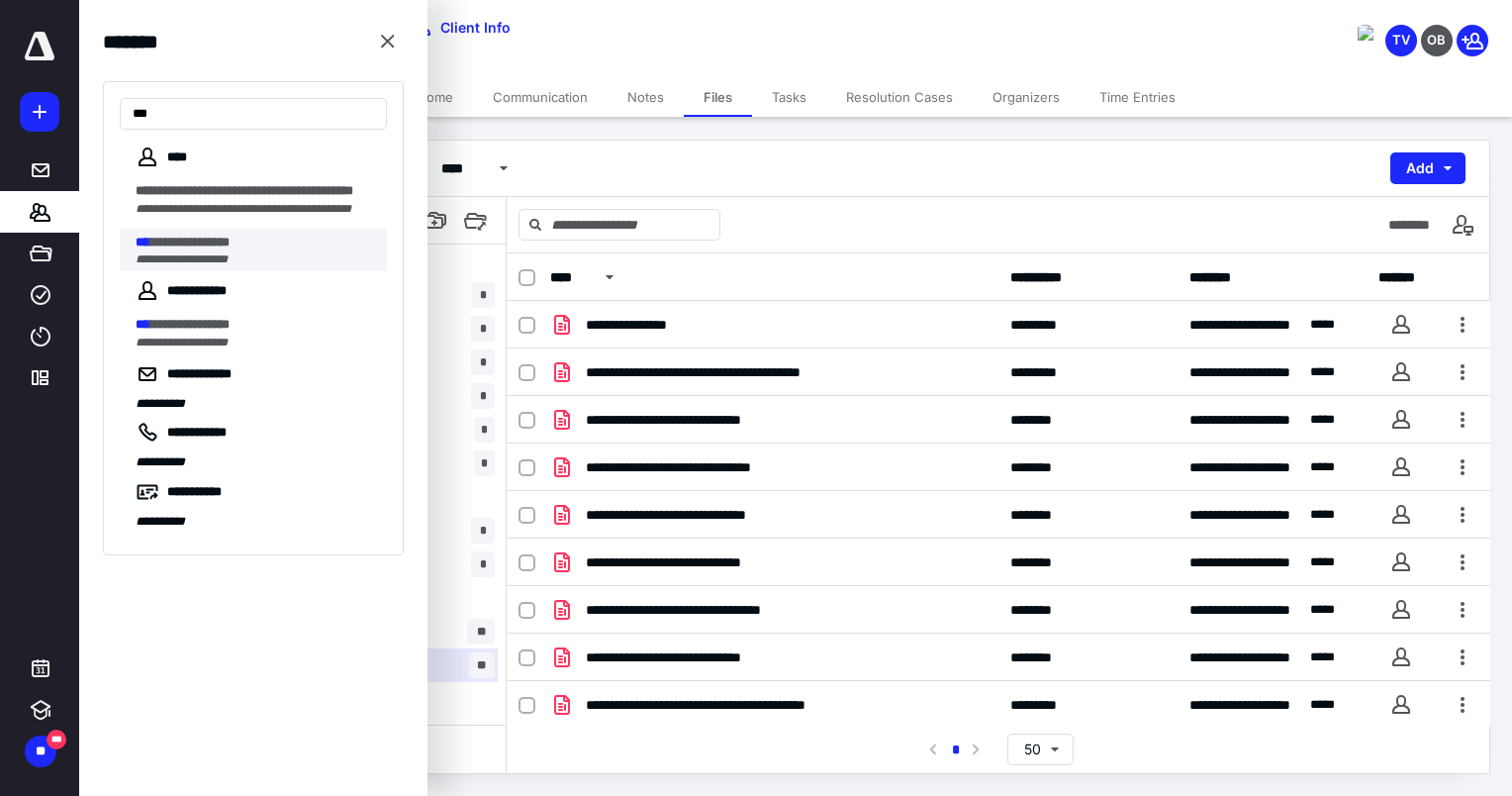 type on "***" 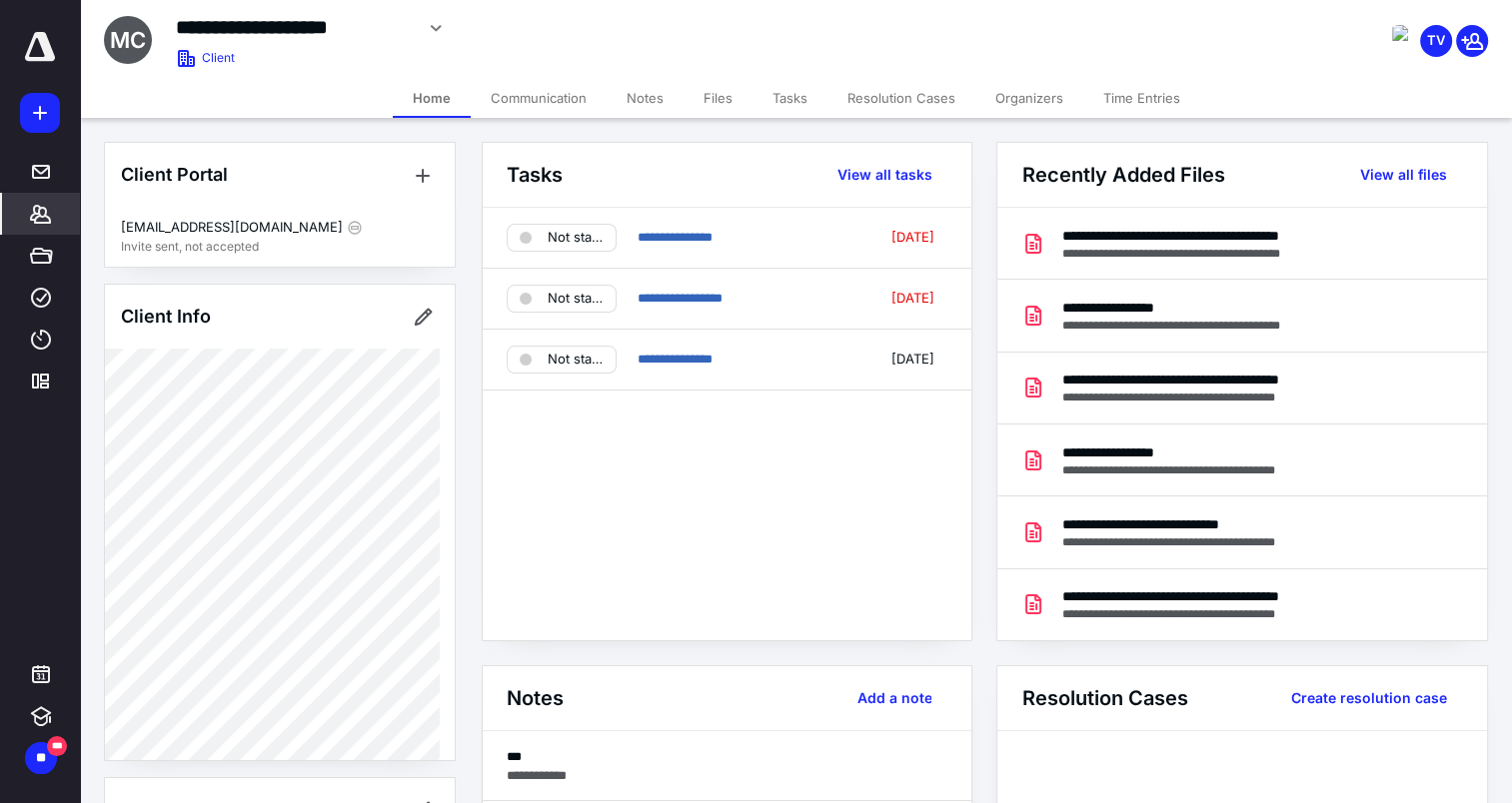 click on "Files" at bounding box center [718, 98] 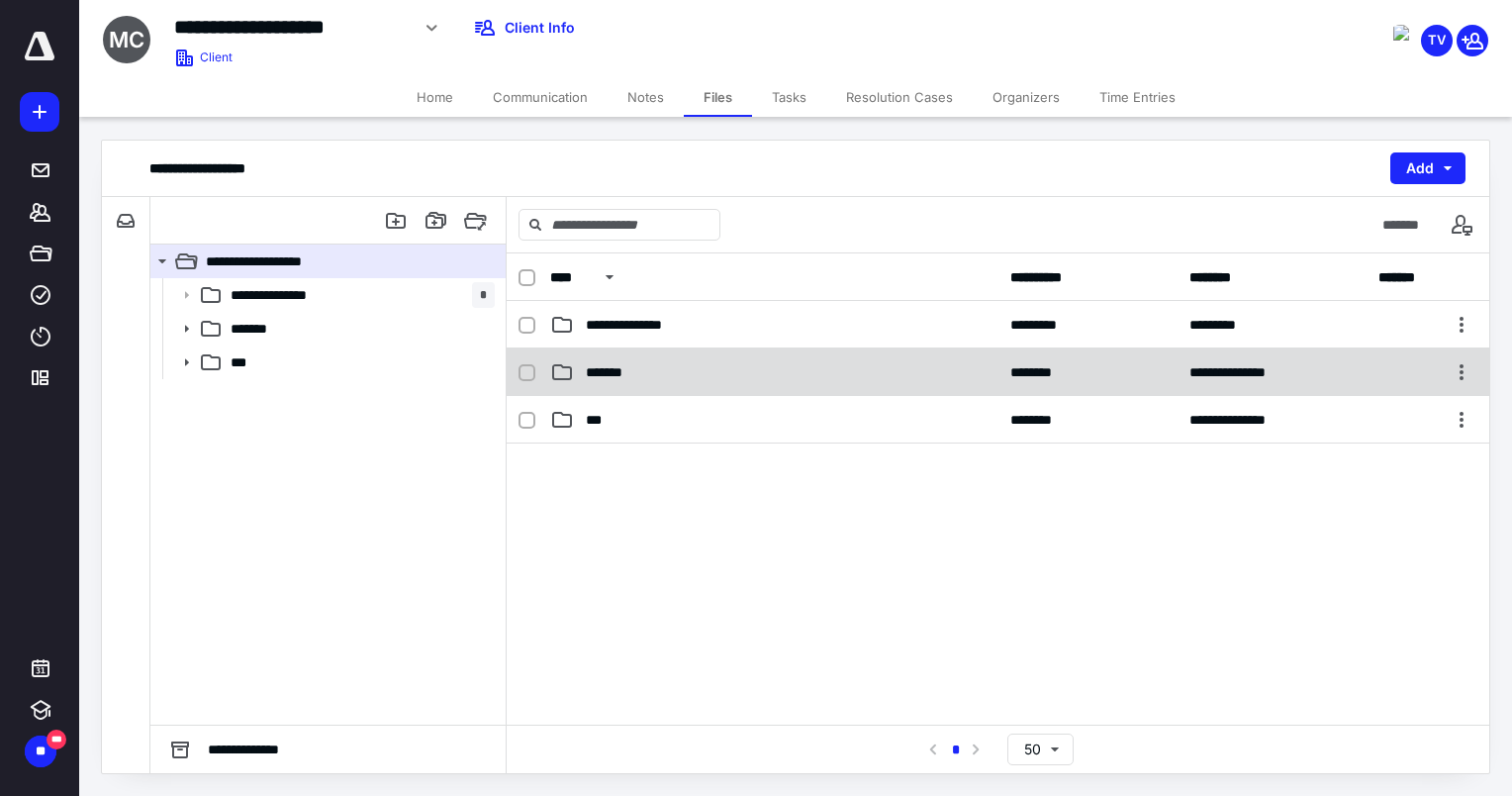 click on "*******" at bounding box center (774, 372) 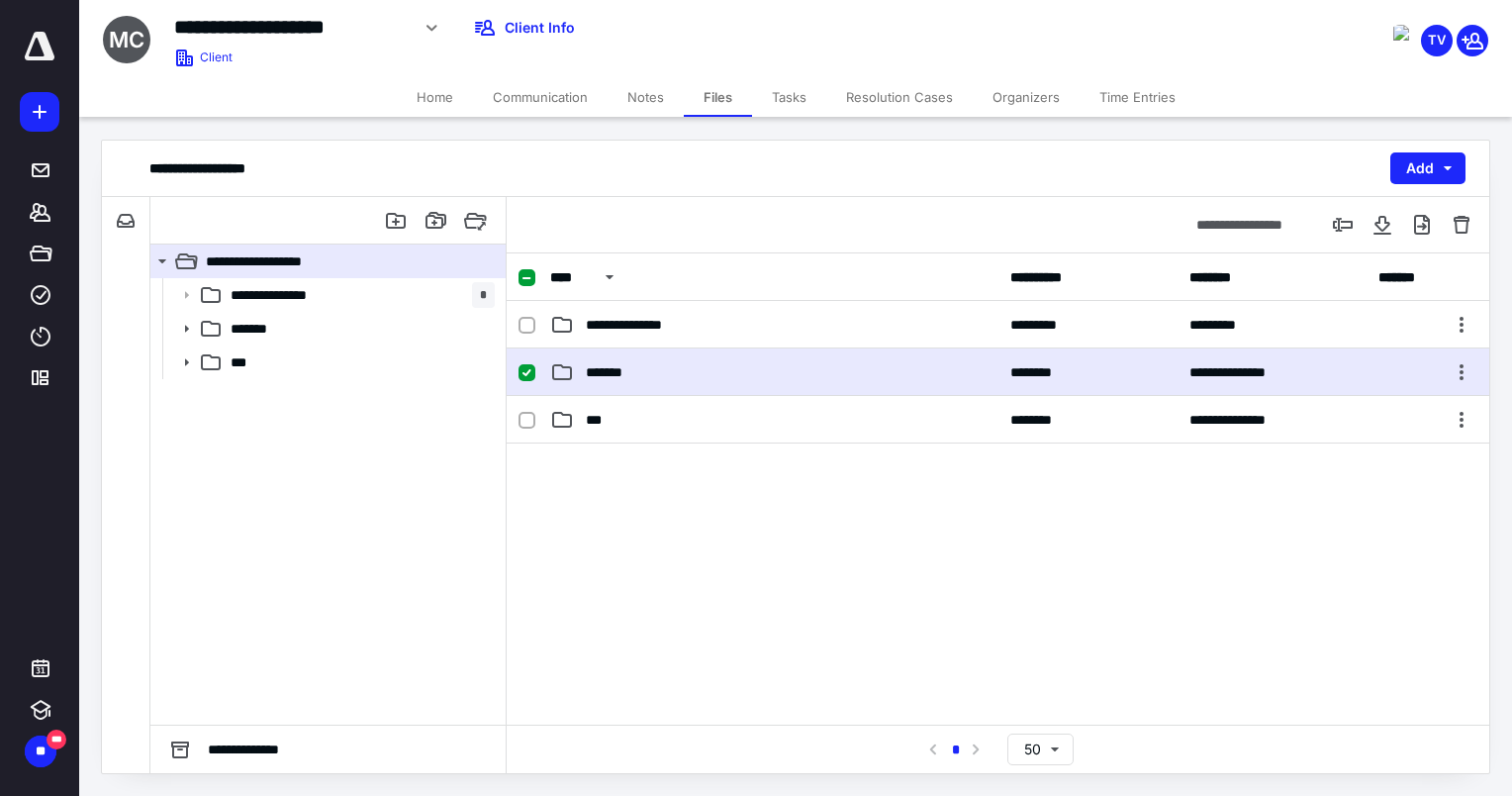 click on "*******" at bounding box center (774, 372) 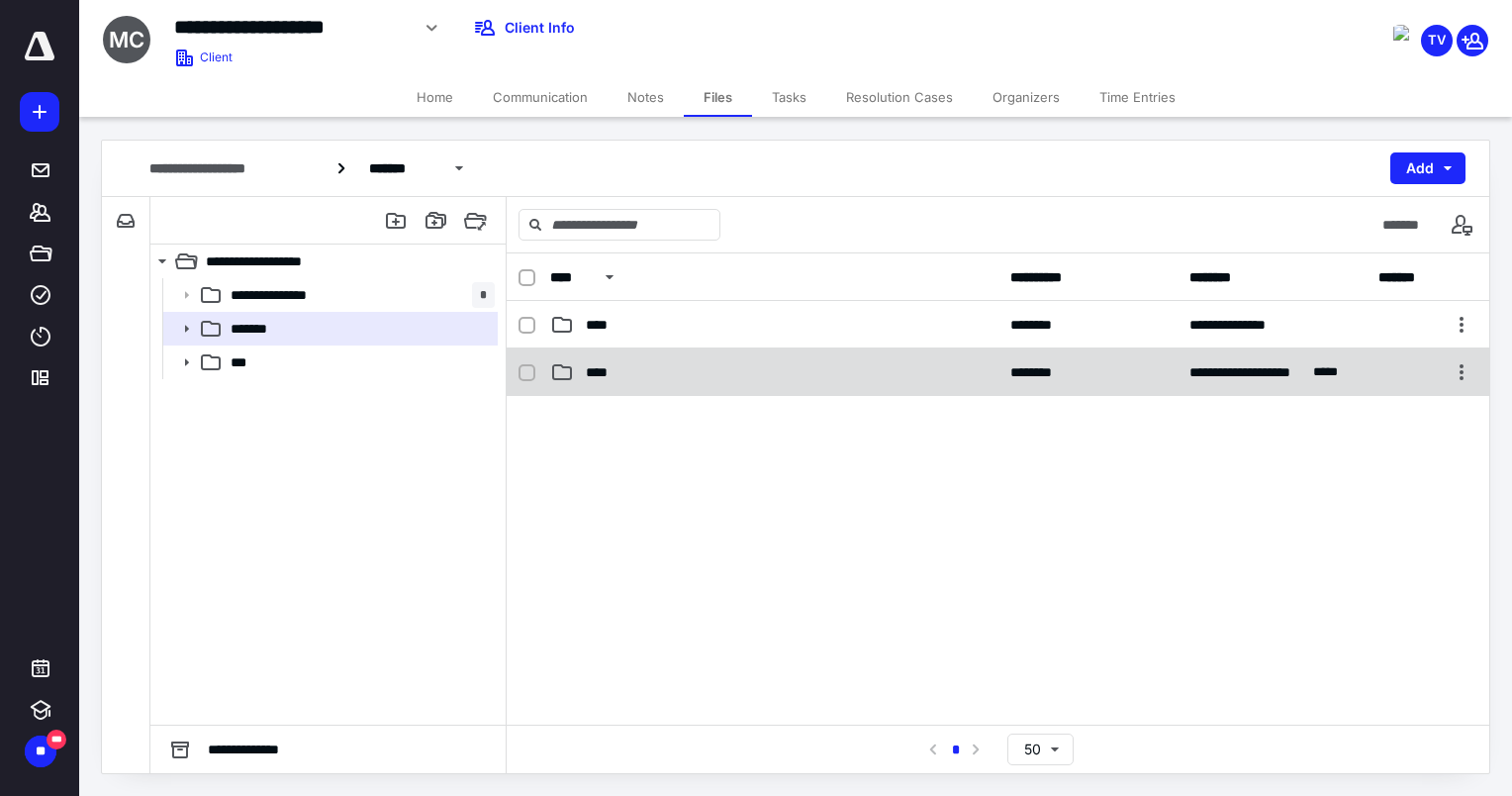 click on "****" at bounding box center (603, 372) 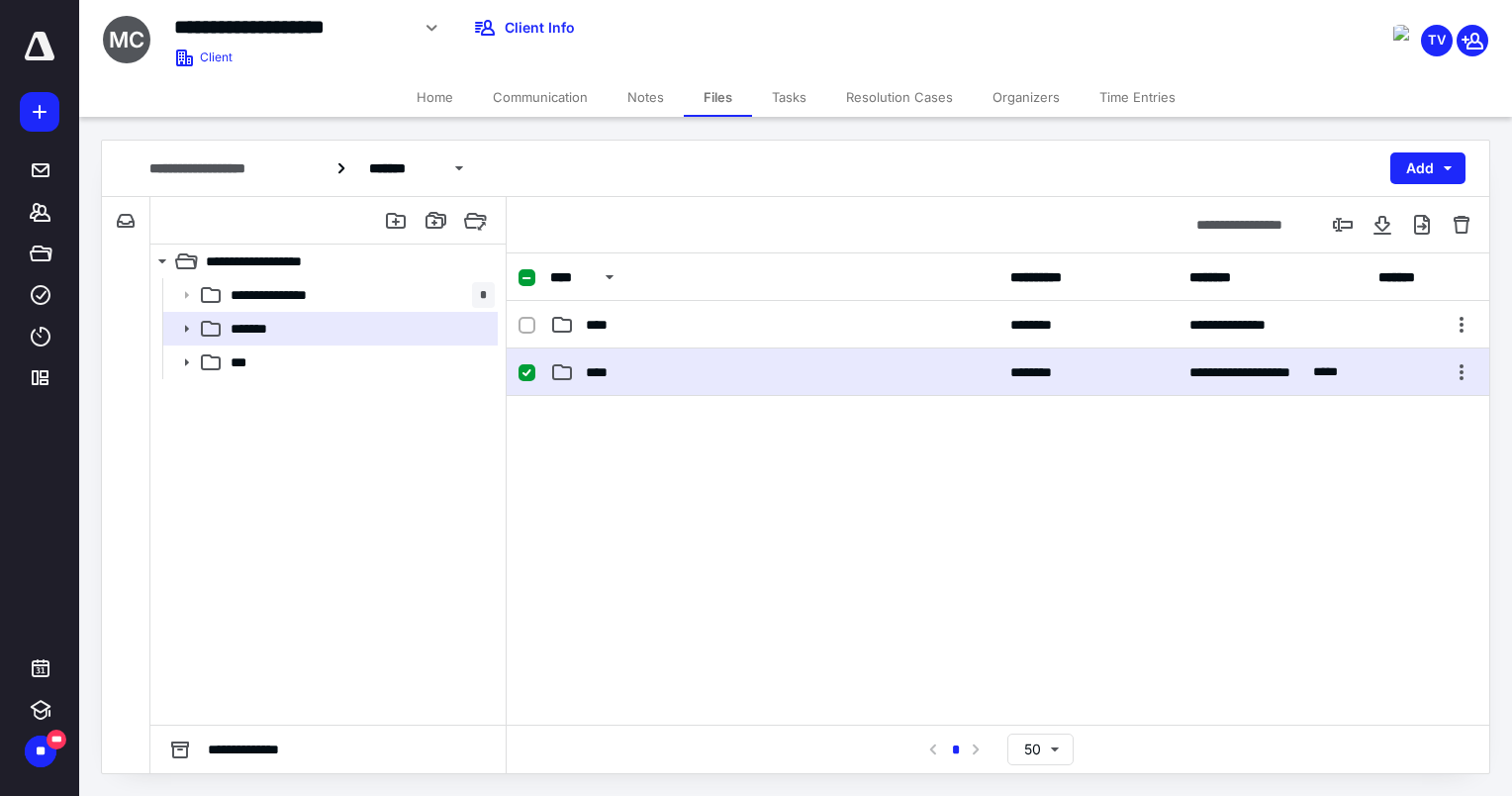 click on "****" at bounding box center [603, 372] 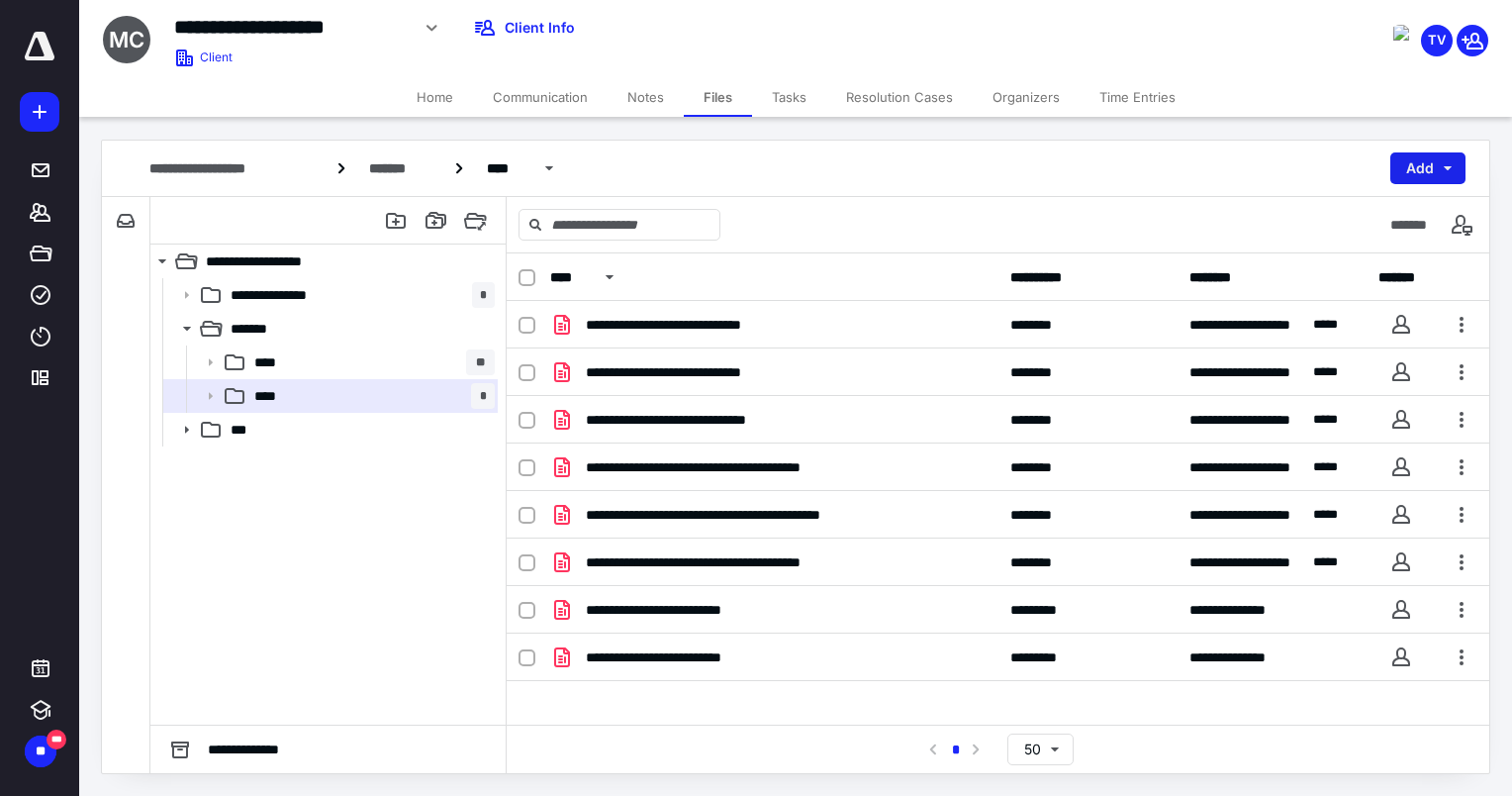 click on "Add" at bounding box center (1428, 168) 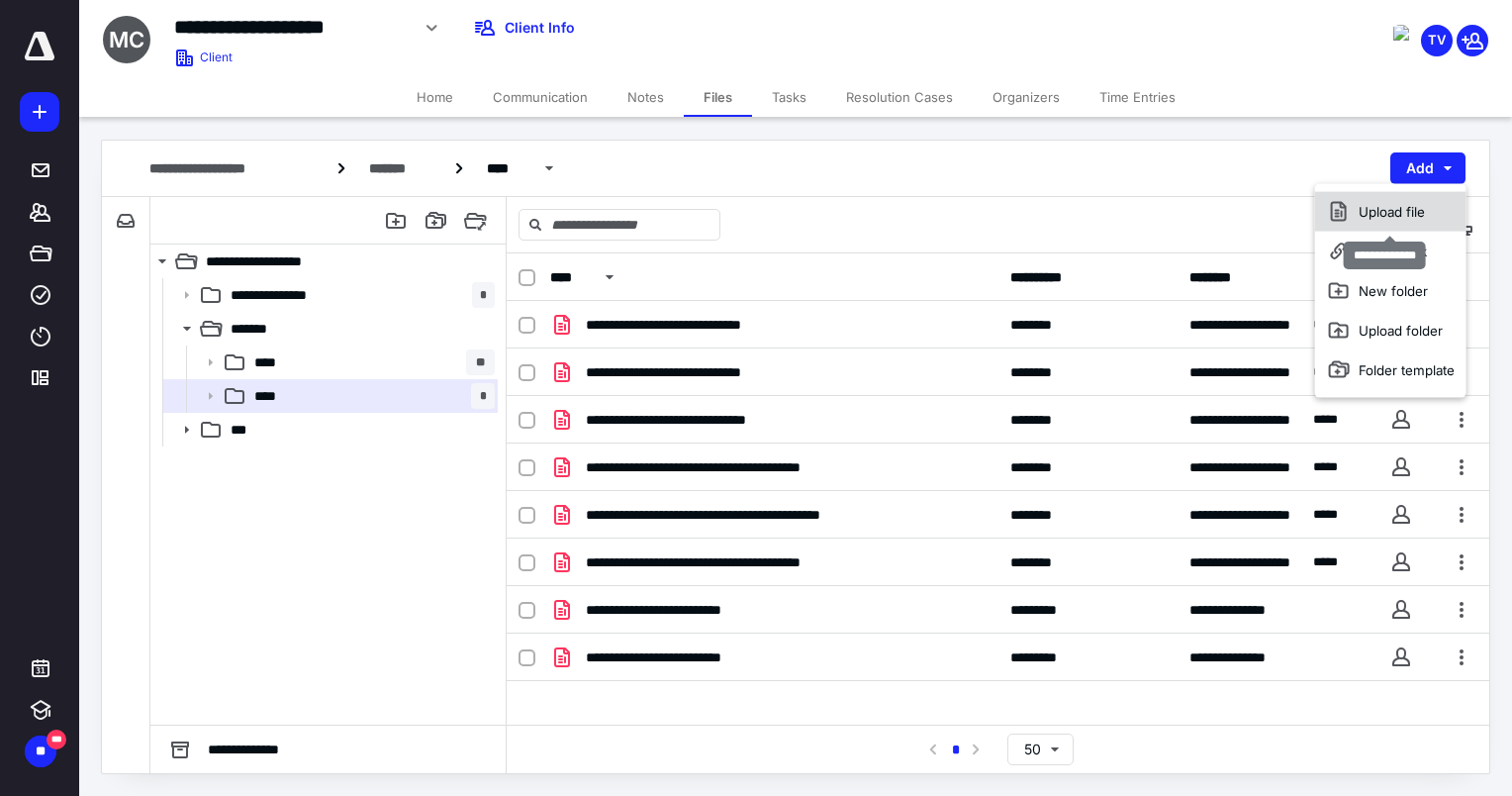 click on "Upload file" at bounding box center [1390, 212] 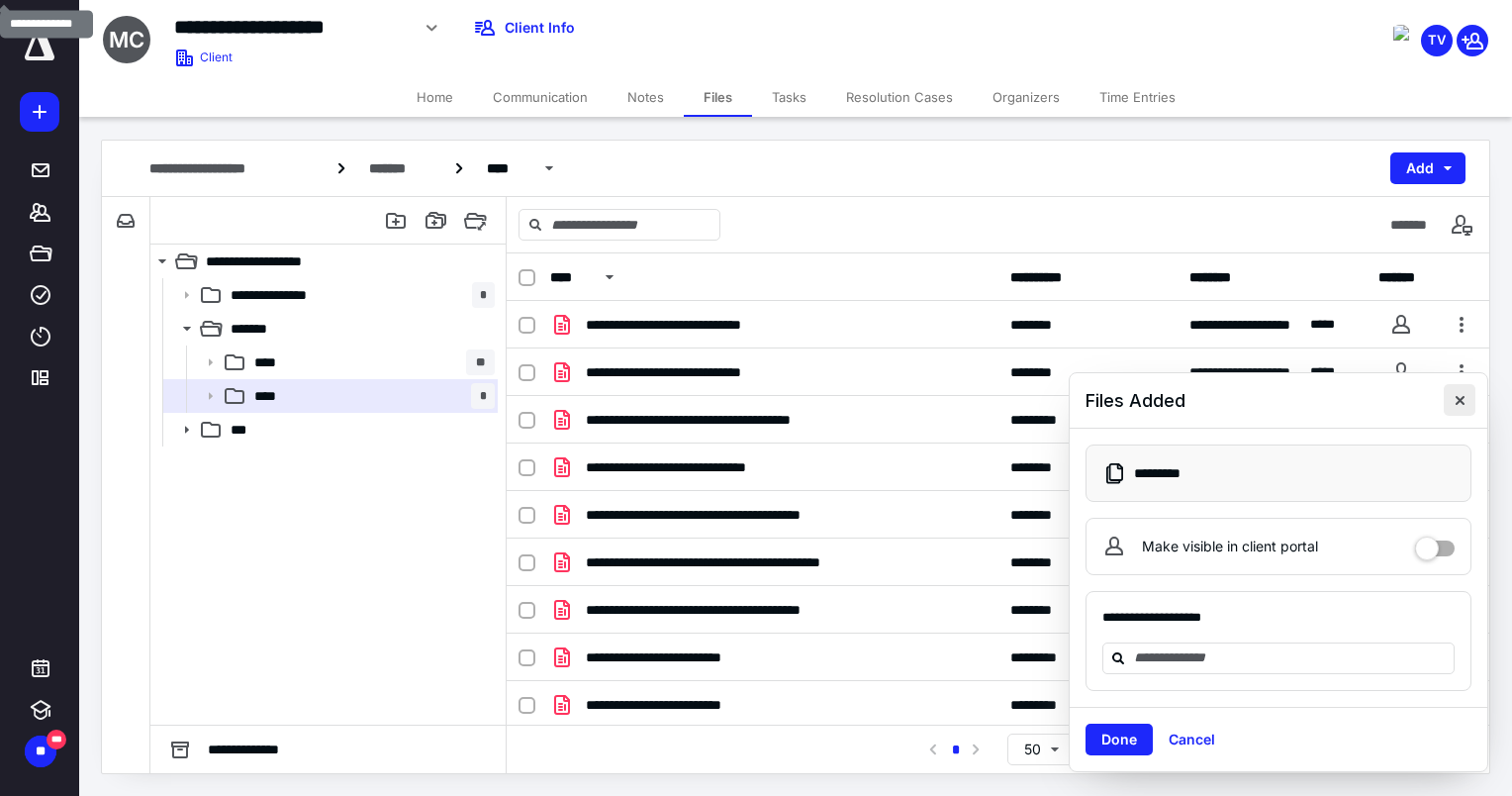 click at bounding box center (1460, 400) 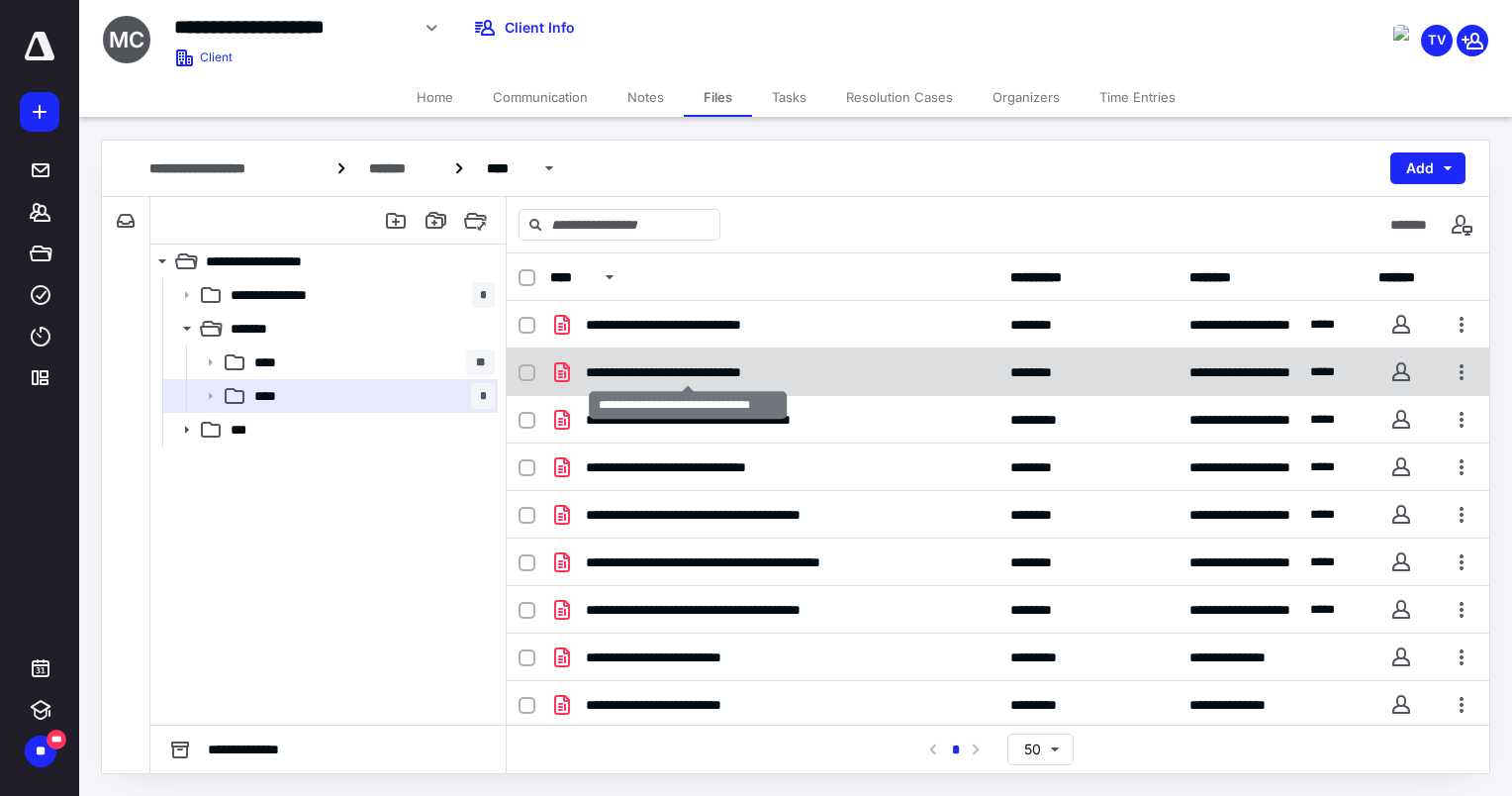 click on "**********" at bounding box center [688, 372] 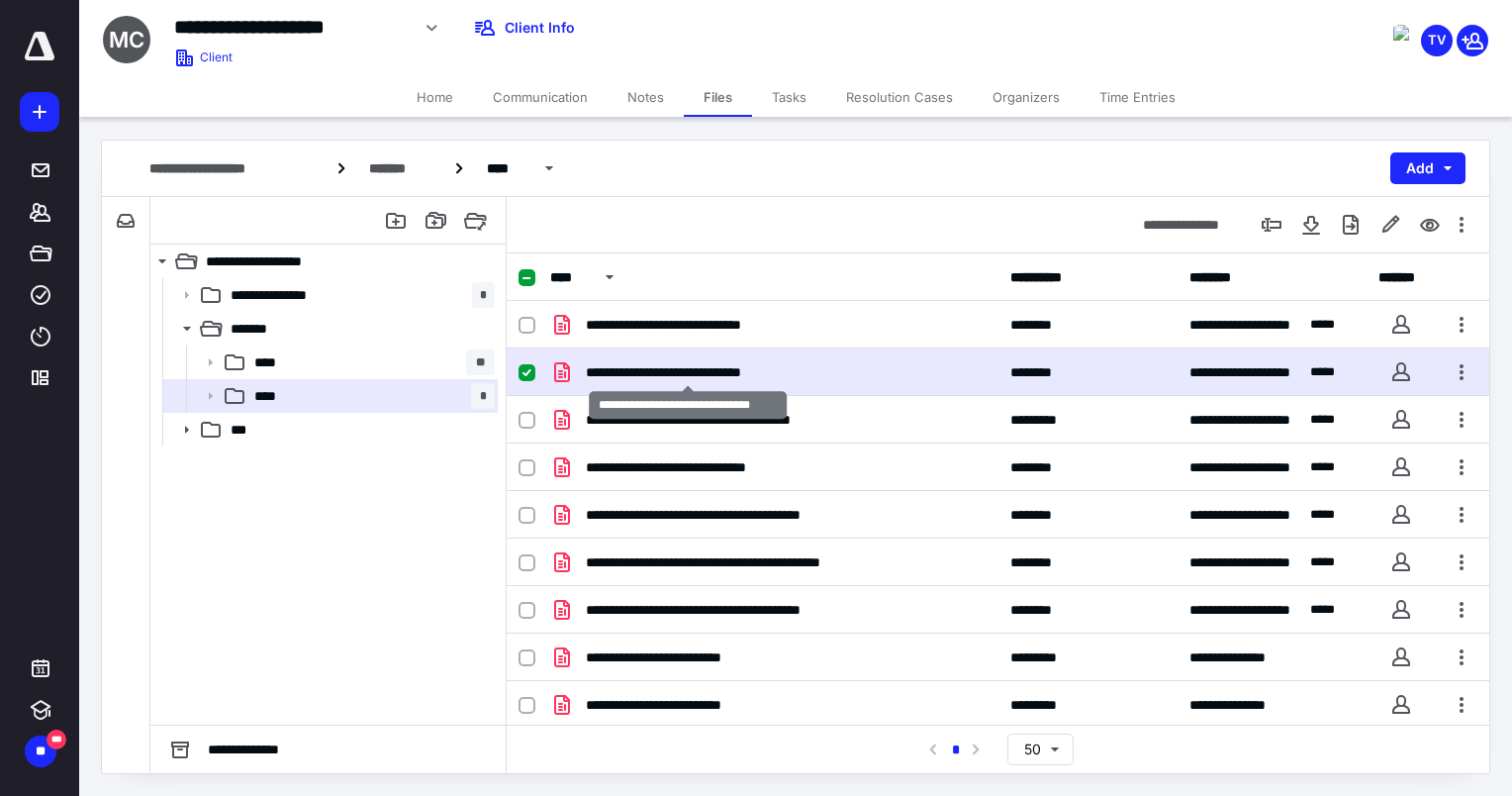 click on "**********" at bounding box center (688, 372) 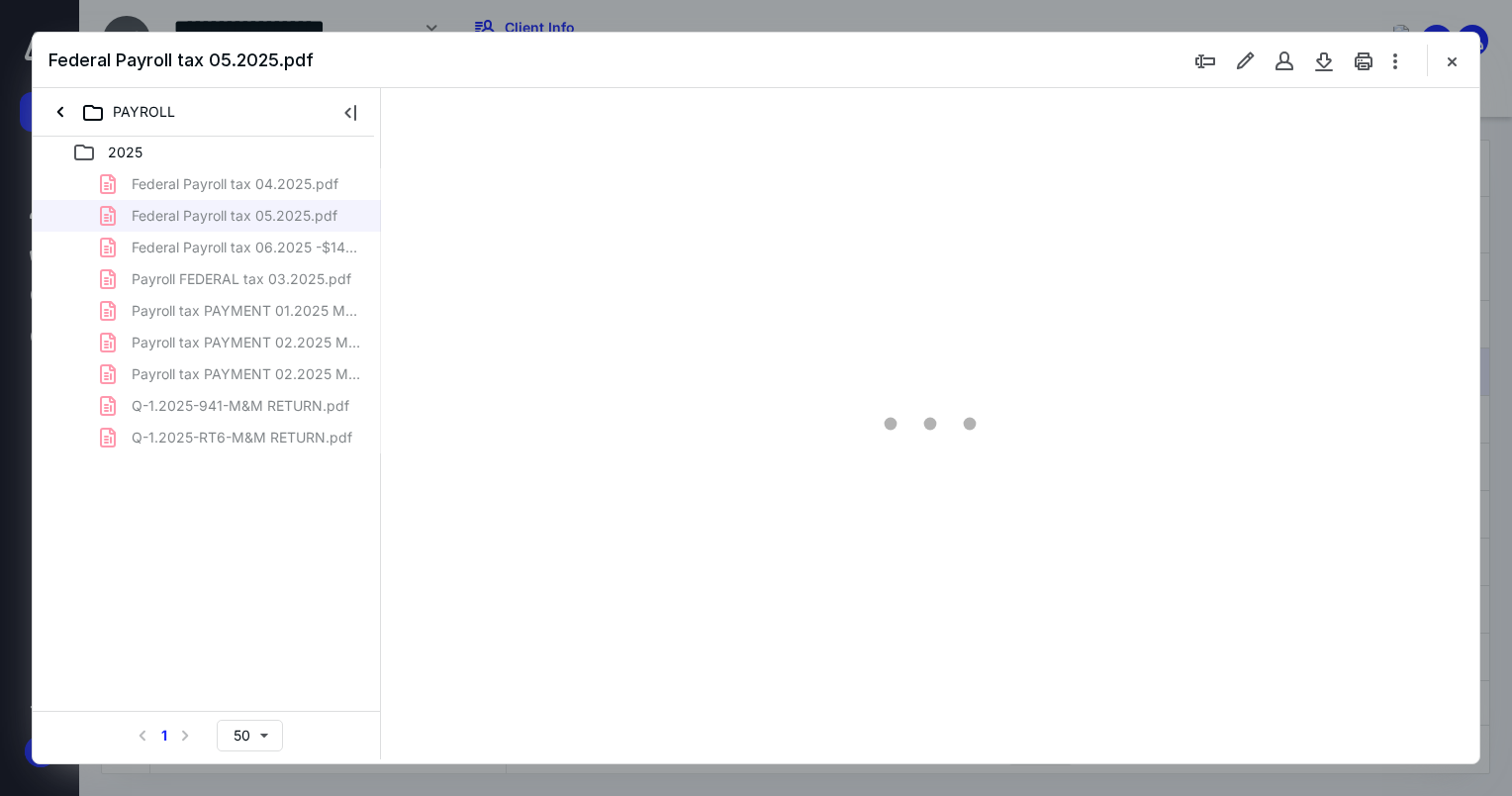 scroll, scrollTop: 0, scrollLeft: 0, axis: both 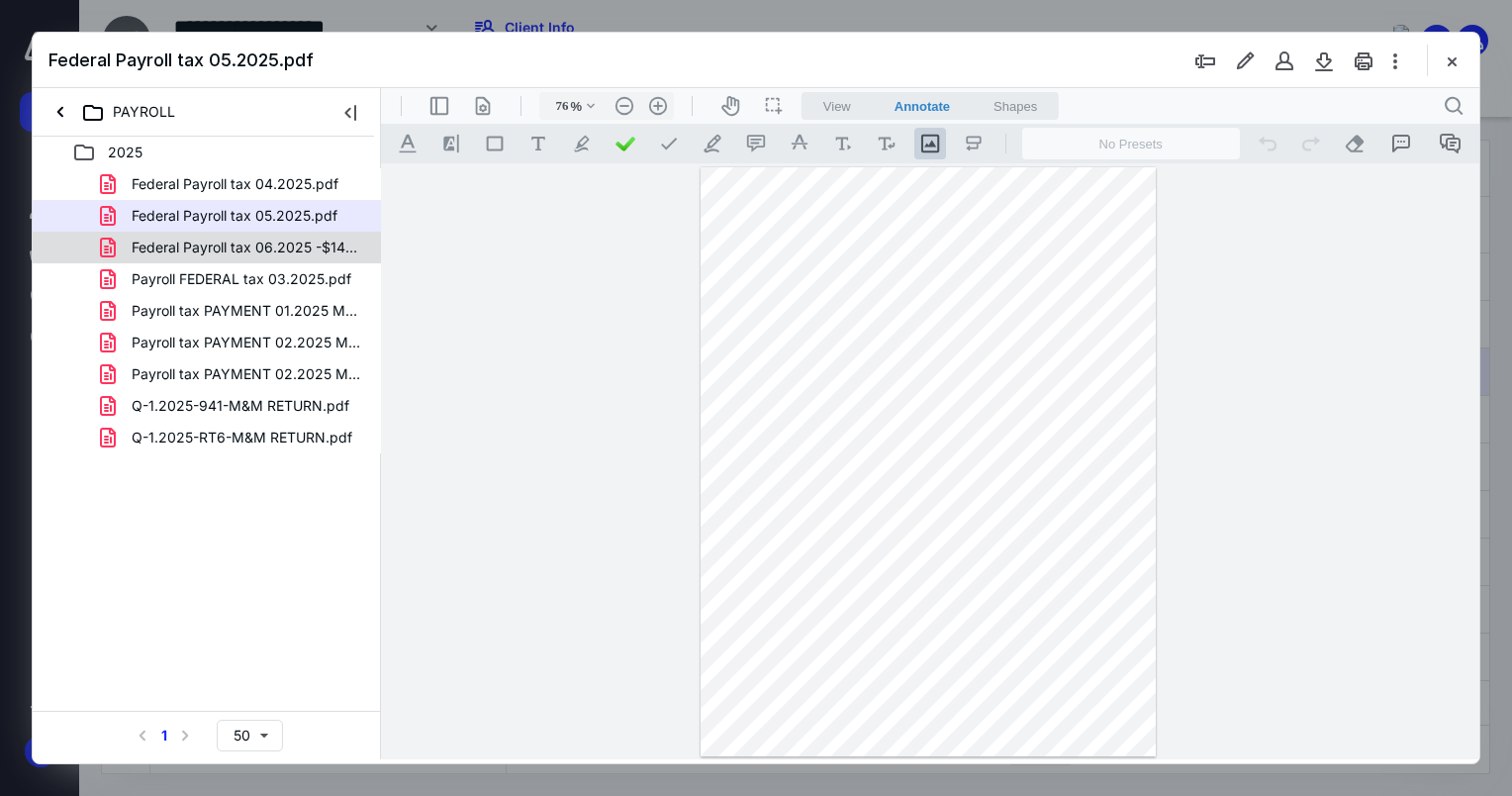 click on "Federal Payroll tax 06.2025 -$1493.98.pdf" at bounding box center [235, 248] 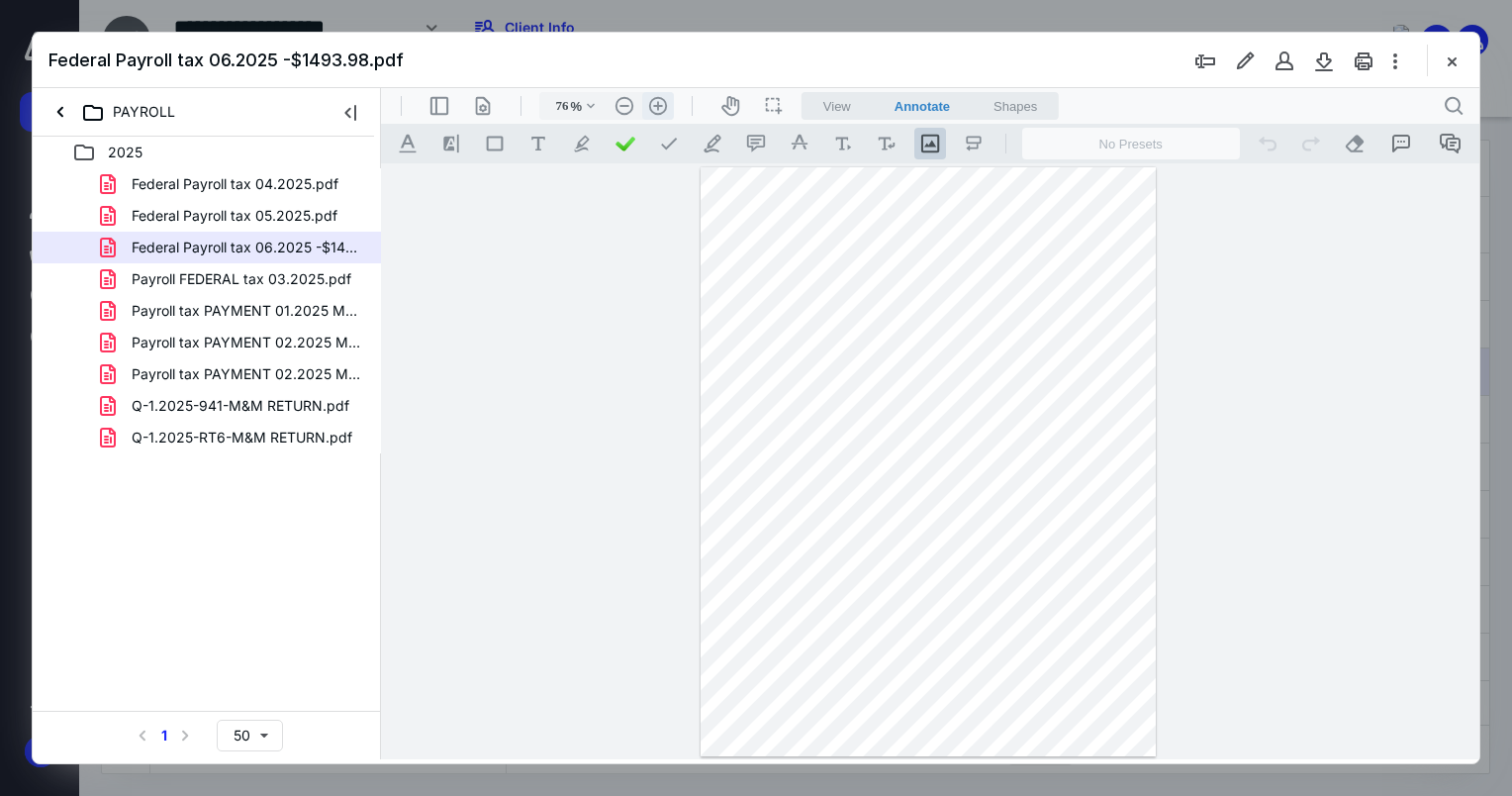 click on ".cls-1{fill:#abb0c4;} icon - header - zoom - in - line" at bounding box center (658, 106) 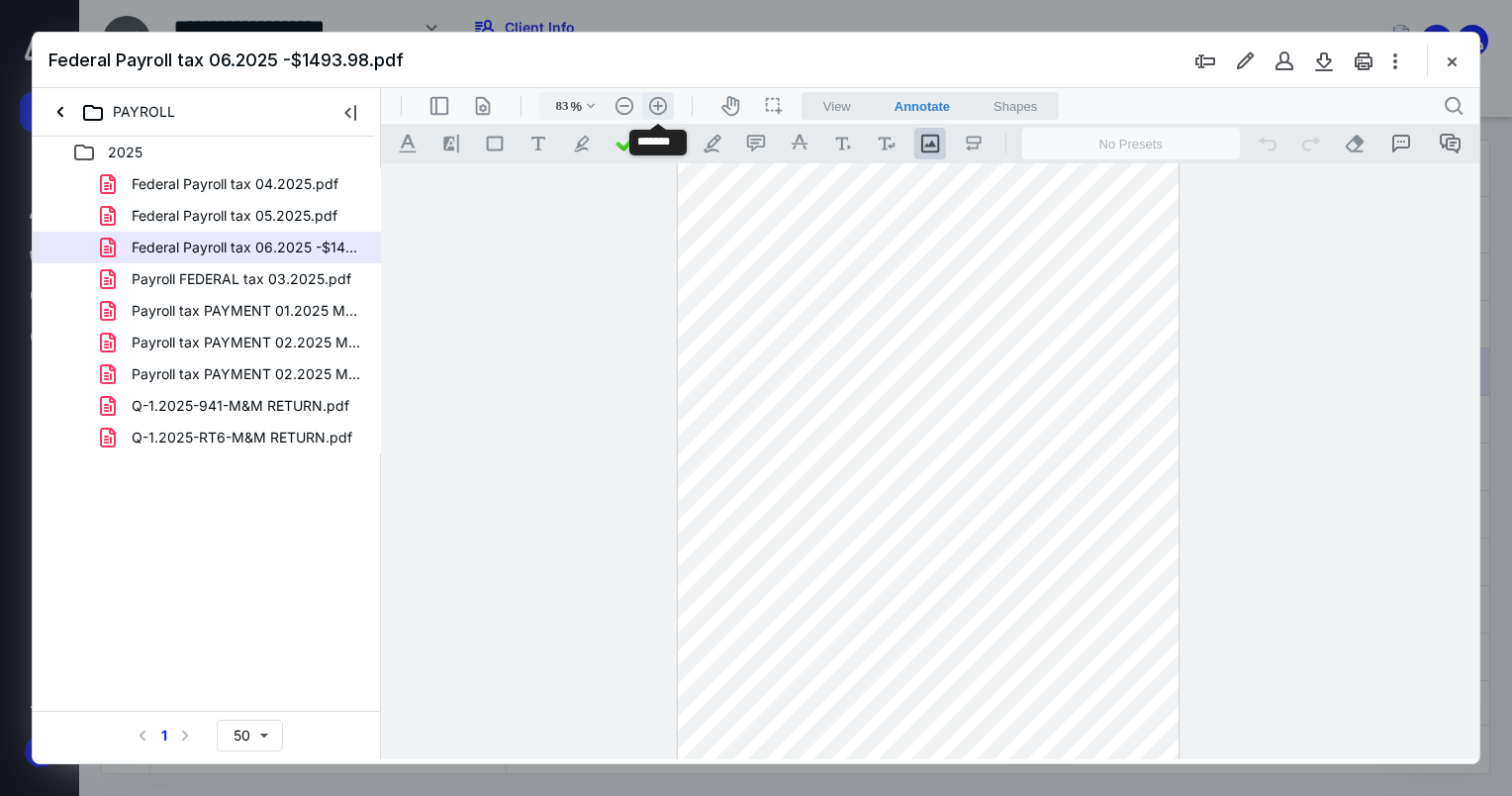 click on ".cls-1{fill:#abb0c4;} icon - header - zoom - in - line" at bounding box center (658, 106) 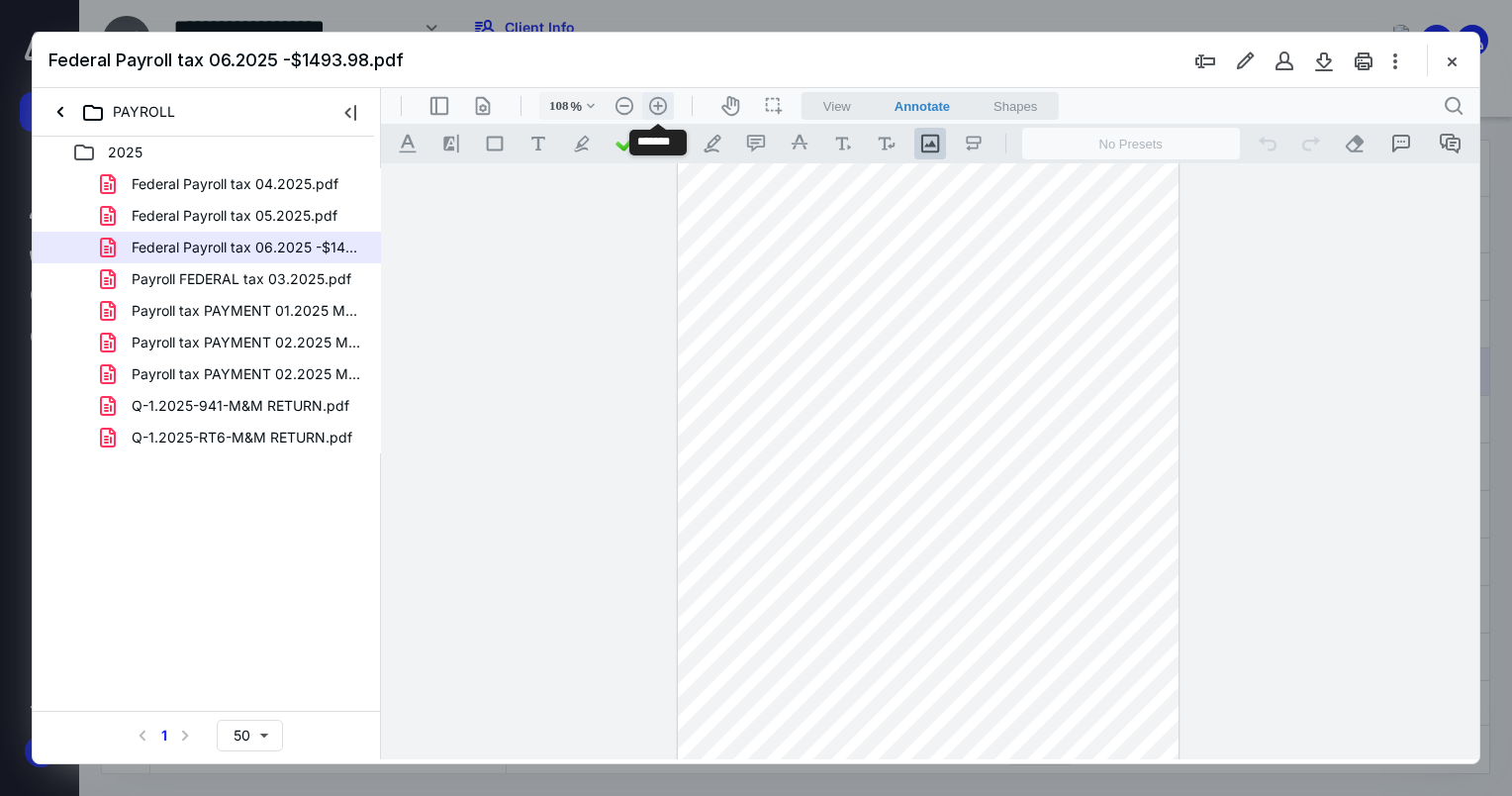 scroll, scrollTop: 111, scrollLeft: 0, axis: vertical 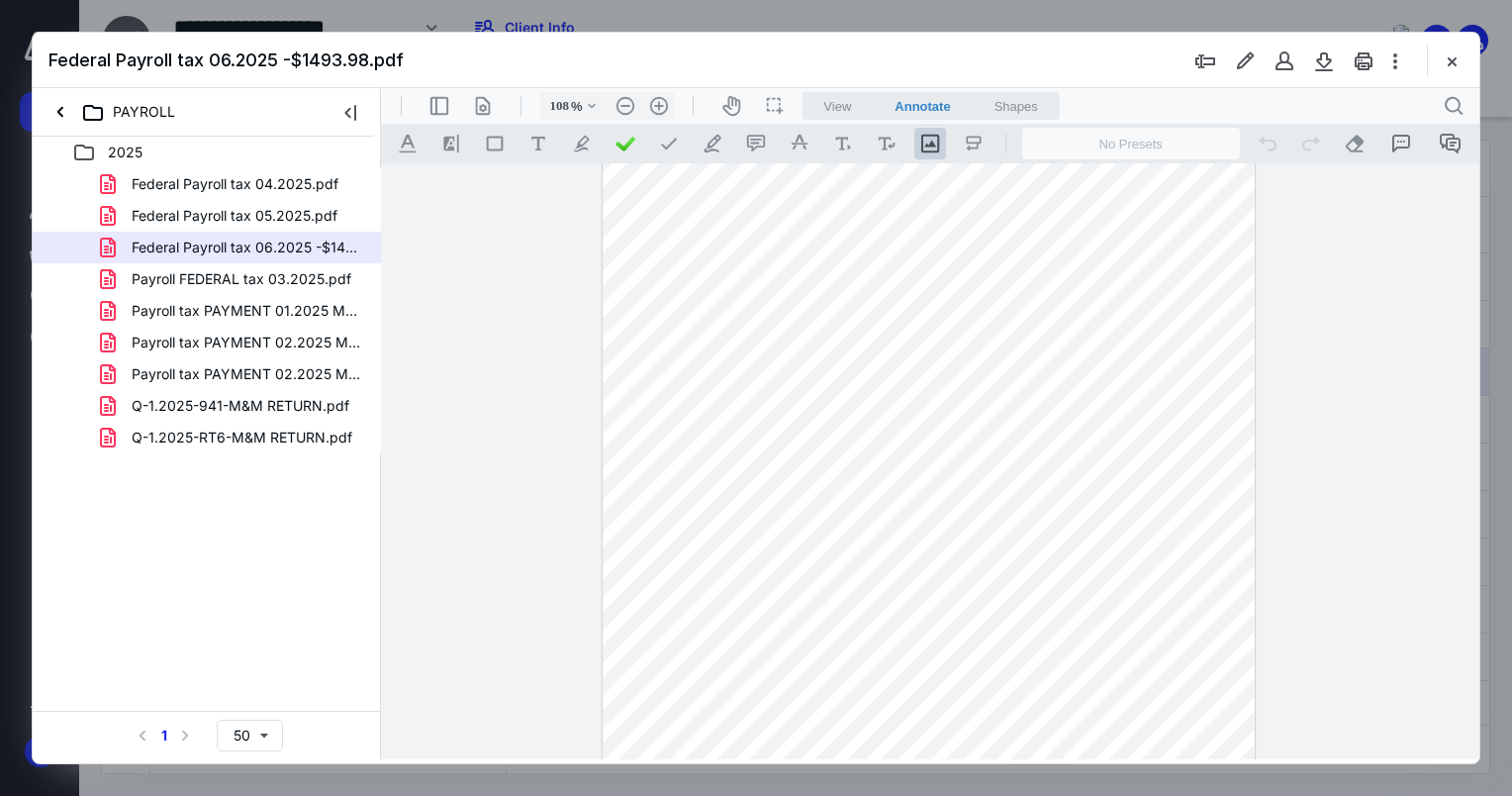 click on "Federal Payroll tax 05.2025.pdf" at bounding box center [235, 216] 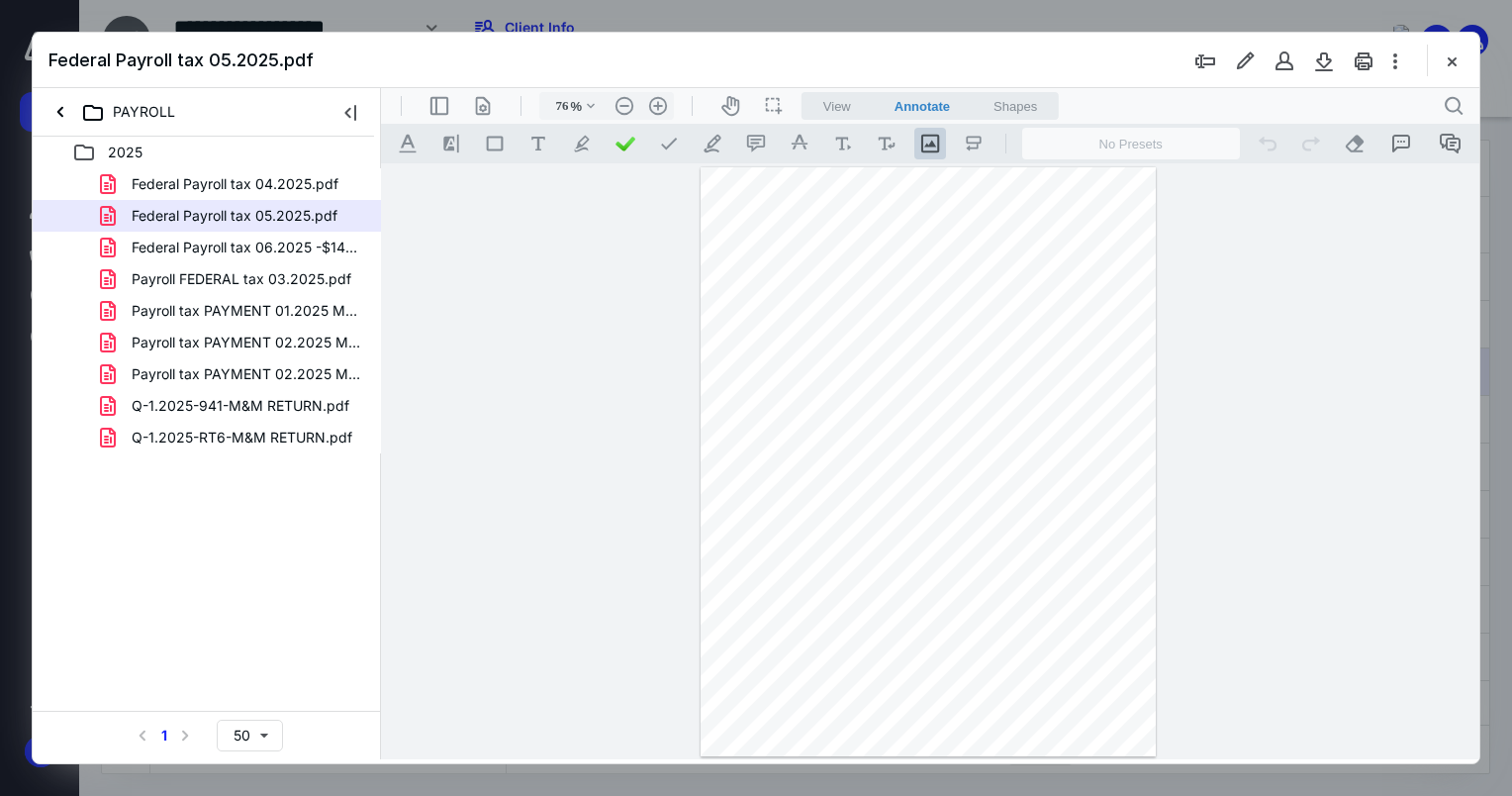 scroll, scrollTop: 0, scrollLeft: 0, axis: both 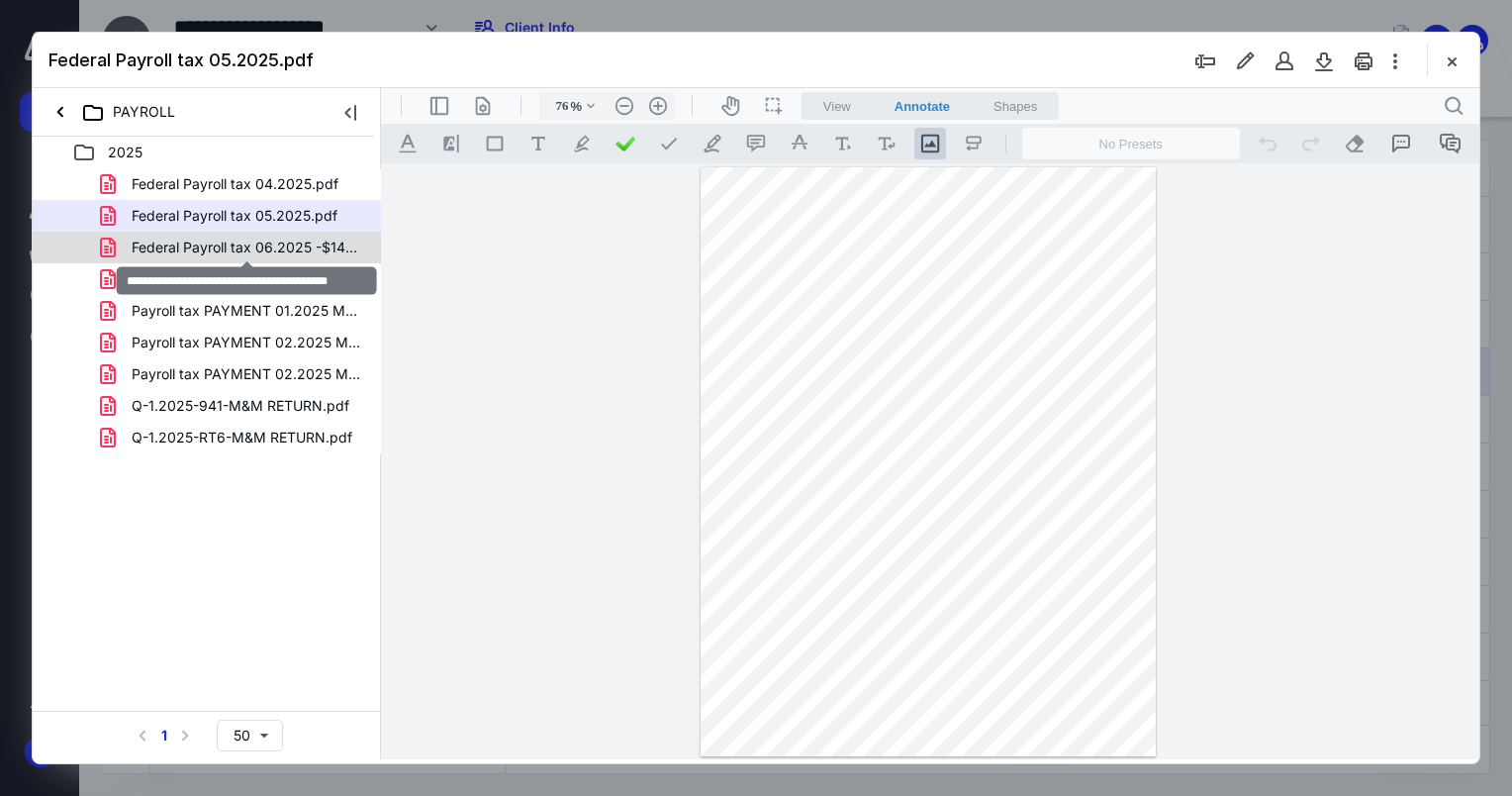 click on "Federal Payroll tax 06.2025 -$1493.98.pdf" at bounding box center [246, 248] 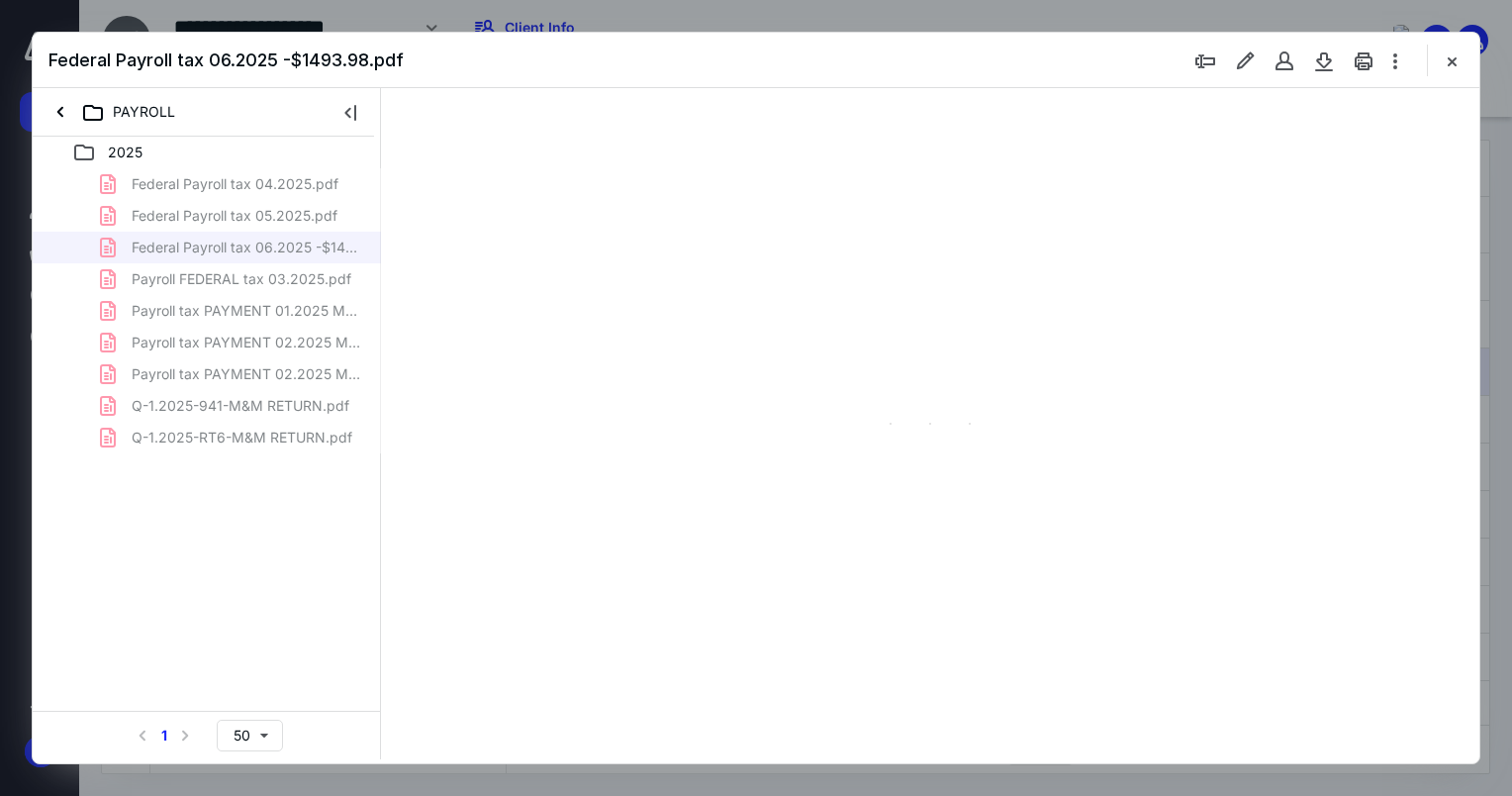 type on "76" 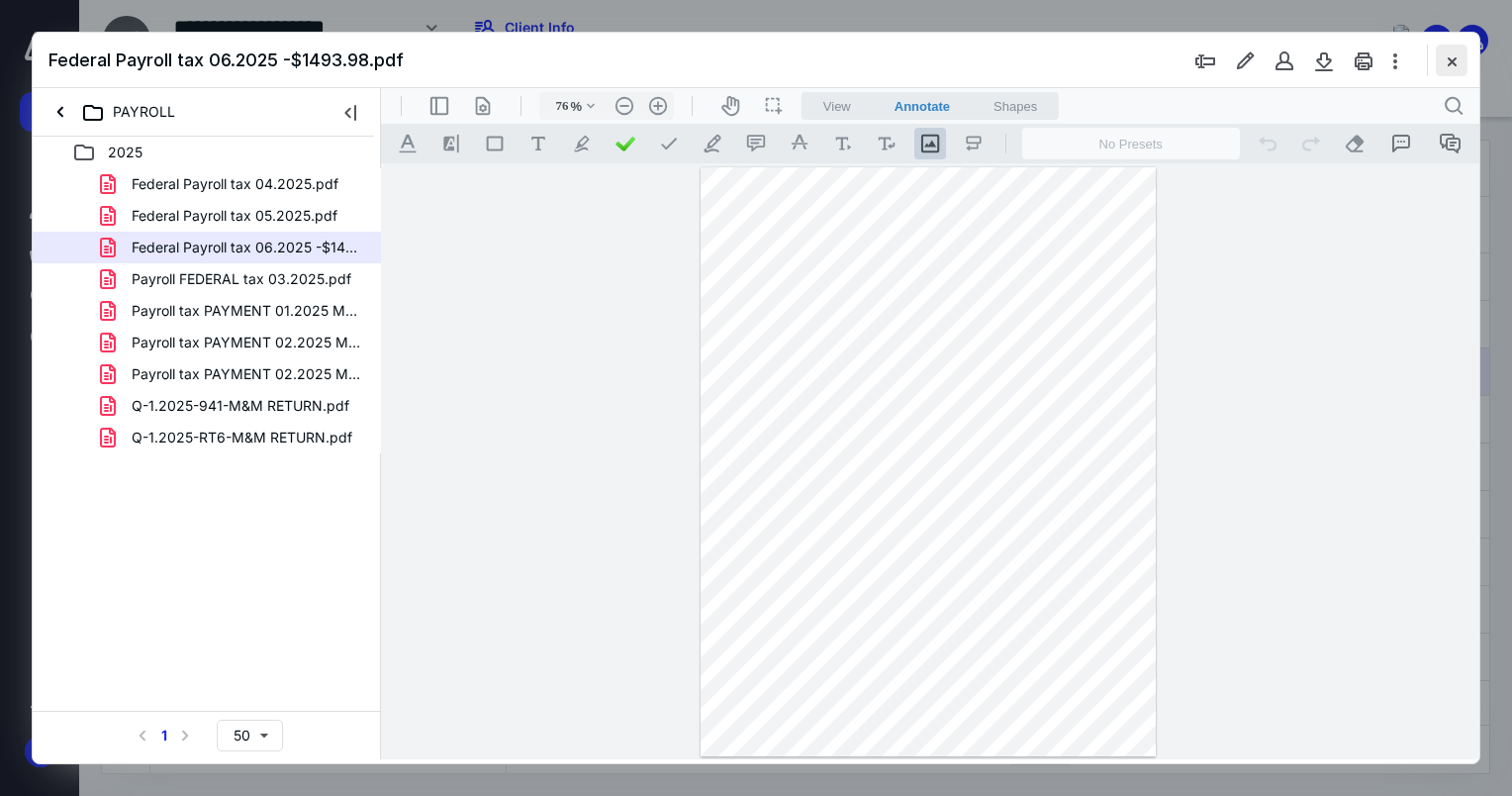 click at bounding box center [1452, 60] 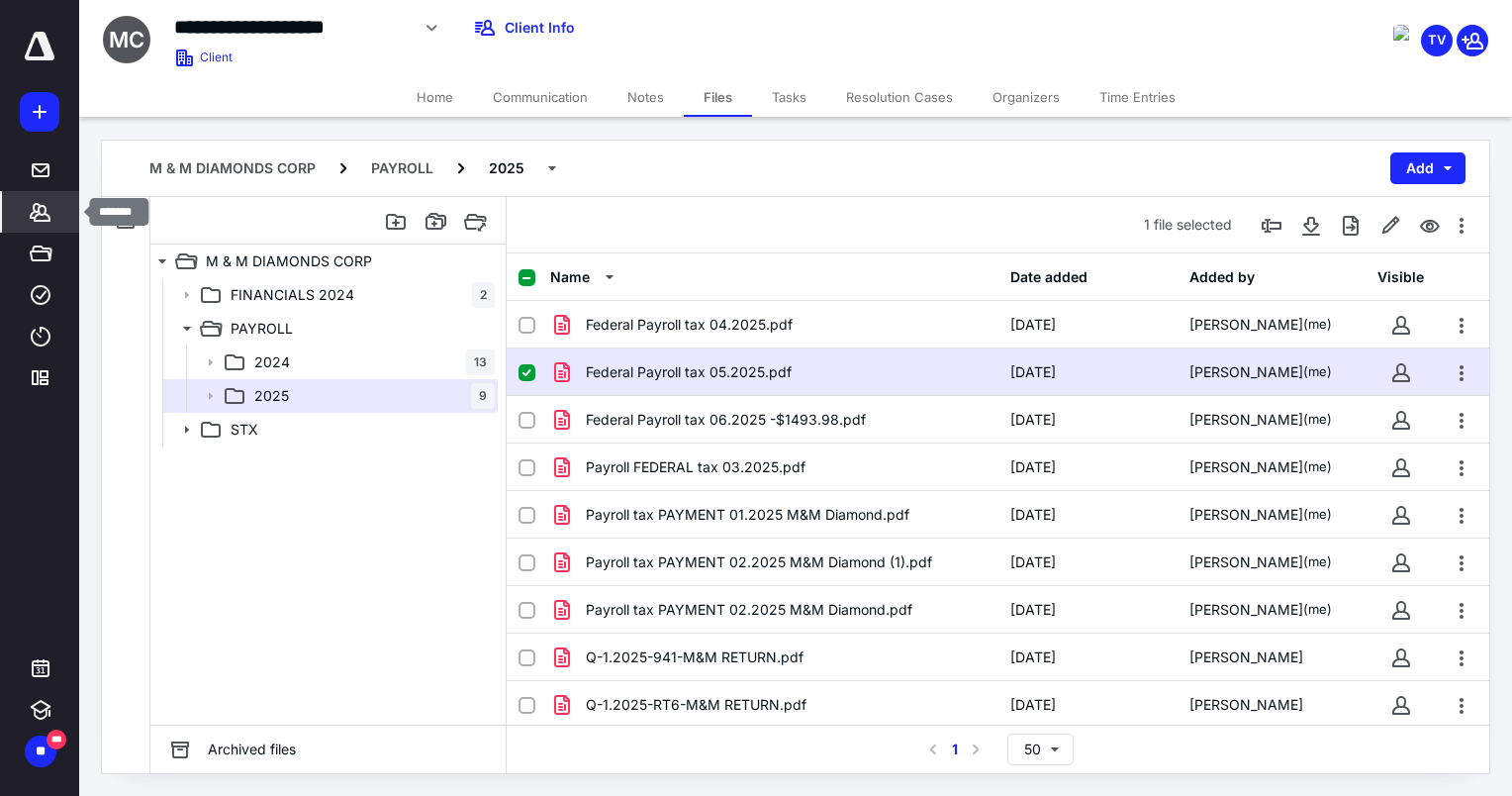 click 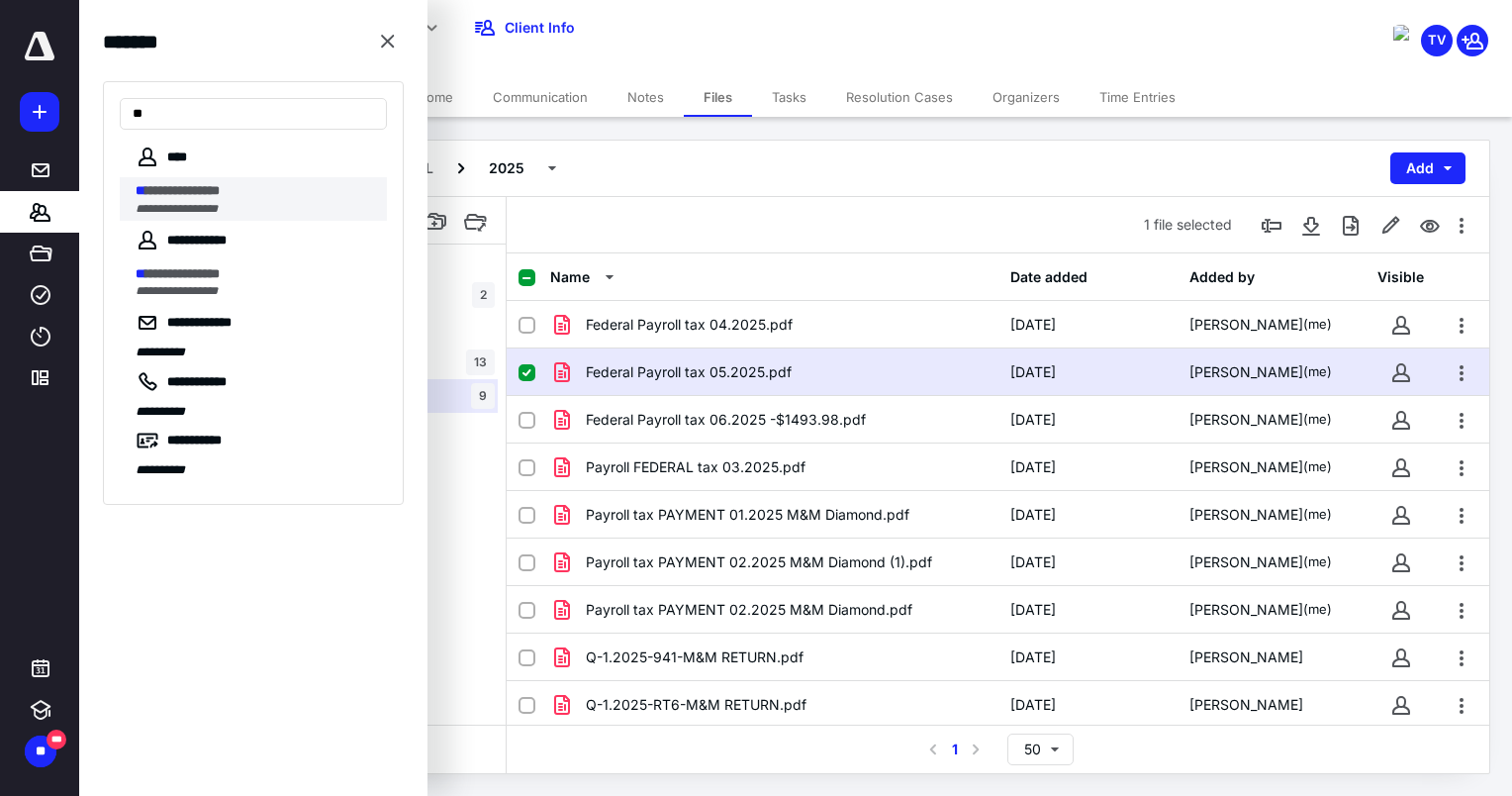 type on "**" 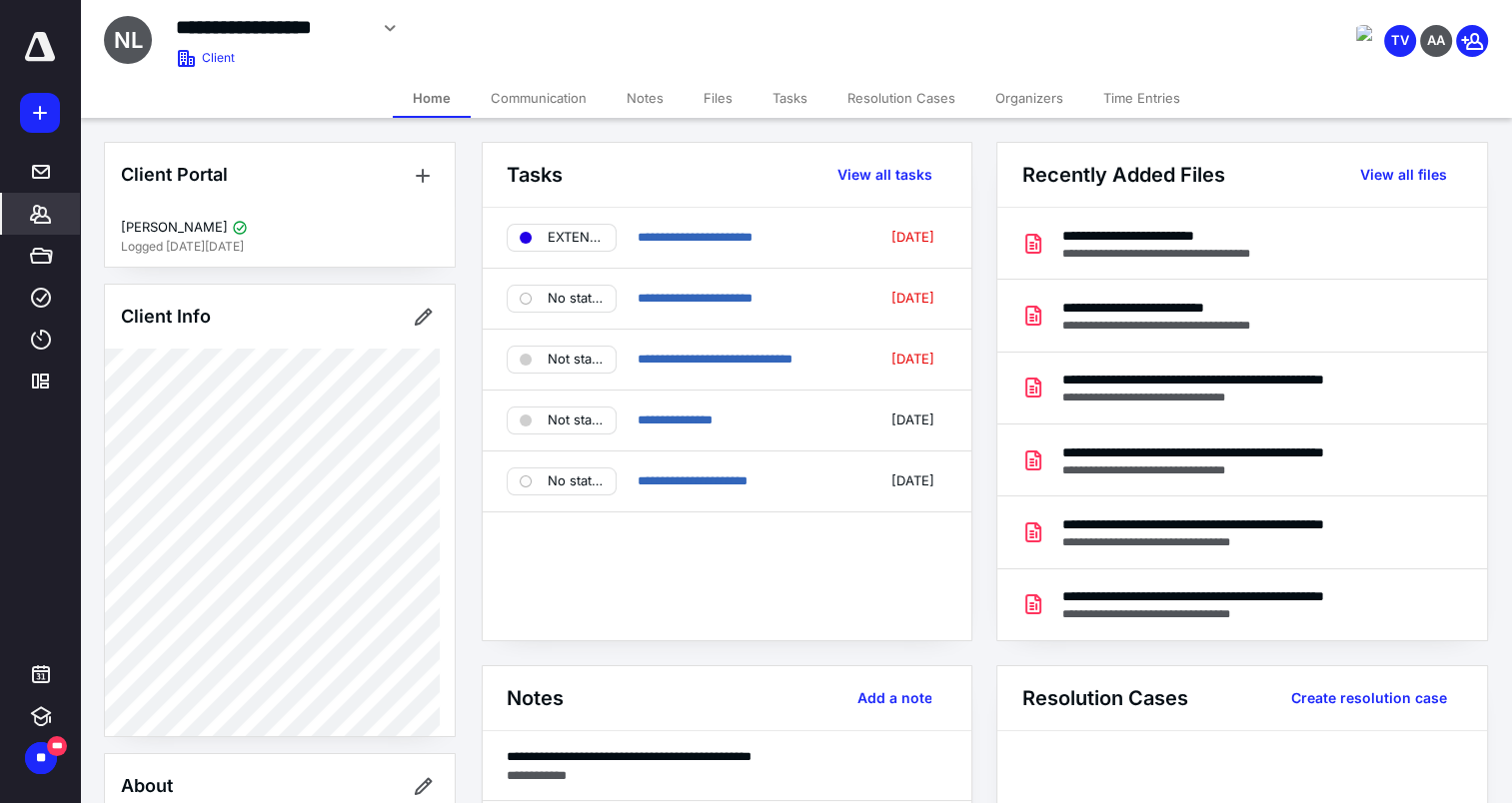 click on "Files" at bounding box center (718, 98) 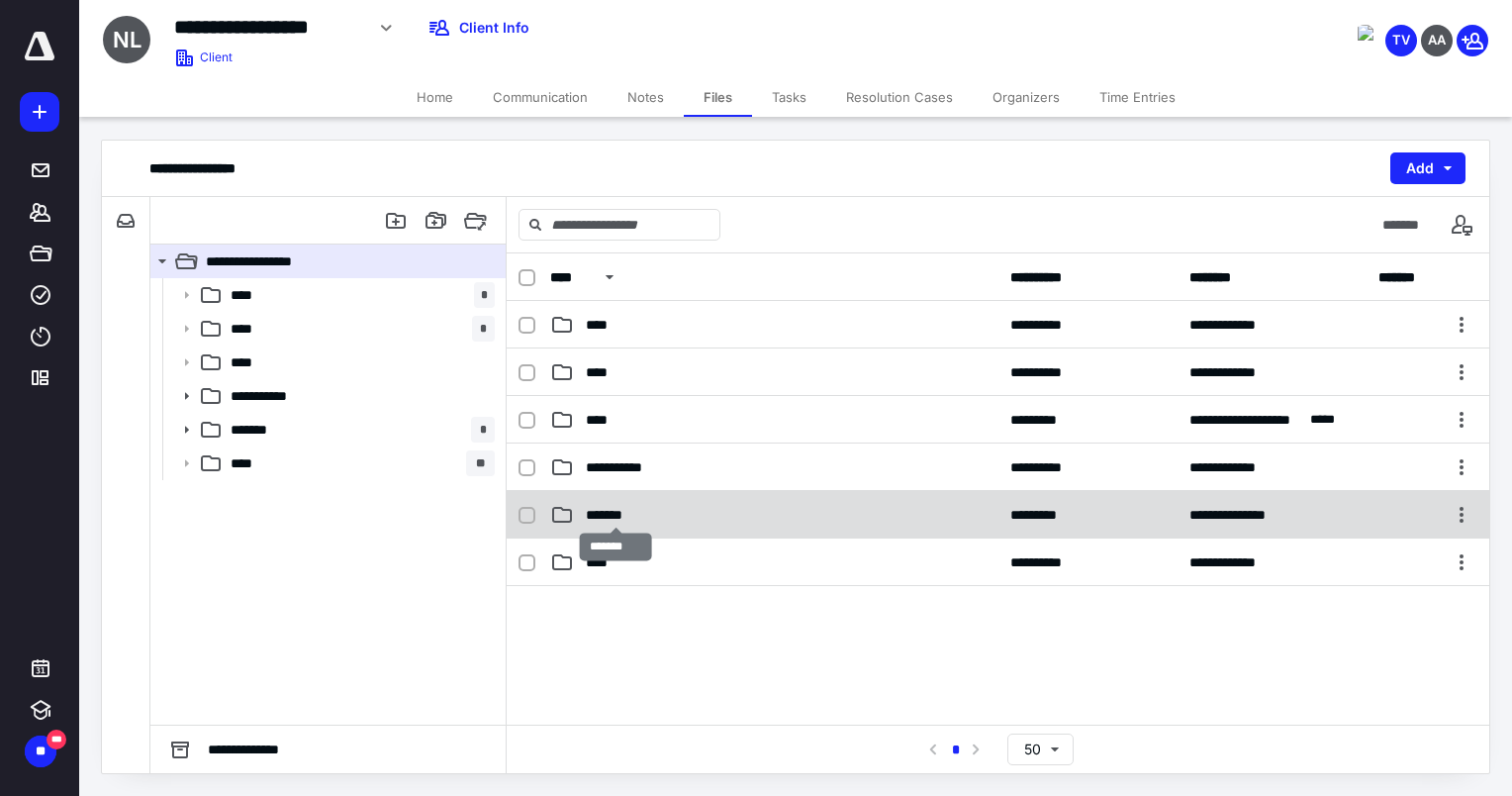 click on "*******" at bounding box center (616, 515) 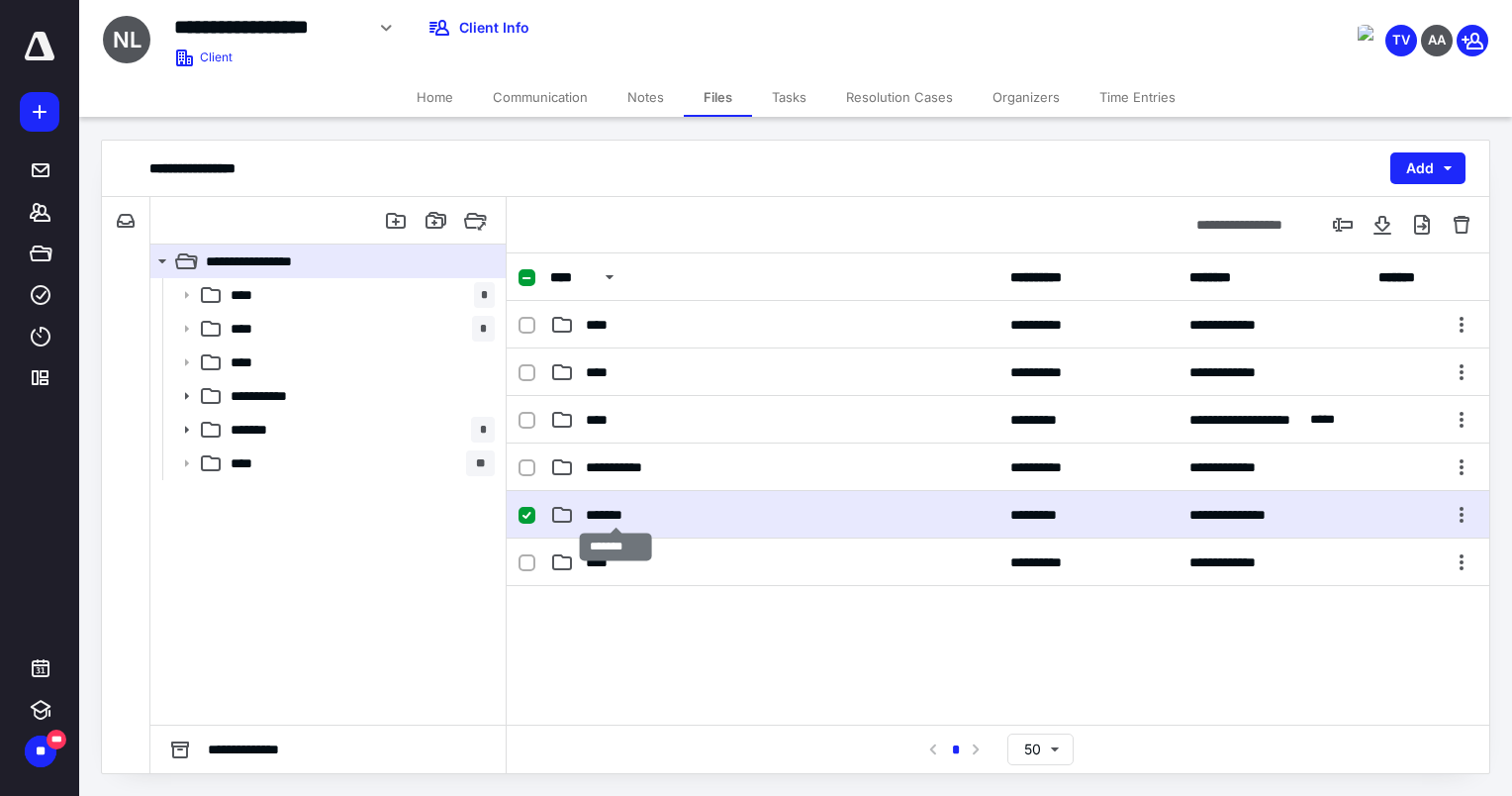 click on "*******" at bounding box center (616, 515) 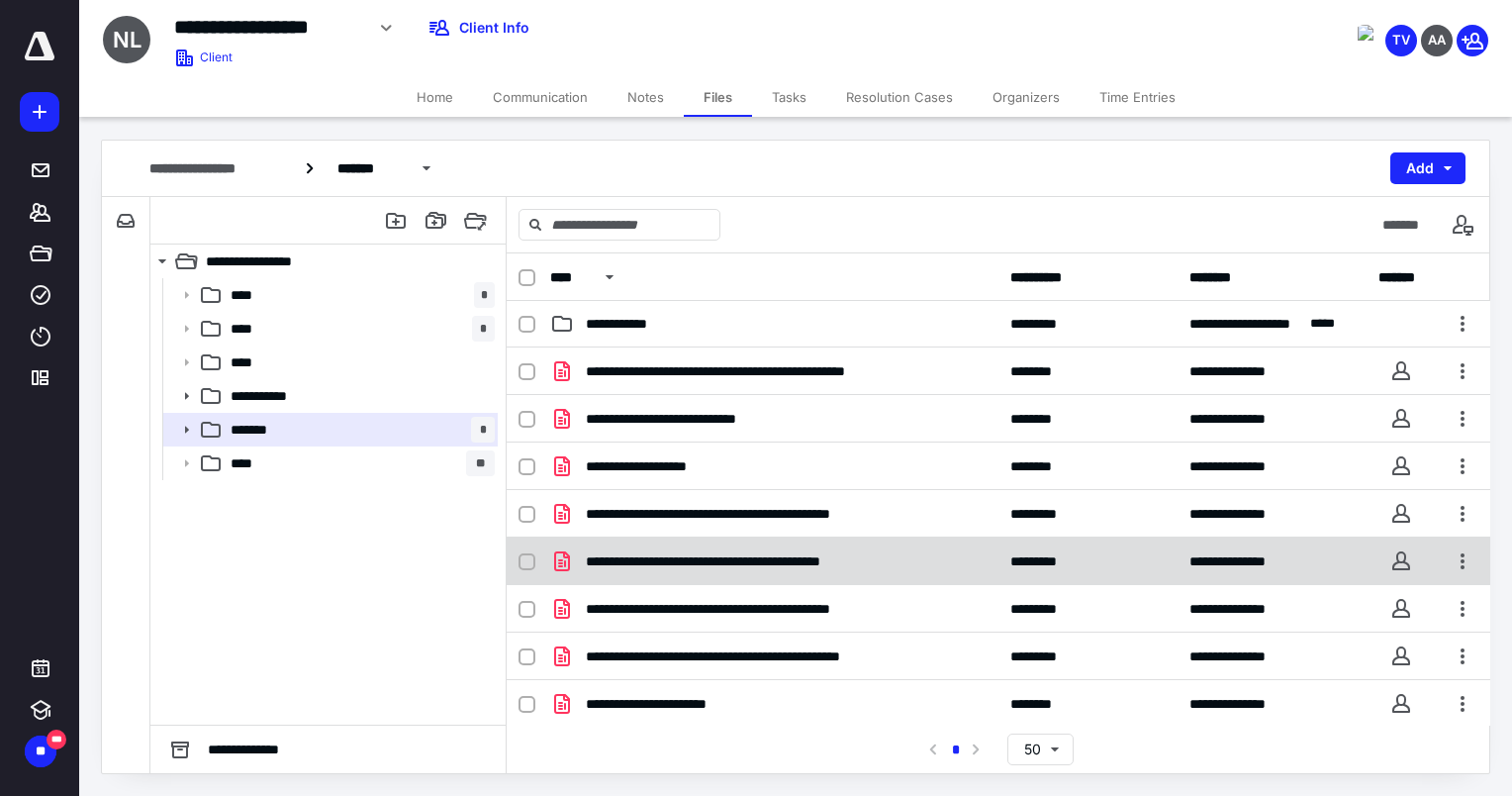 scroll, scrollTop: 0, scrollLeft: 0, axis: both 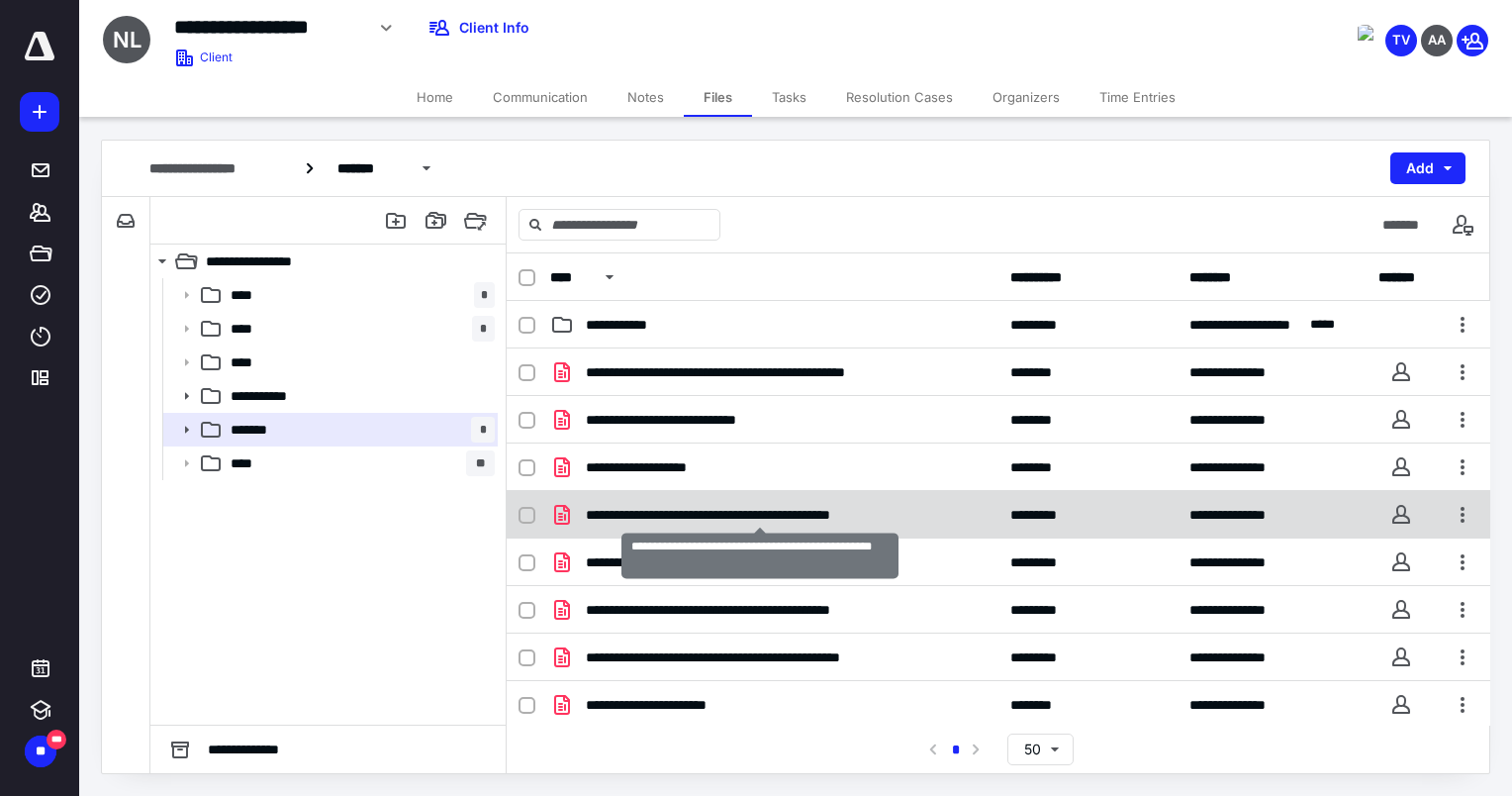 click on "**********" at bounding box center [760, 515] 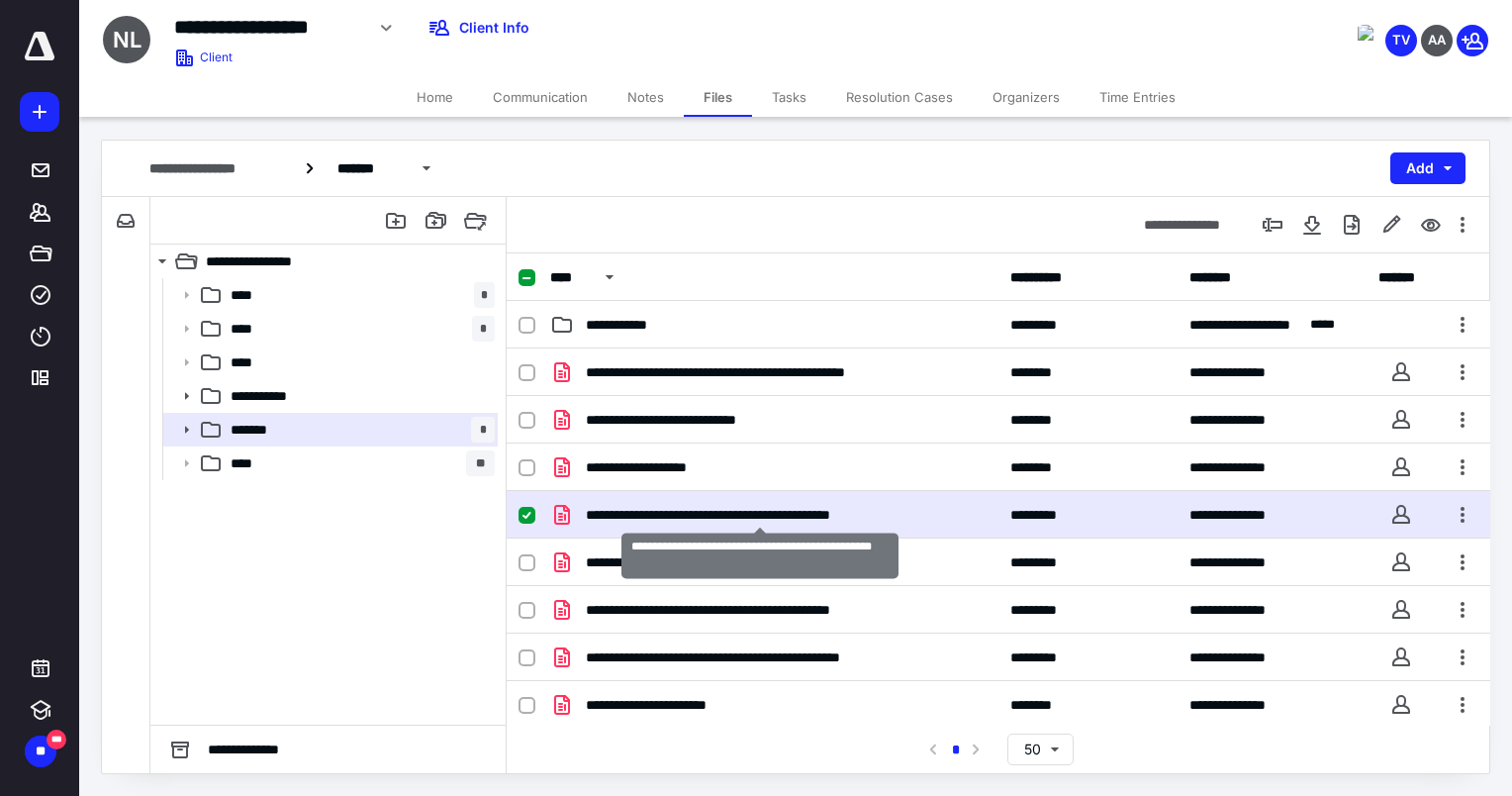 click on "**********" at bounding box center [760, 515] 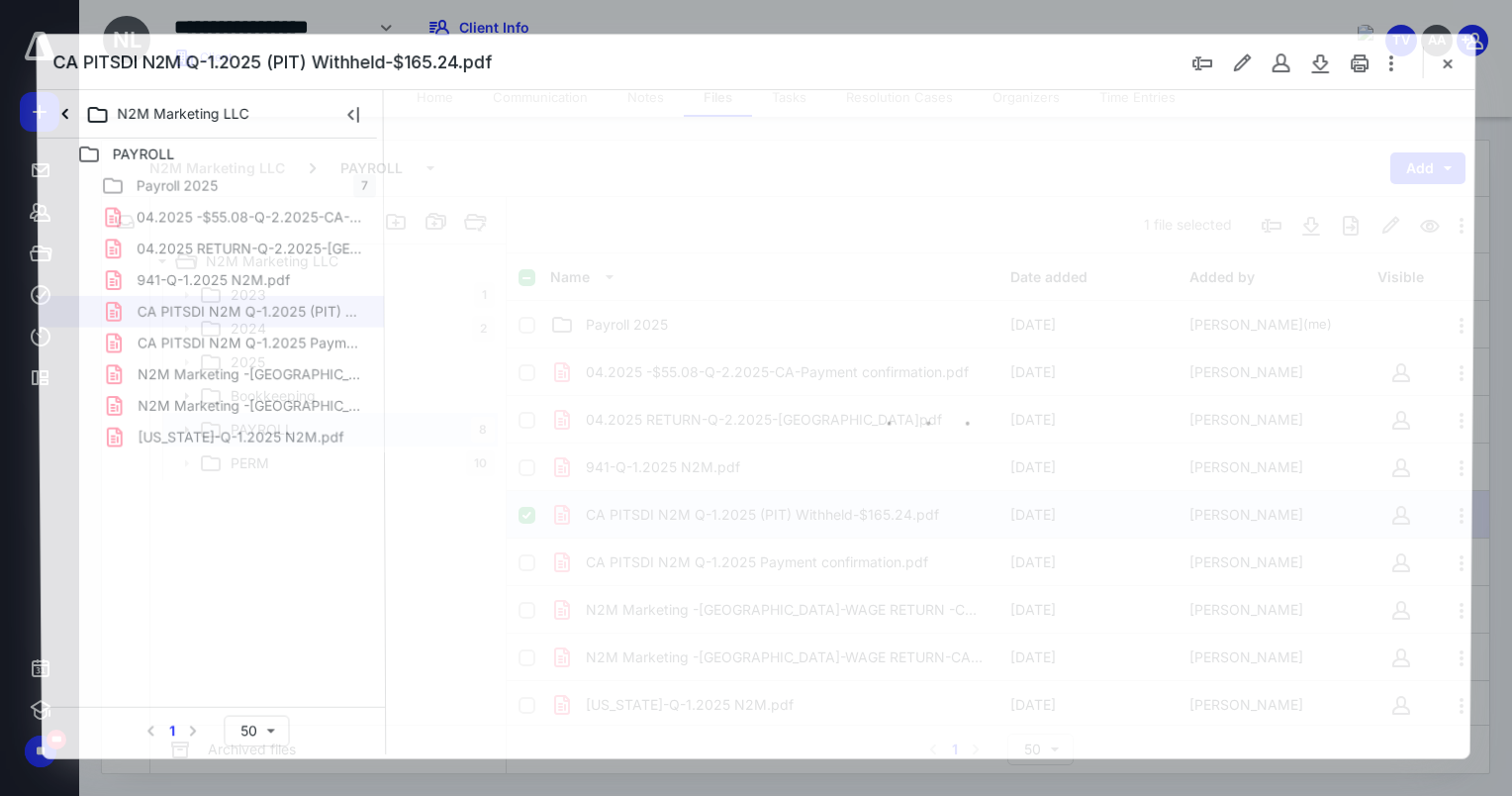 scroll, scrollTop: 0, scrollLeft: 0, axis: both 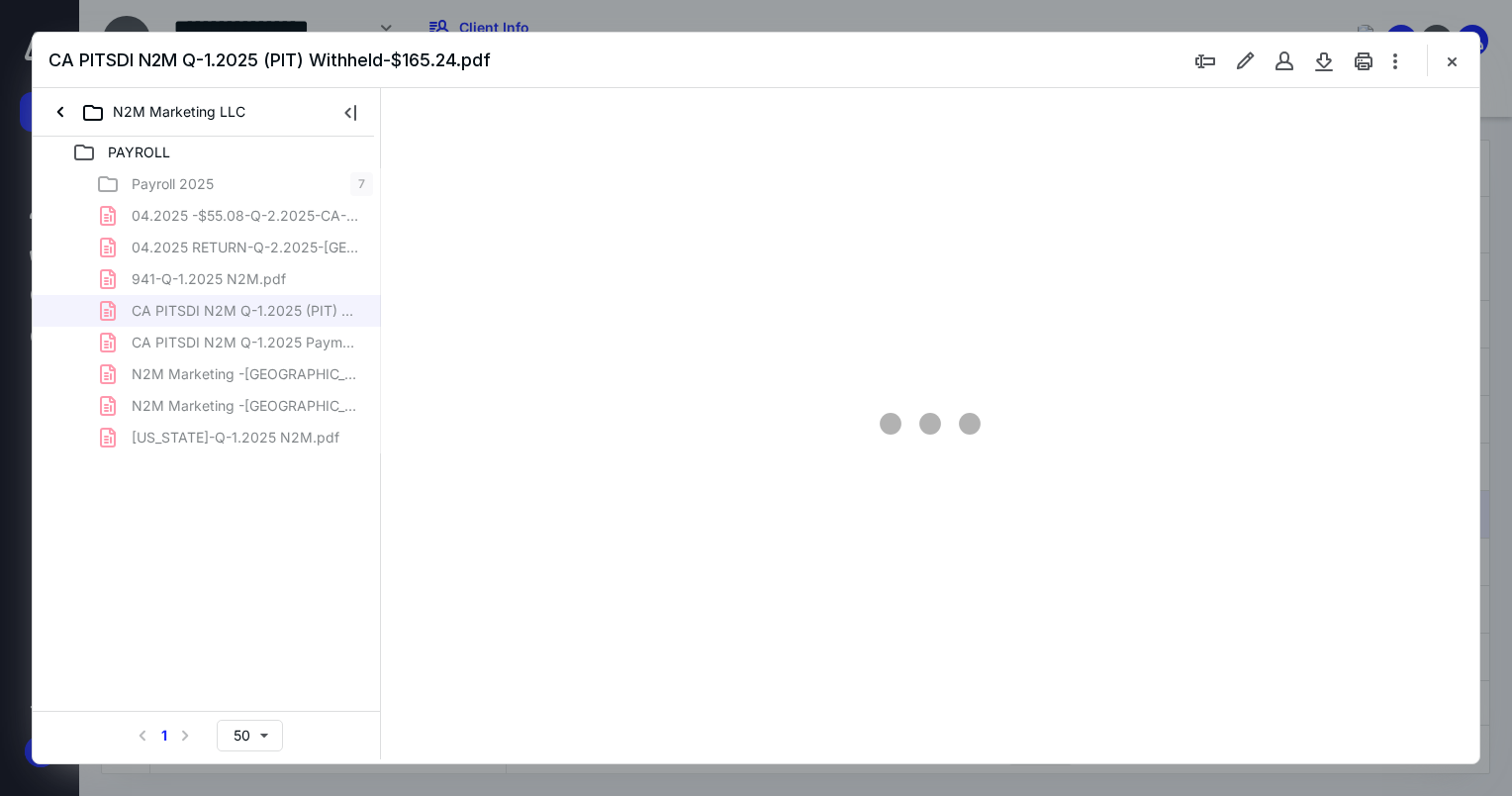 type on "76" 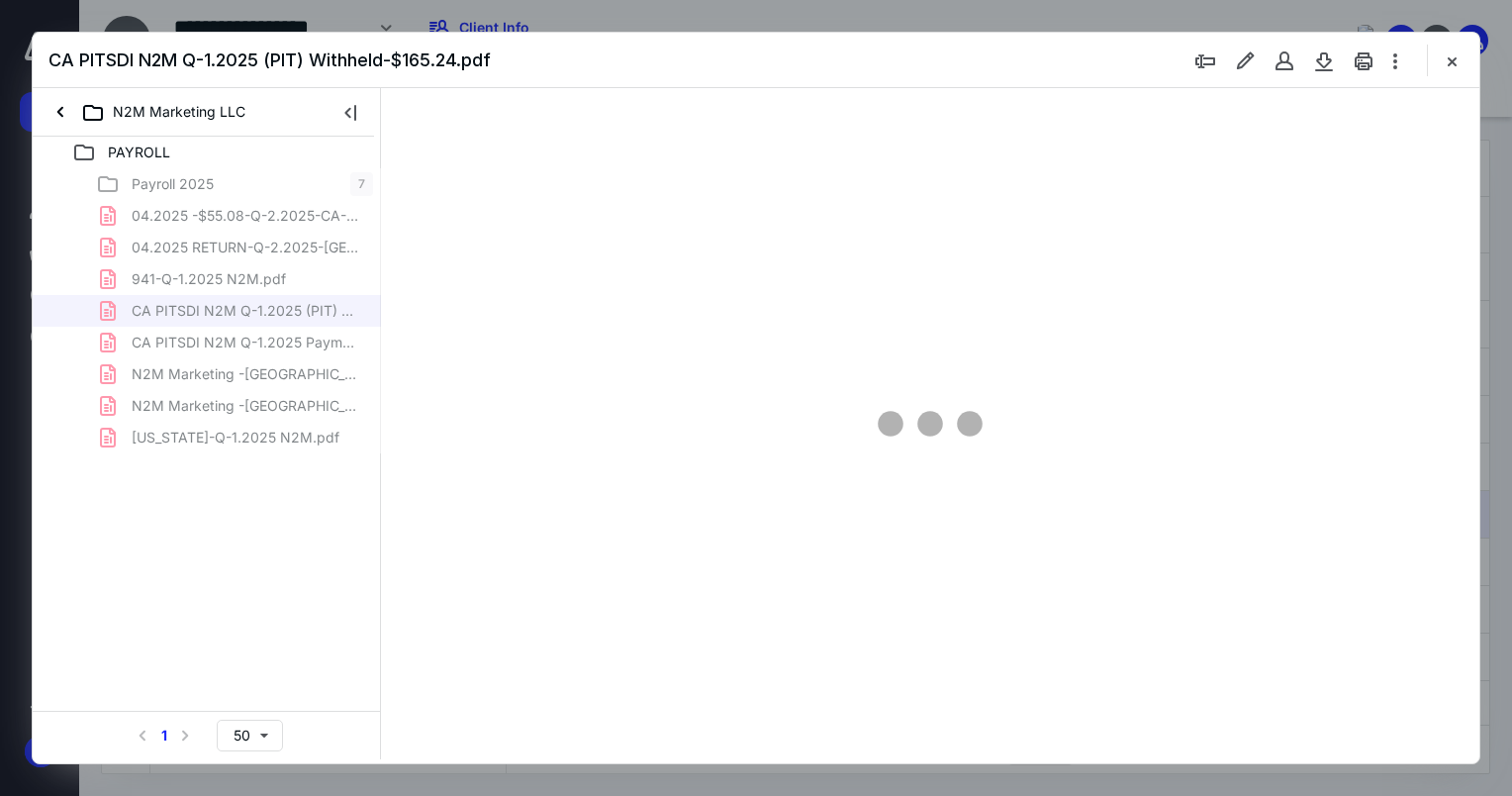scroll, scrollTop: 78, scrollLeft: 0, axis: vertical 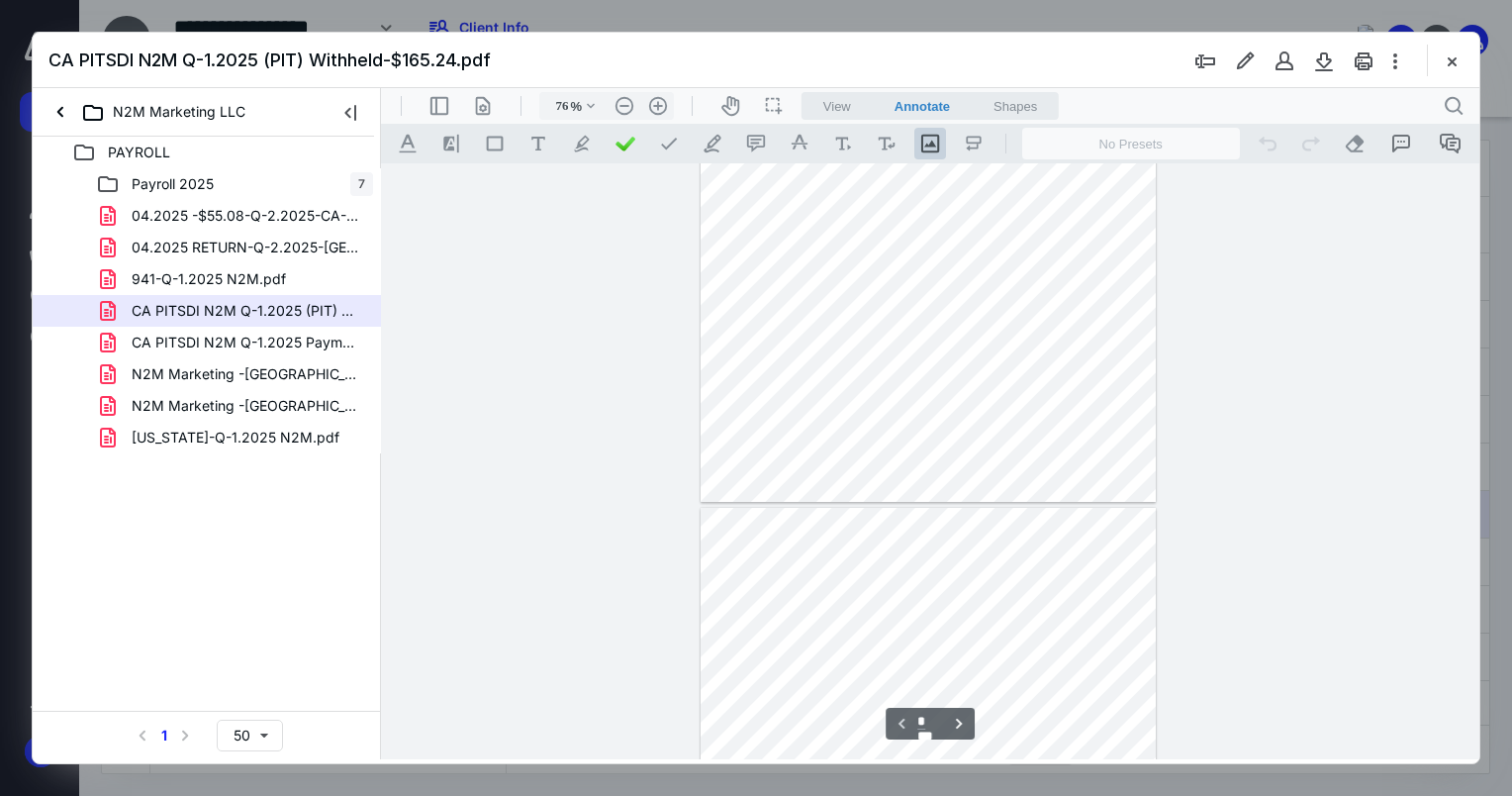 type on "*" 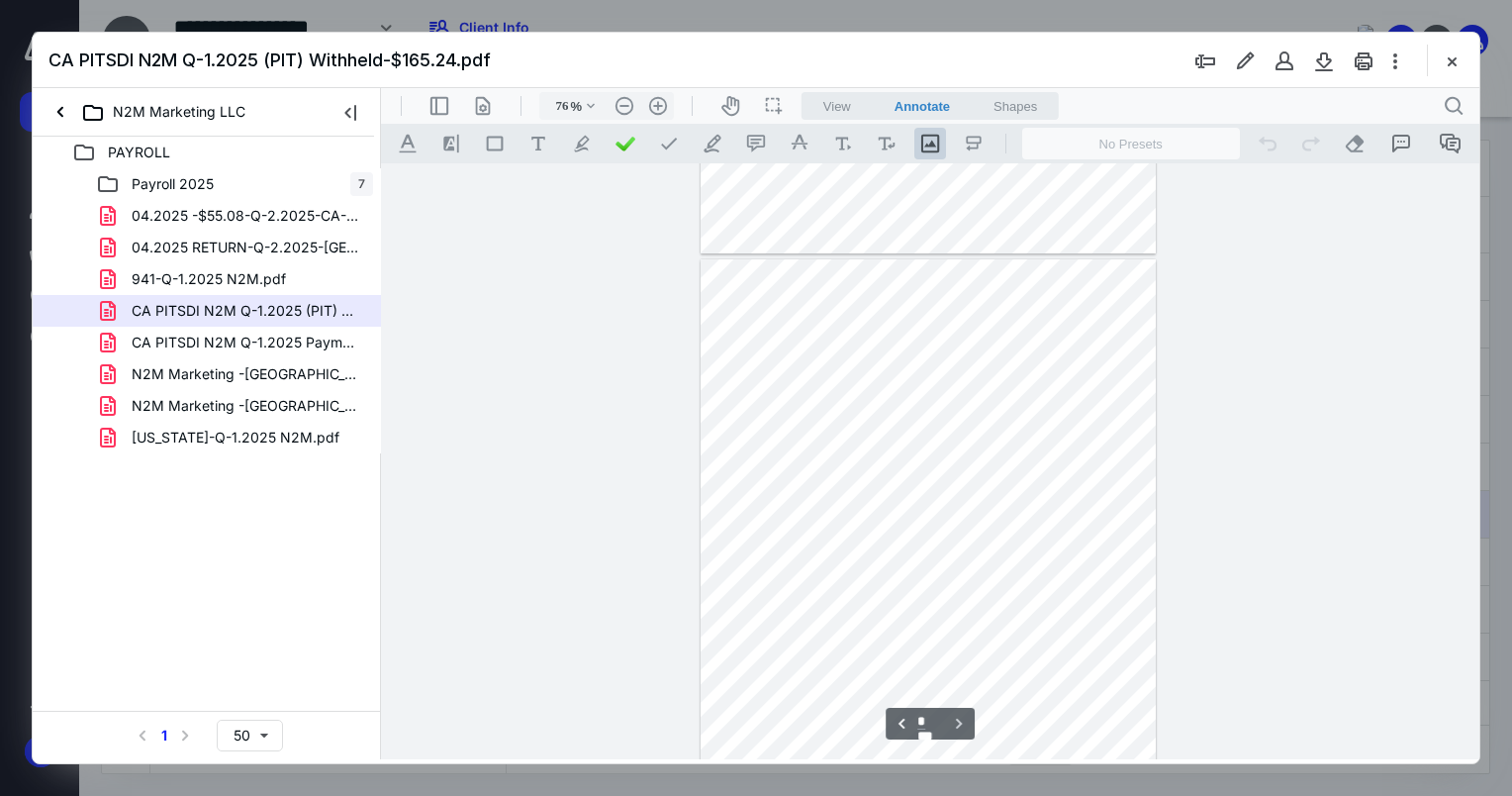 scroll, scrollTop: 594, scrollLeft: 0, axis: vertical 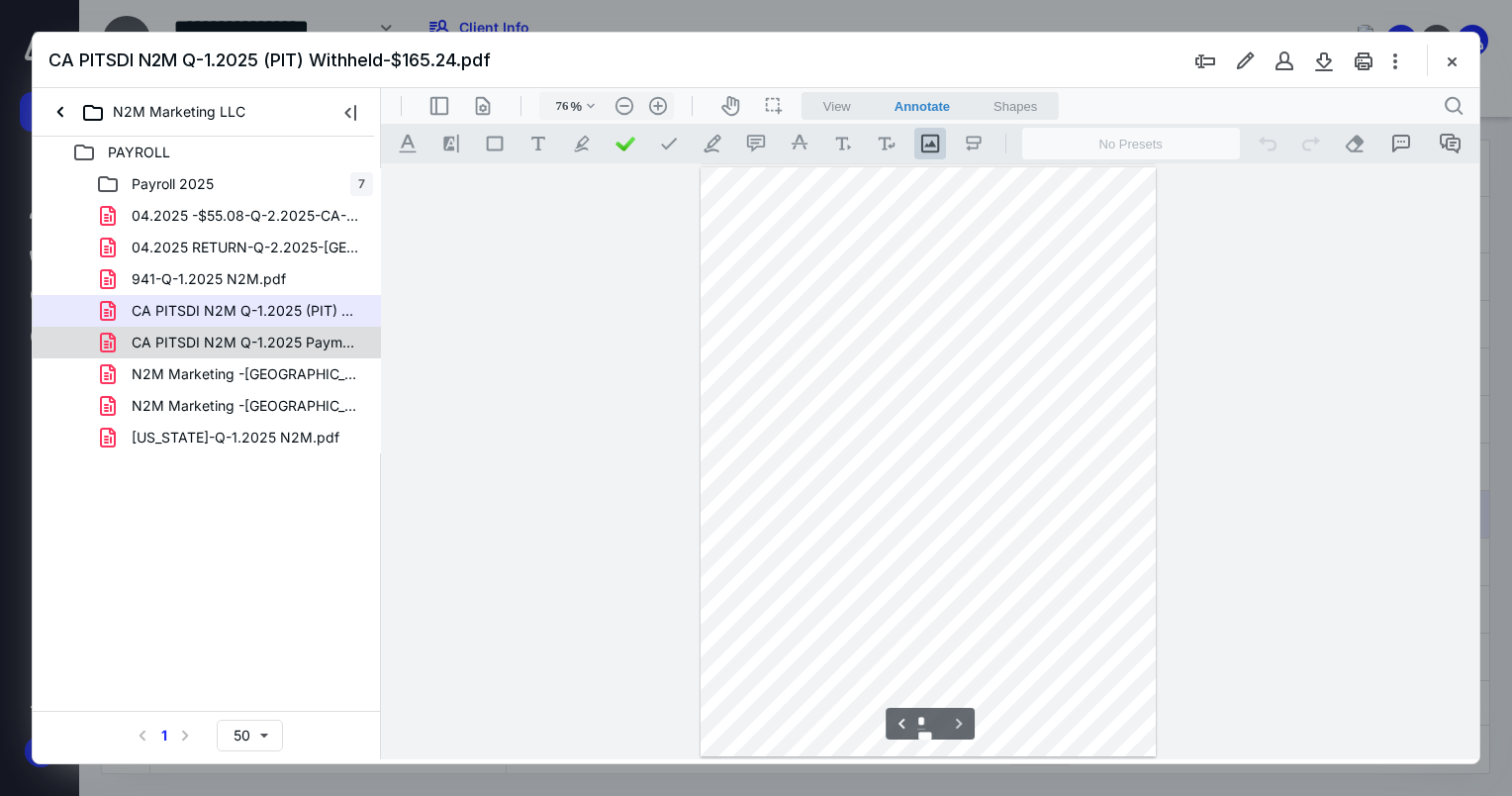 click on "CA PITSDI N2M Q-1.2025 Payment confirmation.pdf" at bounding box center [246, 343] 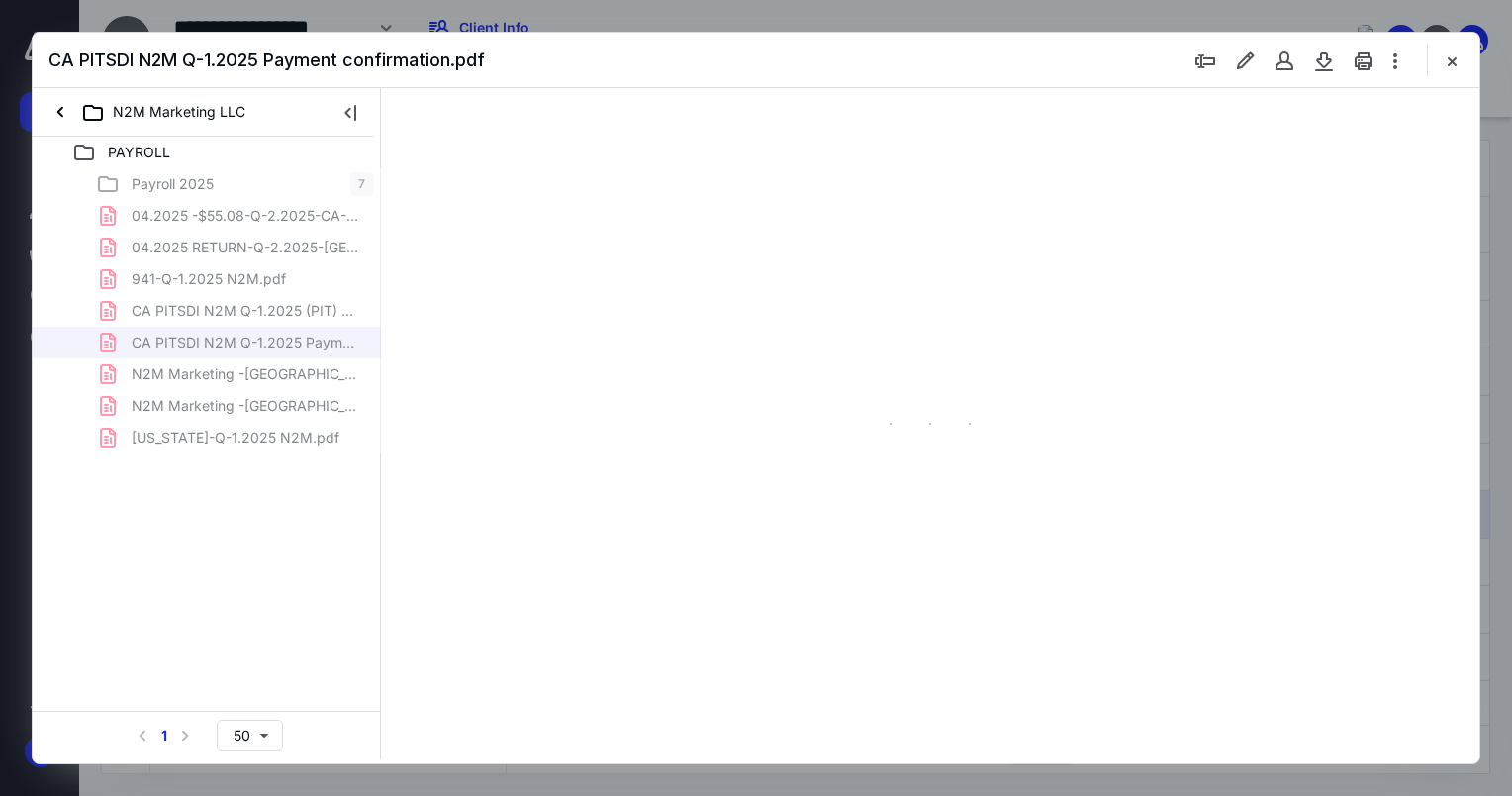 scroll, scrollTop: 0, scrollLeft: 0, axis: both 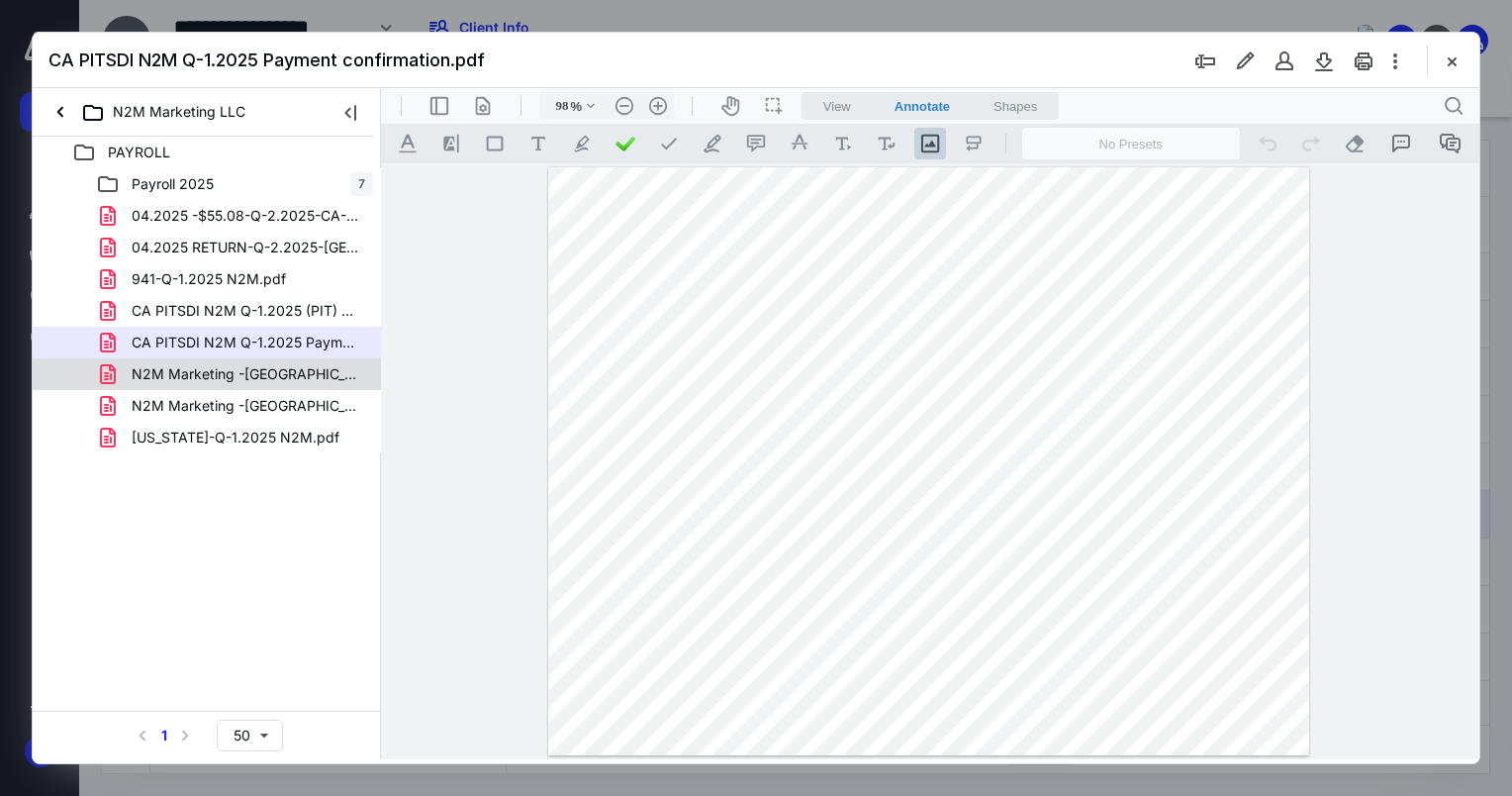 click on "N2M Marketing -CA-WAGE RETURN -CA-9C-Q-1.2024.pdf" at bounding box center [246, 374] 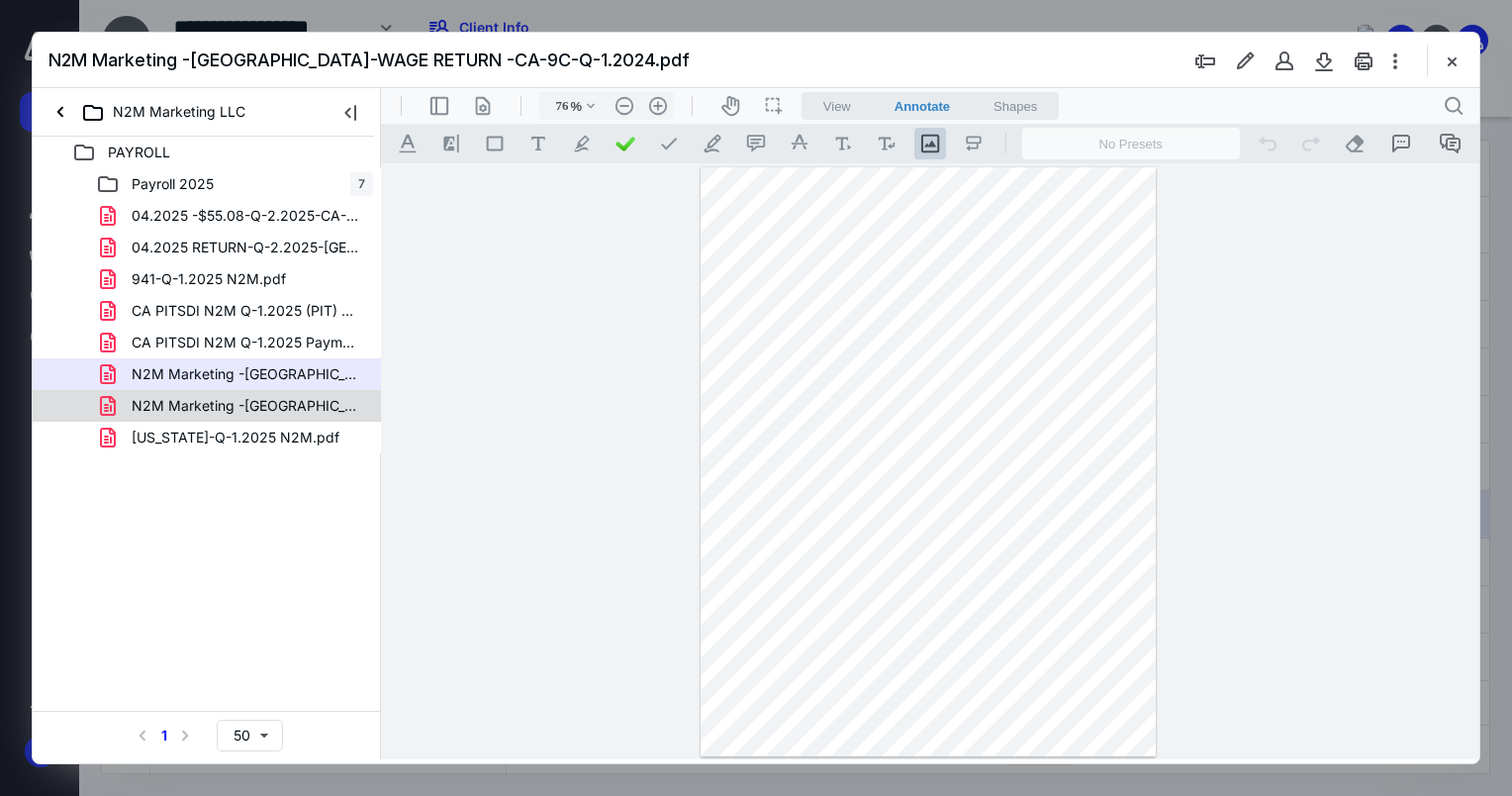 click on "N2M Marketing -CA-WAGE RETURN-CA DE 9- Q-1.2024.pdf" at bounding box center (207, 406) 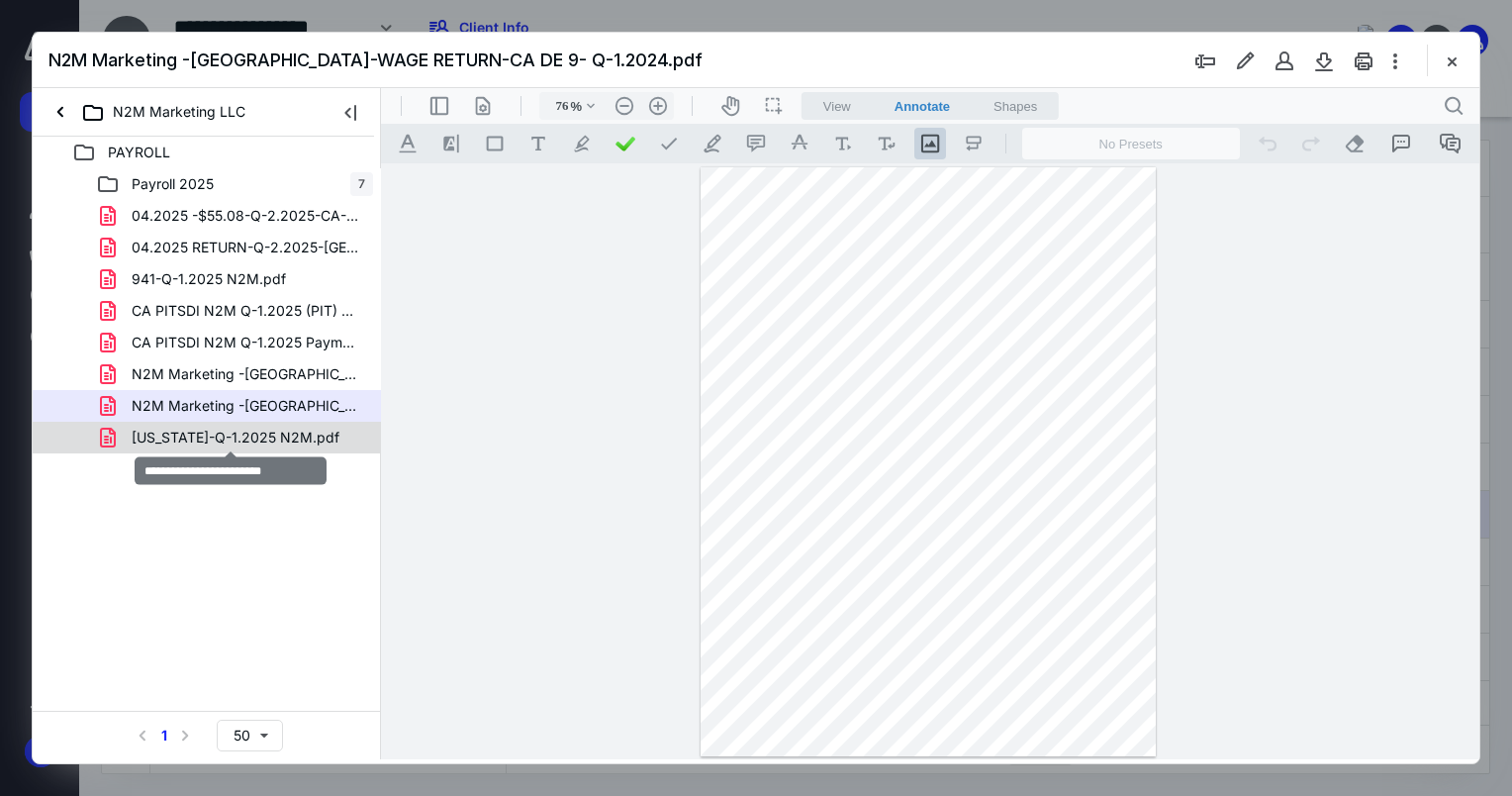 click on "WYOMING-Q-1.2025 N2M.pdf" at bounding box center (236, 438) 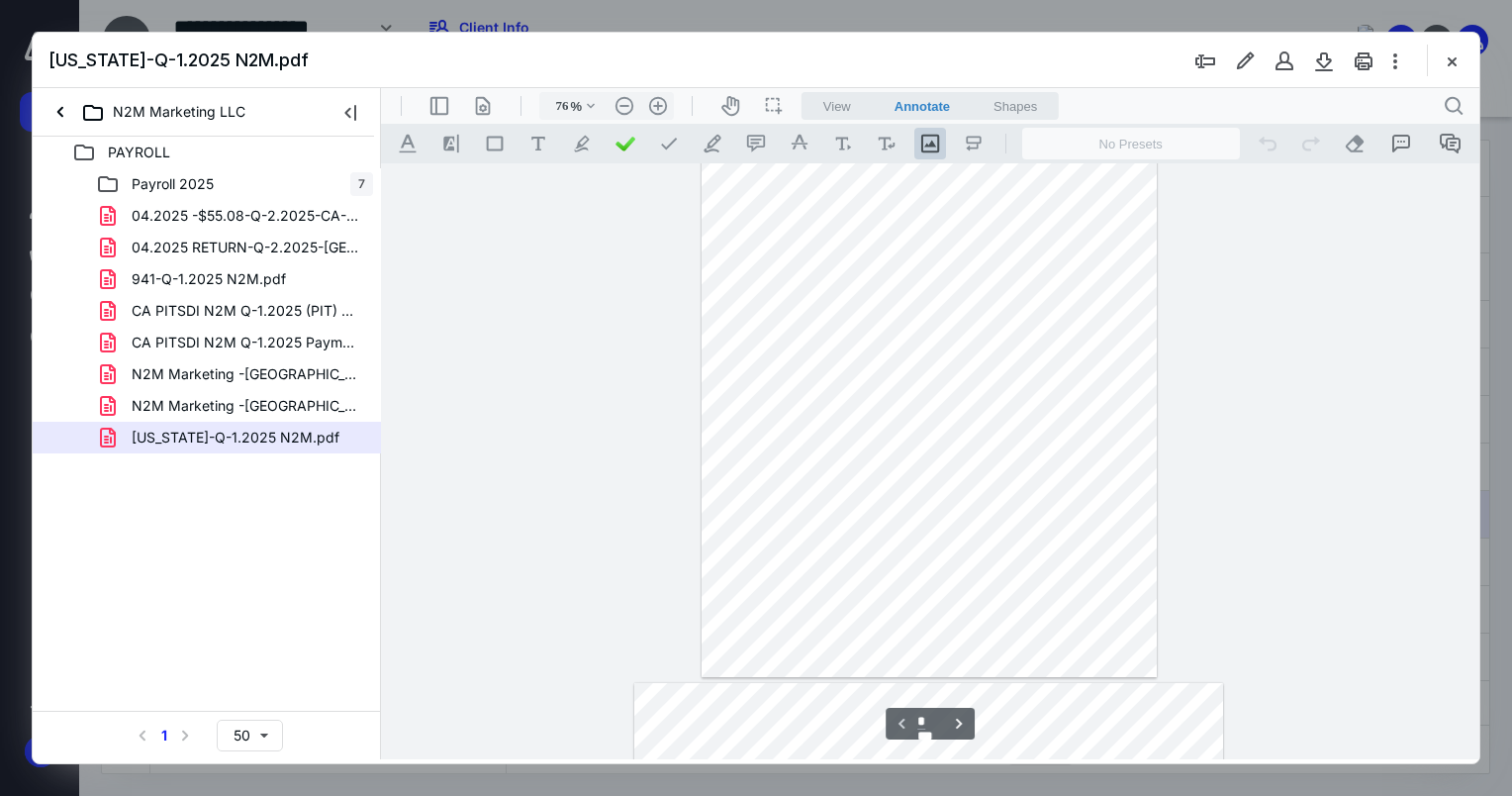 scroll, scrollTop: 0, scrollLeft: 0, axis: both 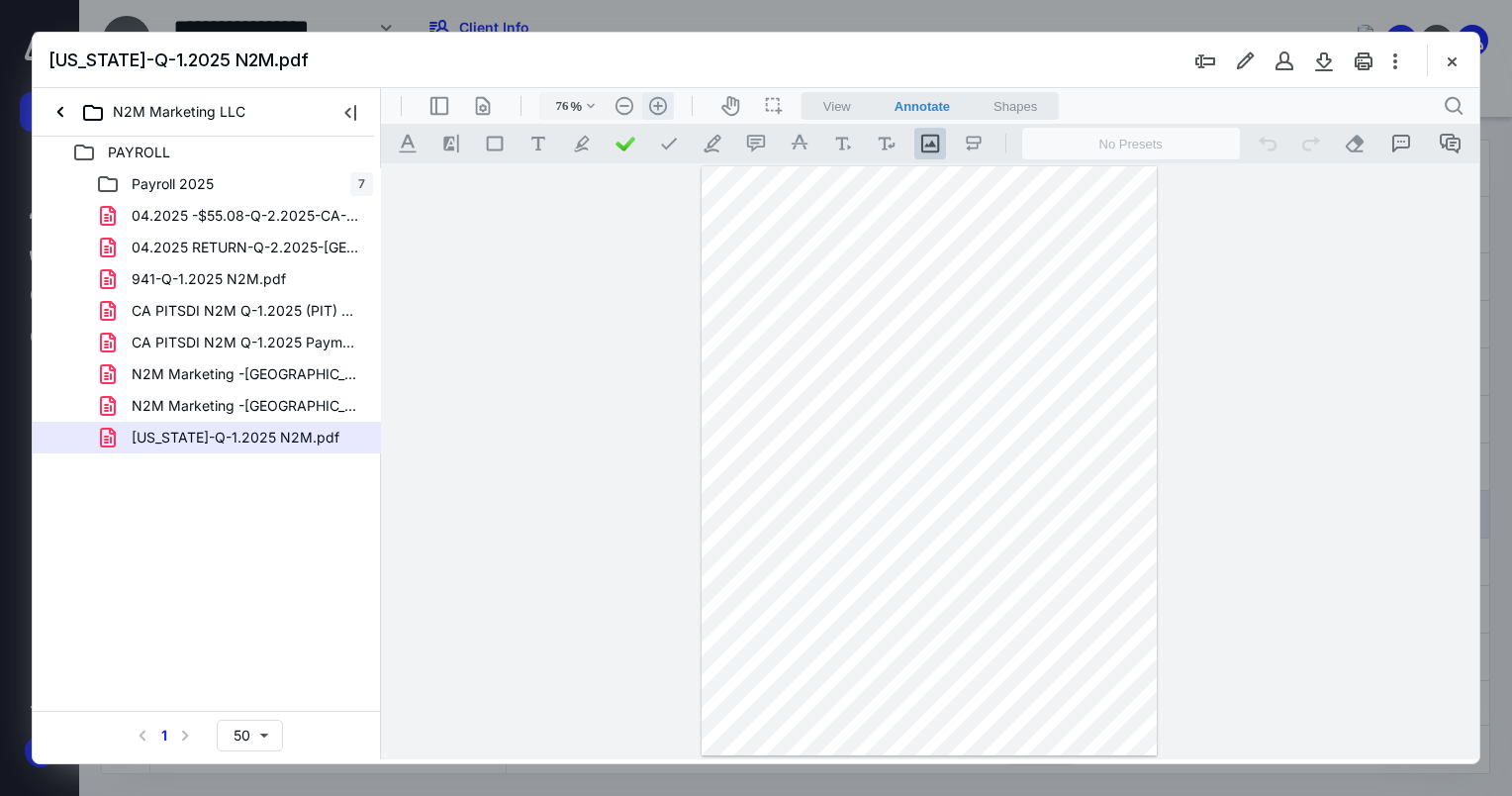 click on ".cls-1{fill:#abb0c4;} icon - header - zoom - in - line" at bounding box center [658, 106] 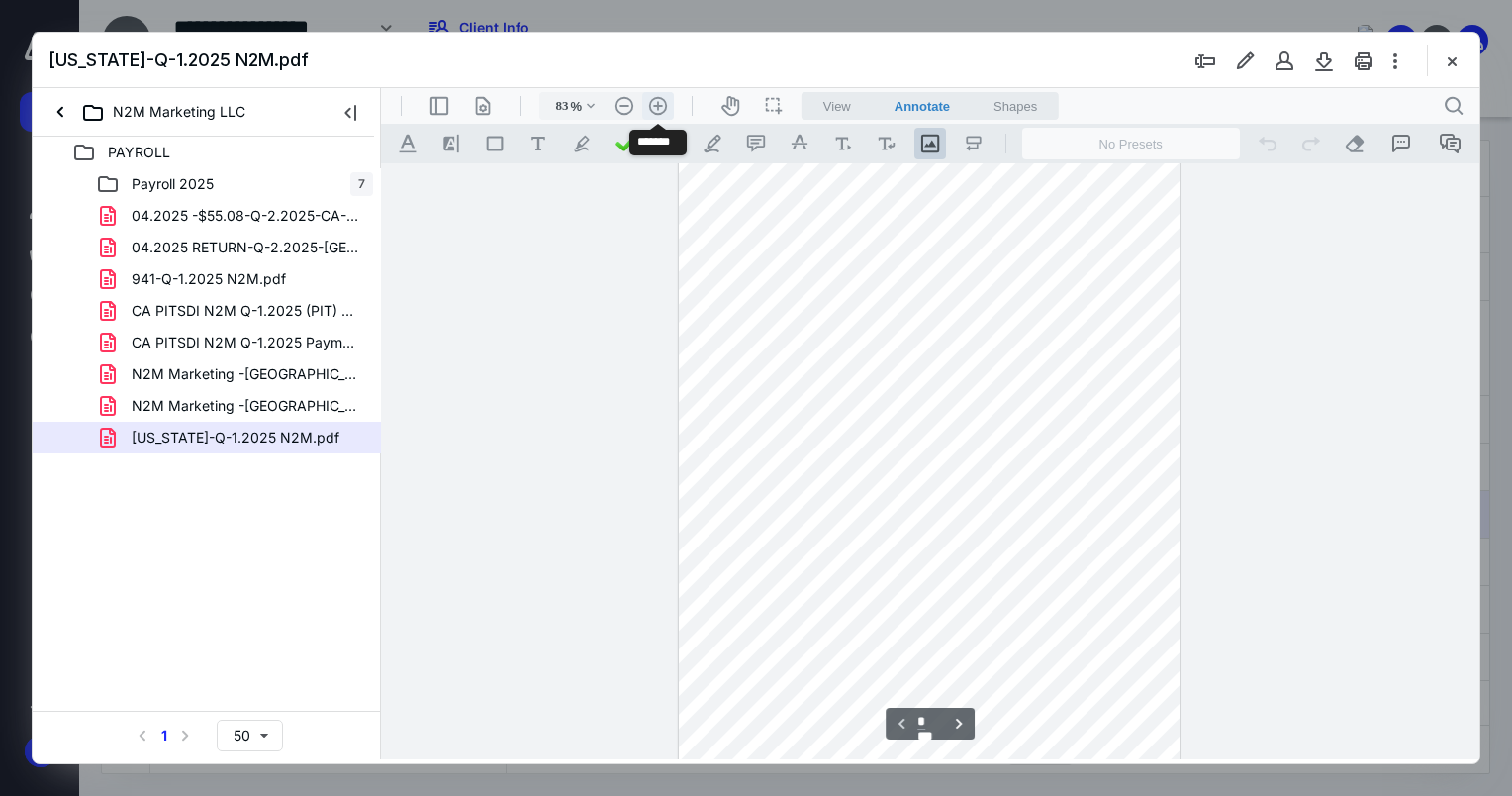 click on ".cls-1{fill:#abb0c4;} icon - header - zoom - in - line" at bounding box center [658, 106] 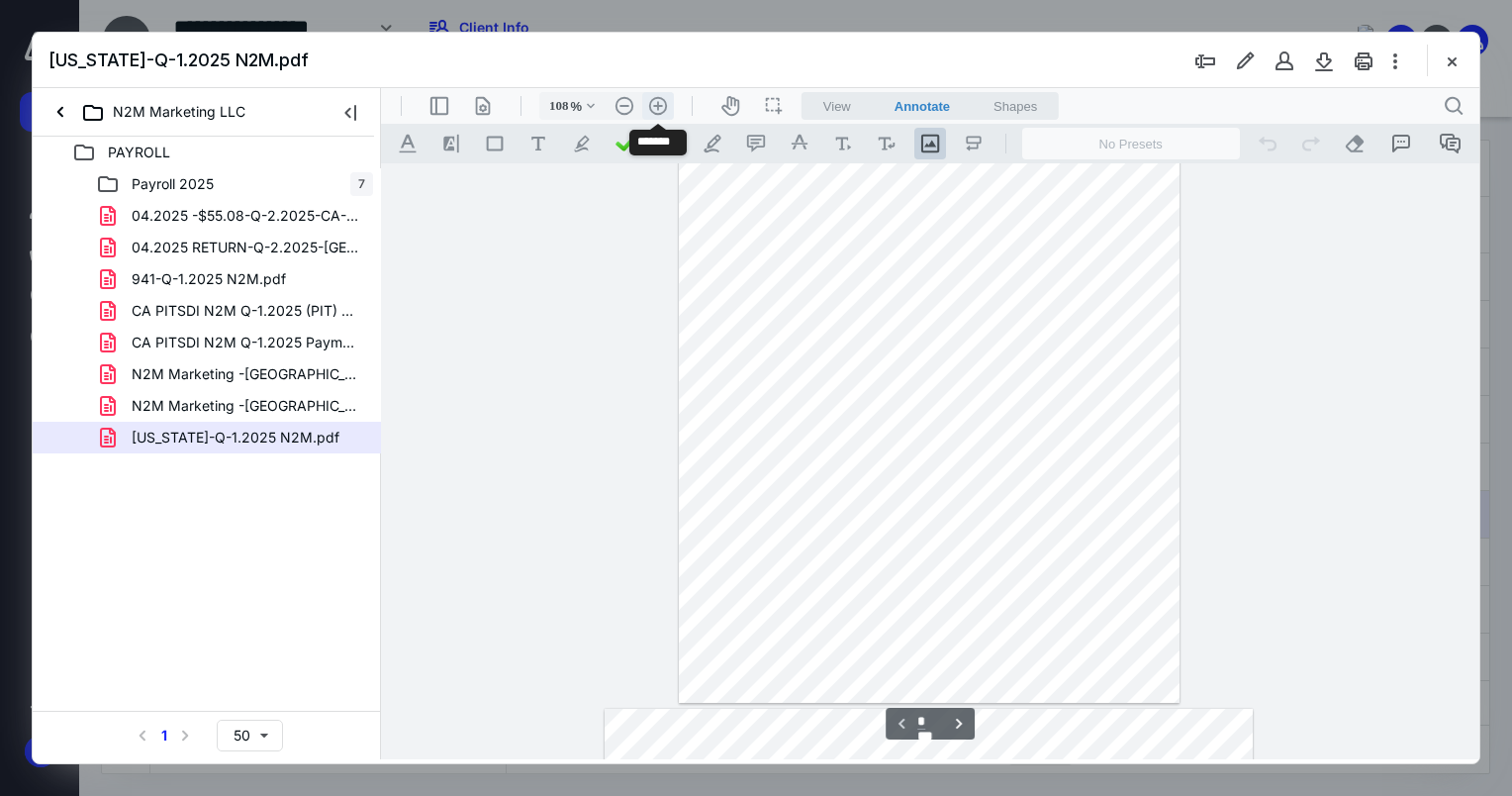 click on ".cls-1{fill:#abb0c4;} icon - header - zoom - in - line" at bounding box center [658, 106] 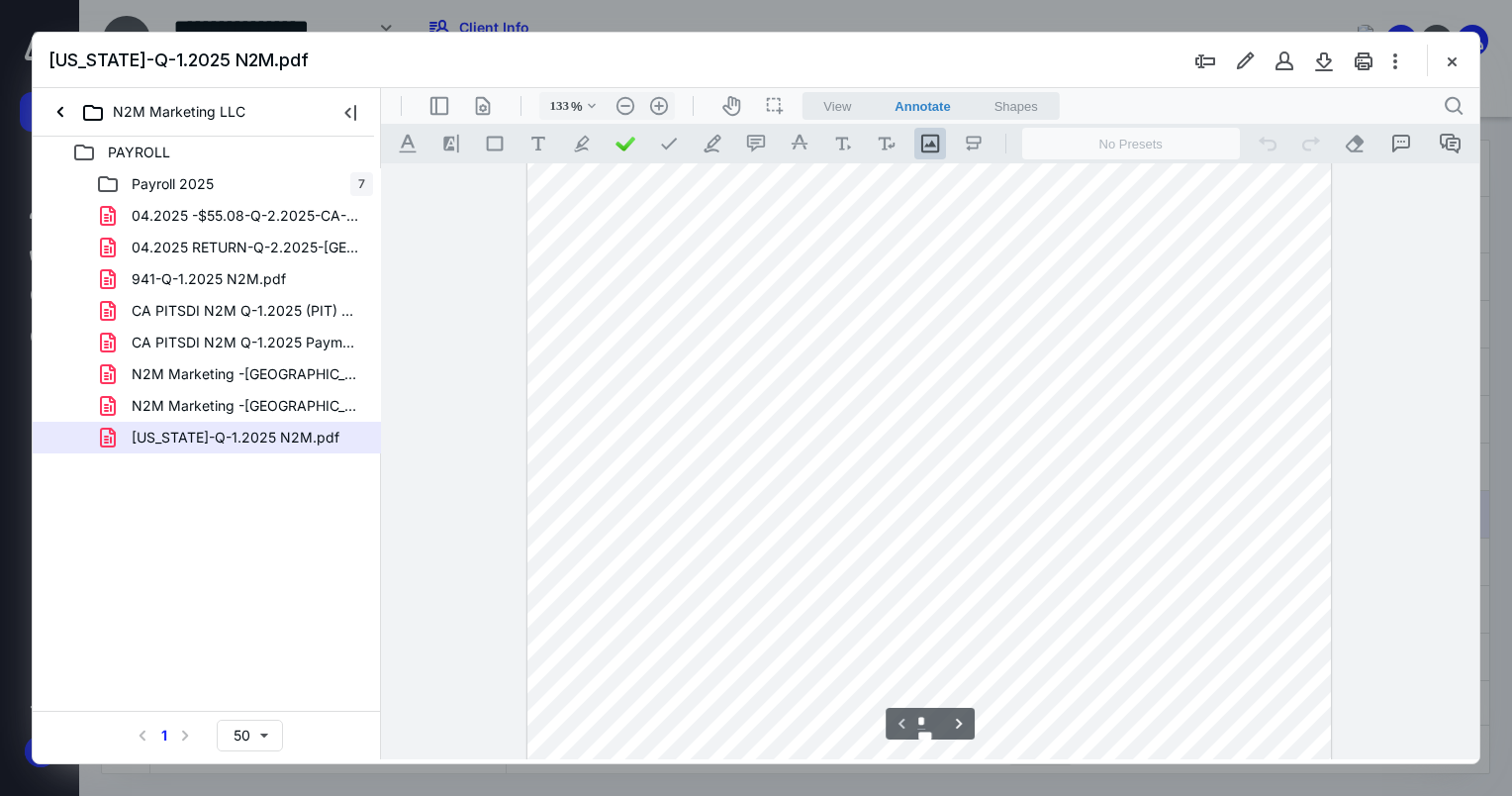 scroll, scrollTop: 0, scrollLeft: 0, axis: both 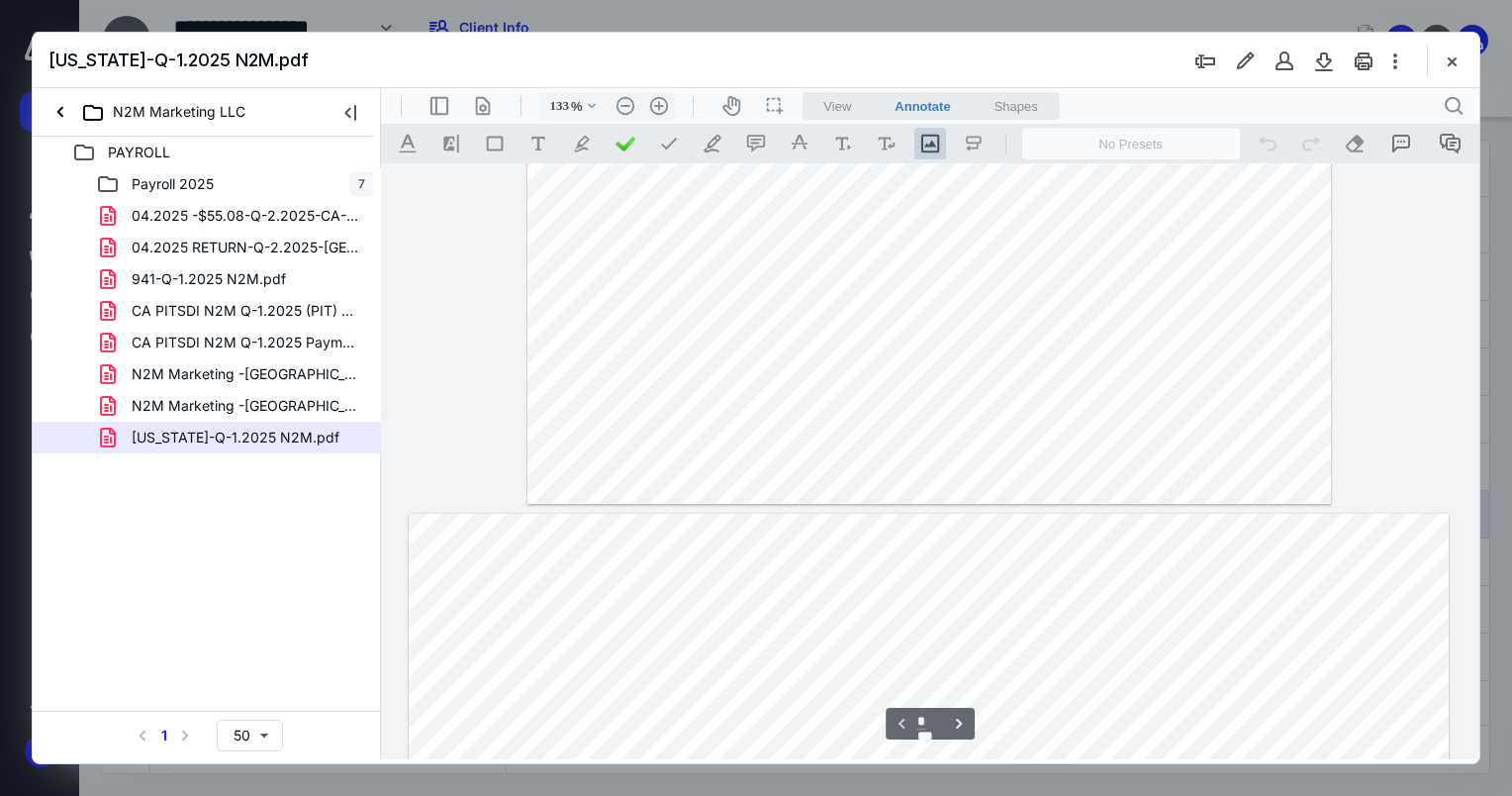 type on "*" 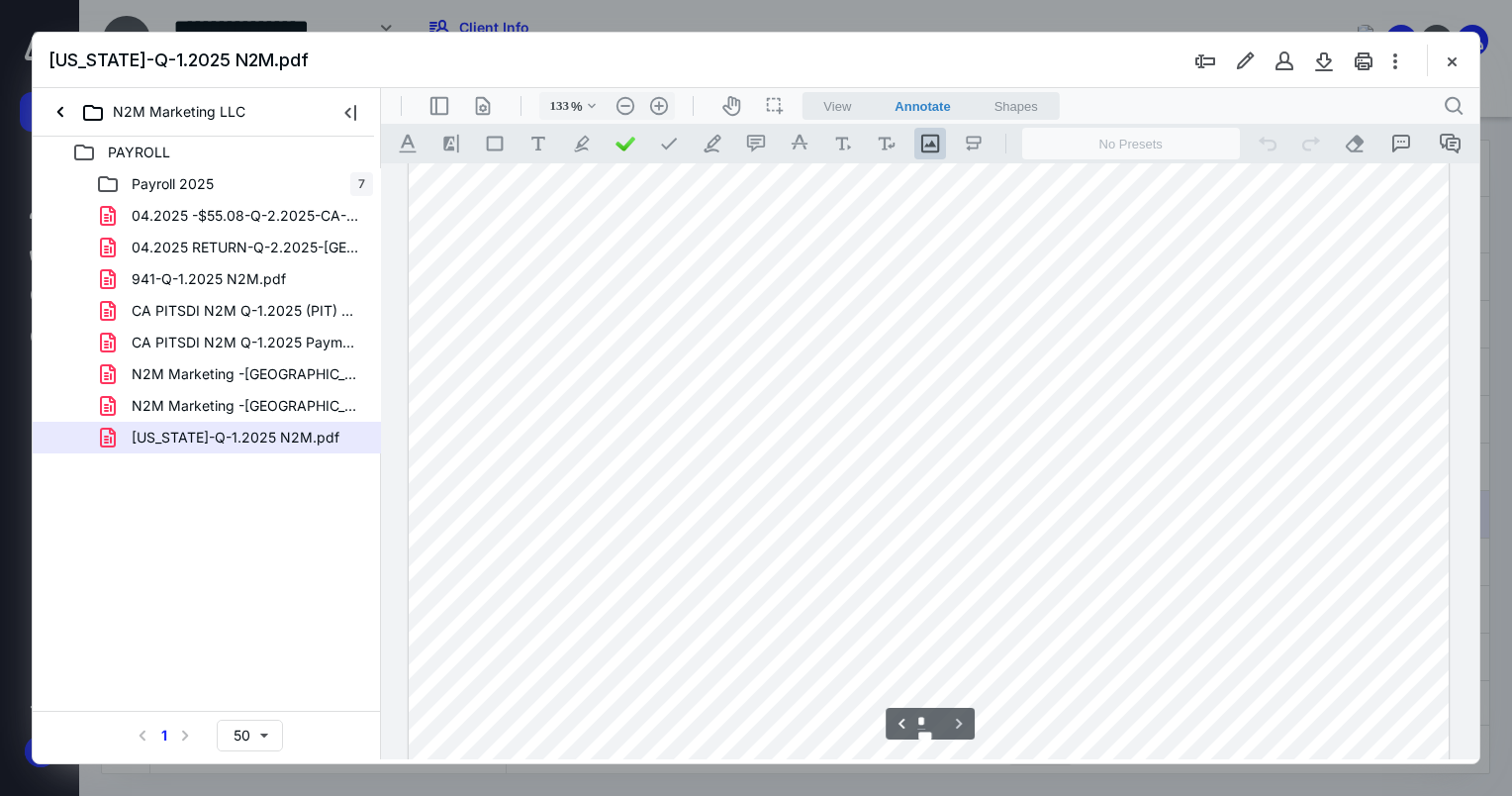 scroll, scrollTop: 1267, scrollLeft: 0, axis: vertical 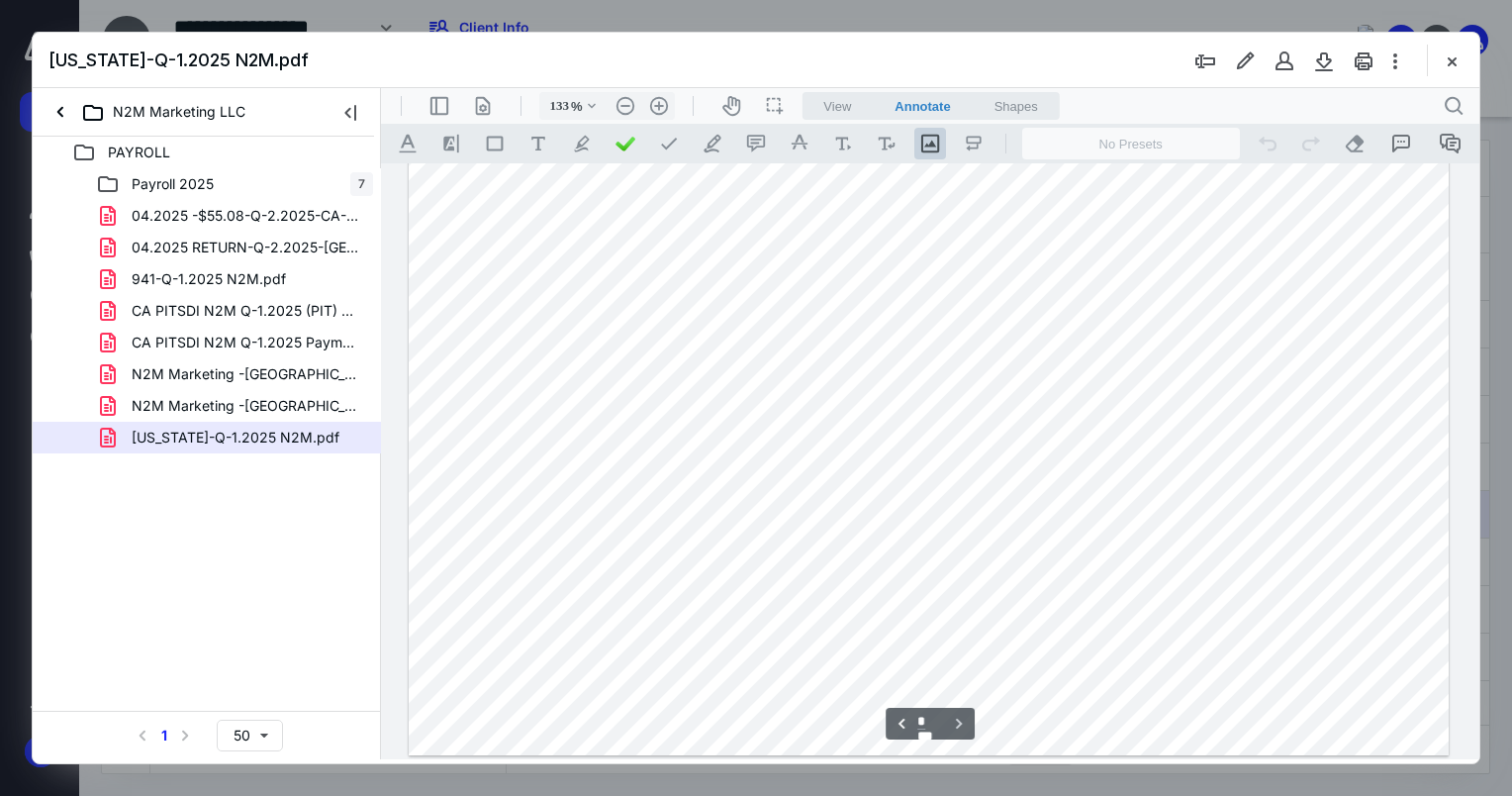 click on "04.2025 RETURN-Q-2.2025-CA.pdf" at bounding box center (246, 248) 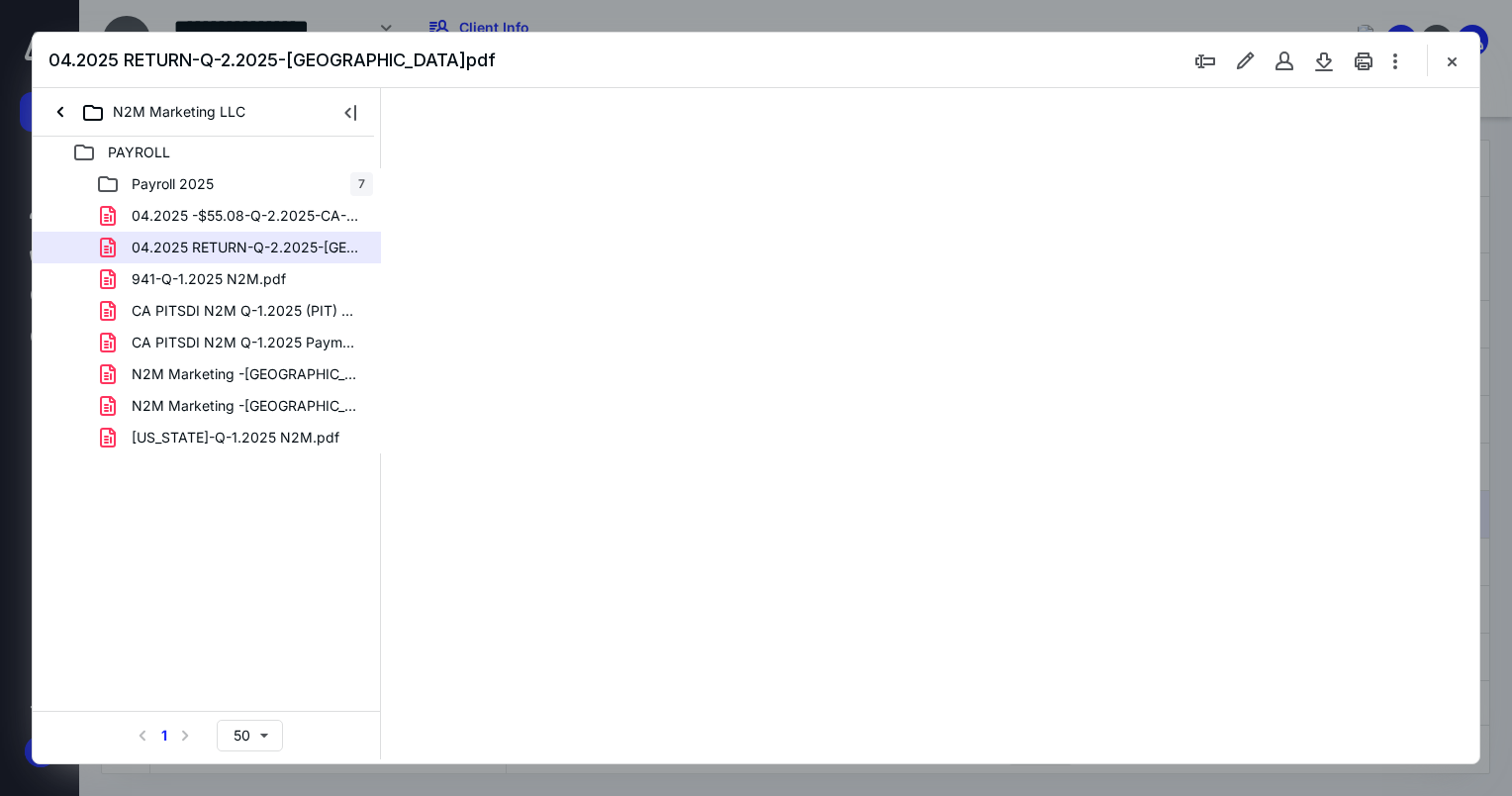 scroll, scrollTop: 0, scrollLeft: 0, axis: both 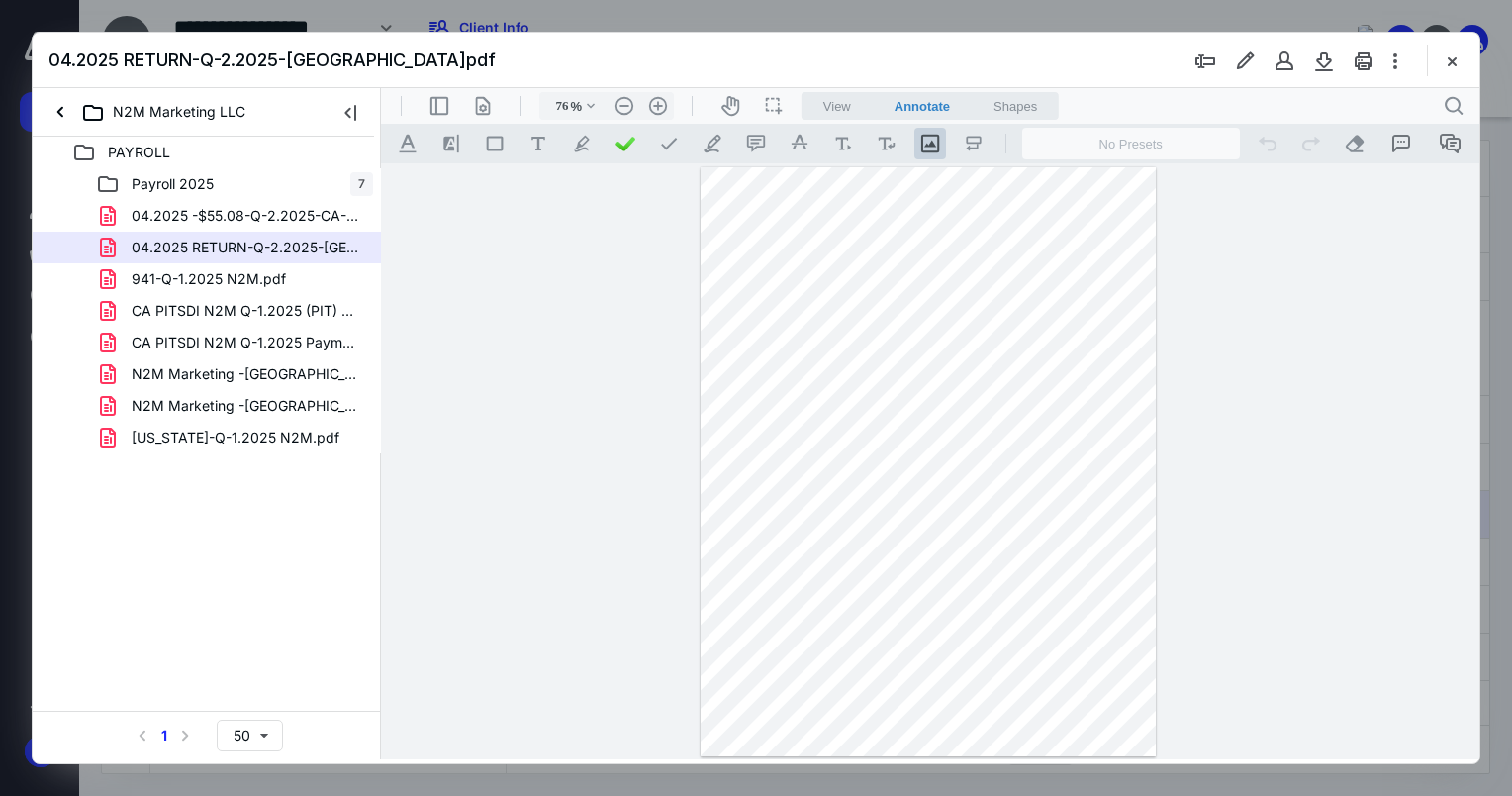 click on "941-Q-1.2025 N2M.pdf" at bounding box center (209, 279) 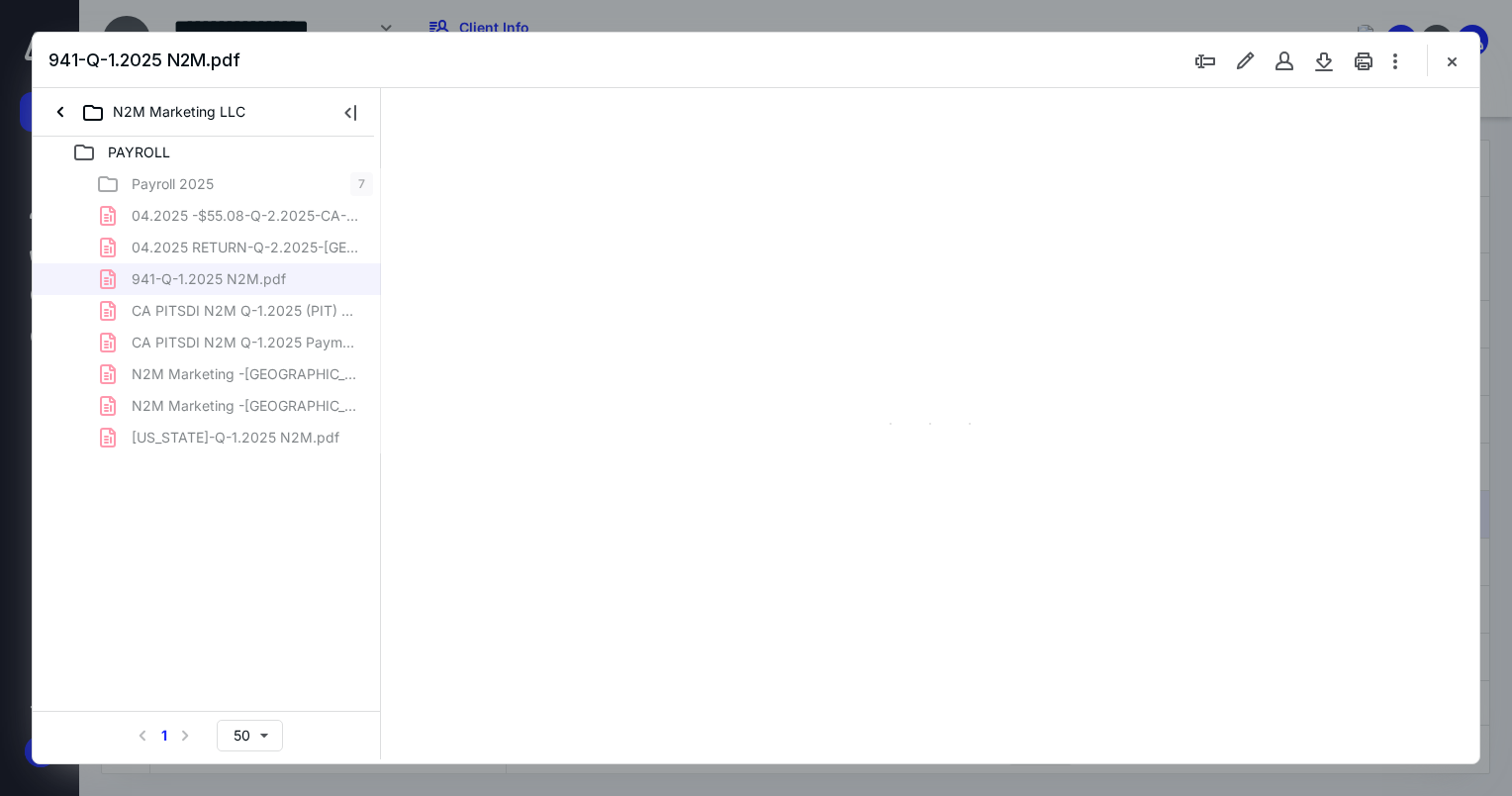 type on "76" 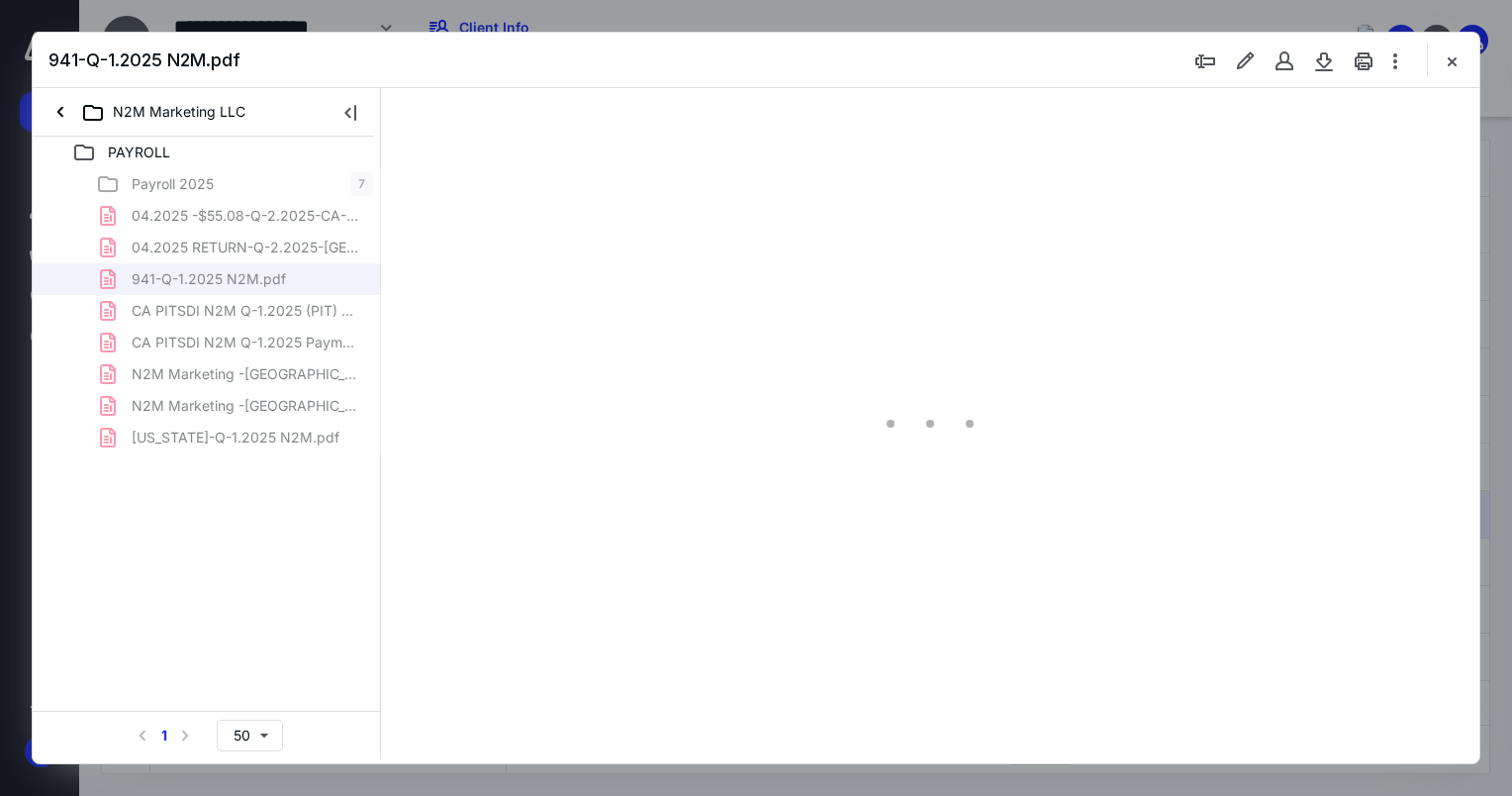 scroll, scrollTop: 78, scrollLeft: 0, axis: vertical 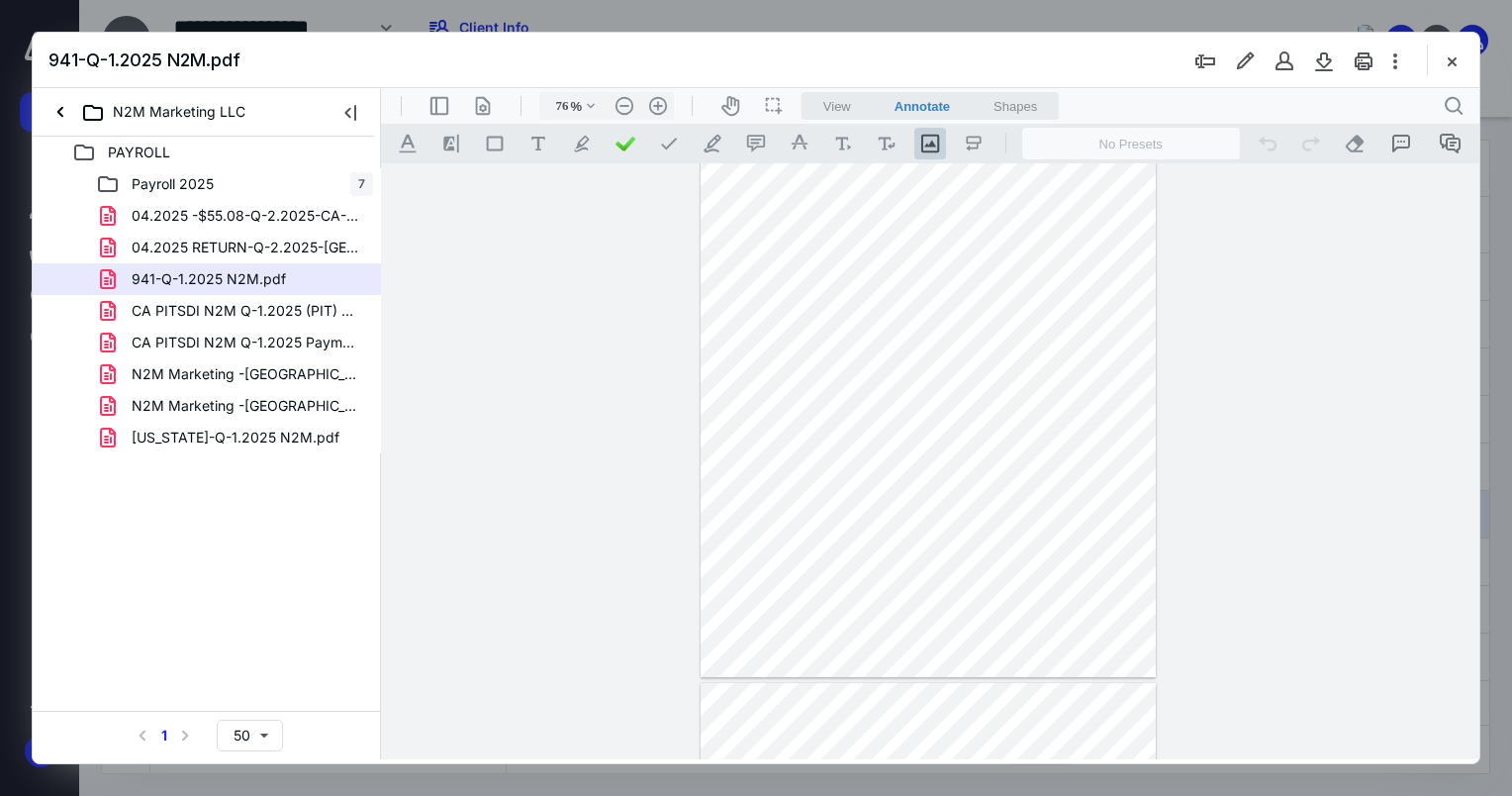 type on "*" 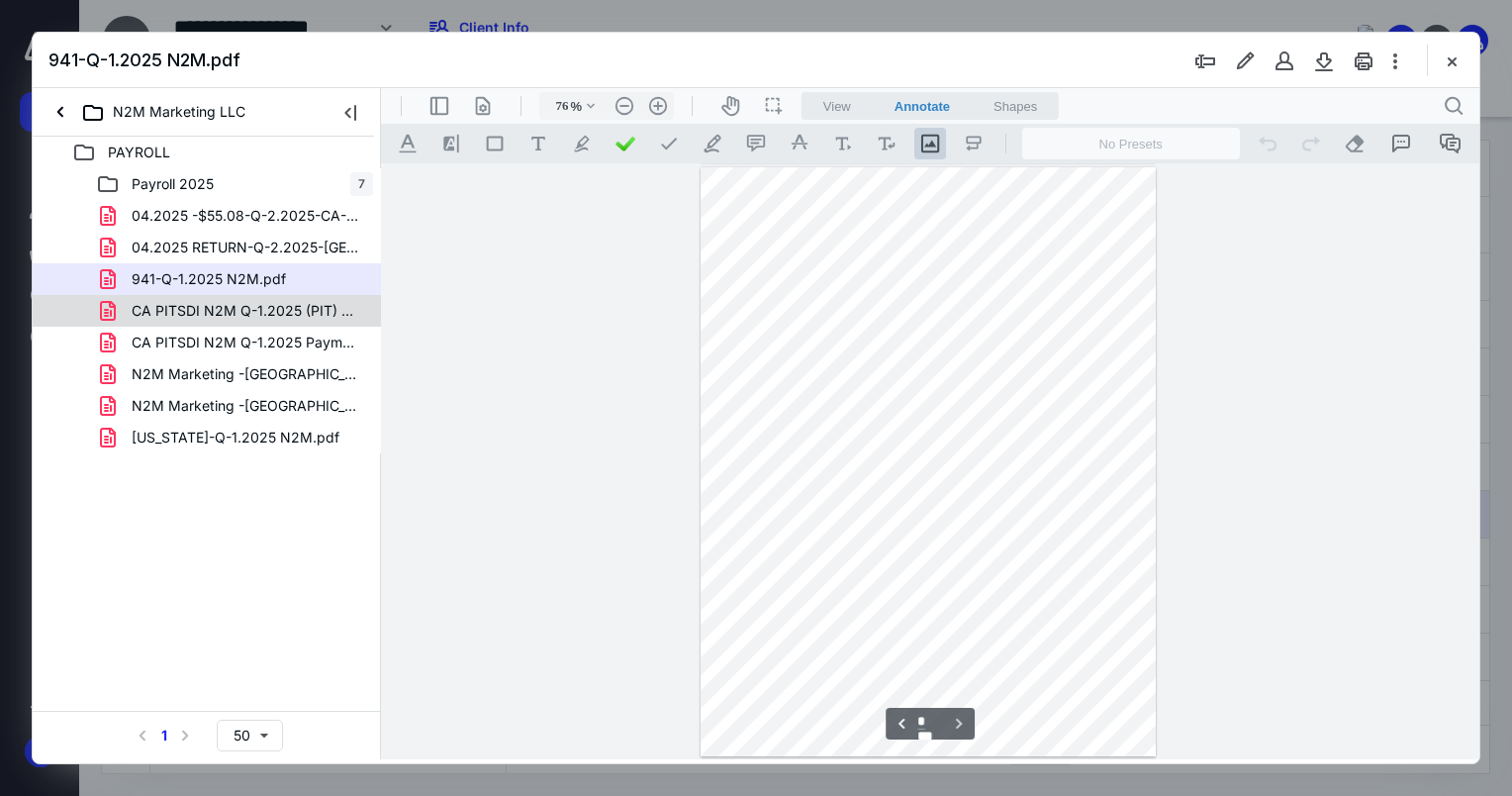 click on "CA PITSDI N2M Q-1.2025 (PIT) Withheld-$165.24.pdf" at bounding box center [246, 311] 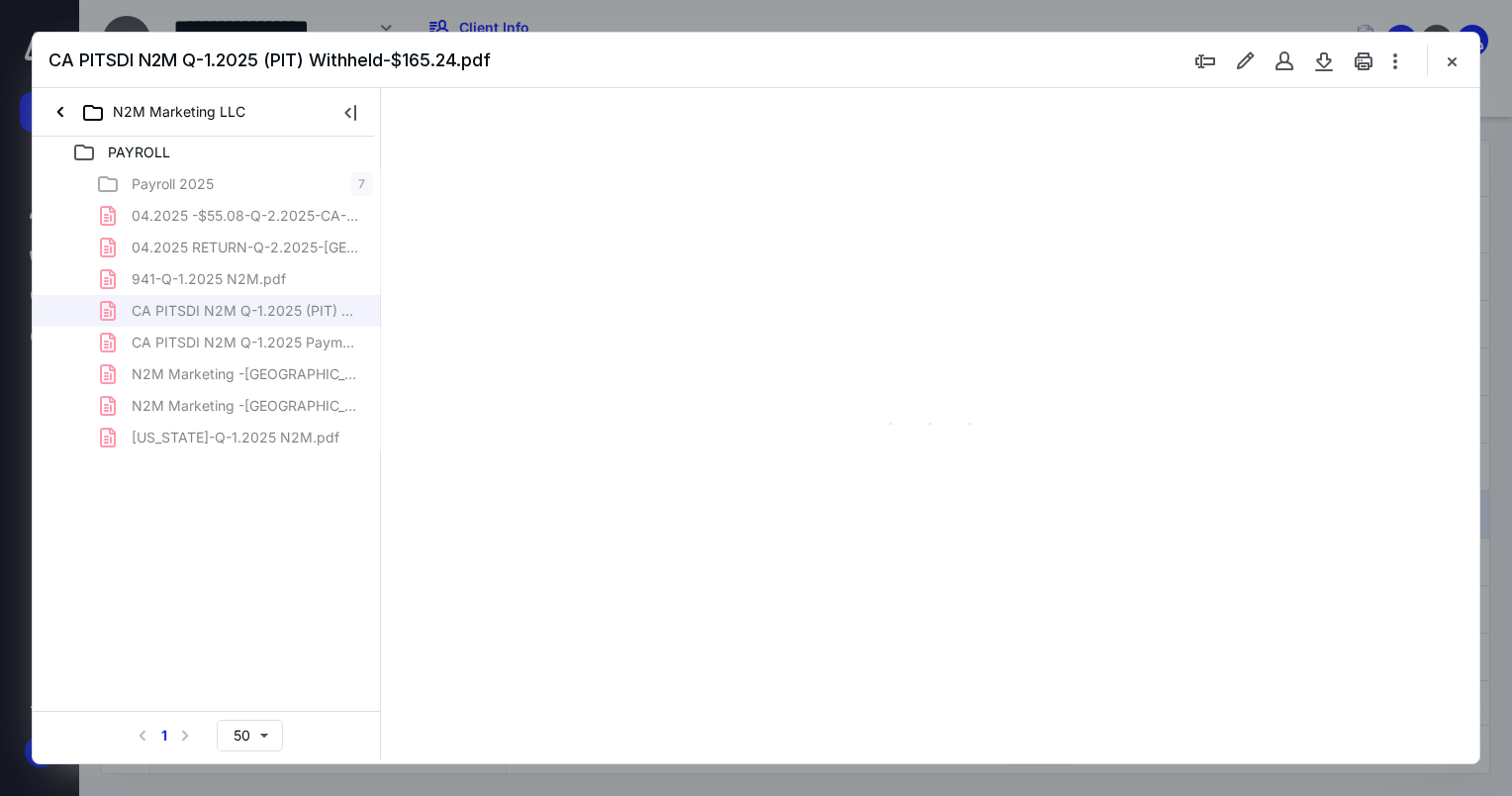 type on "76" 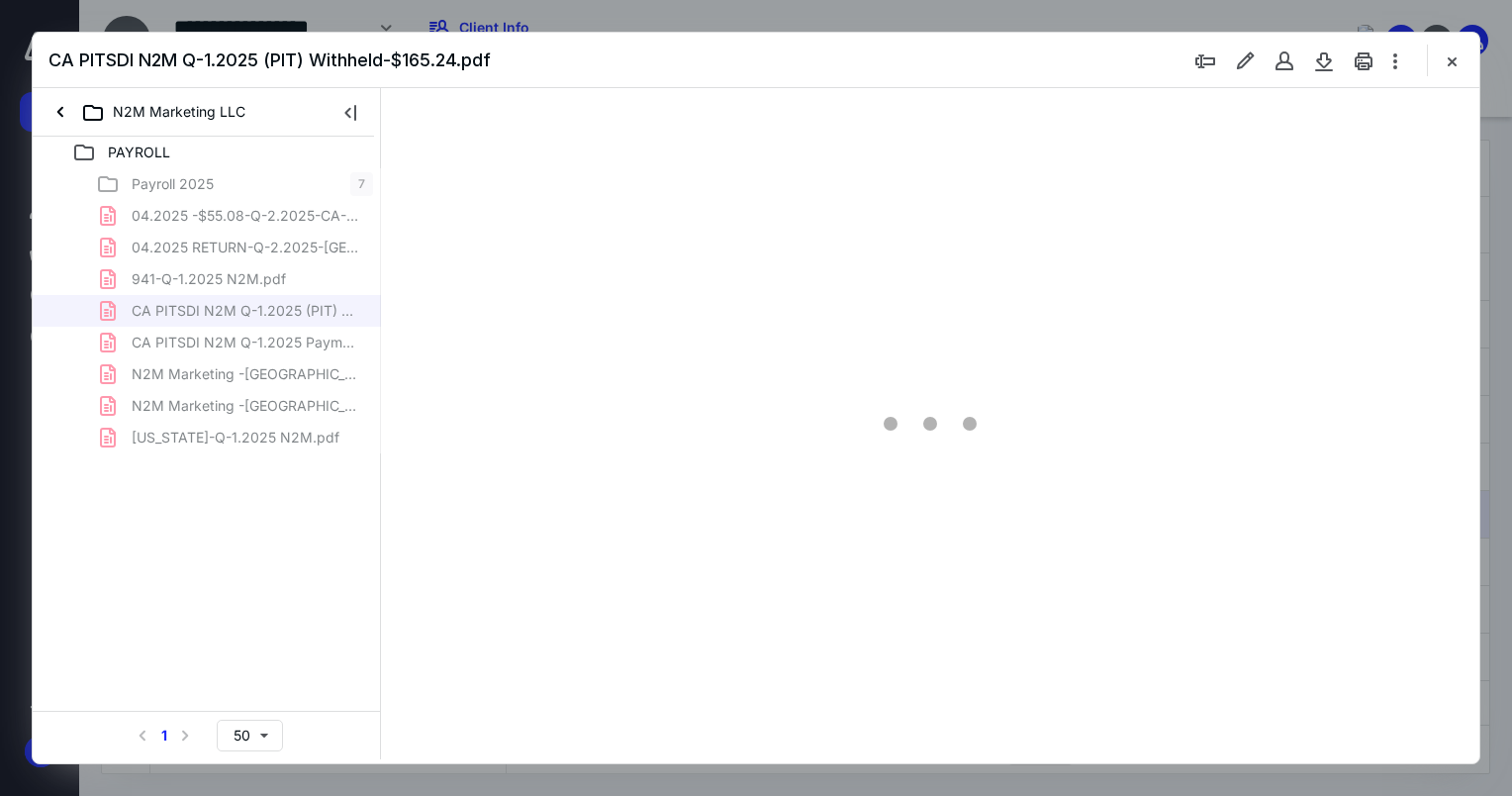 scroll, scrollTop: 0, scrollLeft: 0, axis: both 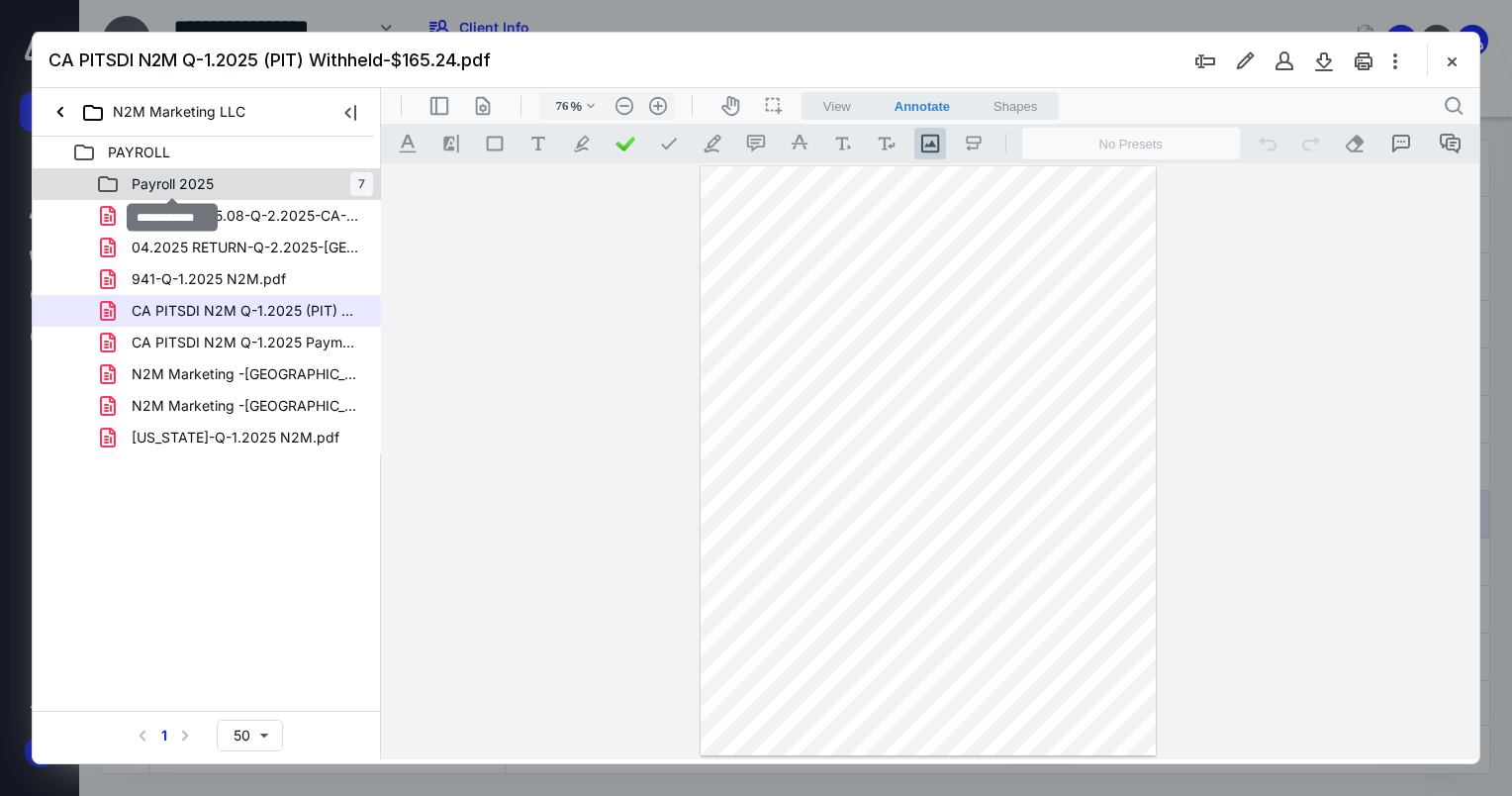 click on "Payroll 2025" at bounding box center (172, 184) 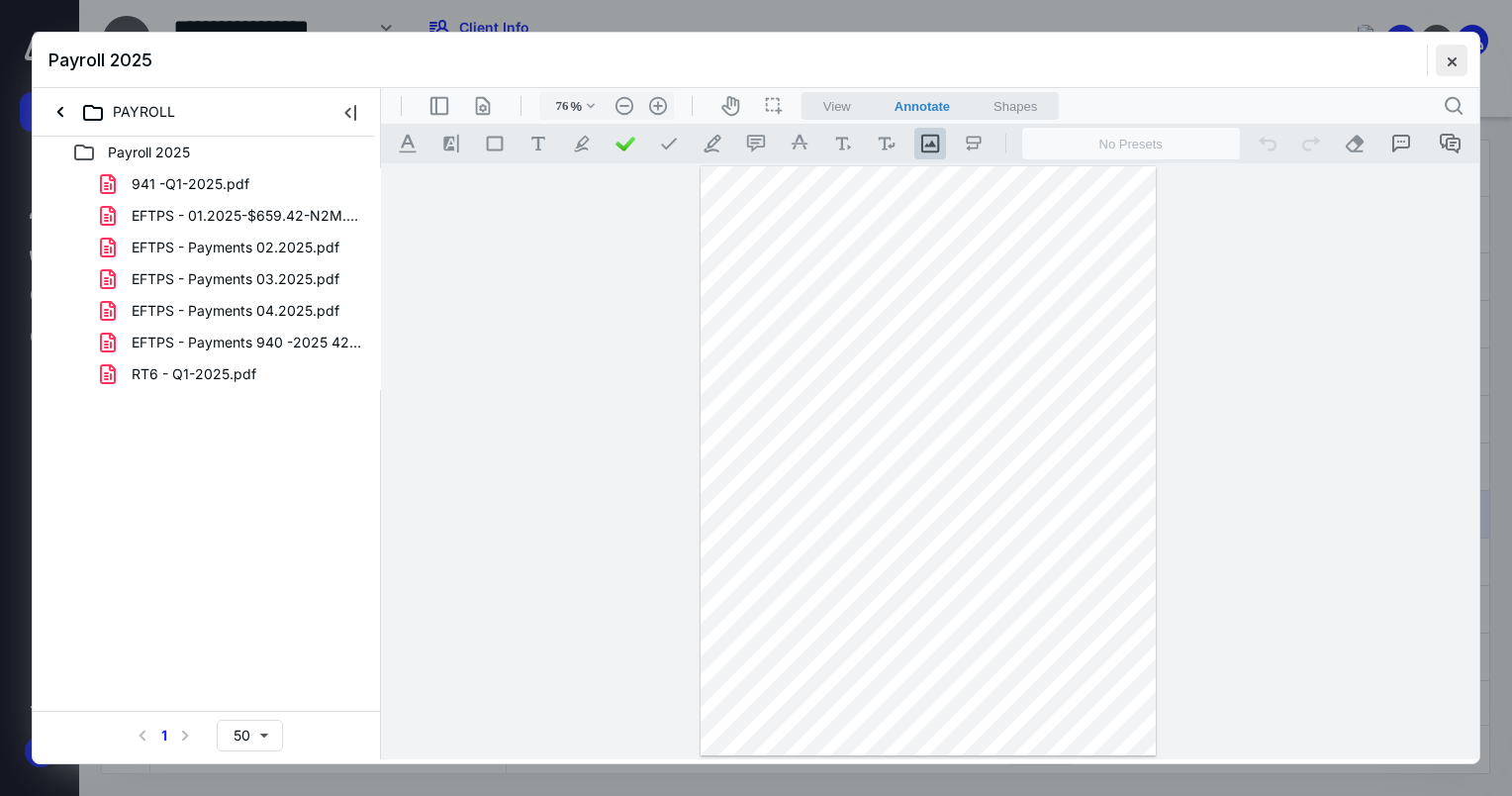 click at bounding box center (1452, 60) 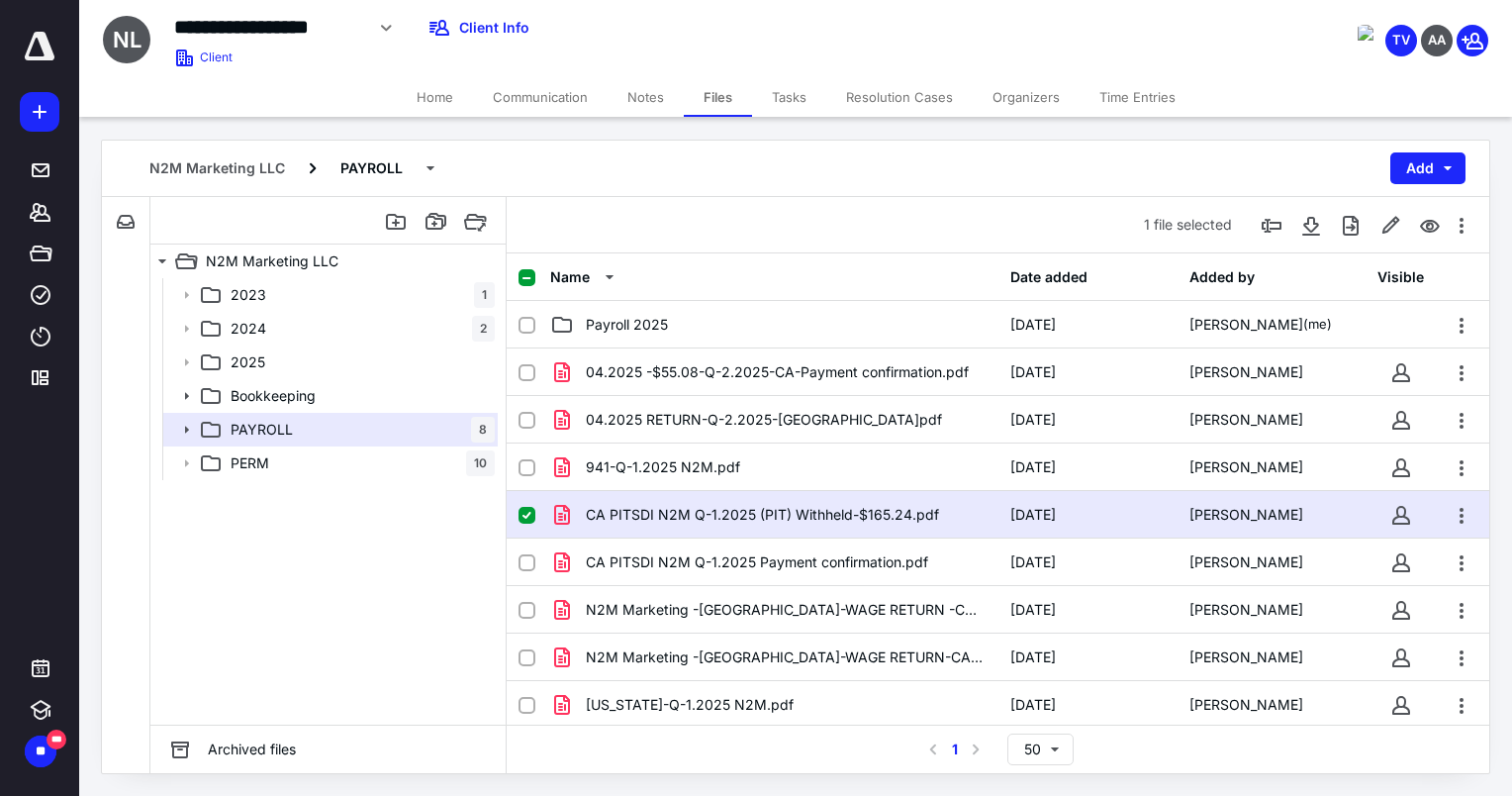 click on "**********" at bounding box center (268, 27) 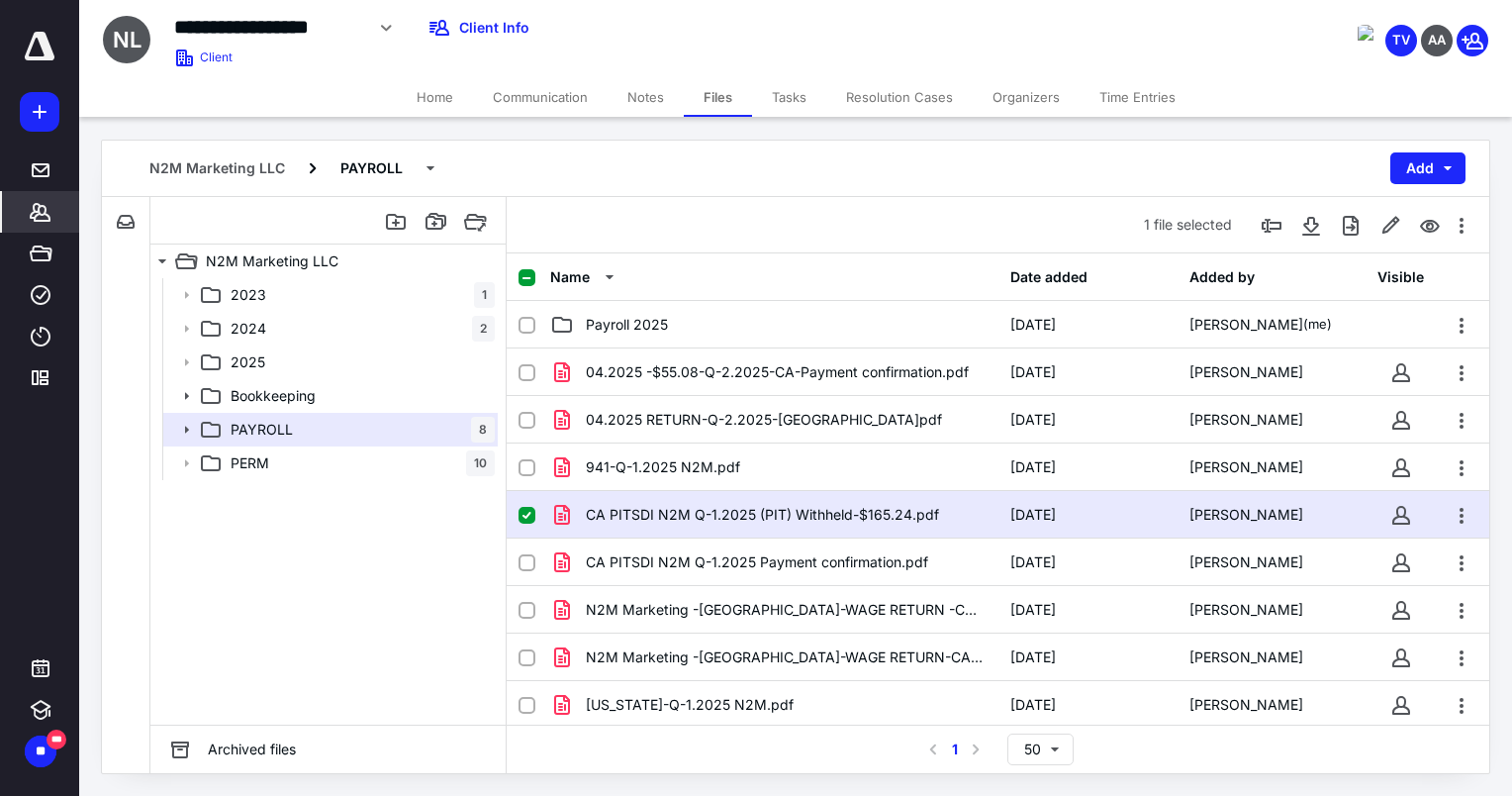 click on "*******" at bounding box center (40, 212) 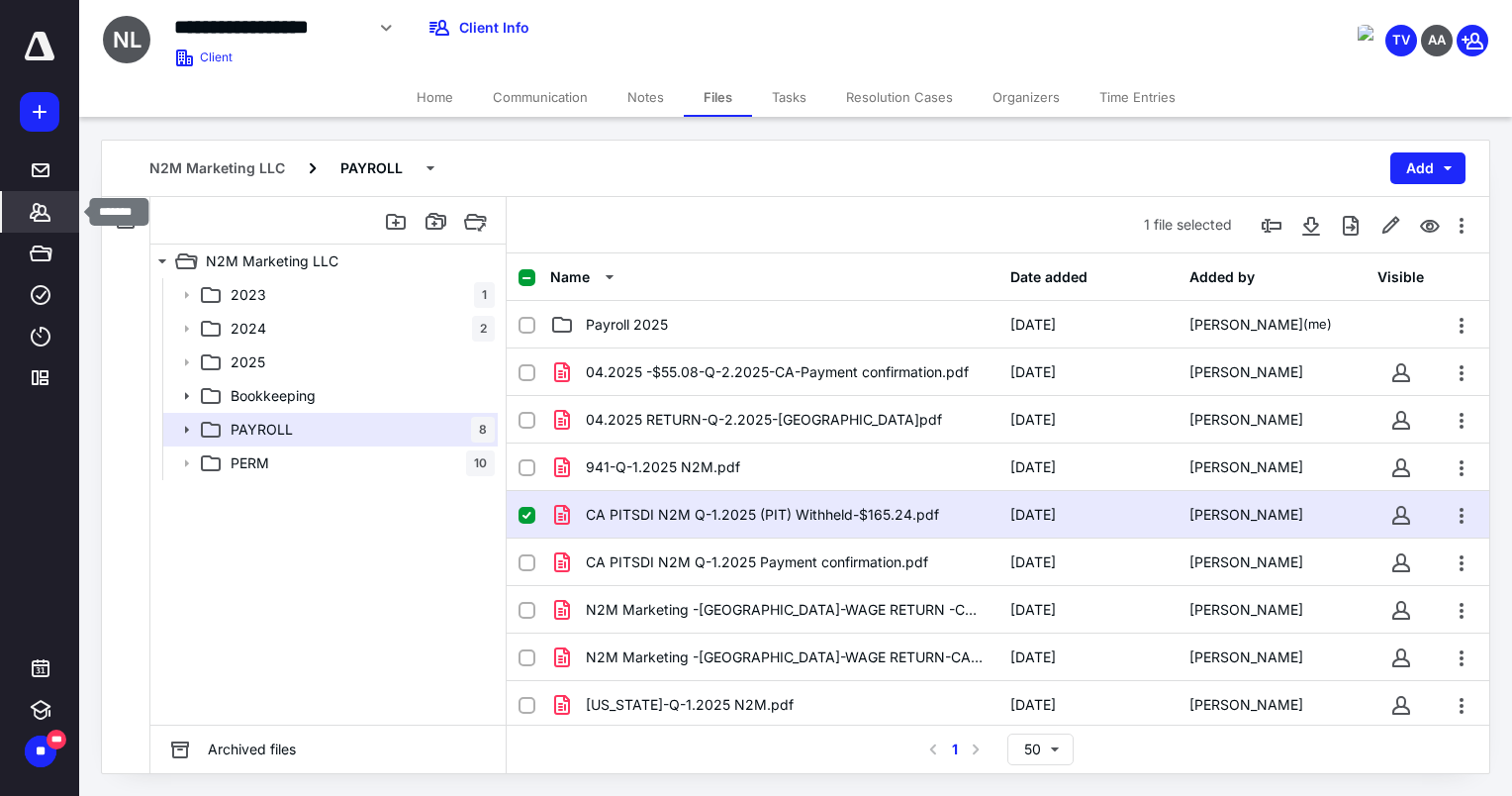click 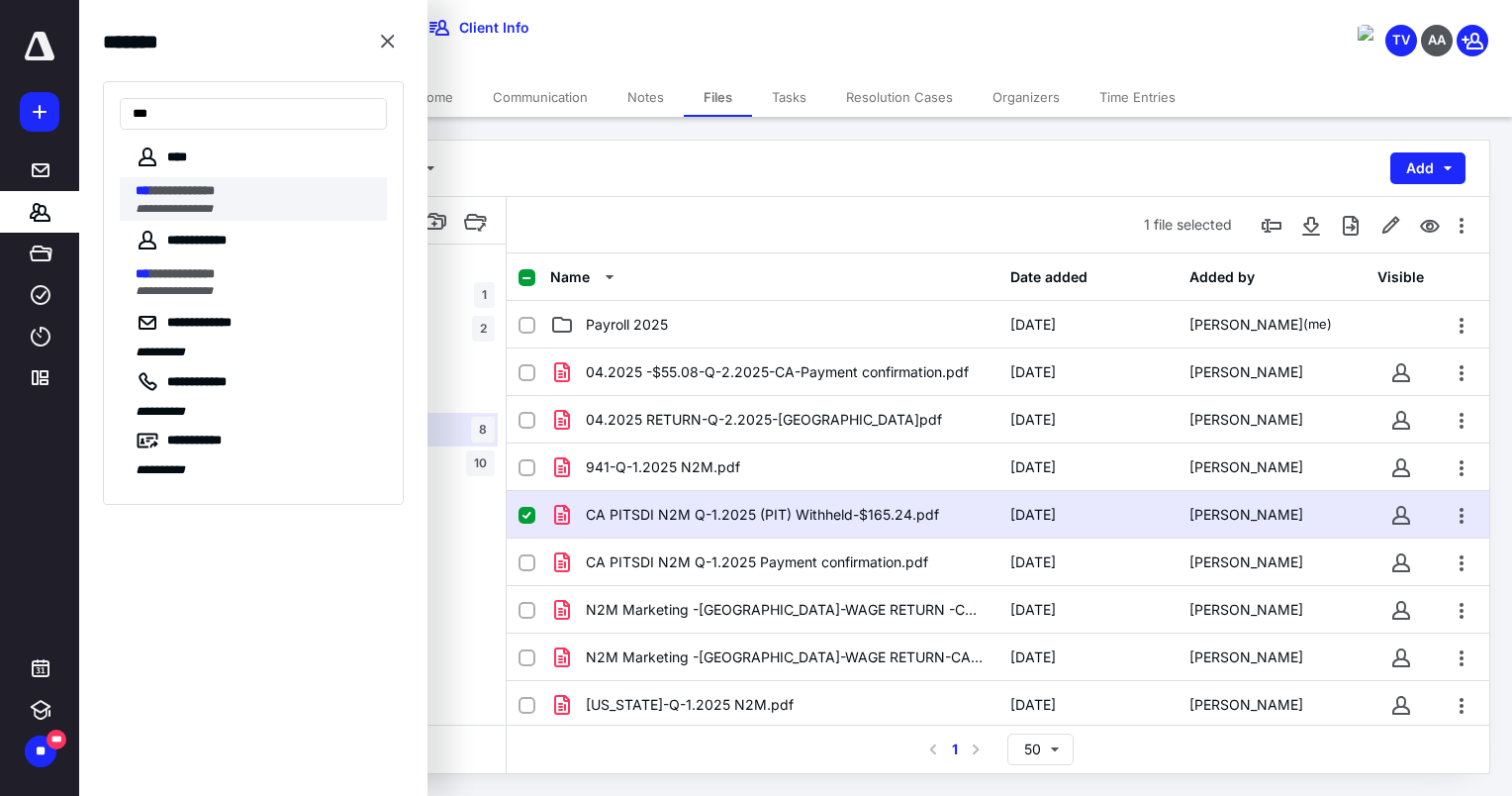 type on "***" 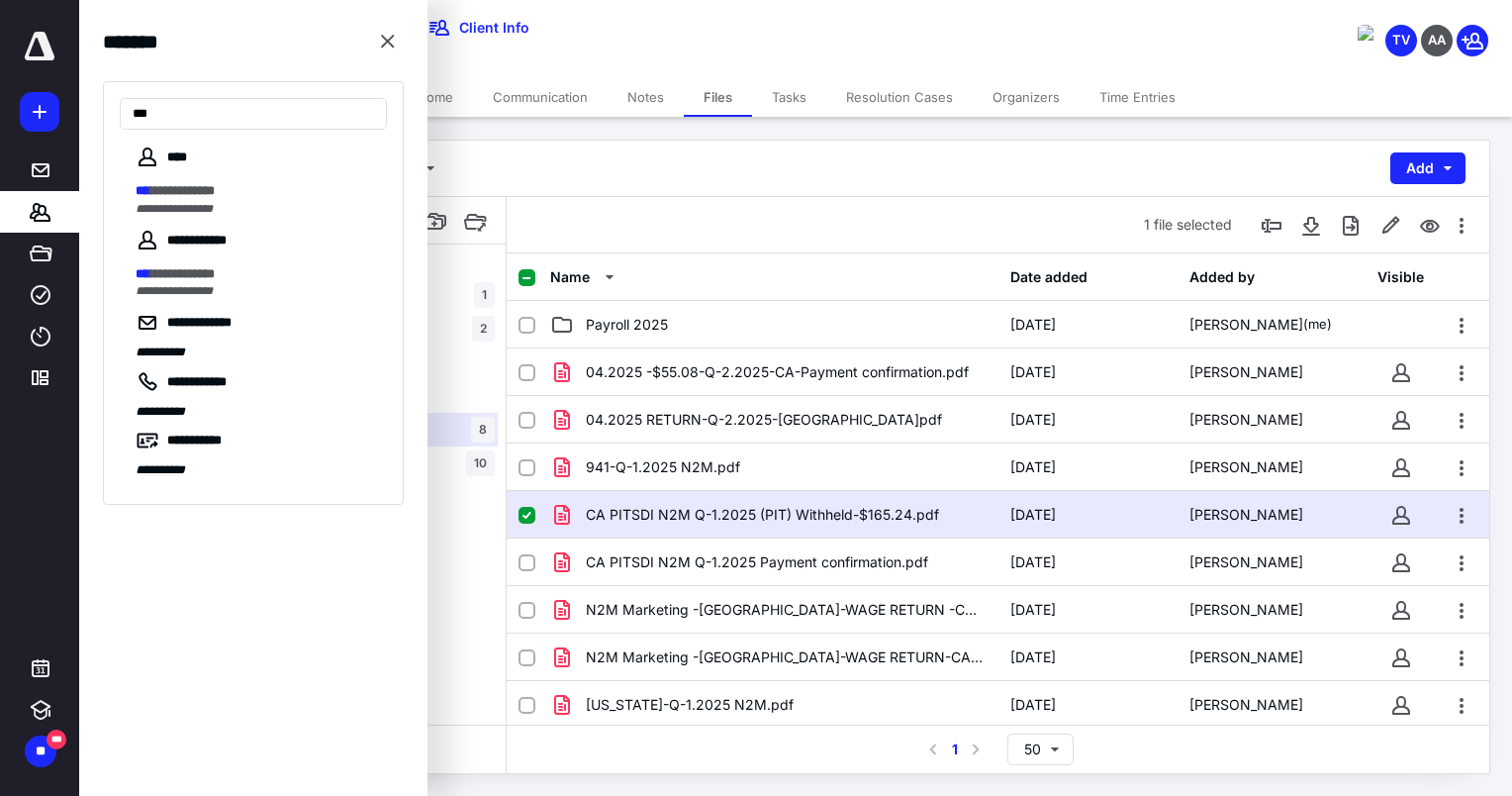 click on "**********" at bounding box center (174, 209) 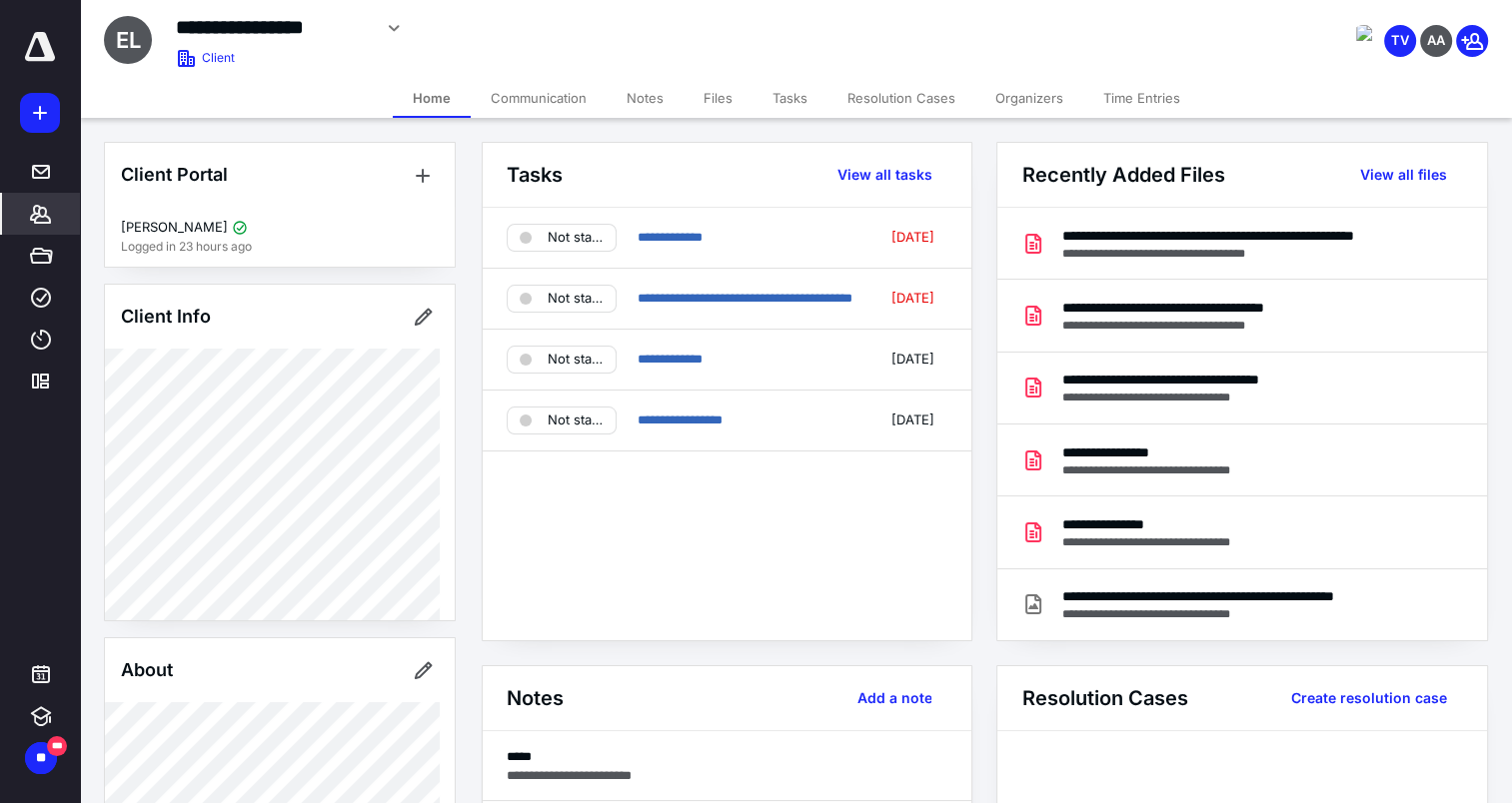 click on "Files" at bounding box center (718, 98) 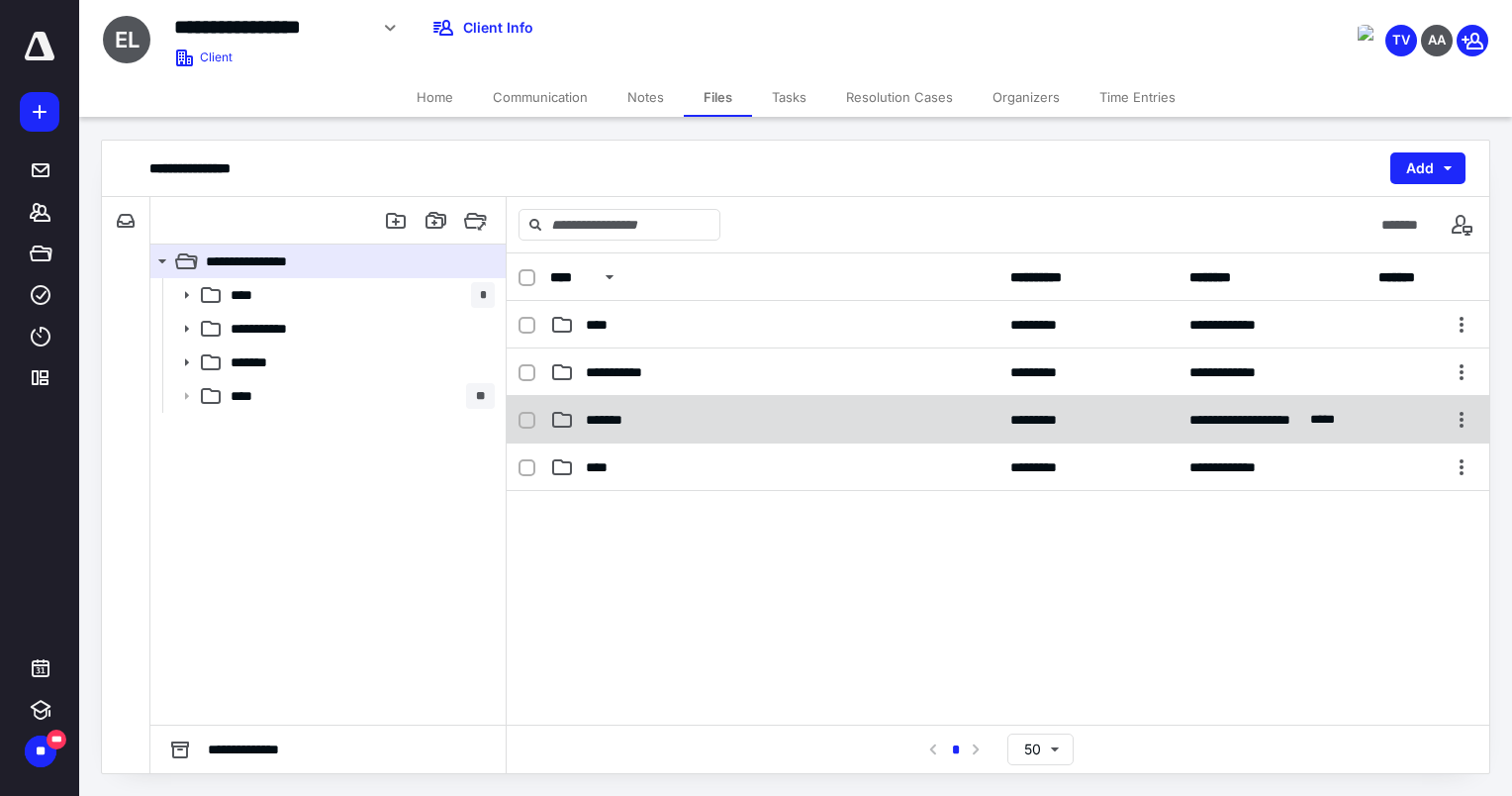click on "*******" at bounding box center [774, 420] 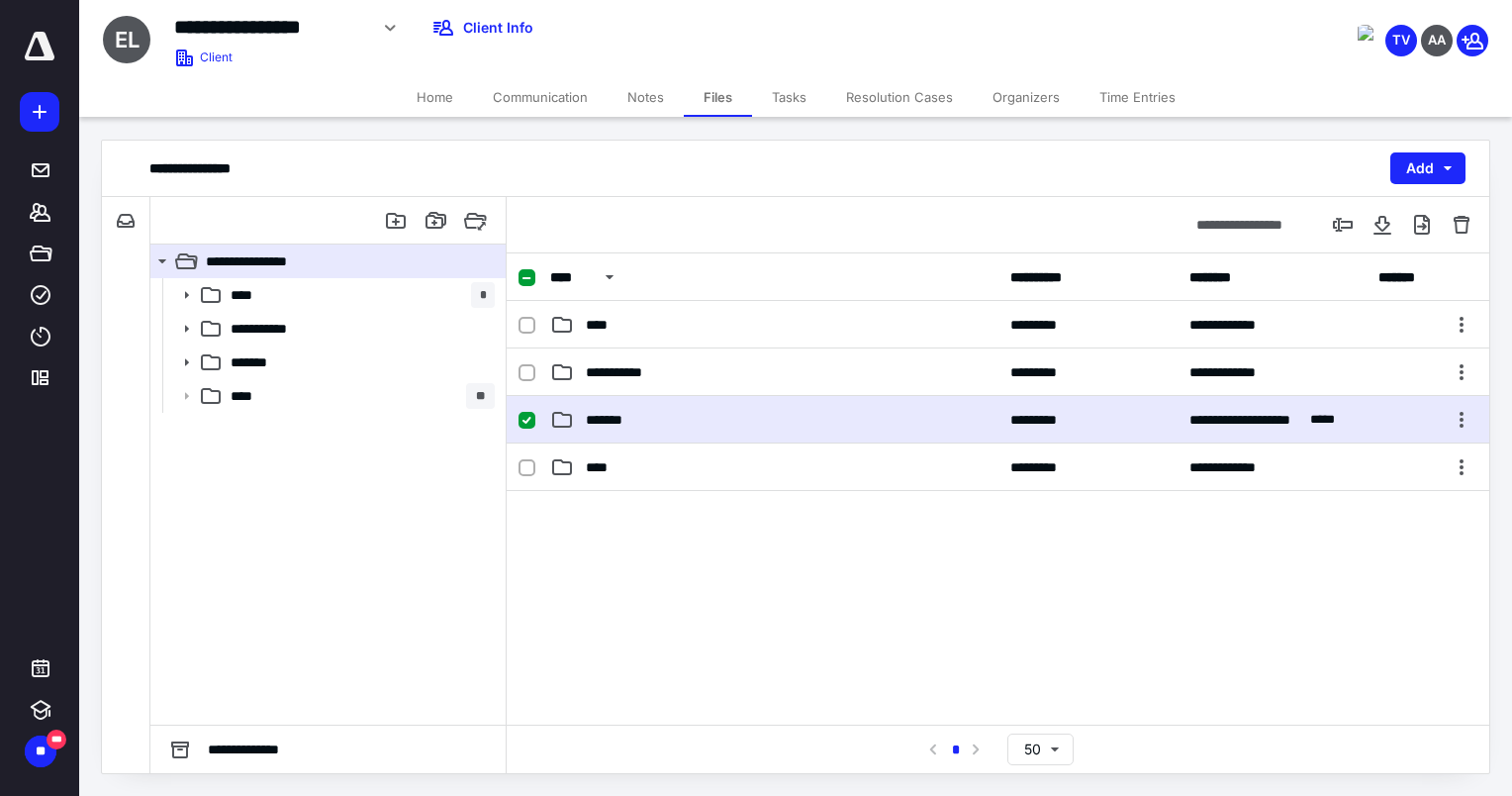 click on "*******" at bounding box center (774, 420) 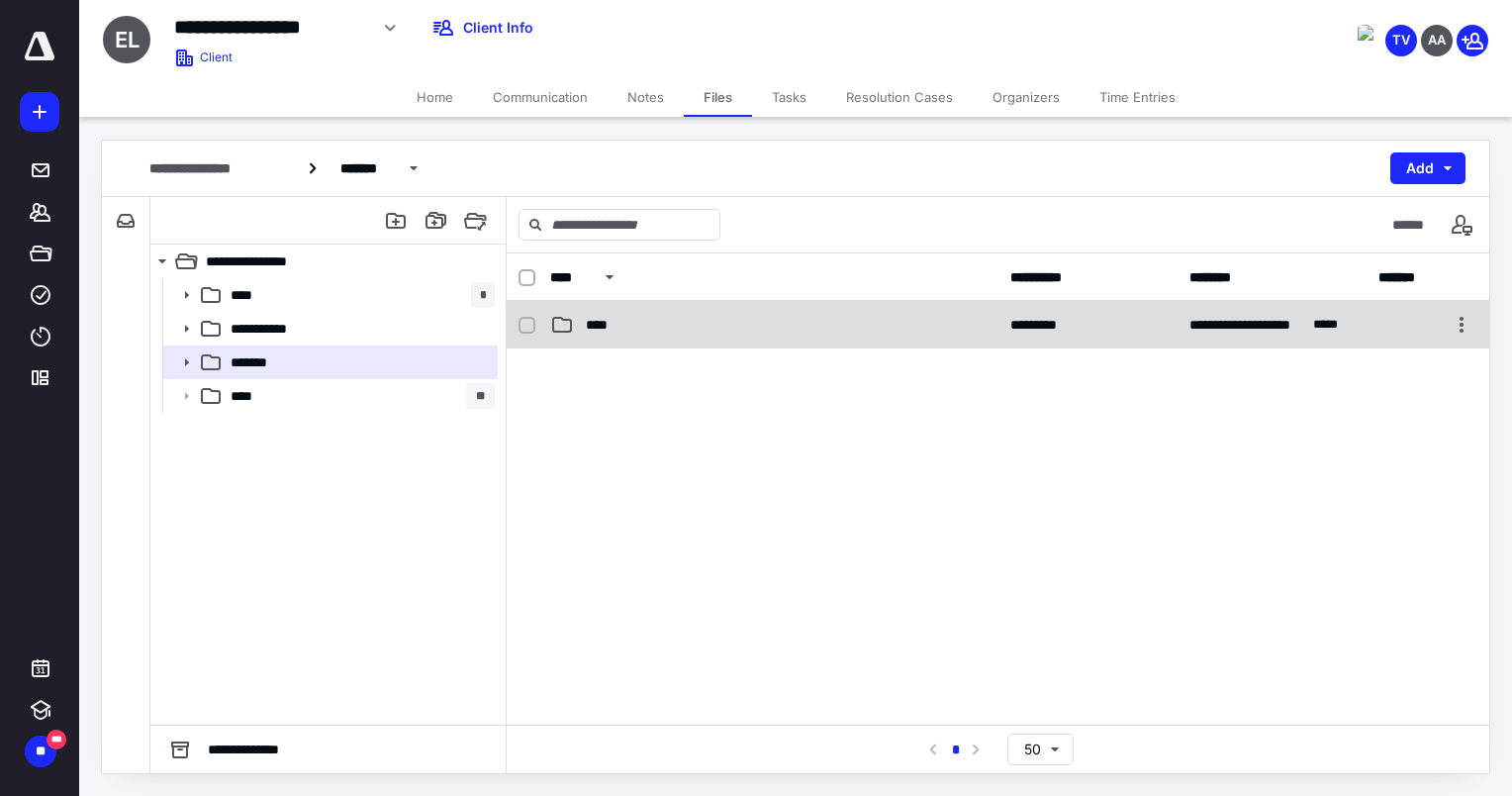 click on "****" at bounding box center [774, 325] 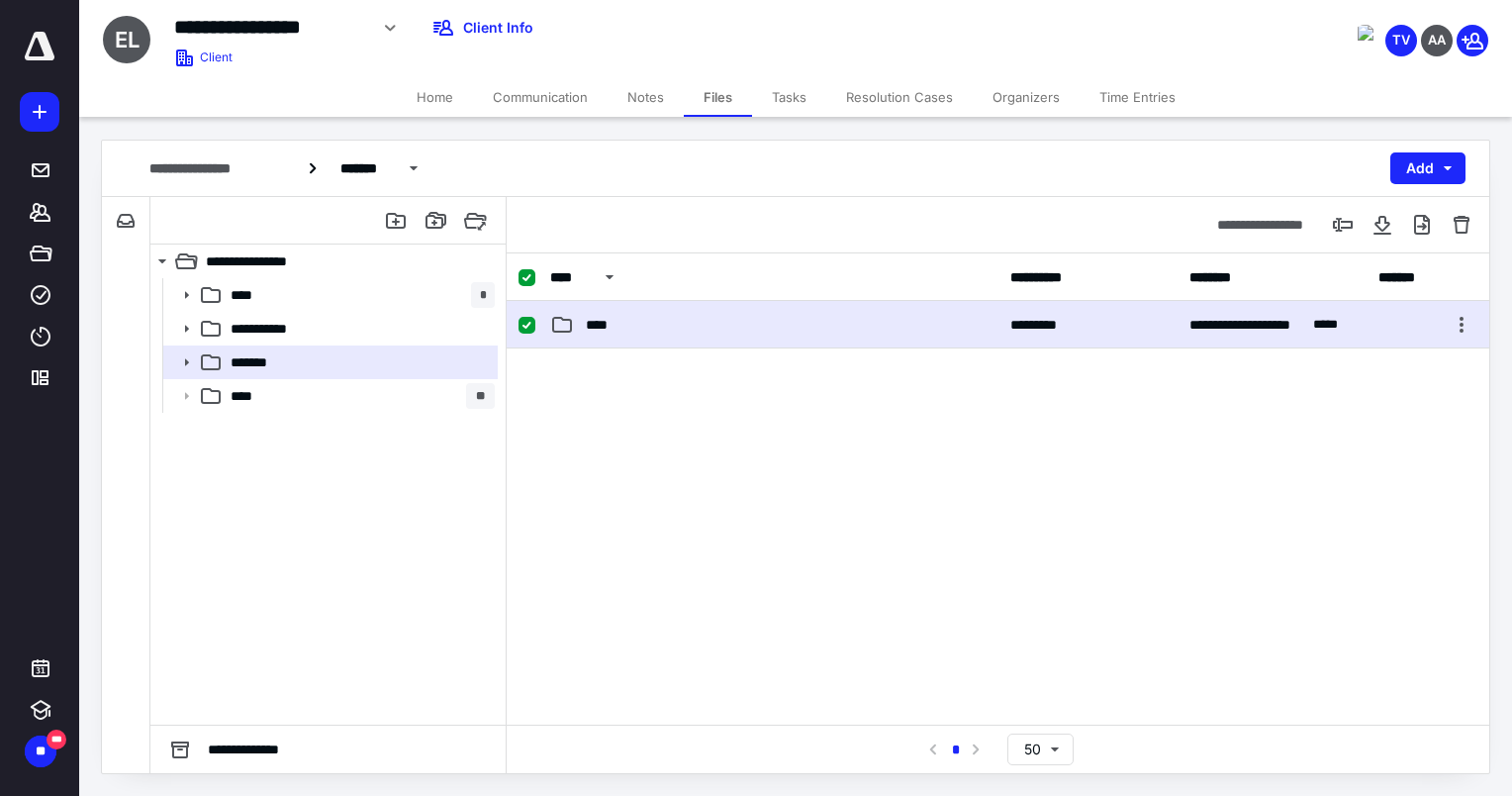 click on "****" at bounding box center (774, 325) 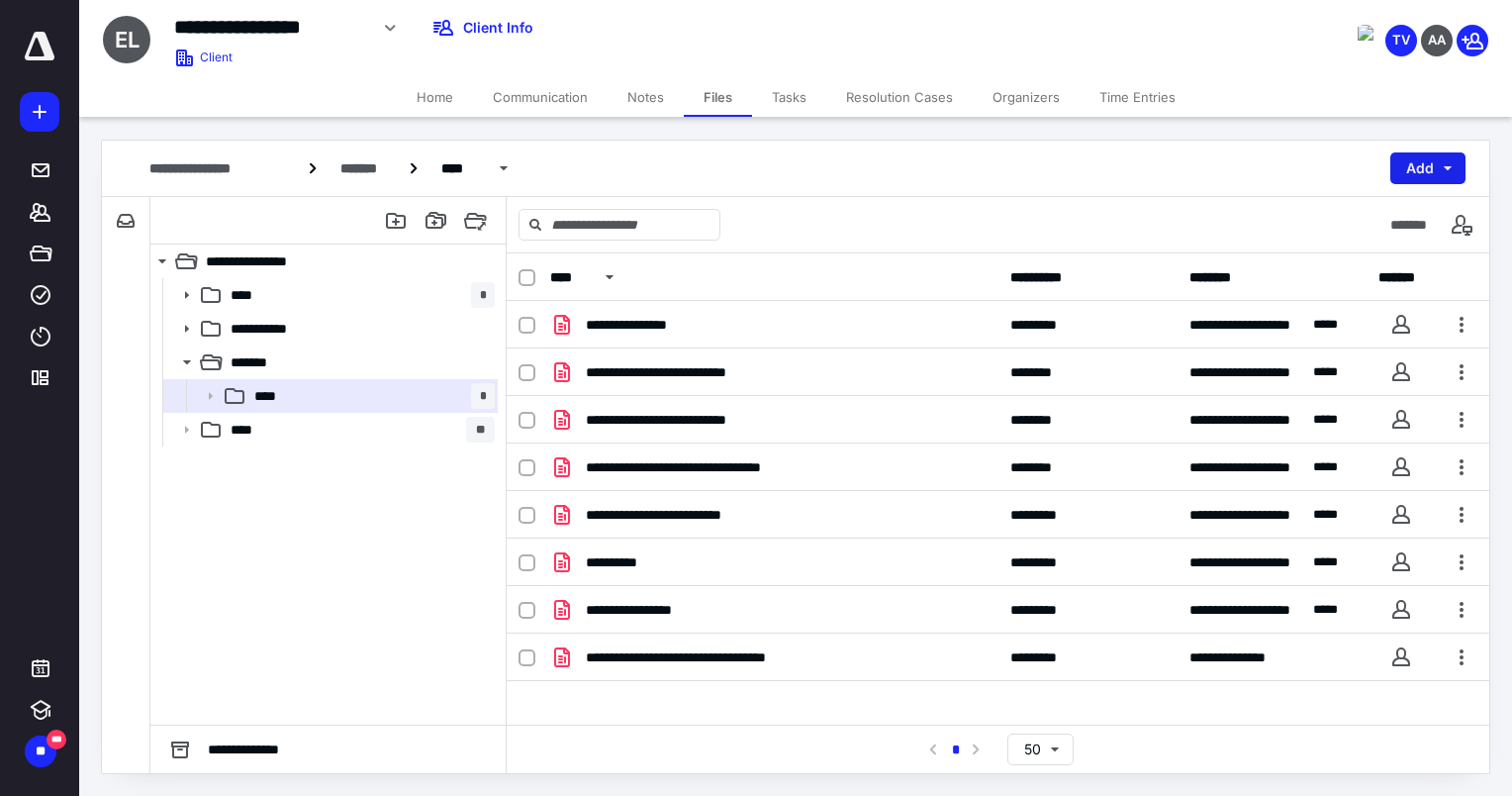 click on "Add" at bounding box center (1428, 168) 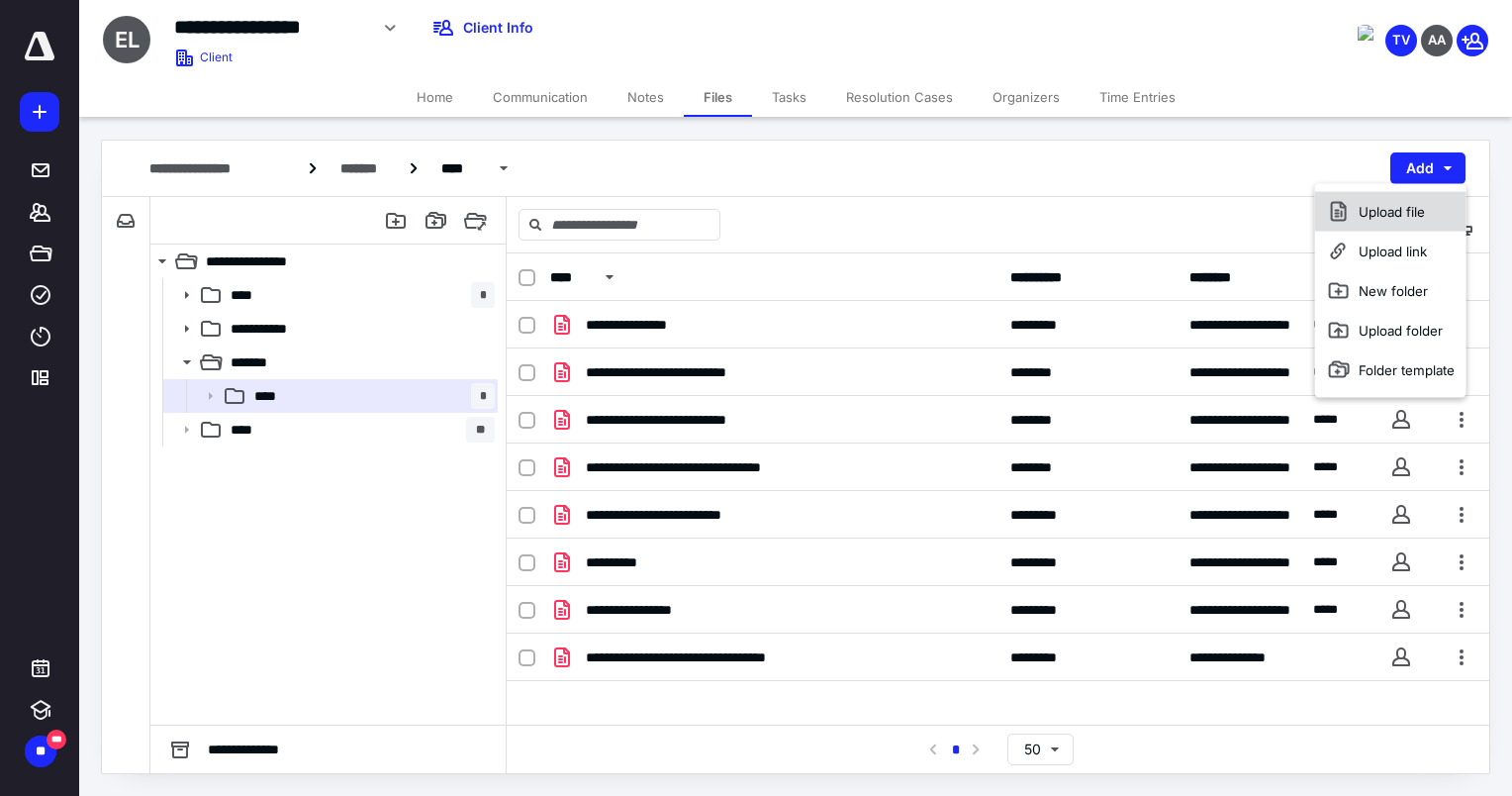 click on "Upload file" at bounding box center (1390, 212) 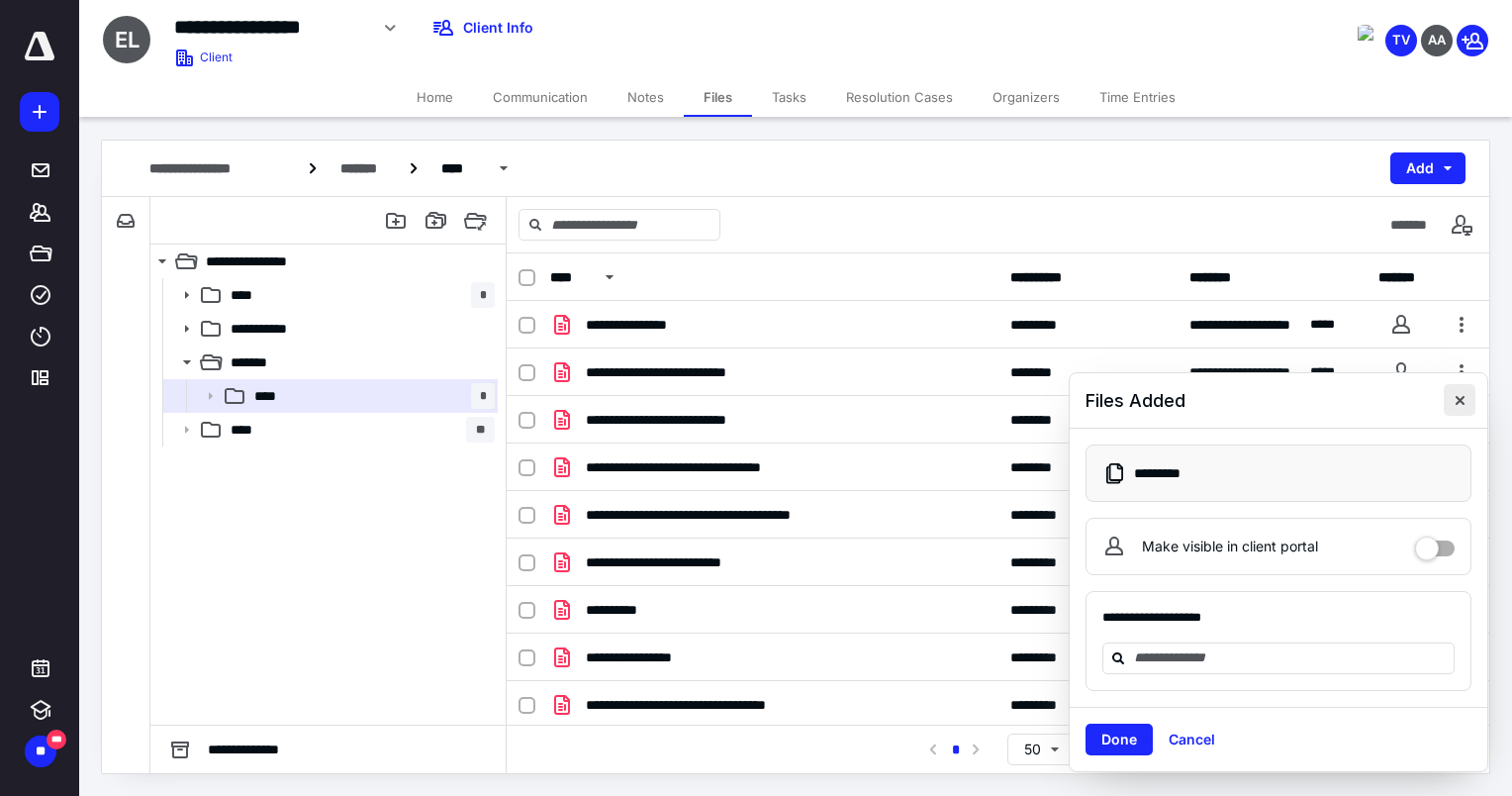 click at bounding box center (1460, 400) 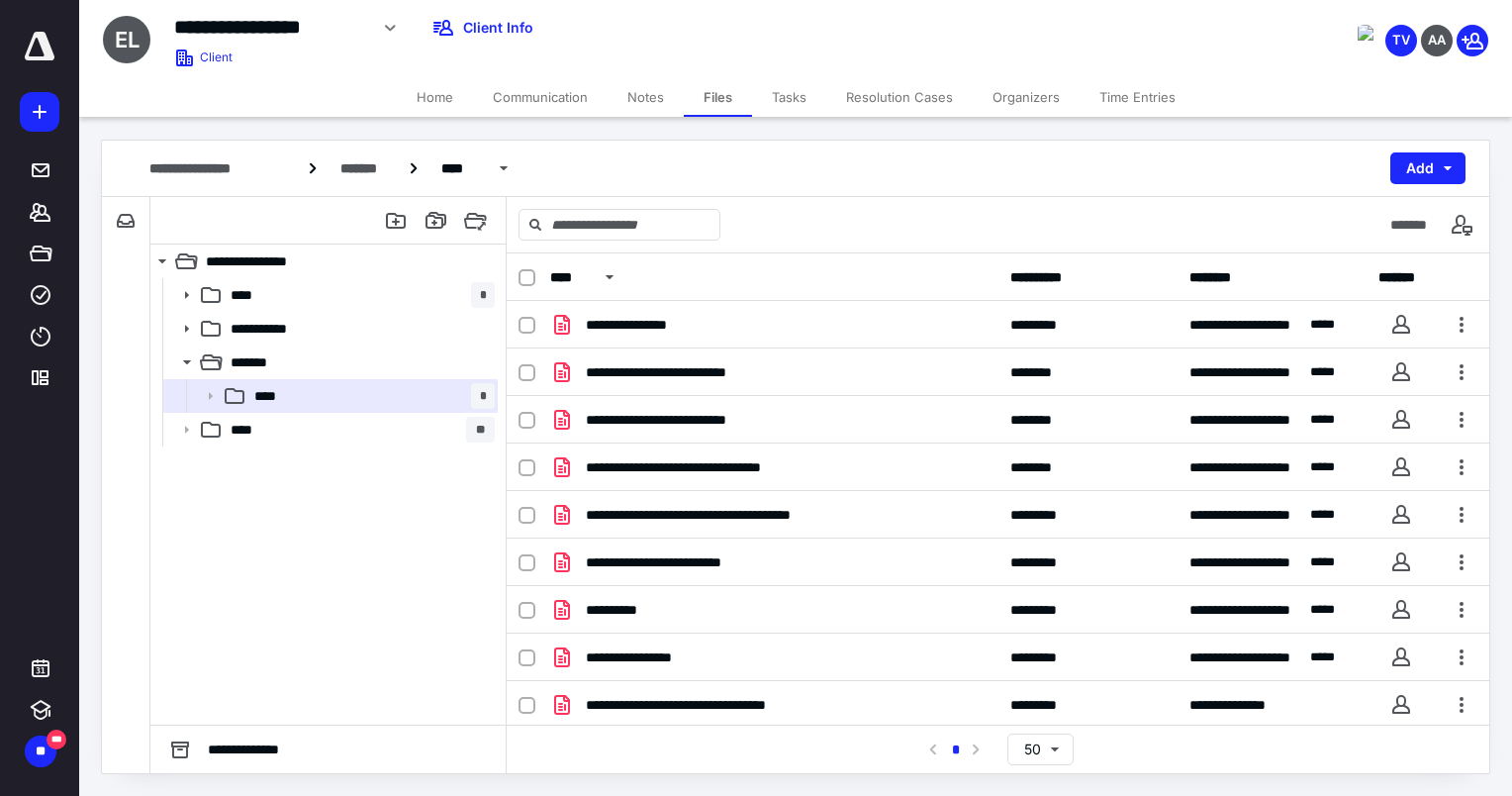 click on "**********" at bounding box center (562, 22) 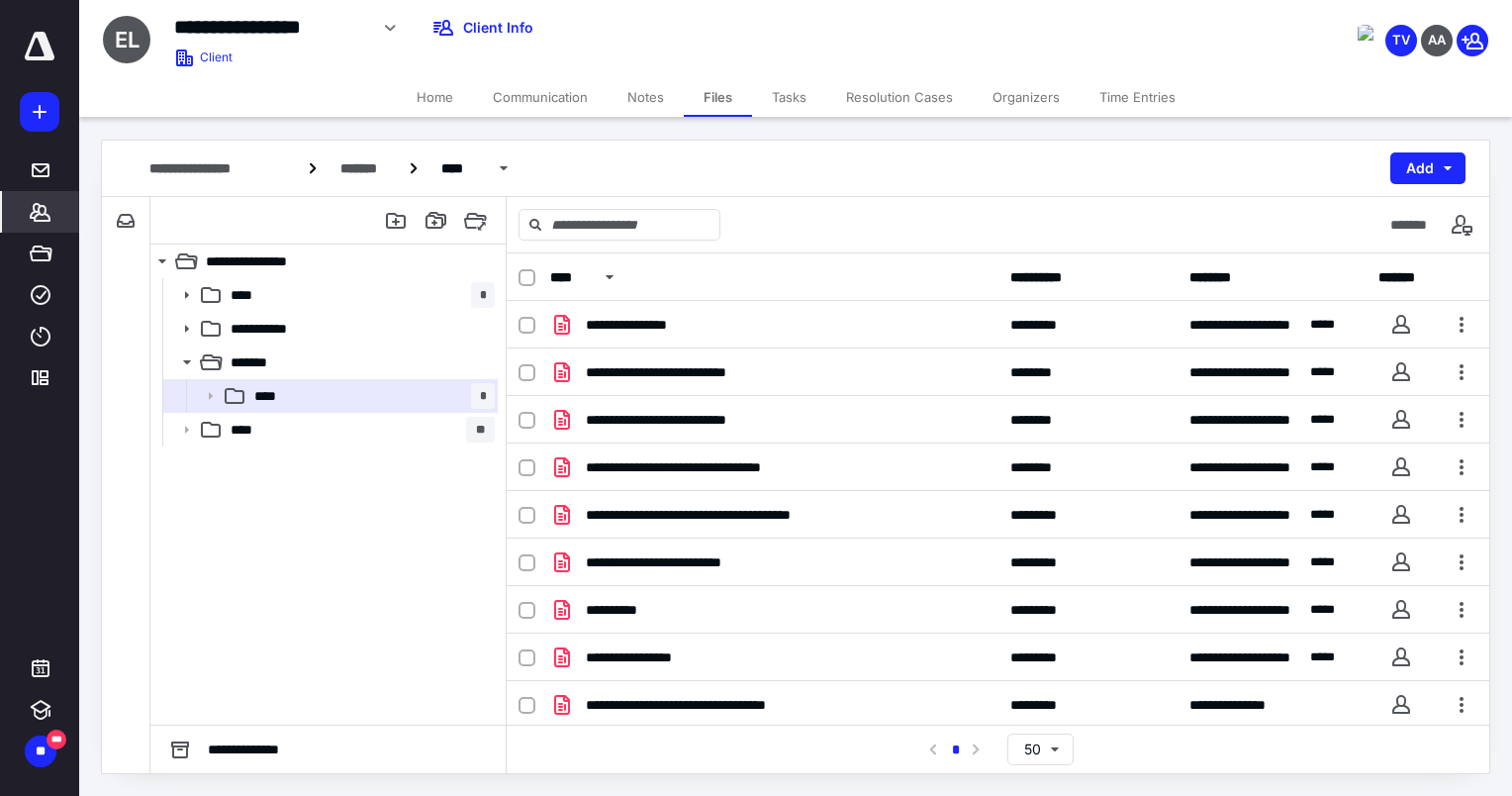 click 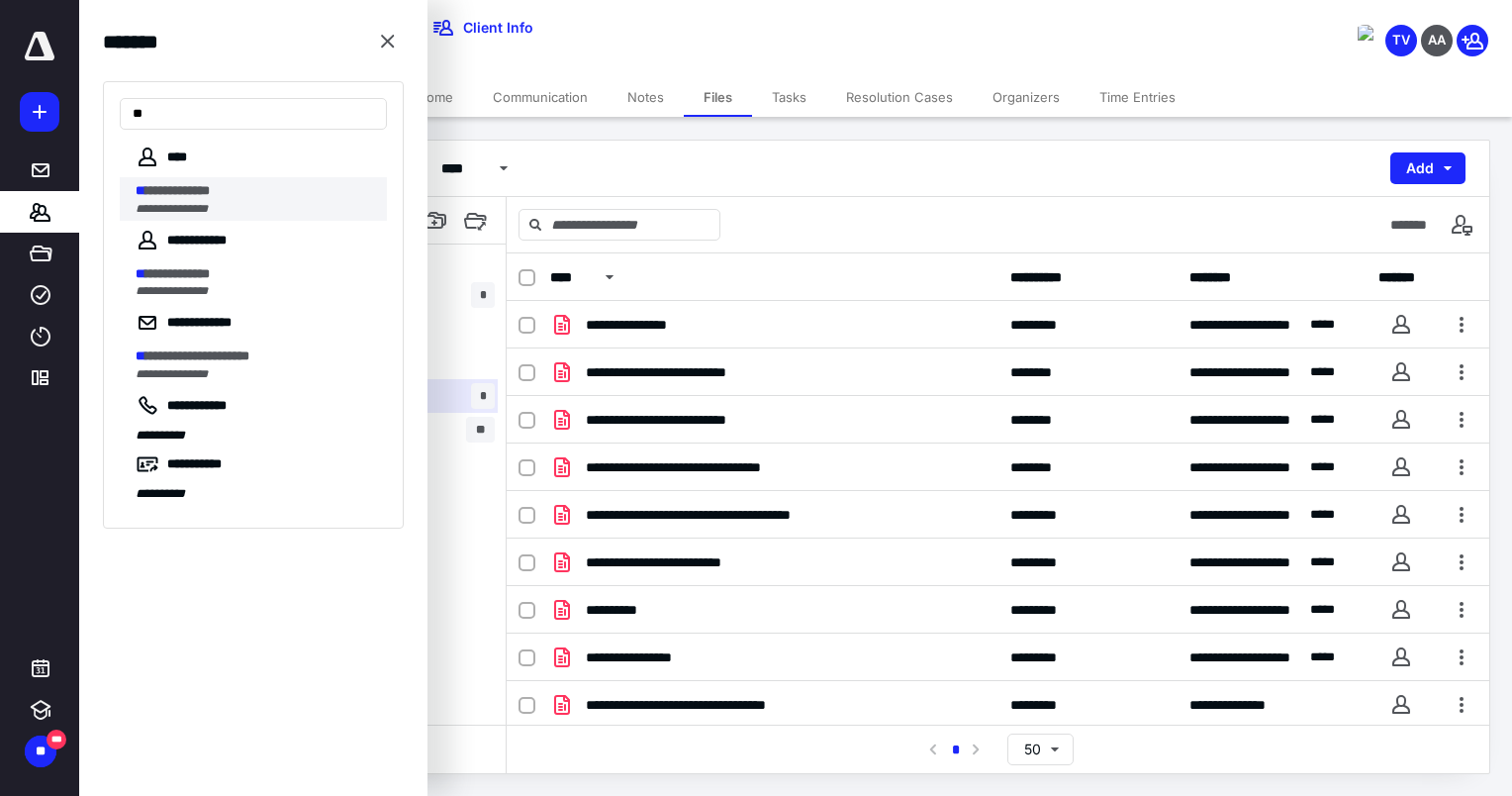 type on "**" 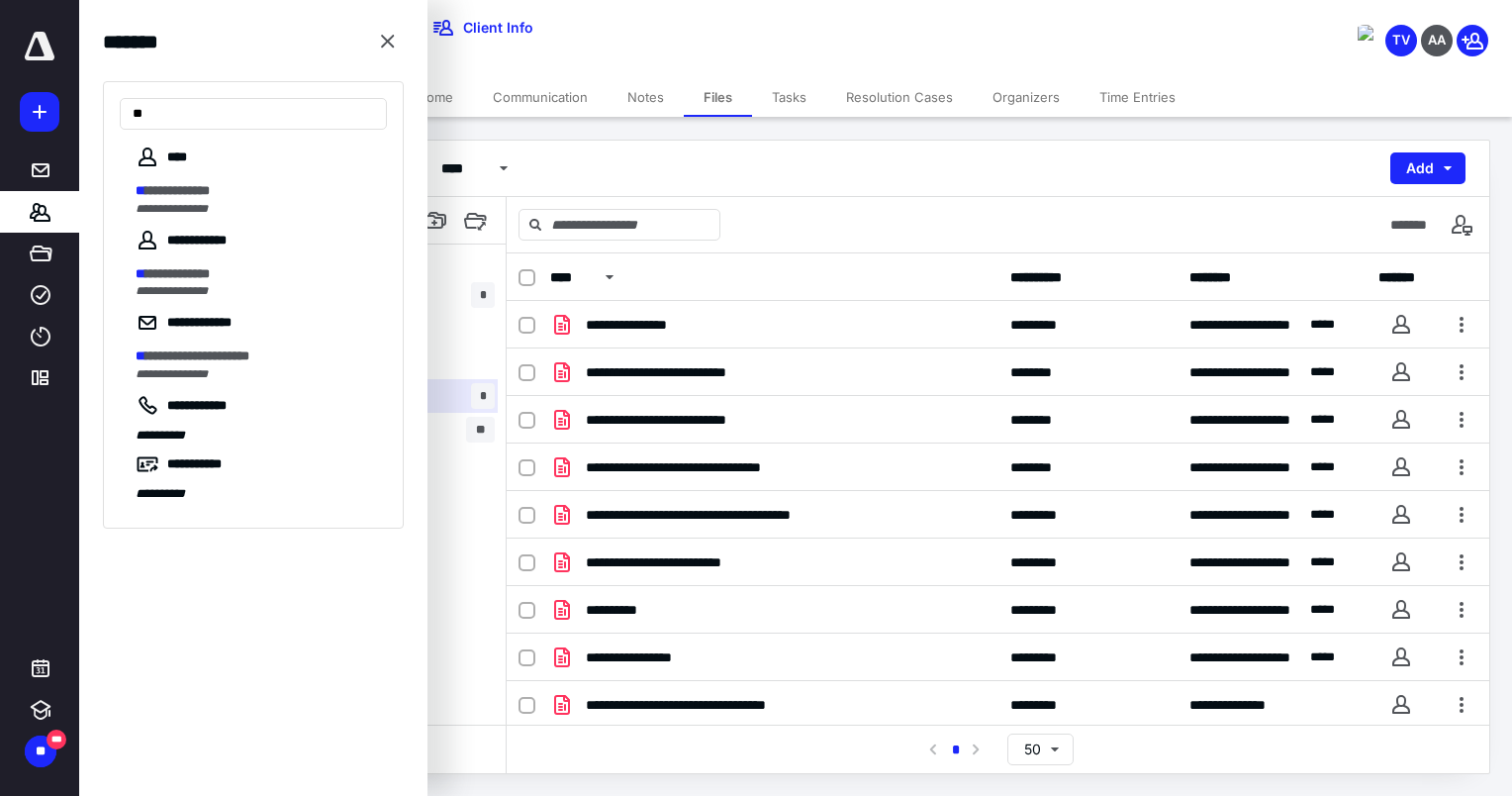 click on "**********" at bounding box center [177, 190] 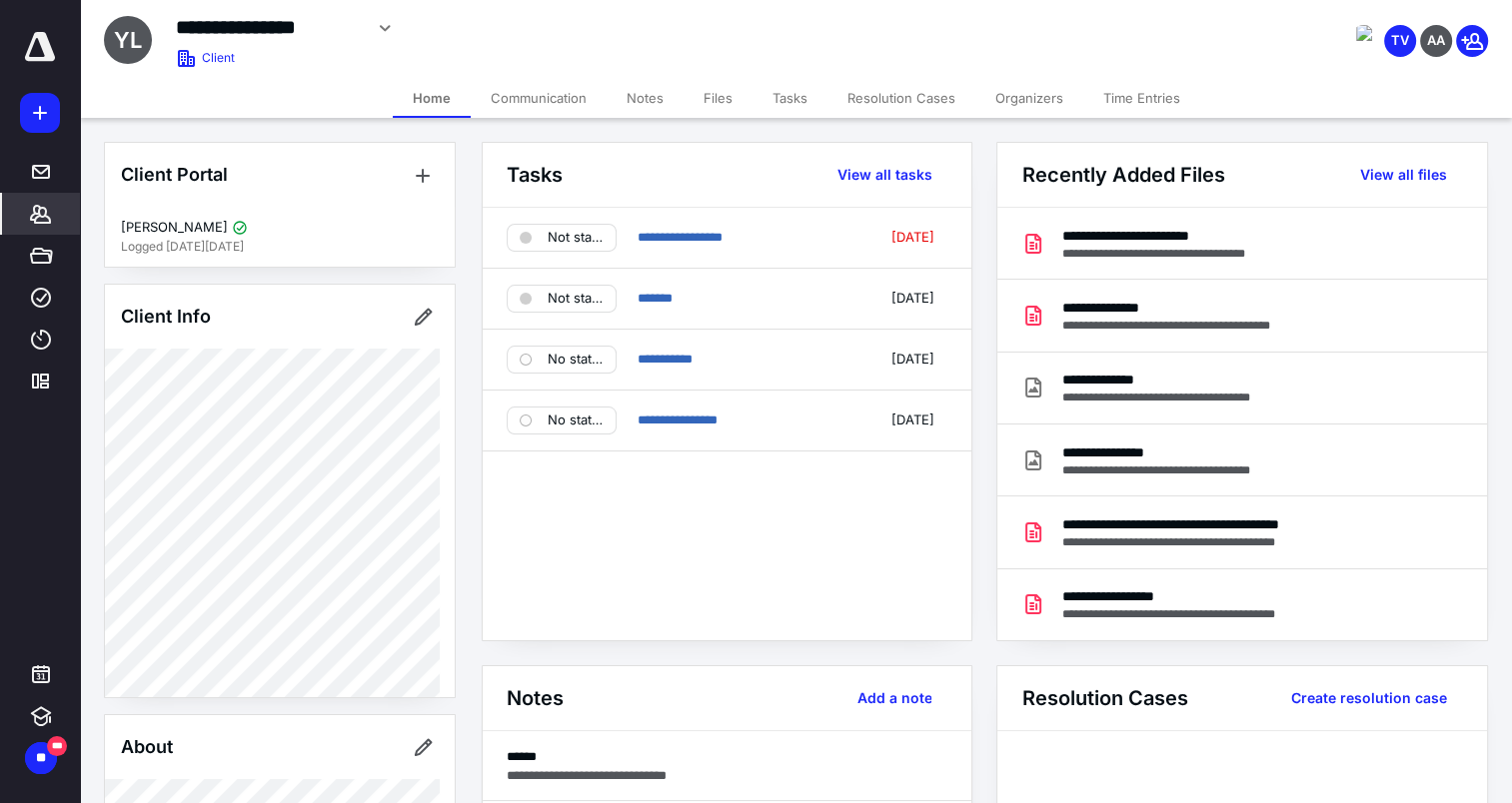click on "Files" at bounding box center [718, 98] 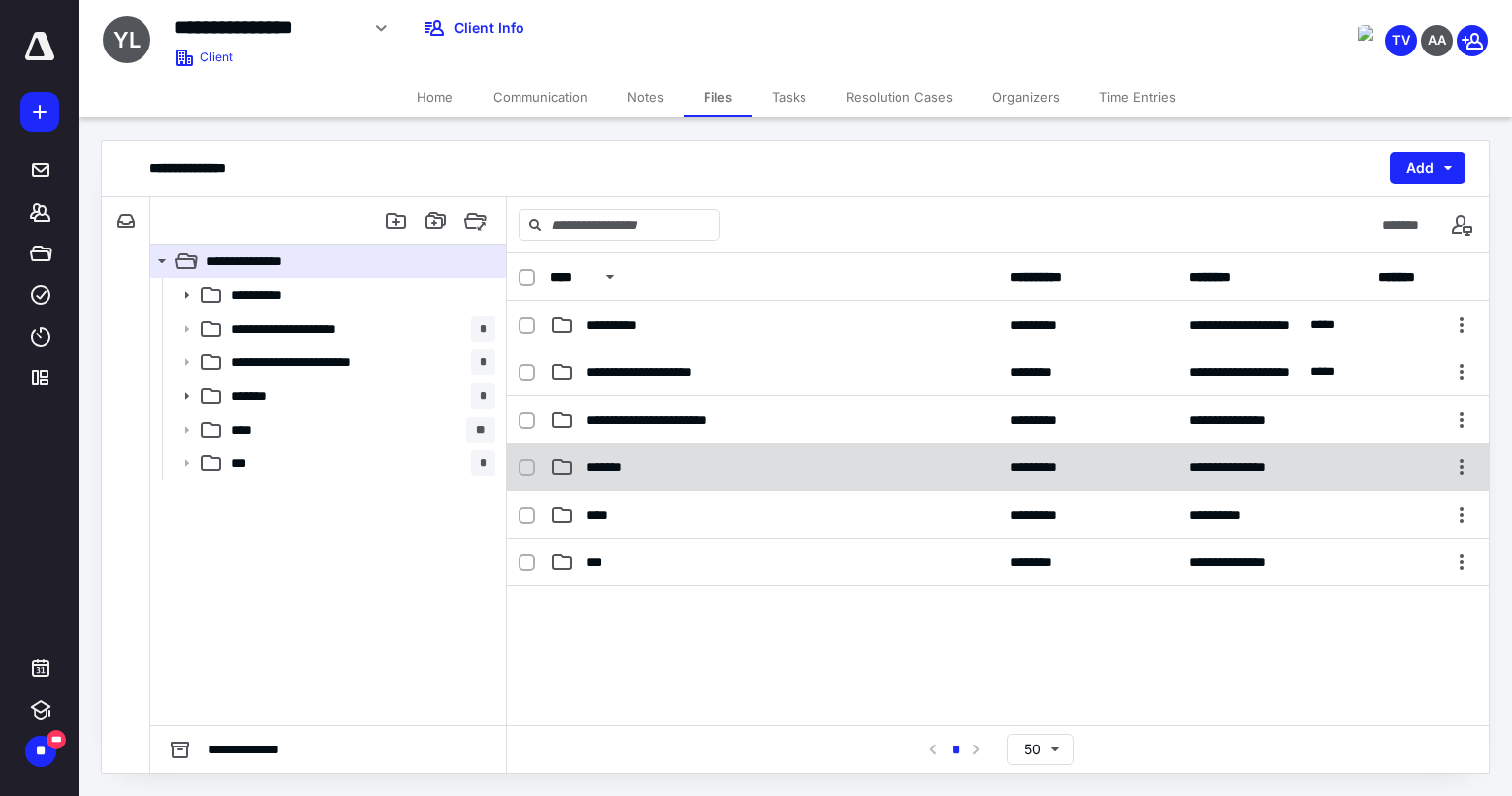 click on "*******" at bounding box center (774, 467) 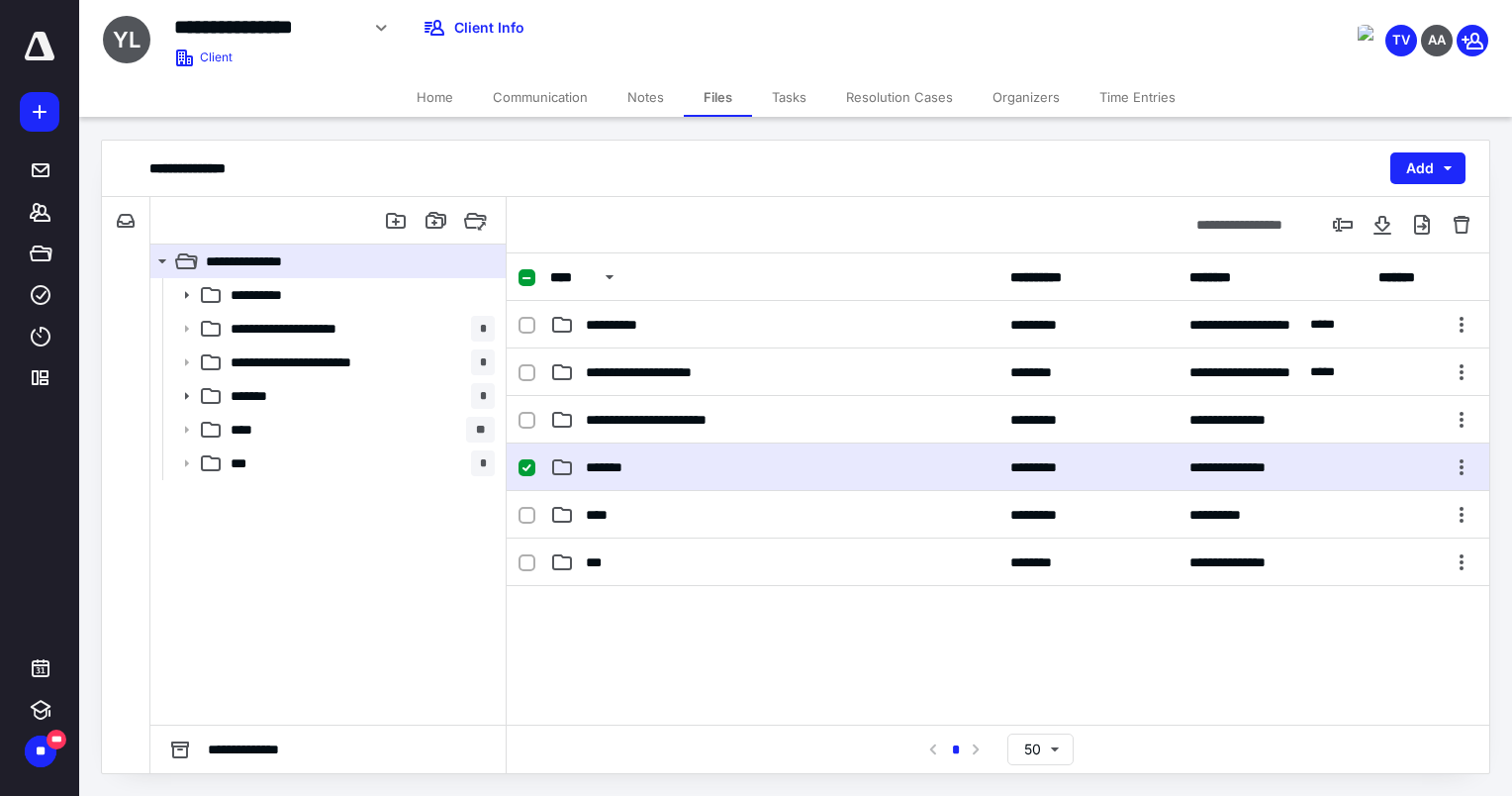 click on "*******" at bounding box center [774, 467] 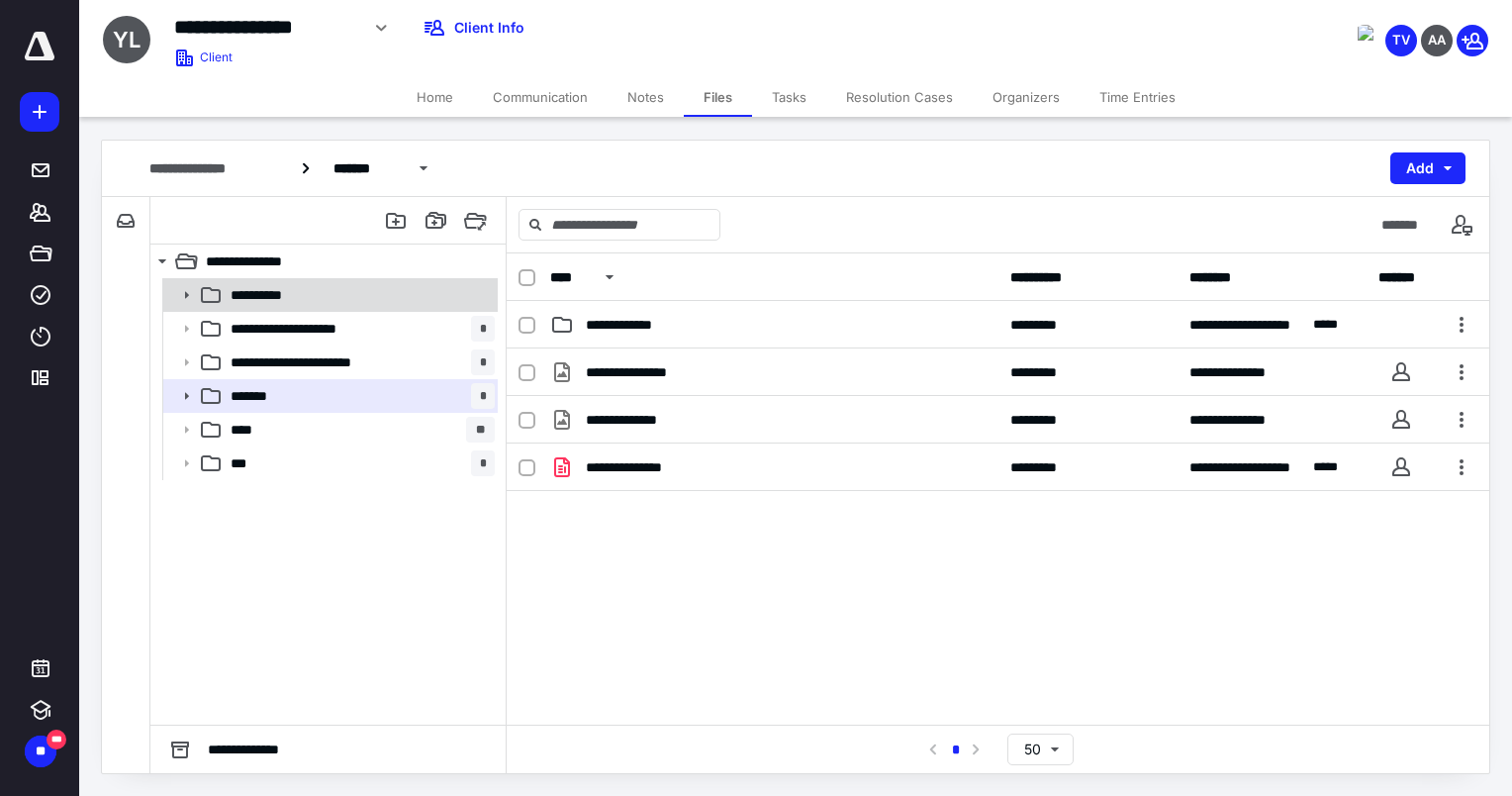 click on "**********" at bounding box center [276, 295] 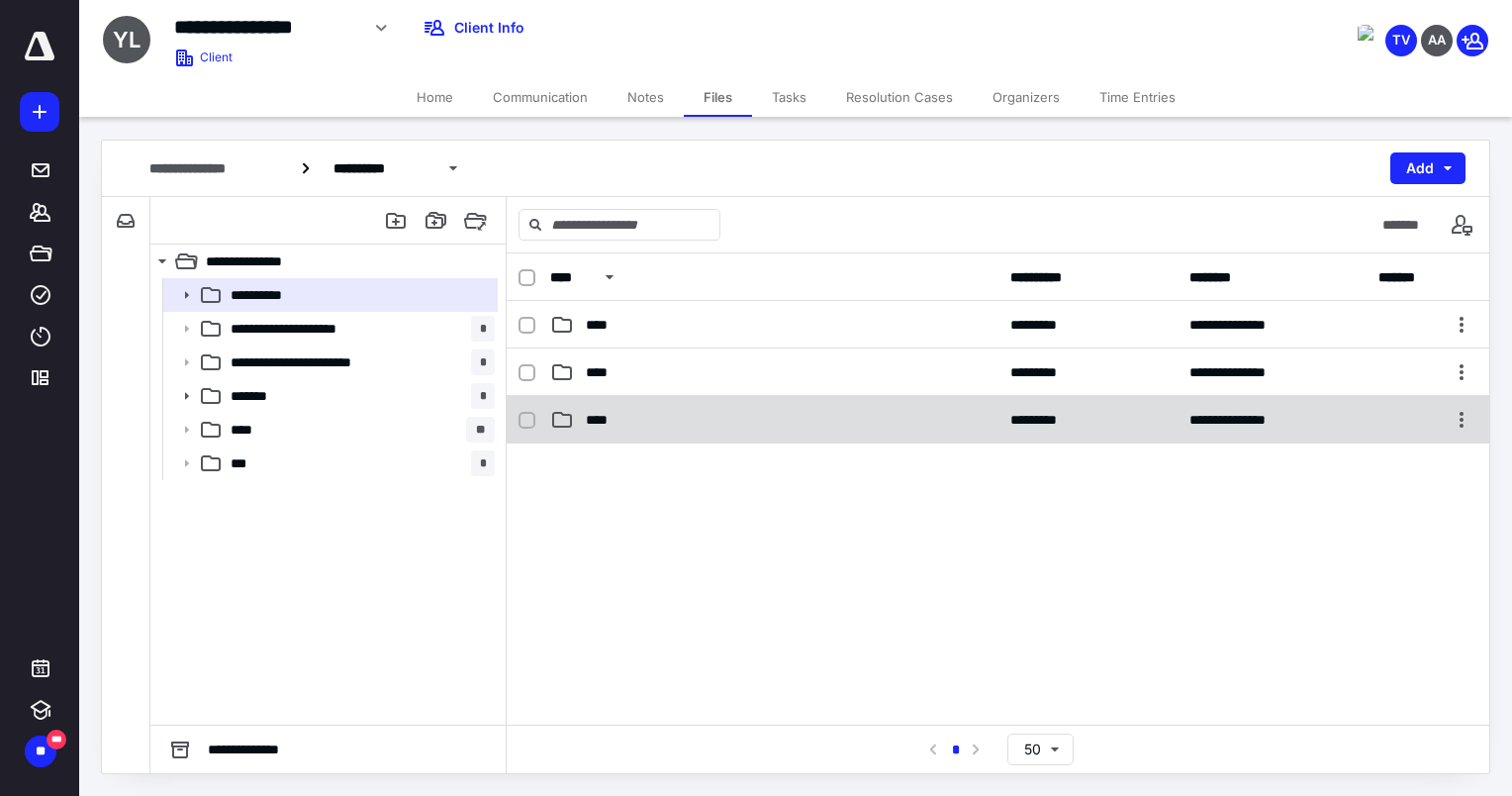 click on "****" at bounding box center (603, 420) 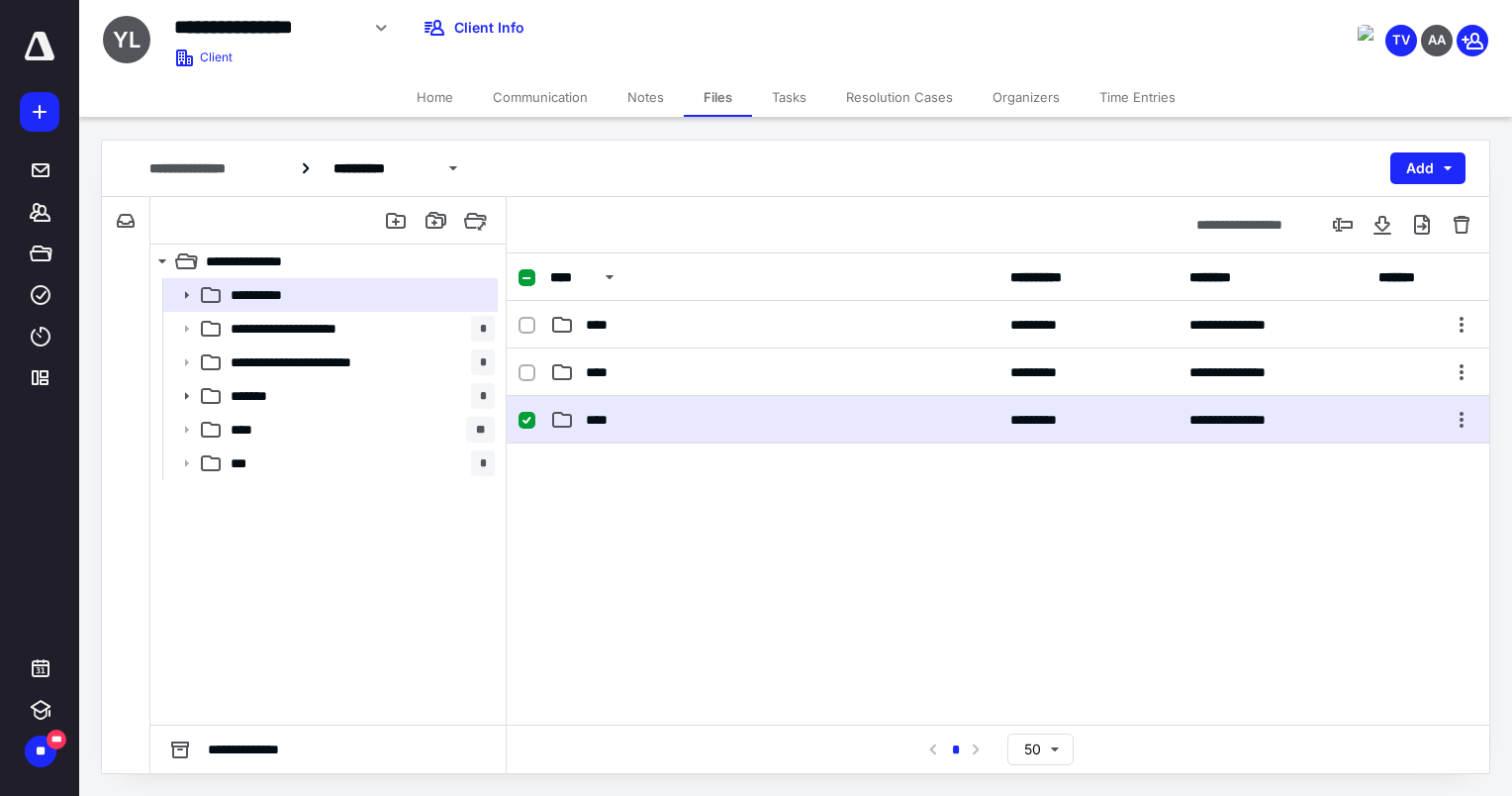 click on "****" at bounding box center [603, 420] 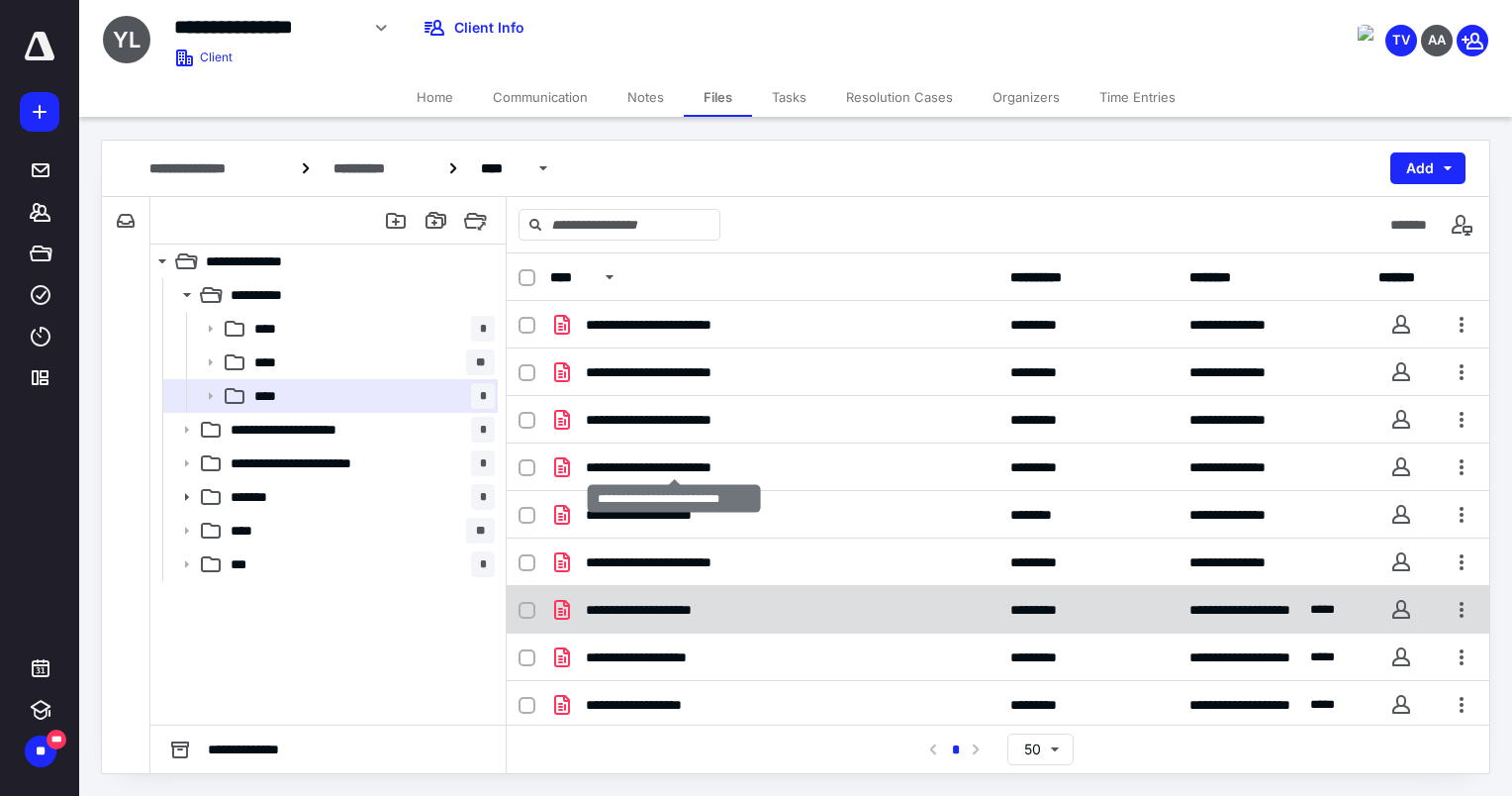 scroll, scrollTop: 1, scrollLeft: 0, axis: vertical 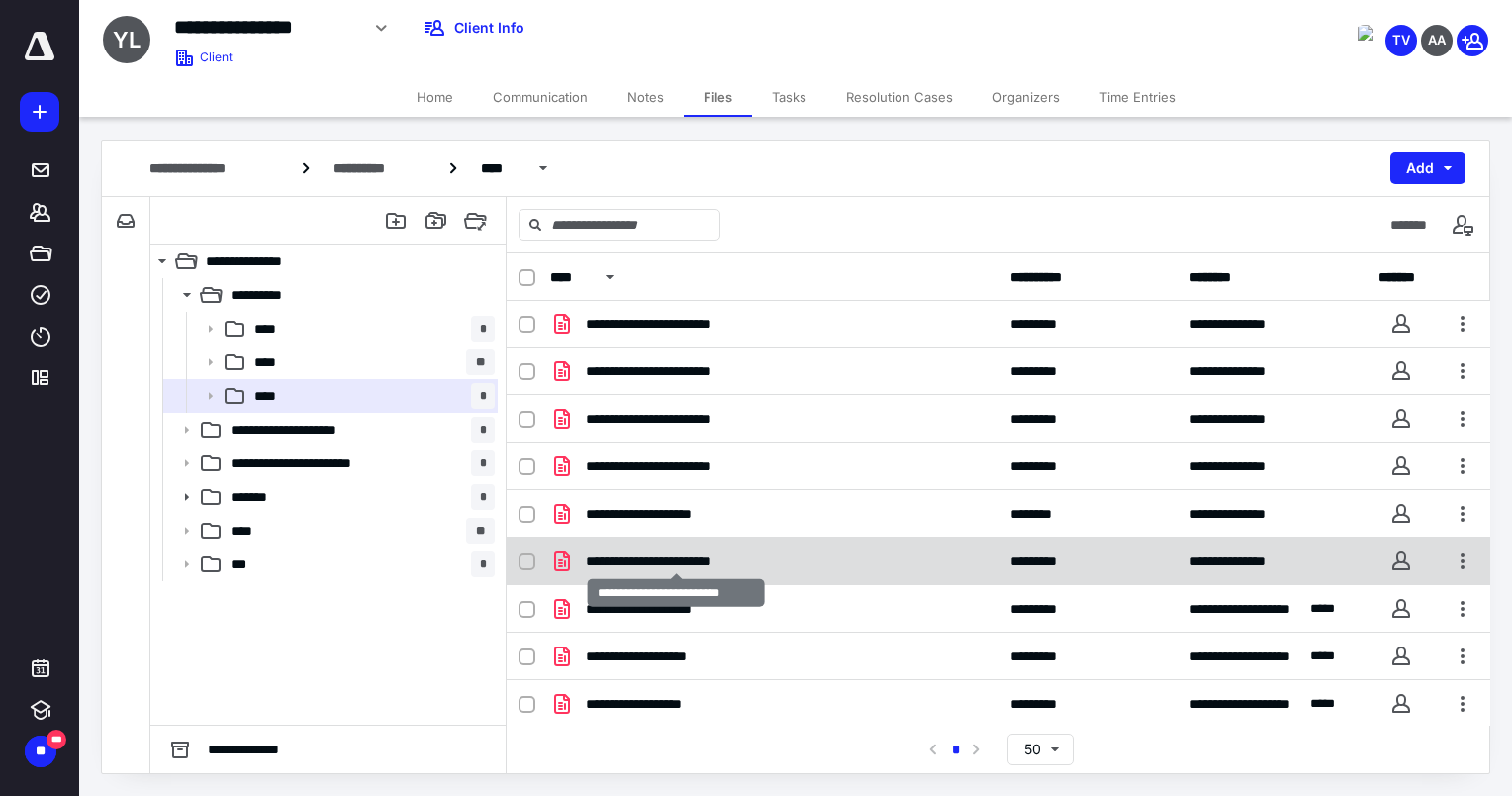 click on "**********" at bounding box center (676, 561) 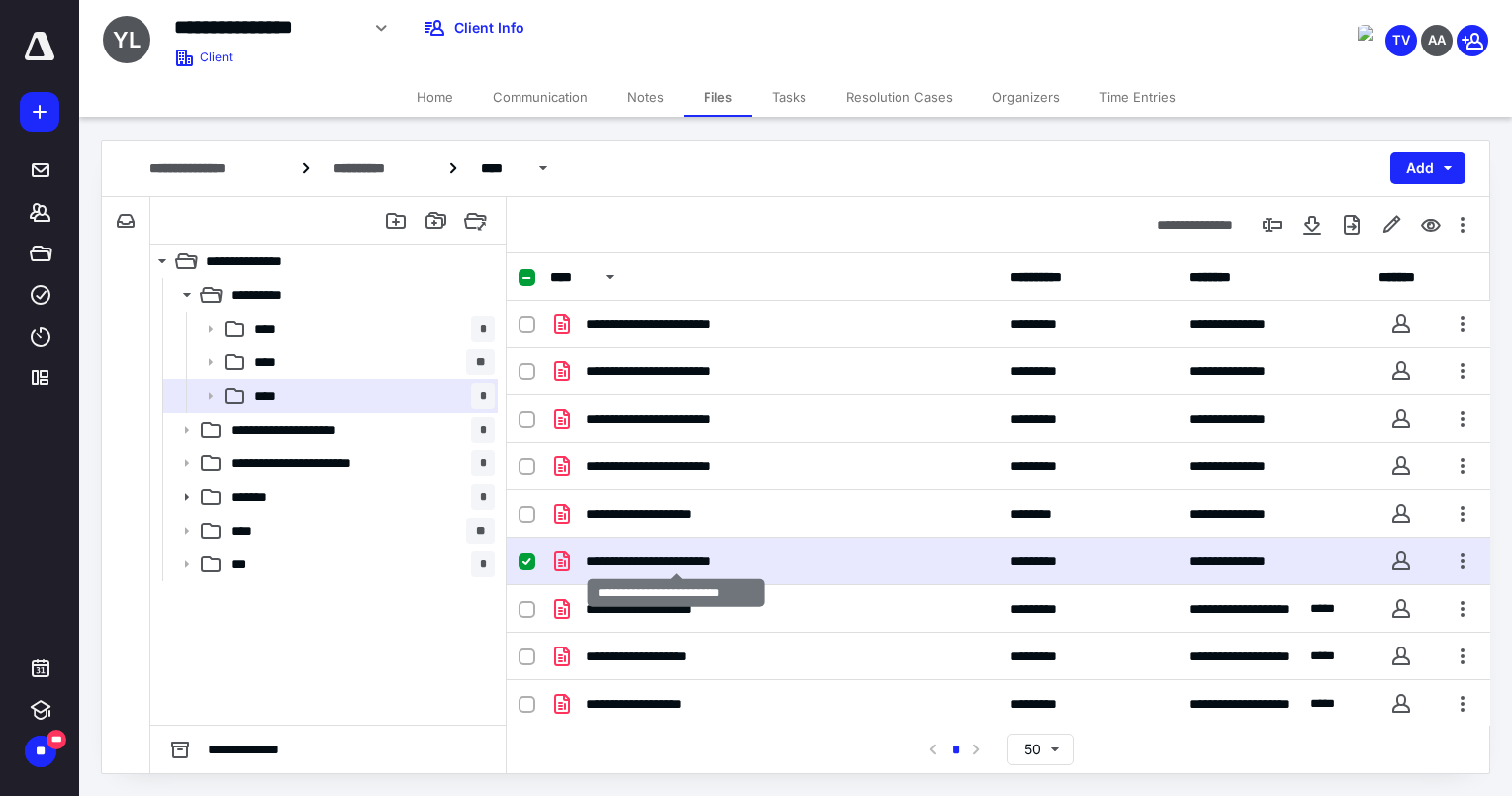 click on "**********" at bounding box center [676, 561] 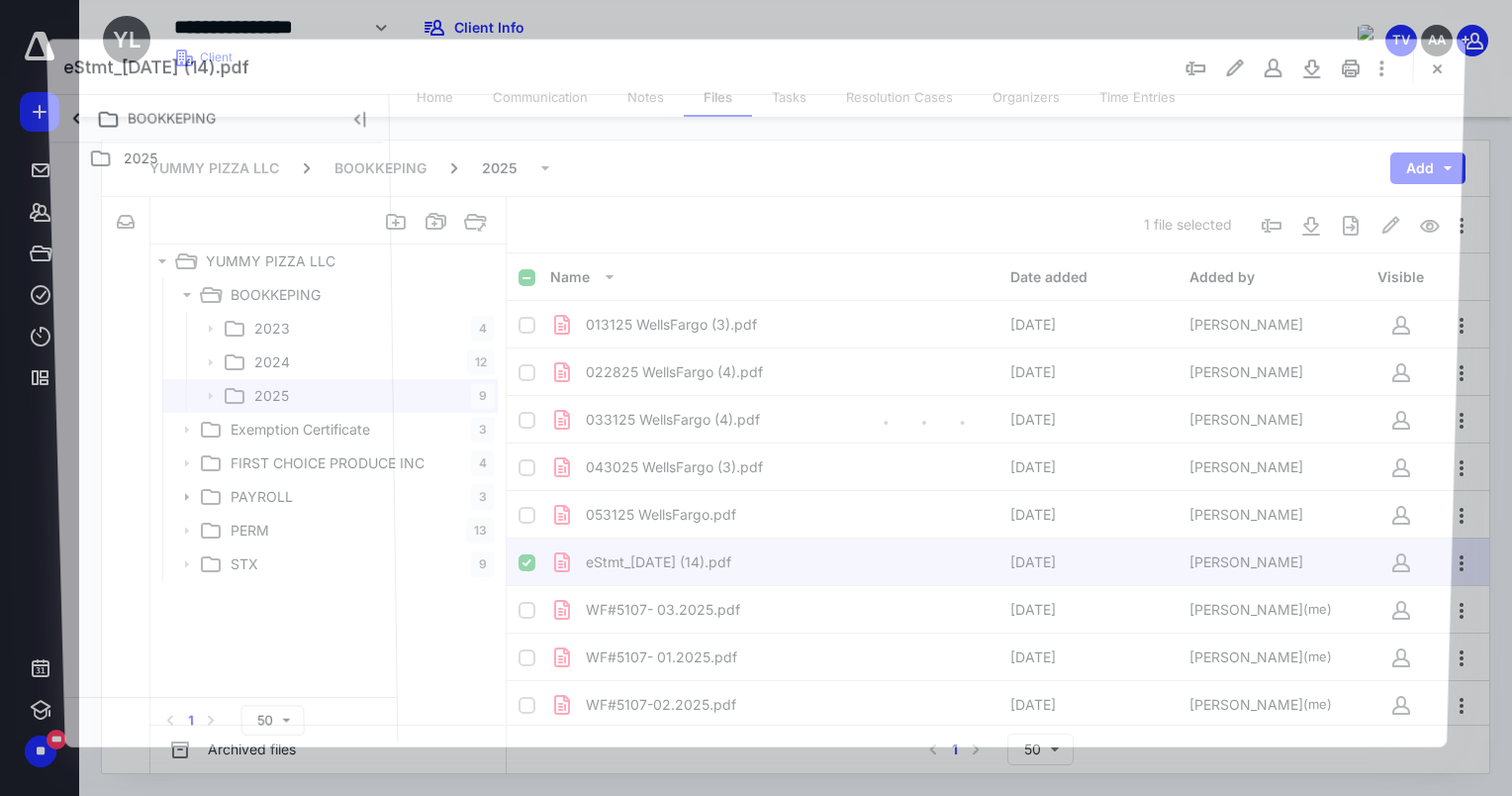 scroll, scrollTop: 1, scrollLeft: 0, axis: vertical 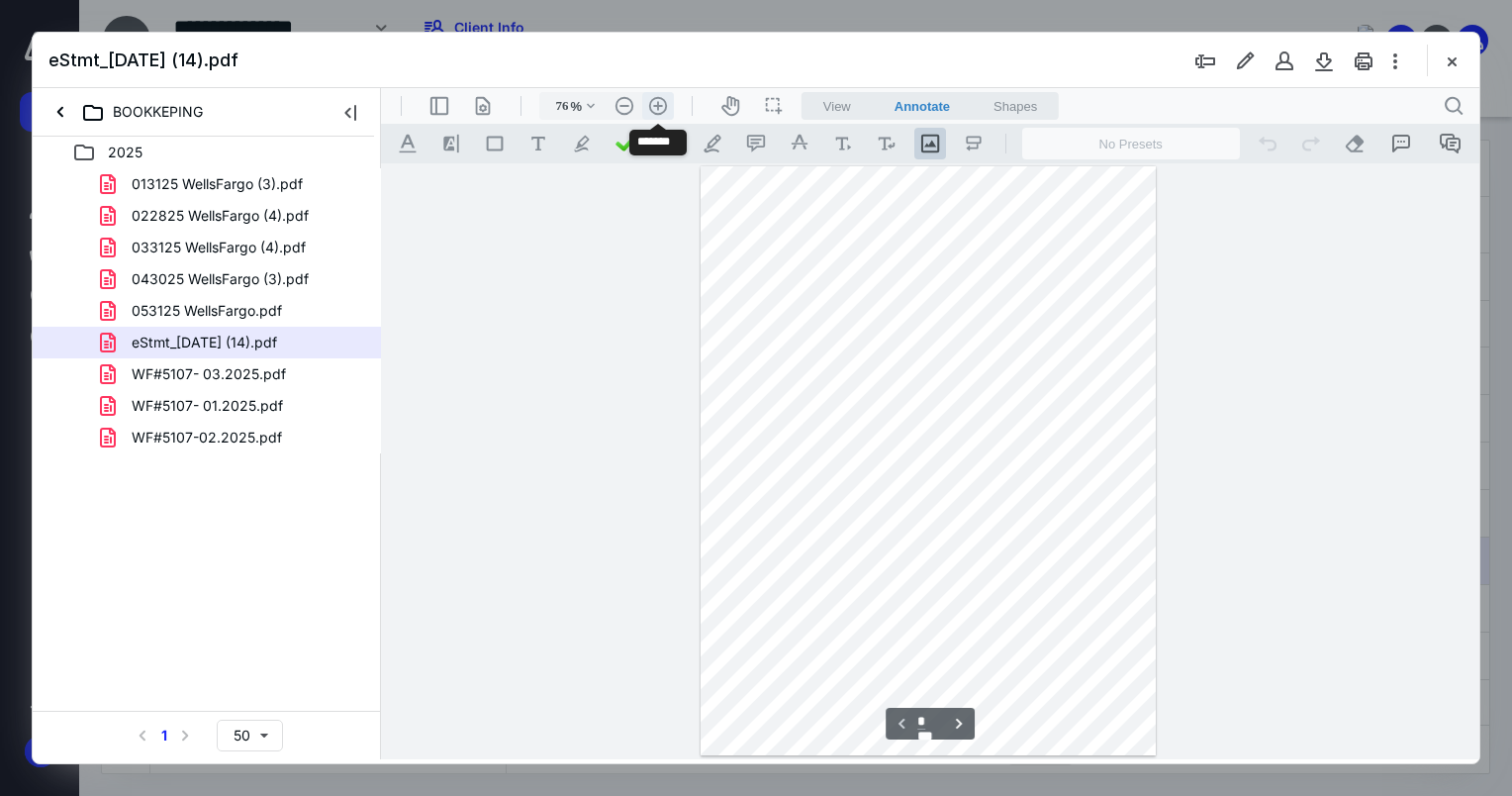 click on ".cls-1{fill:#abb0c4;} icon - header - zoom - in - line" at bounding box center (658, 106) 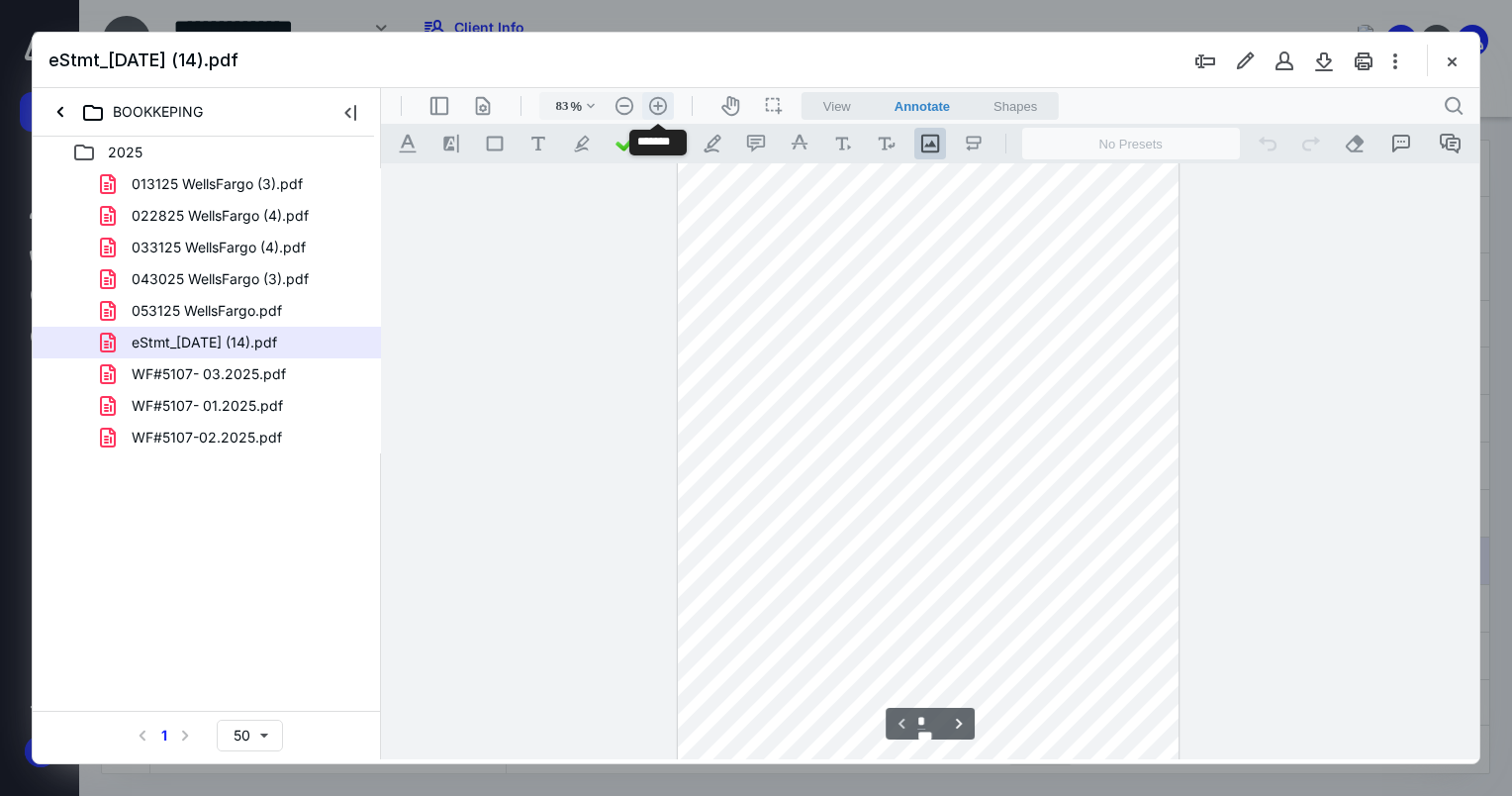 click on ".cls-1{fill:#abb0c4;} icon - header - zoom - in - line" at bounding box center [658, 106] 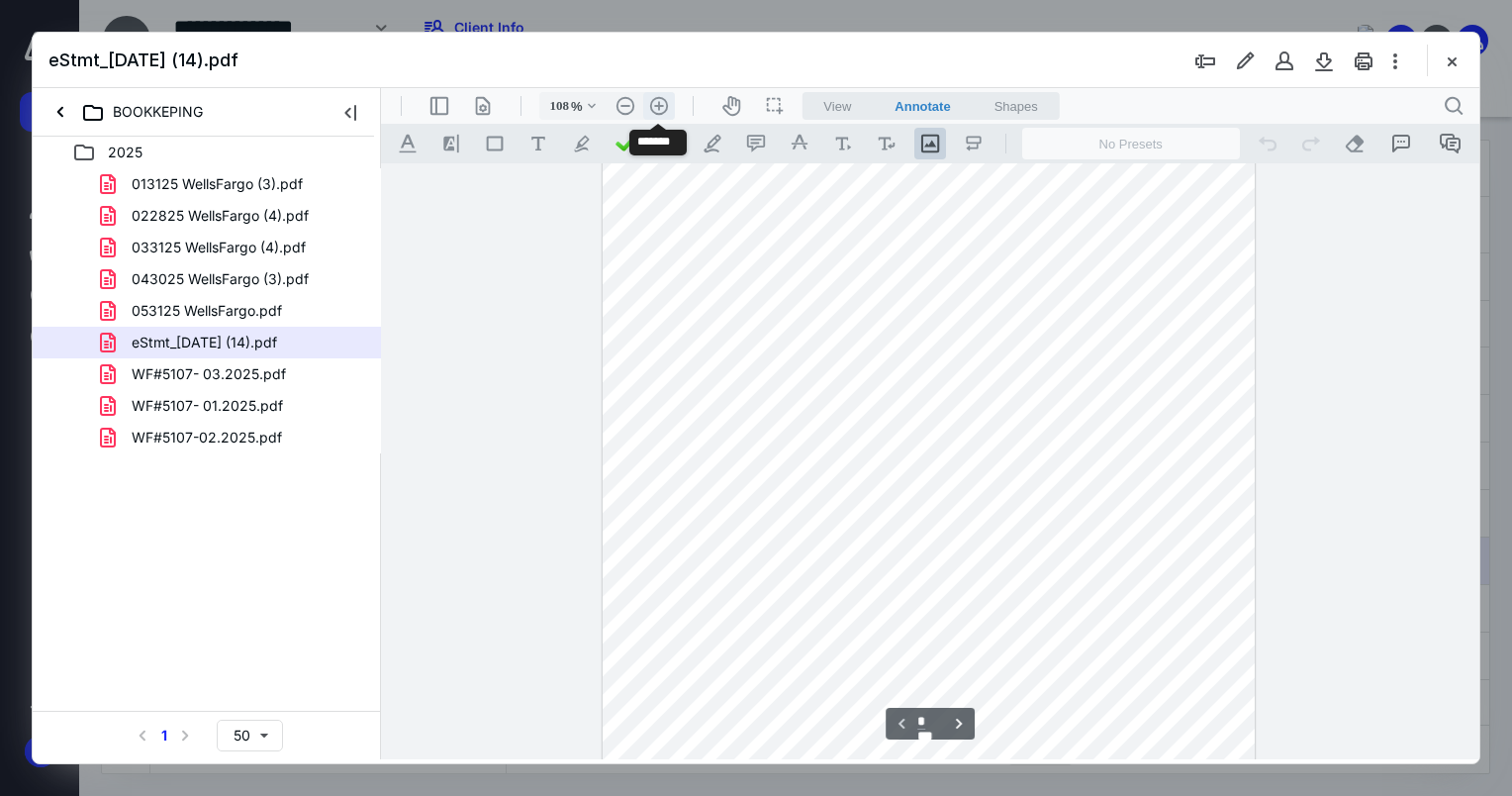 click on ".cls-1{fill:#abb0c4;} icon - header - zoom - in - line" at bounding box center [659, 106] 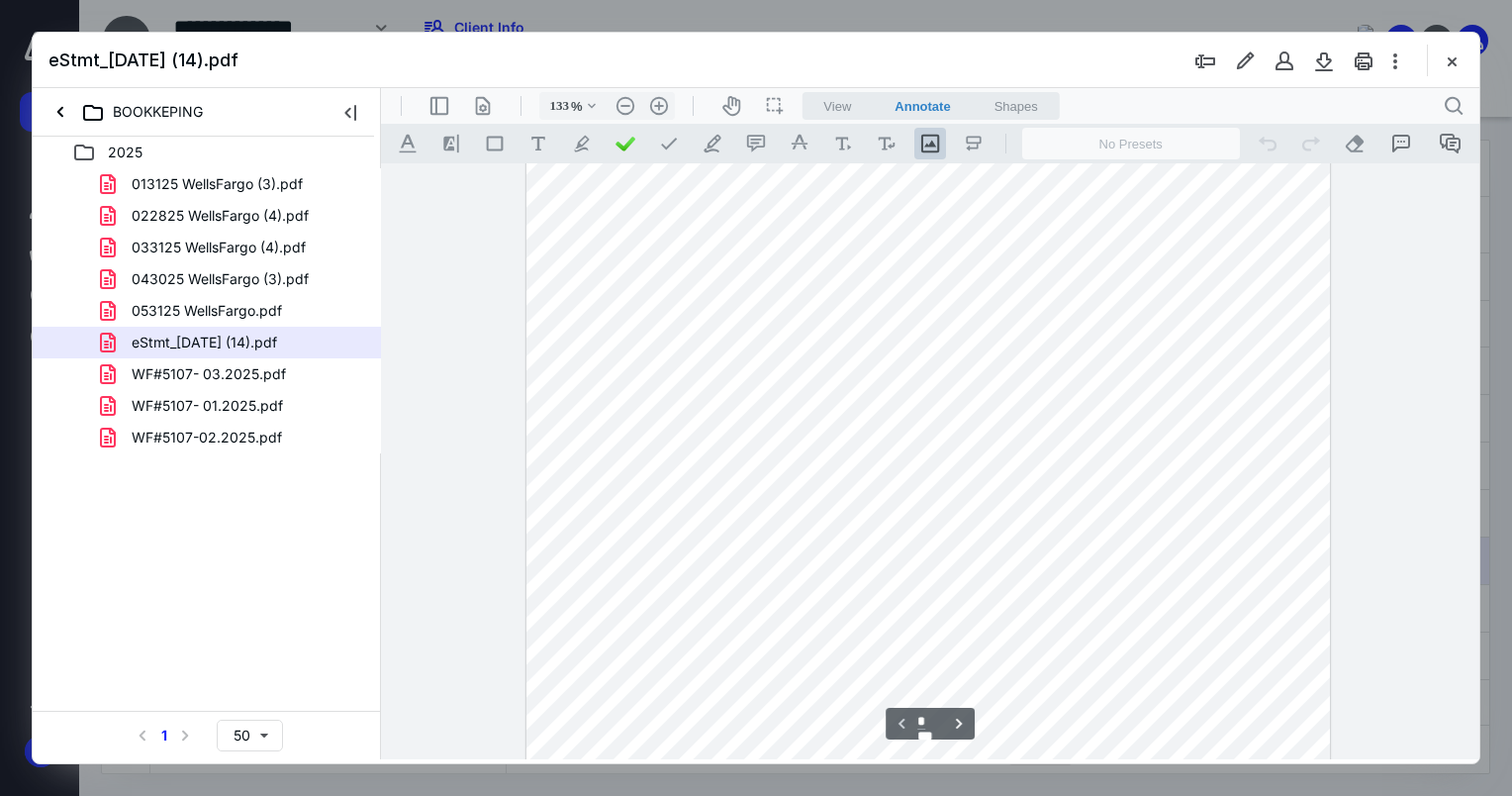 scroll, scrollTop: 0, scrollLeft: 0, axis: both 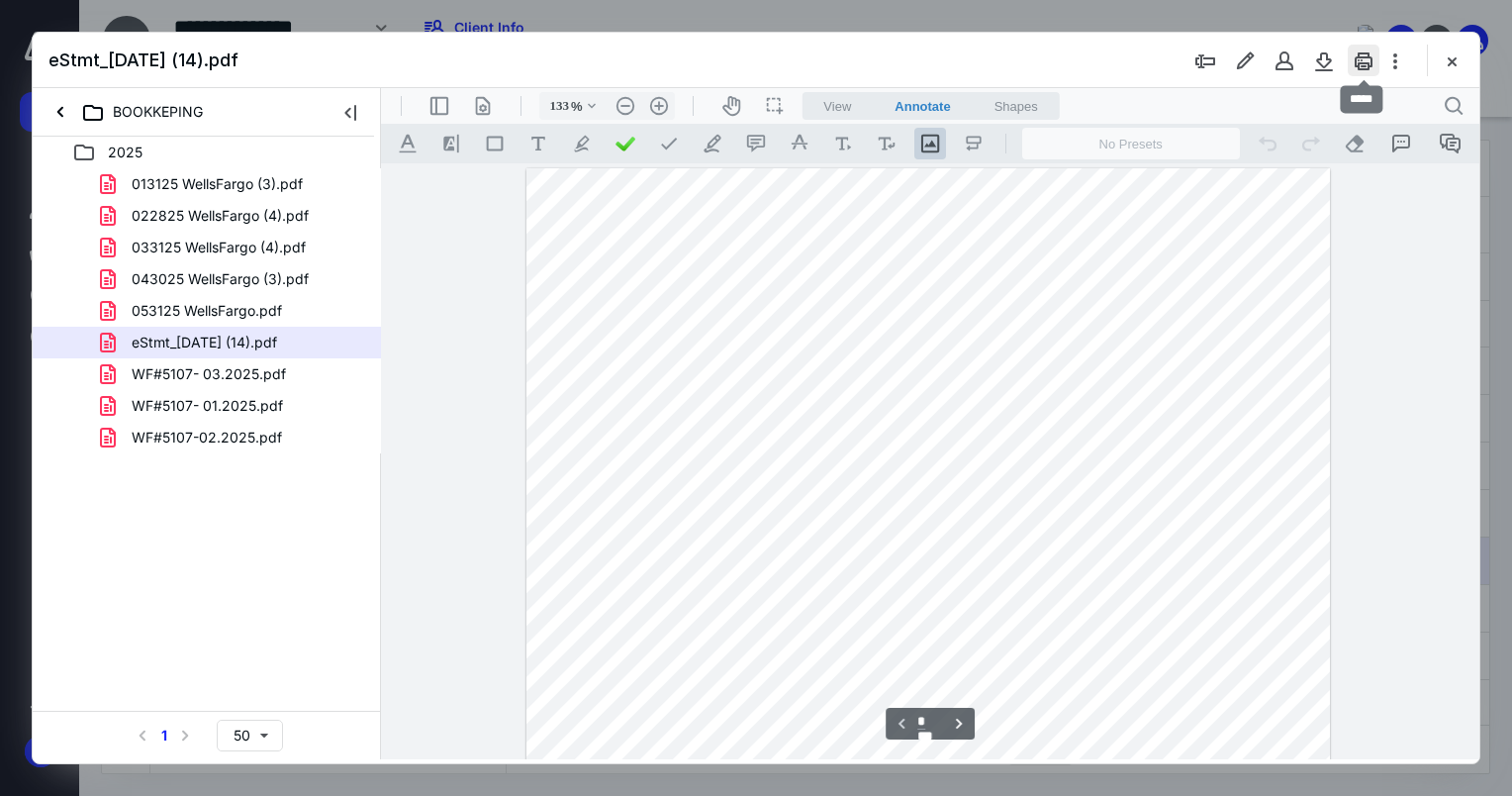 click at bounding box center (1364, 60) 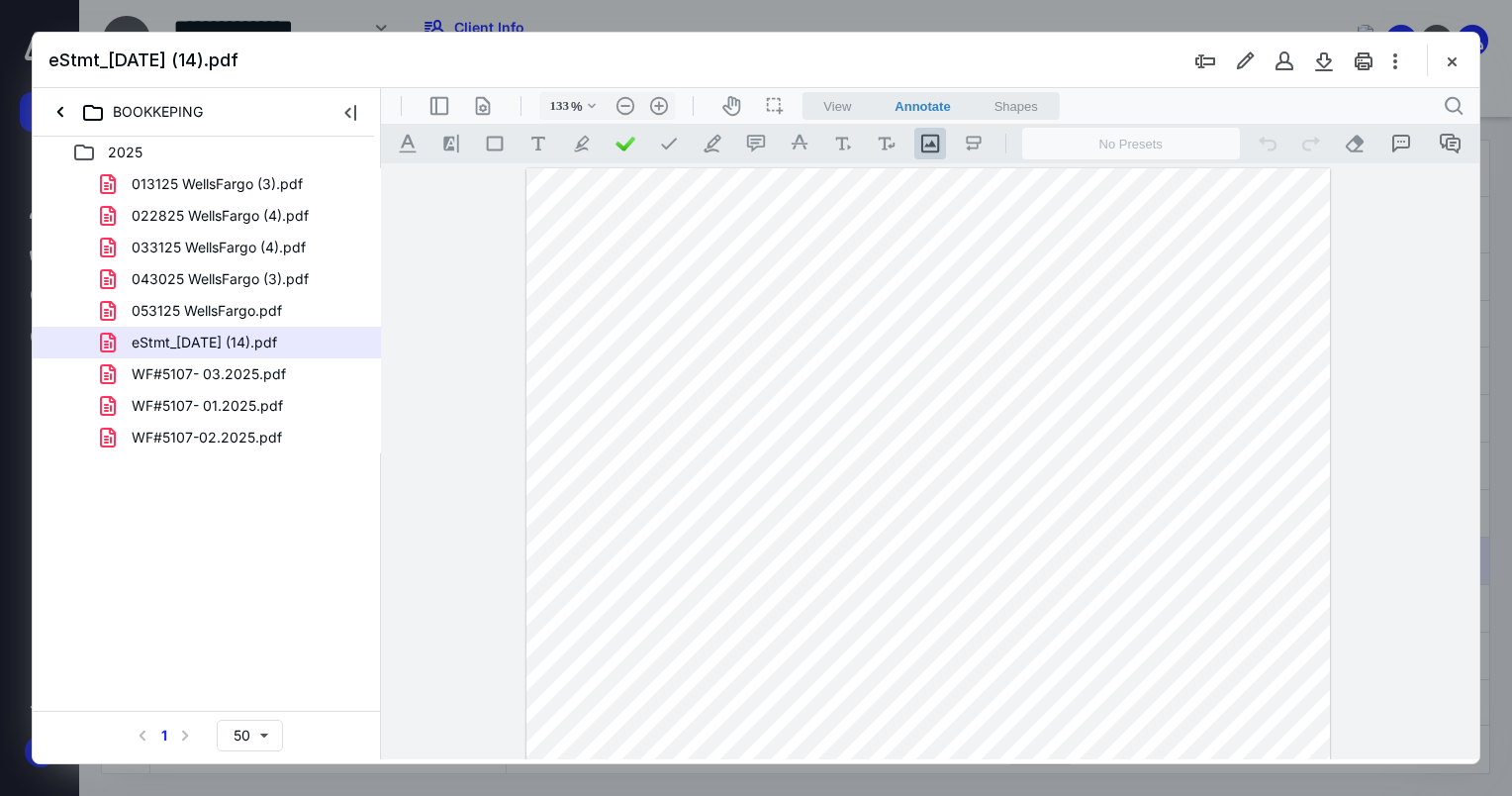 click at bounding box center [1452, 60] 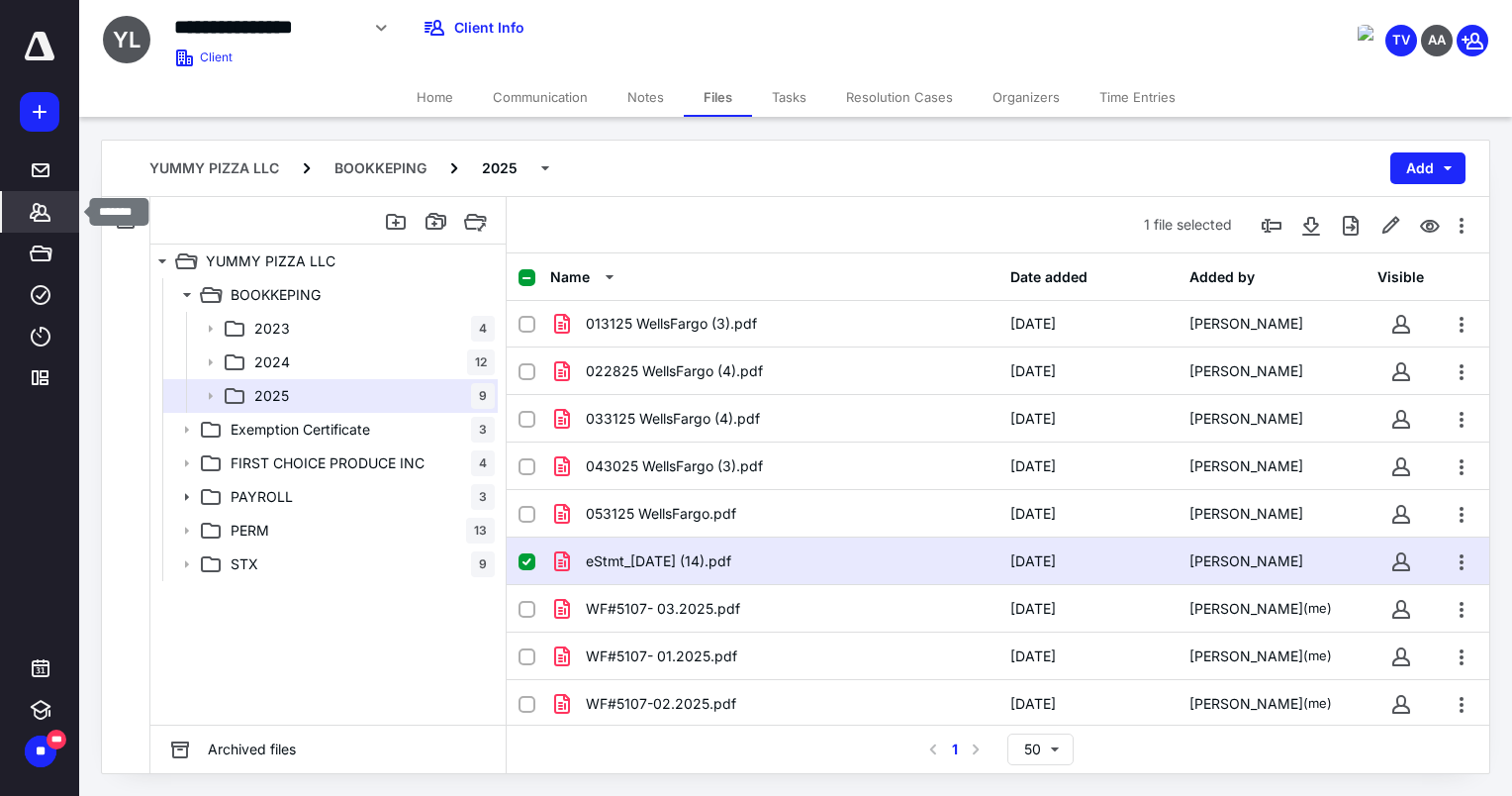 click 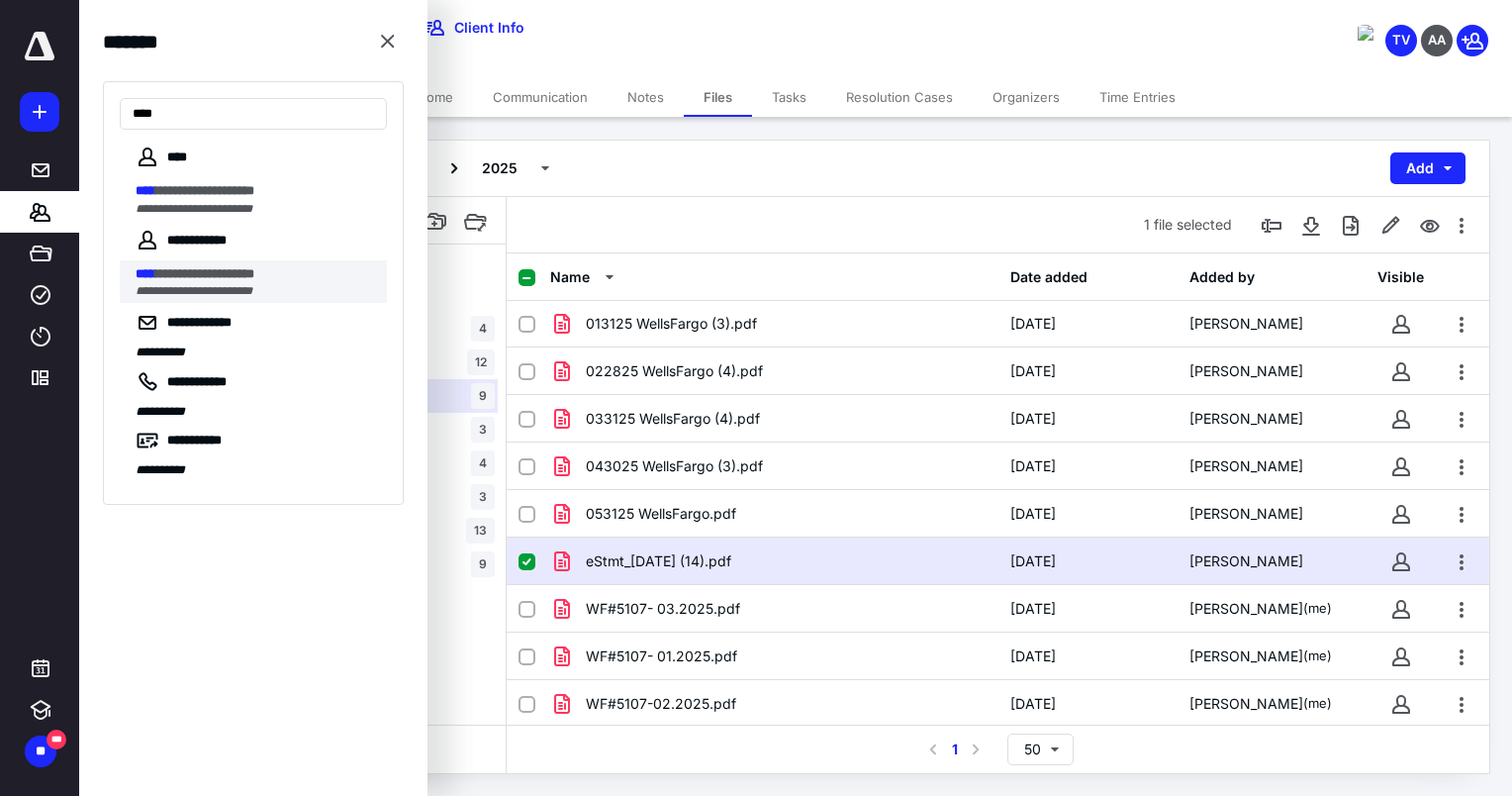 type on "****" 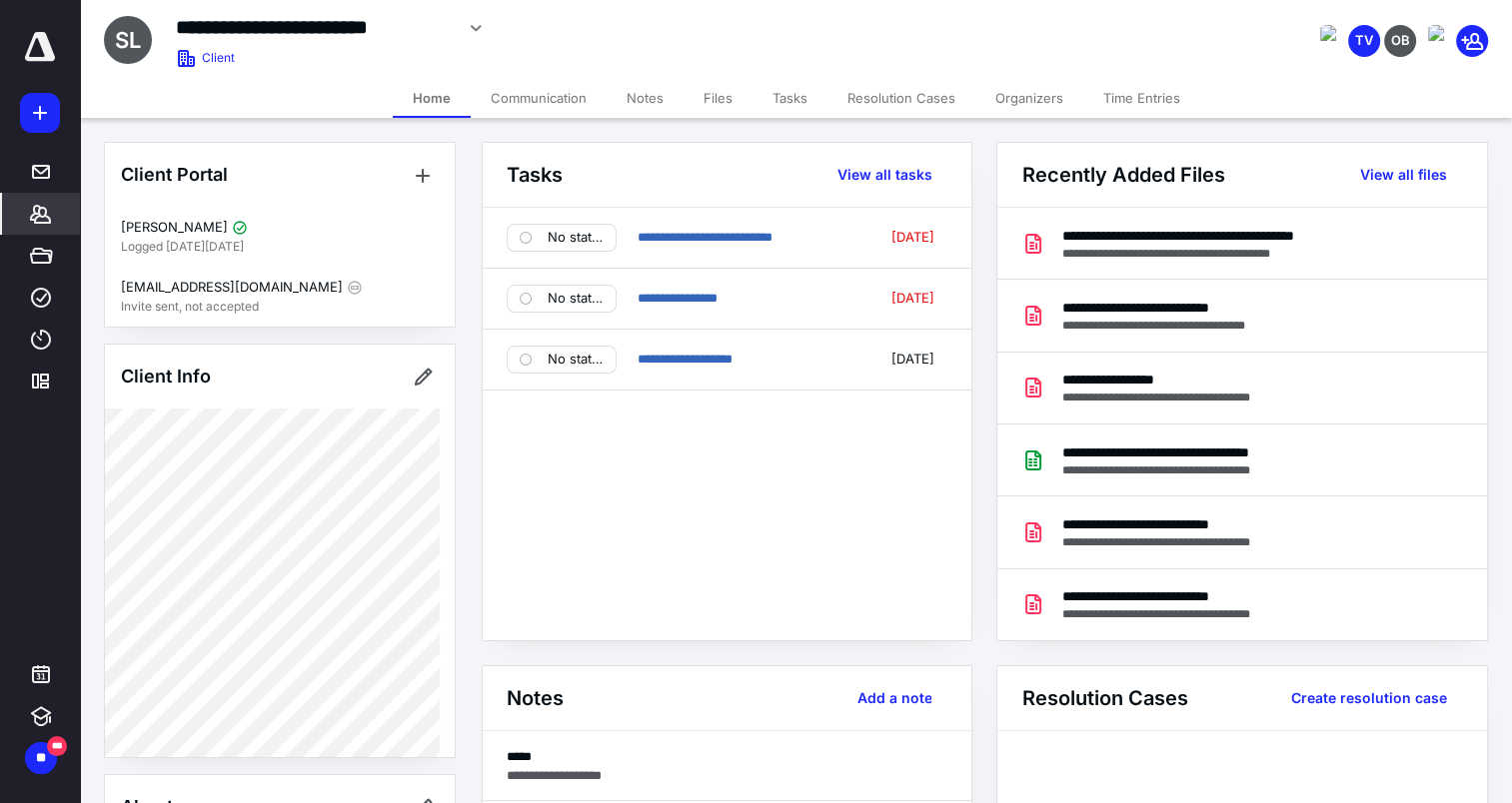 click on "Files" at bounding box center [718, 98] 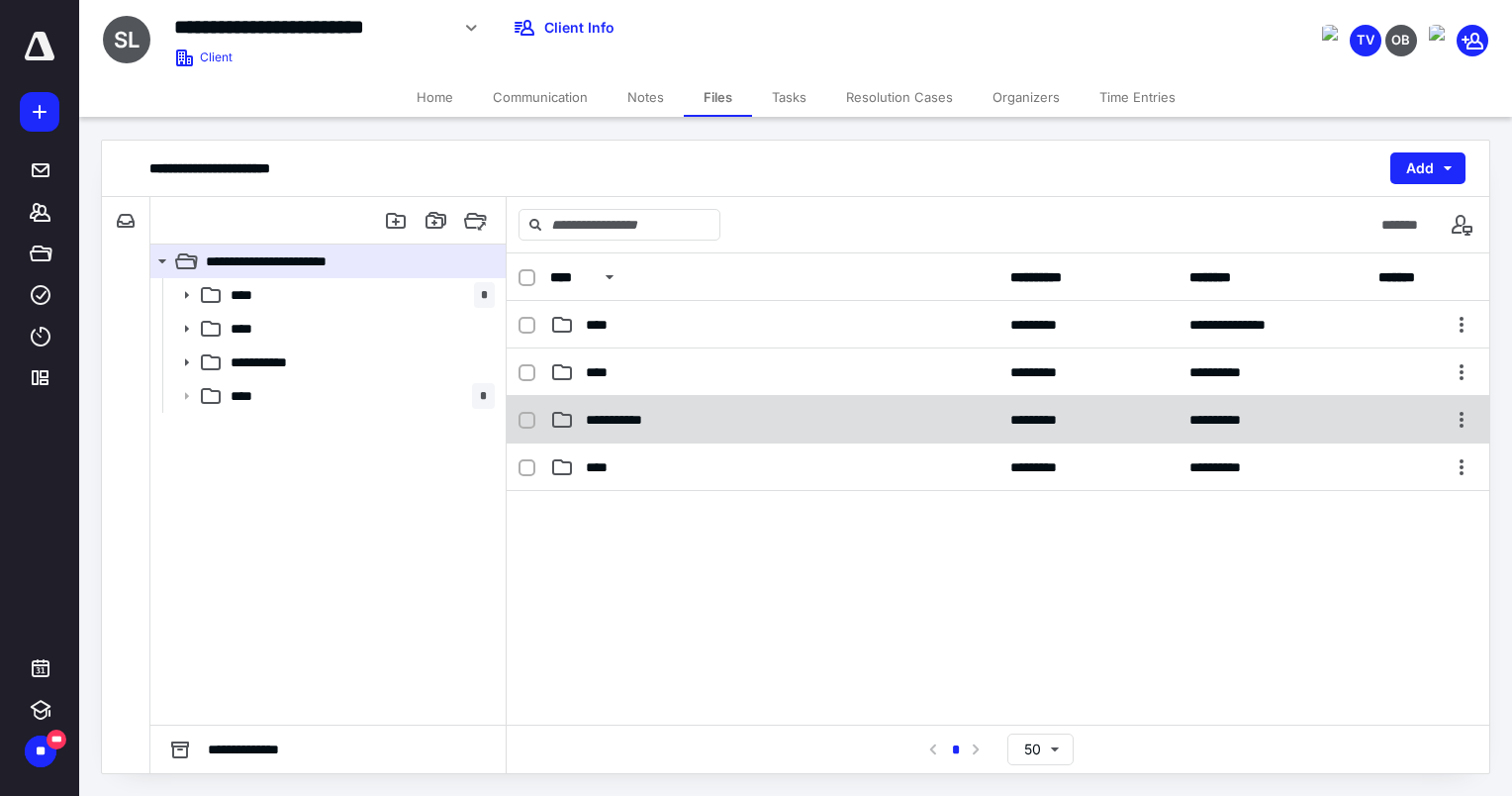 click on "**********" at bounding box center [628, 420] 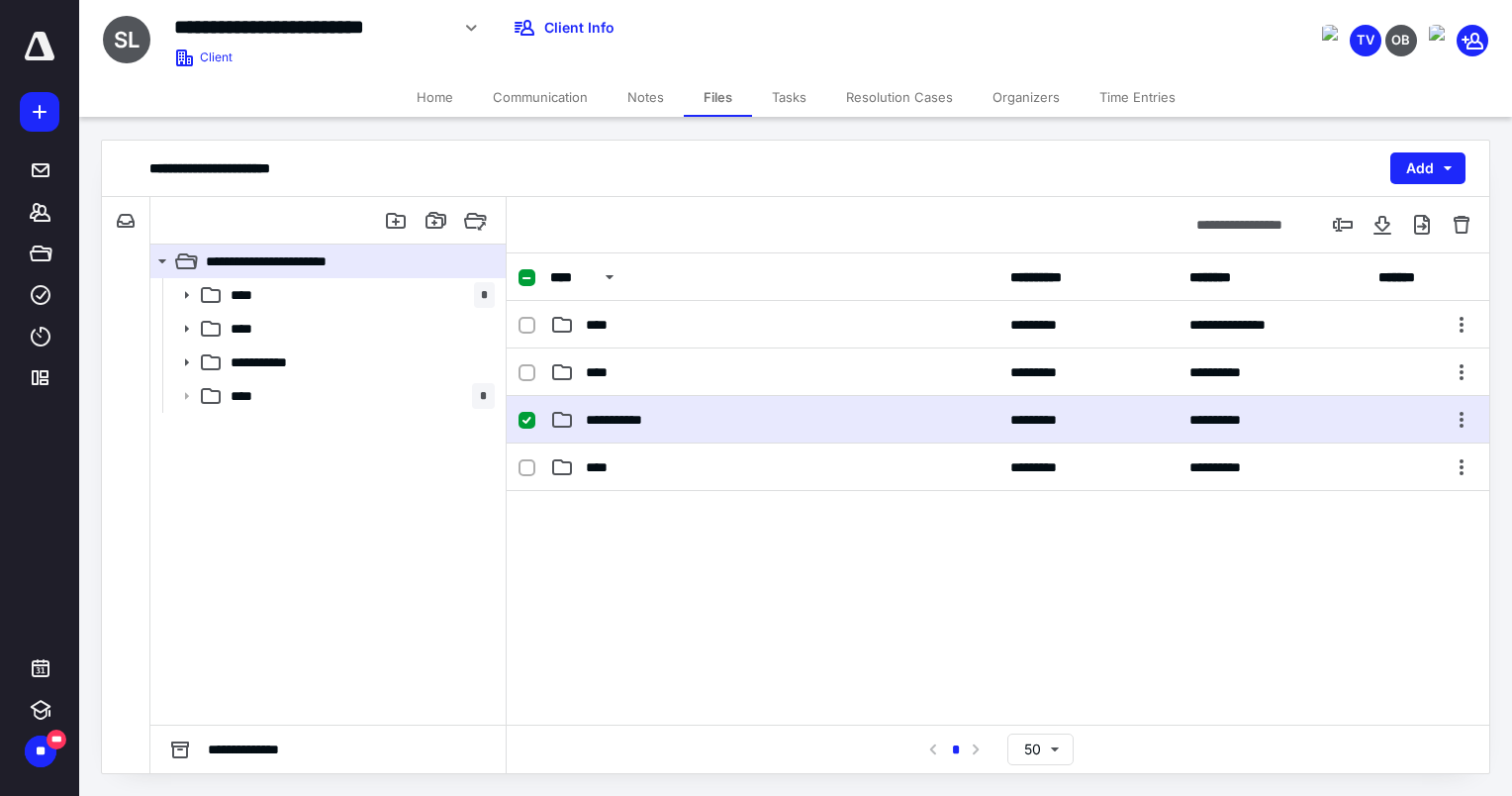 click on "**********" at bounding box center [628, 420] 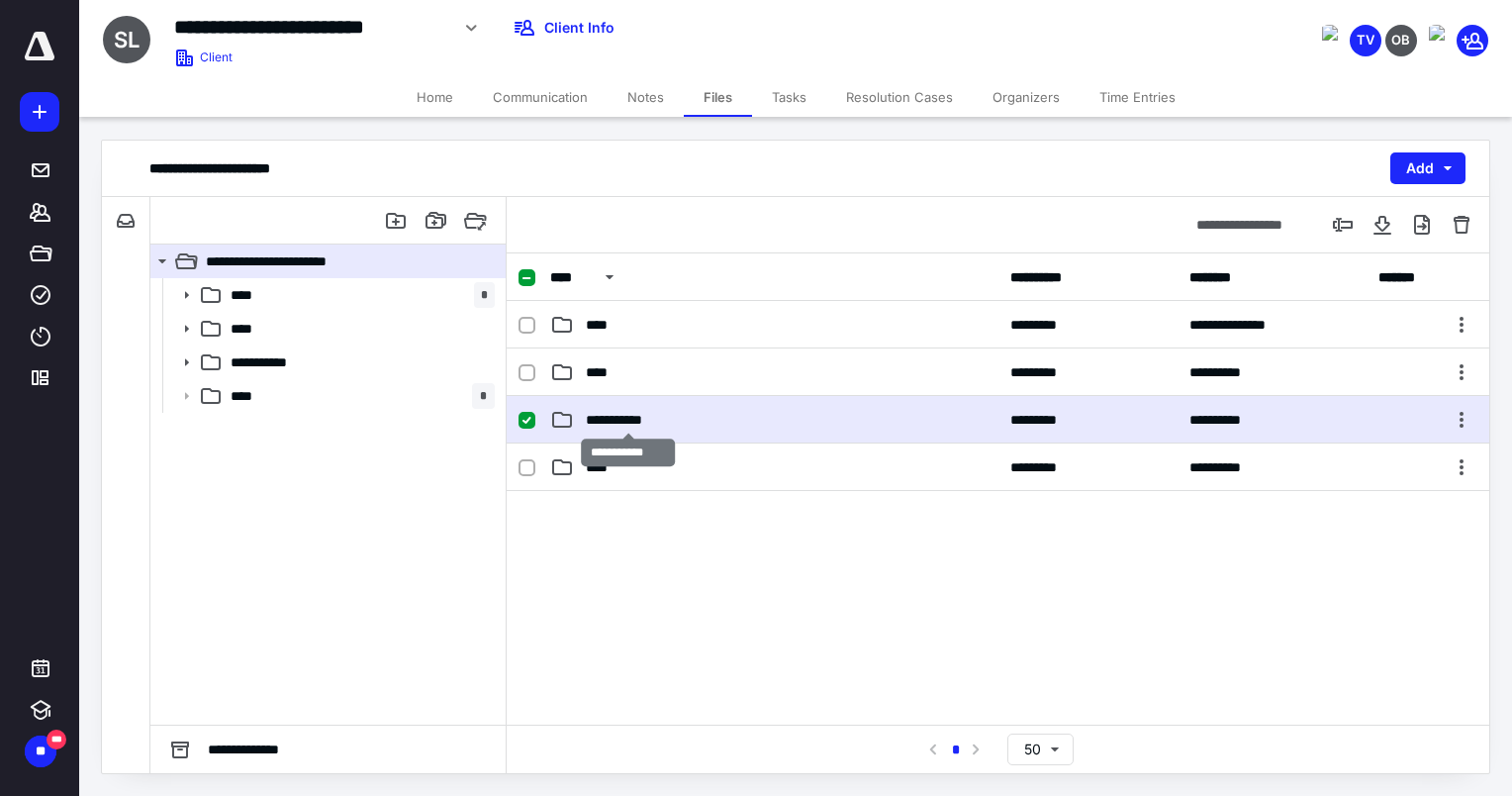 click on "**********" at bounding box center (628, 420) 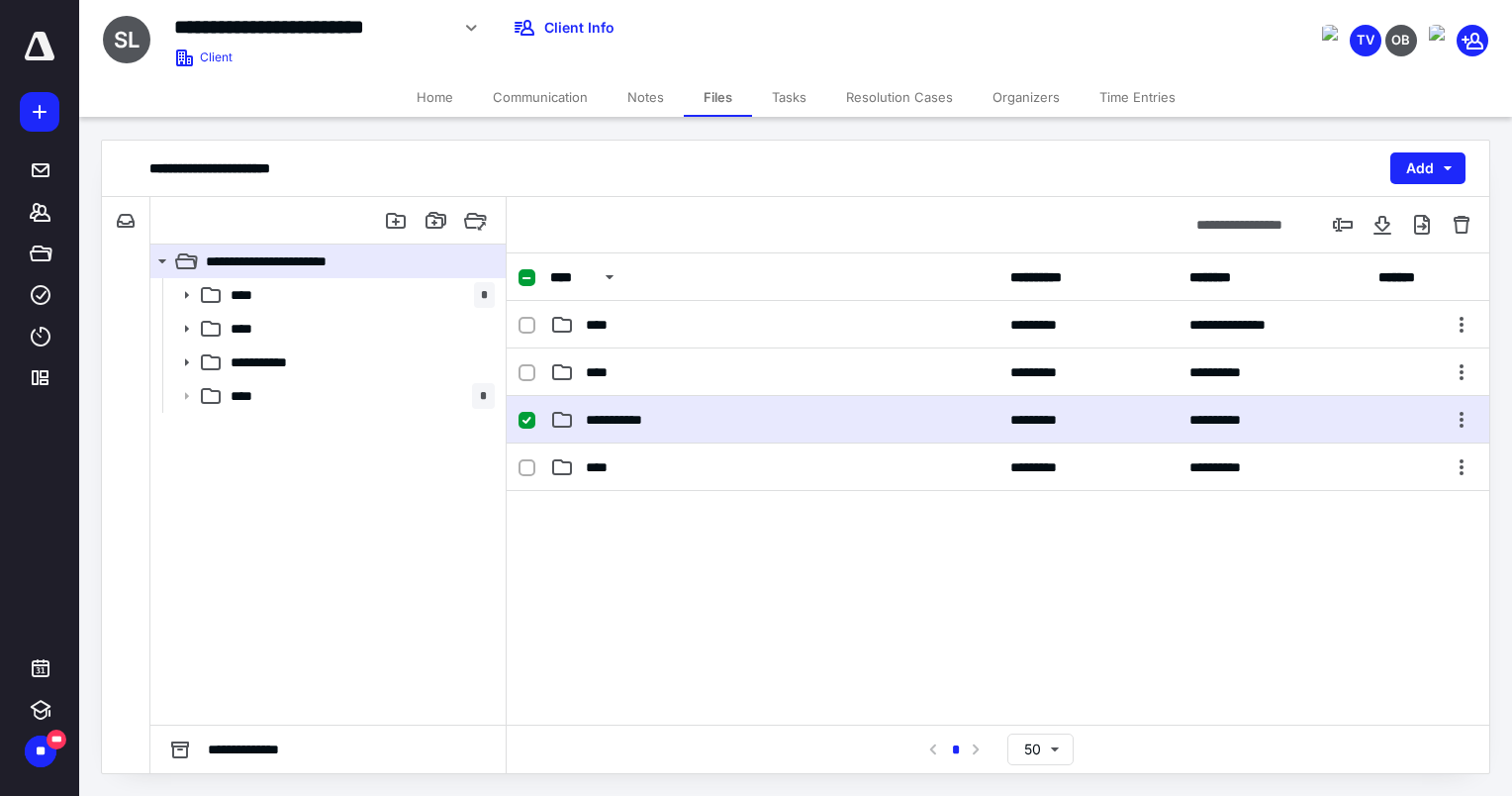 click on "**********" at bounding box center (628, 420) 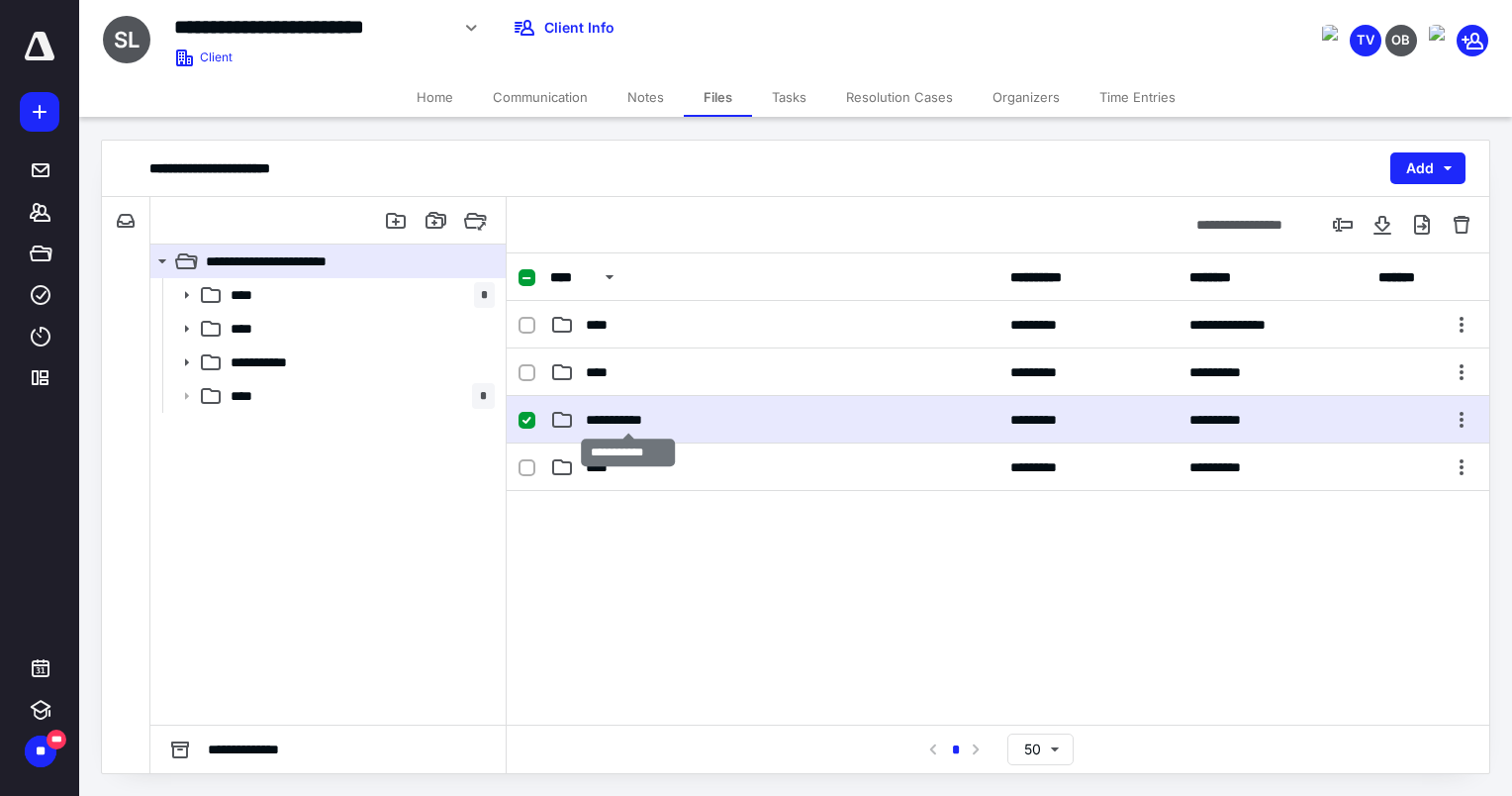 click on "**********" at bounding box center [628, 420] 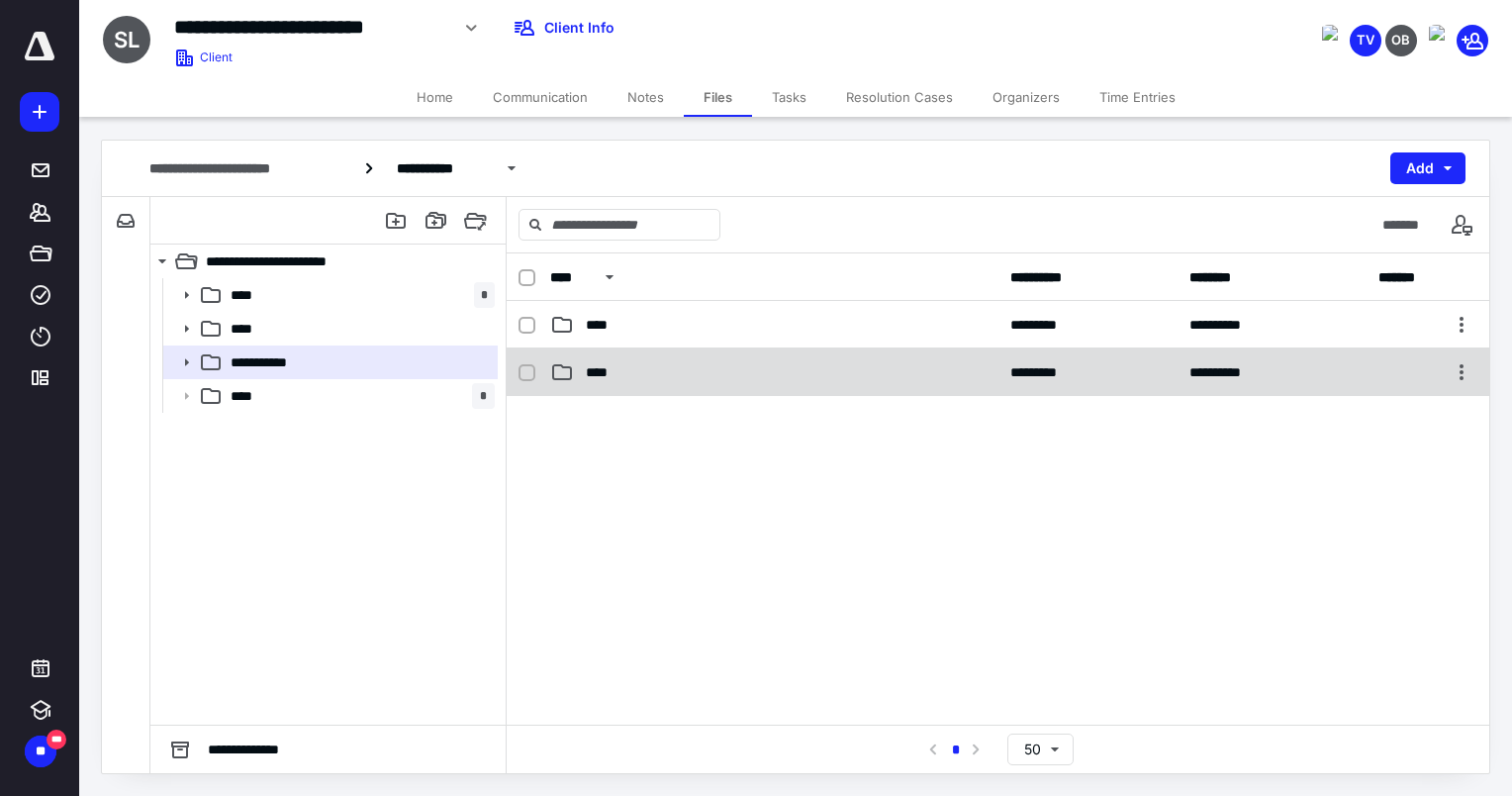 click on "****" at bounding box center (603, 372) 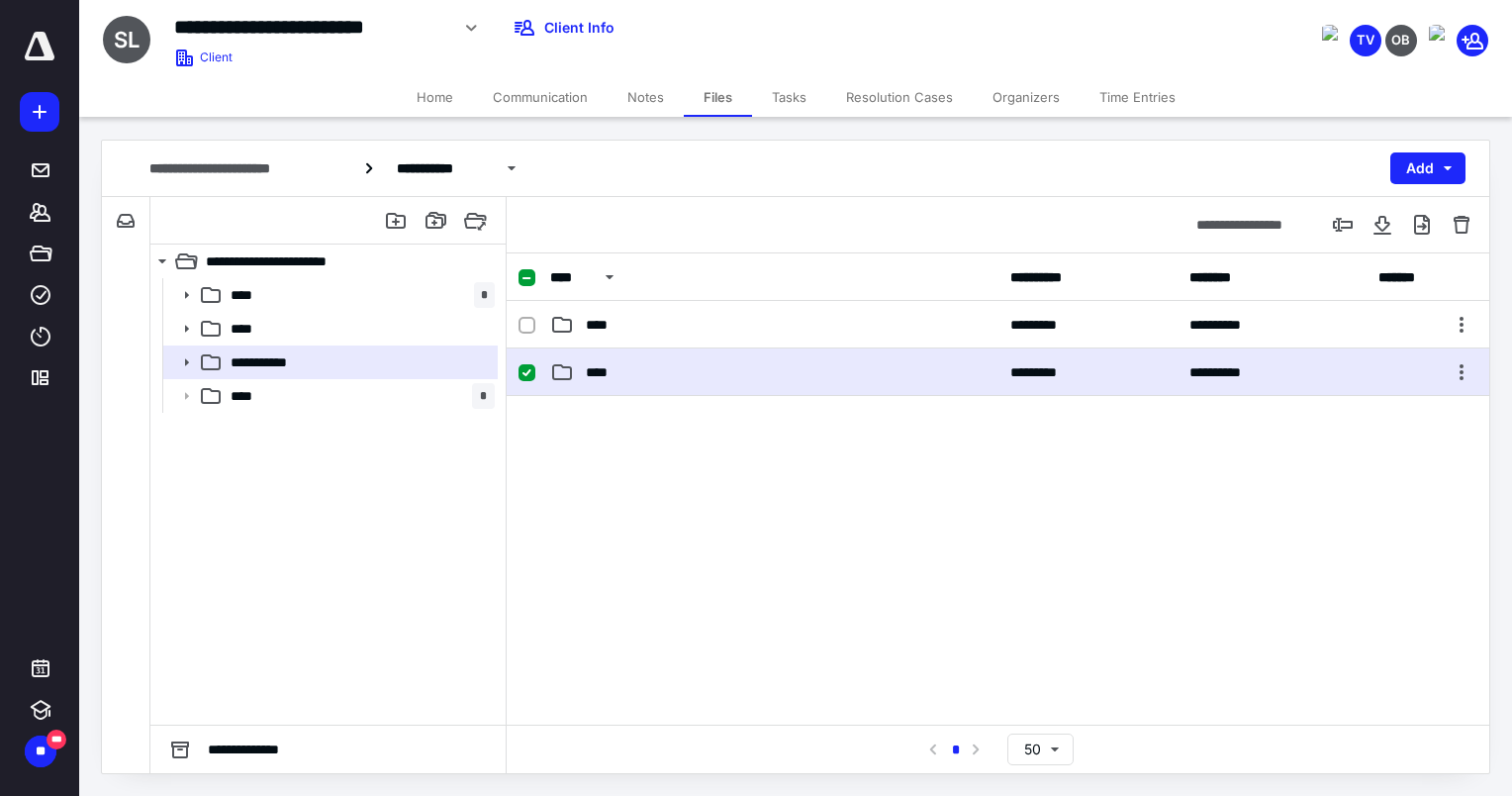 click on "****" at bounding box center (603, 372) 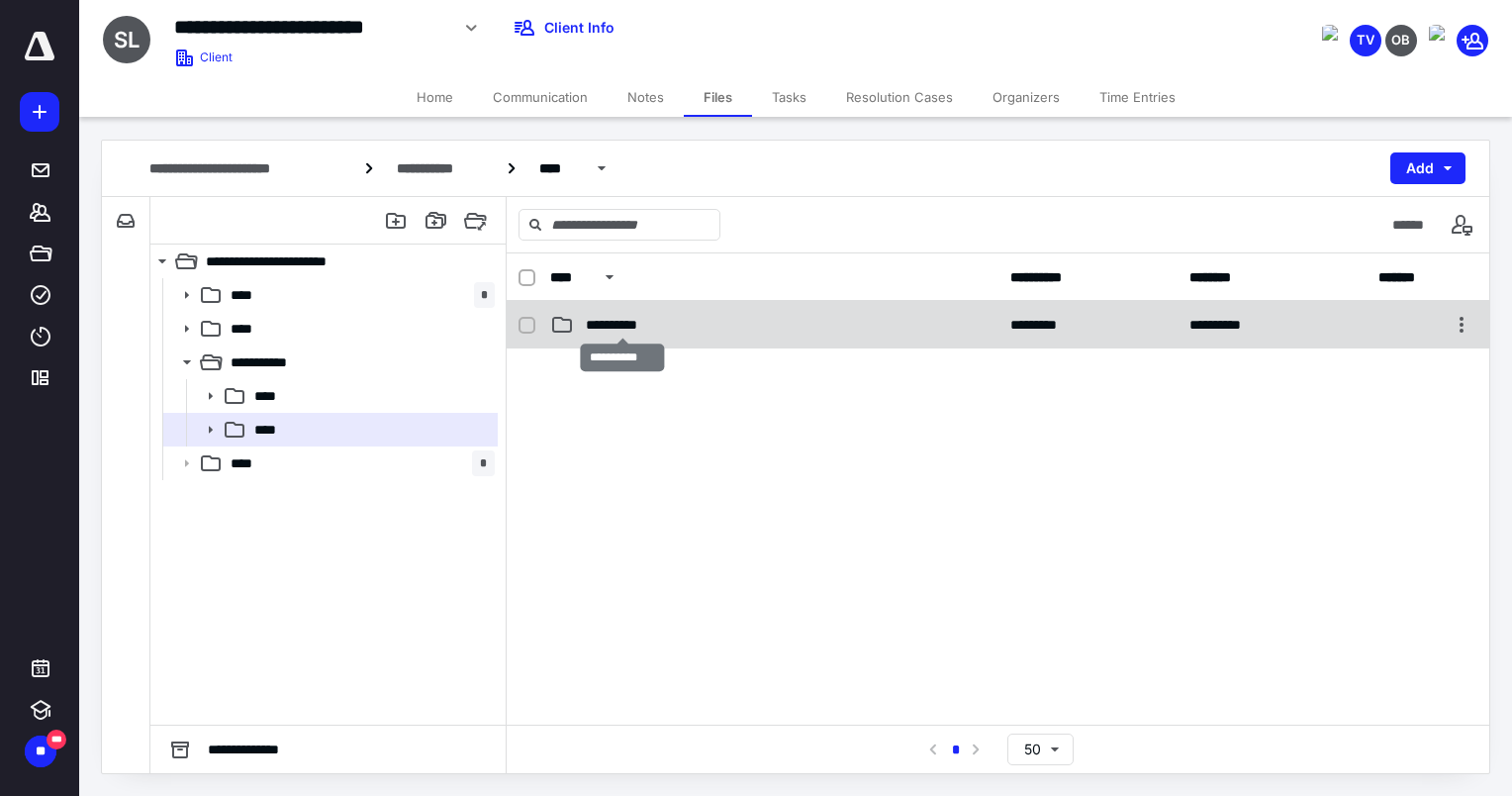 click on "**********" at bounding box center [622, 325] 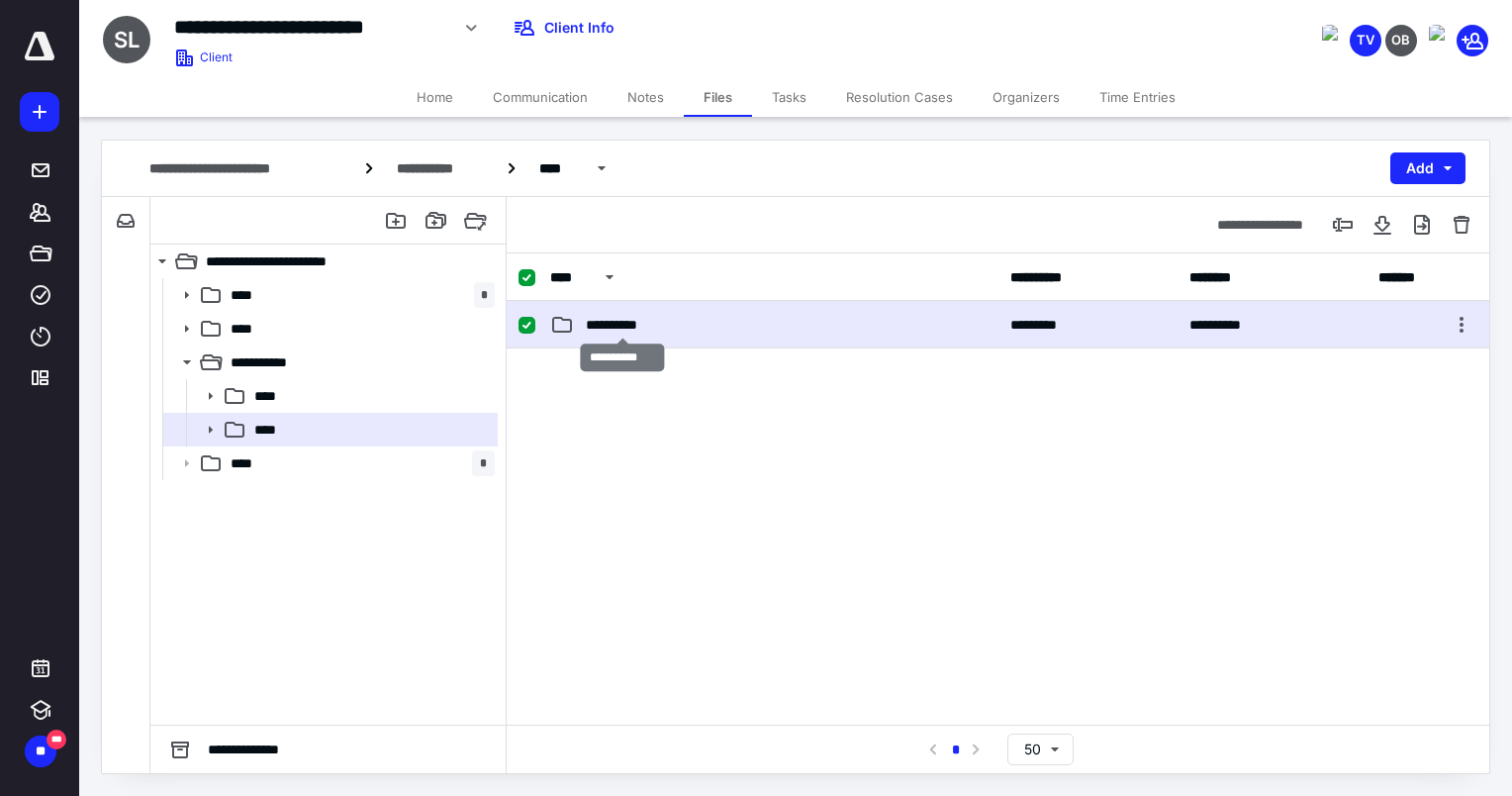 click on "**********" at bounding box center [622, 325] 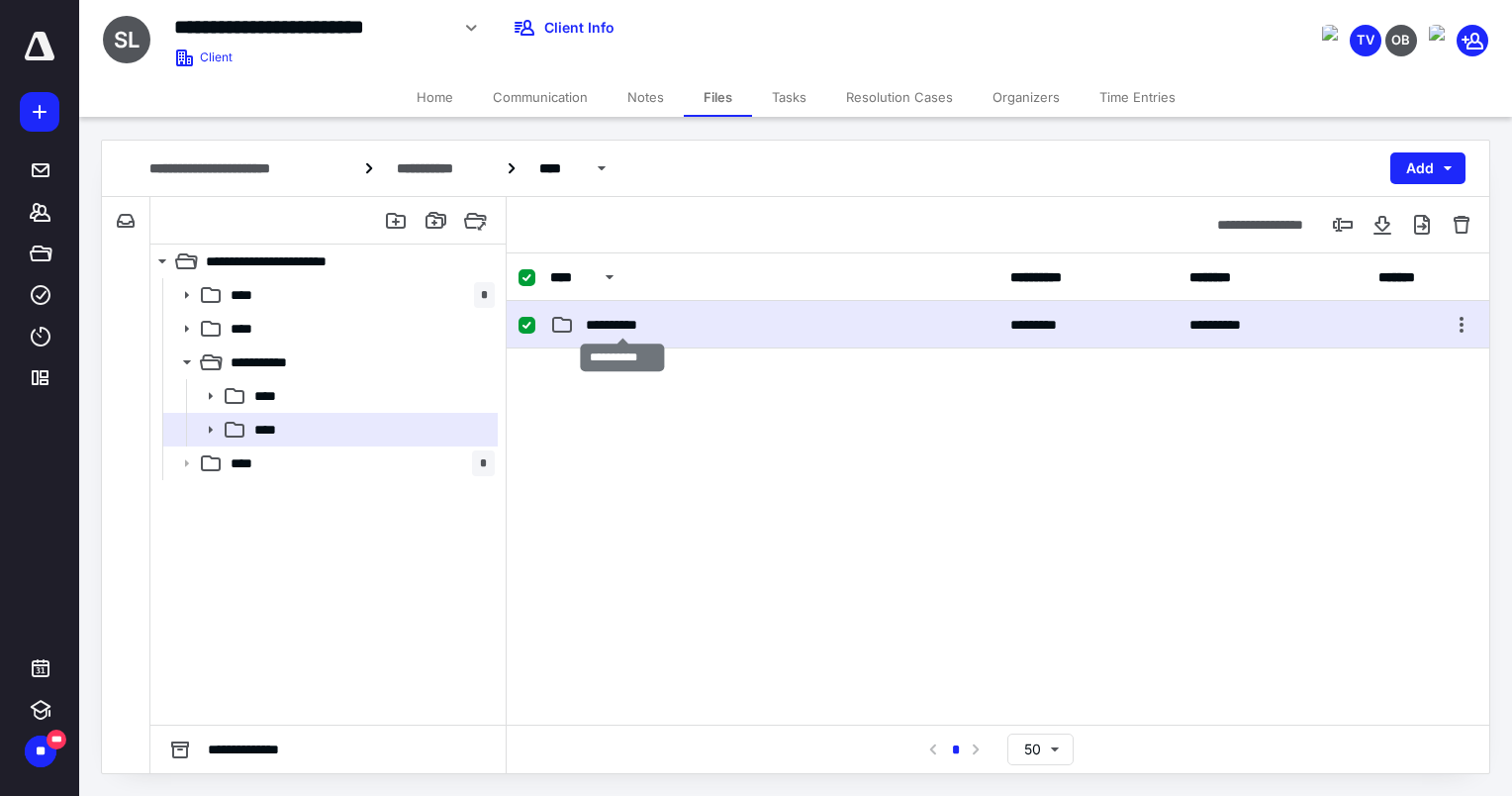 checkbox on "false" 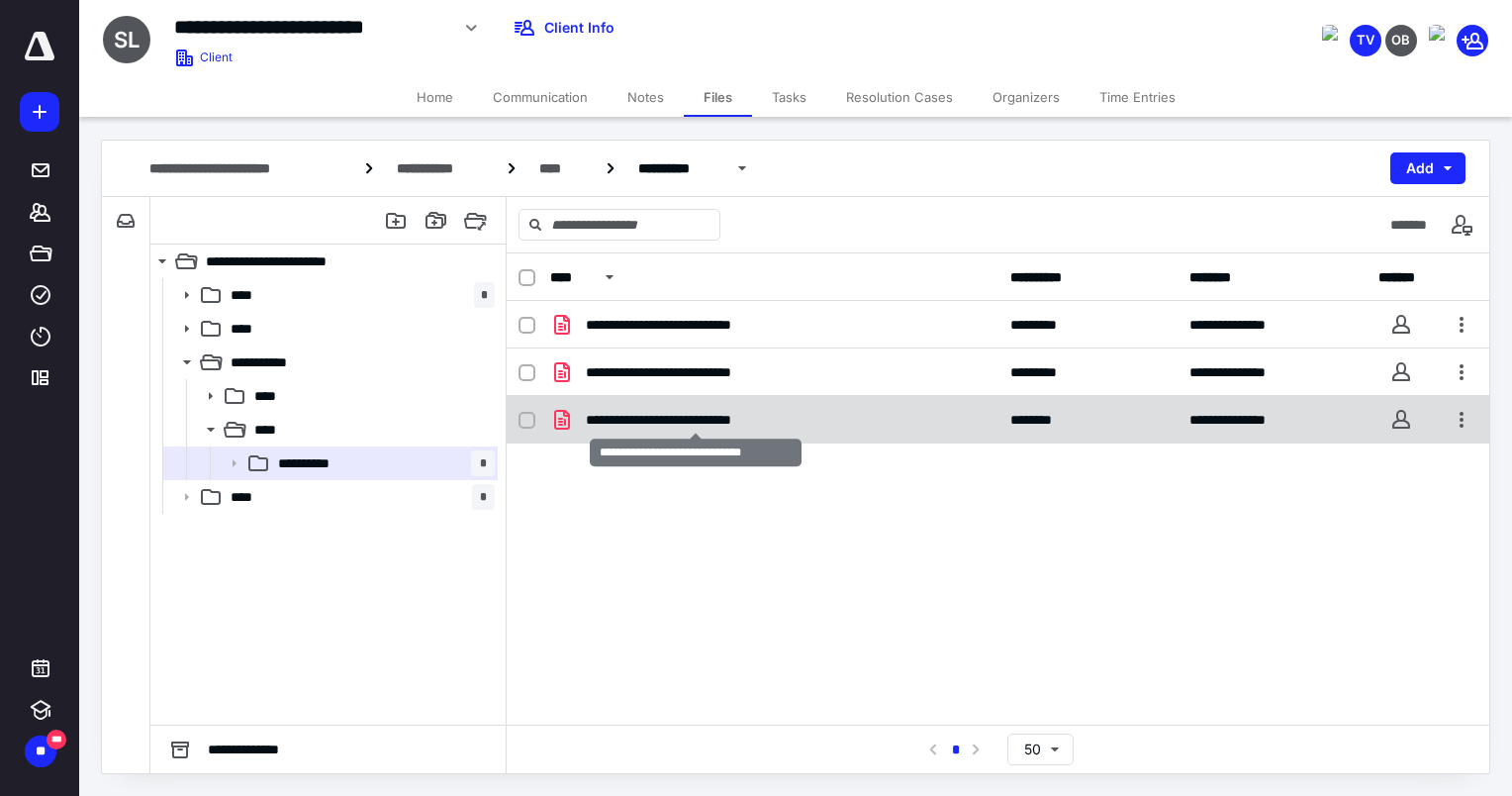 click on "**********" at bounding box center [696, 420] 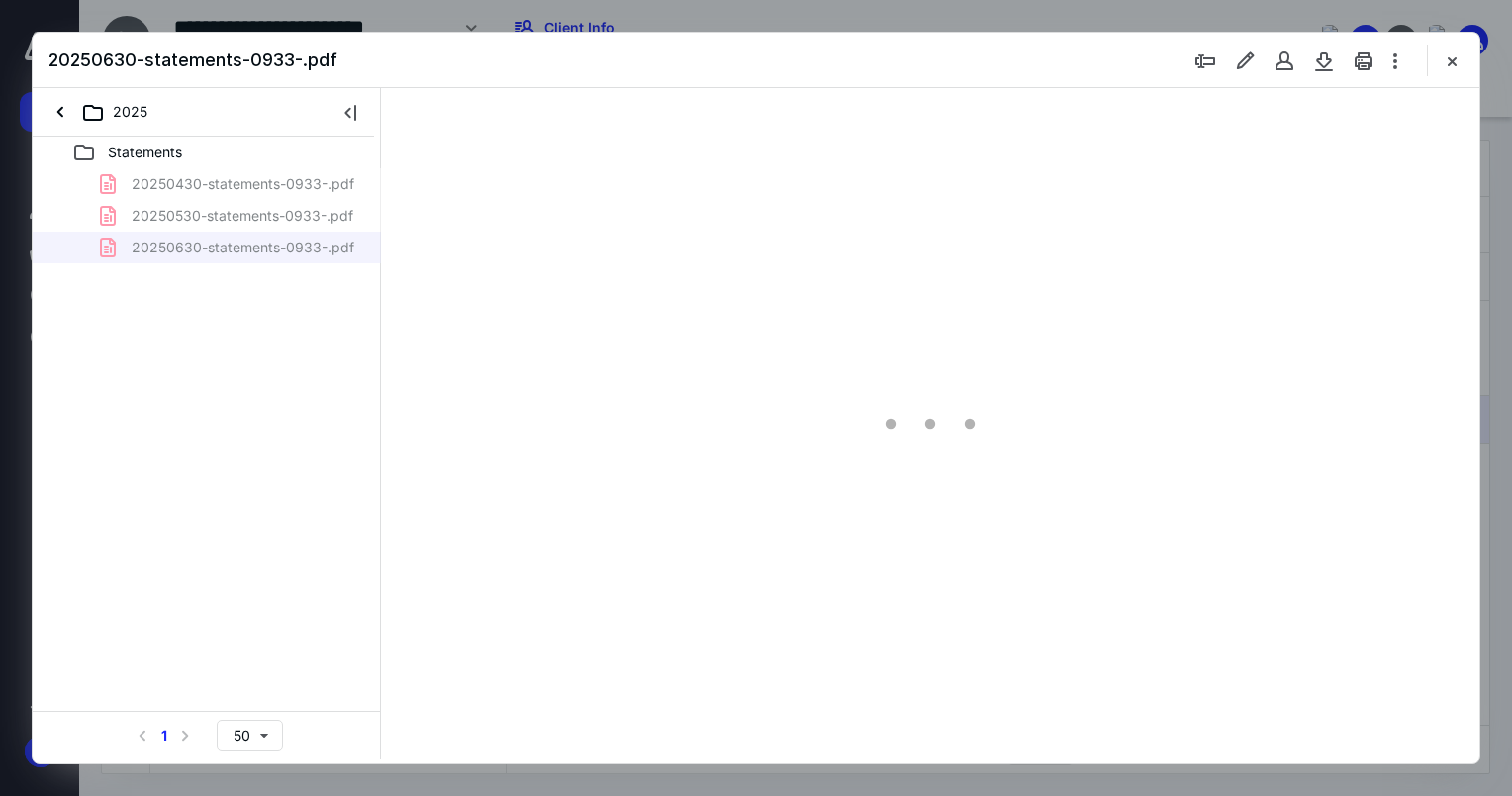 scroll, scrollTop: 0, scrollLeft: 0, axis: both 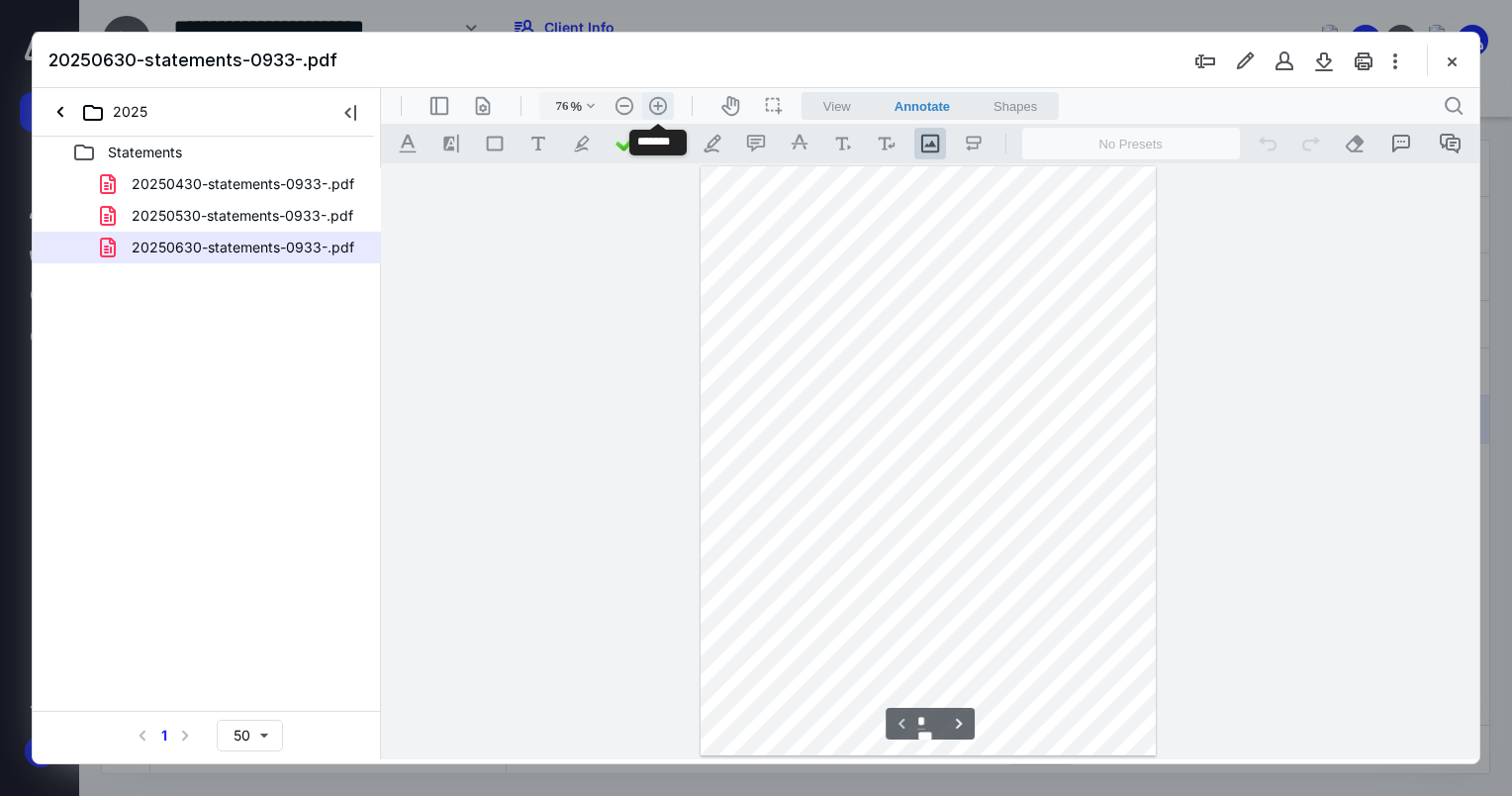 click on ".cls-1{fill:#abb0c4;} icon - header - zoom - in - line" at bounding box center [658, 106] 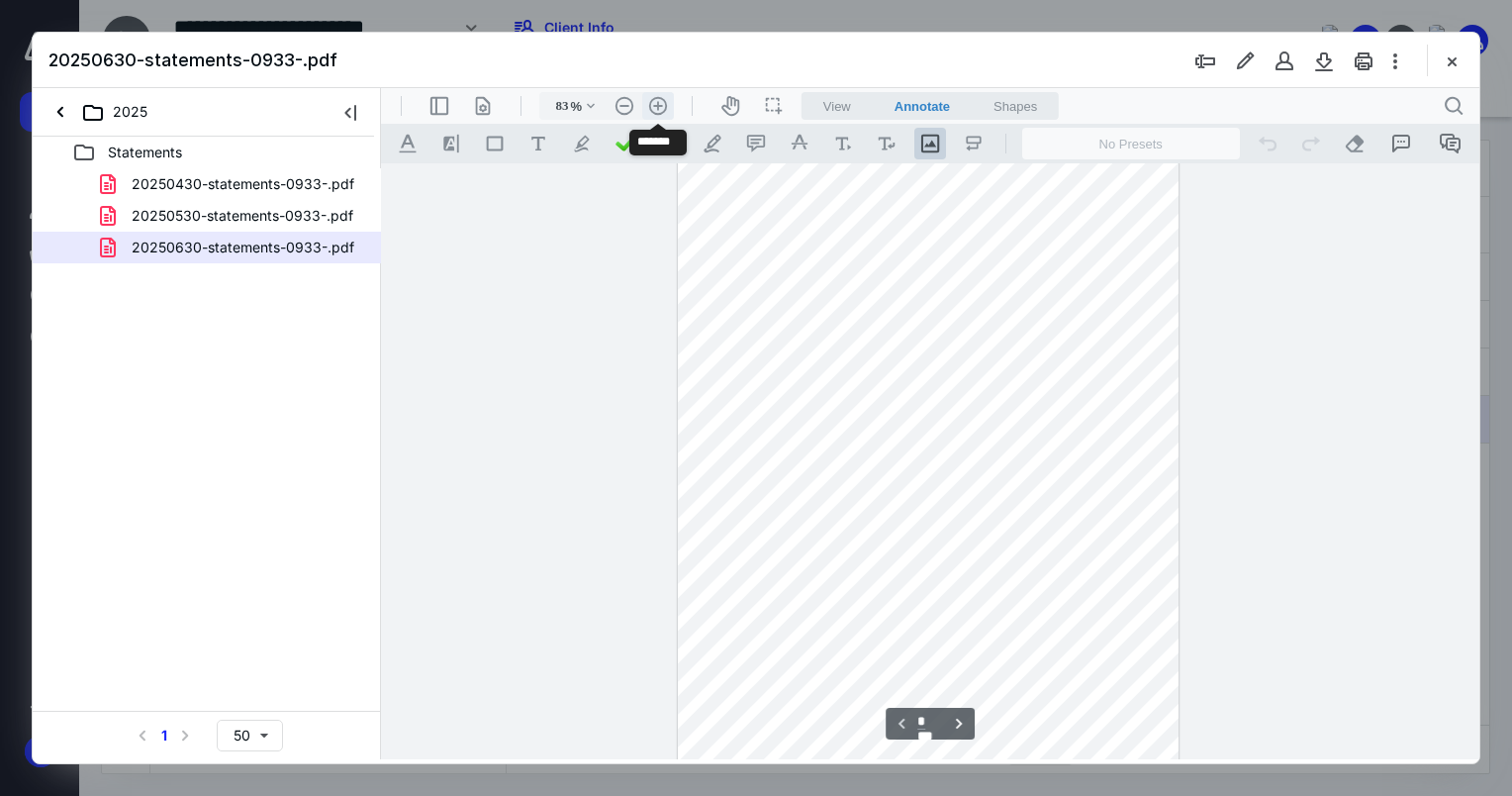 click on ".cls-1{fill:#abb0c4;} icon - header - zoom - in - line" at bounding box center [658, 106] 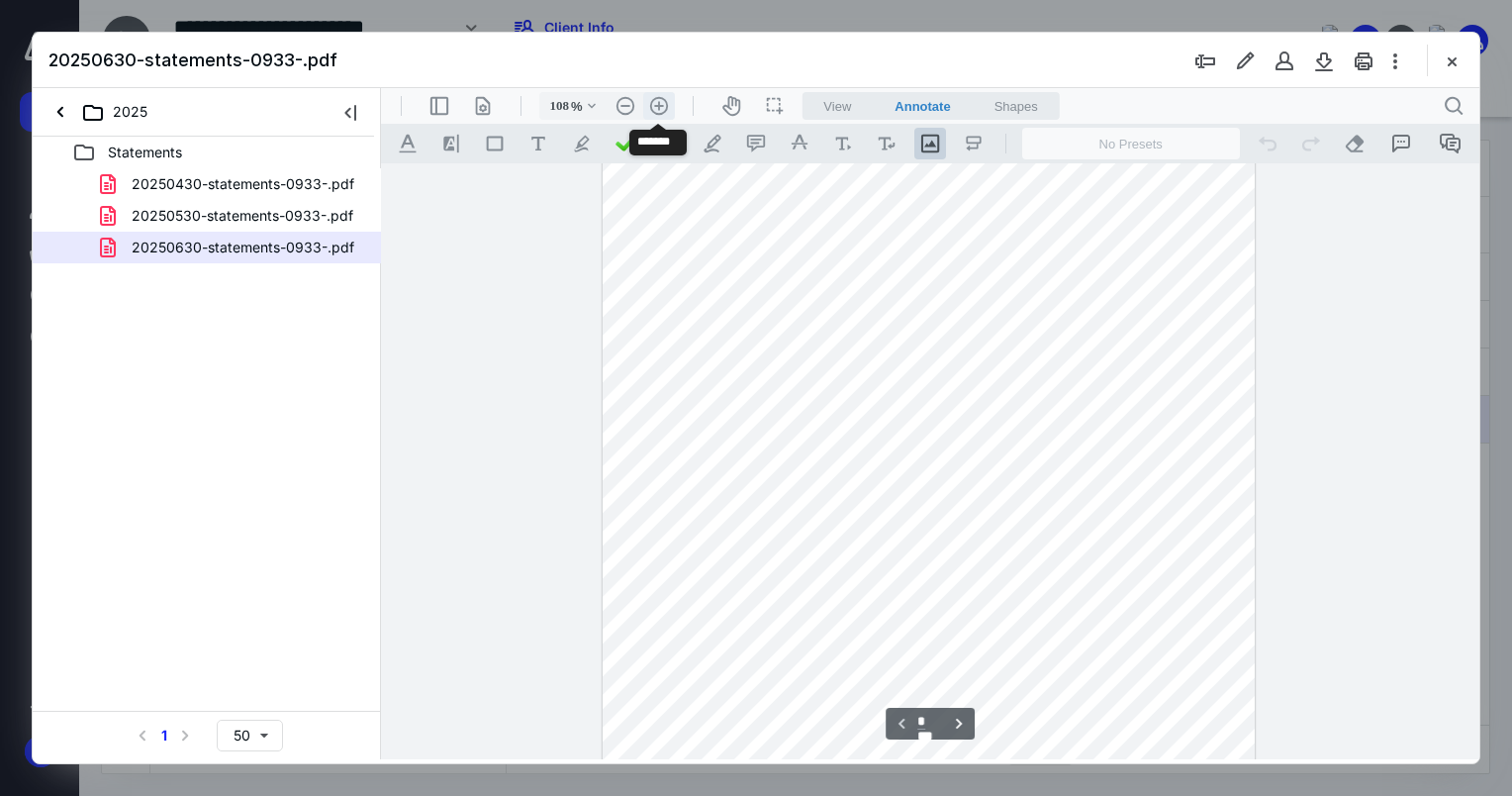click on ".cls-1{fill:#abb0c4;} icon - header - zoom - in - line" at bounding box center [659, 106] 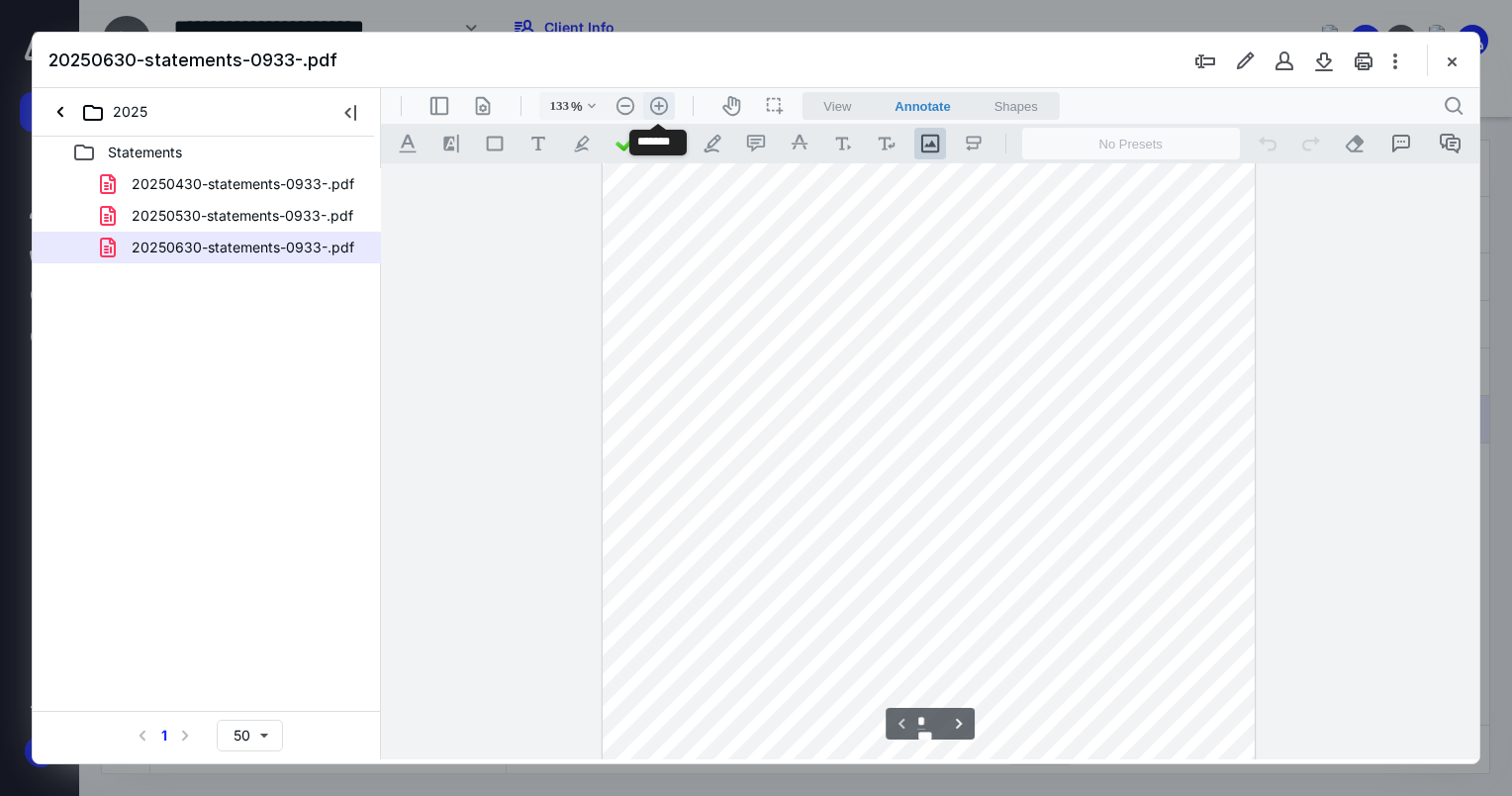 click on ".cls-1{fill:#abb0c4;} icon - header - zoom - in - line" at bounding box center (659, 106) 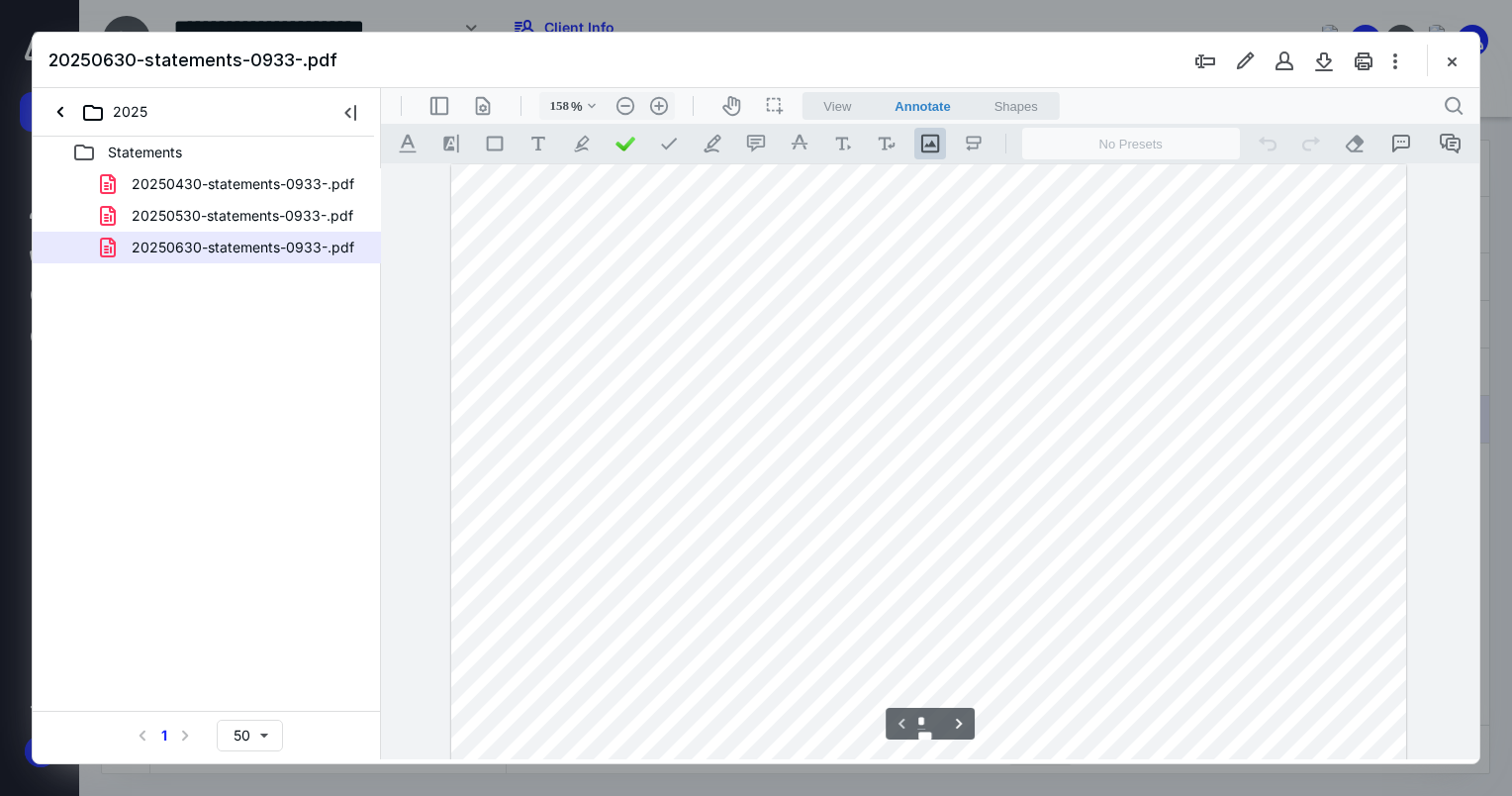 scroll, scrollTop: 0, scrollLeft: 0, axis: both 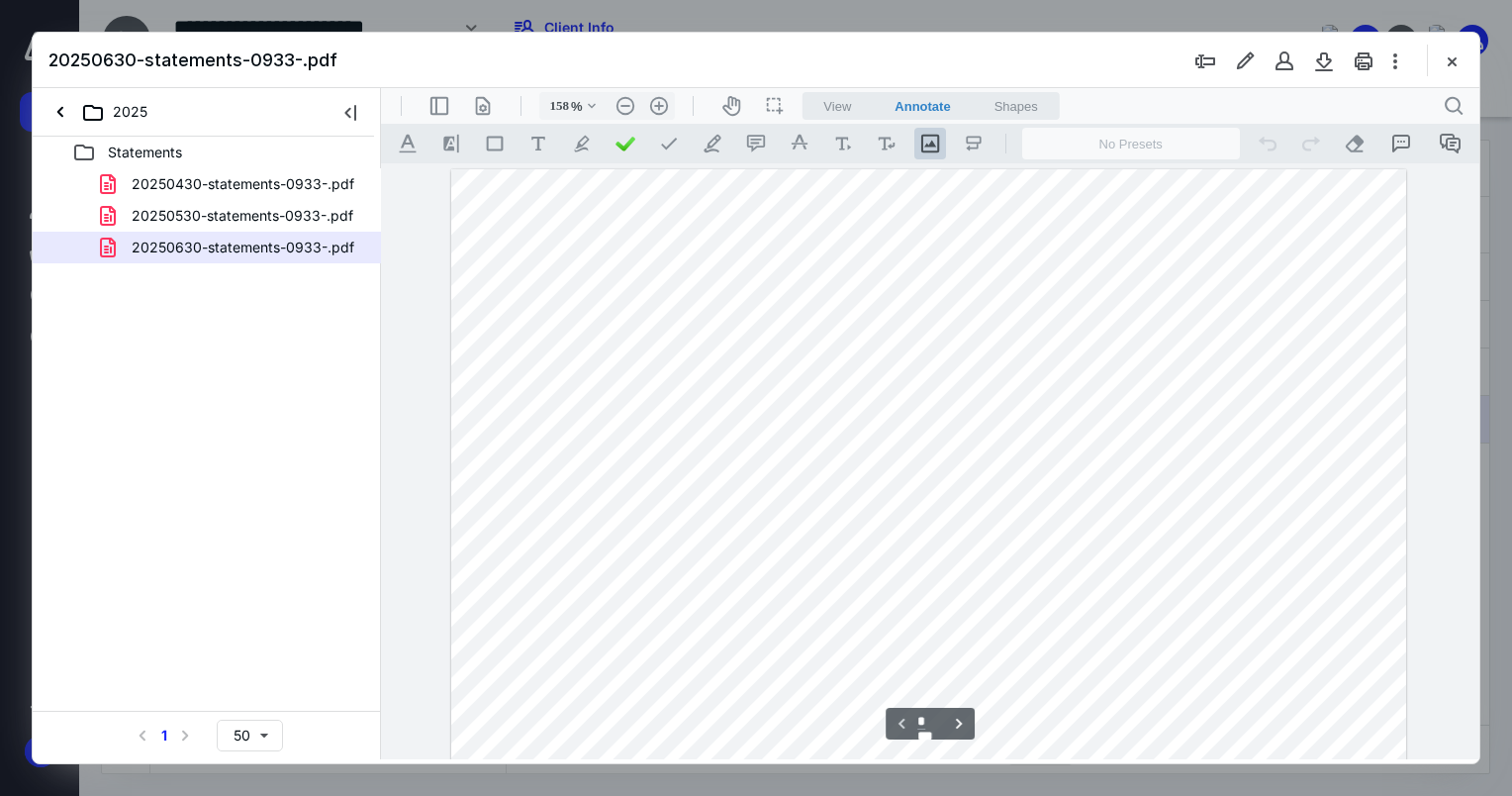 click on "20250530-statements-0933-.pdf" at bounding box center (242, 216) 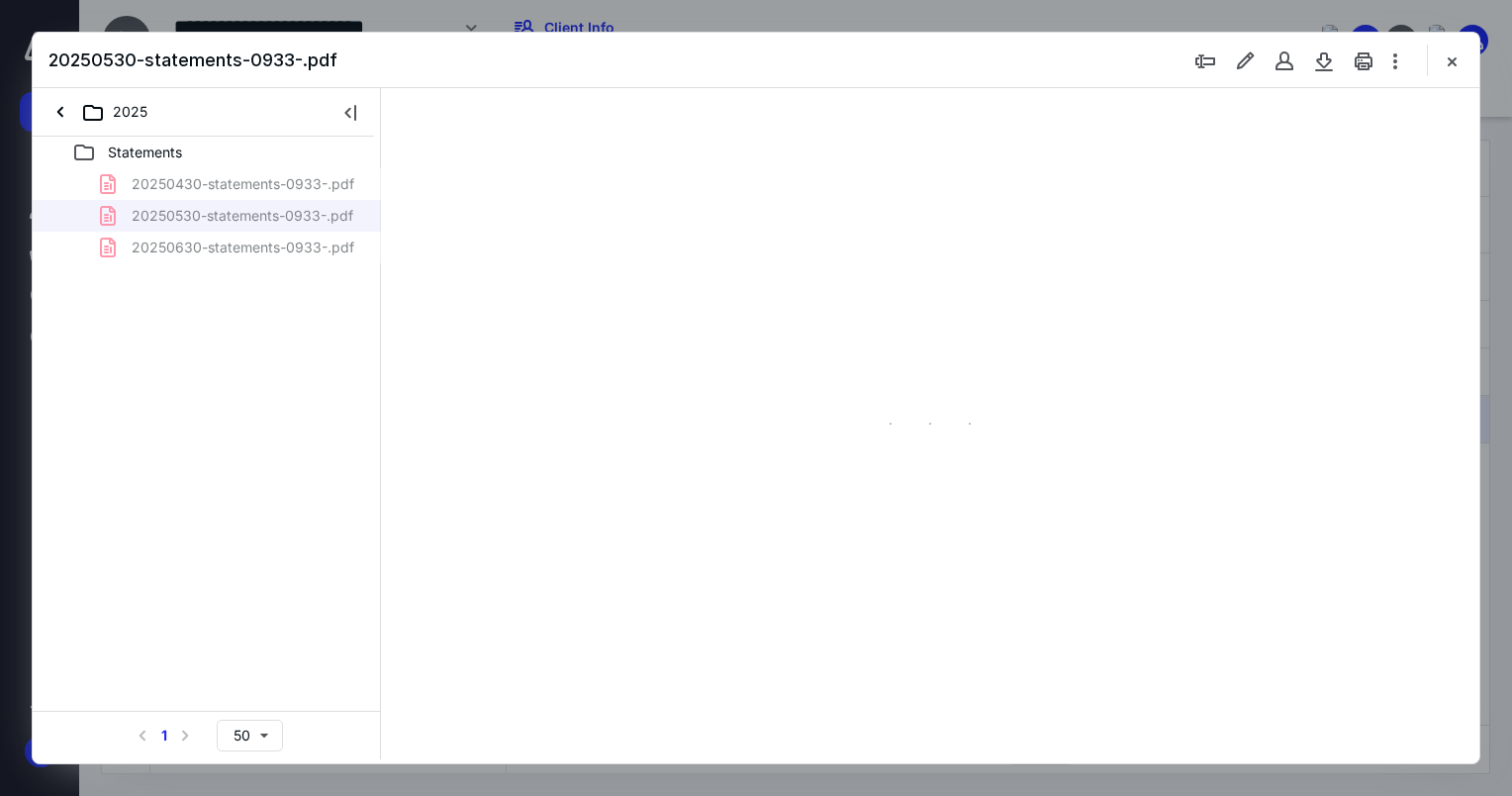 scroll, scrollTop: 78, scrollLeft: 0, axis: vertical 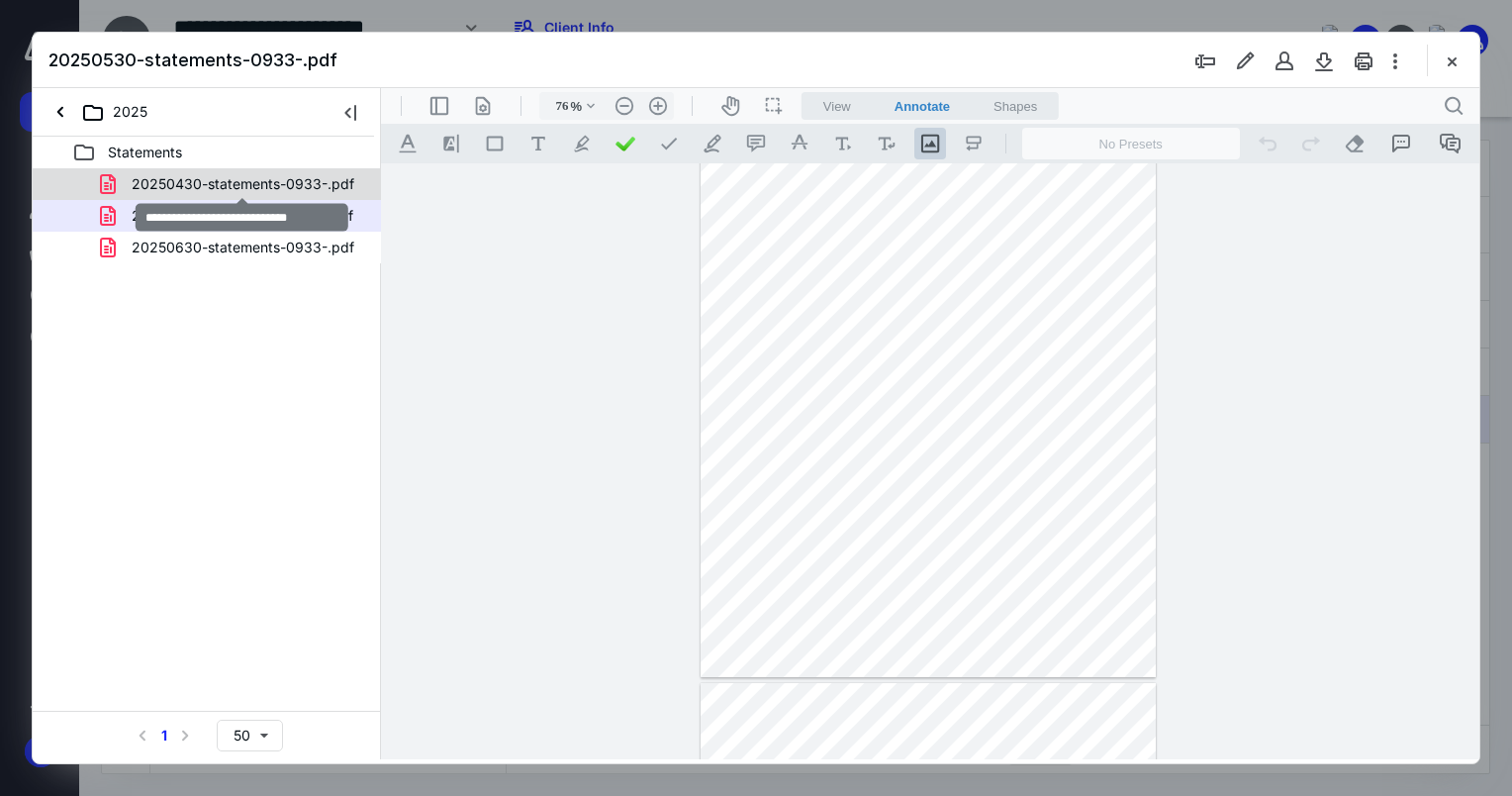 click on "20250430-statements-0933-.pdf" at bounding box center (242, 184) 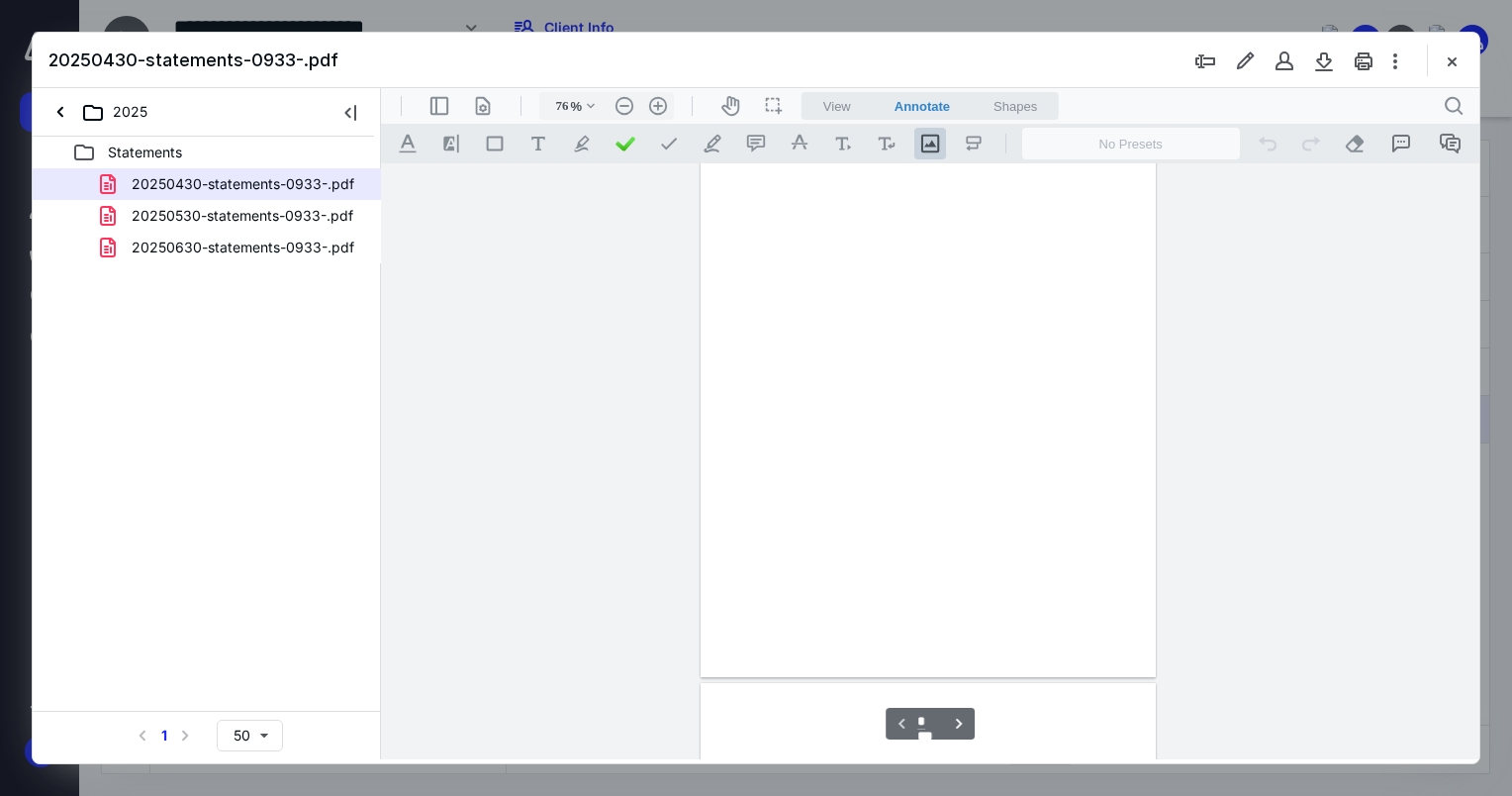 scroll, scrollTop: 78, scrollLeft: 0, axis: vertical 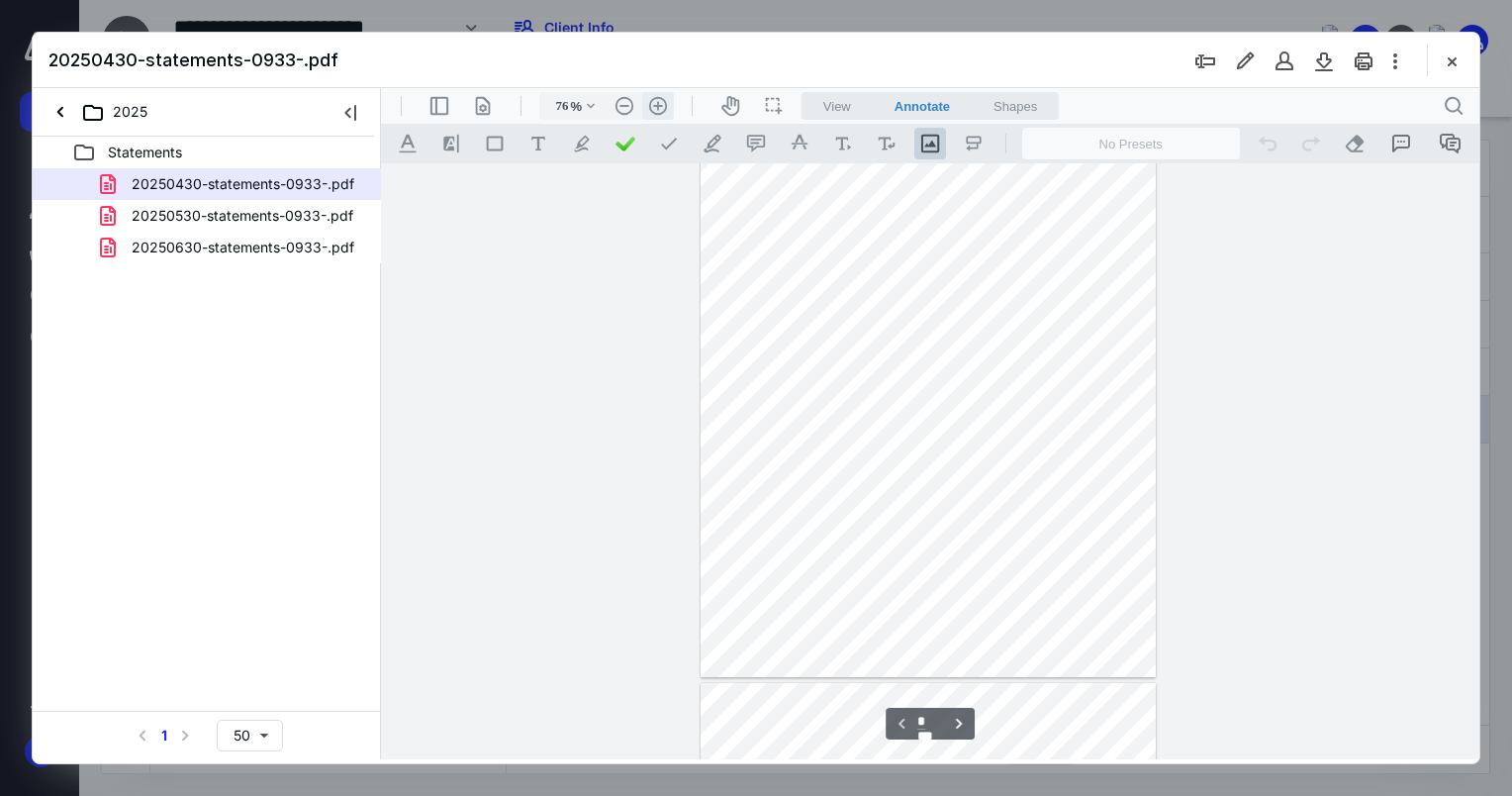 click on ".cls-1{fill:#abb0c4;} icon - header - zoom - in - line" at bounding box center (658, 106) 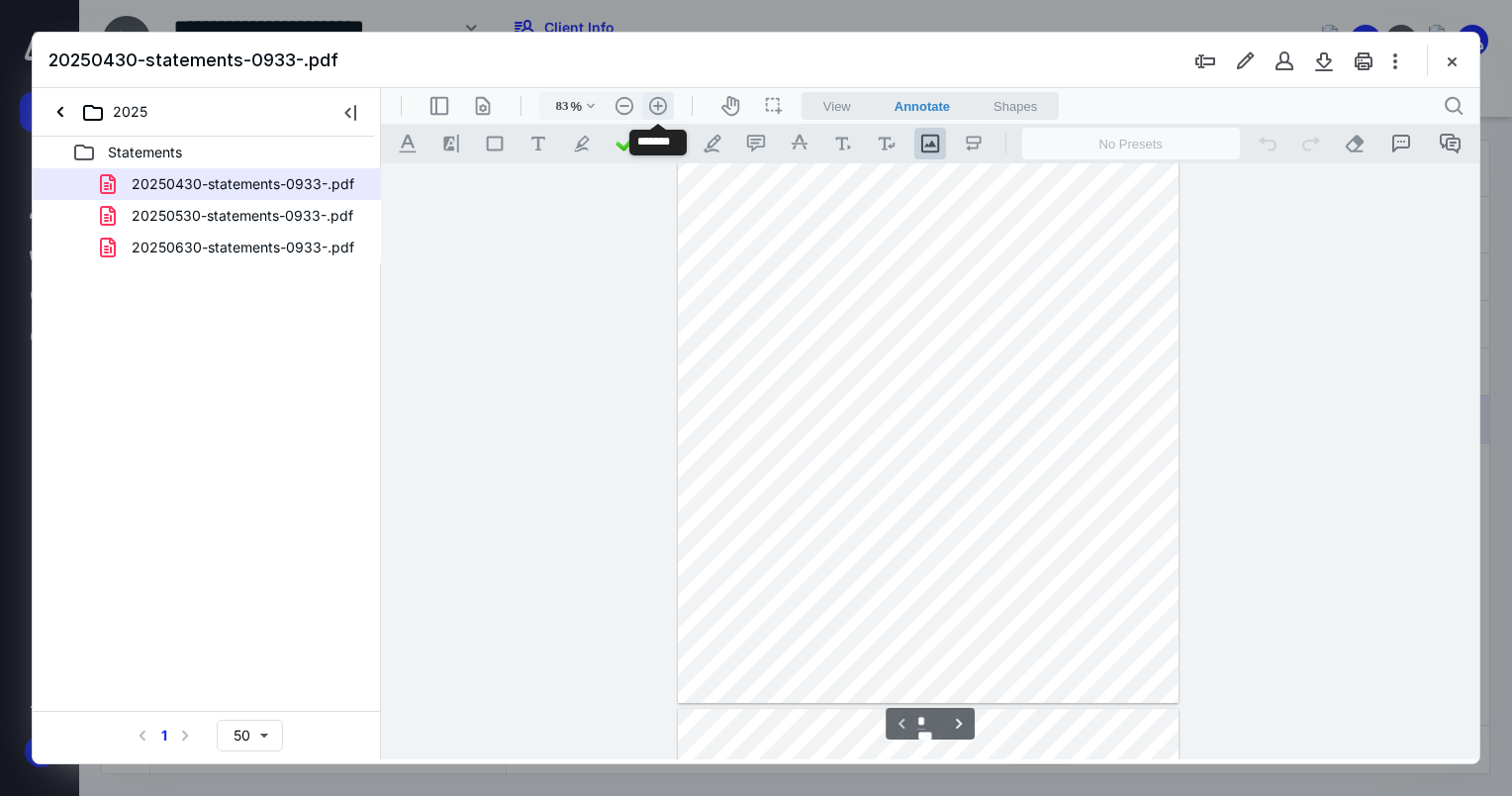click on ".cls-1{fill:#abb0c4;} icon - header - zoom - in - line" at bounding box center [658, 106] 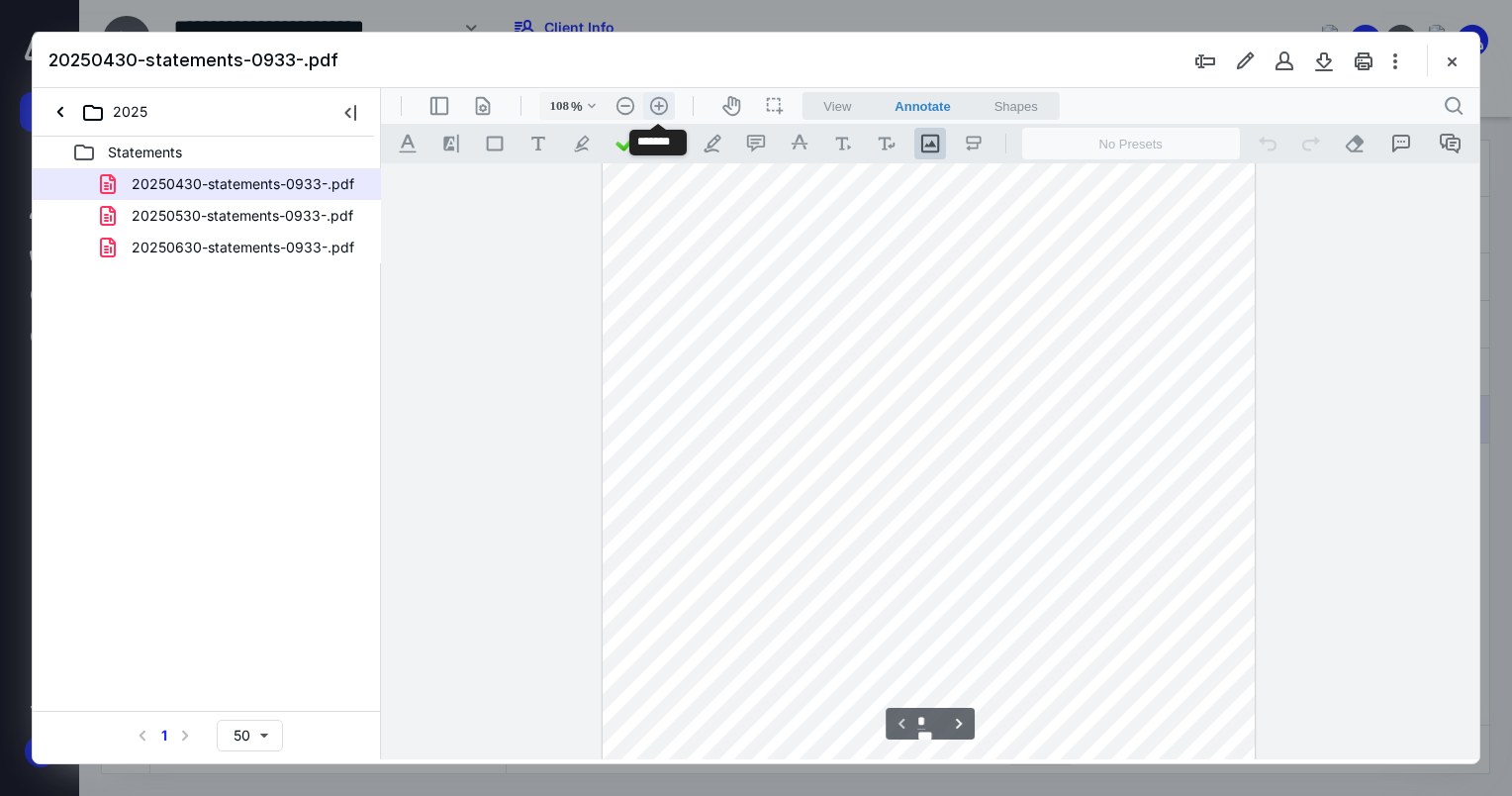 click on ".cls-1{fill:#abb0c4;} icon - header - zoom - in - line" at bounding box center [659, 106] 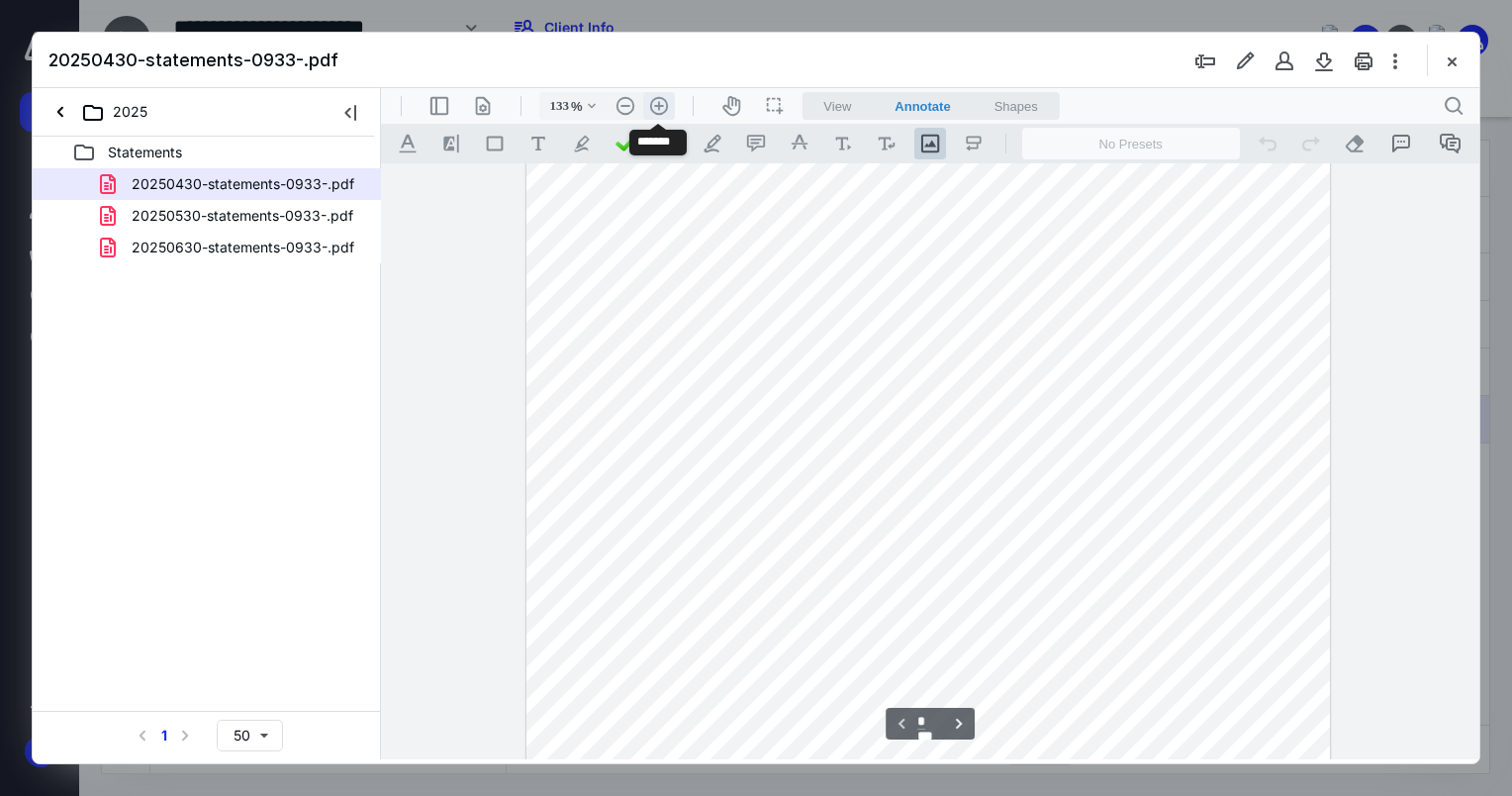 click on ".cls-1{fill:#abb0c4;} icon - header - zoom - in - line" at bounding box center (659, 106) 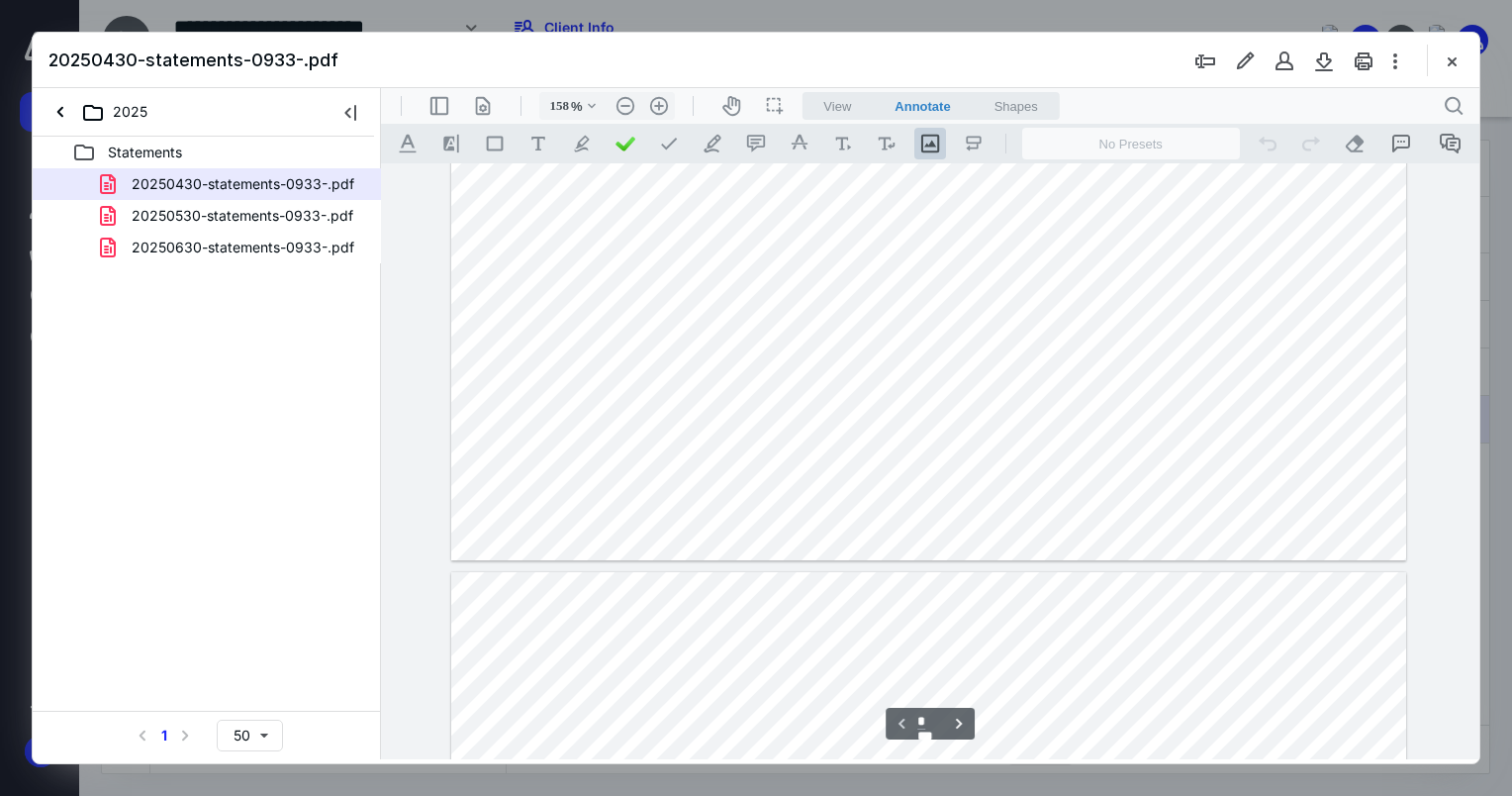 type on "*" 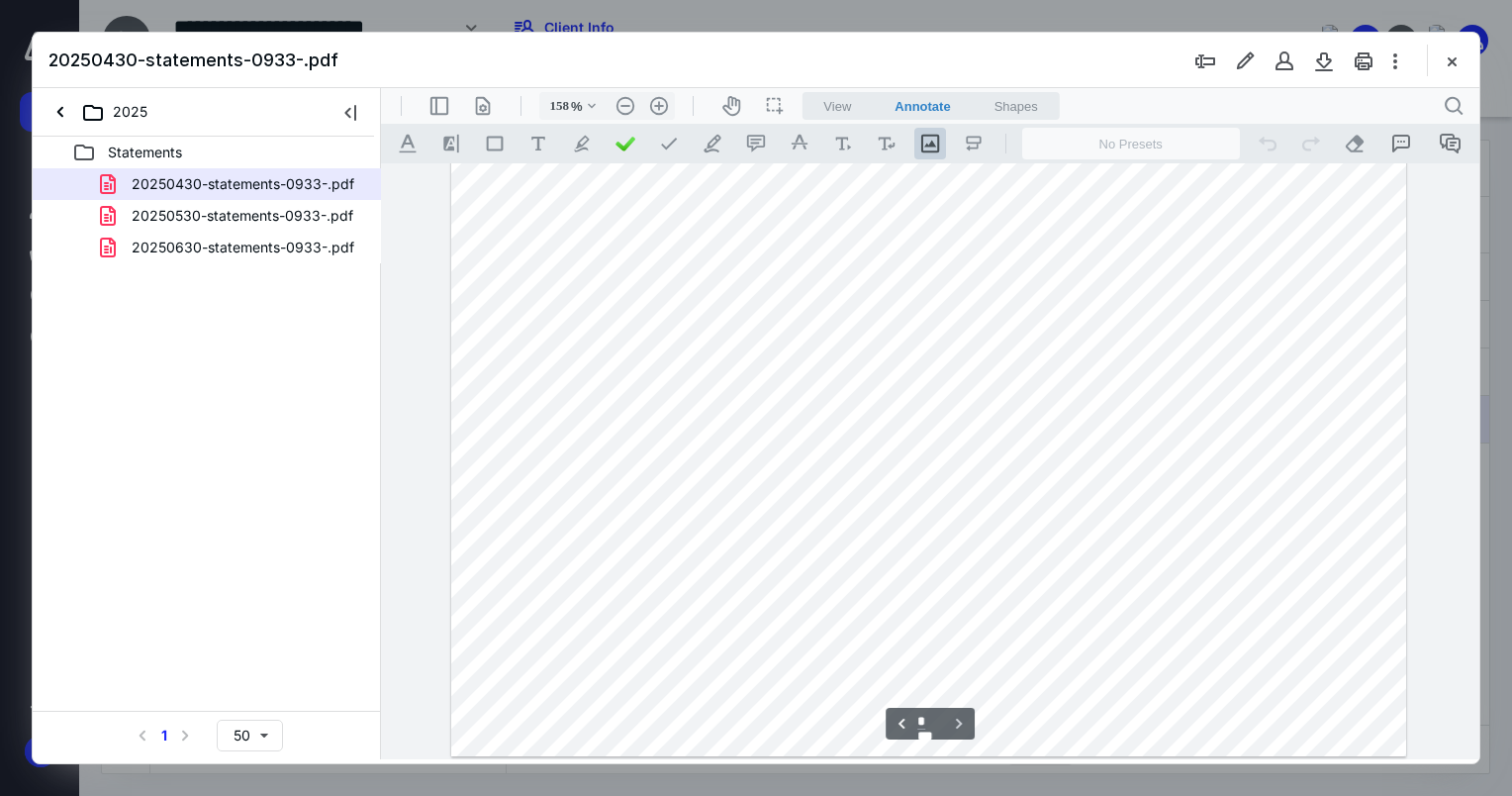 scroll, scrollTop: 1901, scrollLeft: 0, axis: vertical 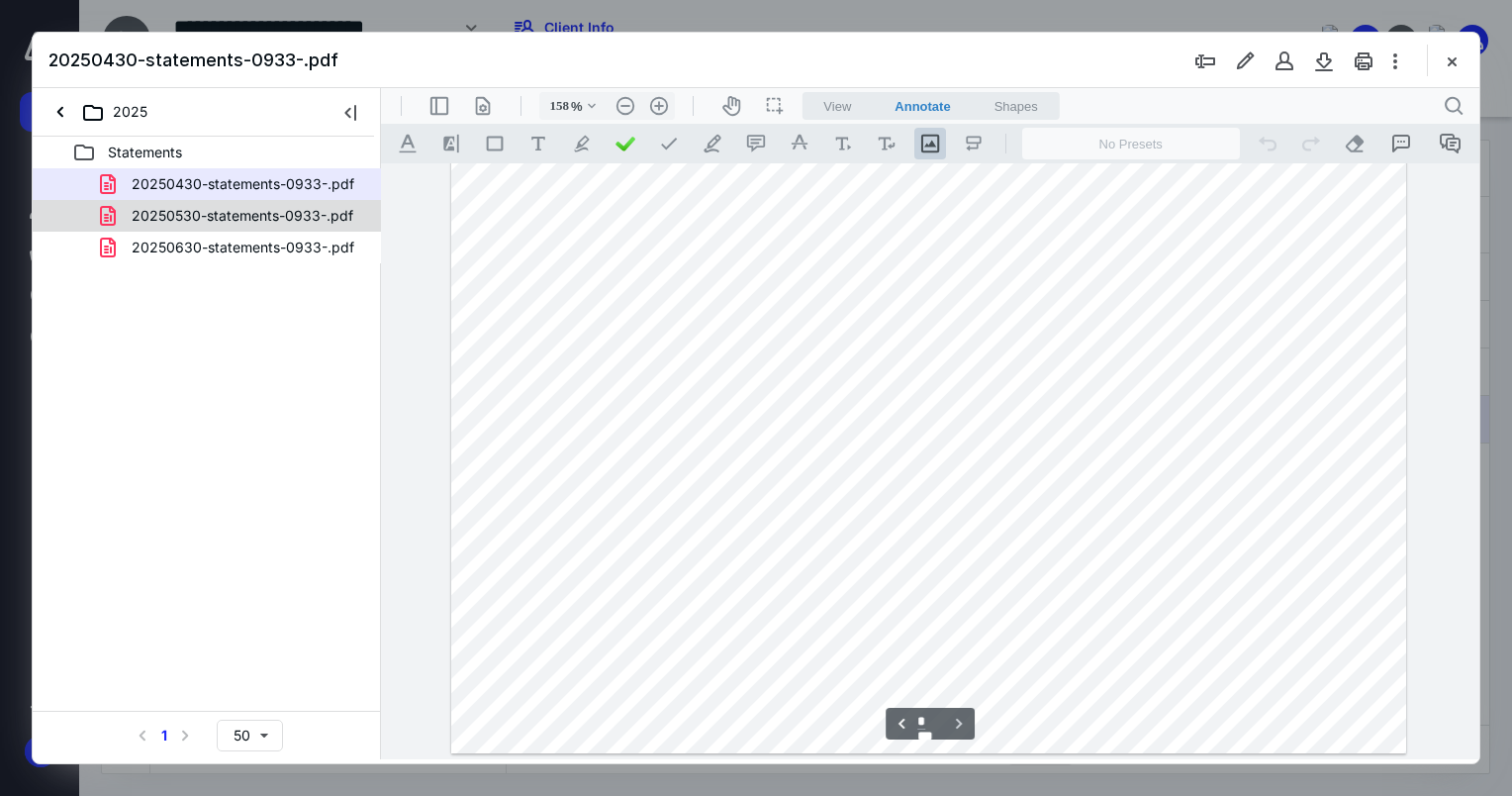 click on "20250430-statements-0933-.pdf 20250530-statements-0933-.pdf 20250630-statements-0933-.pdf" at bounding box center (207, 216) 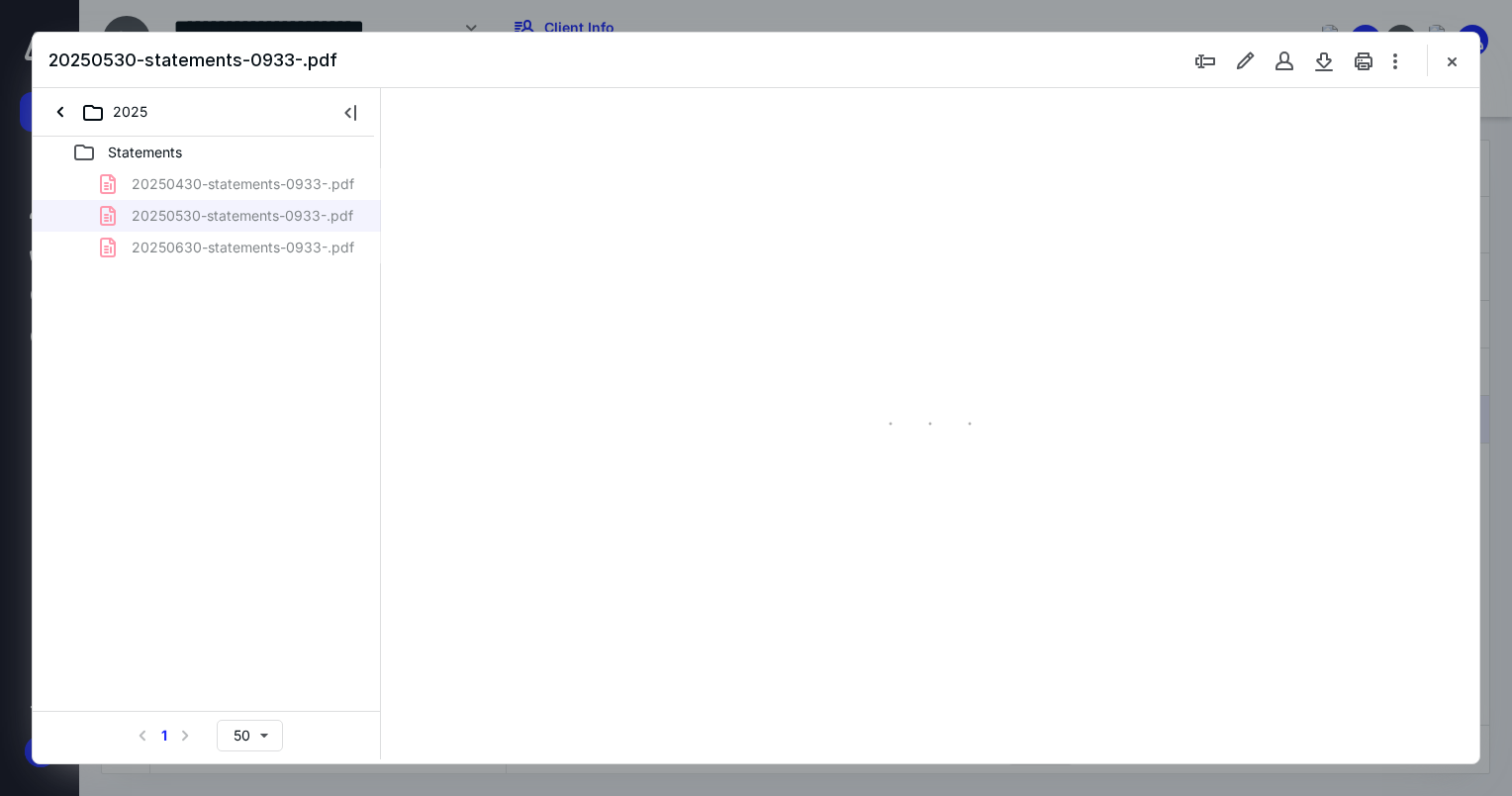 scroll, scrollTop: 78, scrollLeft: 0, axis: vertical 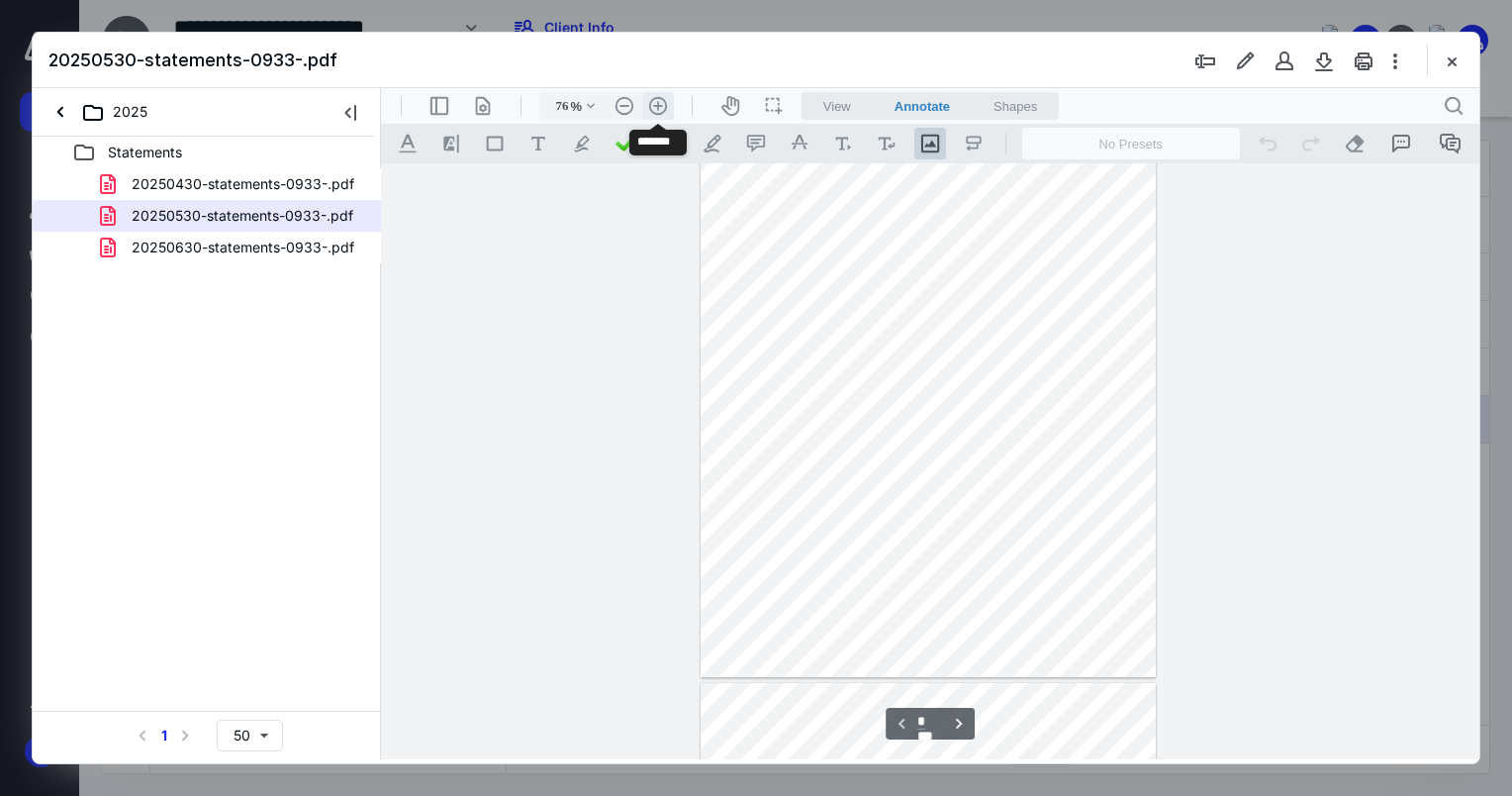 click on ".cls-1{fill:#abb0c4;} icon - header - zoom - in - line" at bounding box center [658, 106] 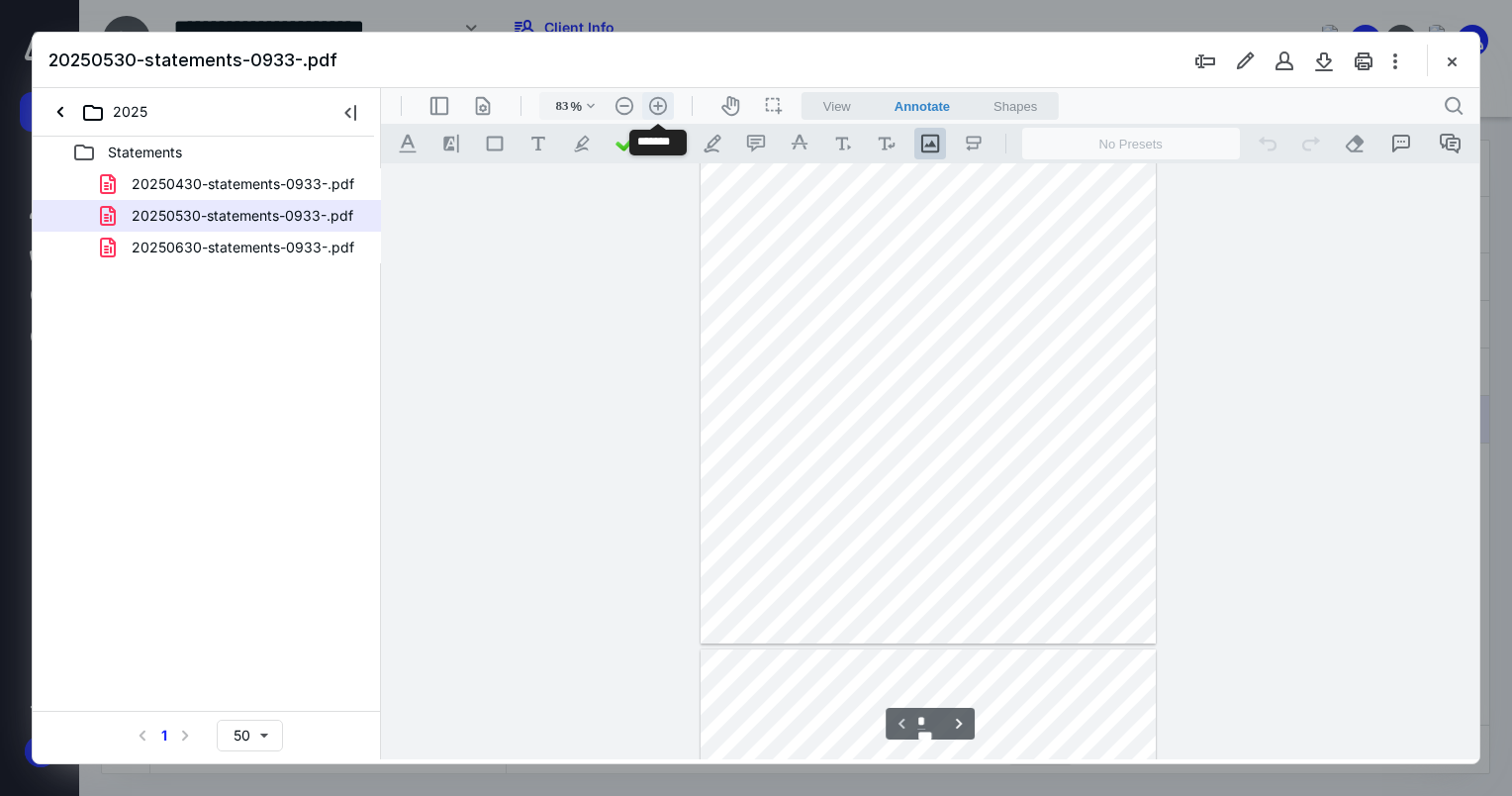 click on ".cls-1{fill:#abb0c4;} icon - header - zoom - in - line" at bounding box center [658, 106] 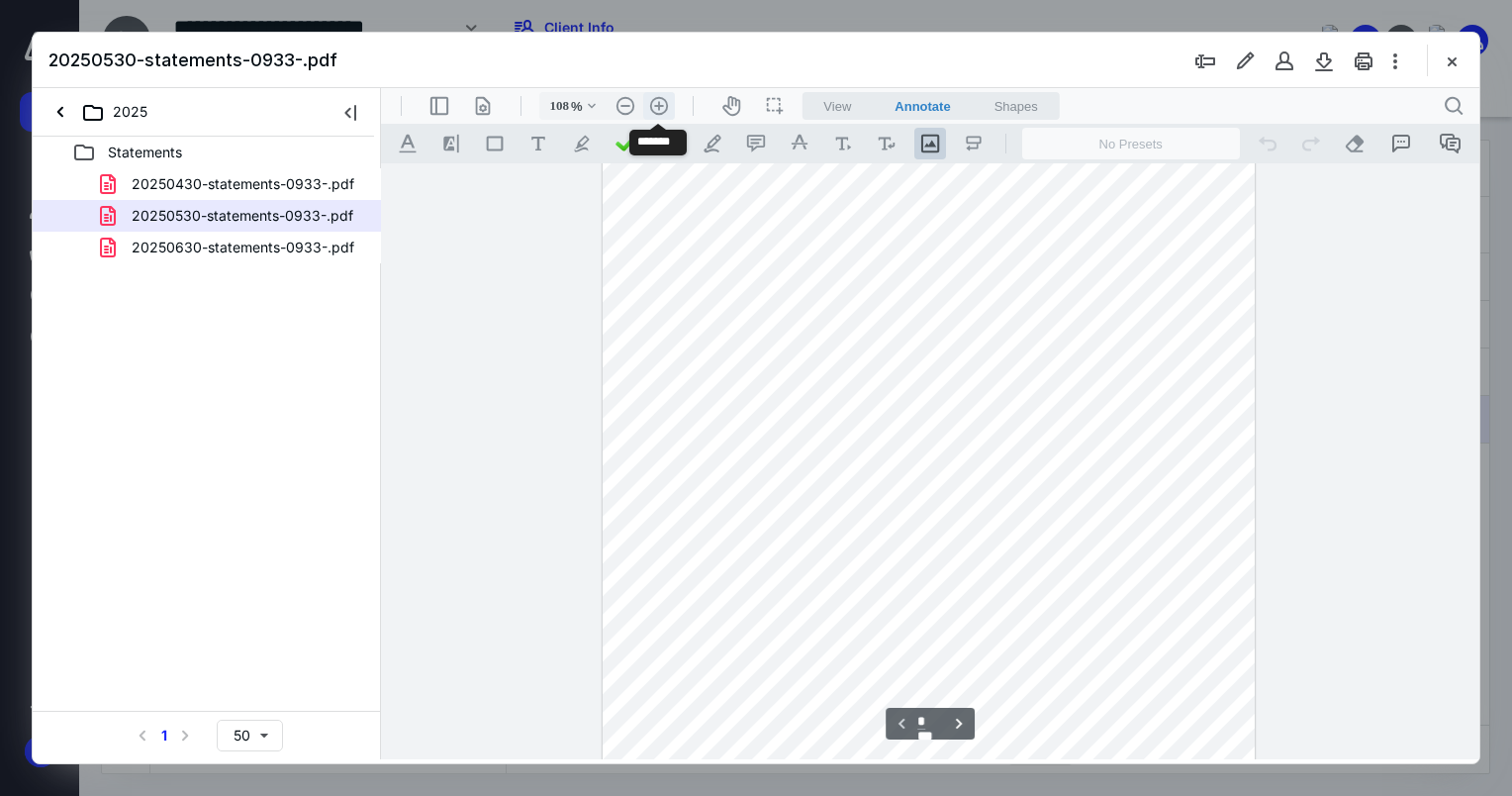 click on ".cls-1{fill:#abb0c4;} icon - header - zoom - in - line" at bounding box center (659, 106) 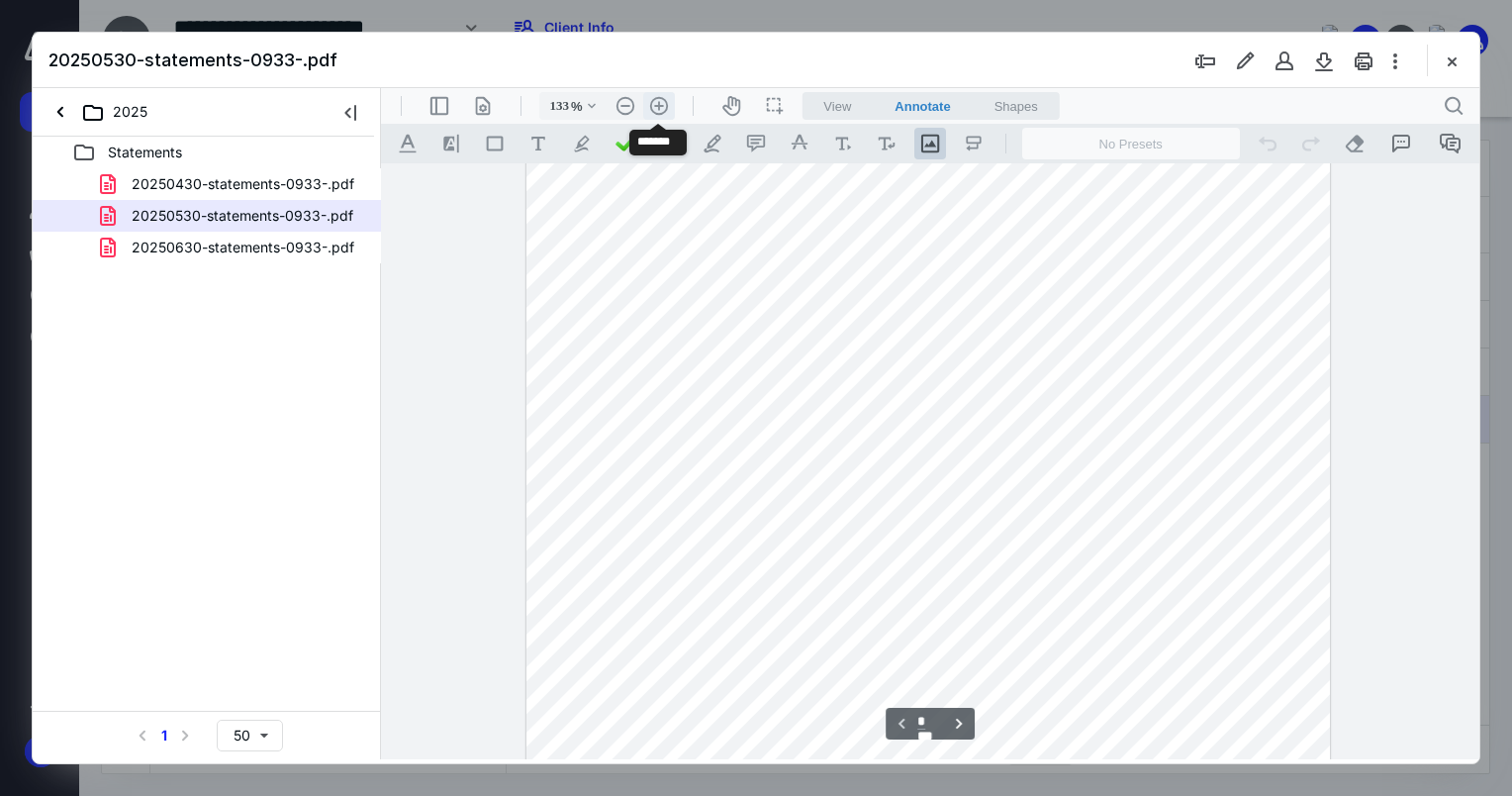 click on ".cls-1{fill:#abb0c4;} icon - header - zoom - in - line" at bounding box center [659, 106] 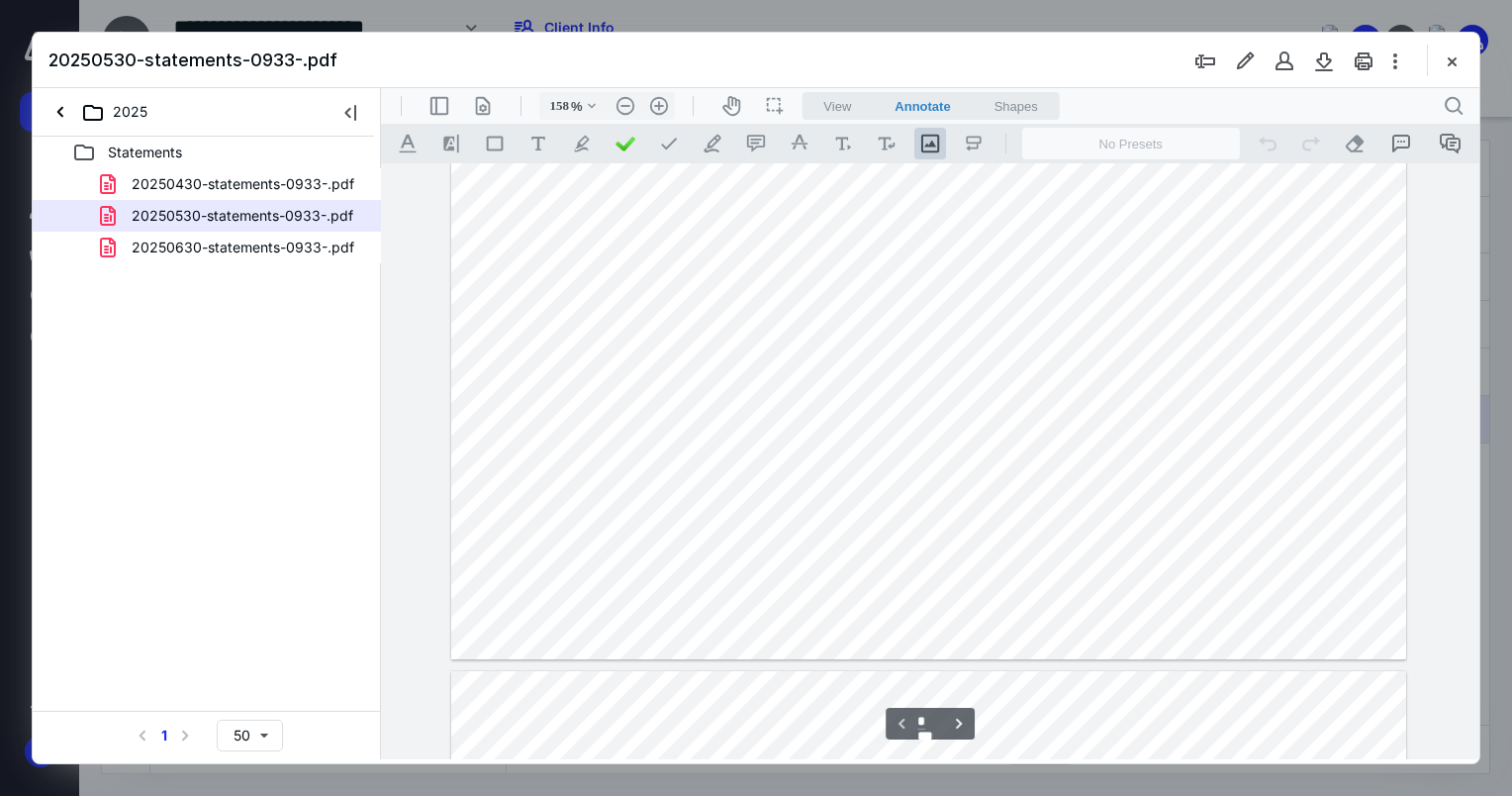 type on "*" 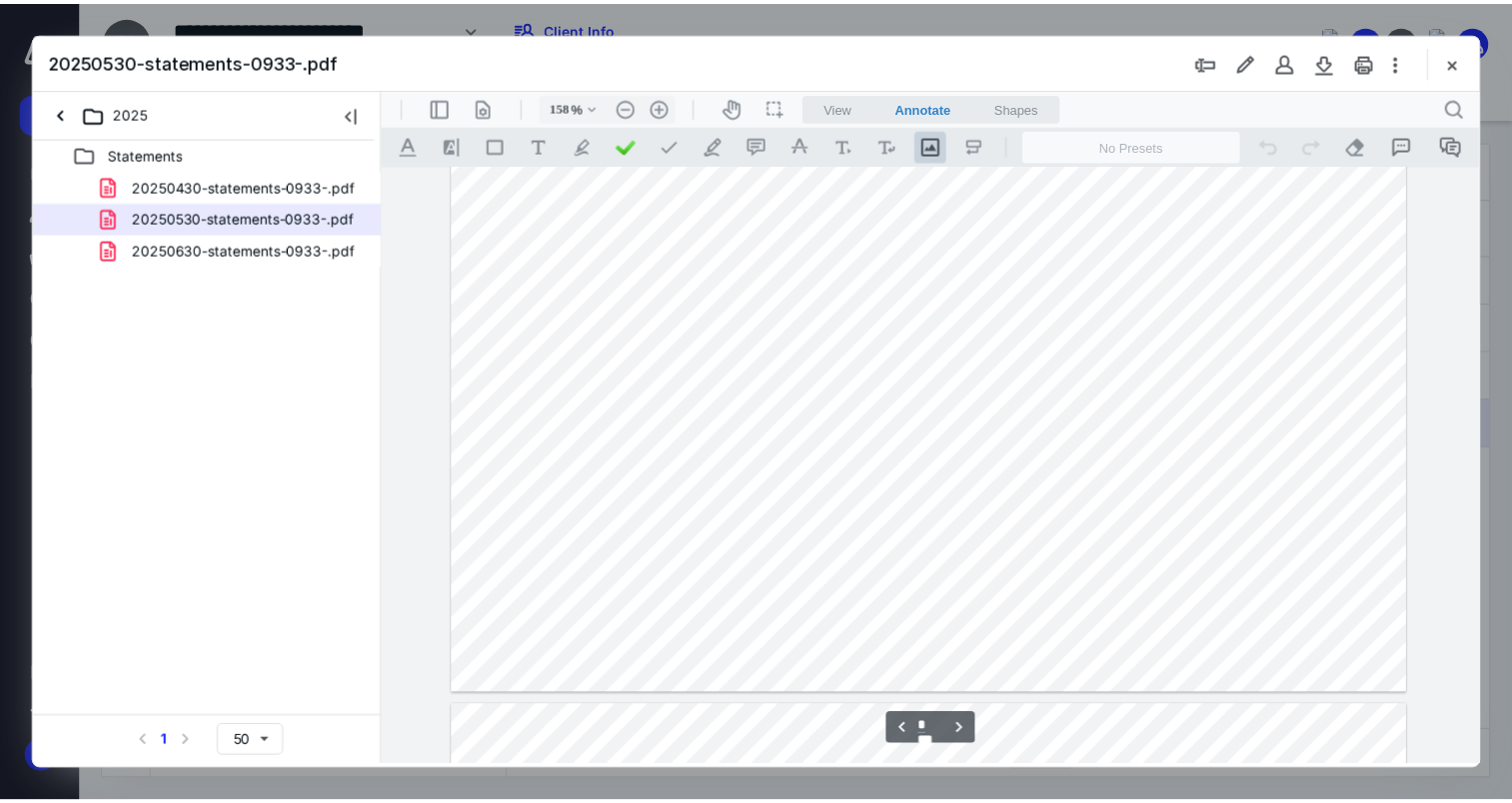 scroll, scrollTop: 1952, scrollLeft: 0, axis: vertical 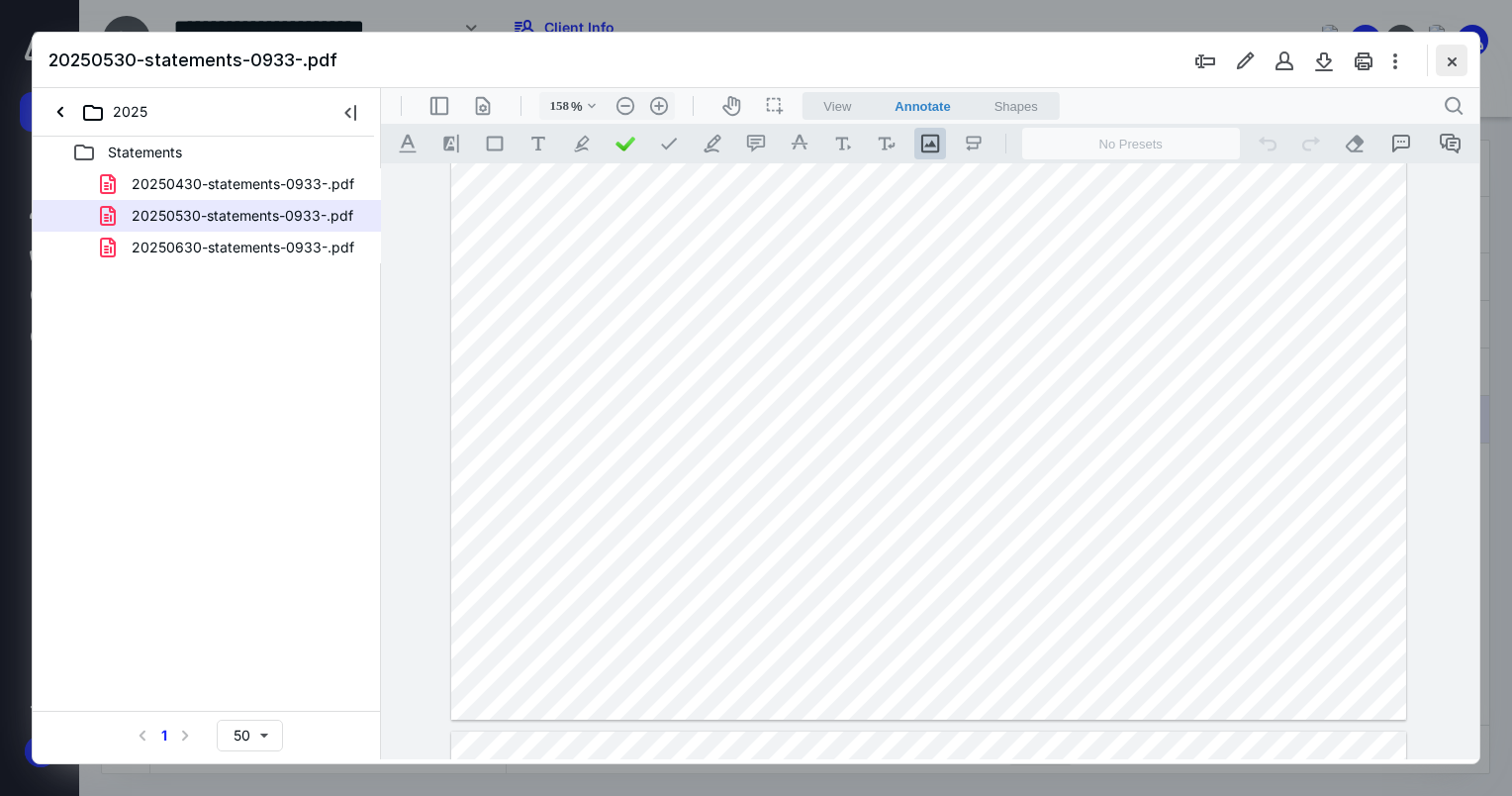 click at bounding box center (1452, 60) 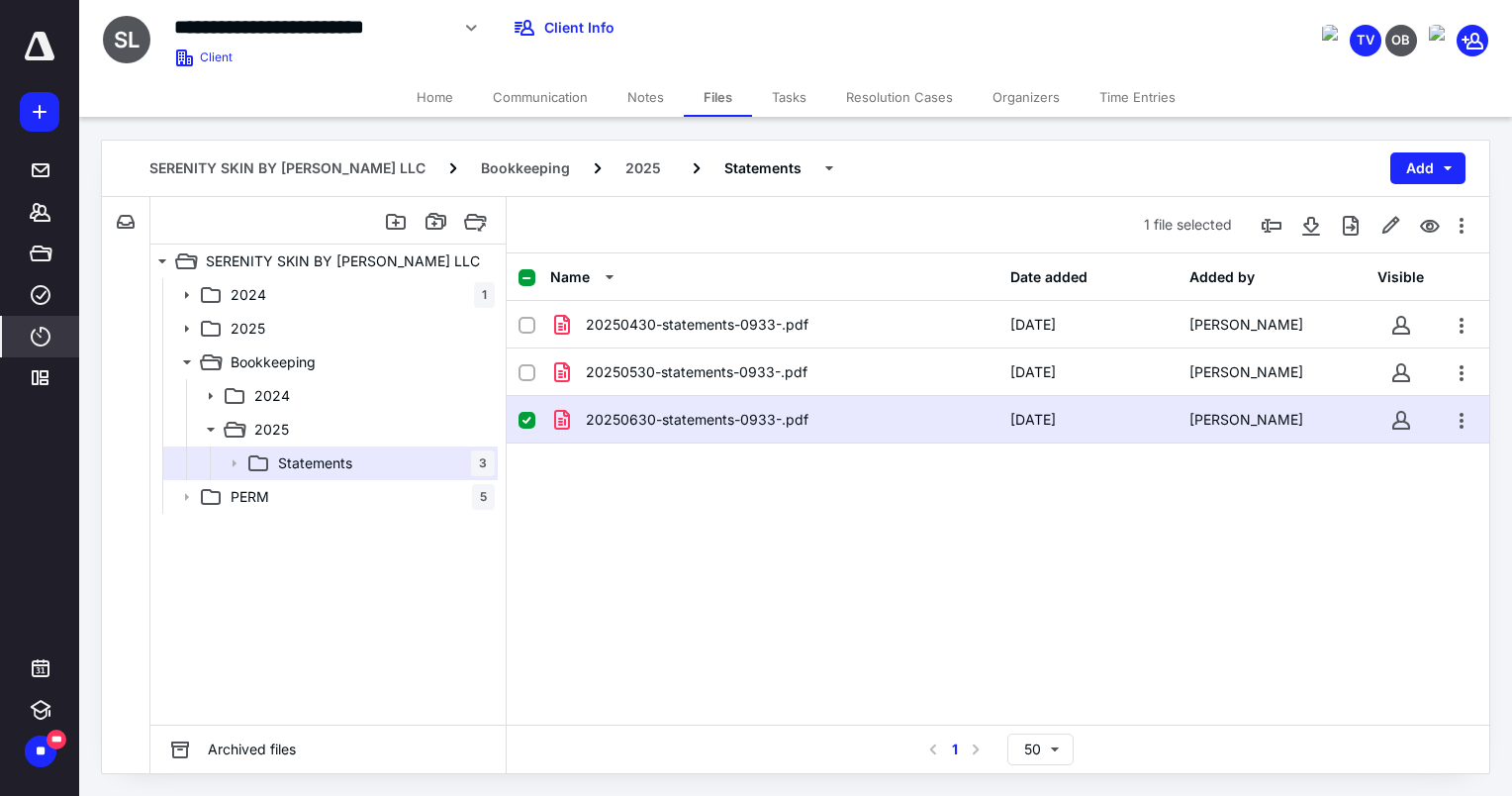 click on "****" at bounding box center (41, 337) 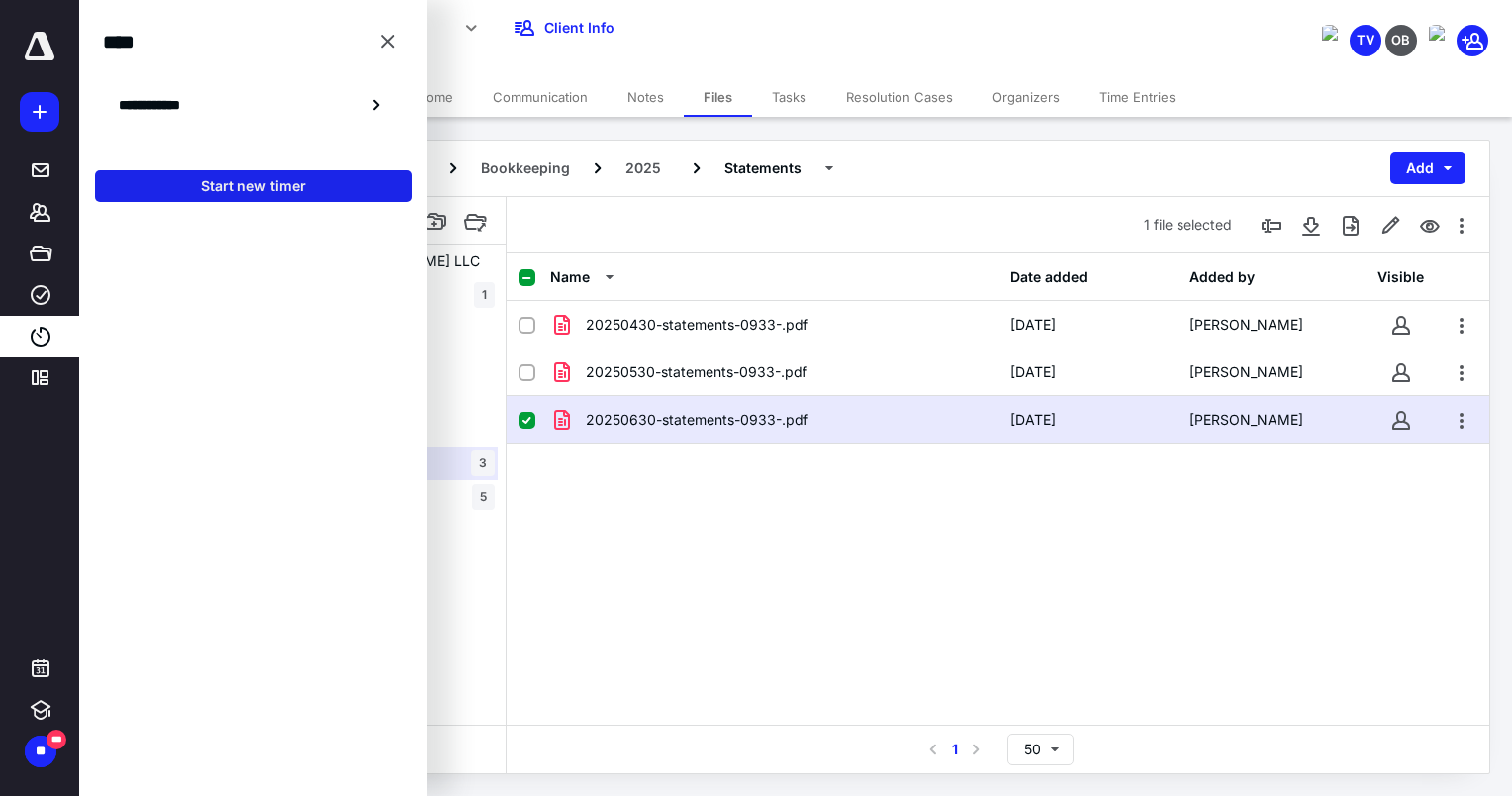 click on "Start new timer" at bounding box center [253, 186] 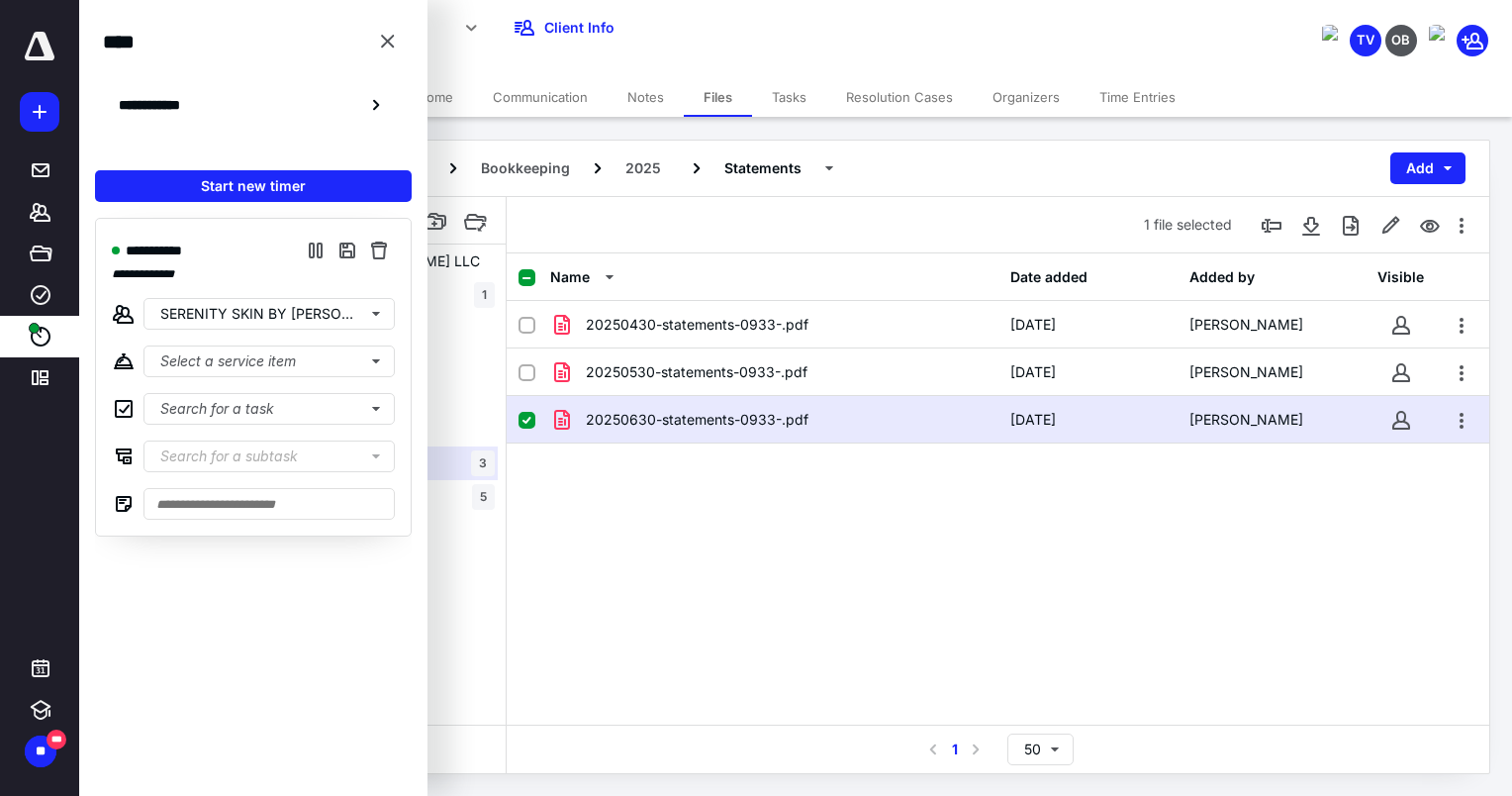 click on "1 file selected" at bounding box center (997, 225) 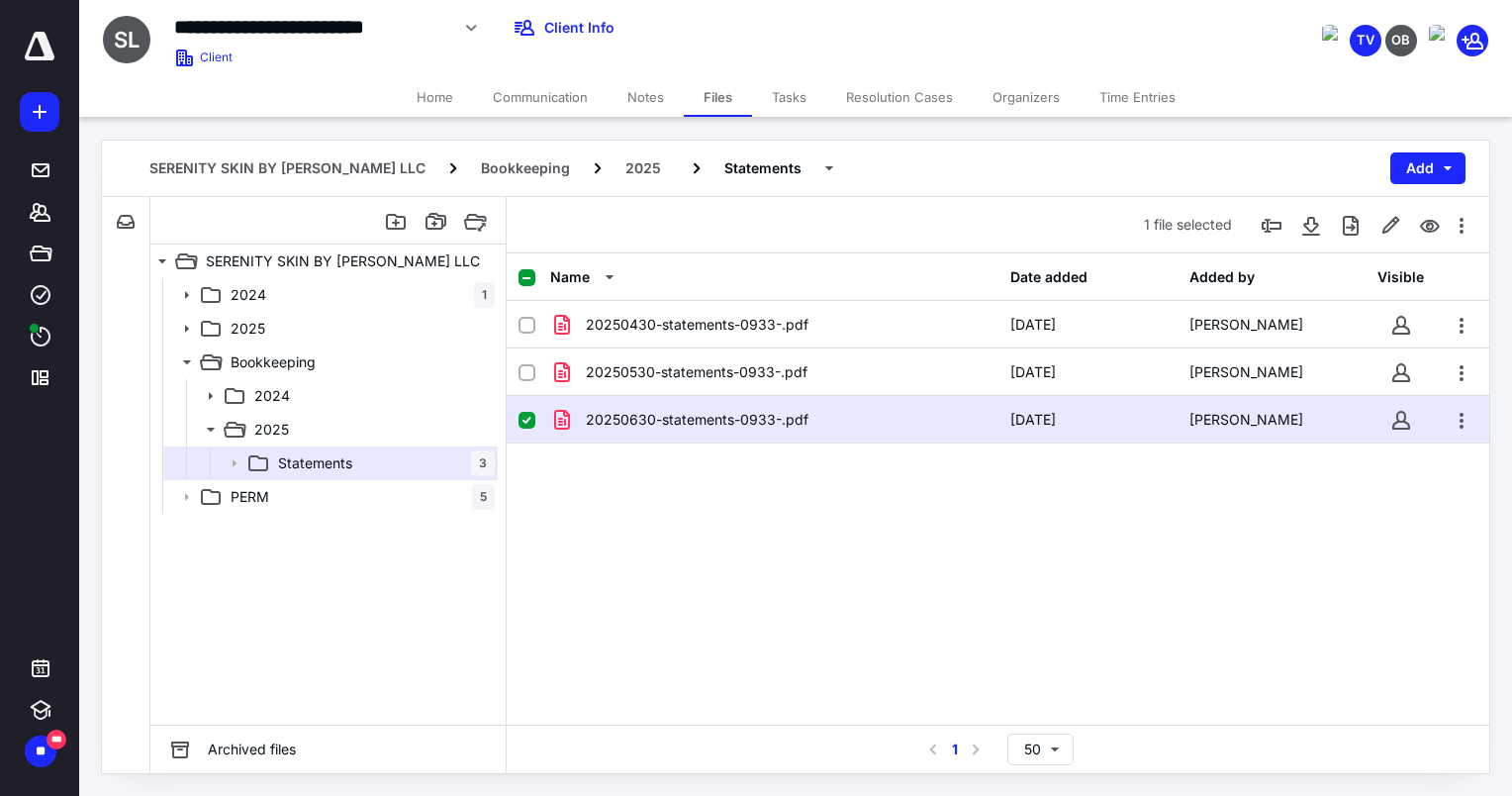 click on "Home" at bounding box center (434, 97) 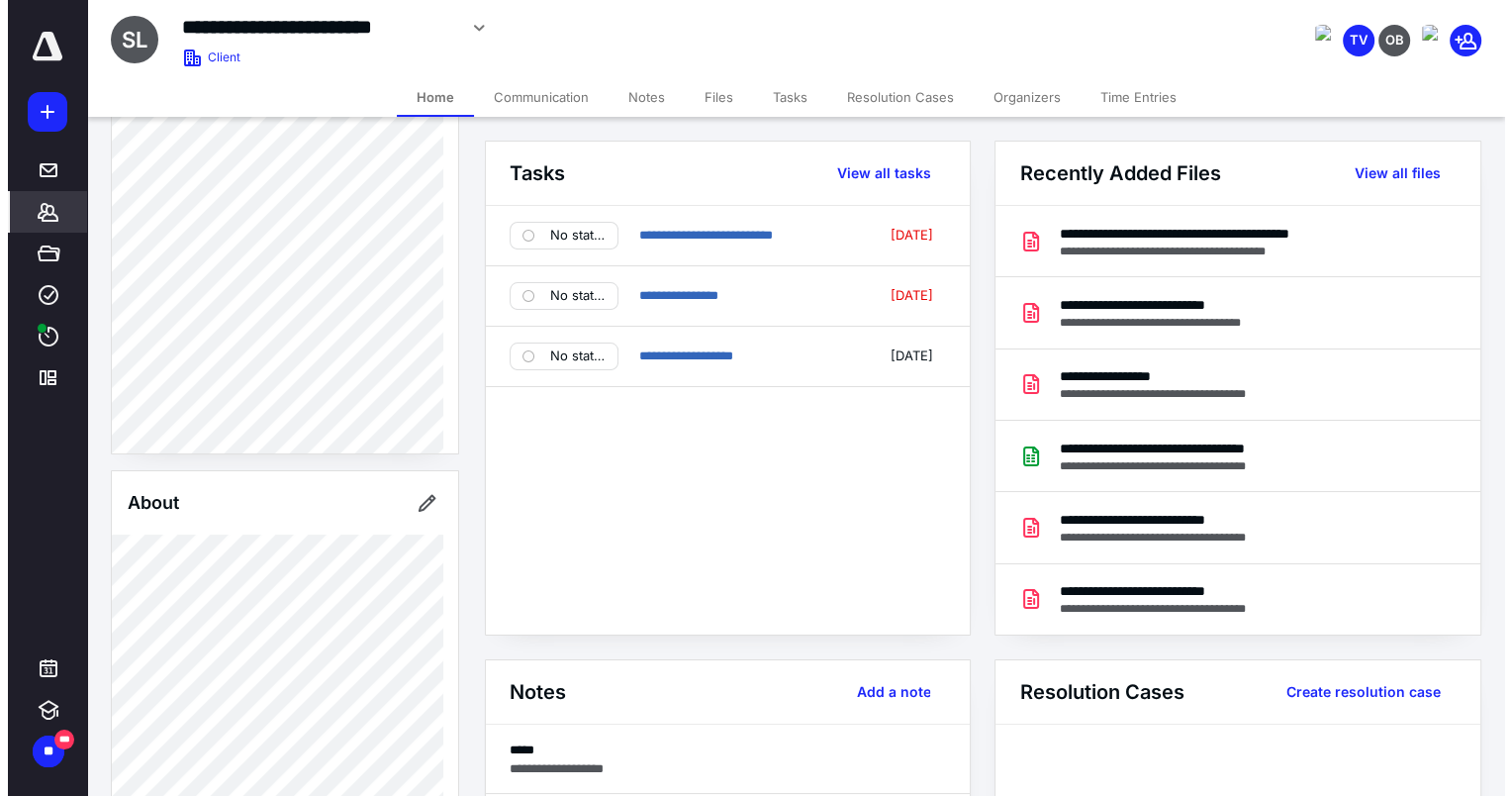 scroll, scrollTop: 198, scrollLeft: 0, axis: vertical 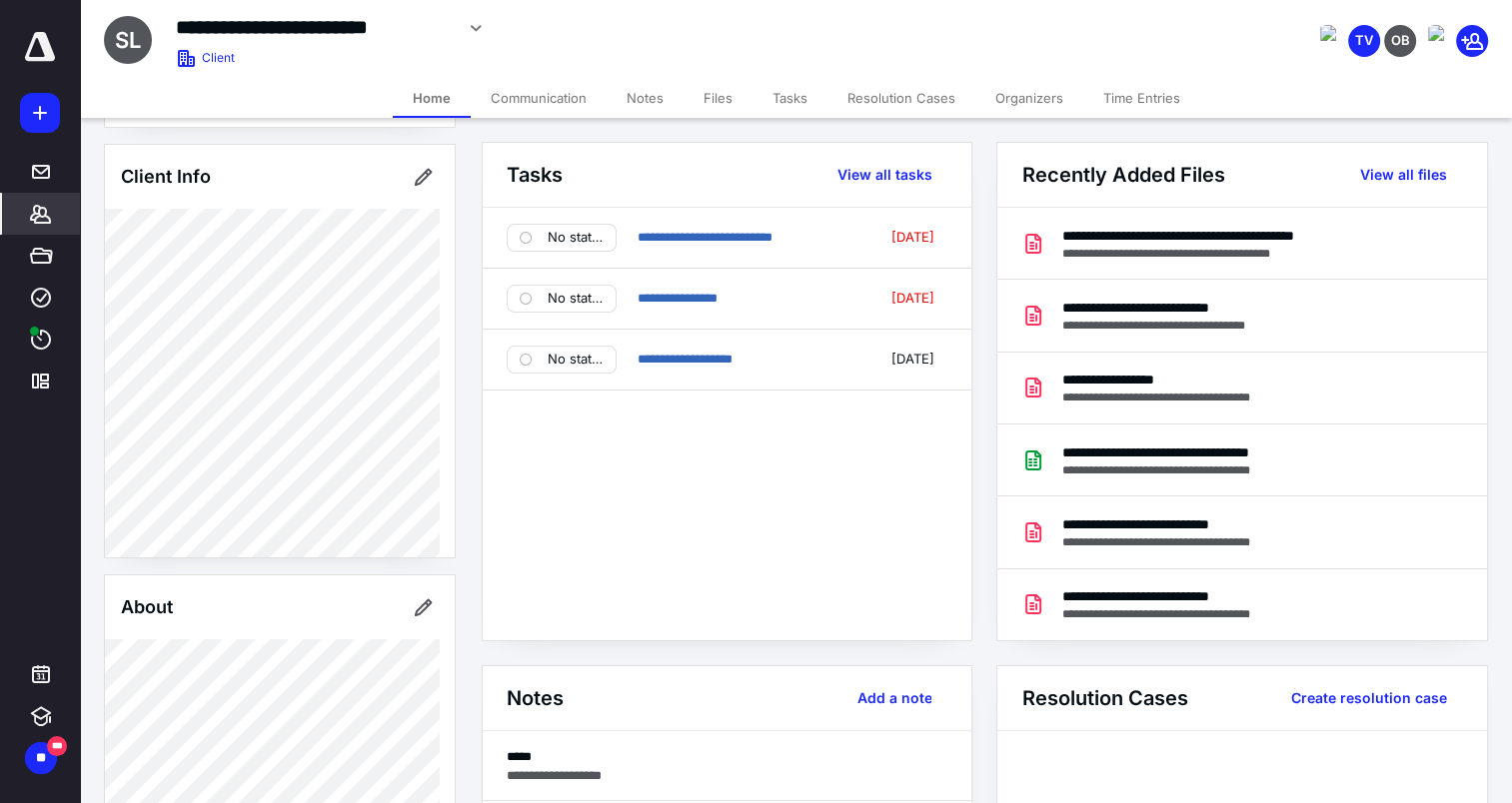 click on "Files" at bounding box center (718, 98) 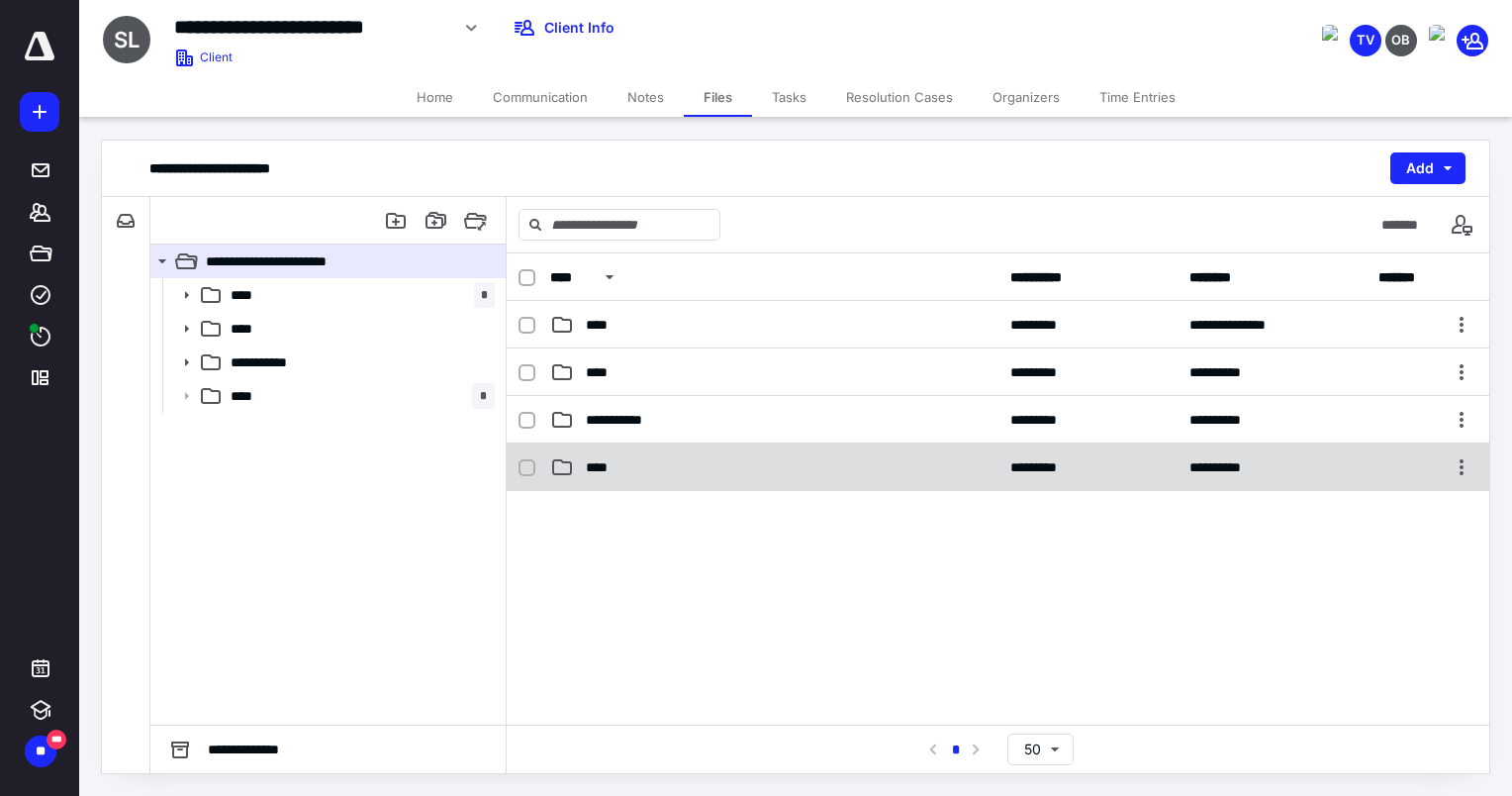 click on "****" at bounding box center [774, 467] 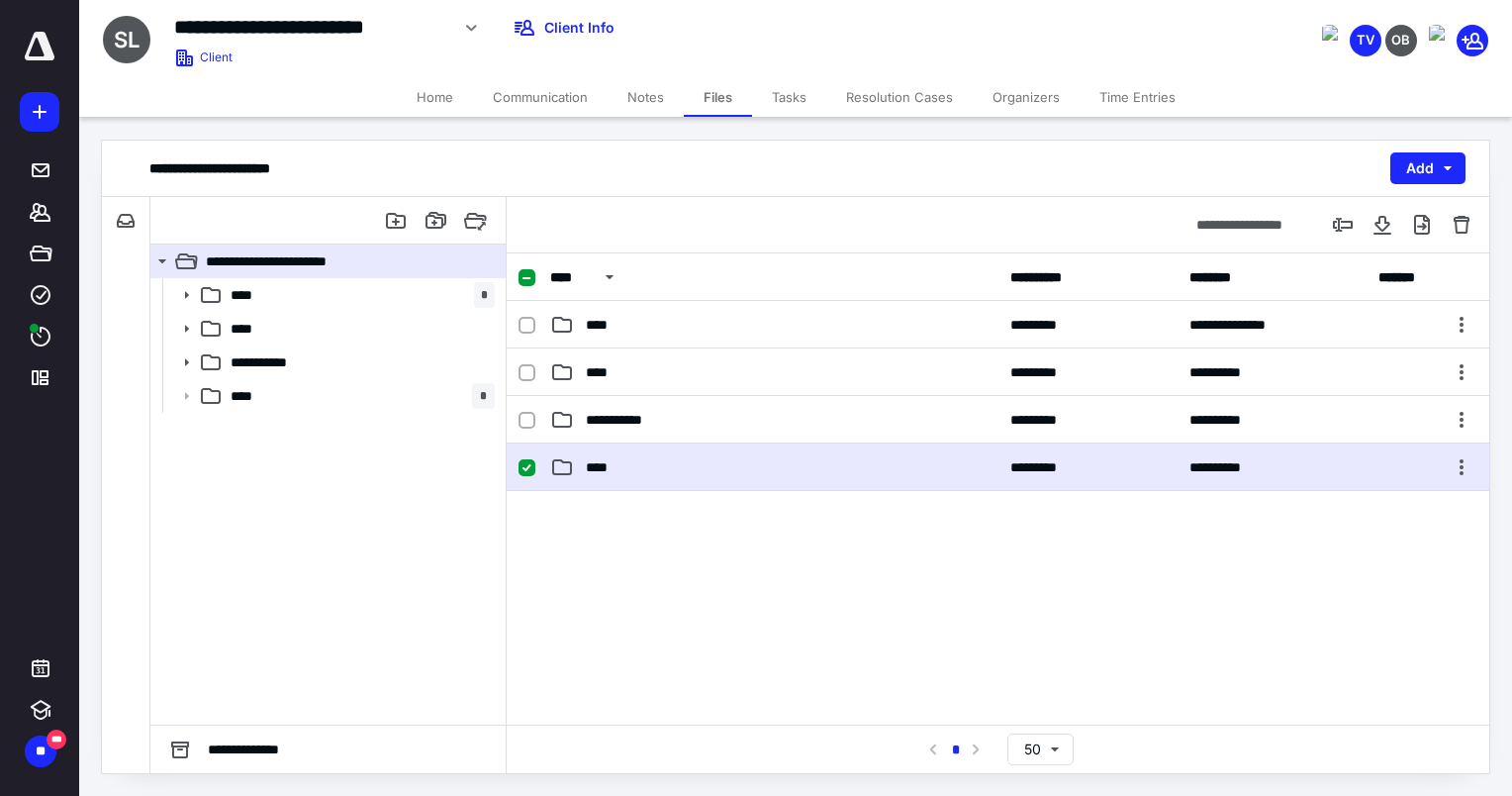 click on "****" at bounding box center [774, 467] 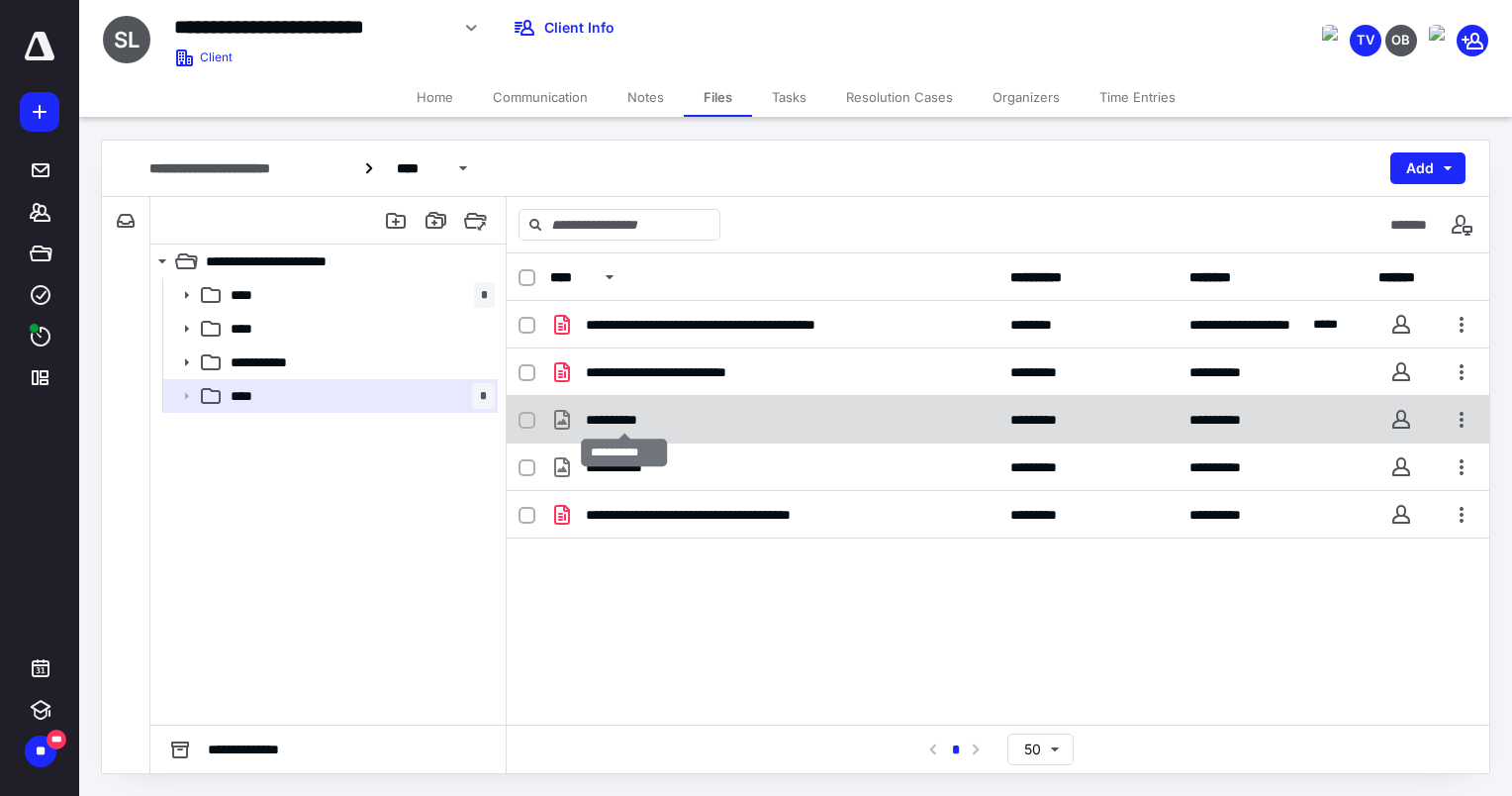 click on "**********" at bounding box center [624, 420] 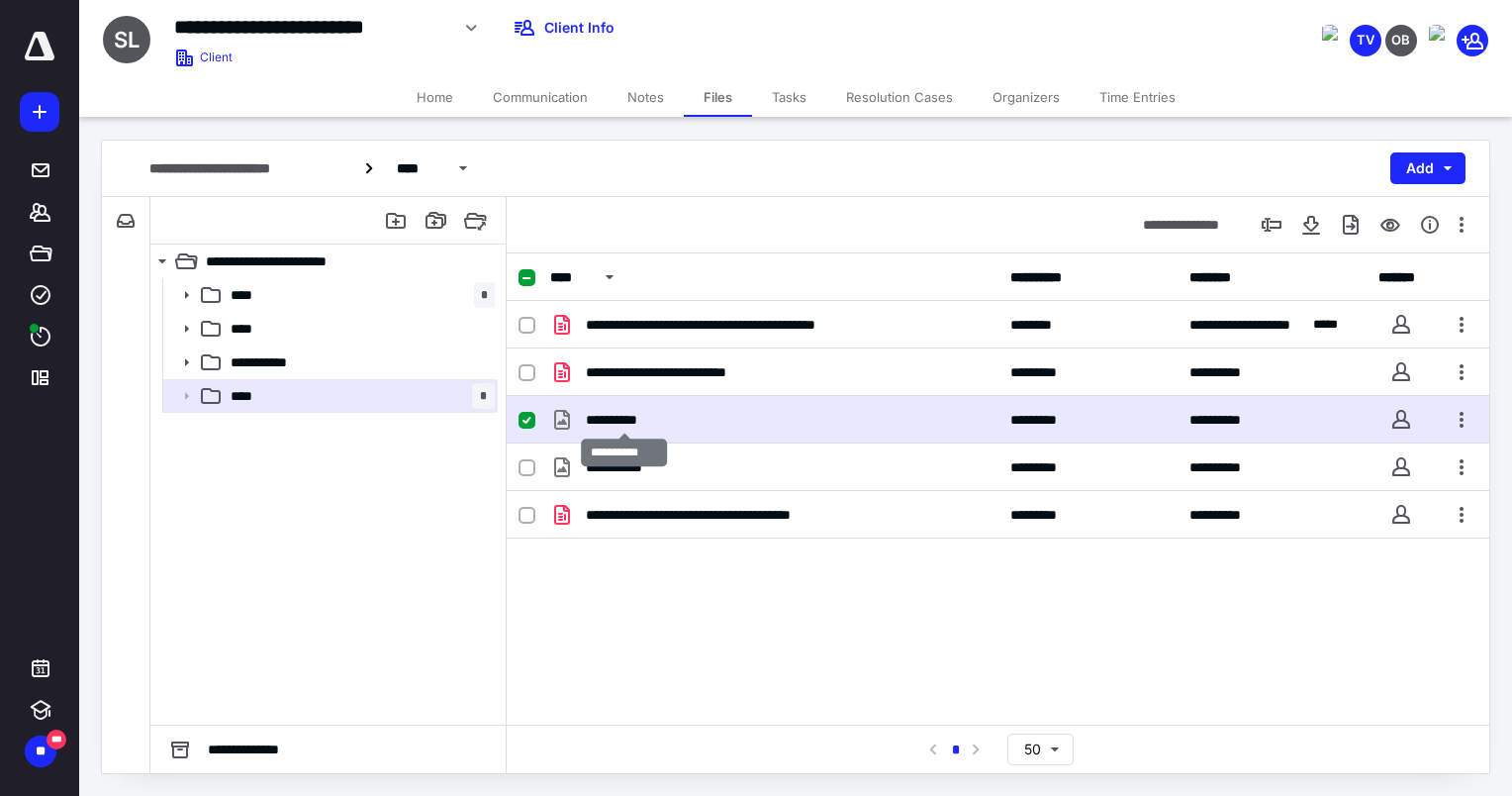 click on "**********" at bounding box center [624, 420] 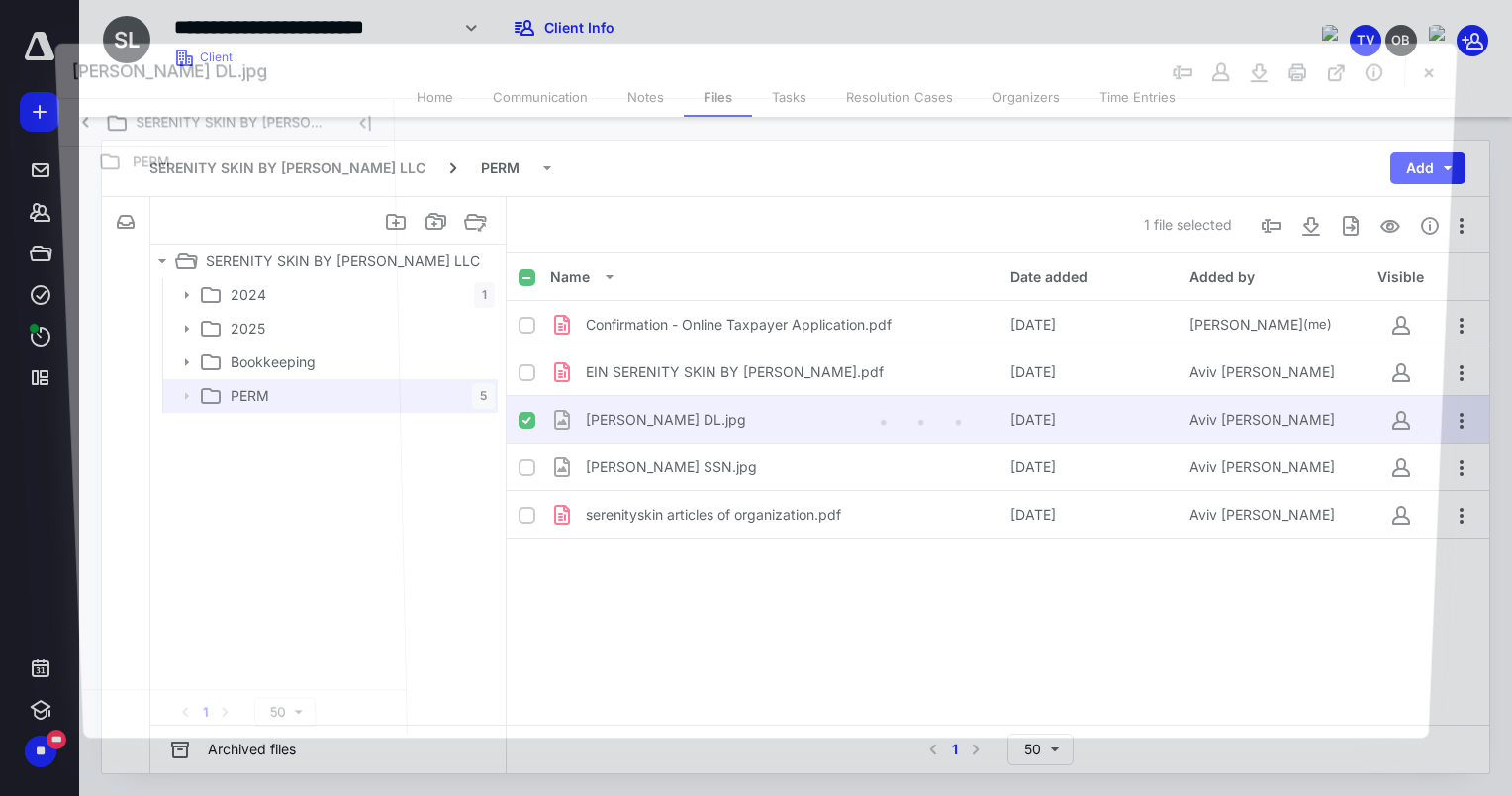 click at bounding box center [923, 416] 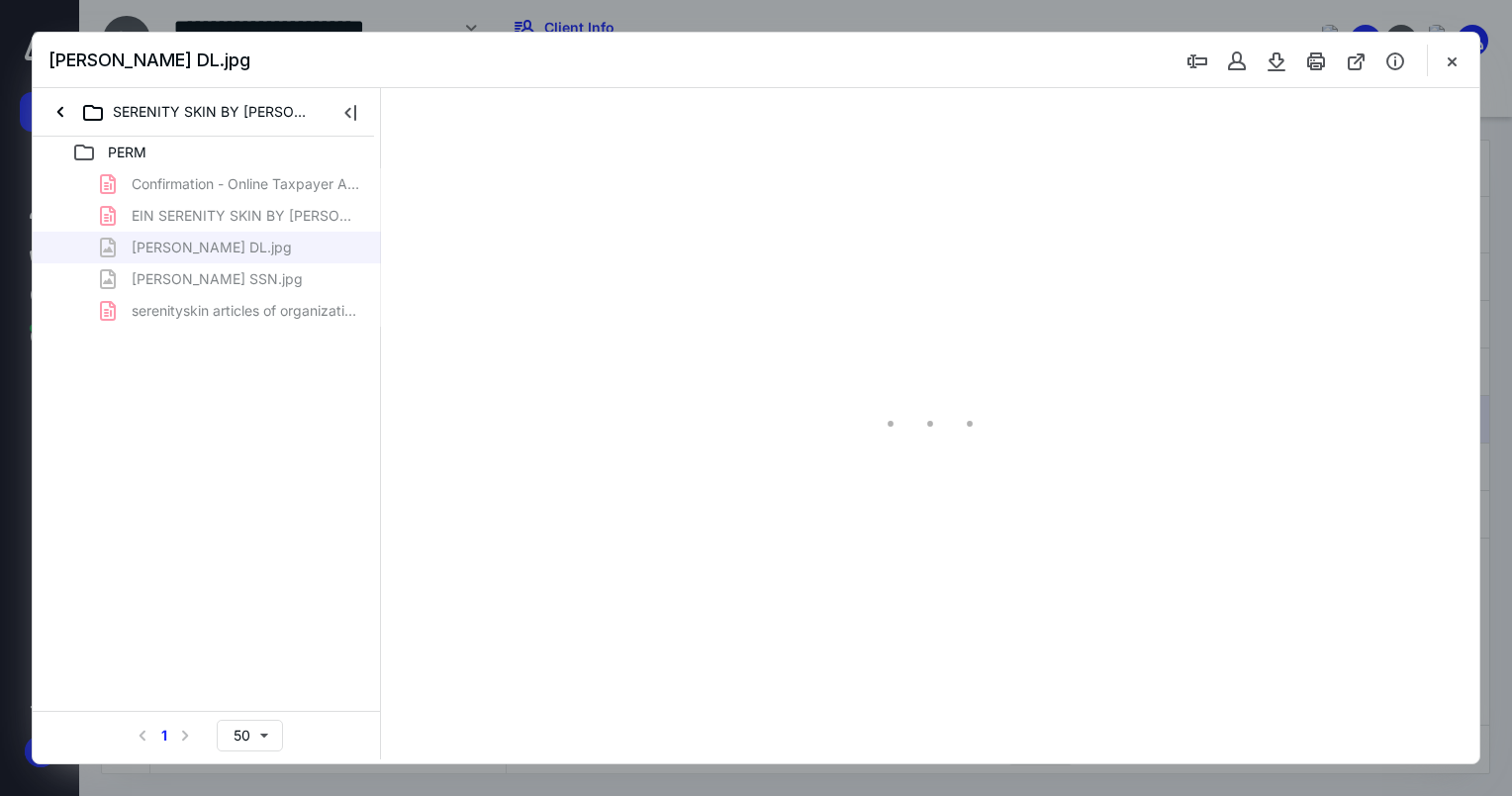 scroll, scrollTop: 0, scrollLeft: 0, axis: both 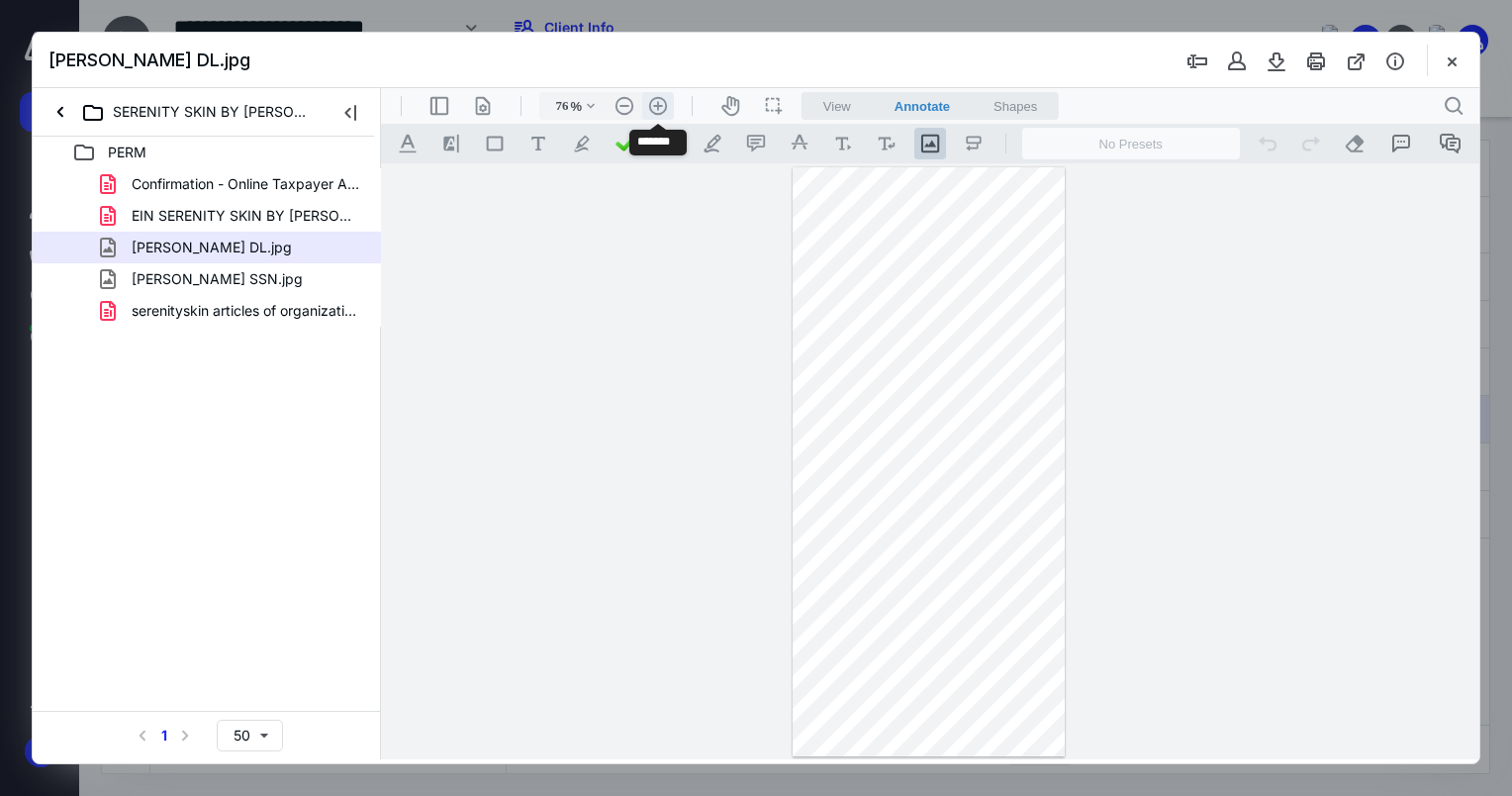 click on ".cls-1{fill:#abb0c4;} icon - header - zoom - in - line" at bounding box center [658, 106] 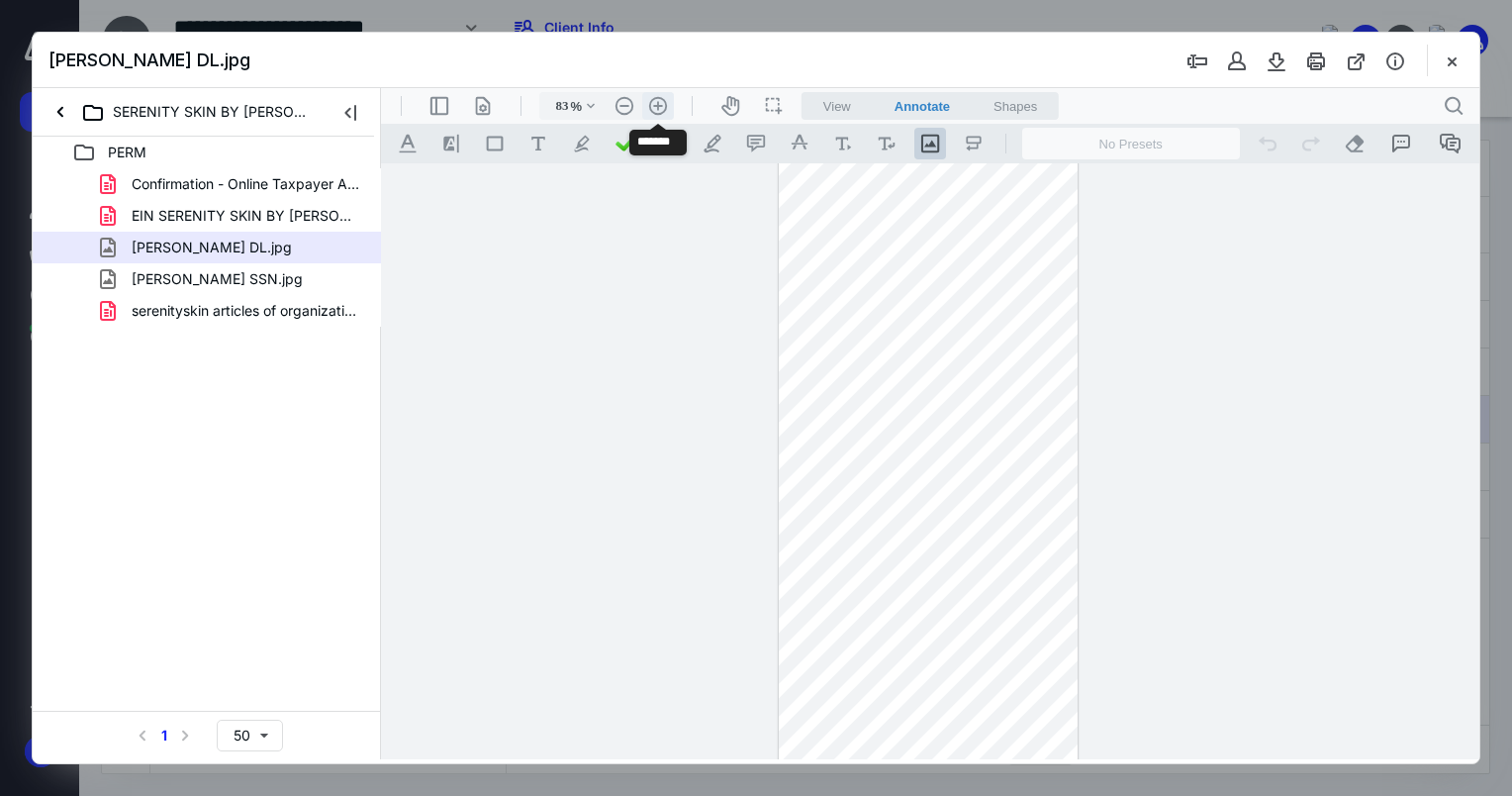 click on ".cls-1{fill:#abb0c4;} icon - header - zoom - in - line" at bounding box center [658, 106] 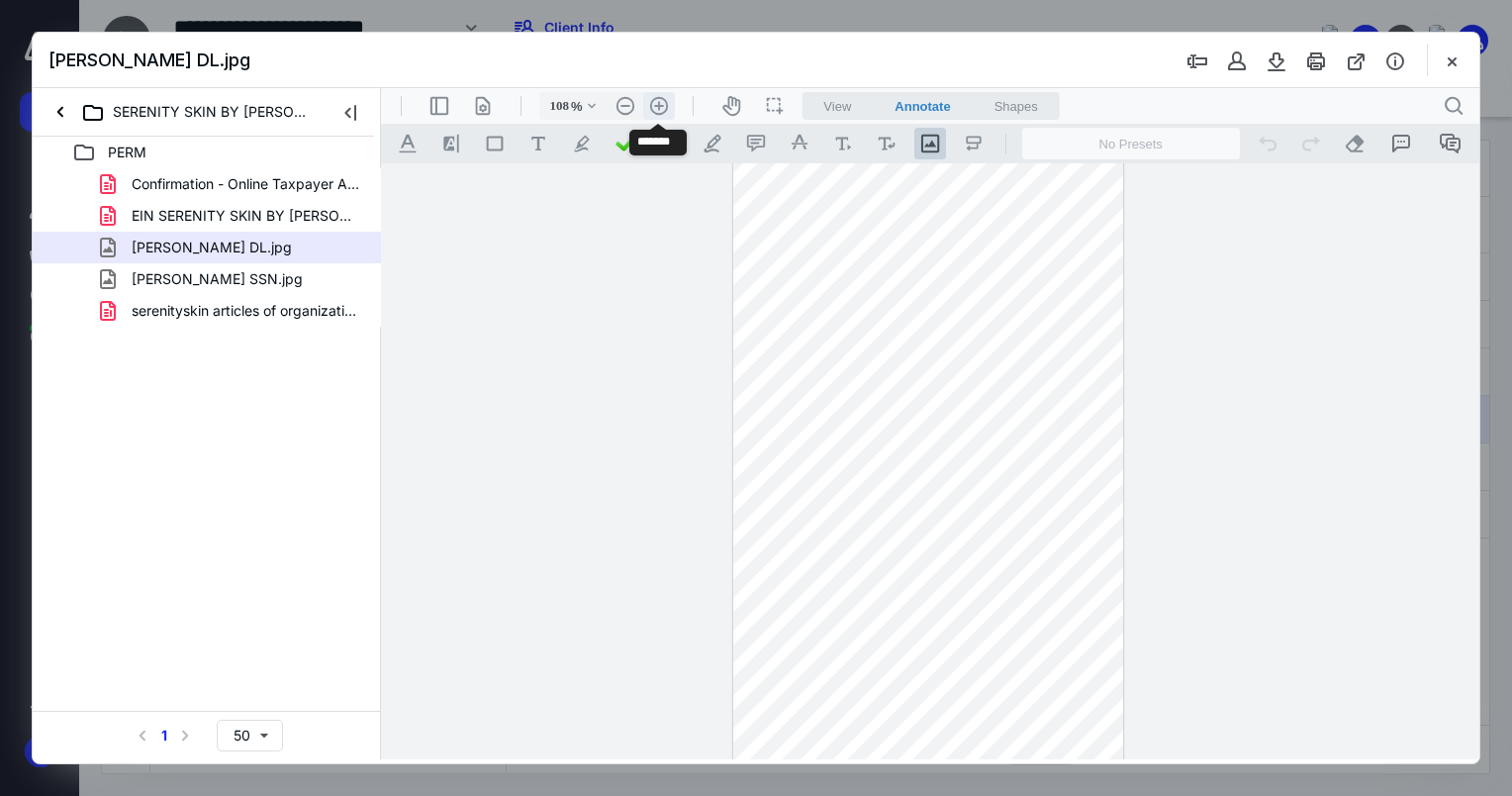click on ".cls-1{fill:#abb0c4;} icon - header - zoom - in - line" at bounding box center (659, 106) 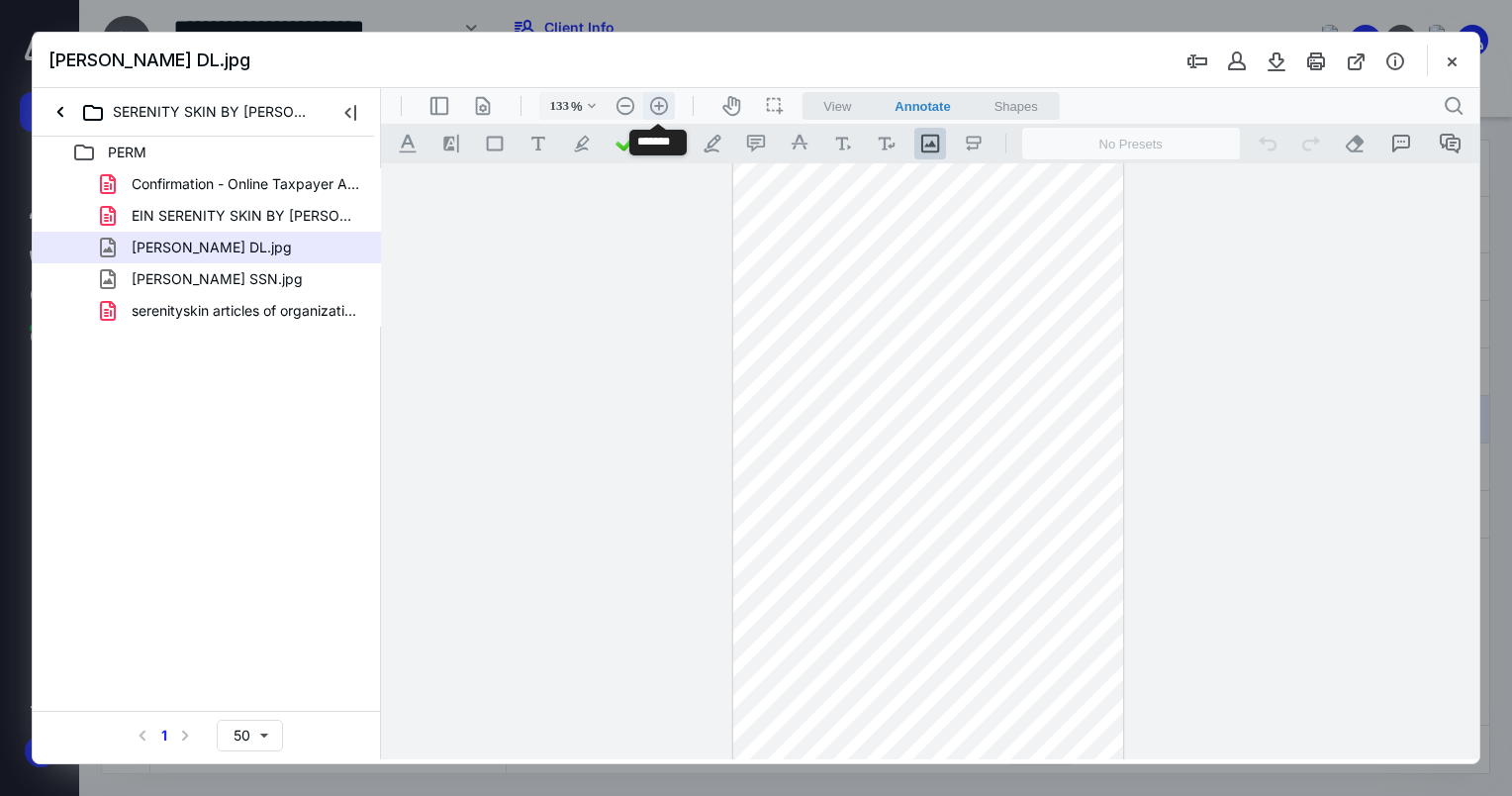 scroll, scrollTop: 197, scrollLeft: 0, axis: vertical 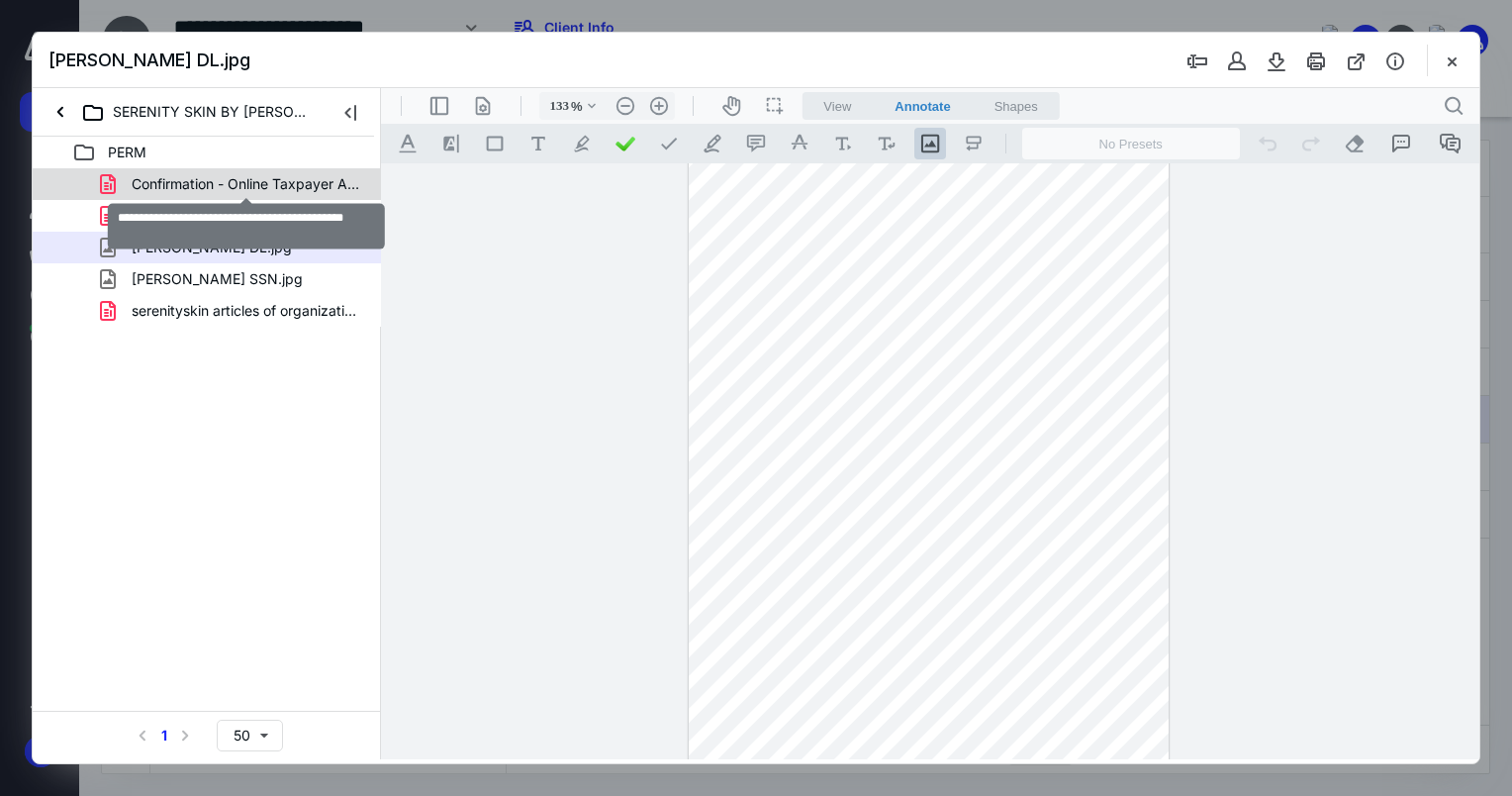 click on "Confirmation - Online Taxpayer Application.pdf" at bounding box center (246, 184) 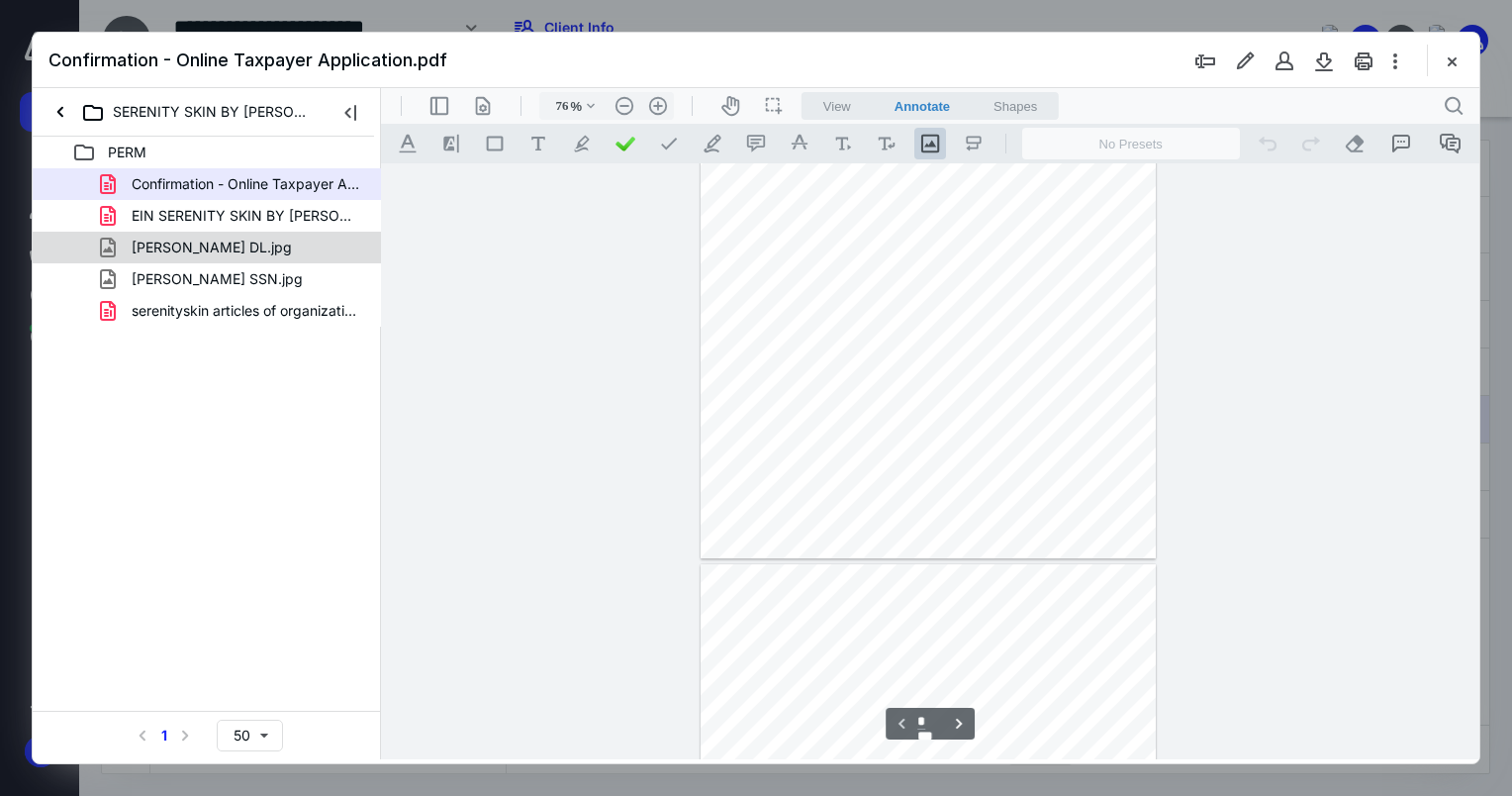 scroll, scrollTop: 0, scrollLeft: 0, axis: both 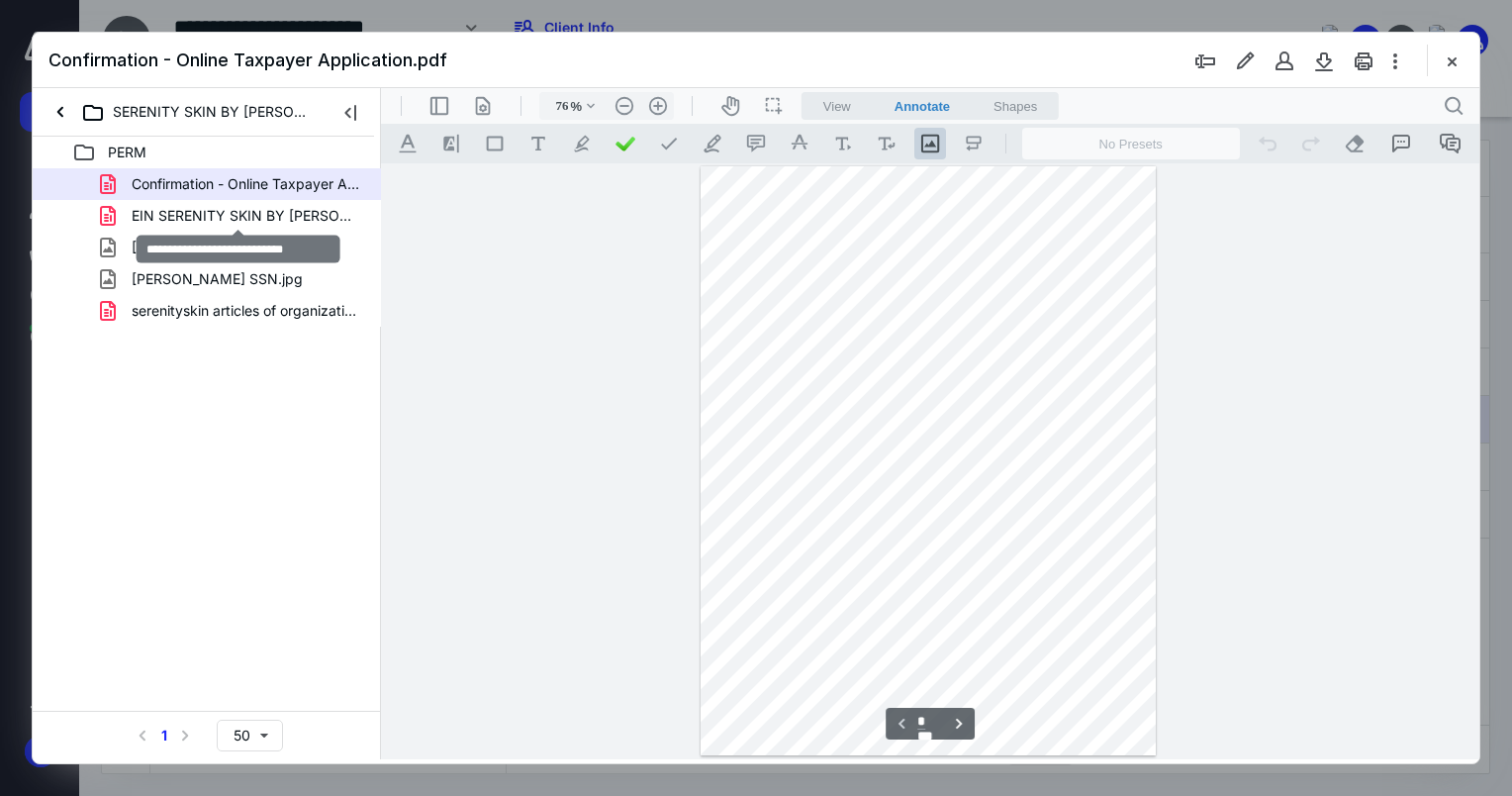 click on "EIN SERENITY SKIN BY [PERSON_NAME].pdf" at bounding box center [246, 216] 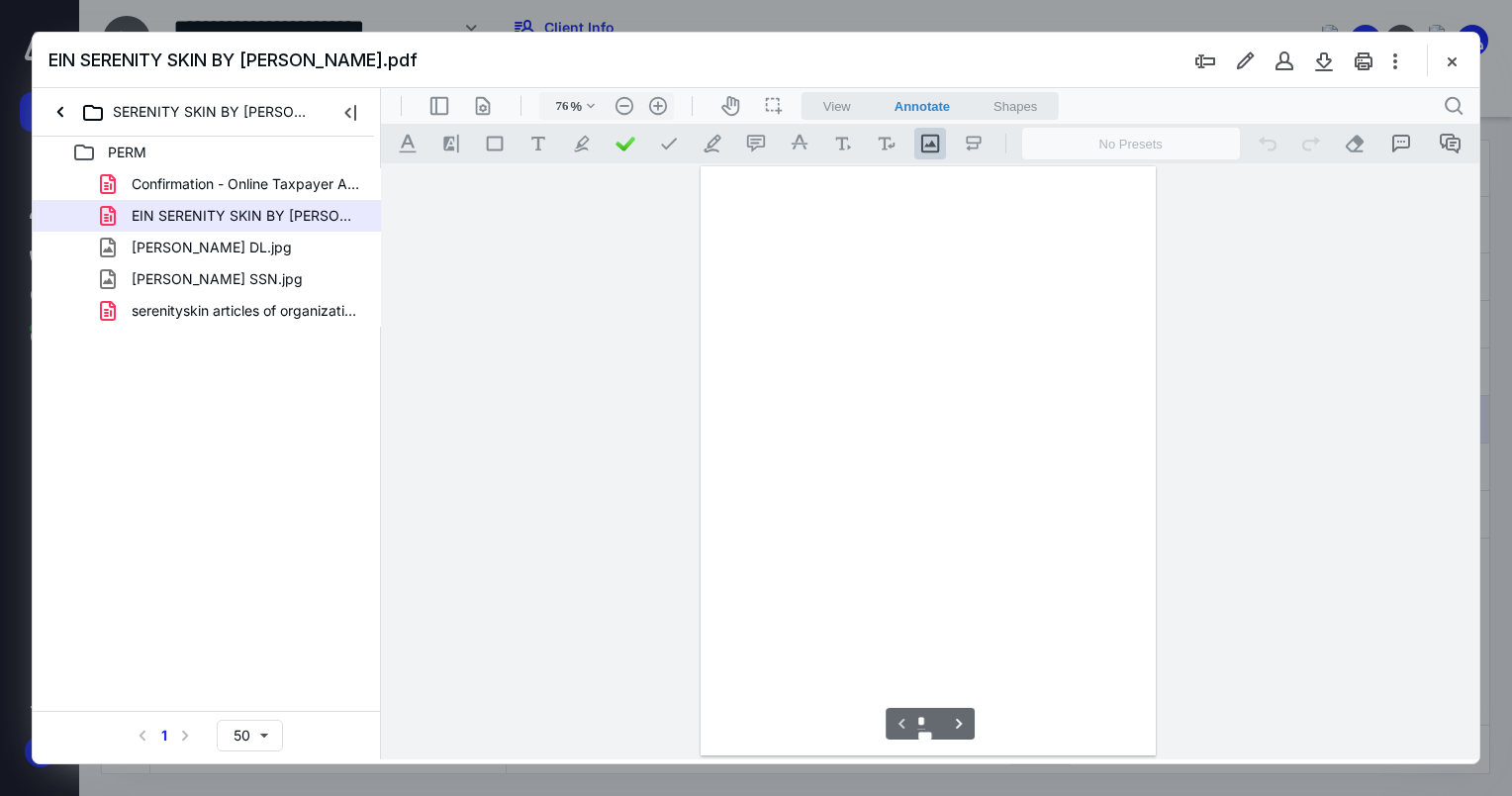 scroll, scrollTop: 78, scrollLeft: 0, axis: vertical 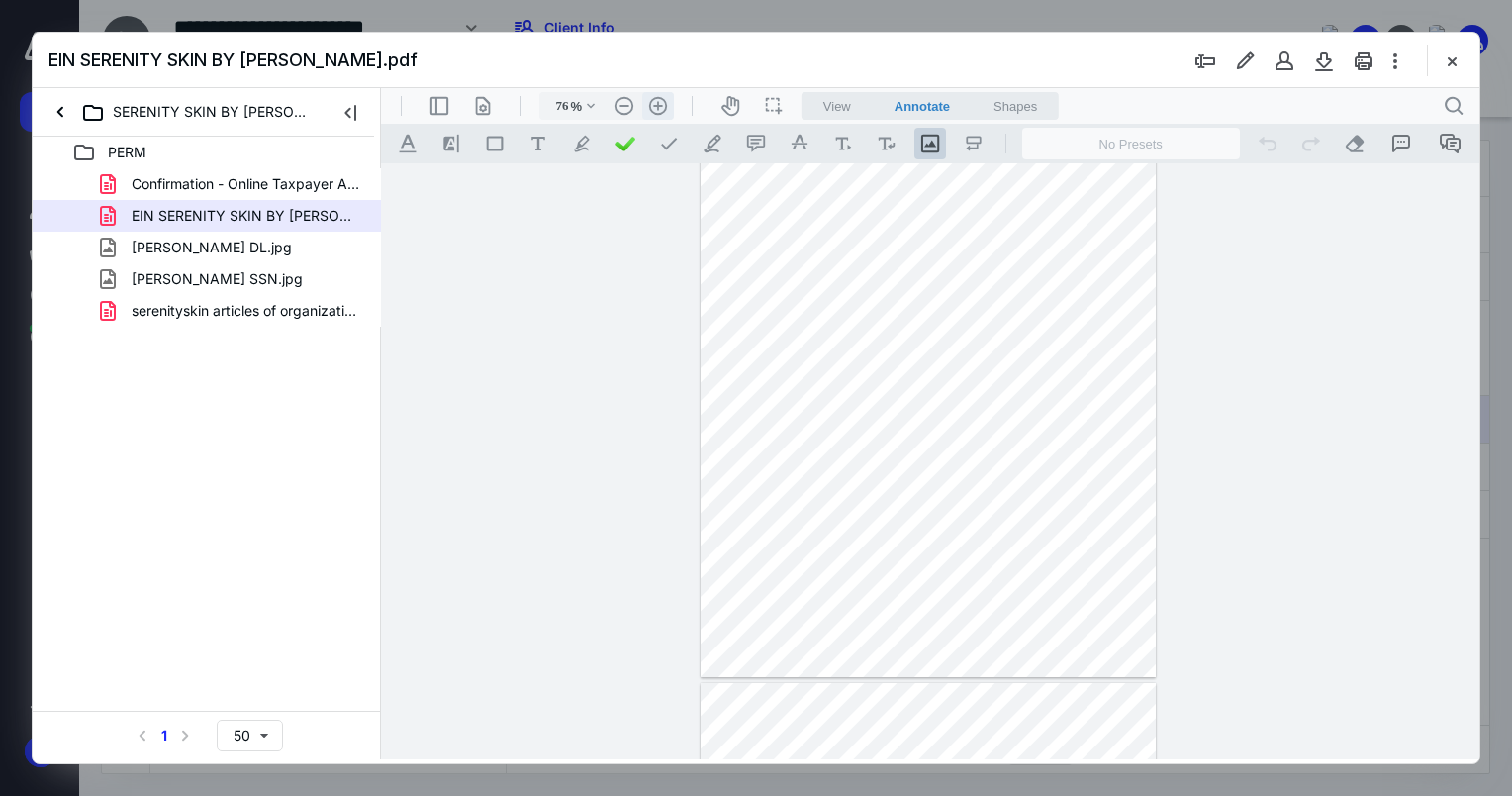 click on ".cls-1{fill:#abb0c4;} icon - header - zoom - in - line" at bounding box center [658, 106] 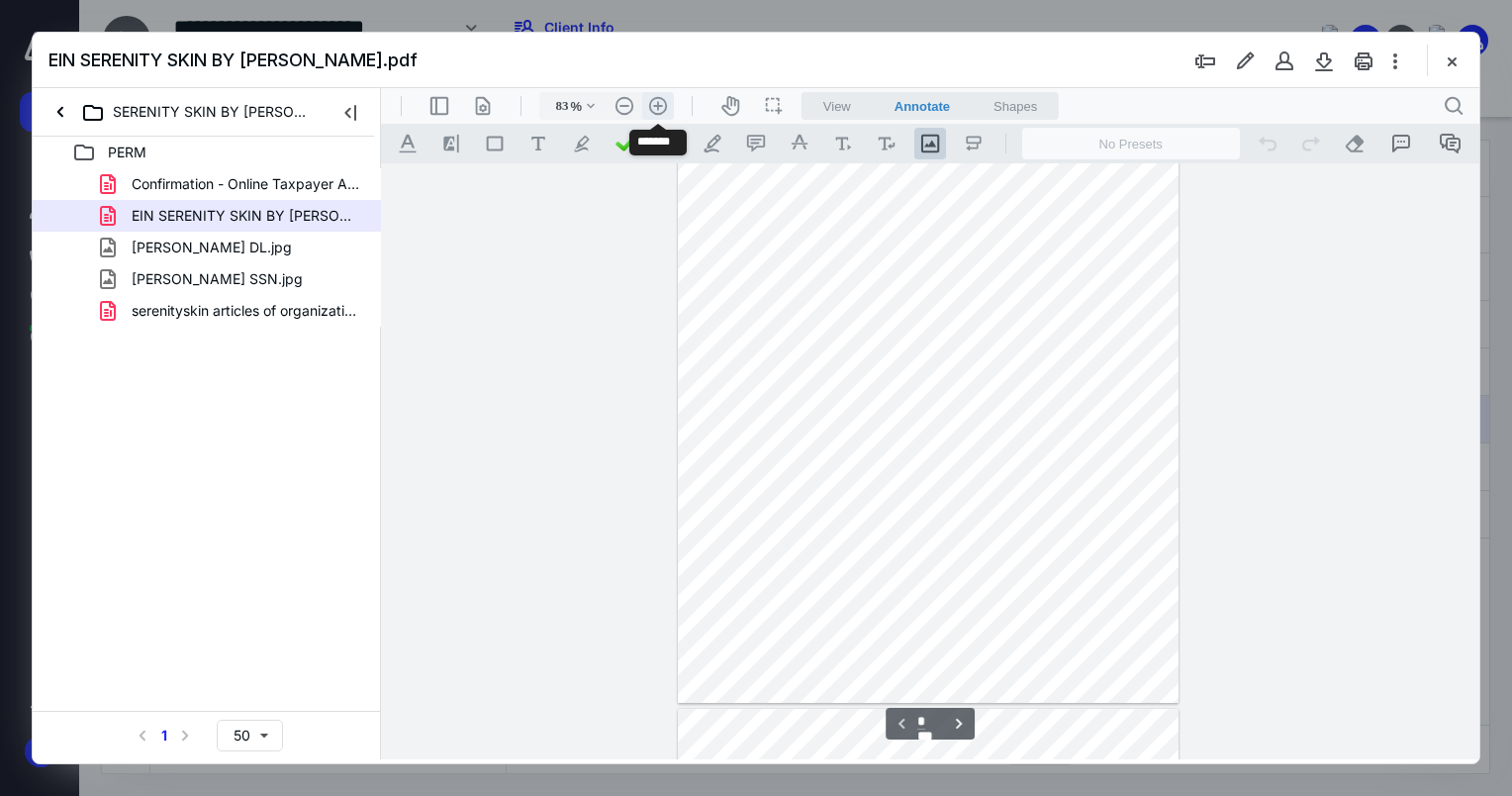 click on ".cls-1{fill:#abb0c4;} icon - header - zoom - in - line" at bounding box center (658, 106) 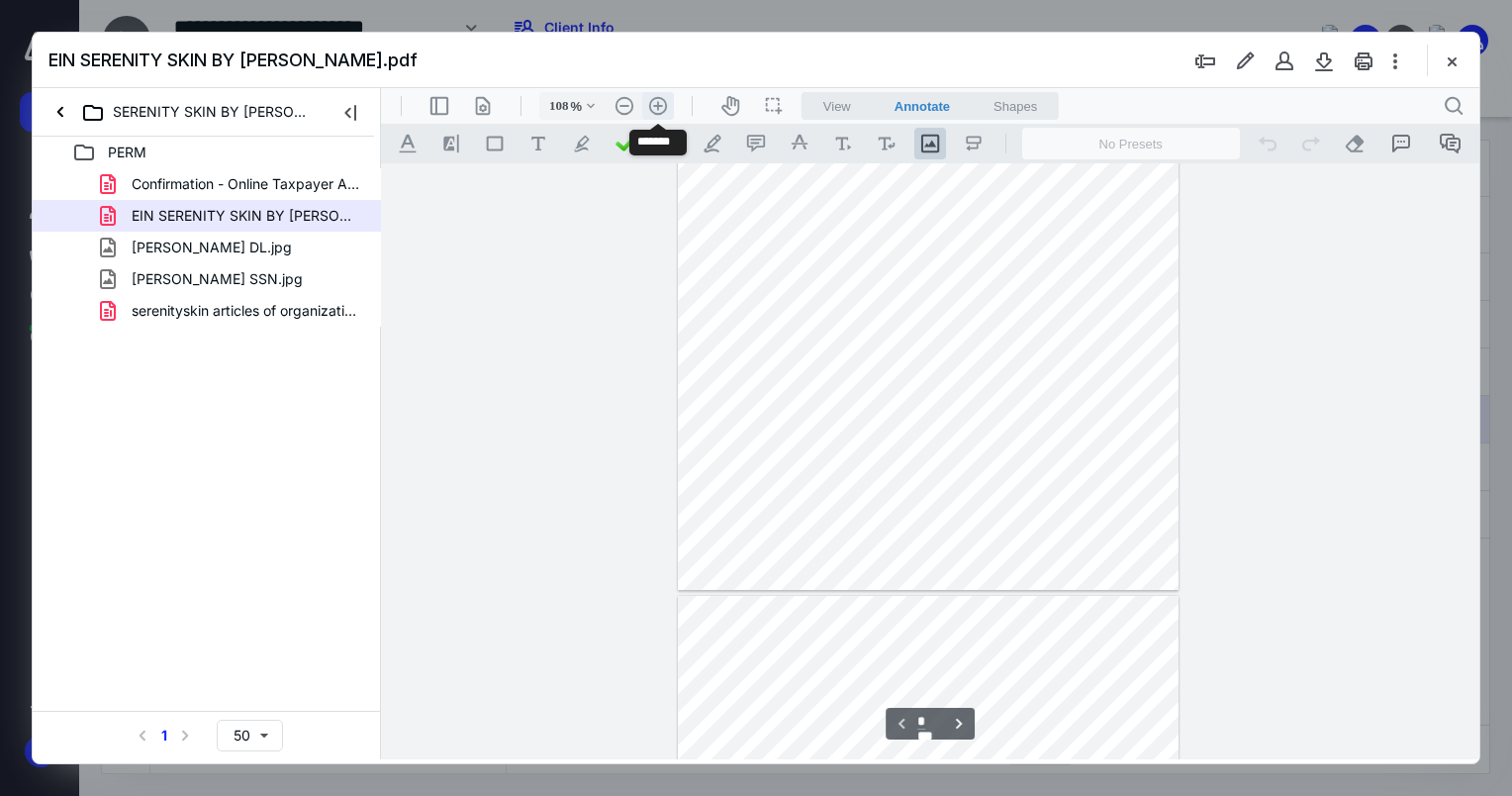 click on ".cls-1{fill:#abb0c4;} icon - header - zoom - in - line" at bounding box center [658, 106] 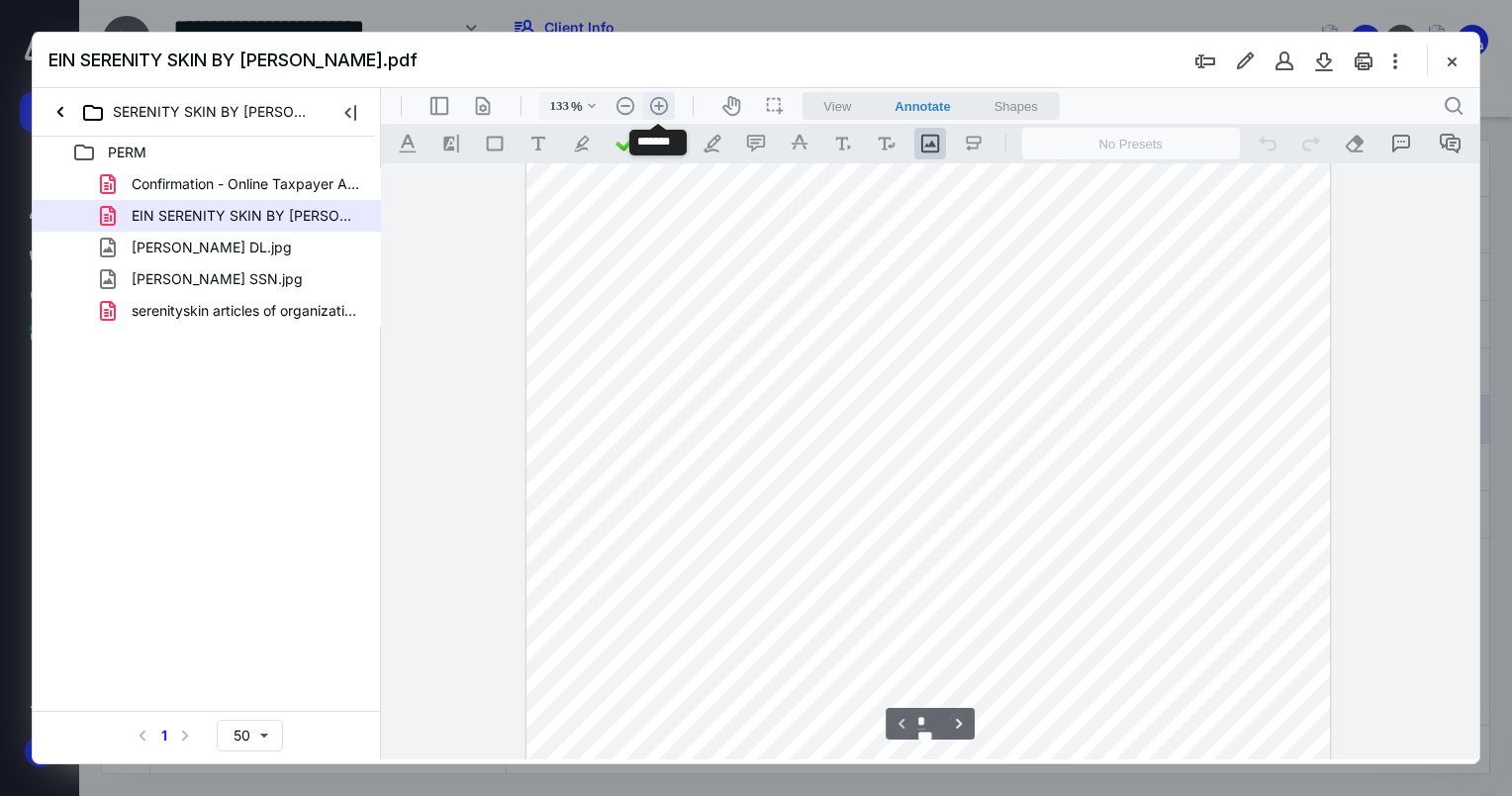 scroll, scrollTop: 337, scrollLeft: 0, axis: vertical 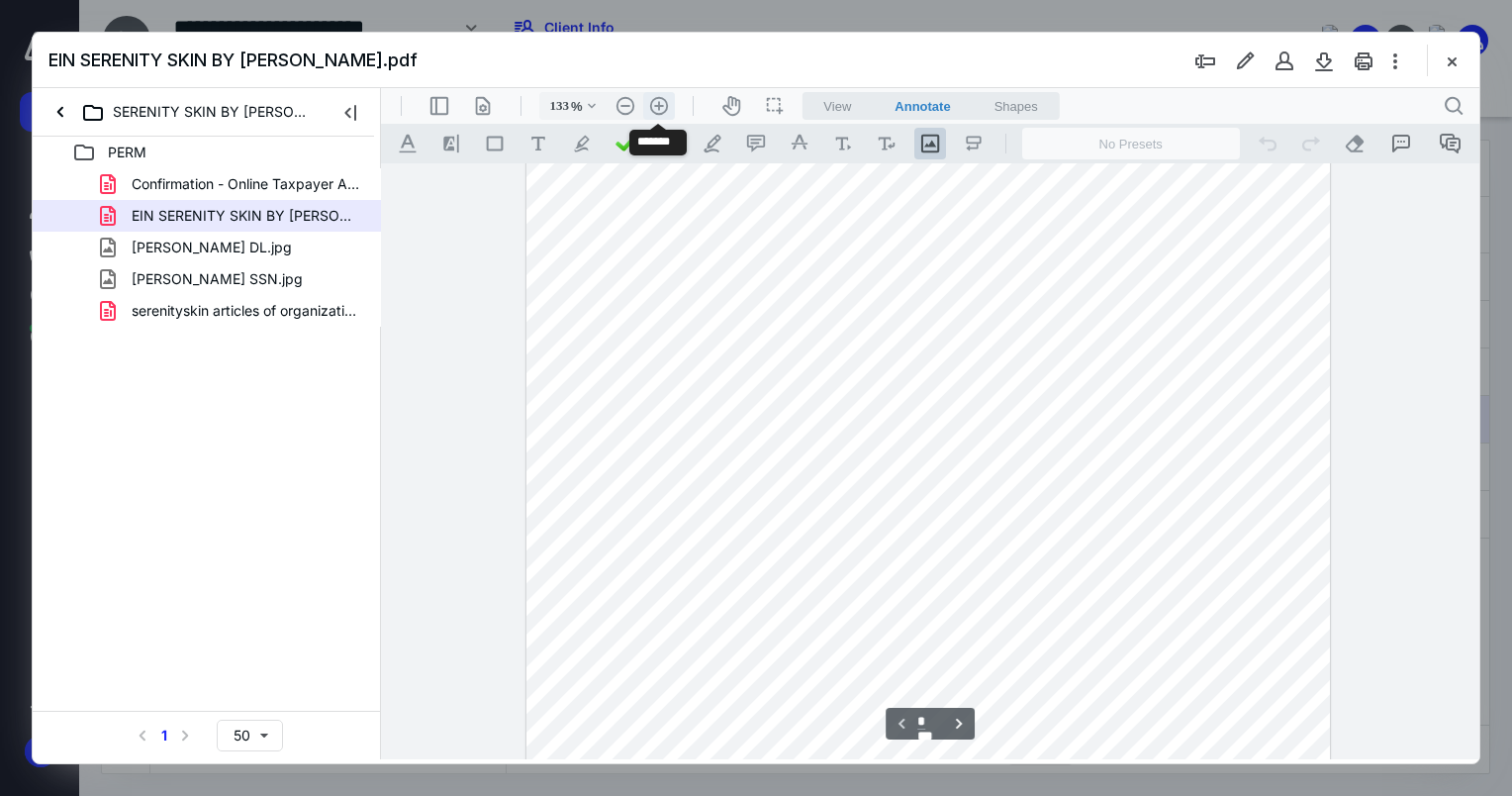 click on ".cls-1{fill:#abb0c4;} icon - header - zoom - in - line" at bounding box center (659, 106) 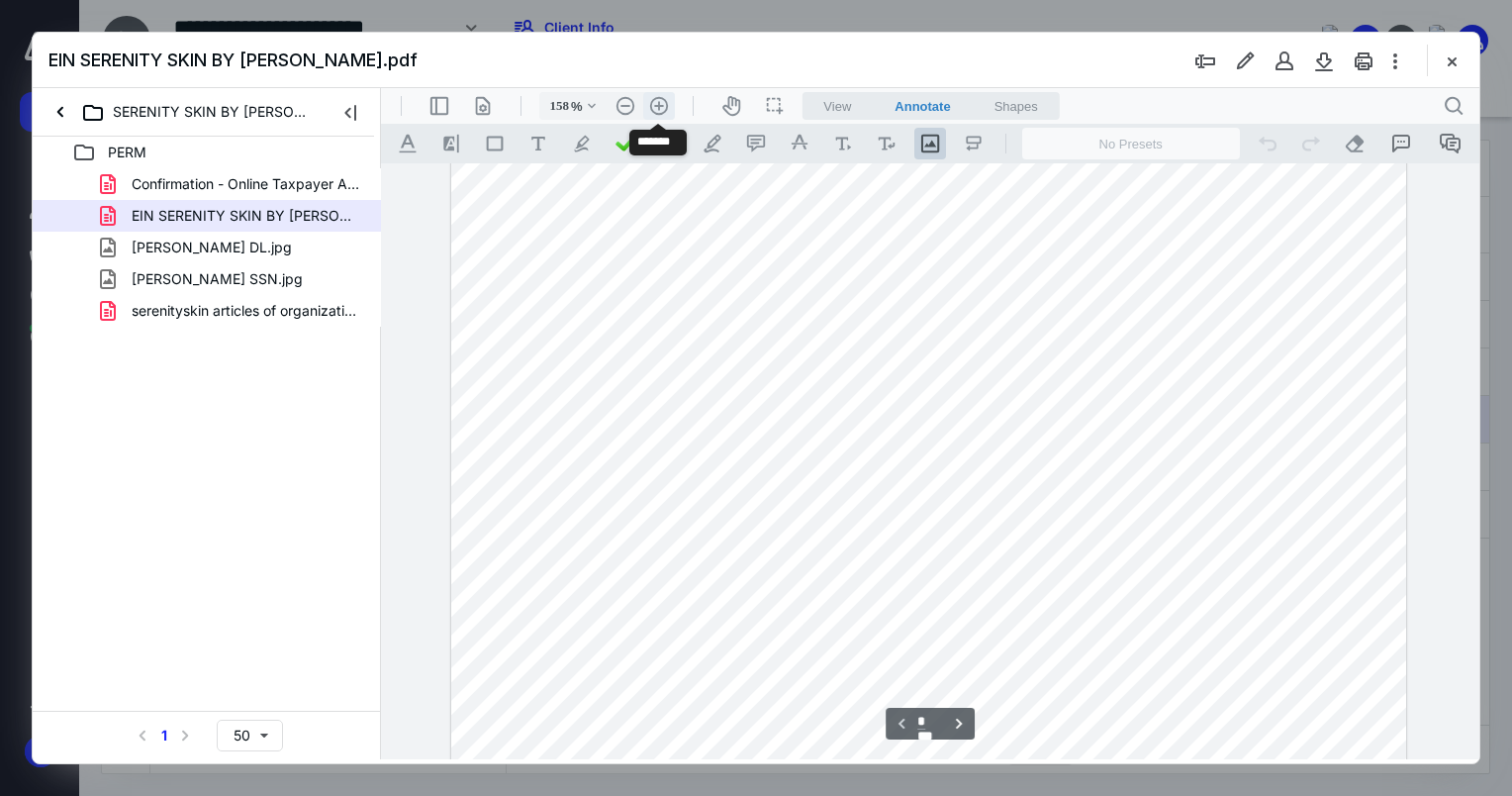 scroll, scrollTop: 674, scrollLeft: 93, axis: both 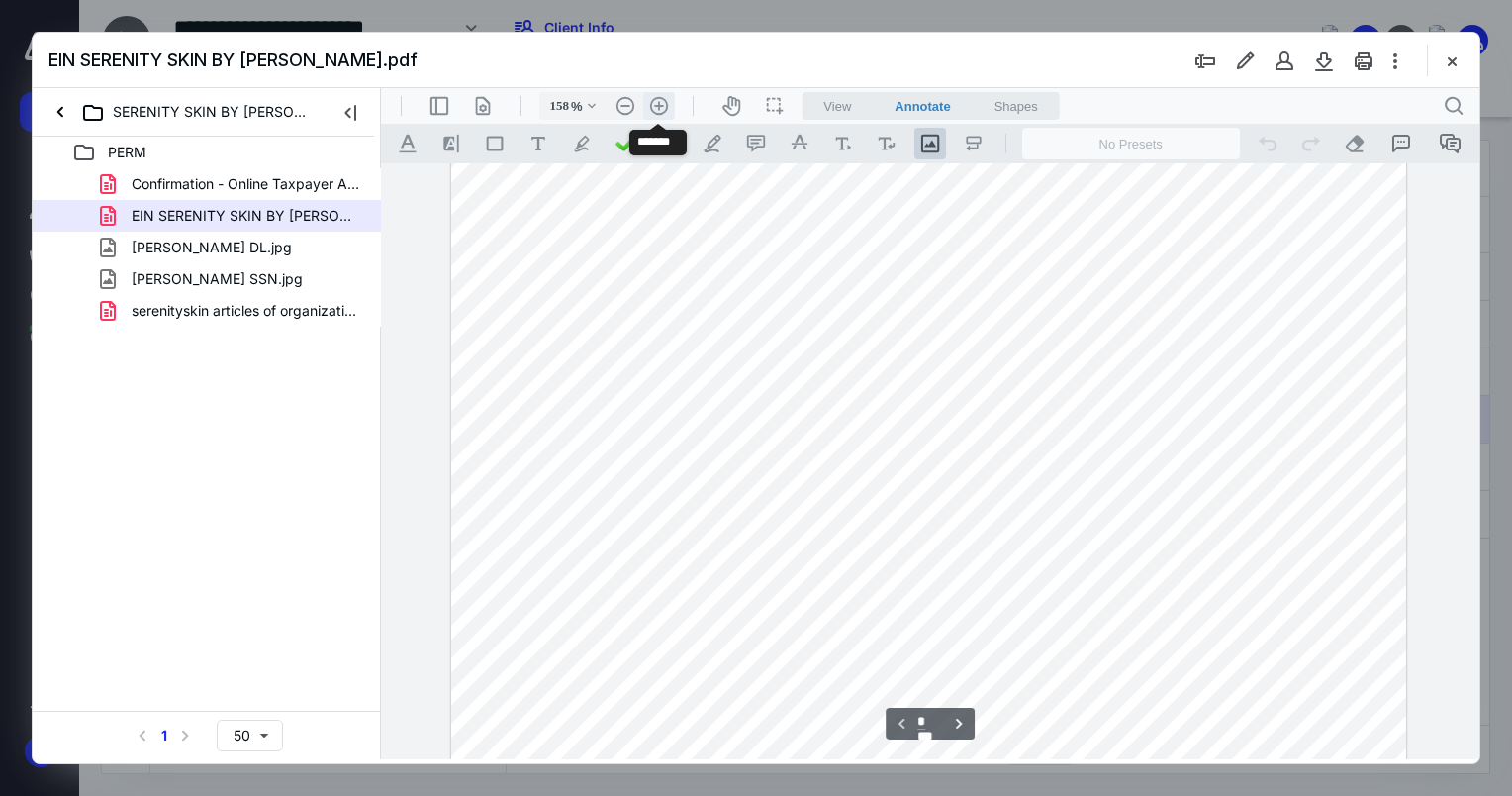 click on ".cls-1{fill:#abb0c4;} icon - header - zoom - in - line" at bounding box center (659, 106) 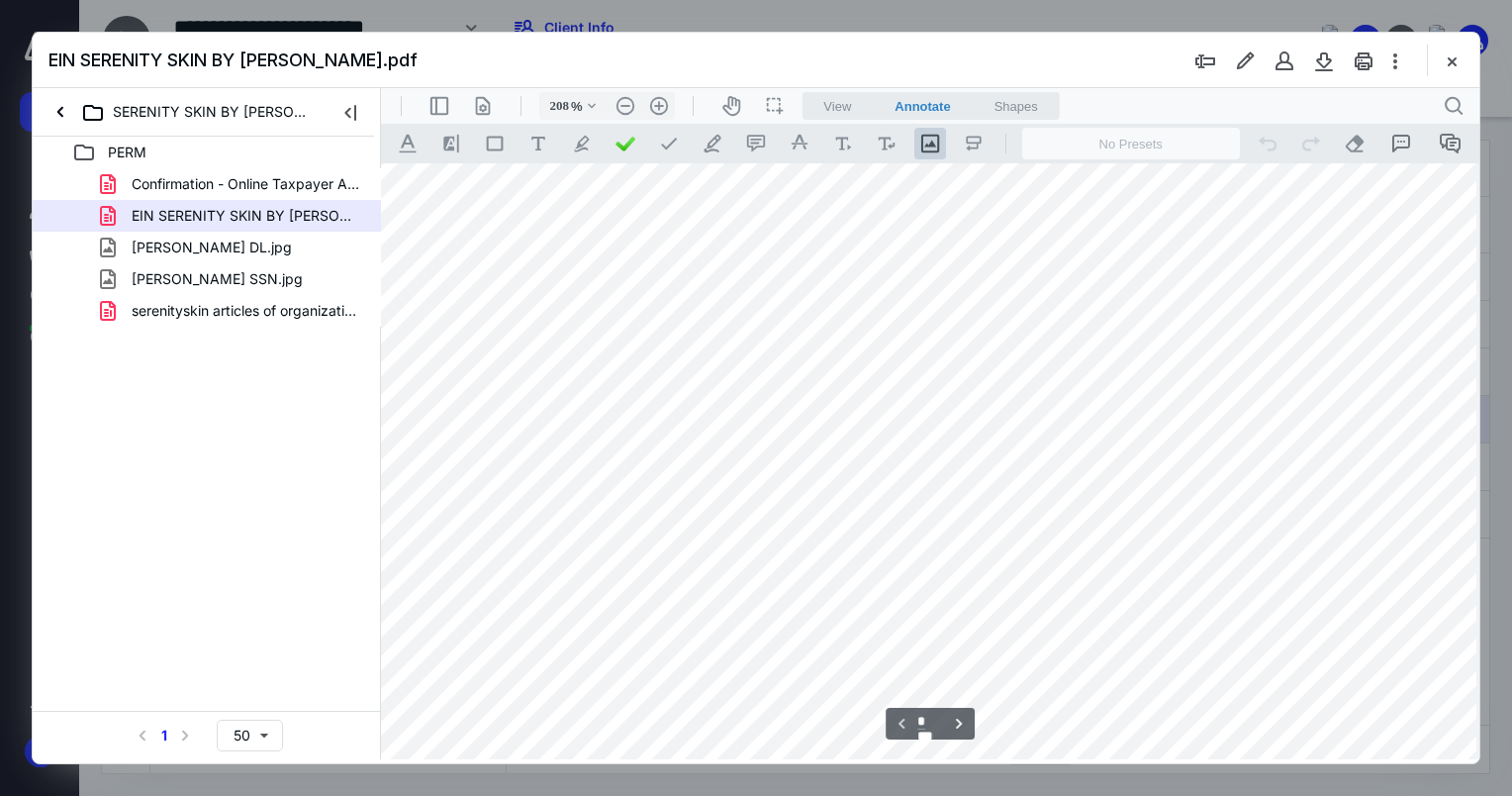 scroll, scrollTop: 0, scrollLeft: 93, axis: horizontal 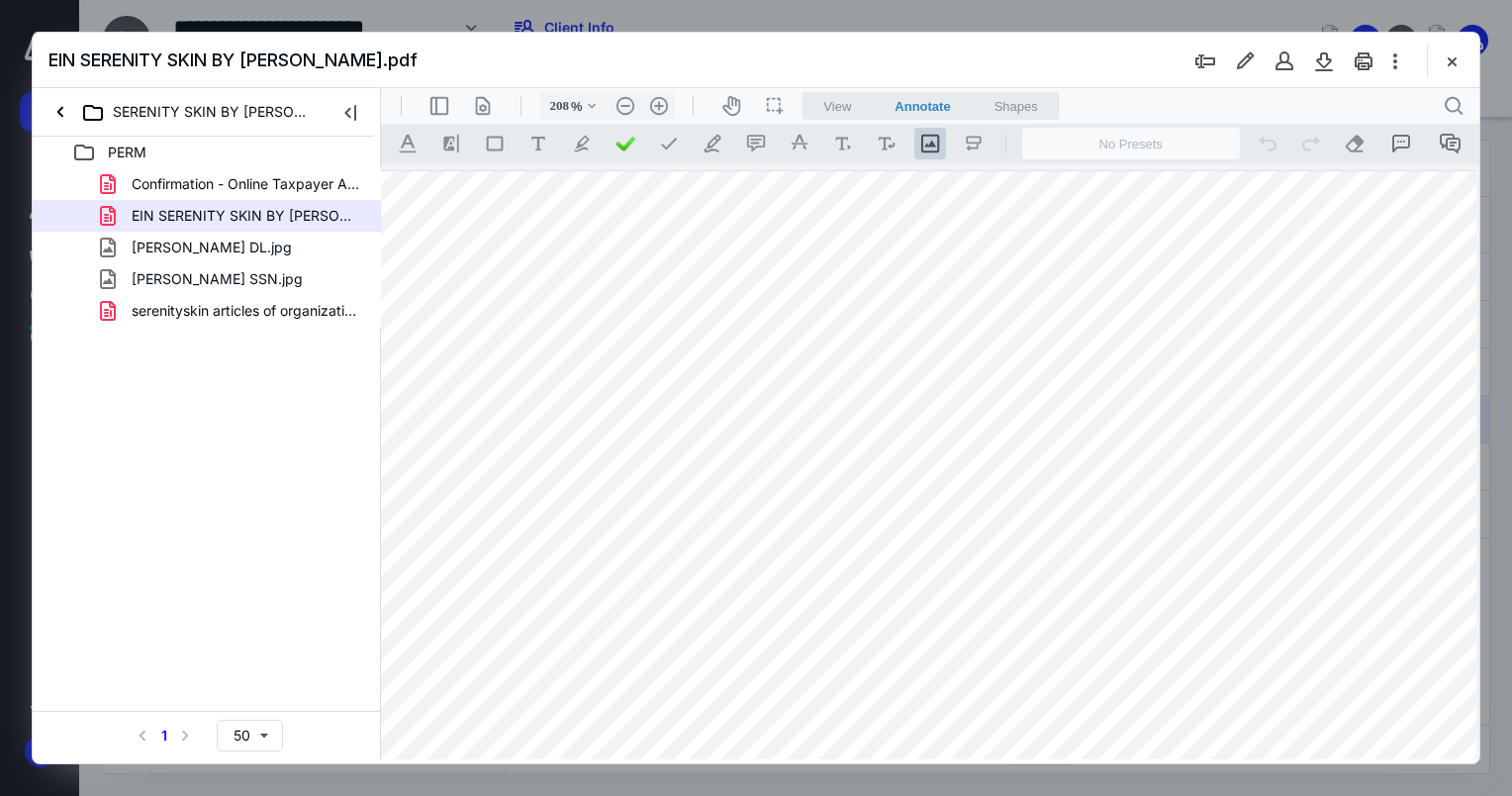 click on "[PERSON_NAME] SSN.jpg" at bounding box center [217, 279] 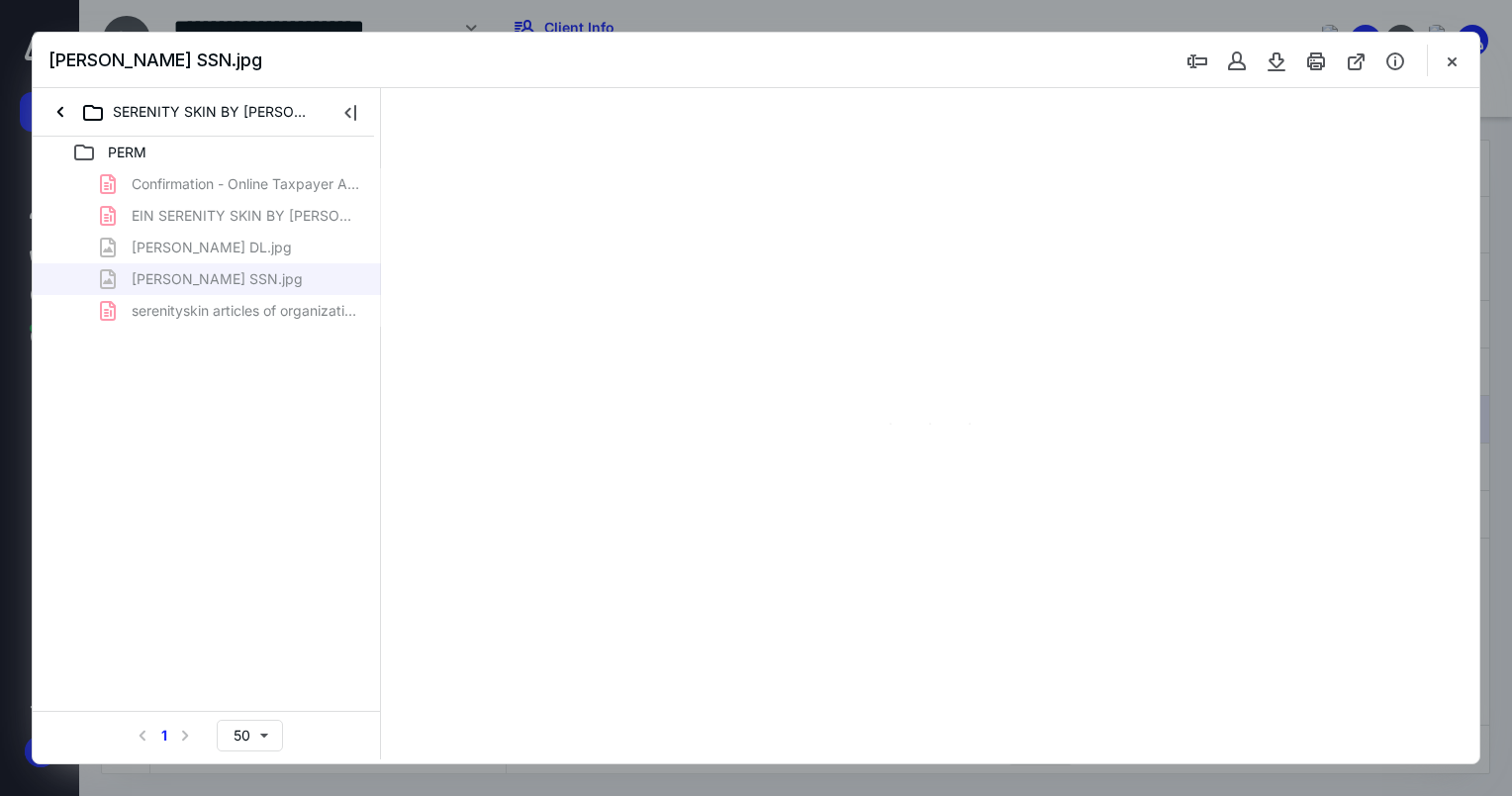 type on "76" 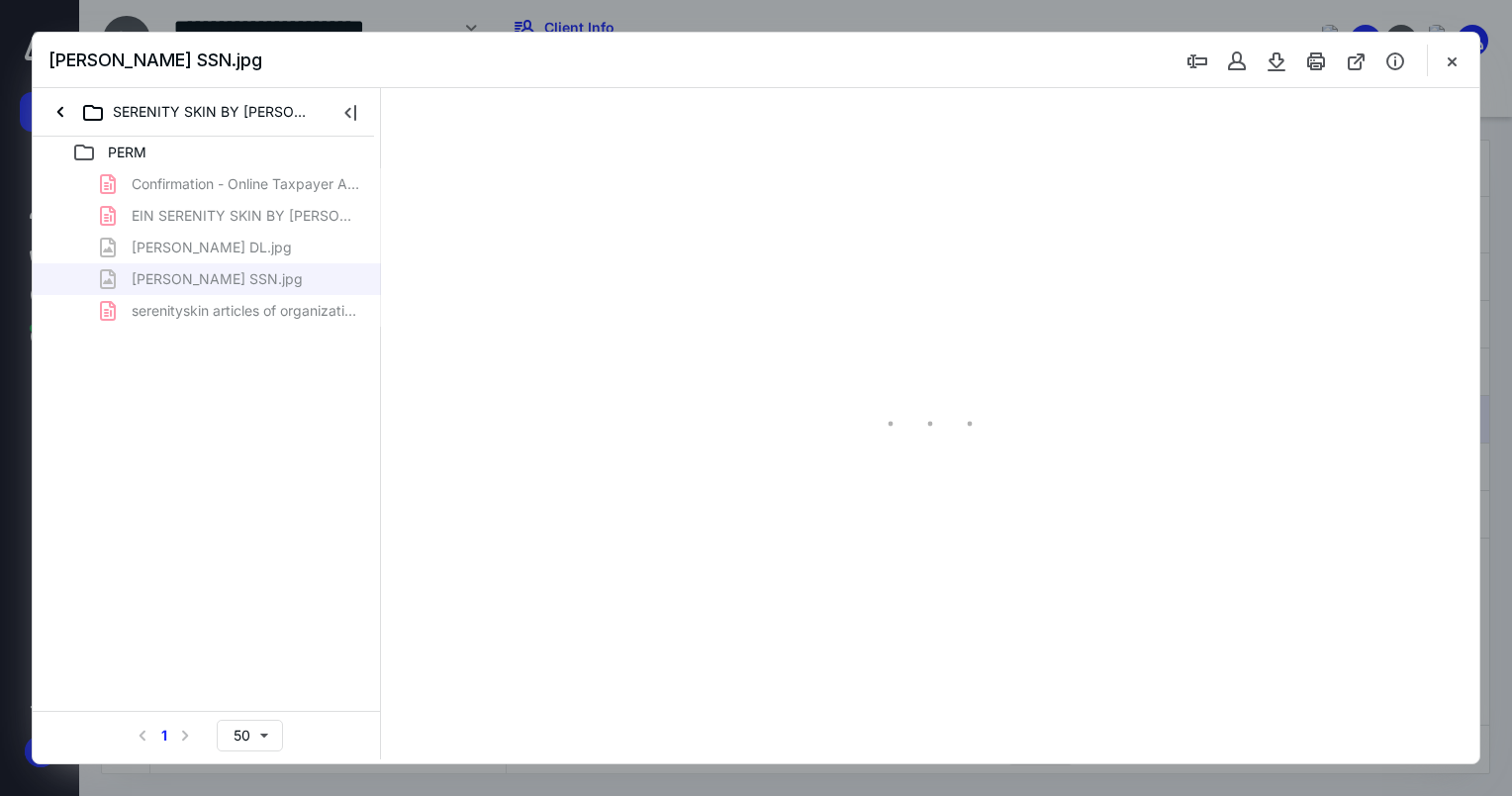 scroll, scrollTop: 0, scrollLeft: 0, axis: both 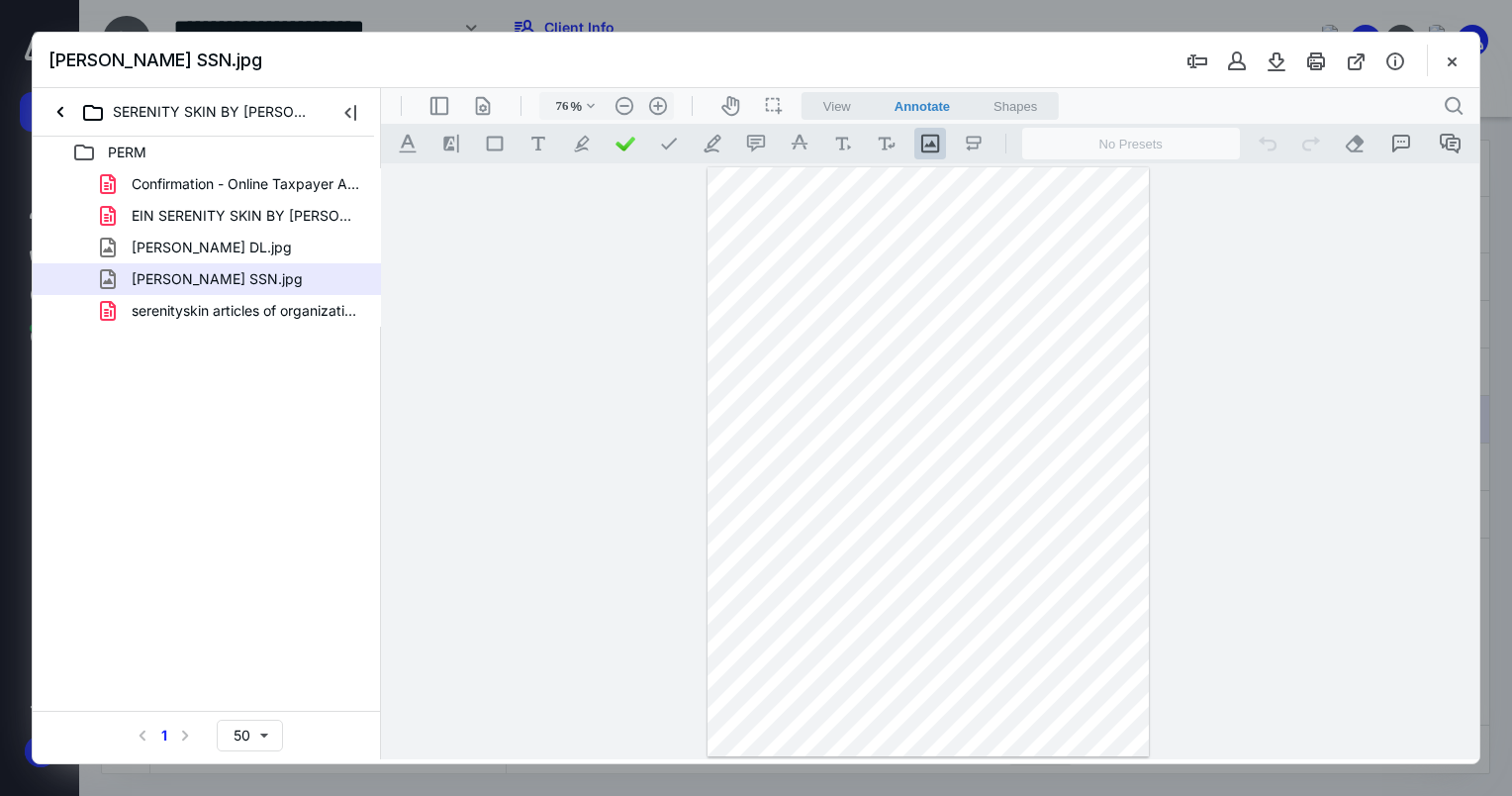 click on "**********" at bounding box center (930, 461) 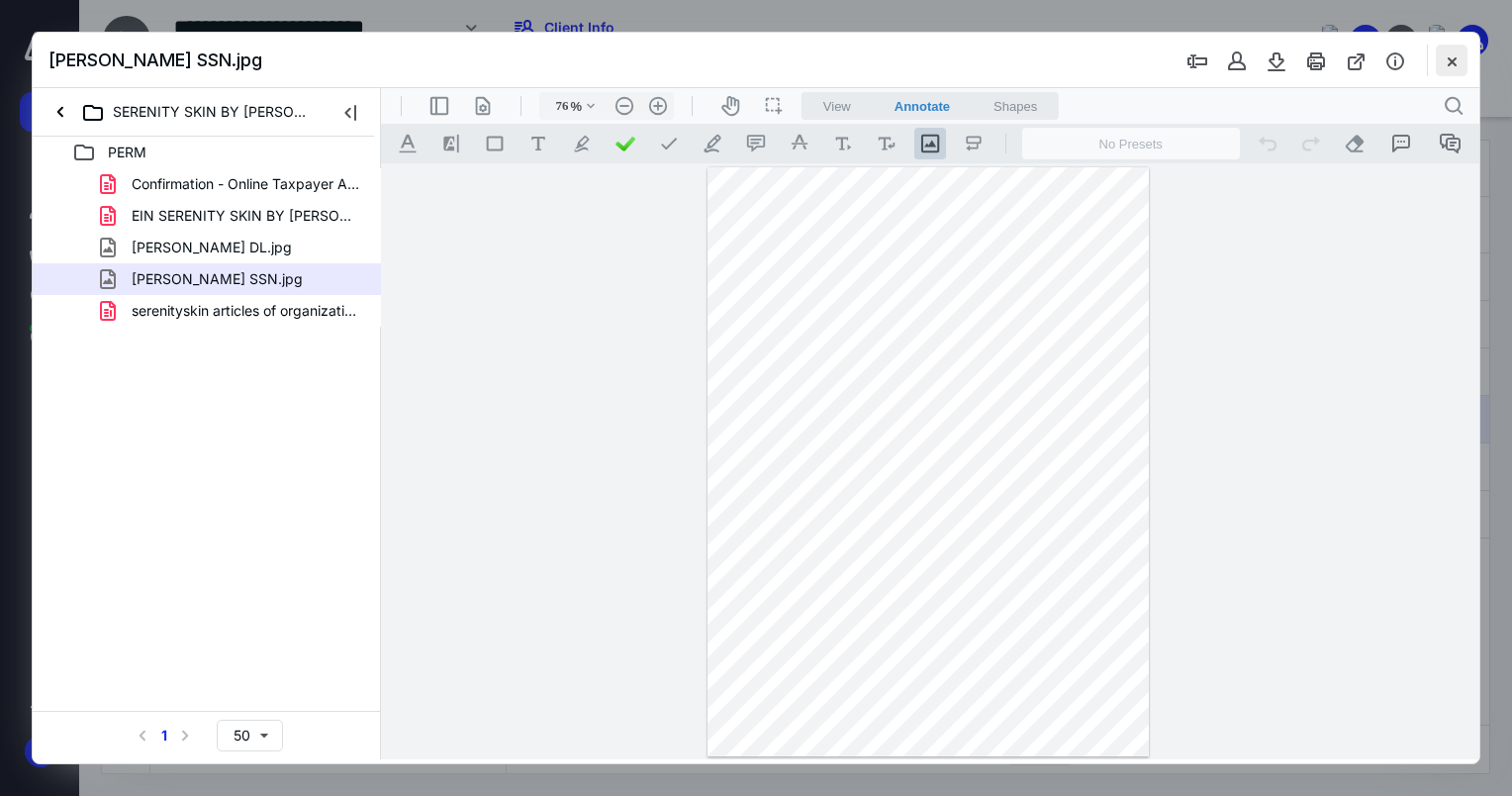 click at bounding box center [1452, 60] 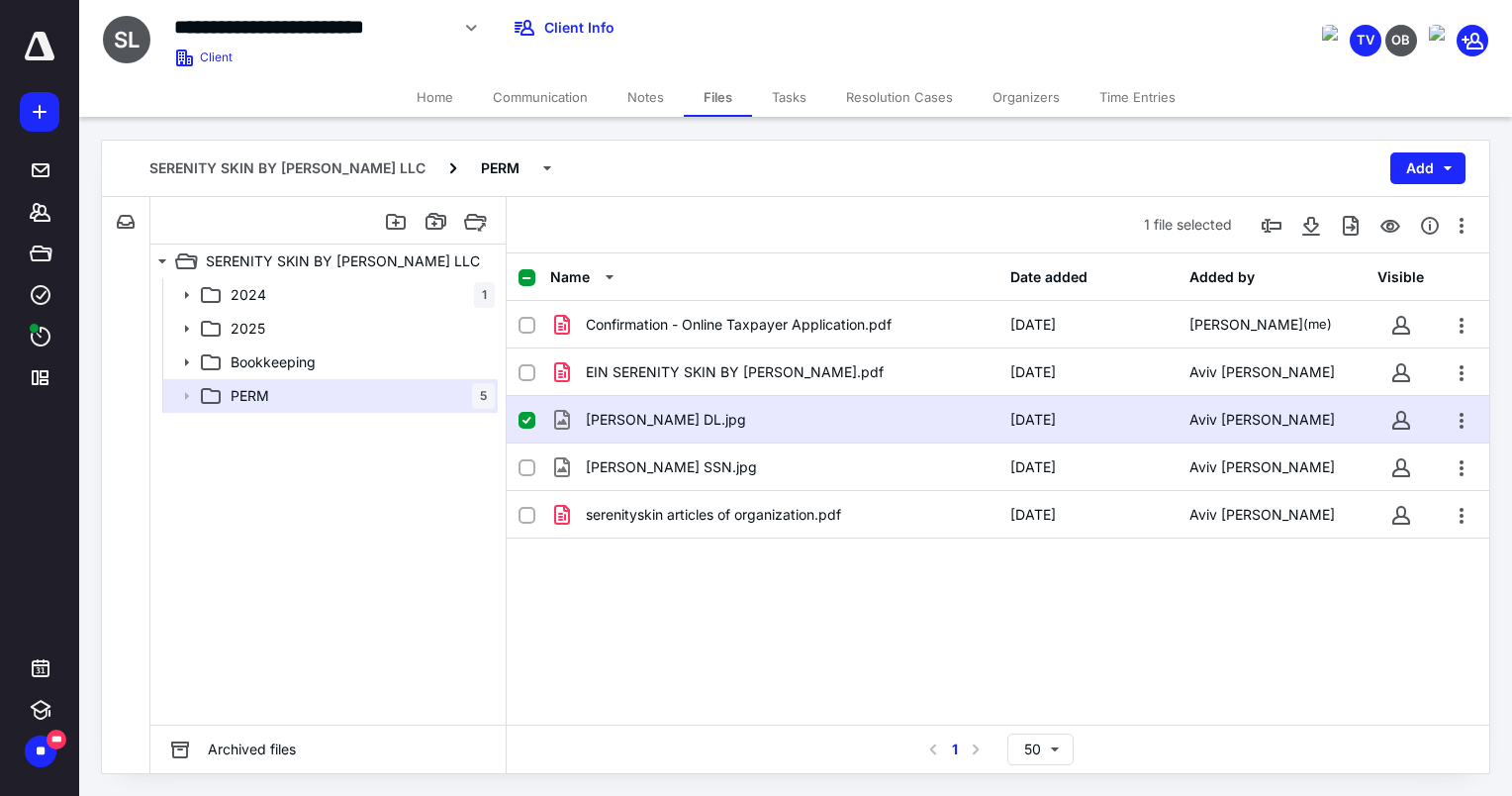 click on "Name Date added Added by Visible Confirmation - Online Taxpayer Application.pdf 7/2/2025 Tetyana Vainshelboim  (me) EIN SERENITY SKIN BY SAM.pdf 6/20/2025 Aviv Arkin SAM DL.jpg 6/20/2025 Aviv Arkin SAM SSN.jpg 6/20/2025 Aviv Arkin serenityskin articles of organization.pdf 6/20/2025 Aviv Arkin" at bounding box center (997, 489) 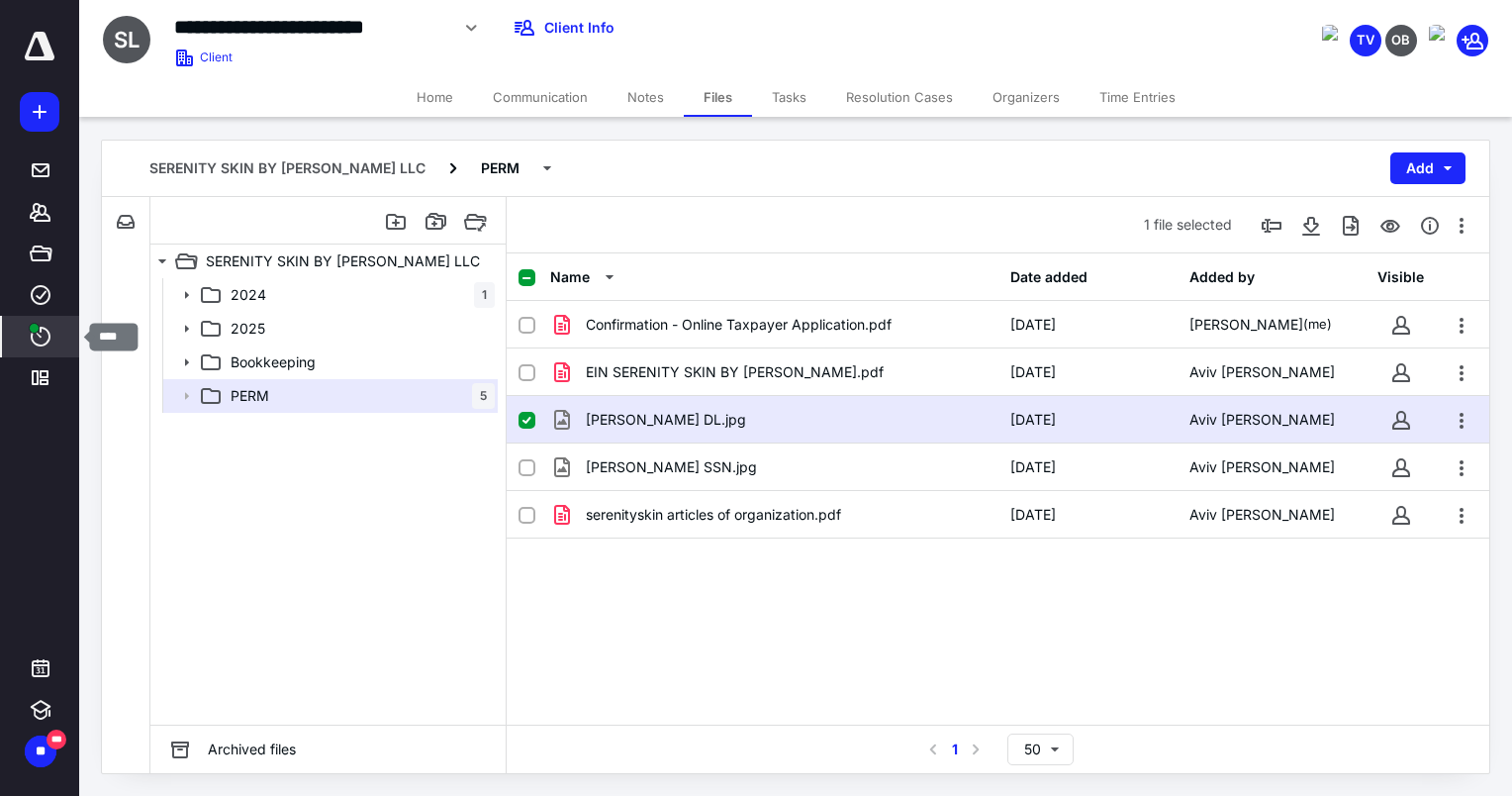 click 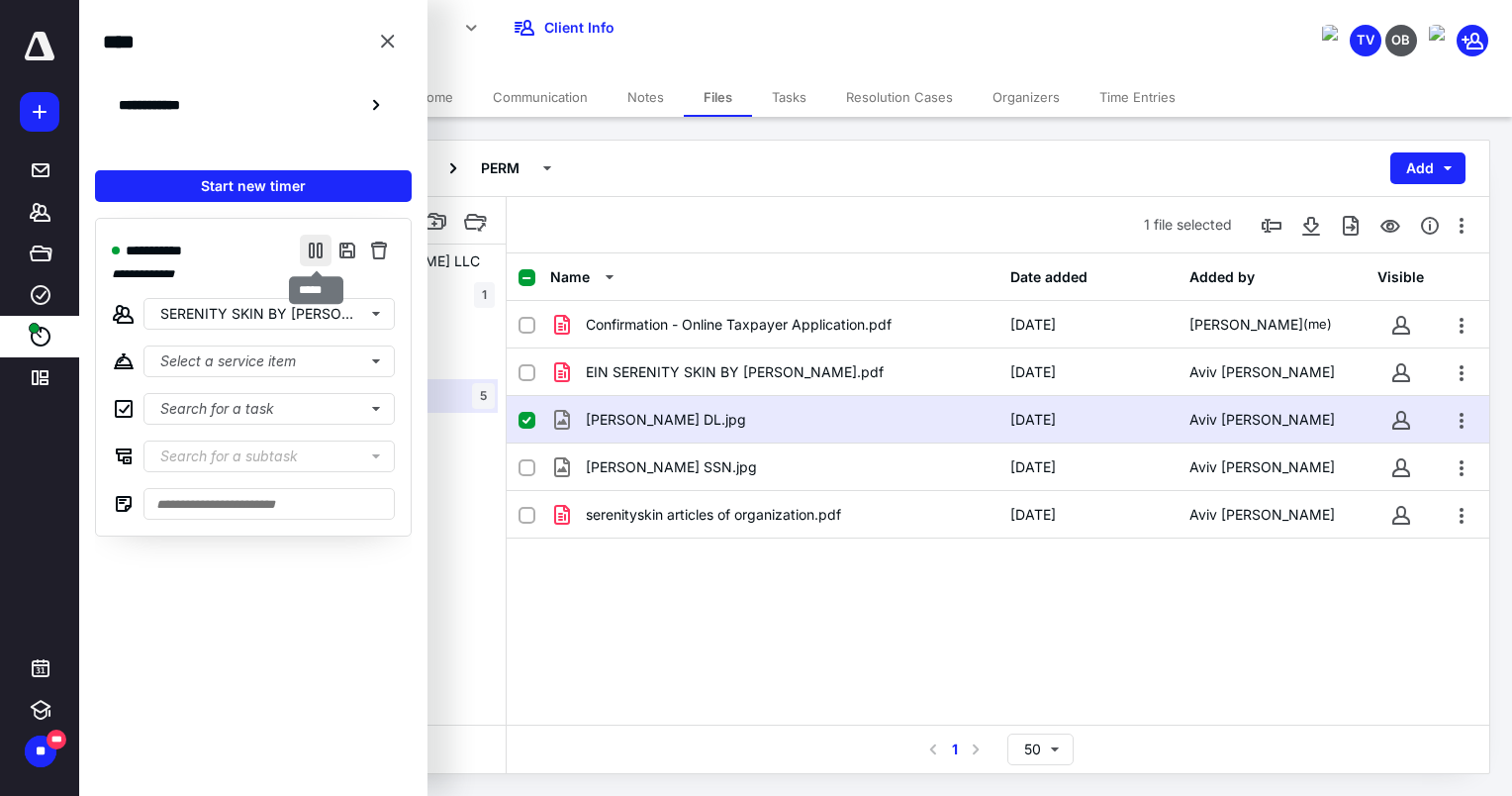 click at bounding box center (316, 250) 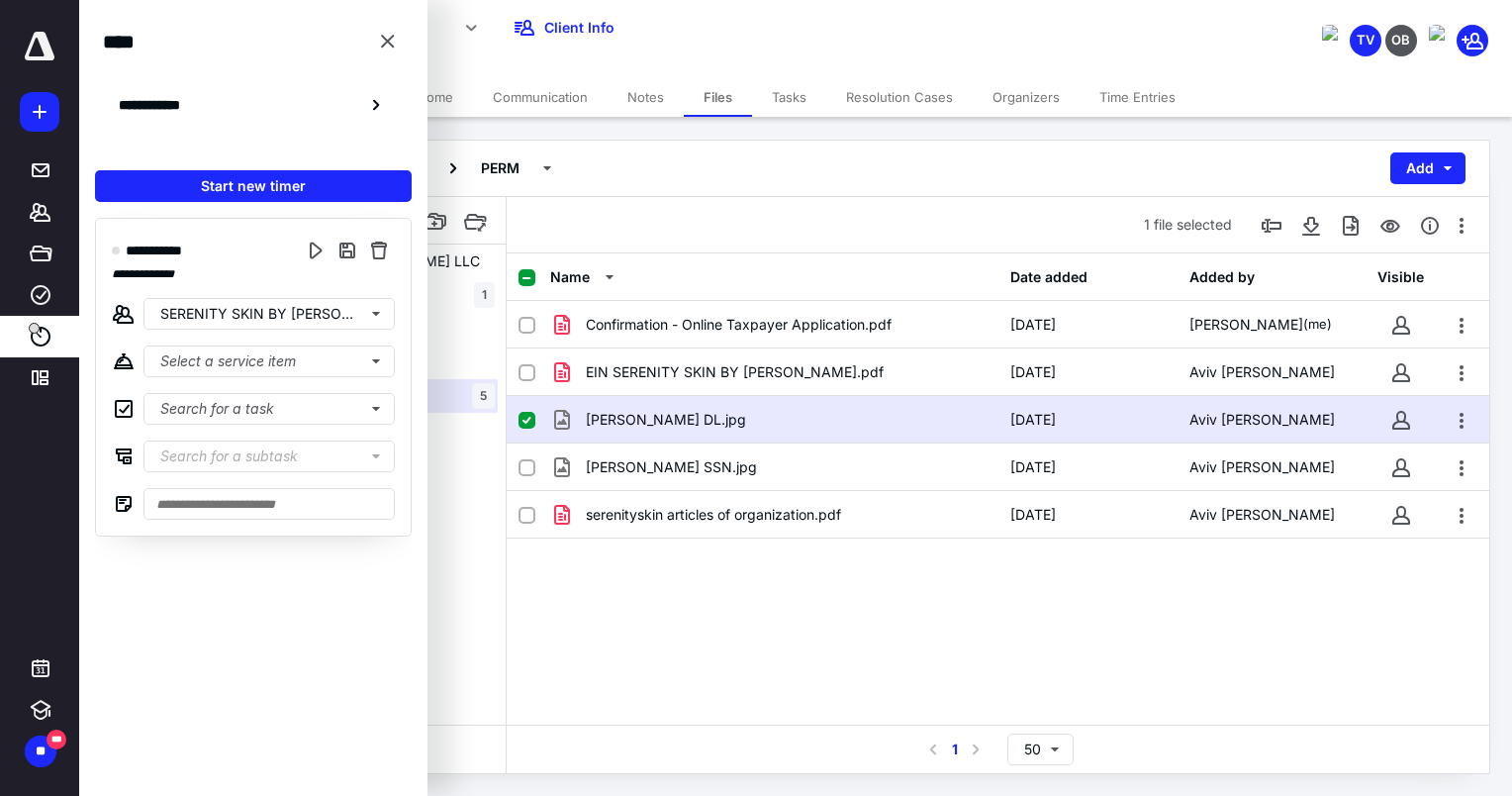 click on "1 file selected" at bounding box center (997, 225) 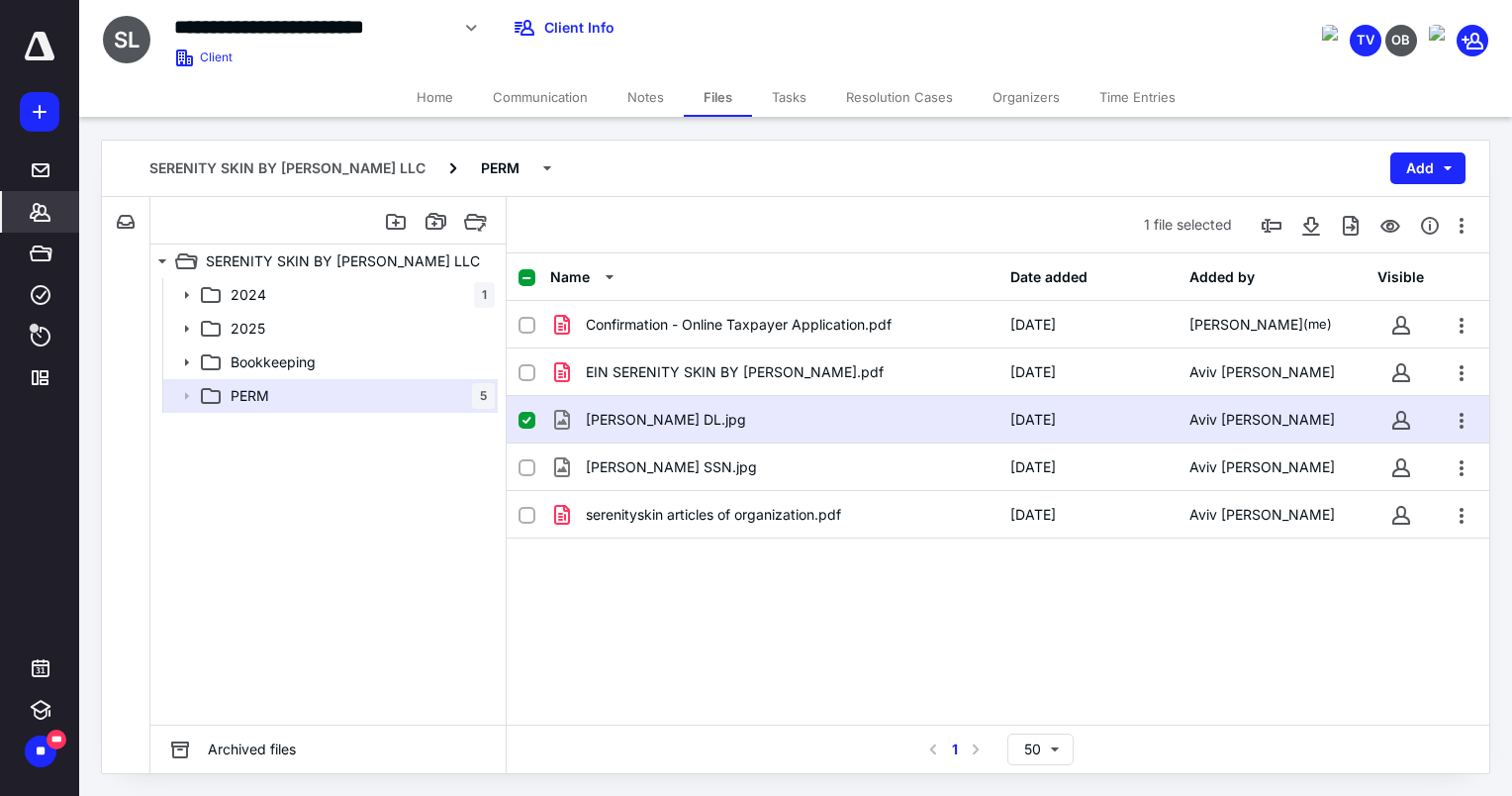 click 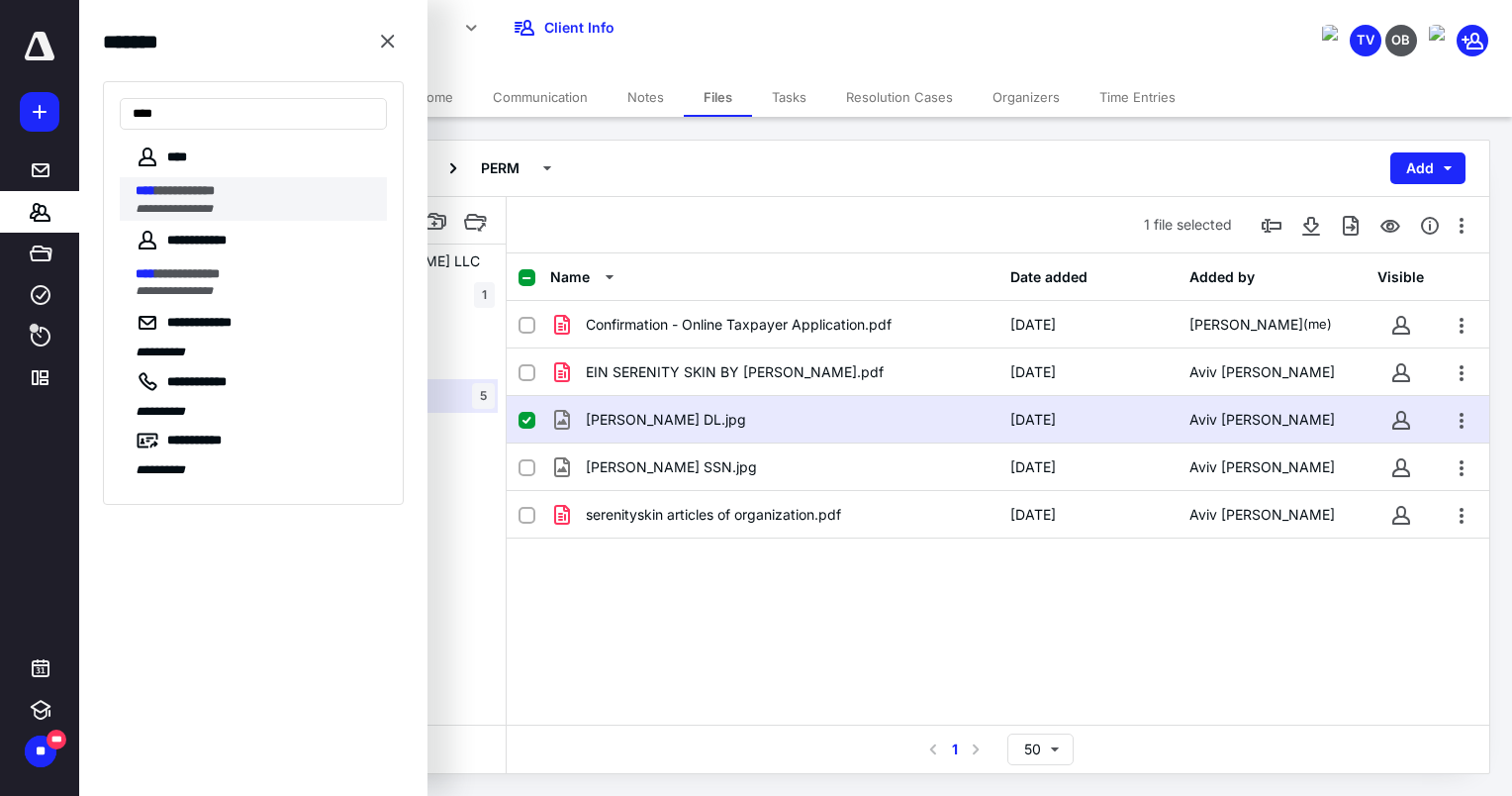type on "****" 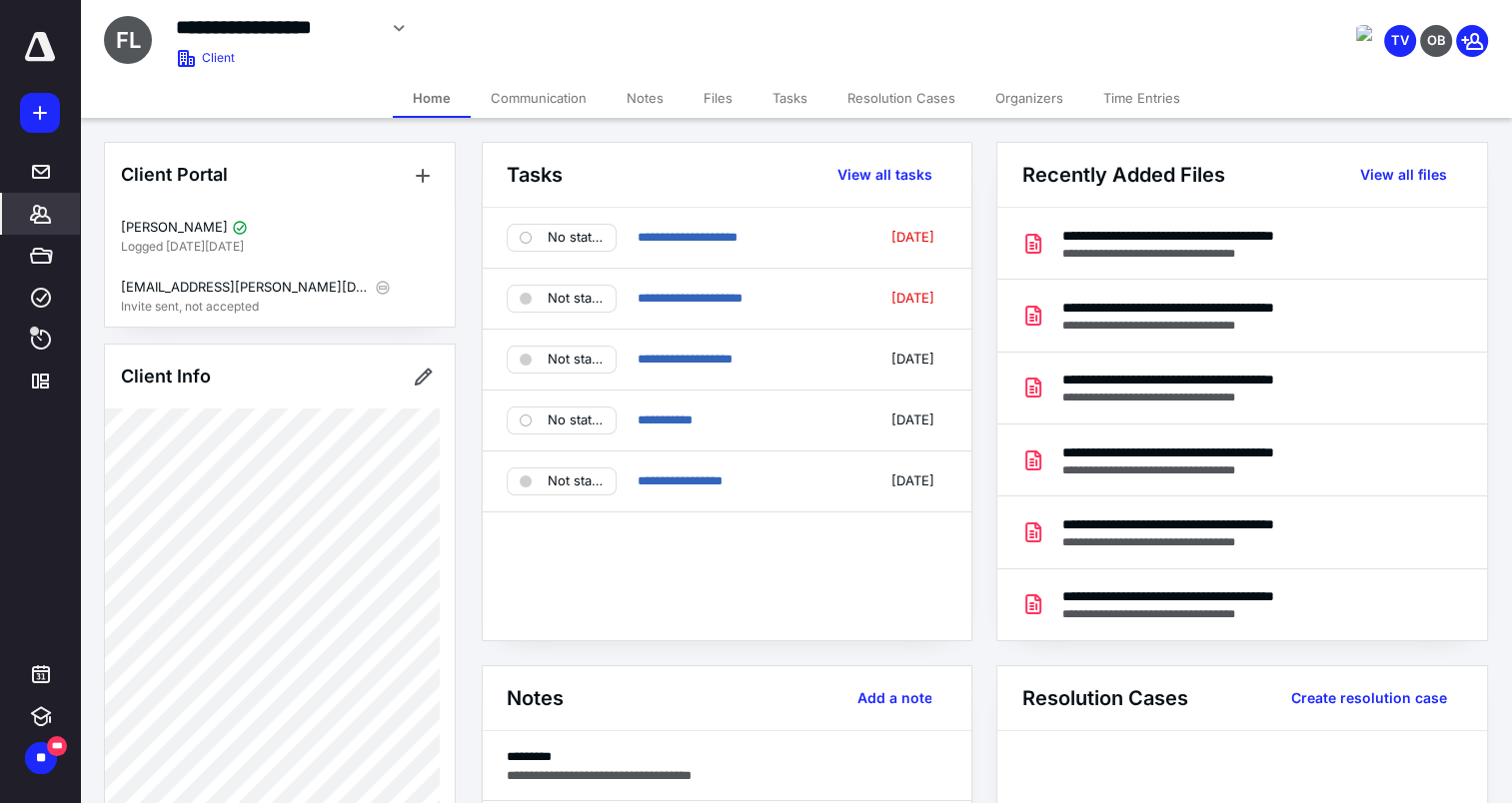 click on "Files" at bounding box center [718, 98] 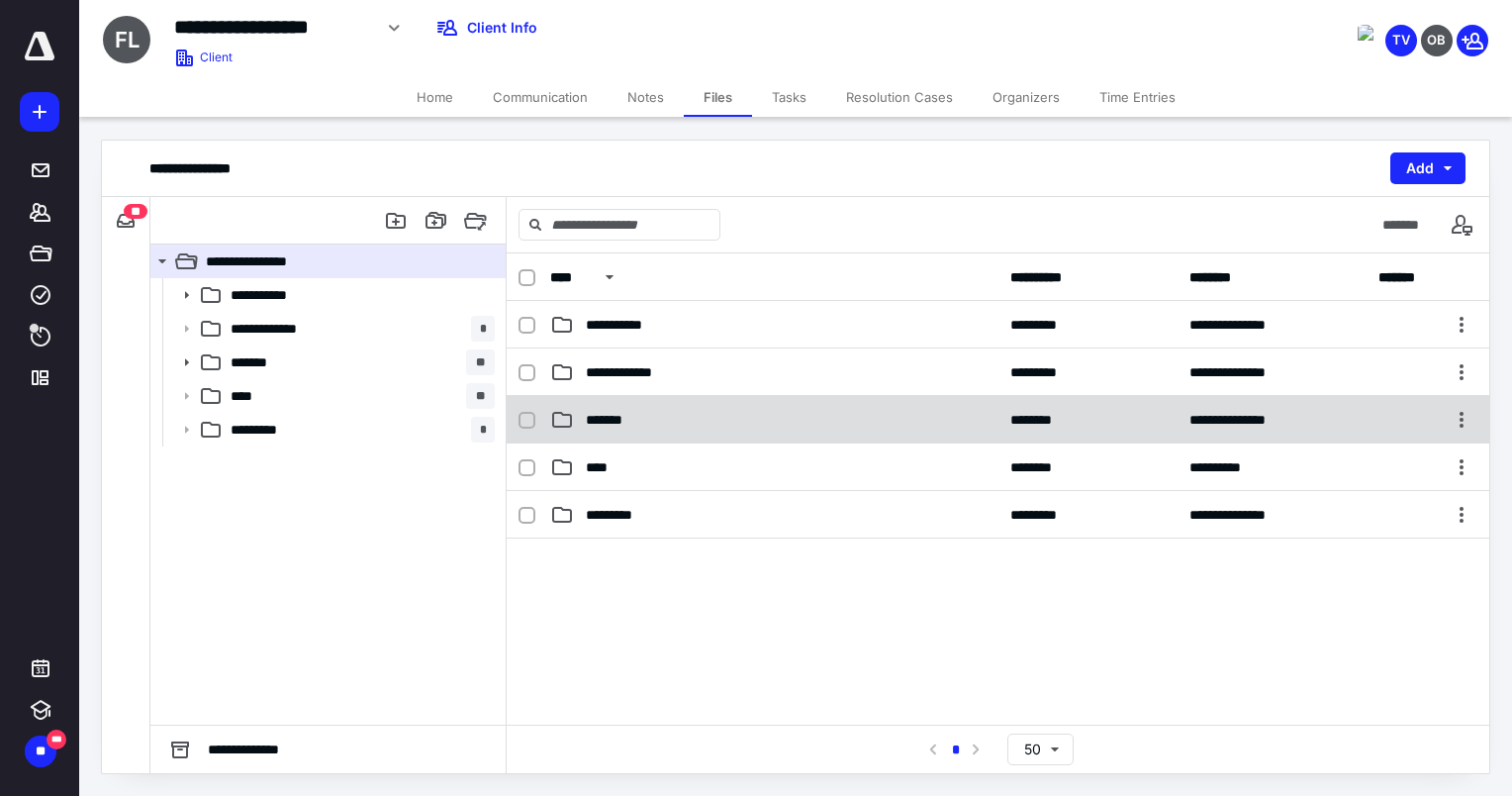 click on "**********" at bounding box center (997, 420) 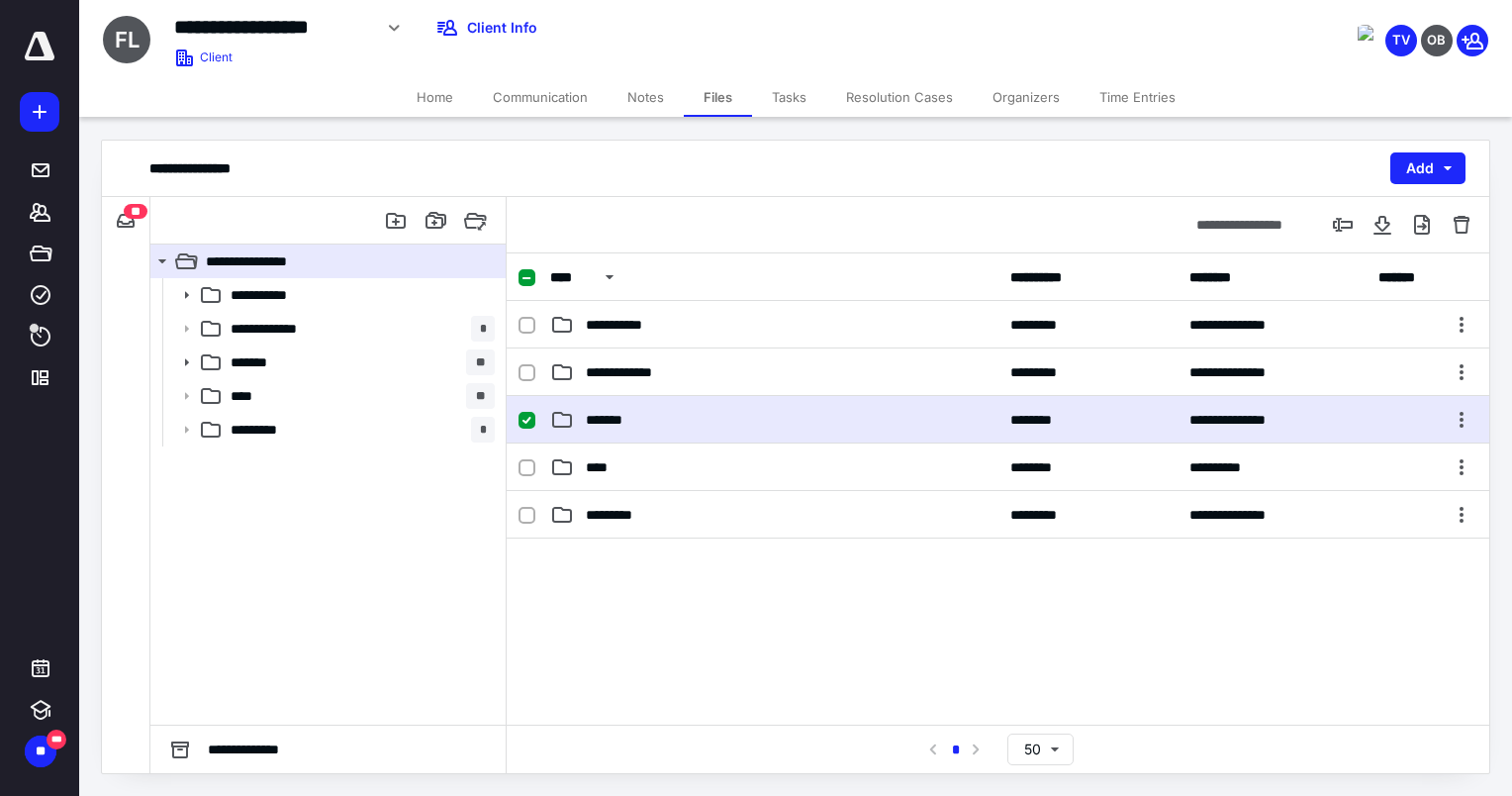 click on "**********" at bounding box center (997, 420) 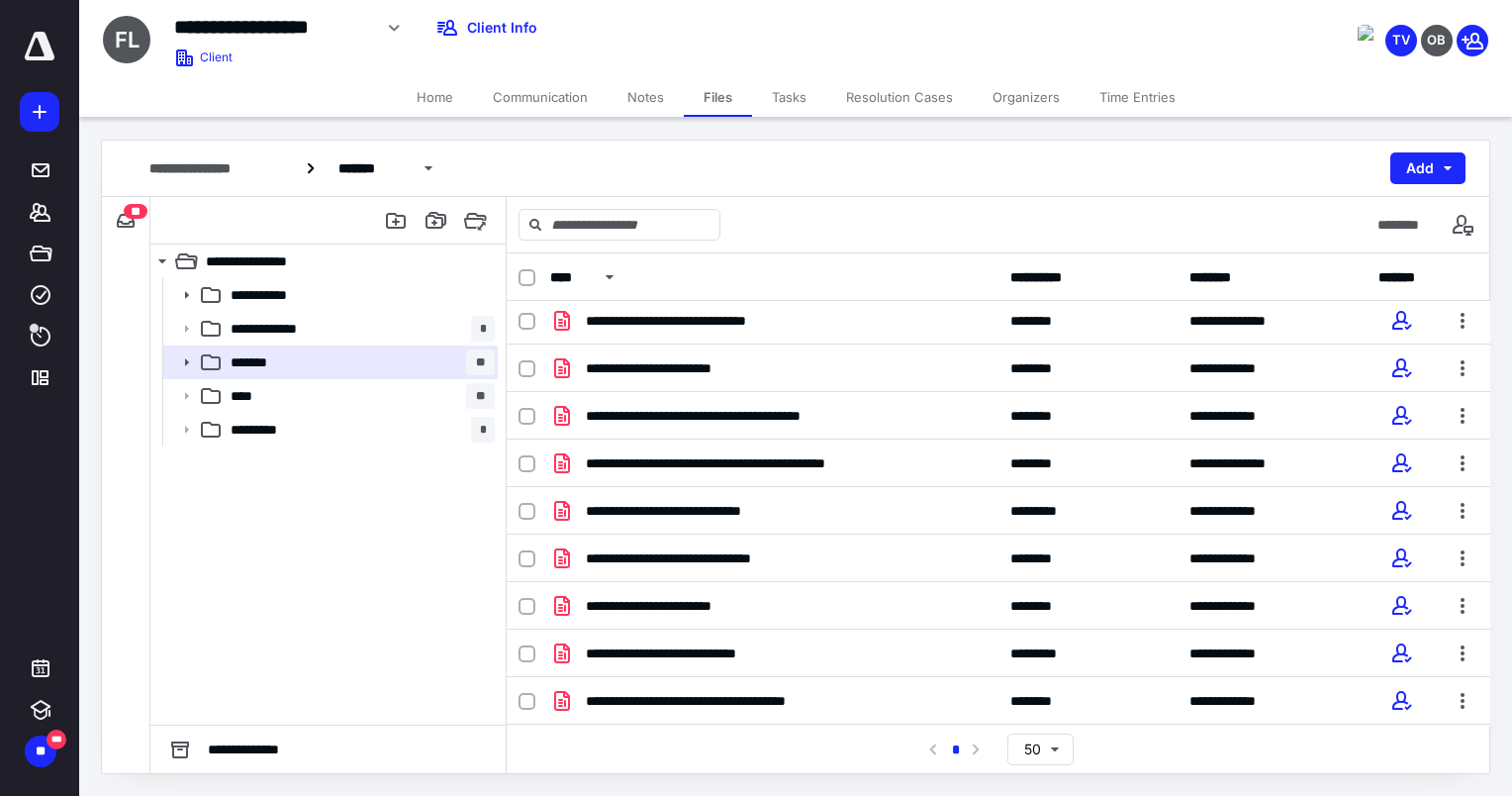 scroll, scrollTop: 0, scrollLeft: 0, axis: both 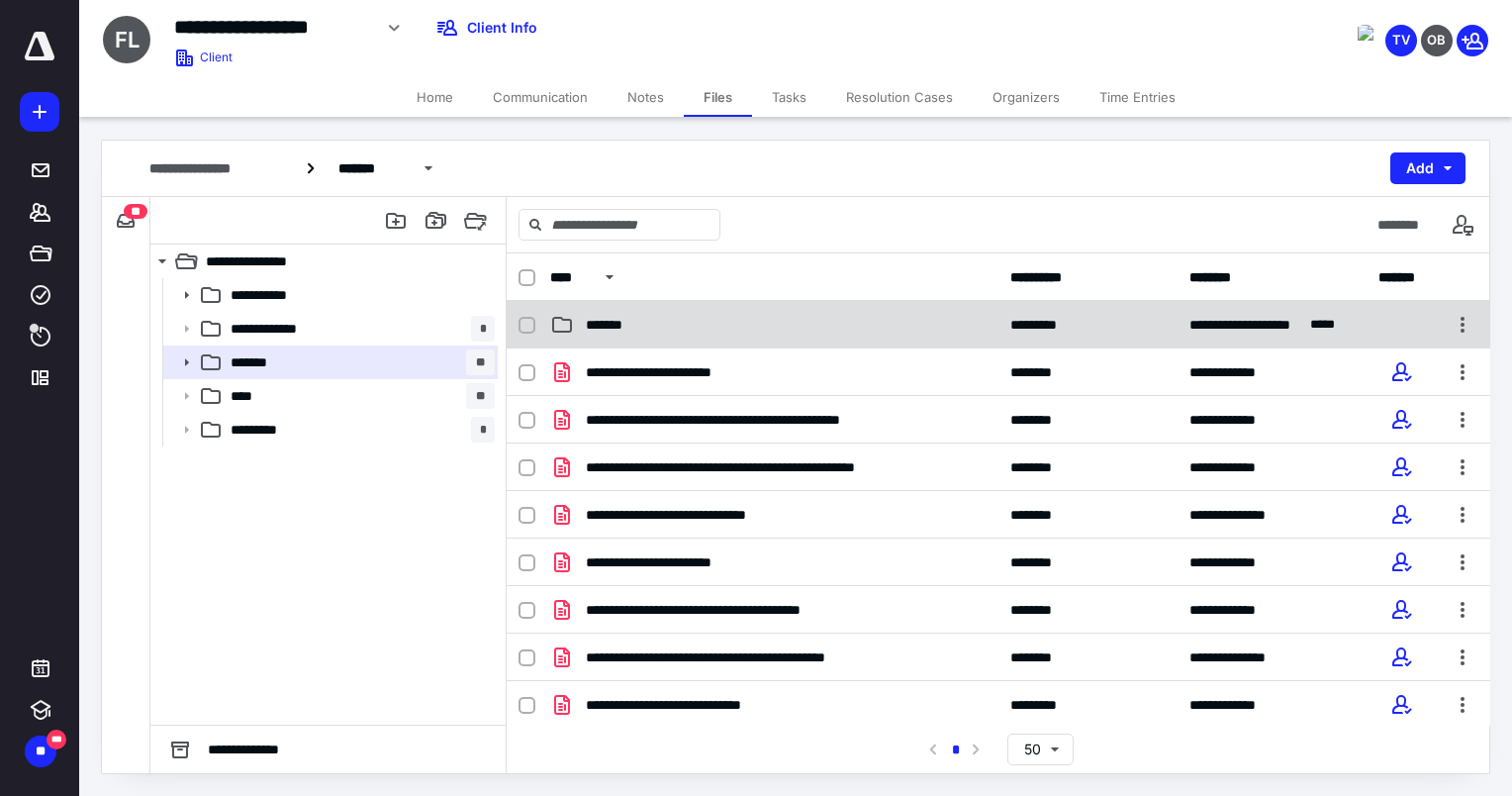 click on "**********" at bounding box center [998, 325] 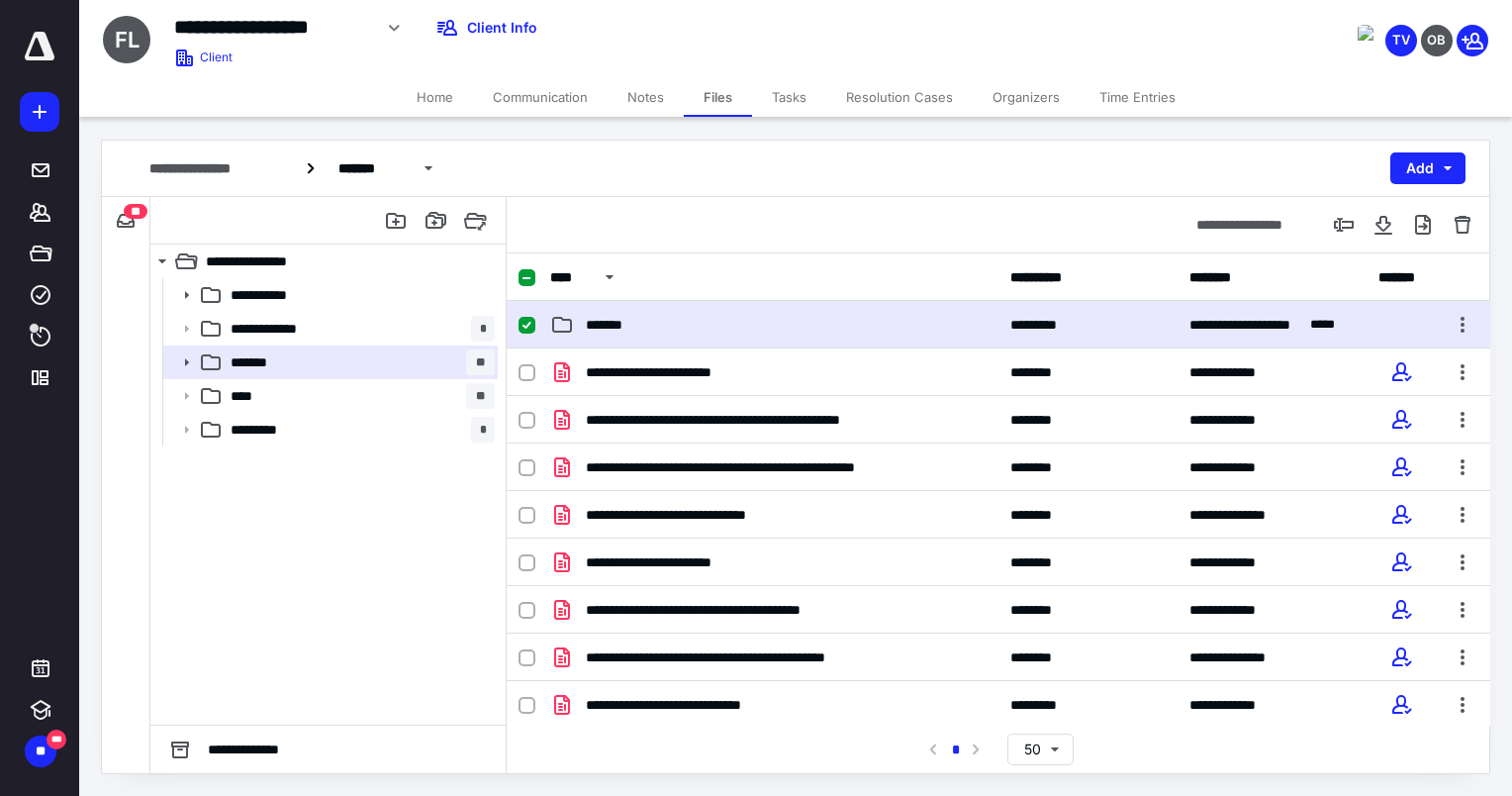 click on "**********" at bounding box center [998, 325] 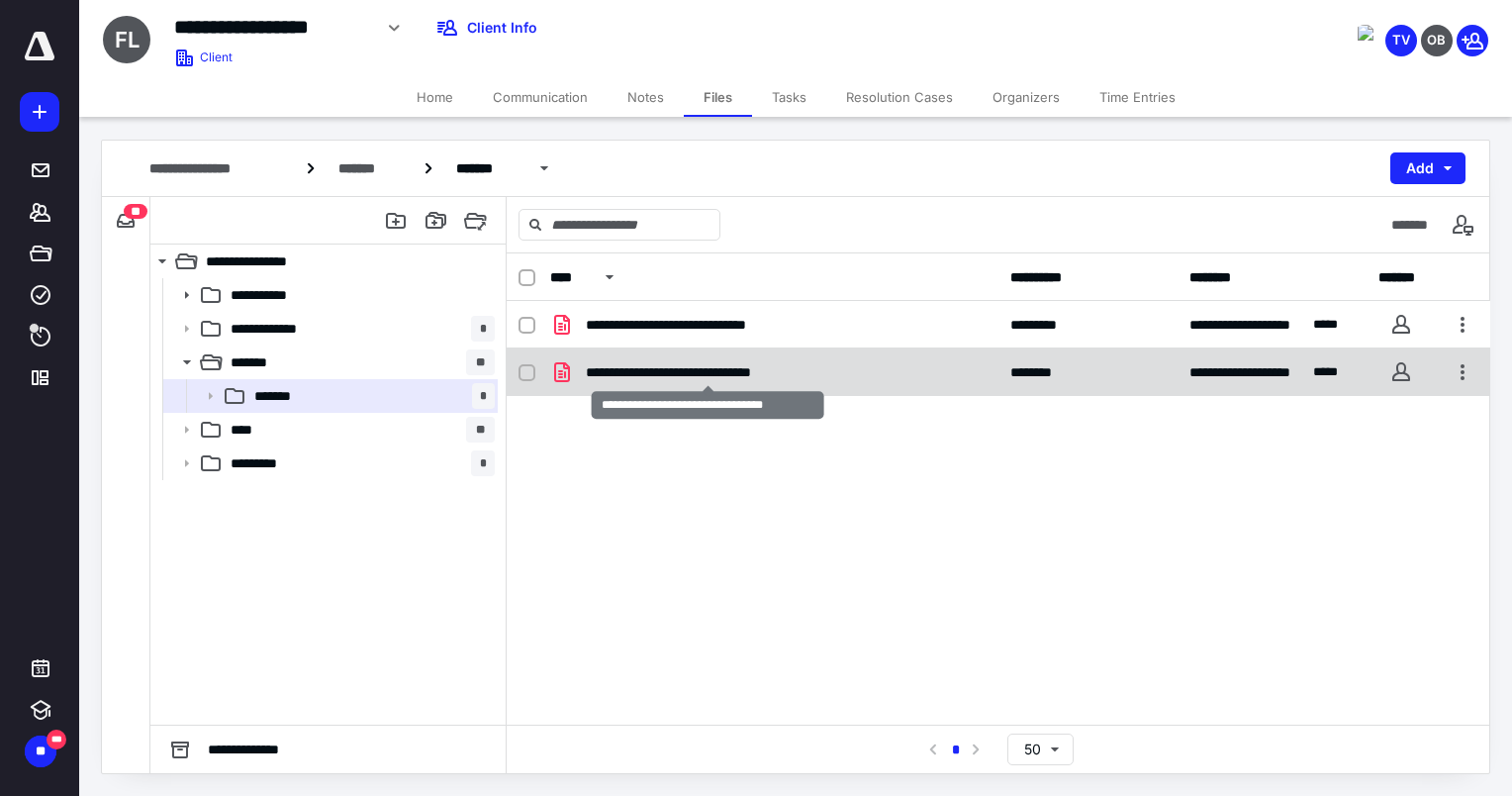 click on "**********" at bounding box center [709, 372] 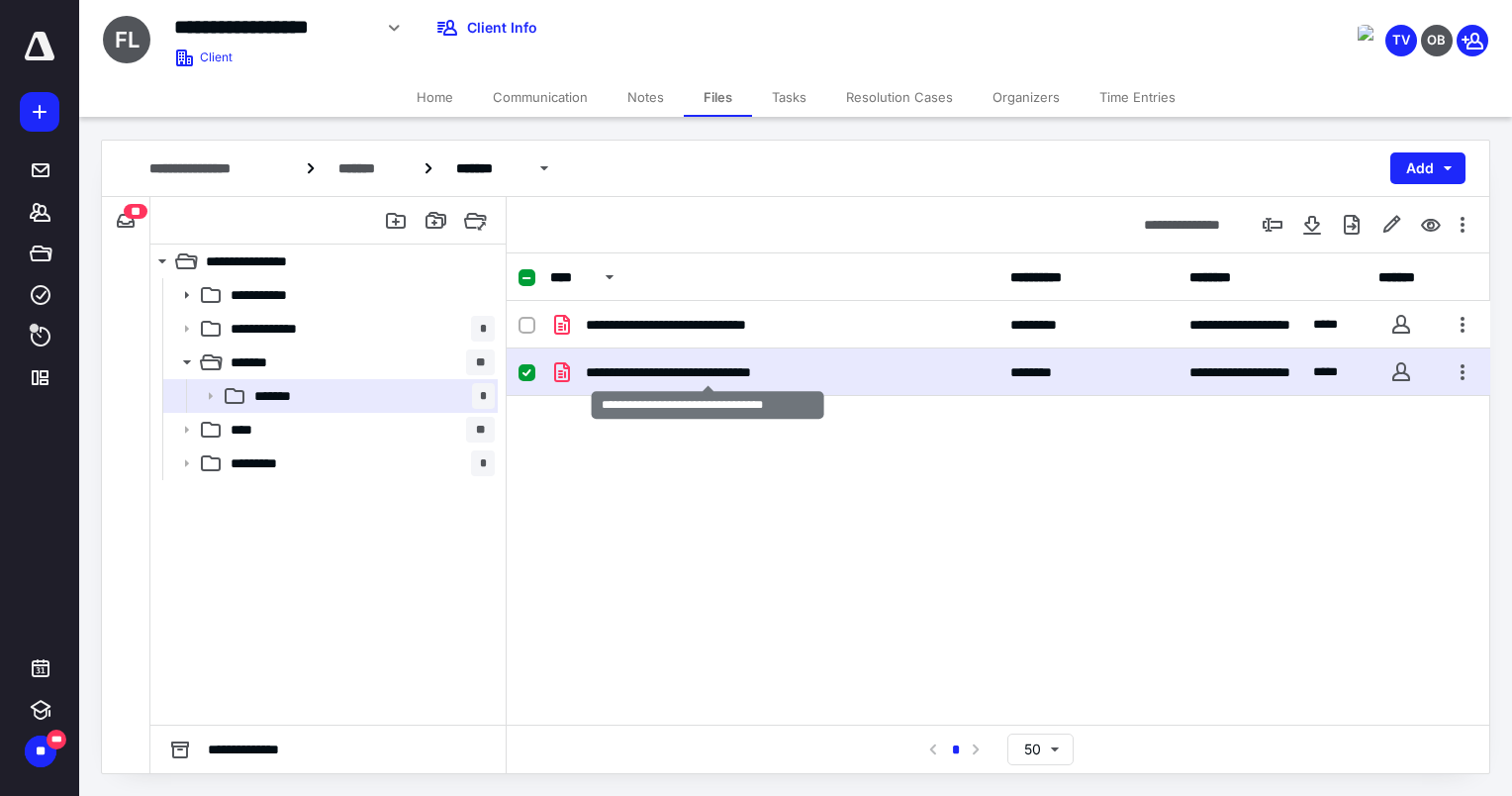 click on "**********" at bounding box center [709, 372] 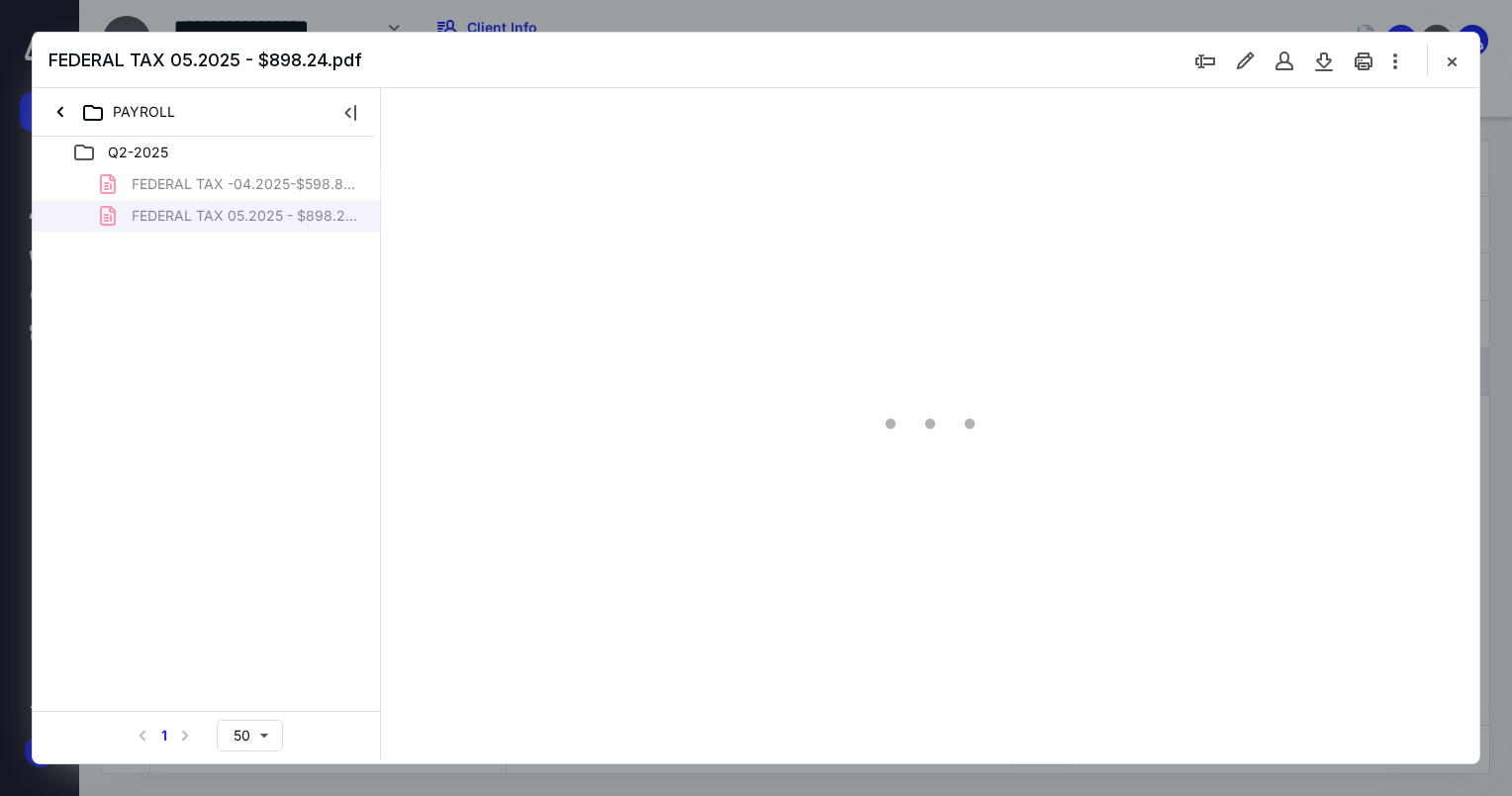 scroll, scrollTop: 0, scrollLeft: 0, axis: both 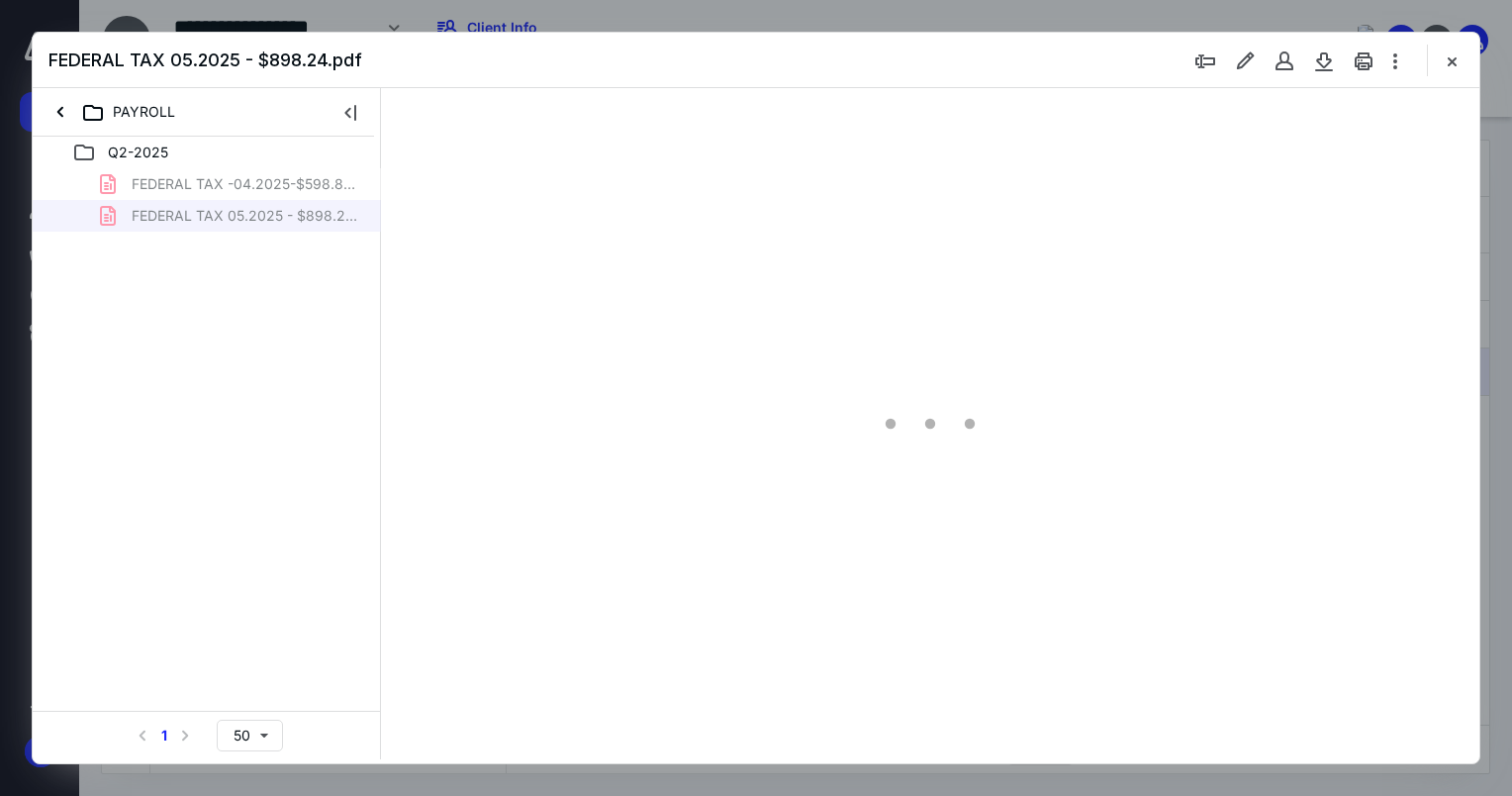 type on "76" 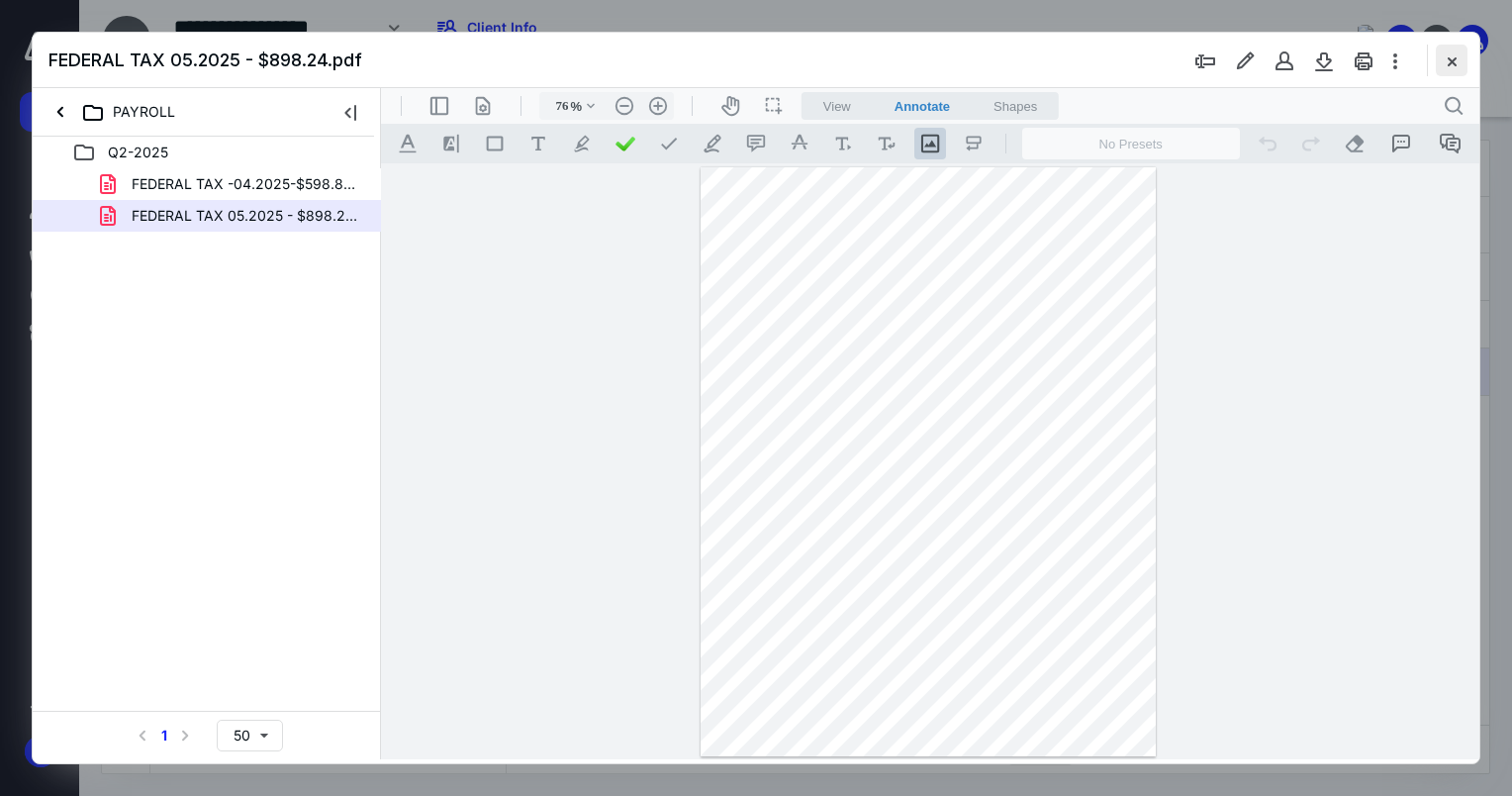 click at bounding box center (1452, 60) 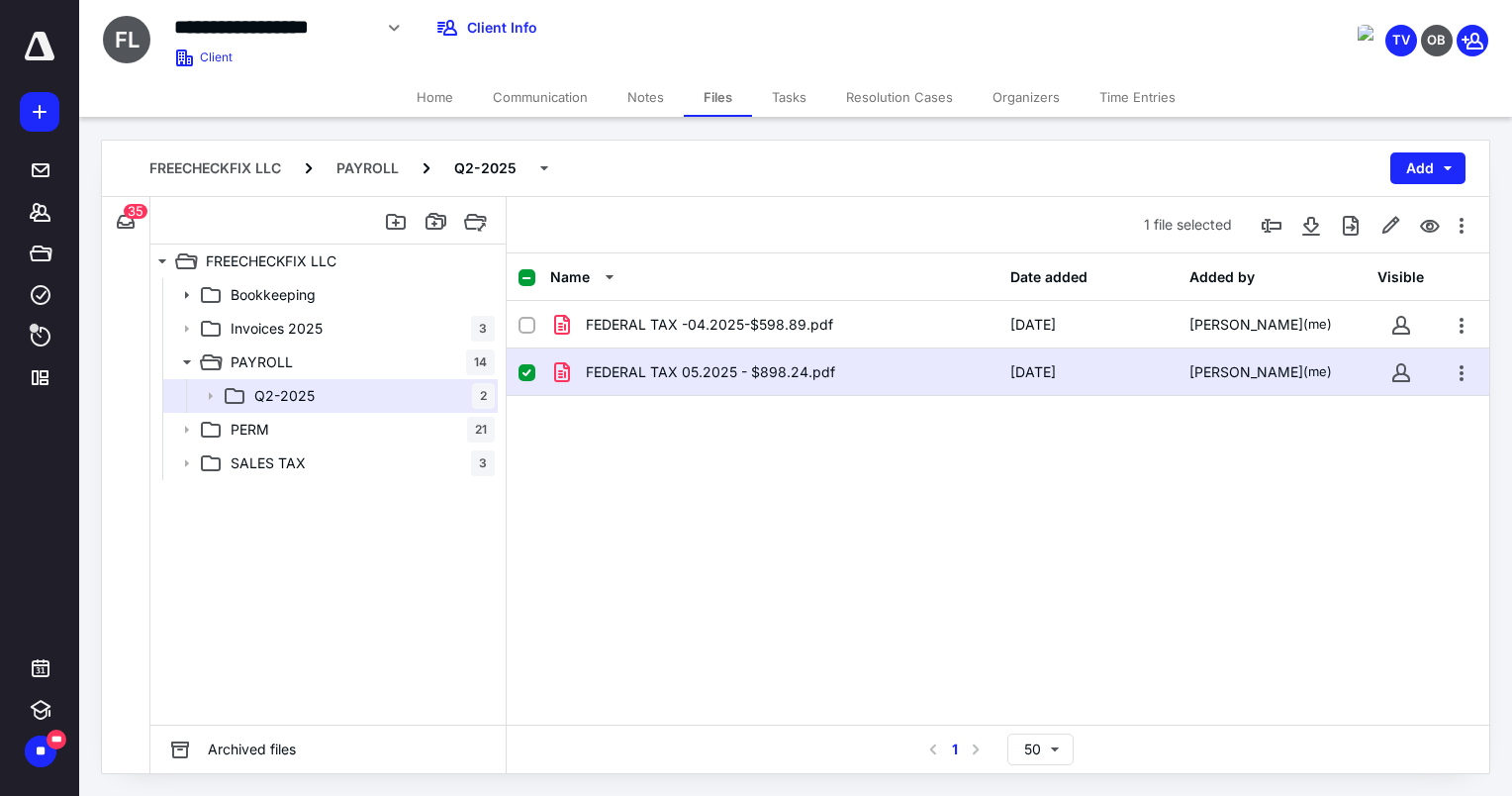click on "FEDERAL TAX 05.2025 - $898.24.pdf" at bounding box center (710, 372) 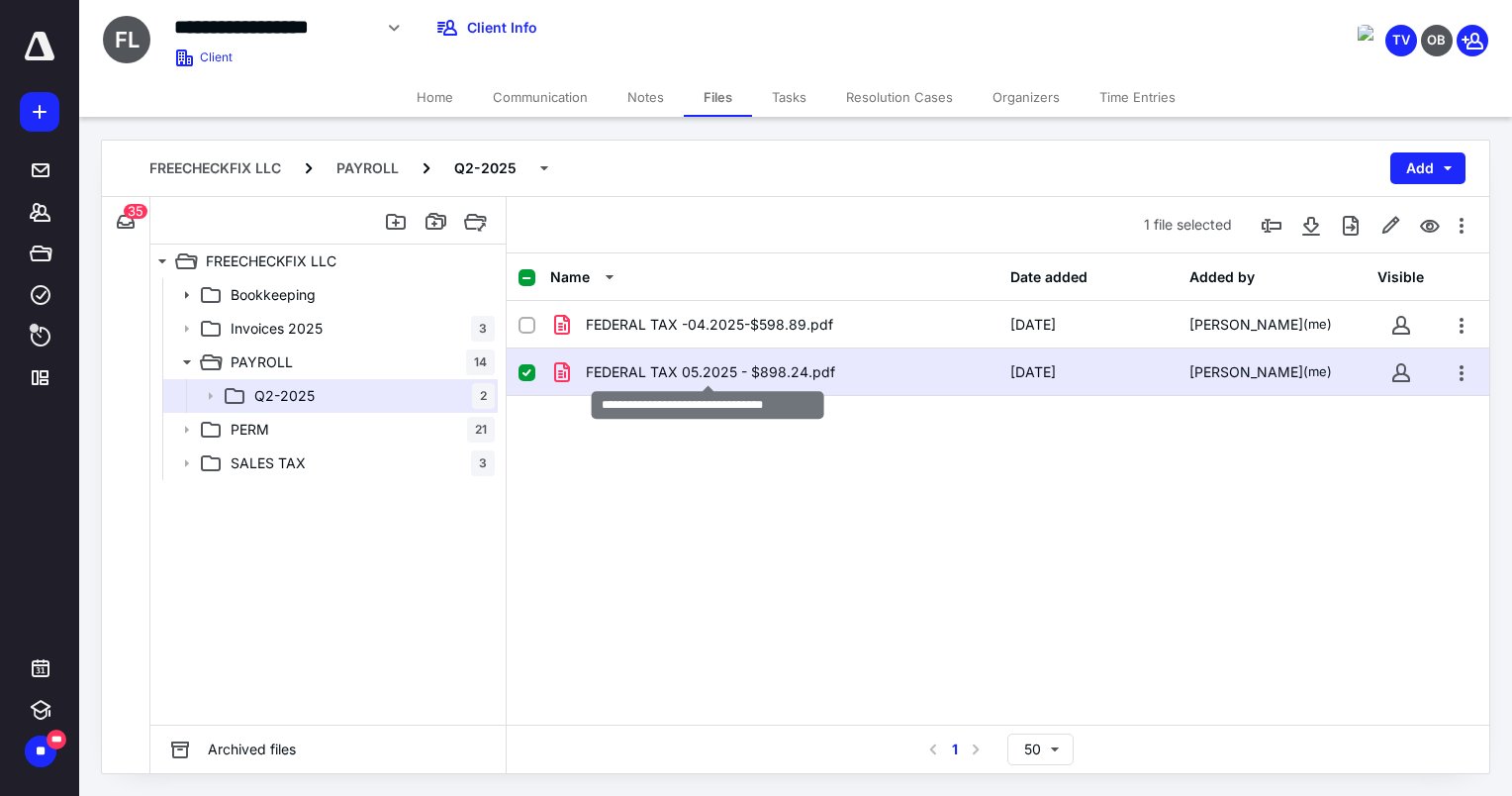 click on "FEDERAL TAX 05.2025 - $898.24.pdf" at bounding box center [710, 372] 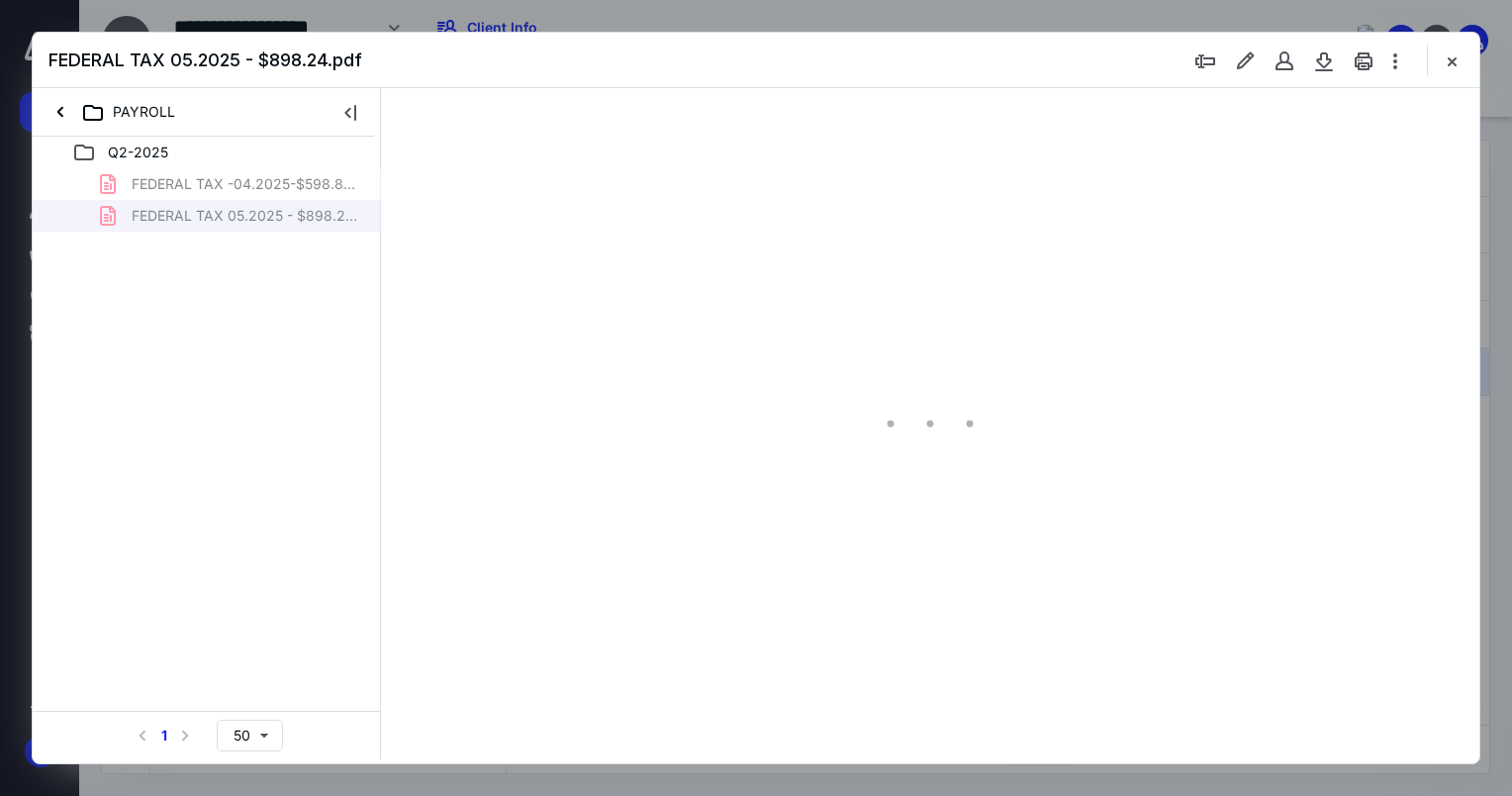 scroll, scrollTop: 0, scrollLeft: 0, axis: both 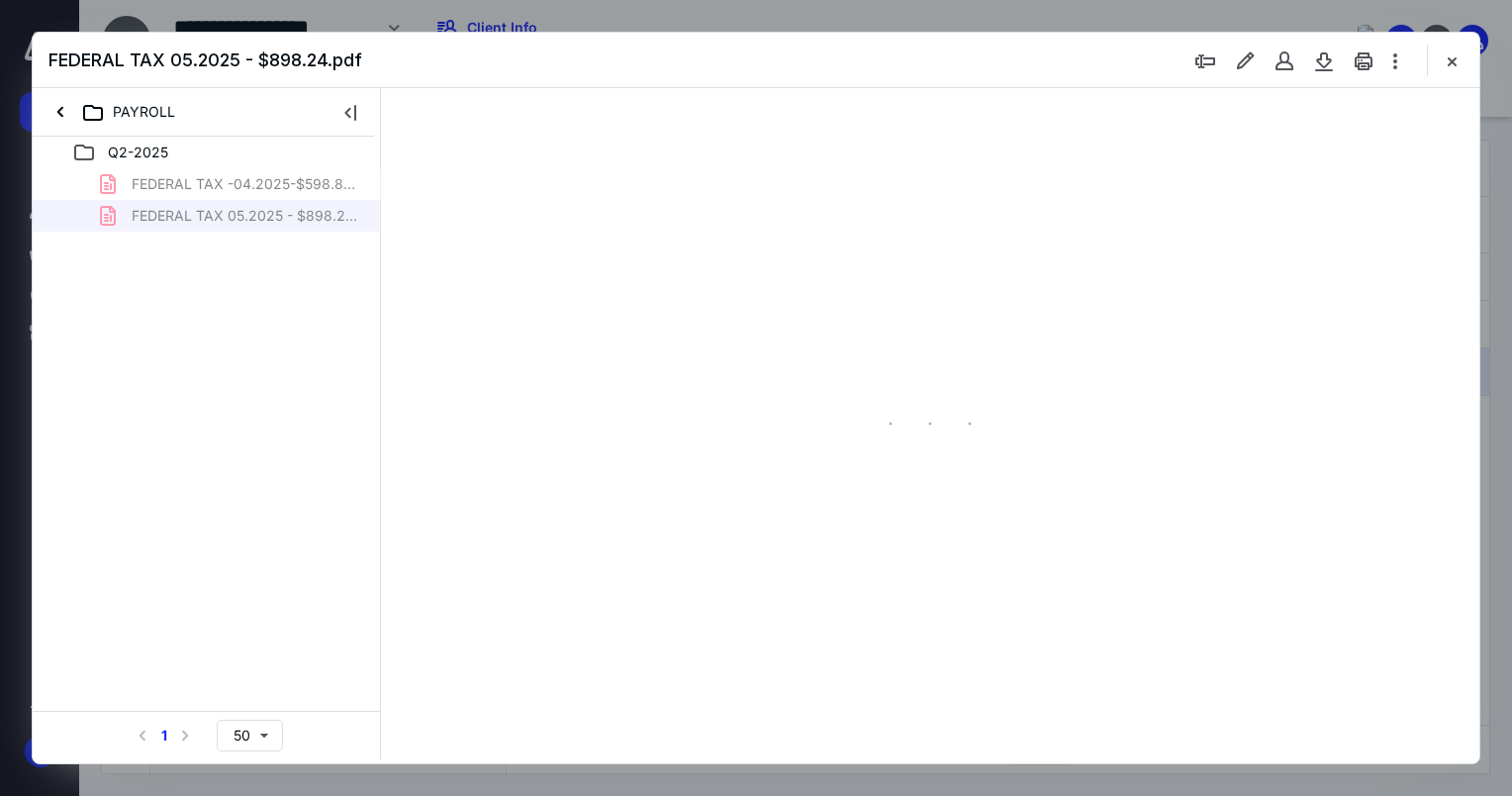 type on "76" 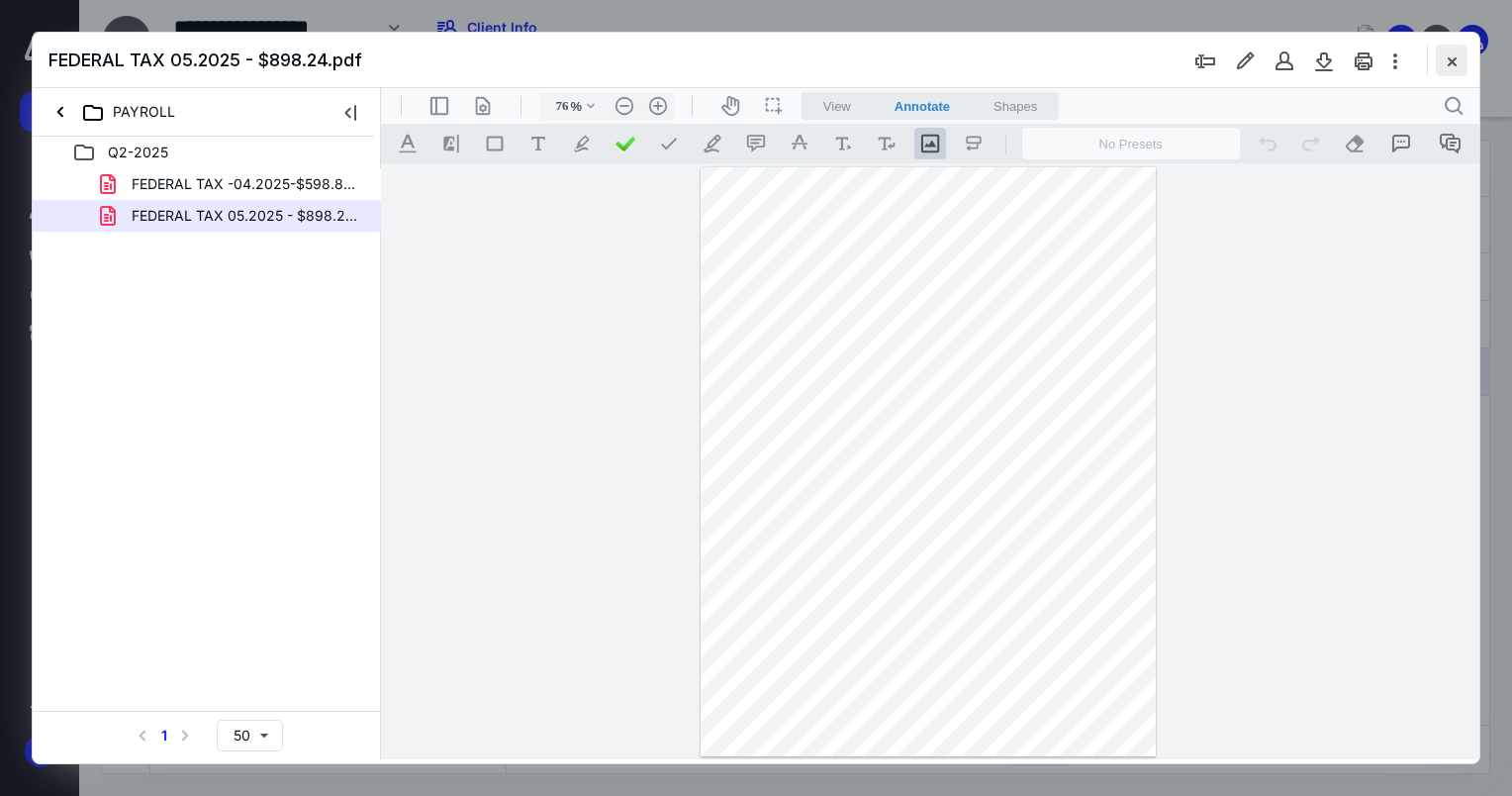 click at bounding box center [1452, 60] 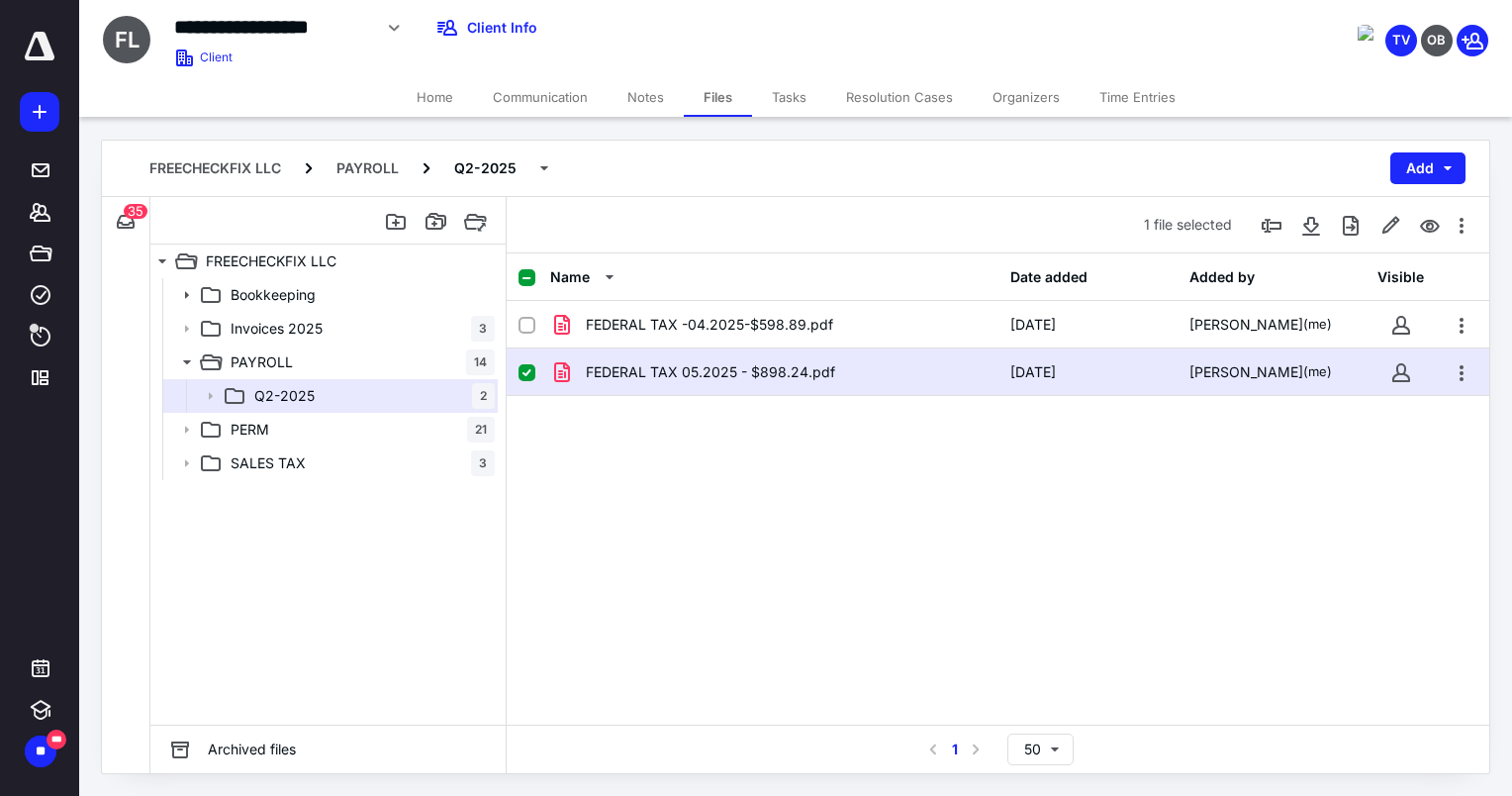 click on "Home" at bounding box center [434, 97] 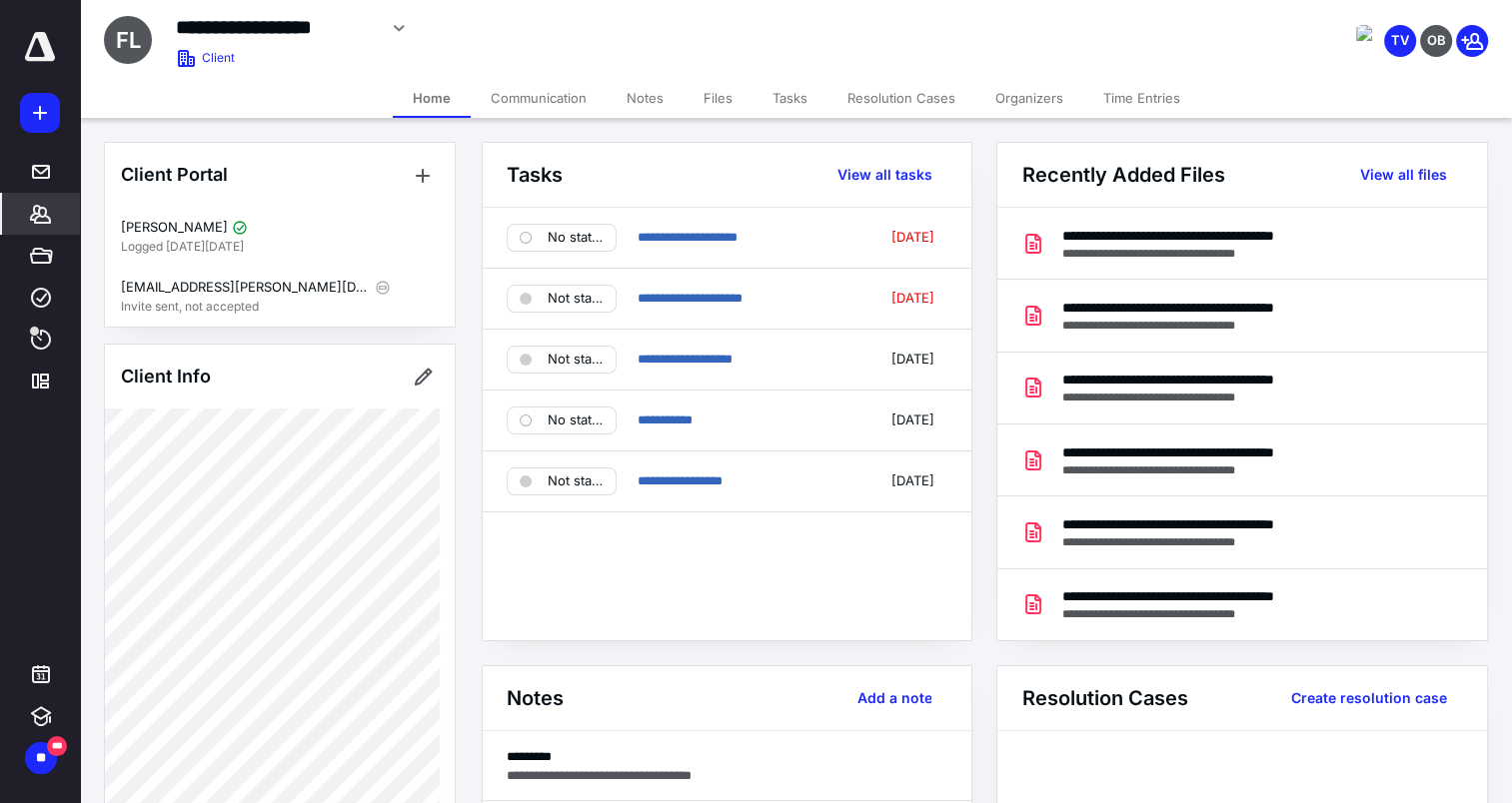click on "Files" at bounding box center (718, 98) 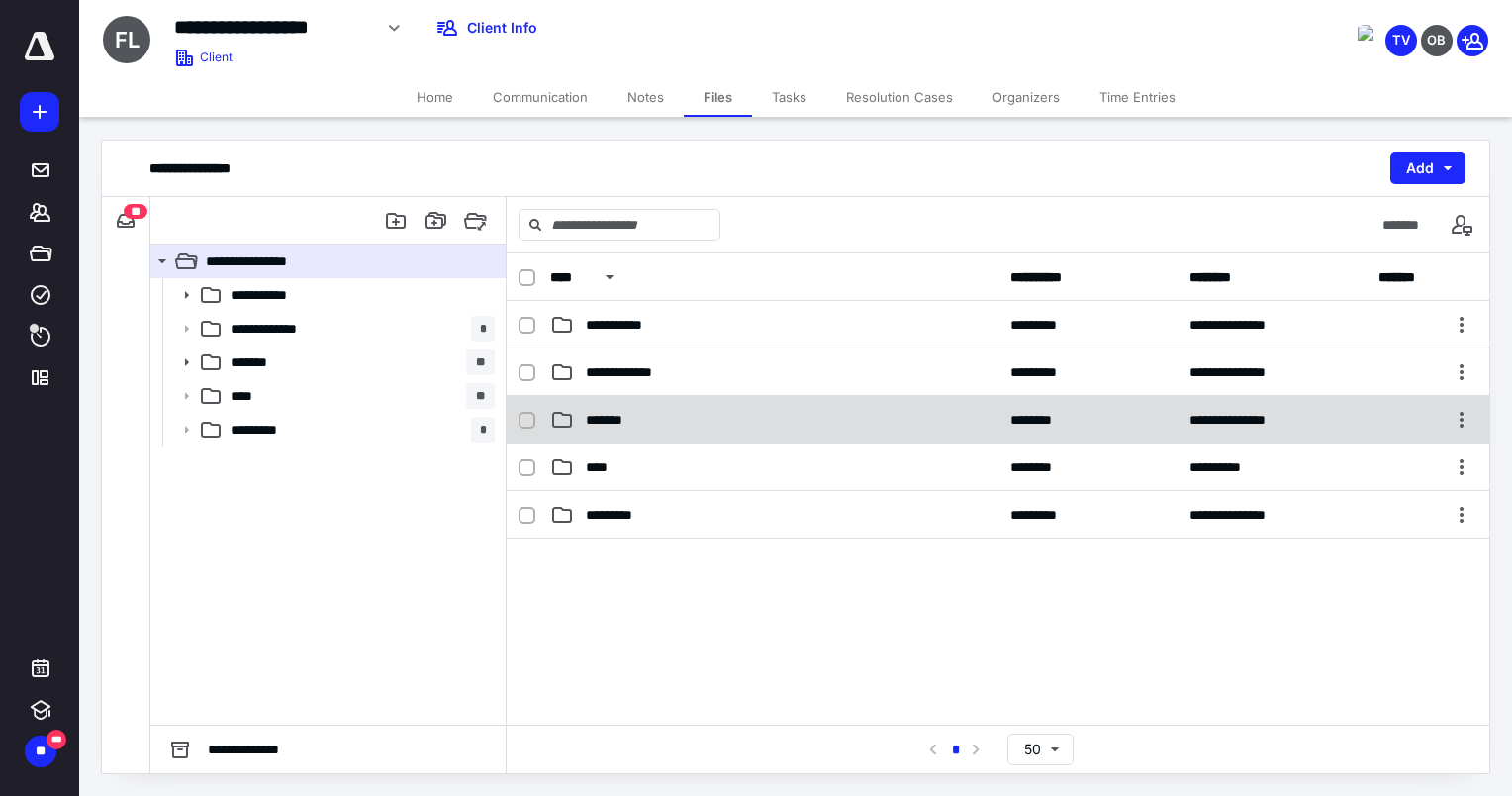 click on "*******" at bounding box center [774, 420] 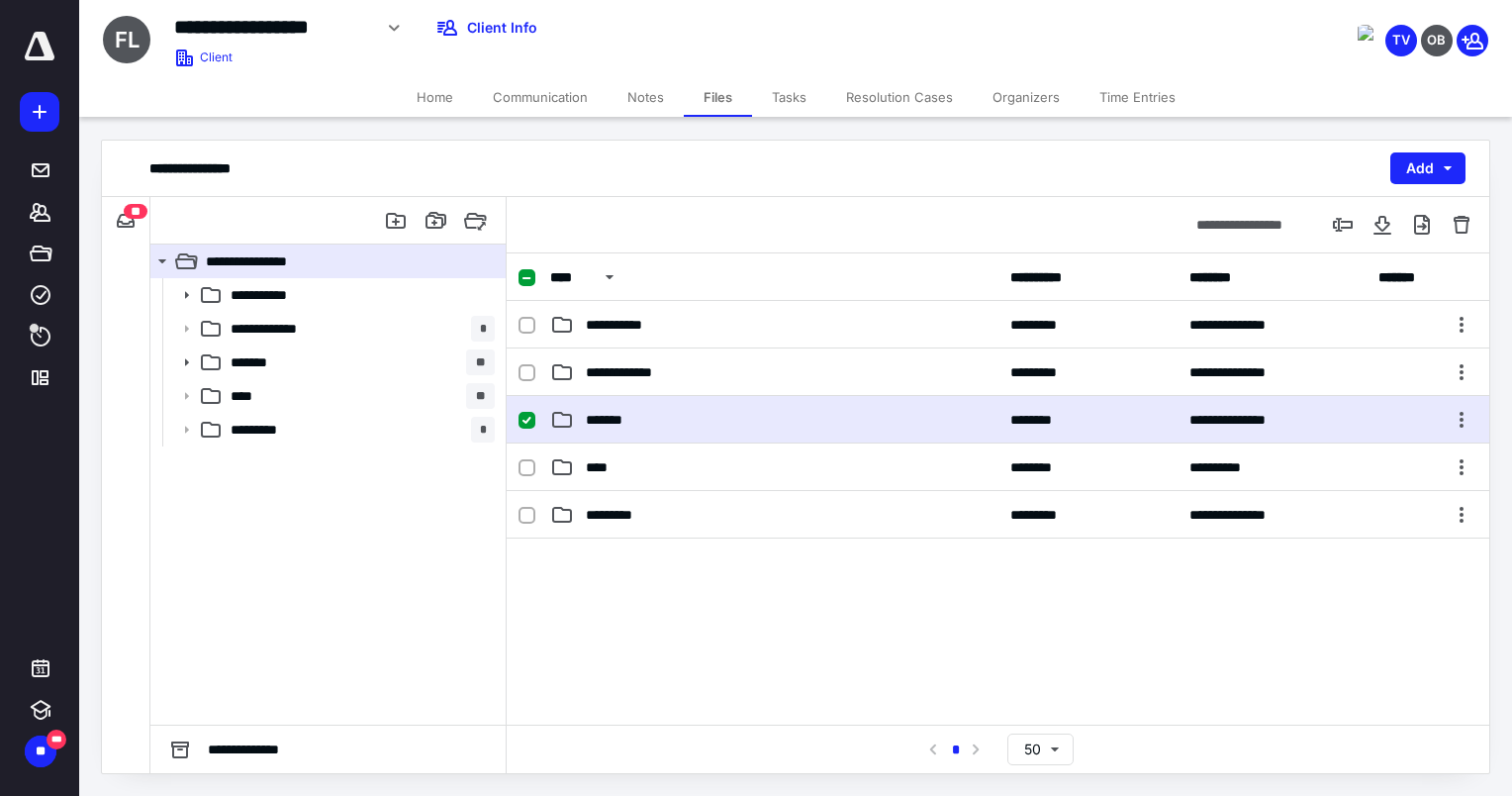 click on "*******" at bounding box center [774, 420] 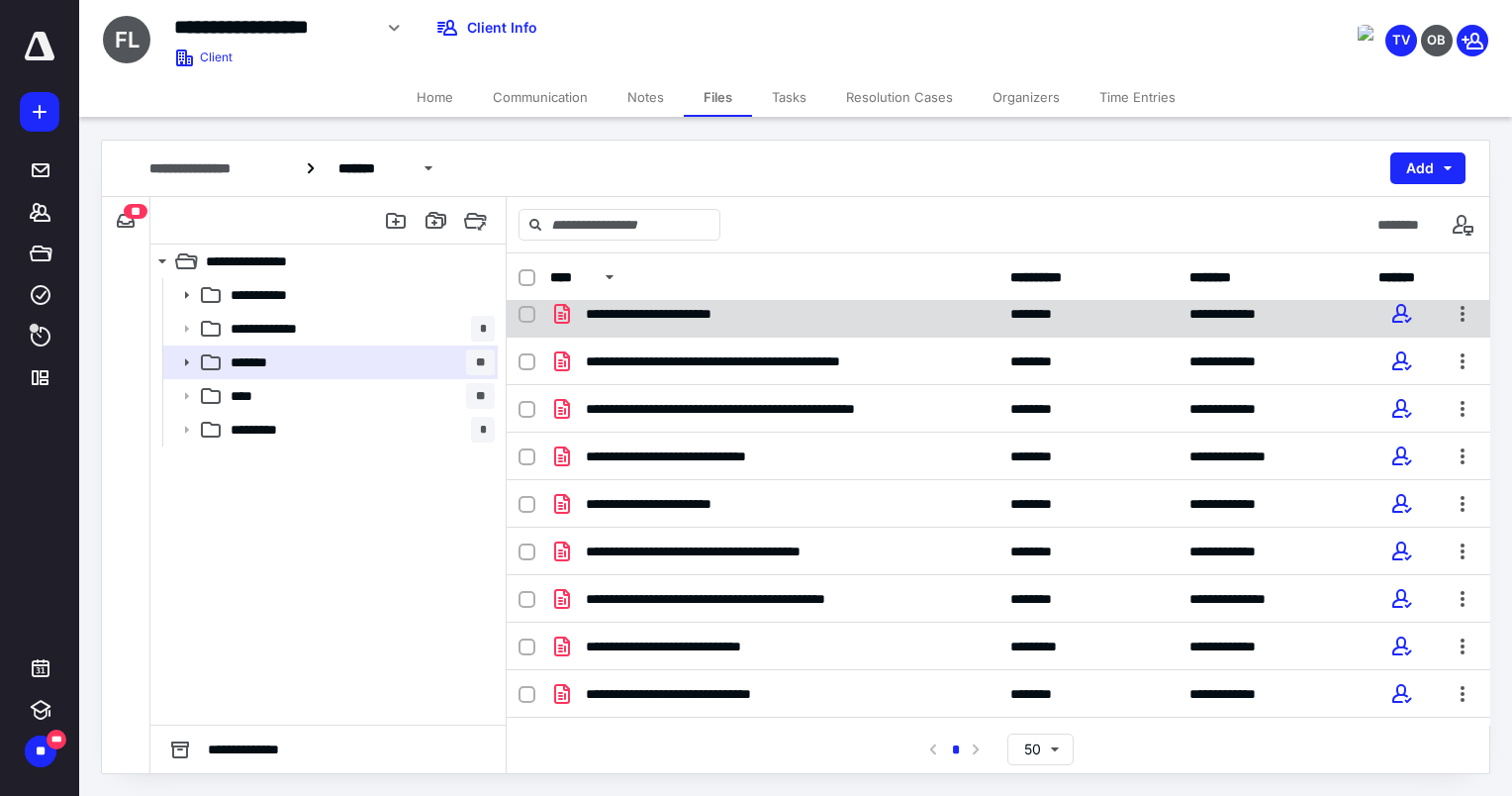 scroll, scrollTop: 0, scrollLeft: 0, axis: both 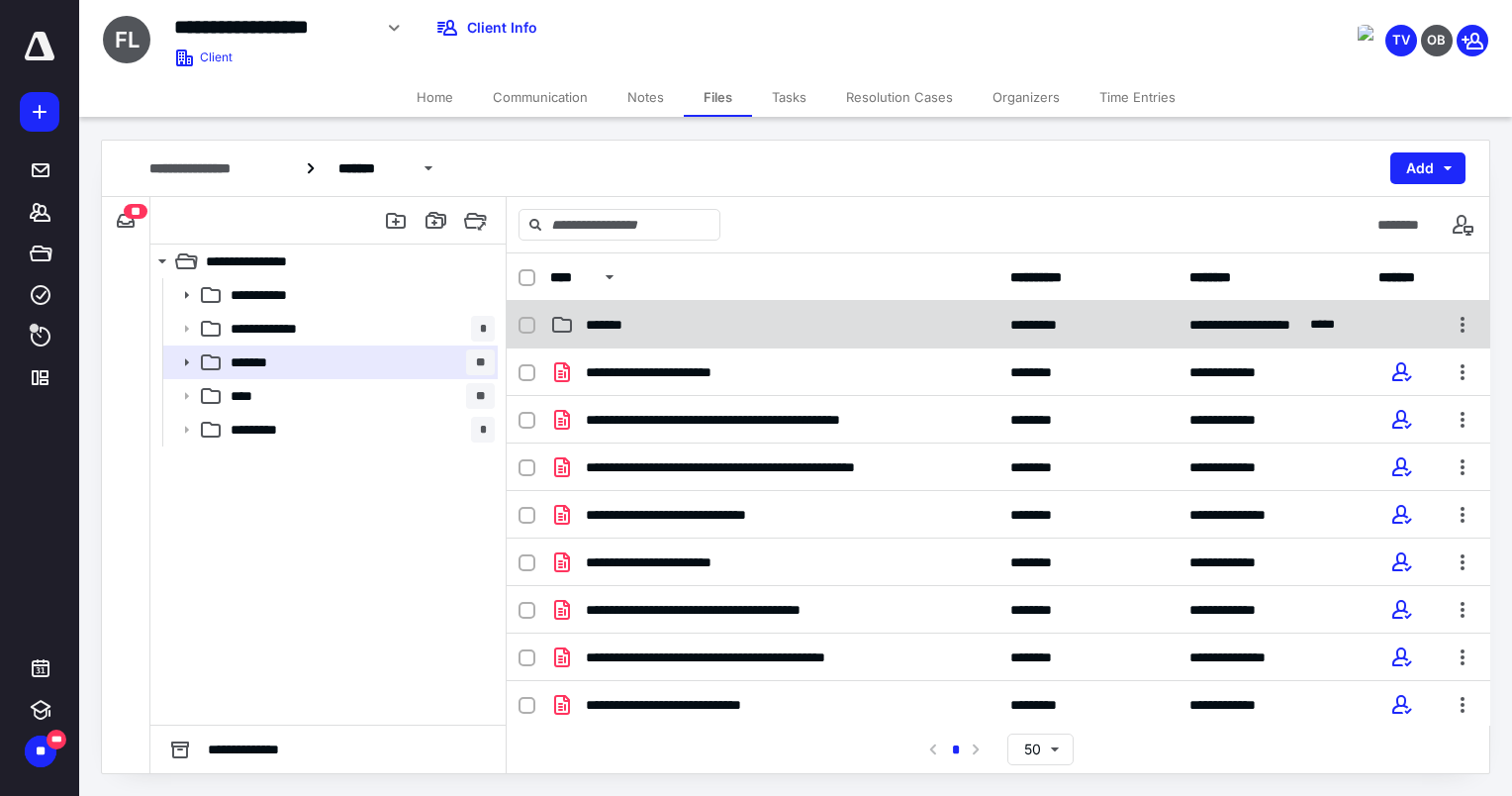 click on "**********" at bounding box center [998, 325] 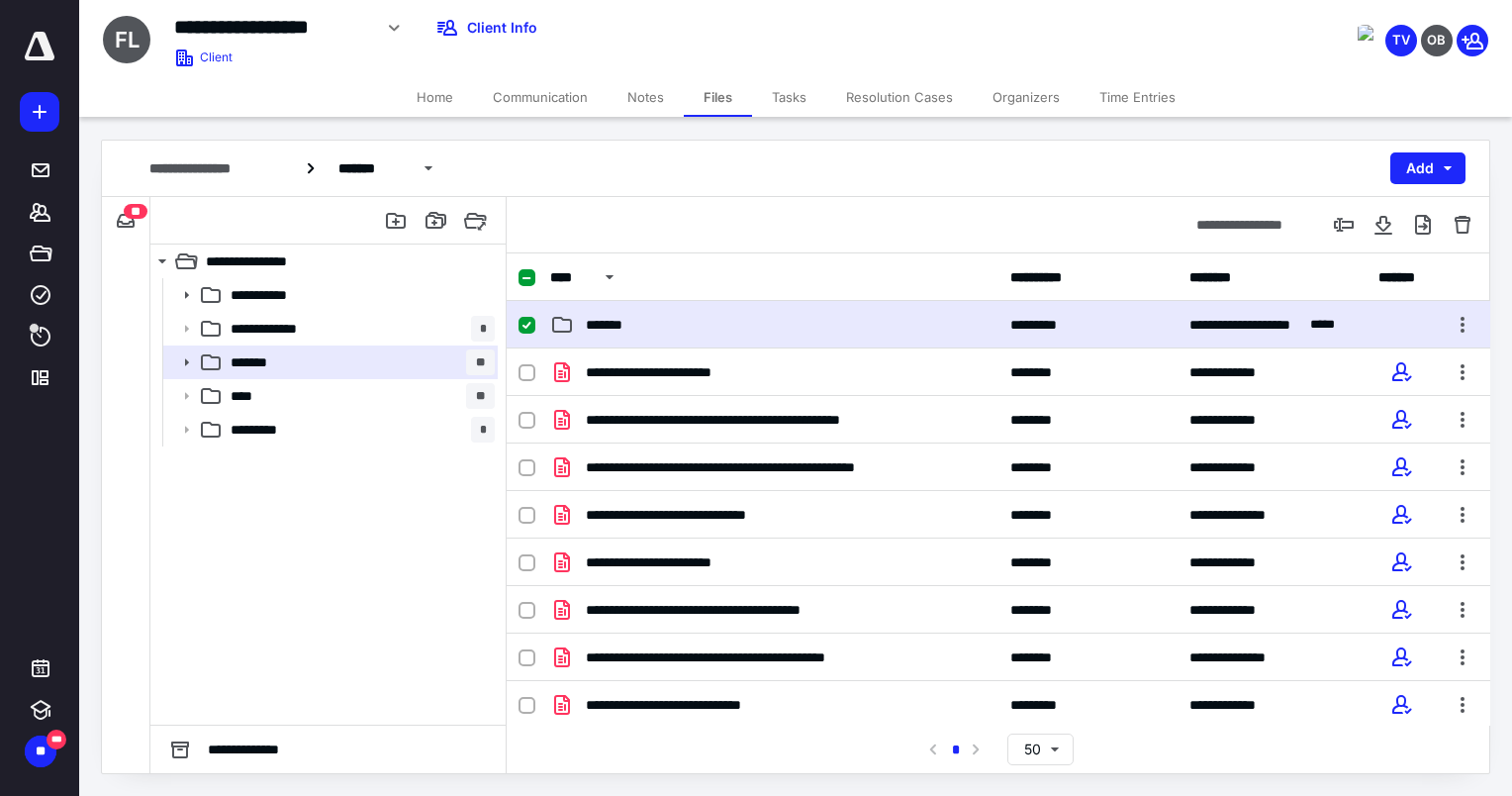 click on "**********" at bounding box center (998, 325) 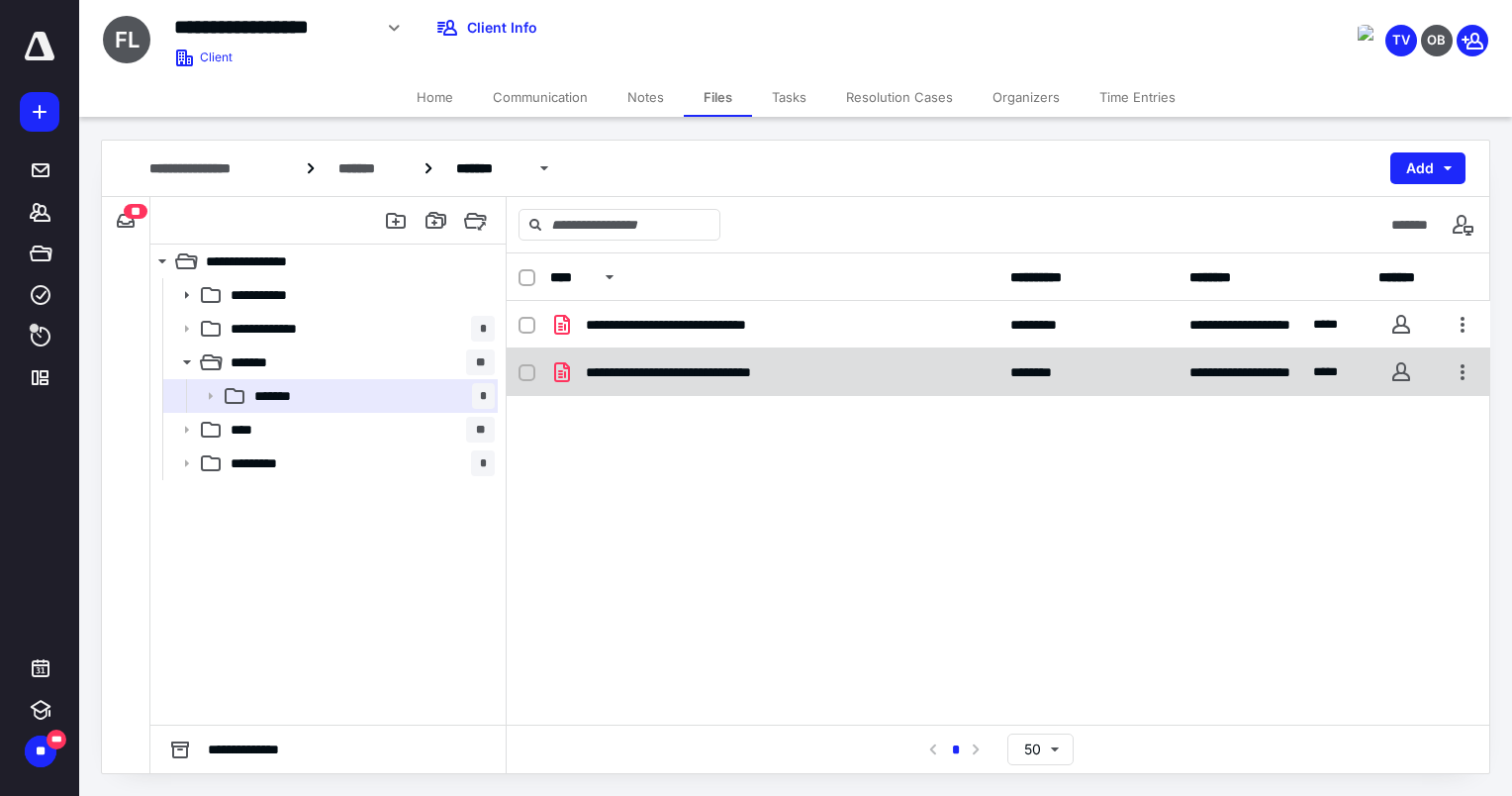 click on "**********" at bounding box center [709, 372] 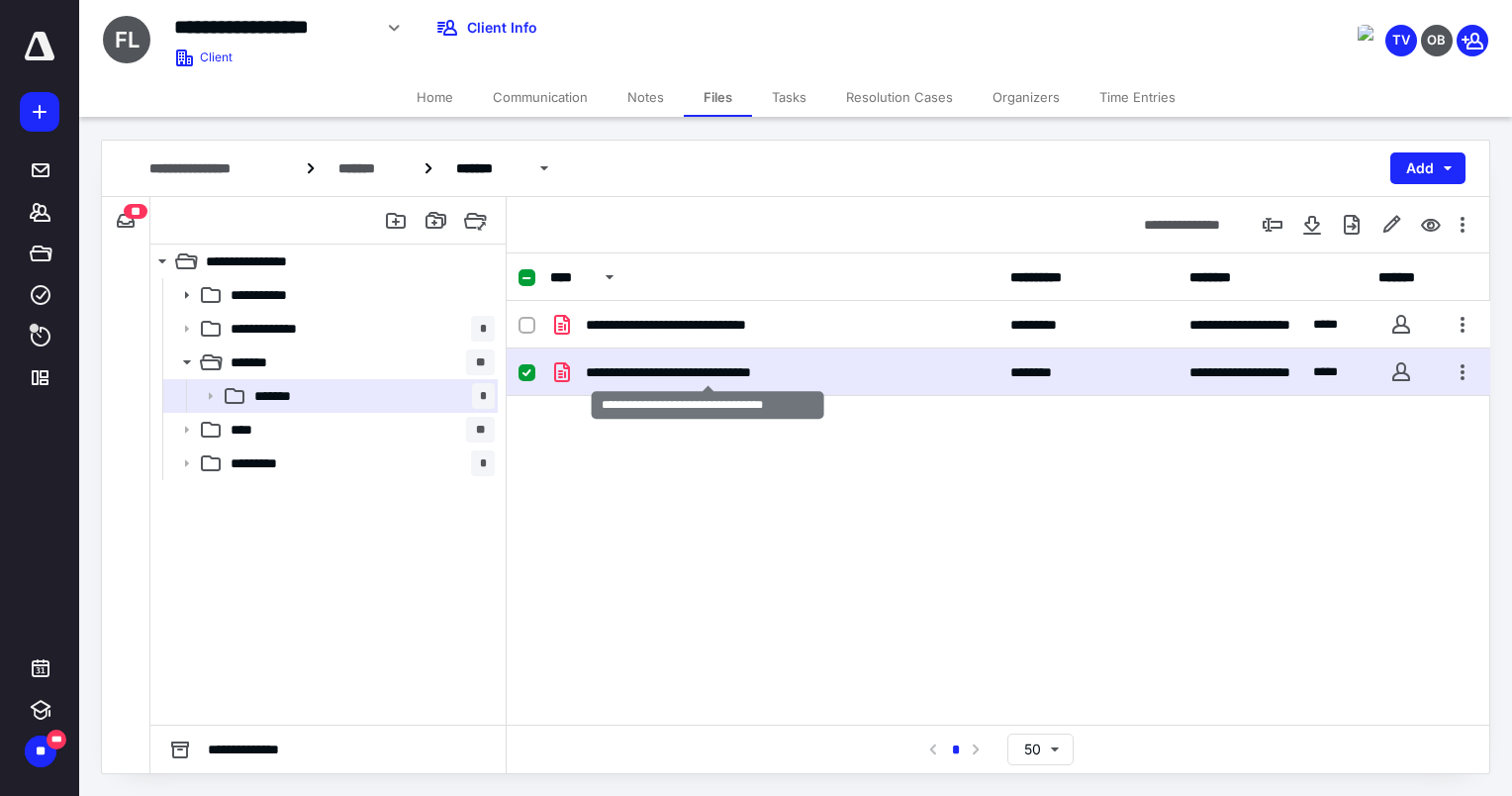 click on "**********" at bounding box center [709, 372] 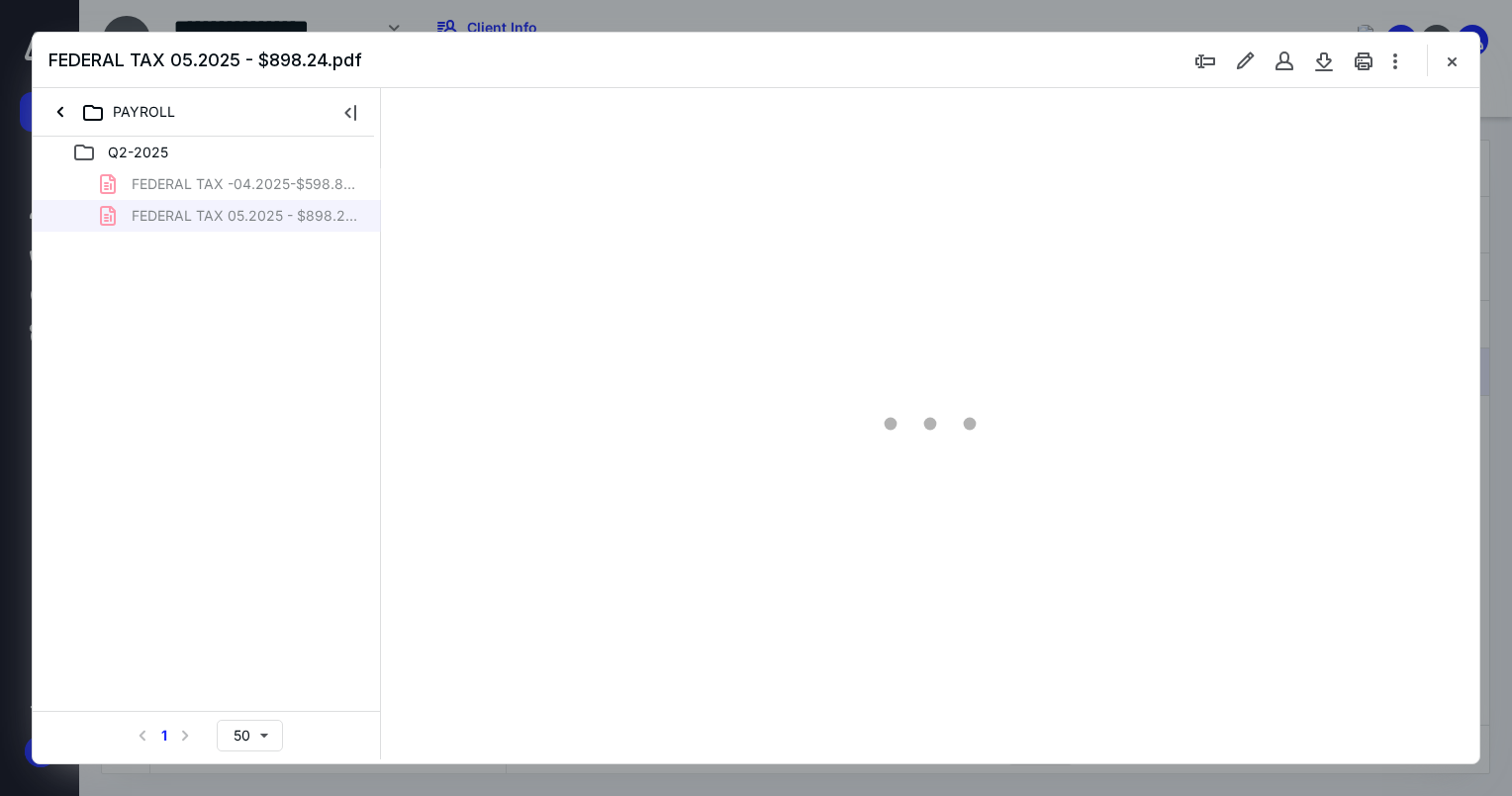 scroll, scrollTop: 0, scrollLeft: 0, axis: both 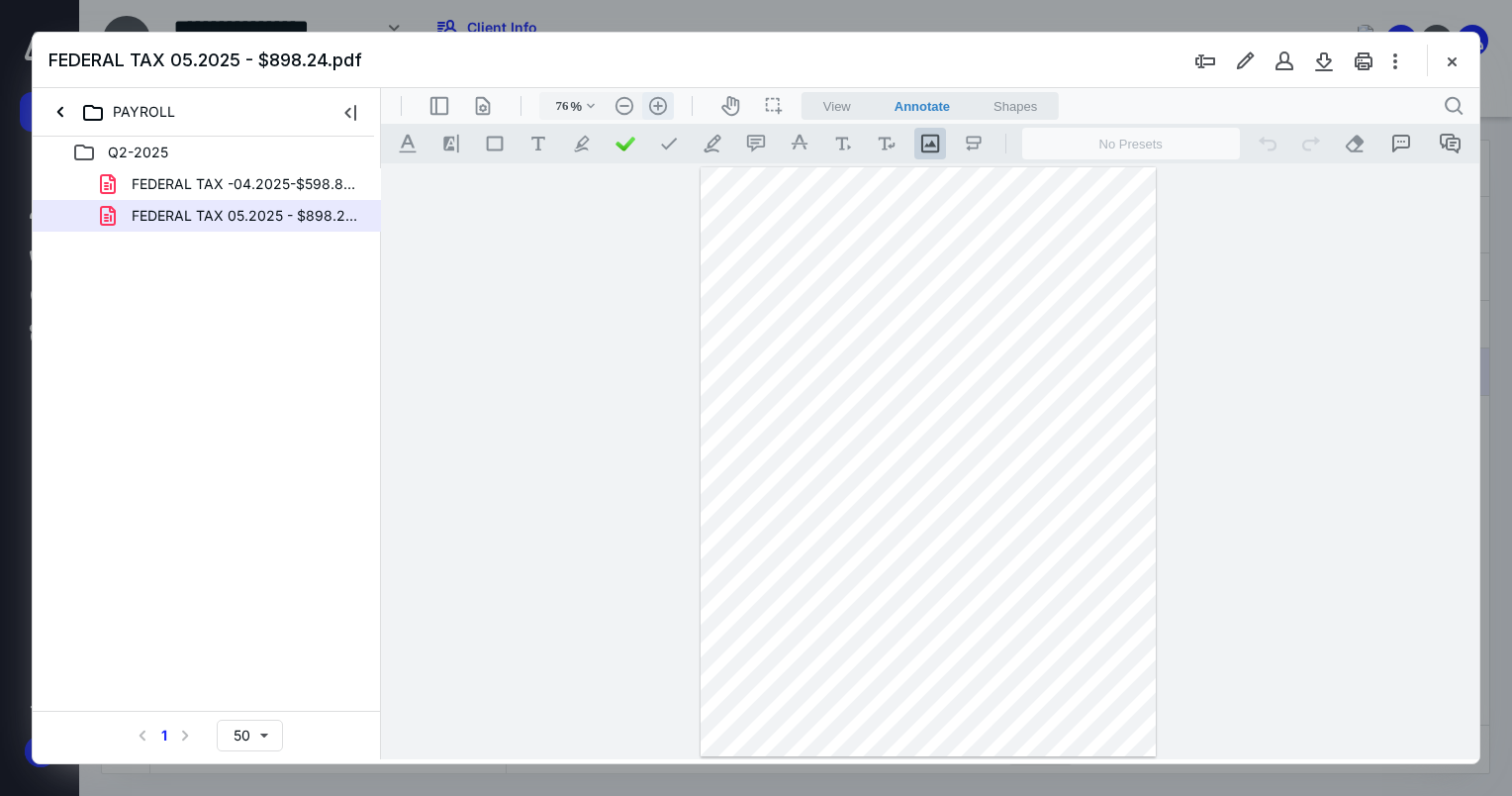click on ".cls-1{fill:#abb0c4;} icon - header - zoom - in - line" at bounding box center (658, 106) 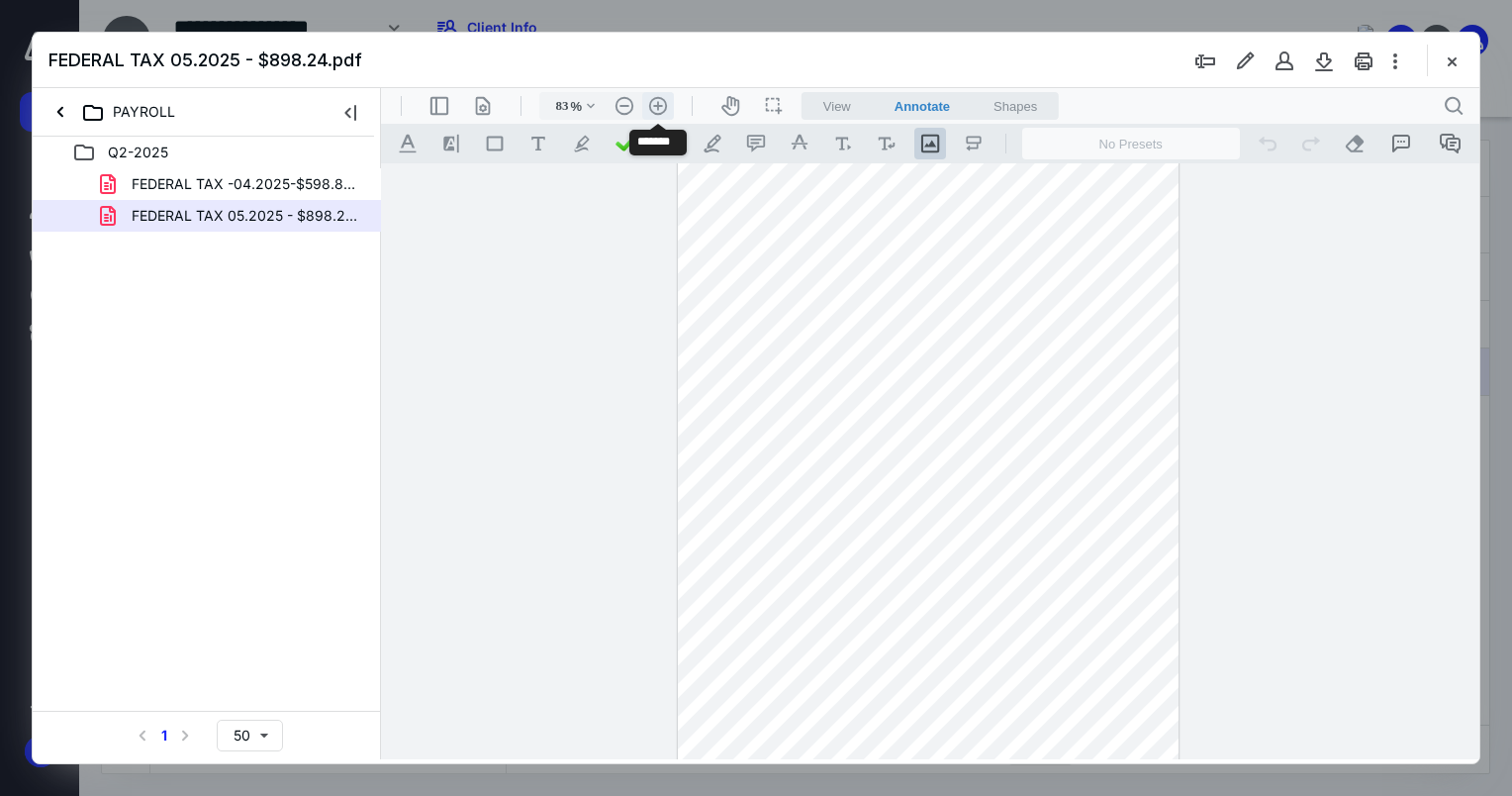 click on ".cls-1{fill:#abb0c4;} icon - header - zoom - in - line" at bounding box center [658, 106] 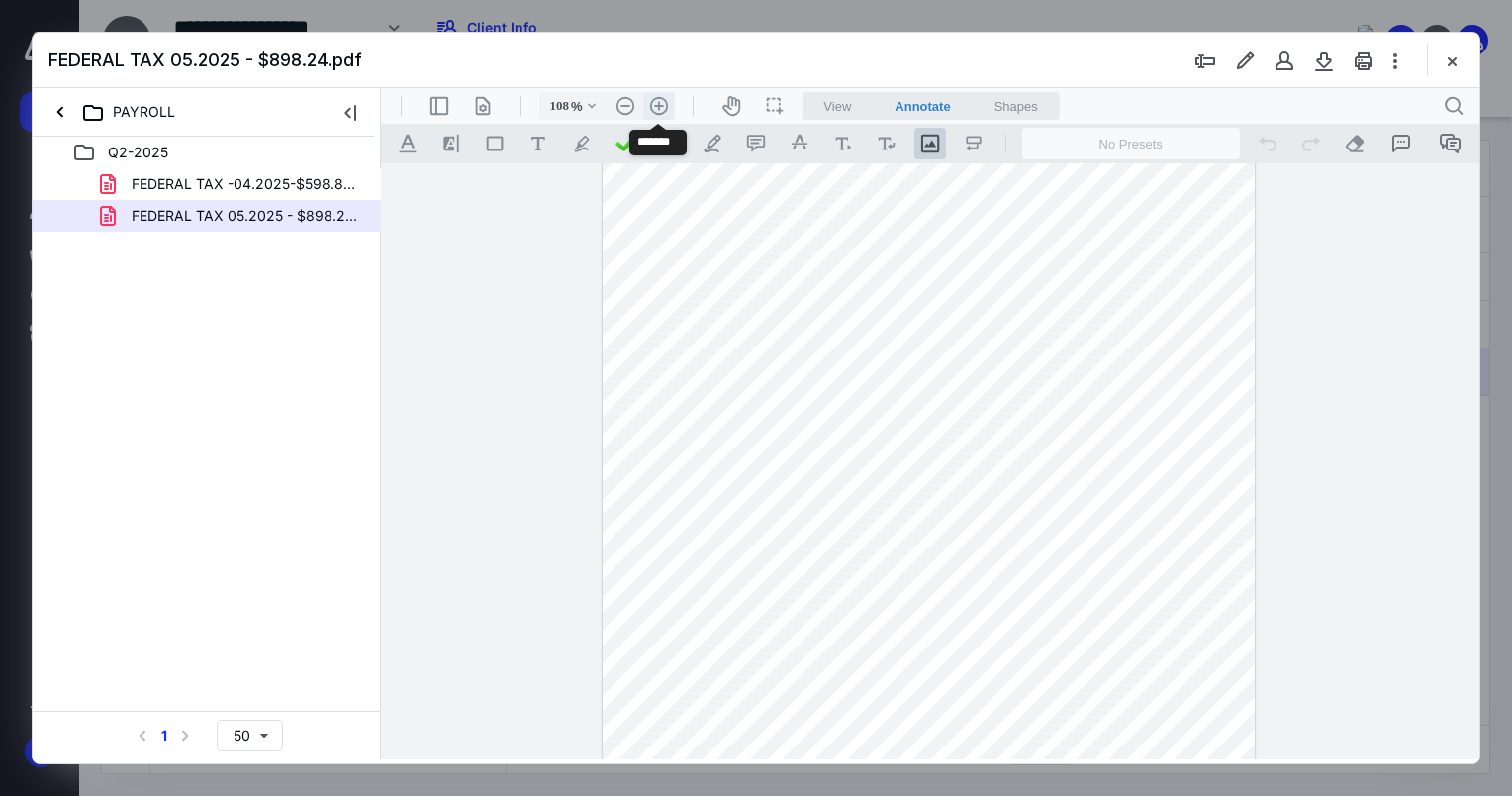 click on ".cls-1{fill:#abb0c4;} icon - header - zoom - in - line" at bounding box center (659, 106) 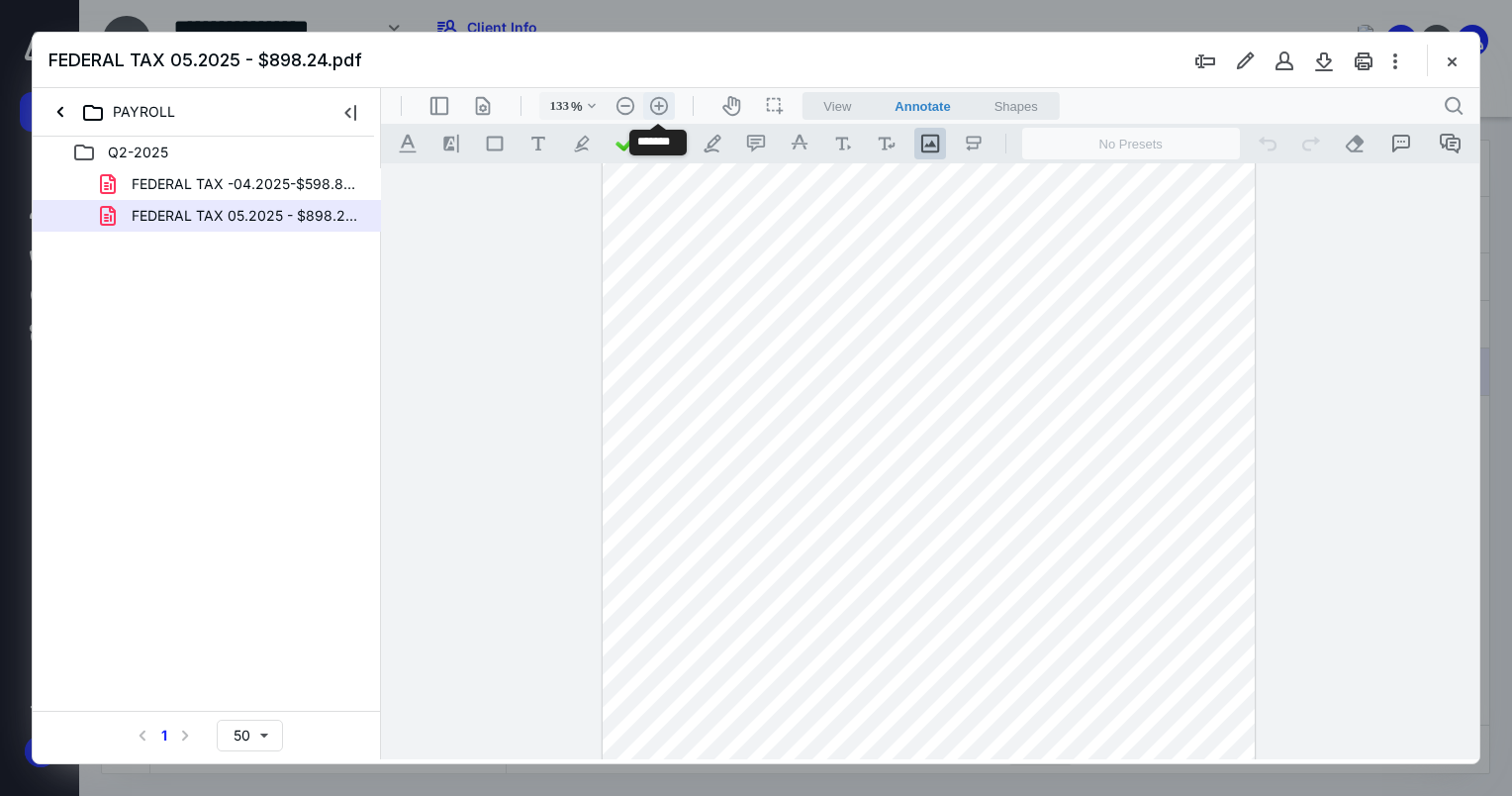 click on ".cls-1{fill:#abb0c4;} icon - header - zoom - in - line" at bounding box center [659, 106] 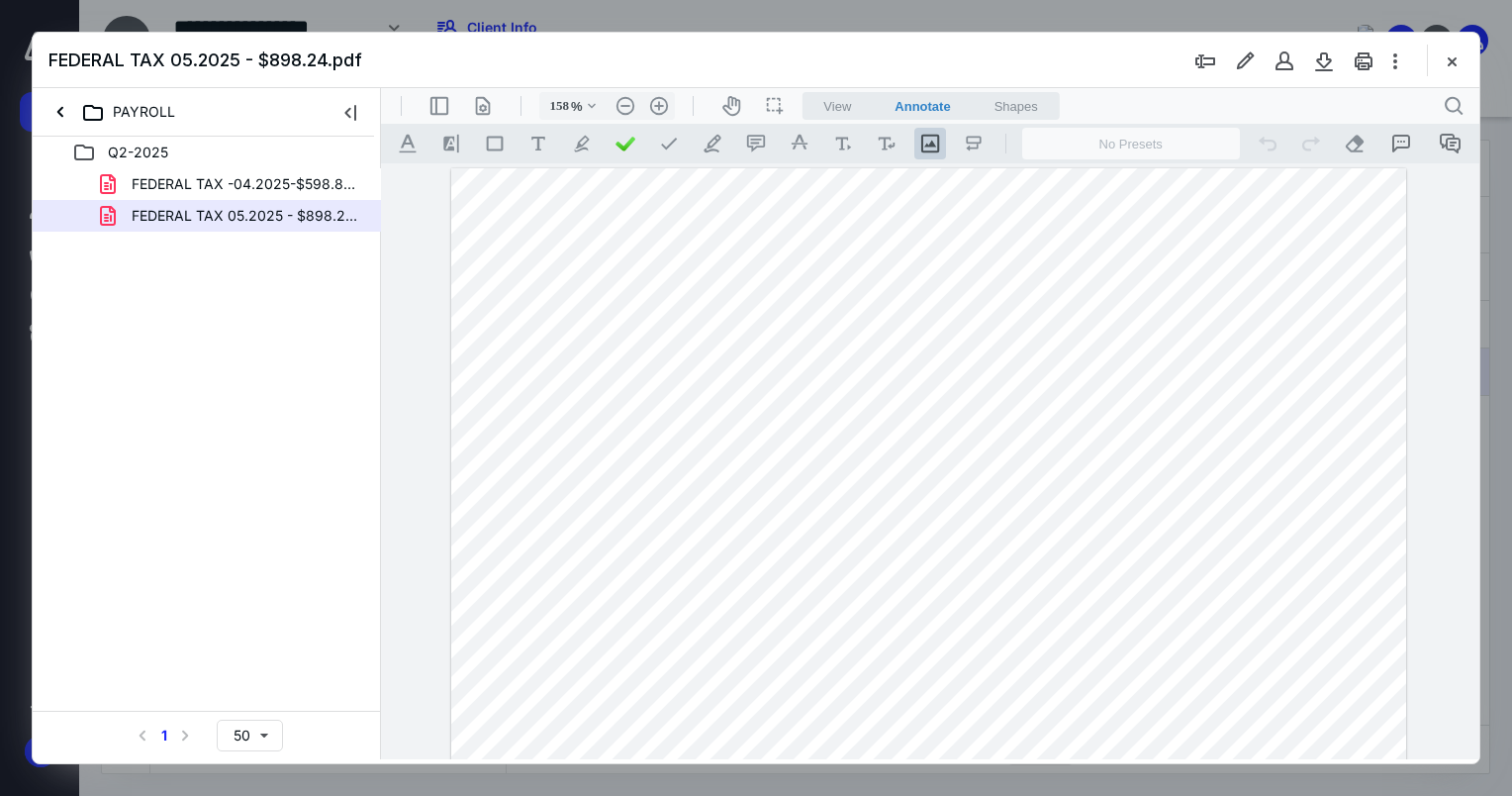 scroll, scrollTop: 0, scrollLeft: 0, axis: both 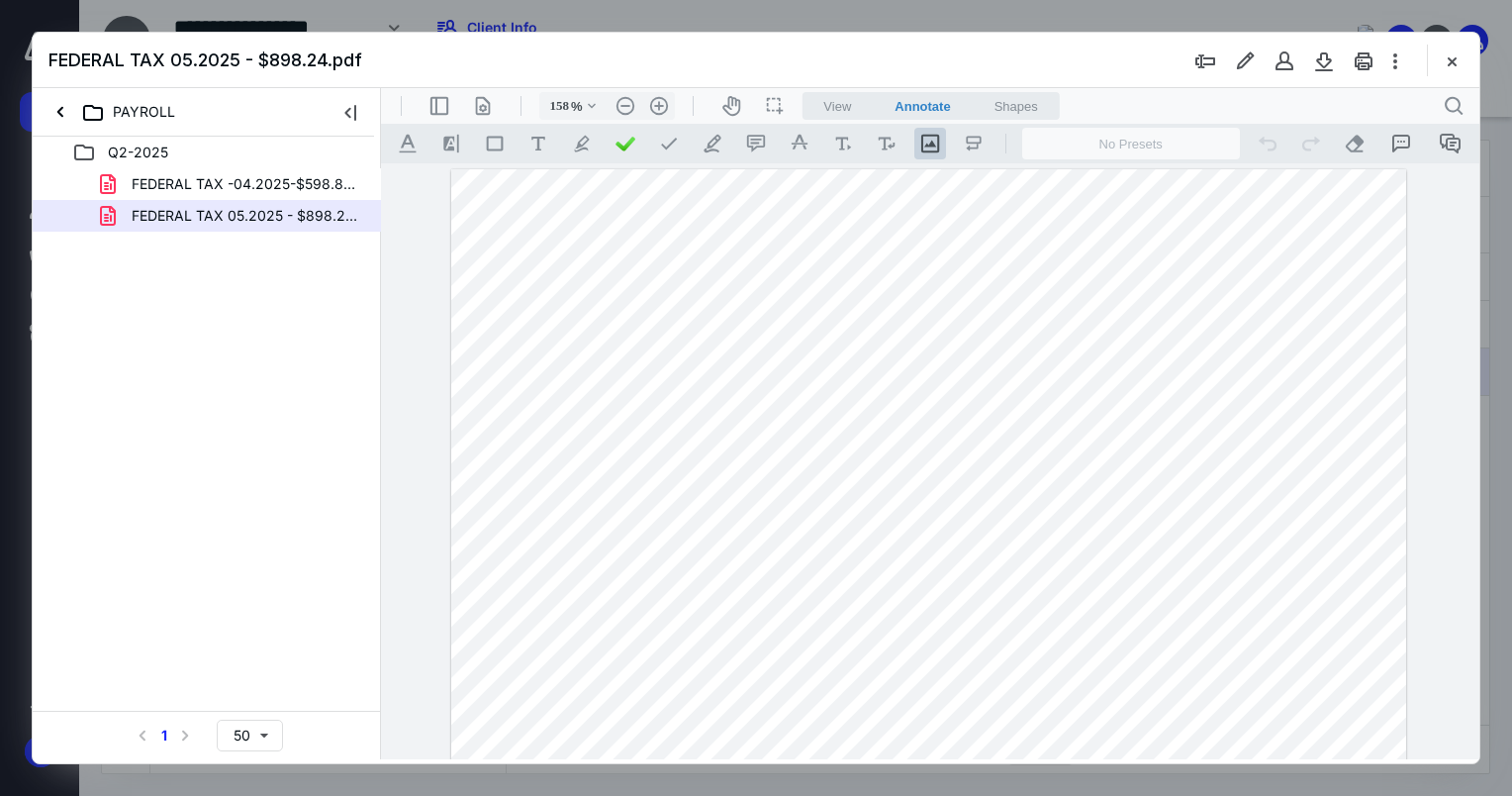 click on "FEDERAL TAX -04.2025-$598.89.pdf" at bounding box center (235, 184) 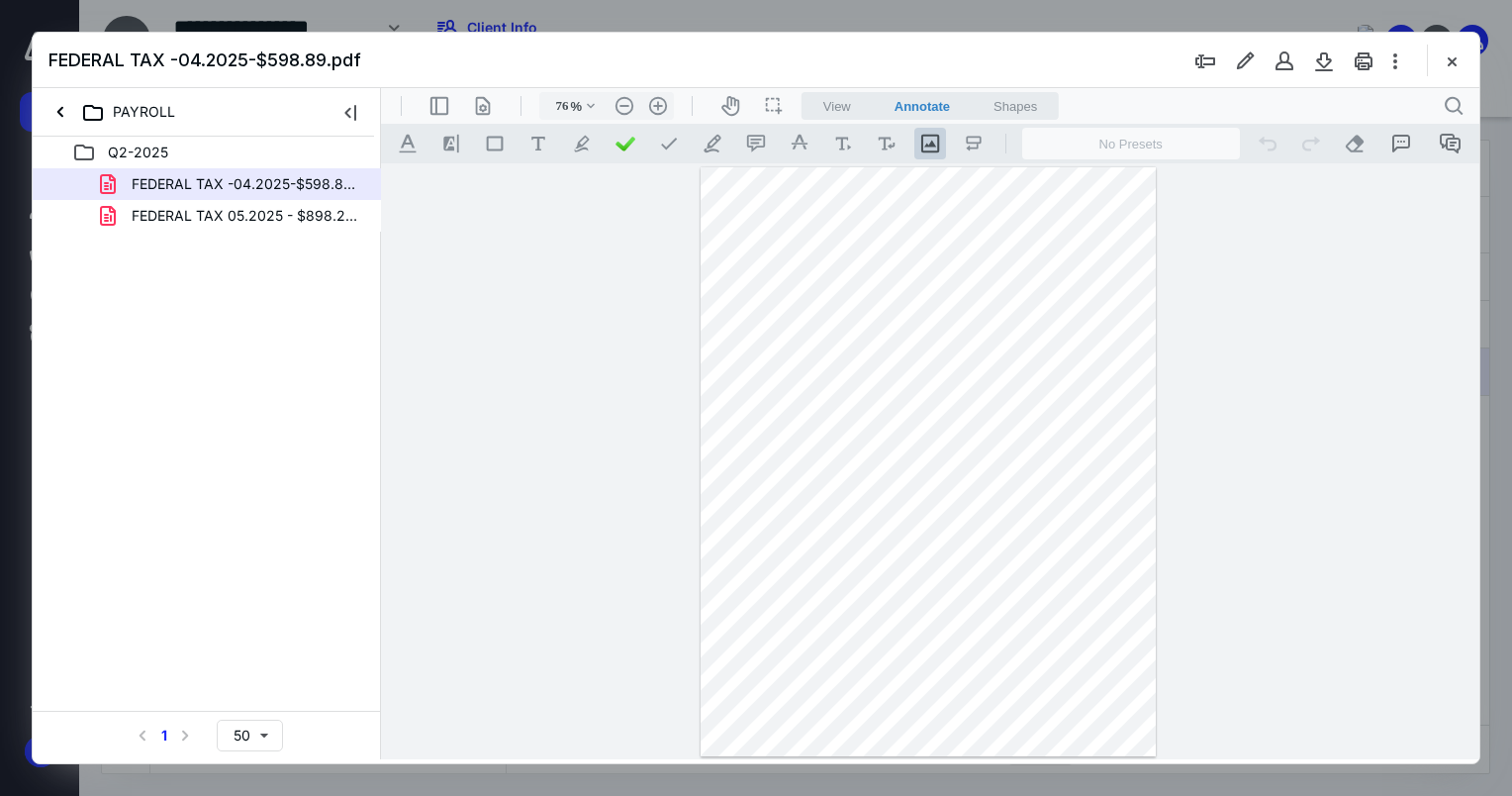 click on "FEDERAL TAX 05.2025 - $898.24.pdf" at bounding box center [246, 216] 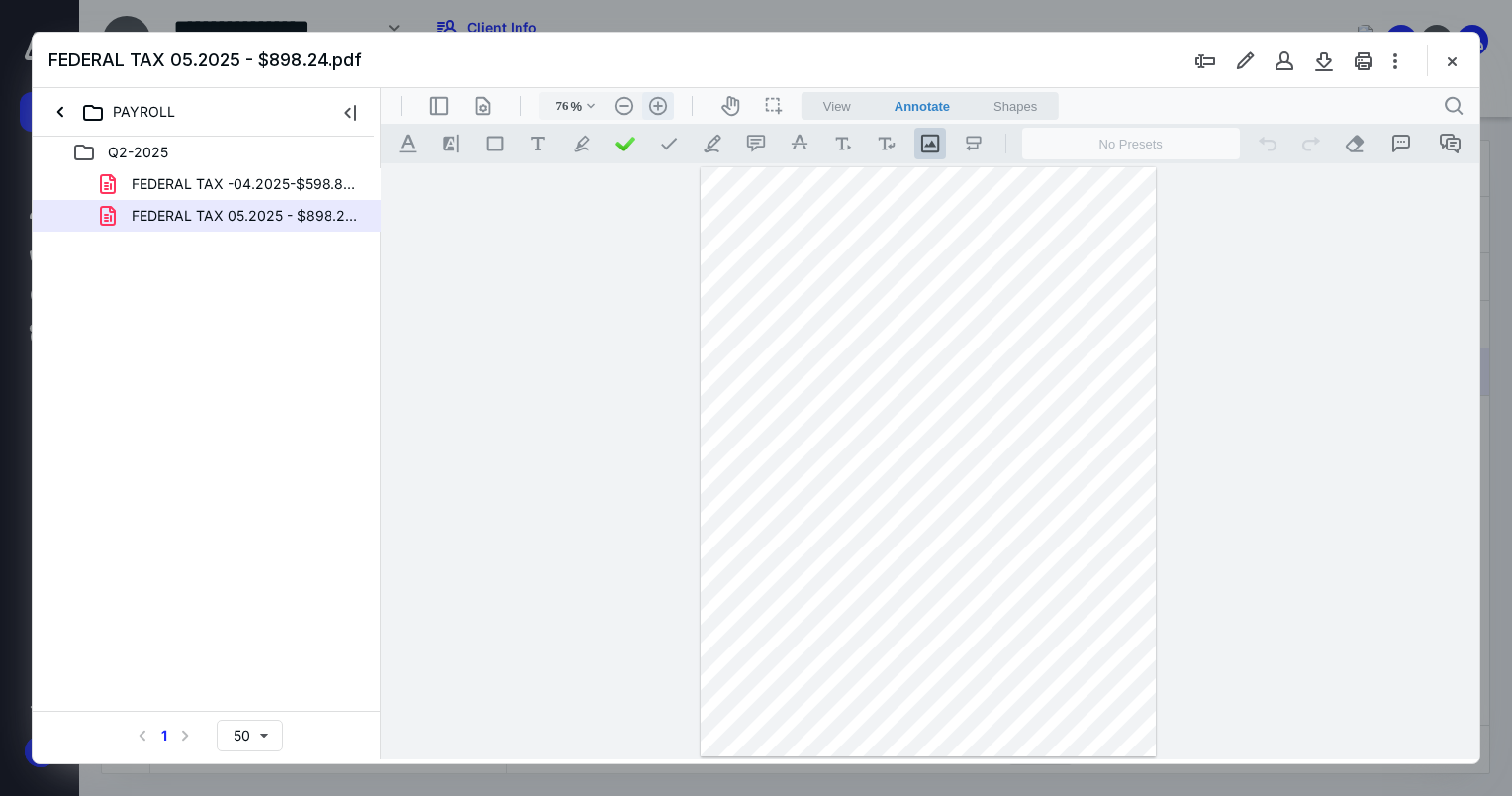 click on ".cls-1{fill:#abb0c4;} icon - header - zoom - in - line" at bounding box center [658, 106] 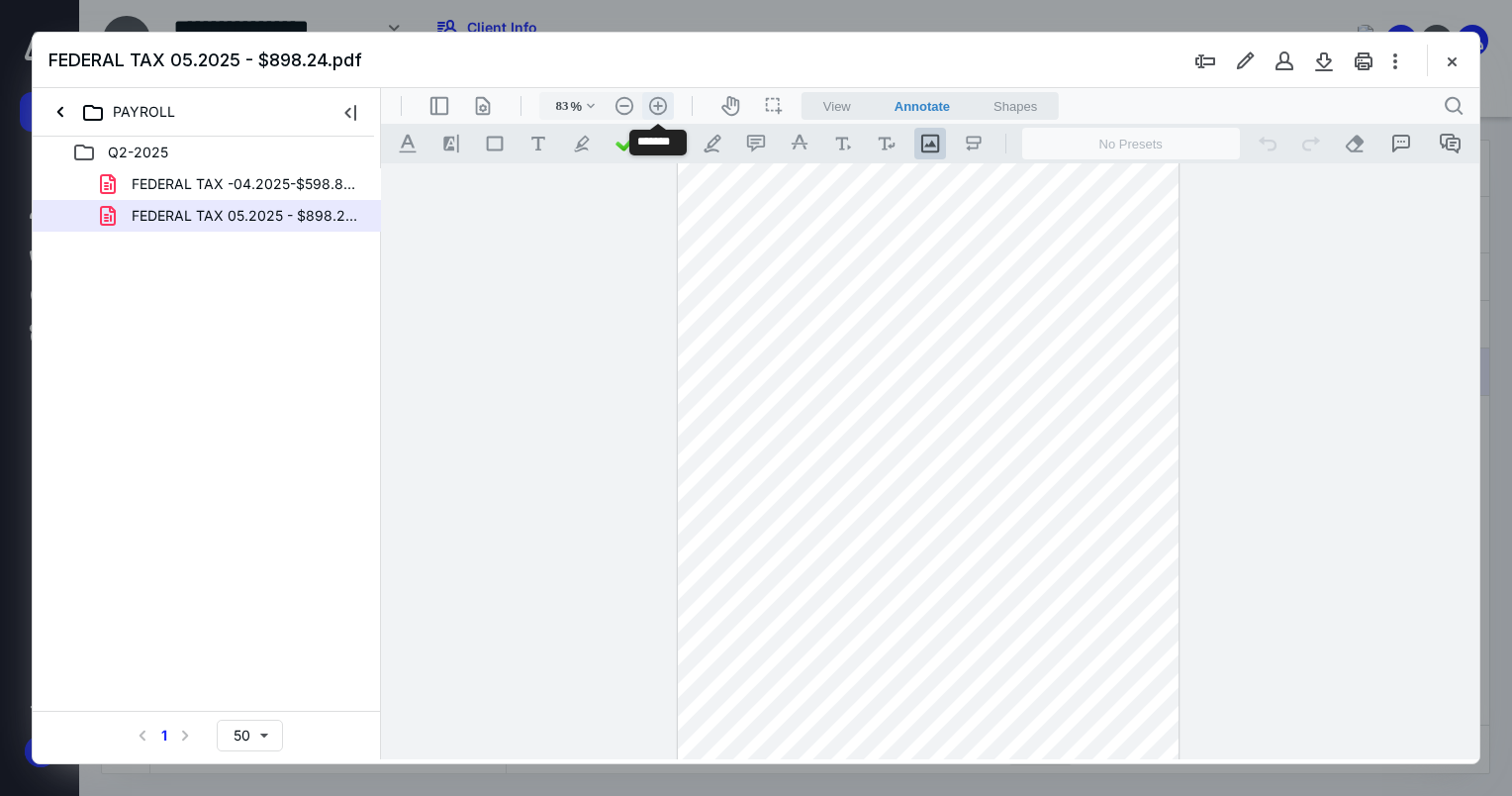 click on ".cls-1{fill:#abb0c4;} icon - header - zoom - in - line" at bounding box center [658, 106] 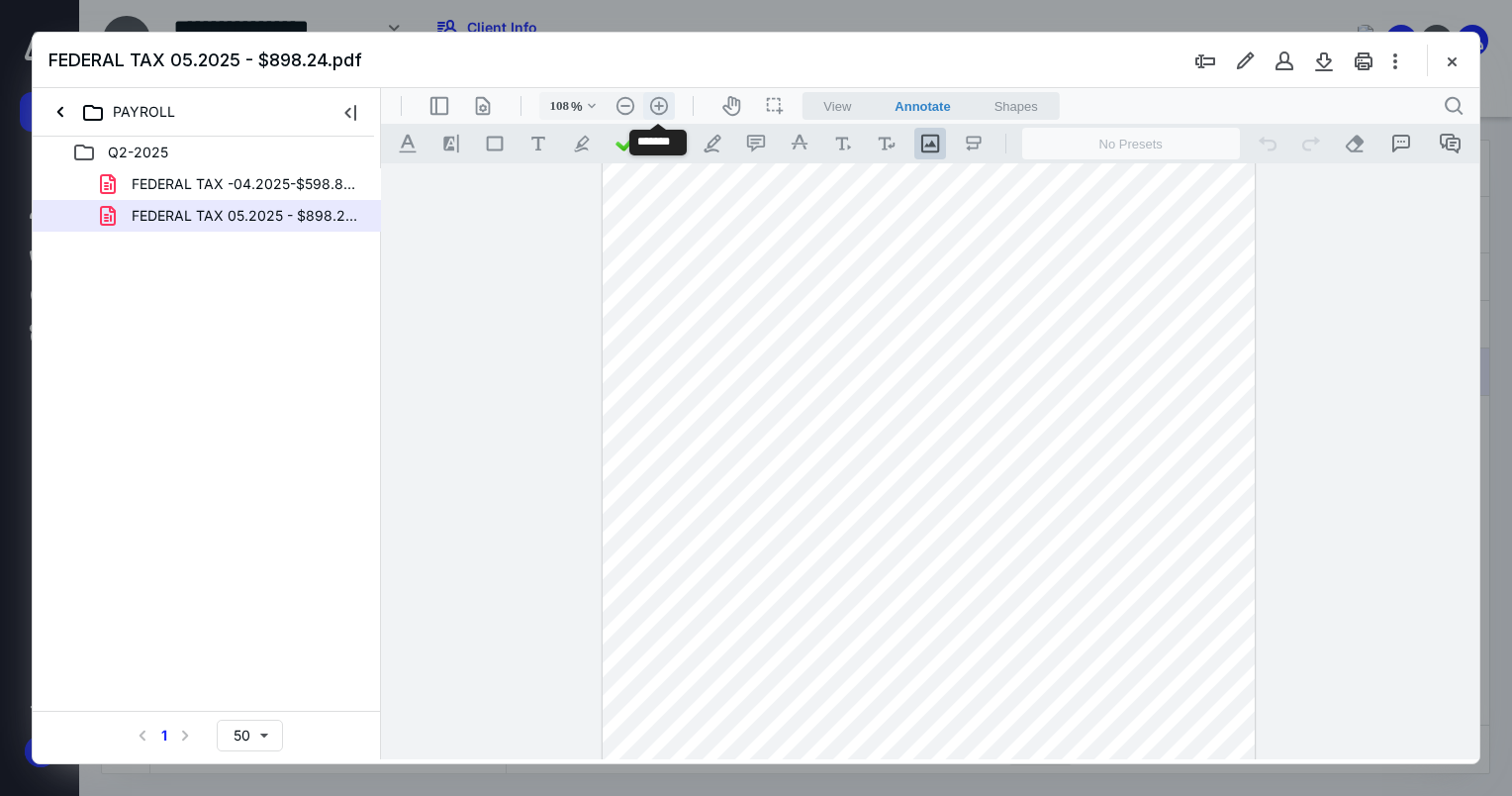 click on ".cls-1{fill:#abb0c4;} icon - header - zoom - in - line" at bounding box center (659, 106) 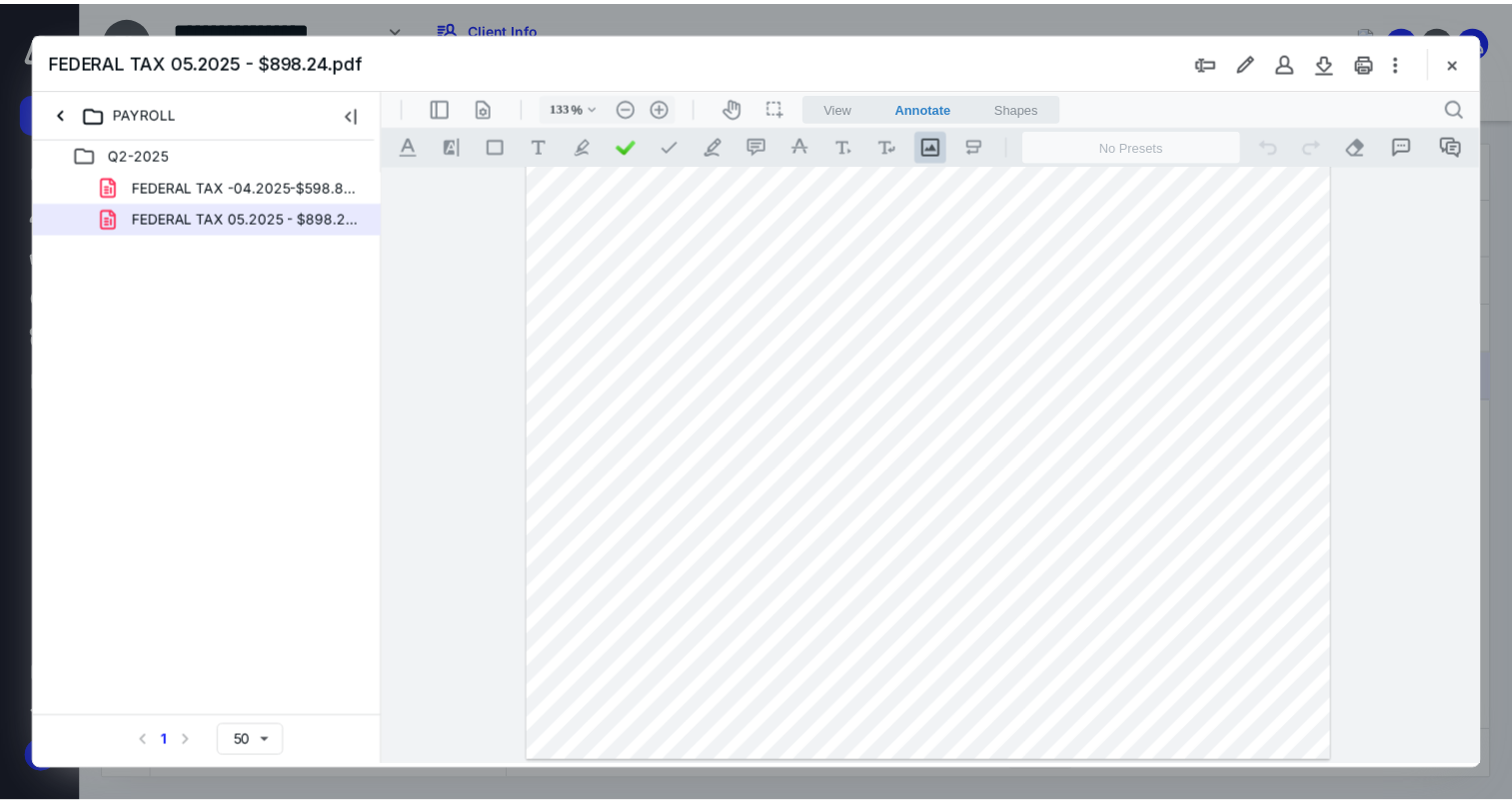 scroll, scrollTop: 0, scrollLeft: 0, axis: both 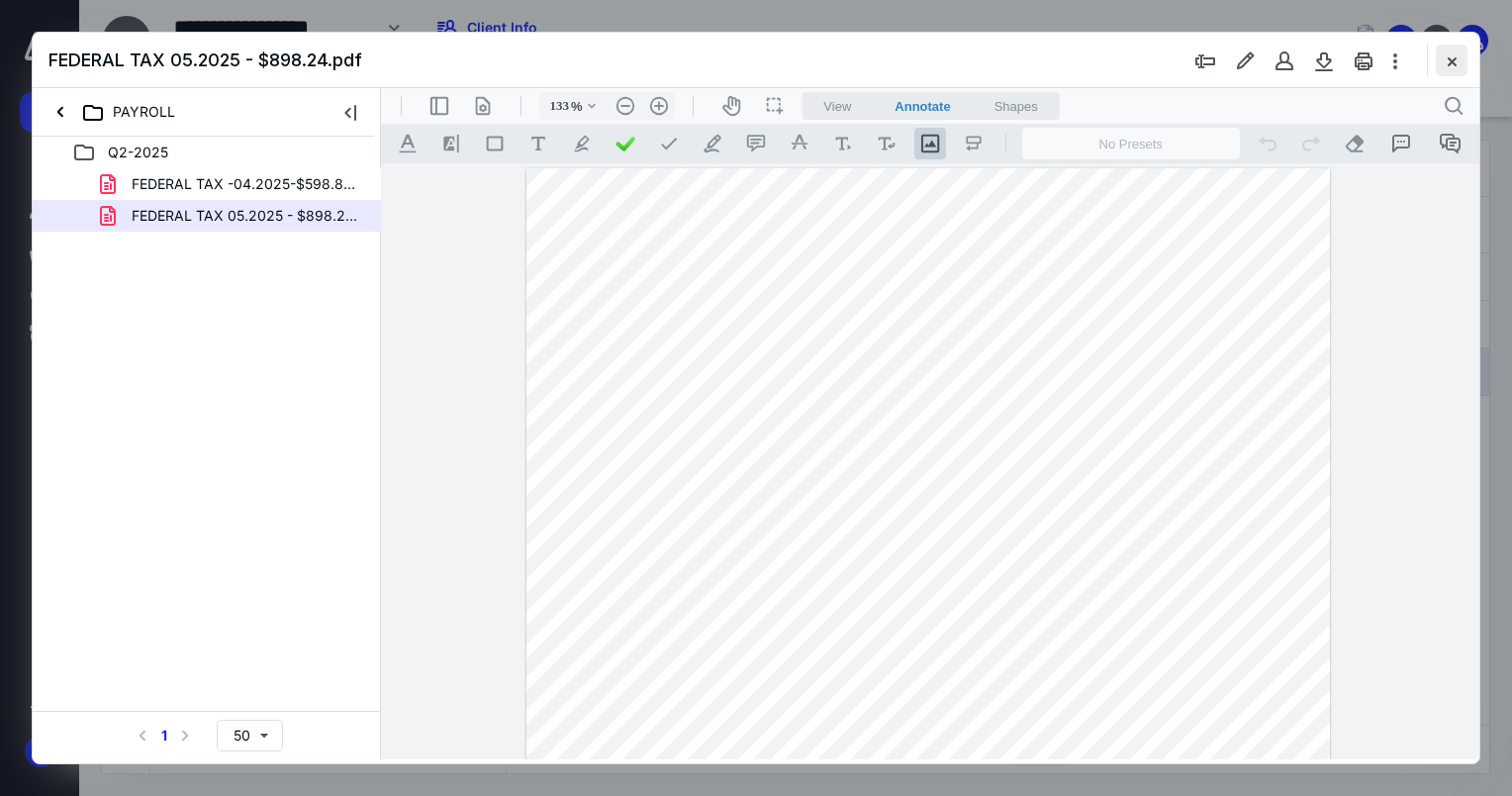 click at bounding box center [1452, 60] 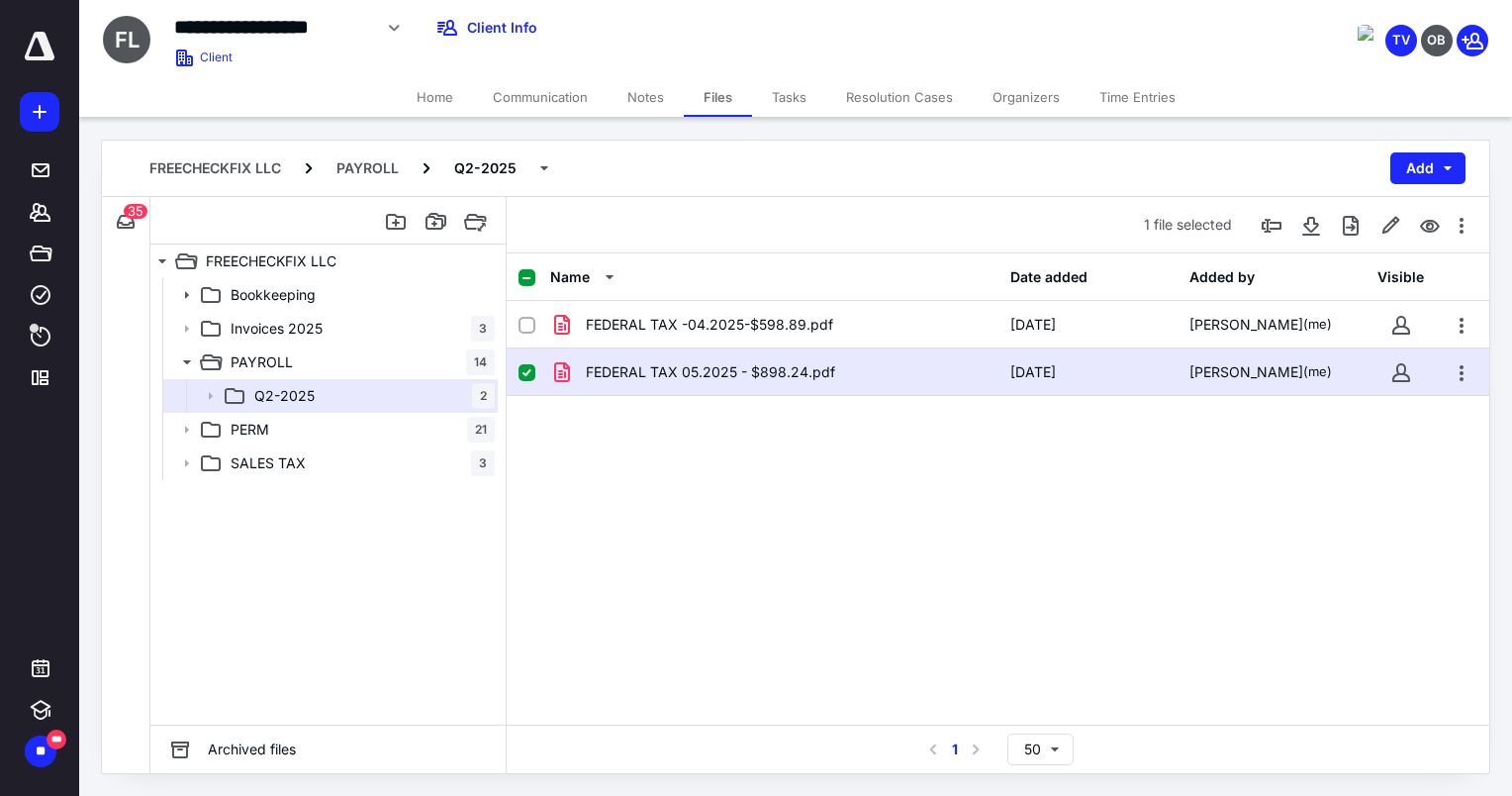 click on "Home" at bounding box center (434, 97) 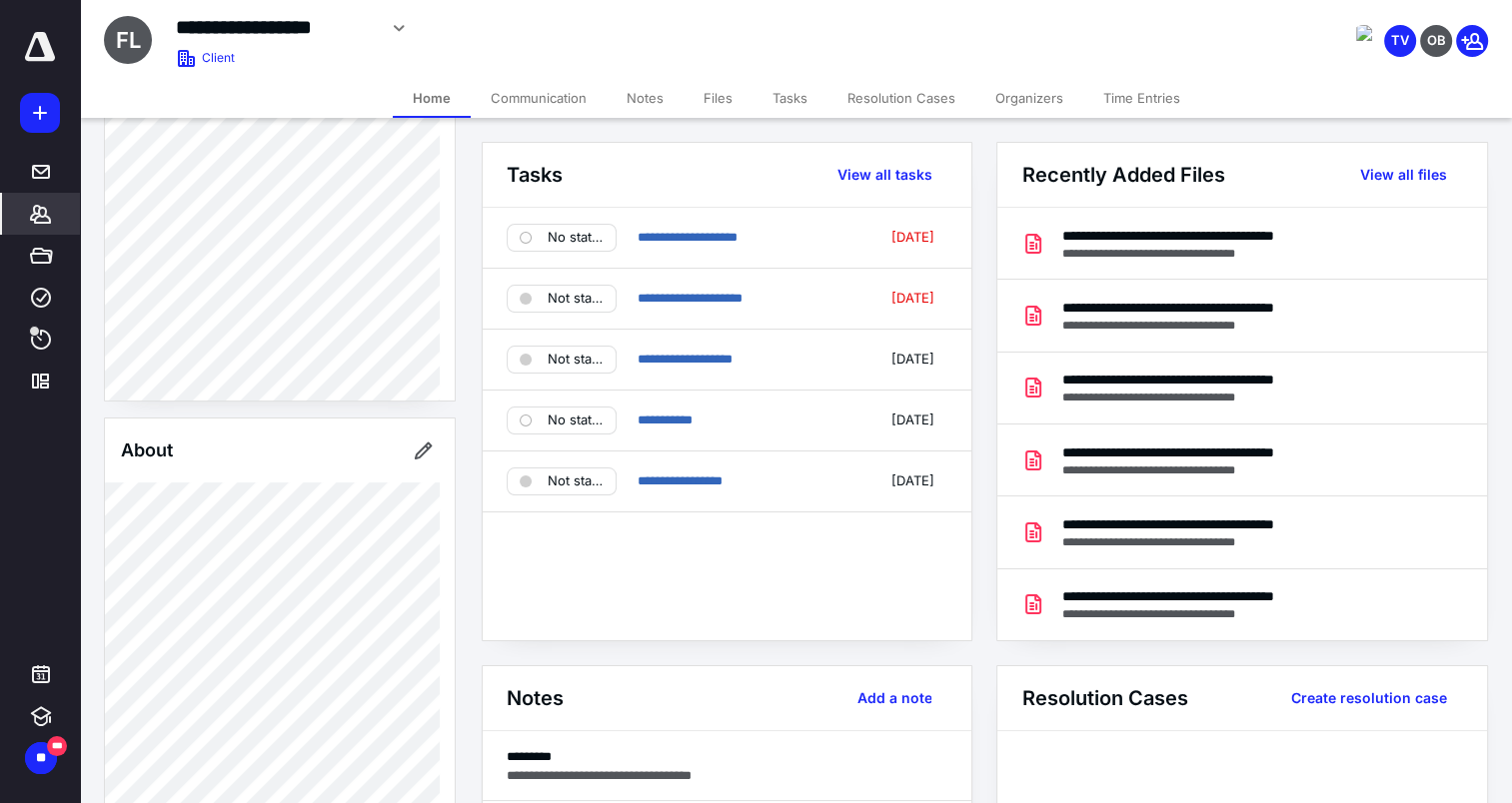 scroll, scrollTop: 599, scrollLeft: 0, axis: vertical 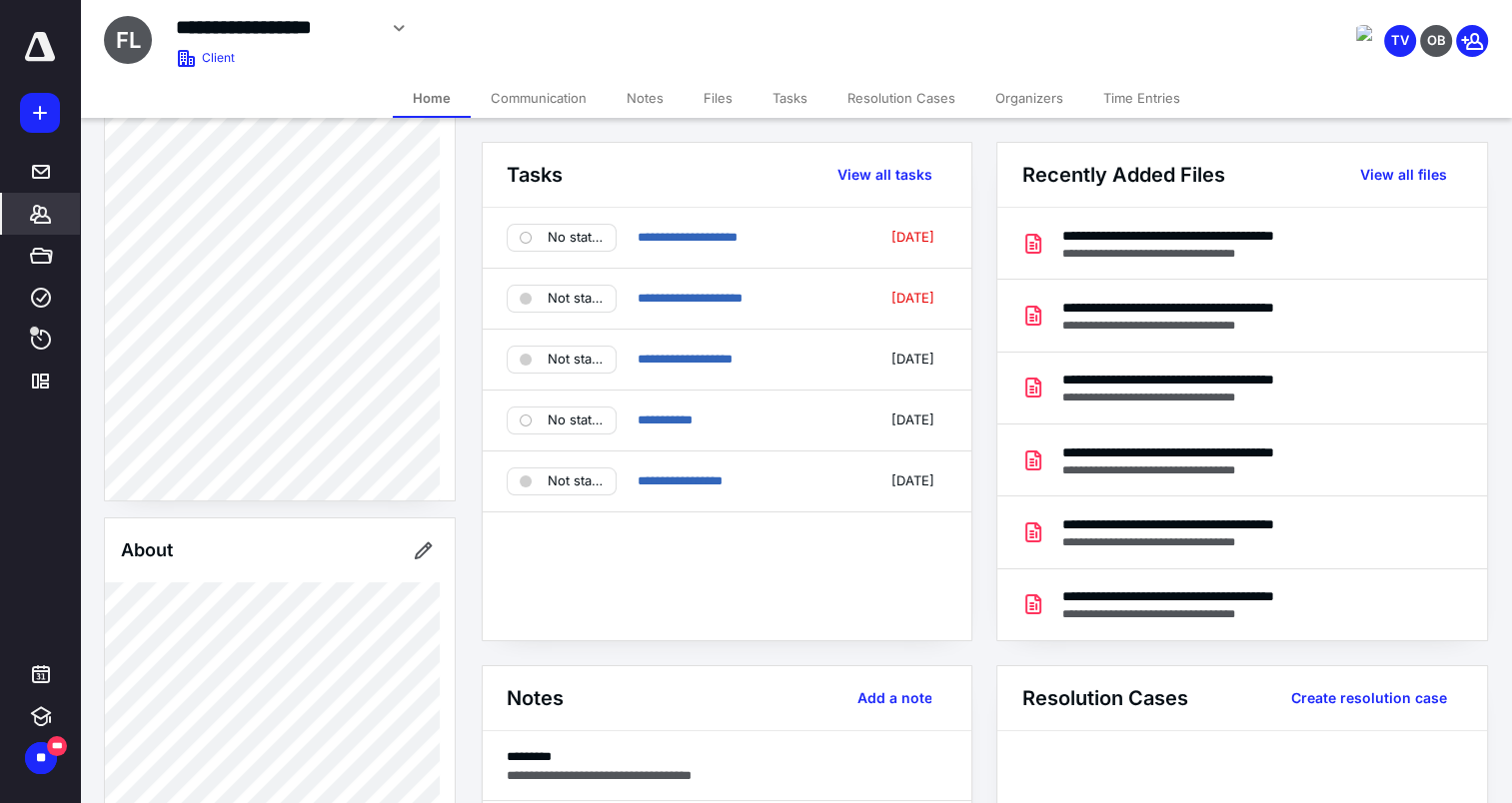 click on "Notes" at bounding box center (645, 98) 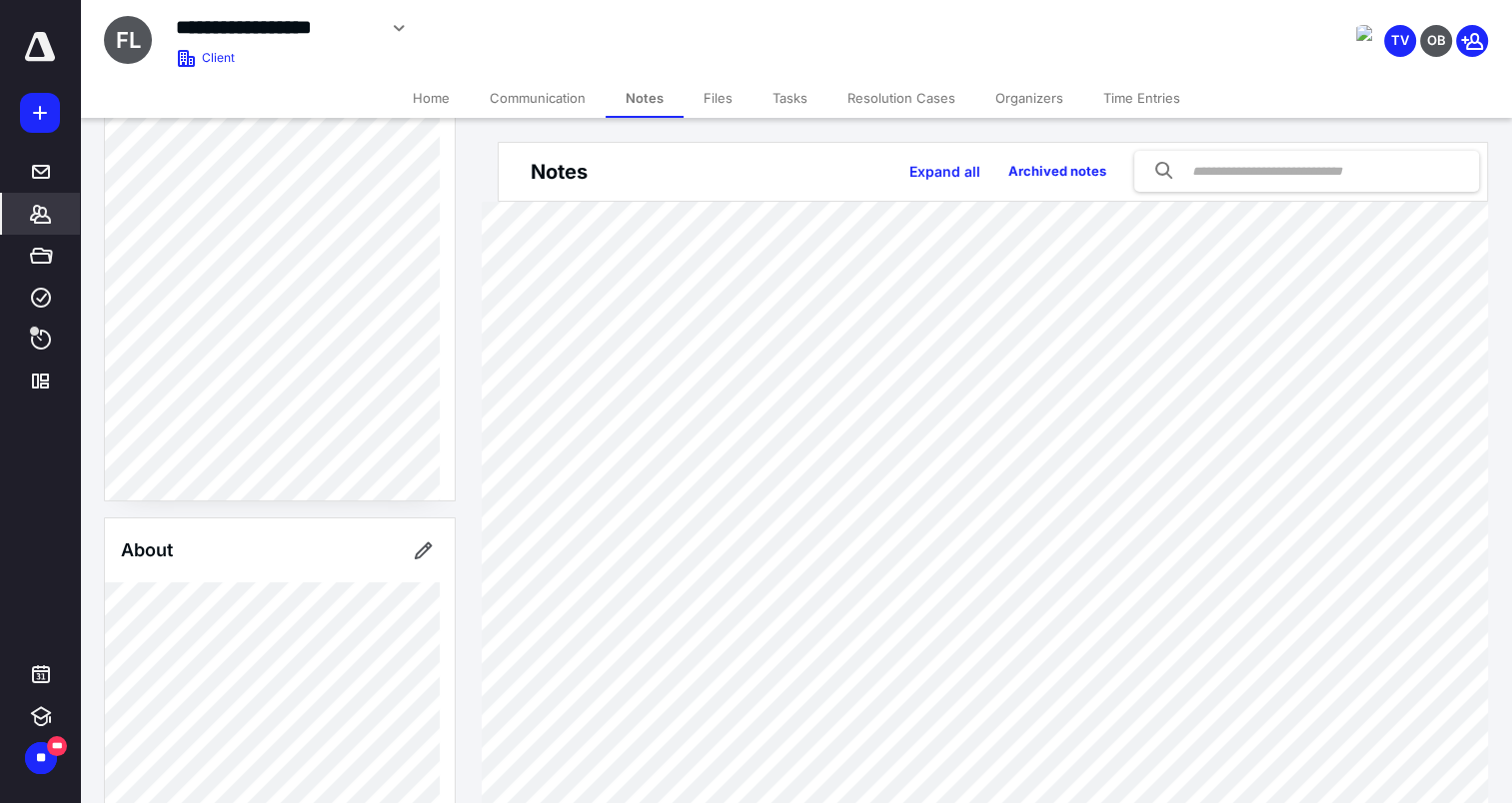 click on "Files" at bounding box center (718, 98) 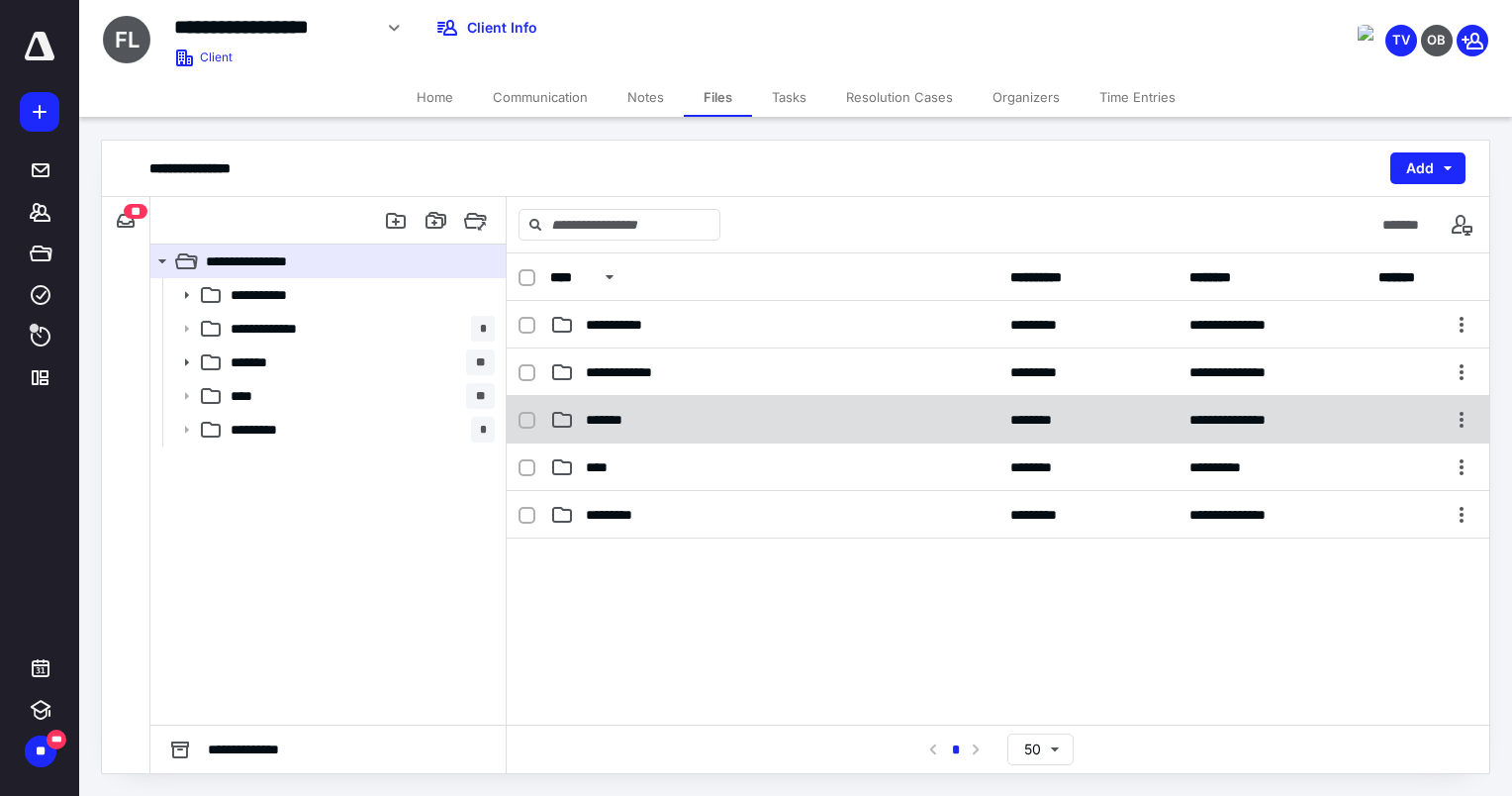 click on "**********" at bounding box center [997, 420] 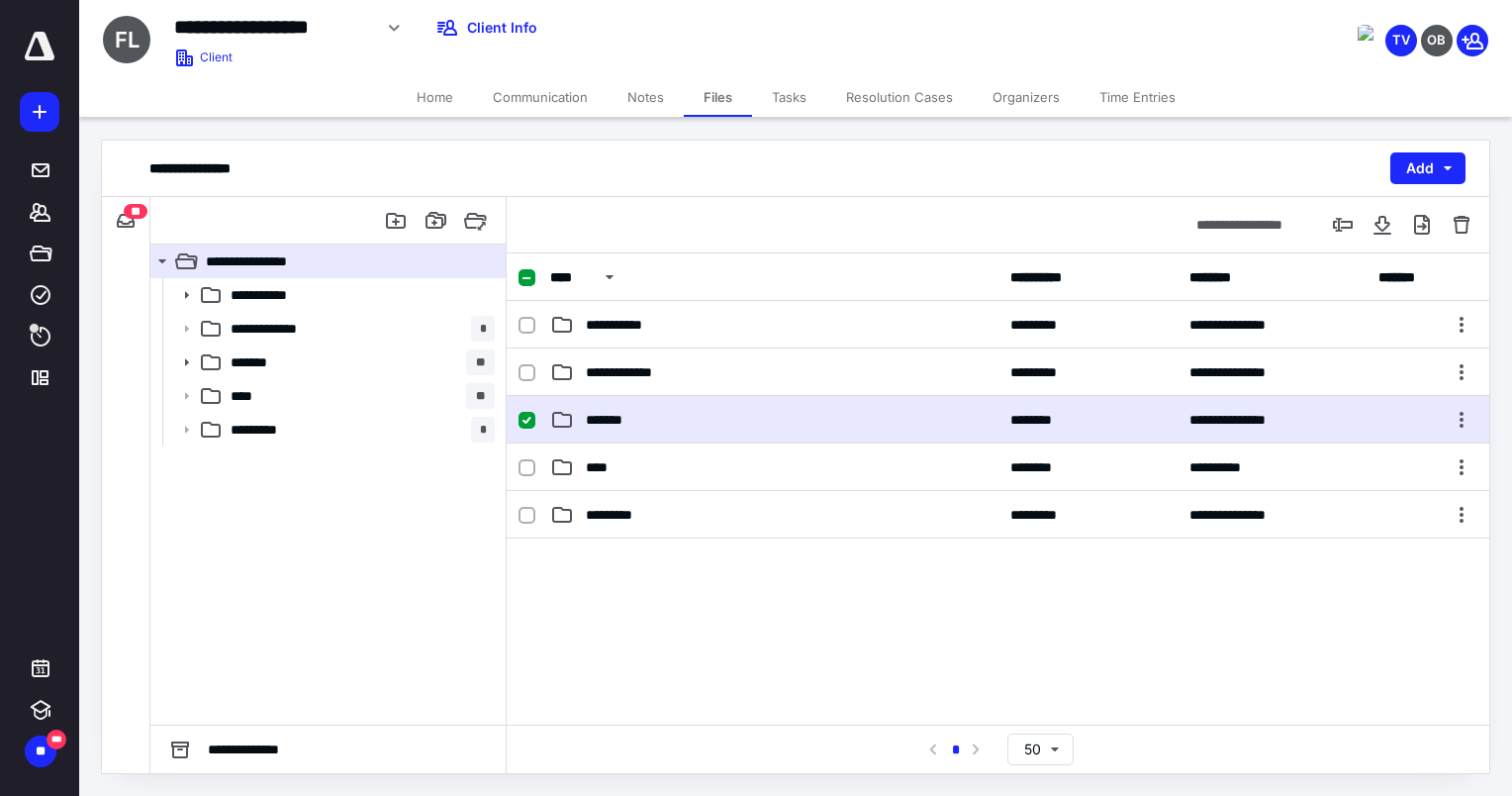click on "**********" at bounding box center [997, 420] 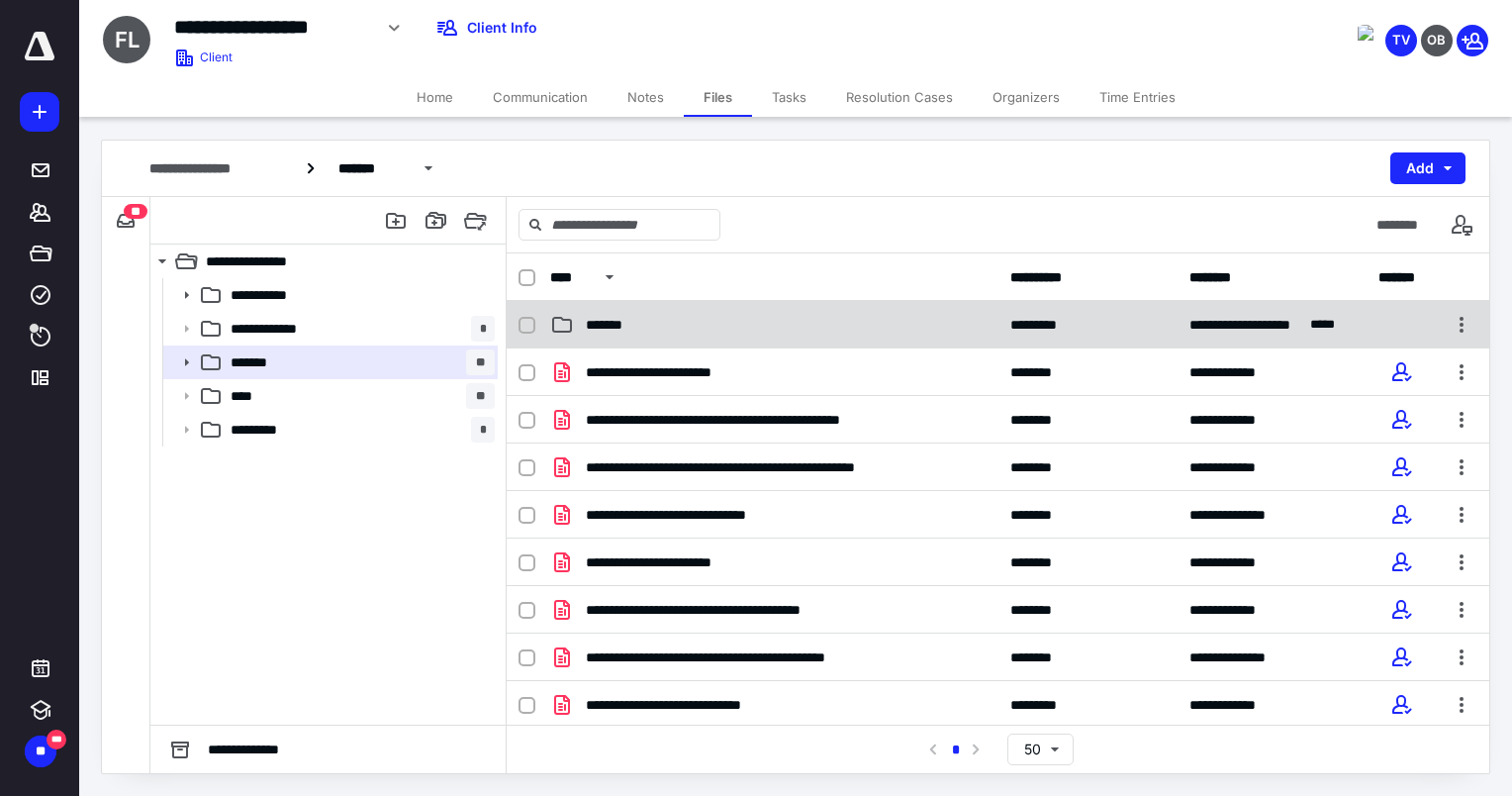 click on "*******" at bounding box center [774, 325] 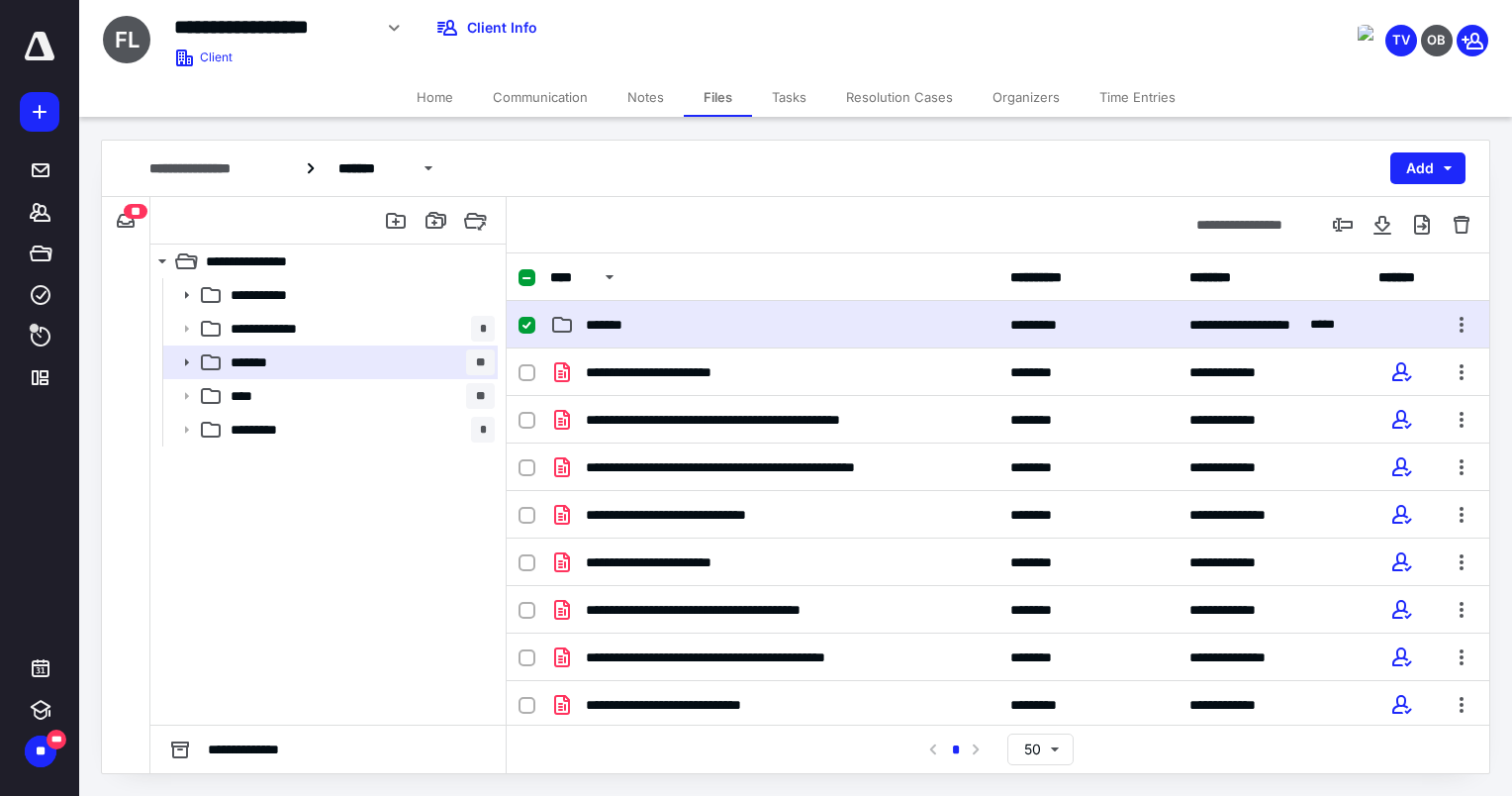 click on "*******" at bounding box center [774, 325] 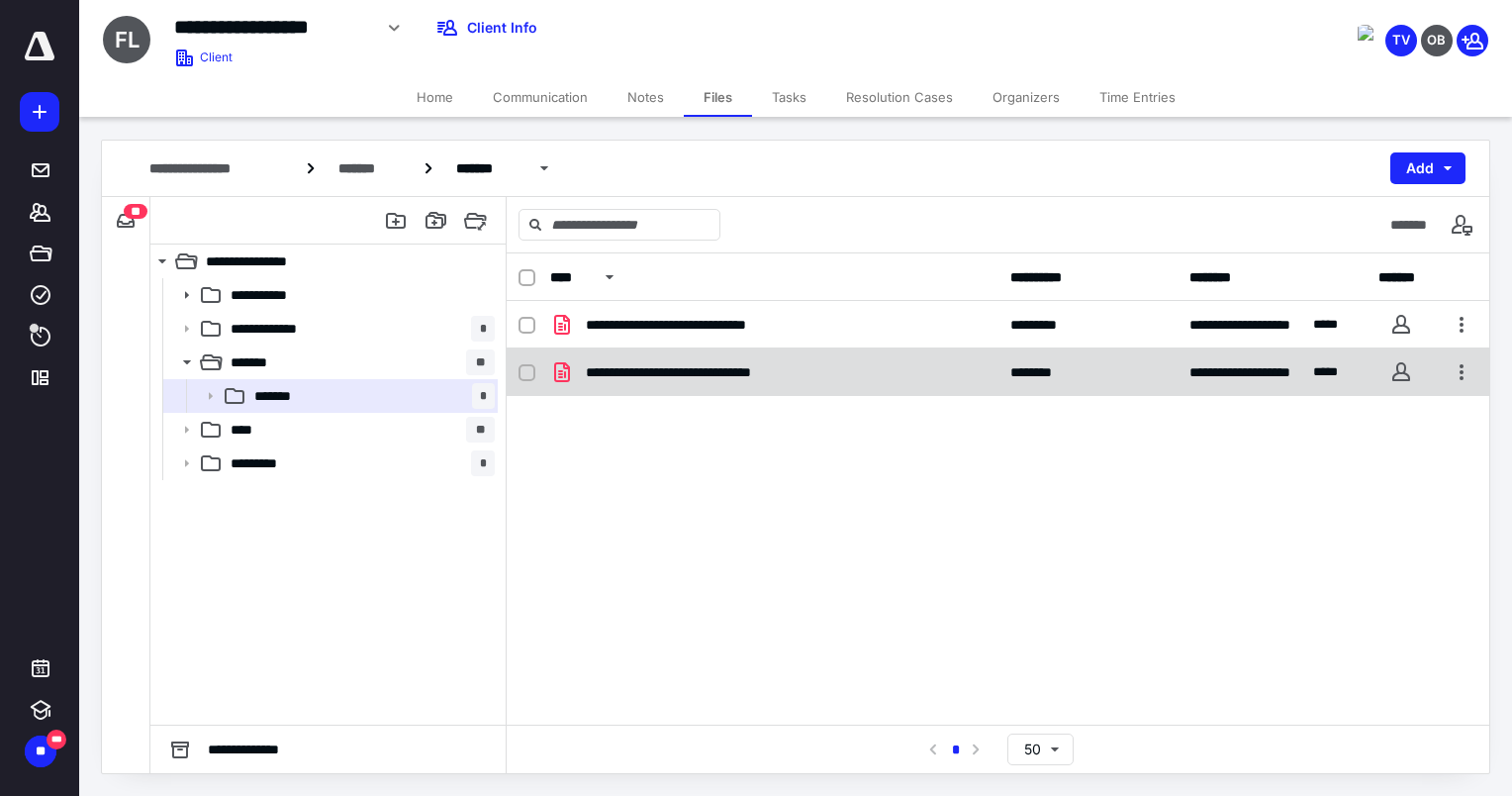 click on "**********" at bounding box center (709, 372) 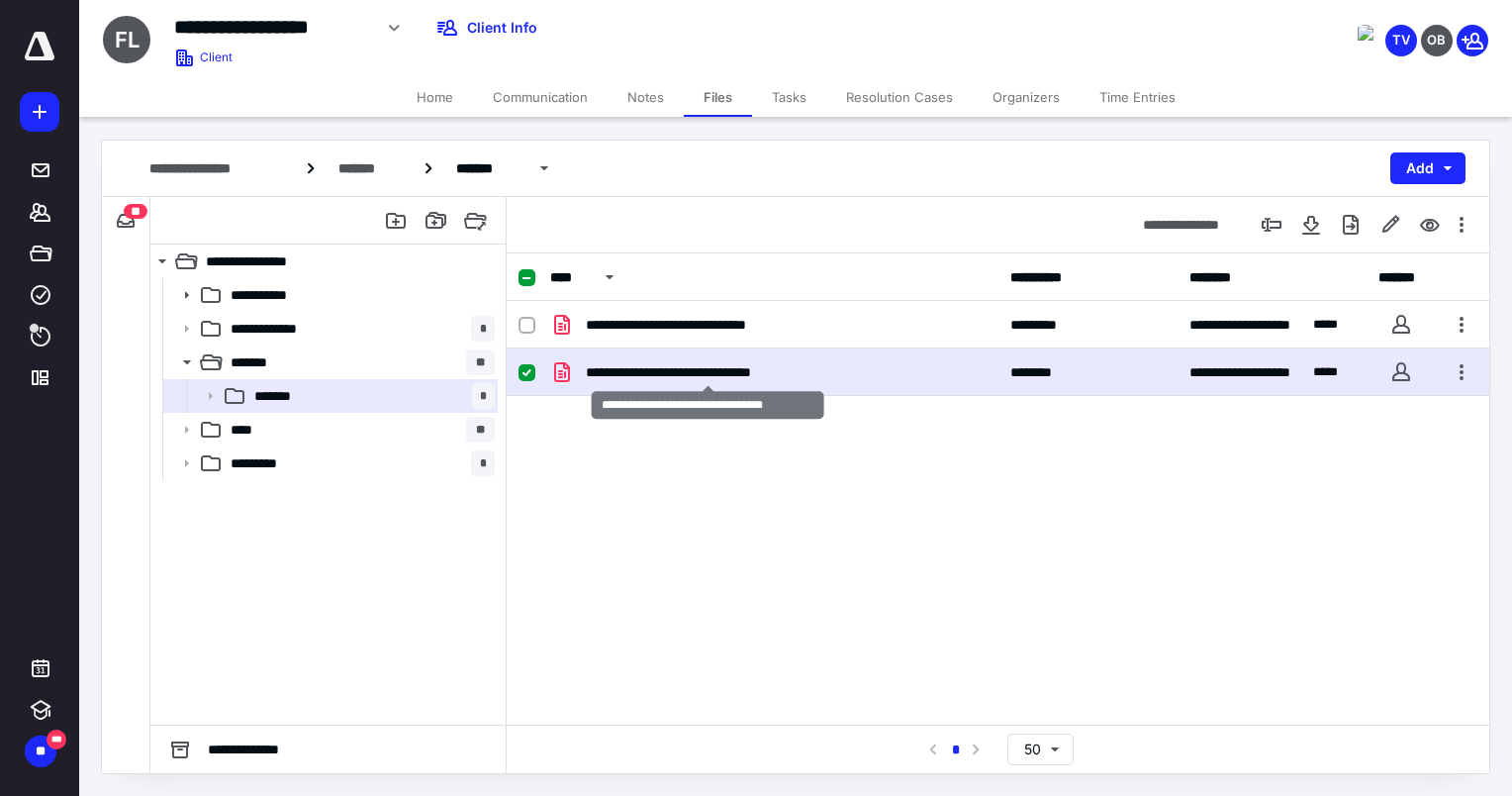 click on "**********" at bounding box center [709, 372] 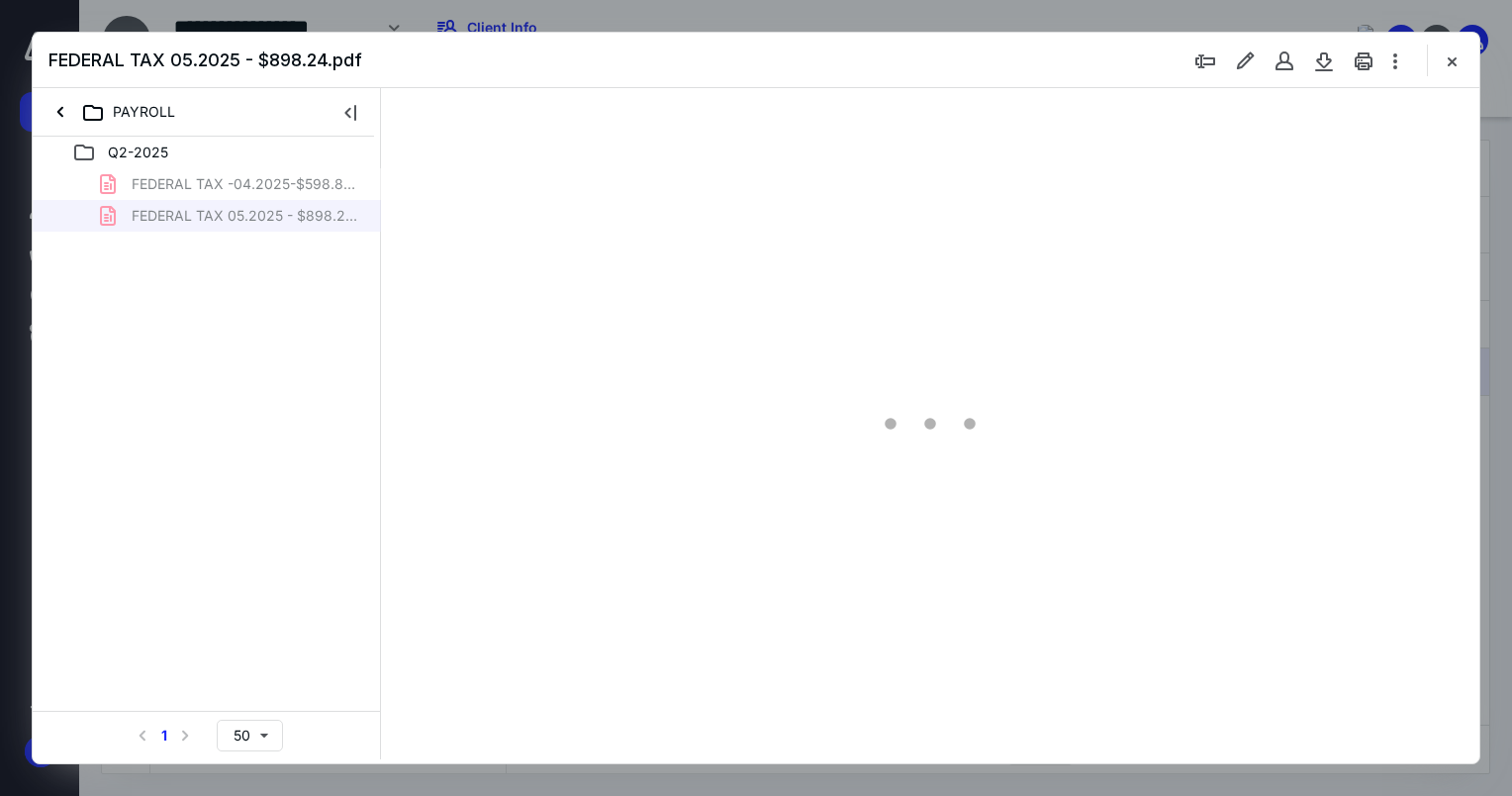 scroll, scrollTop: 0, scrollLeft: 0, axis: both 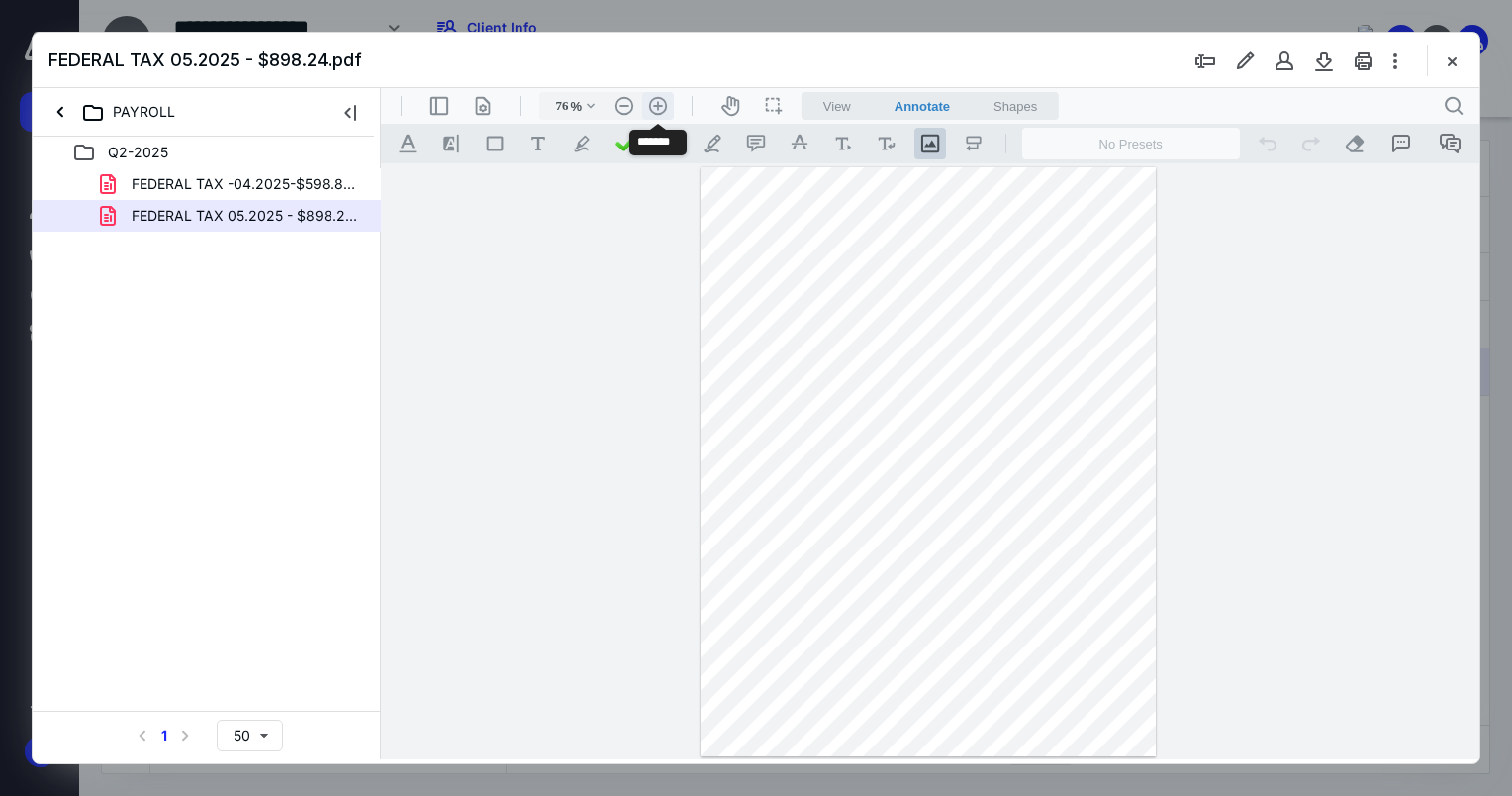 click on ".cls-1{fill:#abb0c4;} icon - header - zoom - in - line" at bounding box center (658, 106) 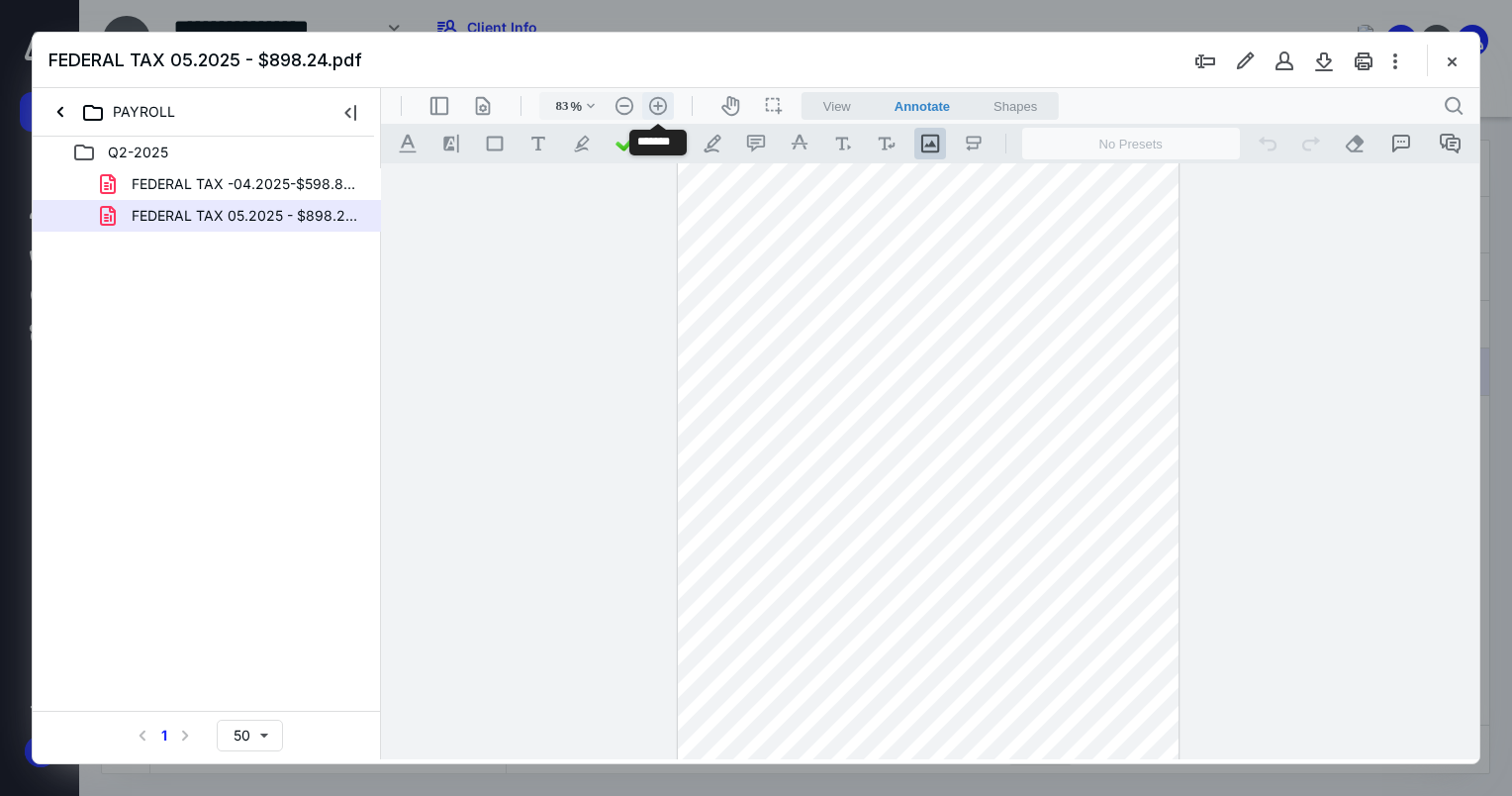 click on ".cls-1{fill:#abb0c4;} icon - header - zoom - in - line" at bounding box center [658, 106] 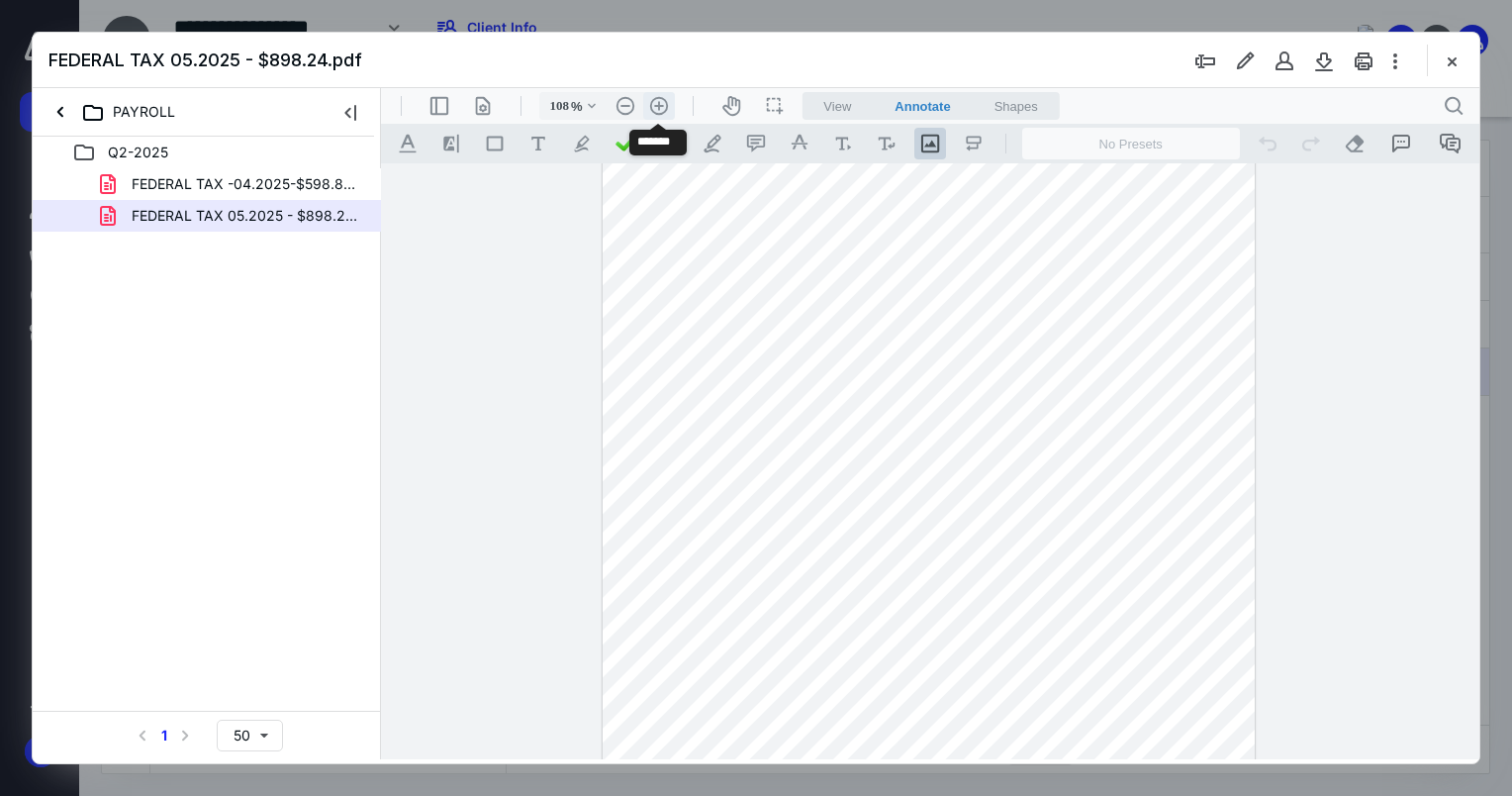 click on ".cls-1{fill:#abb0c4;} icon - header - zoom - in - line" at bounding box center [659, 106] 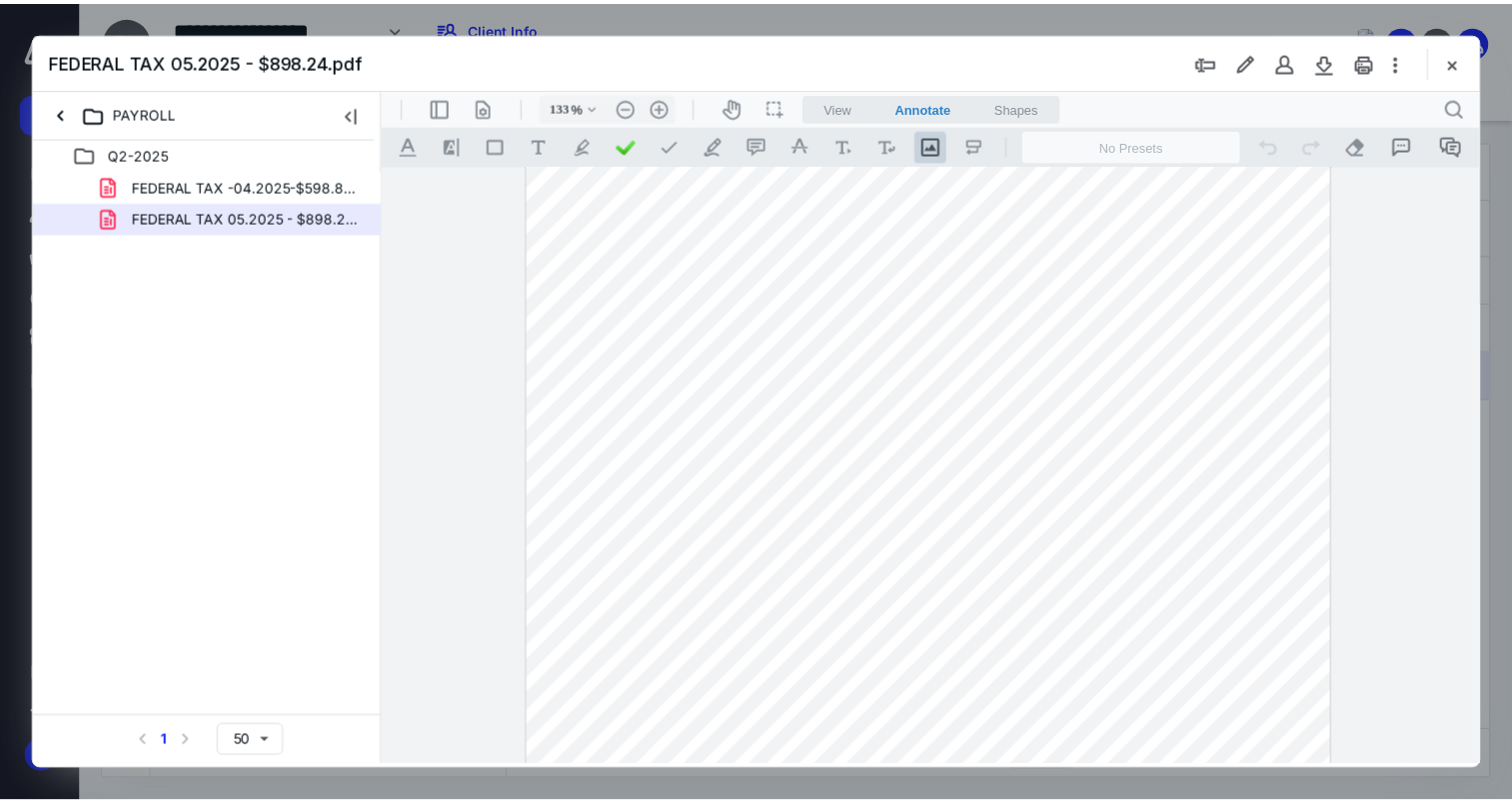scroll, scrollTop: 299, scrollLeft: 0, axis: vertical 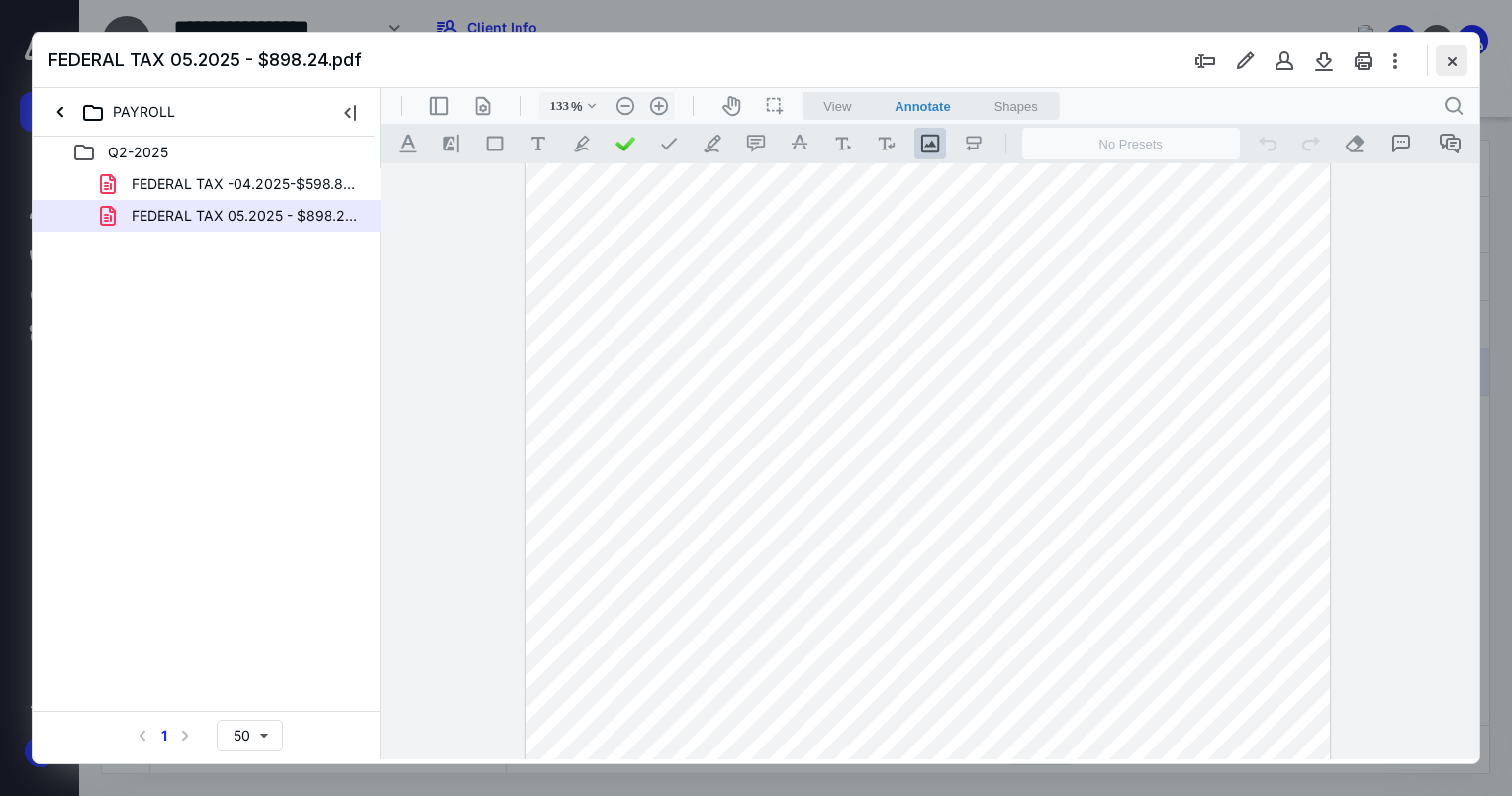 click at bounding box center (1452, 60) 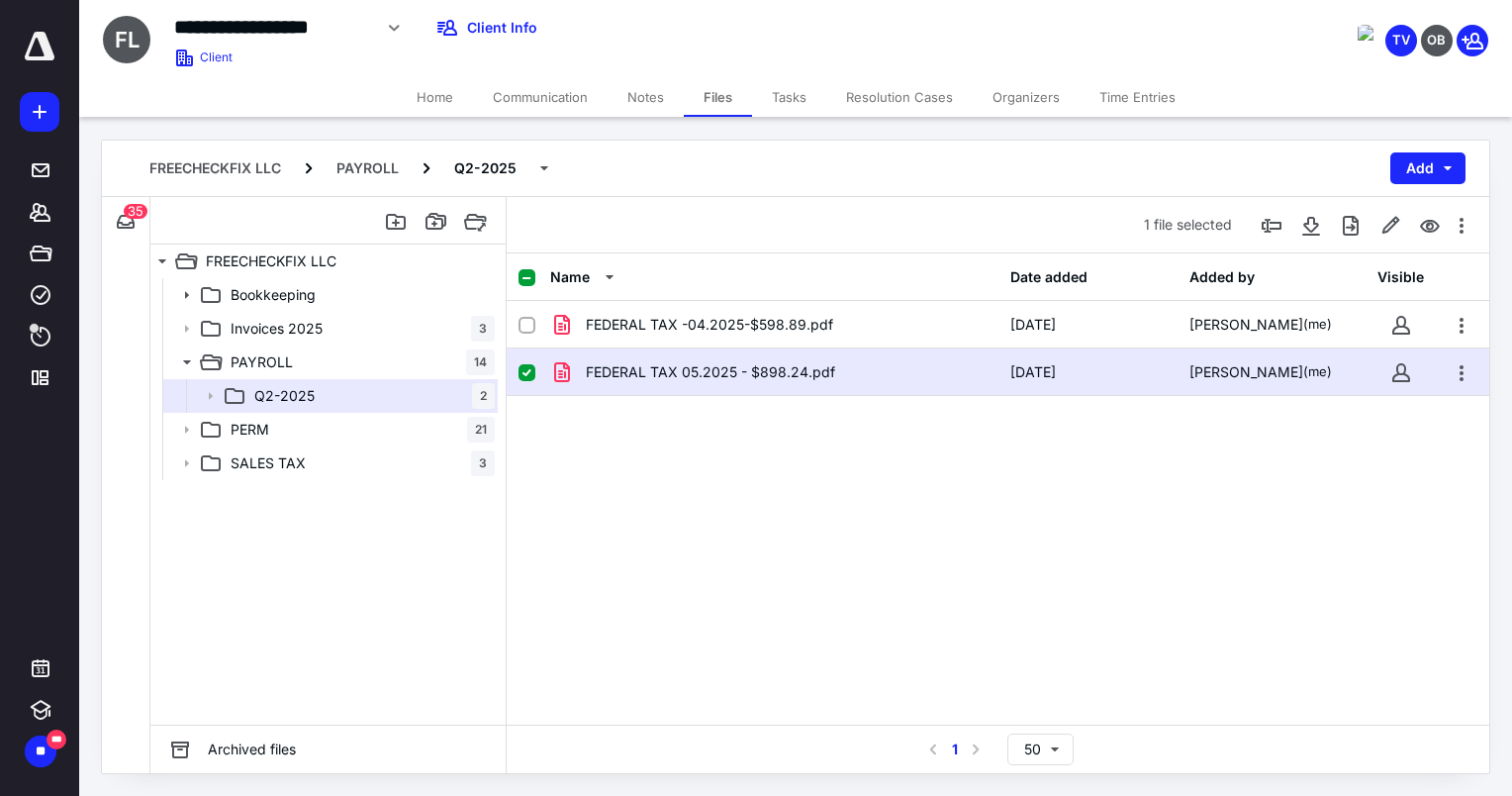 click on "Home" at bounding box center [434, 97] 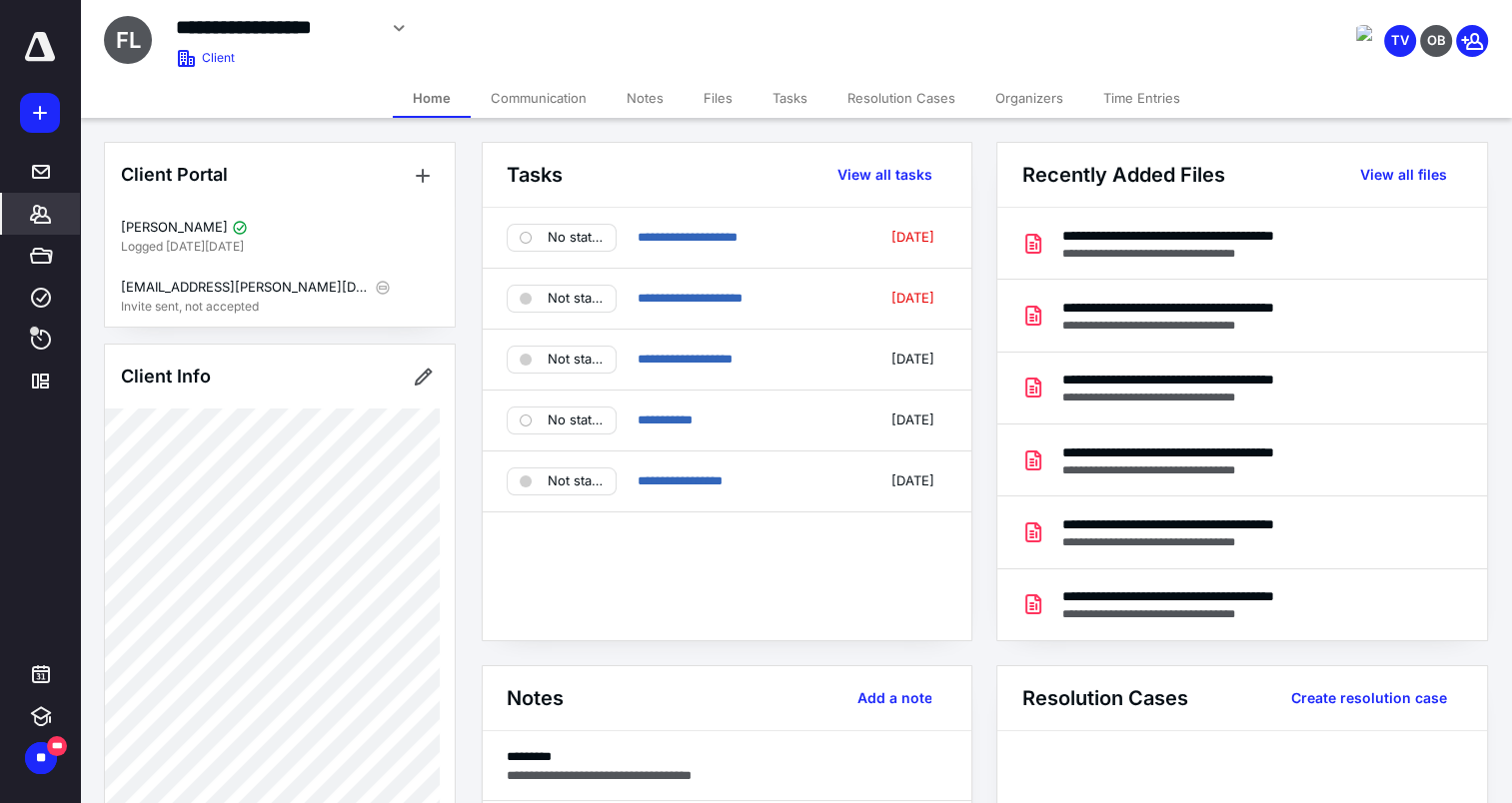 click on "Notes" at bounding box center [645, 98] 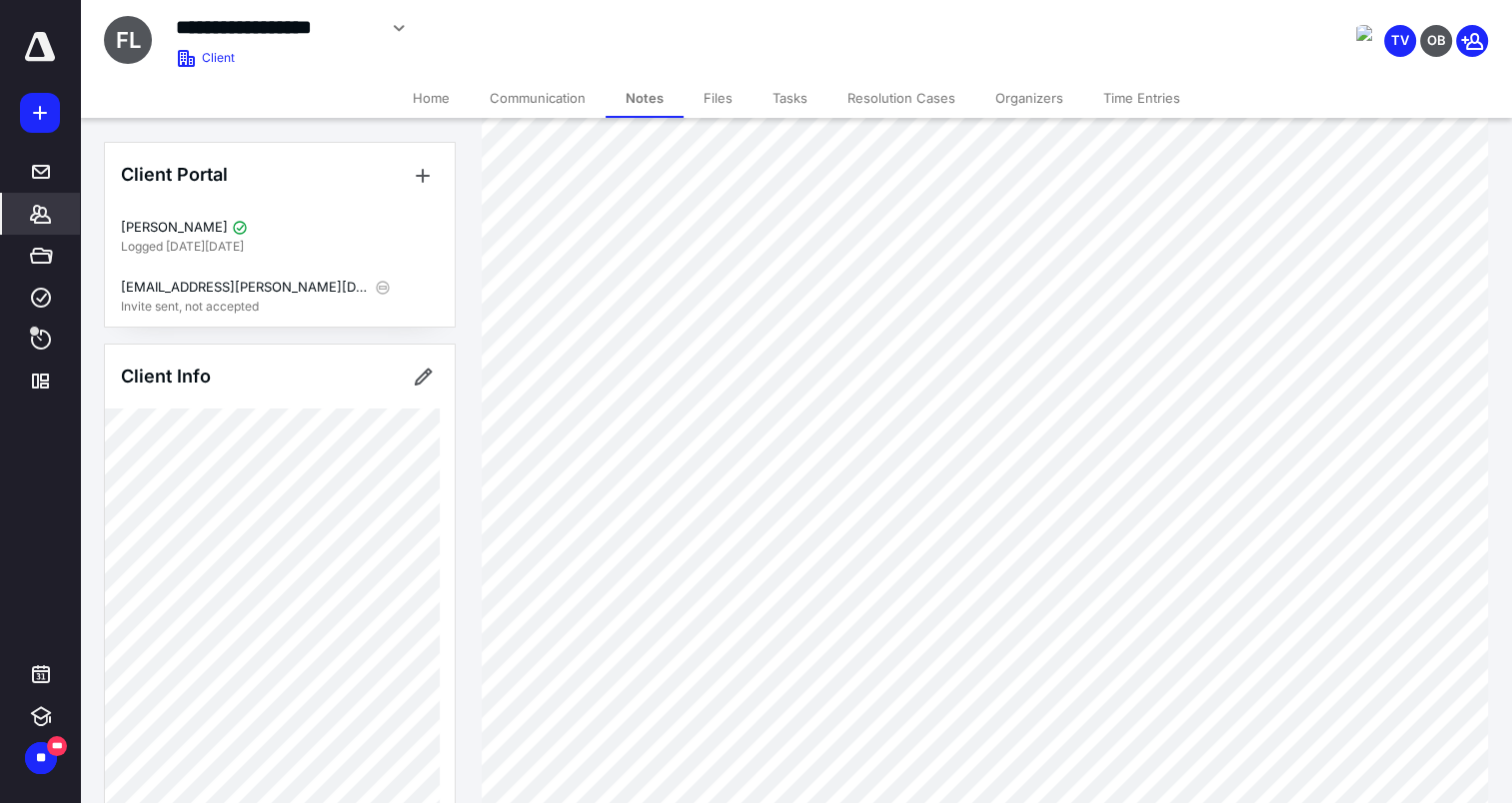 scroll, scrollTop: 326, scrollLeft: 0, axis: vertical 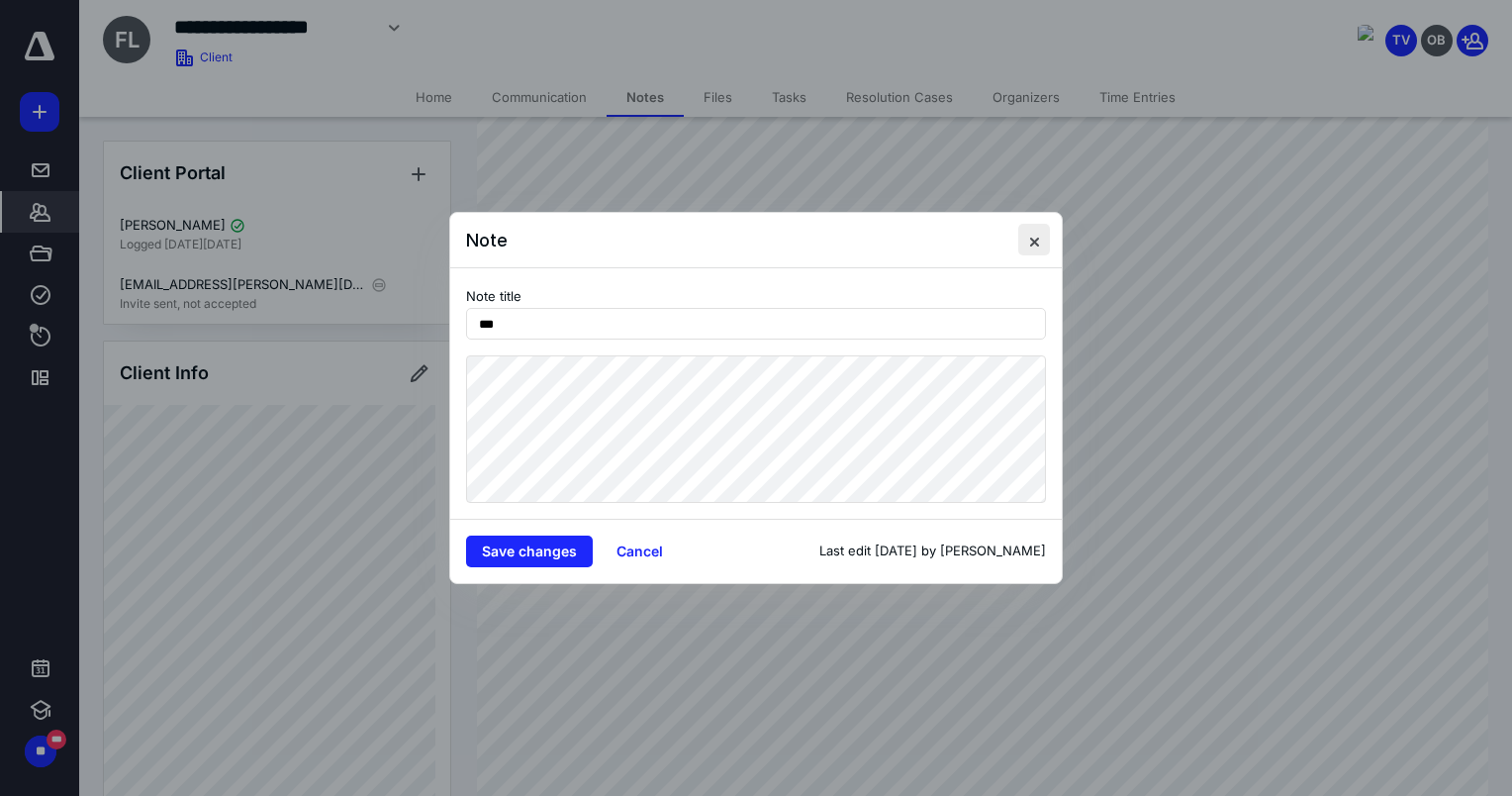 click at bounding box center (1034, 240) 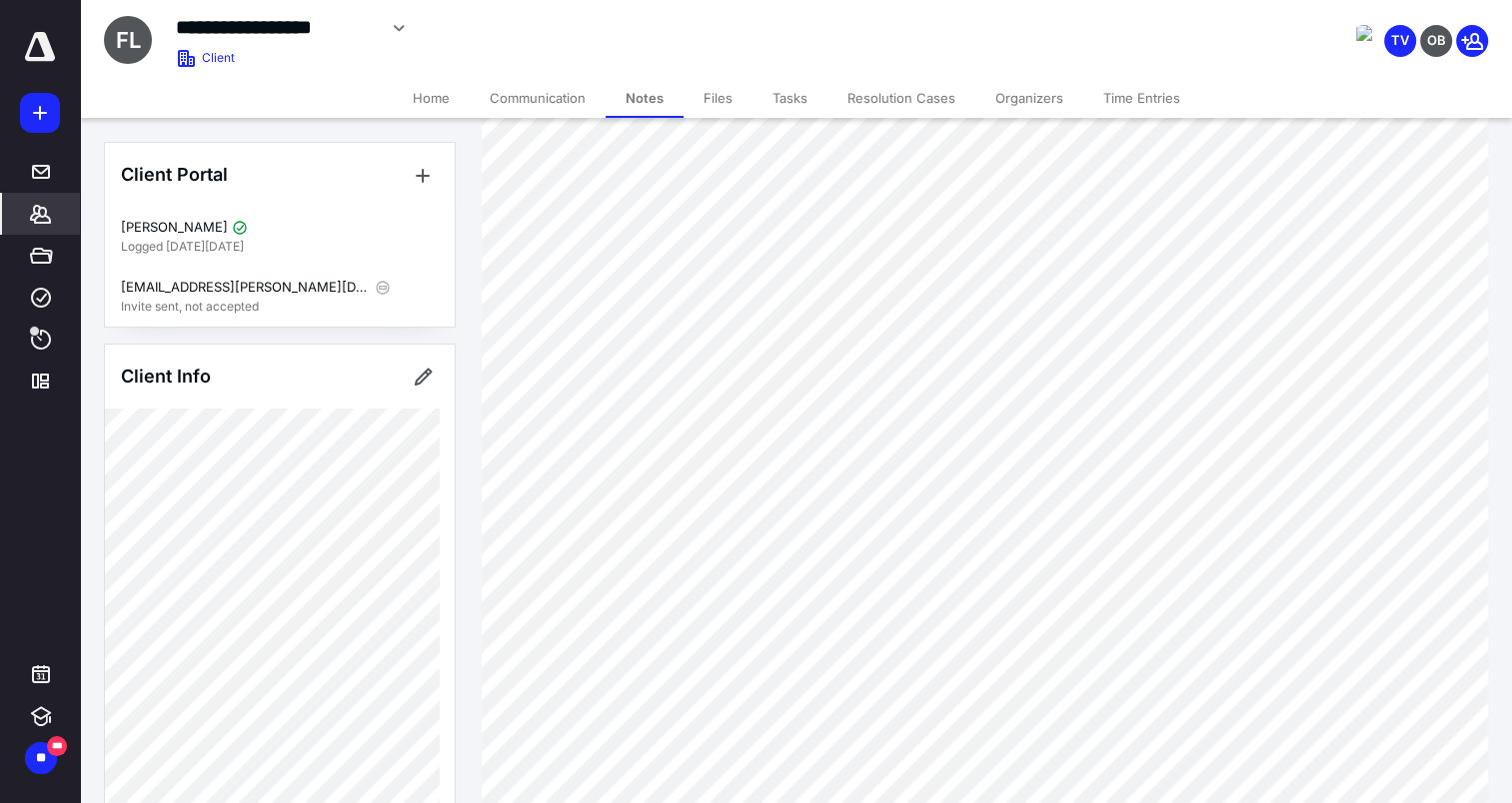 click on "Files" at bounding box center [718, 98] 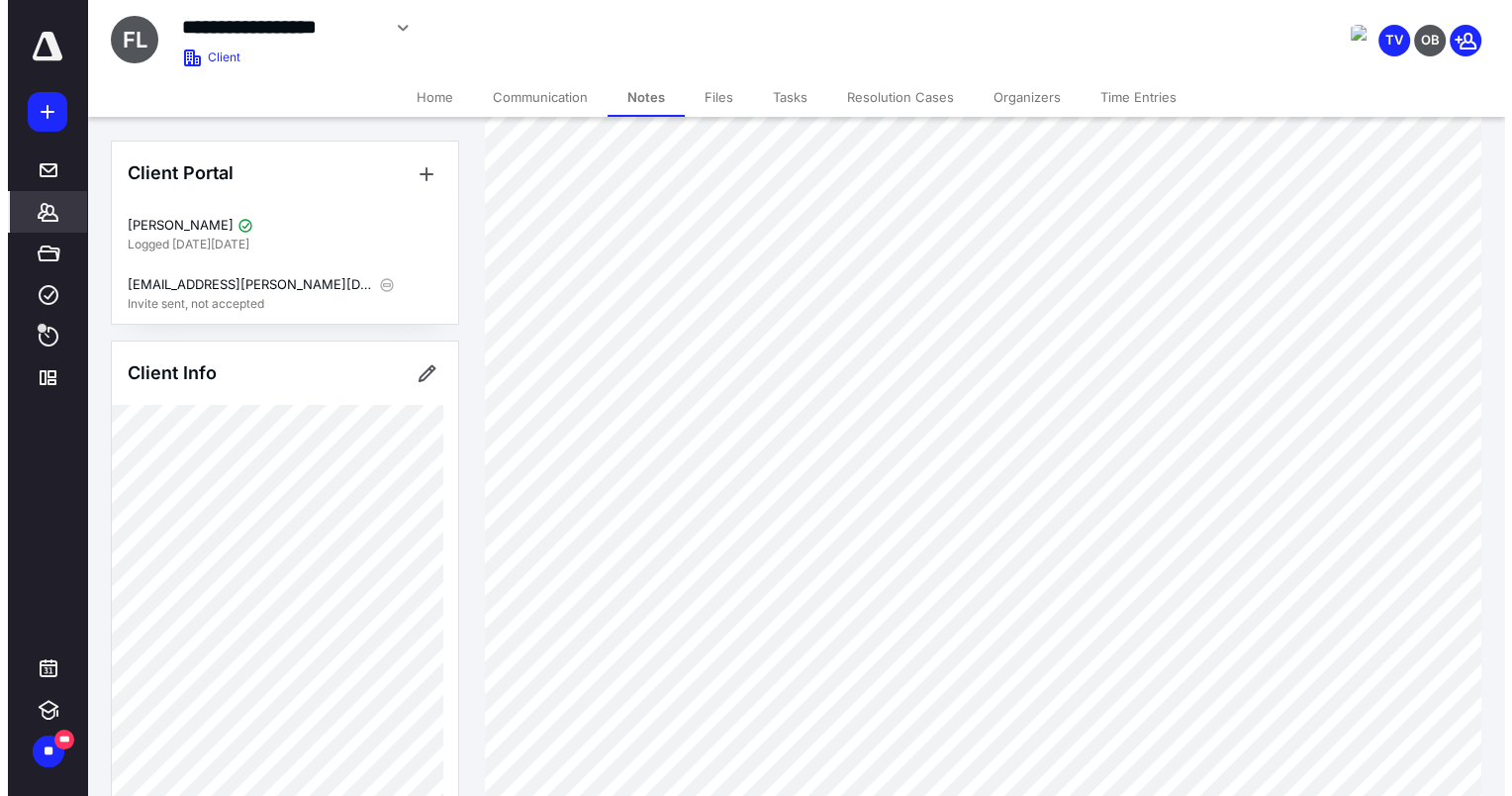 scroll, scrollTop: 0, scrollLeft: 0, axis: both 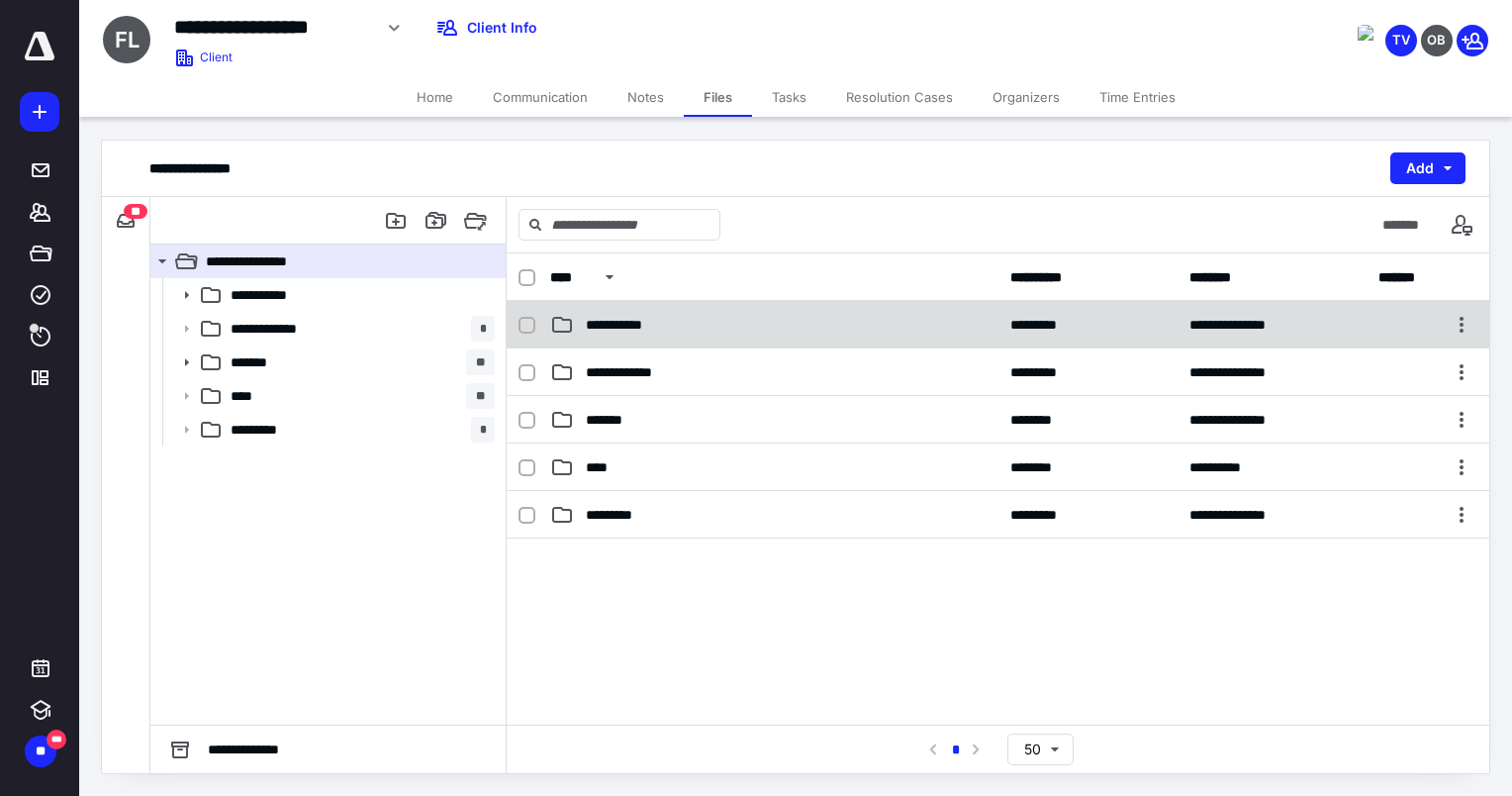 click on "**********" at bounding box center (628, 325) 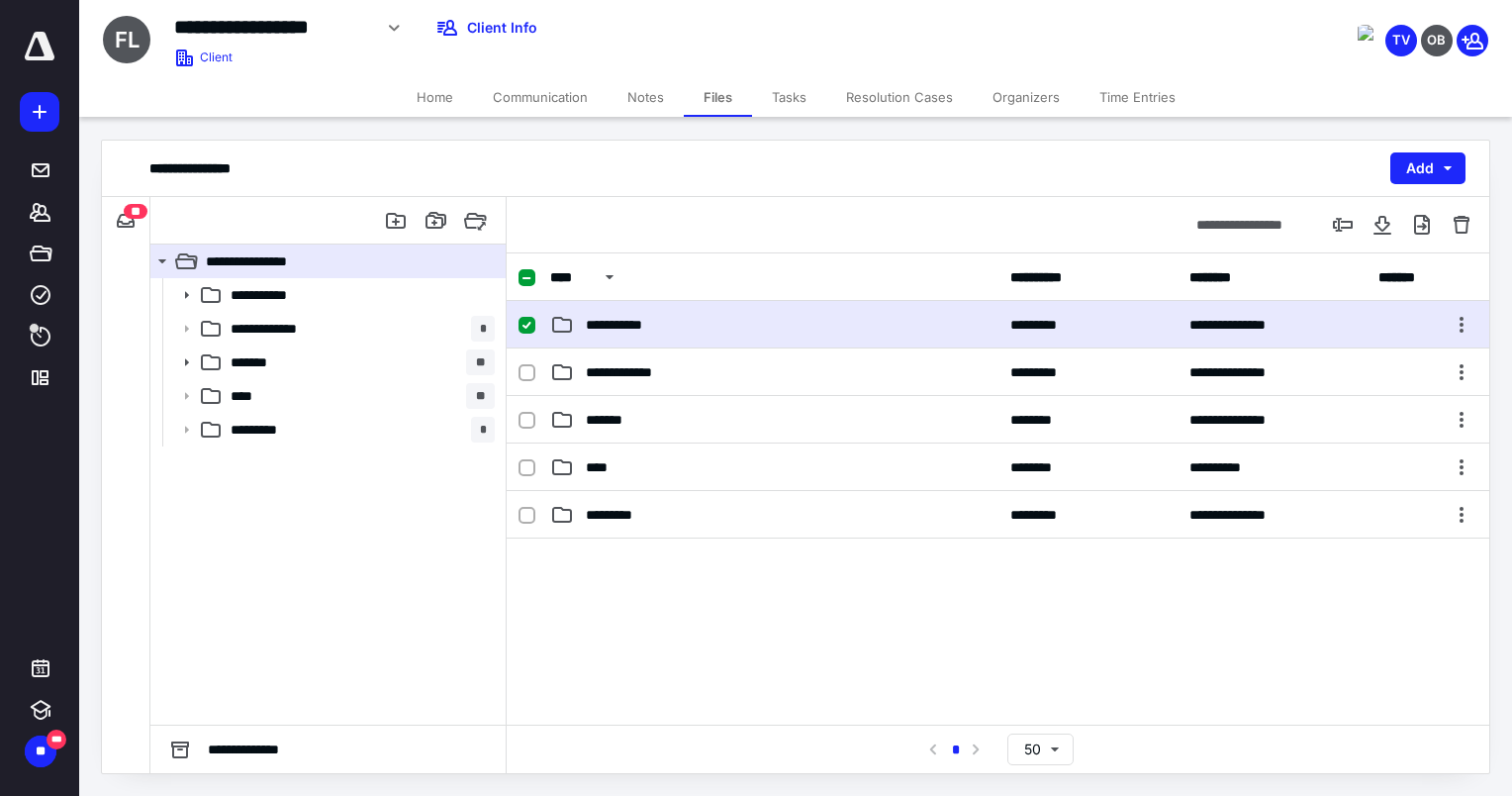 click on "**********" at bounding box center [628, 325] 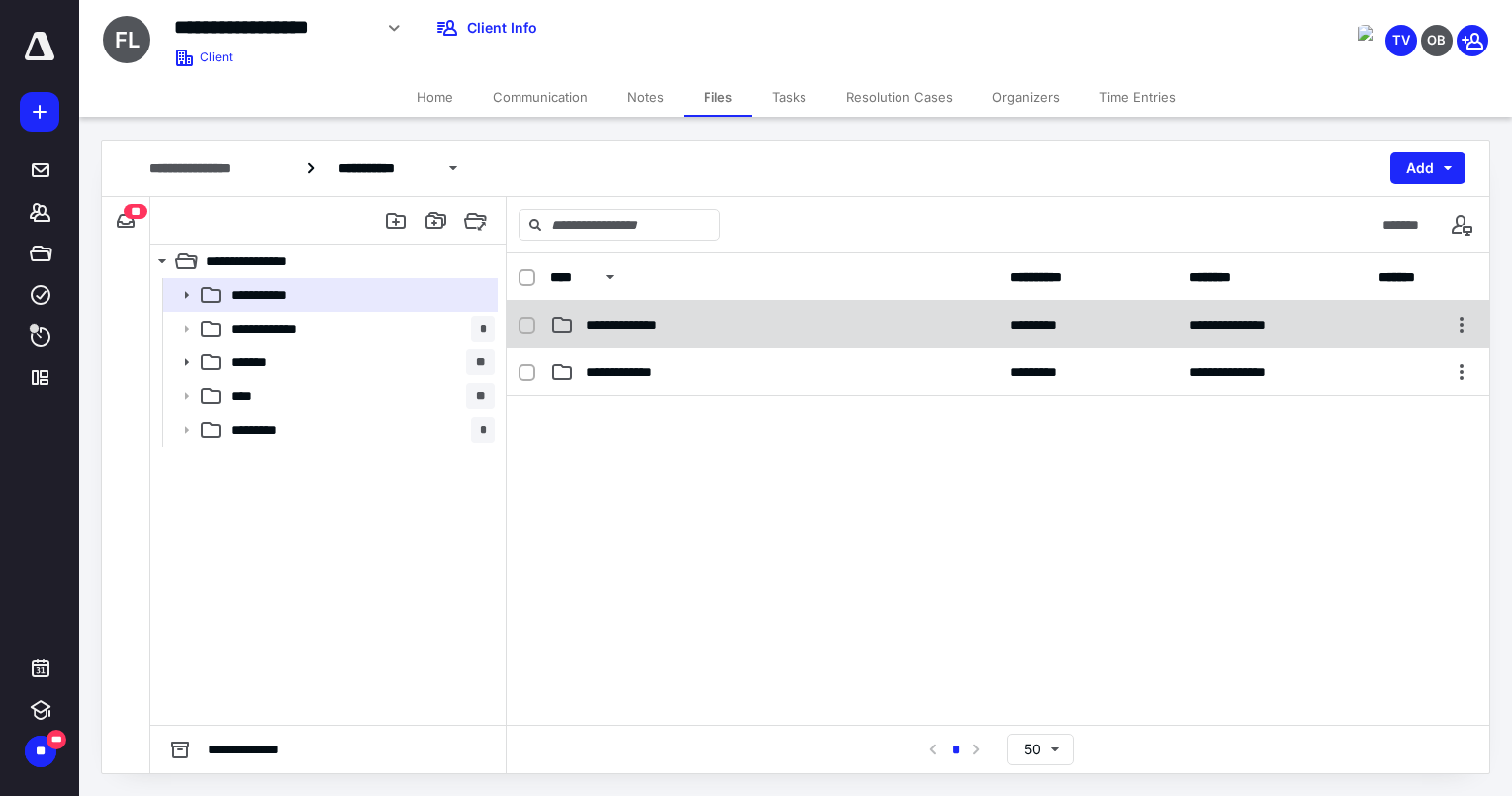 click on "**********" at bounding box center (638, 325) 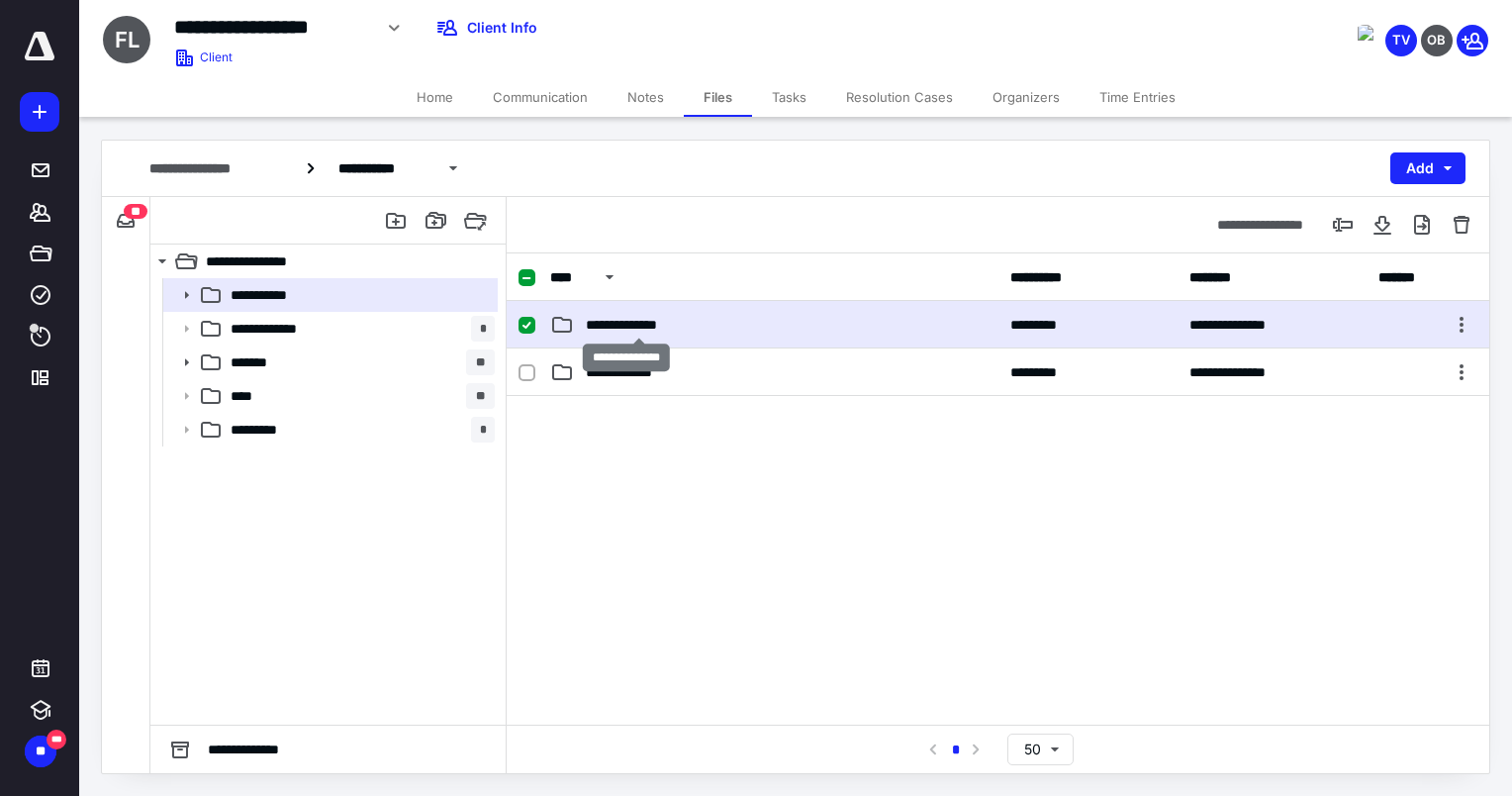 checkbox on "true" 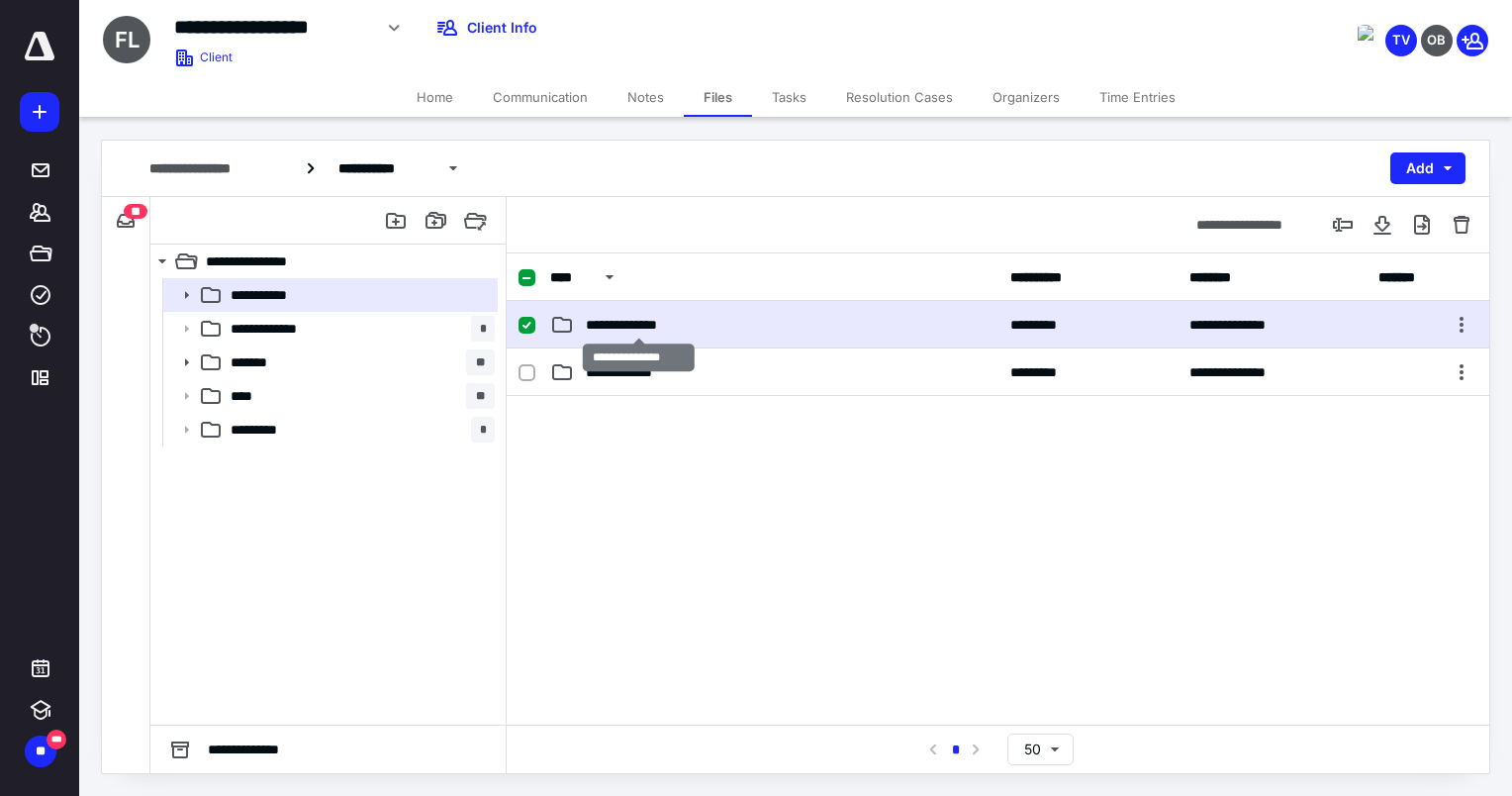 click on "**********" at bounding box center [638, 325] 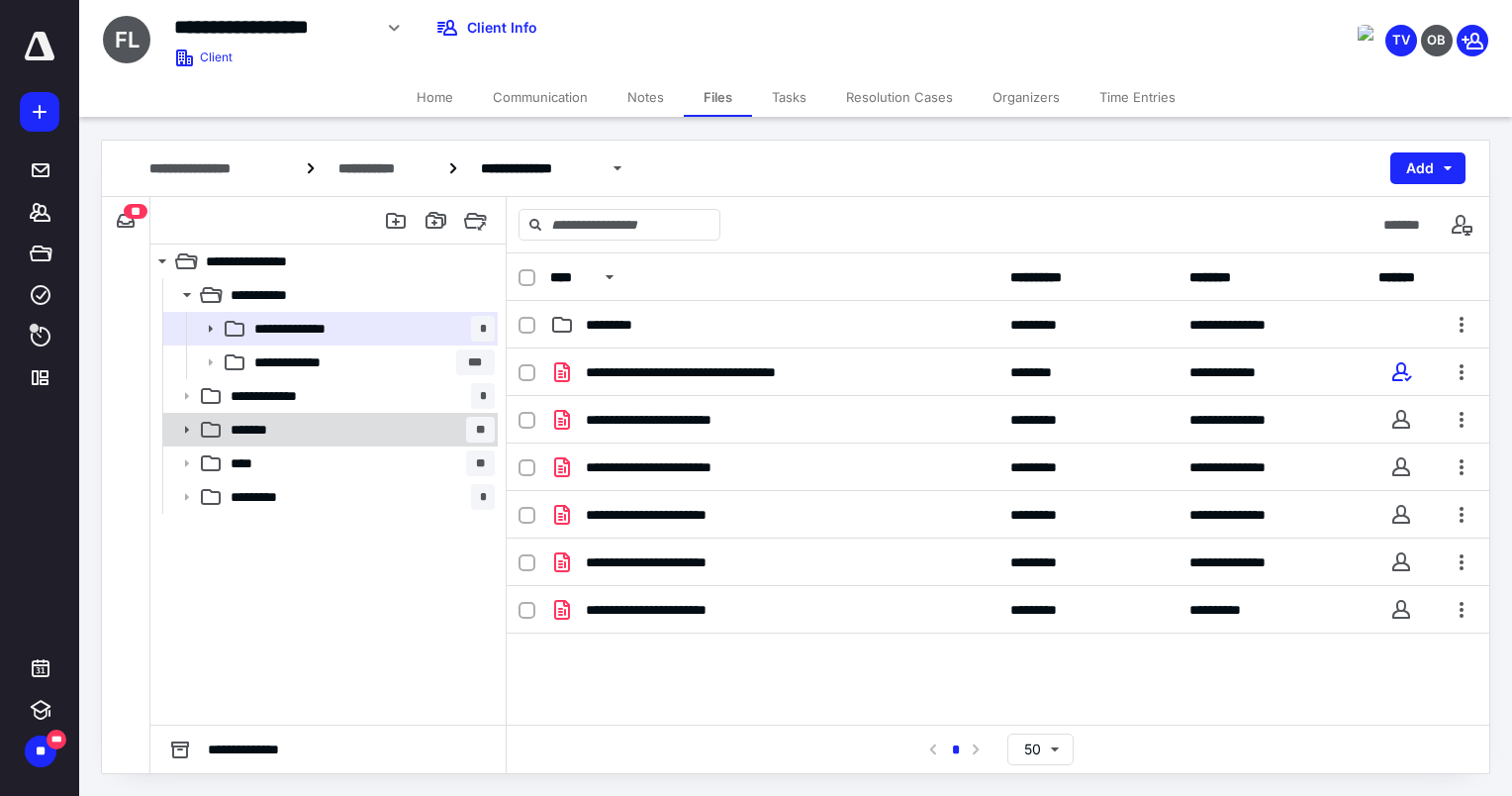 click on "******* **" at bounding box center (358, 430) 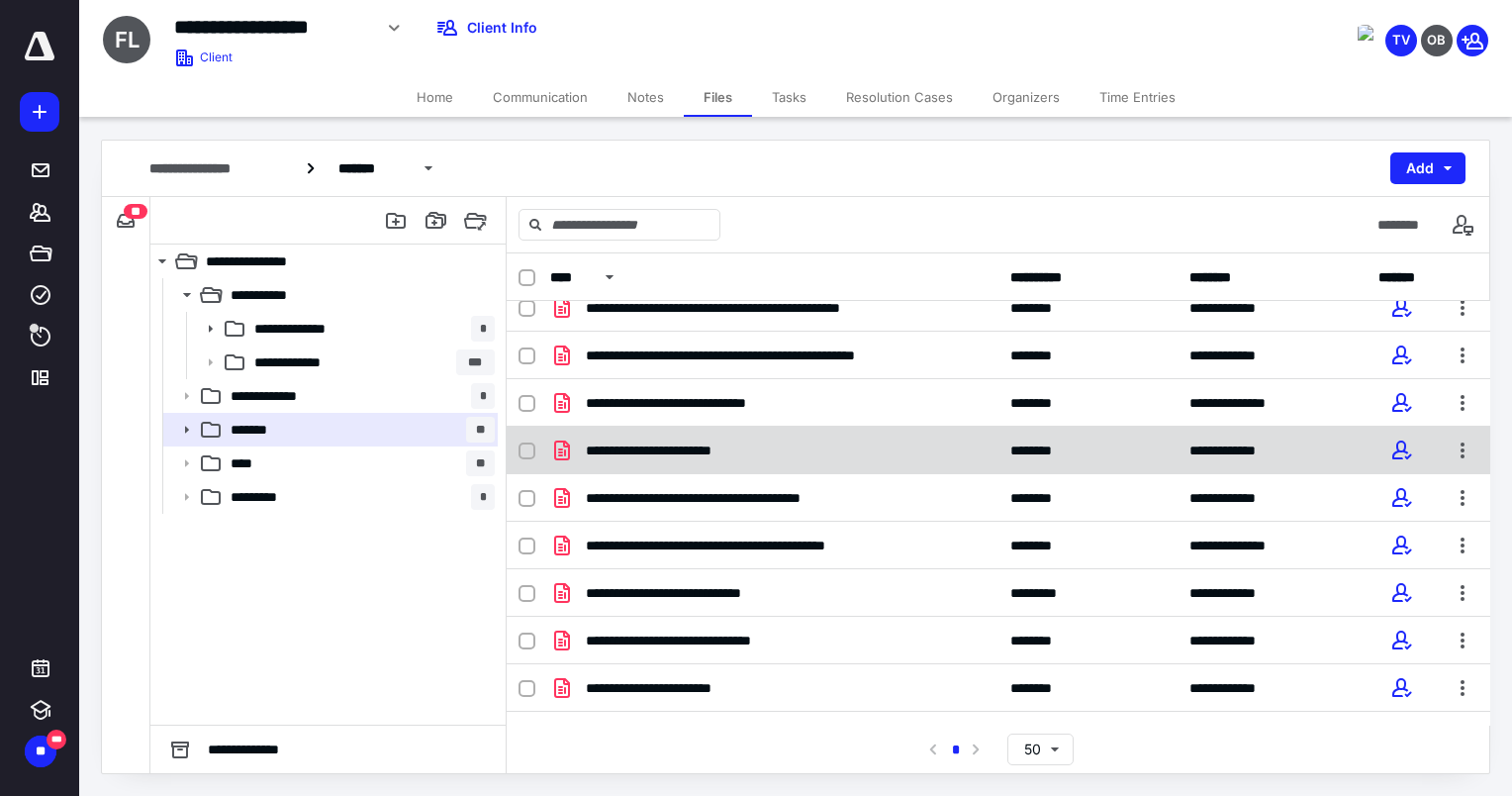 scroll, scrollTop: 0, scrollLeft: 0, axis: both 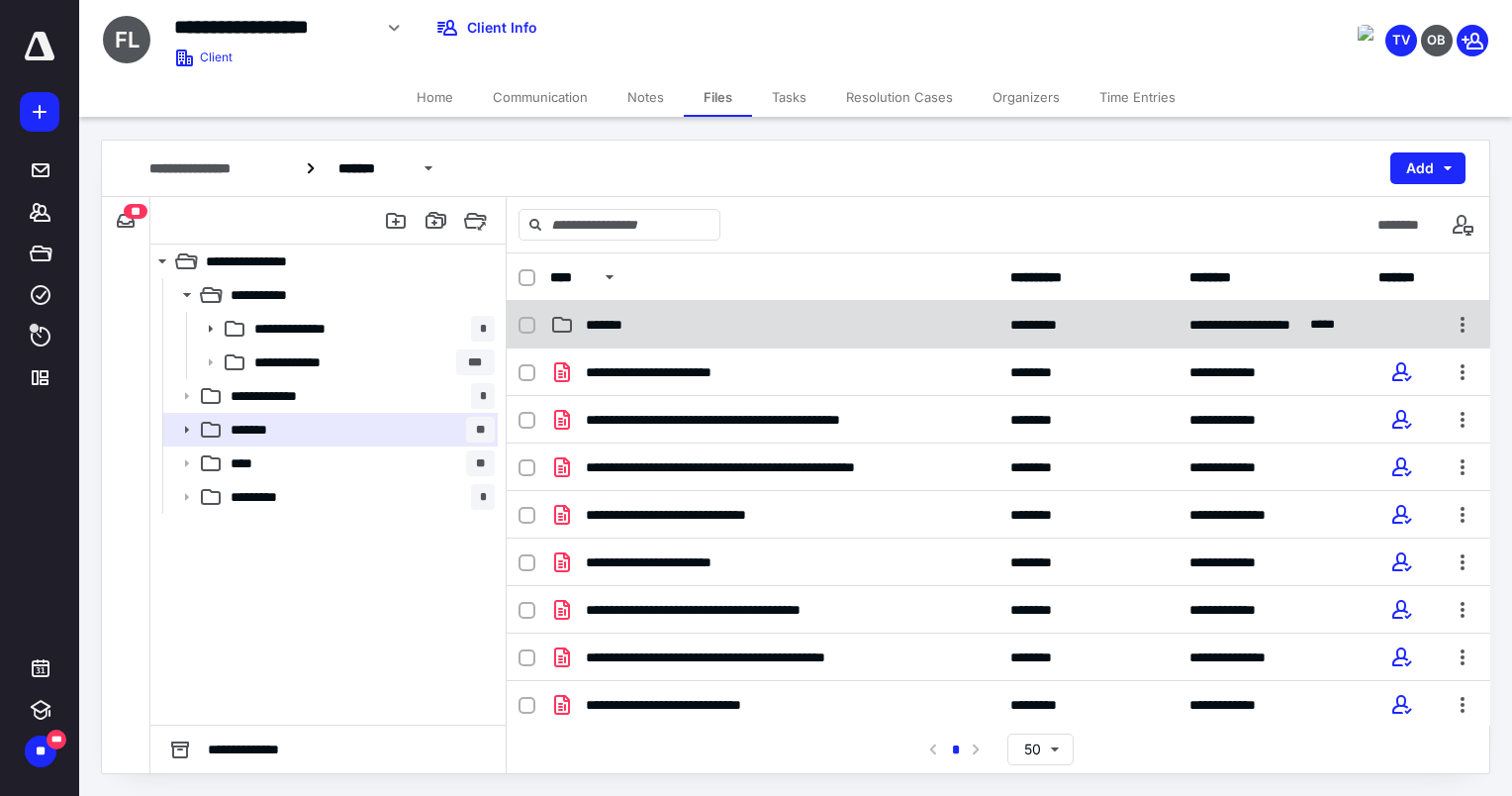 click on "**********" at bounding box center [998, 325] 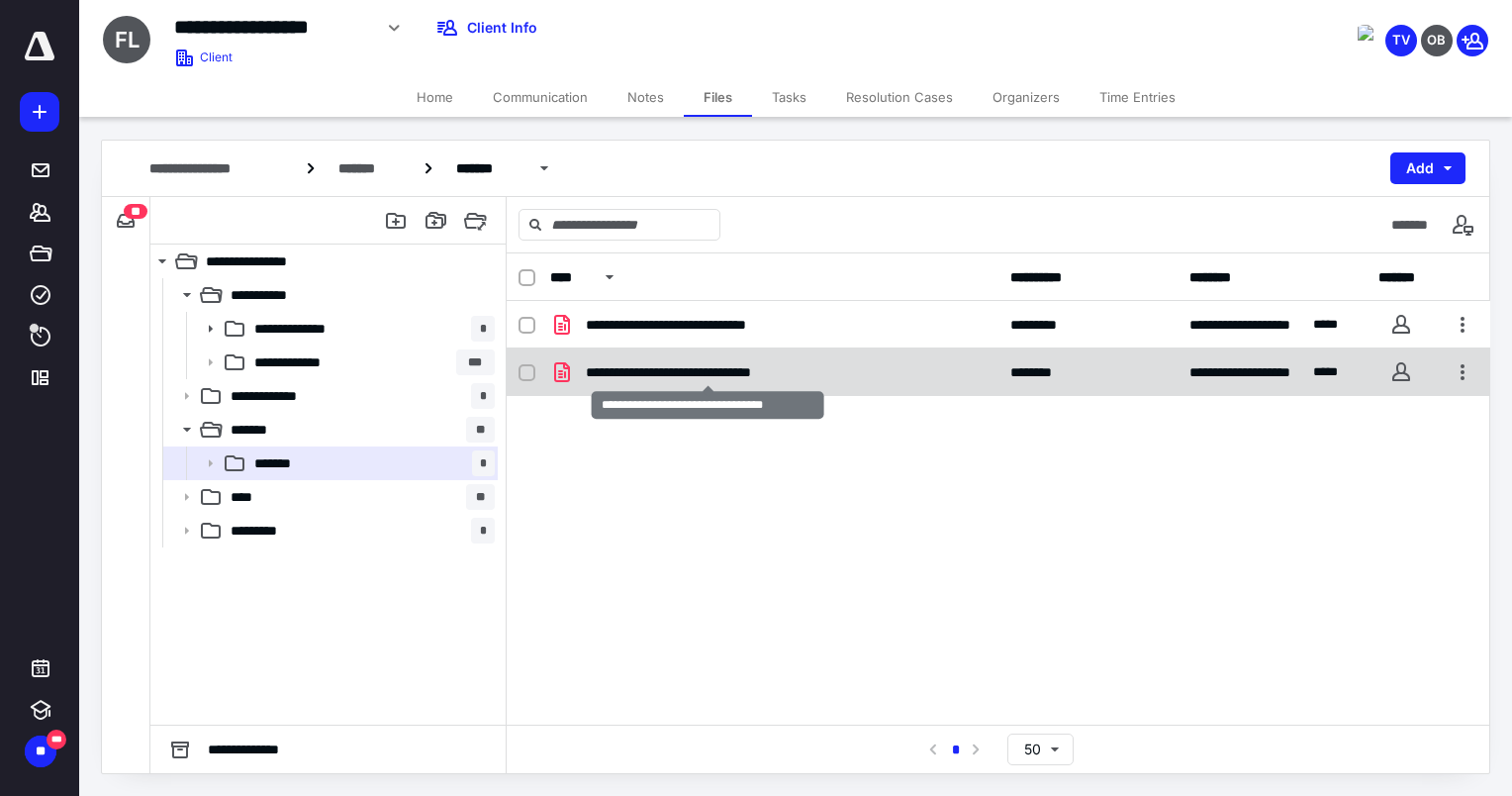click on "**********" at bounding box center [709, 372] 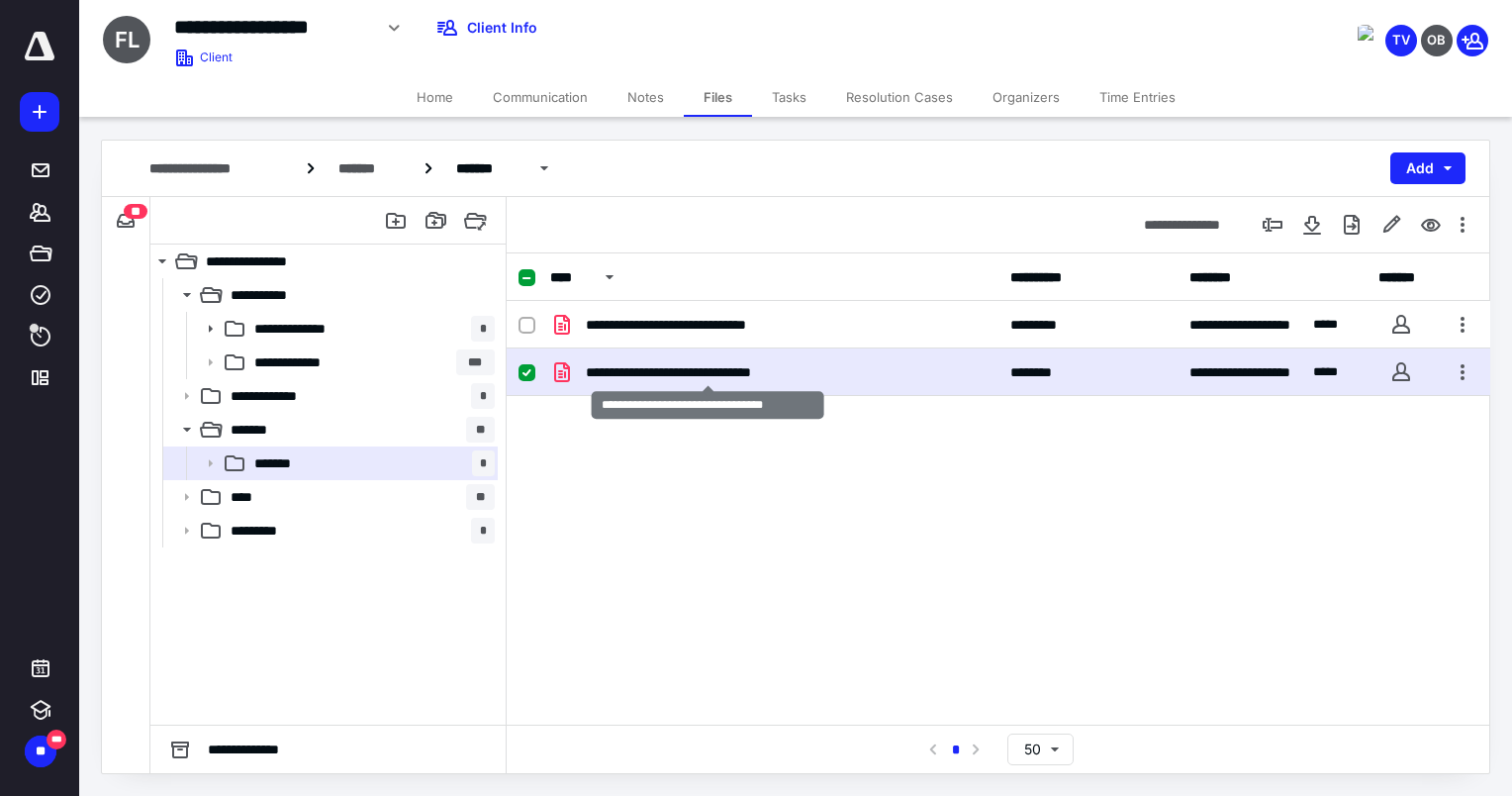 click on "**********" at bounding box center (709, 372) 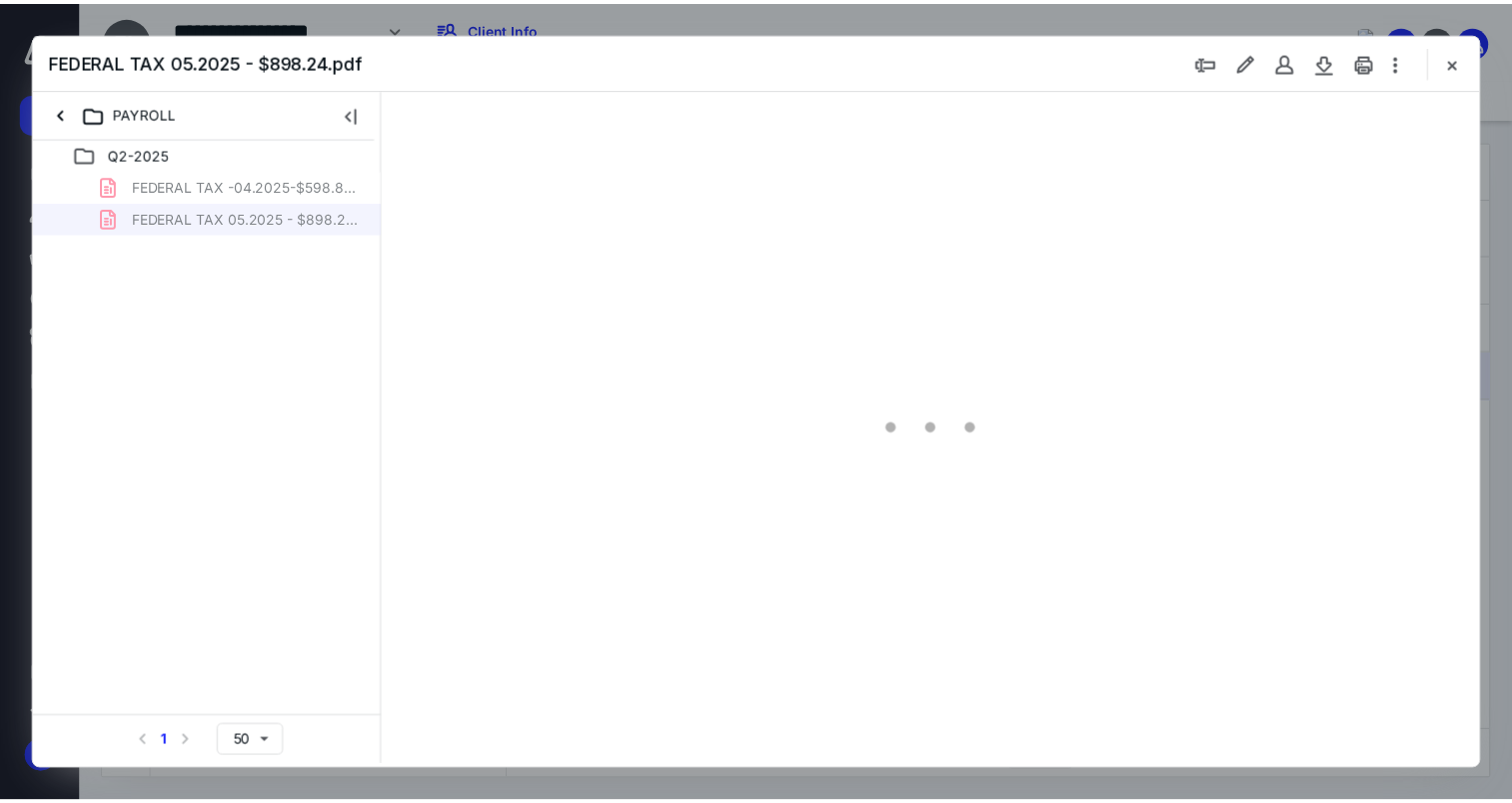 scroll, scrollTop: 0, scrollLeft: 0, axis: both 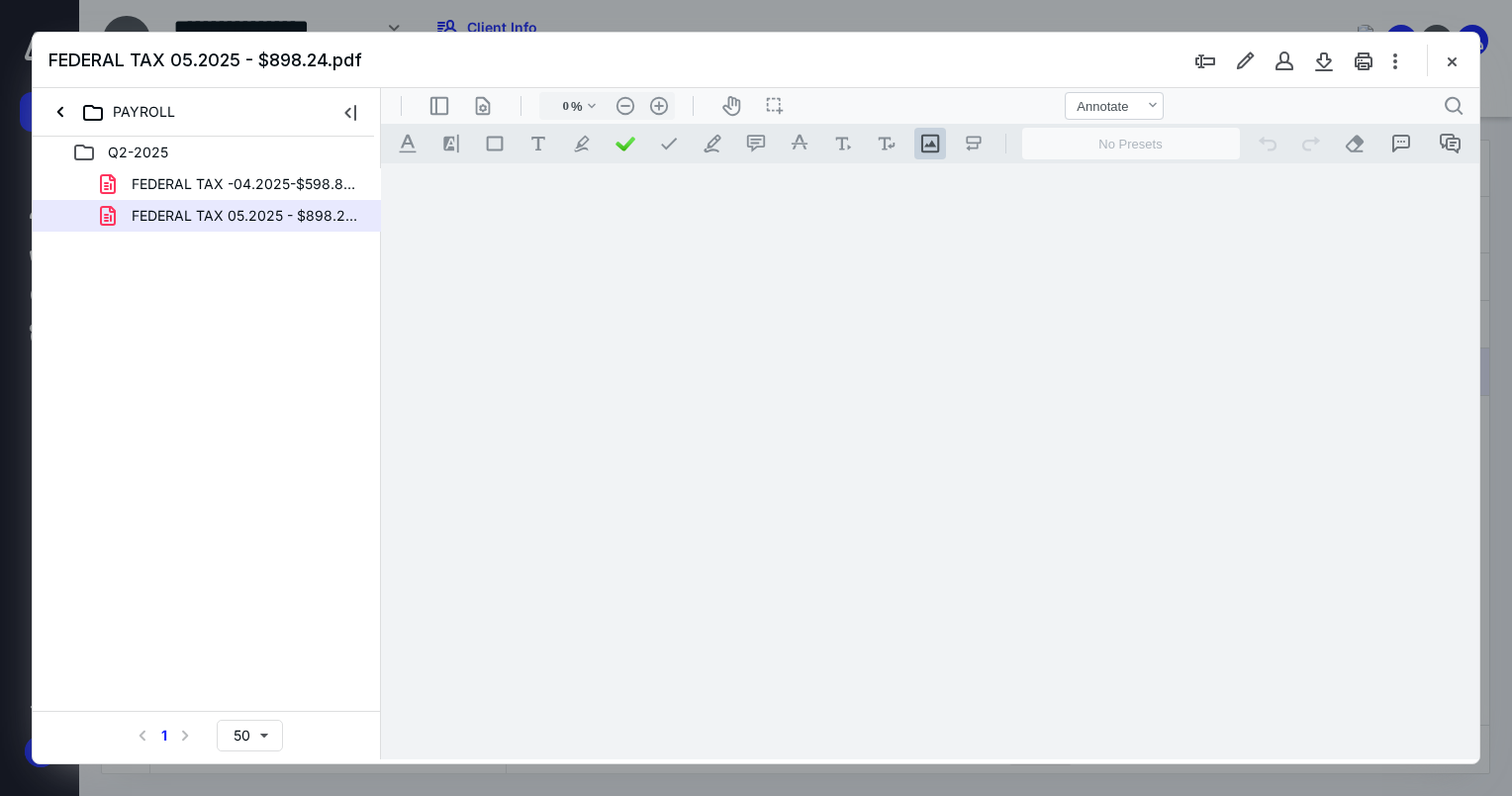 type on "76" 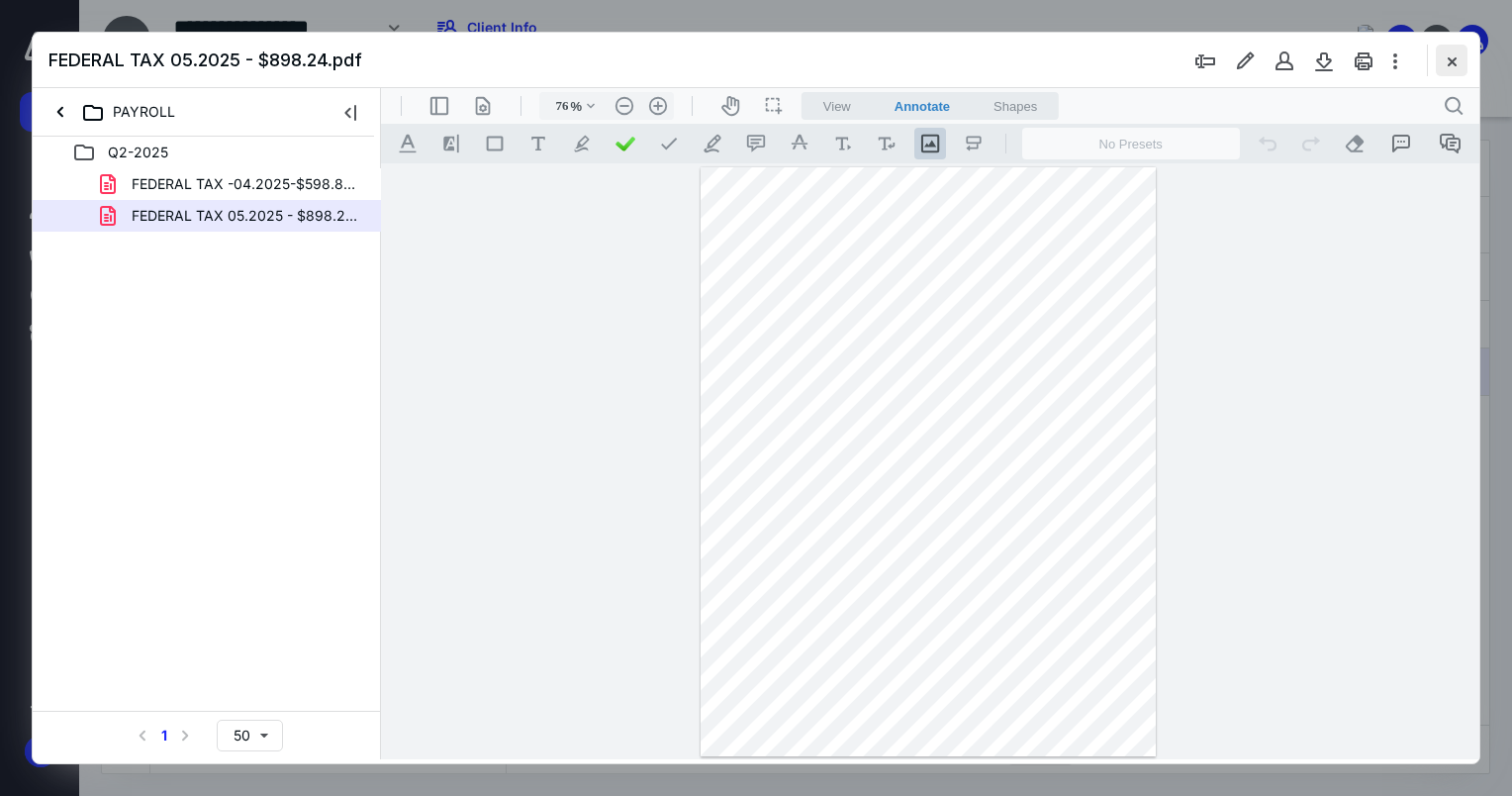 click at bounding box center [1452, 60] 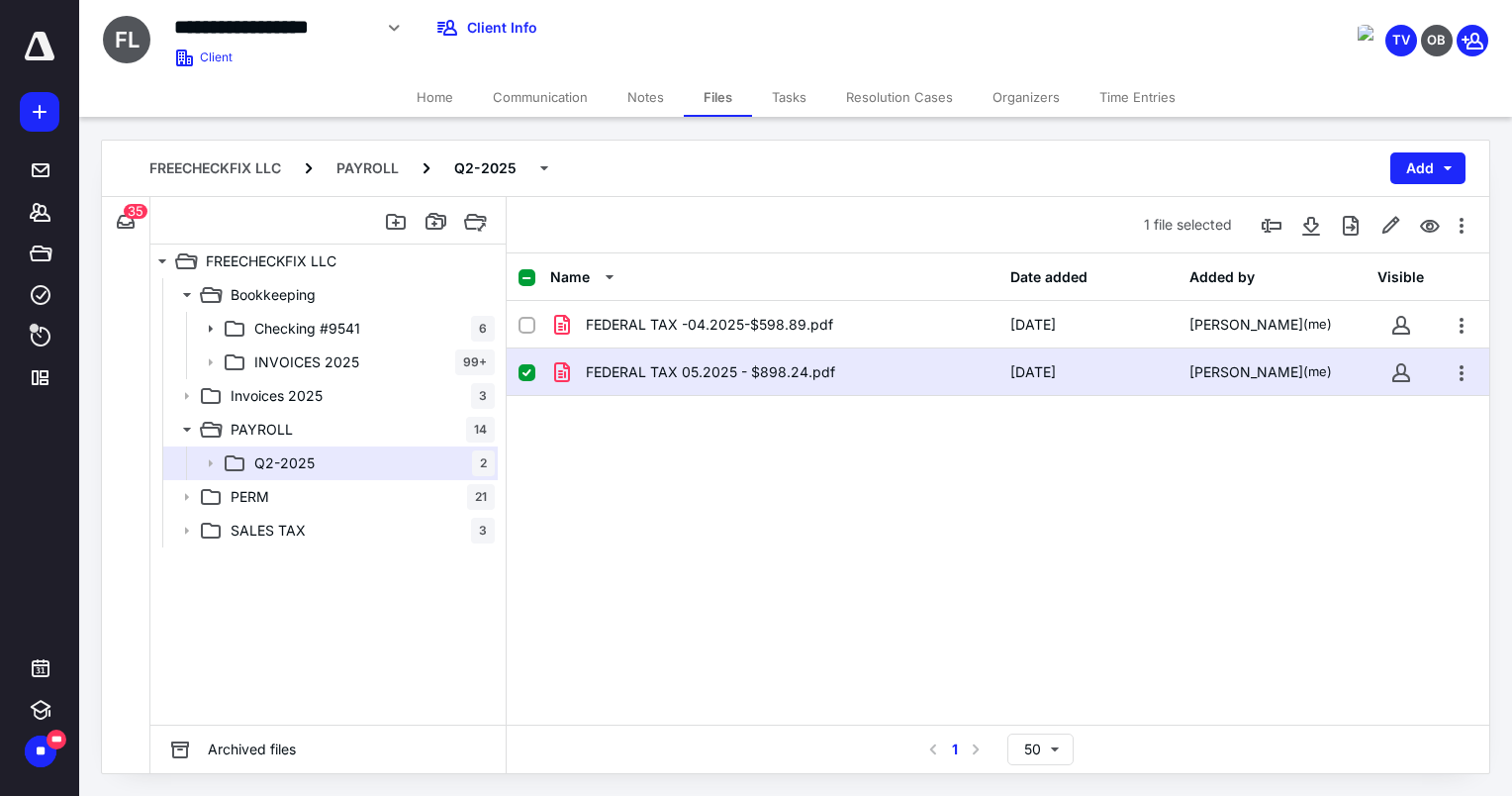 click on "Notes" at bounding box center [645, 97] 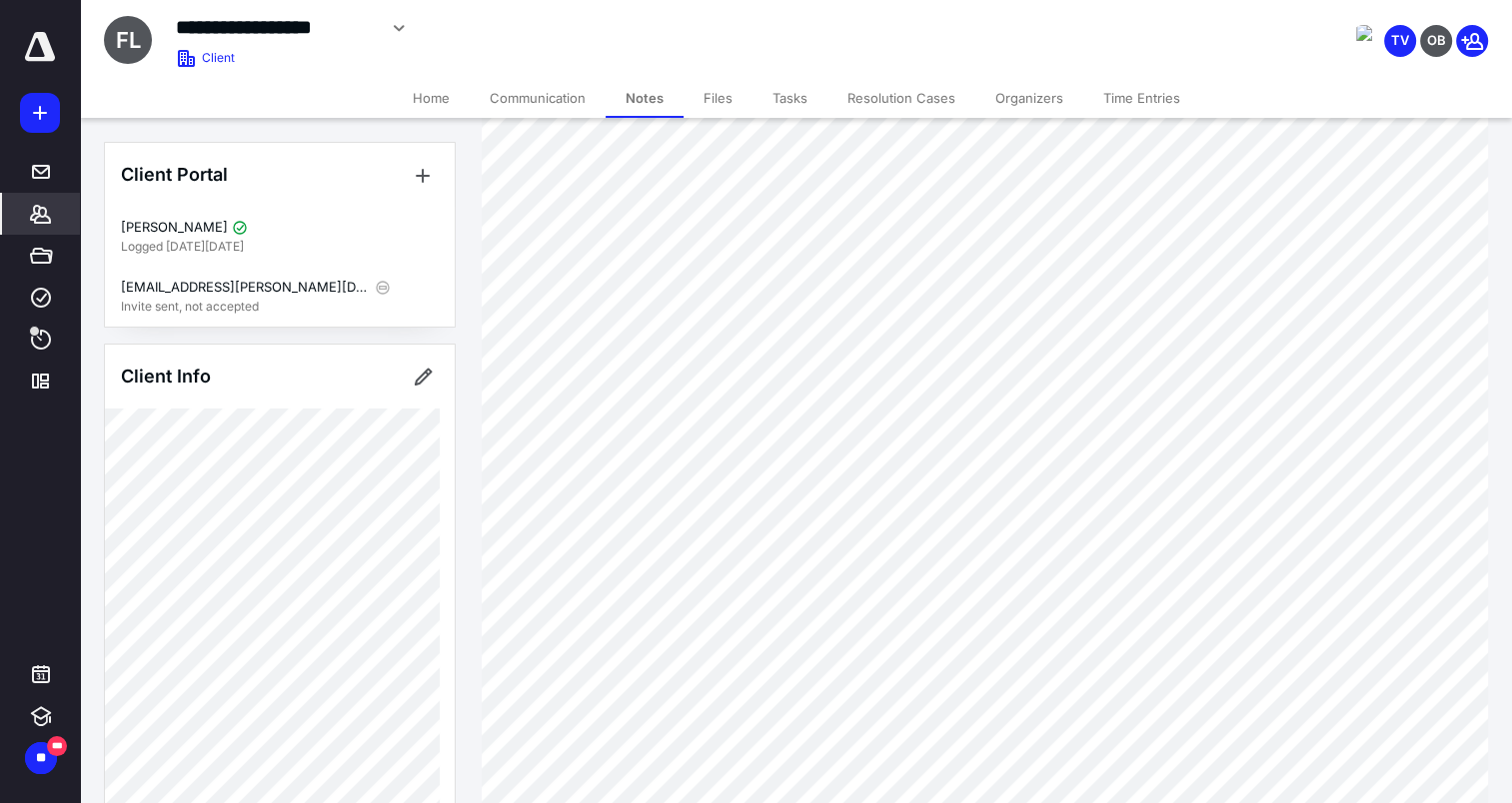 scroll, scrollTop: 200, scrollLeft: 0, axis: vertical 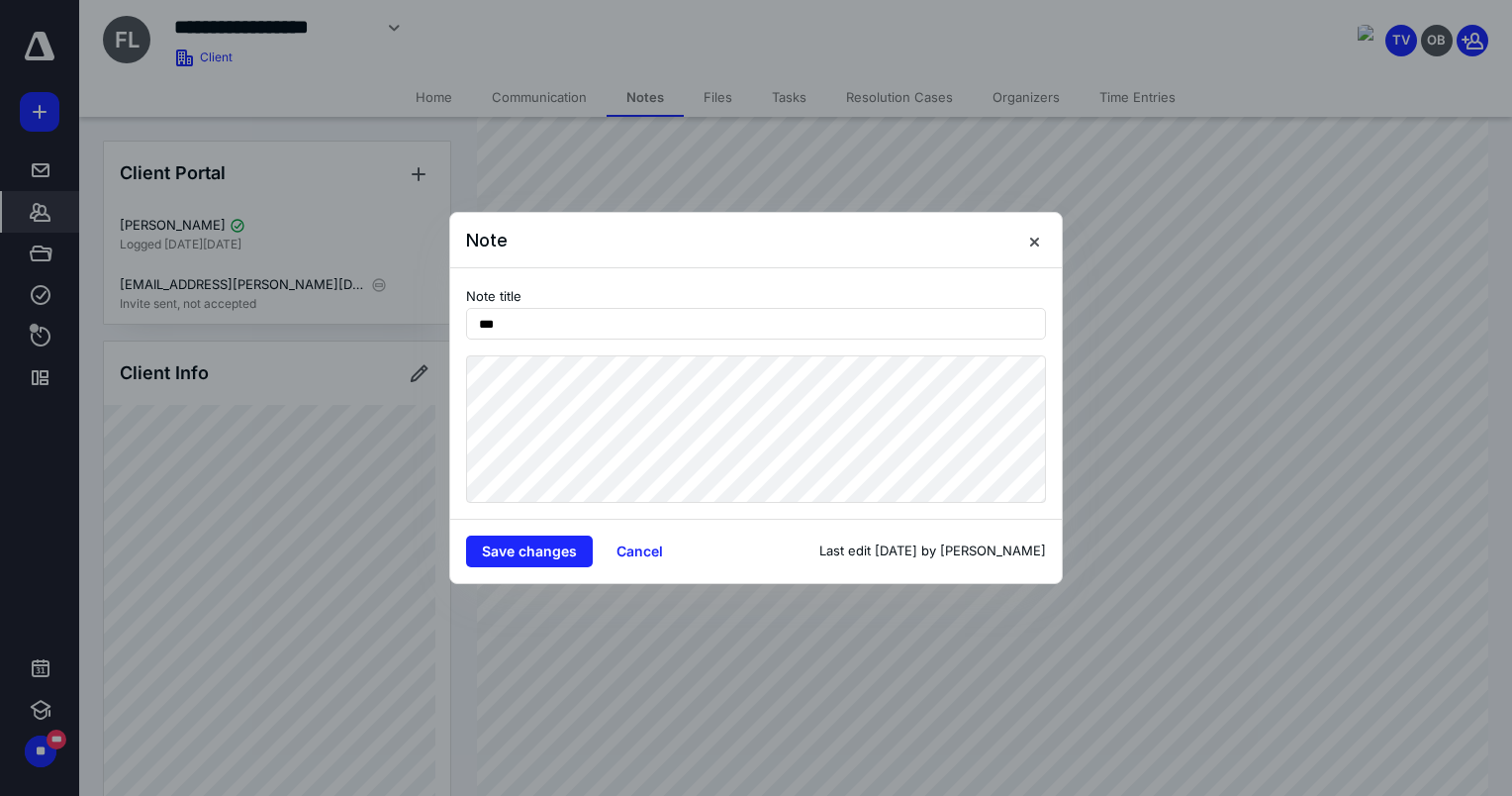 click on "Note" at bounding box center [756, 241] 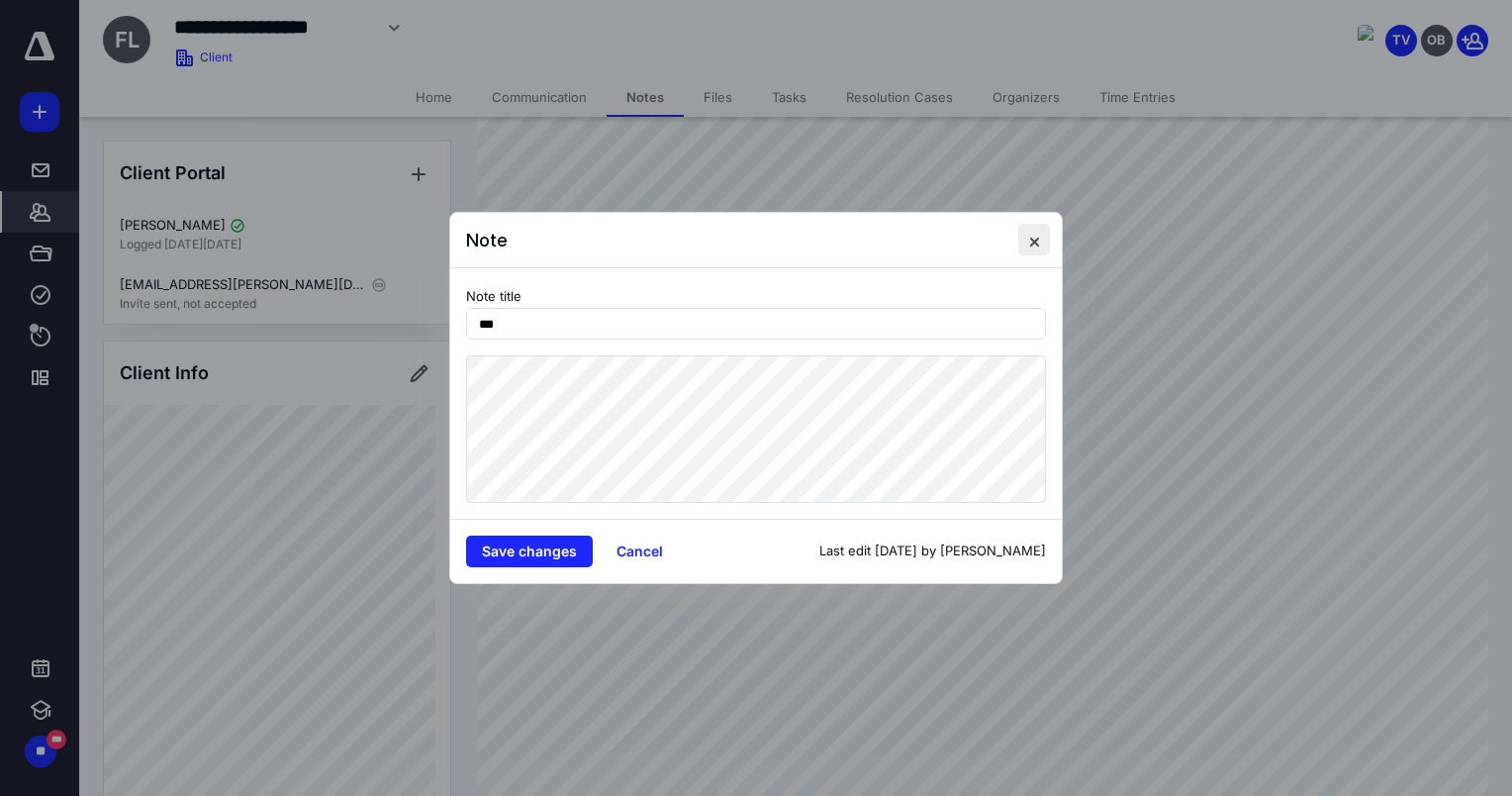 click at bounding box center [1034, 240] 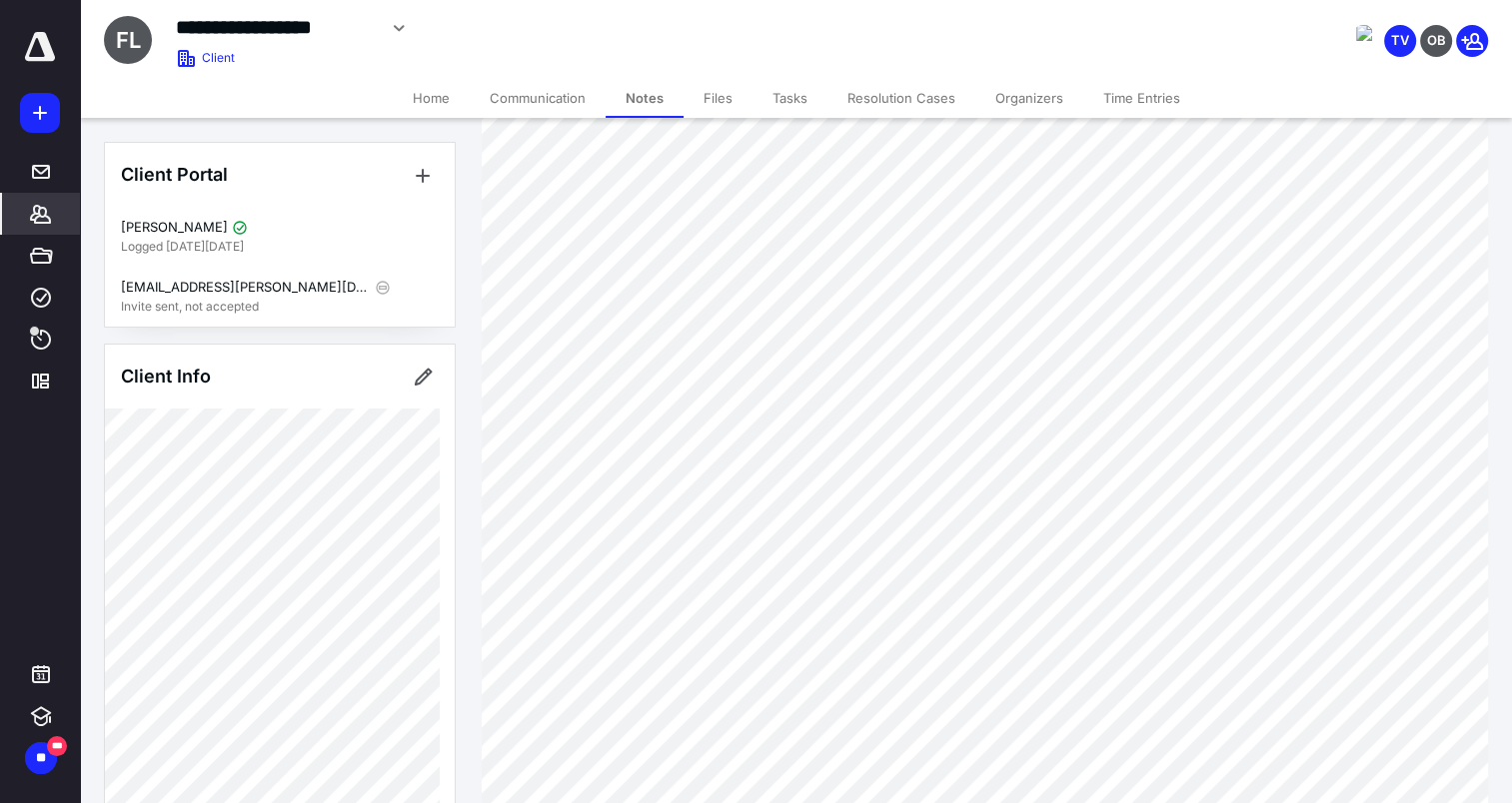 click on "Home" at bounding box center (431, 98) 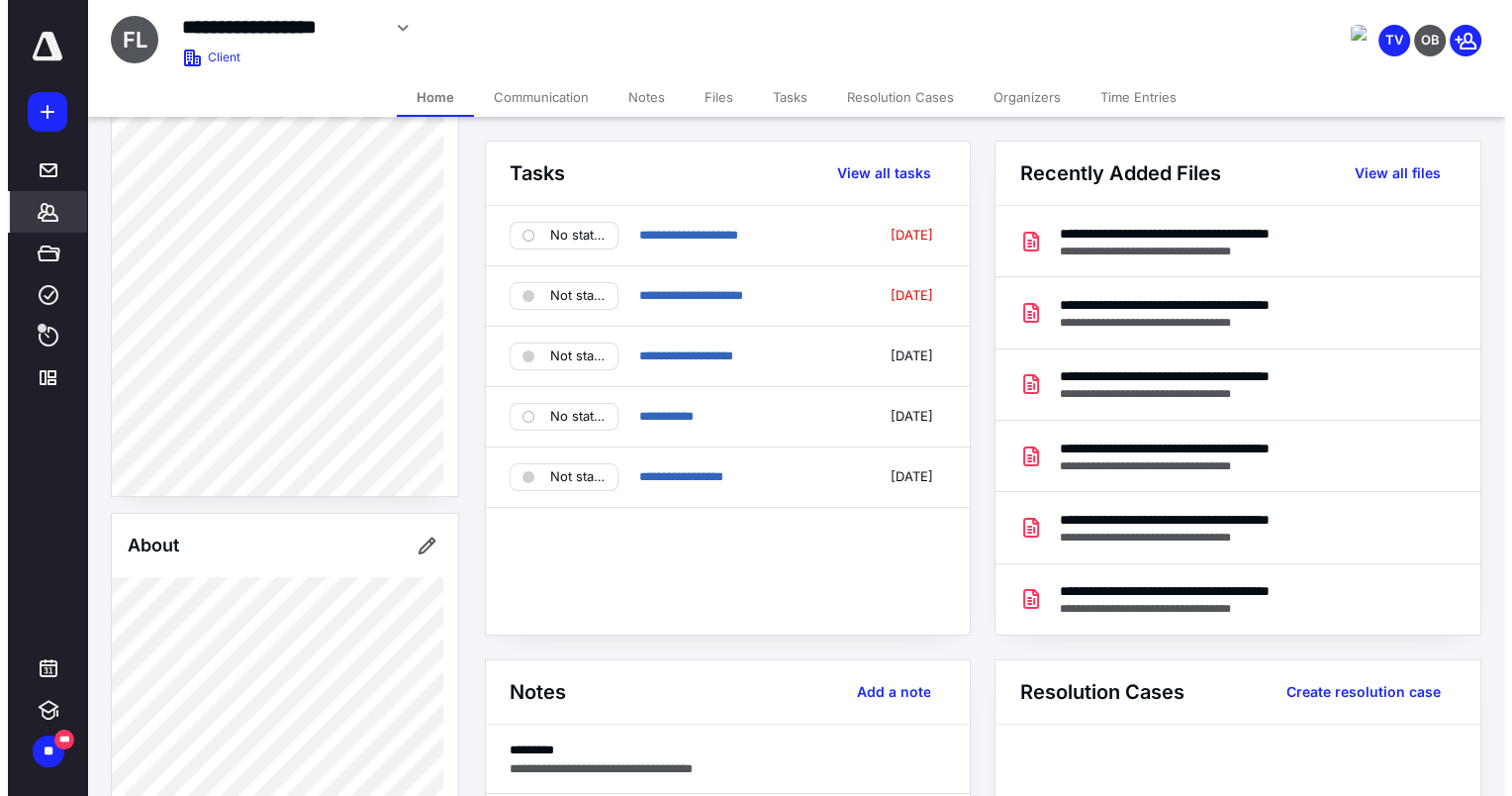 scroll, scrollTop: 594, scrollLeft: 0, axis: vertical 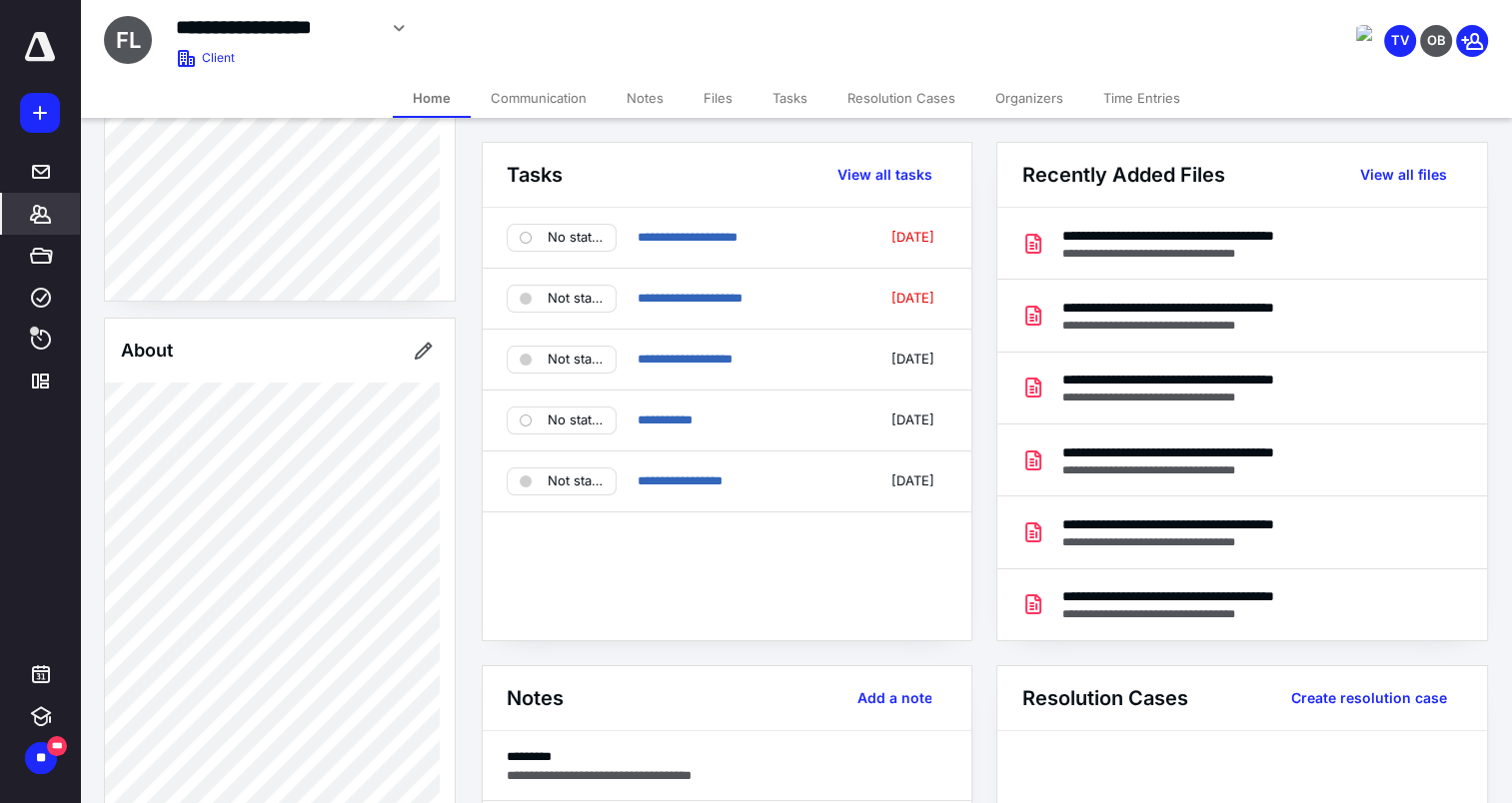 click on "Files" at bounding box center [718, 98] 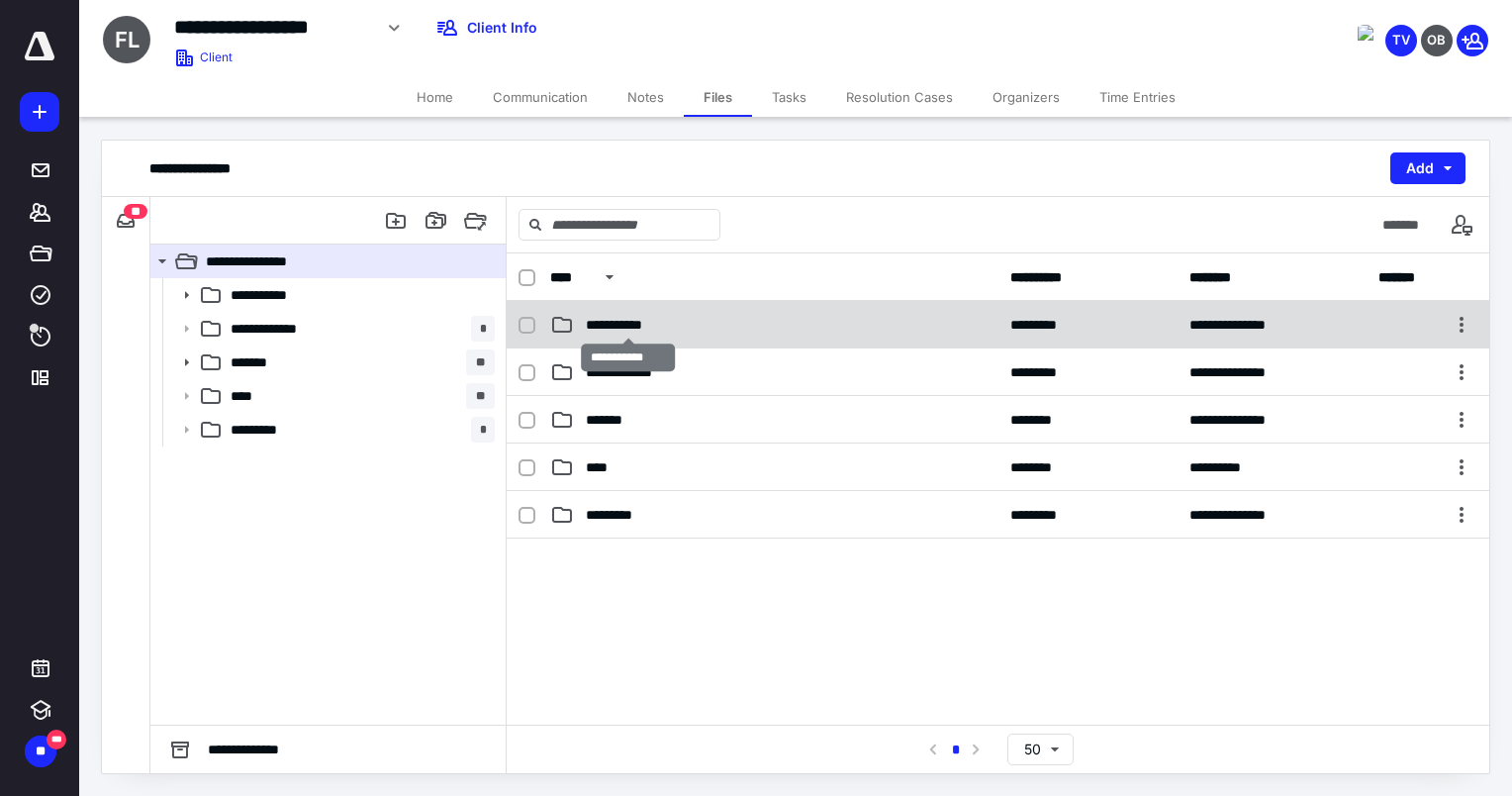 click on "**********" at bounding box center [628, 325] 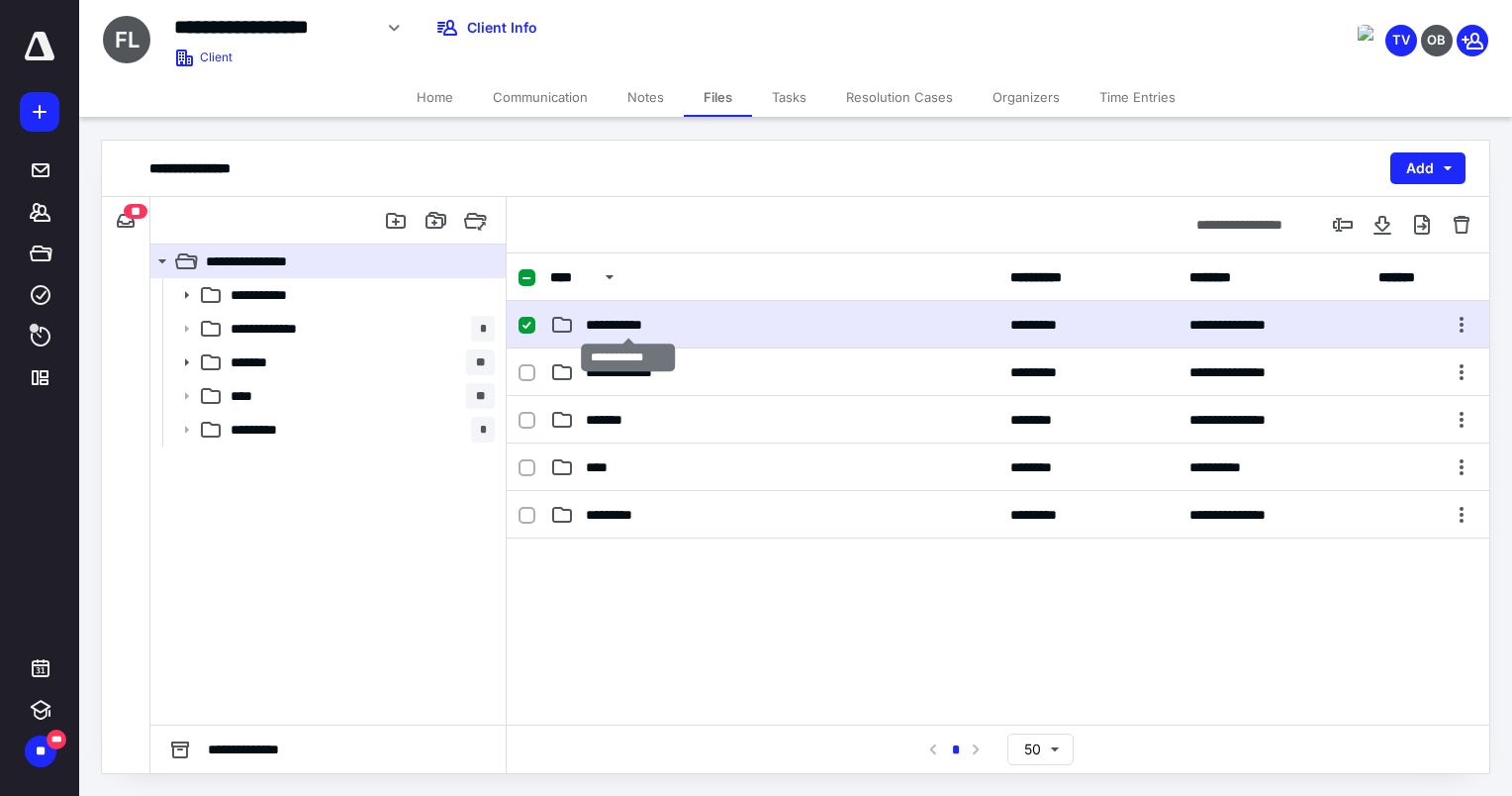 click on "**********" at bounding box center (628, 325) 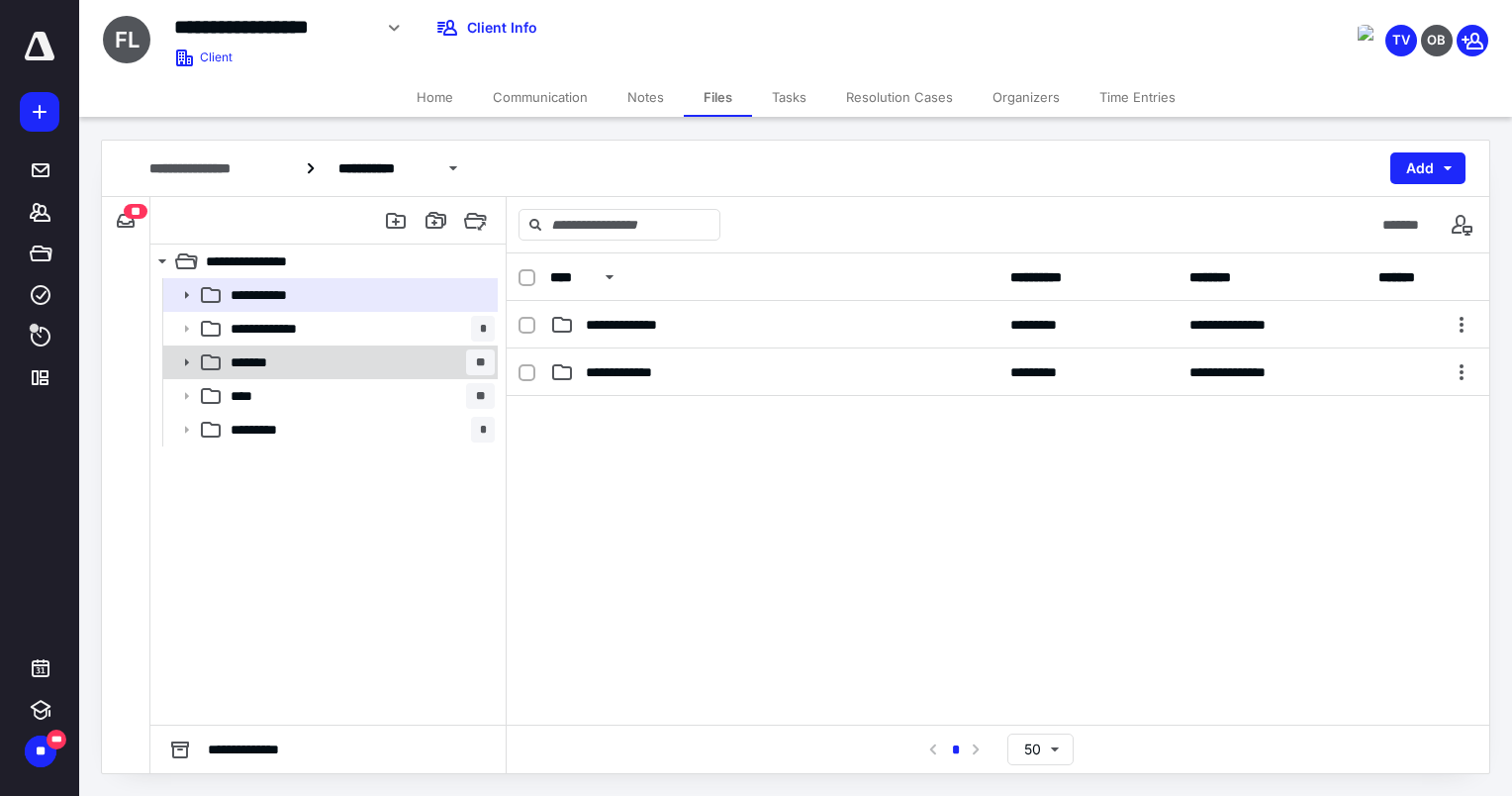 click on "*******" at bounding box center [261, 362] 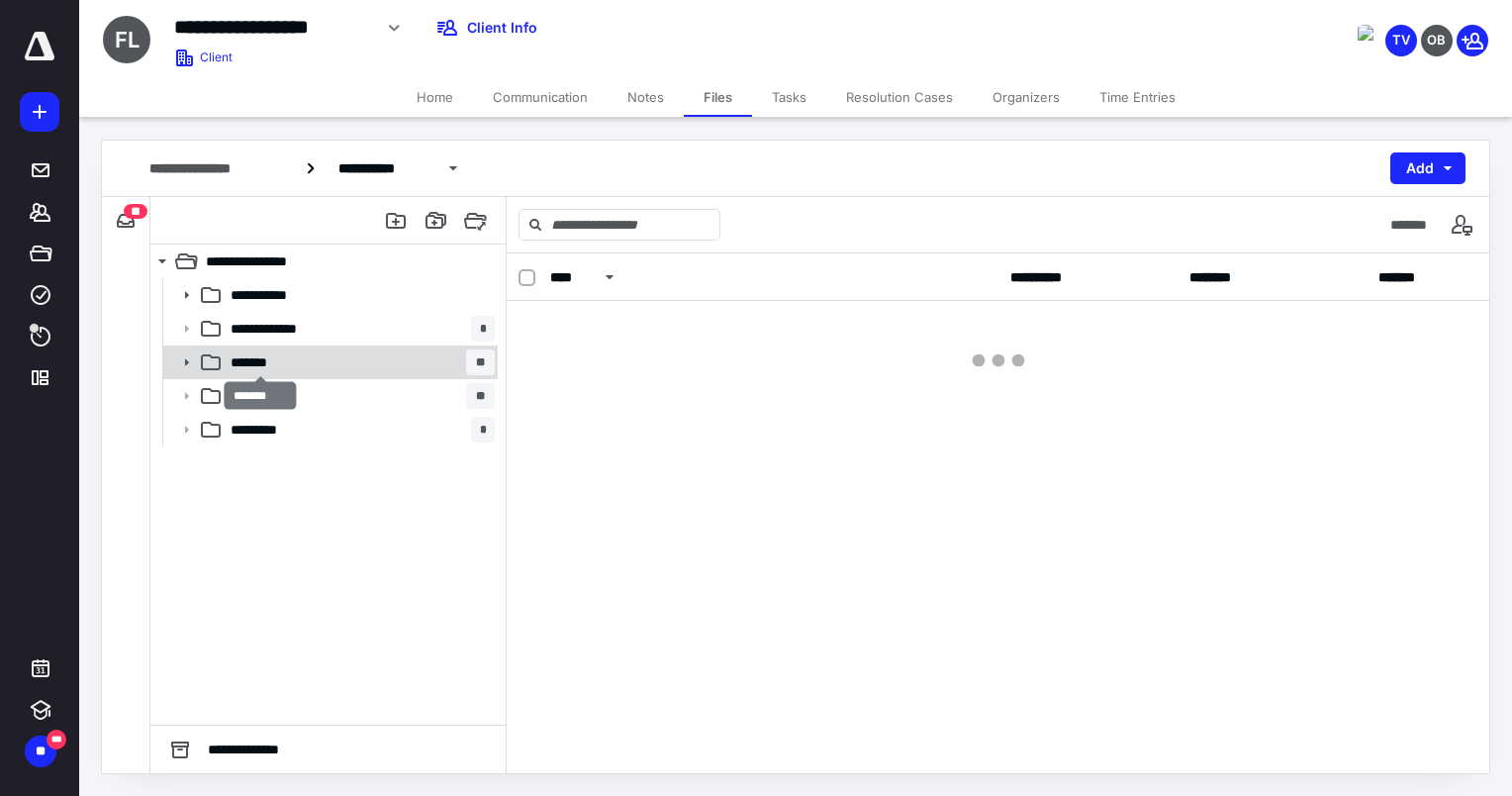 click on "*******" at bounding box center (261, 362) 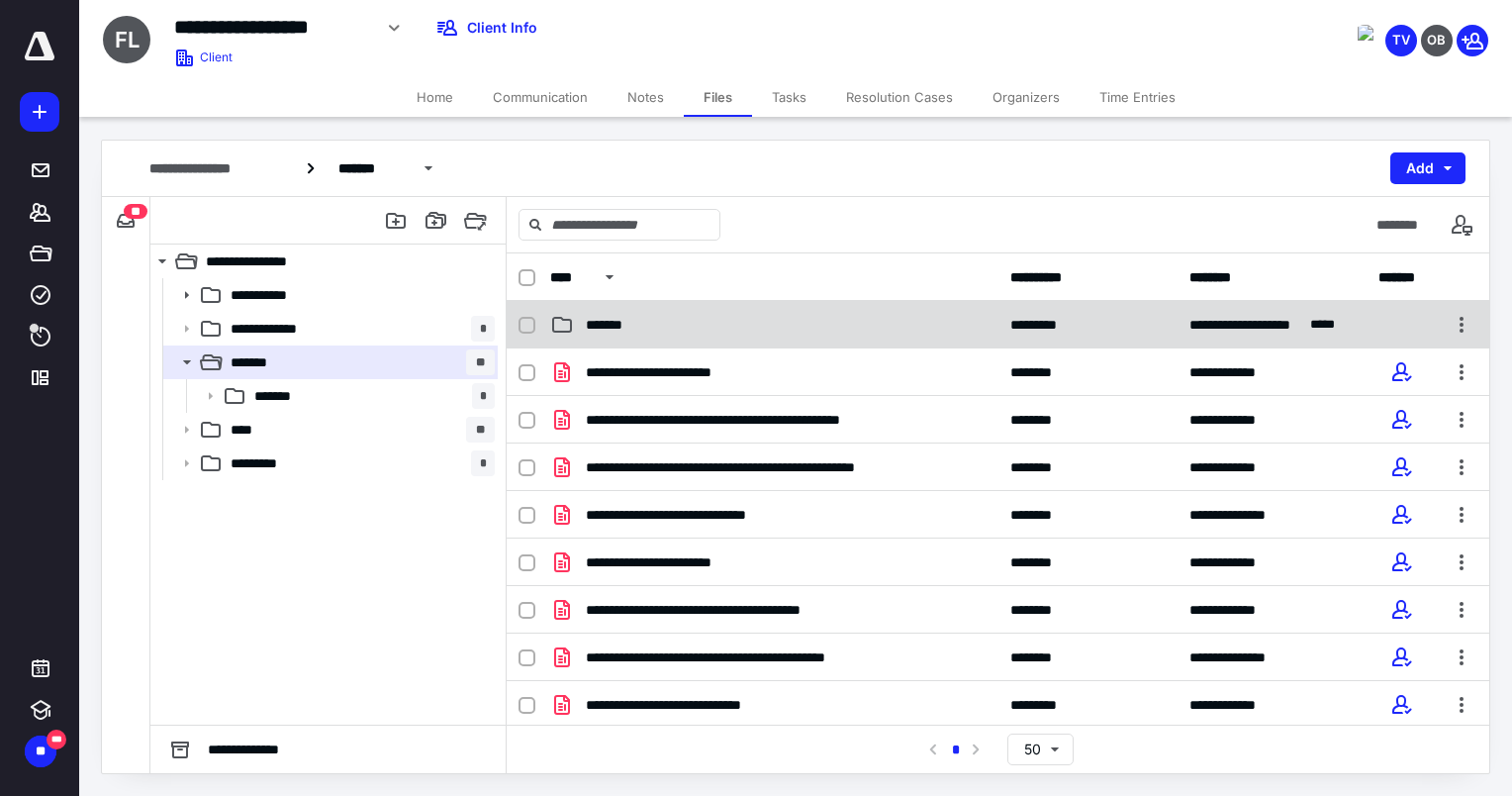 click on "**********" at bounding box center [997, 325] 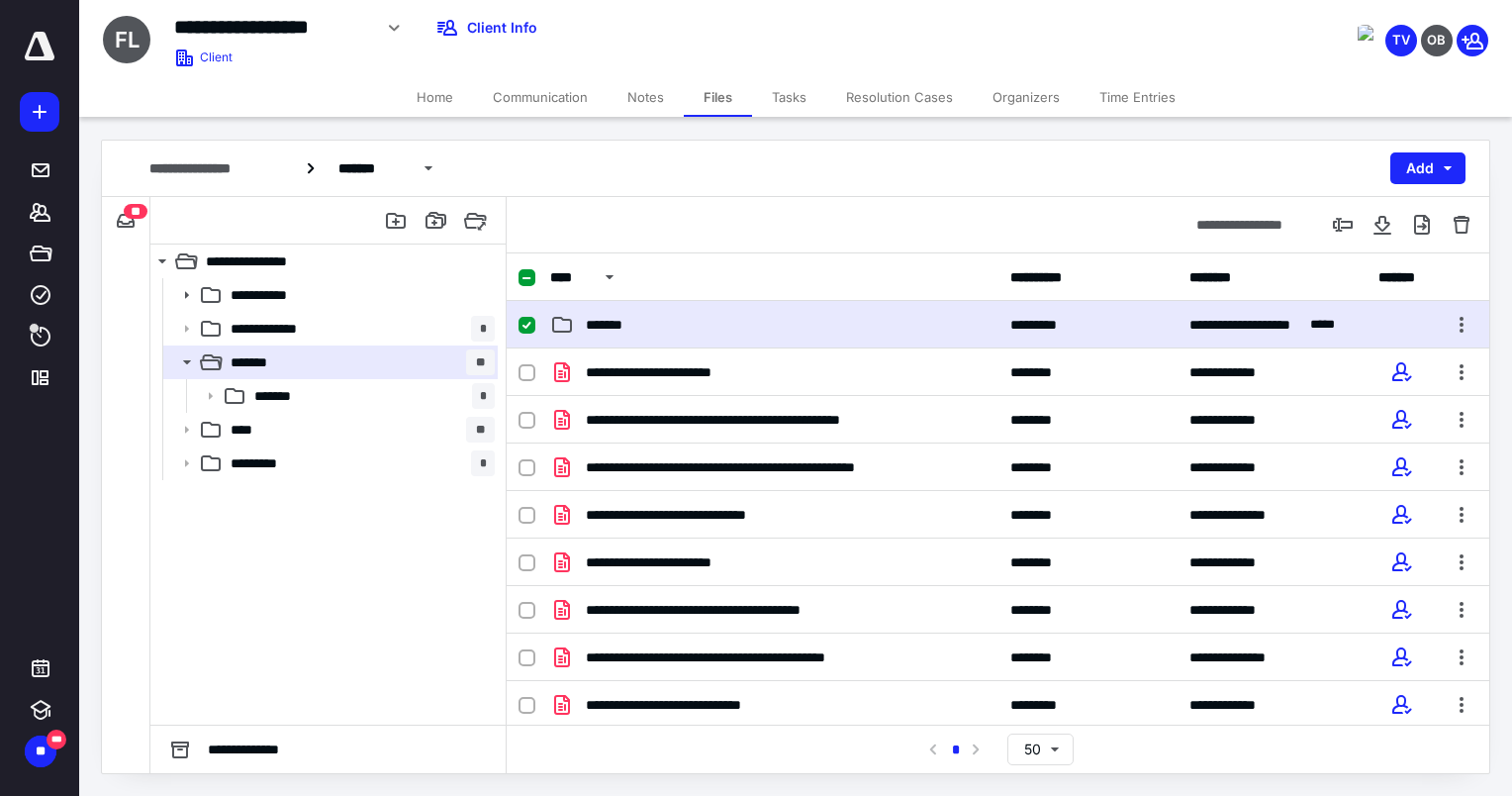 click on "**********" at bounding box center (997, 325) 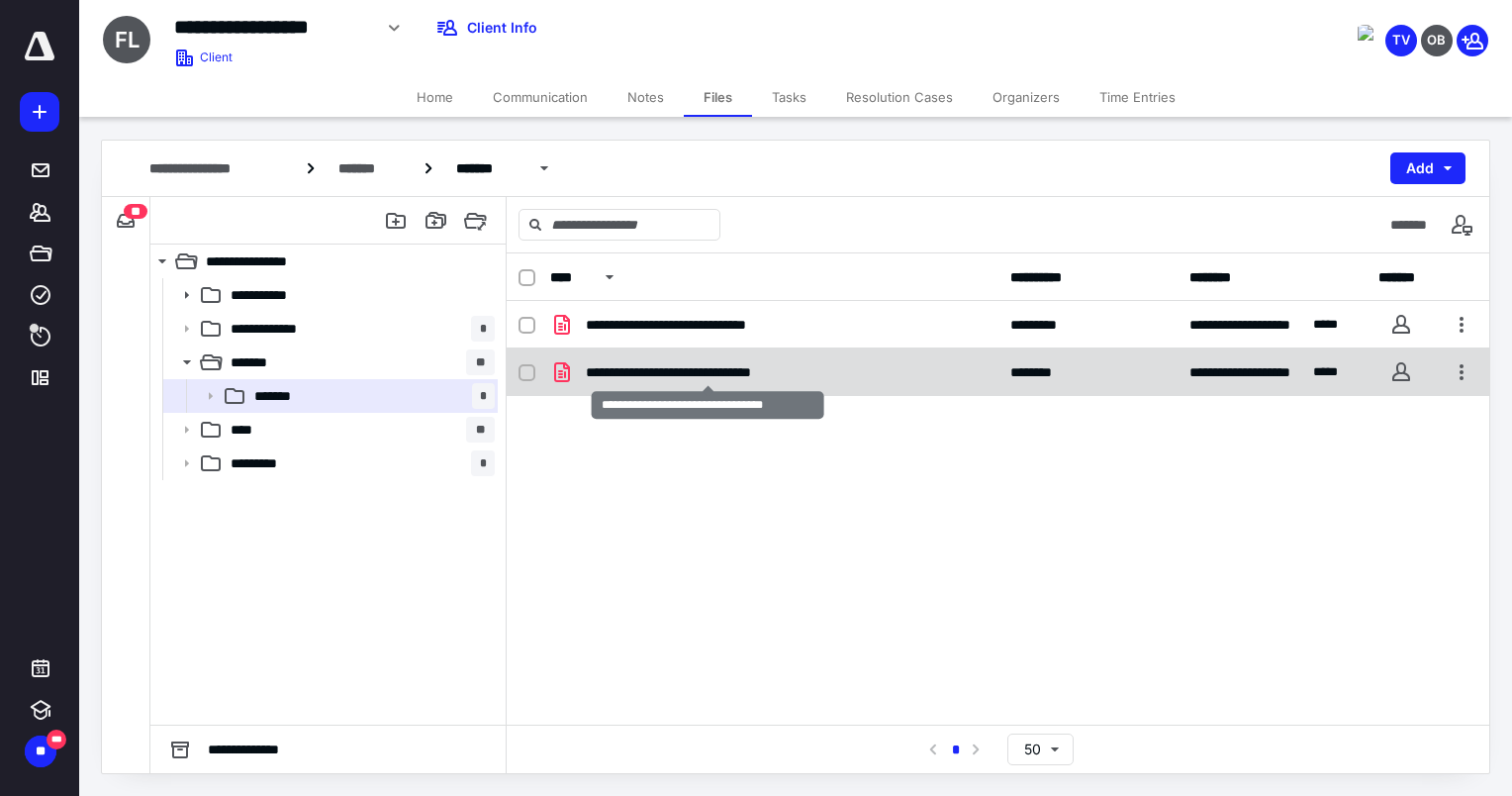 click on "**********" at bounding box center [709, 372] 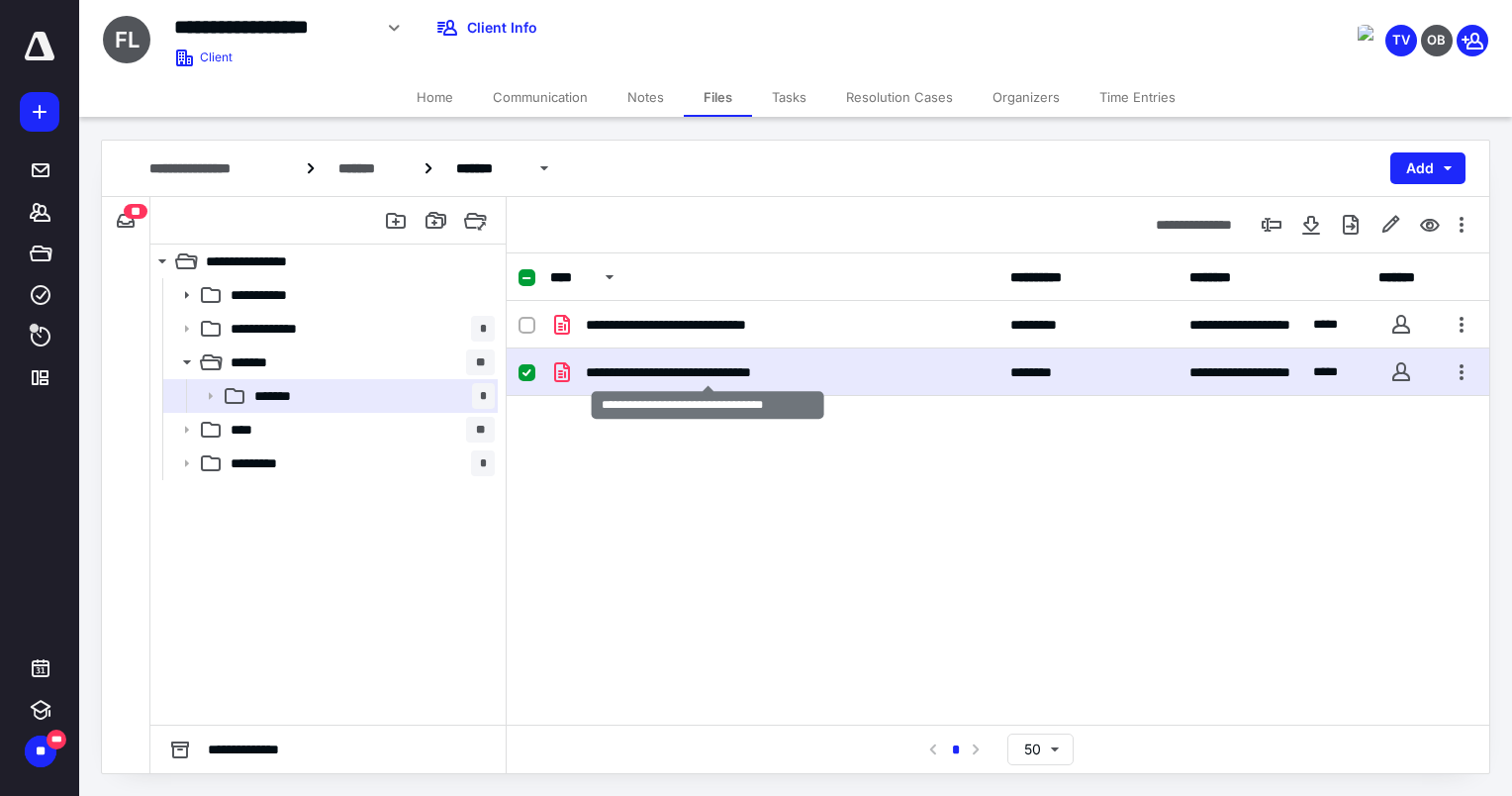 click on "**********" at bounding box center [709, 372] 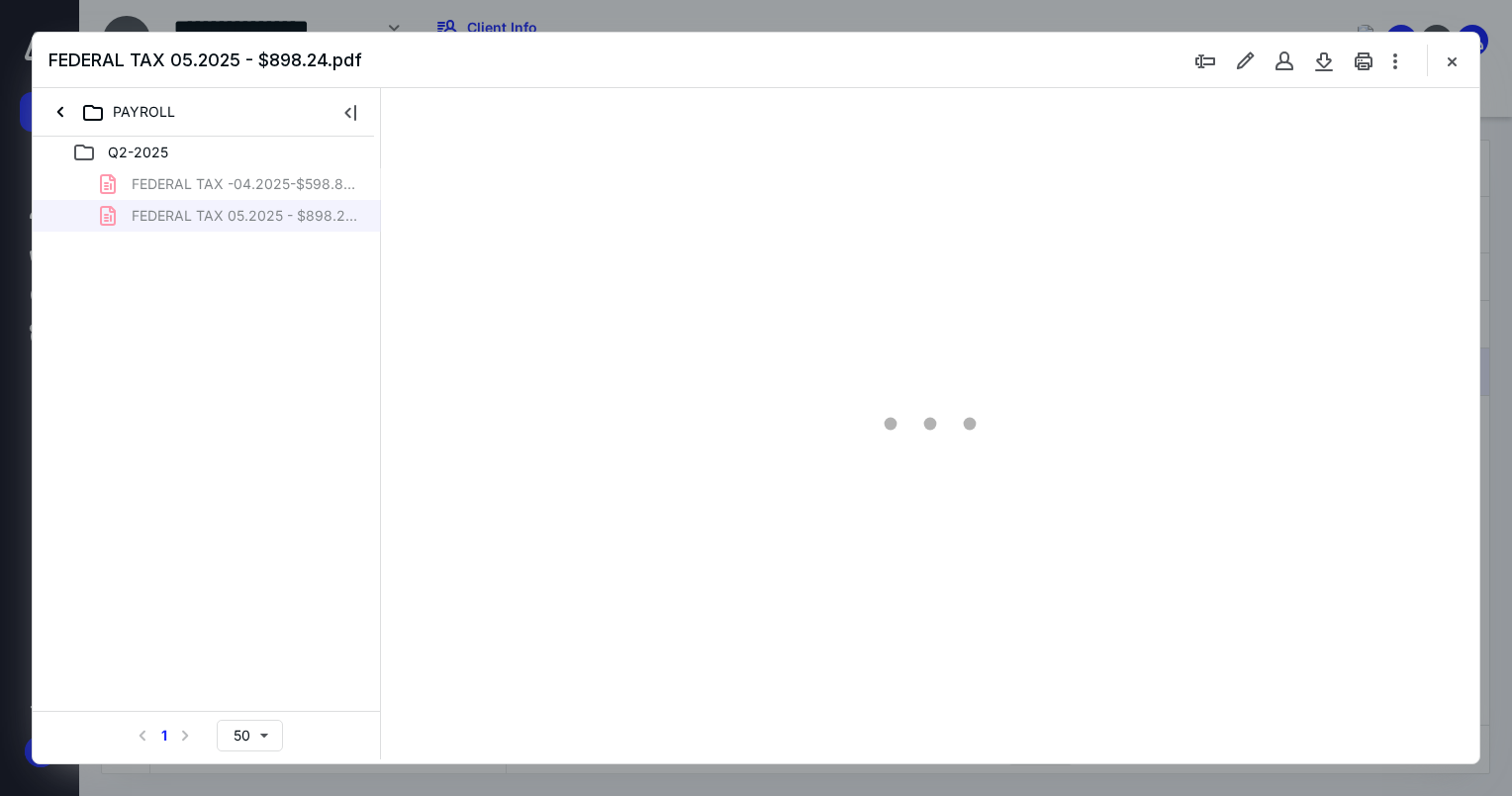 scroll, scrollTop: 0, scrollLeft: 0, axis: both 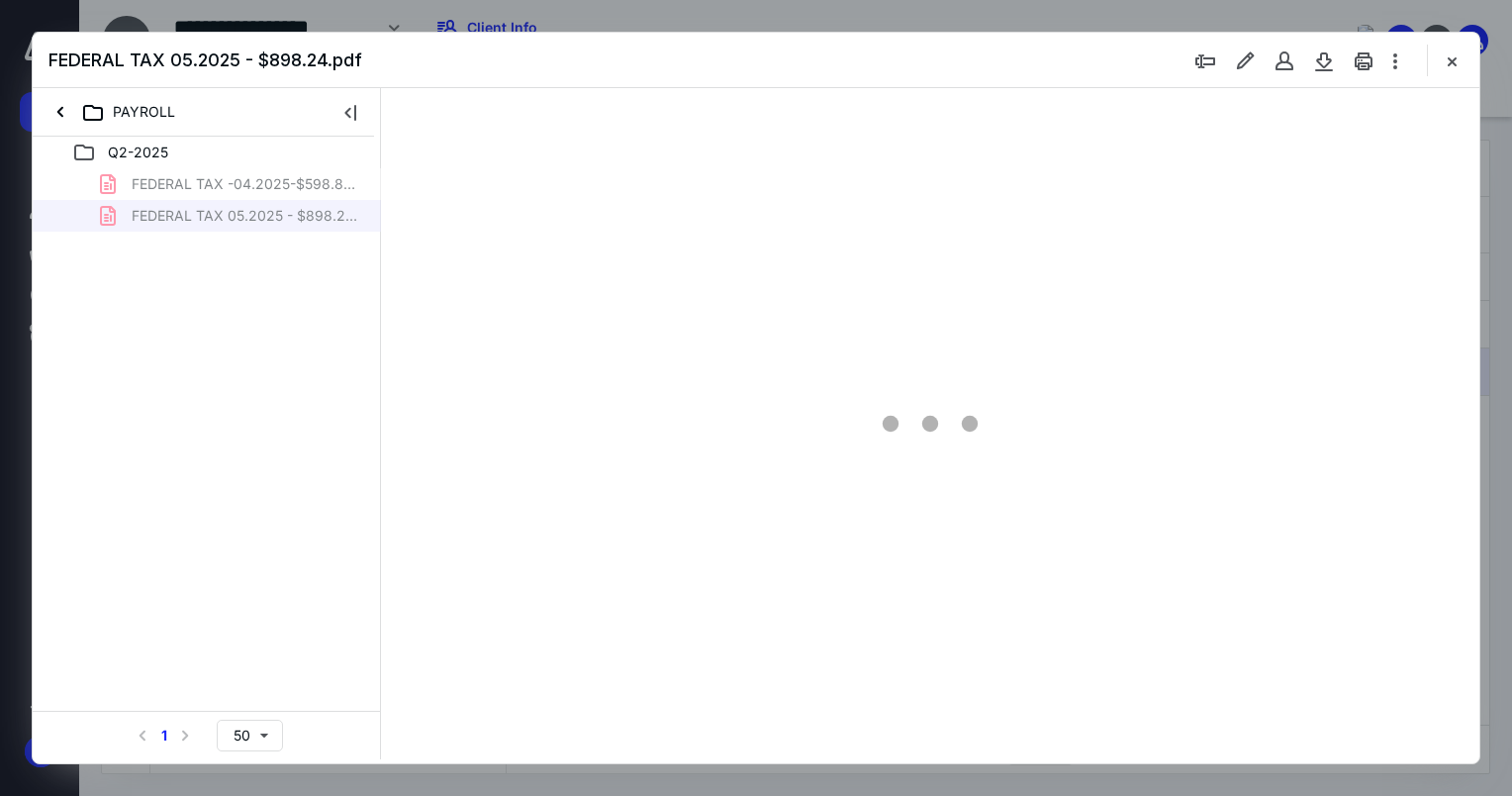 type on "76" 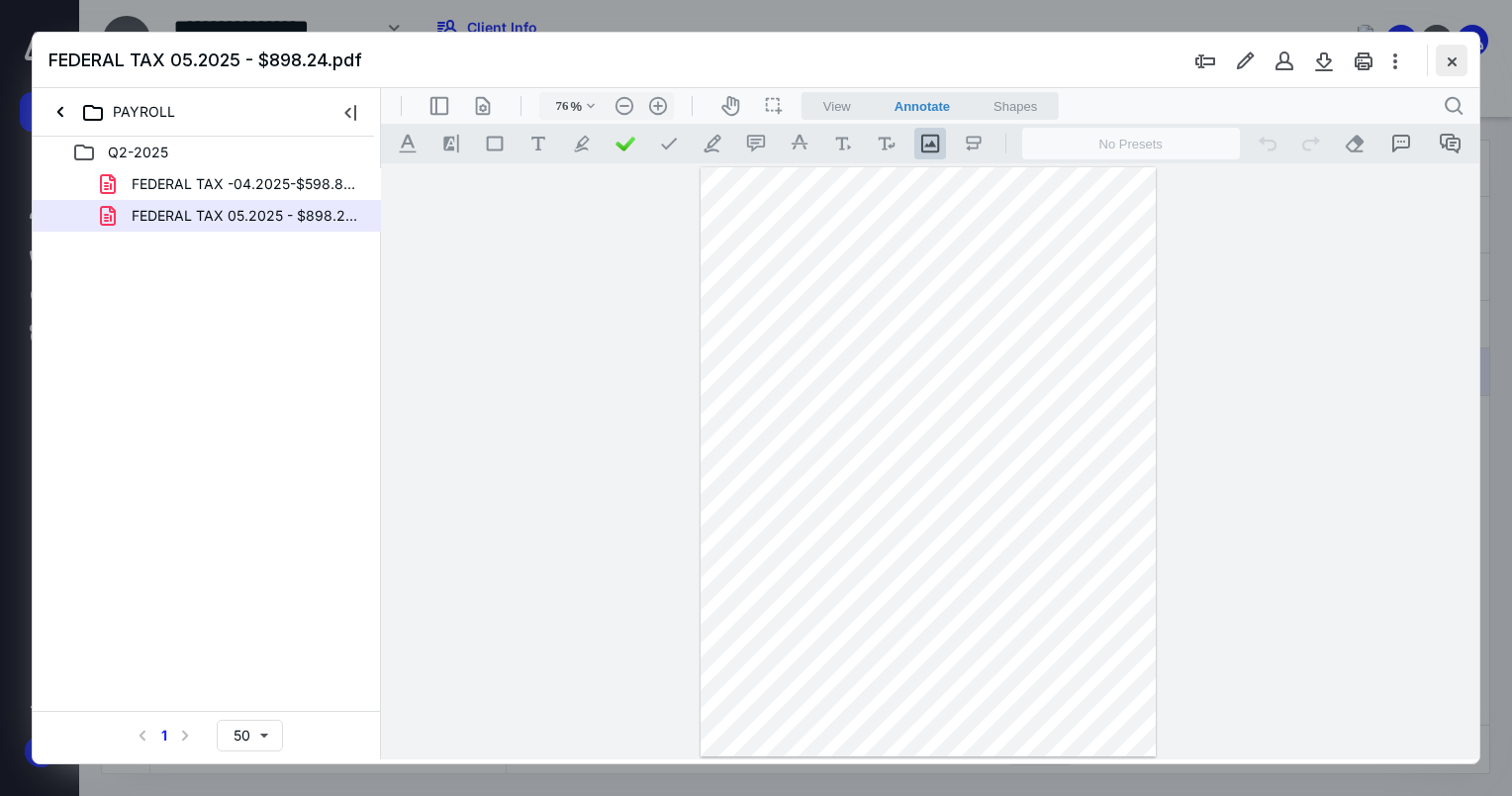 click at bounding box center (1452, 60) 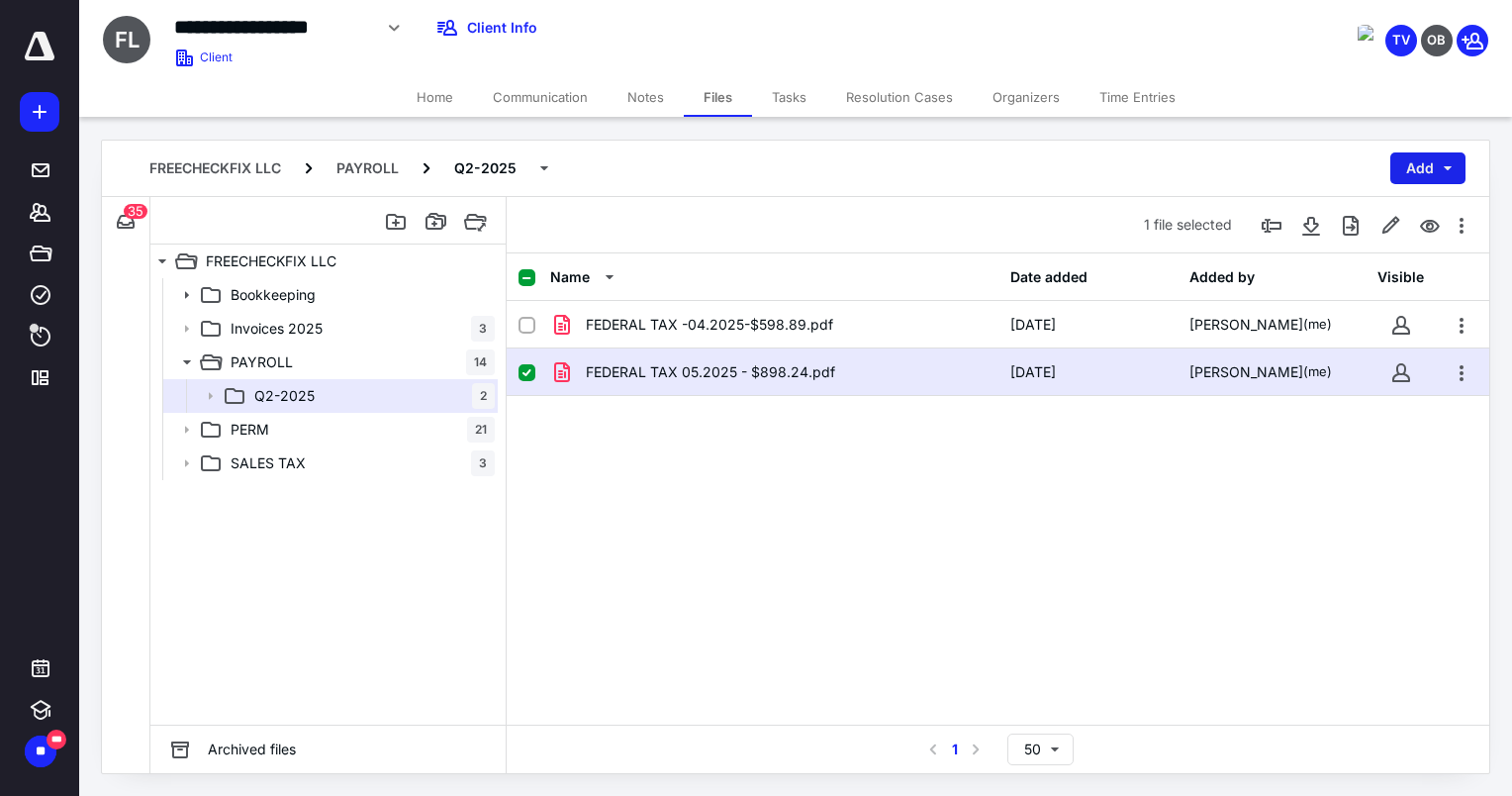 click on "Add" at bounding box center [1428, 168] 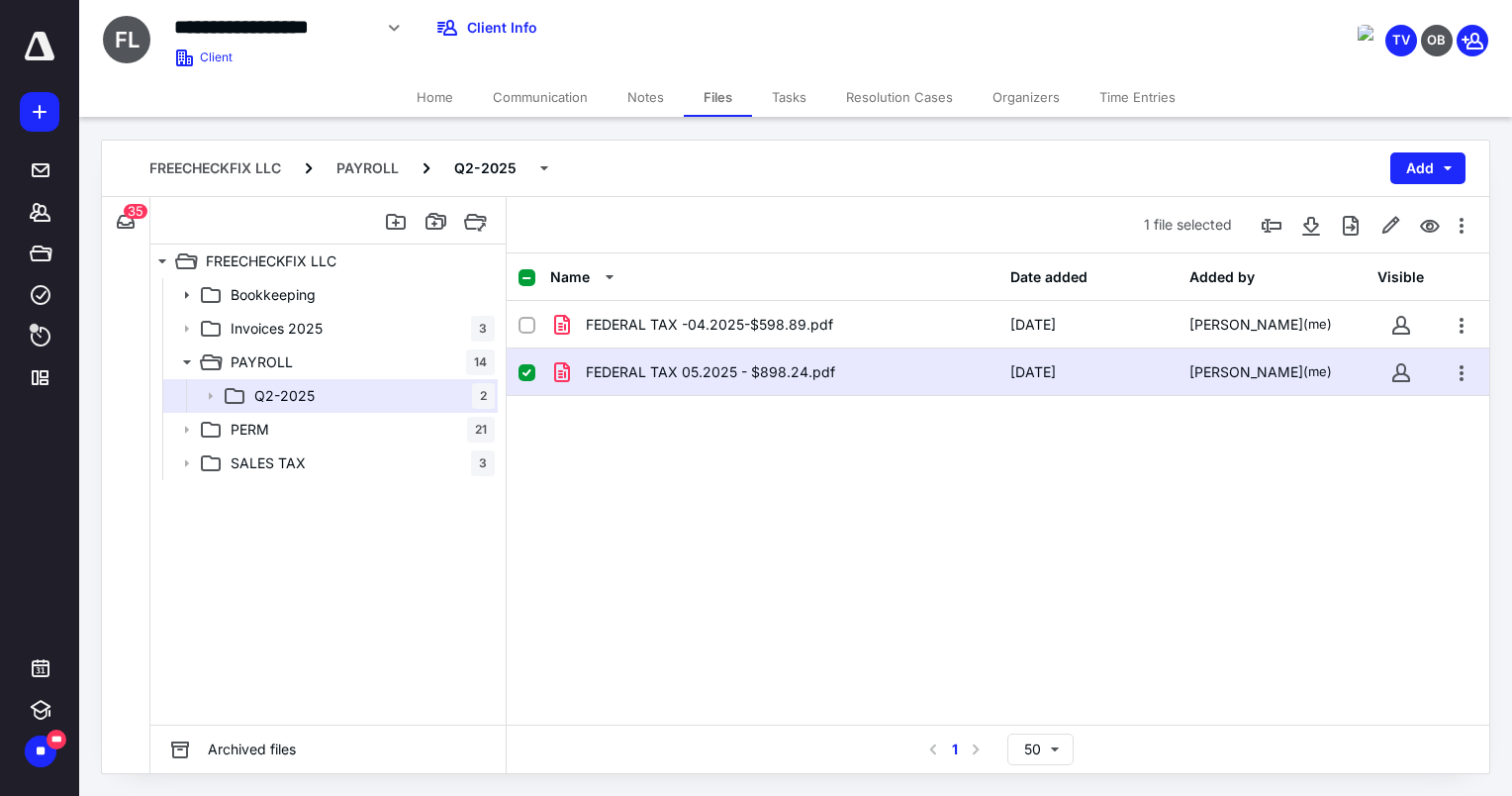 checkbox on "false" 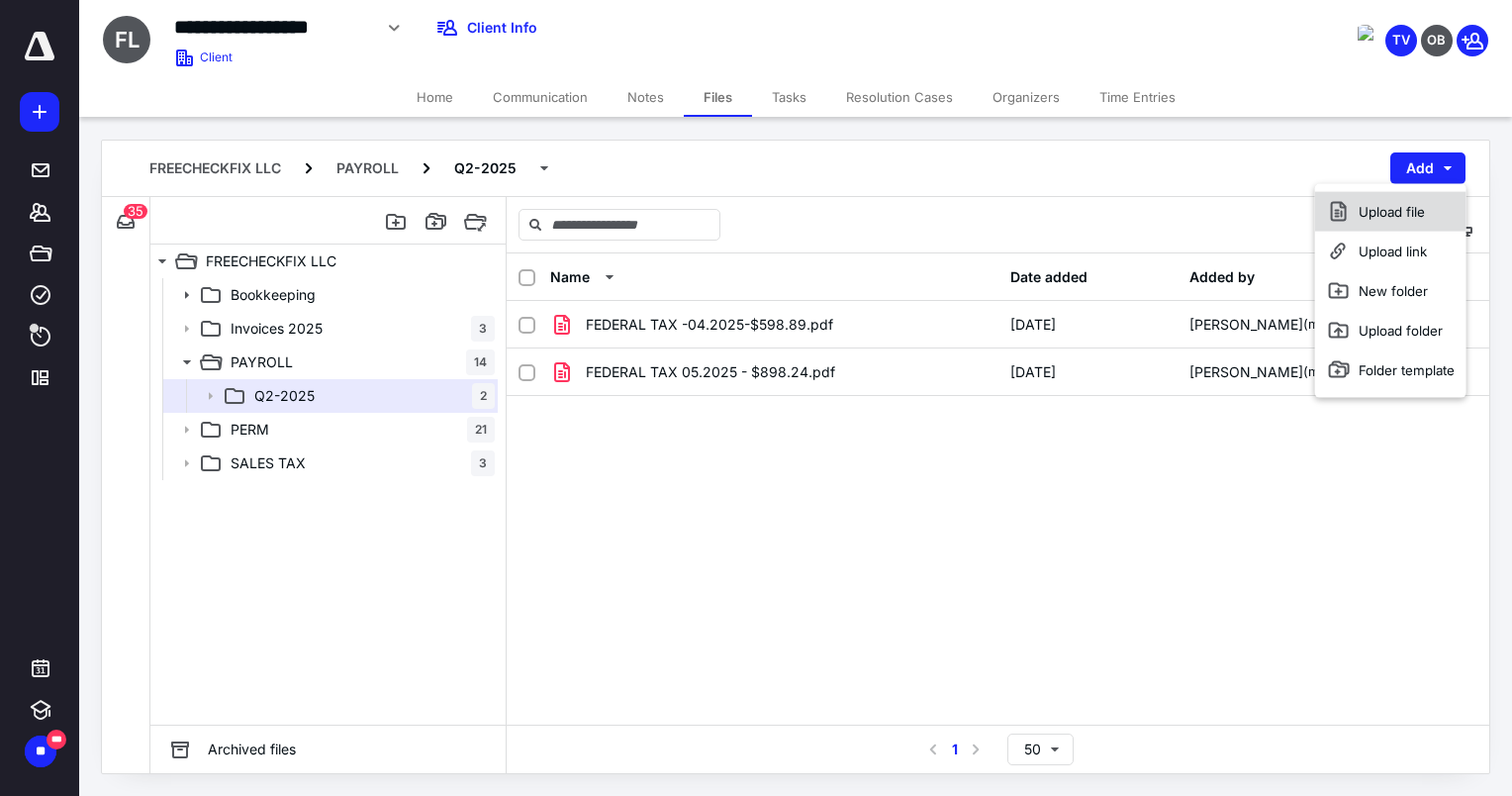 click on "Upload file" at bounding box center [1390, 212] 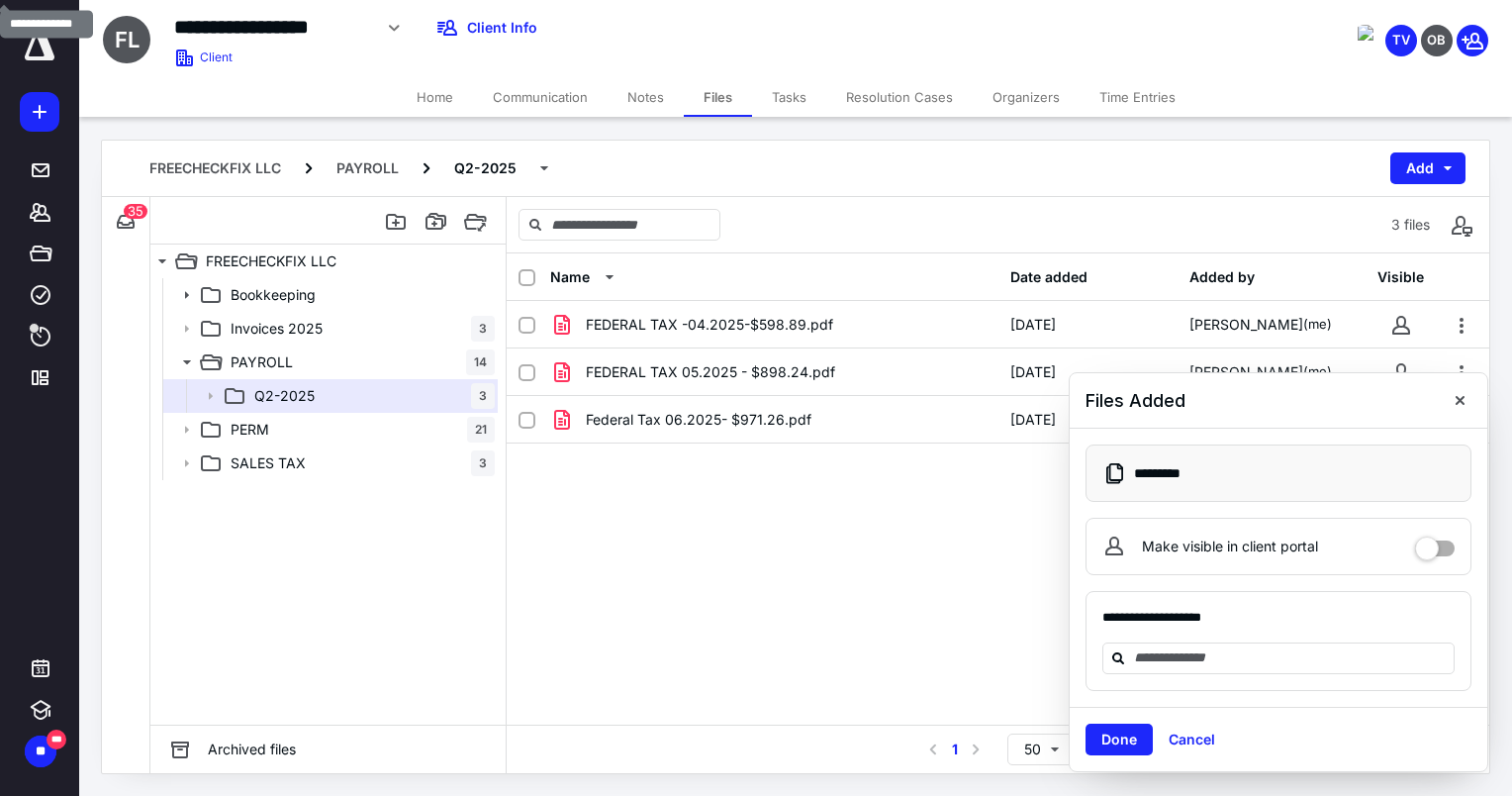 click on "**********" at bounding box center (272, 27) 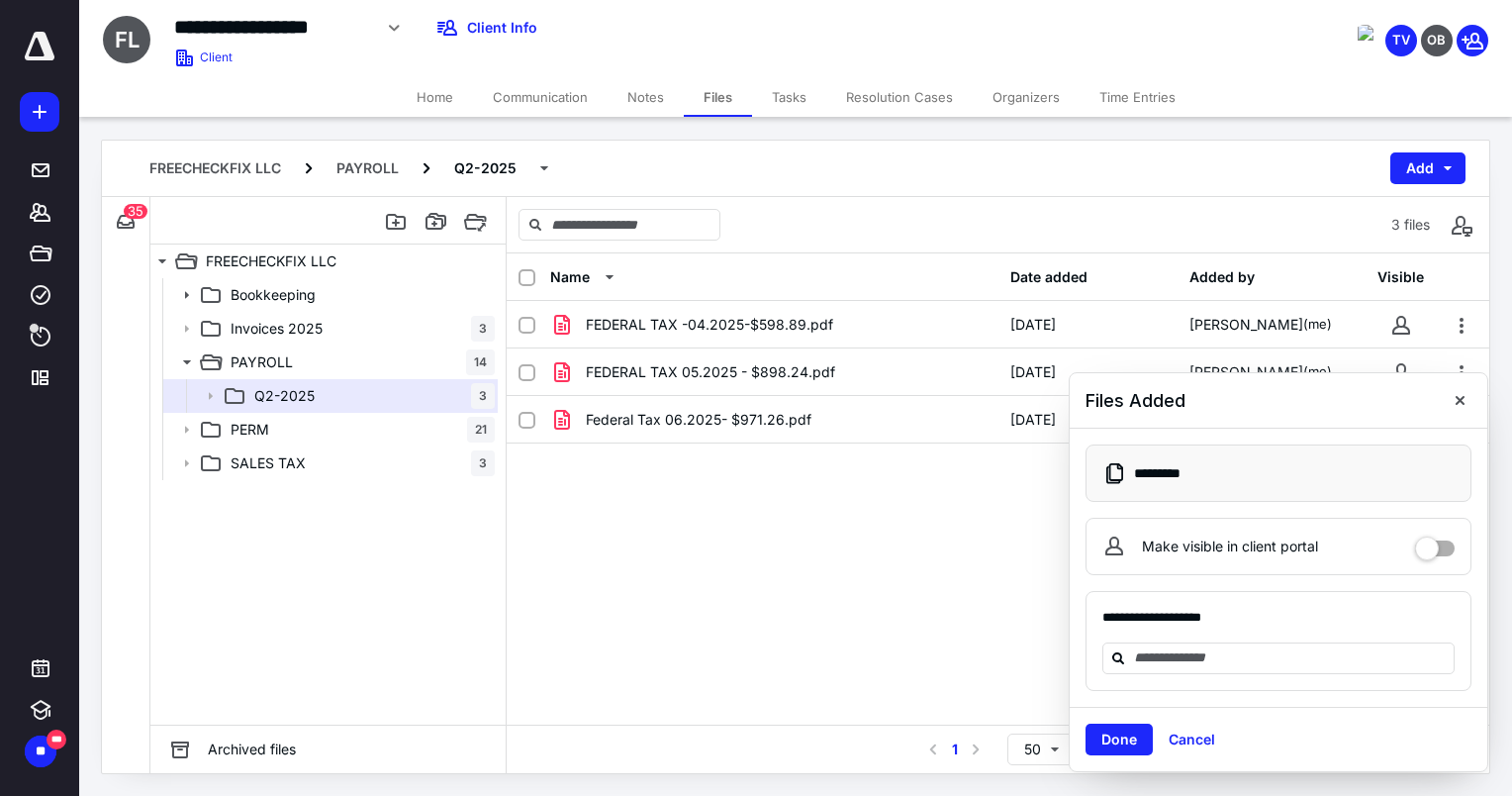 click on "**********" at bounding box center [272, 27] 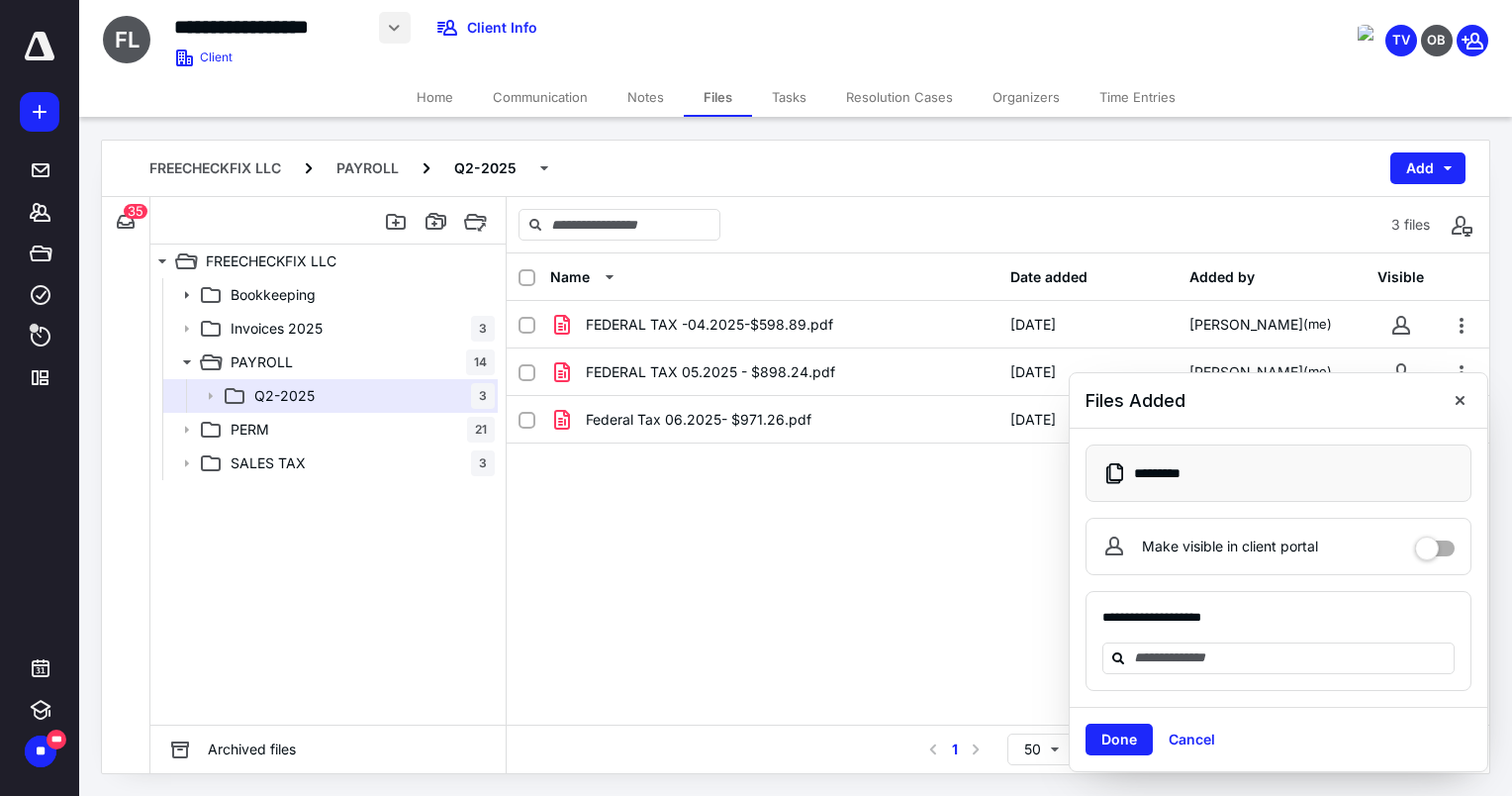 click at bounding box center [395, 28] 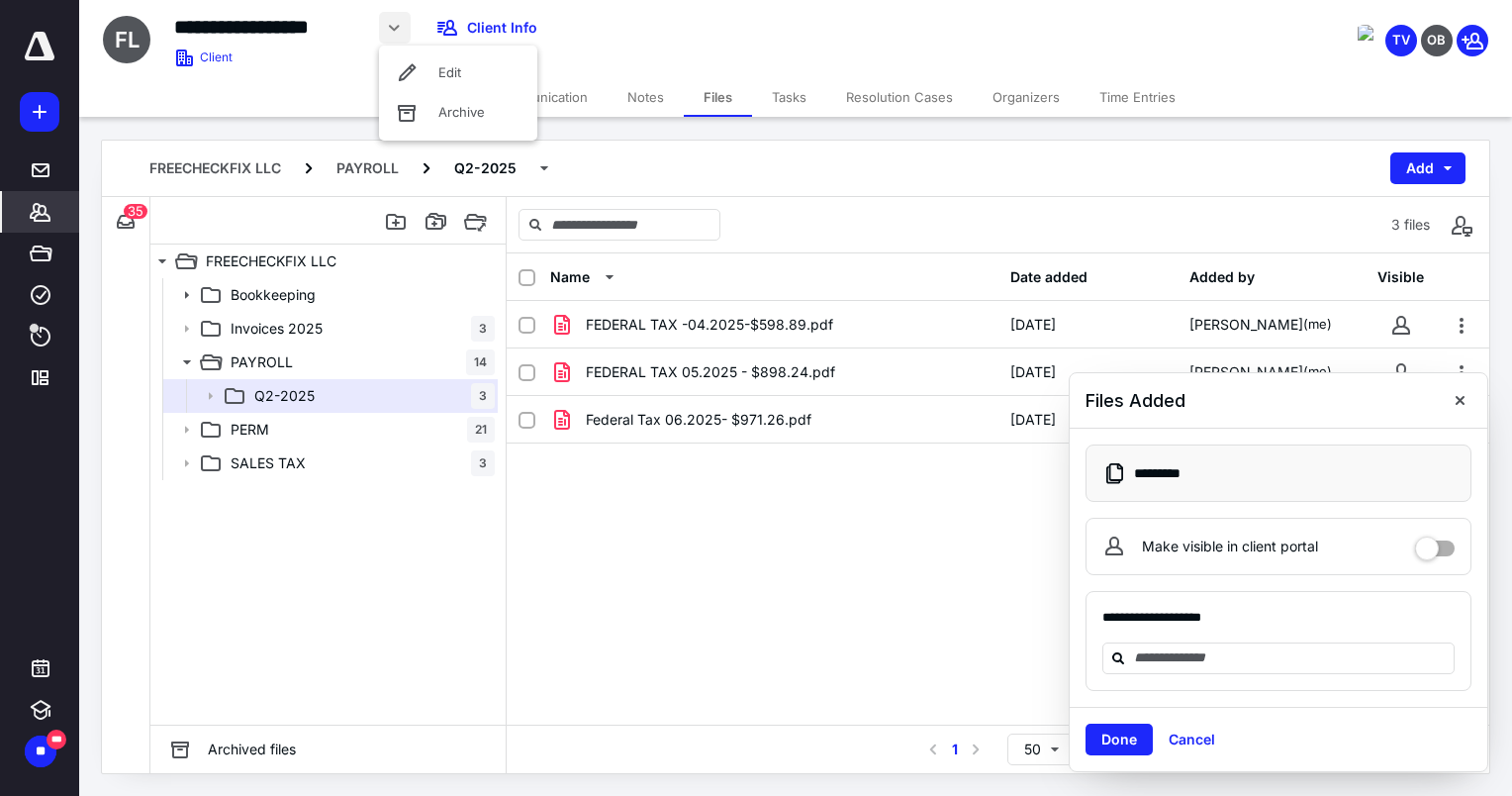 click 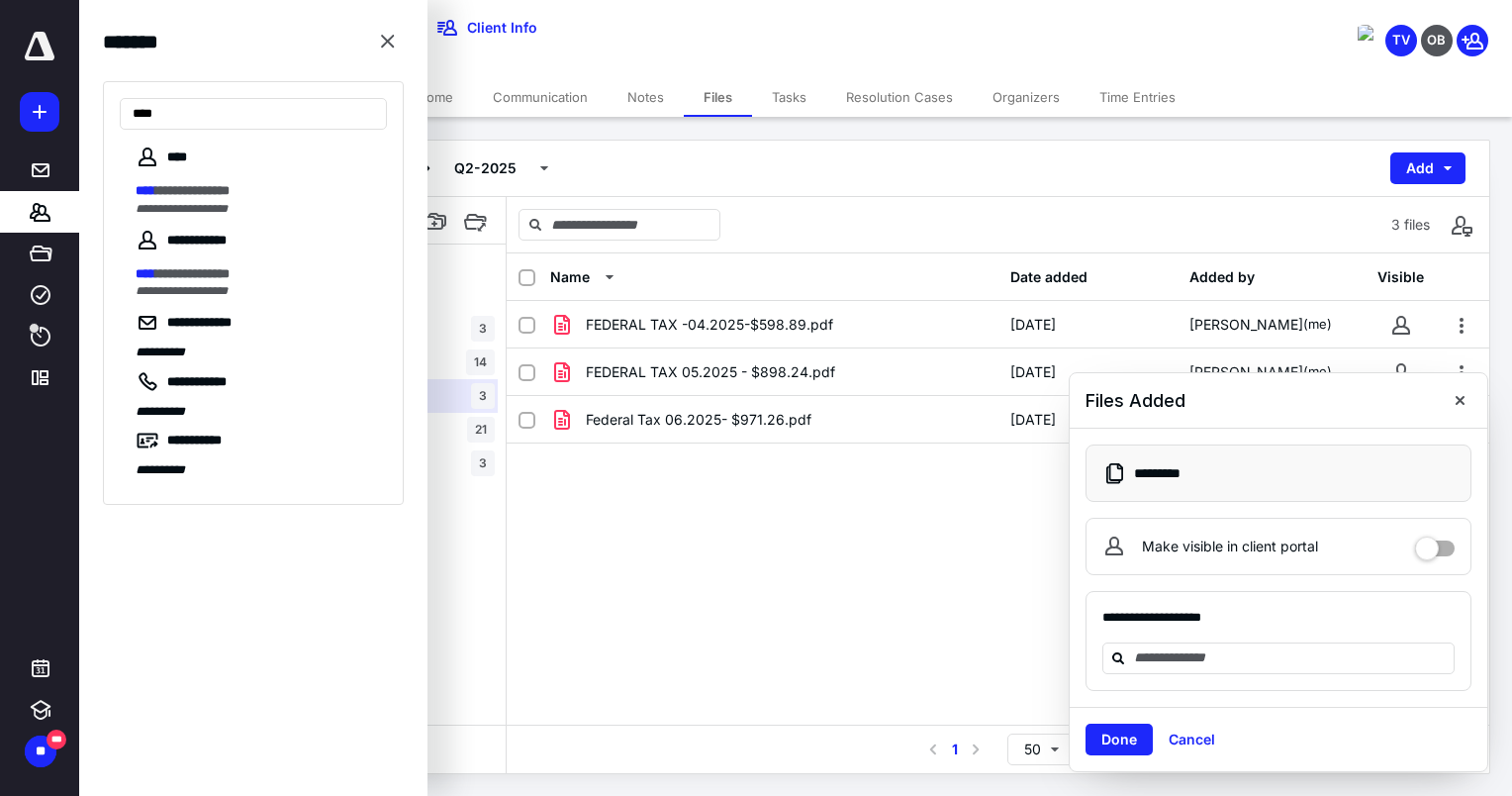type on "****" 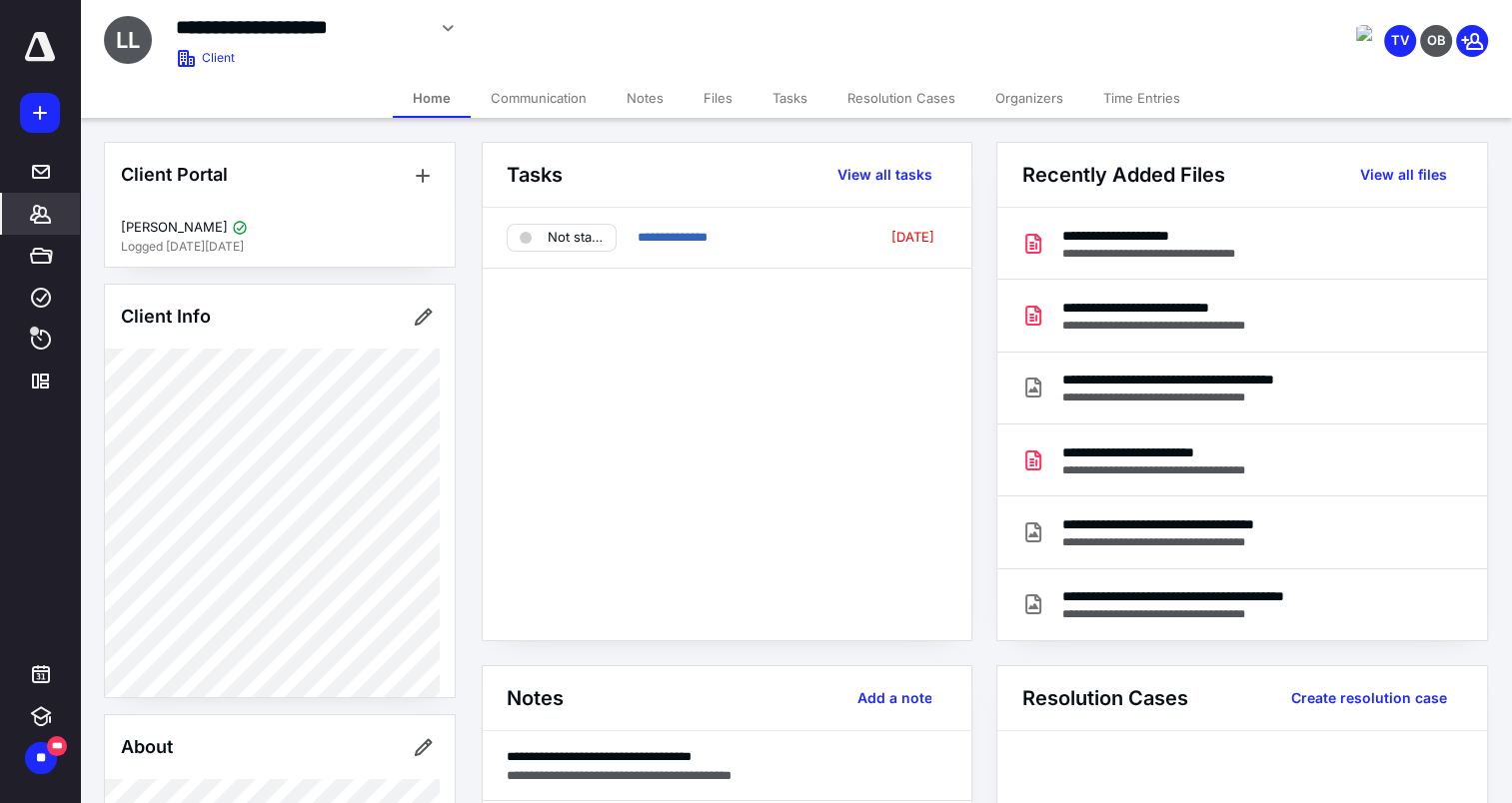 click on "Files" at bounding box center [718, 98] 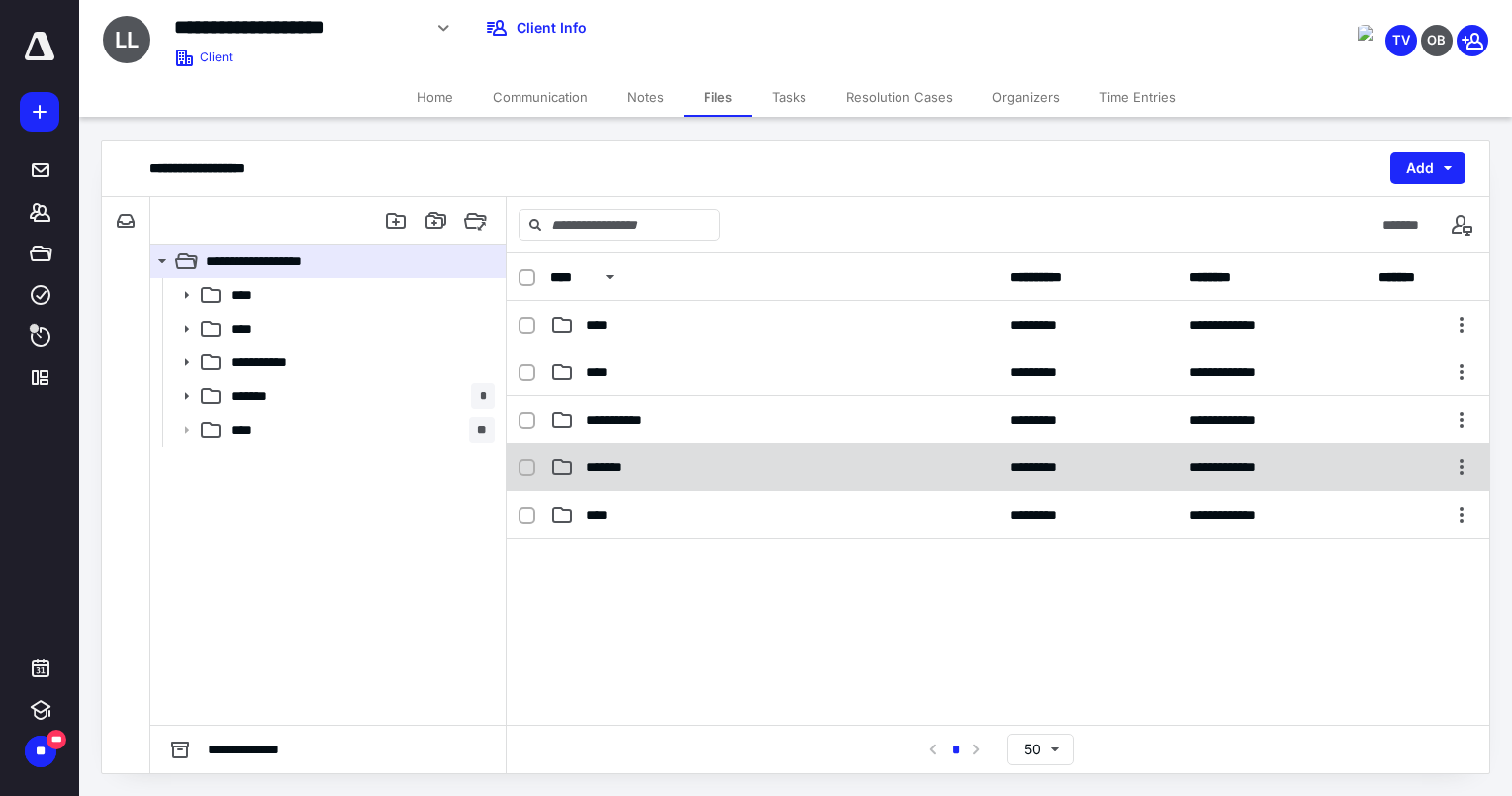 click on "*******" at bounding box center [774, 467] 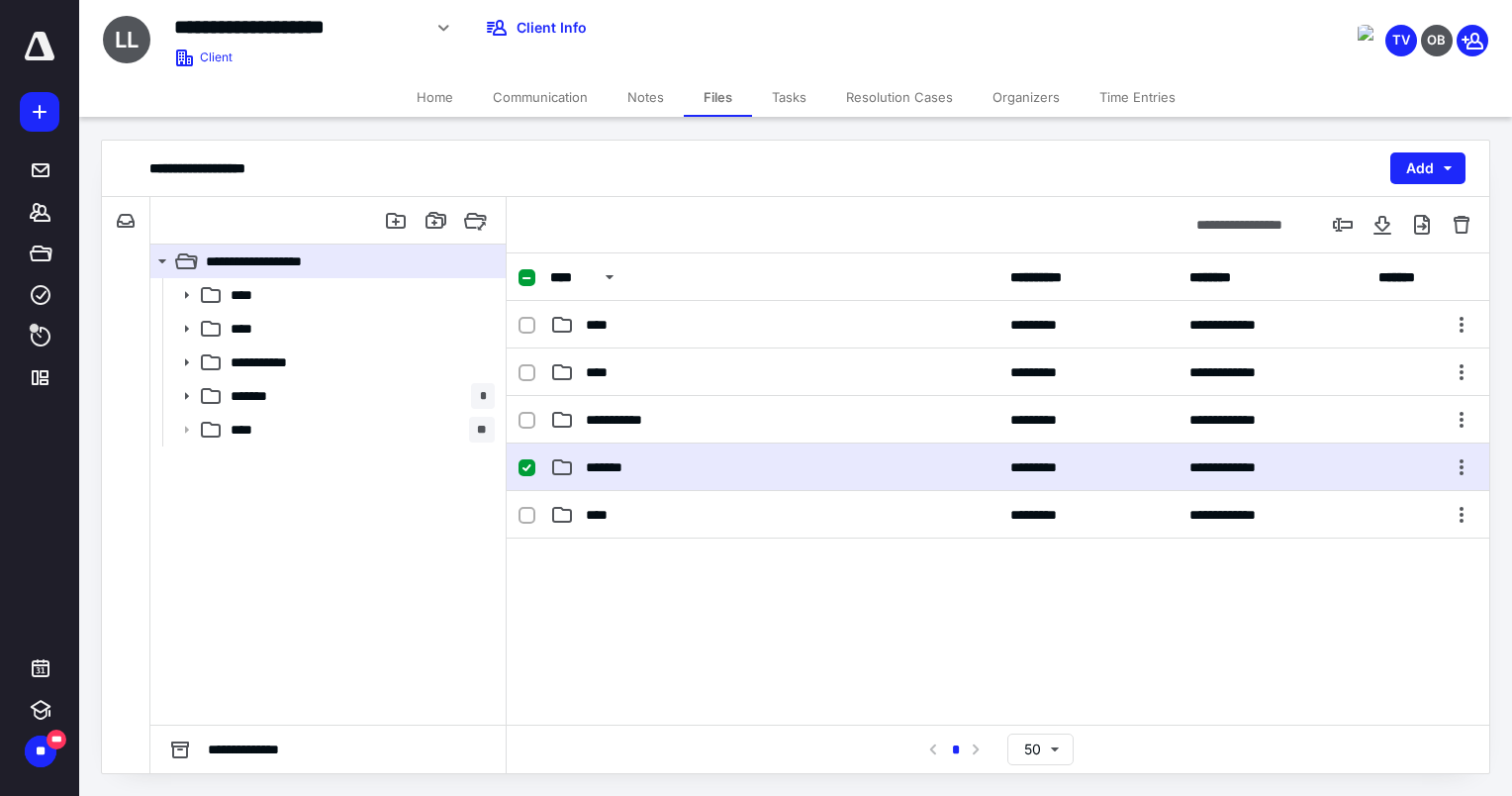 click on "*******" at bounding box center [608, 467] 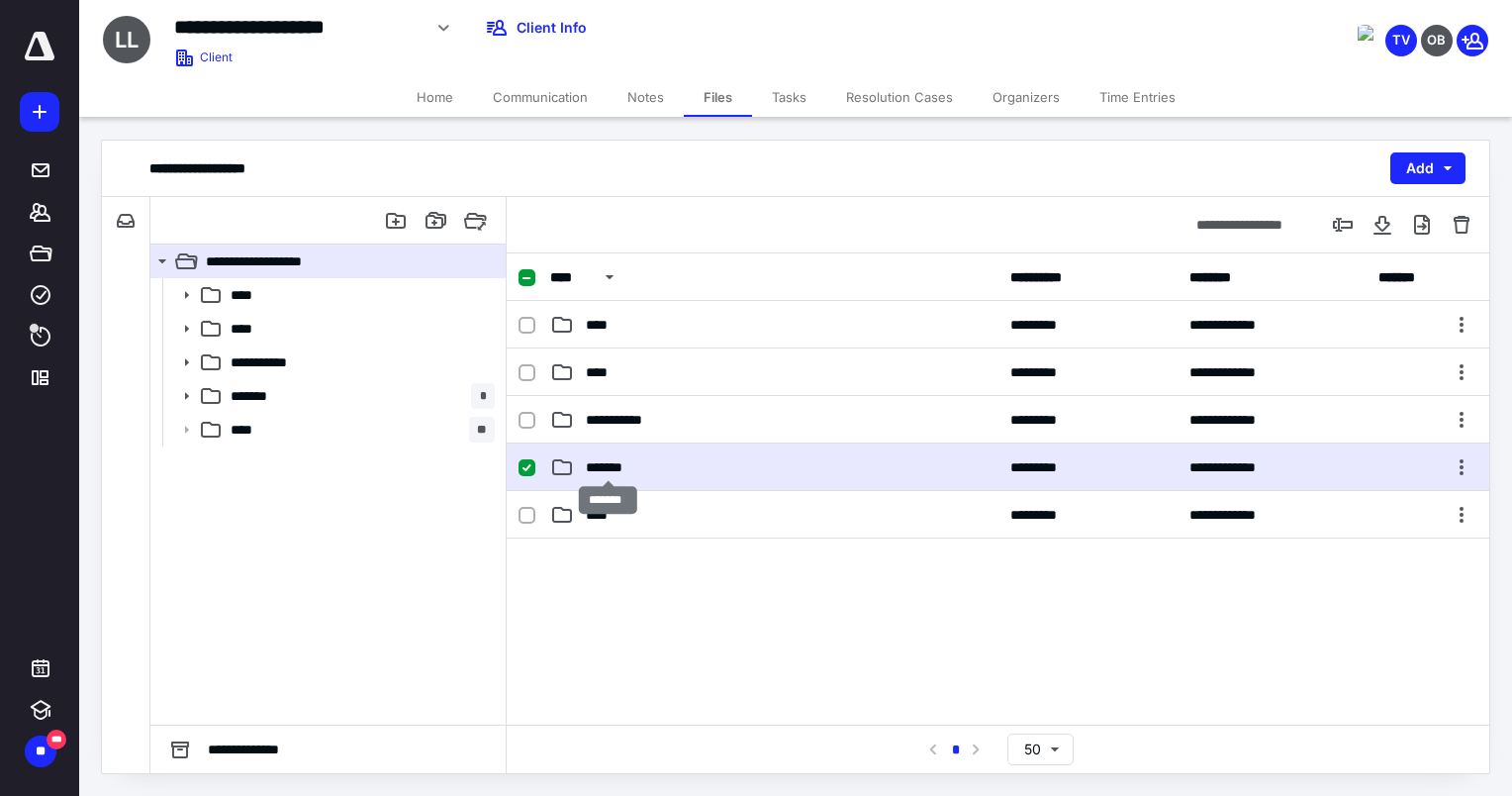 click on "*******" at bounding box center [608, 467] 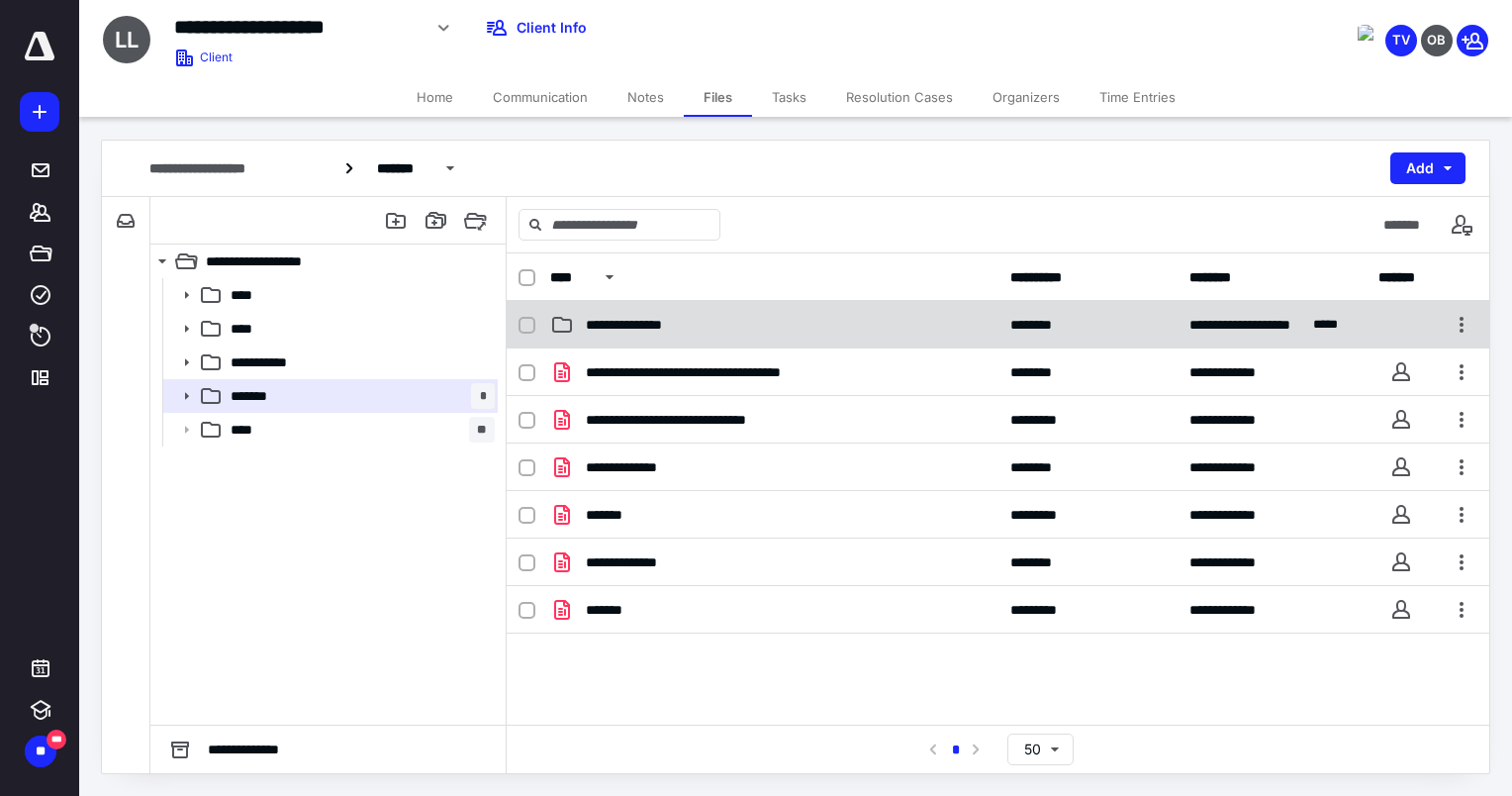 click on "**********" at bounding box center [643, 325] 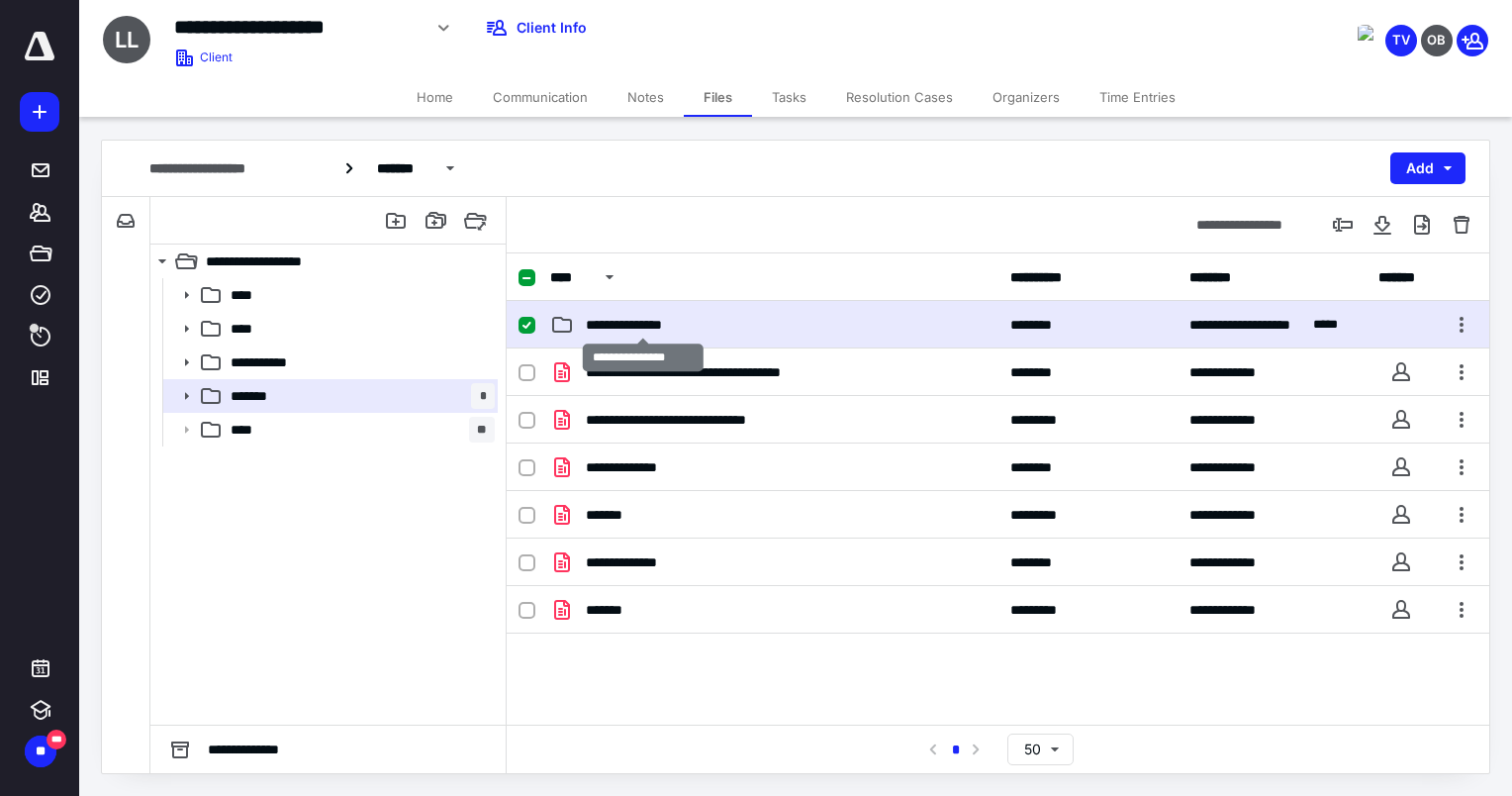 click on "**********" at bounding box center (643, 325) 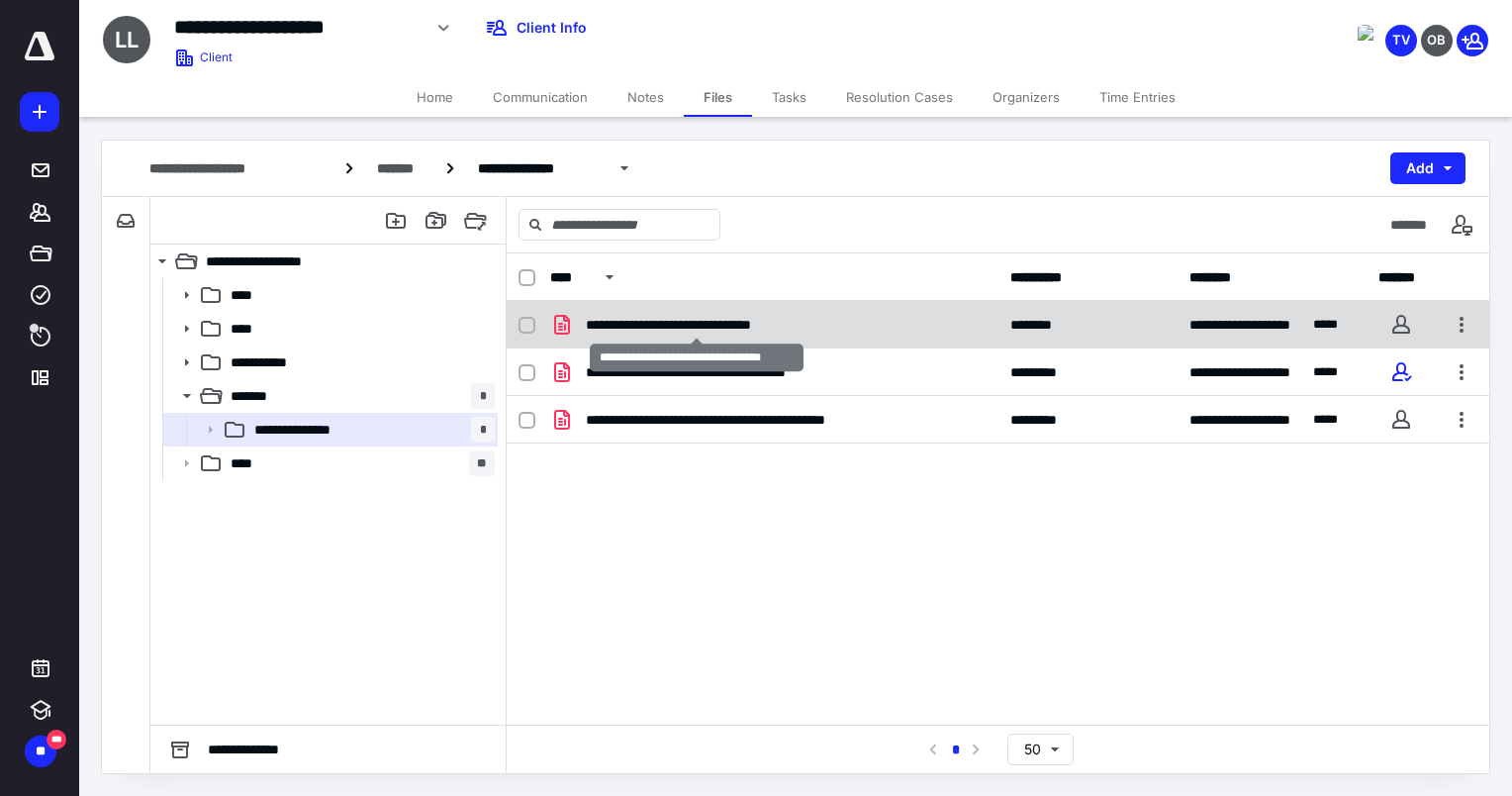 click on "**********" at bounding box center (698, 325) 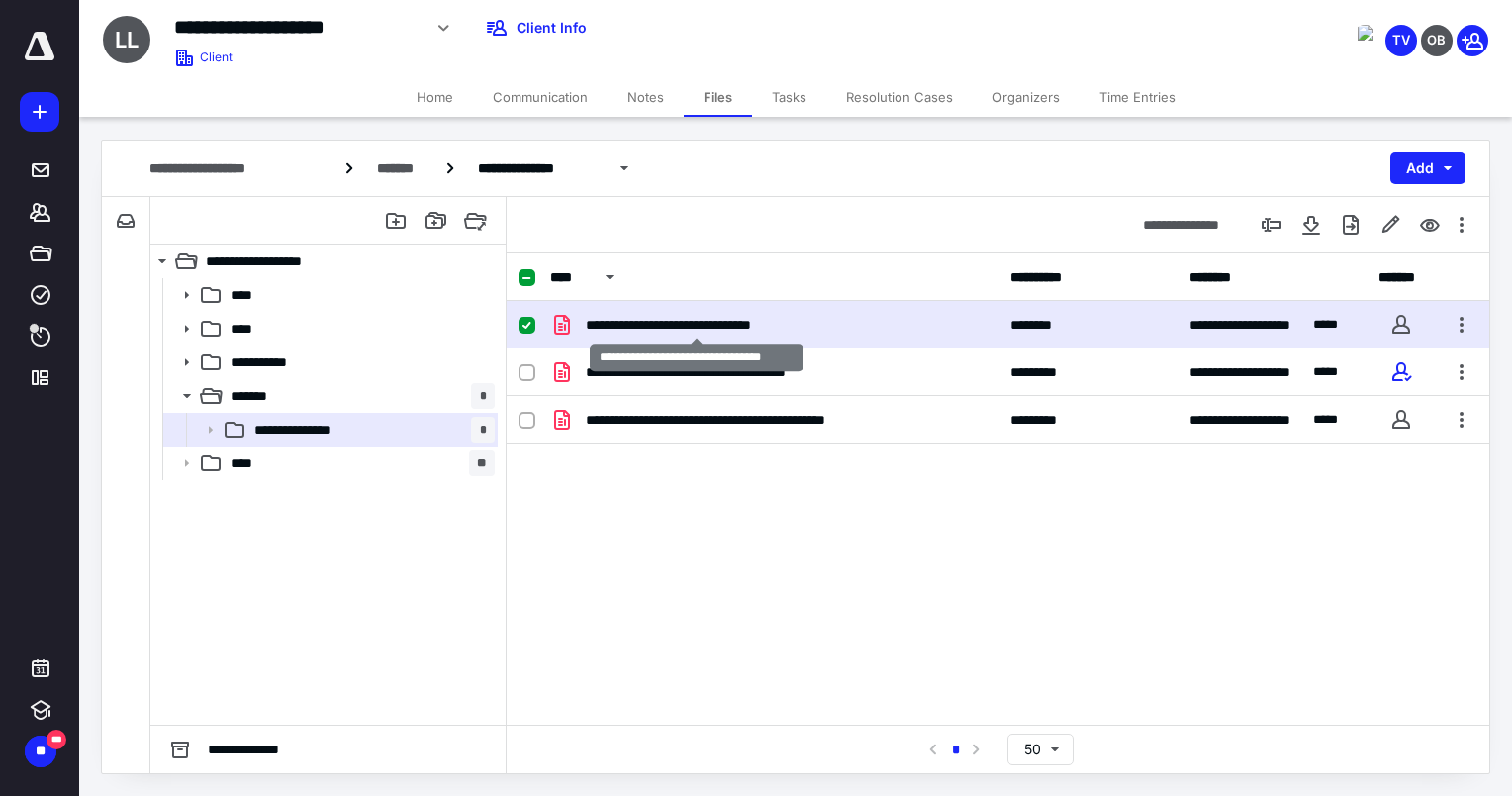 click on "**********" at bounding box center [698, 325] 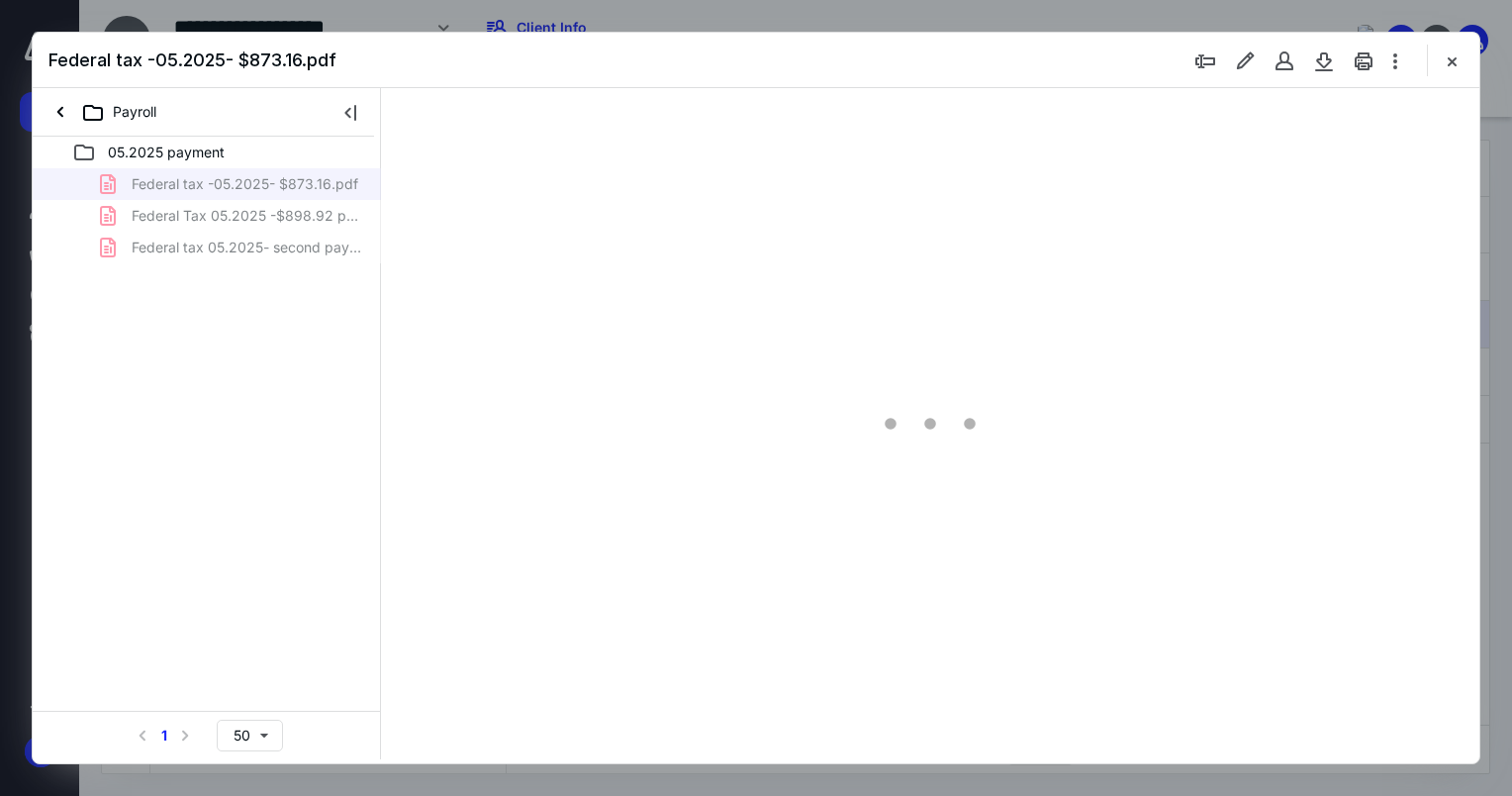scroll, scrollTop: 0, scrollLeft: 0, axis: both 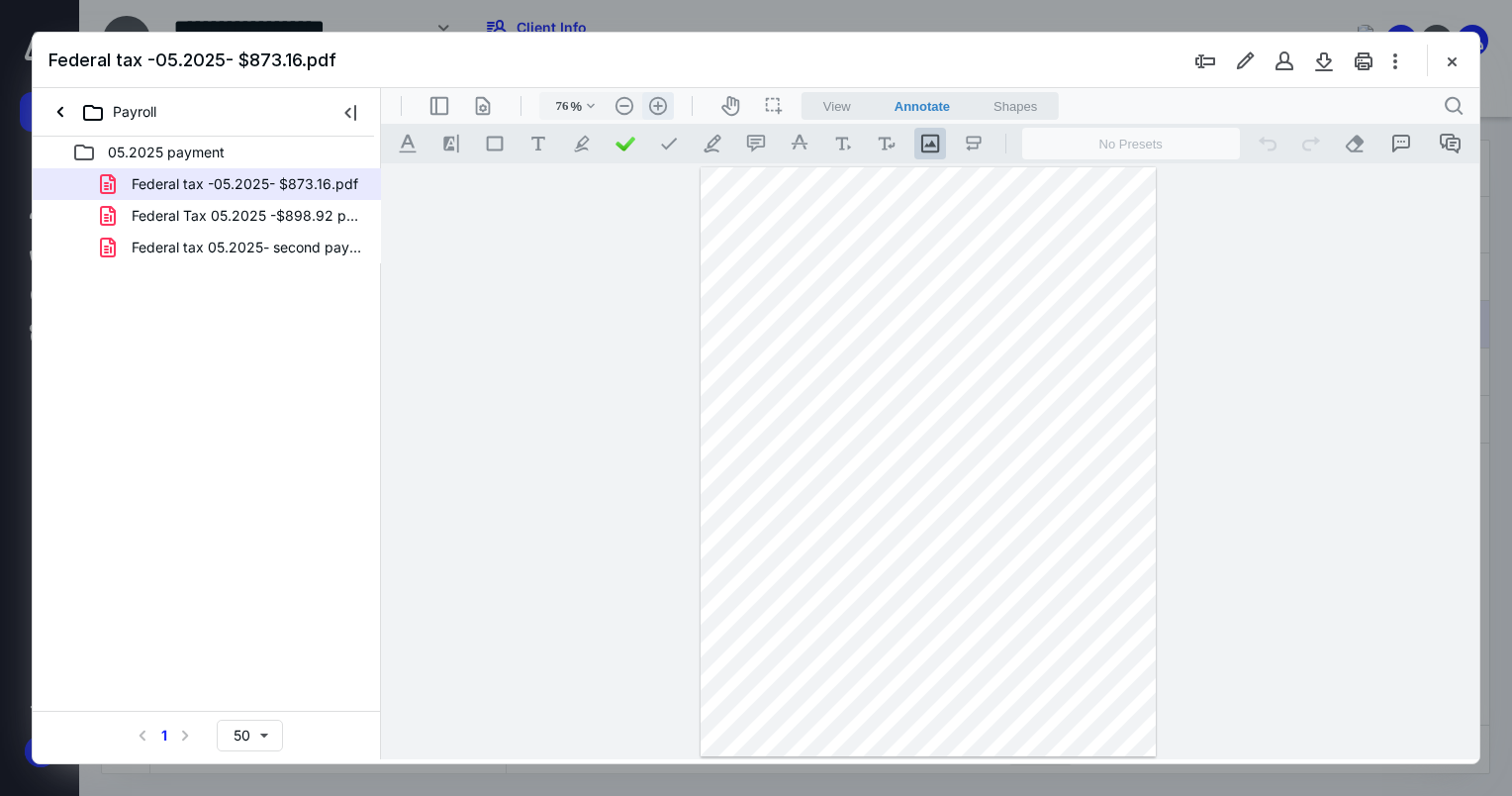 click on ".cls-1{fill:#abb0c4;} icon - header - zoom - in - line" at bounding box center [658, 106] 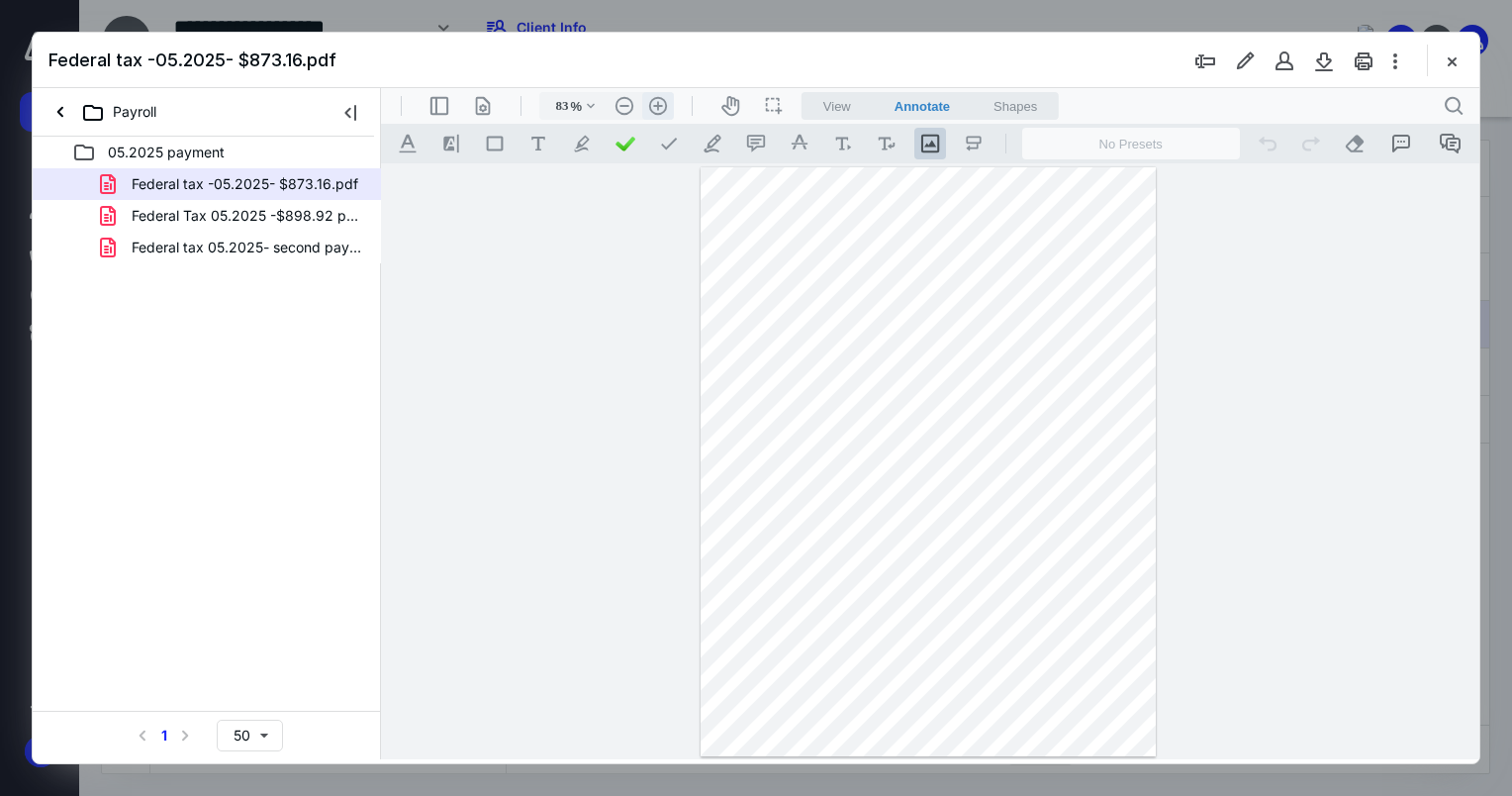 click on ".cls-1{fill:#abb0c4;} icon - header - zoom - in - line" at bounding box center (658, 106) 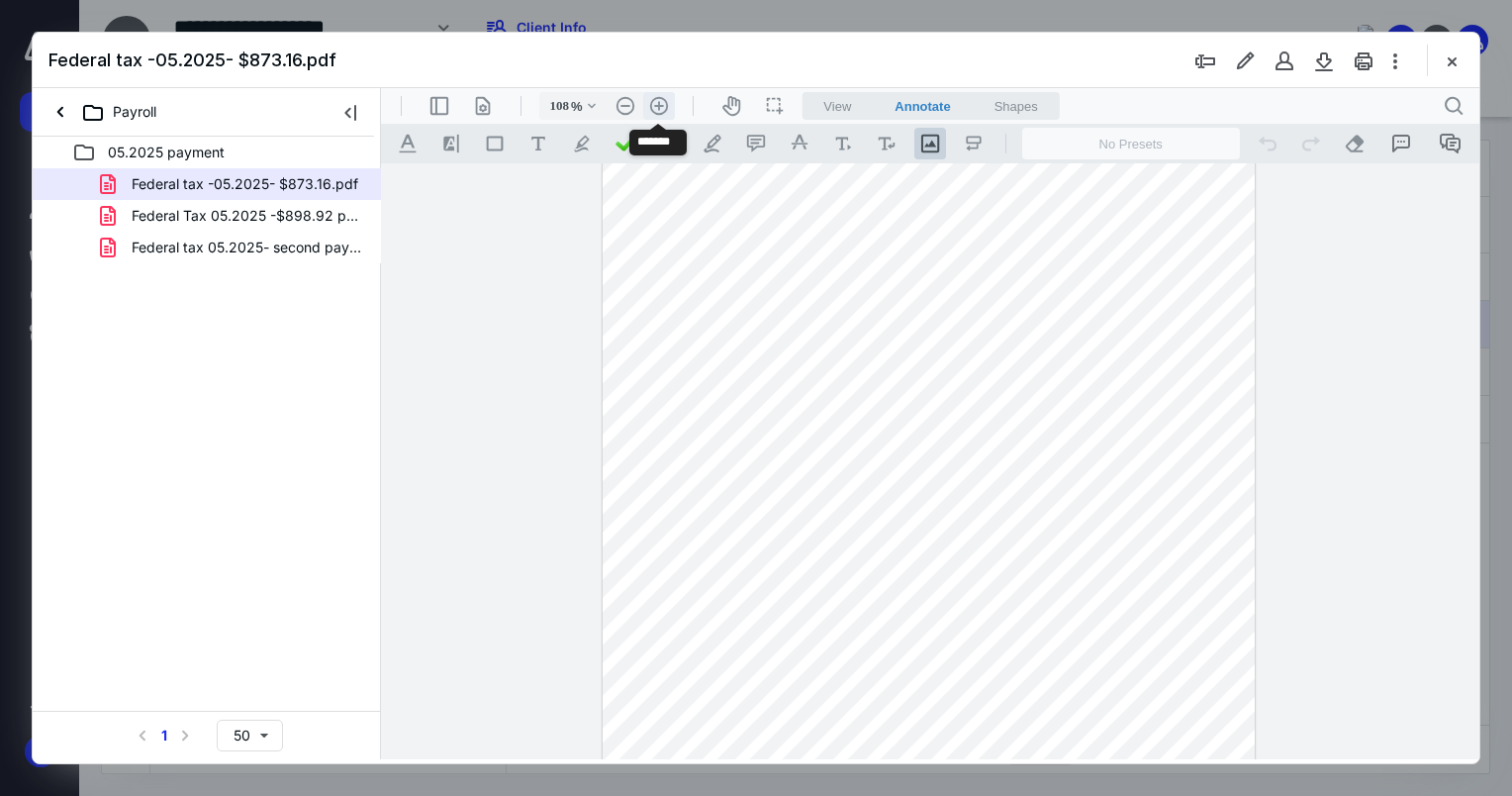 click on ".cls-1{fill:#abb0c4;} icon - header - zoom - in - line" at bounding box center (659, 106) 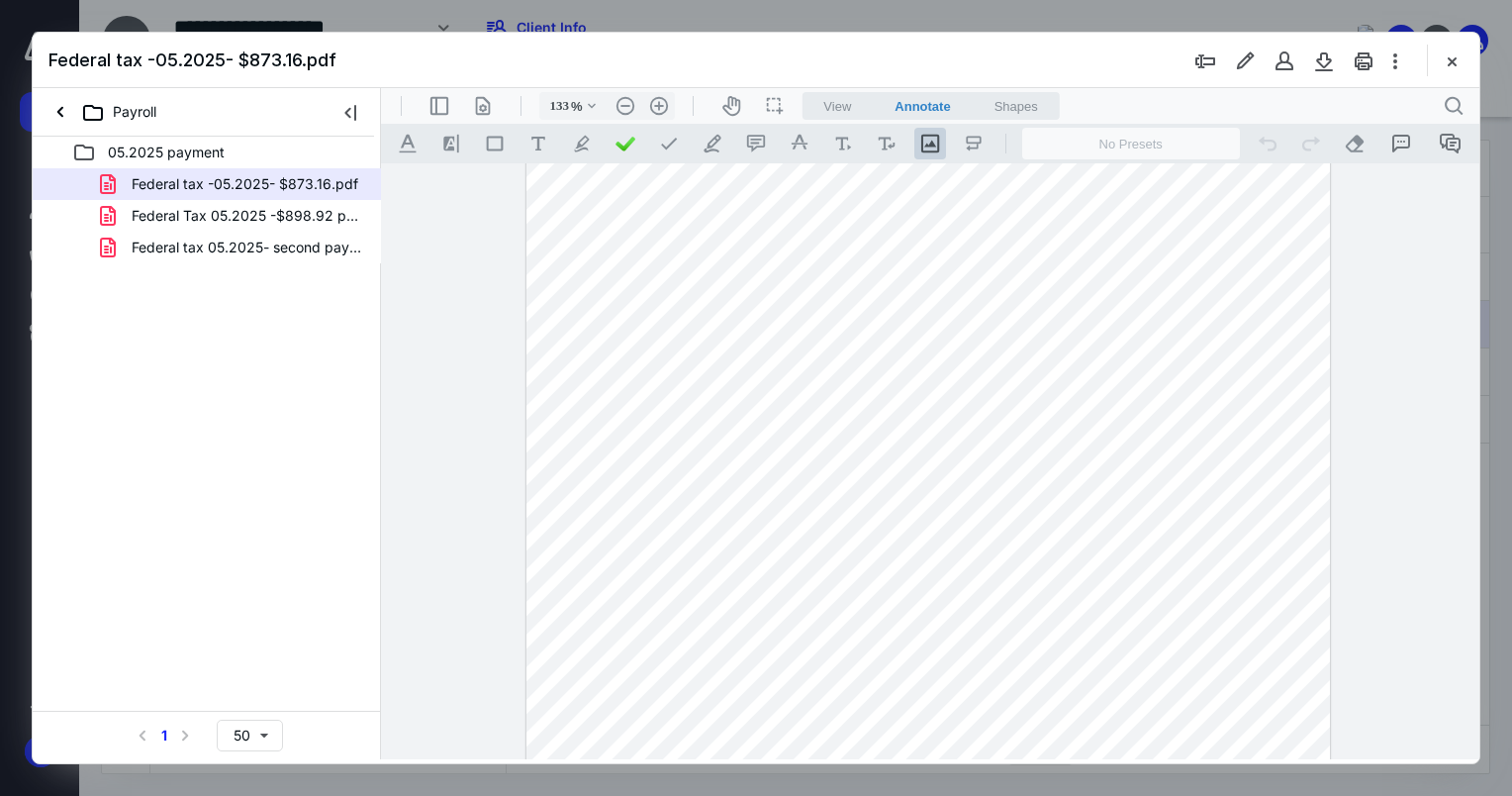 scroll, scrollTop: 453, scrollLeft: 0, axis: vertical 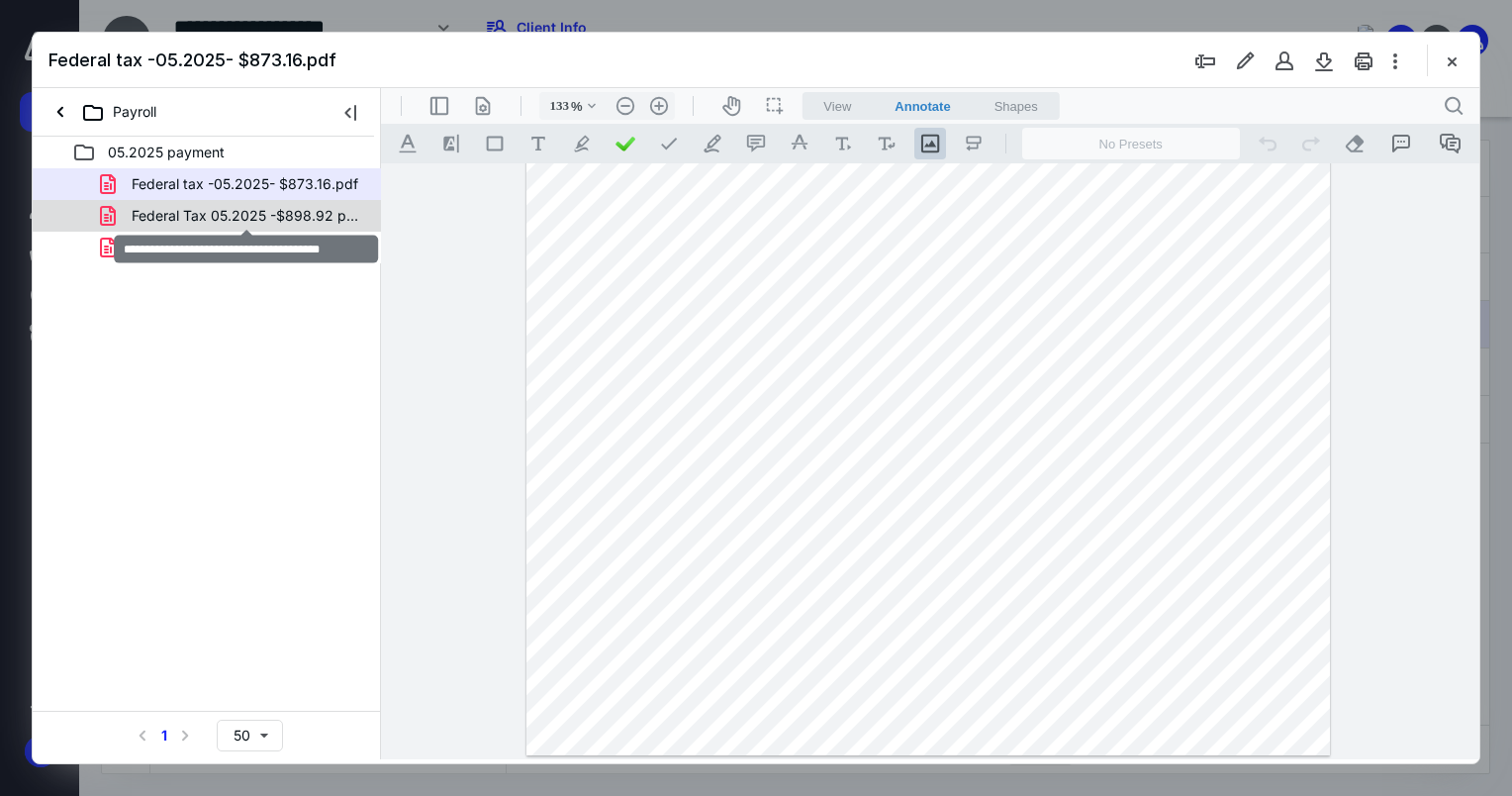 click on "Federal Tax 05.2025 -$898.92 paid CC.pdf" at bounding box center (246, 216) 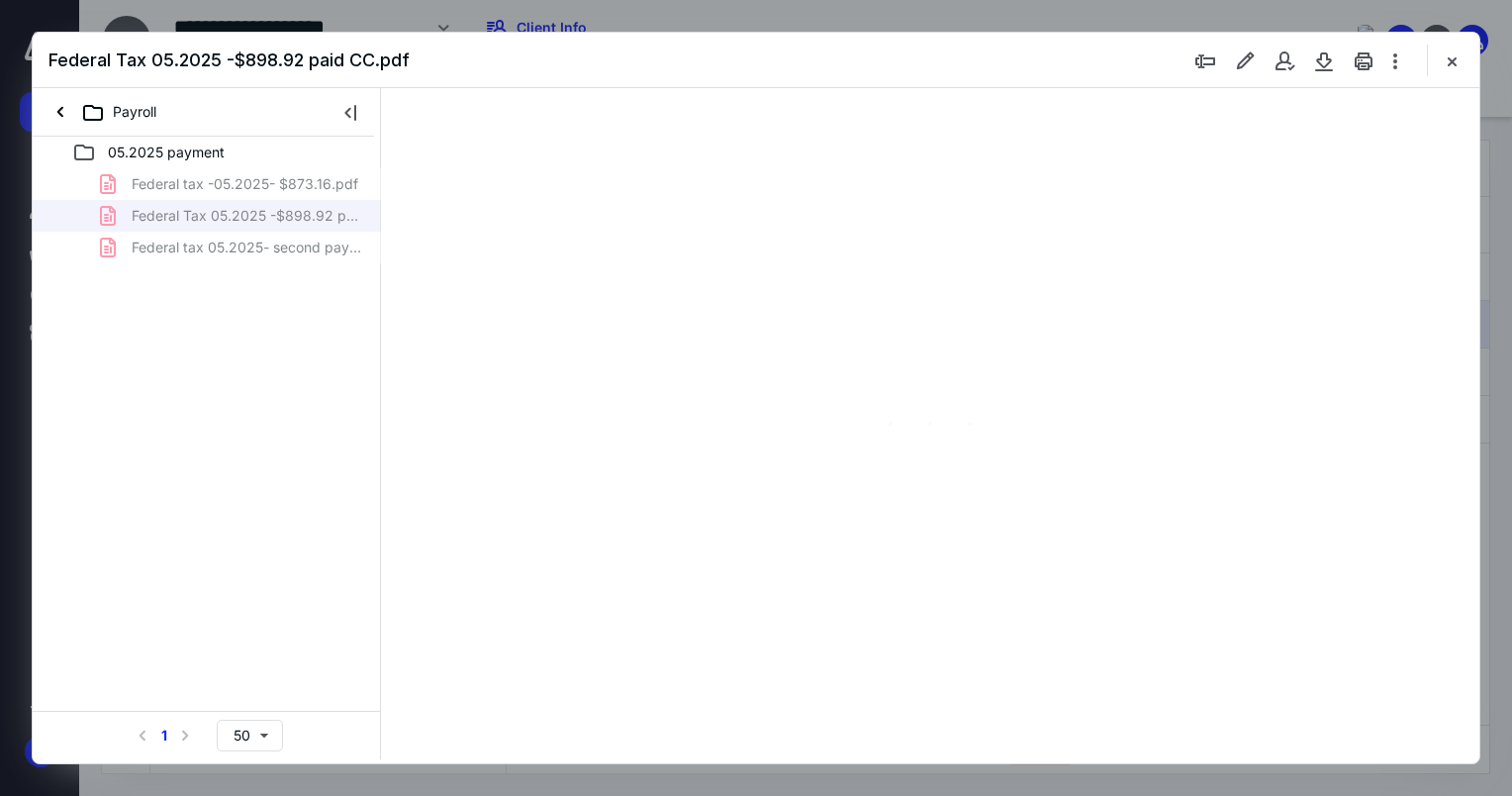 scroll, scrollTop: 0, scrollLeft: 0, axis: both 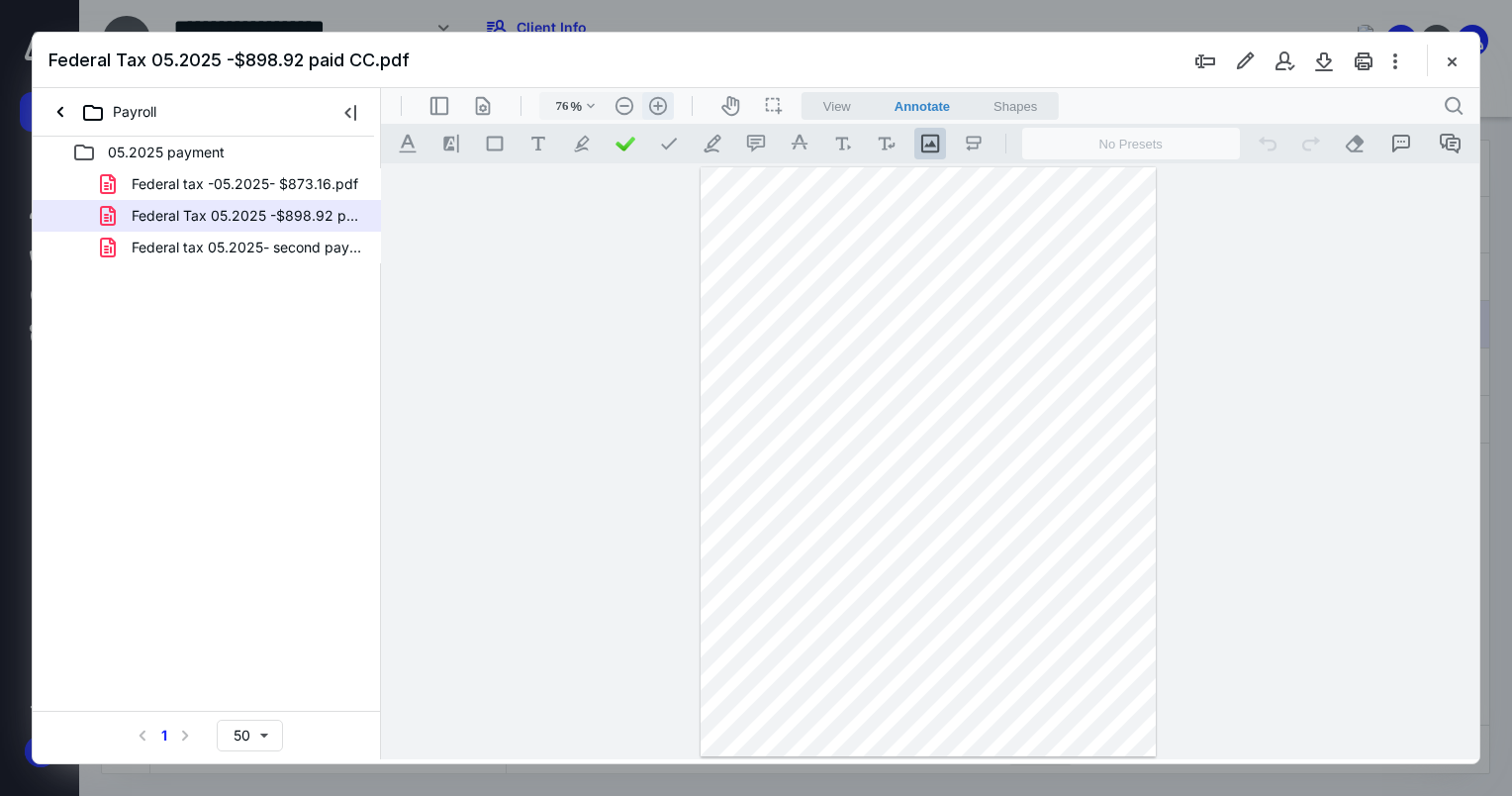 click on ".cls-1{fill:#abb0c4;} icon - header - zoom - in - line" at bounding box center (658, 106) 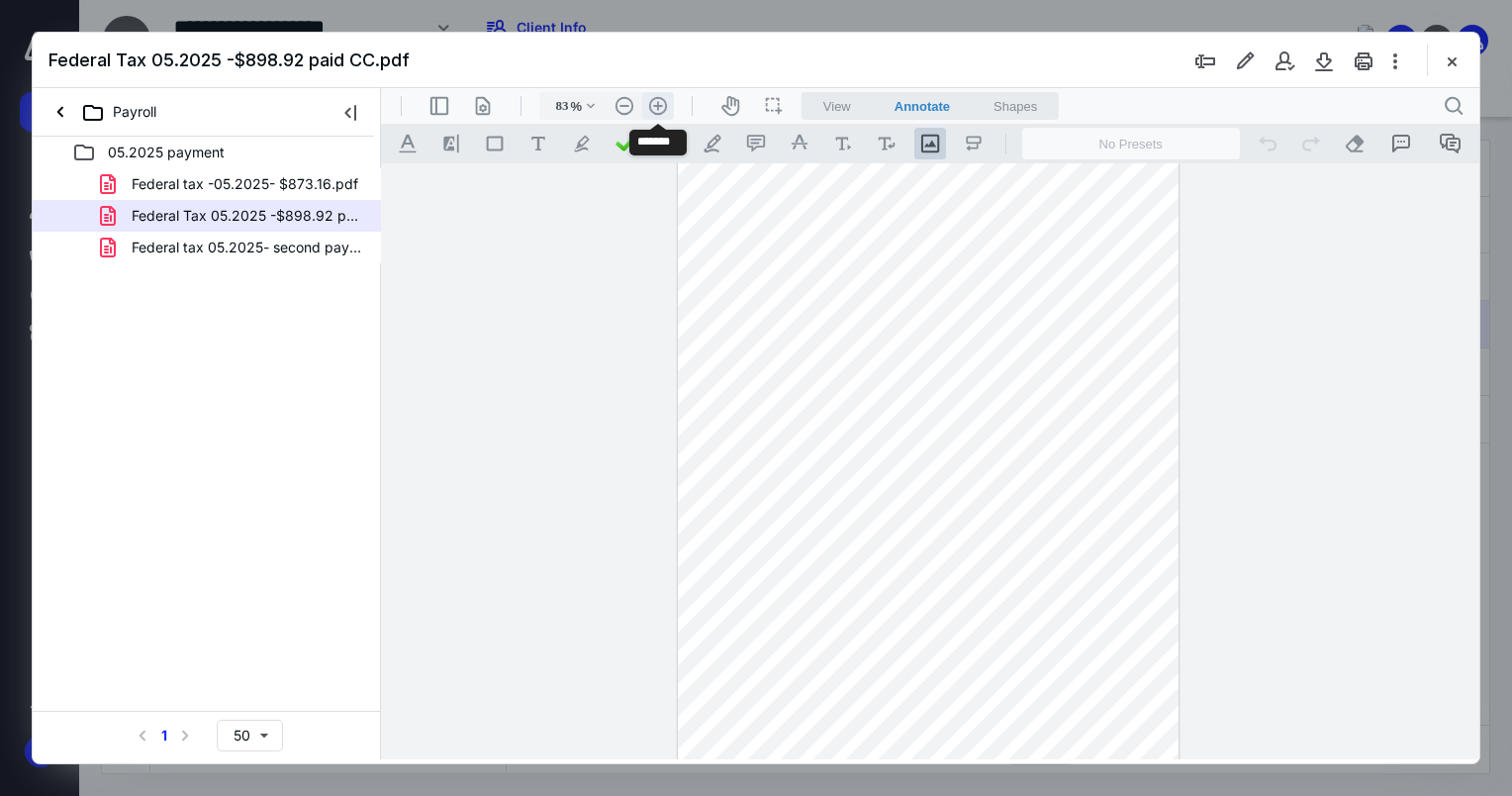 click on ".cls-1{fill:#abb0c4;} icon - header - zoom - in - line" at bounding box center [658, 106] 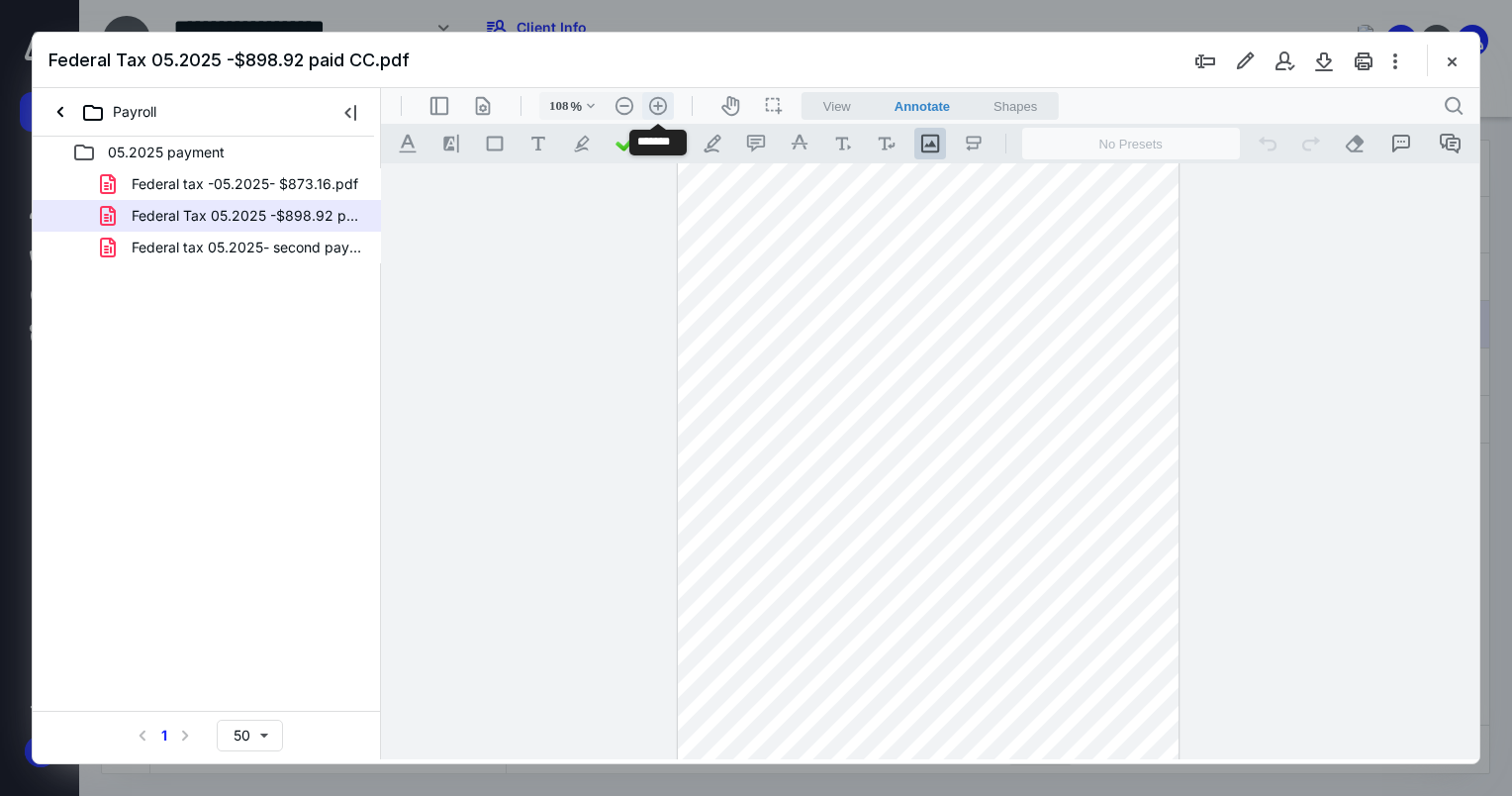 scroll, scrollTop: 111, scrollLeft: 0, axis: vertical 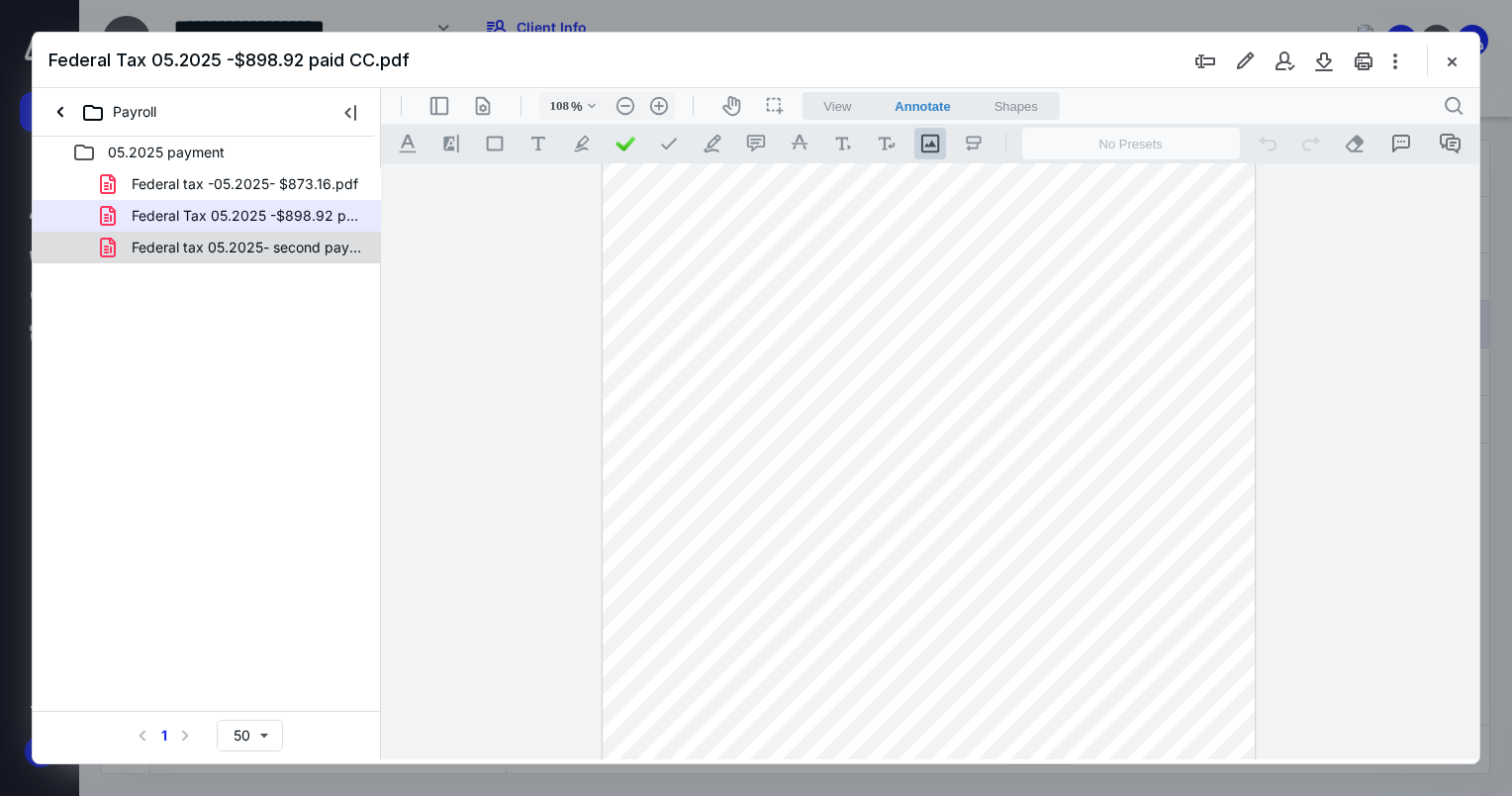 click on "Federal tax 05.2025- second payment- $873.16.pdf" at bounding box center [207, 248] 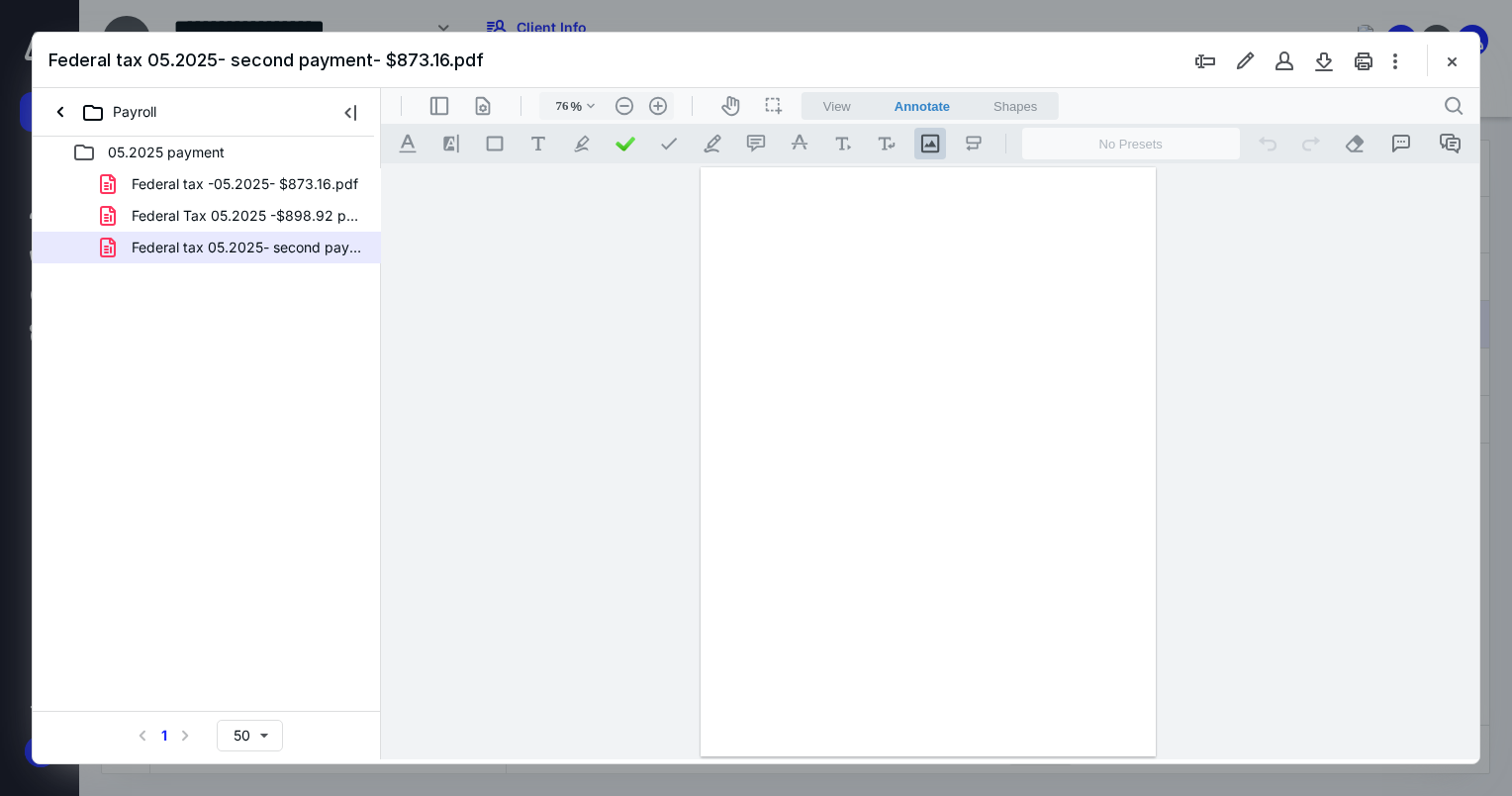 scroll, scrollTop: 0, scrollLeft: 0, axis: both 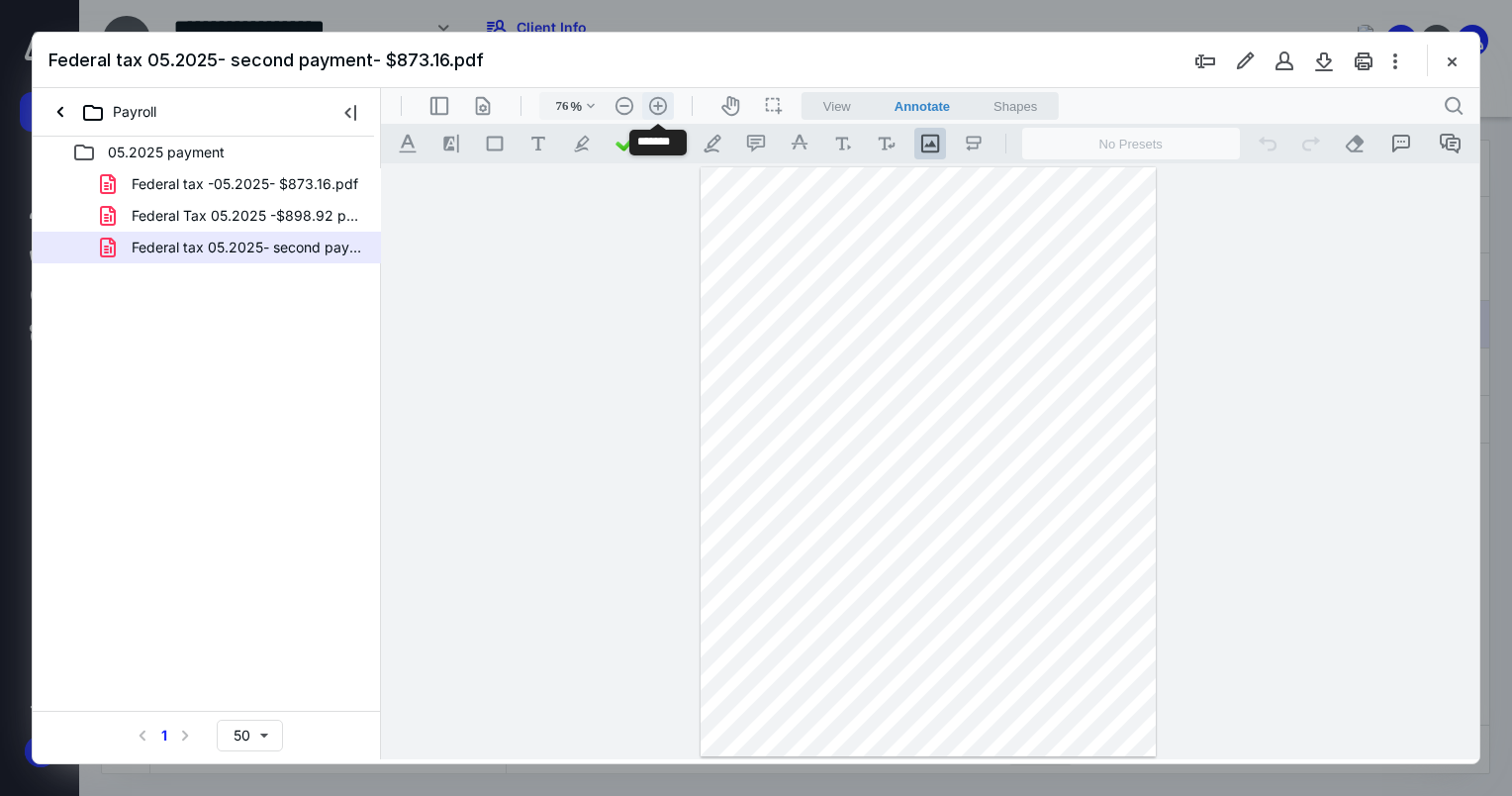 click on ".cls-1{fill:#abb0c4;} icon - header - zoom - in - line" at bounding box center (658, 106) 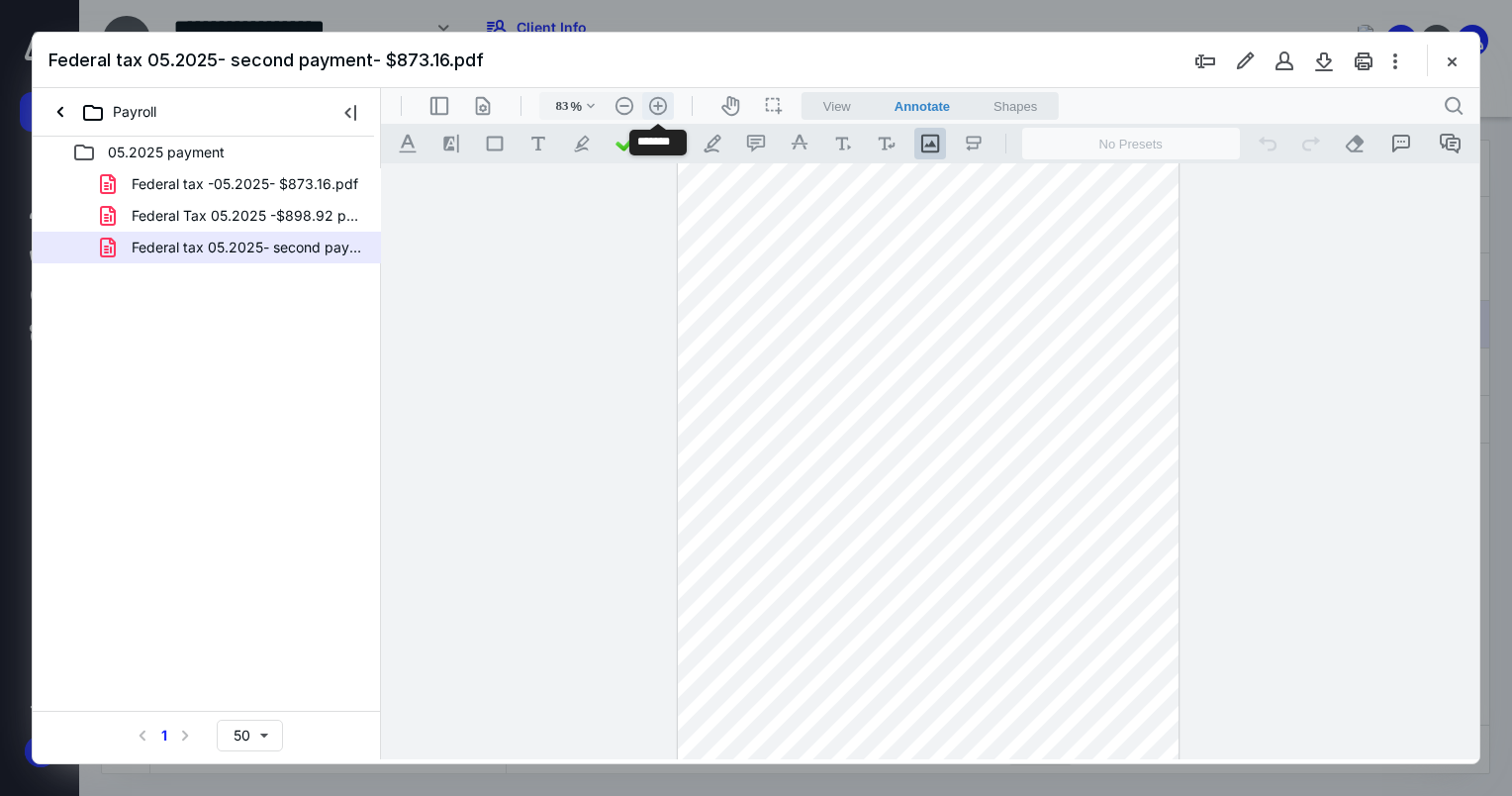click on ".cls-1{fill:#abb0c4;} icon - header - zoom - in - line" at bounding box center (658, 106) 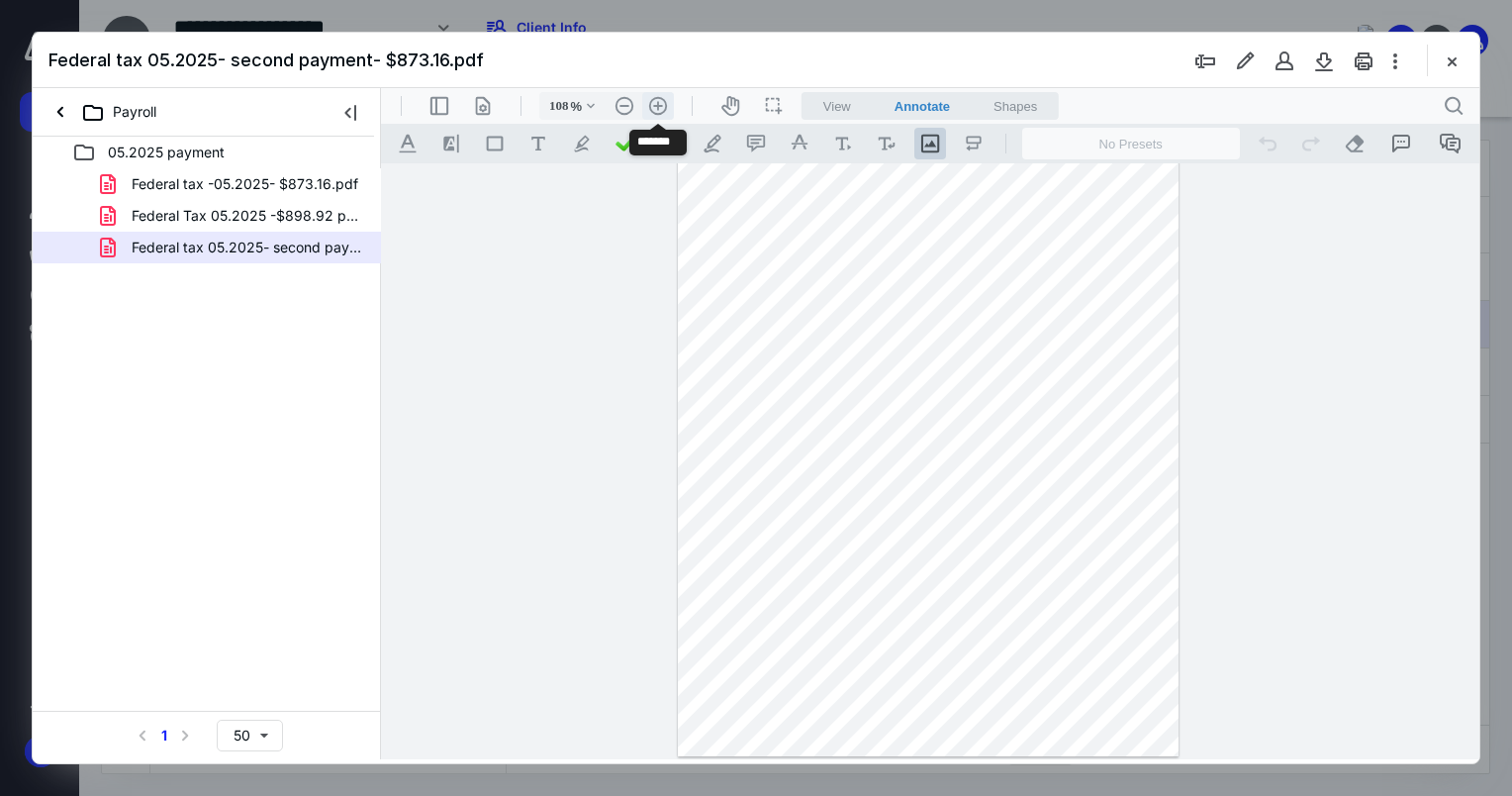 click on ".cls-1{fill:#abb0c4;} icon - header - zoom - in - line" at bounding box center (658, 106) 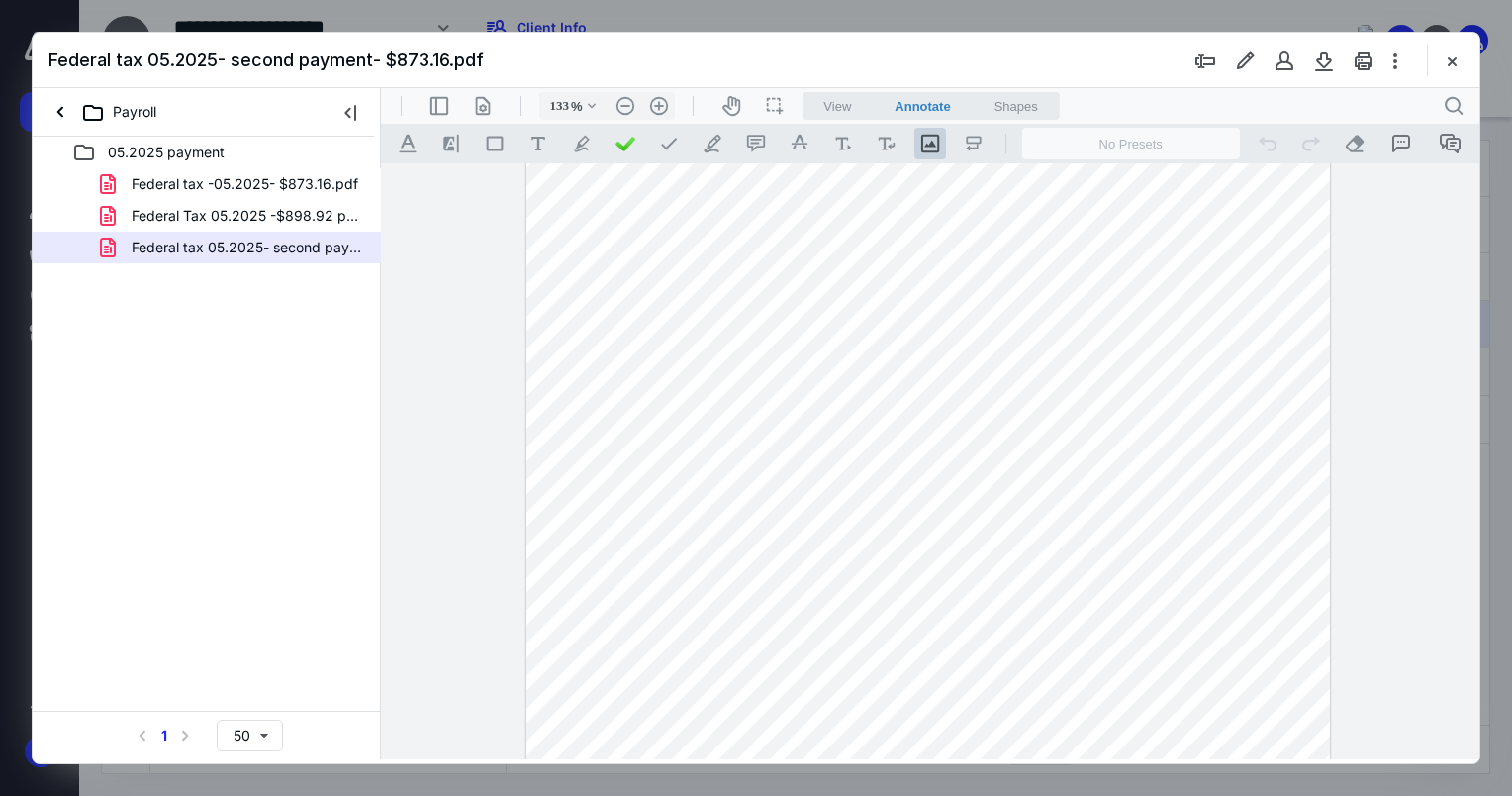 scroll, scrollTop: 0, scrollLeft: 0, axis: both 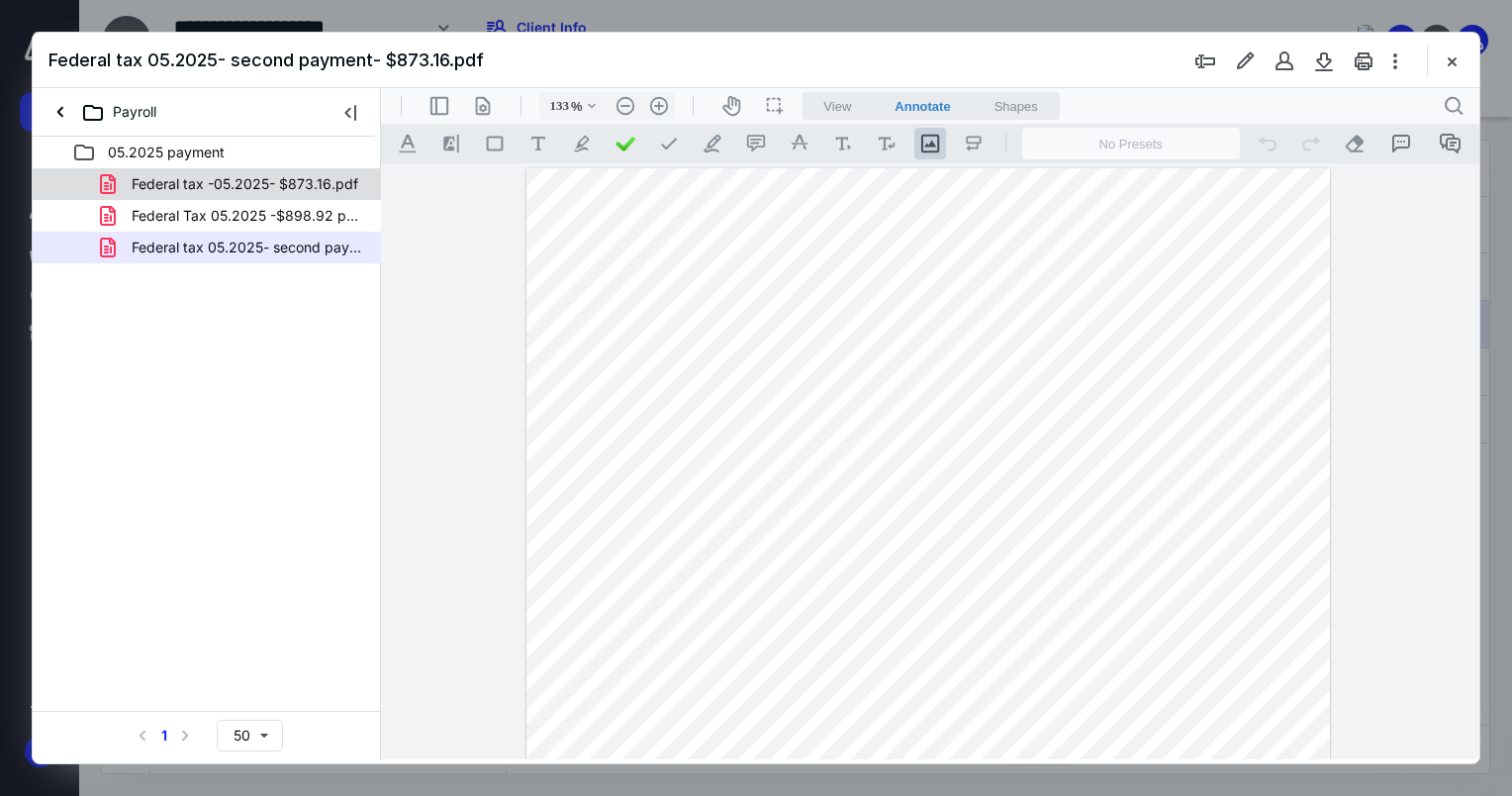 click on "Federal tax -05.2025- $873.16.pdf" at bounding box center (244, 184) 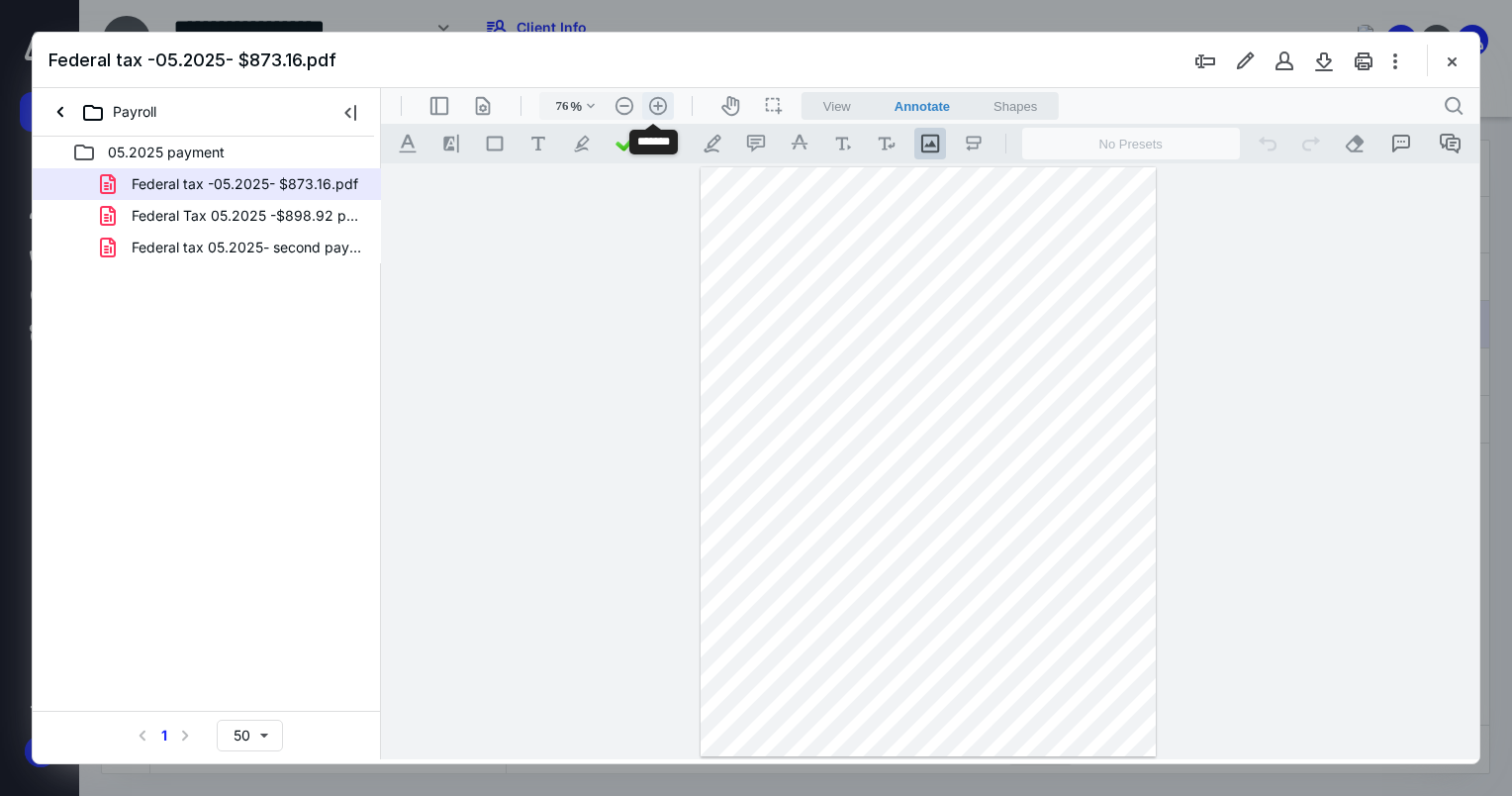 click on ".cls-1{fill:#abb0c4;} icon - header - zoom - in - line" at bounding box center [658, 106] 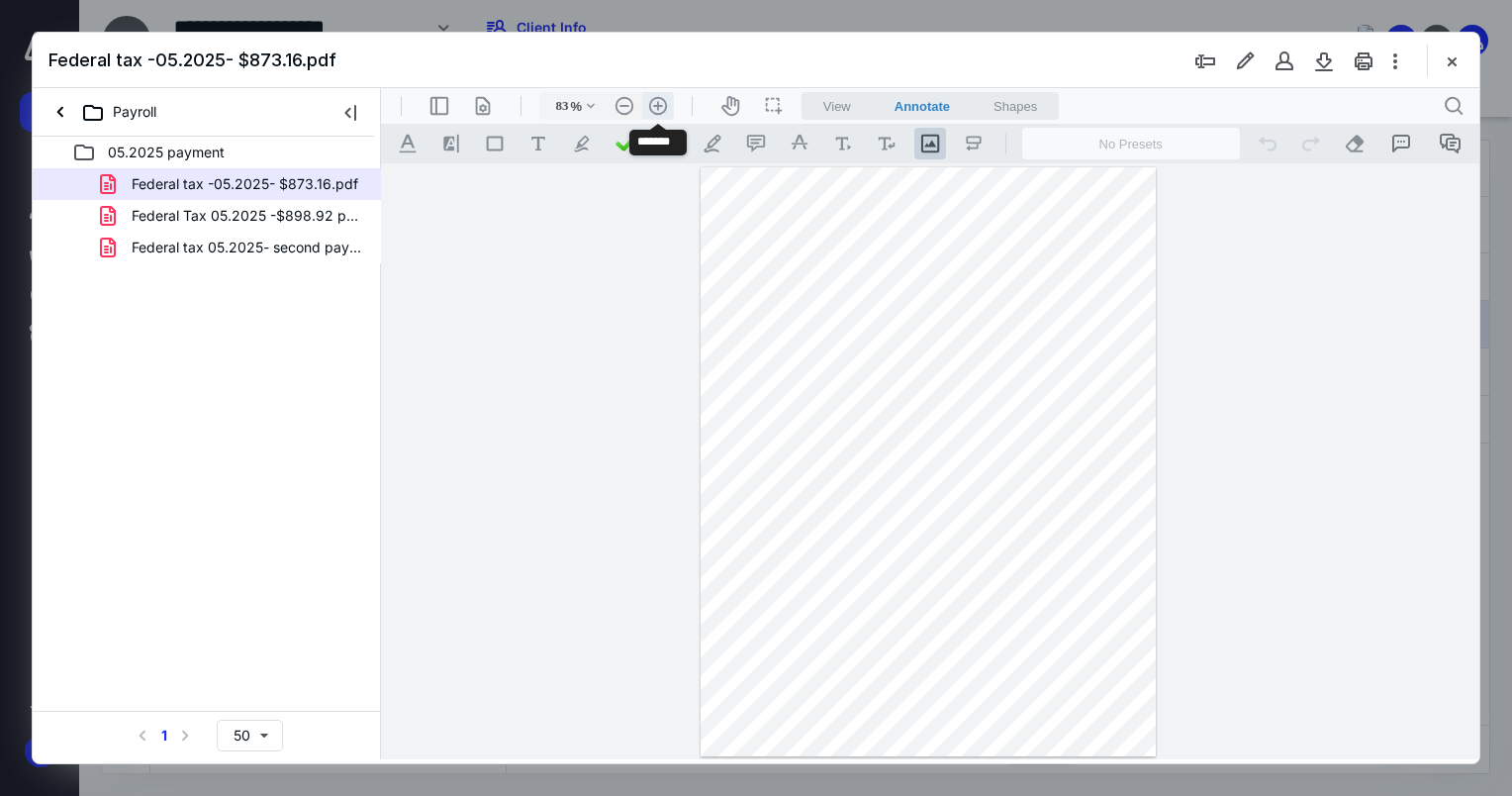 click on ".cls-1{fill:#abb0c4;} icon - header - zoom - in - line" at bounding box center (658, 106) 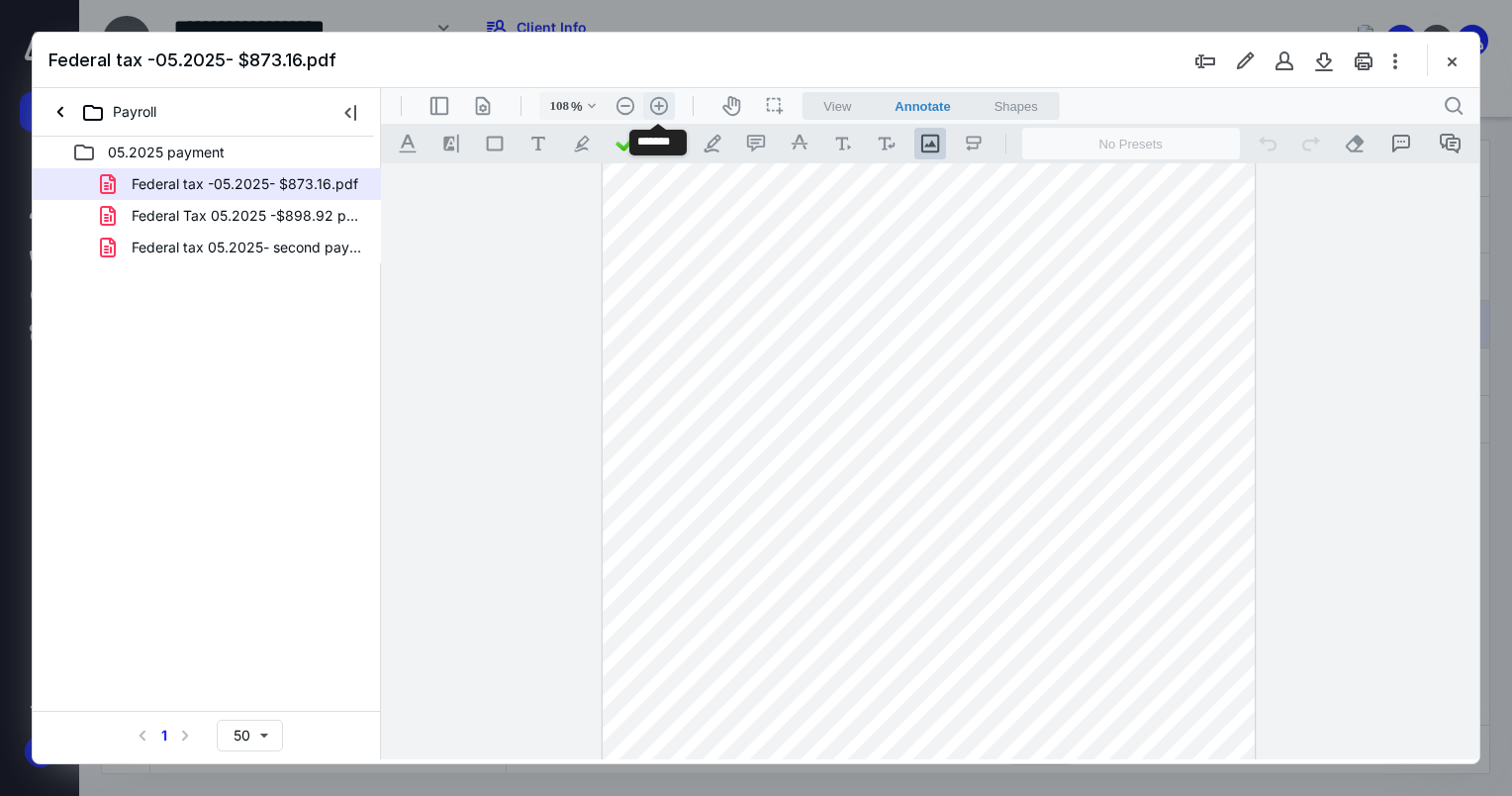 click on ".cls-1{fill:#abb0c4;} icon - header - zoom - in - line" at bounding box center (659, 106) 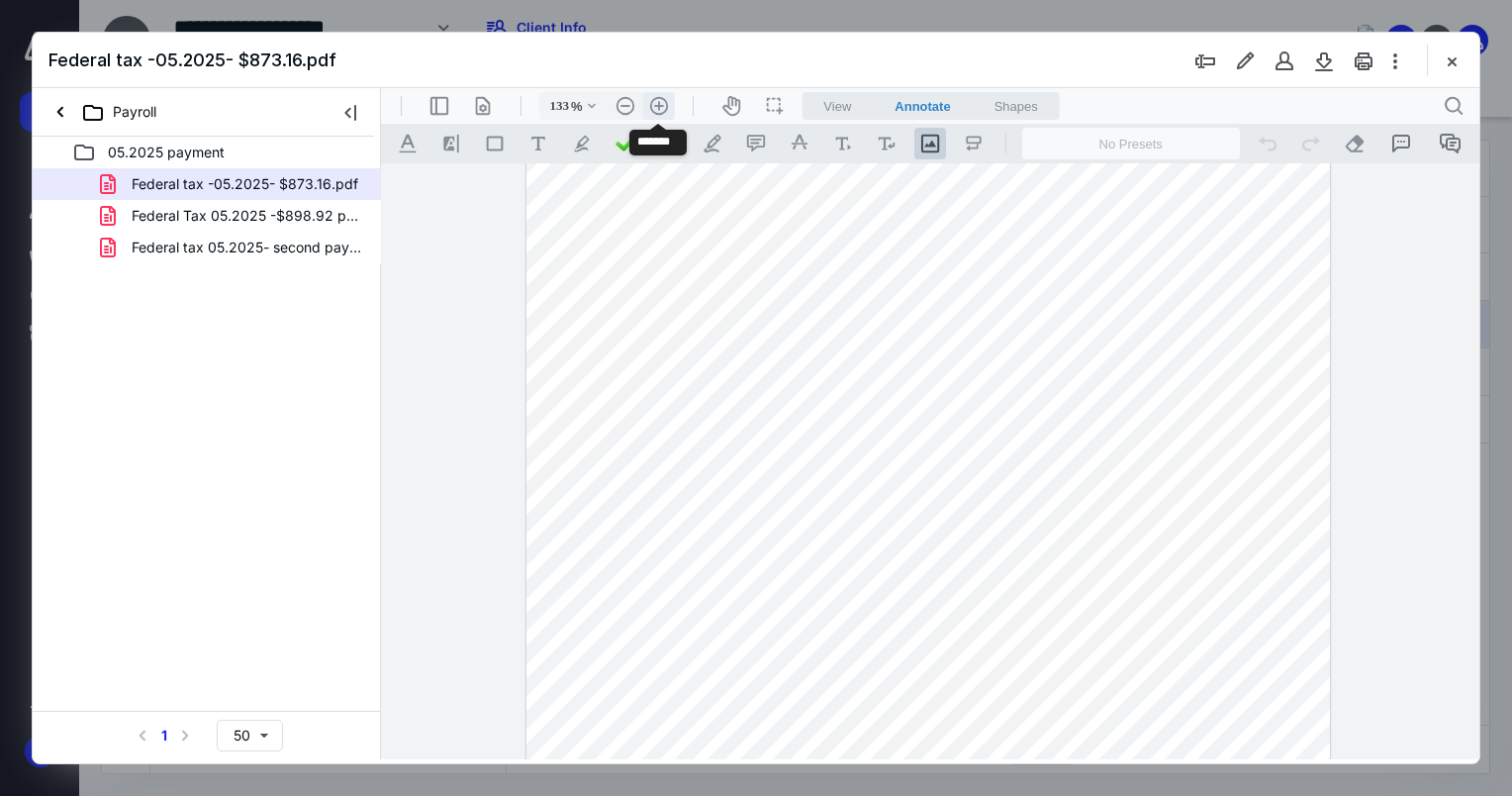 scroll, scrollTop: 197, scrollLeft: 0, axis: vertical 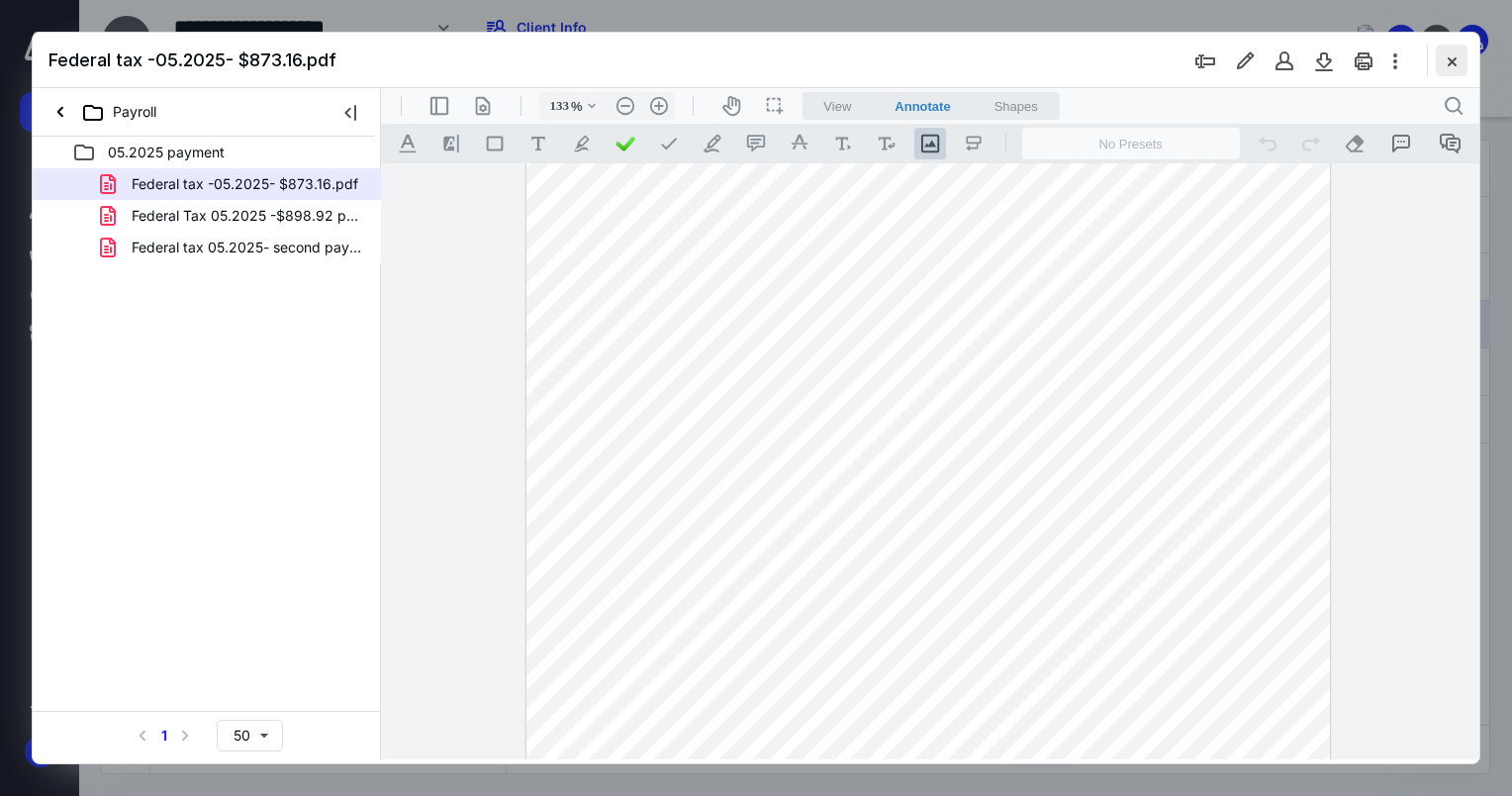 click at bounding box center [1452, 60] 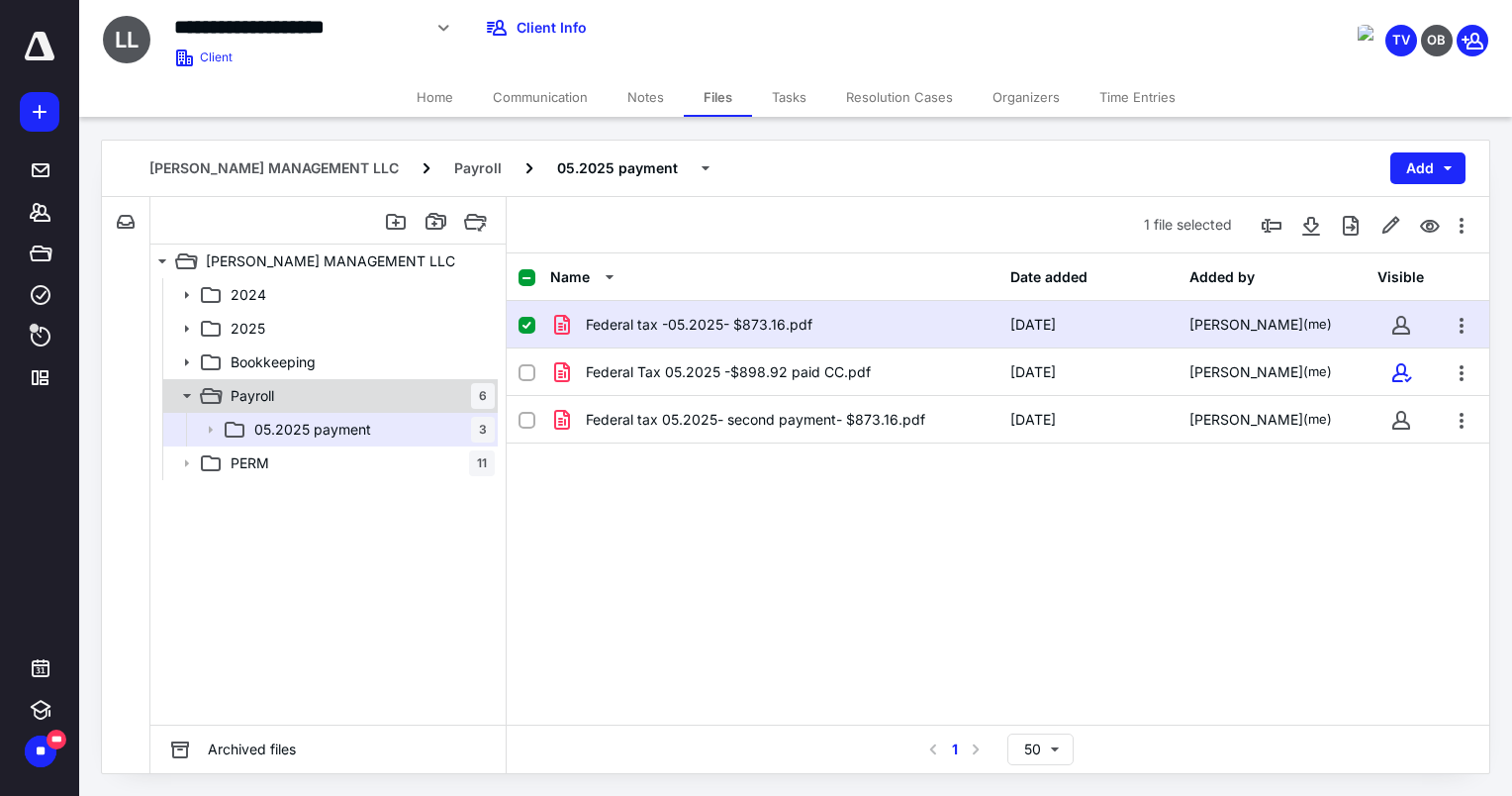 checkbox on "false" 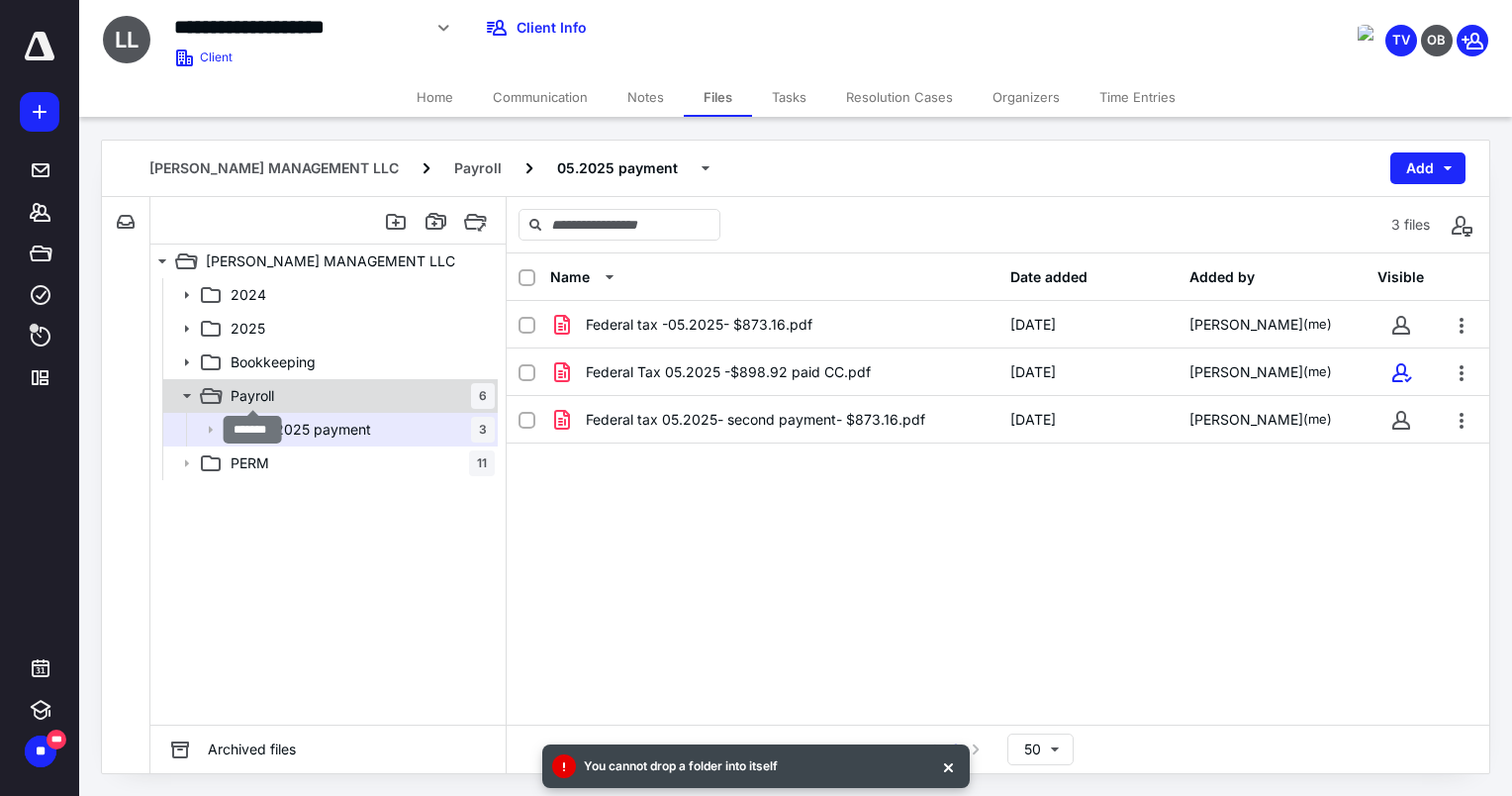 click on "Payroll" at bounding box center [252, 396] 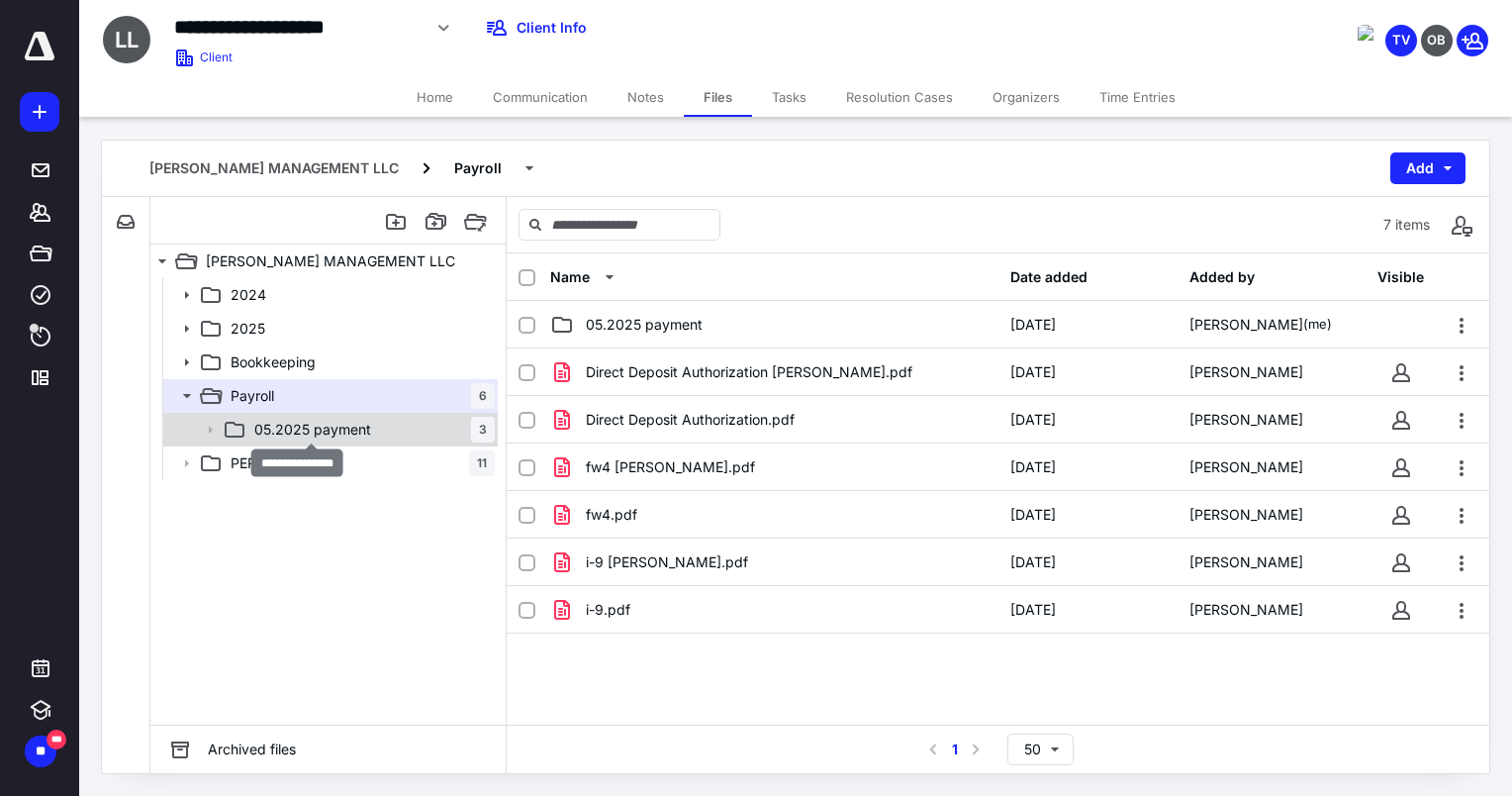 click on "05.2025 payment" at bounding box center [313, 430] 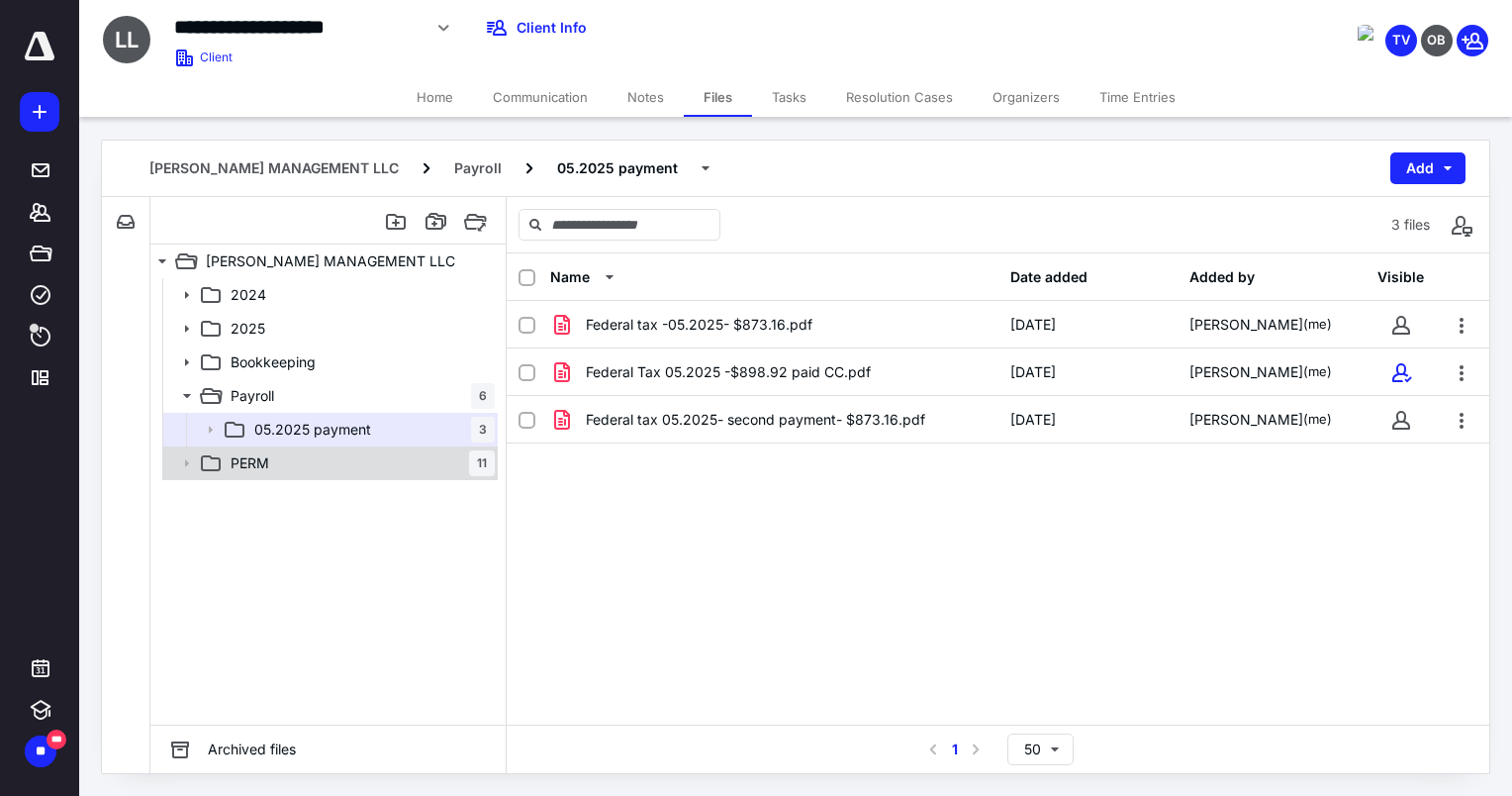 click on "PERM" at bounding box center (249, 463) 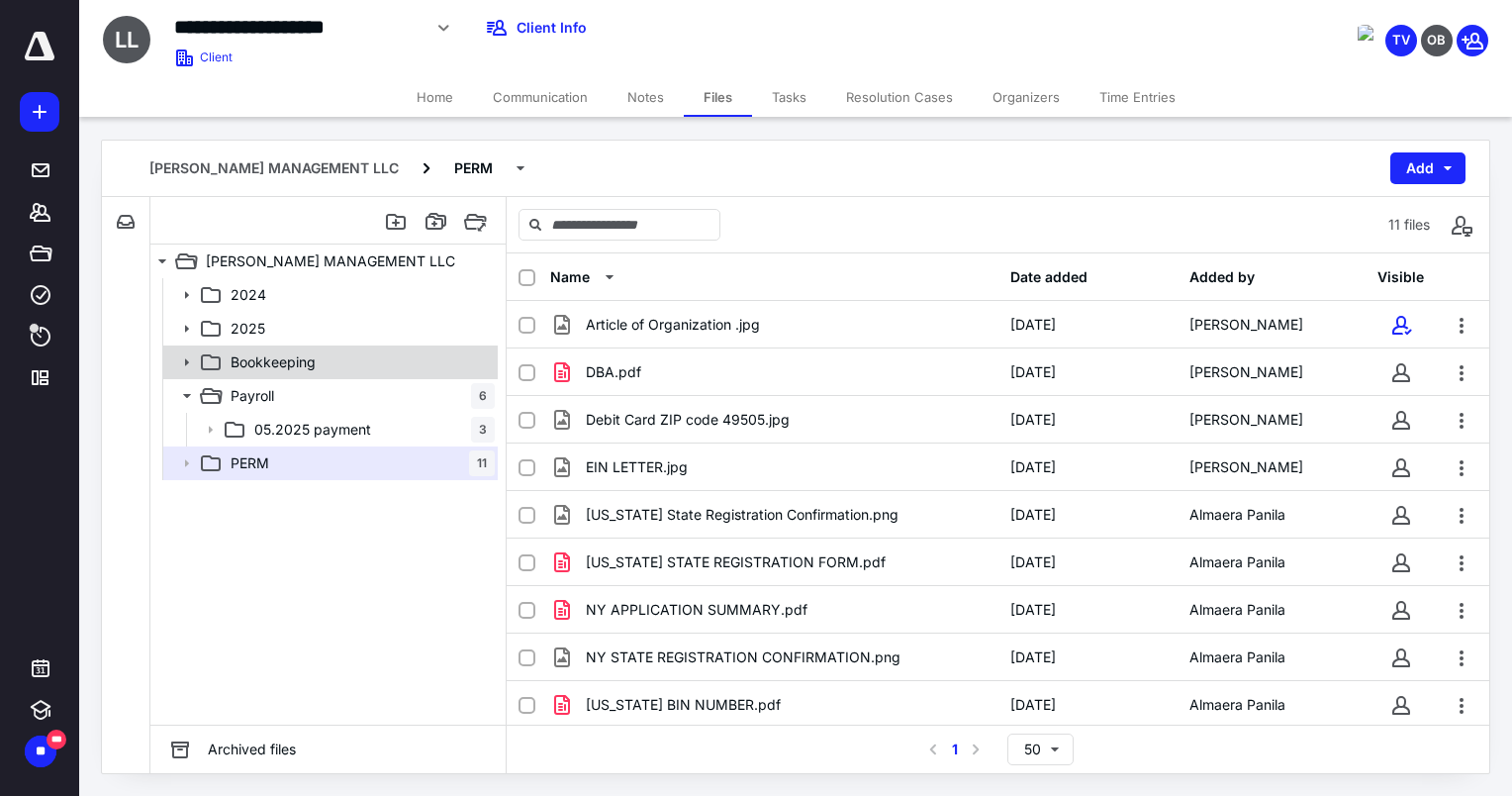 click on "Bookkeeping" at bounding box center (273, 362) 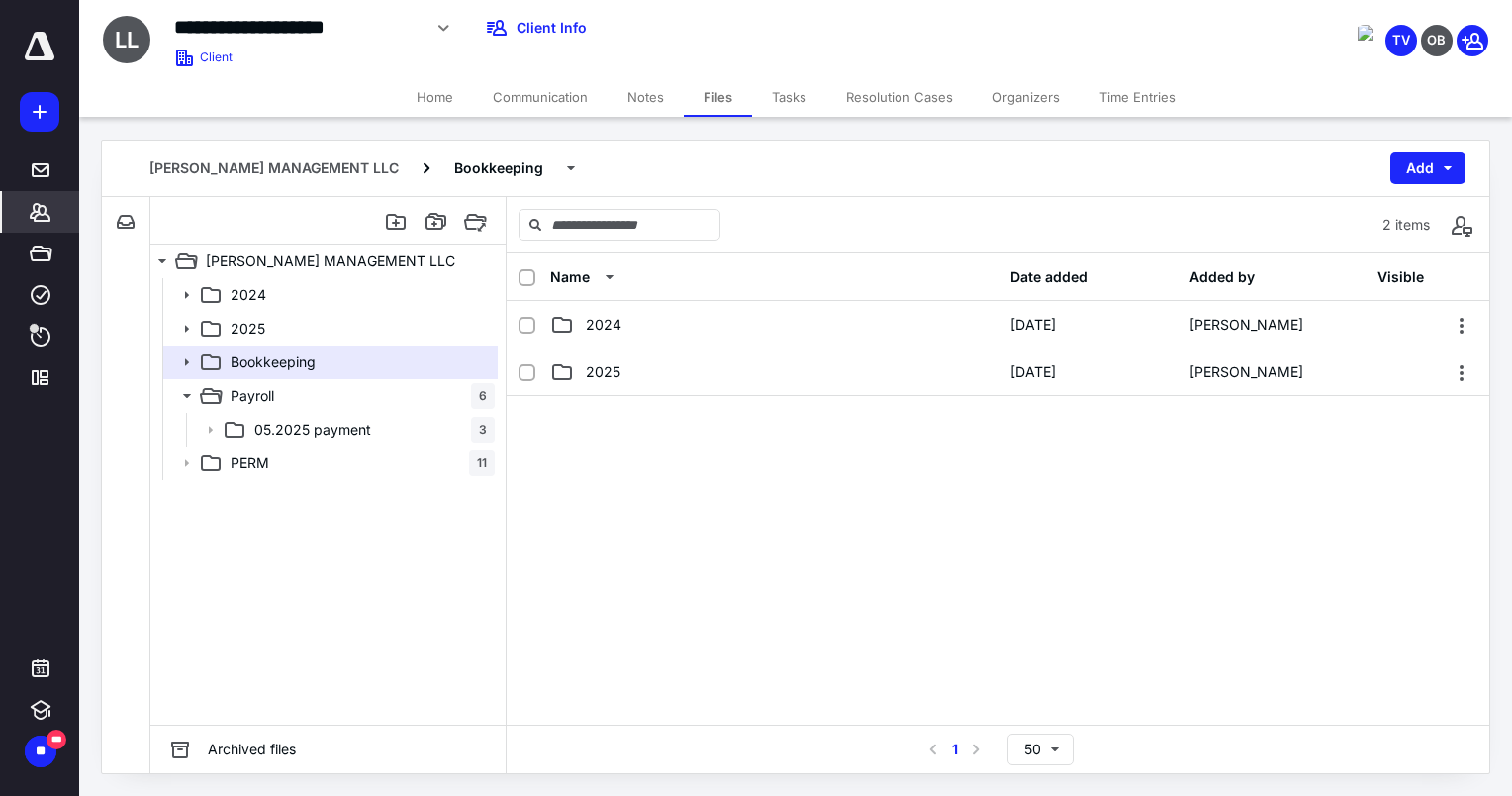 click 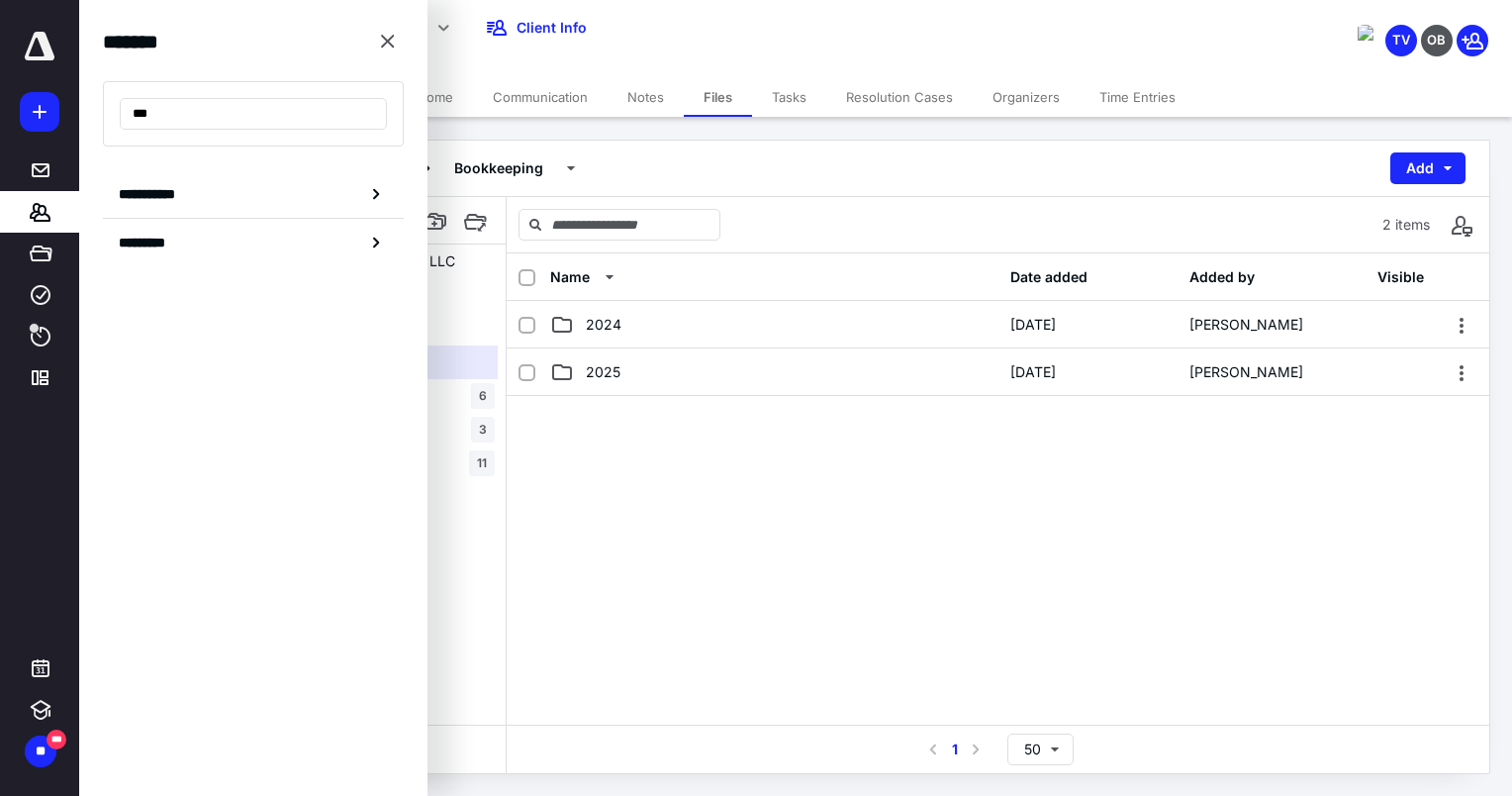 click on "***" at bounding box center [253, 114] 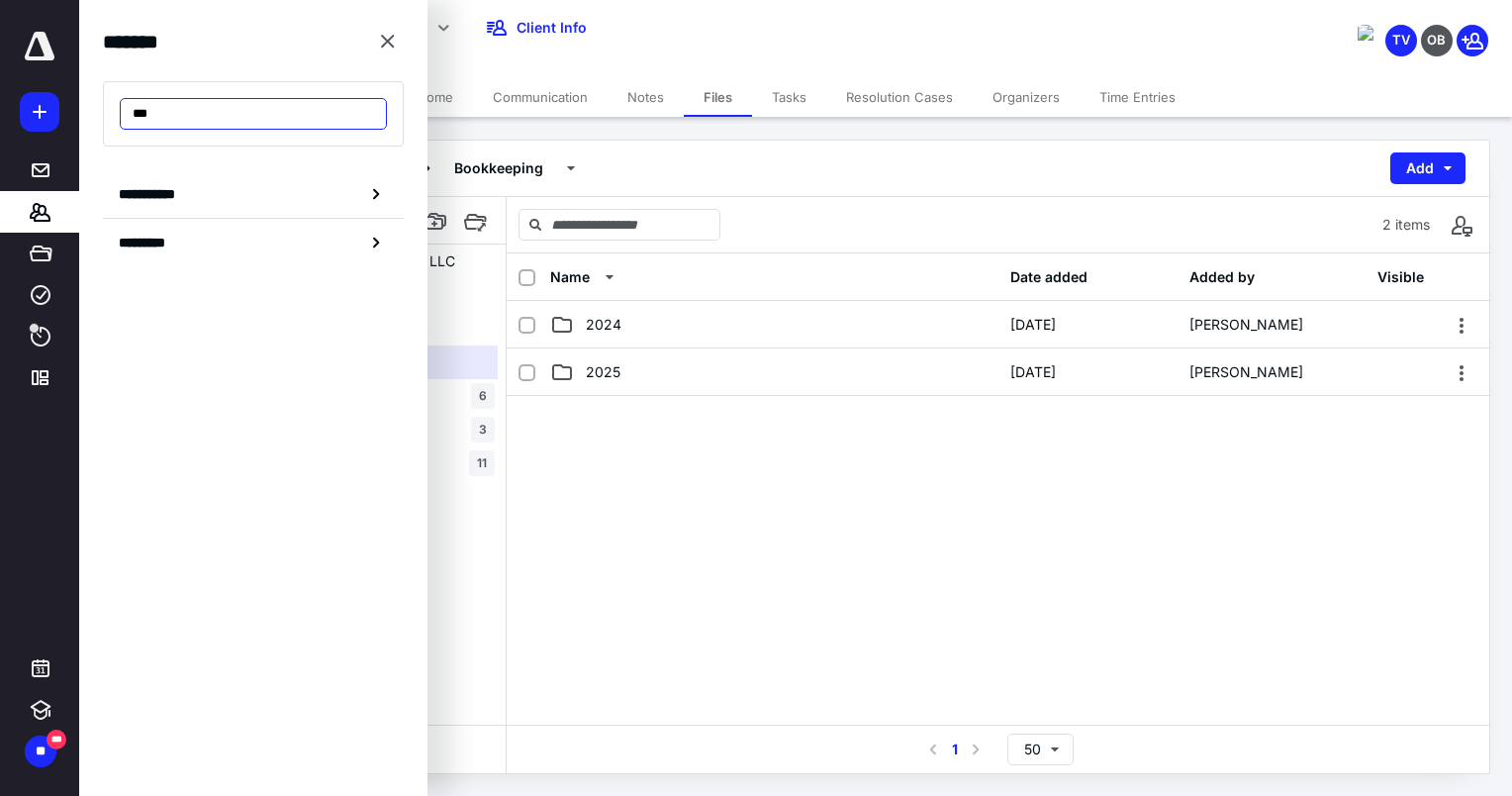 drag, startPoint x: 179, startPoint y: 110, endPoint x: 95, endPoint y: 113, distance: 84.053554 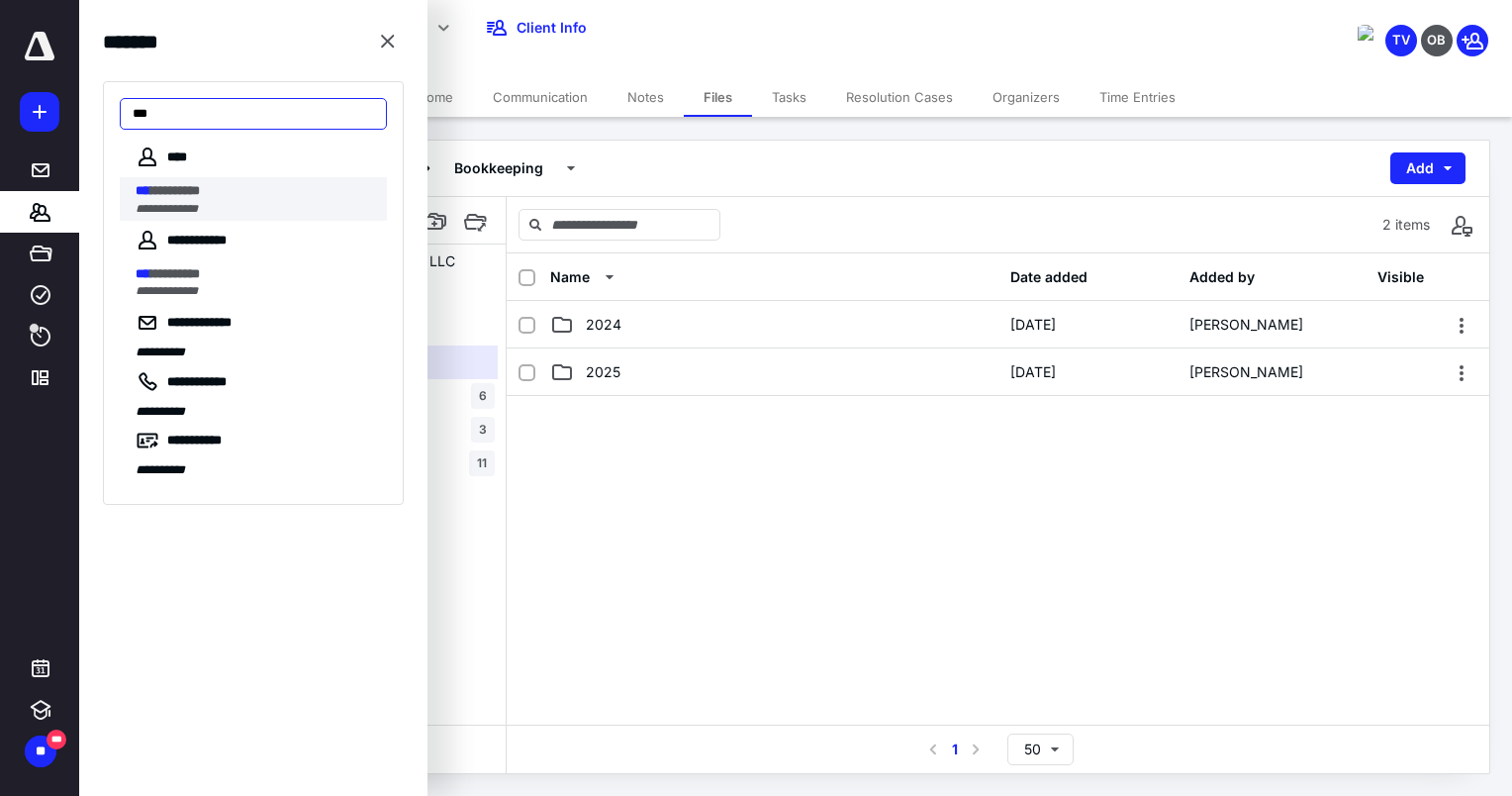 type on "***" 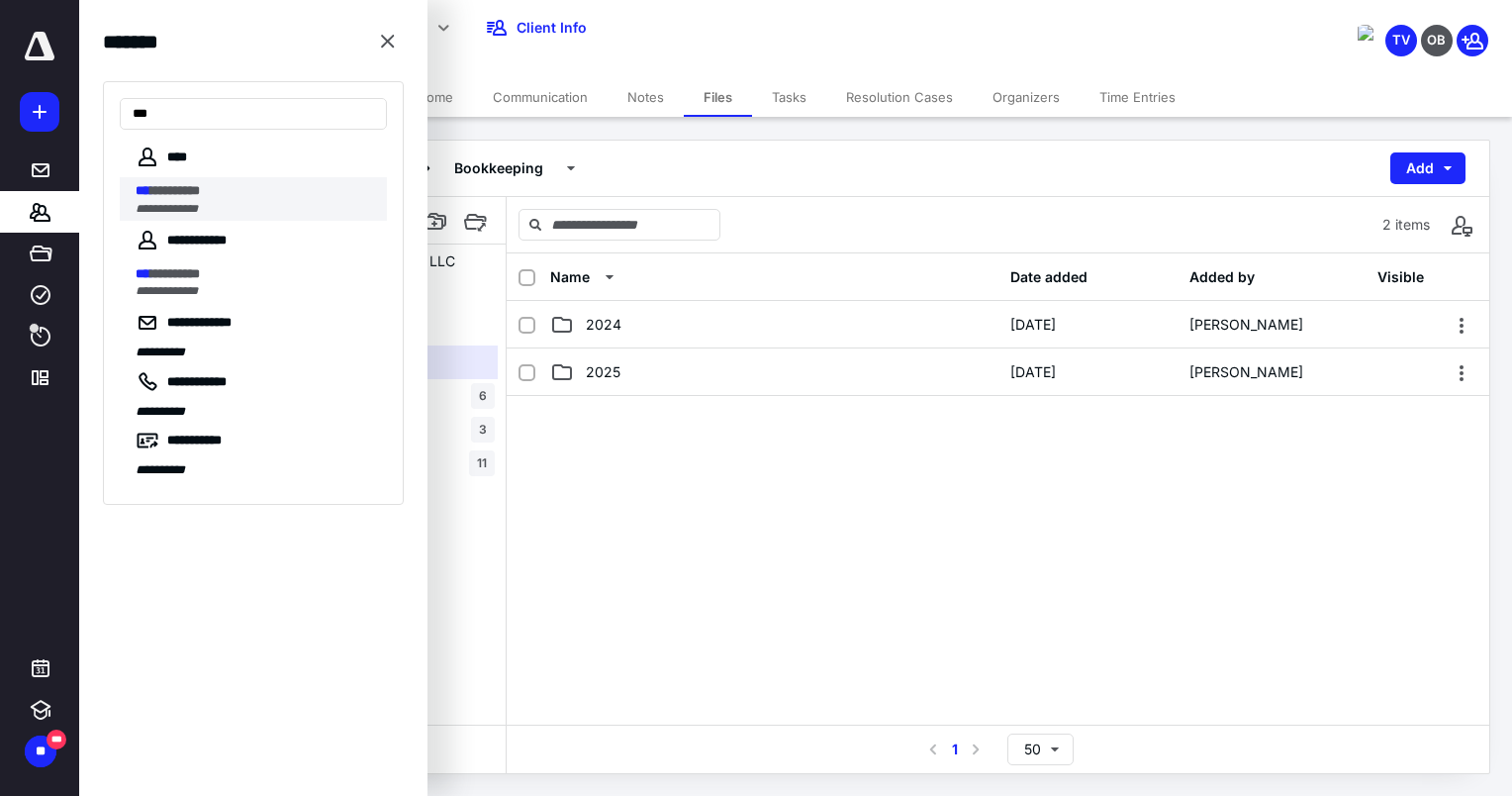 click on "**********" at bounding box center [255, 209] 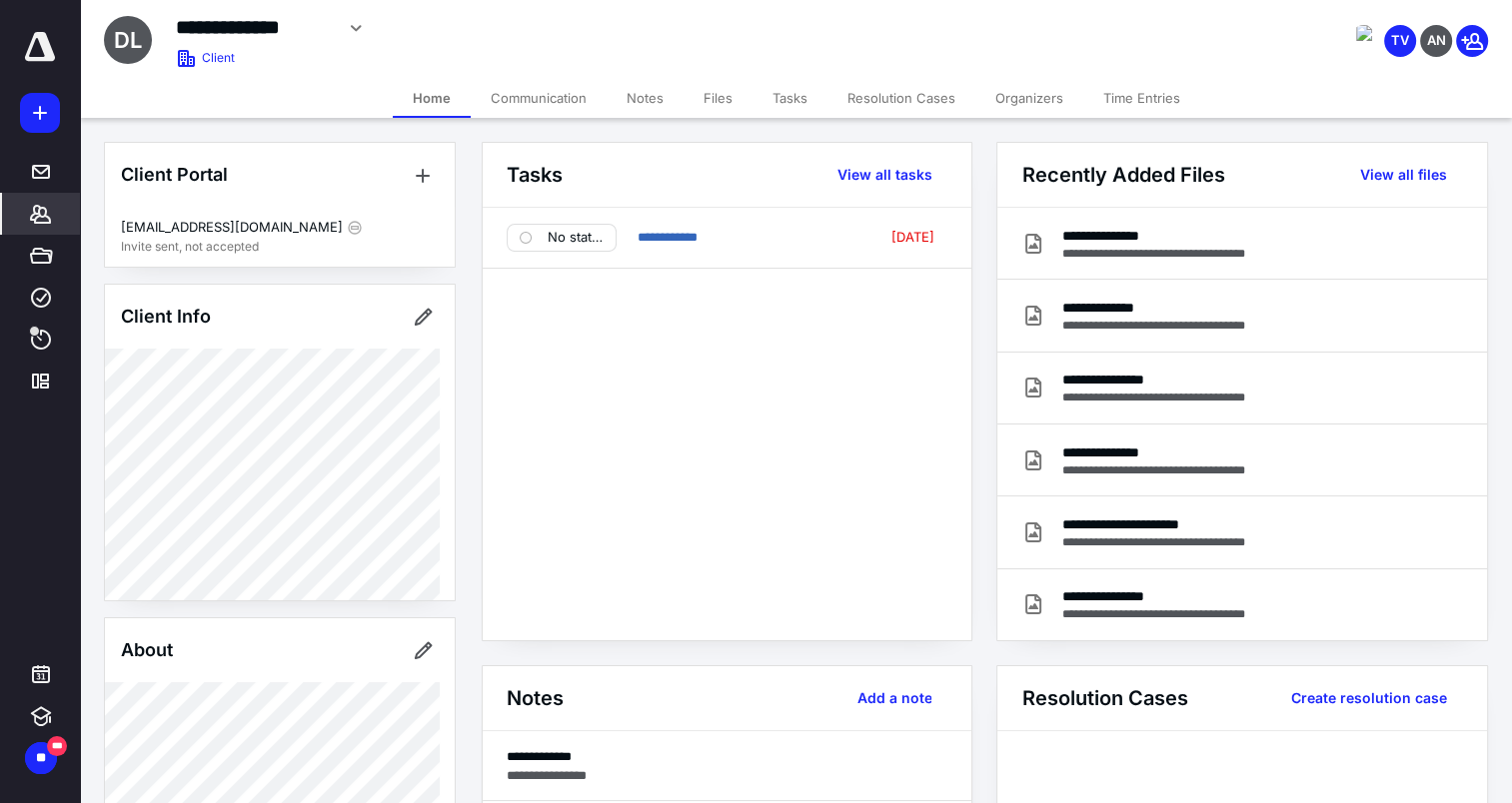 click on "Files" at bounding box center (718, 98) 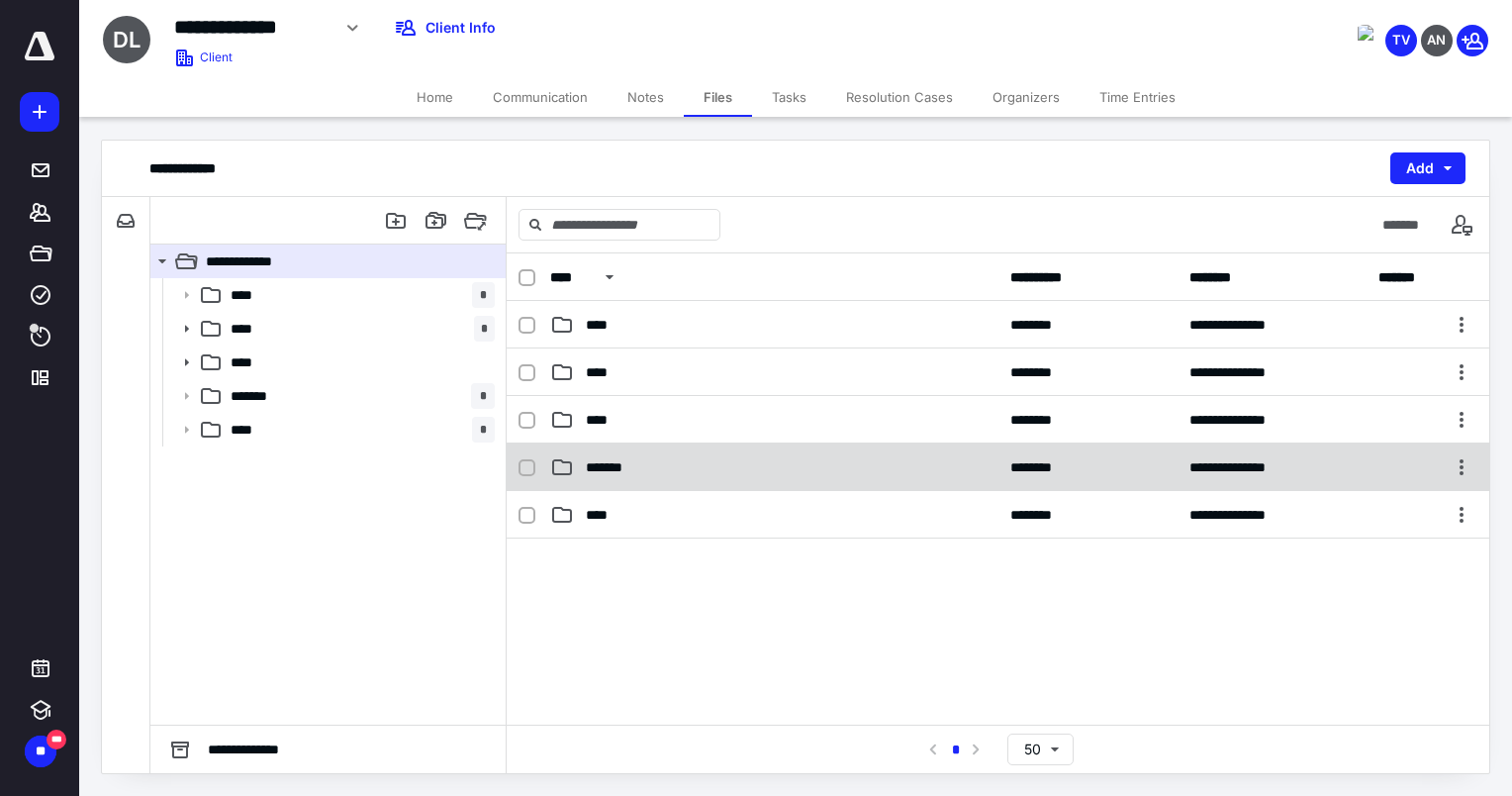 click on "*******" at bounding box center (616, 467) 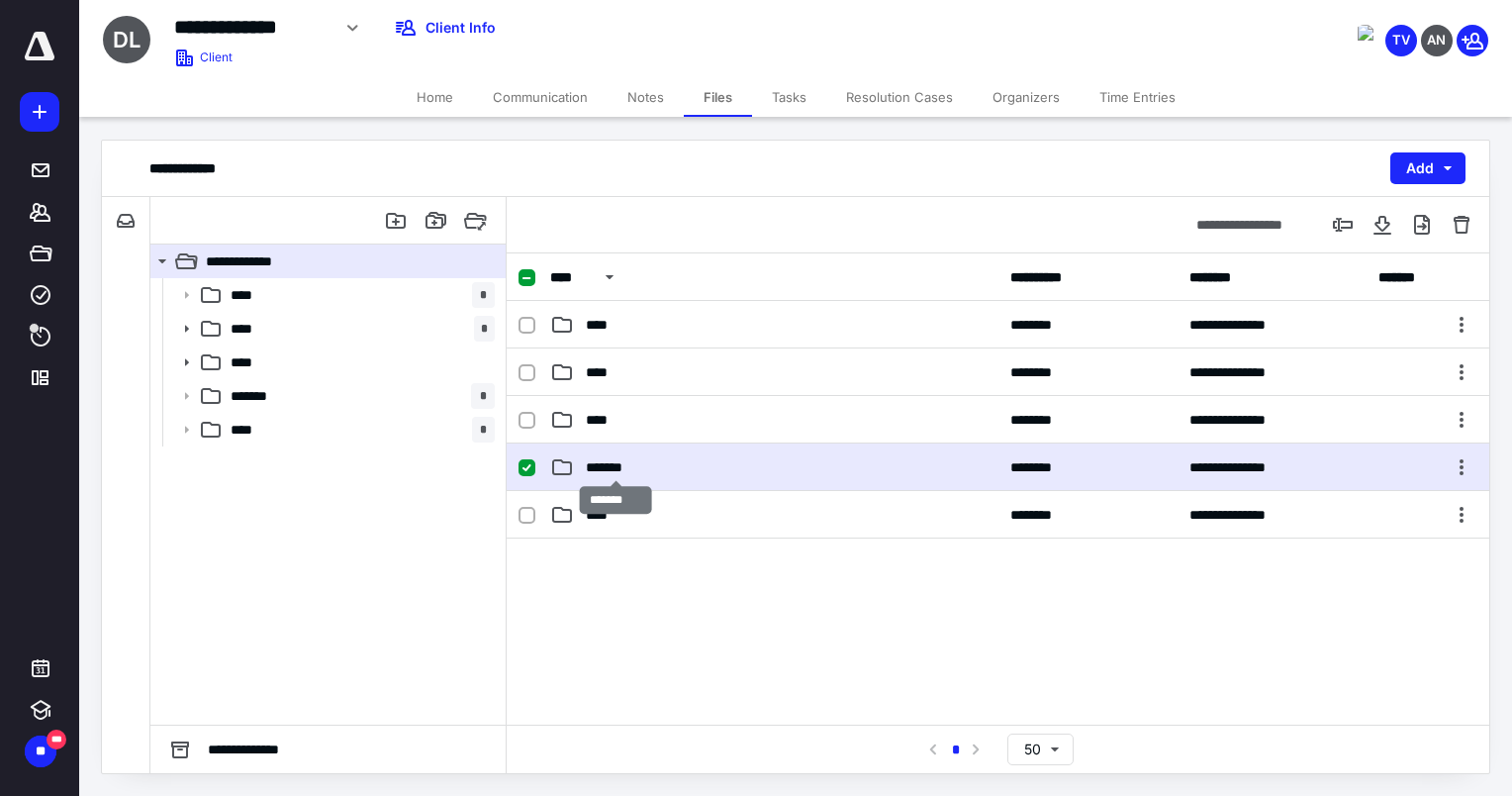 click on "*******" at bounding box center (616, 467) 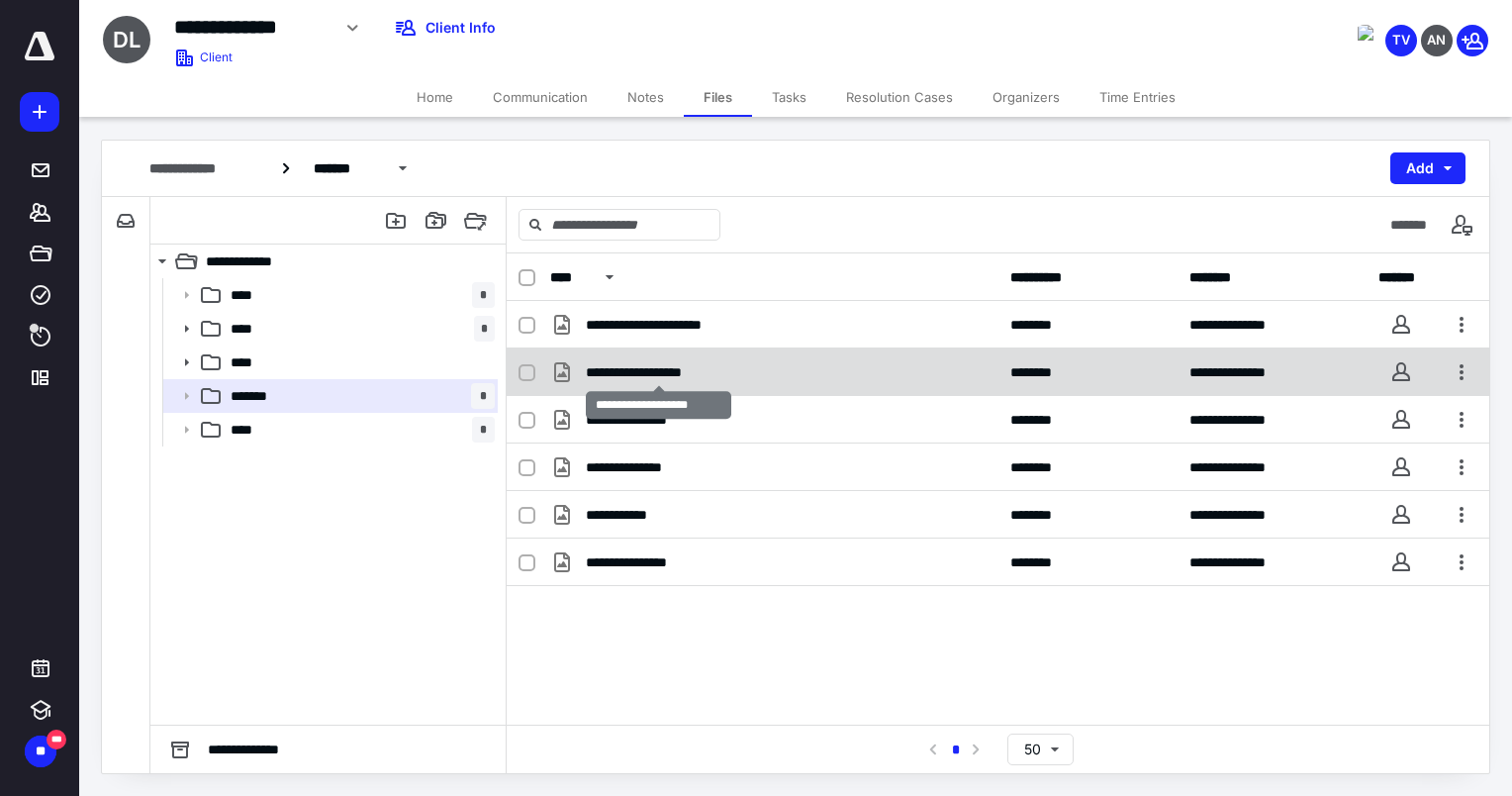 click on "**********" at bounding box center (658, 372) 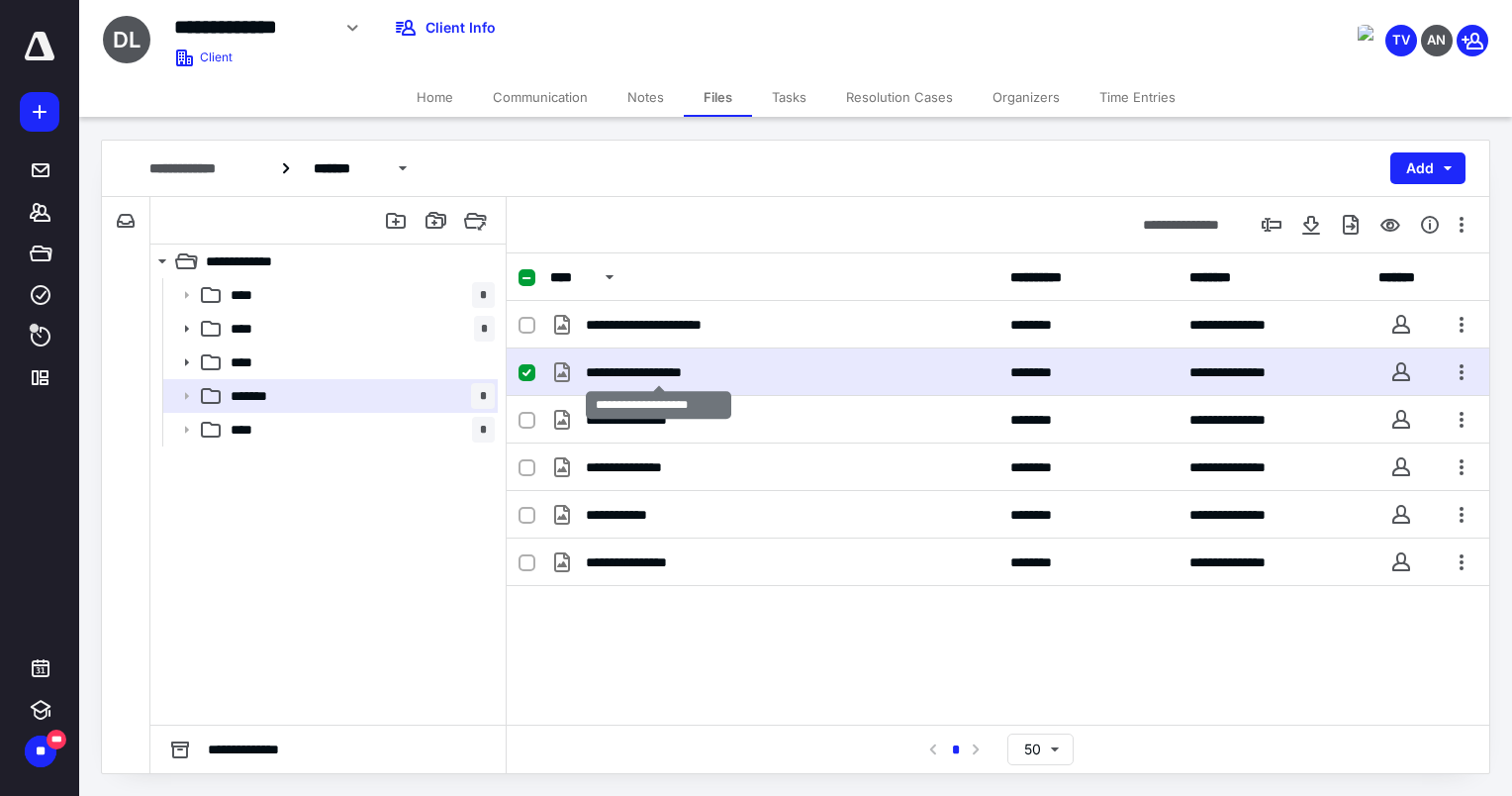 click on "**********" at bounding box center (658, 372) 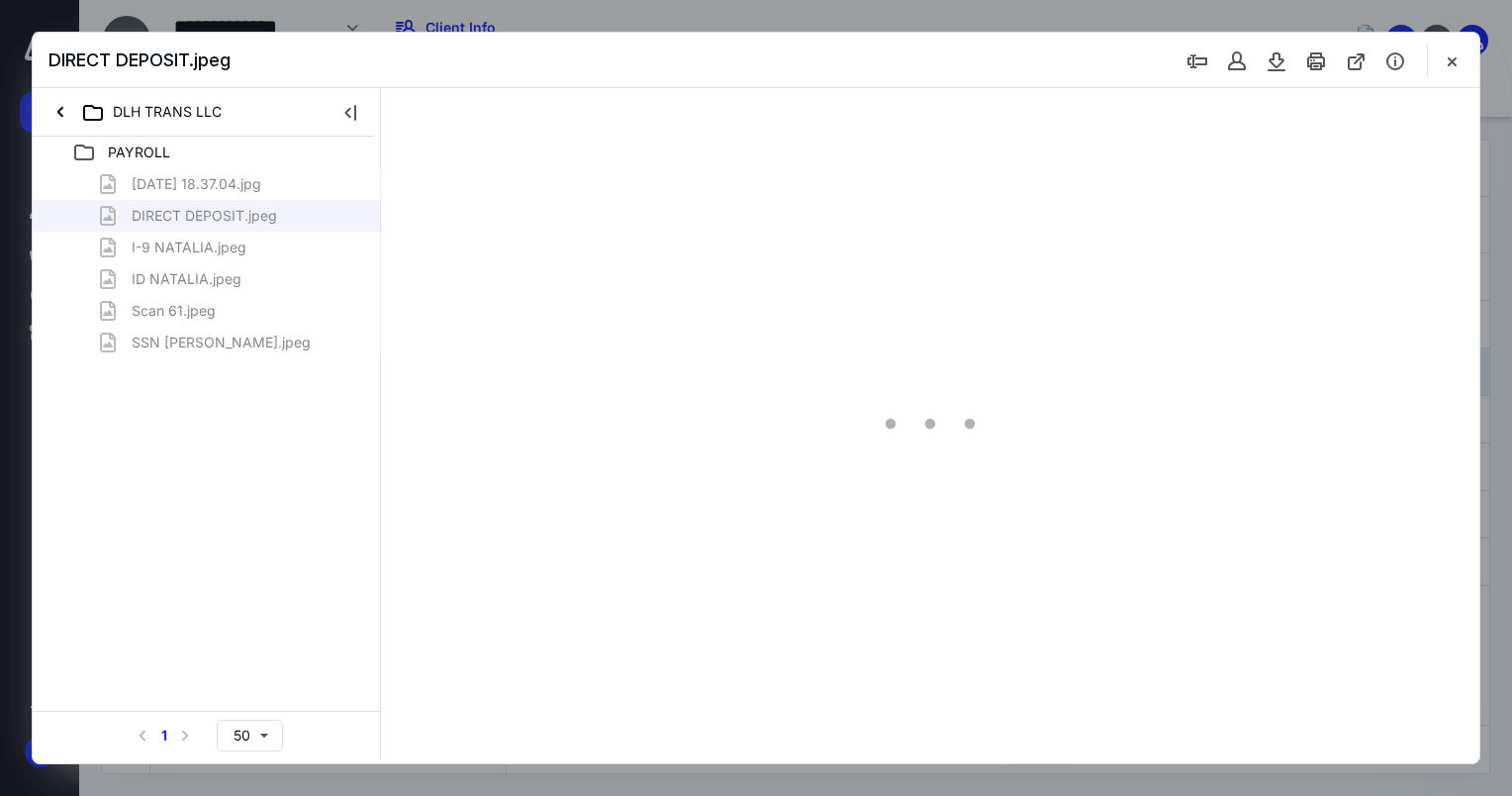 scroll, scrollTop: 0, scrollLeft: 0, axis: both 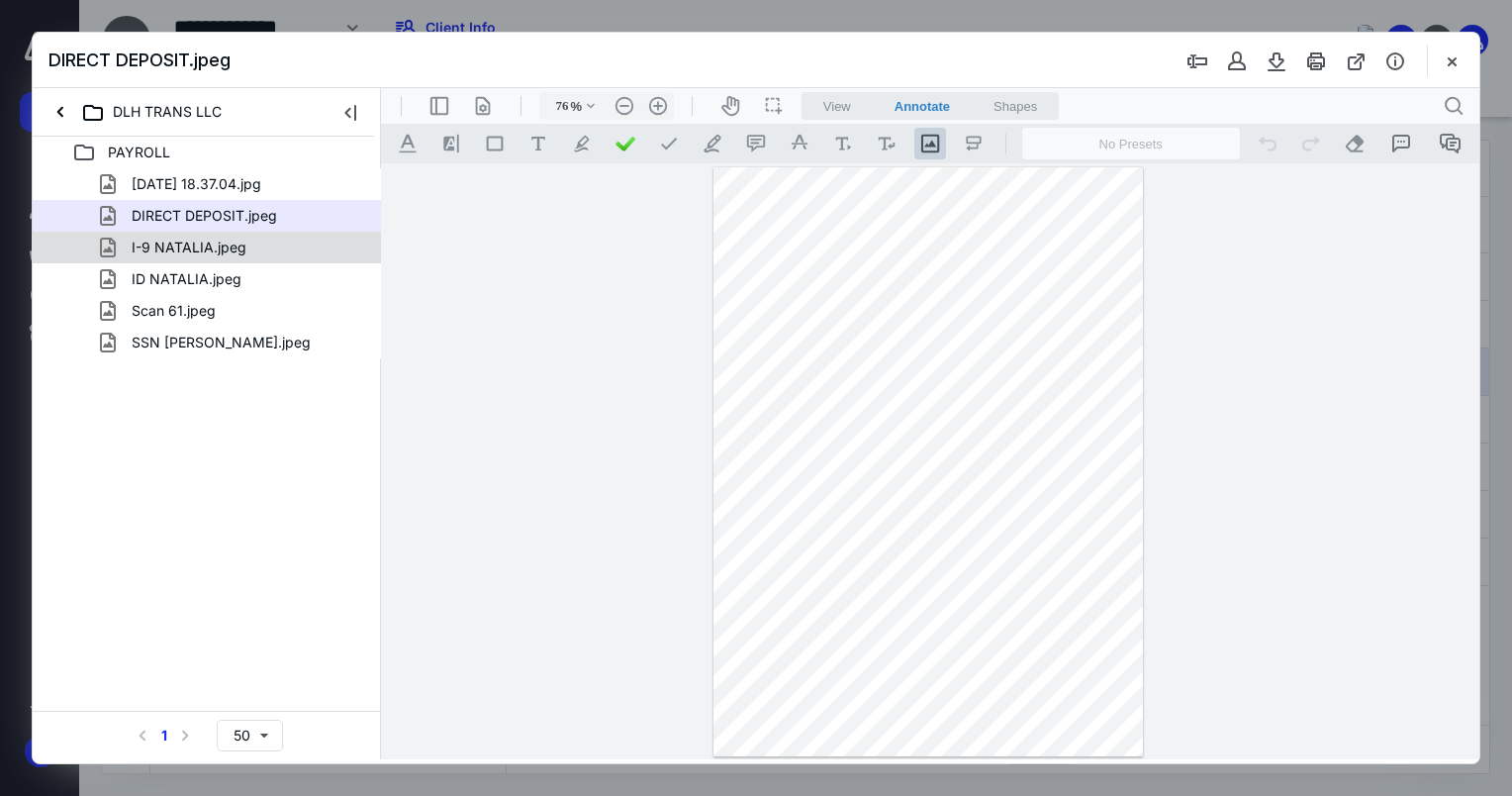 click on "I-9 NATALIA.jpeg" at bounding box center (207, 248) 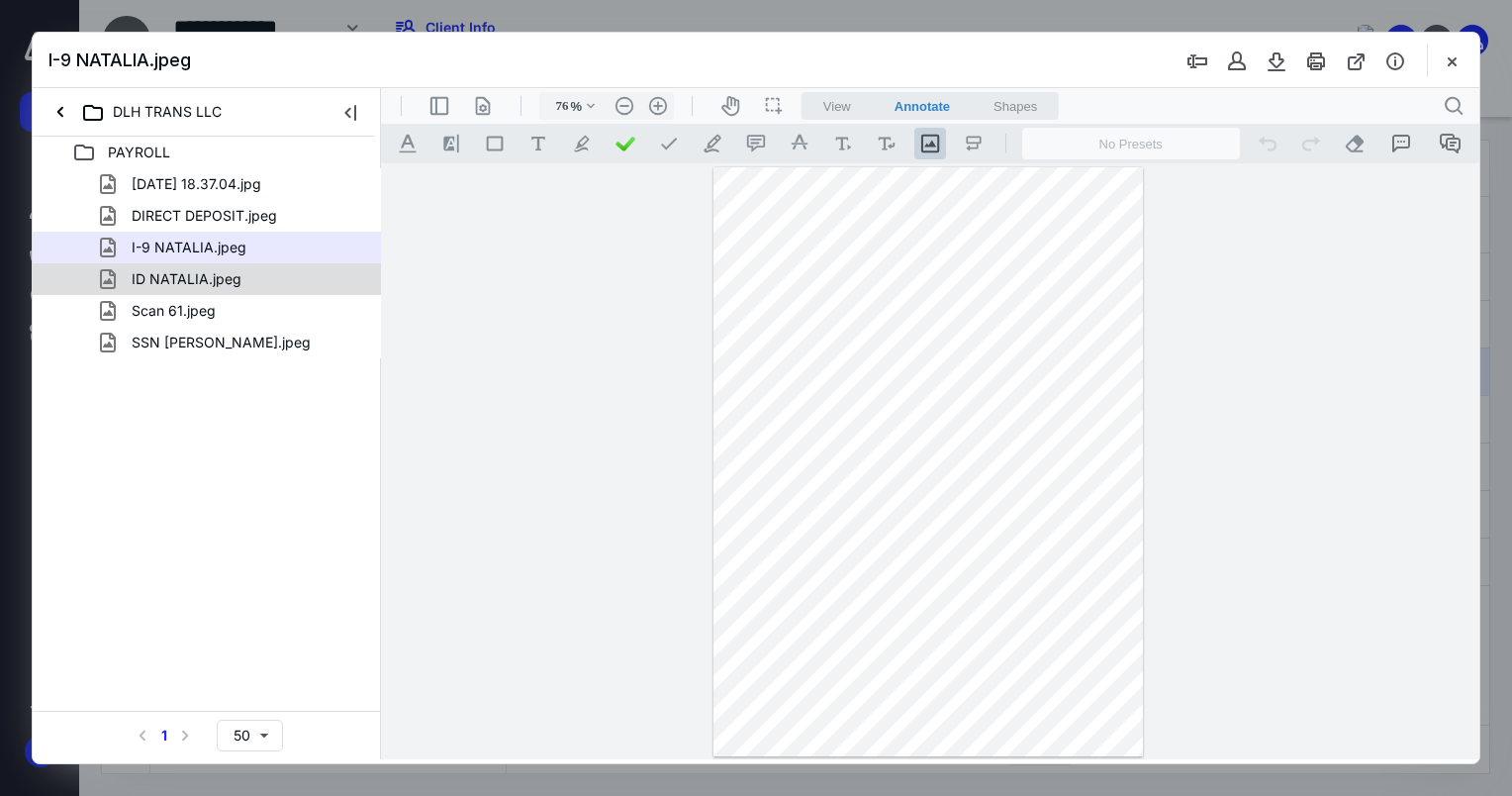 click on "ID NATALIA.jpeg" at bounding box center (235, 279) 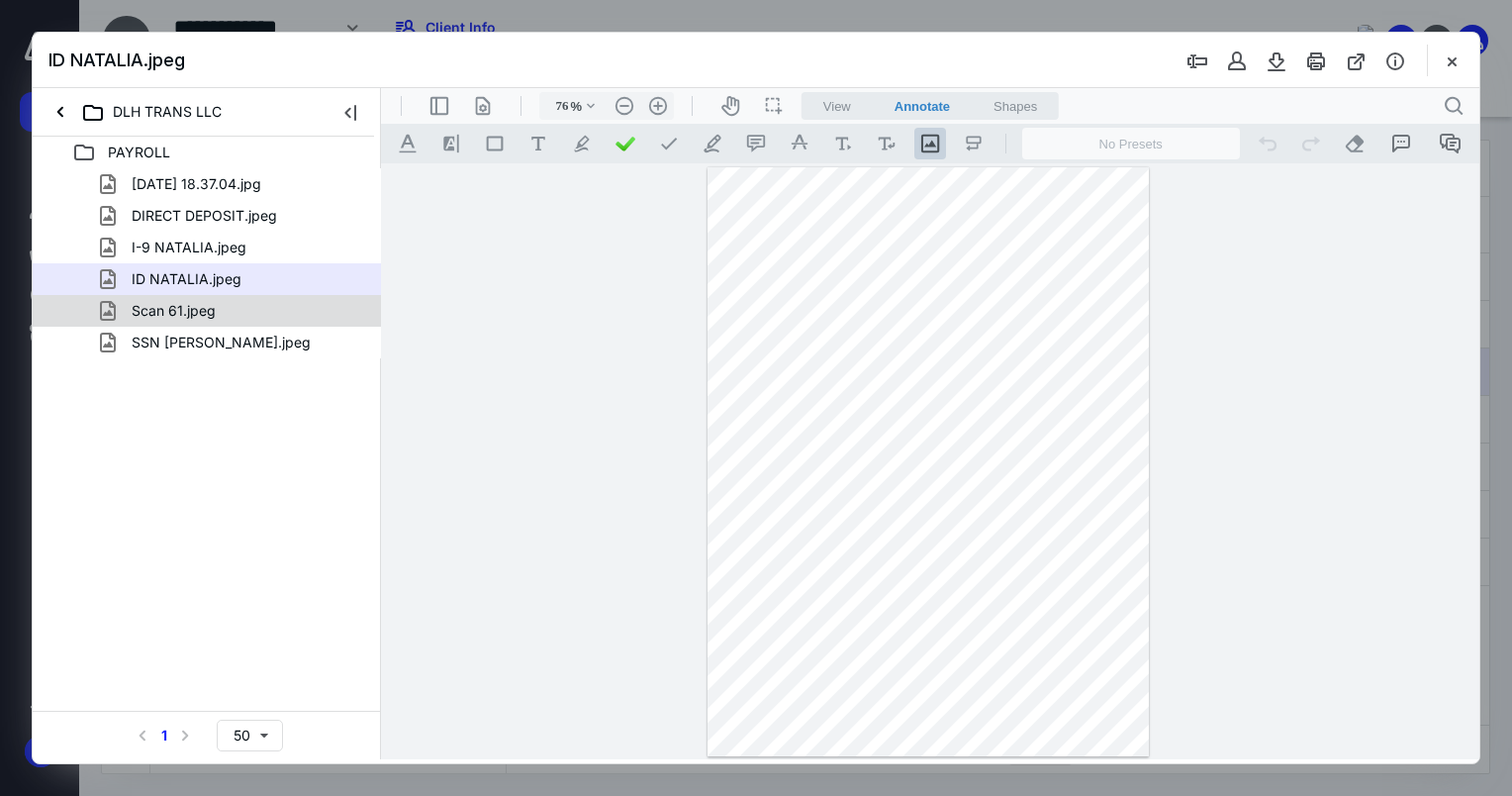 click on "Scan 61.jpeg" at bounding box center (173, 311) 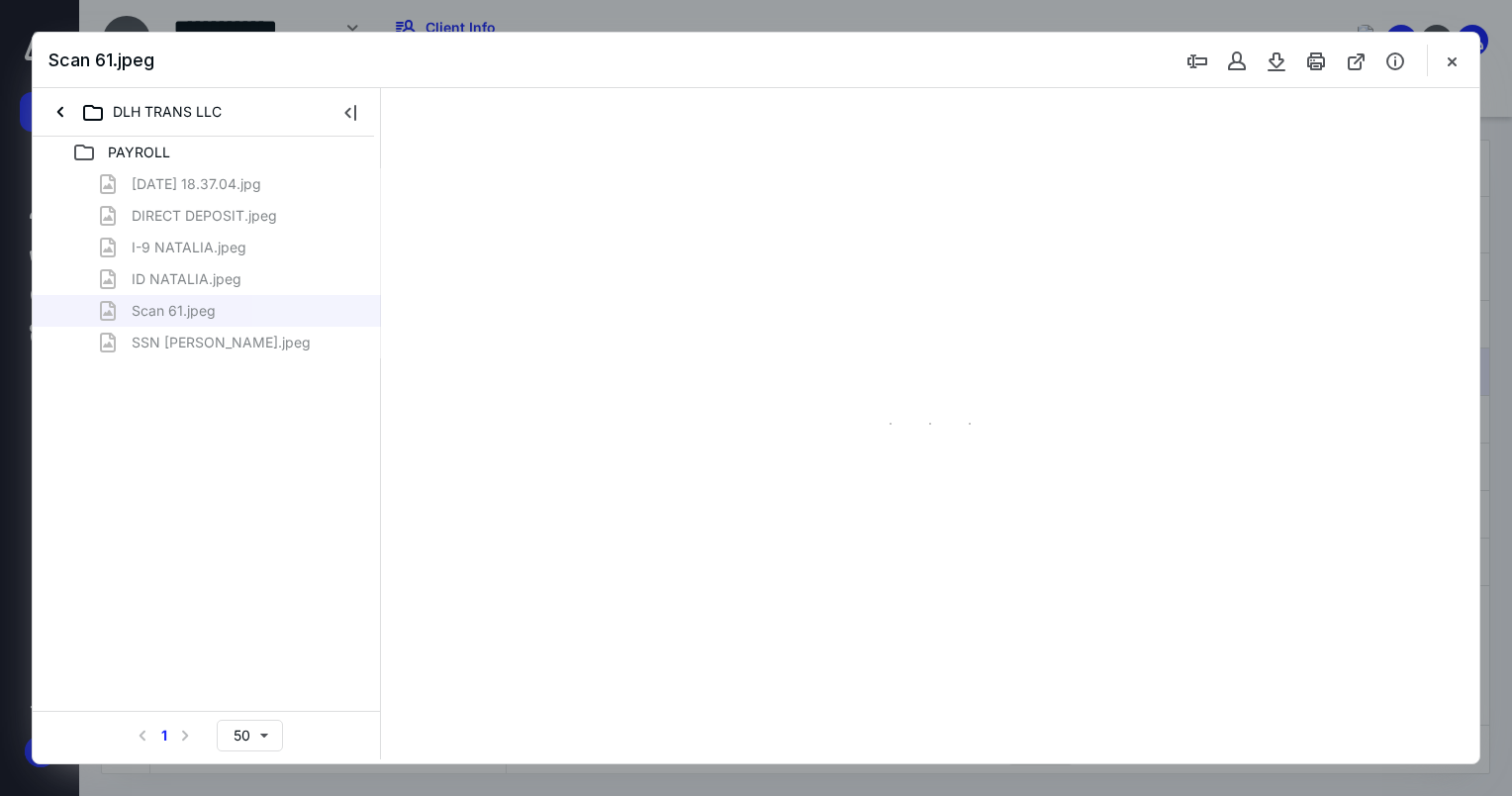 type on "76" 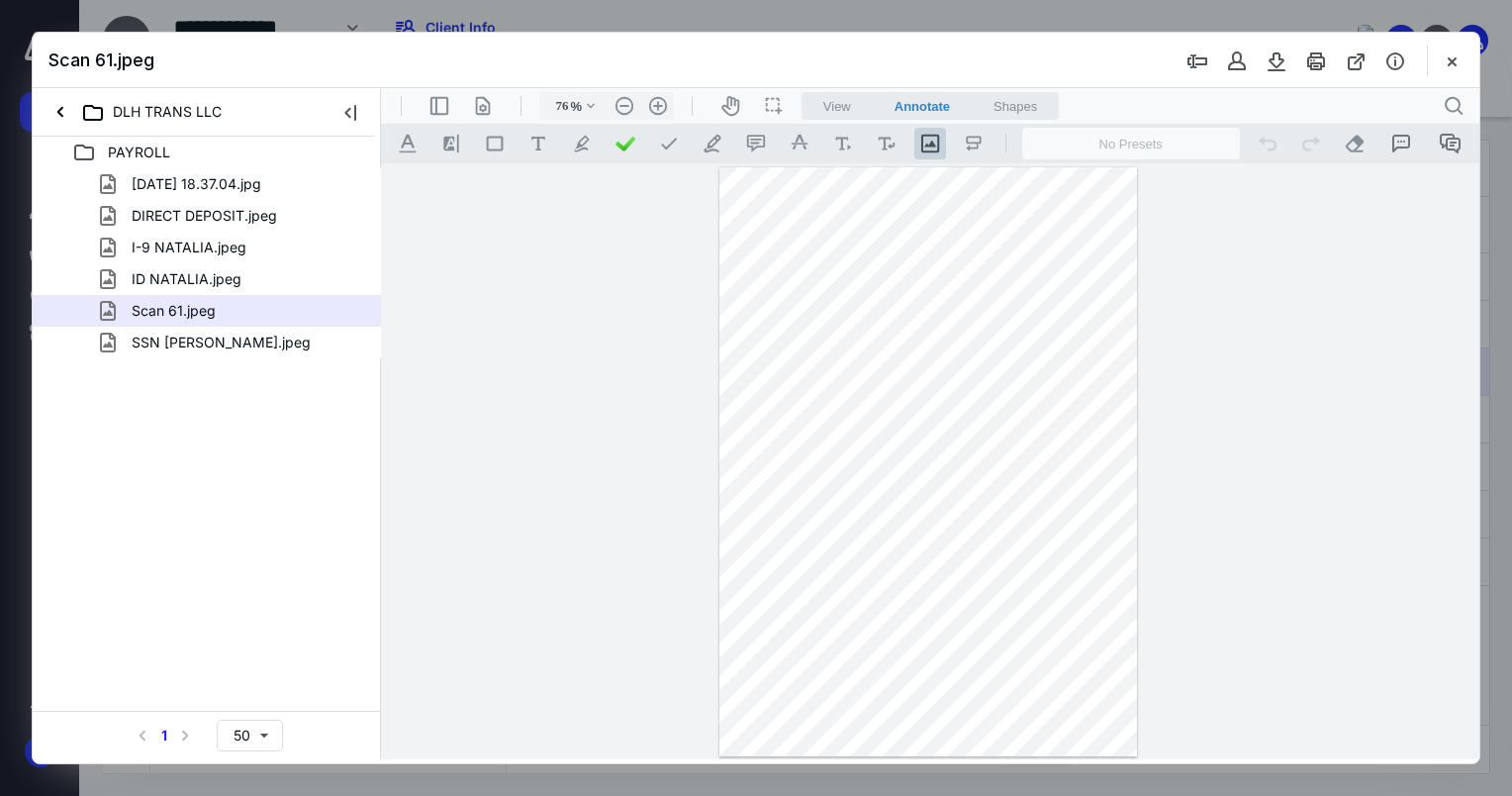 click on "Scan 61.jpeg" at bounding box center (161, 311) 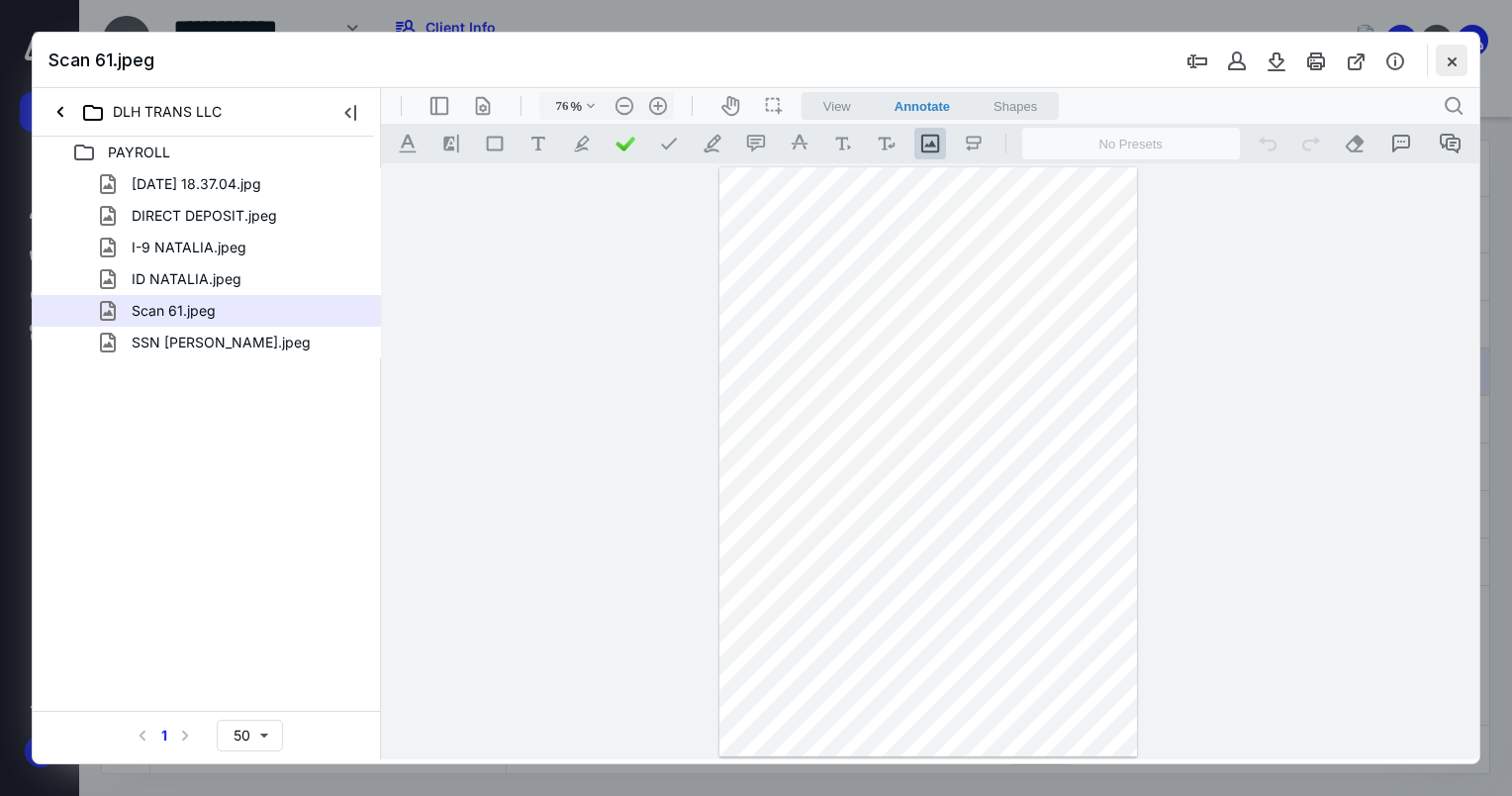click at bounding box center [1452, 60] 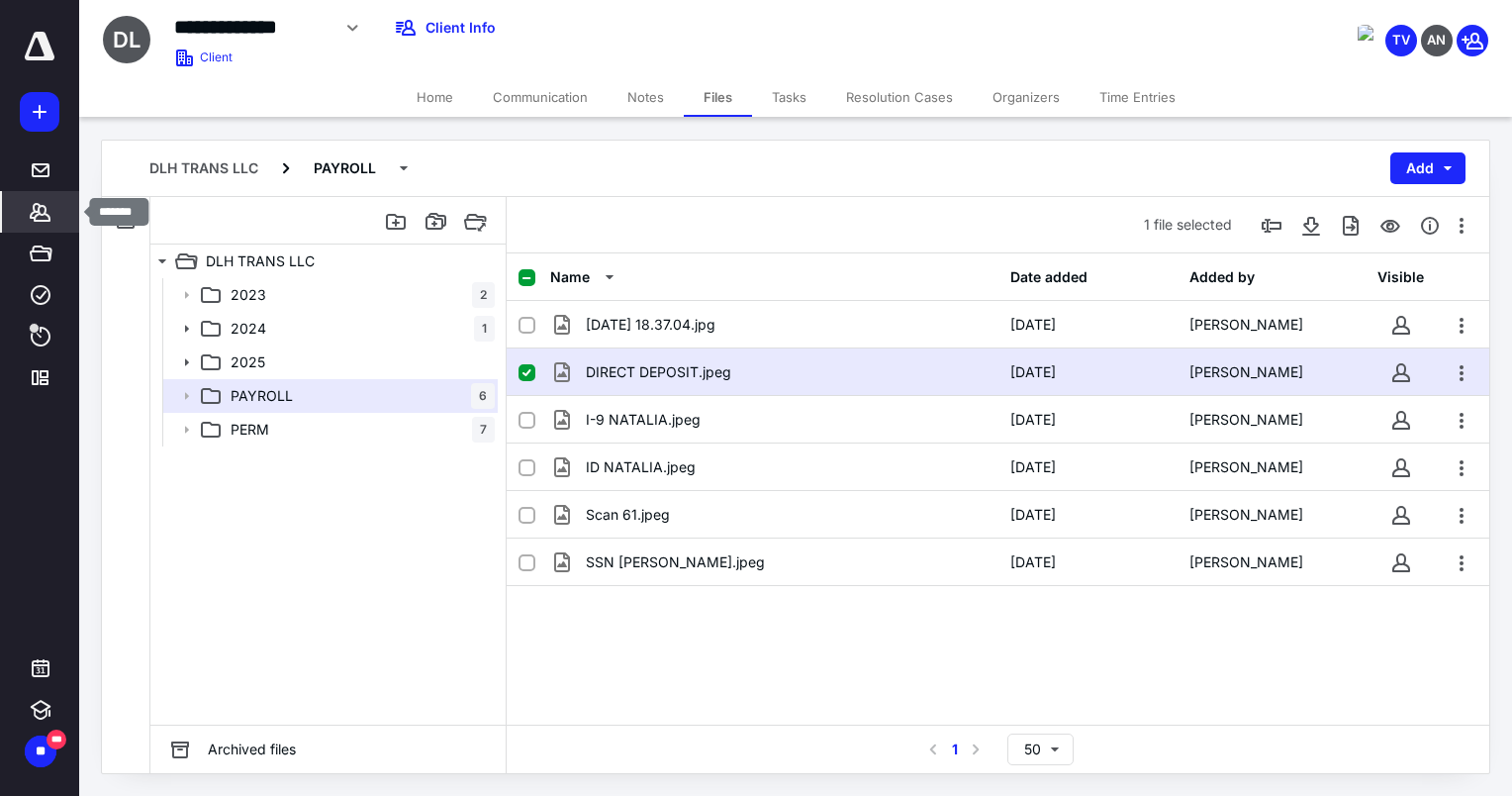 click 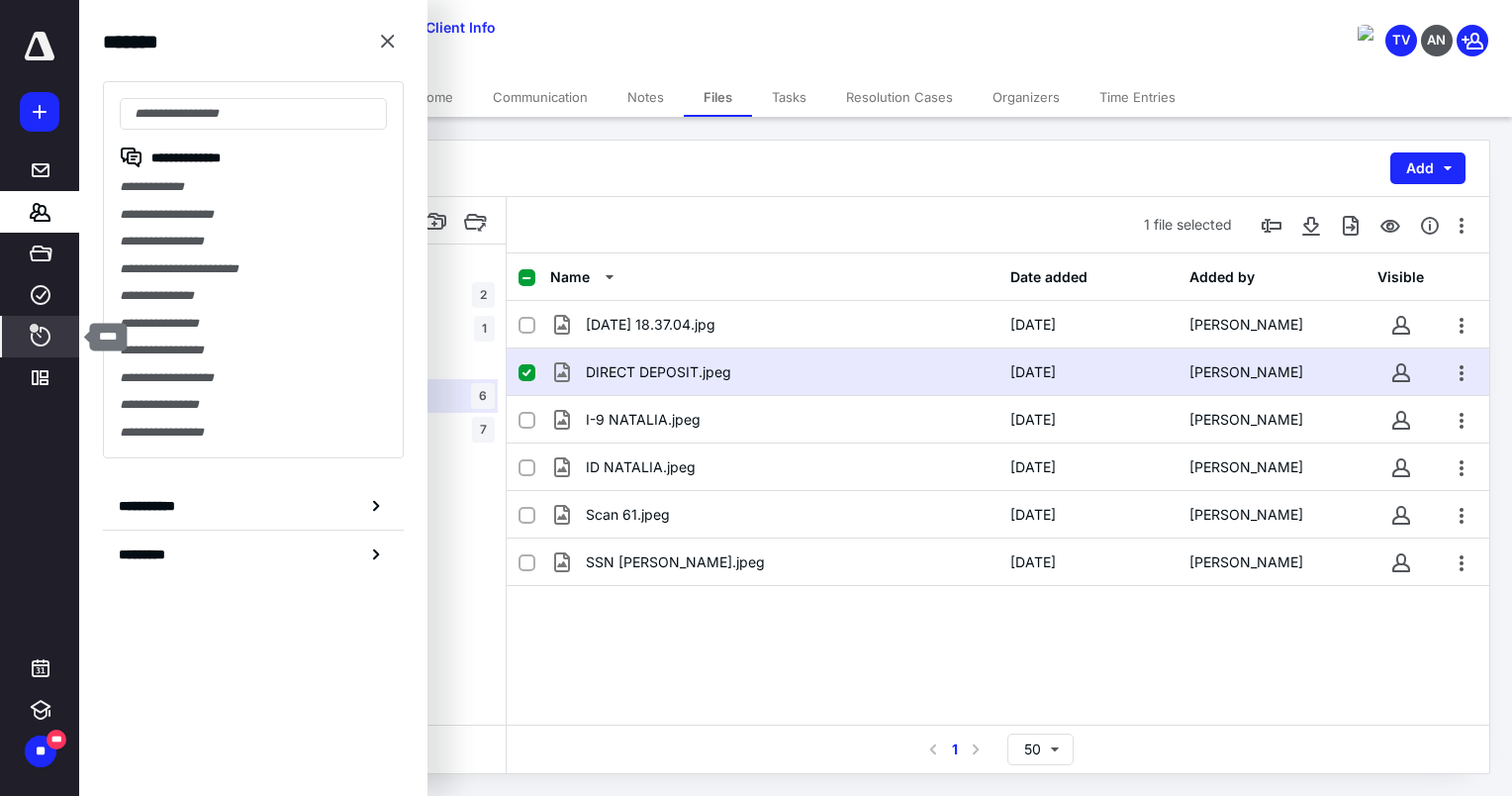 click 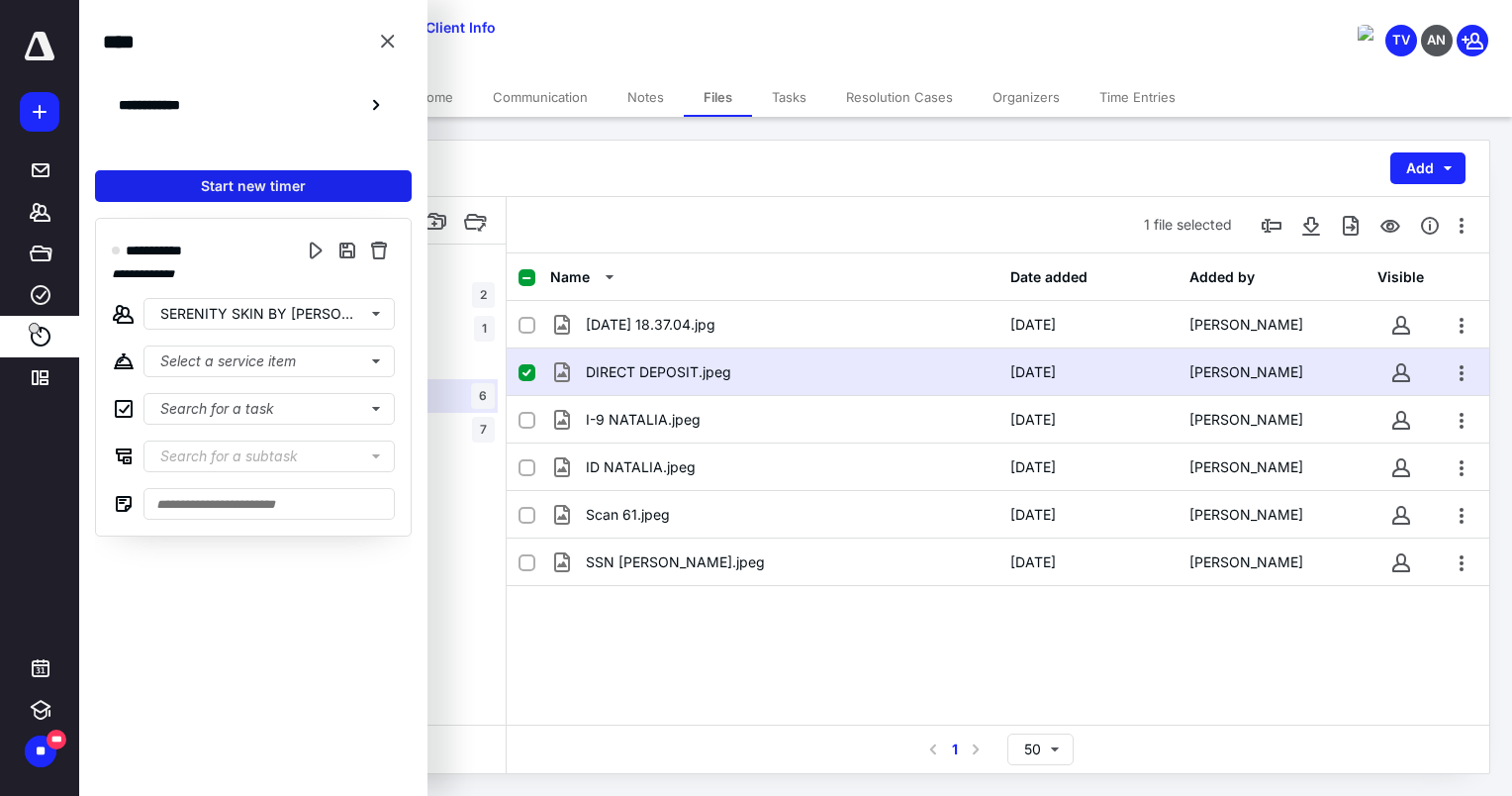 click on "Start new timer" at bounding box center [253, 186] 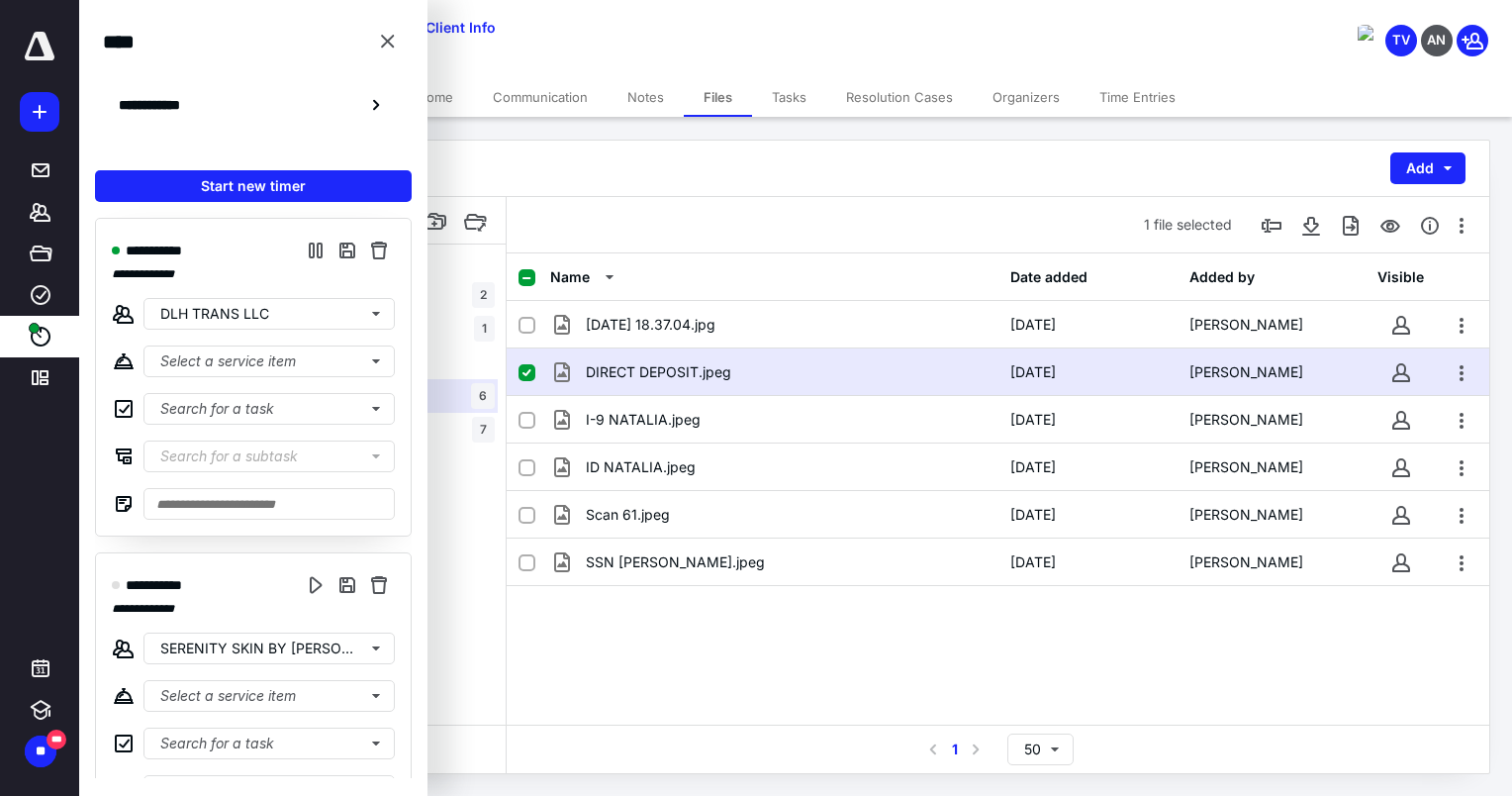 click on "DLH TRANS LLC PAYROLL   Add" at bounding box center (796, 168) 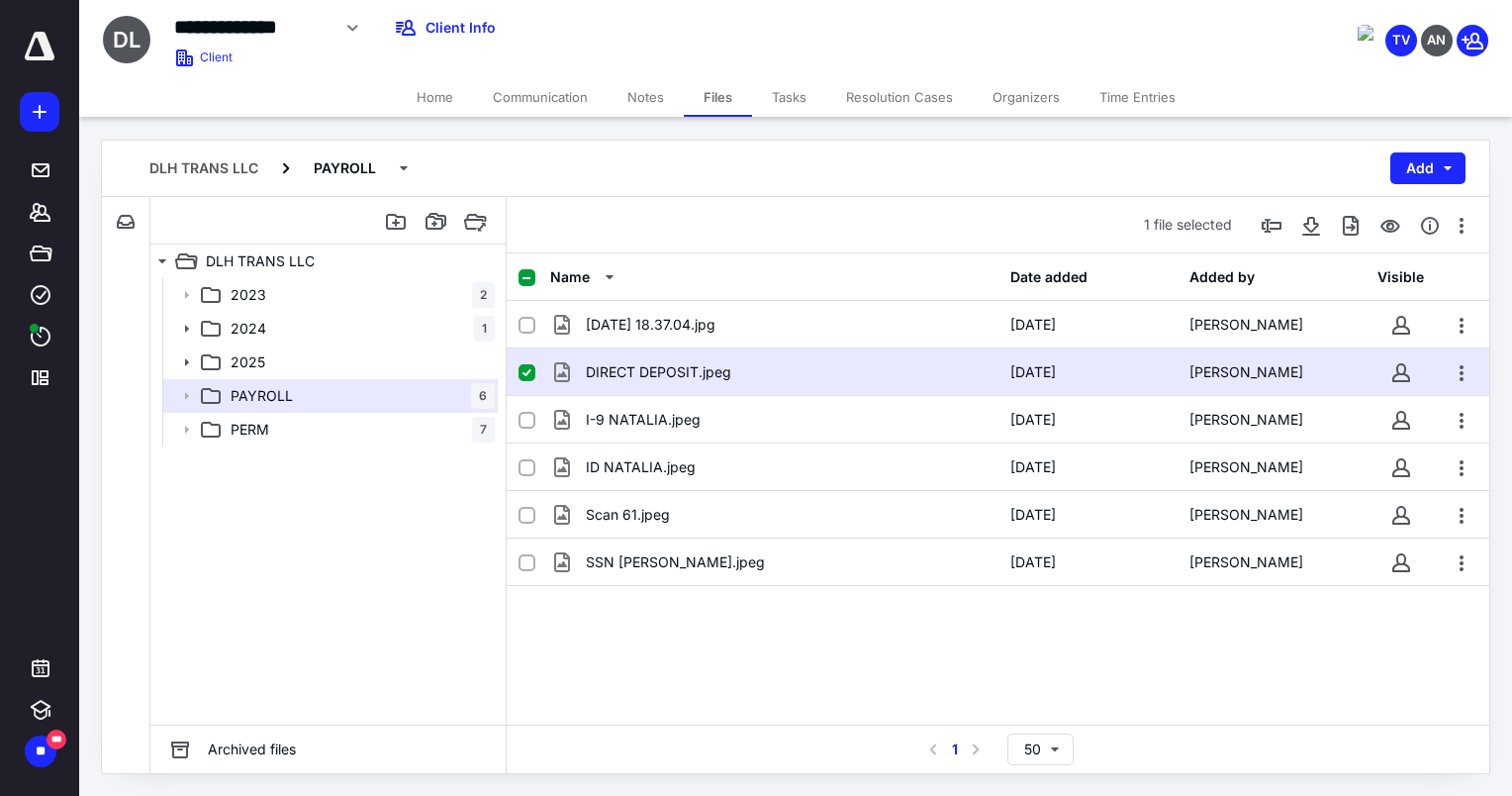 click on "Home" at bounding box center [434, 97] 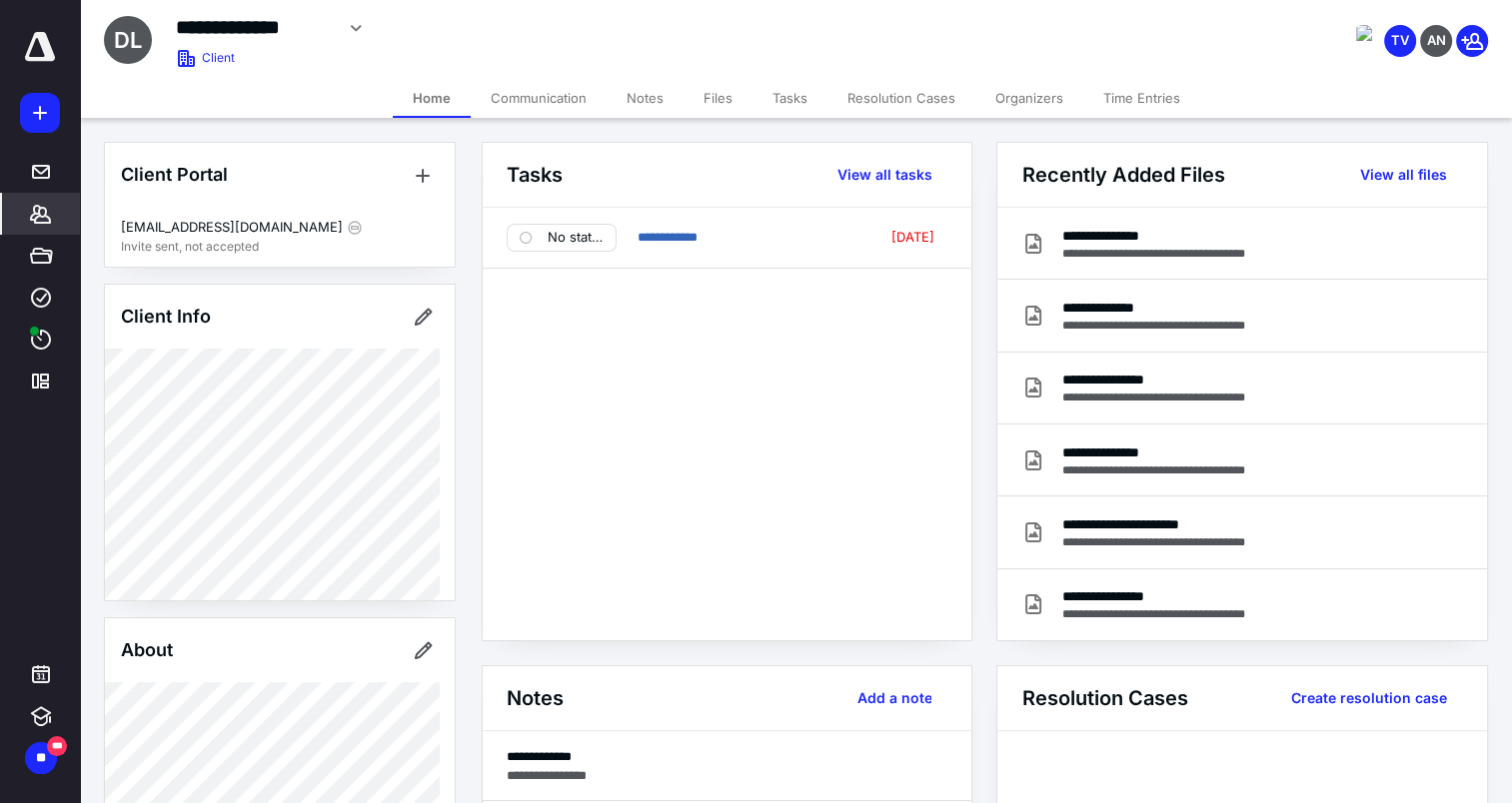 click on "Files" at bounding box center [718, 98] 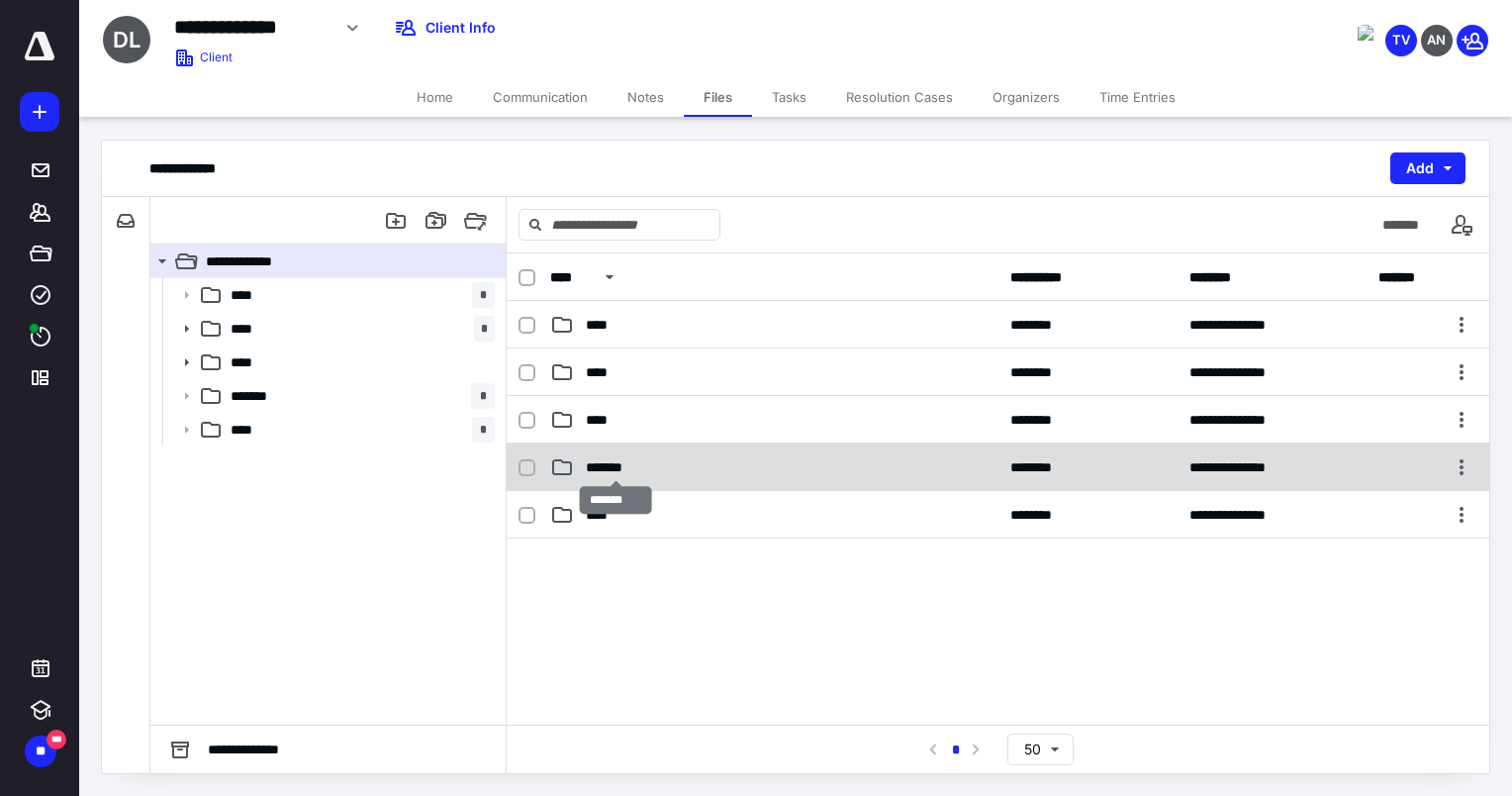click on "*******" at bounding box center [616, 467] 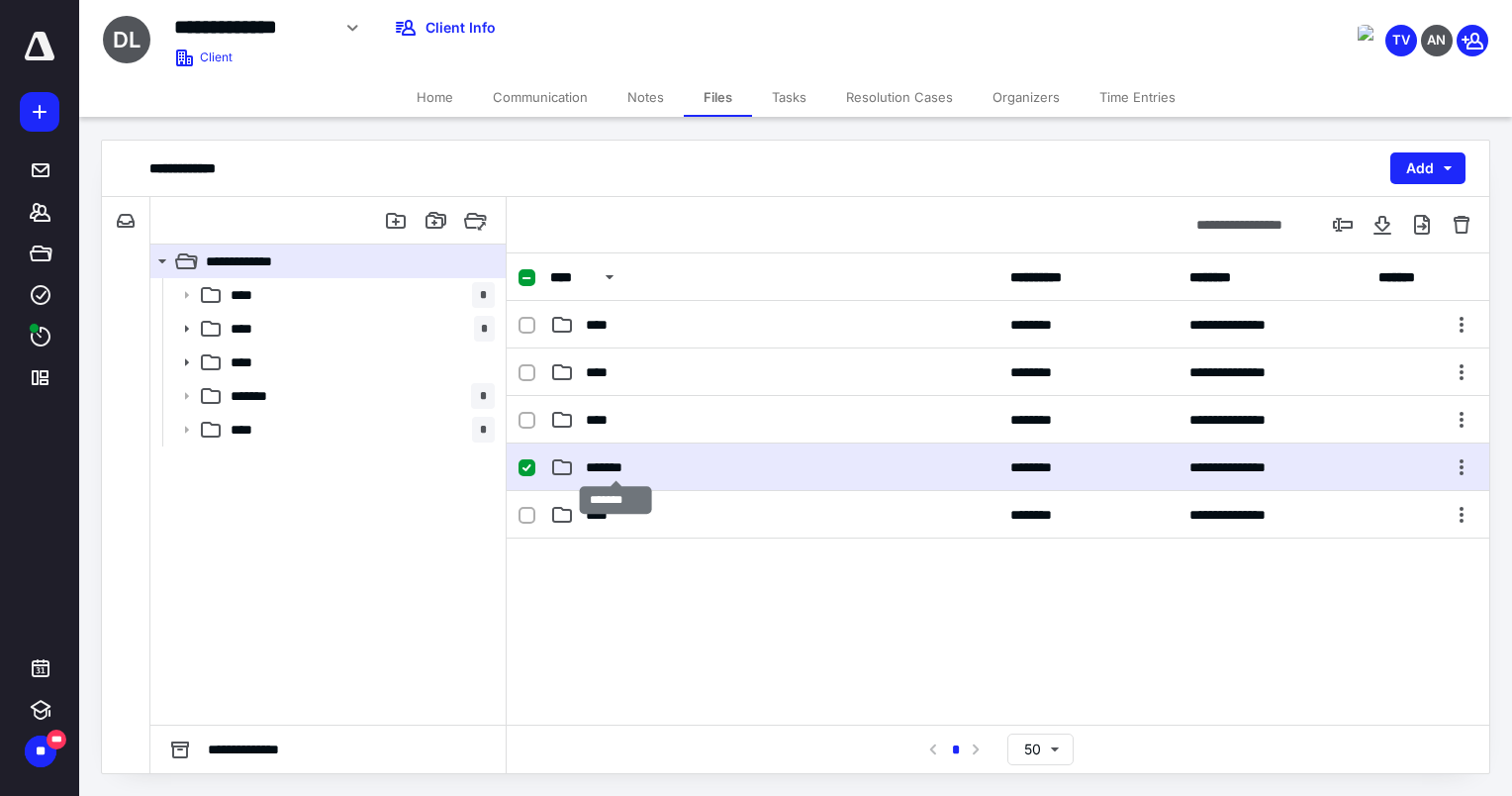 click on "*******" at bounding box center (616, 467) 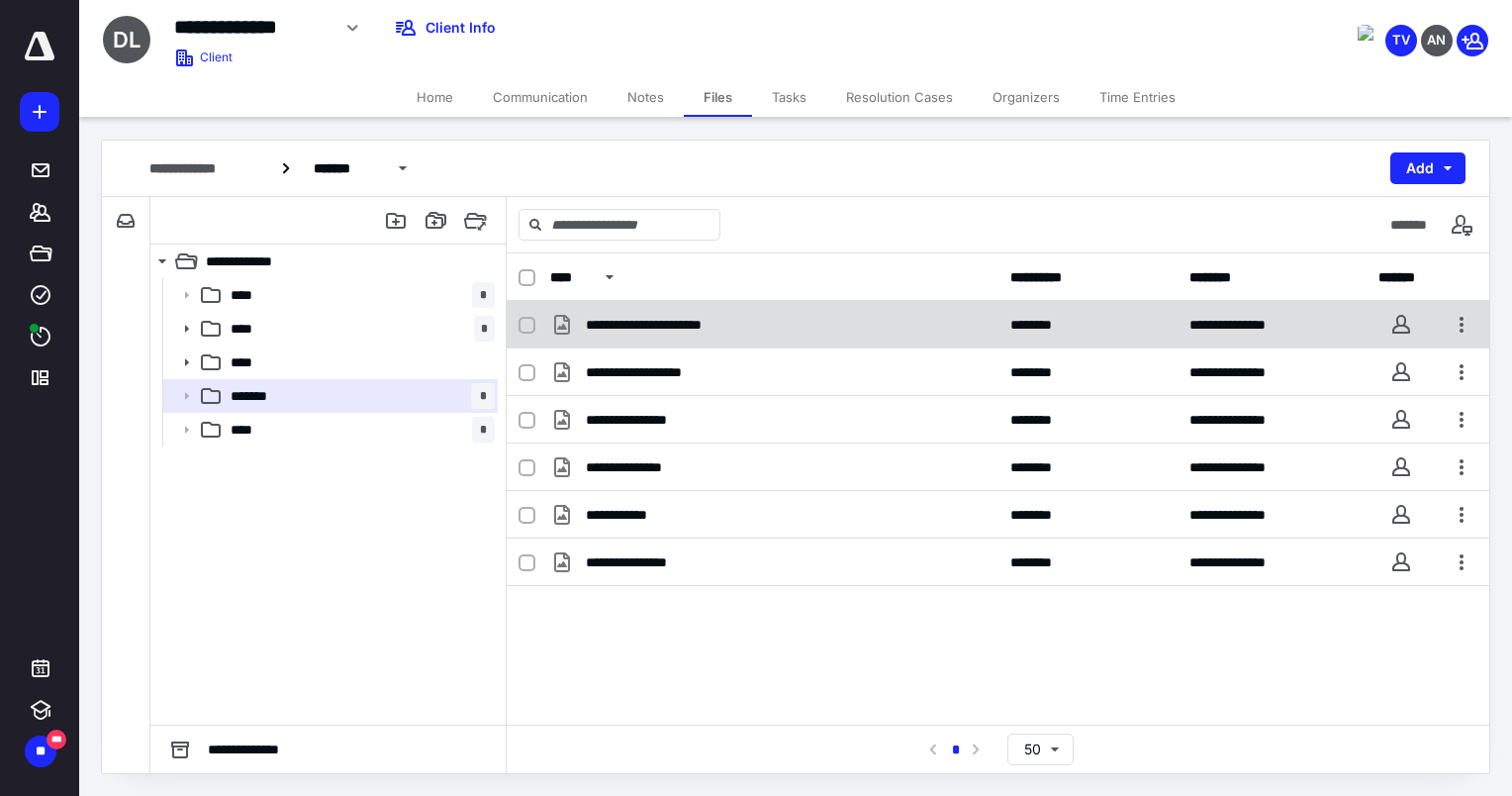 click on "**********" at bounding box center [997, 325] 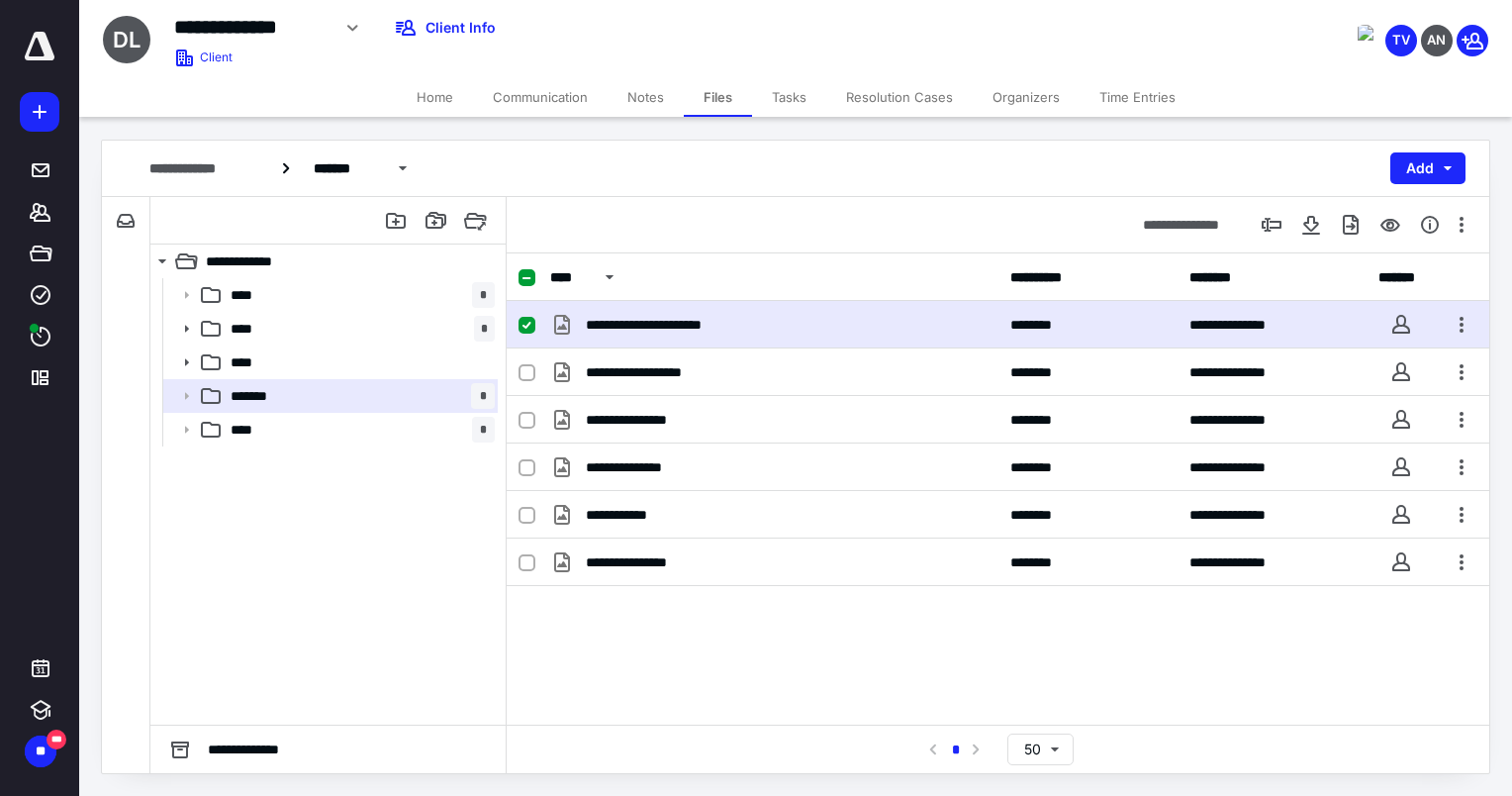 click on "**********" at bounding box center [997, 325] 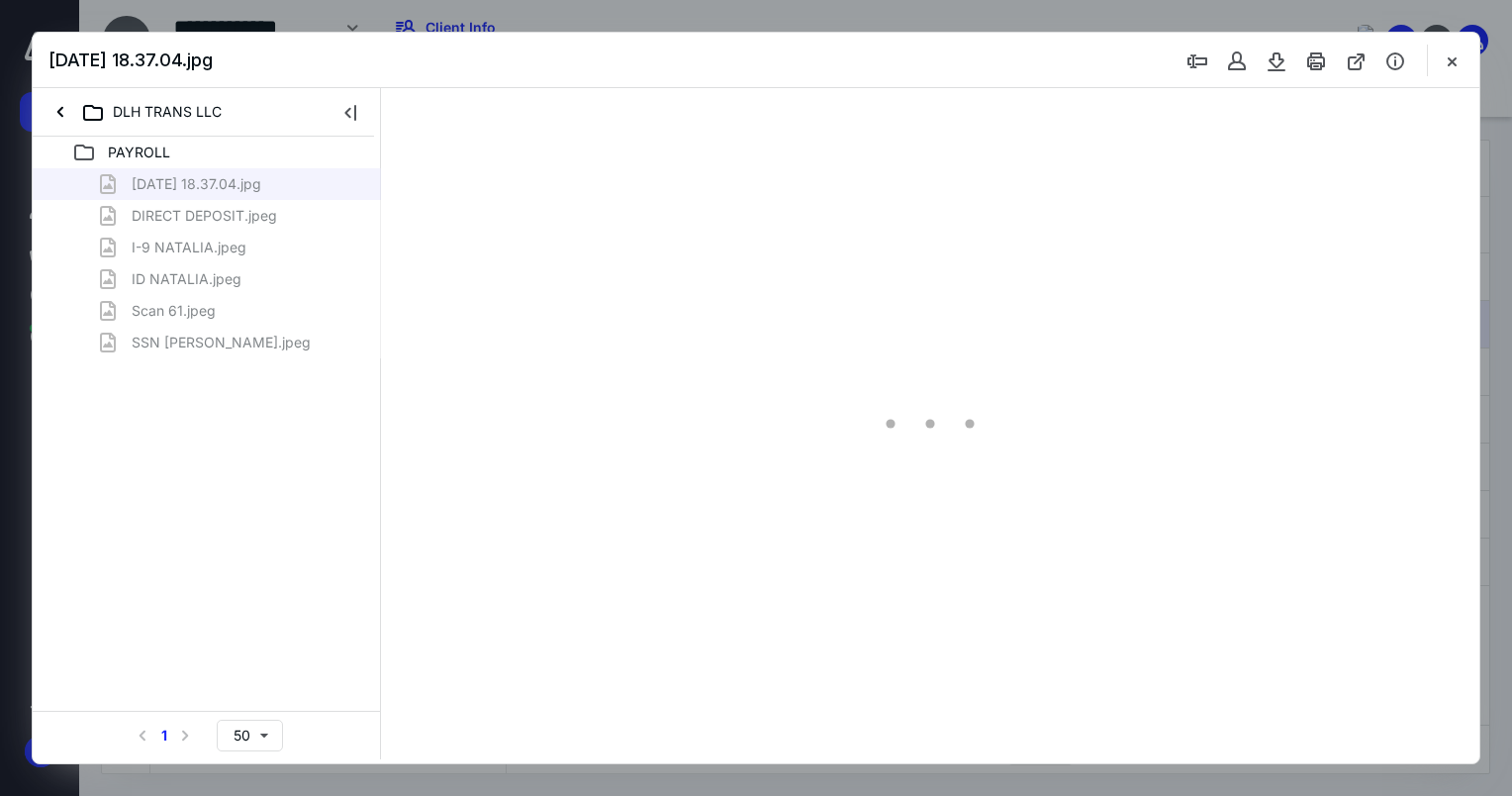 scroll, scrollTop: 0, scrollLeft: 0, axis: both 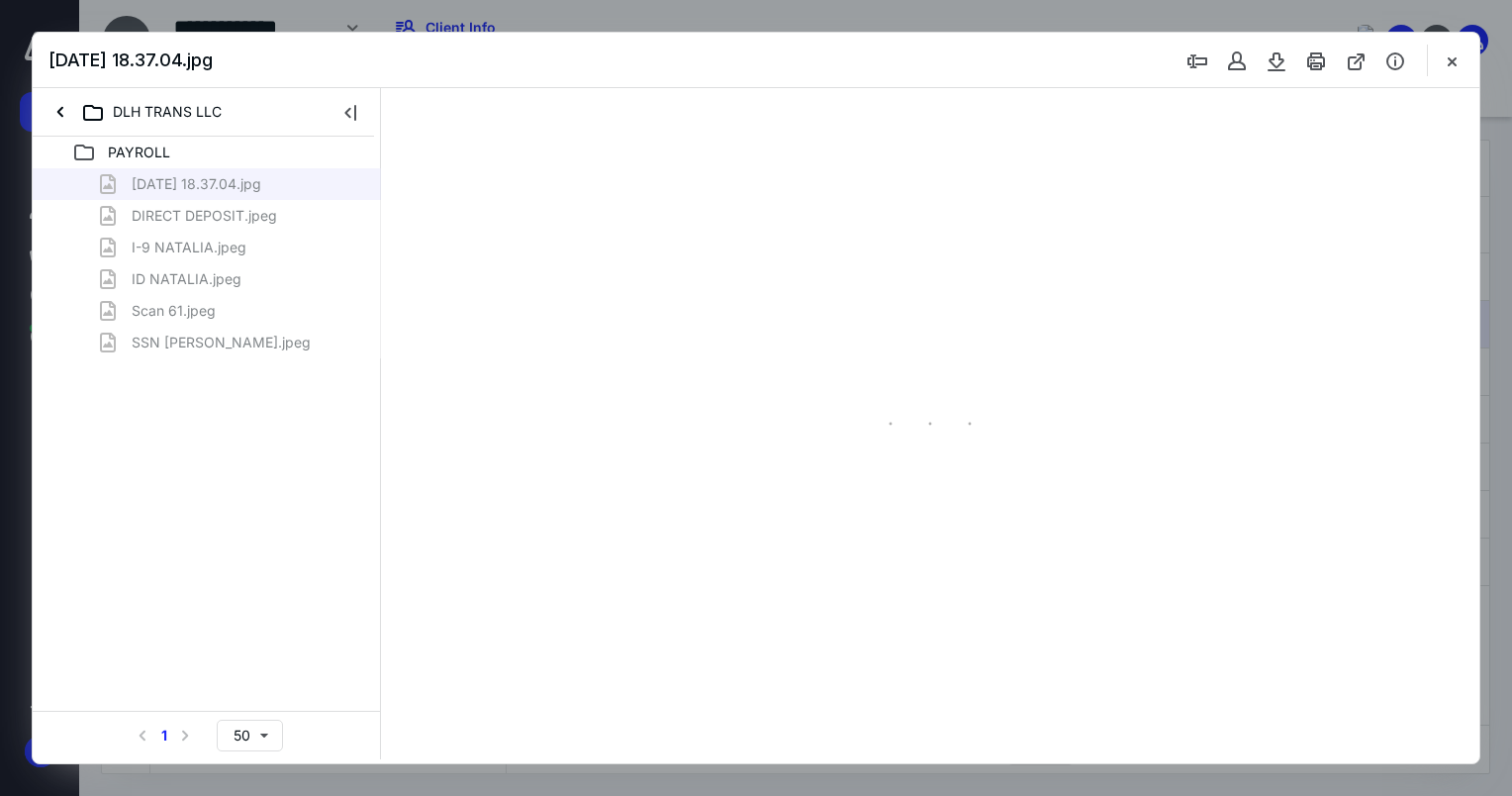 type on "76" 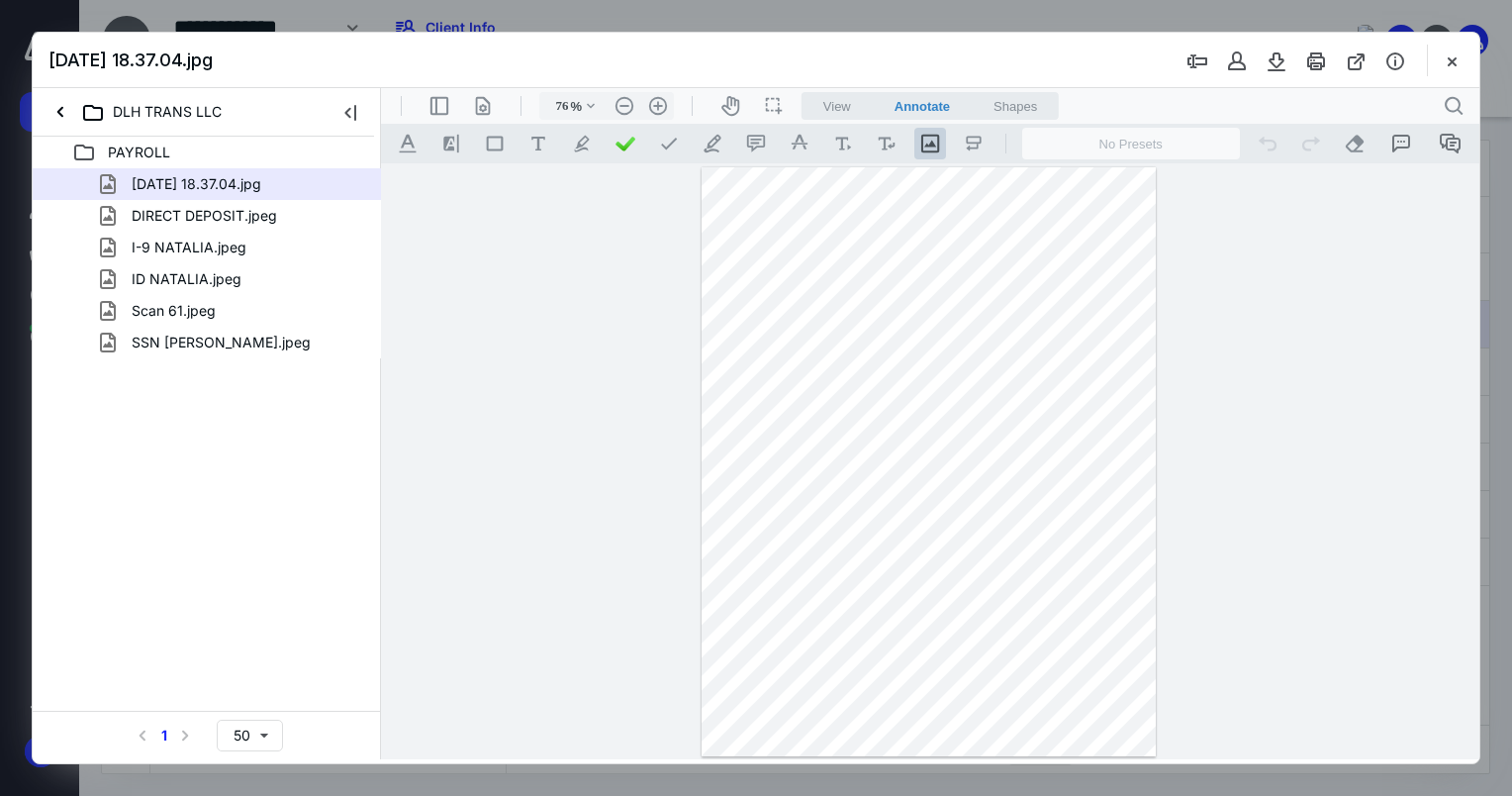 scroll, scrollTop: 0, scrollLeft: 0, axis: both 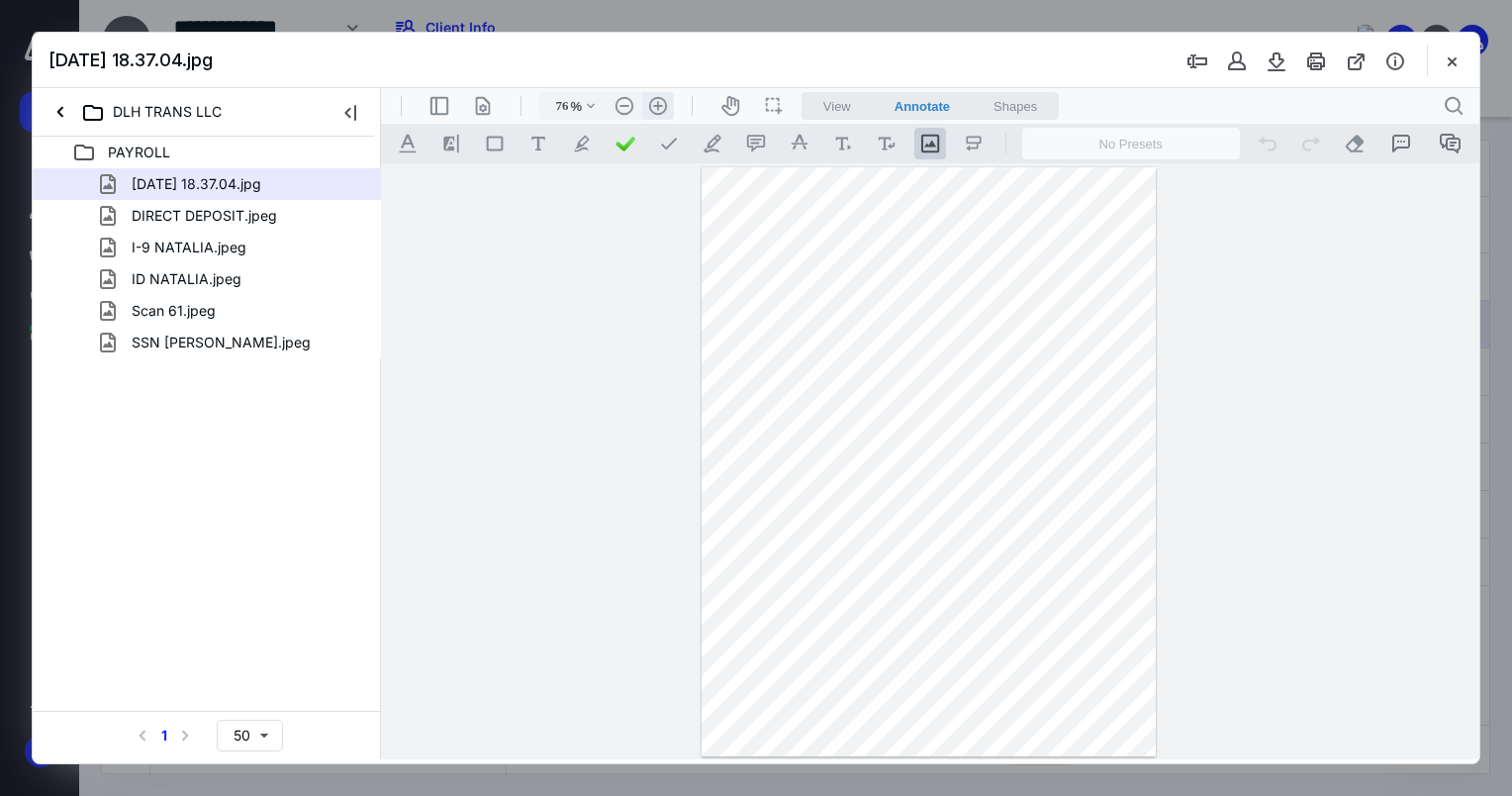 click on ".cls-1{fill:#abb0c4;} icon - header - zoom - in - line" at bounding box center (658, 106) 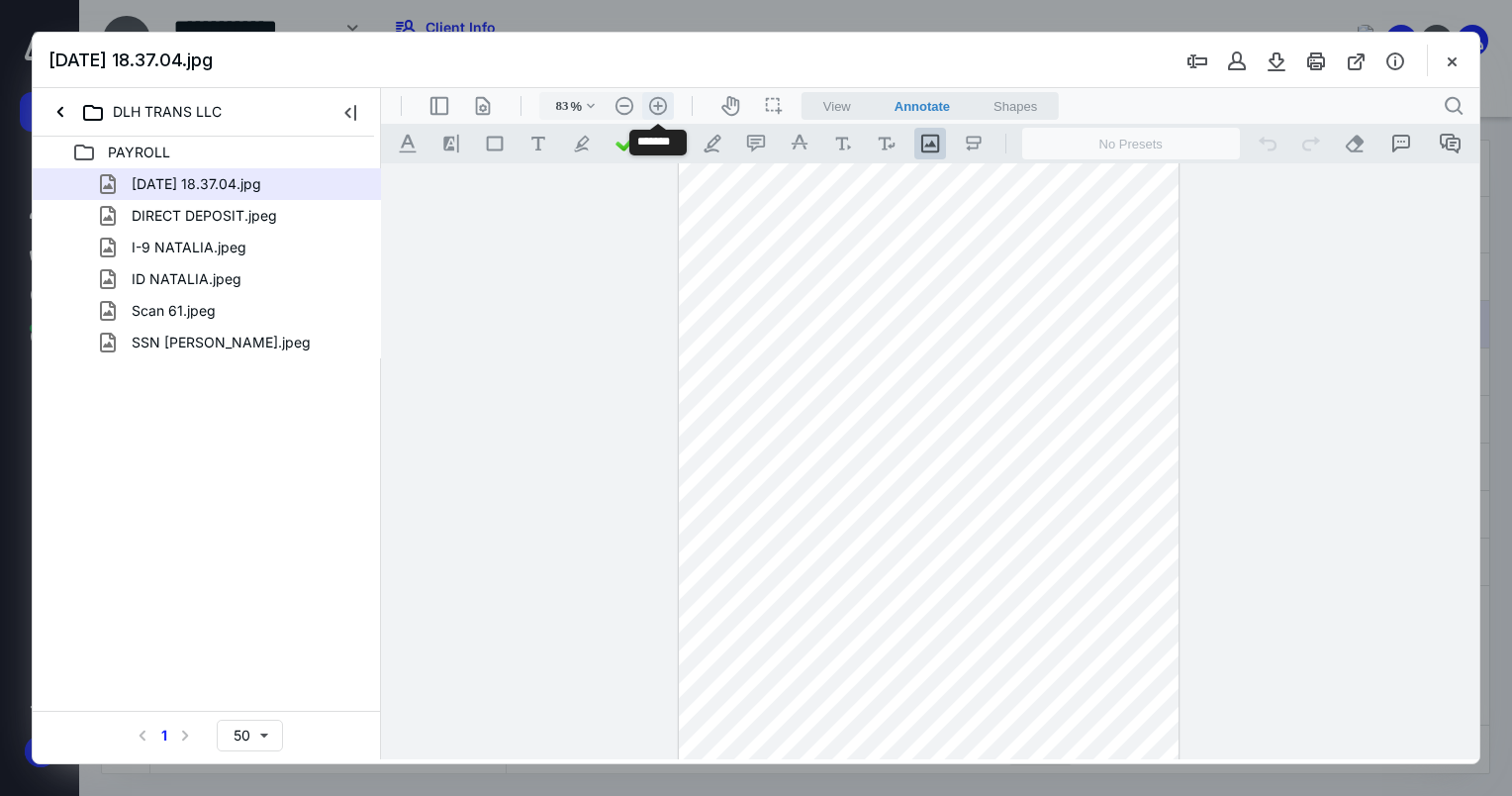 click on ".cls-1{fill:#abb0c4;} icon - header - zoom - in - line" at bounding box center (658, 106) 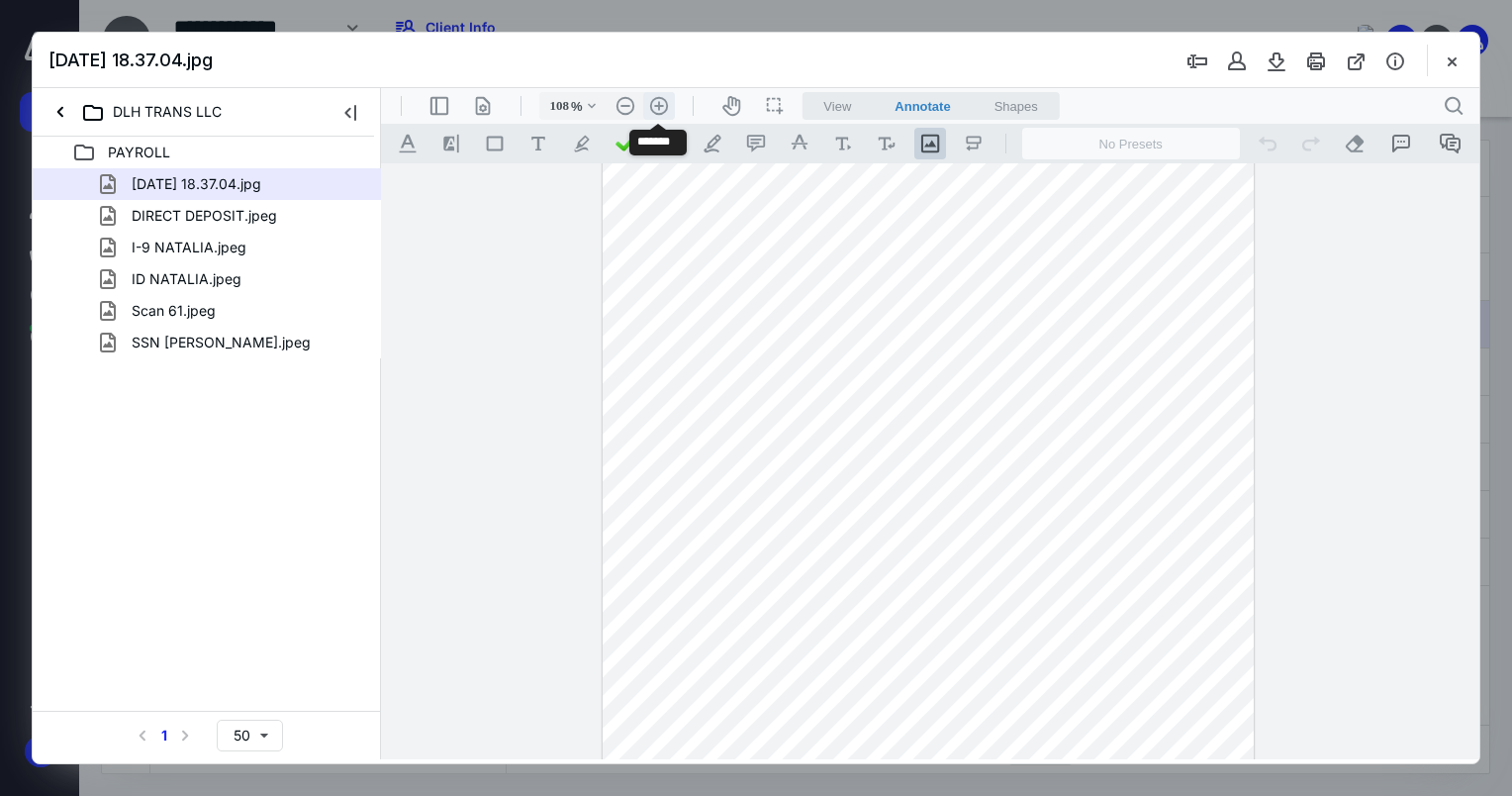 click on ".cls-1{fill:#abb0c4;} icon - header - zoom - in - line" at bounding box center [659, 106] 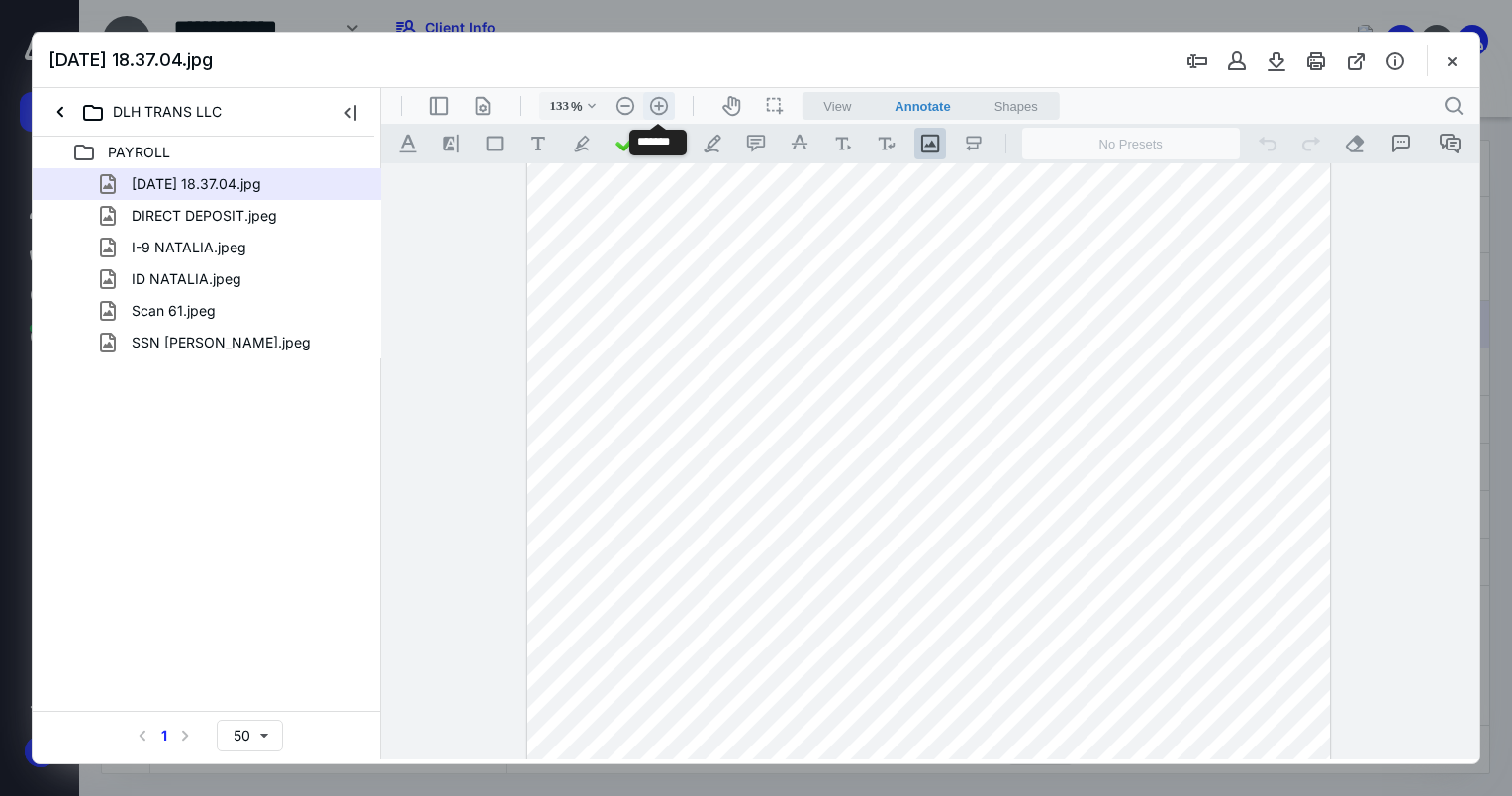 click on ".cls-1{fill:#abb0c4;} icon - header - zoom - in - line" at bounding box center [659, 106] 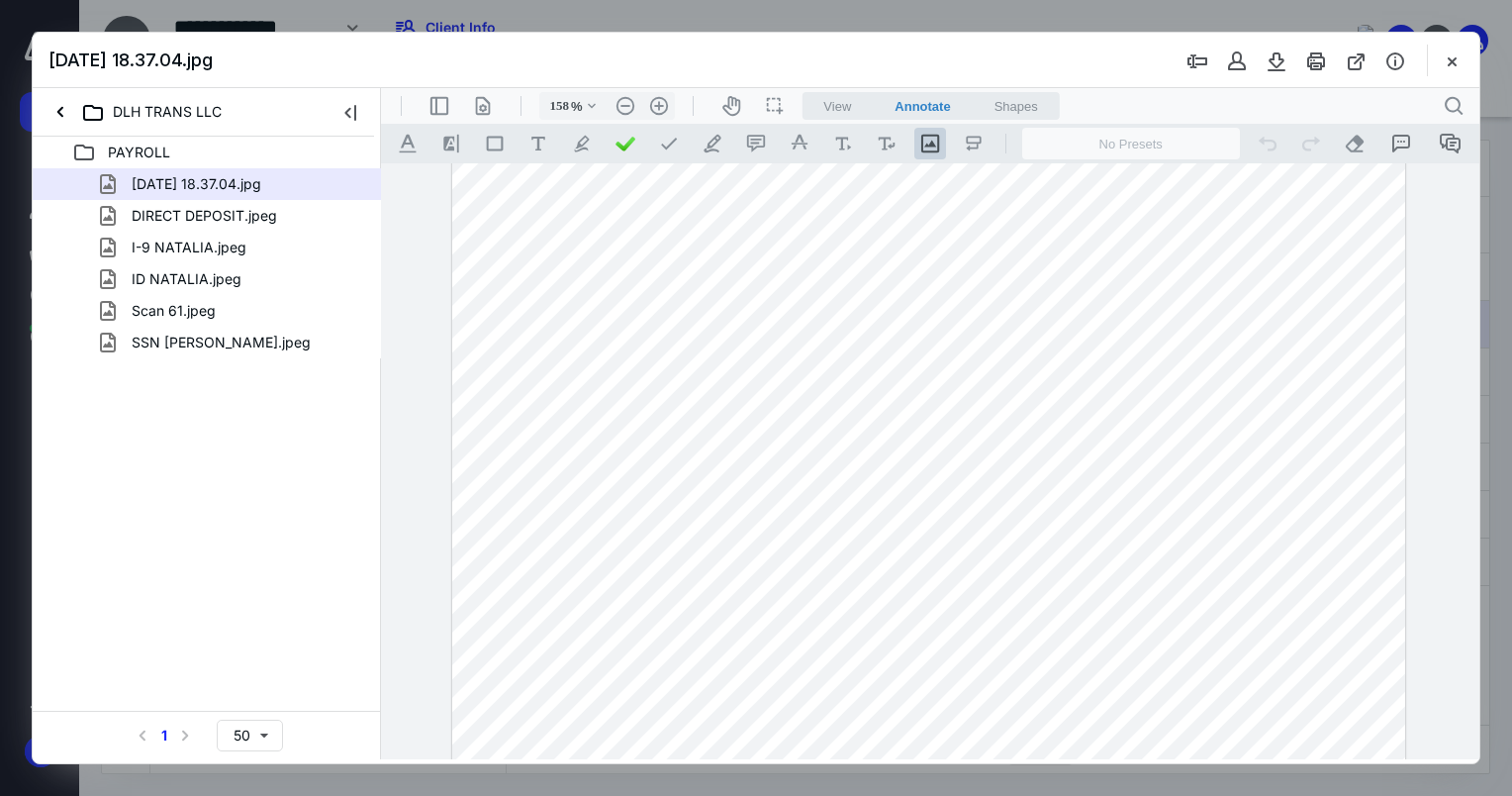 scroll, scrollTop: 651, scrollLeft: 0, axis: vertical 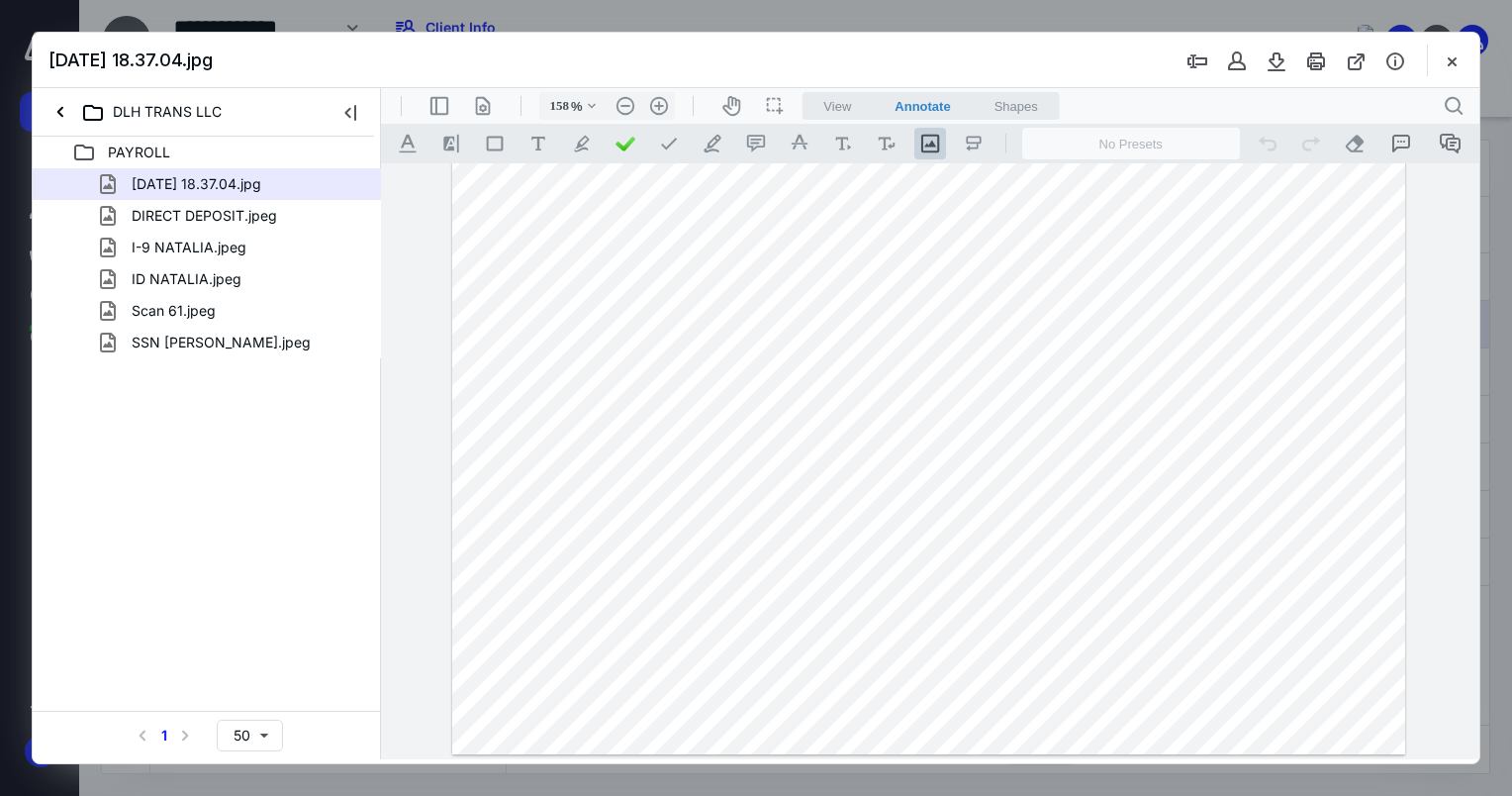 click on "DIRECT DEPOSIT.jpeg" at bounding box center [204, 216] 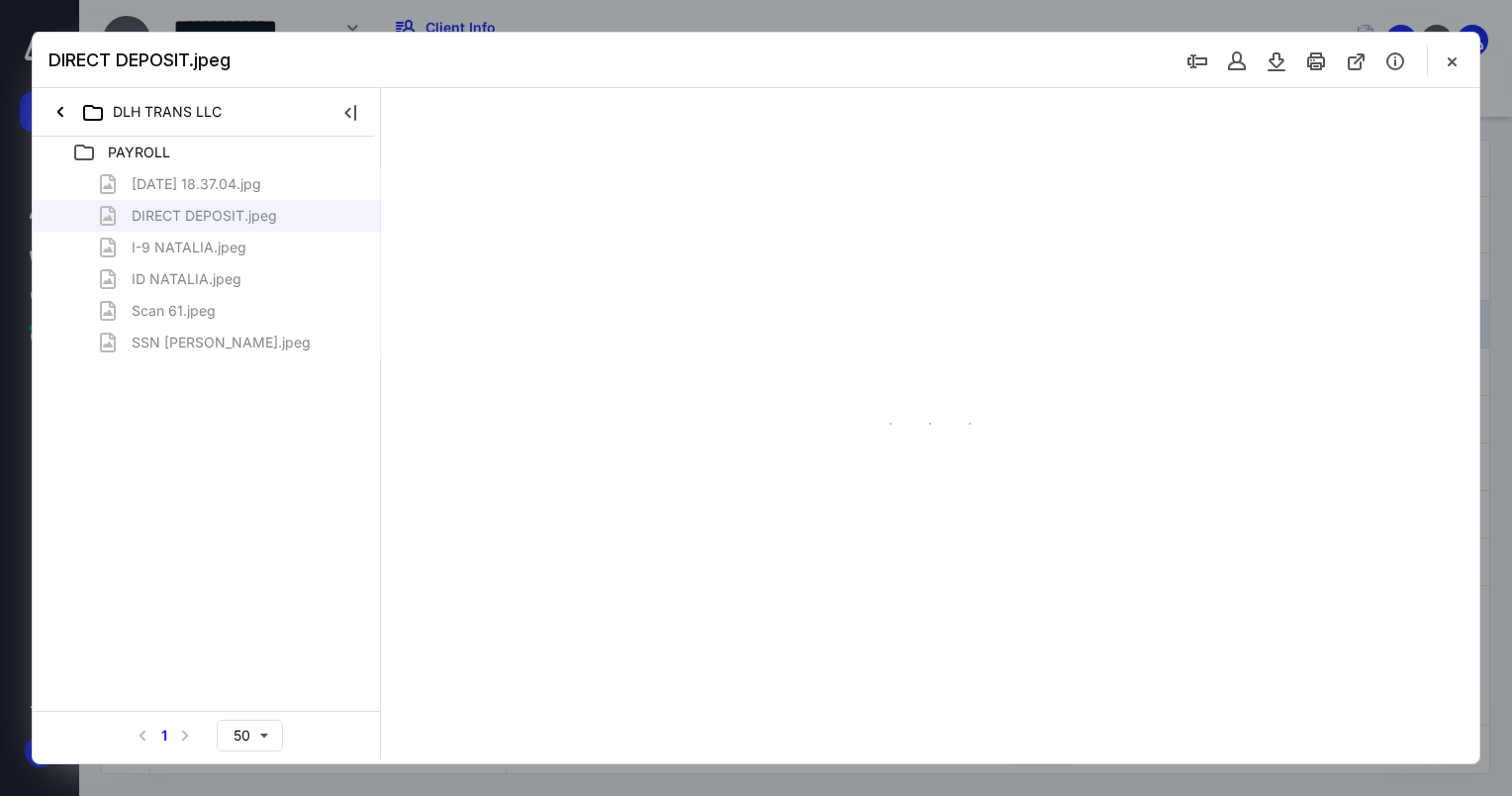 scroll, scrollTop: 0, scrollLeft: 0, axis: both 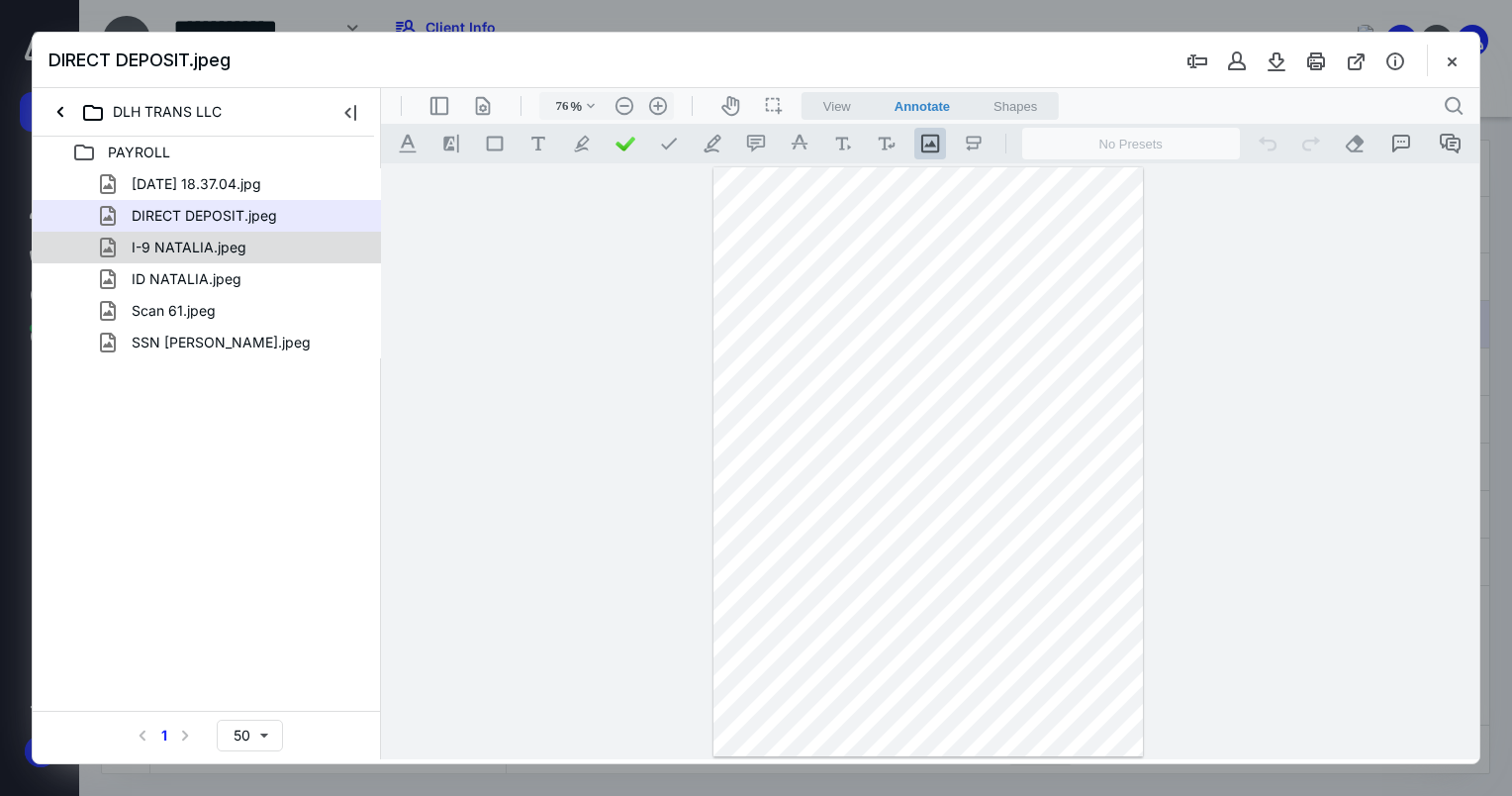 click on "I-9 NATALIA.jpeg" at bounding box center [177, 248] 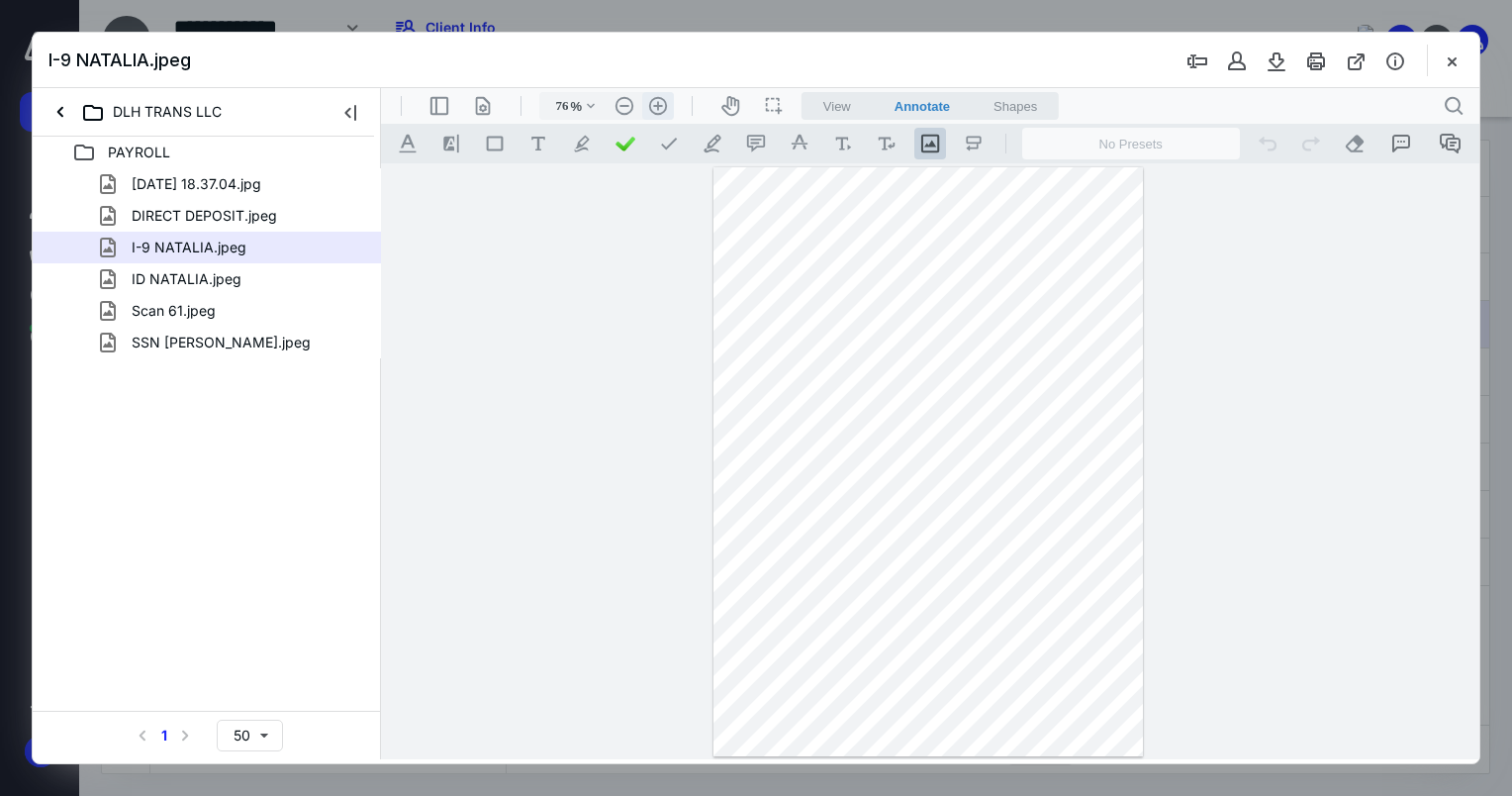 click on ".cls-1{fill:#abb0c4;} icon - header - zoom - in - line" at bounding box center (658, 106) 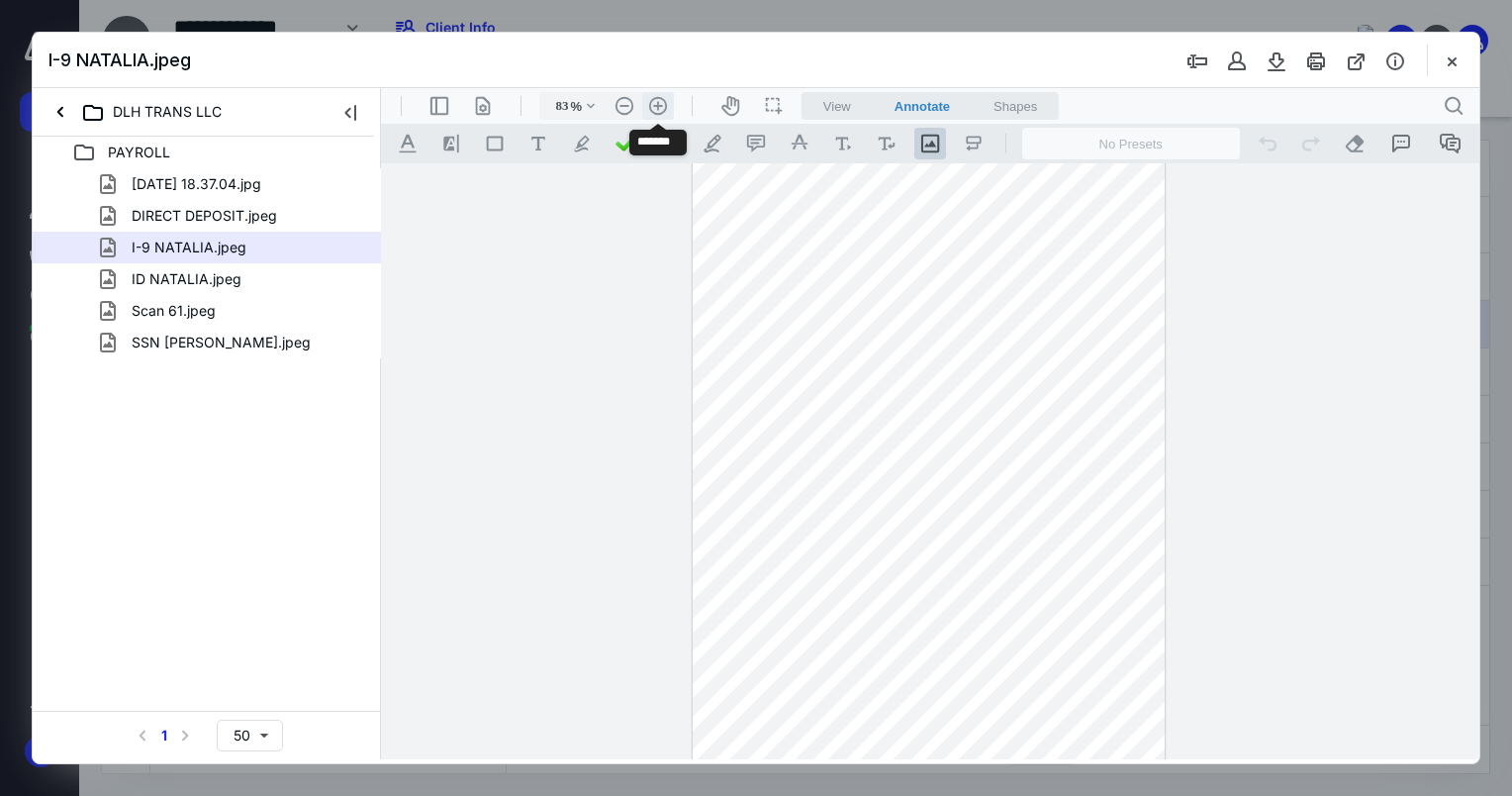 click on ".cls-1{fill:#abb0c4;} icon - header - zoom - in - line" at bounding box center [658, 106] 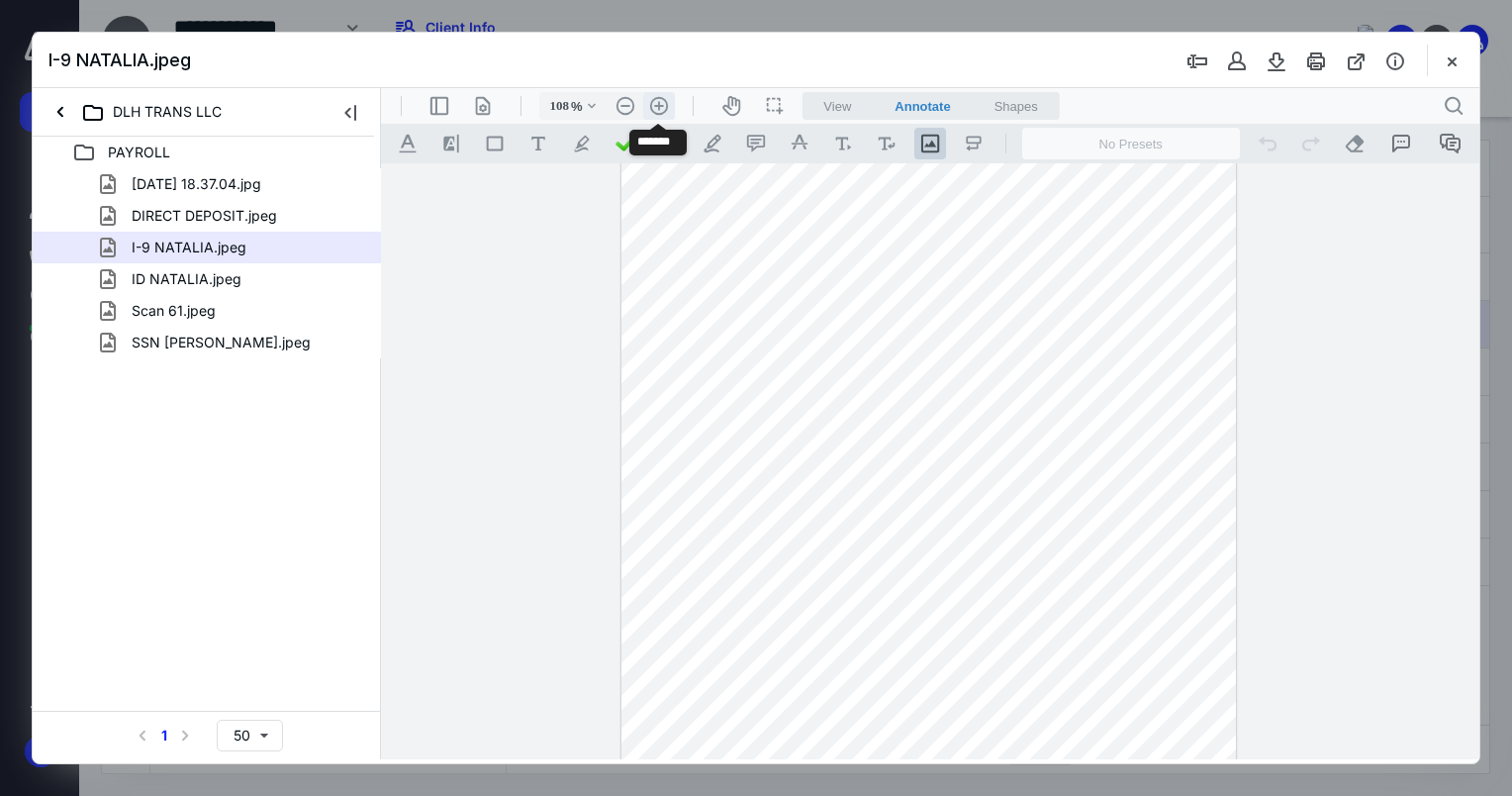 click on ".cls-1{fill:#abb0c4;} icon - header - zoom - in - line" at bounding box center (659, 106) 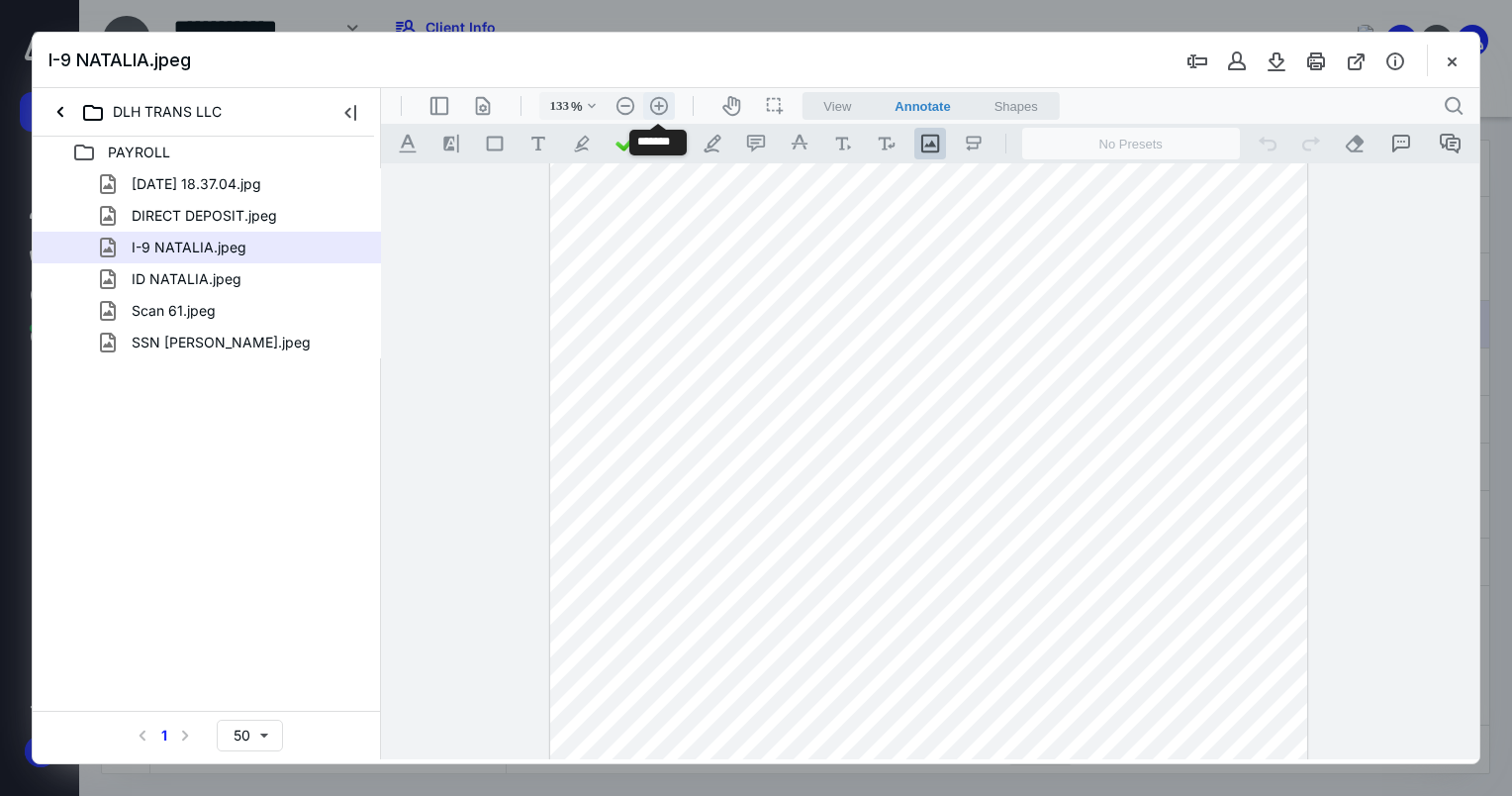 click on ".cls-1{fill:#abb0c4;} icon - header - zoom - in - line" at bounding box center (659, 106) 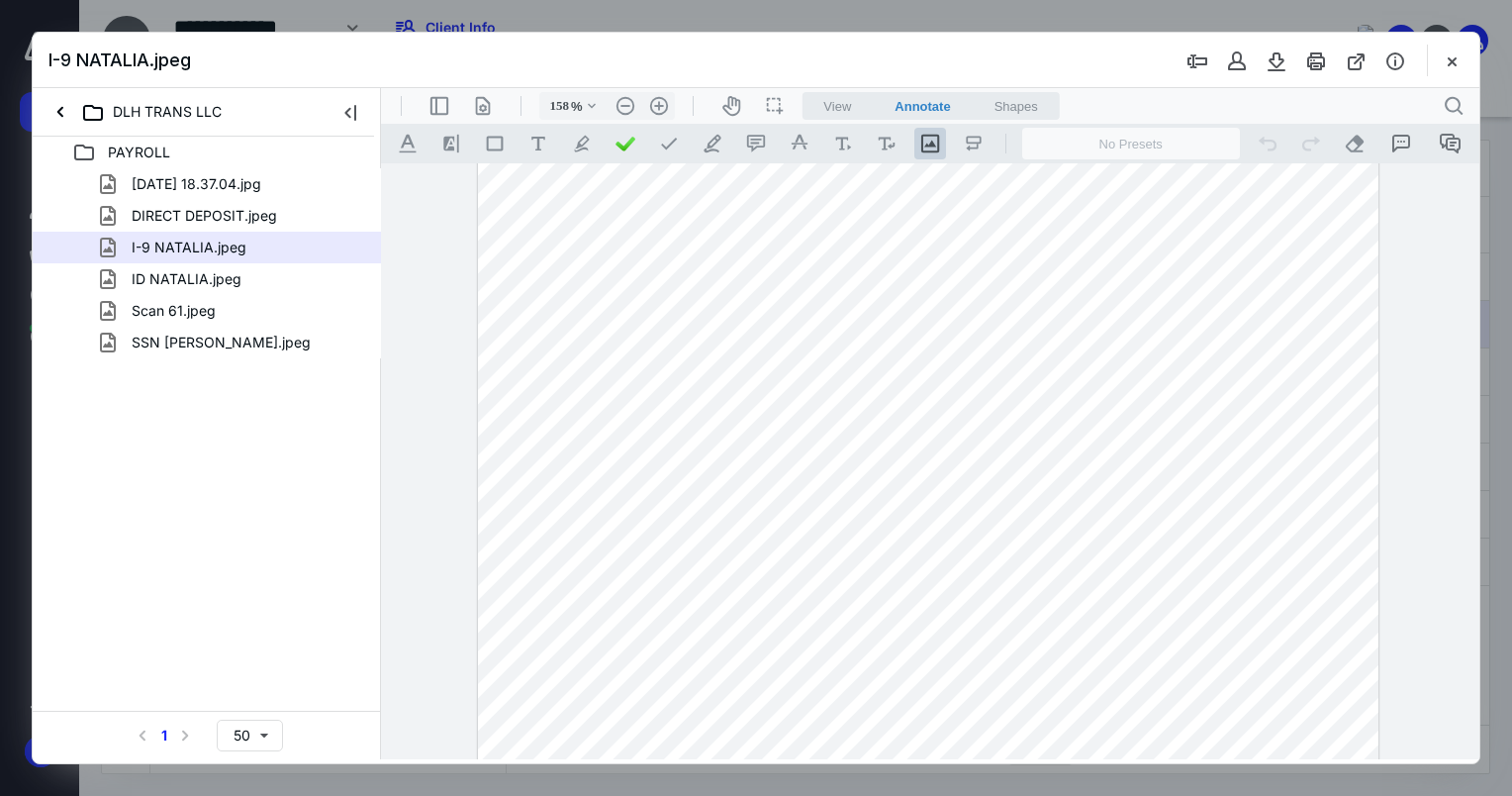 scroll, scrollTop: 651, scrollLeft: 0, axis: vertical 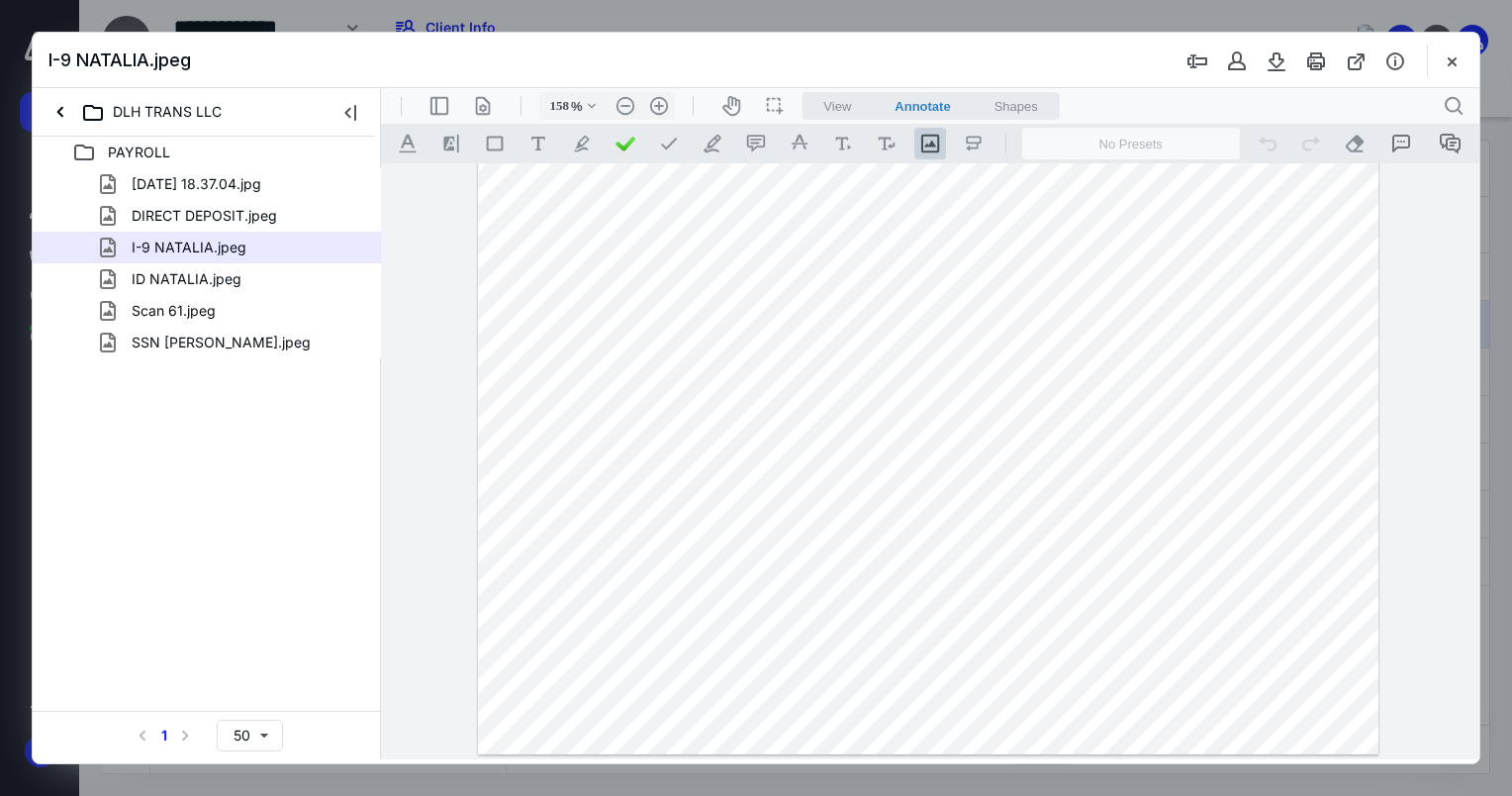 click on "ID NATALIA.jpeg" at bounding box center (186, 279) 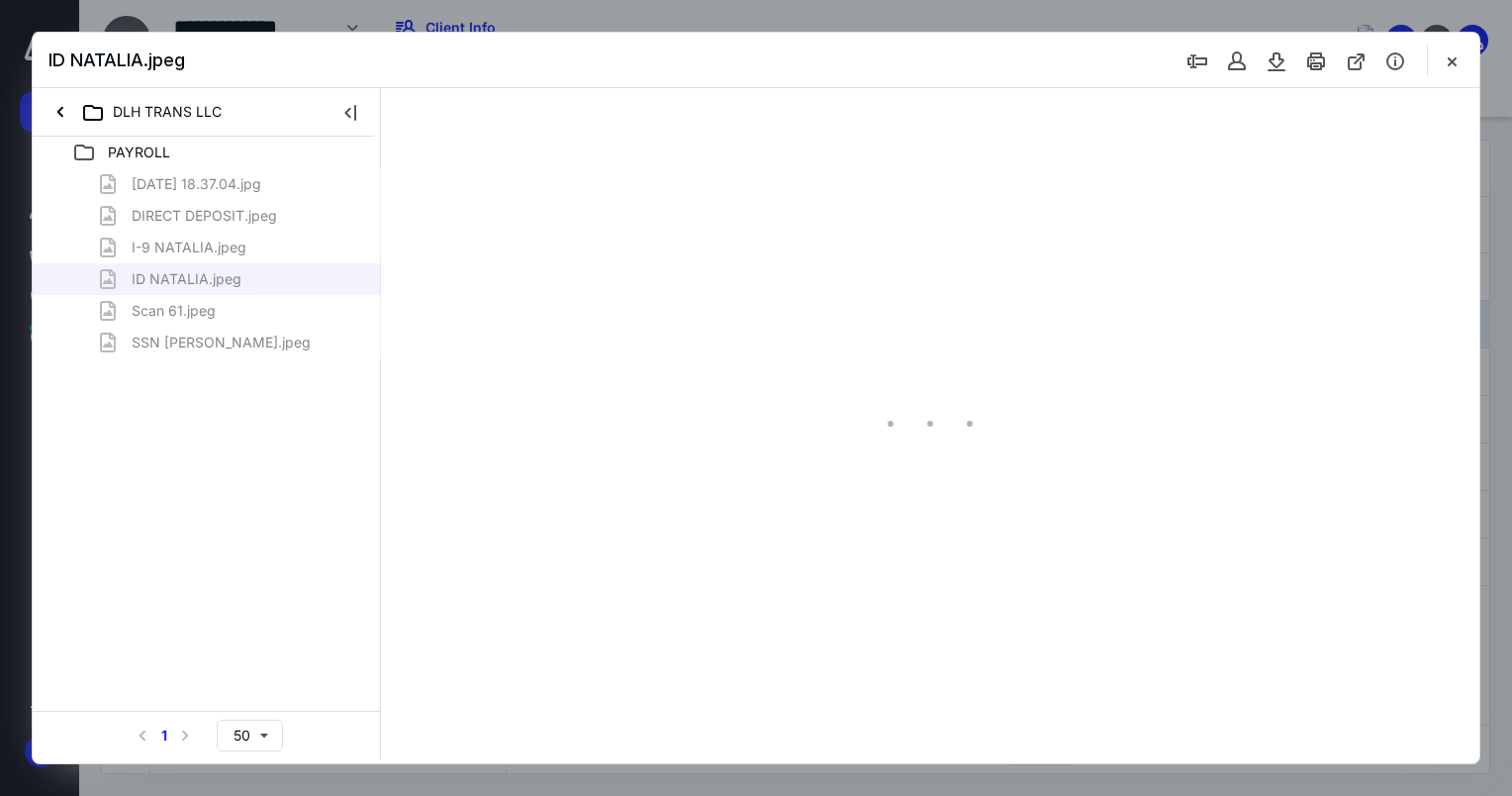 scroll, scrollTop: 0, scrollLeft: 0, axis: both 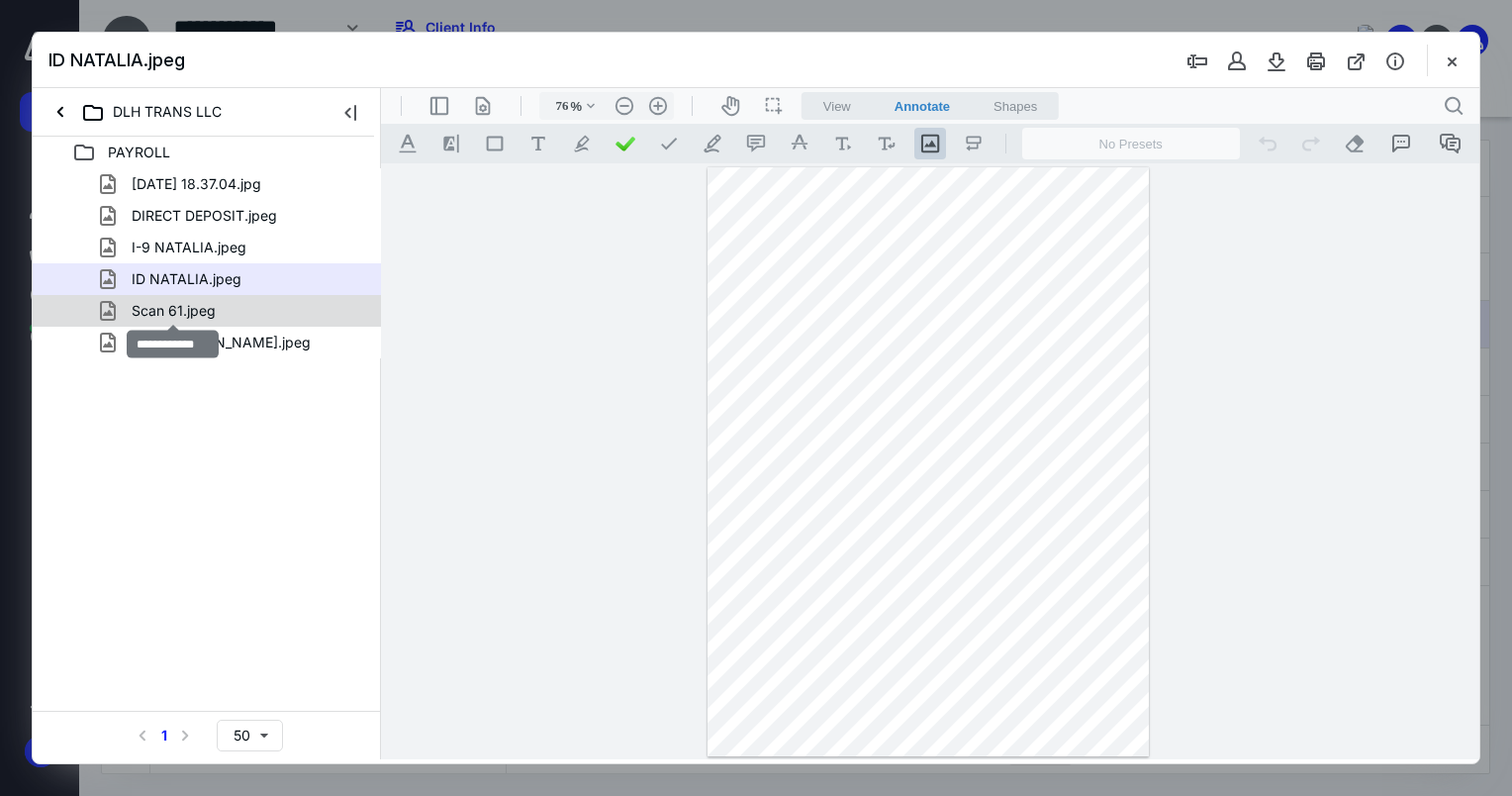 click on "Scan 61.jpeg" at bounding box center [173, 311] 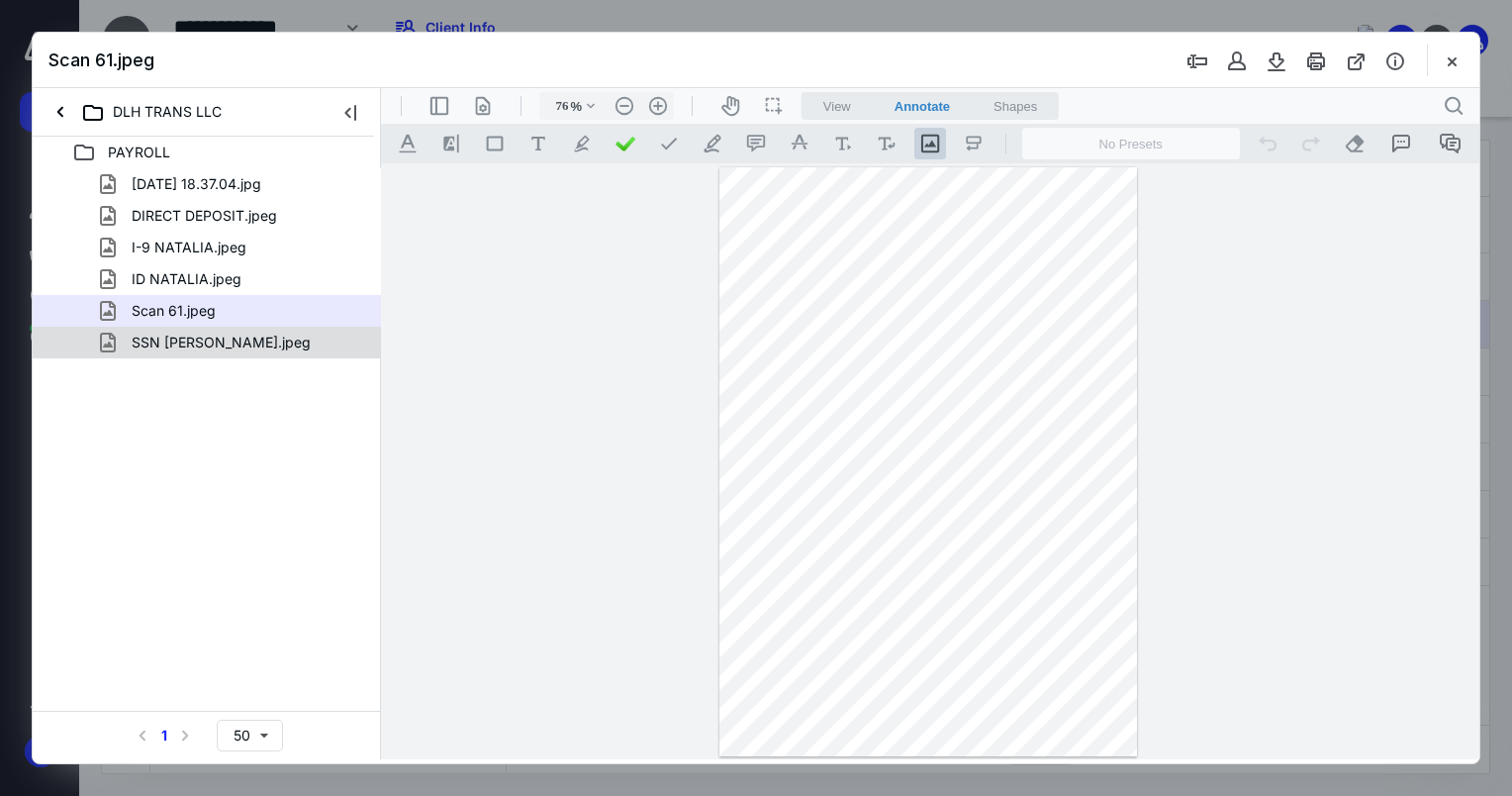 click on "SSN [PERSON_NAME].jpeg" at bounding box center (221, 343) 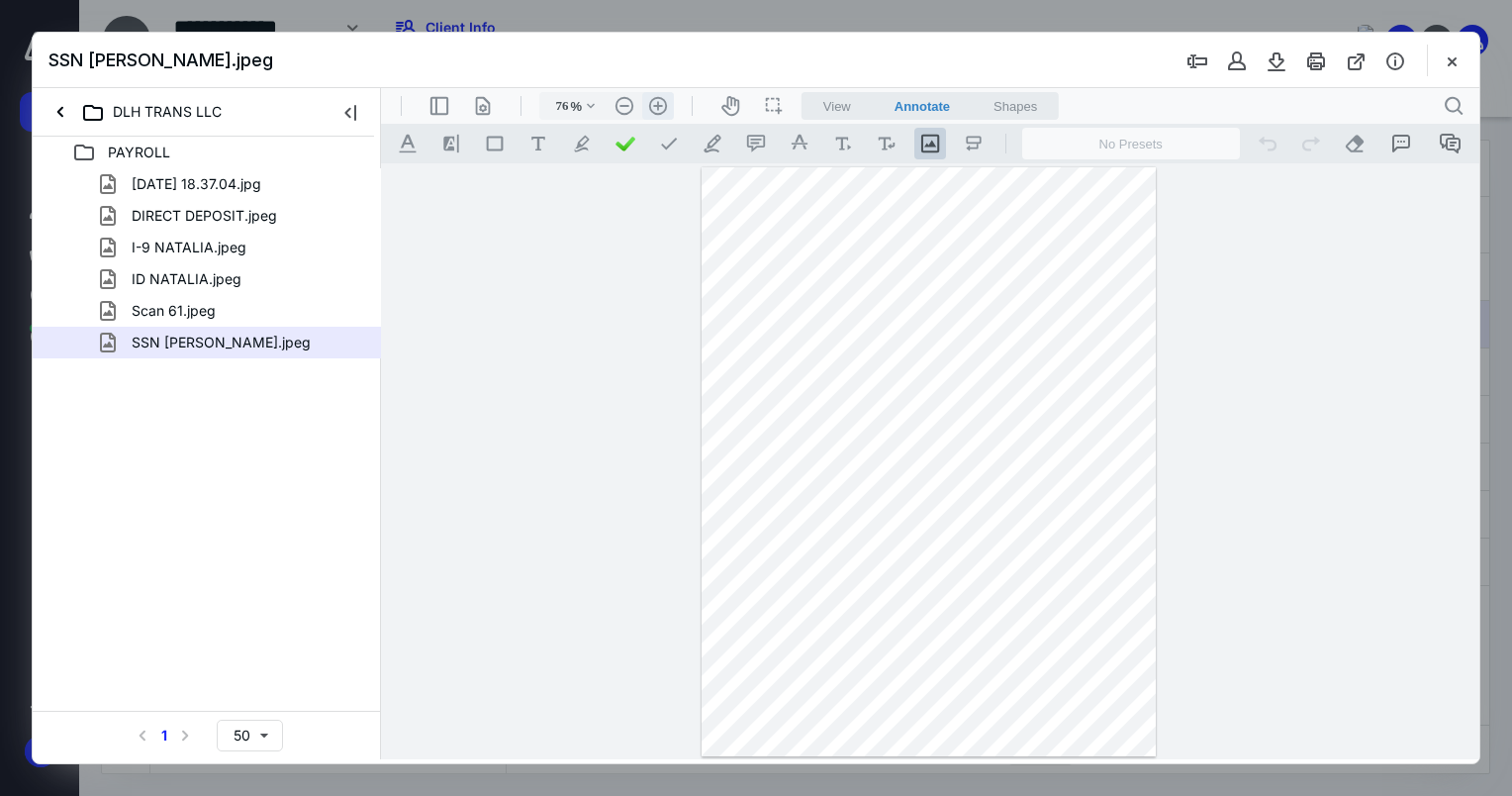 click on ".cls-1{fill:#abb0c4;} icon - header - zoom - in - line" at bounding box center (658, 106) 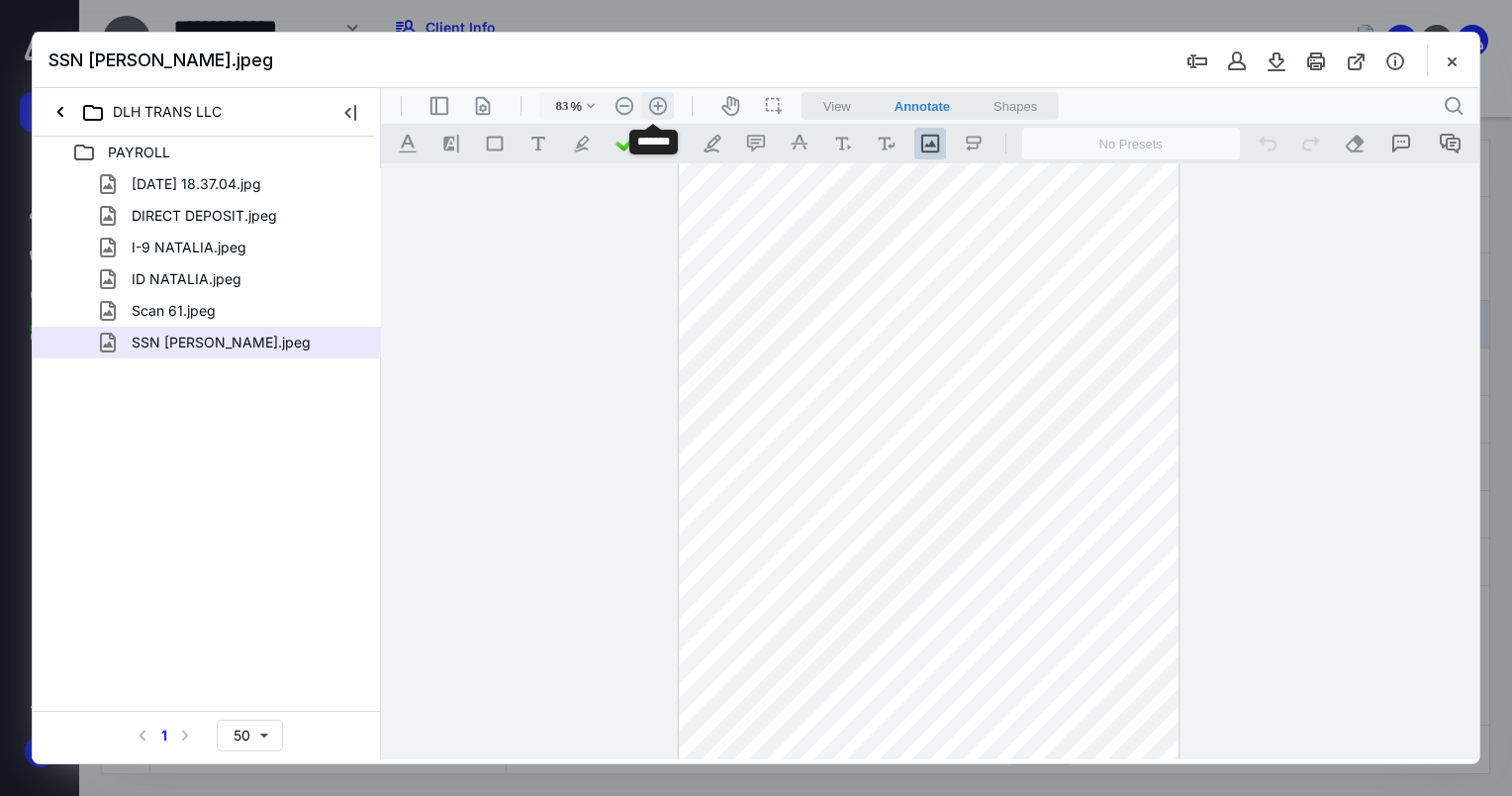 click on ".cls-1{fill:#abb0c4;} icon - header - zoom - in - line" at bounding box center [658, 106] 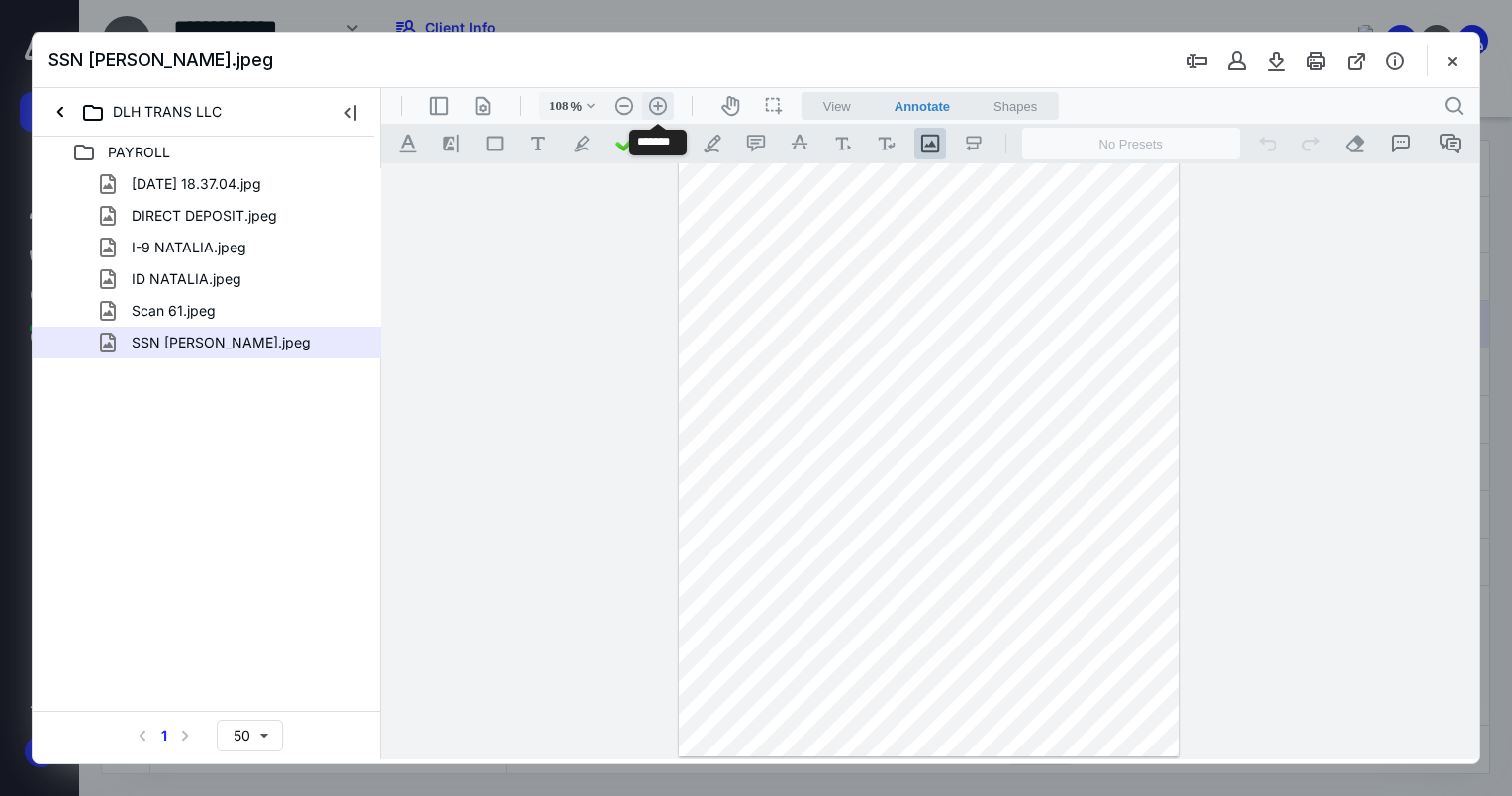 click on ".cls-1{fill:#abb0c4;} icon - header - zoom - in - line" at bounding box center (658, 106) 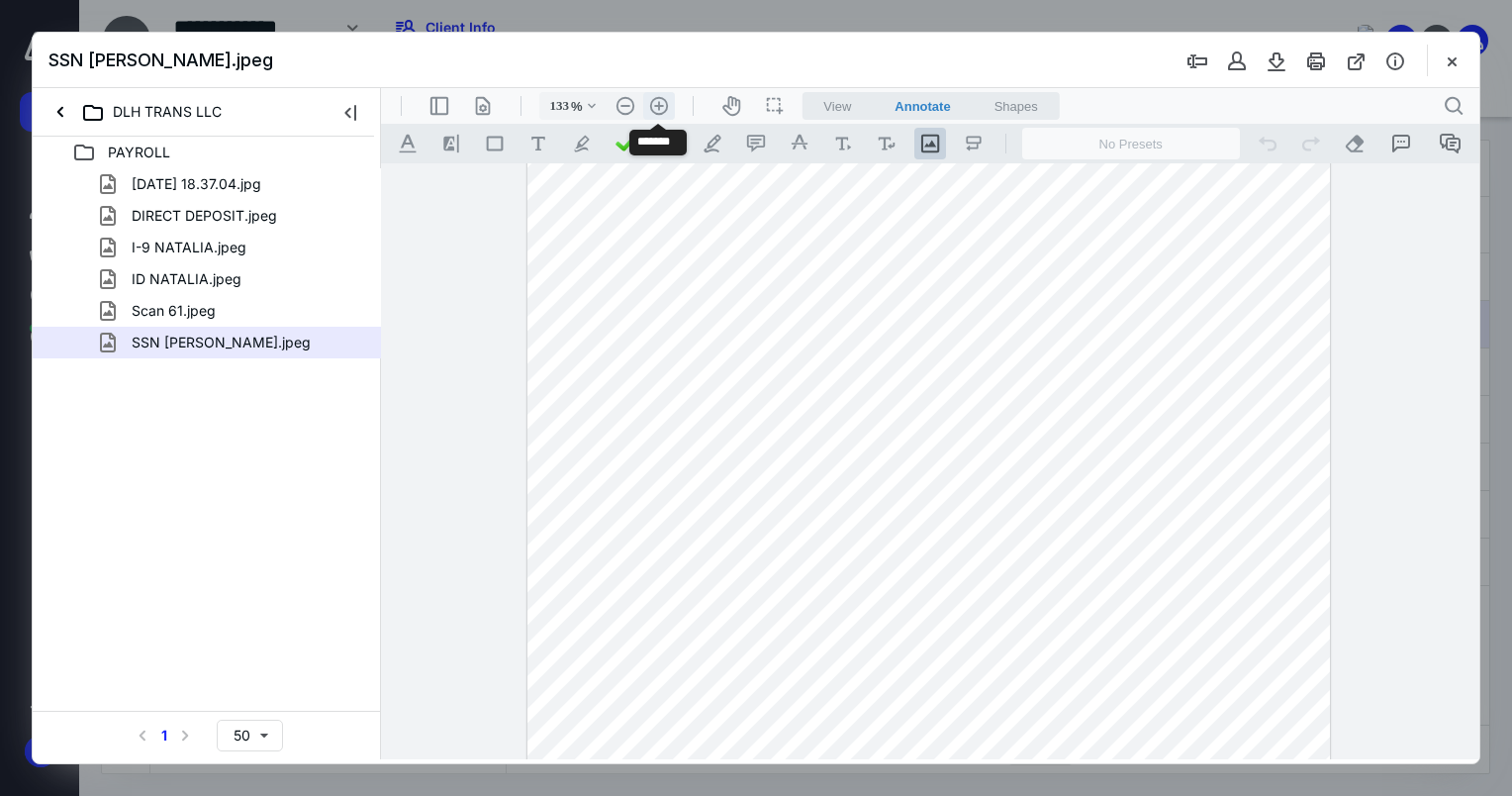 click on ".cls-1{fill:#abb0c4;} icon - header - zoom - in - line" at bounding box center [659, 106] 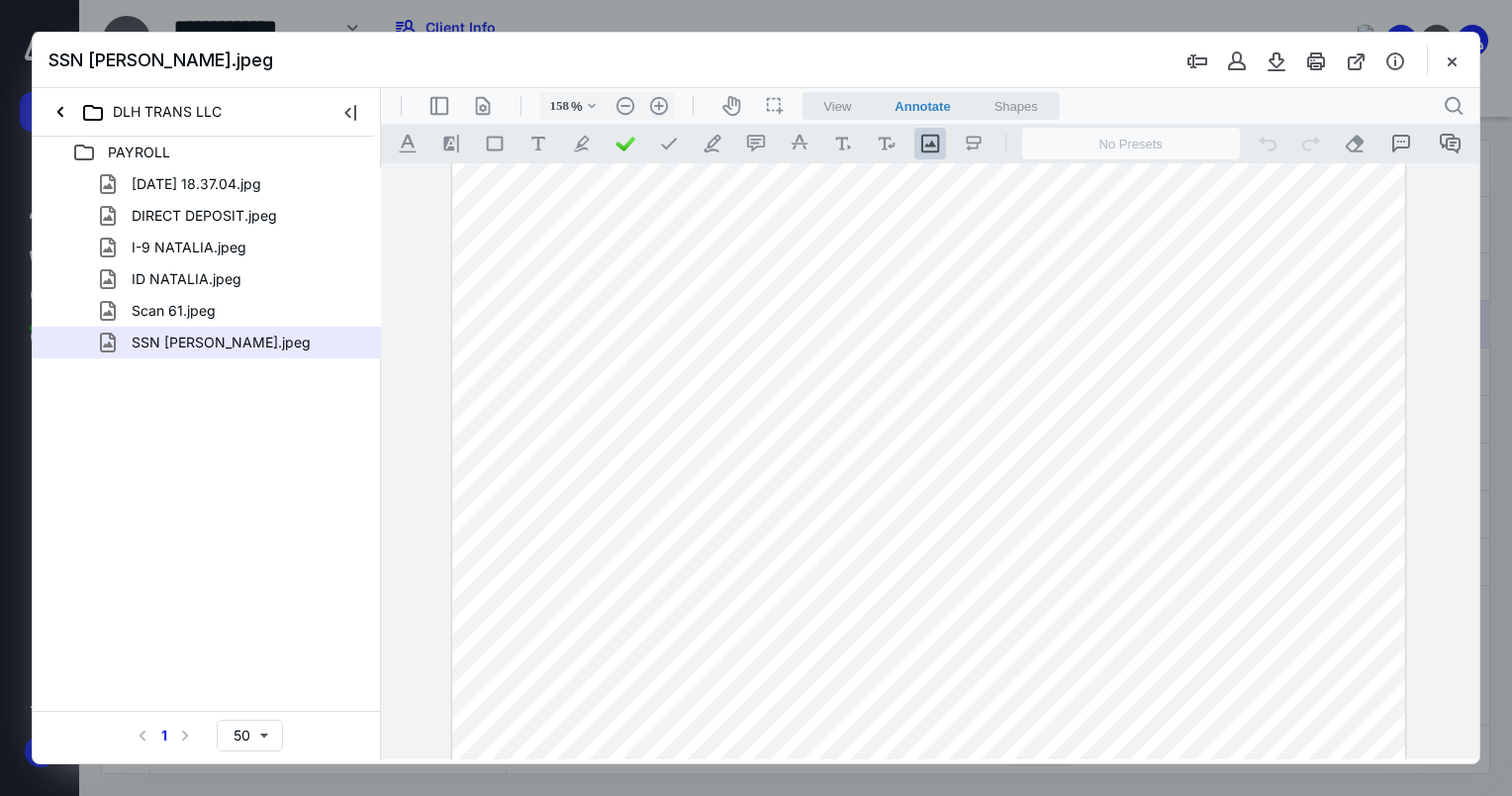 scroll, scrollTop: 481, scrollLeft: 0, axis: vertical 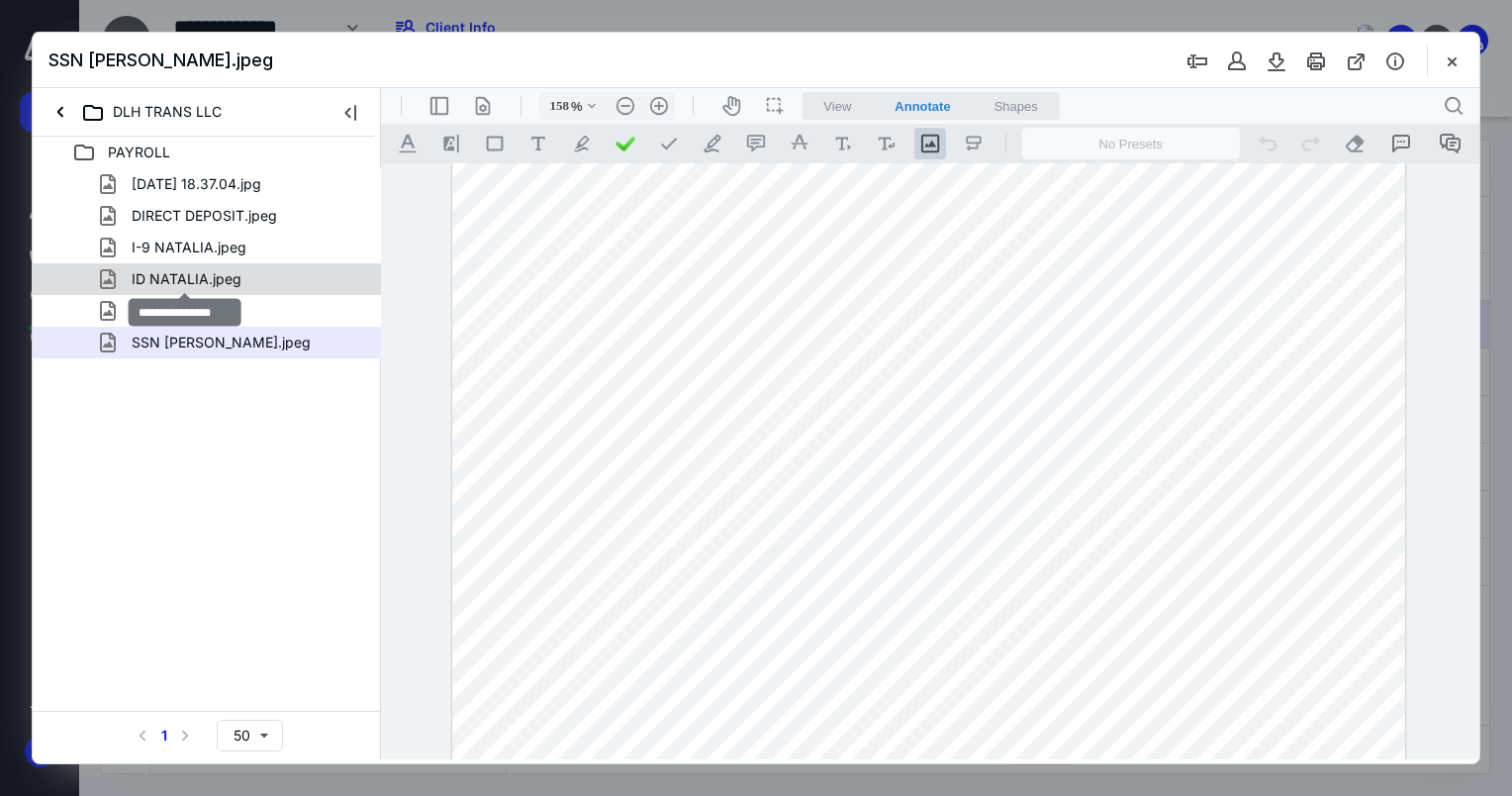 click on "ID NATALIA.jpeg" at bounding box center [186, 279] 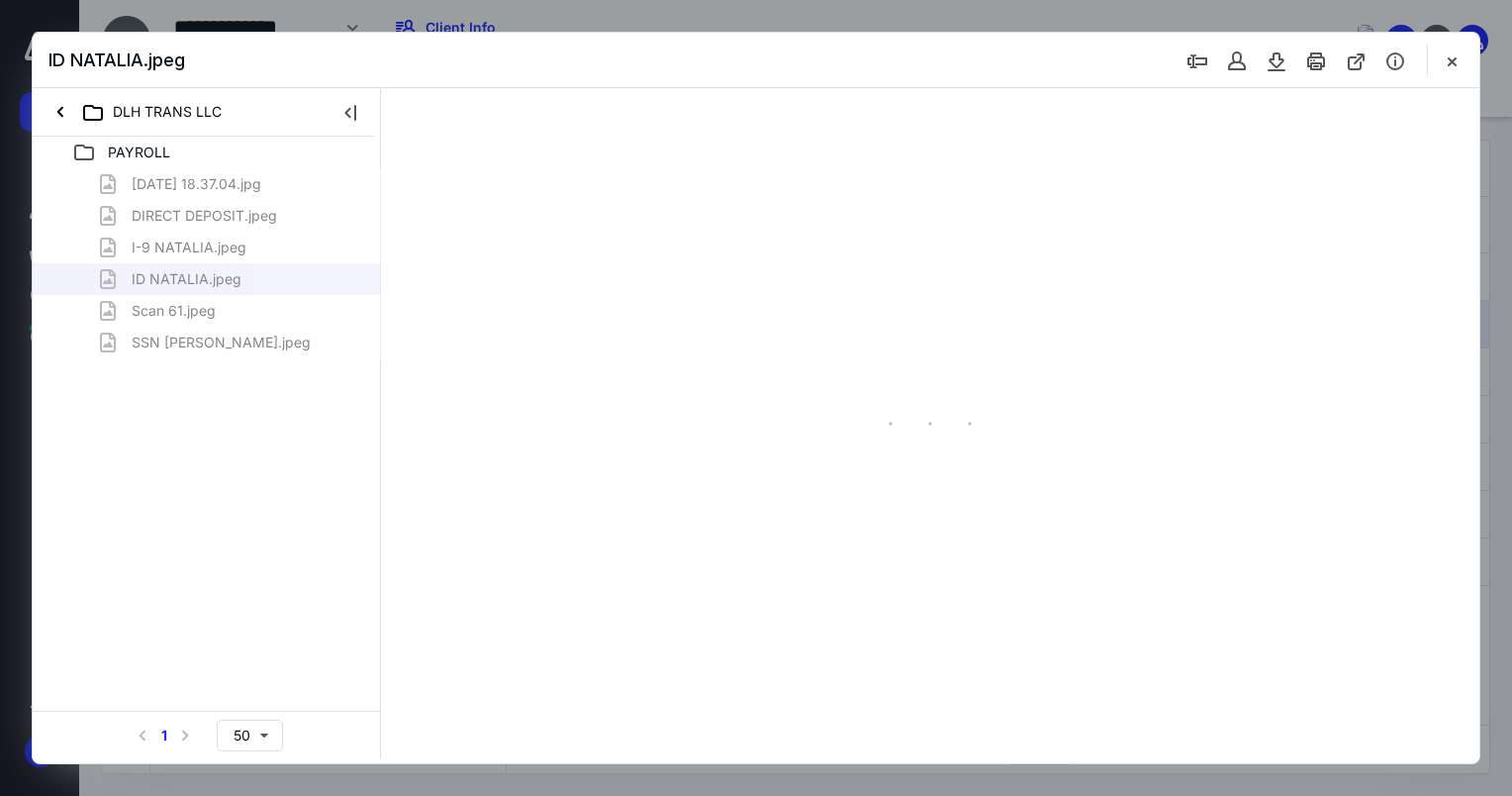 scroll, scrollTop: 0, scrollLeft: 0, axis: both 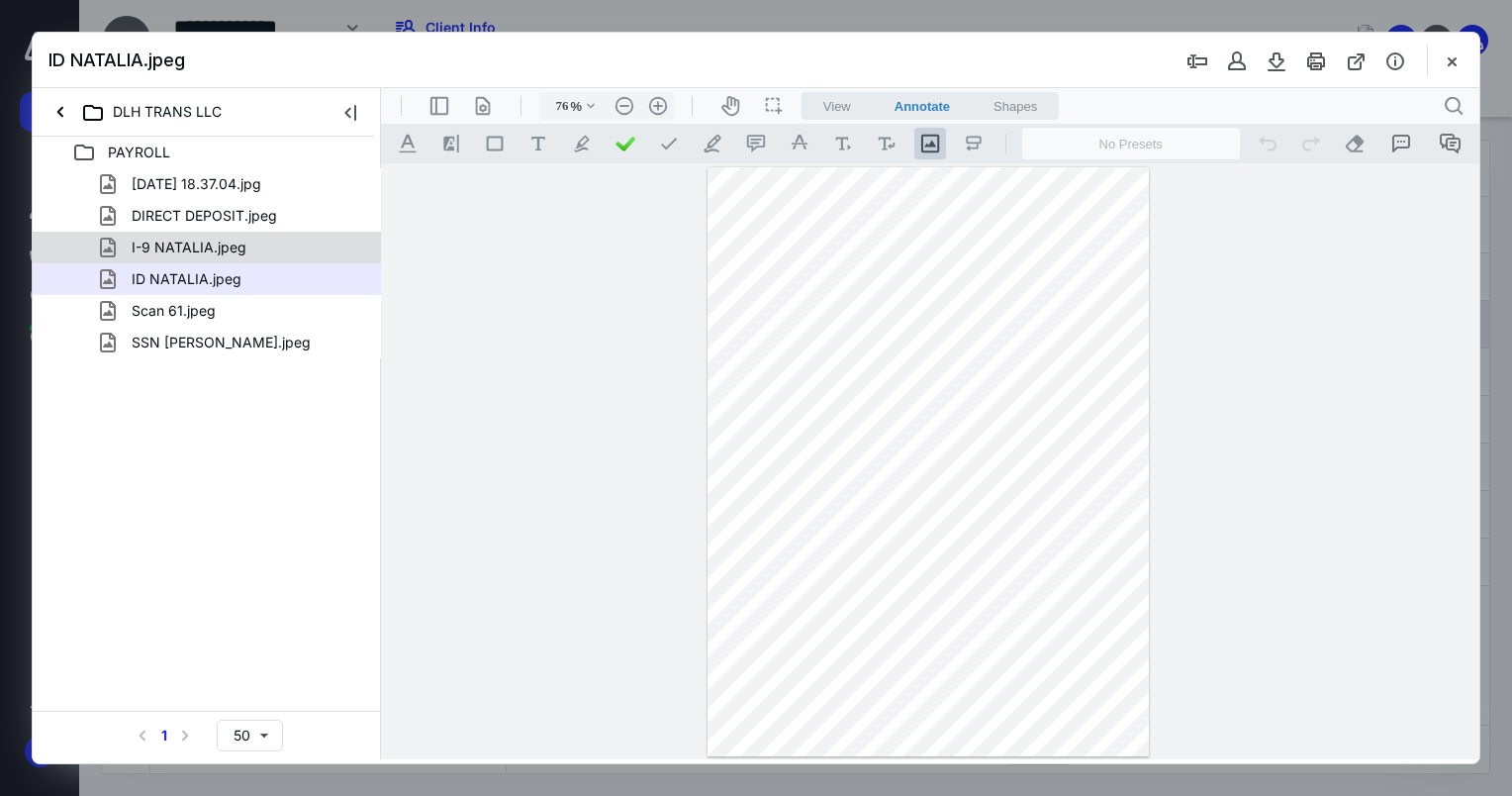 click on "I-9 NATALIA.jpeg" at bounding box center [189, 248] 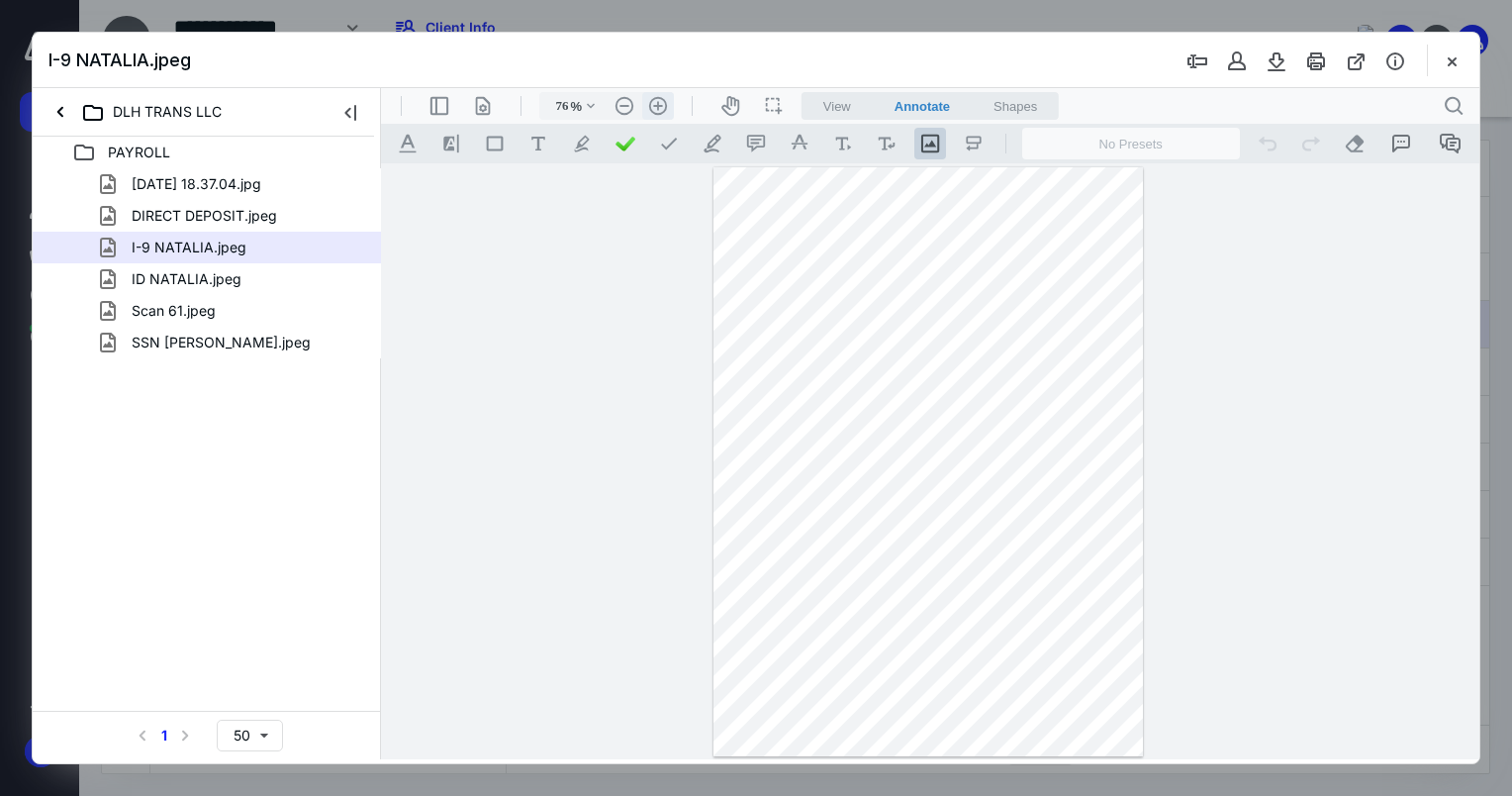 click on ".cls-1{fill:#abb0c4;} icon - header - zoom - in - line" at bounding box center (658, 106) 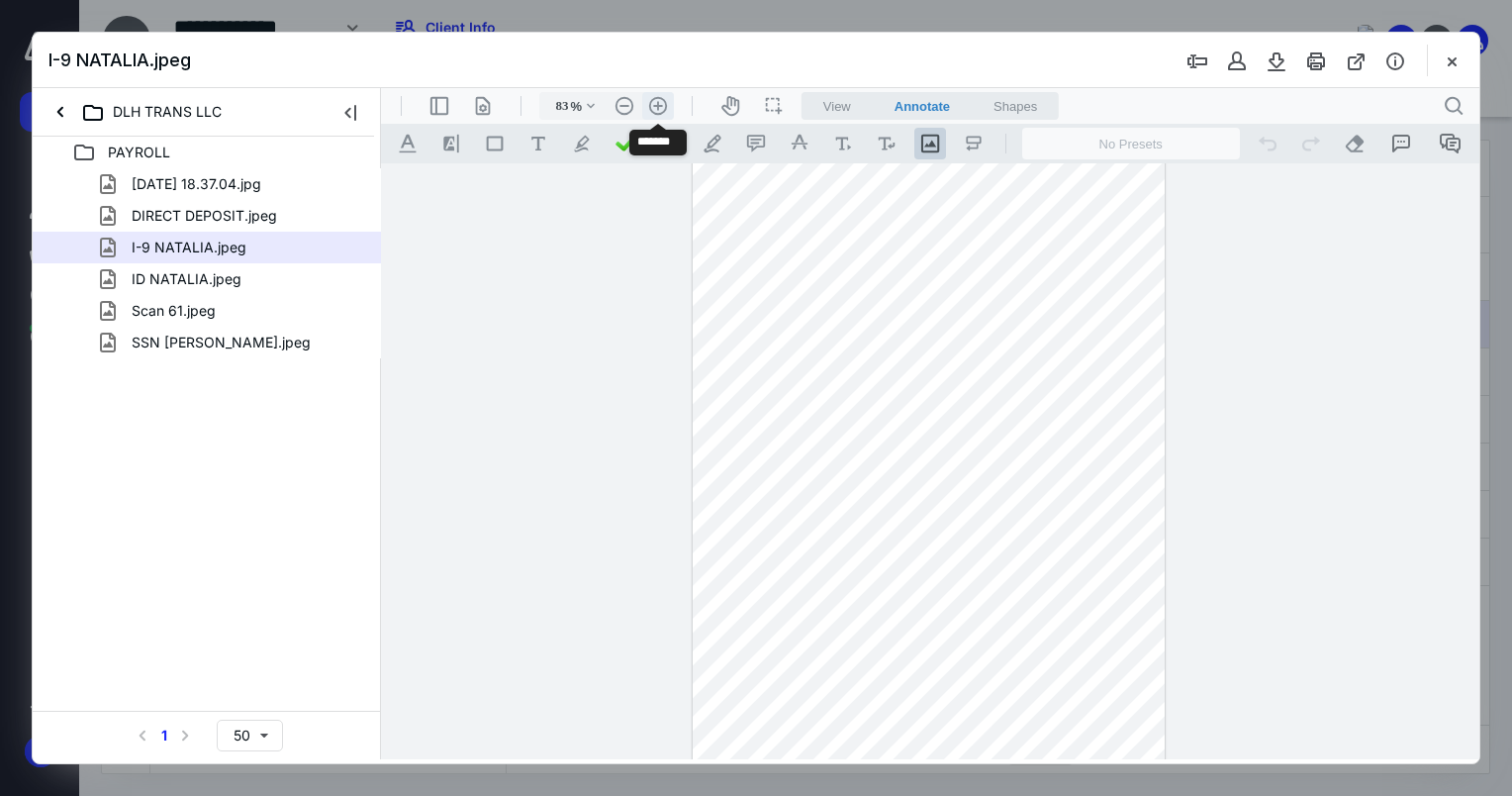click on ".cls-1{fill:#abb0c4;} icon - header - zoom - in - line" at bounding box center (658, 106) 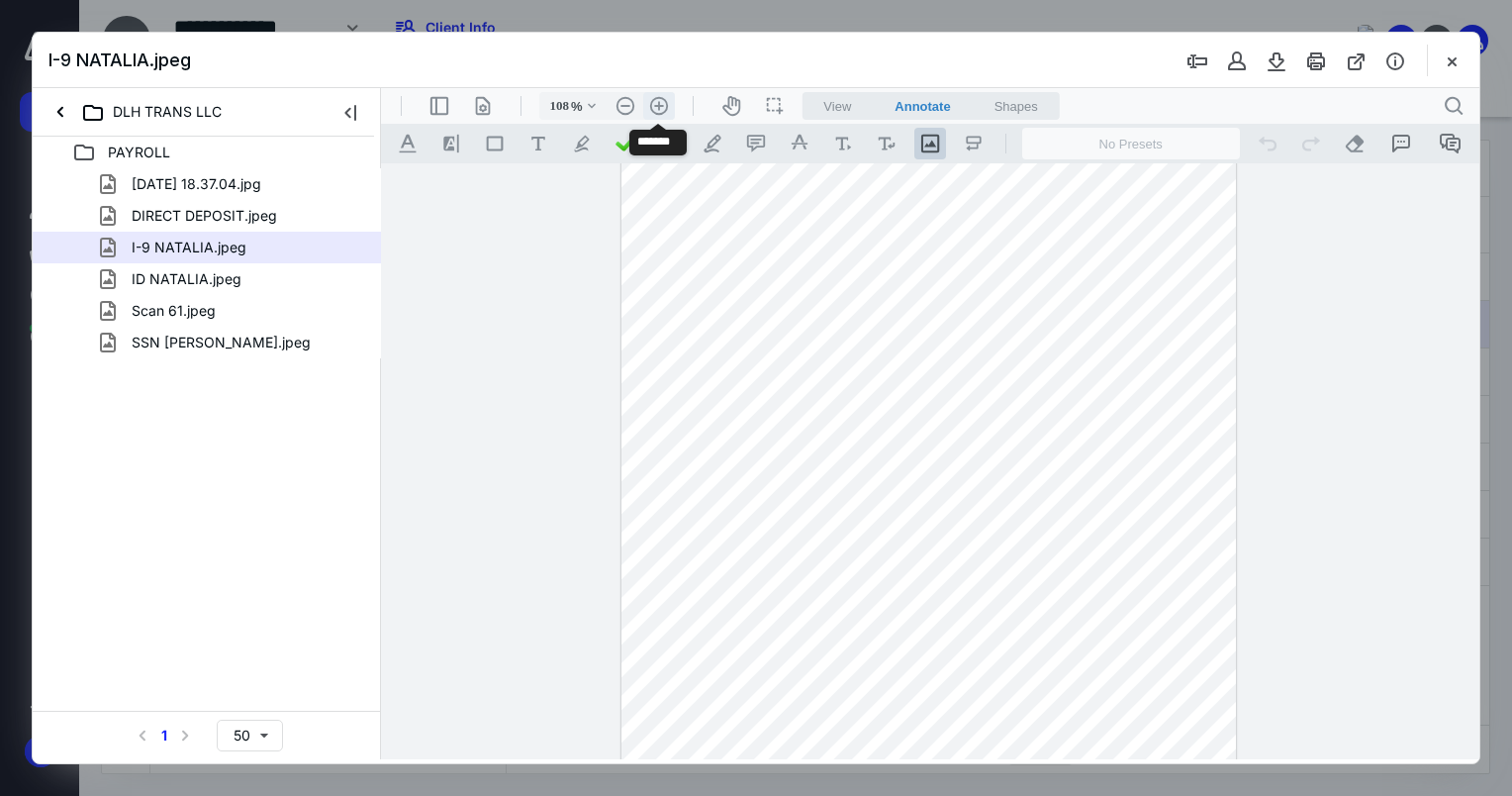 click on ".cls-1{fill:#abb0c4;} icon - header - zoom - in - line" at bounding box center (659, 106) 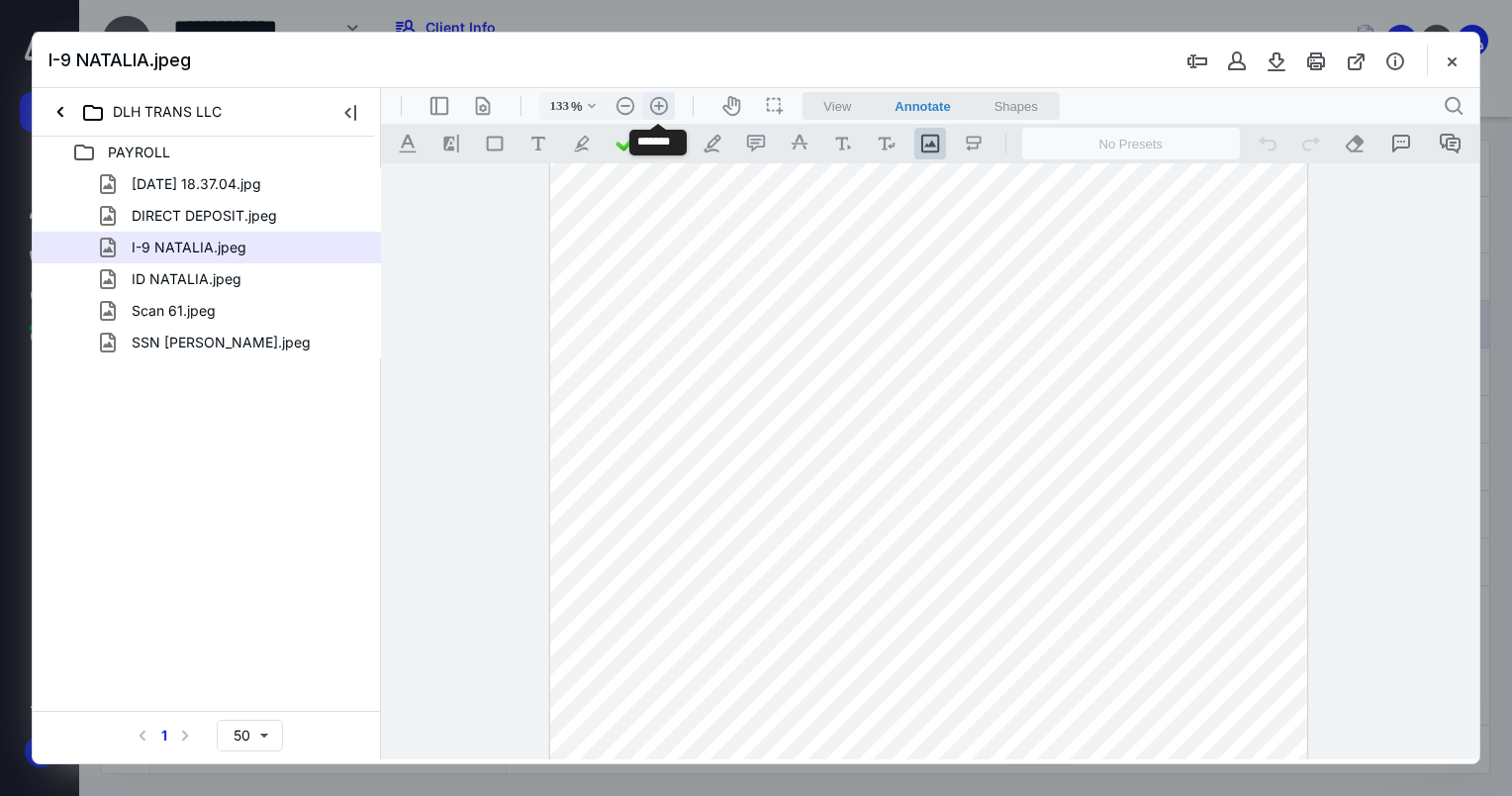 click on ".cls-1{fill:#abb0c4;} icon - header - zoom - in - line" at bounding box center [659, 106] 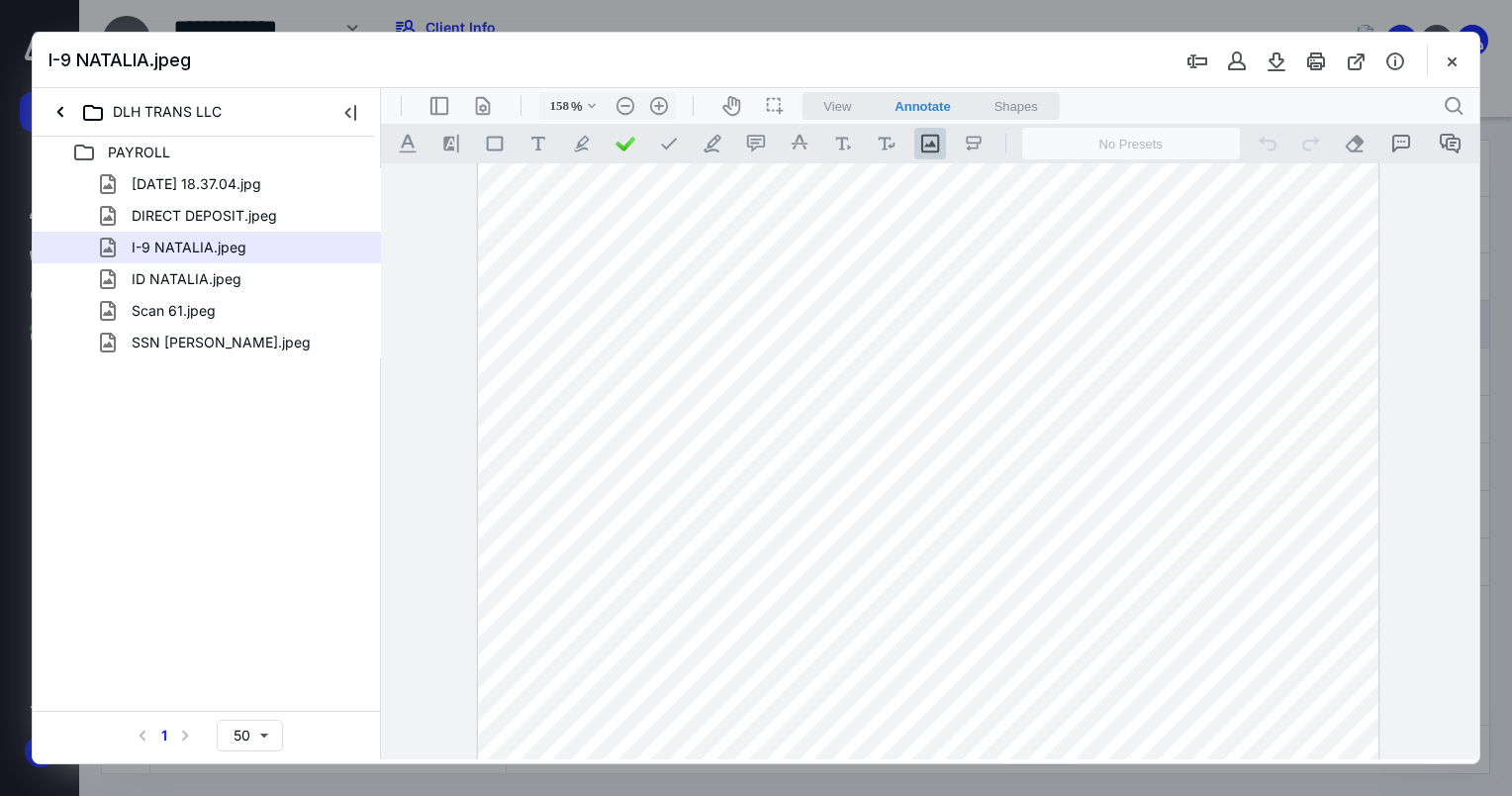 scroll, scrollTop: 85, scrollLeft: 0, axis: vertical 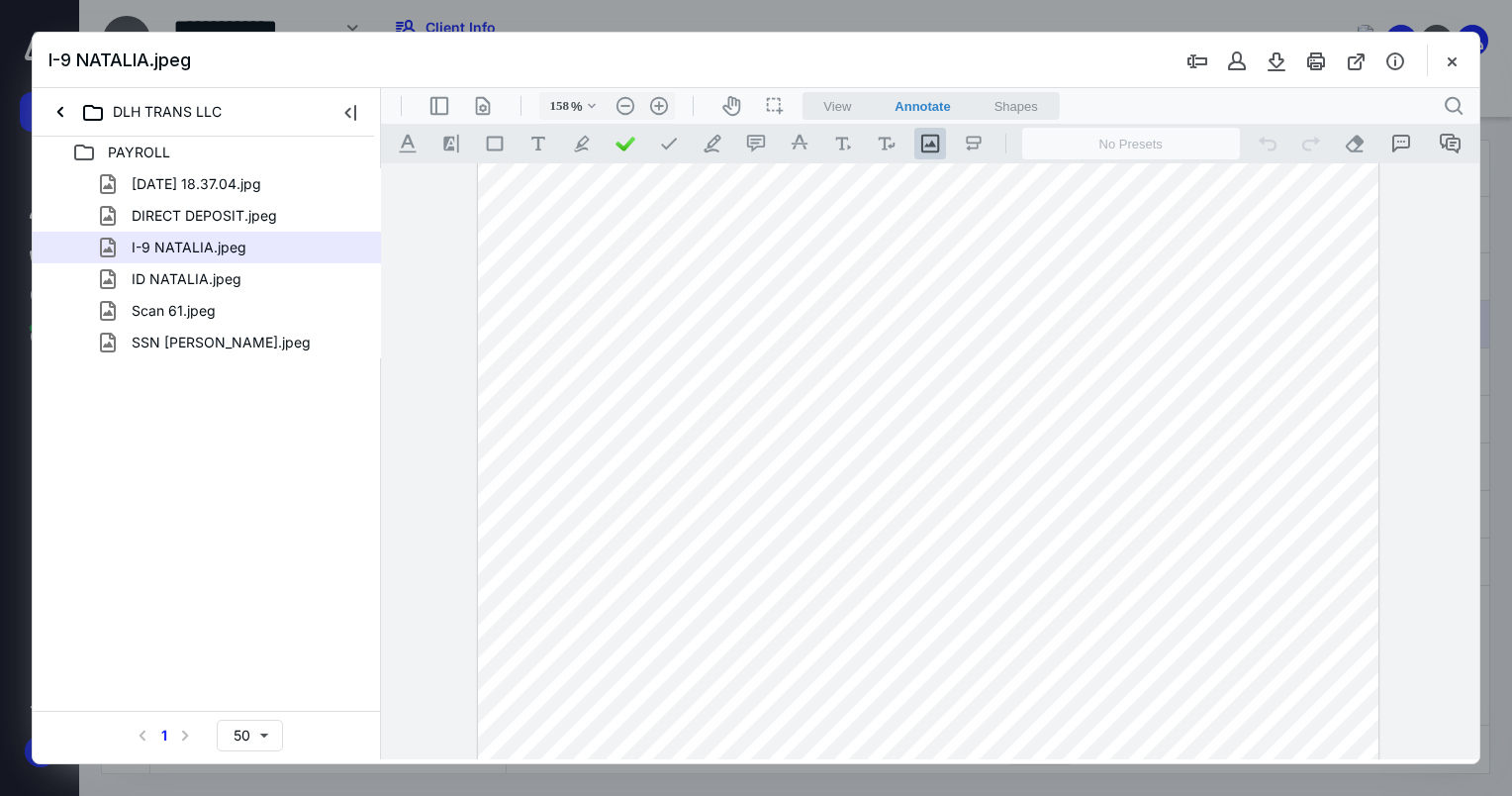 drag, startPoint x: 182, startPoint y: 343, endPoint x: 177, endPoint y: 358, distance: 15.811388 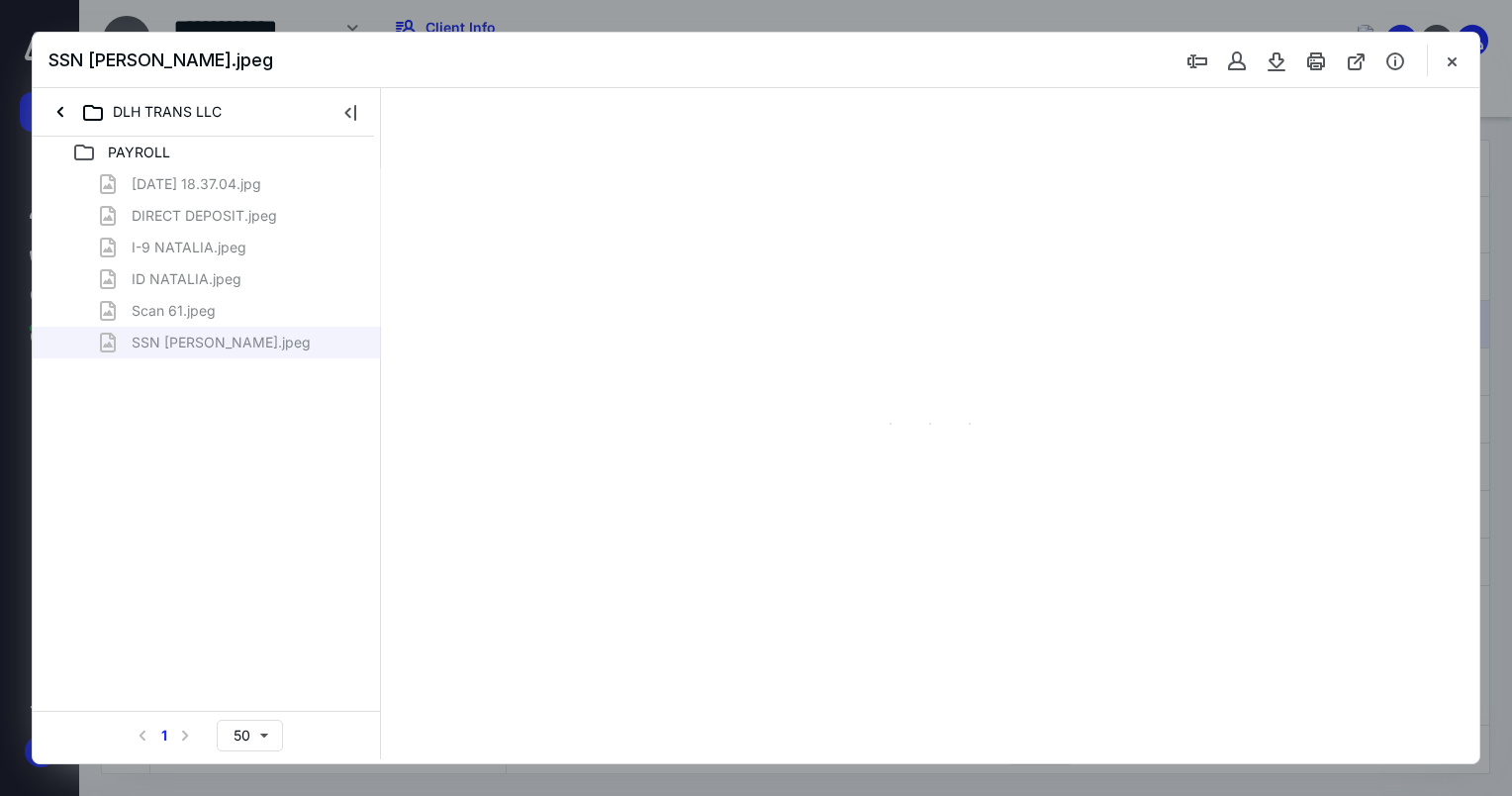 scroll, scrollTop: 0, scrollLeft: 0, axis: both 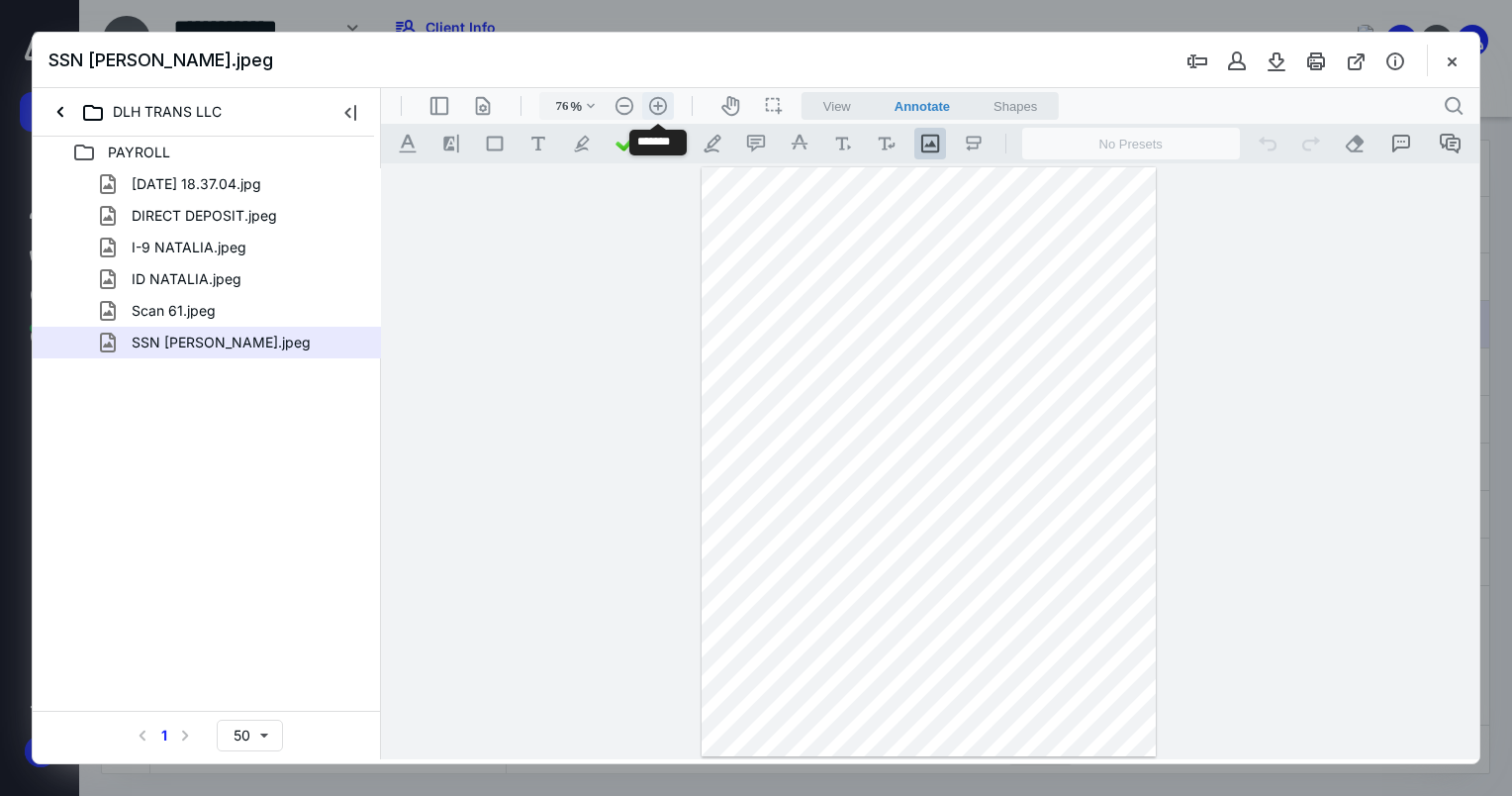 click on ".cls-1{fill:#abb0c4;} icon - header - zoom - in - line" at bounding box center [658, 106] 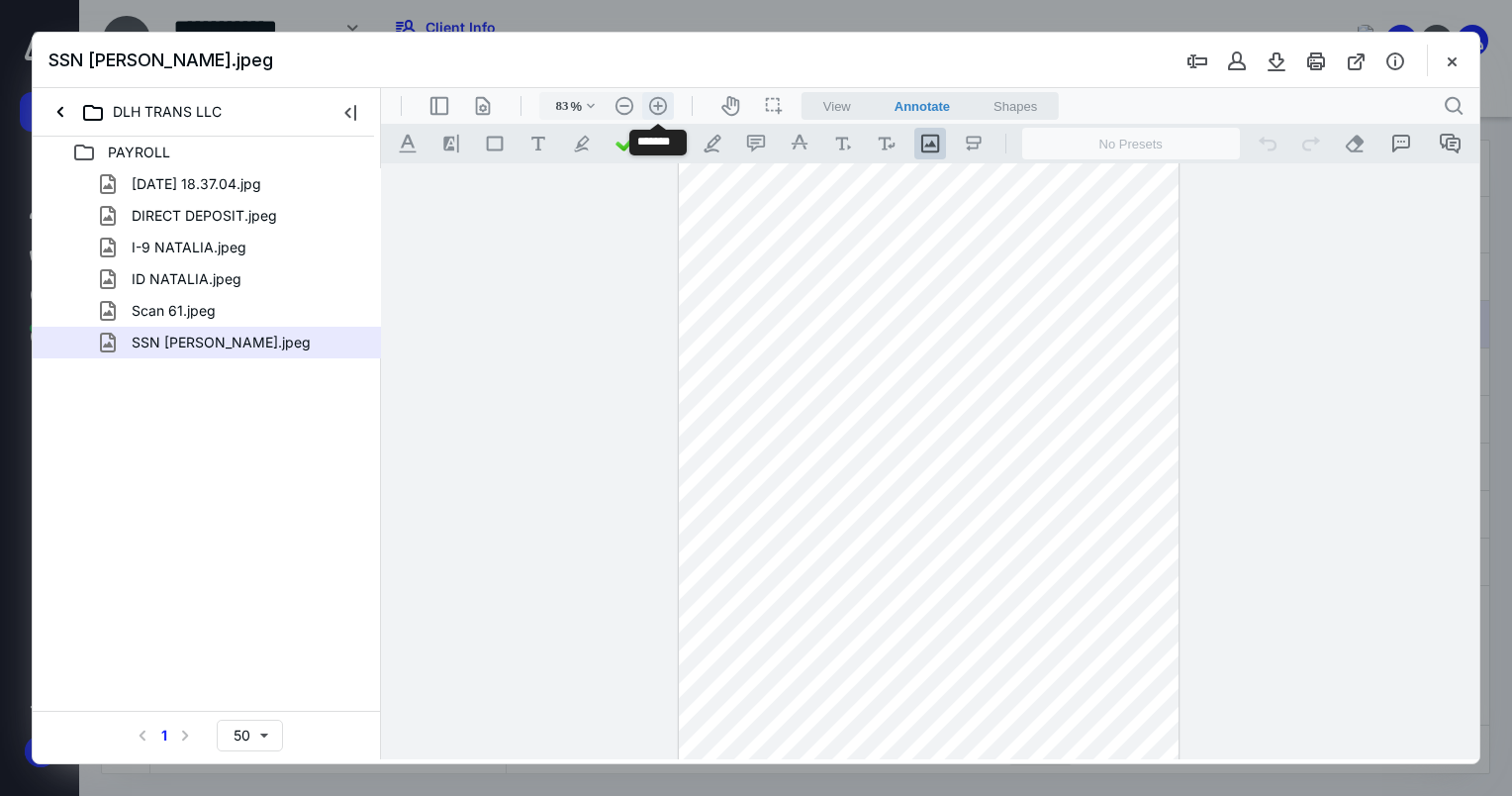 click on ".cls-1{fill:#abb0c4;} icon - header - zoom - in - line" at bounding box center [658, 106] 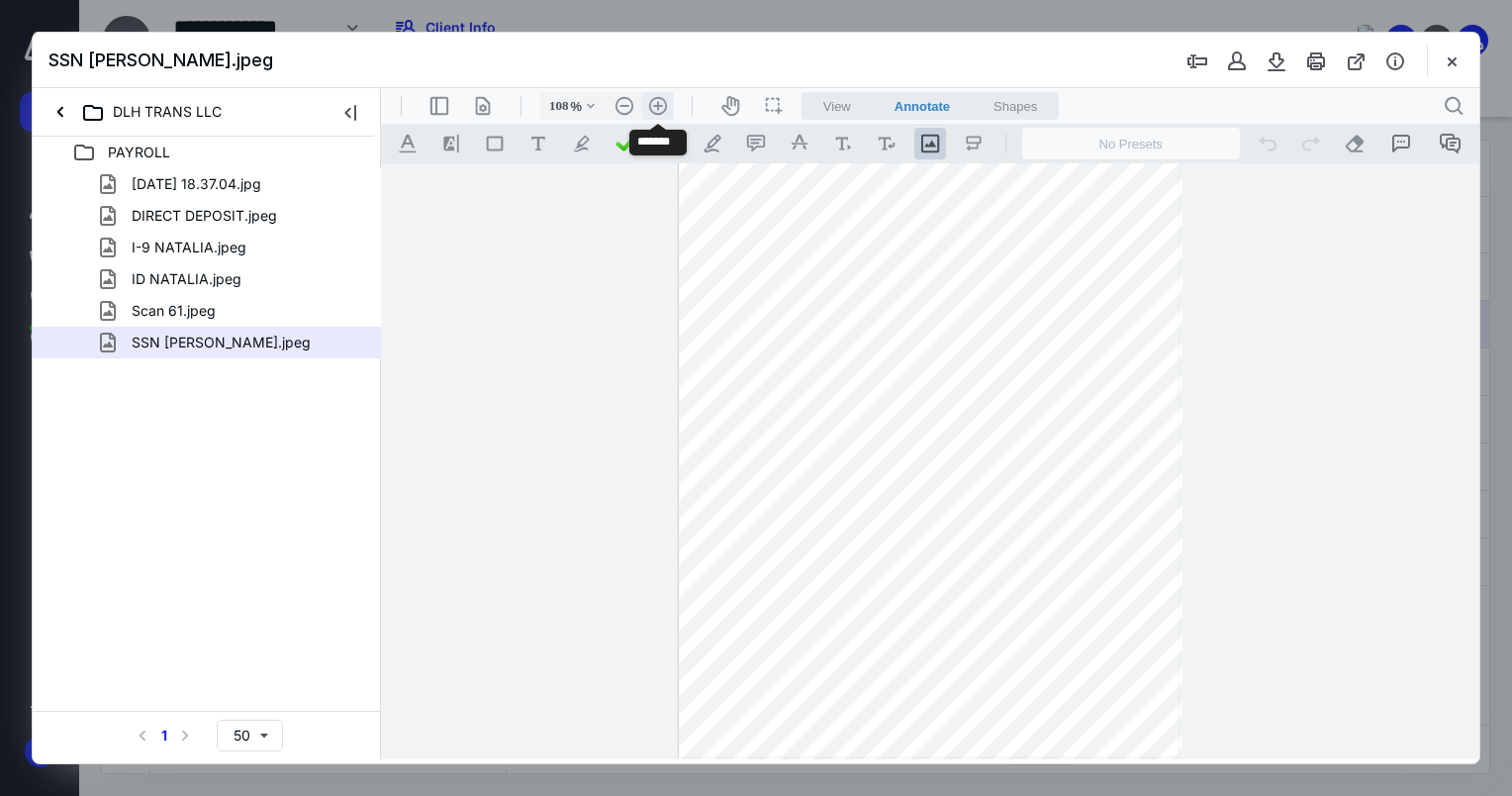 click on ".cls-1{fill:#abb0c4;} icon - header - zoom - in - line" at bounding box center [658, 106] 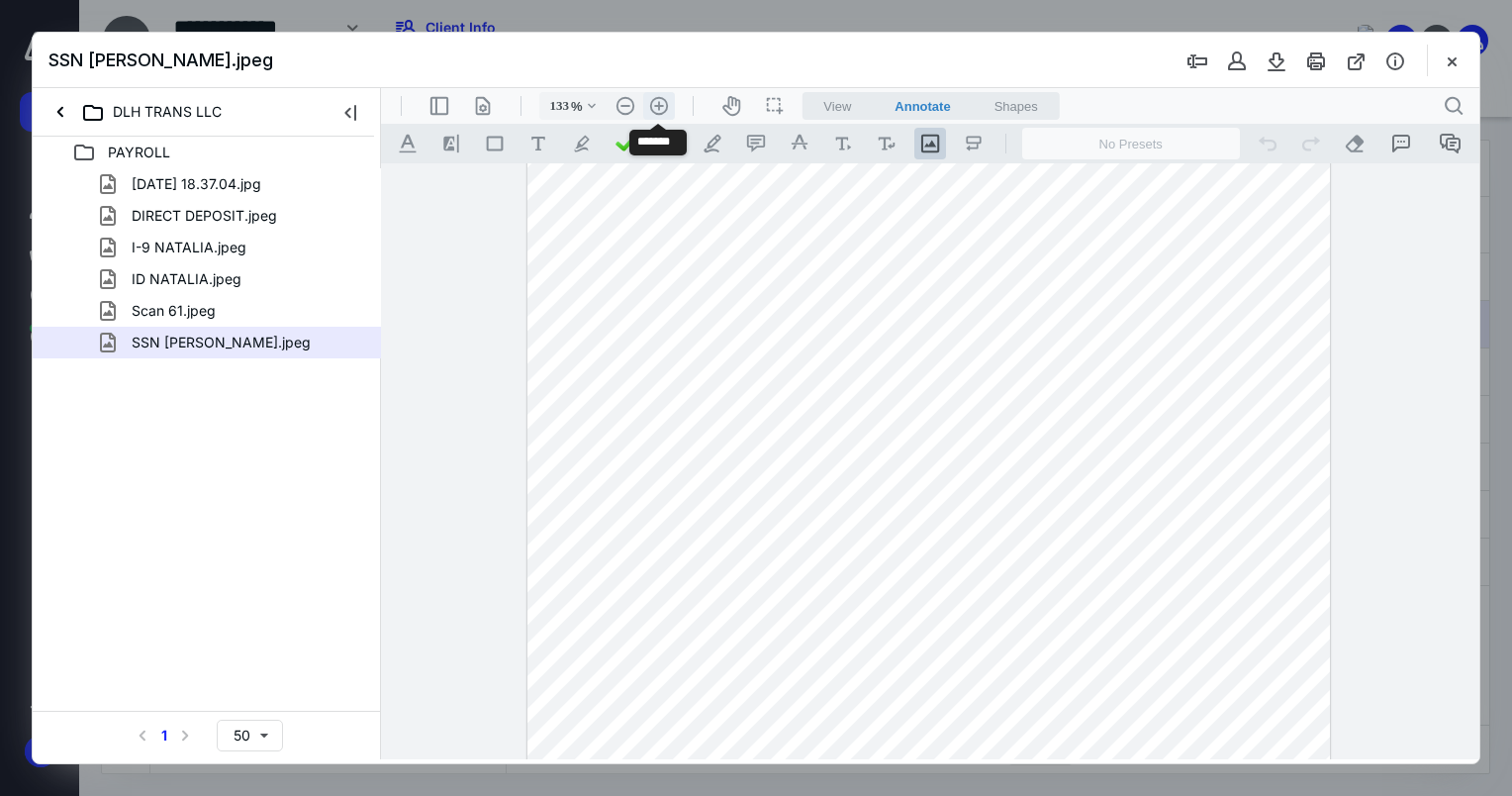 click on ".cls-1{fill:#abb0c4;} icon - header - zoom - in - line" at bounding box center [659, 106] 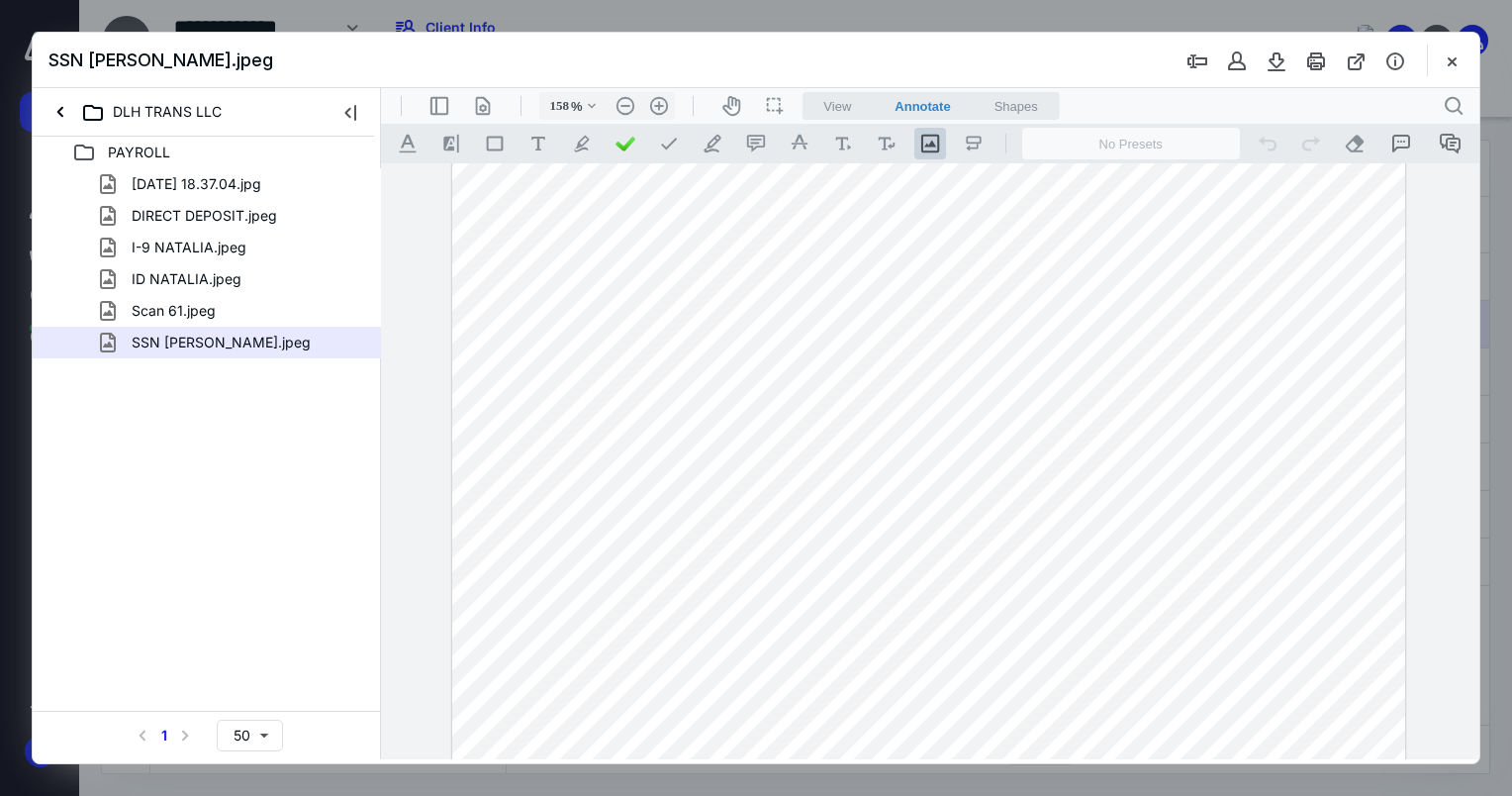 scroll, scrollTop: 382, scrollLeft: 0, axis: vertical 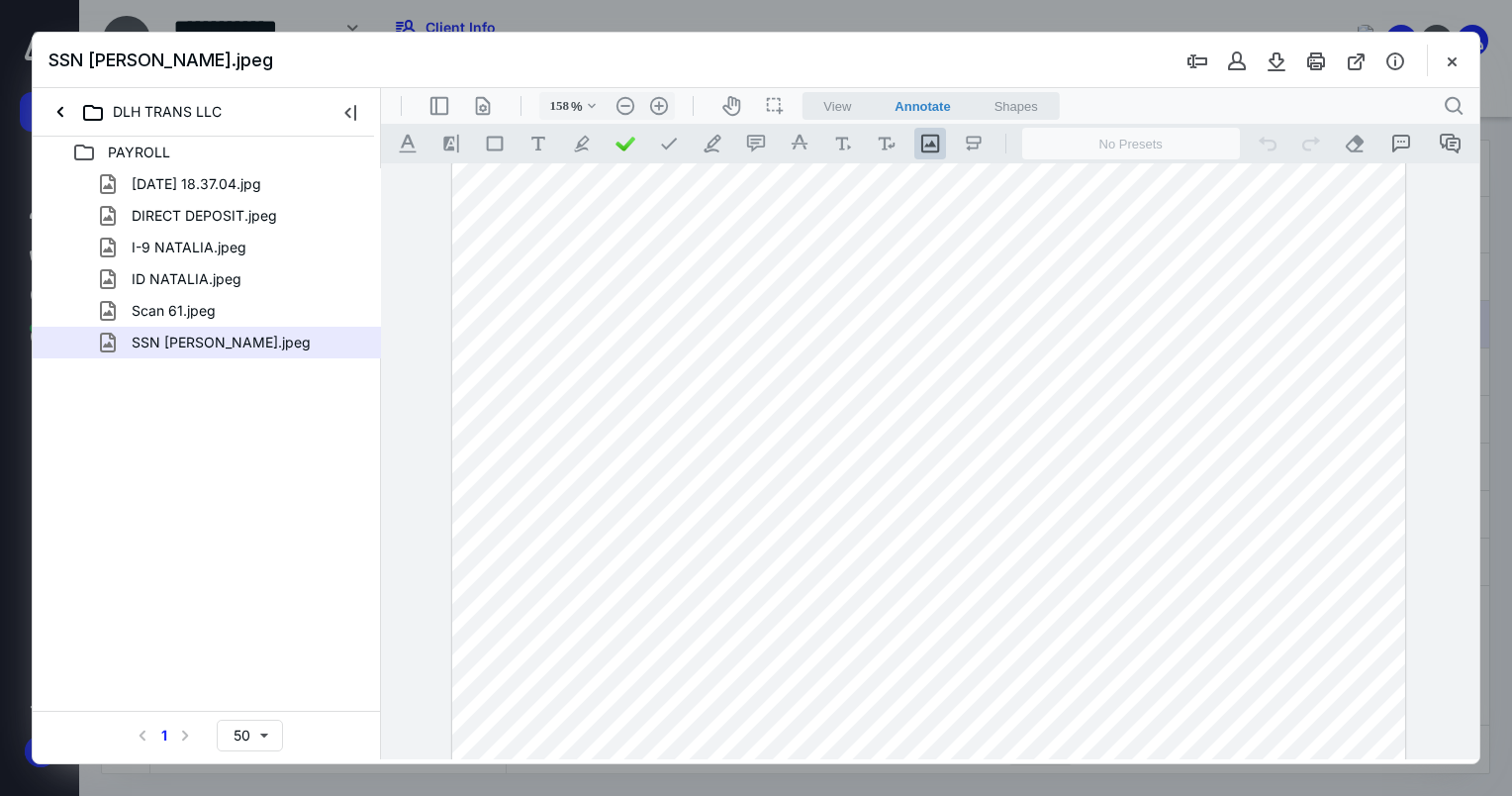 type 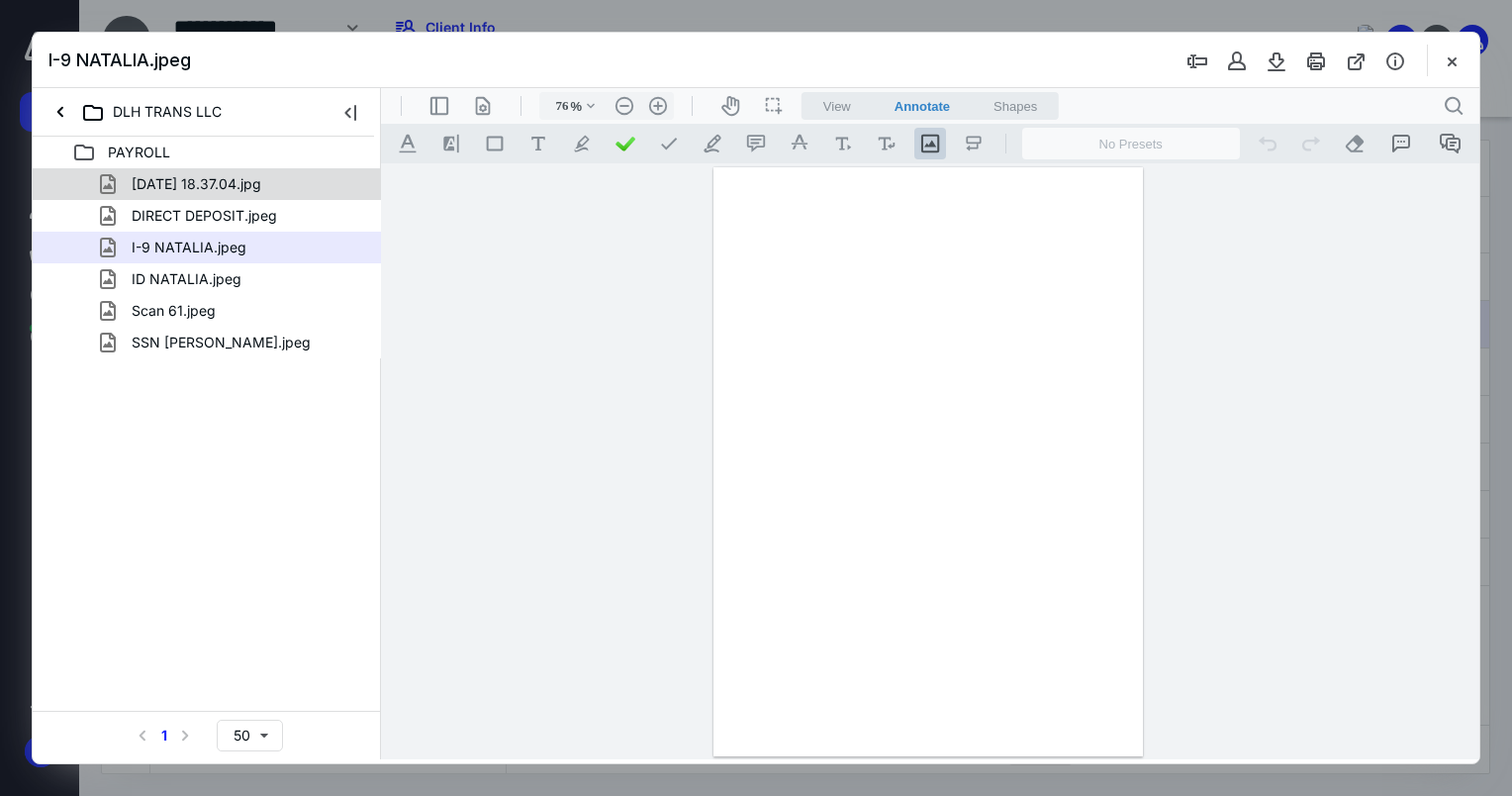 scroll, scrollTop: 0, scrollLeft: 0, axis: both 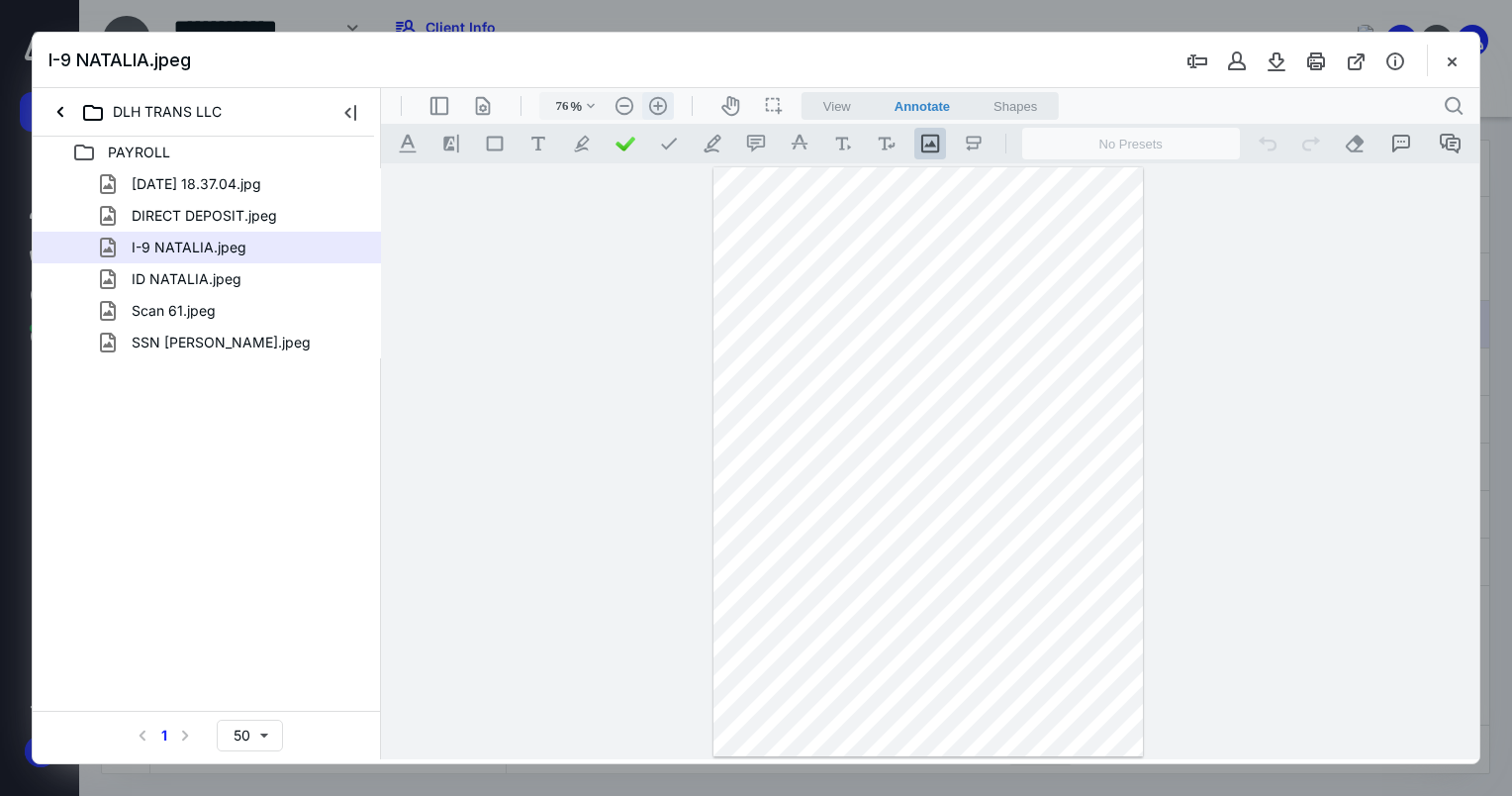 click on ".cls-1{fill:#abb0c4;} icon - header - zoom - in - line" at bounding box center [658, 106] 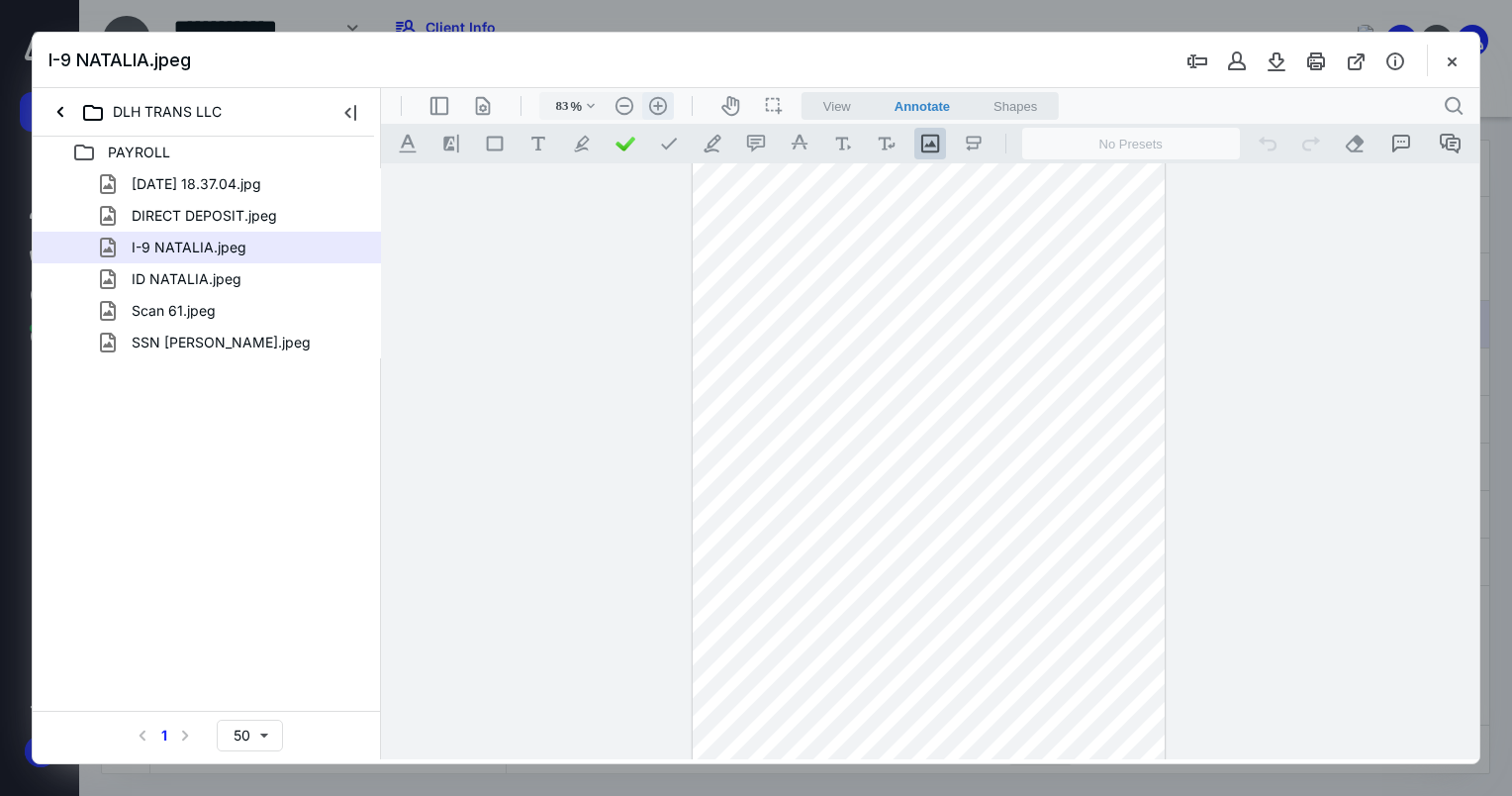 click on ".cls-1{fill:#abb0c4;} icon - header - zoom - in - line" at bounding box center [658, 106] 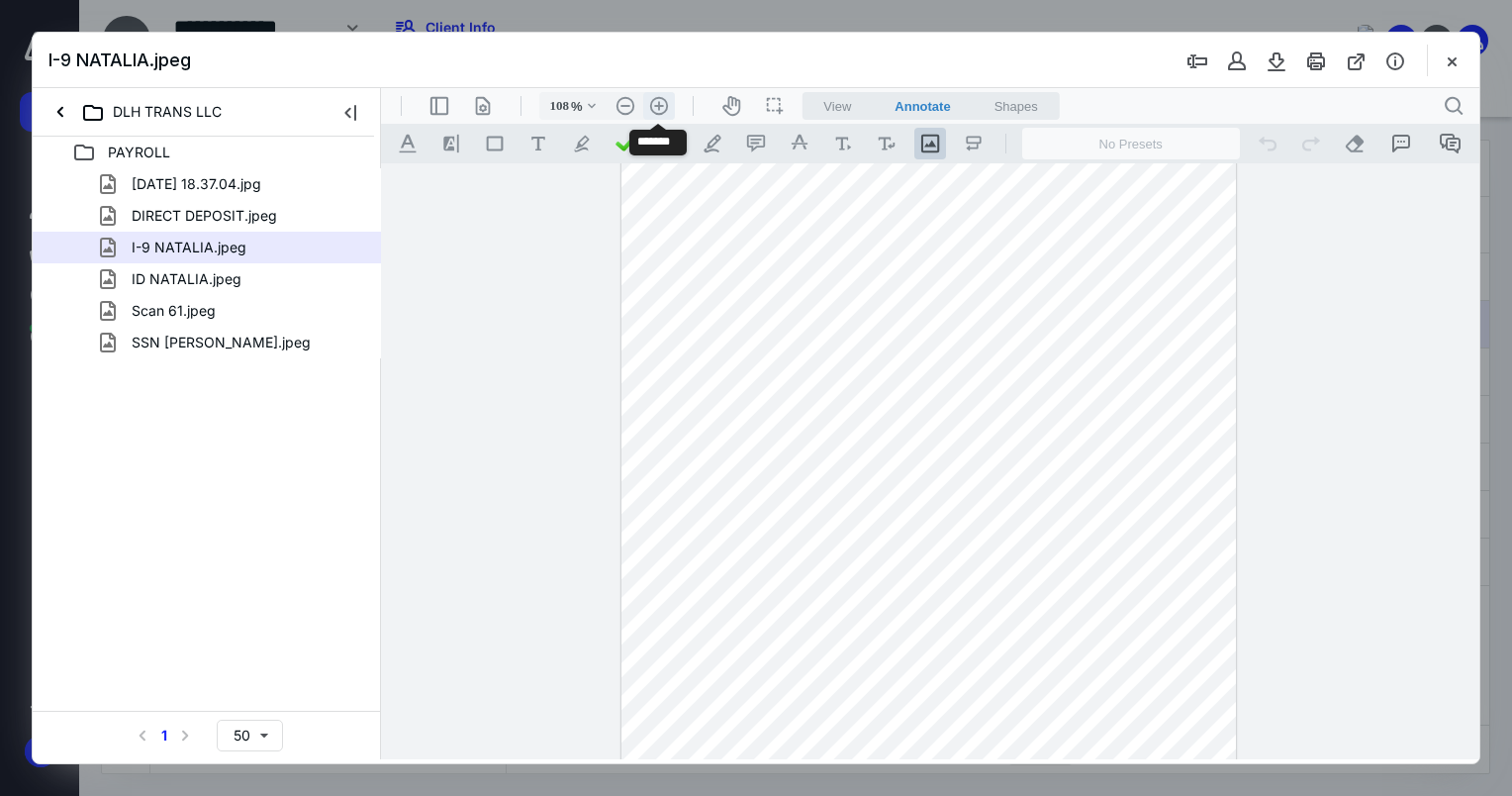 click on ".cls-1{fill:#abb0c4;} icon - header - zoom - in - line" at bounding box center [659, 106] 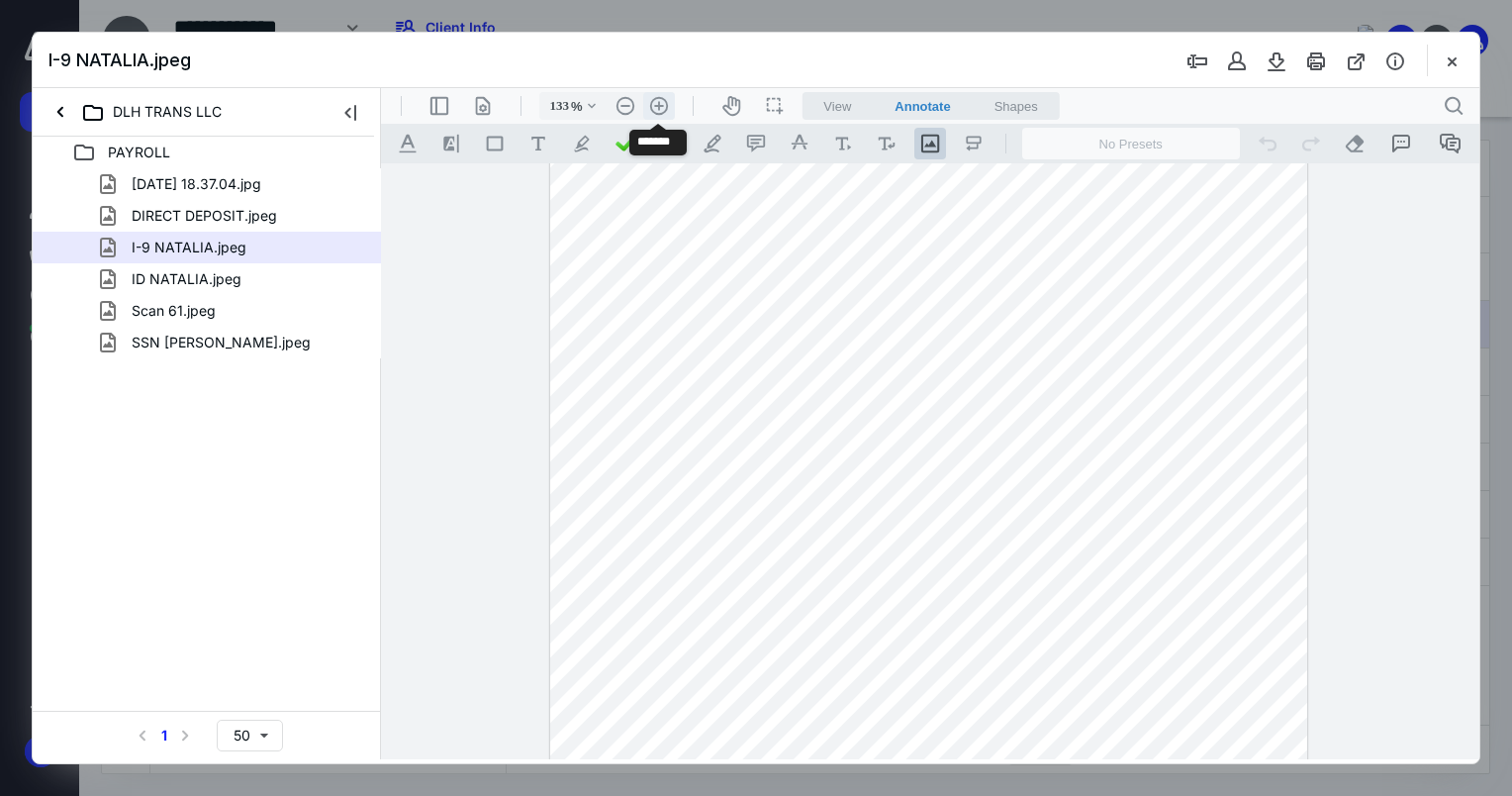 click on ".cls-1{fill:#abb0c4;} icon - header - zoom - in - line" at bounding box center [659, 106] 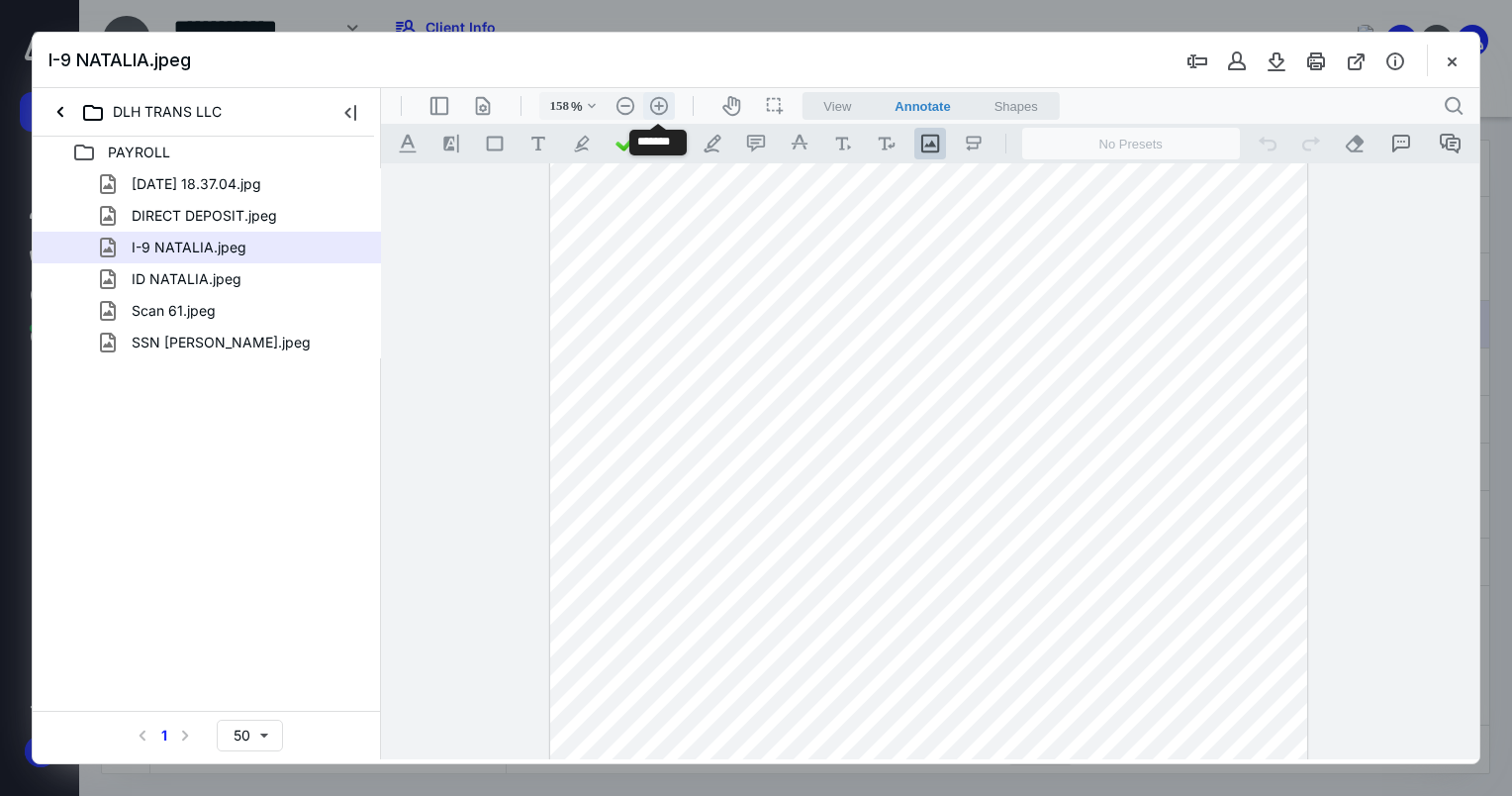 scroll, scrollTop: 283, scrollLeft: 0, axis: vertical 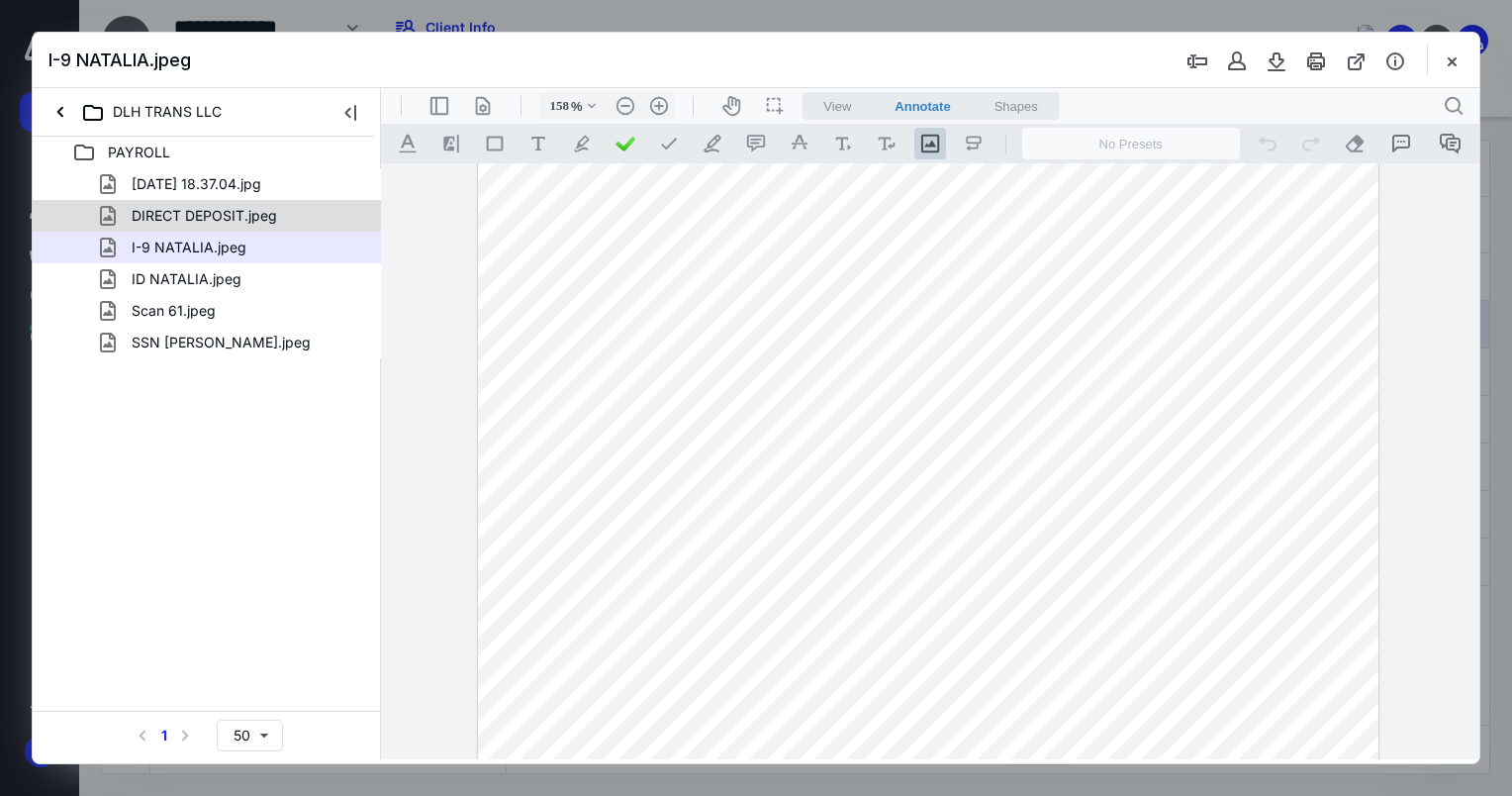 click on "DIRECT DEPOSIT.jpeg" at bounding box center [207, 216] 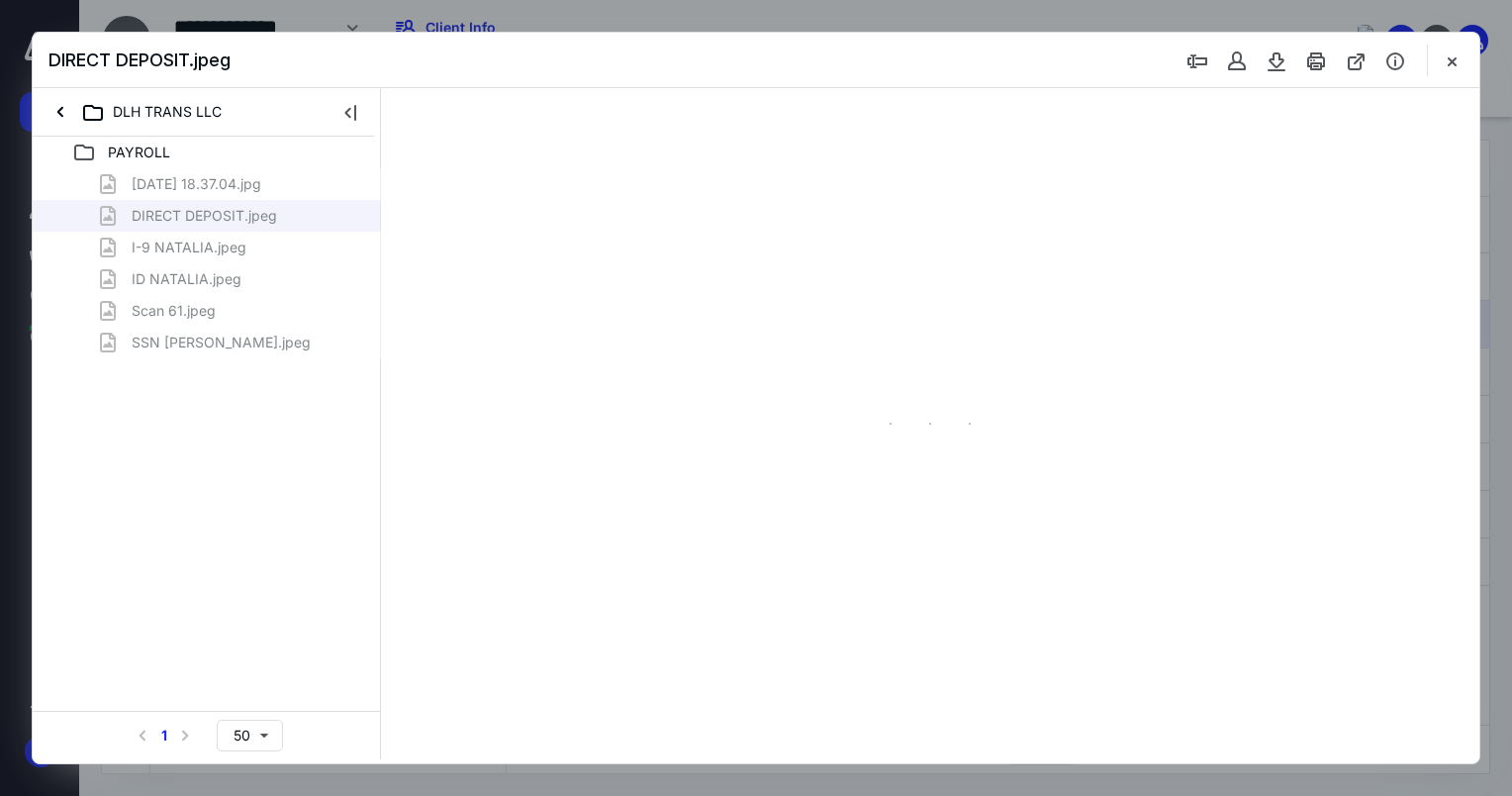 scroll, scrollTop: 0, scrollLeft: 0, axis: both 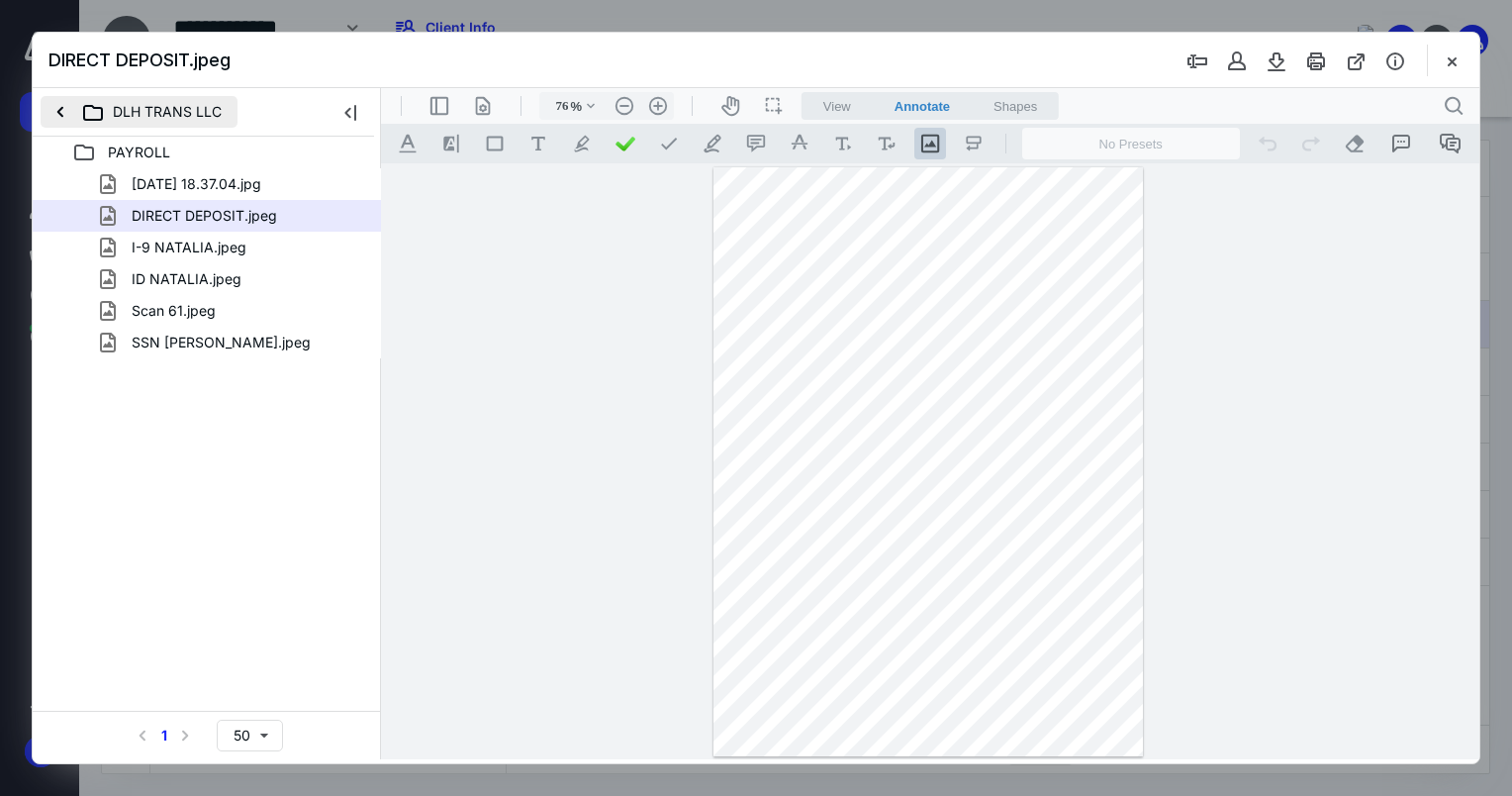 click on "DLH TRANS LLC" at bounding box center (139, 112) 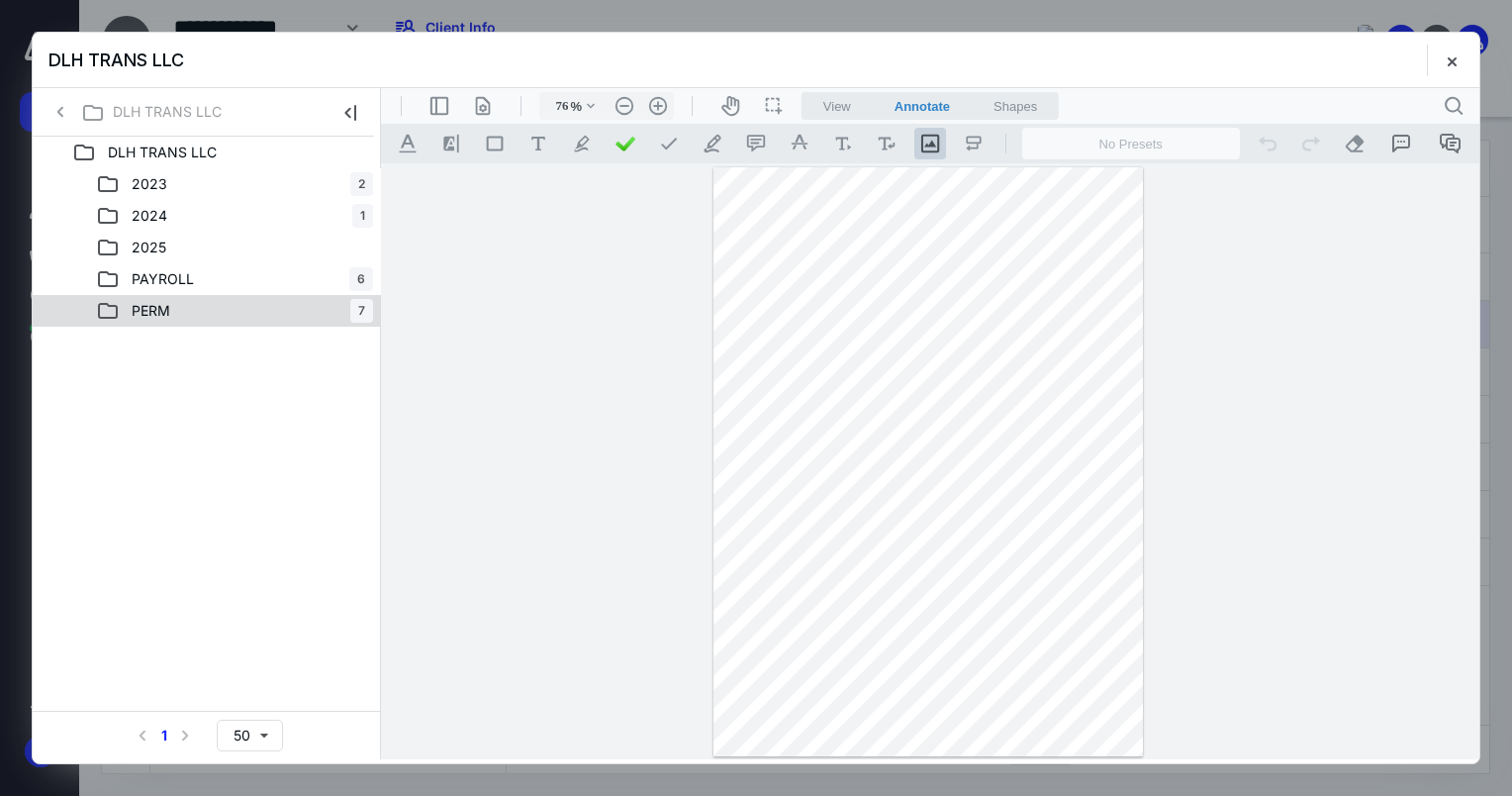 click on "PERM 7" at bounding box center [235, 311] 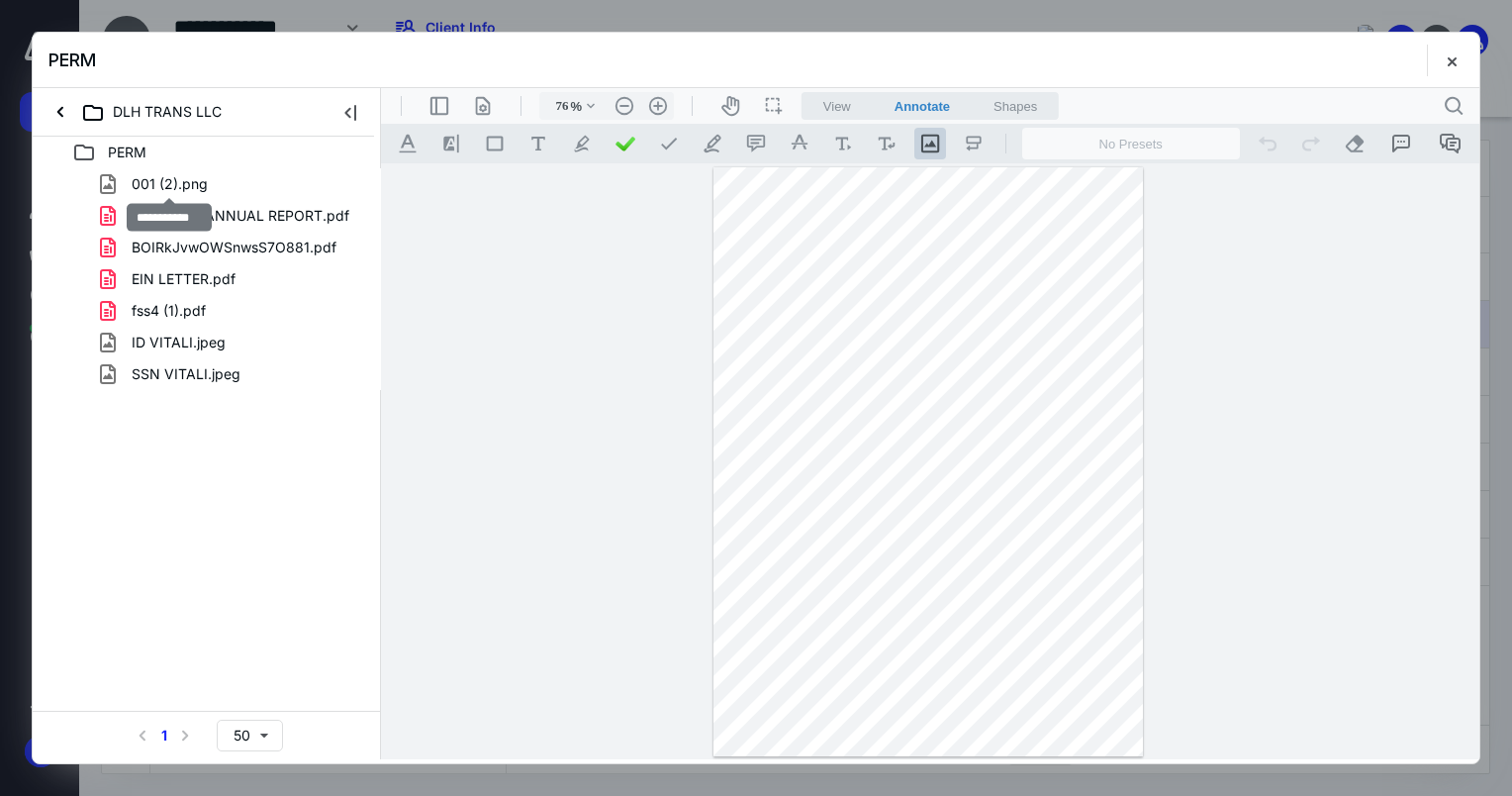 click on "001 (2).png" at bounding box center (169, 184) 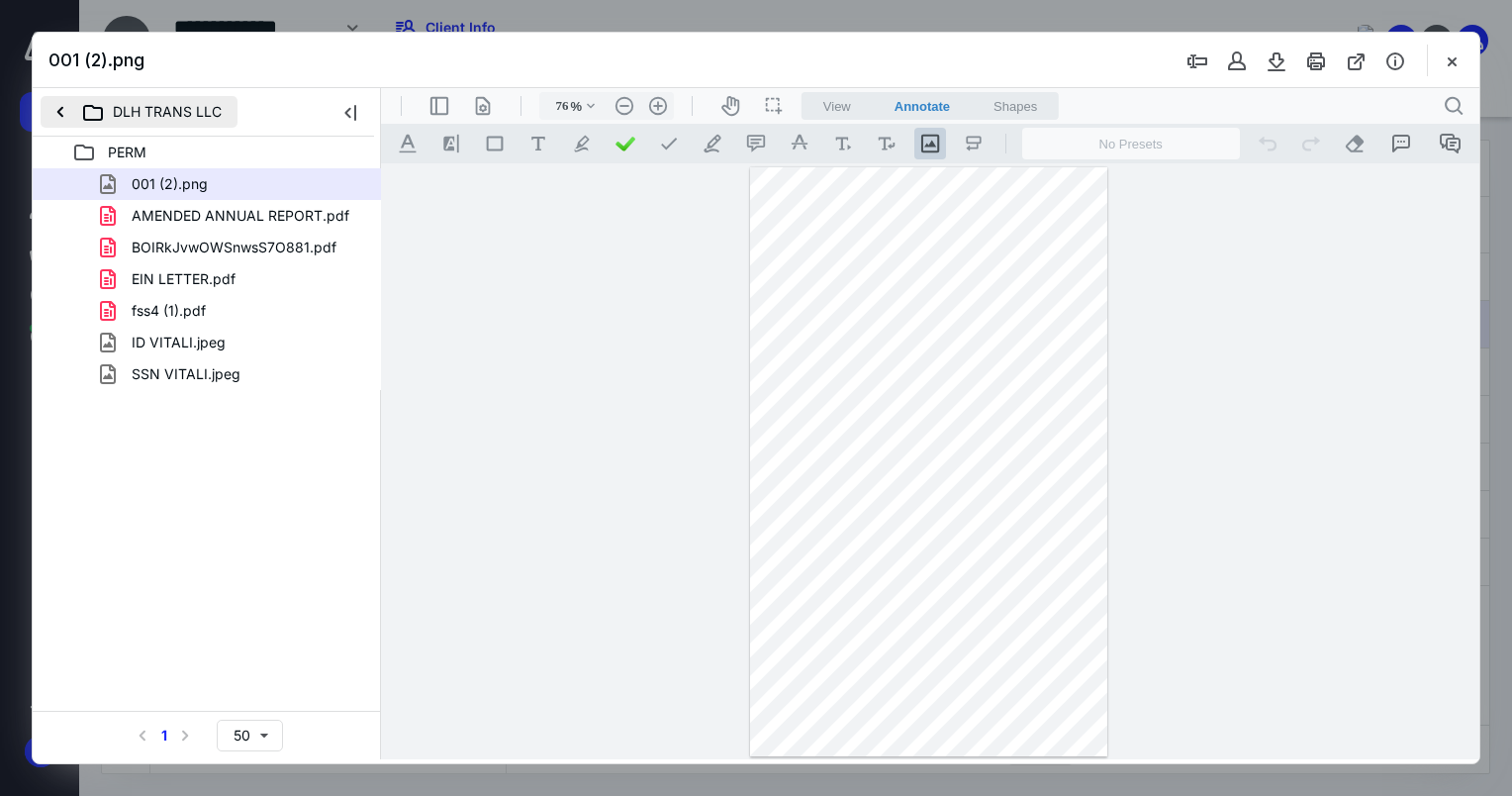 click on "DLH TRANS LLC" at bounding box center [139, 112] 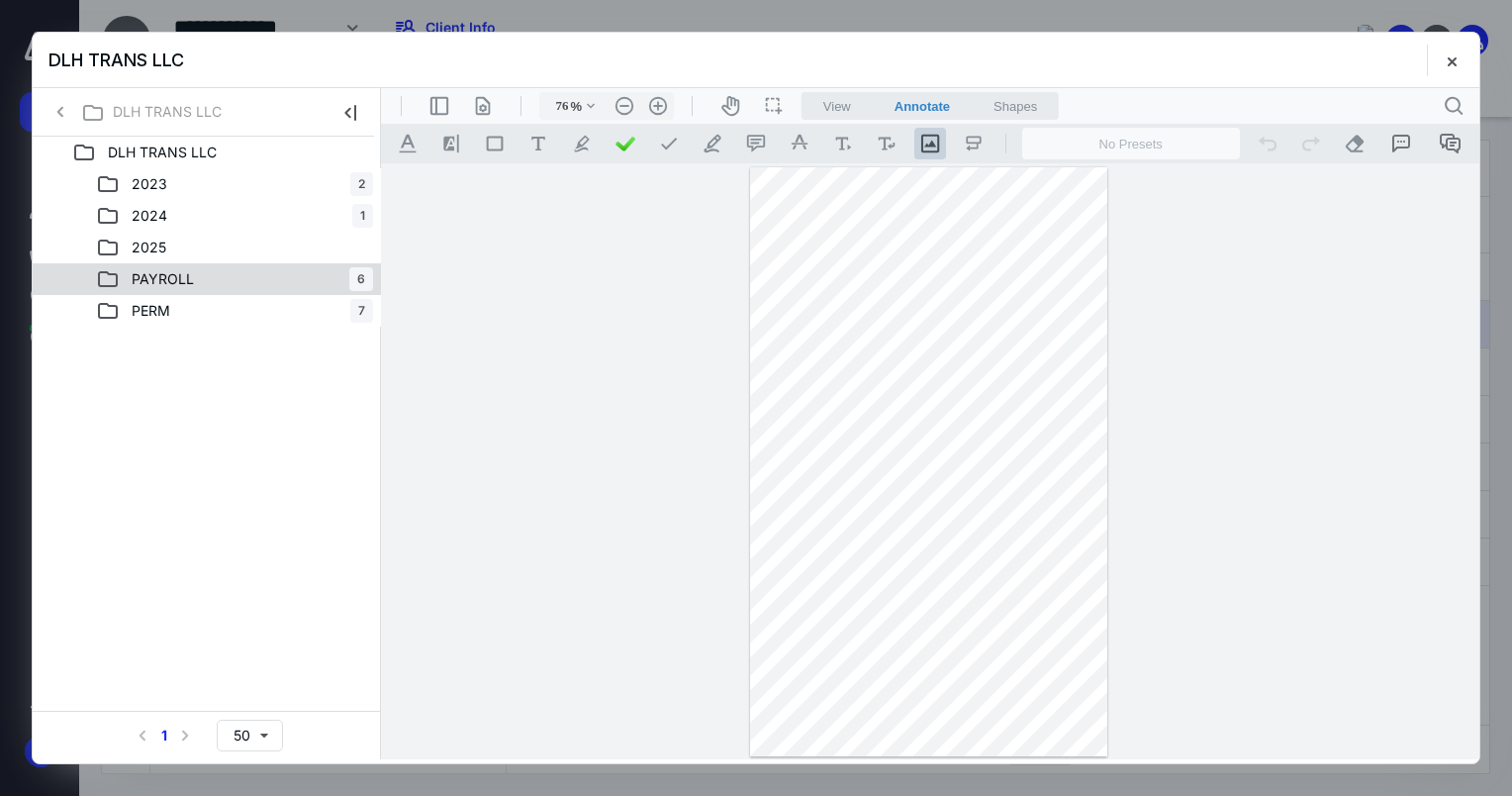 click on "PAYROLL" at bounding box center (162, 279) 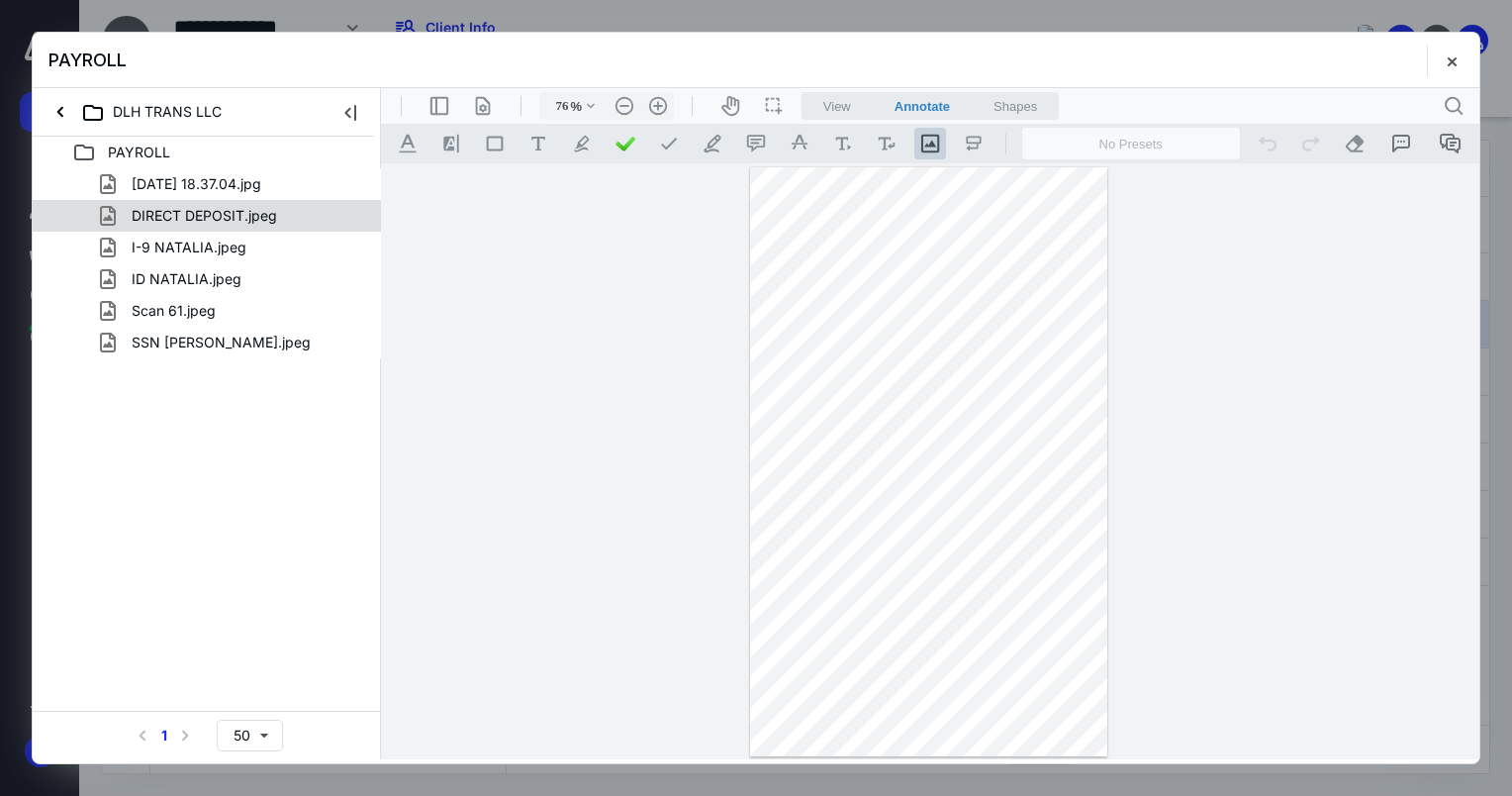 click on "DIRECT DEPOSIT.jpeg" at bounding box center [192, 216] 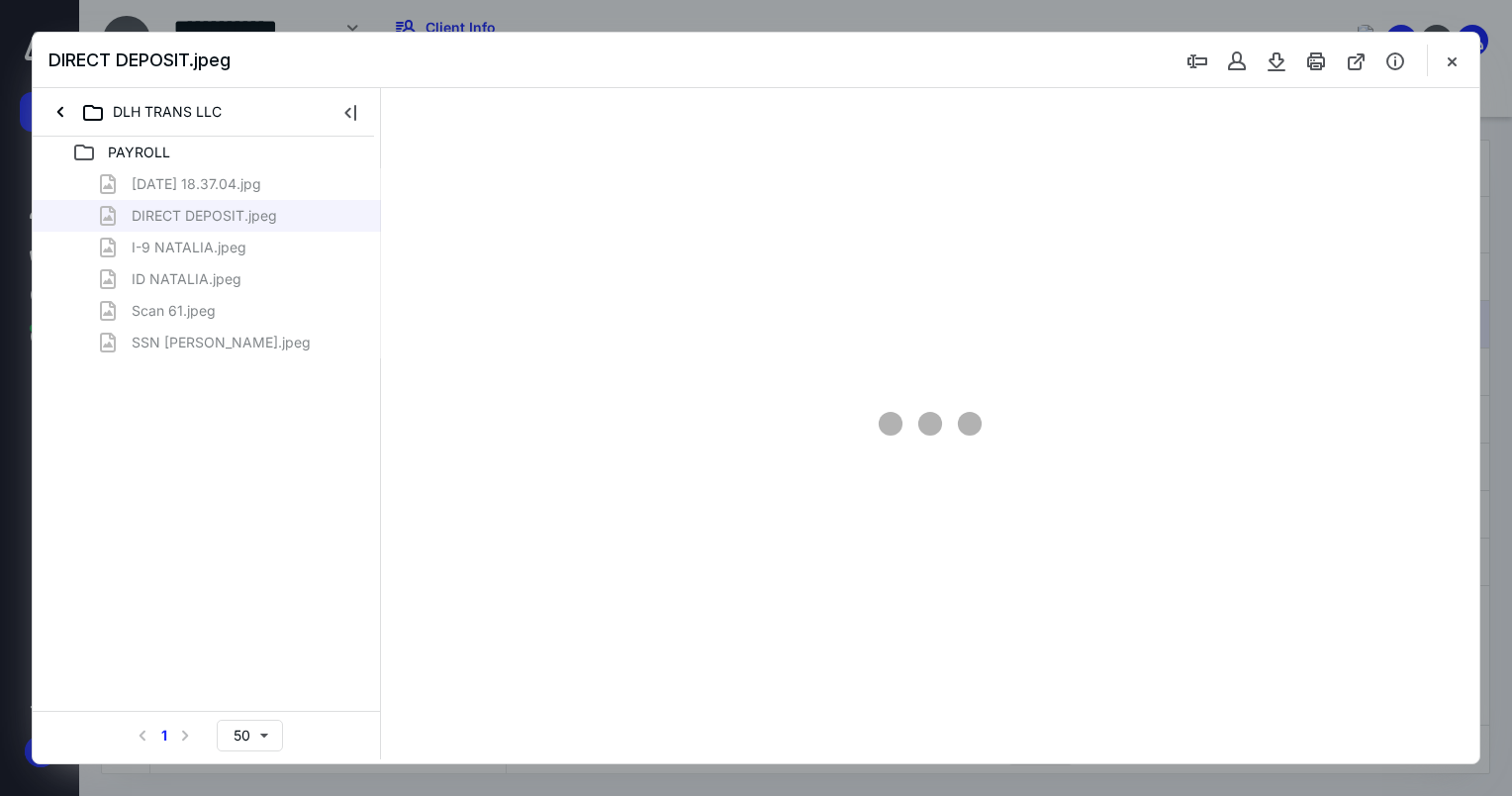 click on "[DATE] 18.37.04.jpg DIRECT DEPOSIT.jpeg I-9 NATALIA.jpeg ID NATALIA.jpeg Scan 61.jpeg SSN NATALIA.jpeg" at bounding box center (207, 263) 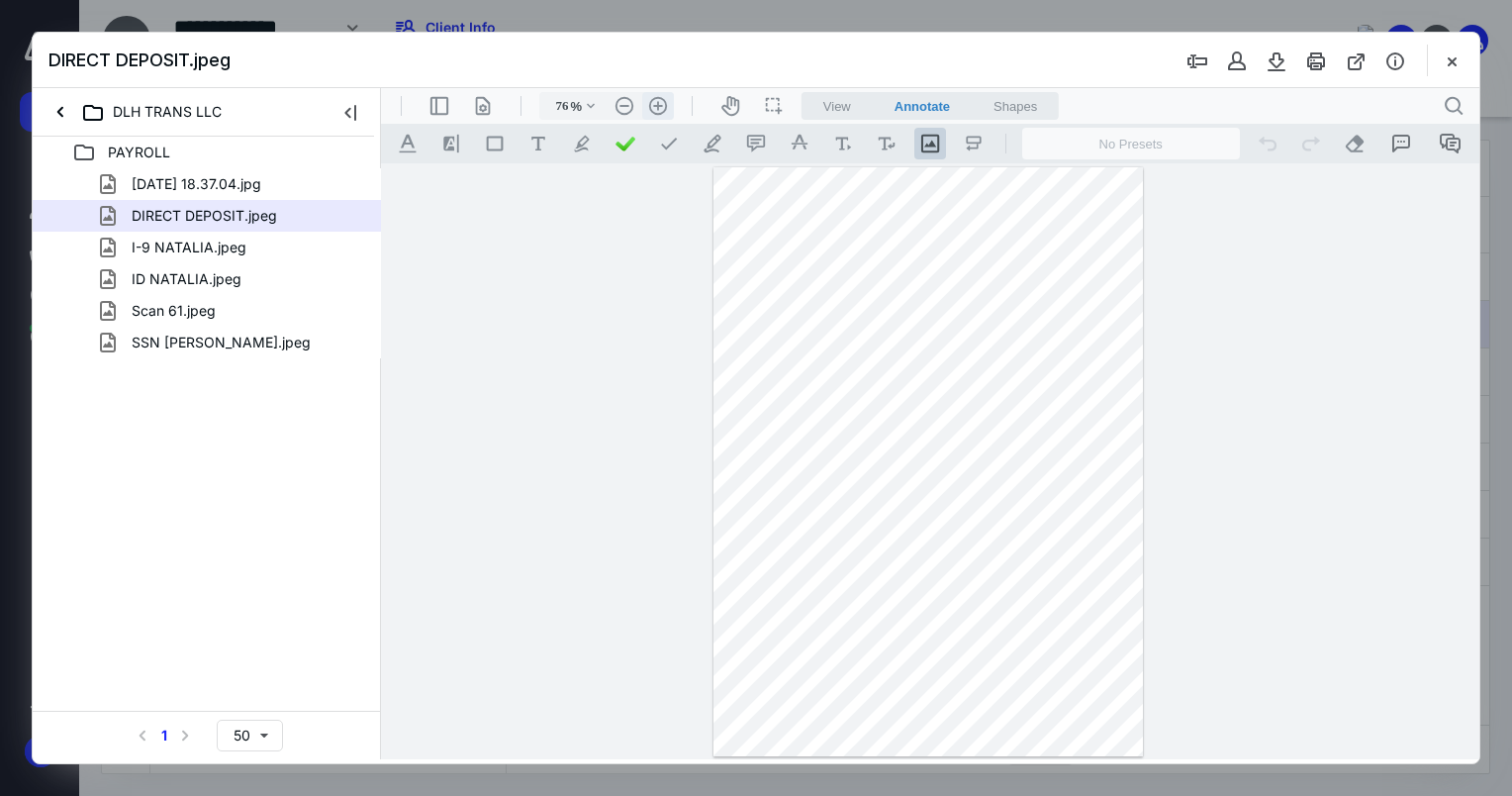 click on ".cls-1{fill:#abb0c4;} icon - header - zoom - in - line" at bounding box center [658, 106] 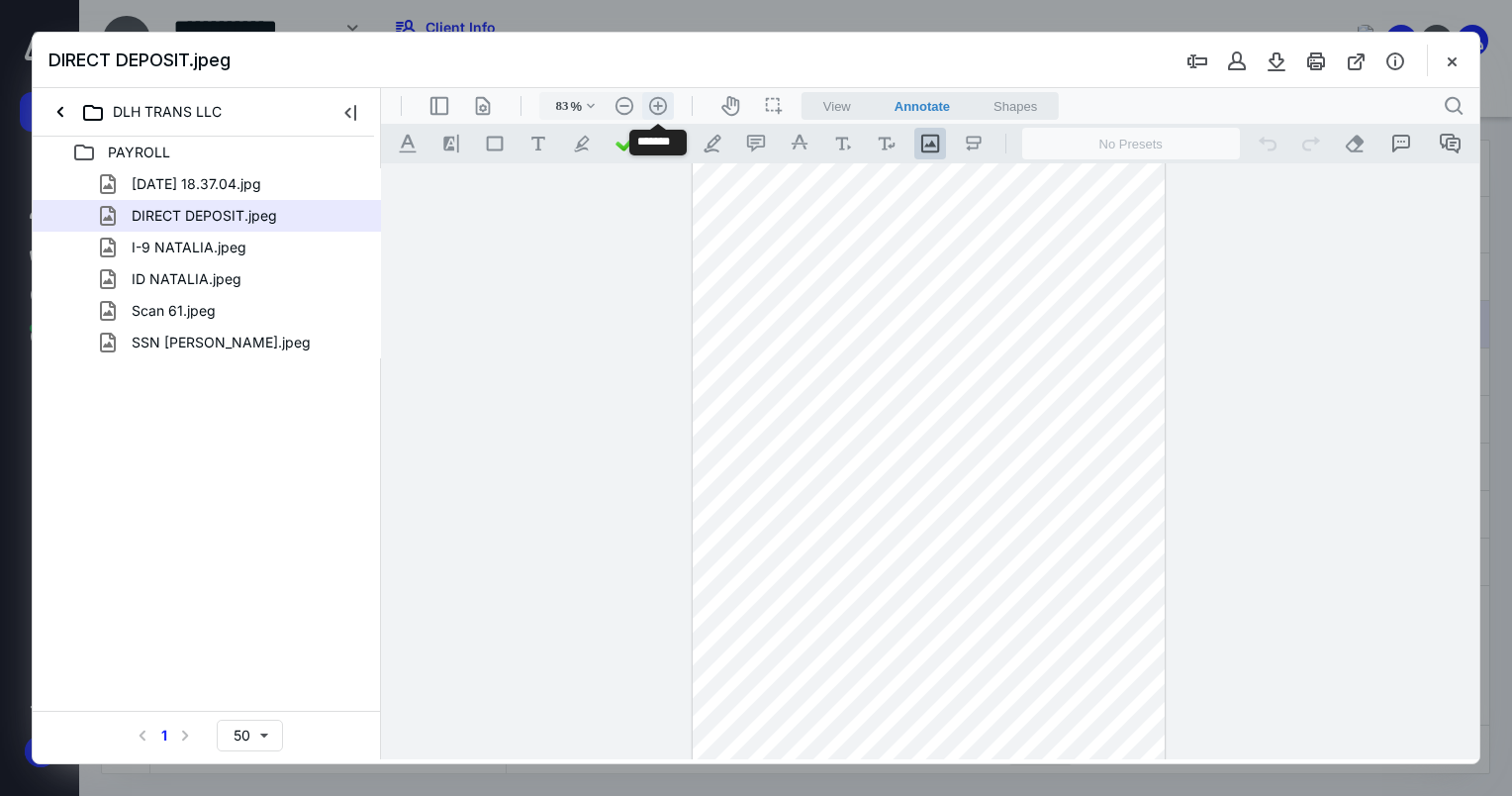 click on ".cls-1{fill:#abb0c4;} icon - header - zoom - in - line" at bounding box center [658, 106] 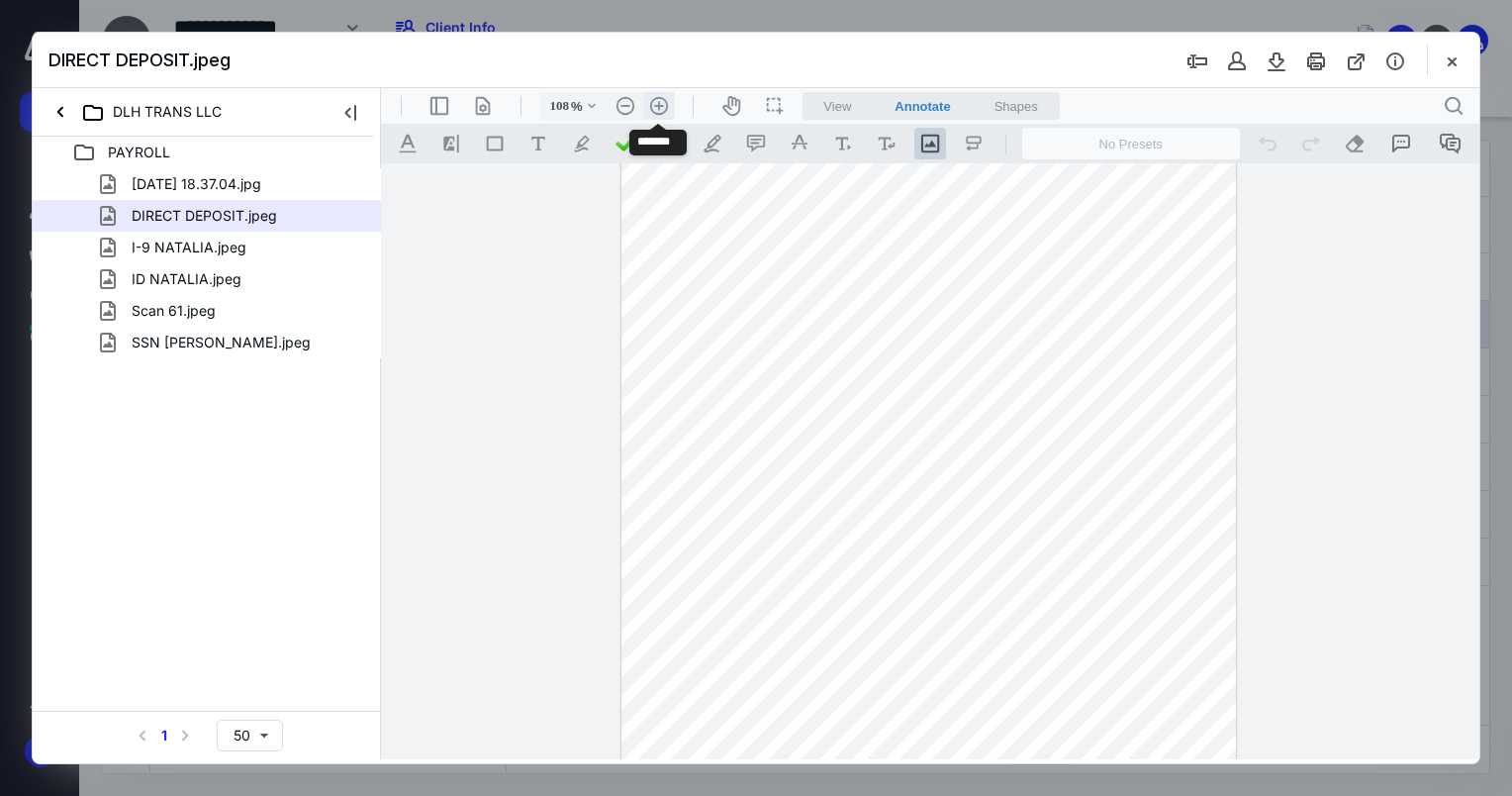 click on ".cls-1{fill:#abb0c4;} icon - header - zoom - in - line" at bounding box center (659, 106) 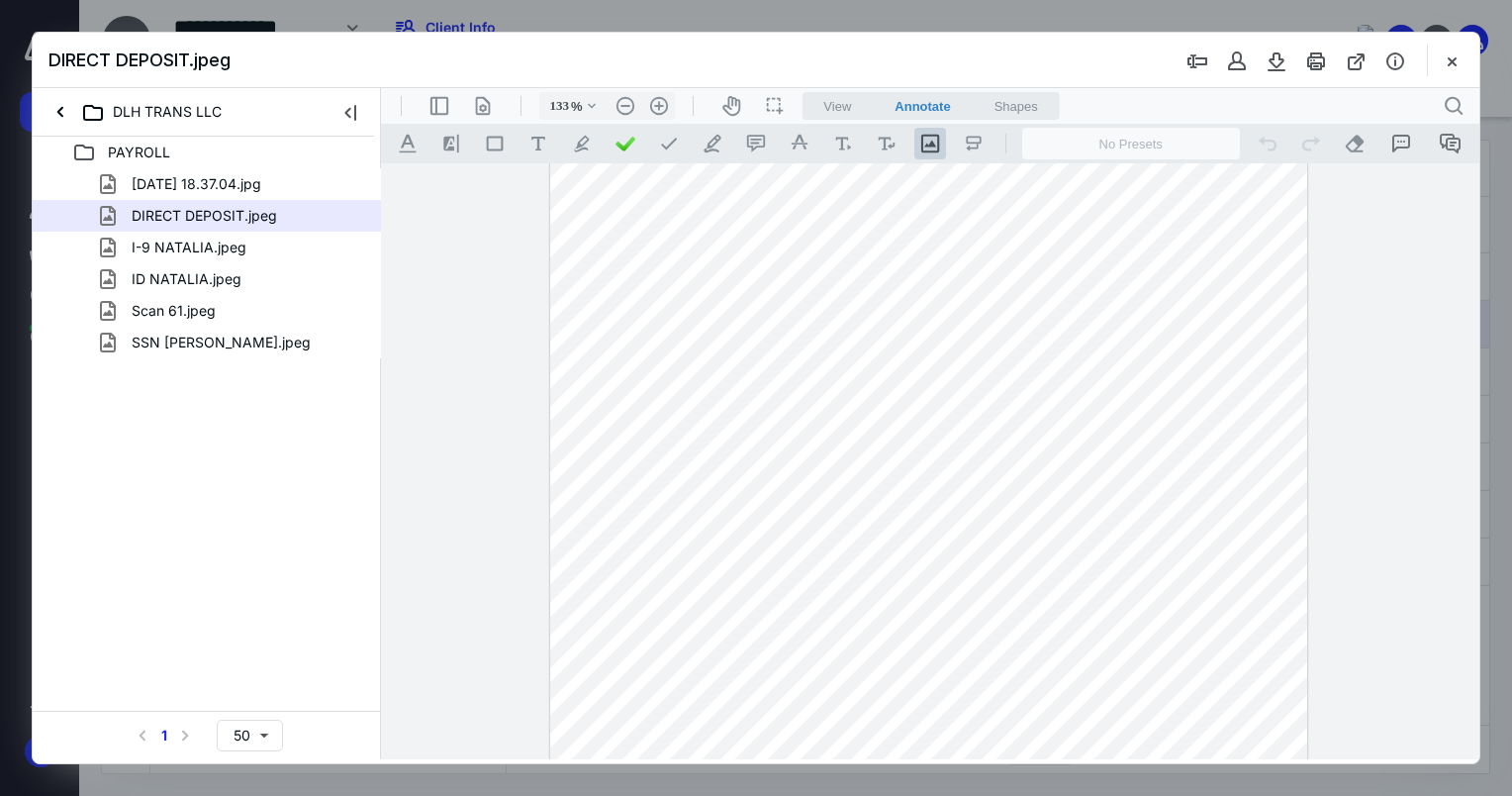 scroll, scrollTop: 395, scrollLeft: 0, axis: vertical 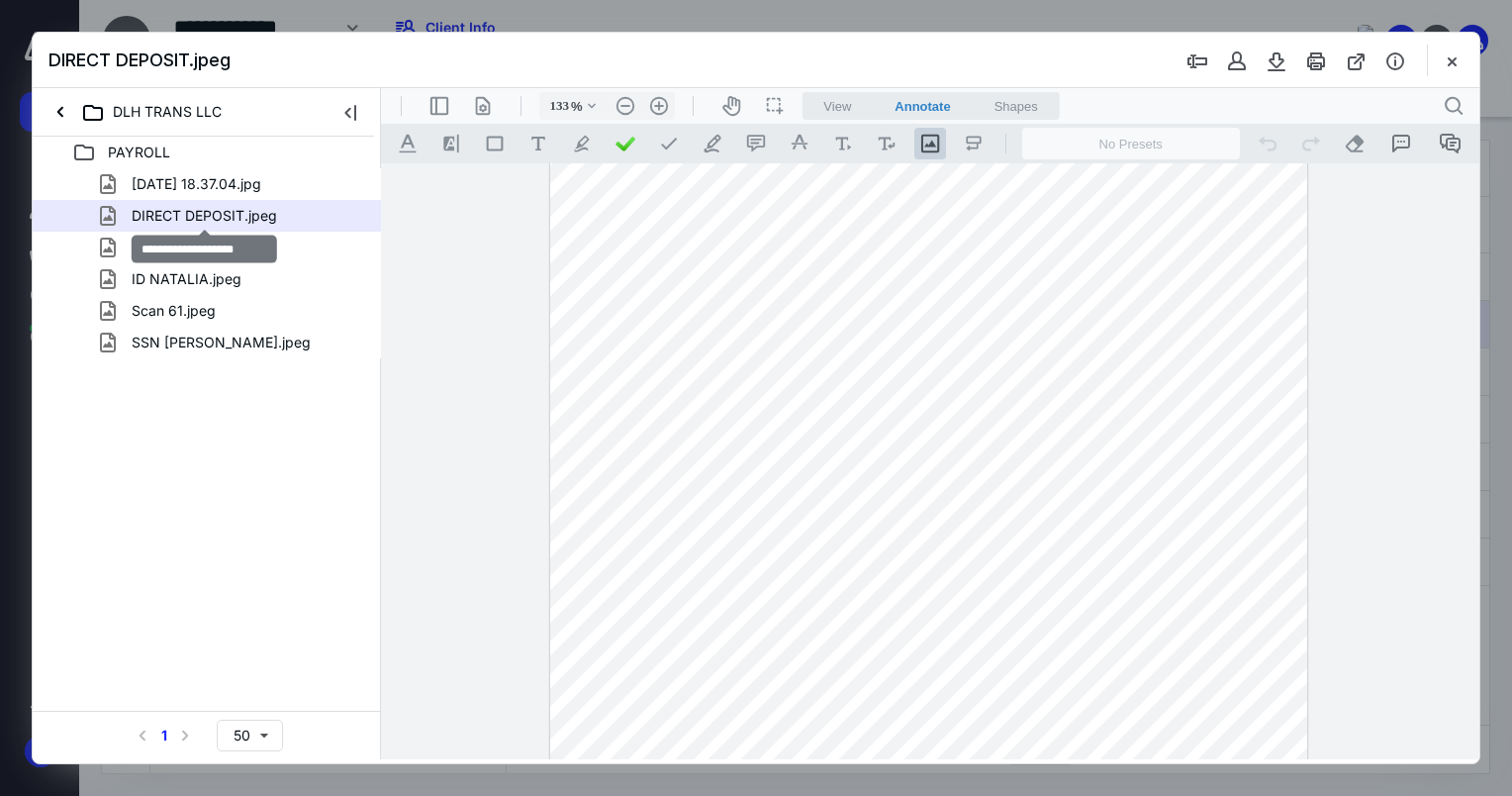 drag, startPoint x: 223, startPoint y: 210, endPoint x: 1458, endPoint y: 61, distance: 1243.956 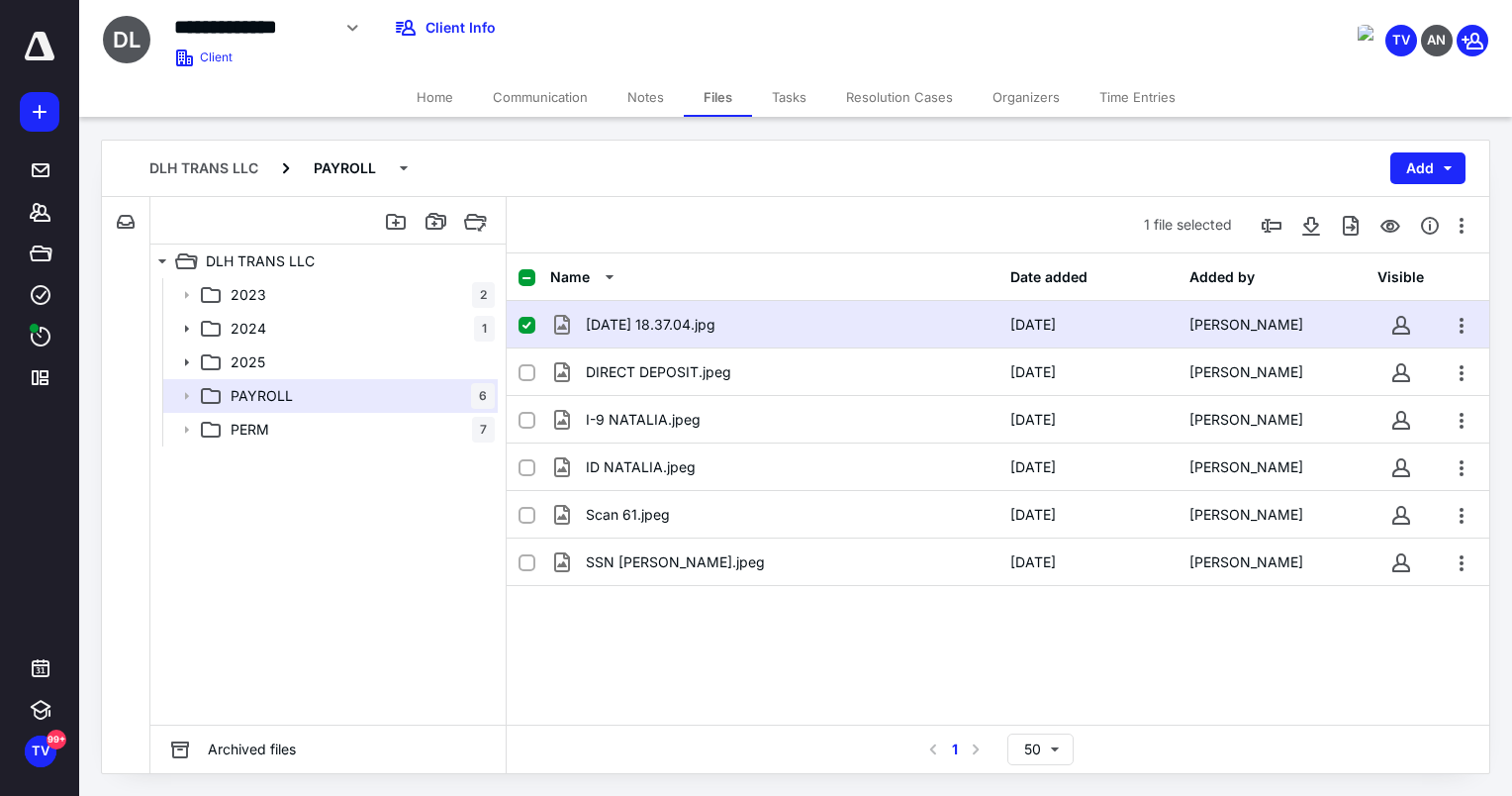 drag, startPoint x: 527, startPoint y: 320, endPoint x: 528, endPoint y: 330, distance: 10.049876 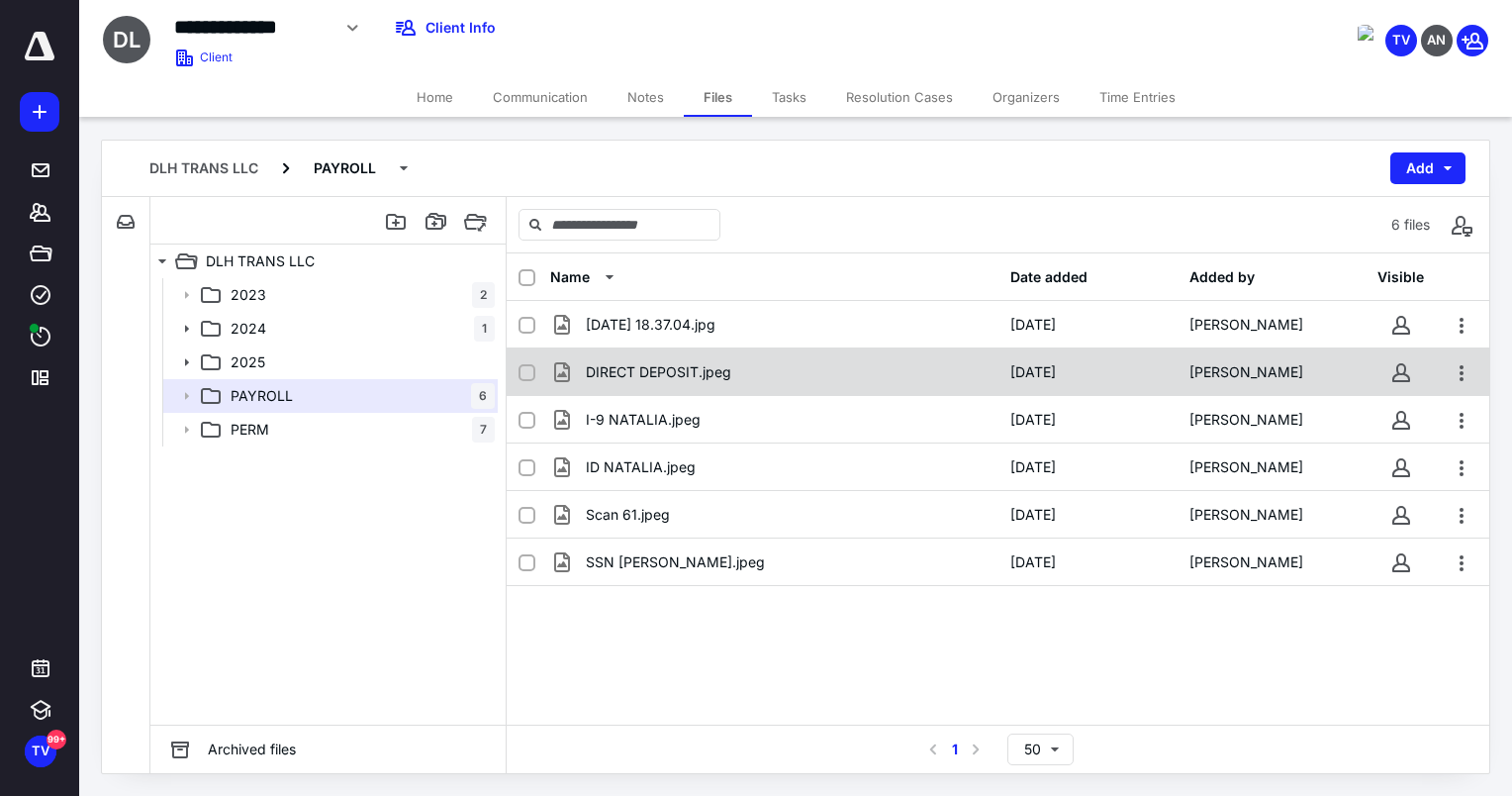 click at bounding box center (526, 373) 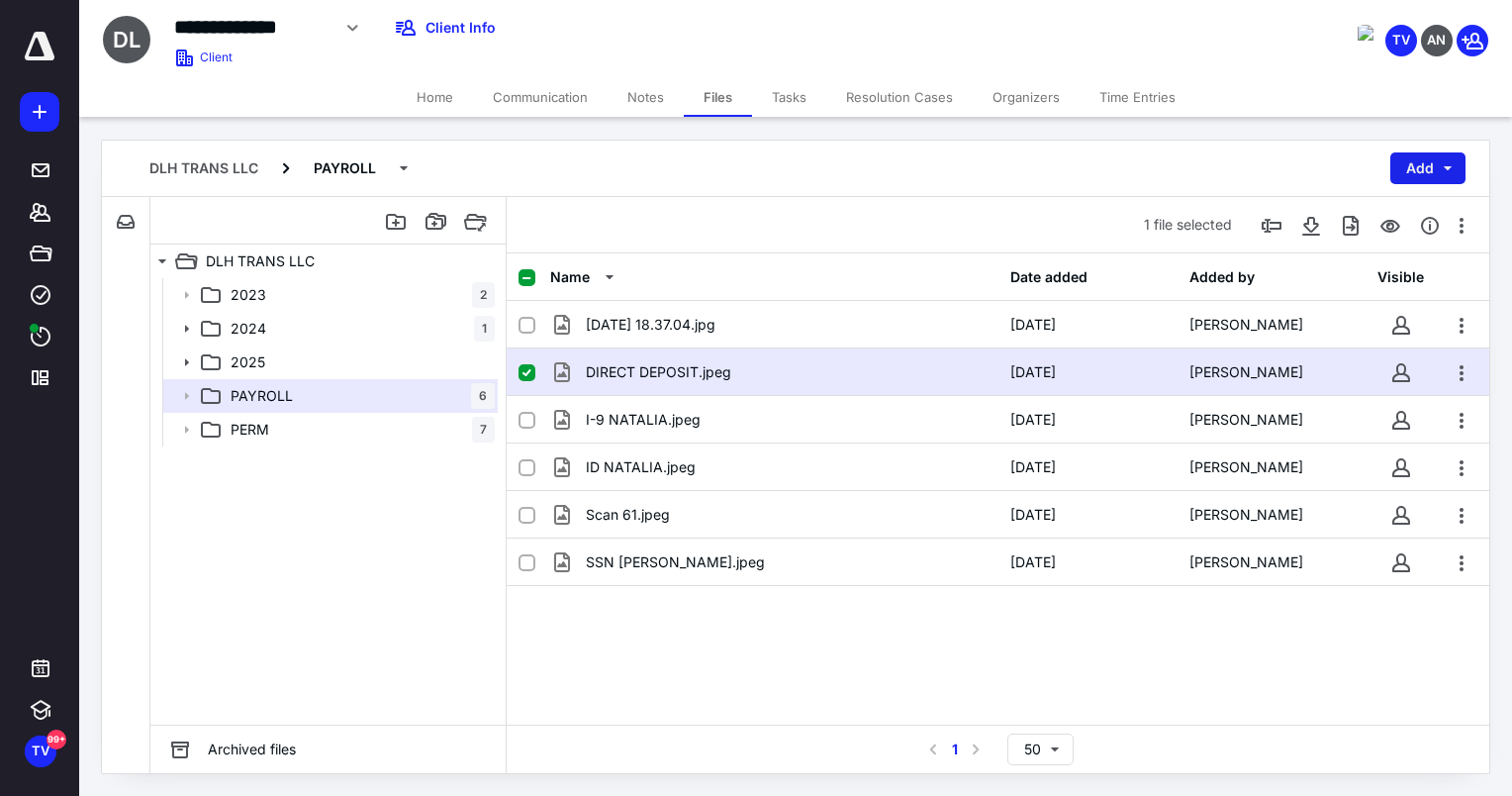 click on "Add" at bounding box center (1428, 168) 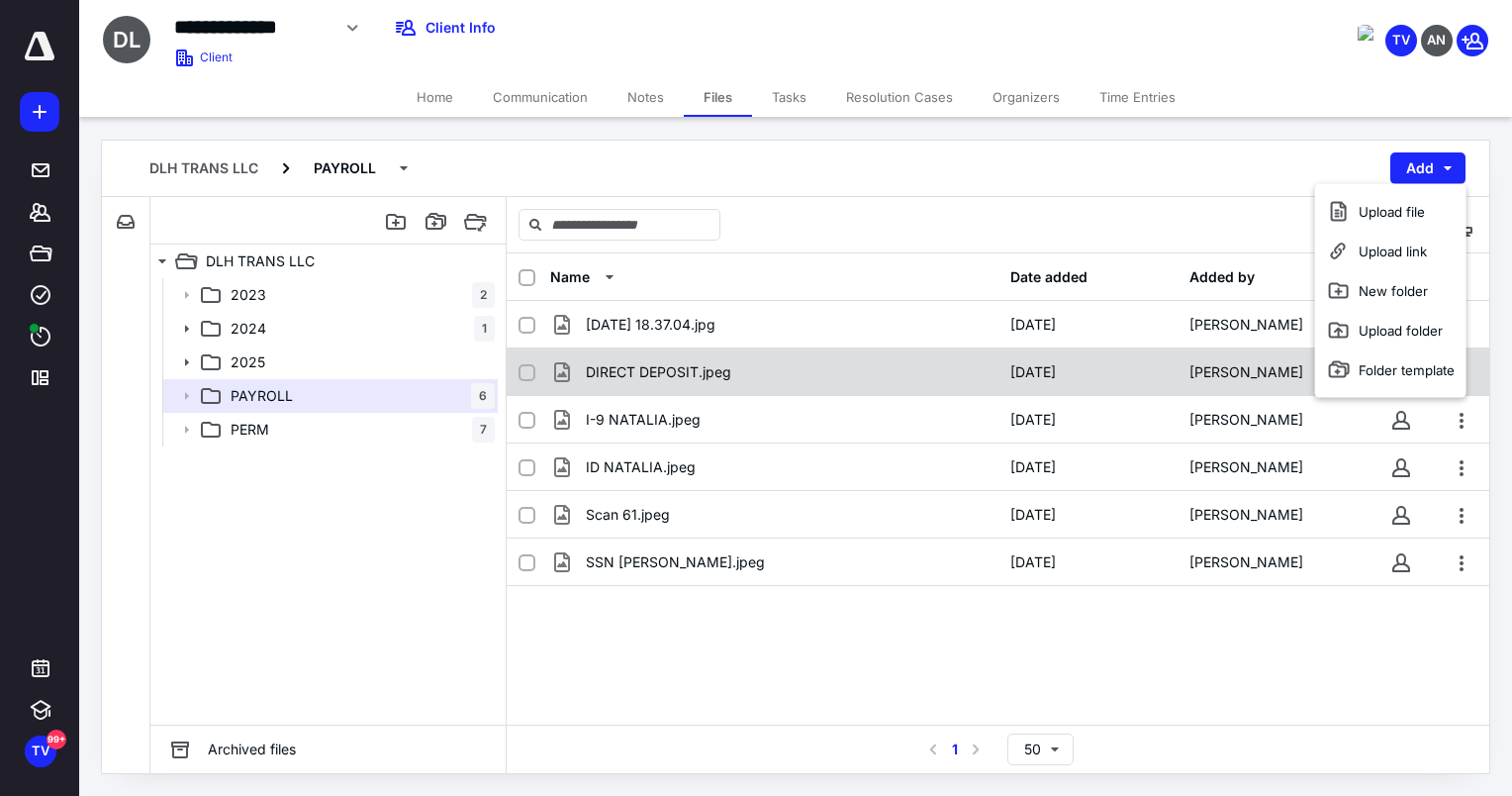 click at bounding box center (534, 372) 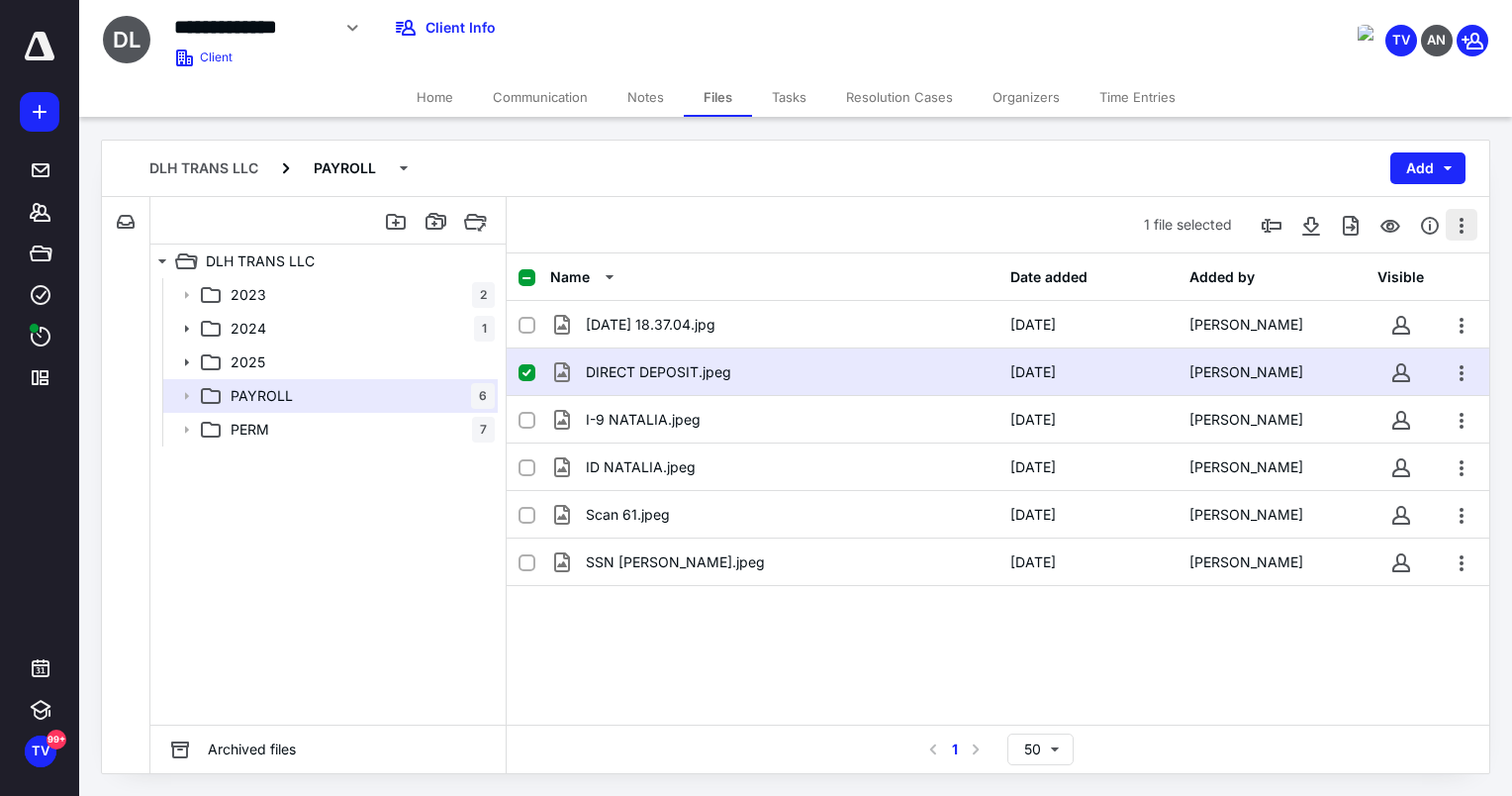 click at bounding box center (1462, 225) 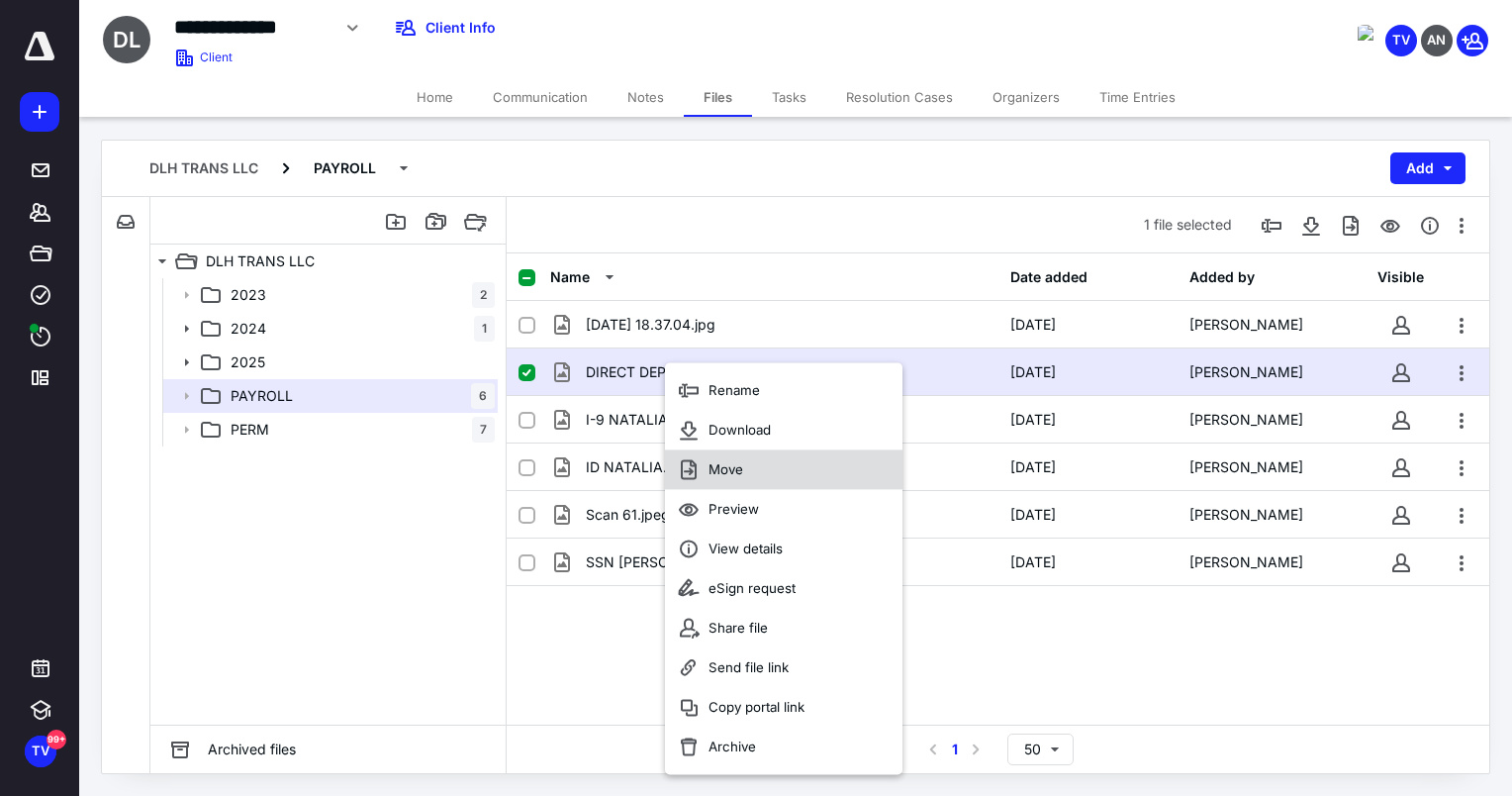 click on "Move" at bounding box center (725, 469) 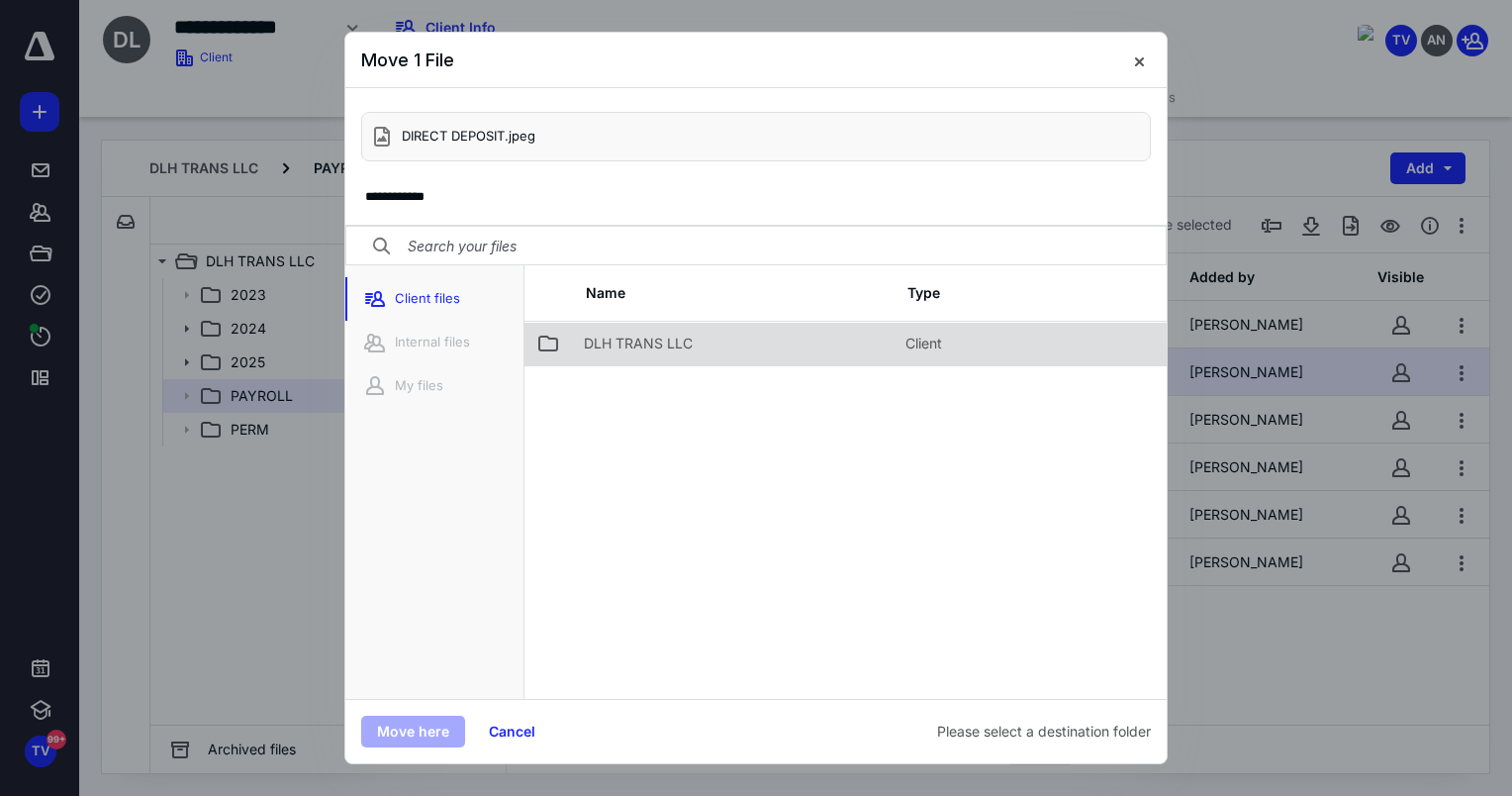click on "DLH TRANS LLC" at bounding box center (638, 344) 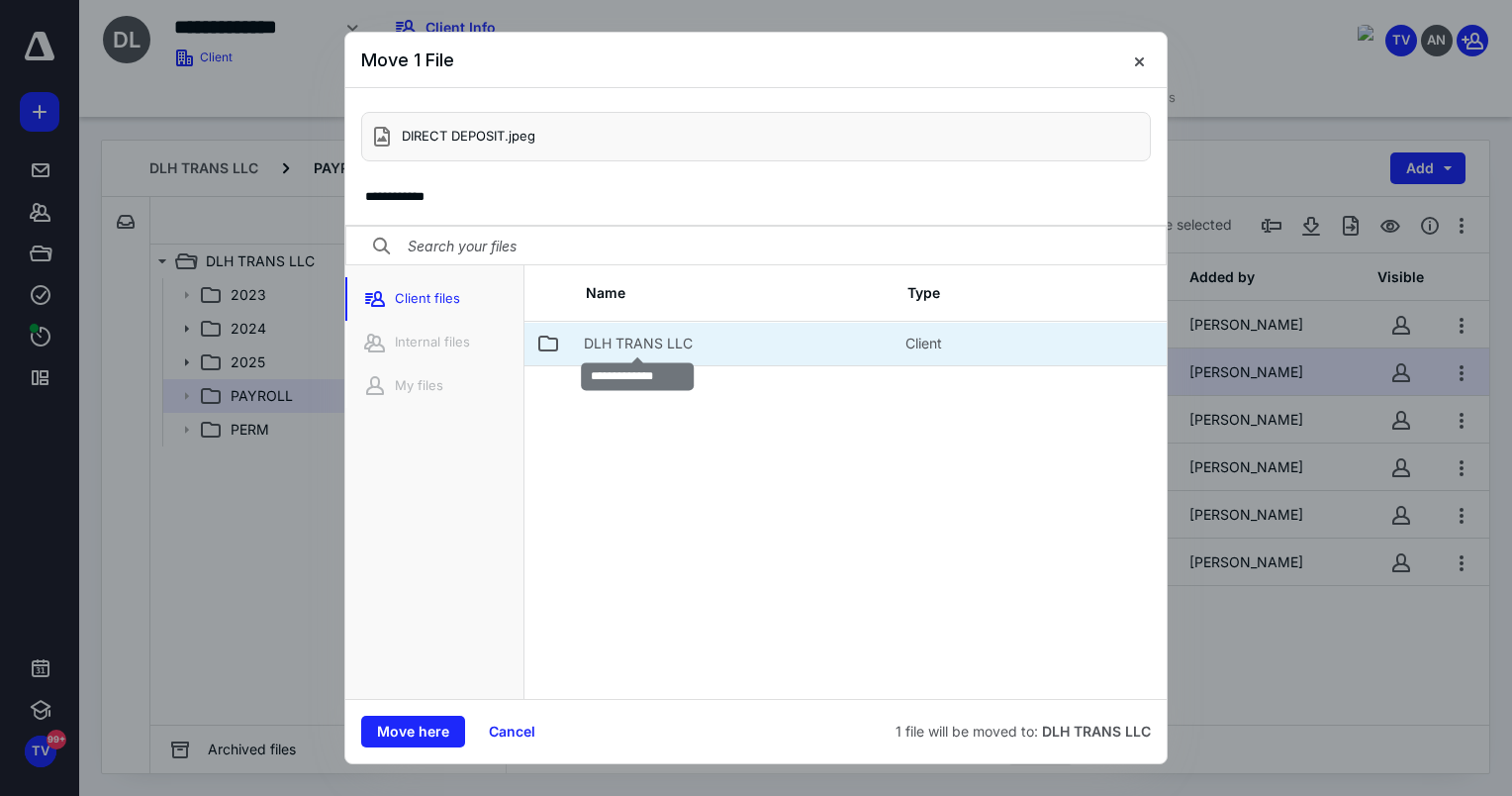 click on "DLH TRANS LLC" at bounding box center [638, 344] 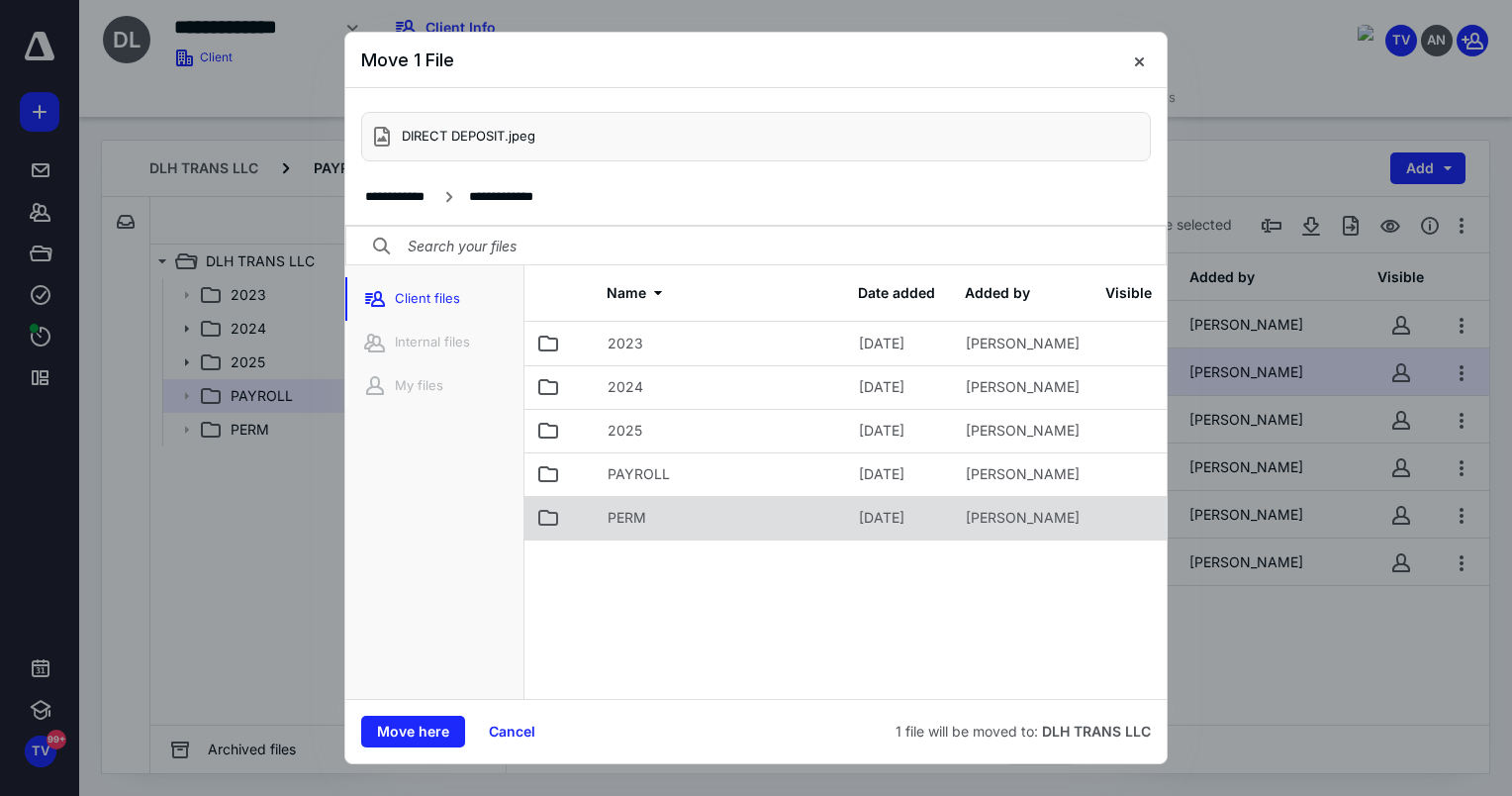 click on "PERM" at bounding box center (626, 518) 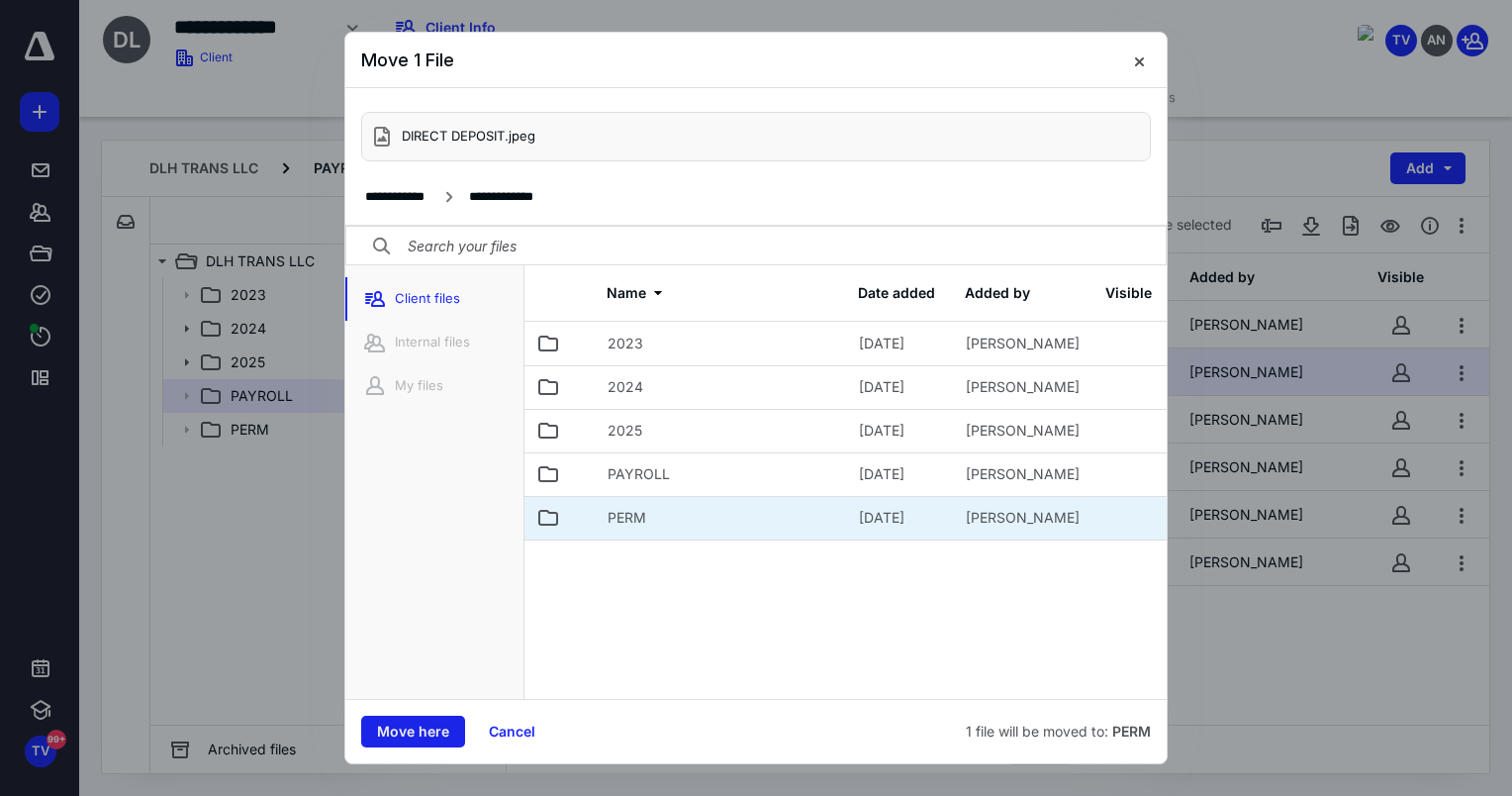 click on "Move here" at bounding box center [413, 732] 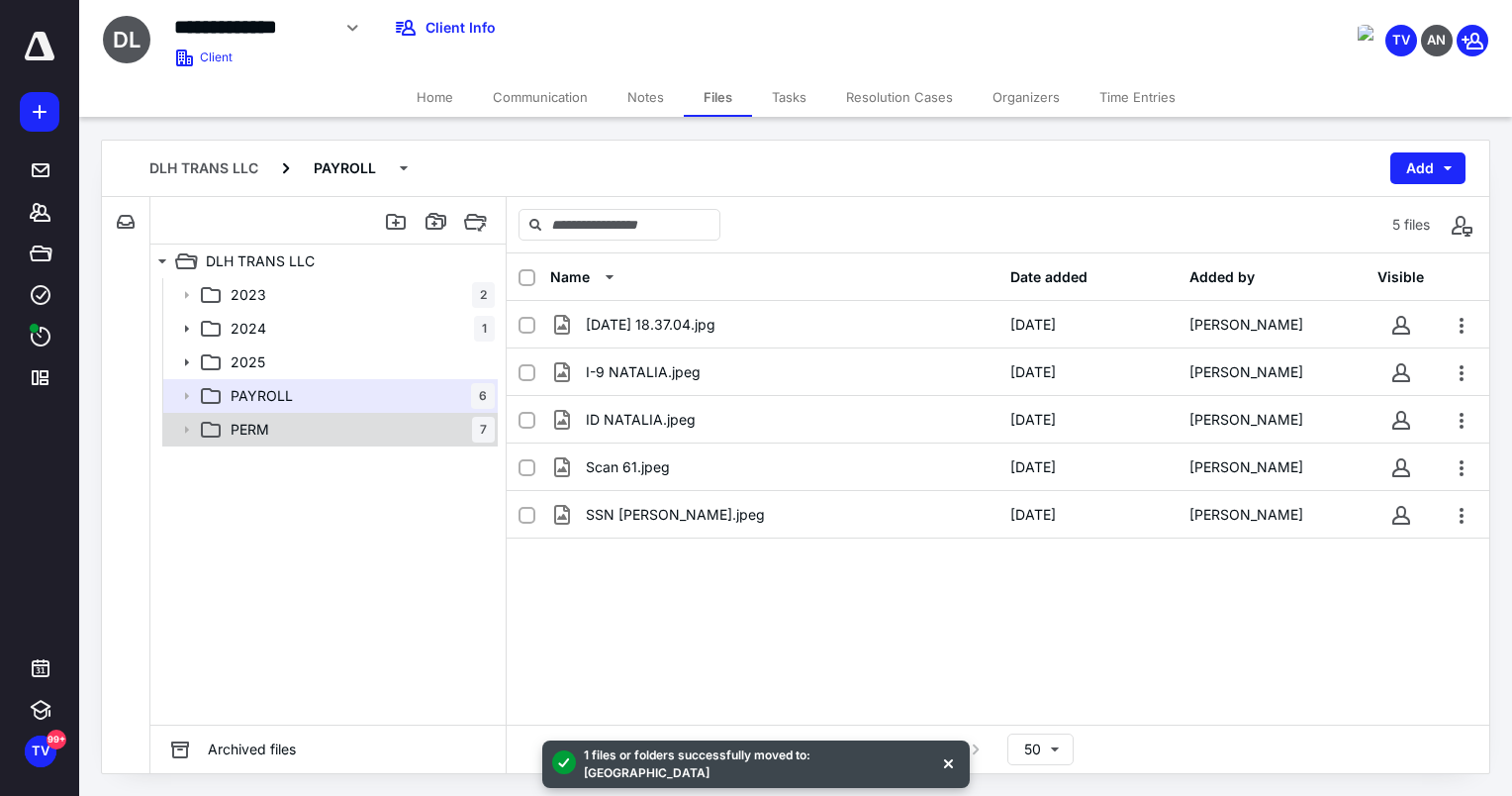 click on "PERM" at bounding box center (249, 430) 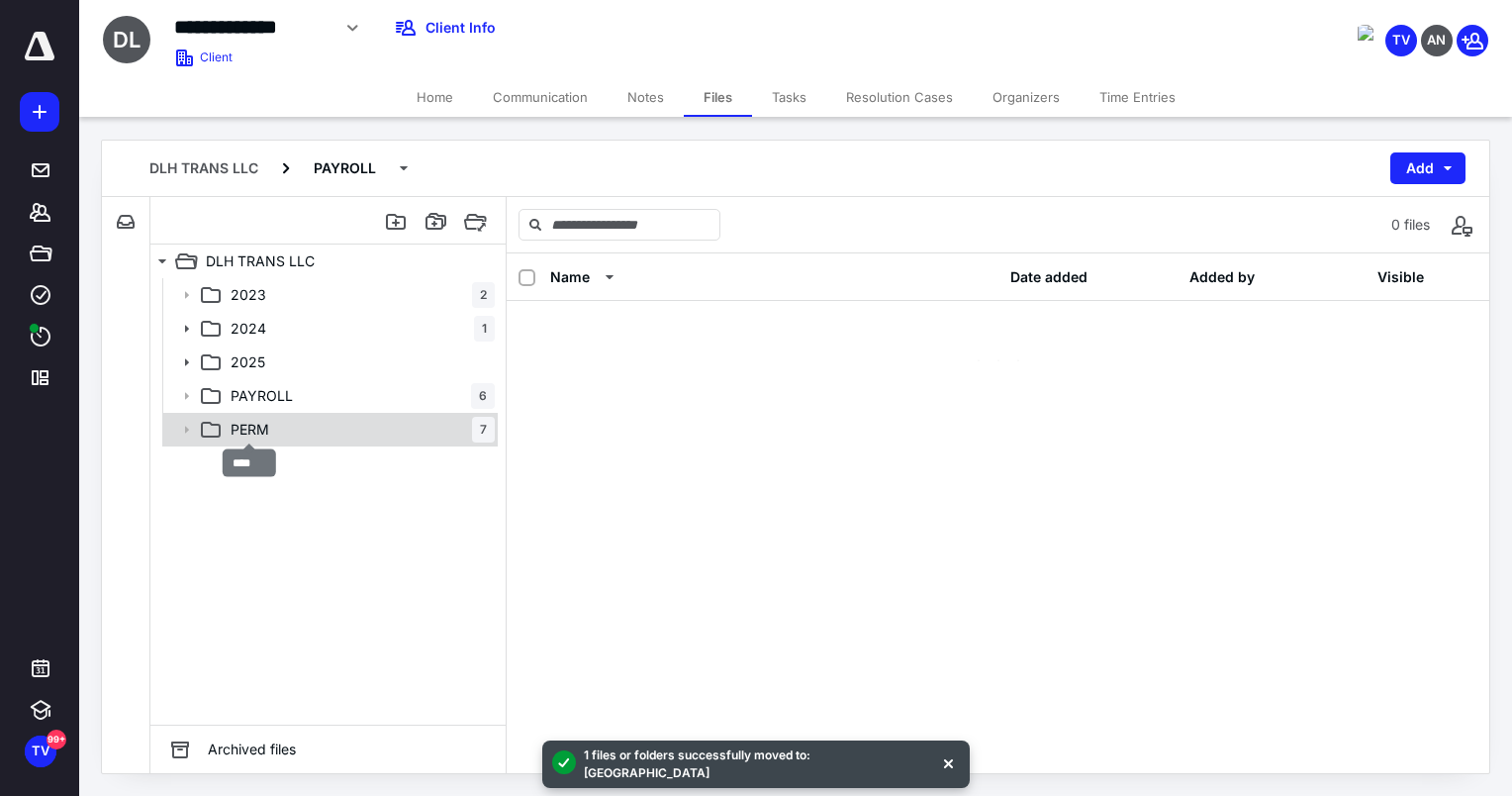 click on "PERM" at bounding box center (249, 430) 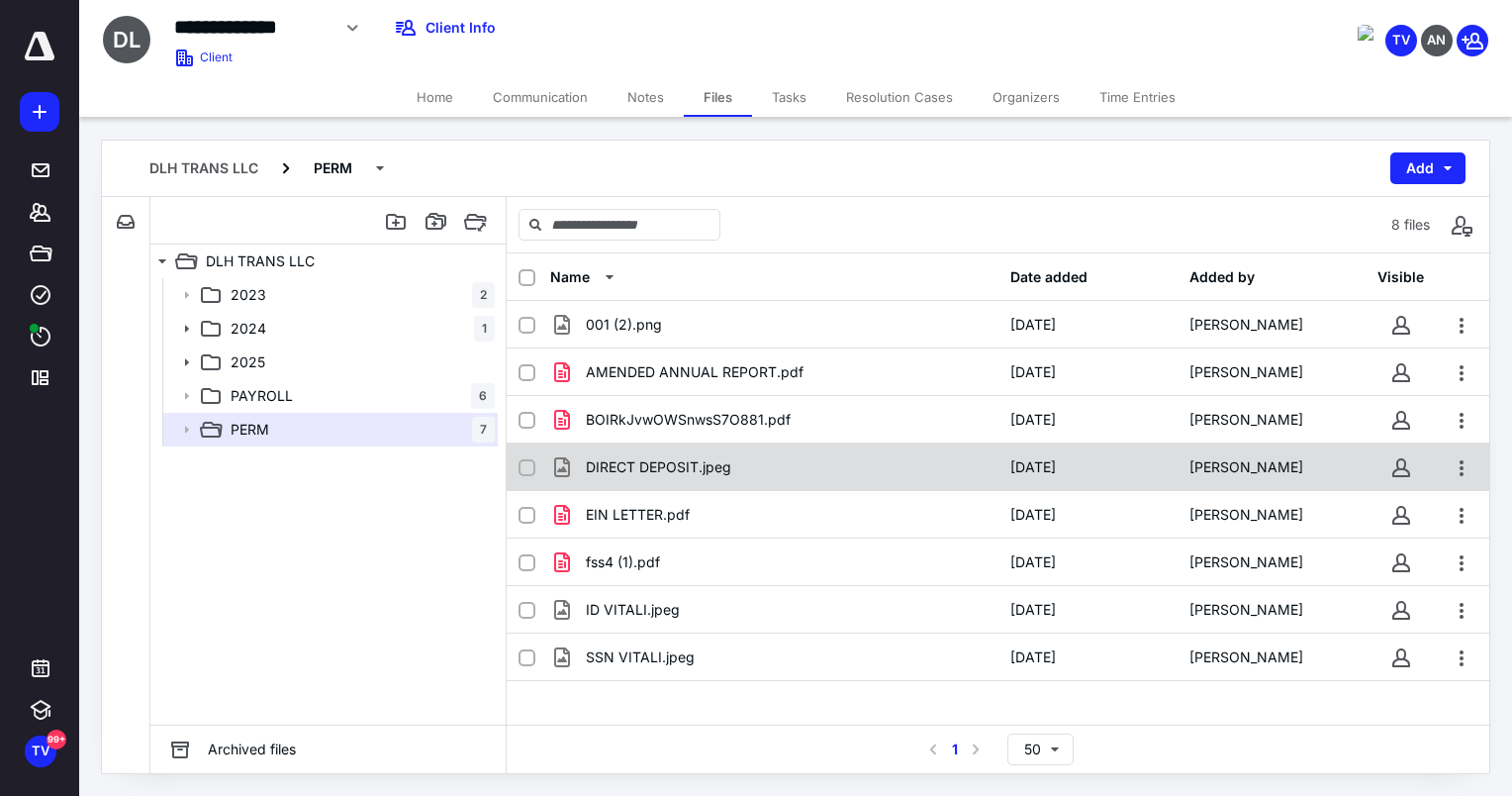 checkbox on "true" 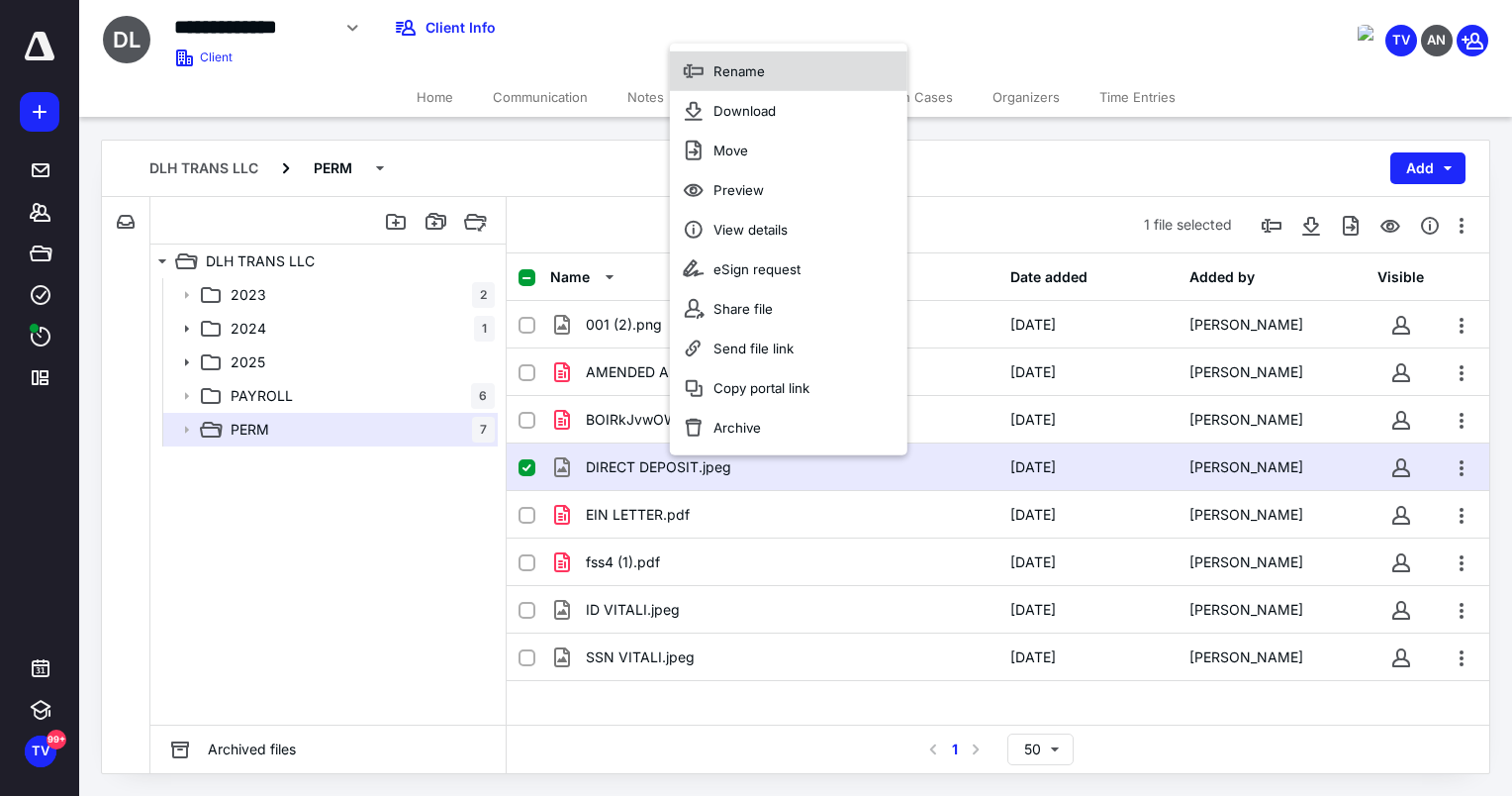 click on "Rename" at bounding box center (789, 71) 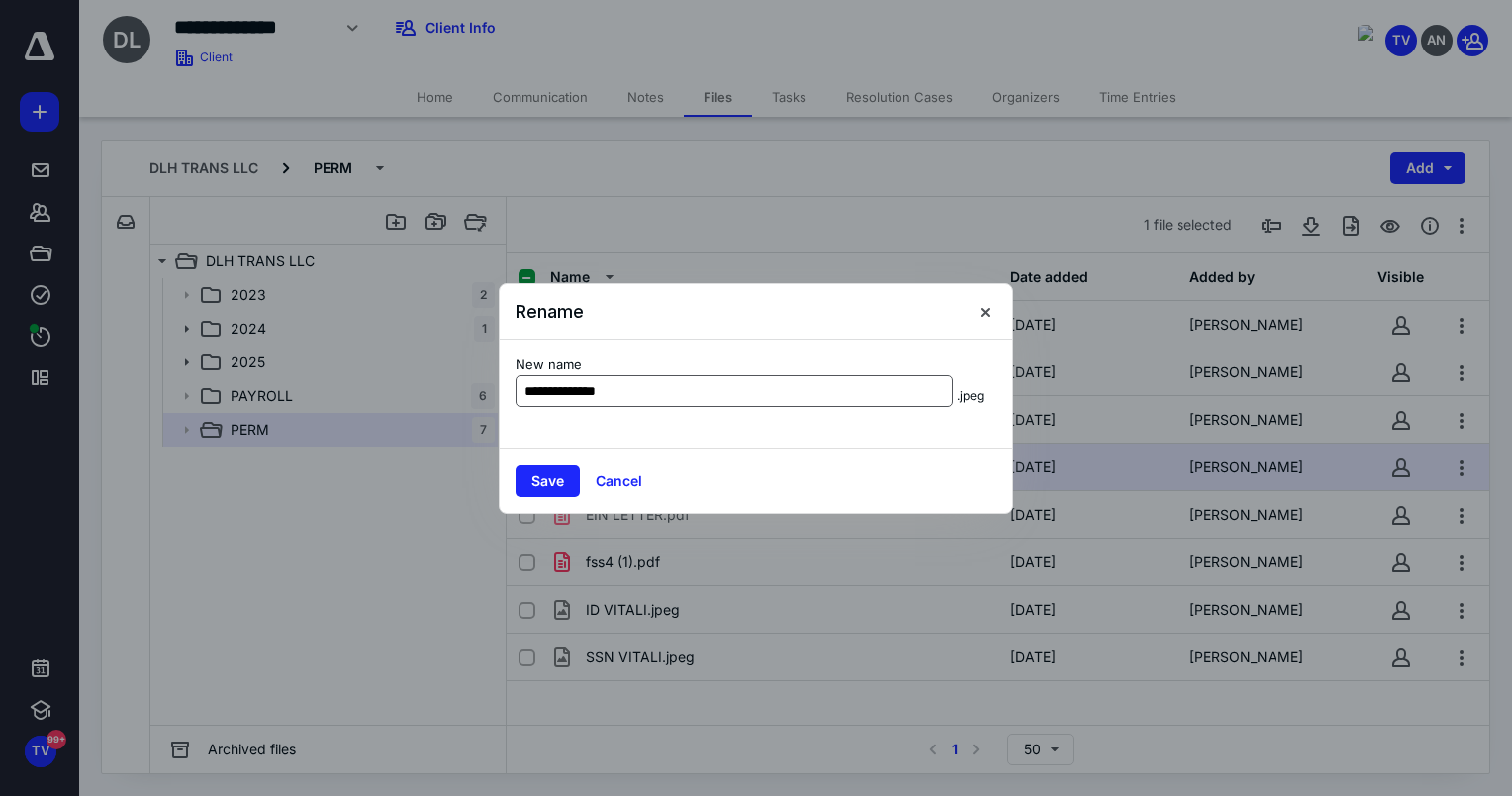 click on "**********" at bounding box center [734, 391] 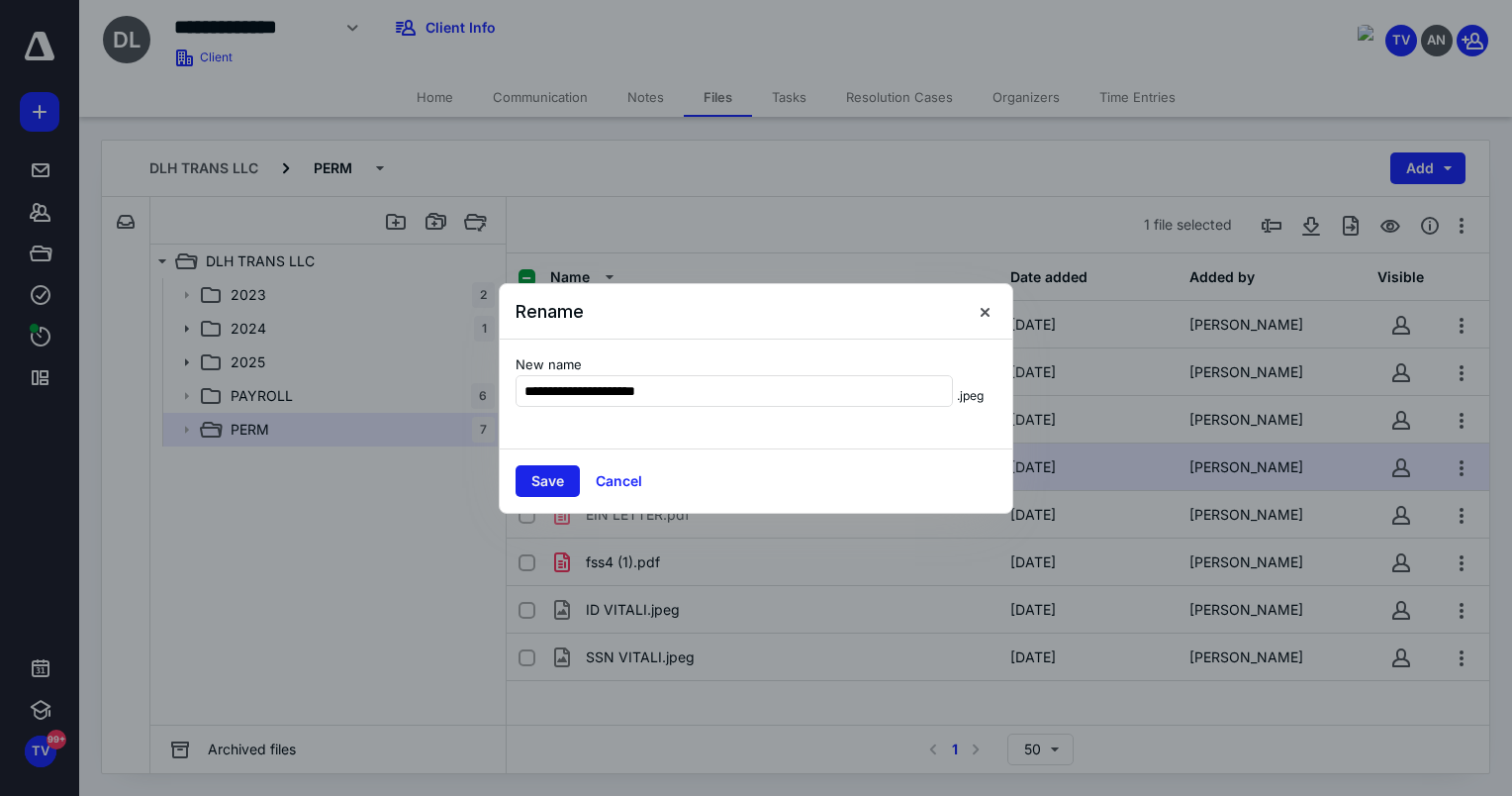 type on "**********" 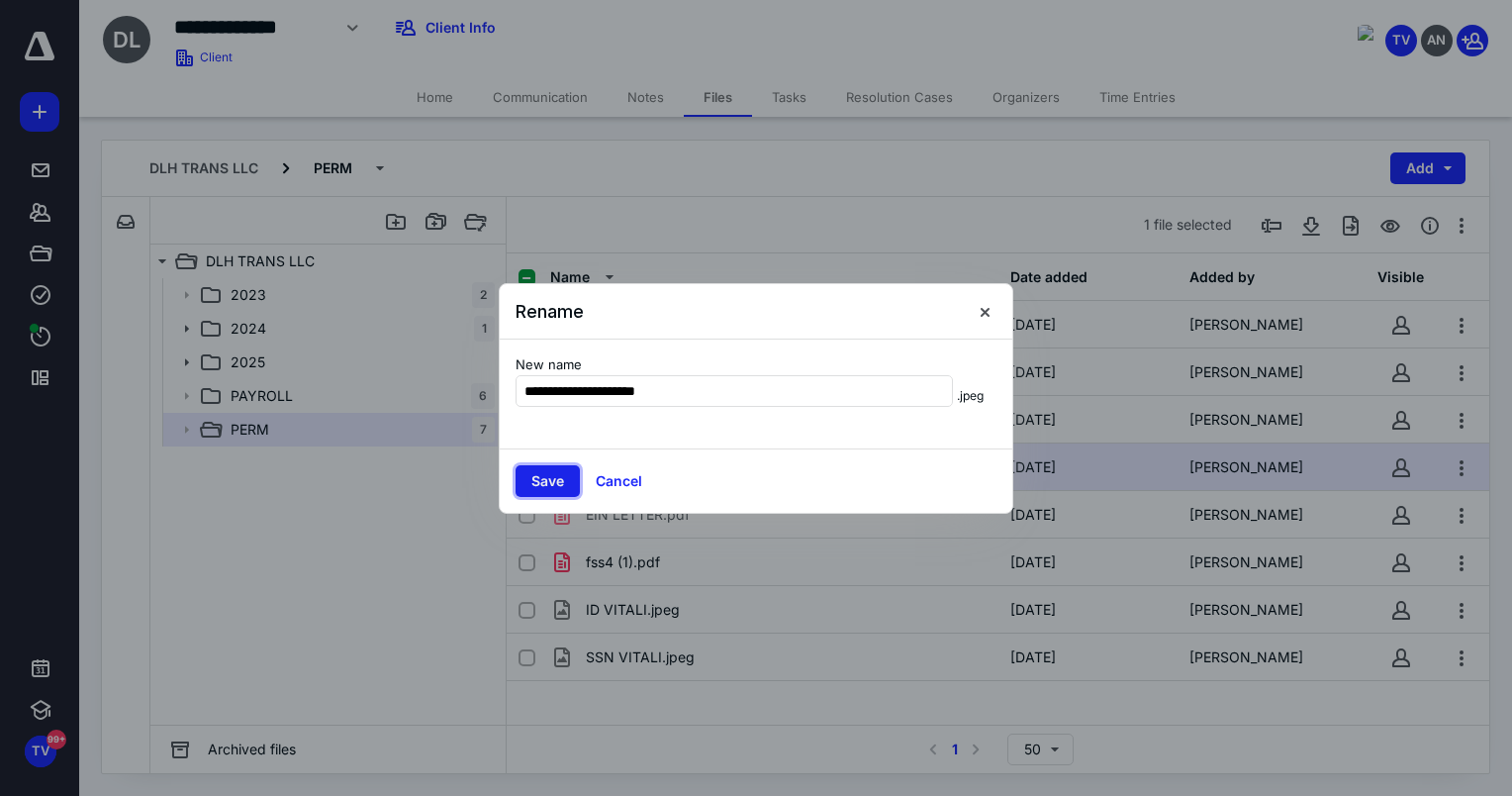 click on "Save" at bounding box center (547, 481) 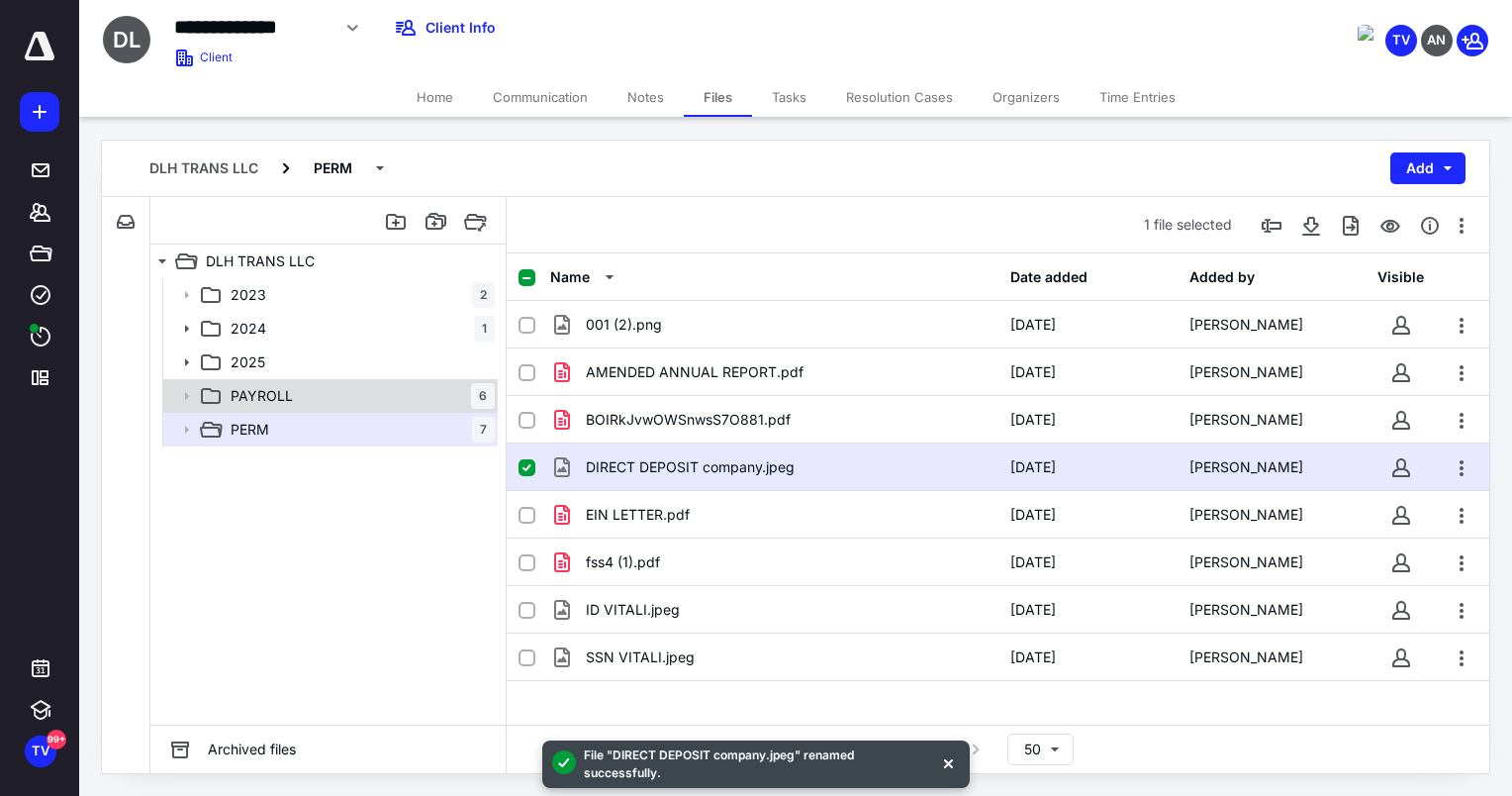 click on "PAYROLL 6" at bounding box center (358, 396) 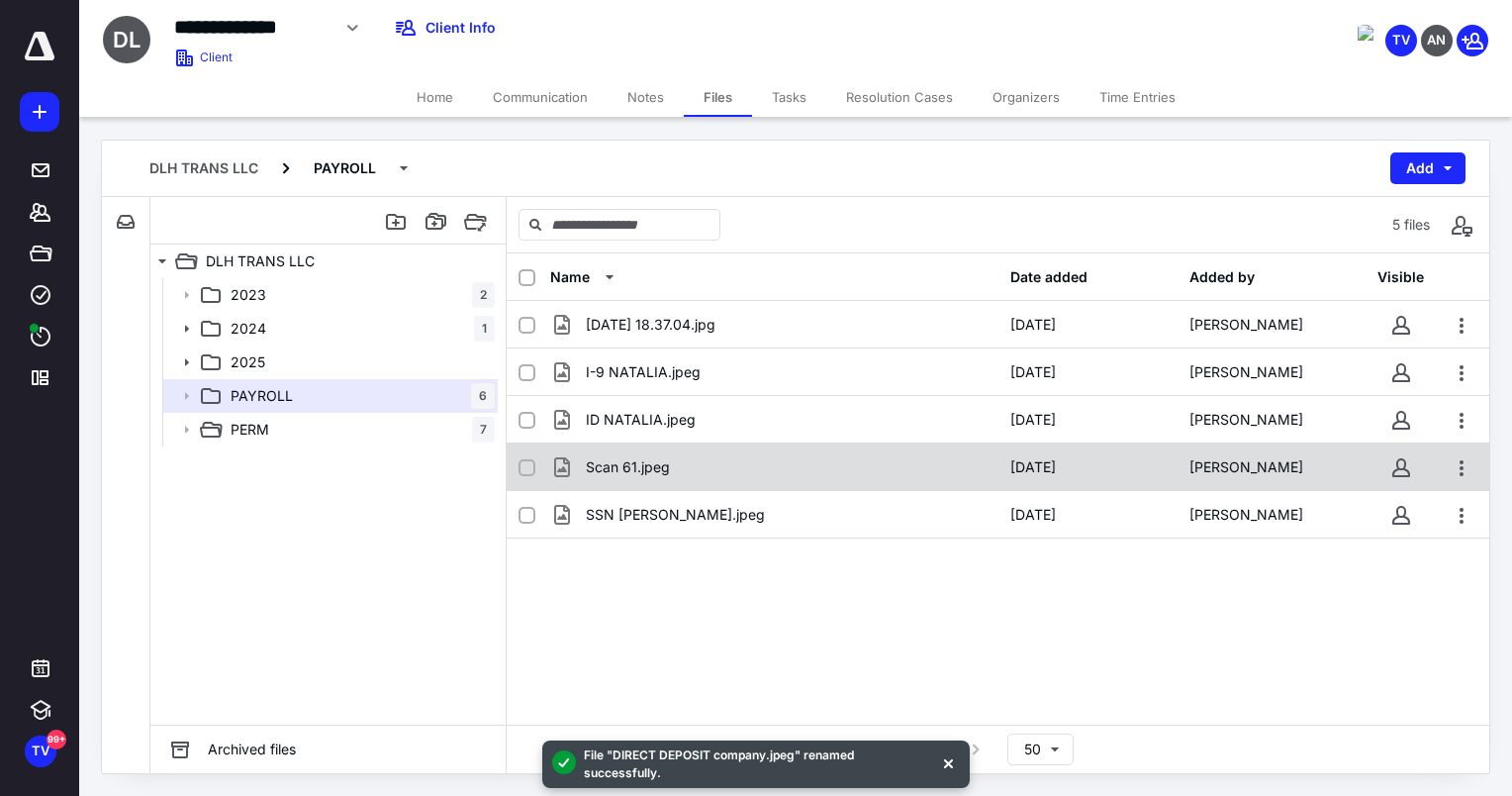 click on "Scan 61.jpeg" at bounding box center (774, 467) 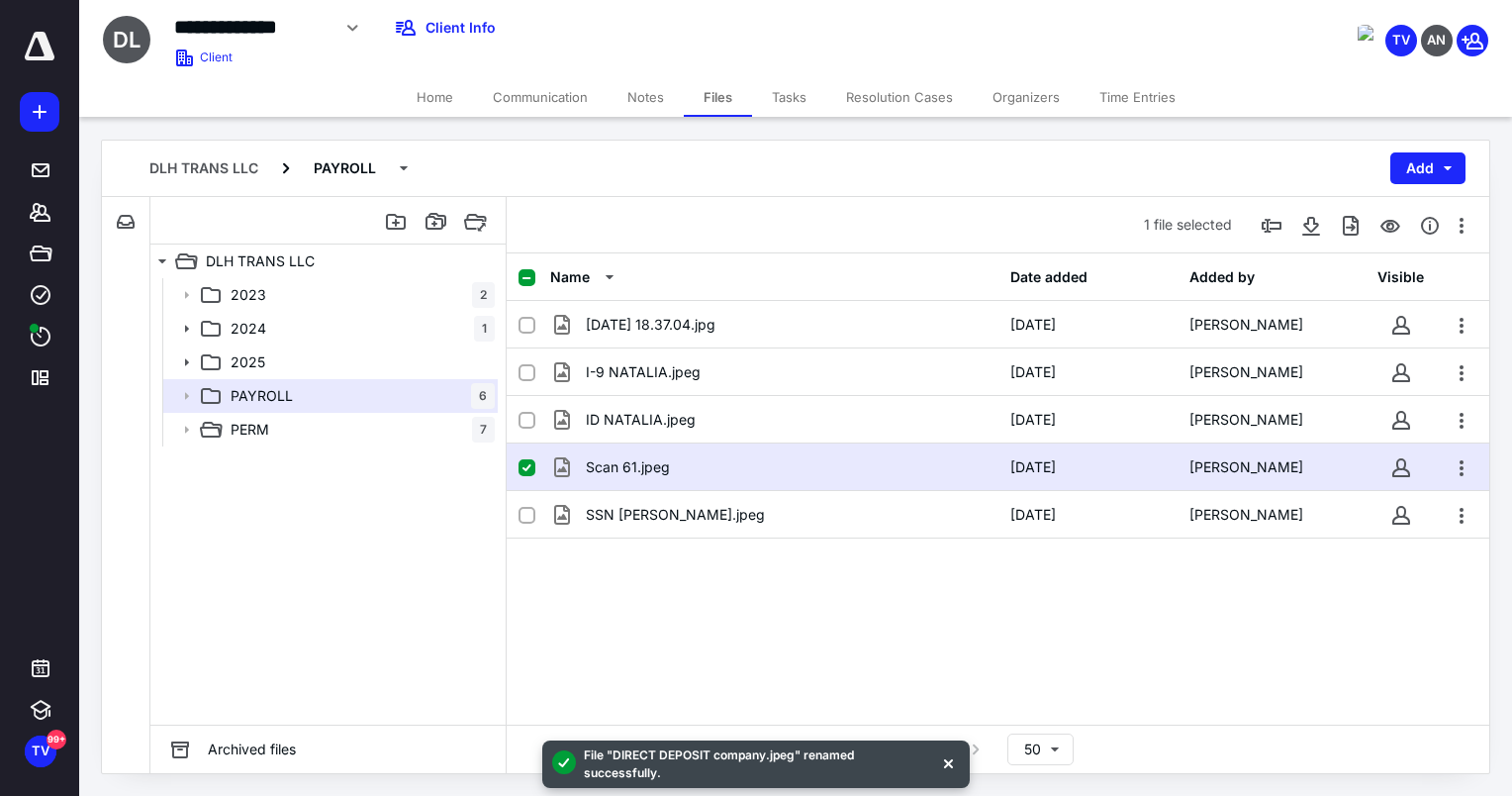 click on "Scan 61.jpeg" at bounding box center (774, 467) 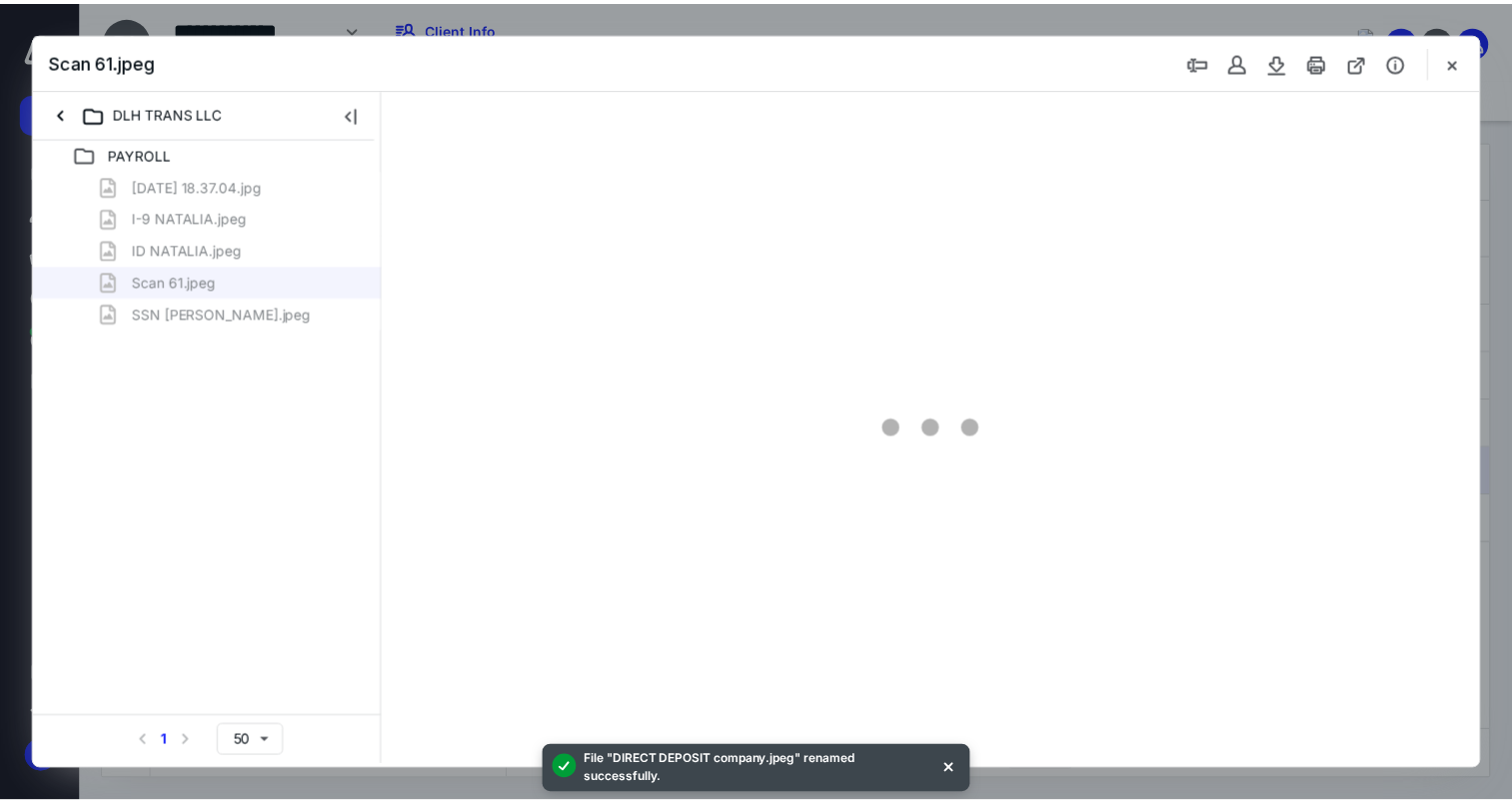 scroll, scrollTop: 0, scrollLeft: 0, axis: both 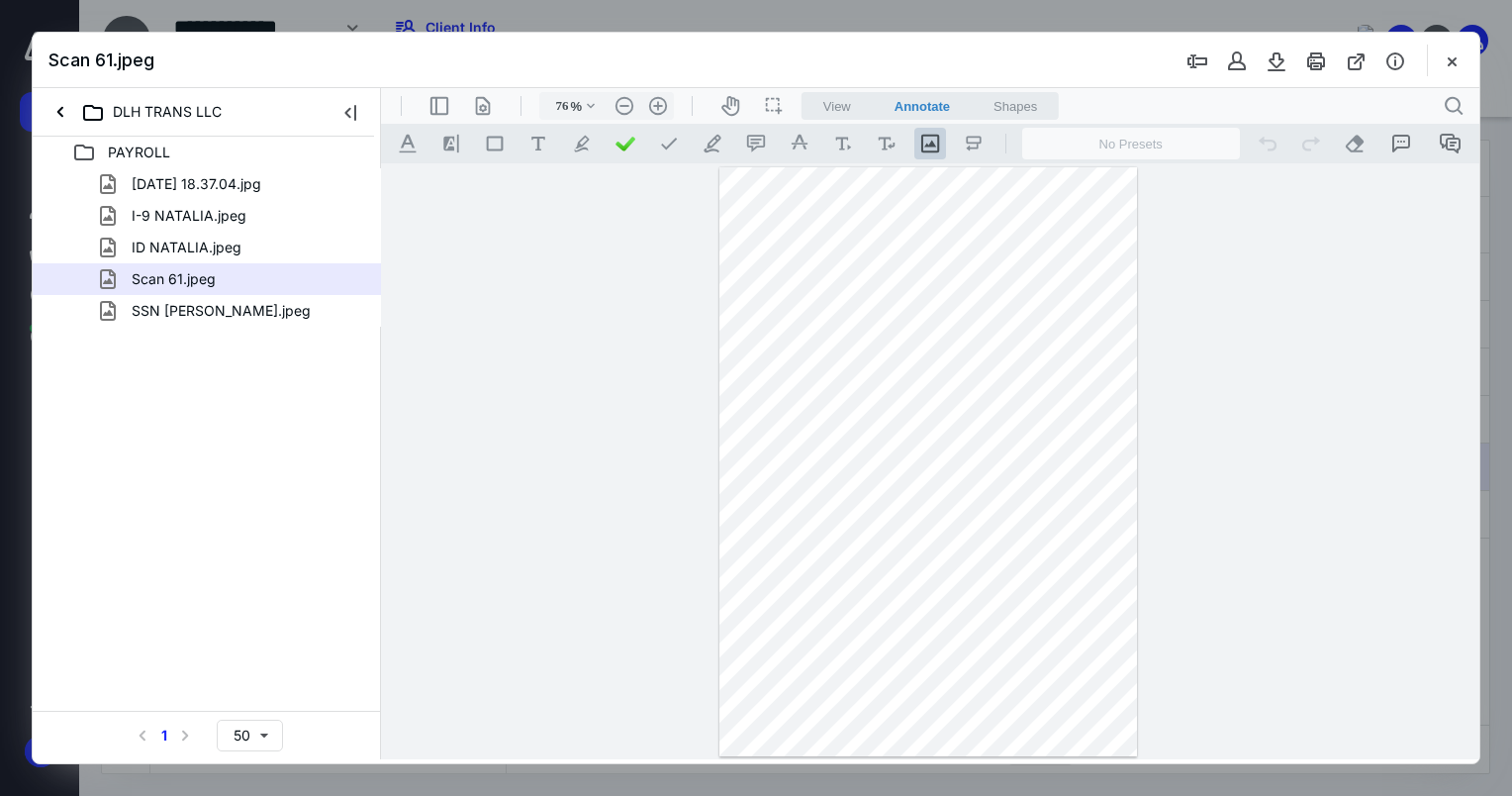 click on "SSN [PERSON_NAME].jpeg" at bounding box center [209, 311] 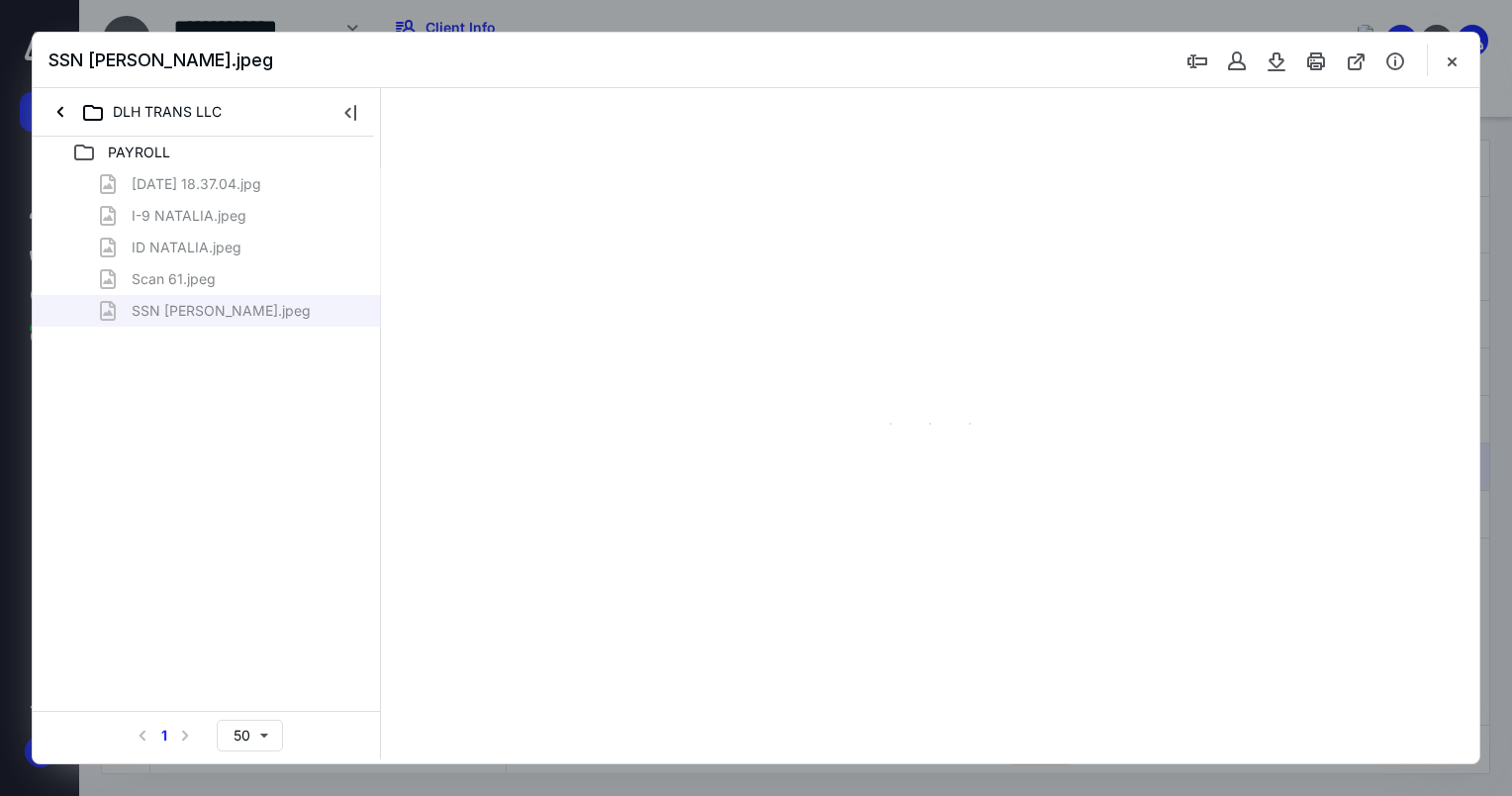 type on "76" 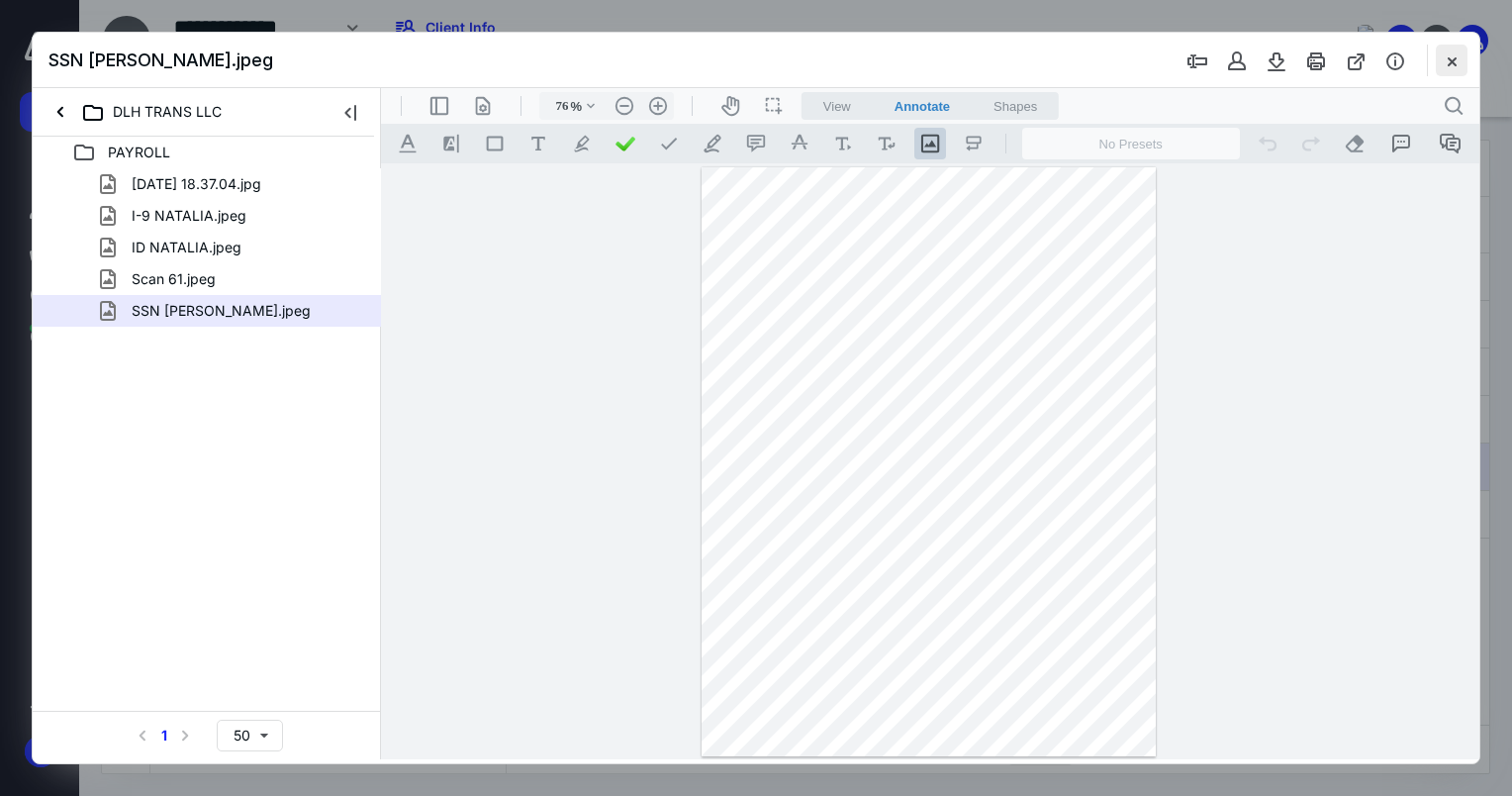 click at bounding box center (1452, 60) 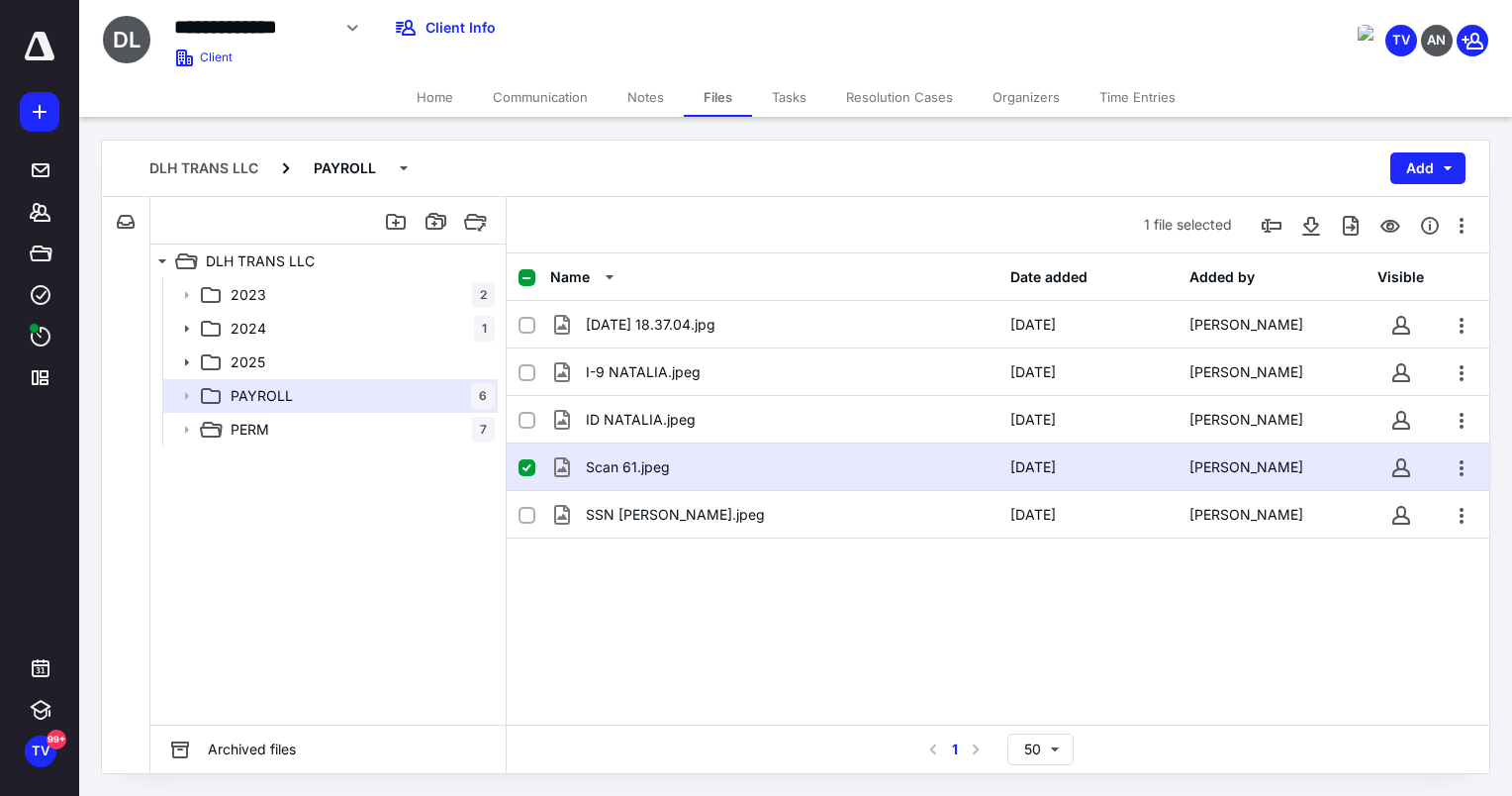 click on "Home" at bounding box center [434, 97] 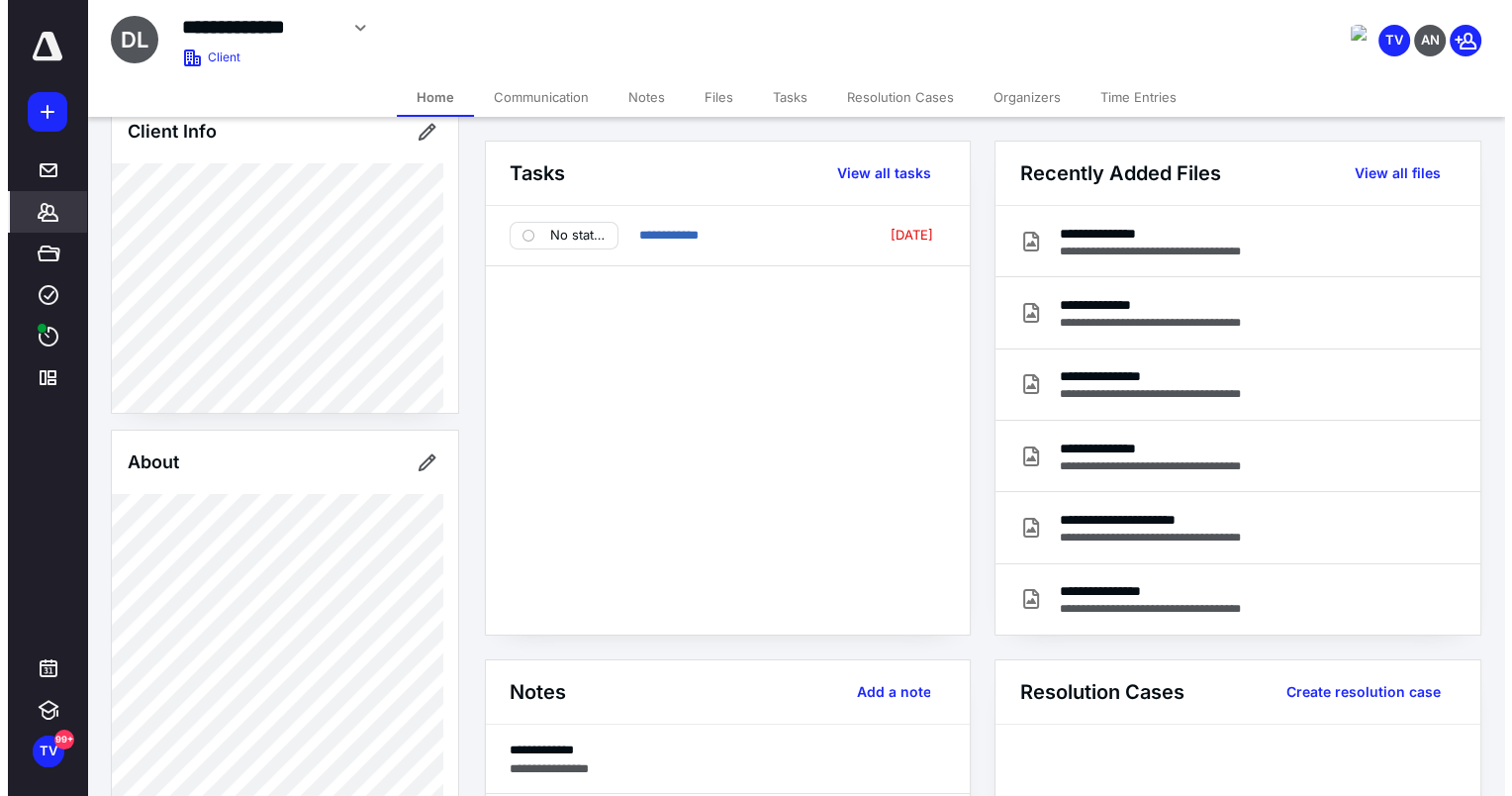 scroll, scrollTop: 198, scrollLeft: 0, axis: vertical 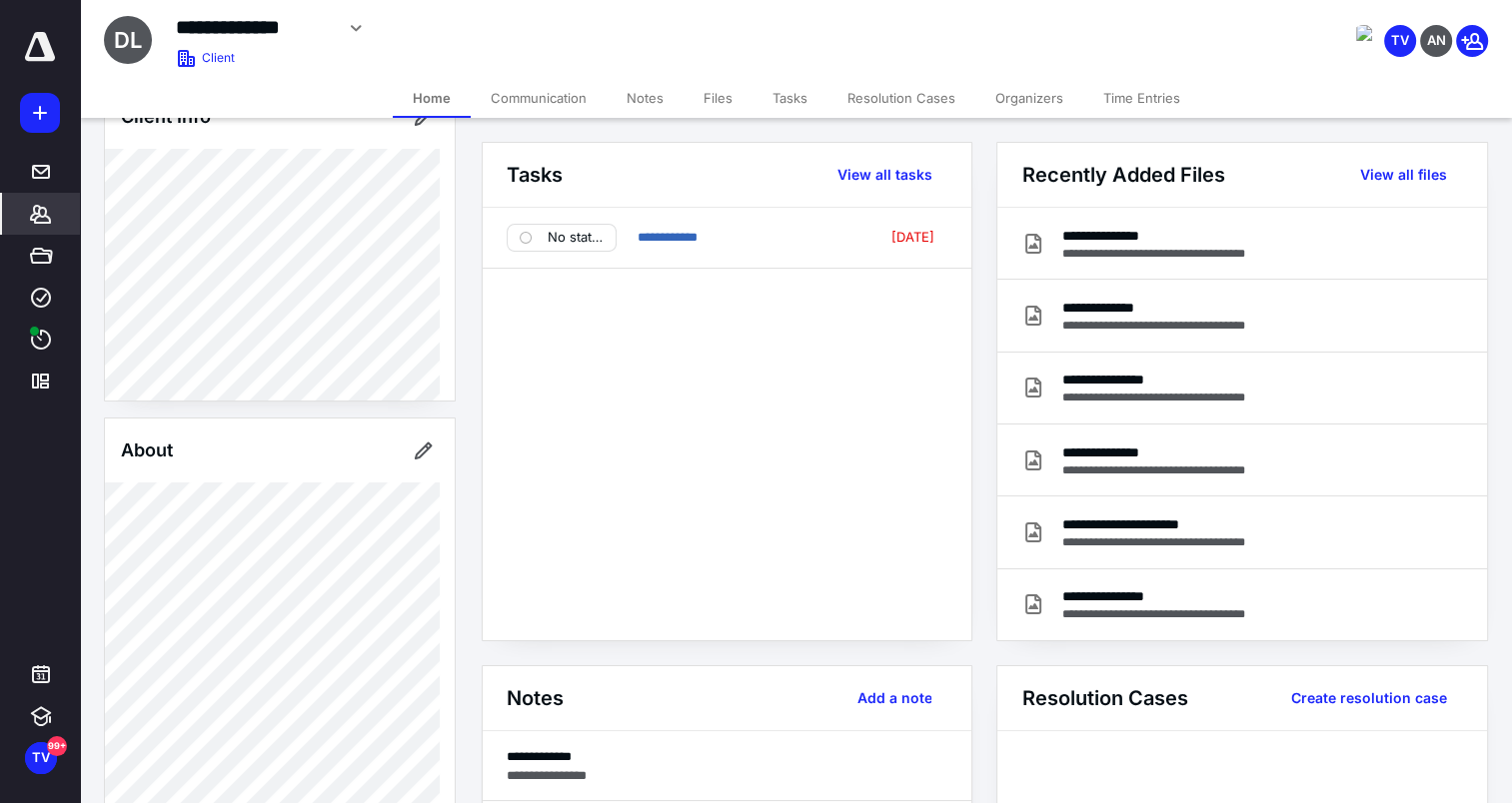 drag, startPoint x: 648, startPoint y: 89, endPoint x: 636, endPoint y: 94, distance: 13 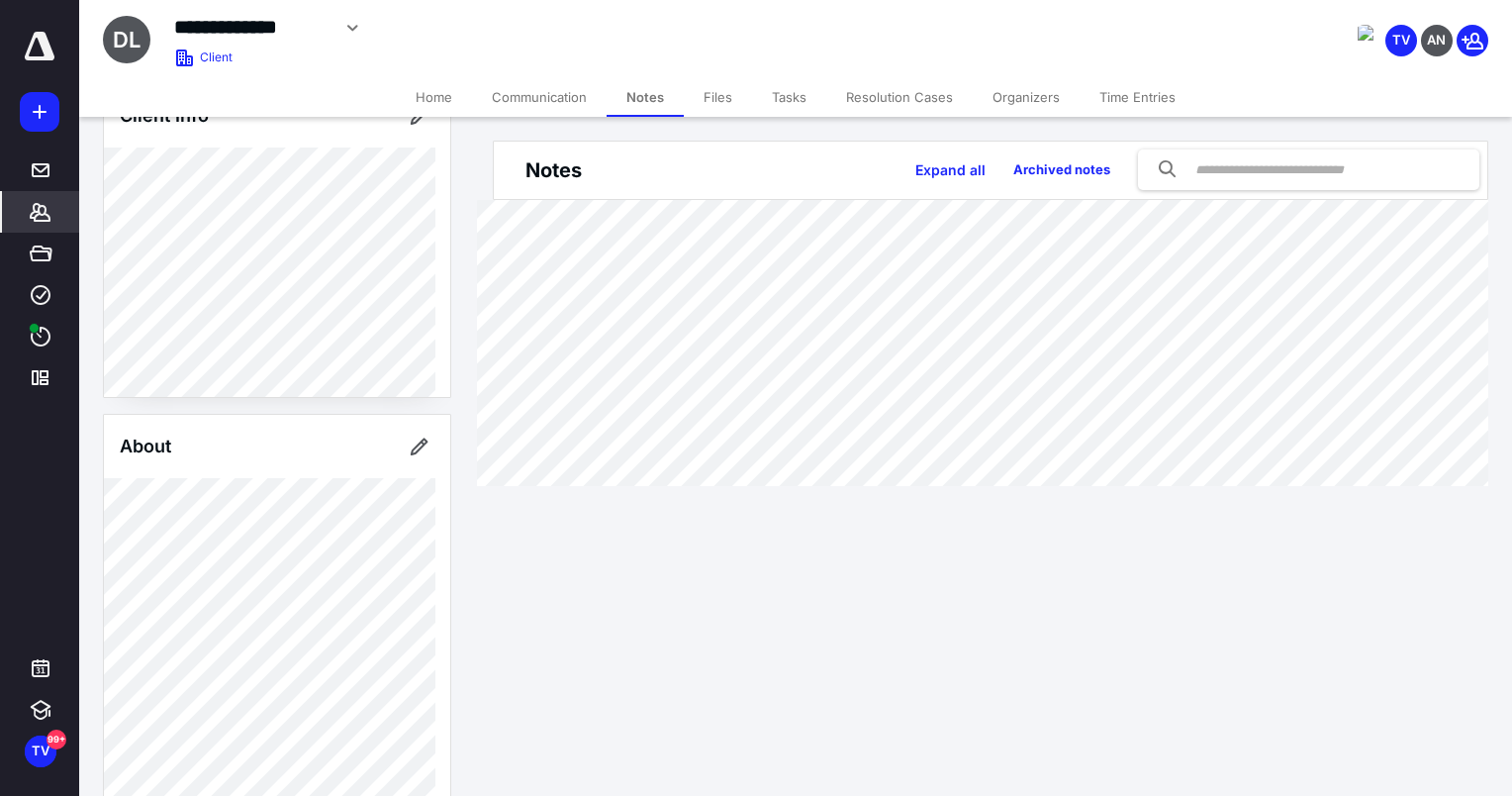 click on "Files" at bounding box center (717, 97) 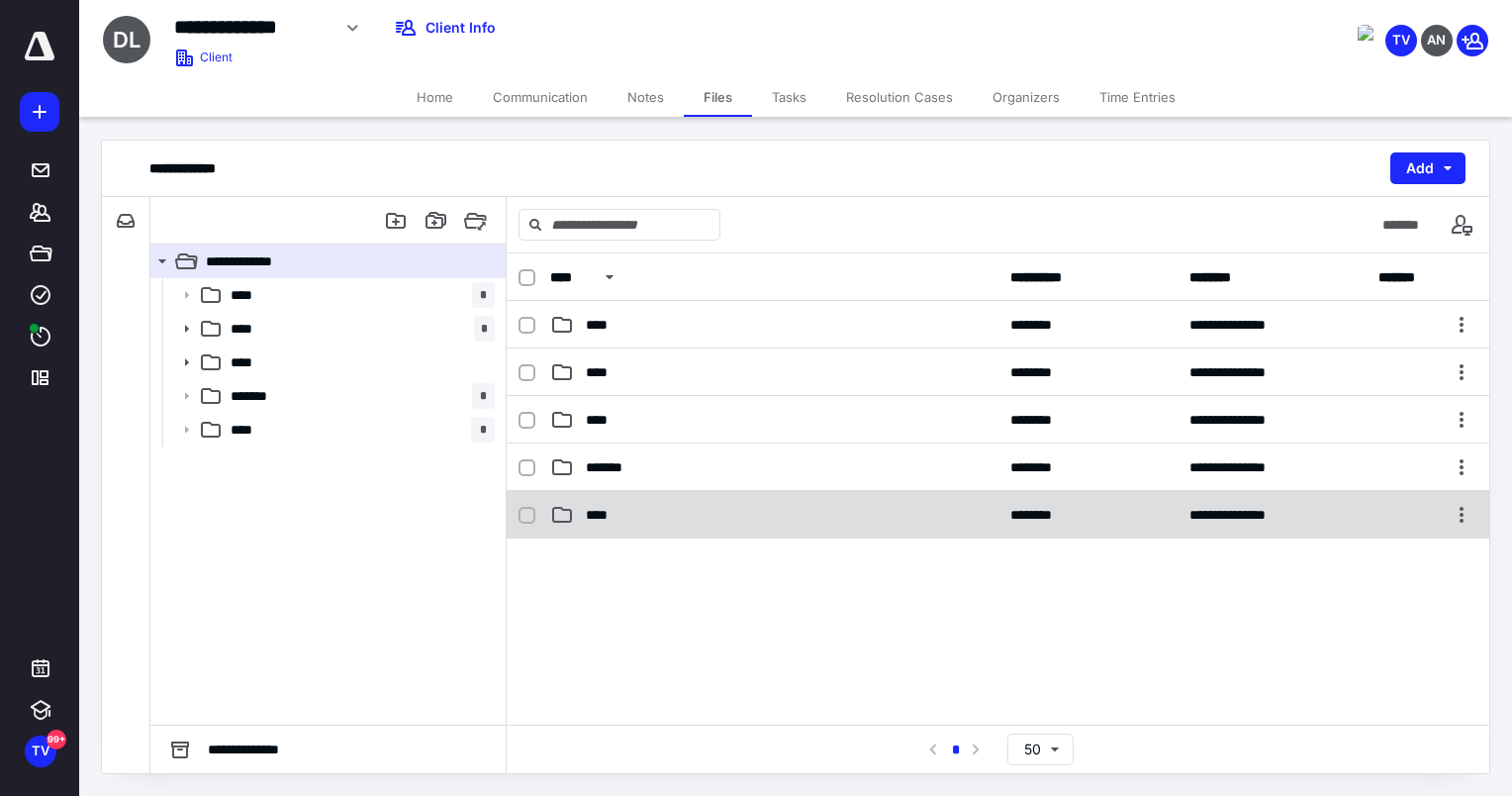 click on "****" at bounding box center [605, 515] 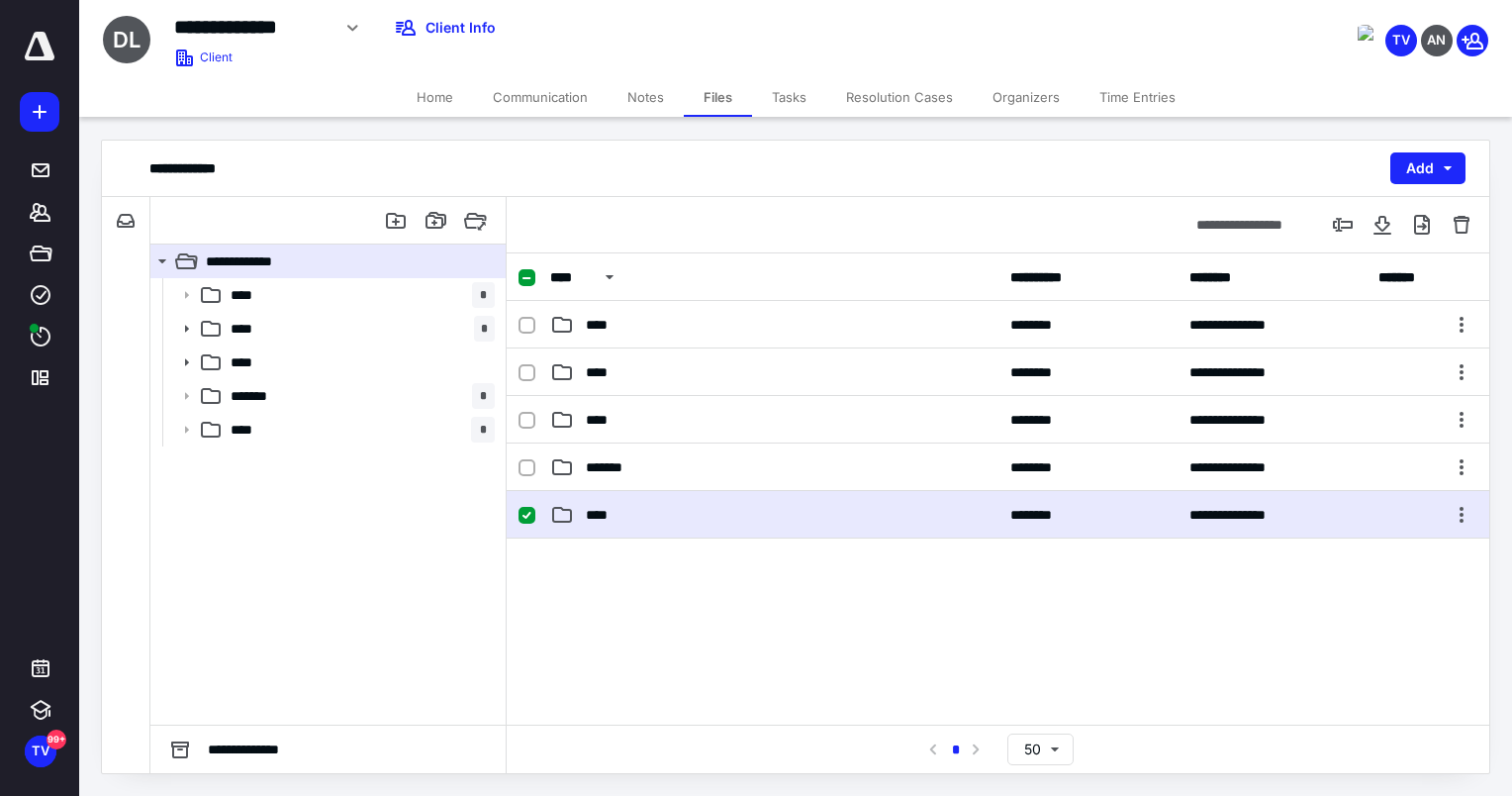 click on "****" at bounding box center (605, 515) 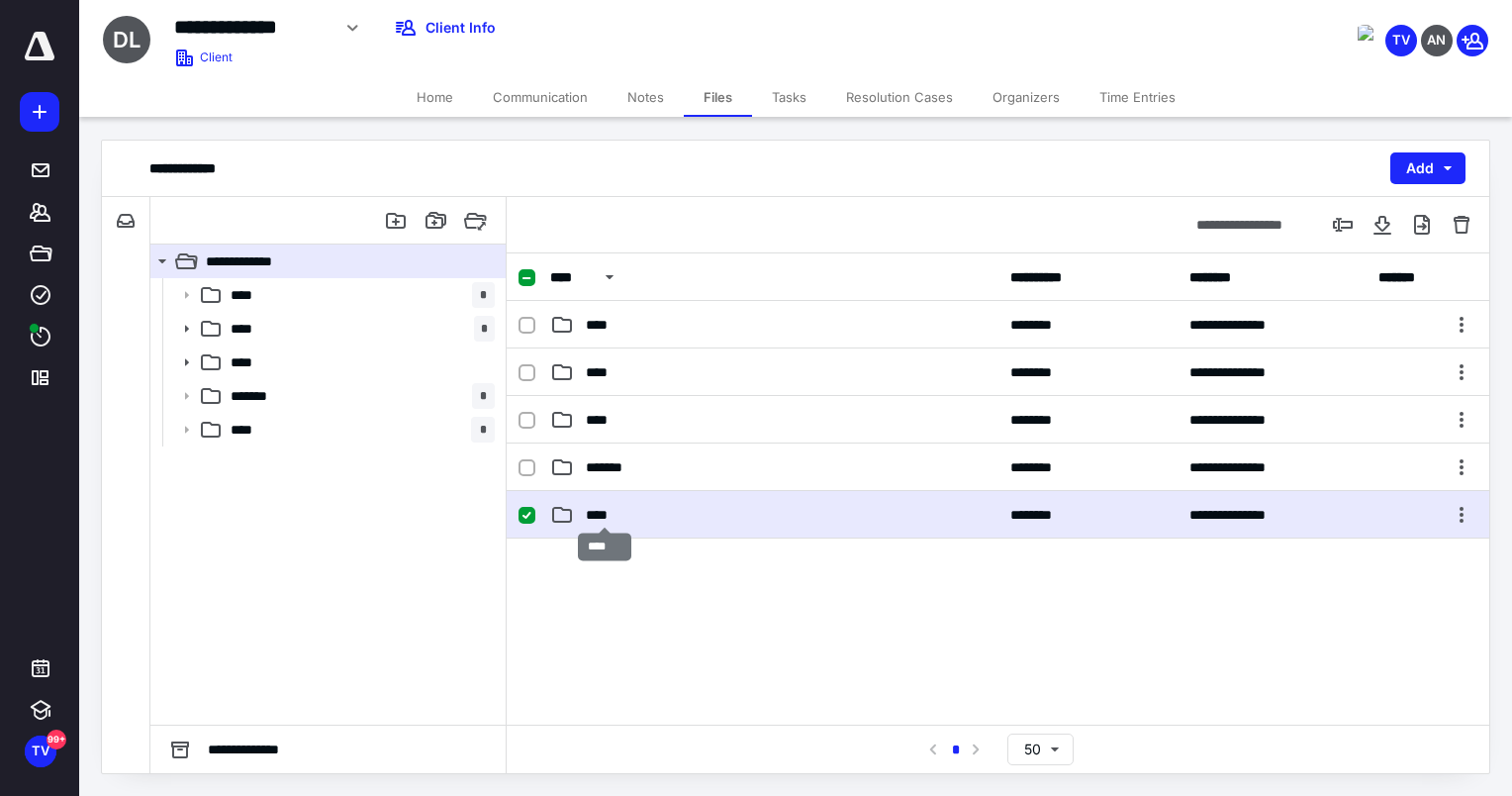 click on "****" at bounding box center [605, 515] 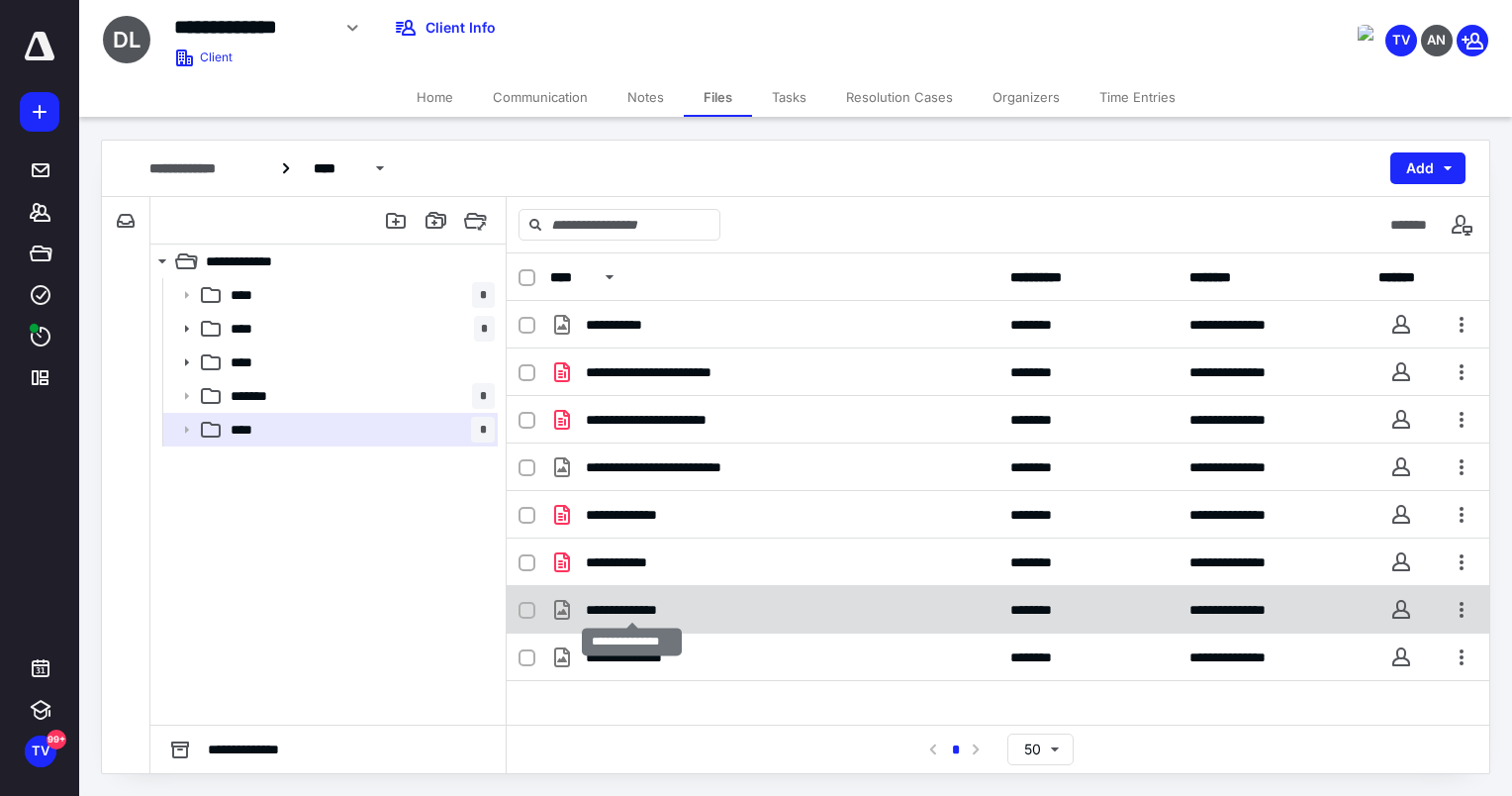 click on "**********" at bounding box center (631, 610) 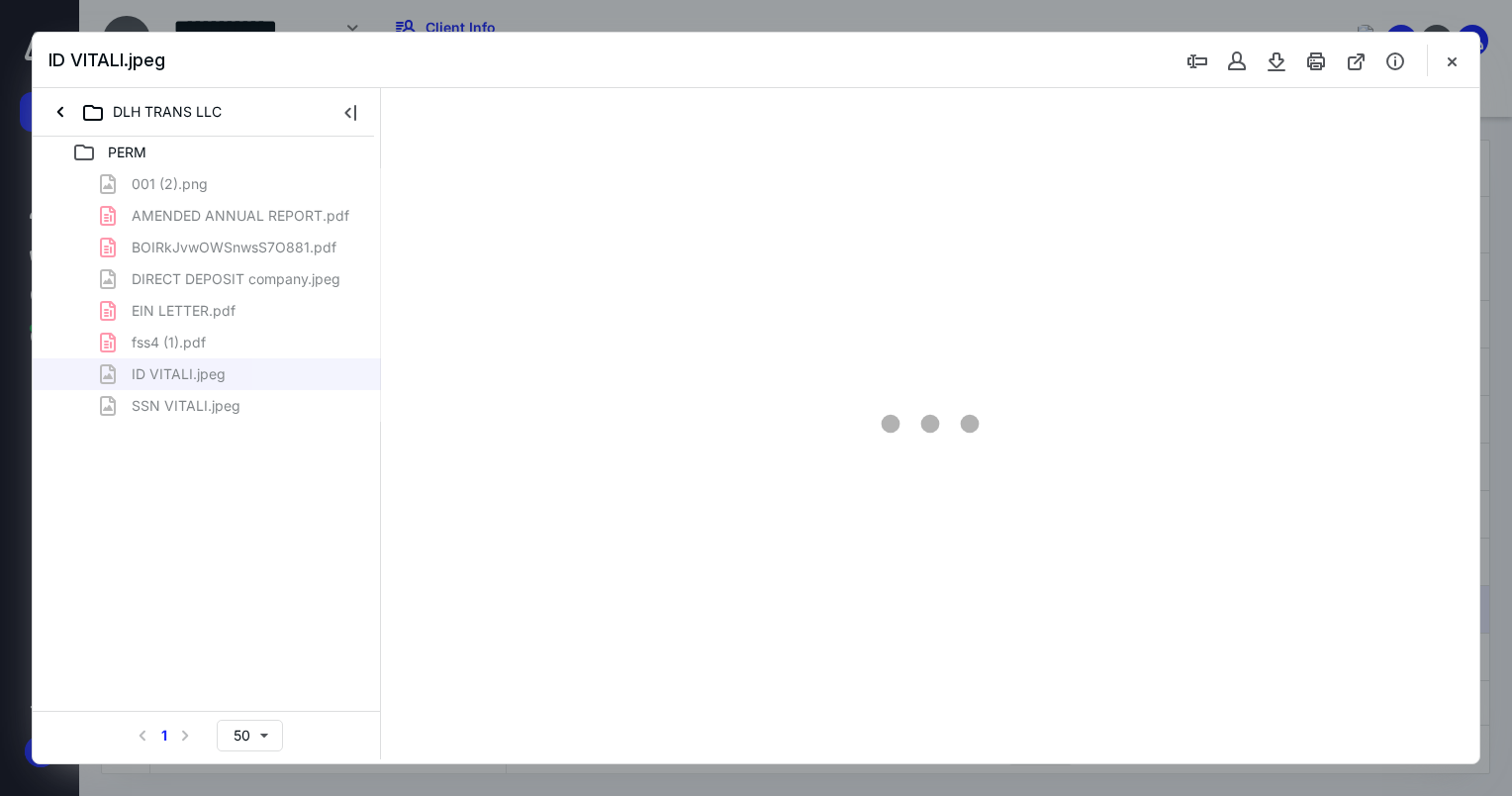scroll, scrollTop: 0, scrollLeft: 0, axis: both 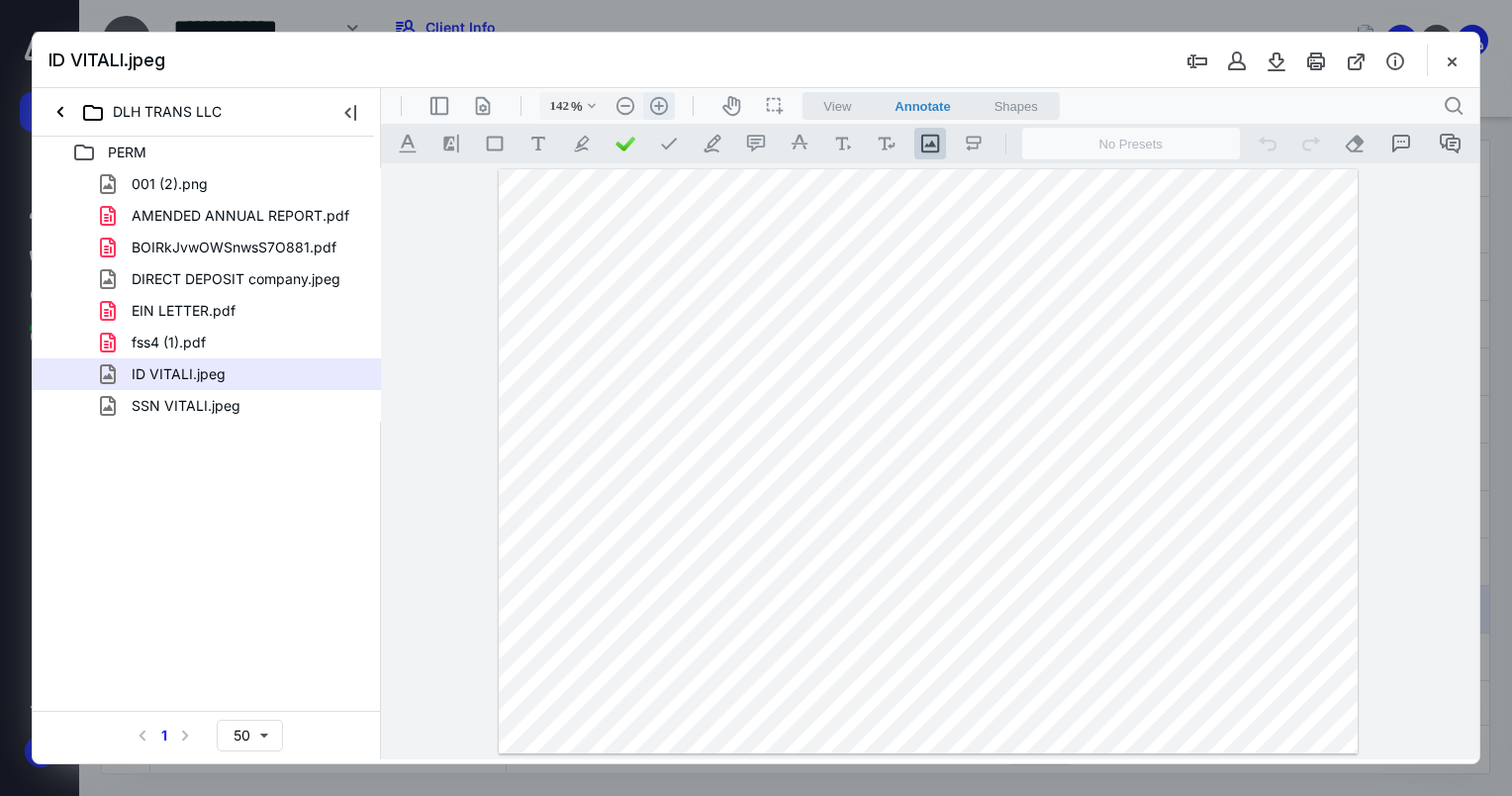 click on ".cls-1{fill:#abb0c4;} icon - header - zoom - in - line" at bounding box center (659, 106) 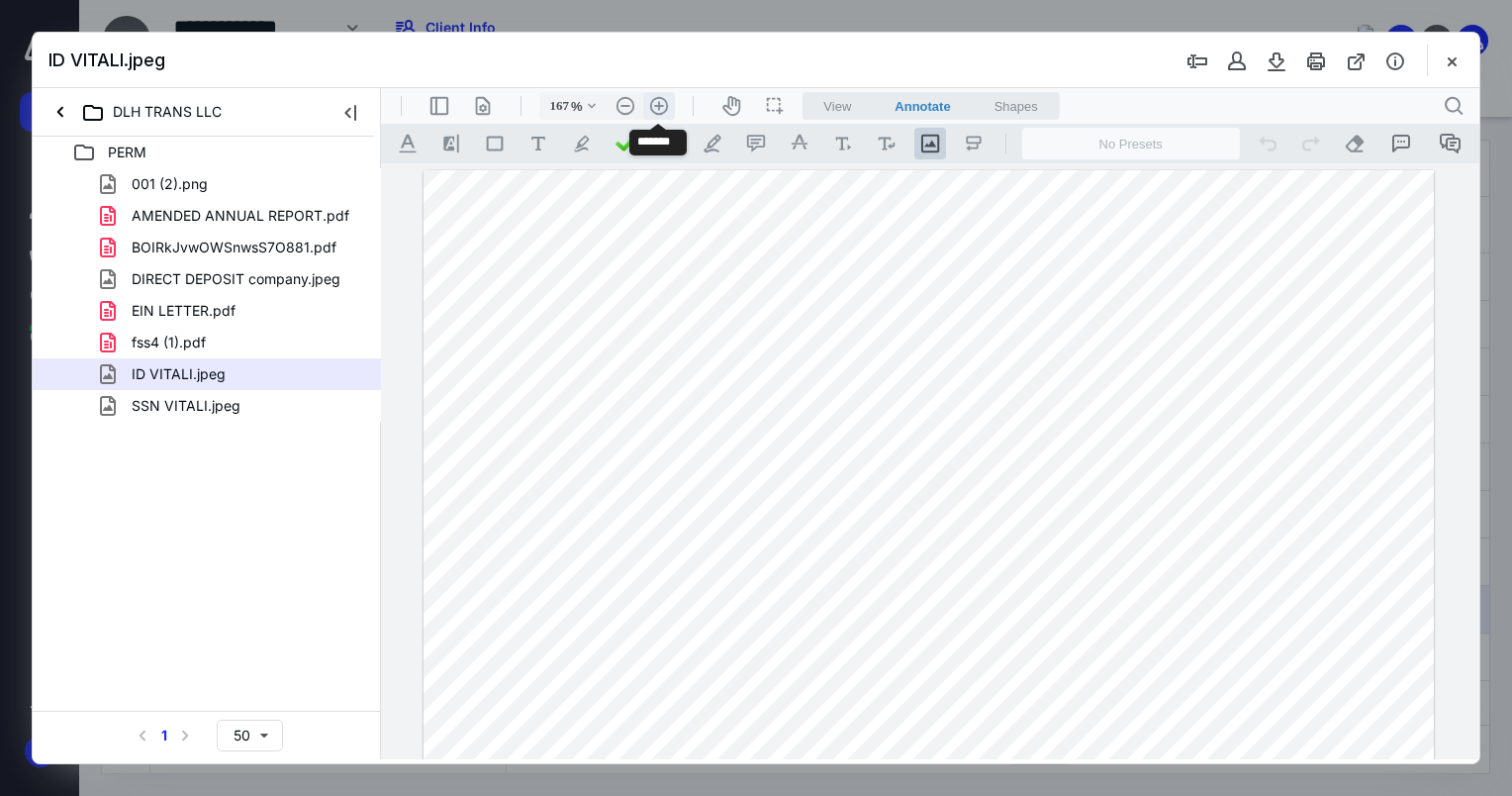 scroll, scrollTop: 46, scrollLeft: 0, axis: vertical 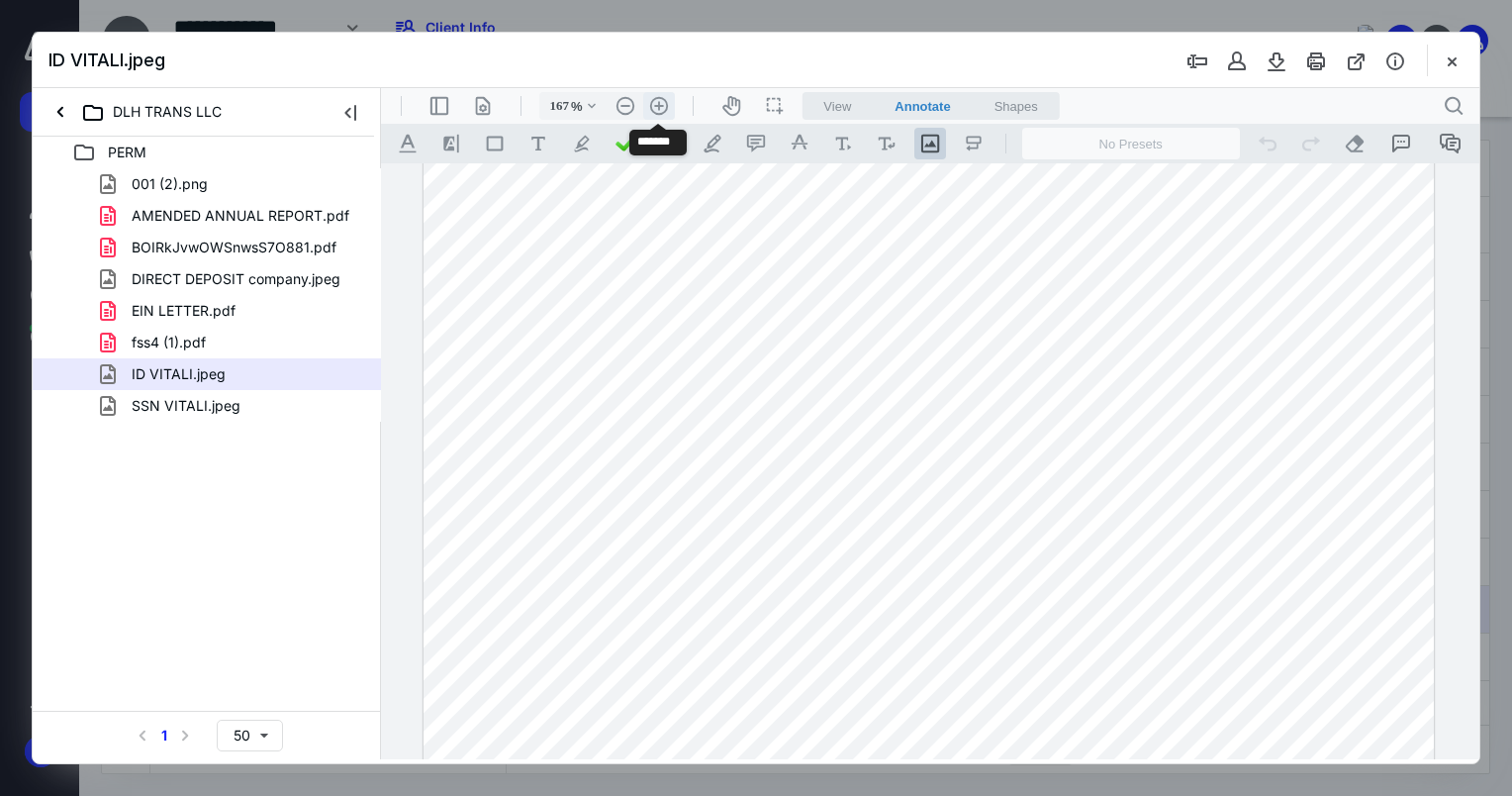 click on ".cls-1{fill:#abb0c4;} icon - header - zoom - in - line" at bounding box center (659, 106) 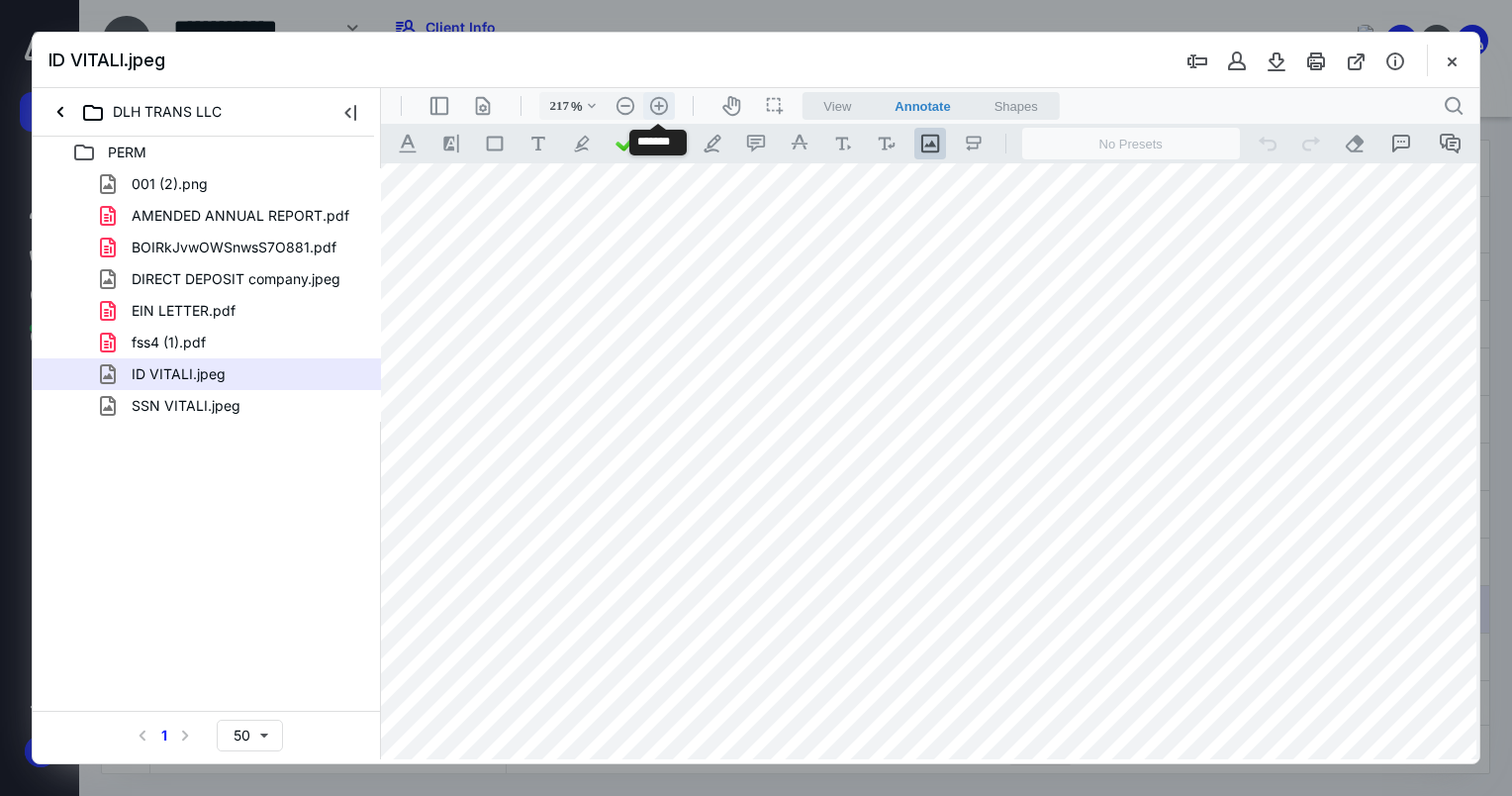 click on ".cls-1{fill:#abb0c4;} icon - header - zoom - in - line" at bounding box center [659, 106] 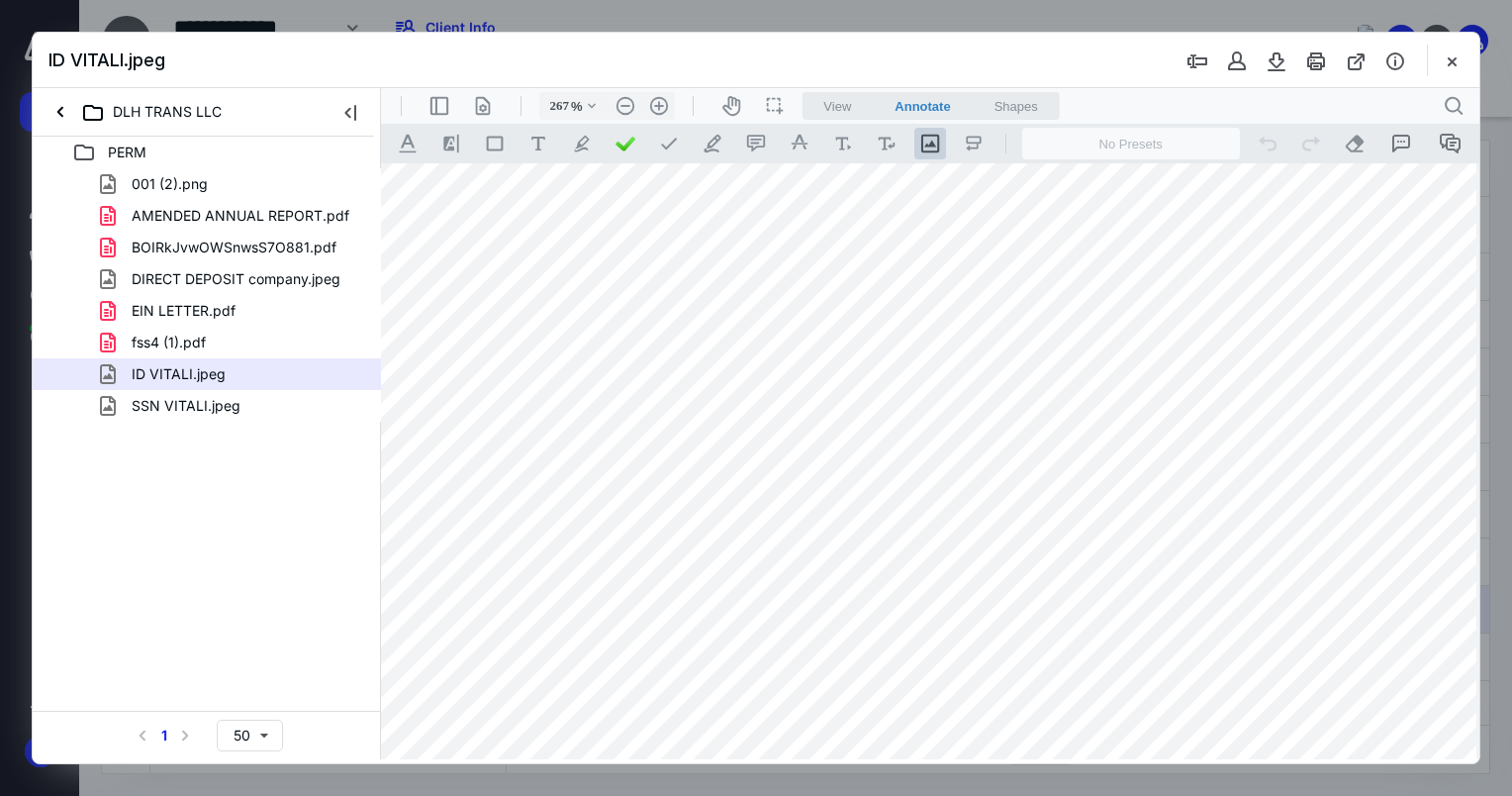 scroll, scrollTop: 329, scrollLeft: 276, axis: both 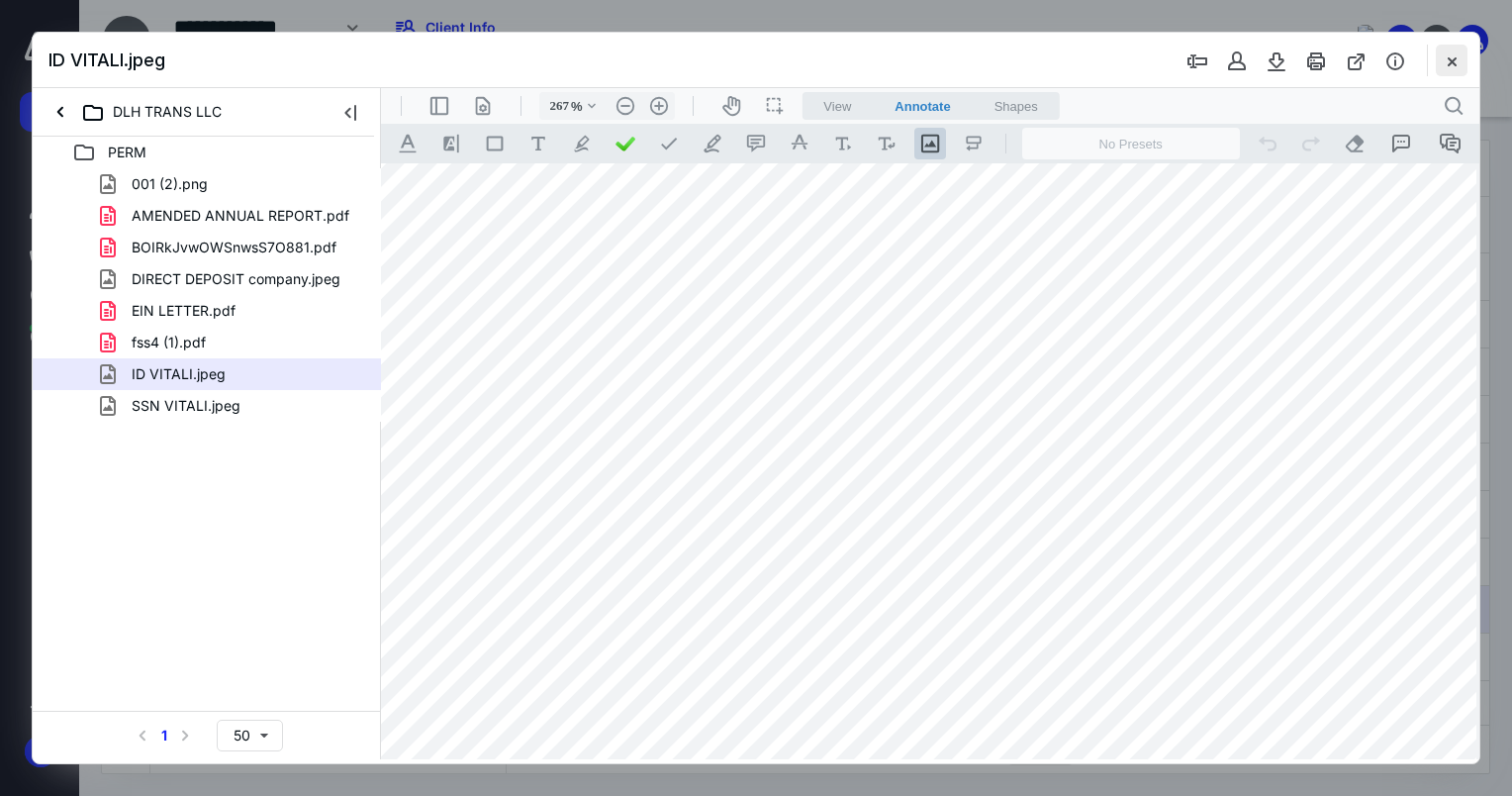 drag, startPoint x: 1456, startPoint y: 54, endPoint x: 1445, endPoint y: 59, distance: 12.083046 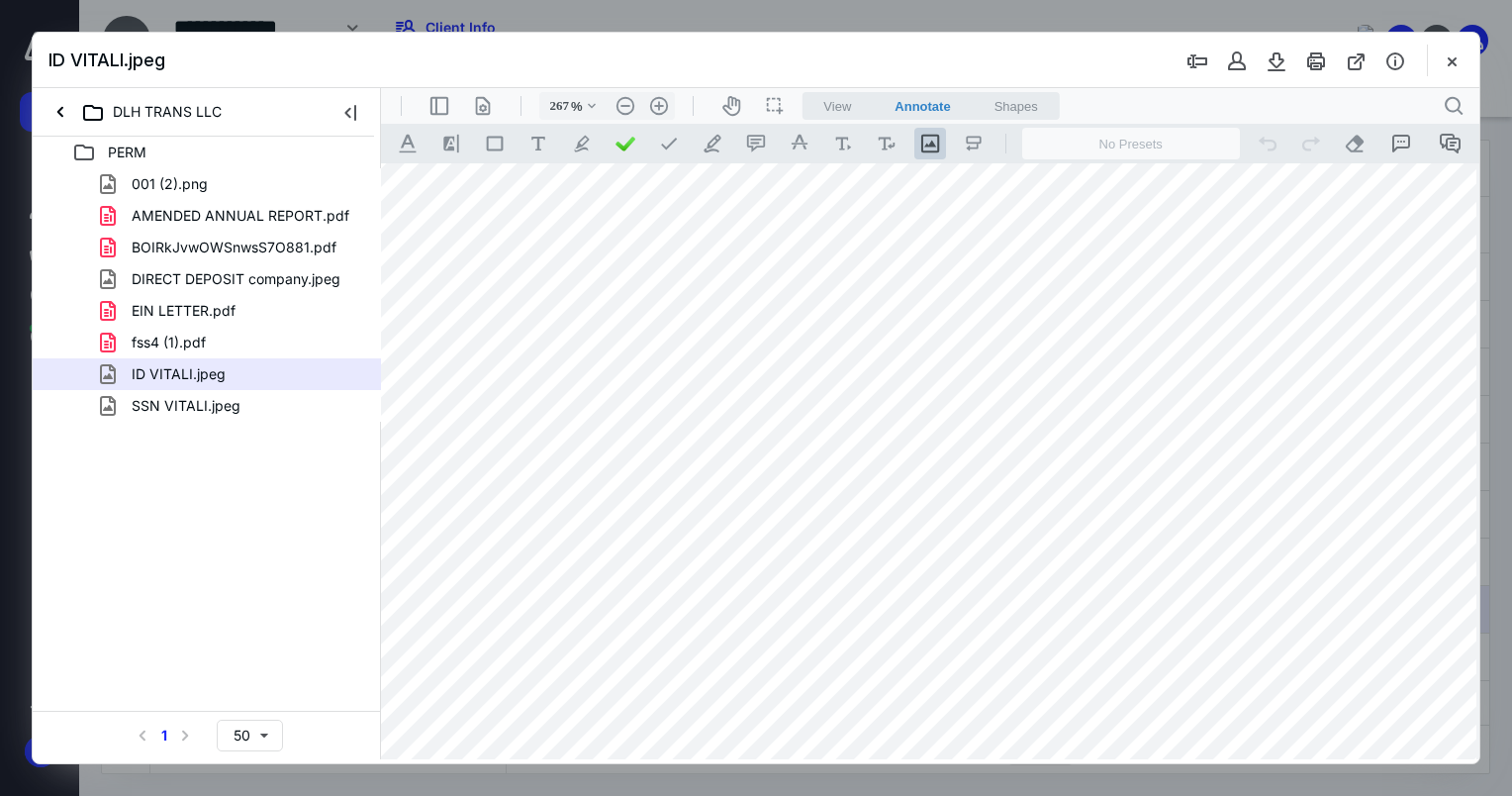 click at bounding box center (1452, 60) 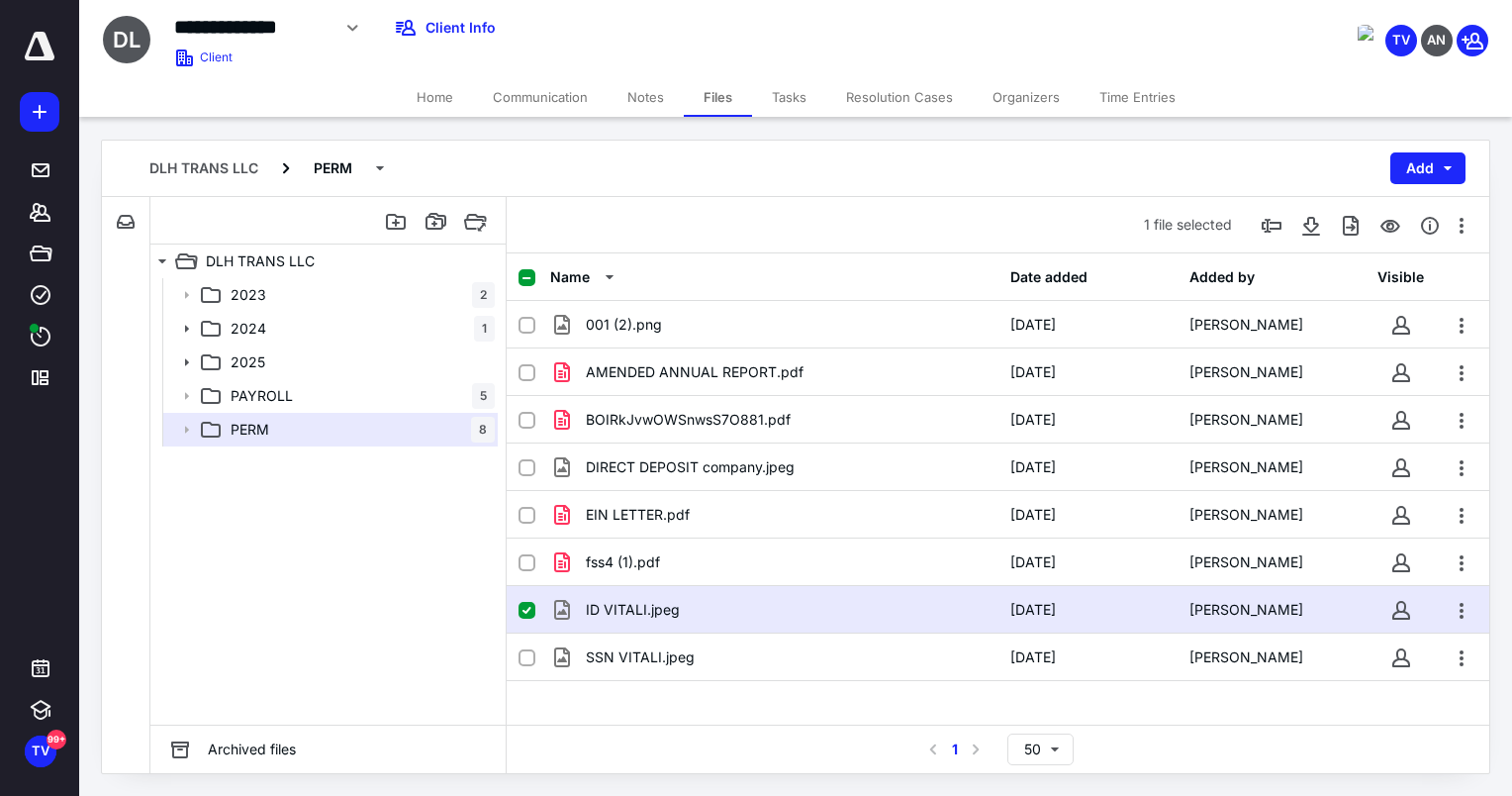 click on "Home" at bounding box center (434, 97) 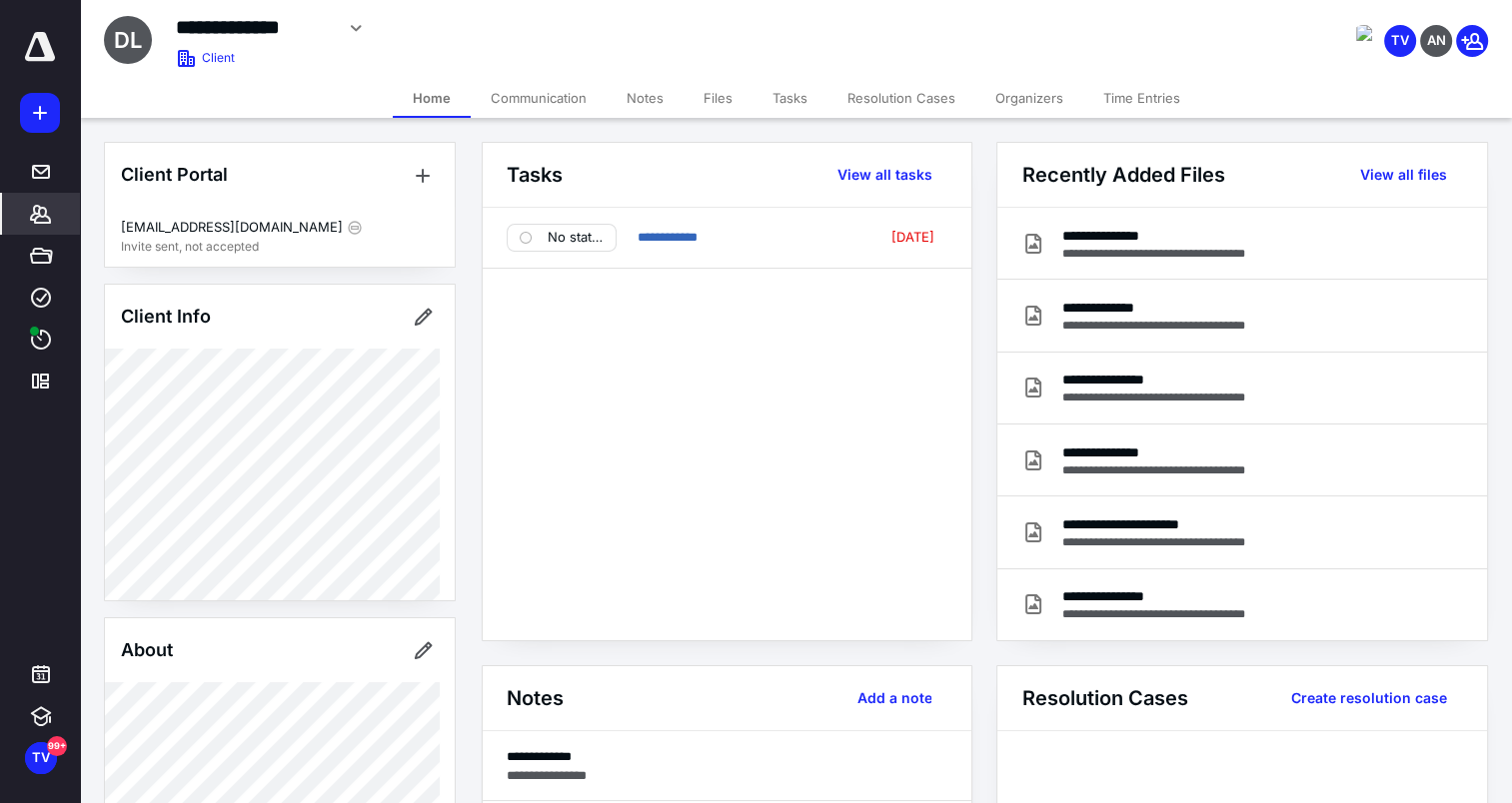 click on "Notes" at bounding box center (645, 98) 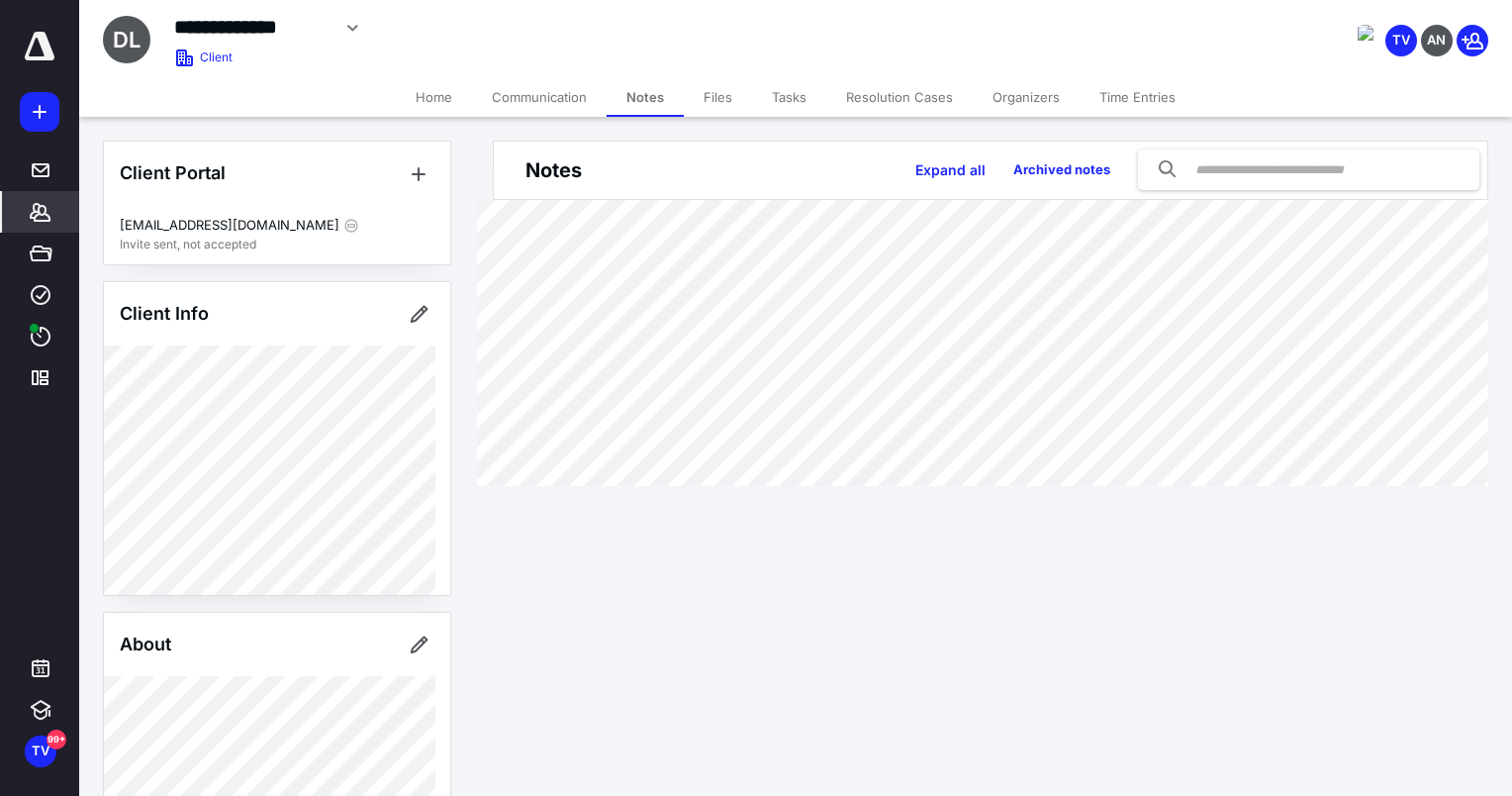 click on "Files" at bounding box center [717, 97] 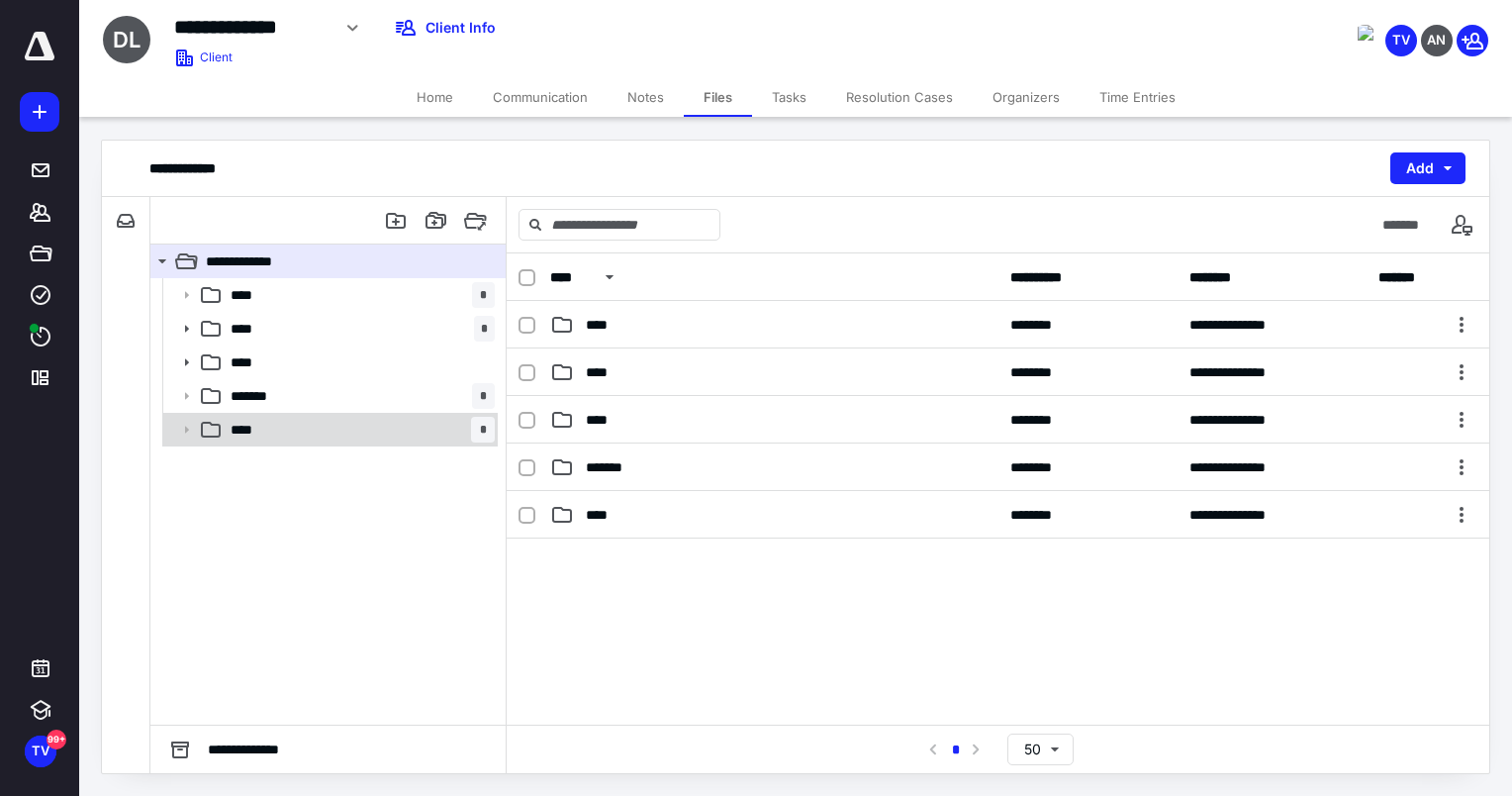 click on "**** *" at bounding box center (358, 430) 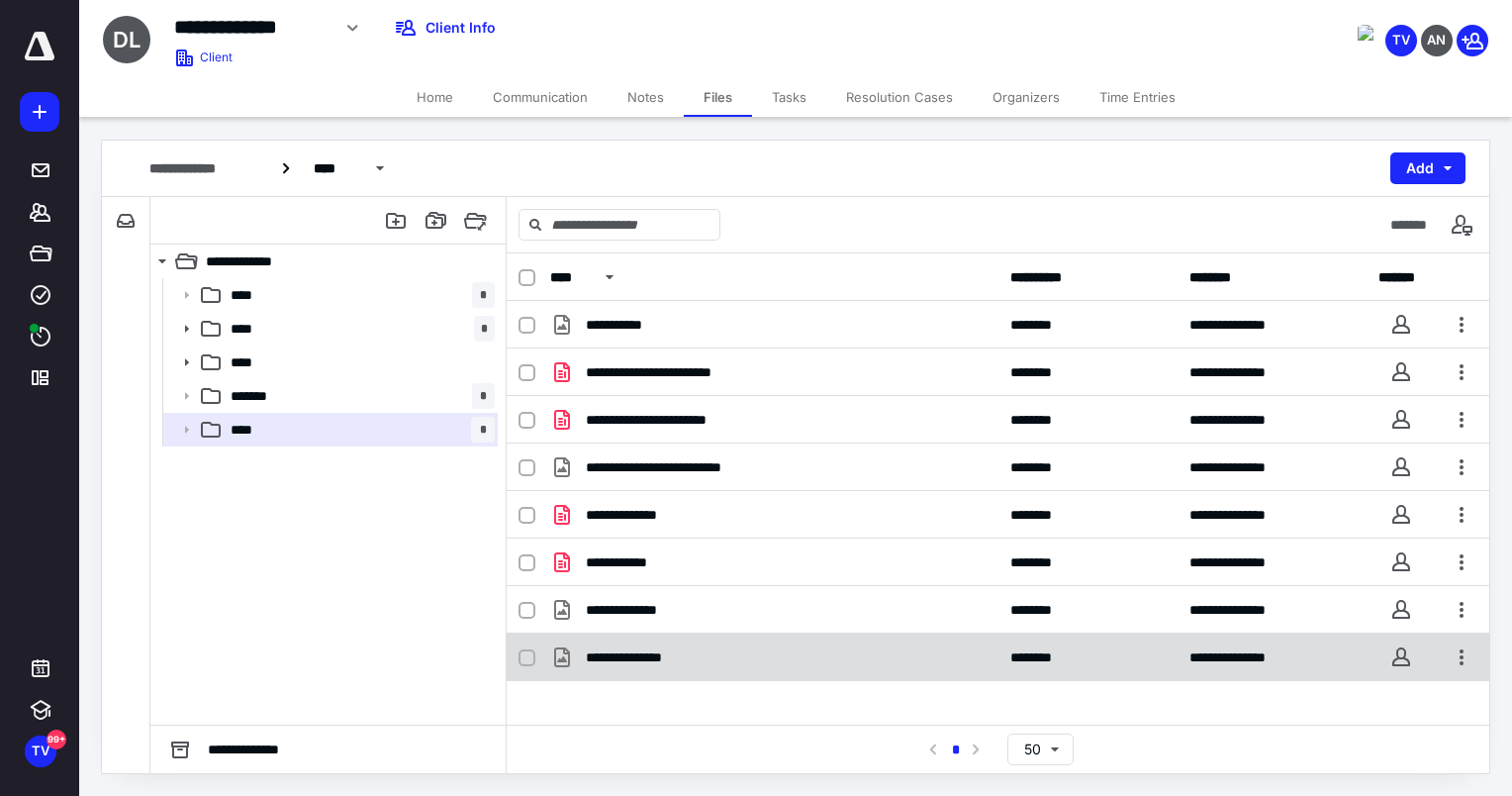 click on "**********" at bounding box center [639, 657] 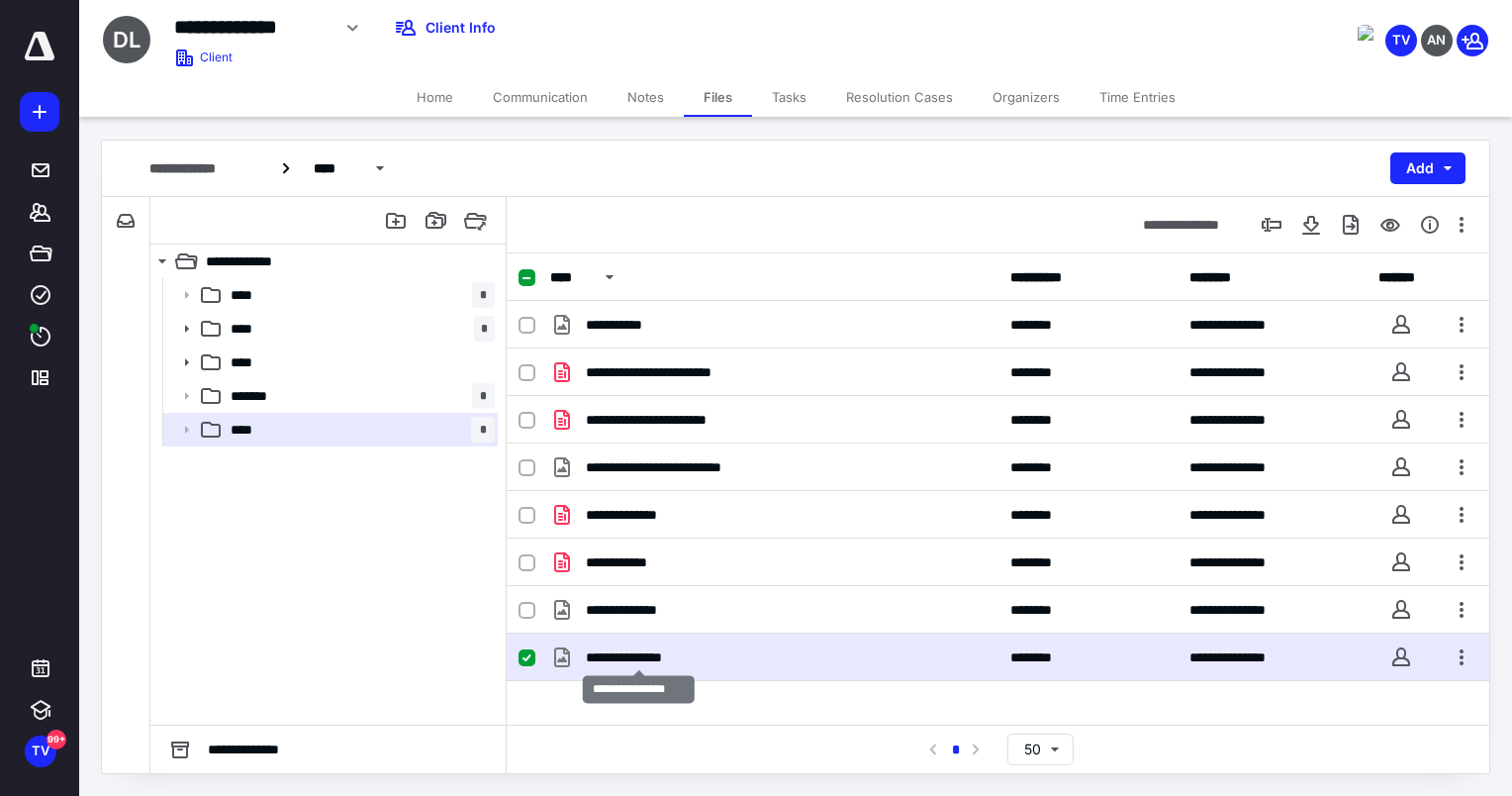click on "**********" at bounding box center [639, 657] 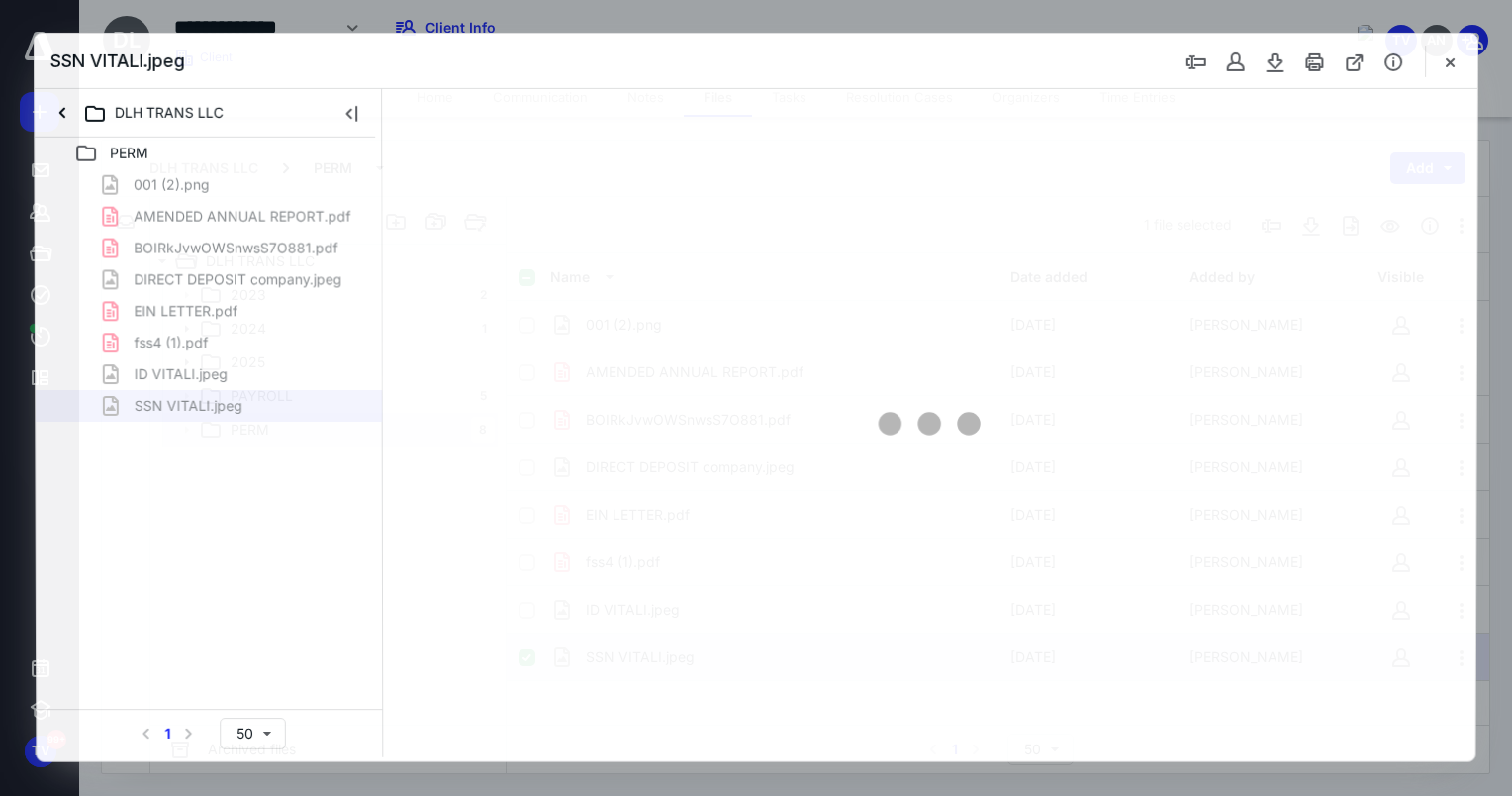 scroll, scrollTop: 0, scrollLeft: 0, axis: both 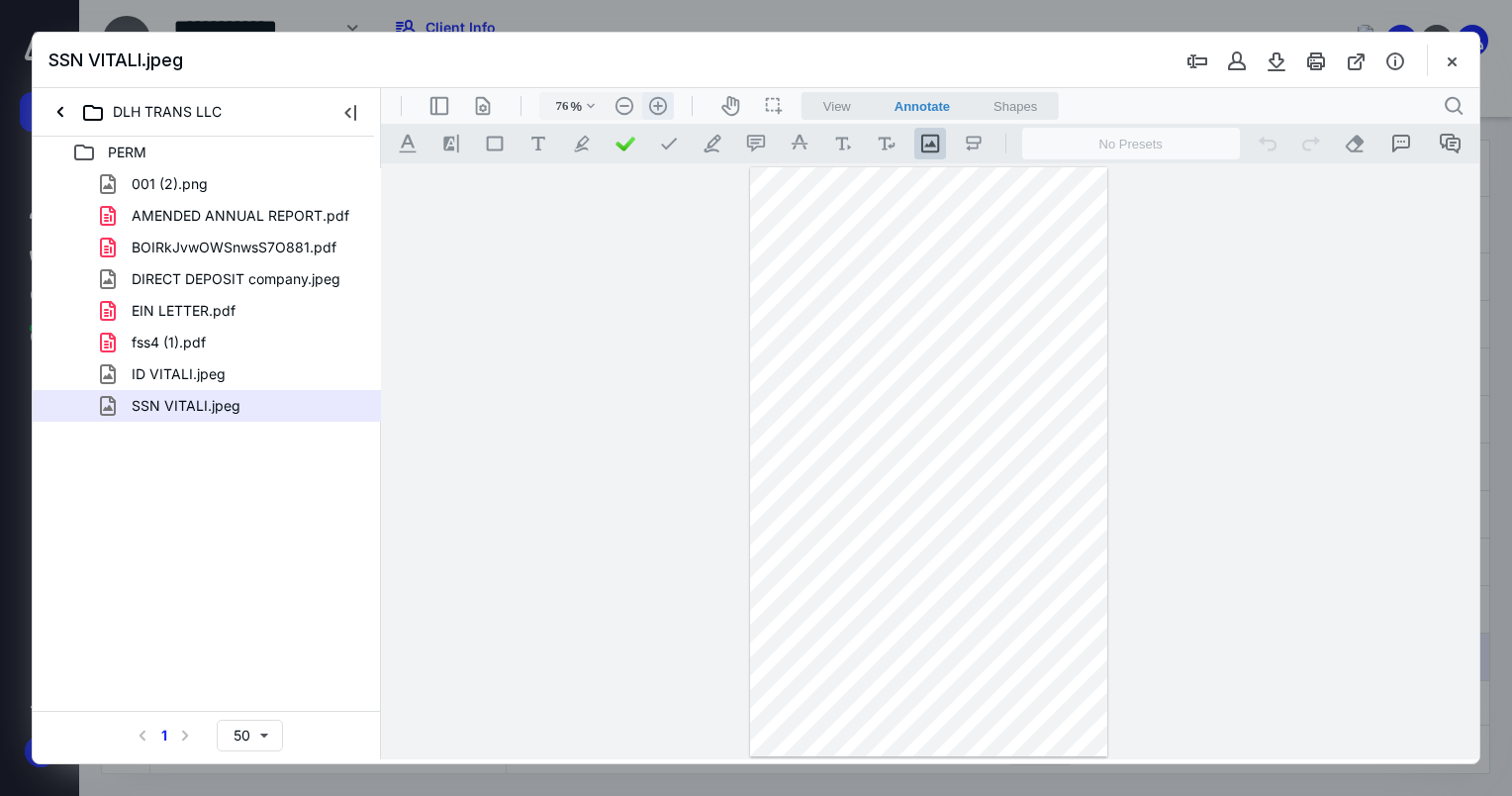 click on ".cls-1{fill:#abb0c4;} icon - header - zoom - in - line" at bounding box center [658, 106] 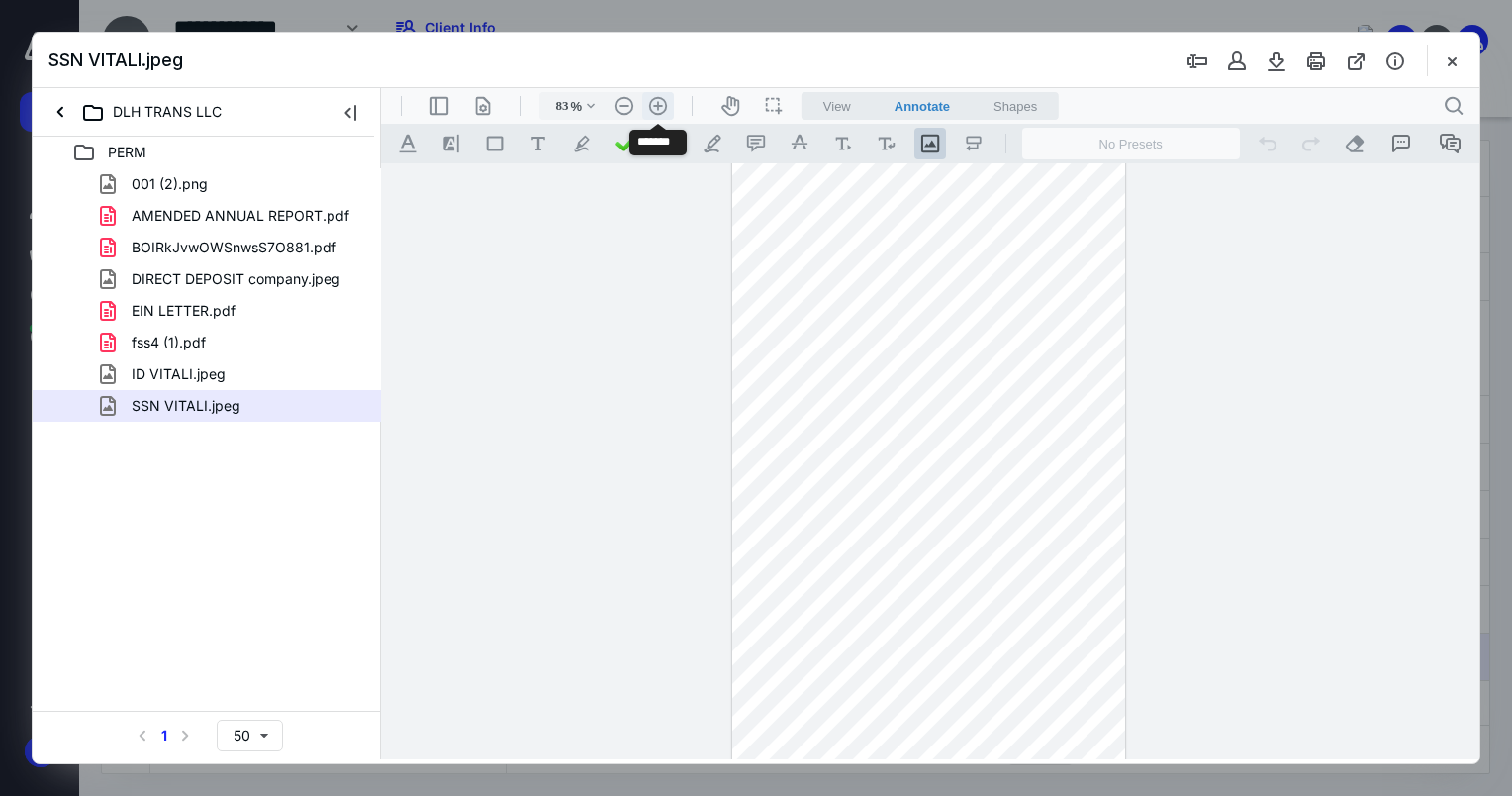 click on ".cls-1{fill:#abb0c4;} icon - header - zoom - in - line" at bounding box center (658, 106) 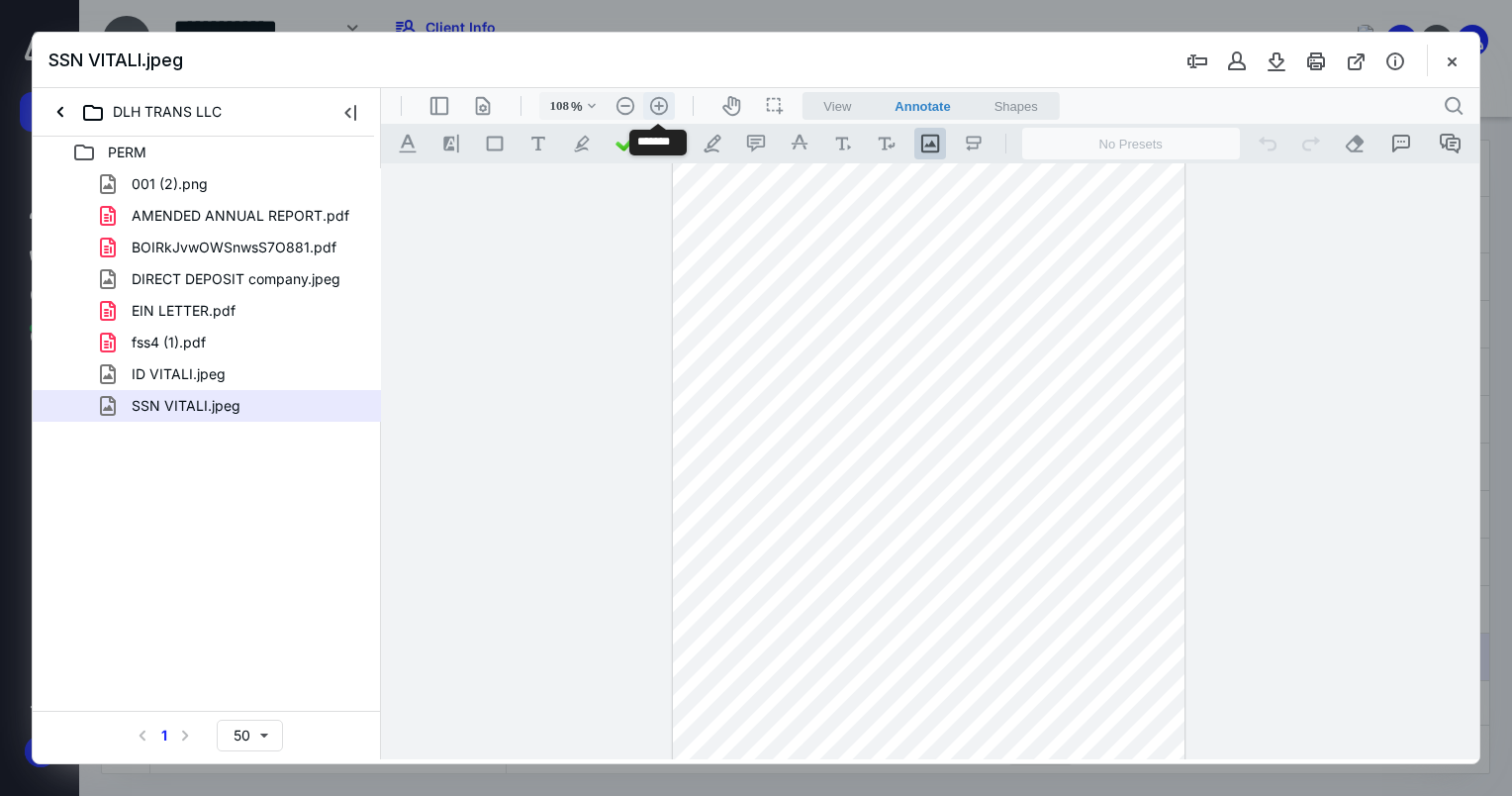 click on ".cls-1{fill:#abb0c4;} icon - header - zoom - in - line" at bounding box center (659, 106) 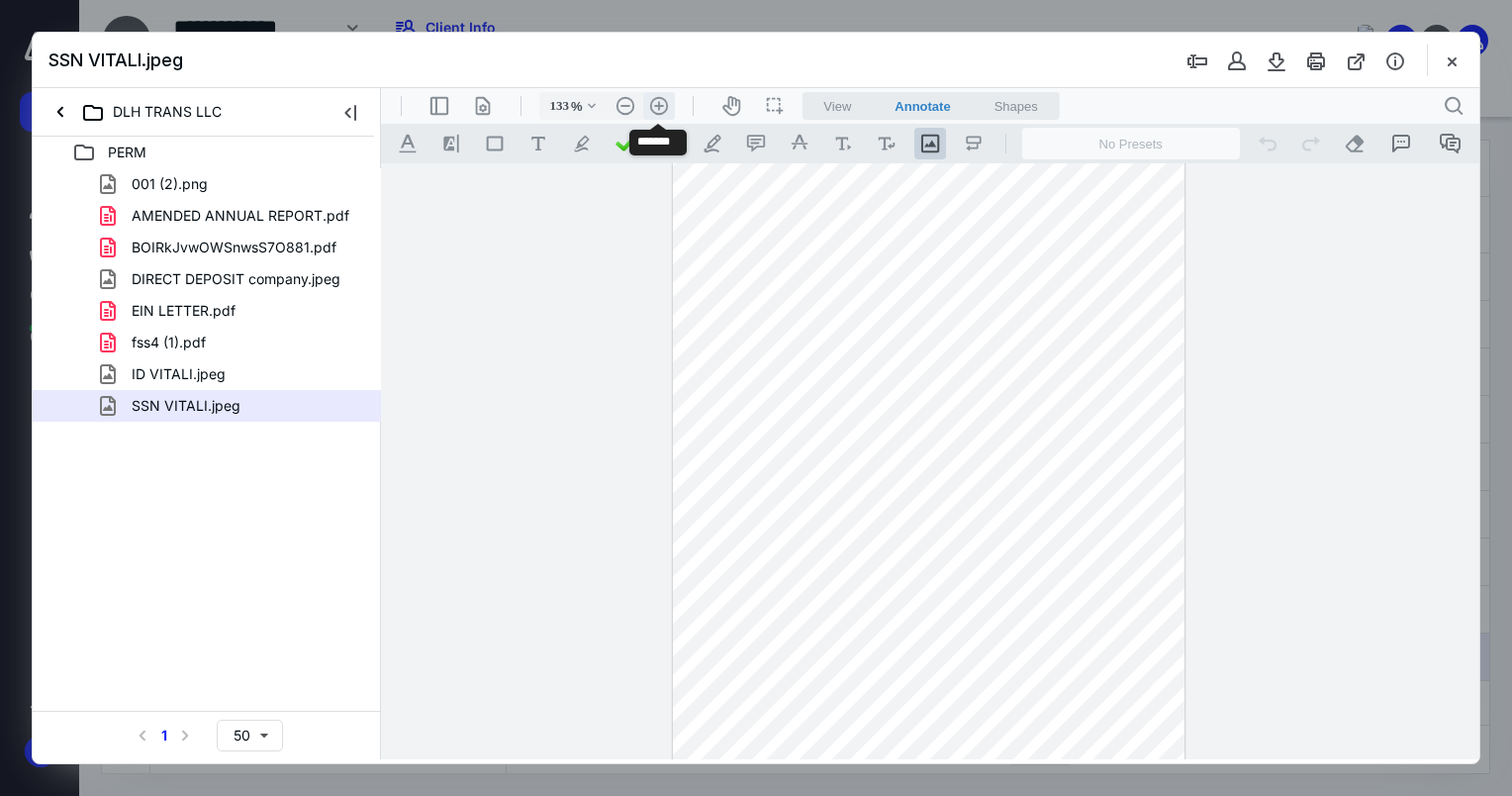 click on ".cls-1{fill:#abb0c4;} icon - header - zoom - in - line" at bounding box center [659, 106] 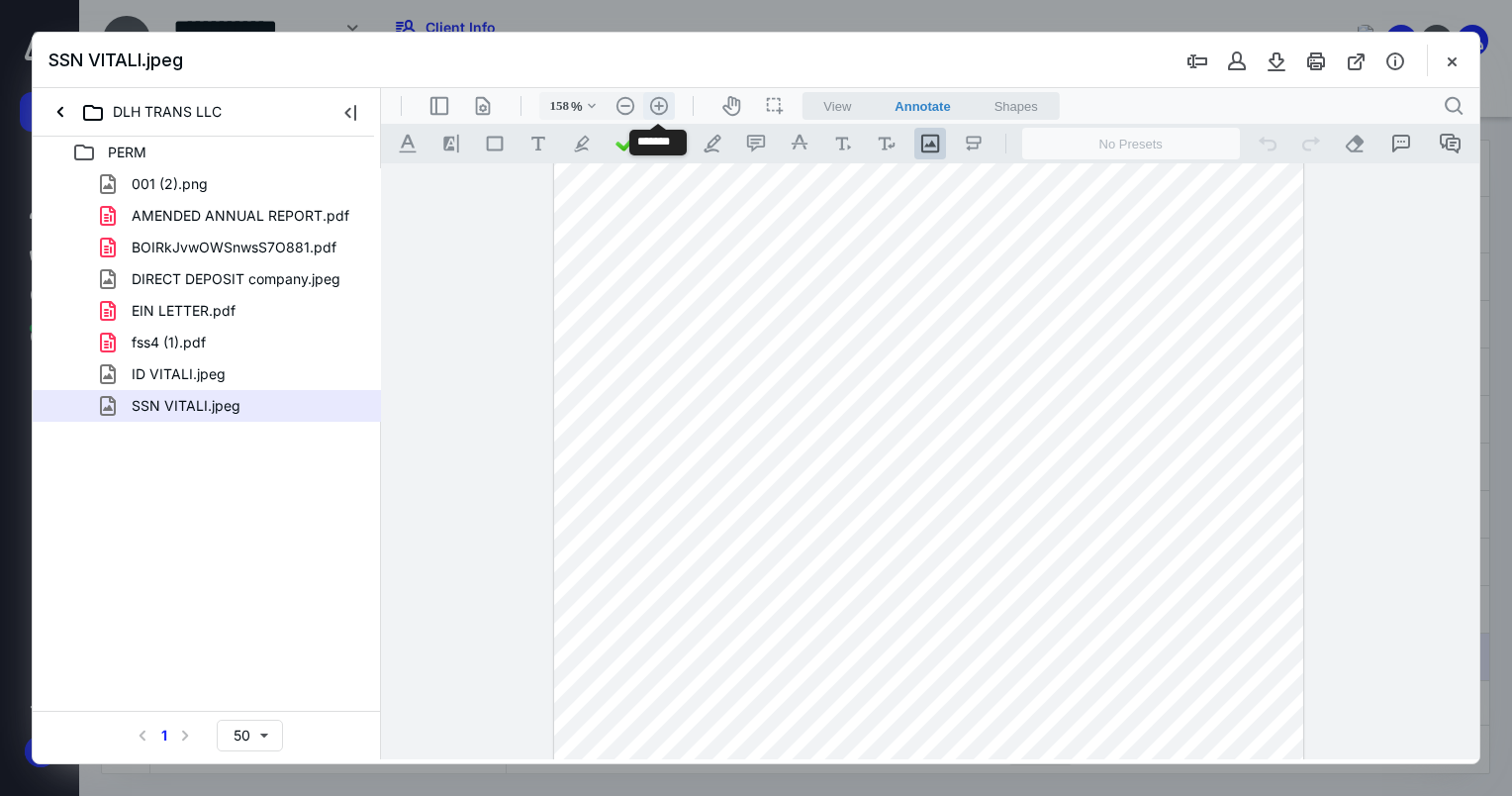 click on ".cls-1{fill:#abb0c4;} icon - header - zoom - in - line" at bounding box center (659, 106) 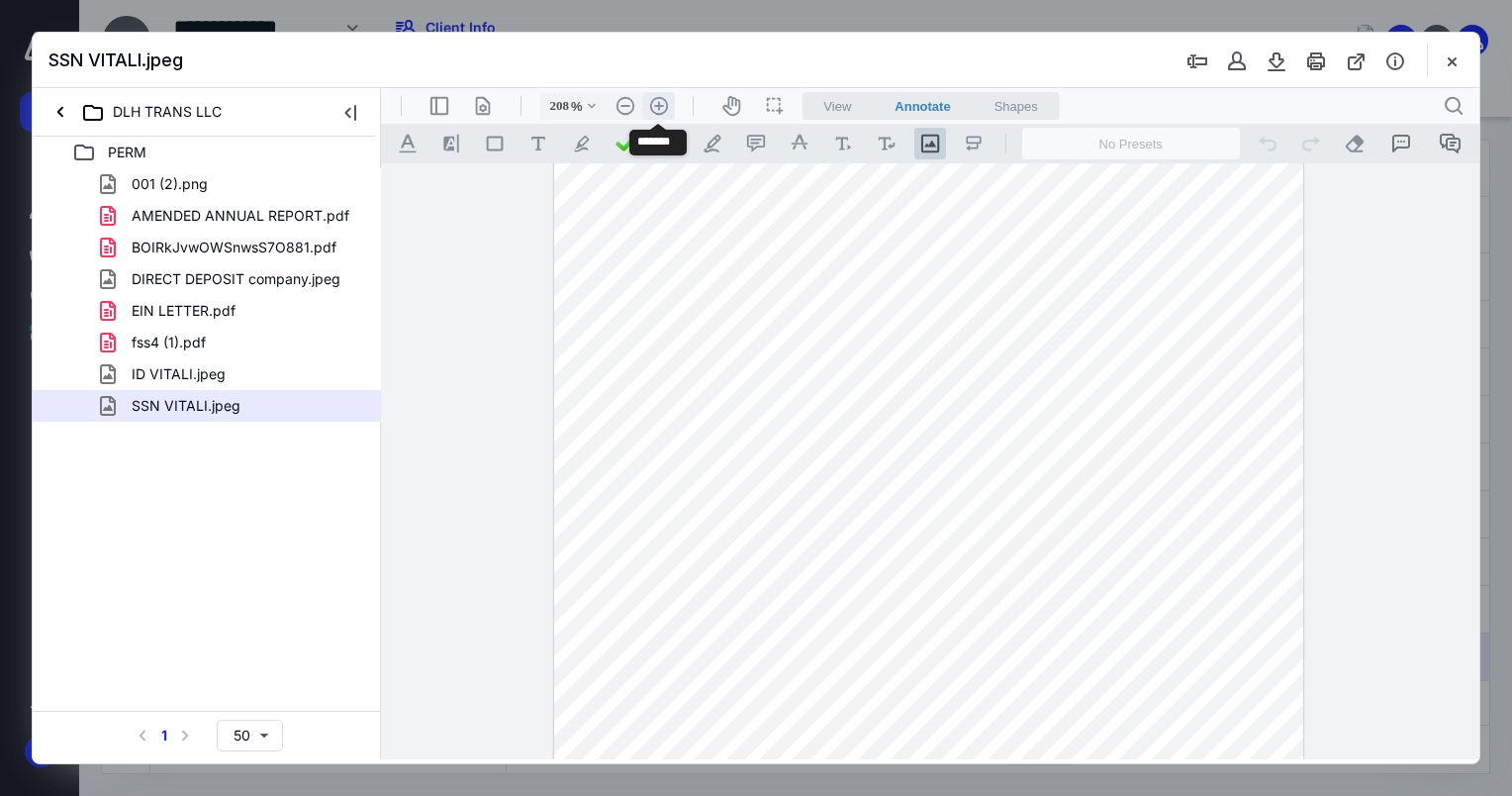 scroll, scrollTop: 455, scrollLeft: 0, axis: vertical 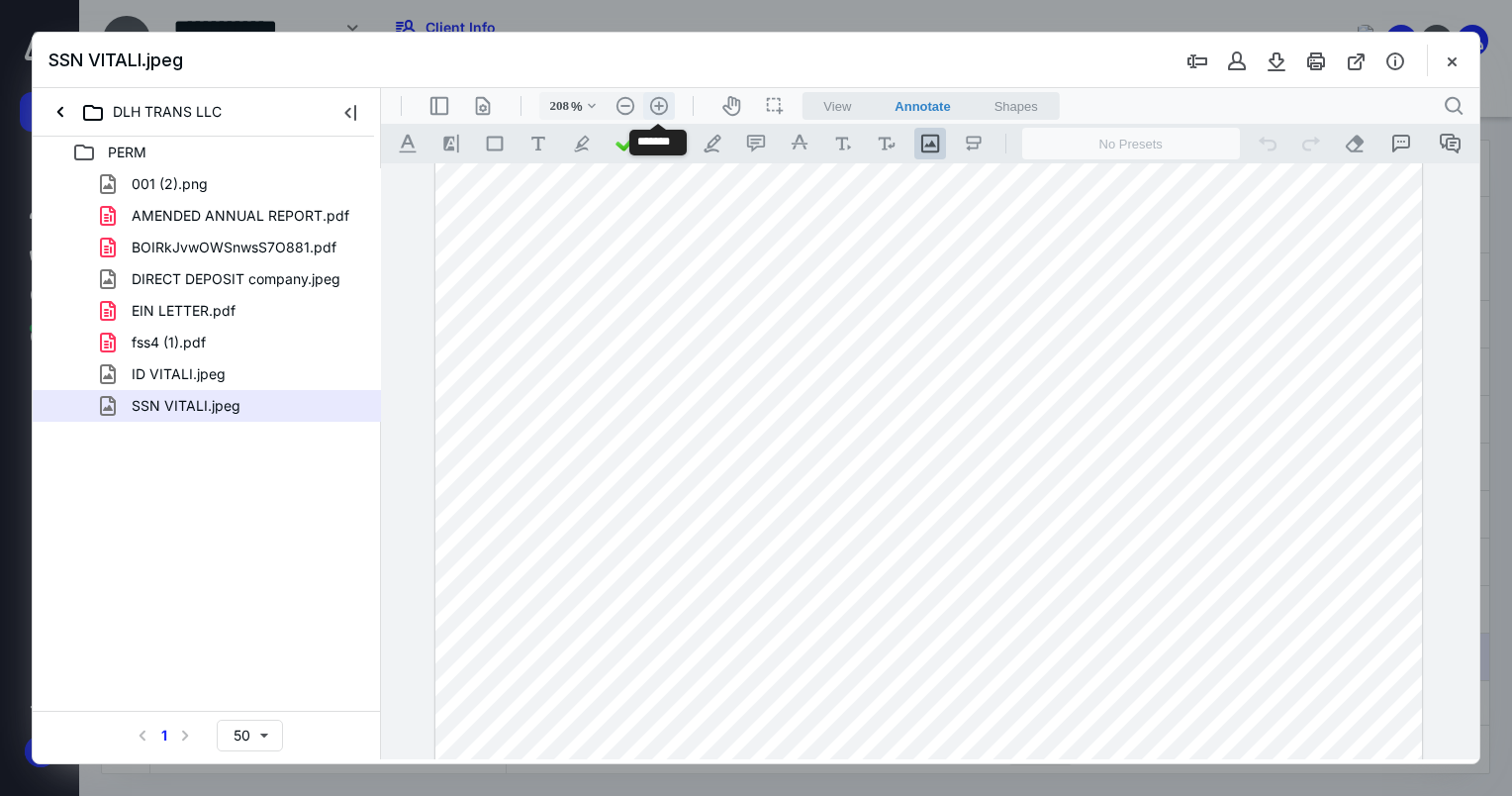 click on ".cls-1{fill:#abb0c4;} icon - header - zoom - in - line" at bounding box center (659, 106) 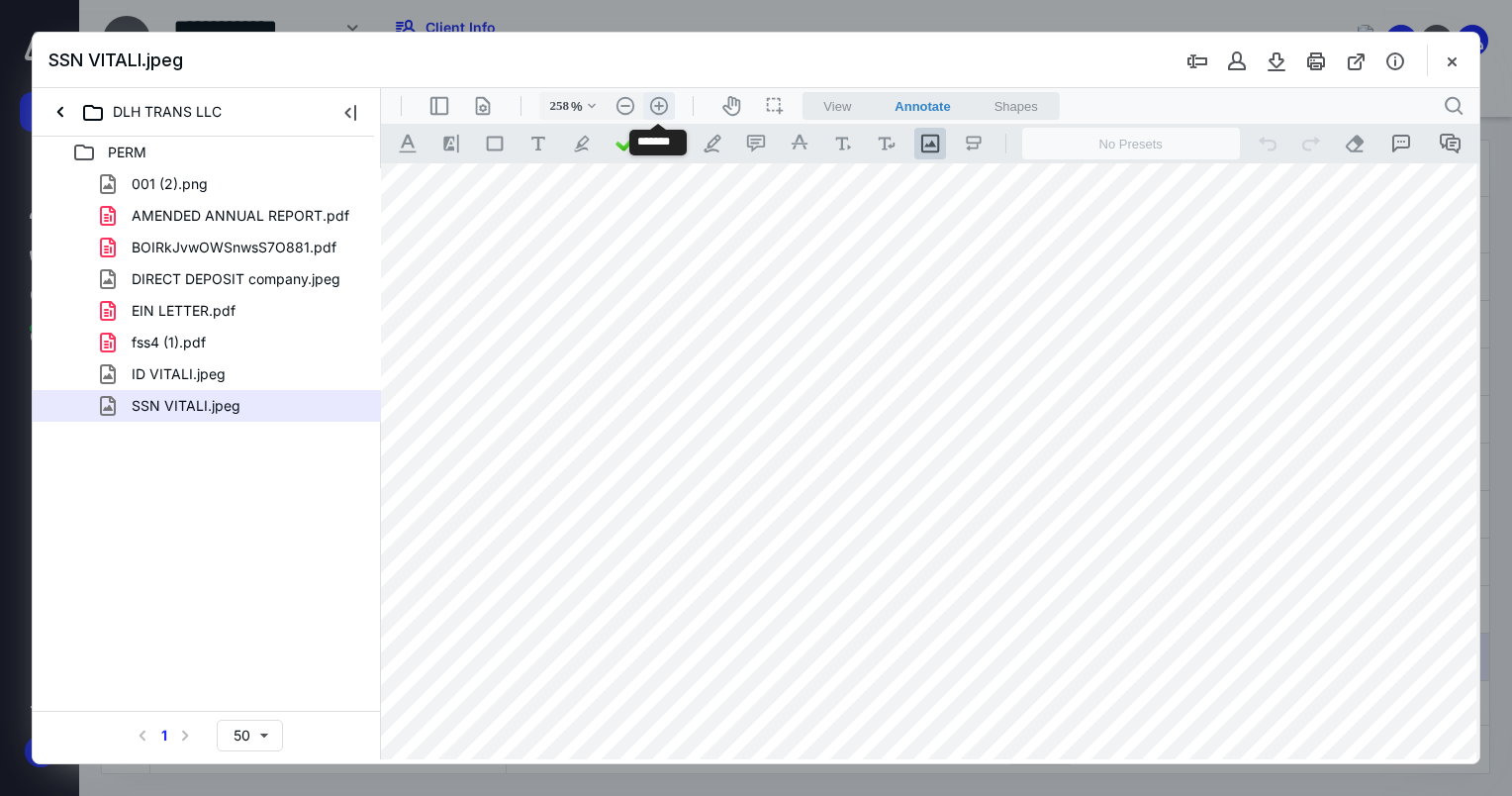 click on ".cls-1{fill:#abb0c4;} icon - header - zoom - in - line" at bounding box center (659, 106) 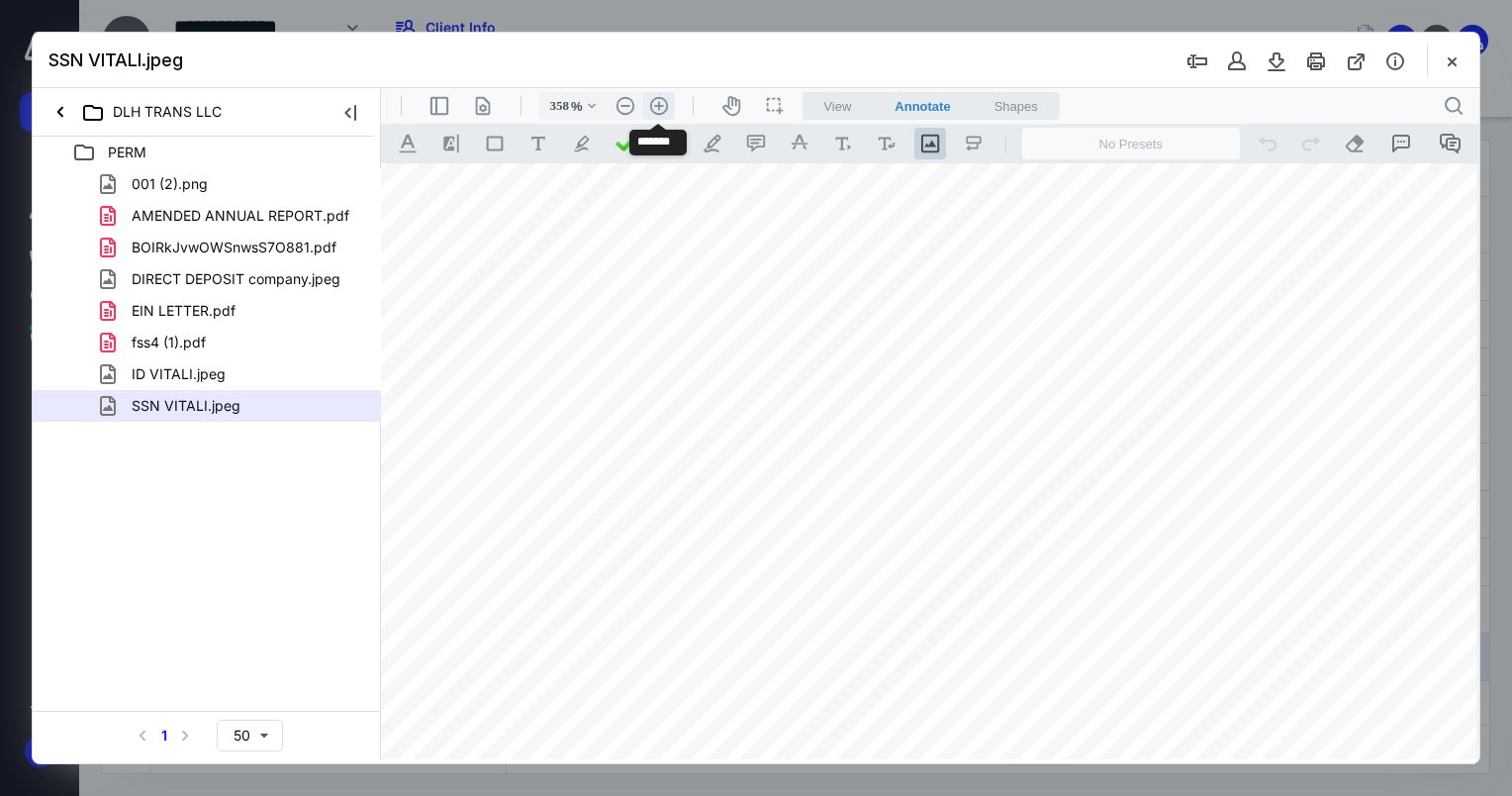 click on ".cls-1{fill:#abb0c4;} icon - header - zoom - in - line" at bounding box center (659, 106) 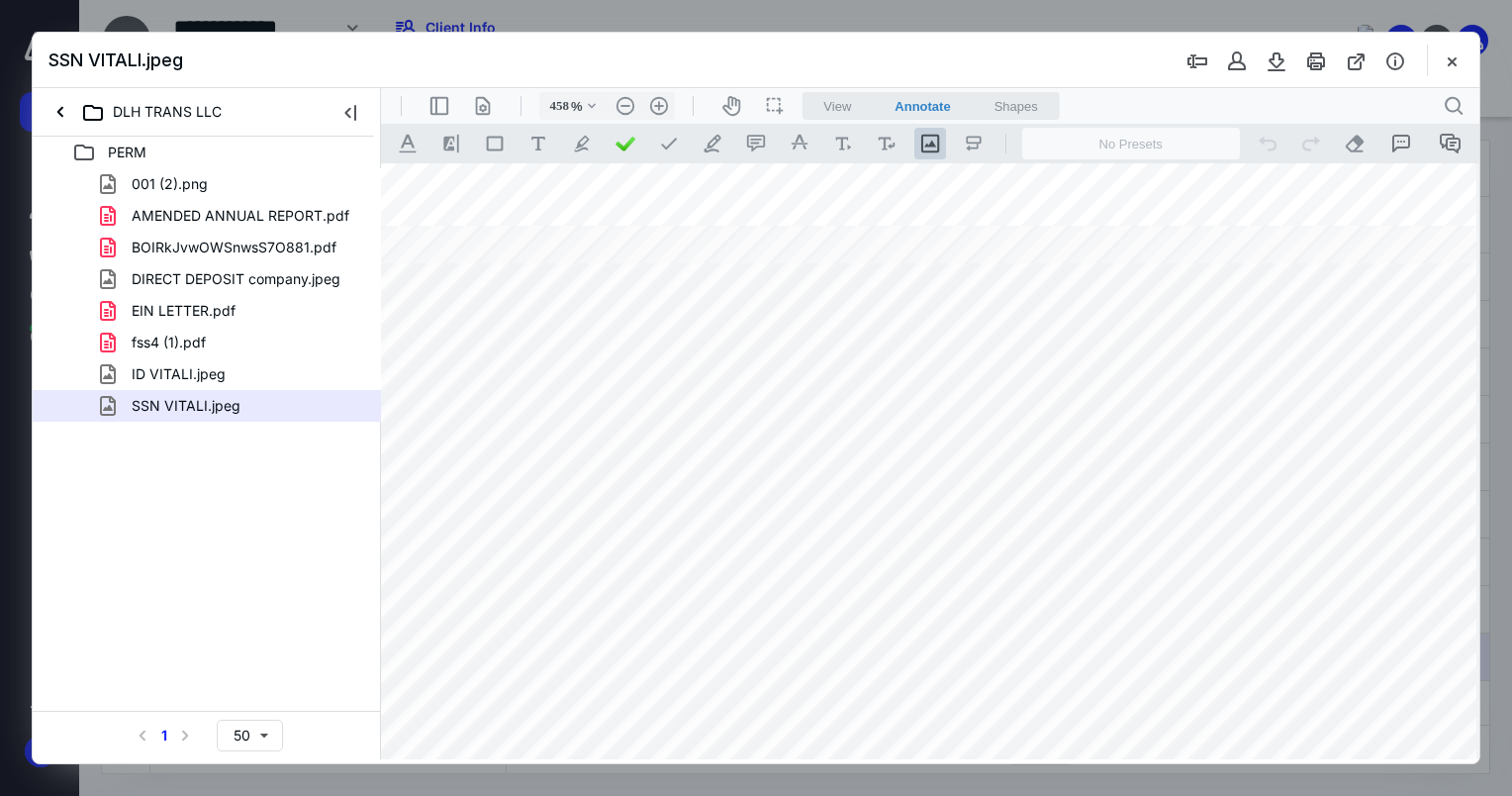 scroll, scrollTop: 923, scrollLeft: 566, axis: both 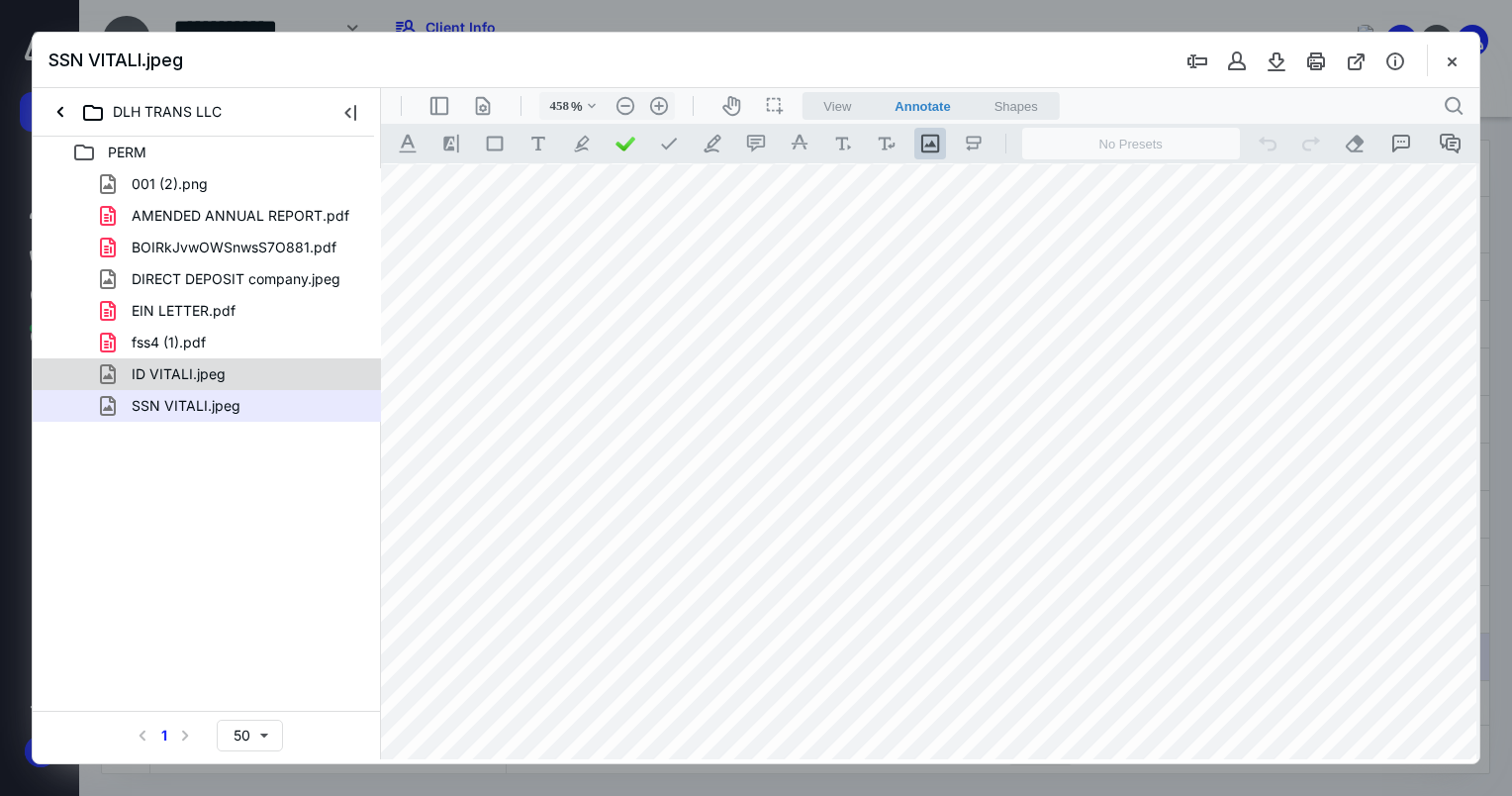 click on "ID VITALI.jpeg" at bounding box center (178, 374) 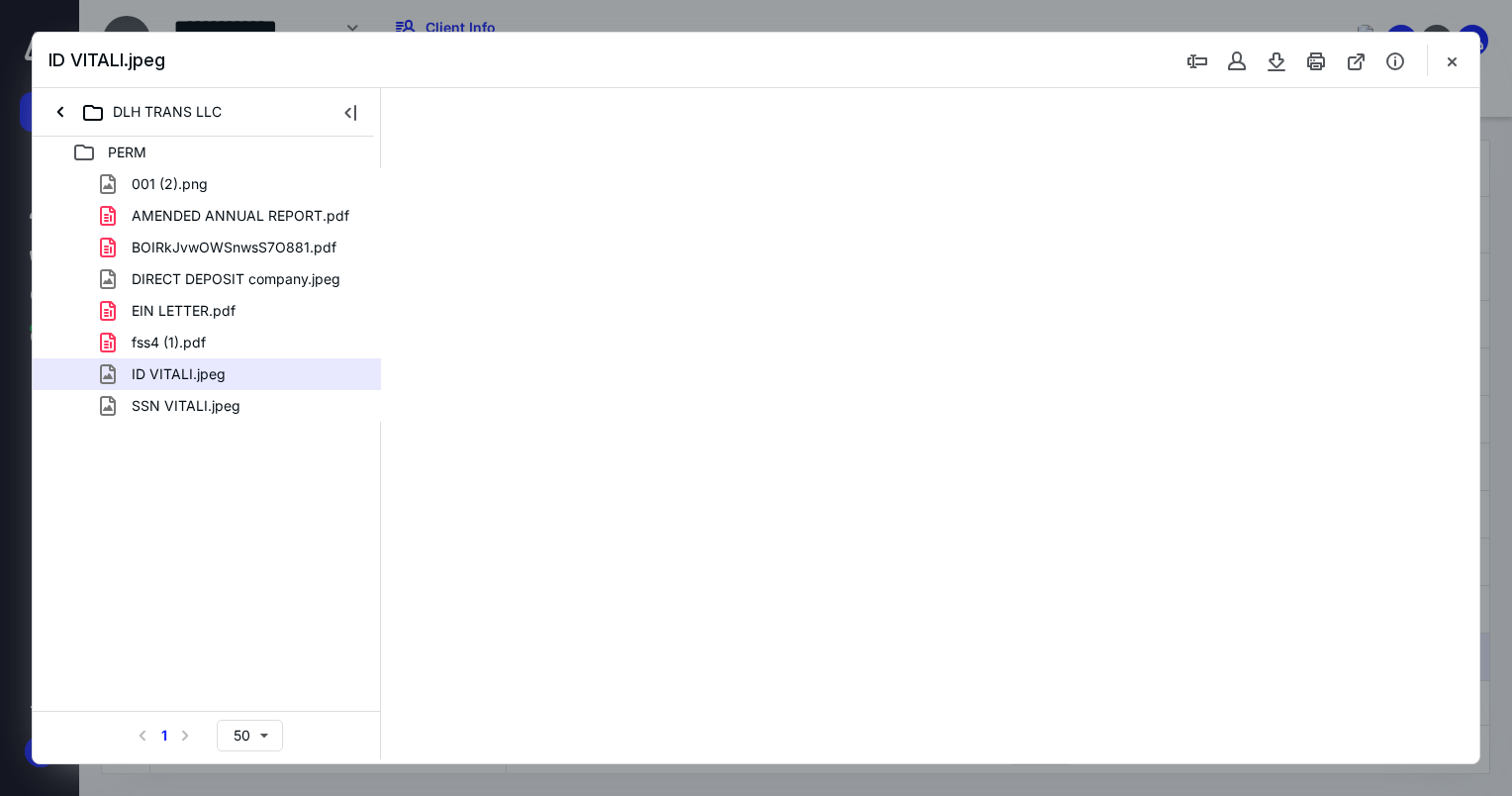 scroll, scrollTop: 0, scrollLeft: 0, axis: both 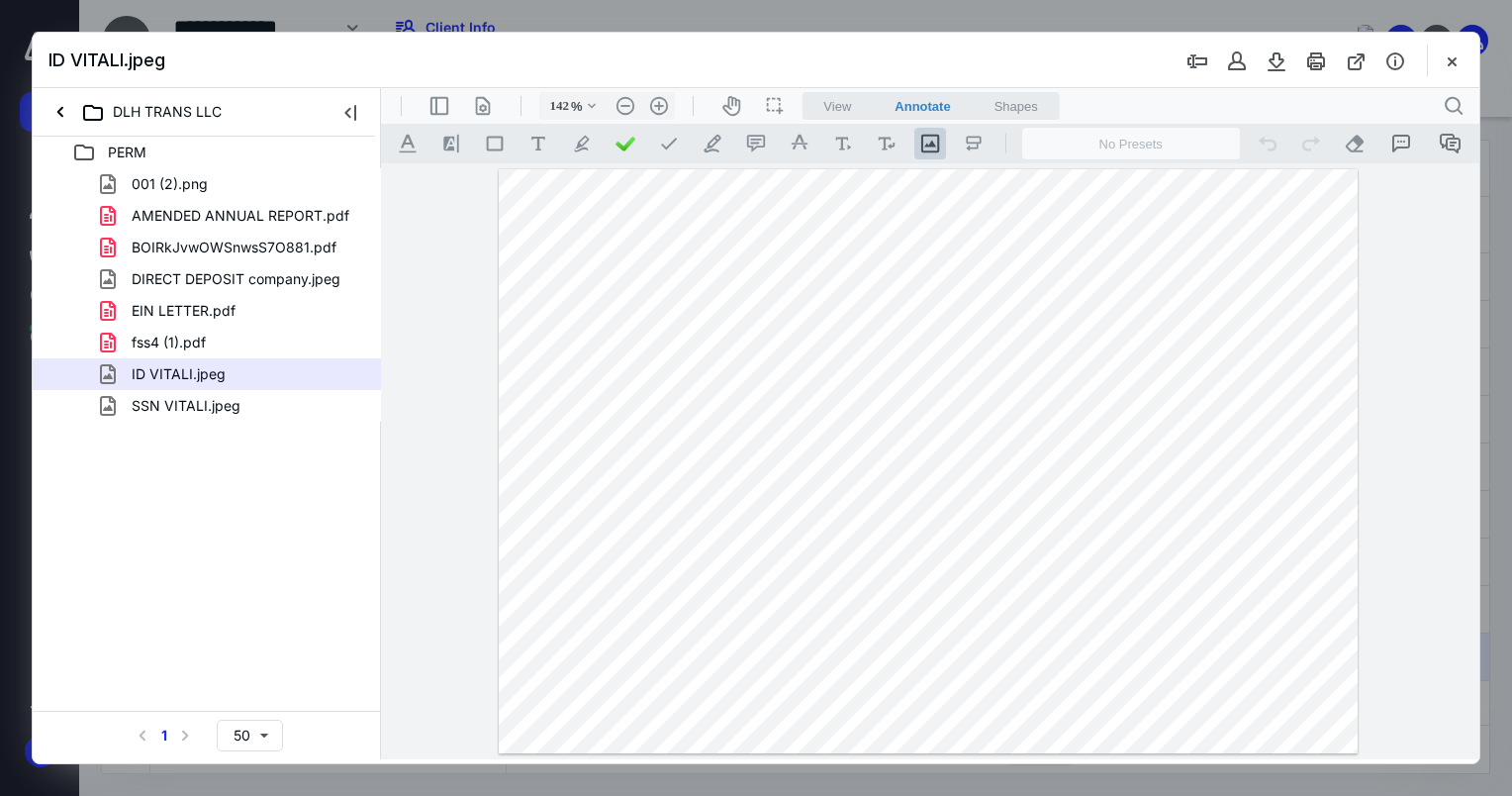 click on "DIRECT DEPOSIT company.jpeg" at bounding box center (236, 279) 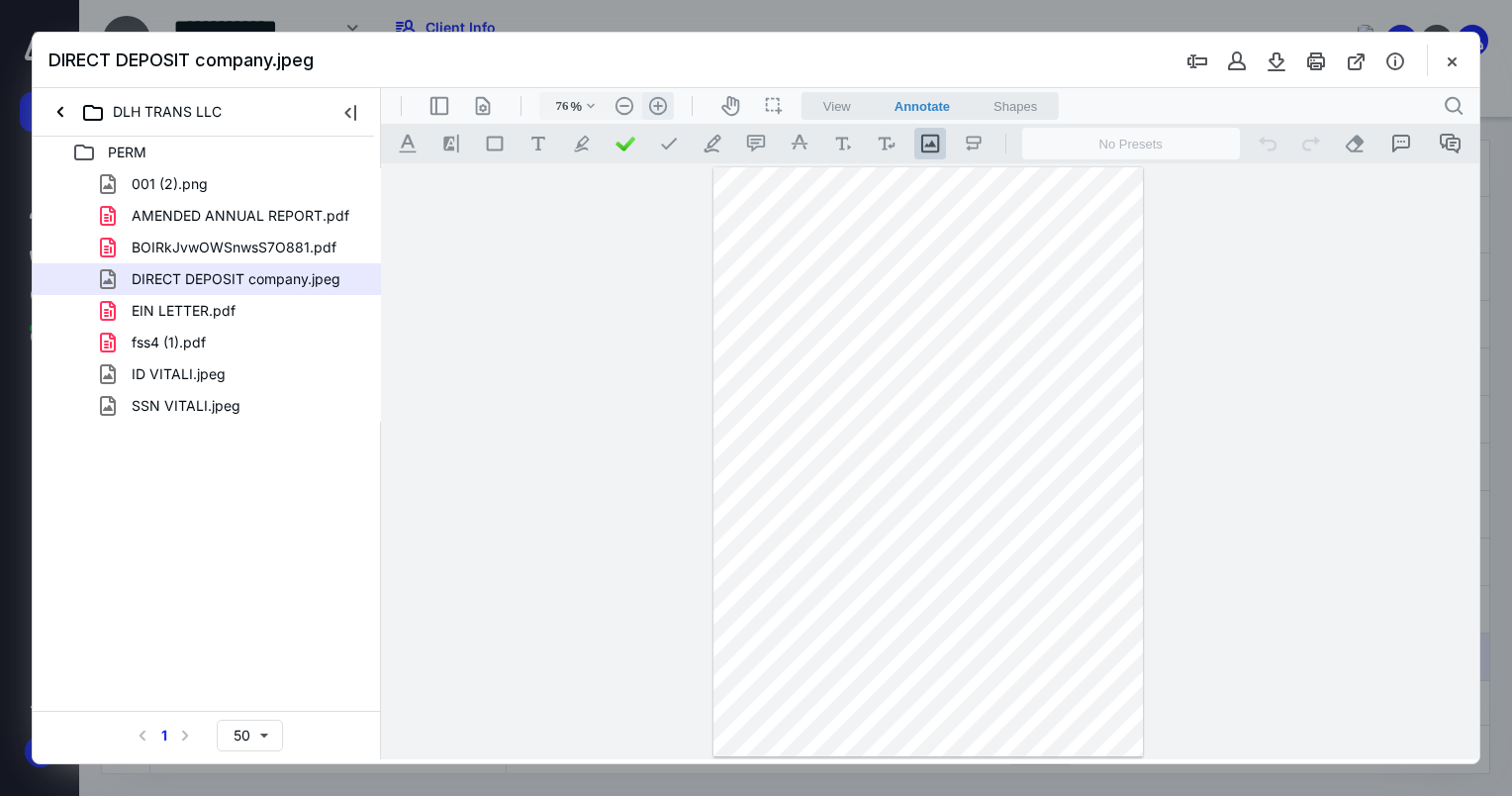 click on ".cls-1{fill:#abb0c4;} icon - header - zoom - in - line" at bounding box center [658, 106] 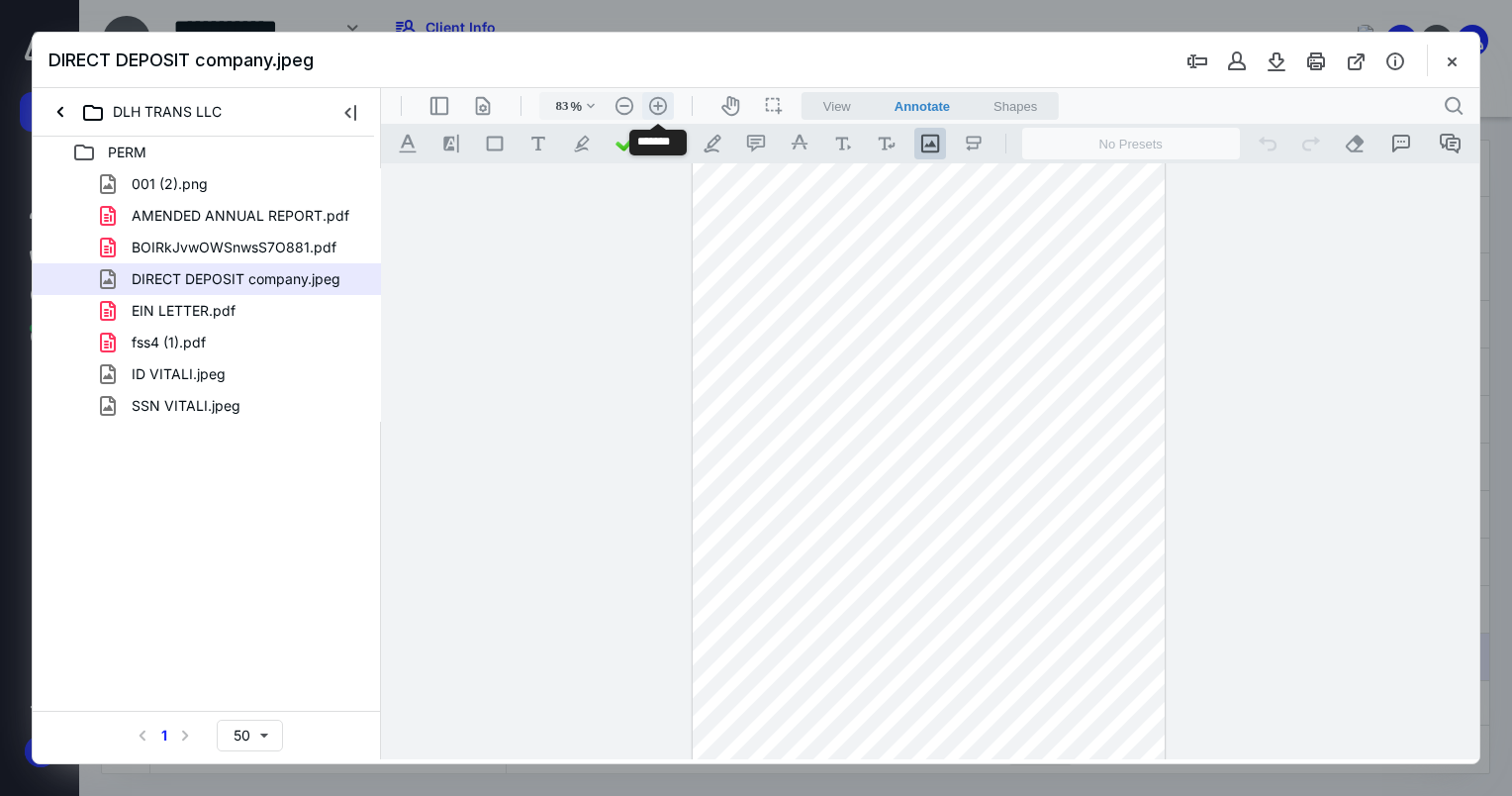 click on ".cls-1{fill:#abb0c4;} icon - header - zoom - in - line" at bounding box center (658, 106) 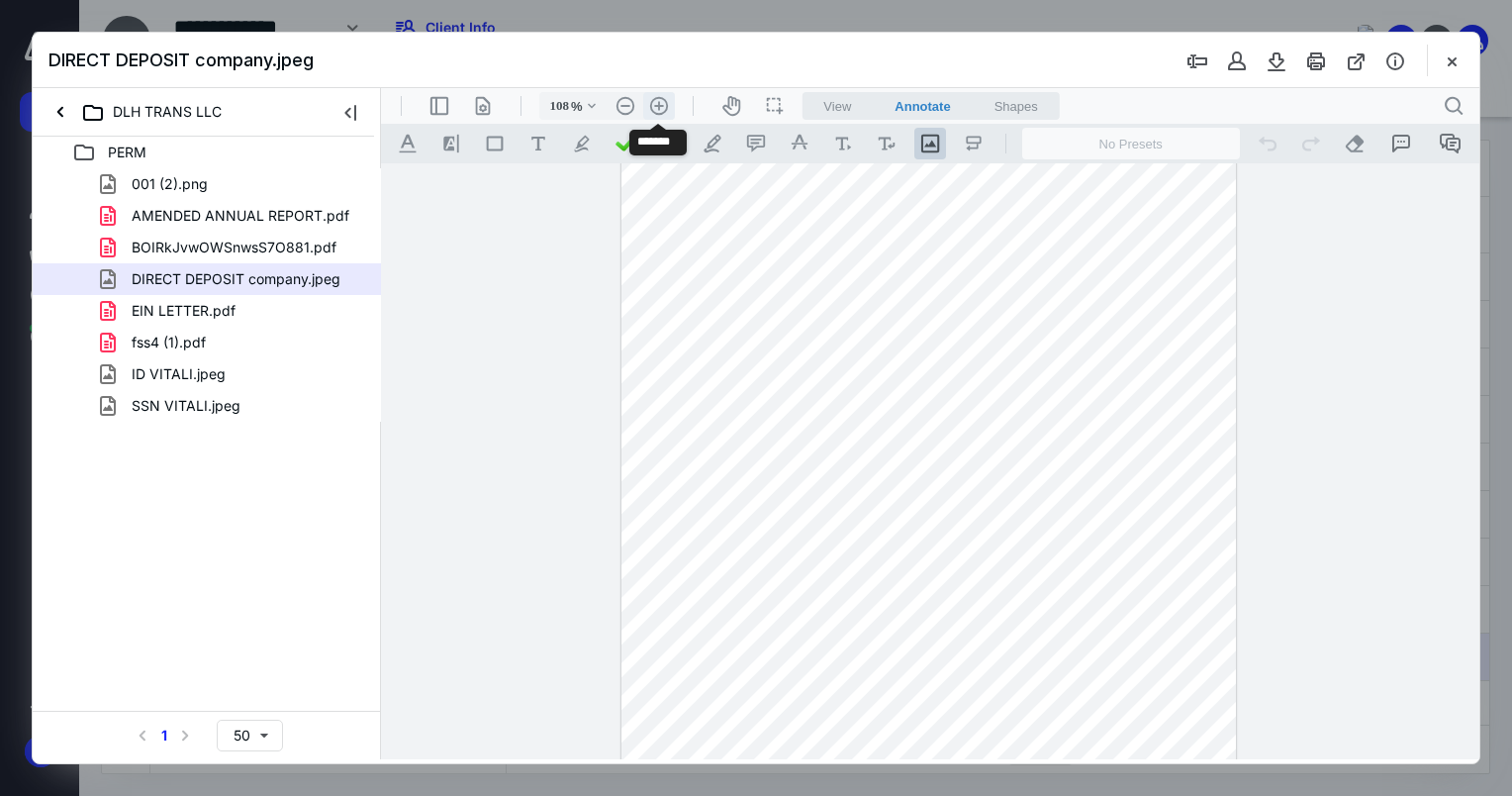 click on ".cls-1{fill:#abb0c4;} icon - header - zoom - in - line" at bounding box center (659, 106) 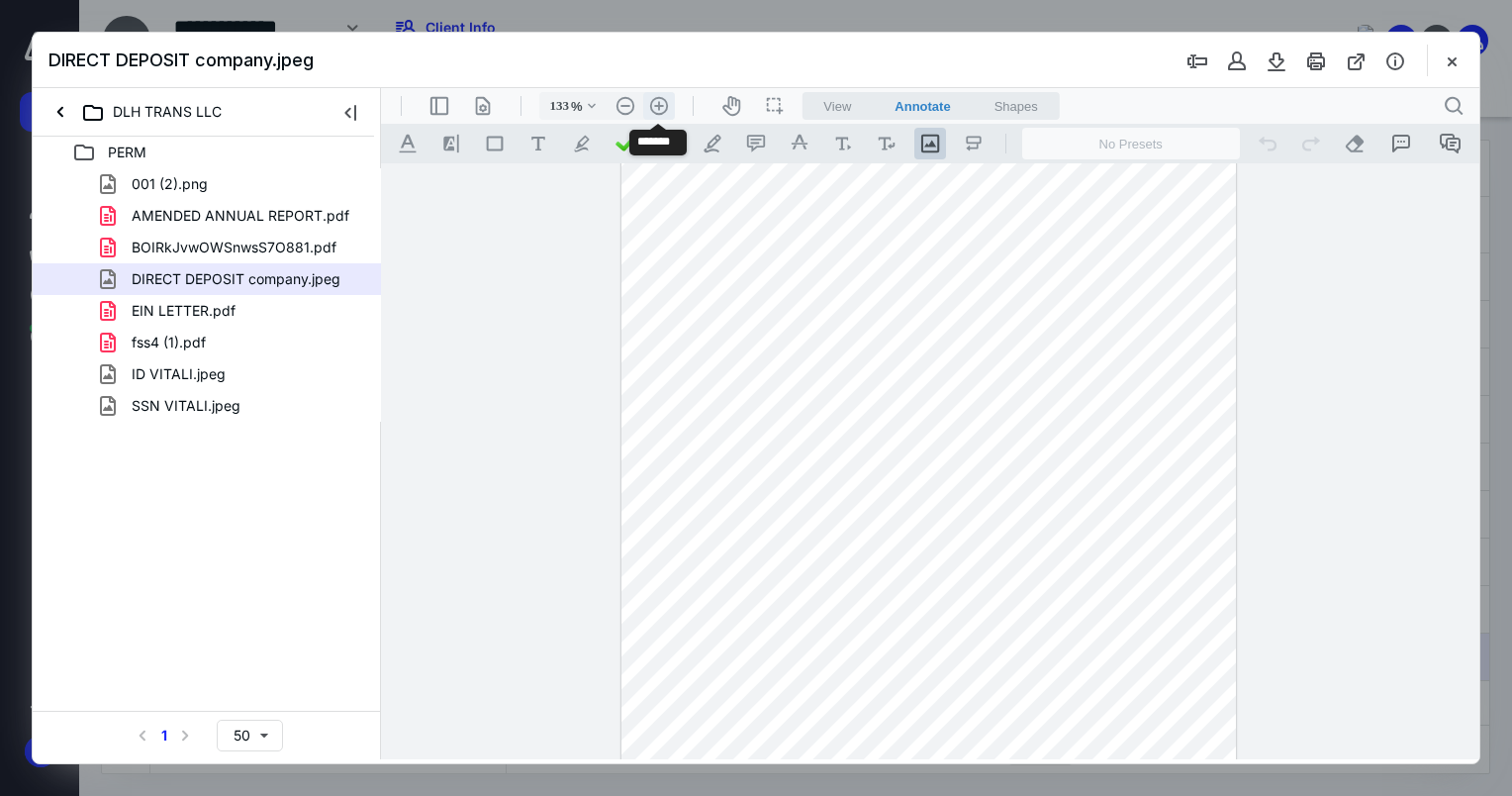 click on ".cls-1{fill:#abb0c4;} icon - header - zoom - in - line" at bounding box center [659, 106] 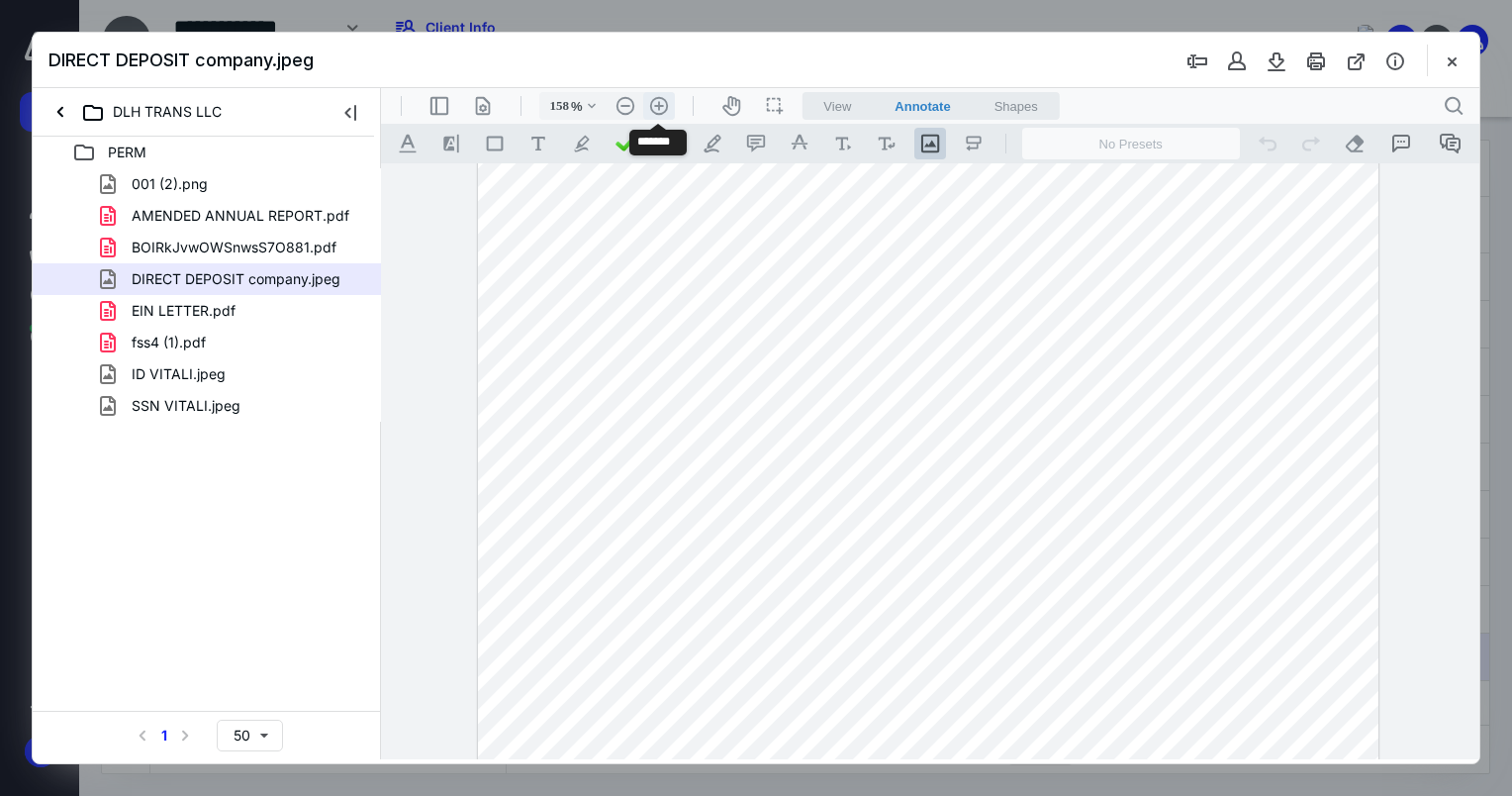 scroll, scrollTop: 283, scrollLeft: 0, axis: vertical 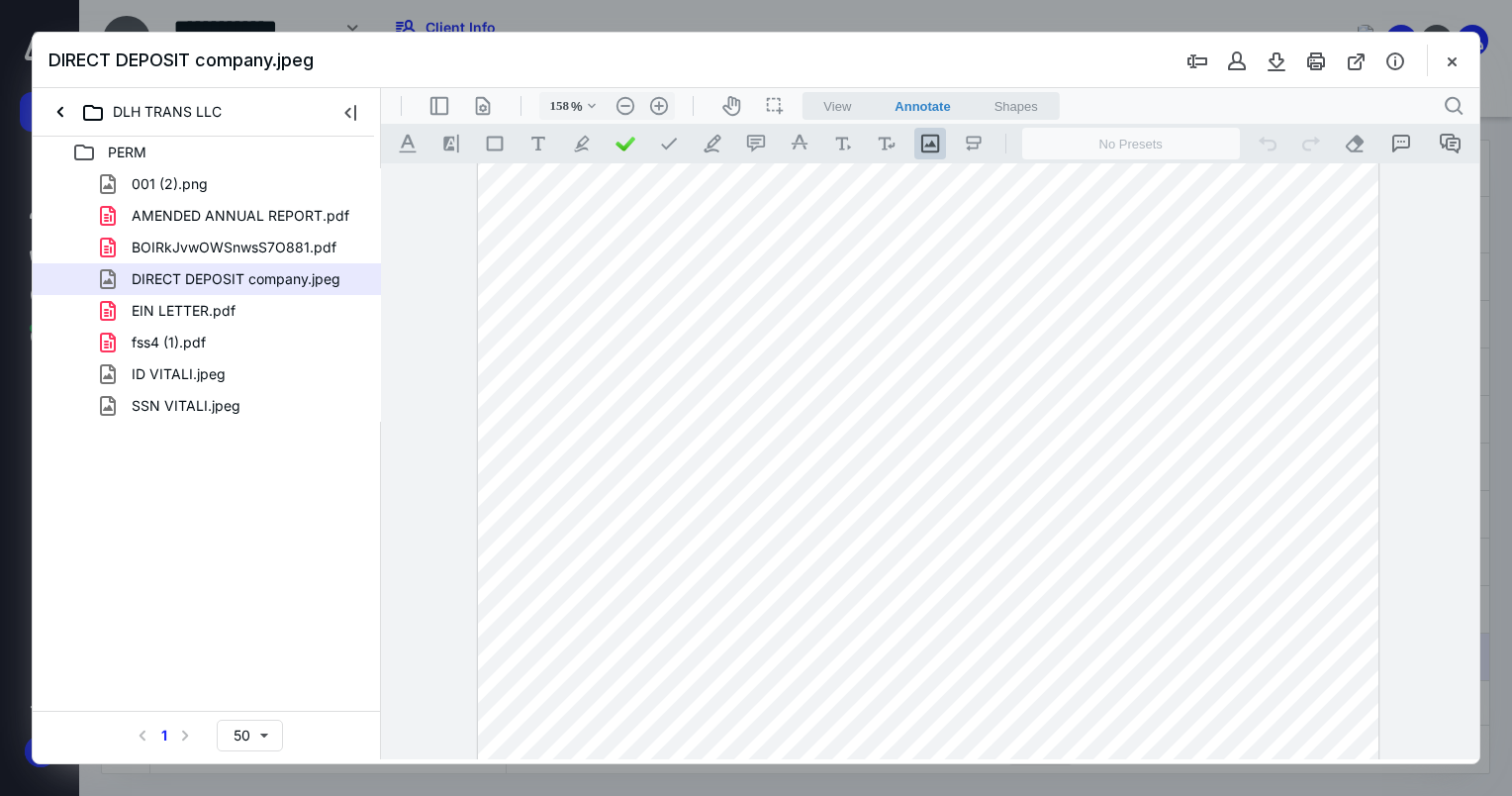 type 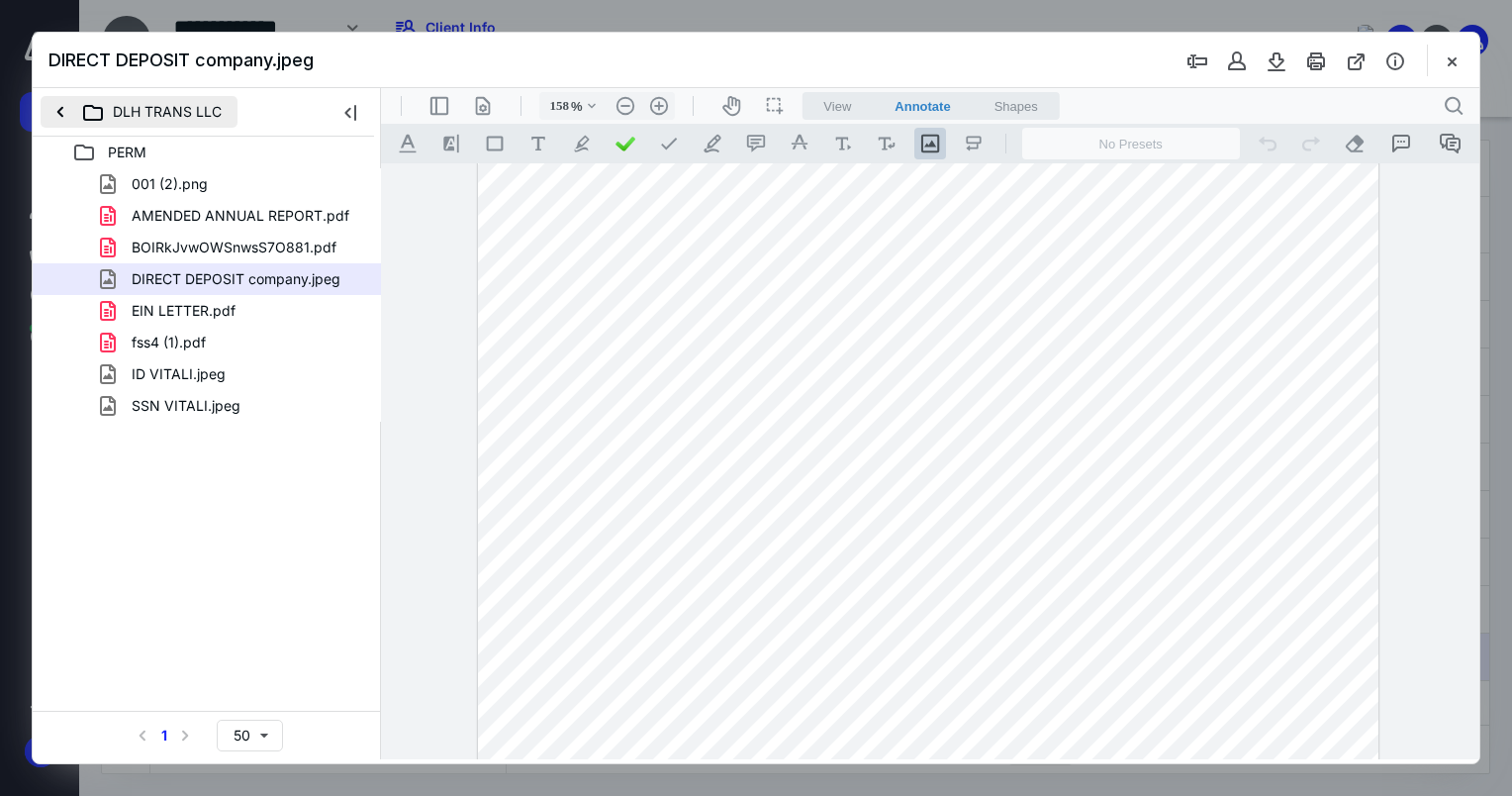 click on "DLH TRANS LLC" at bounding box center [139, 112] 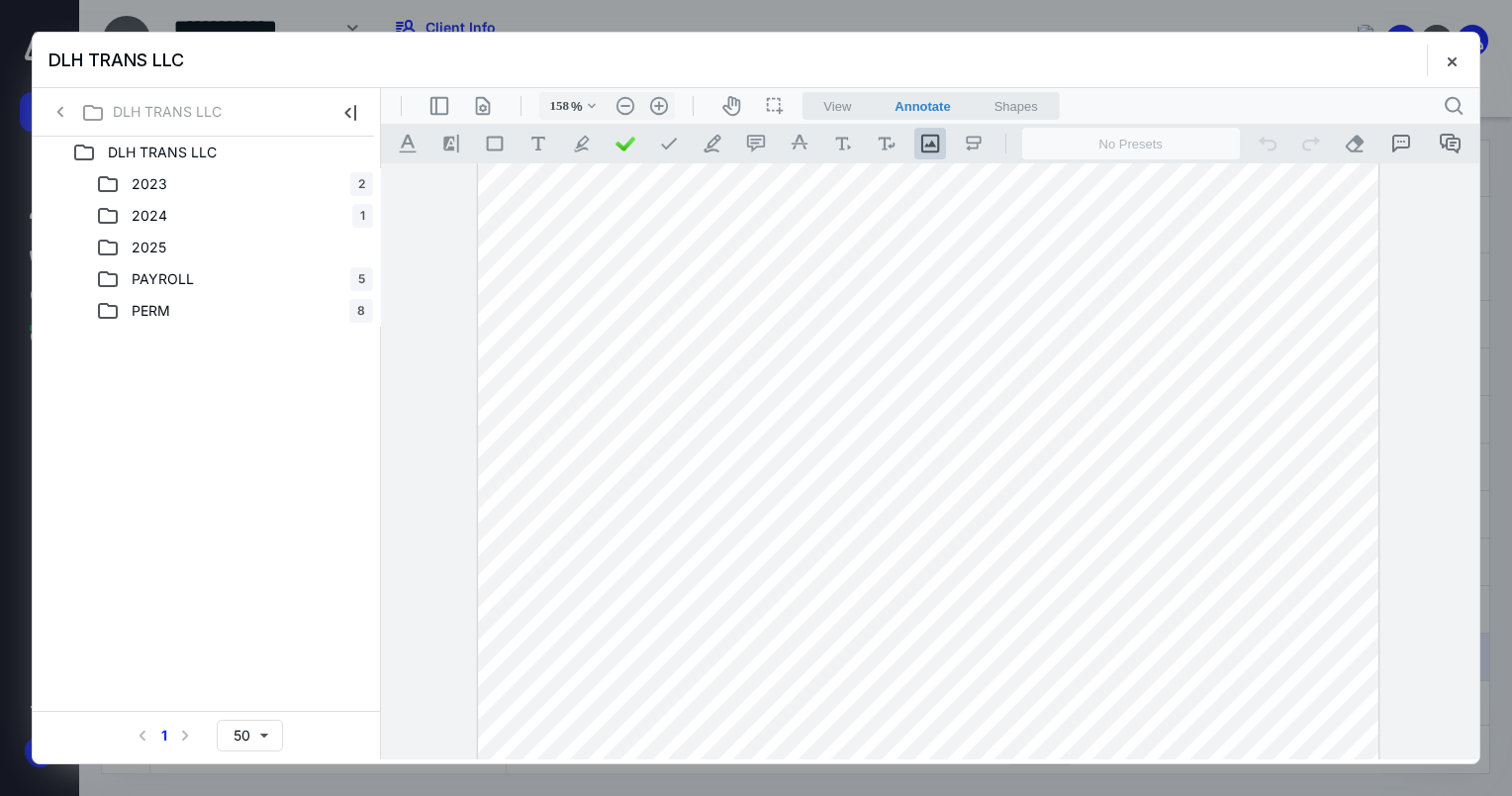 click on "DLH TRANS LLC" at bounding box center [139, 112] 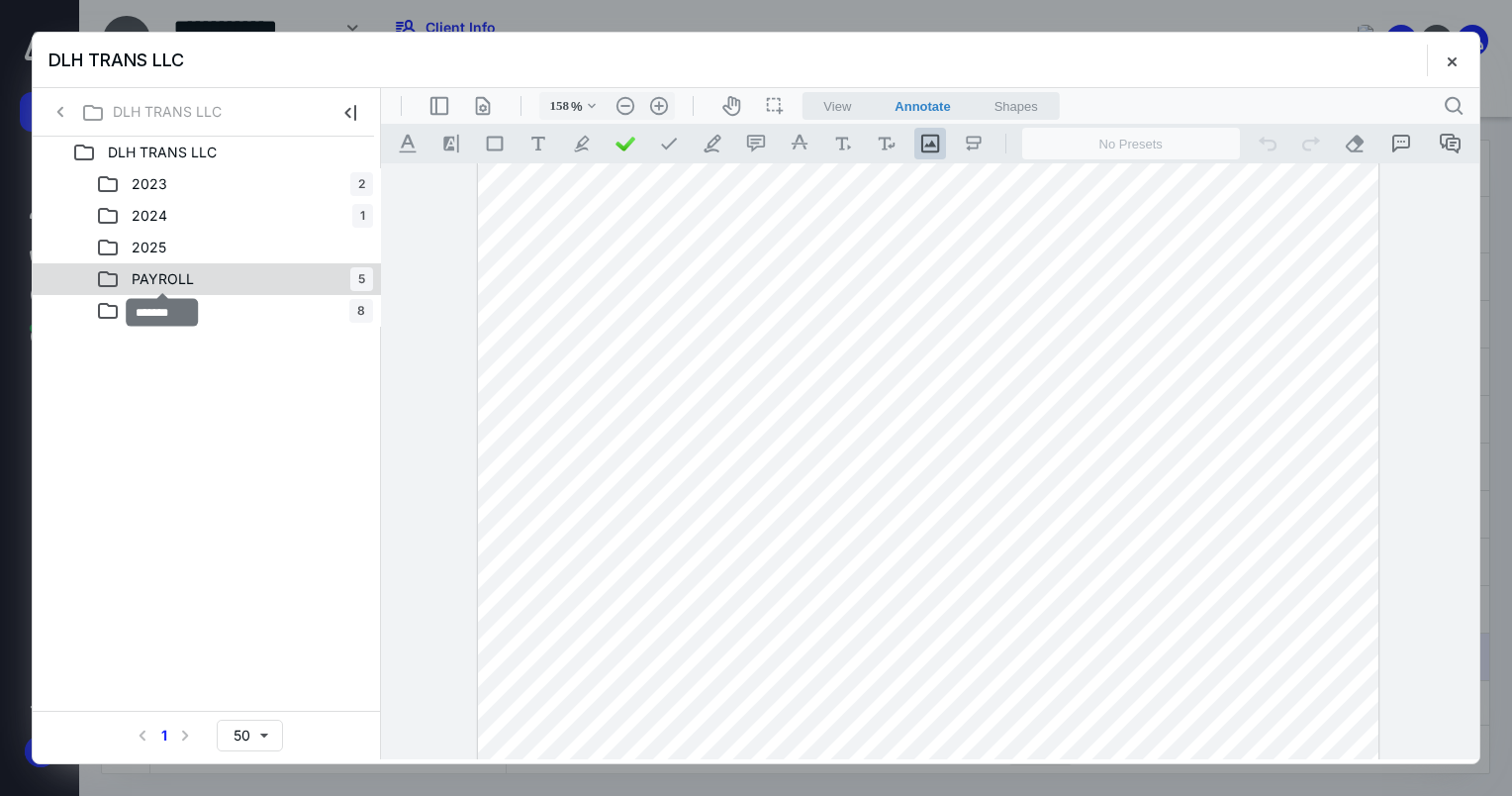 click on "PAYROLL" at bounding box center (162, 279) 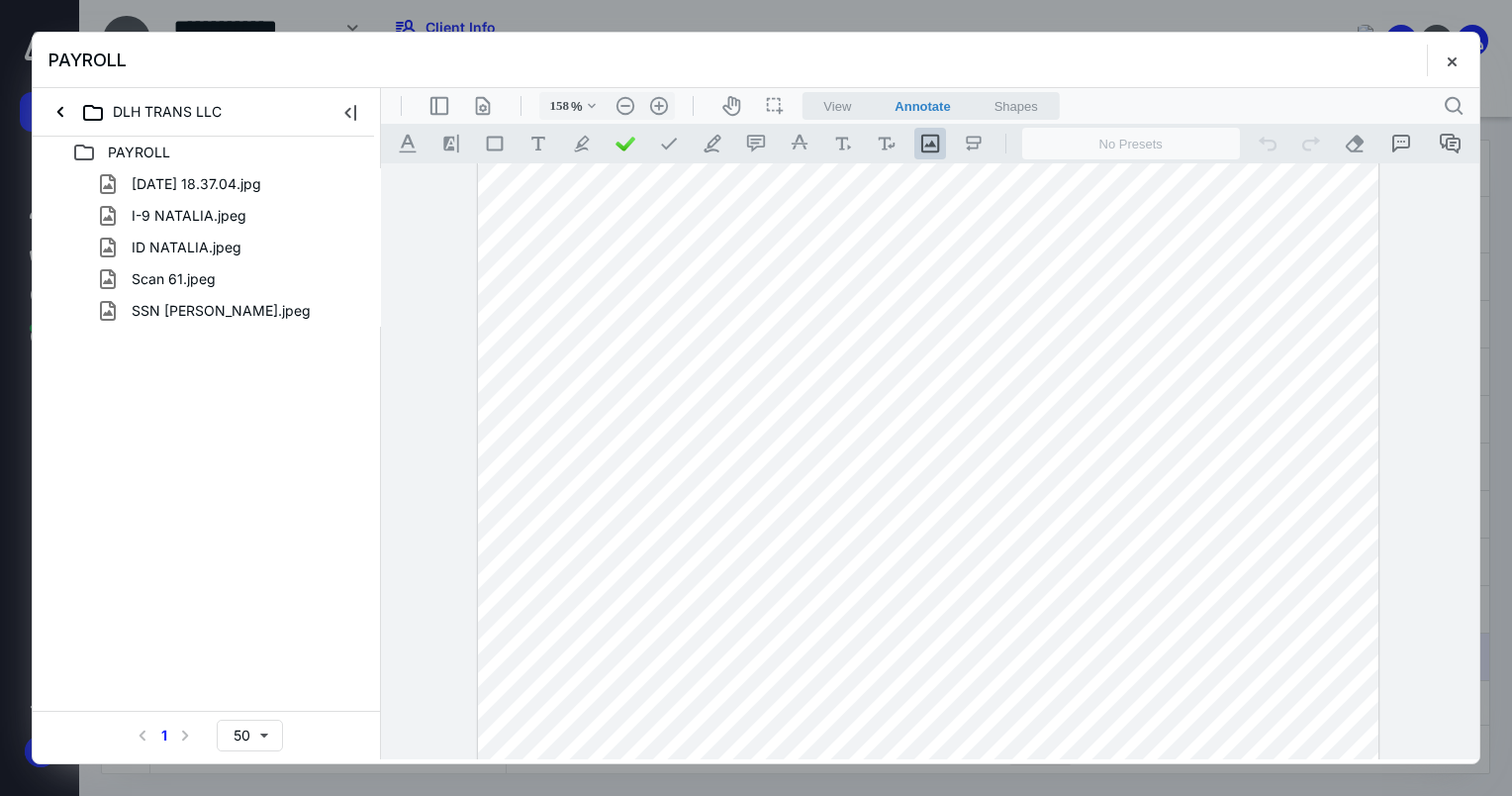 click at bounding box center (1452, 60) 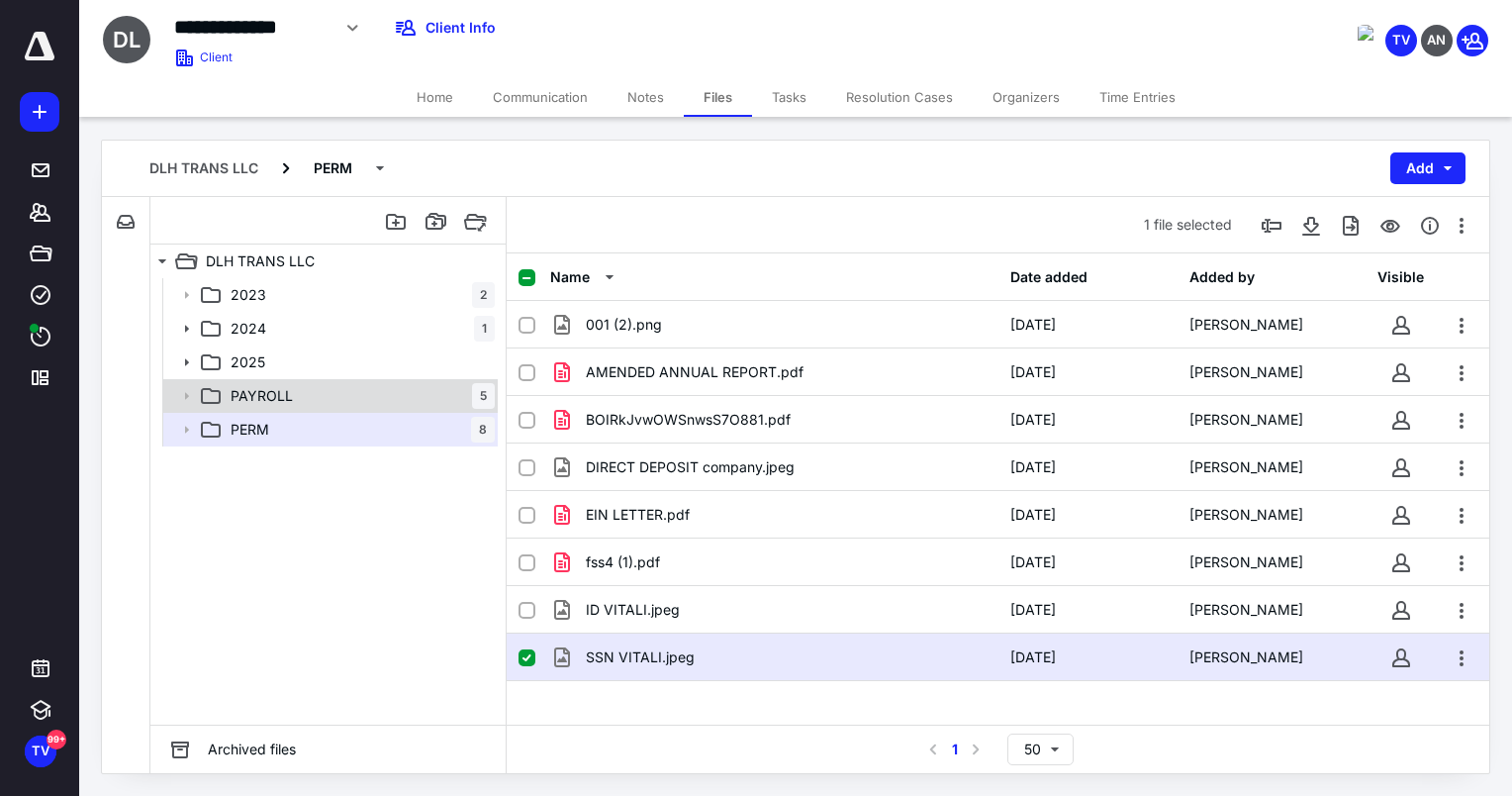 click on "PAYROLL 5" at bounding box center [358, 396] 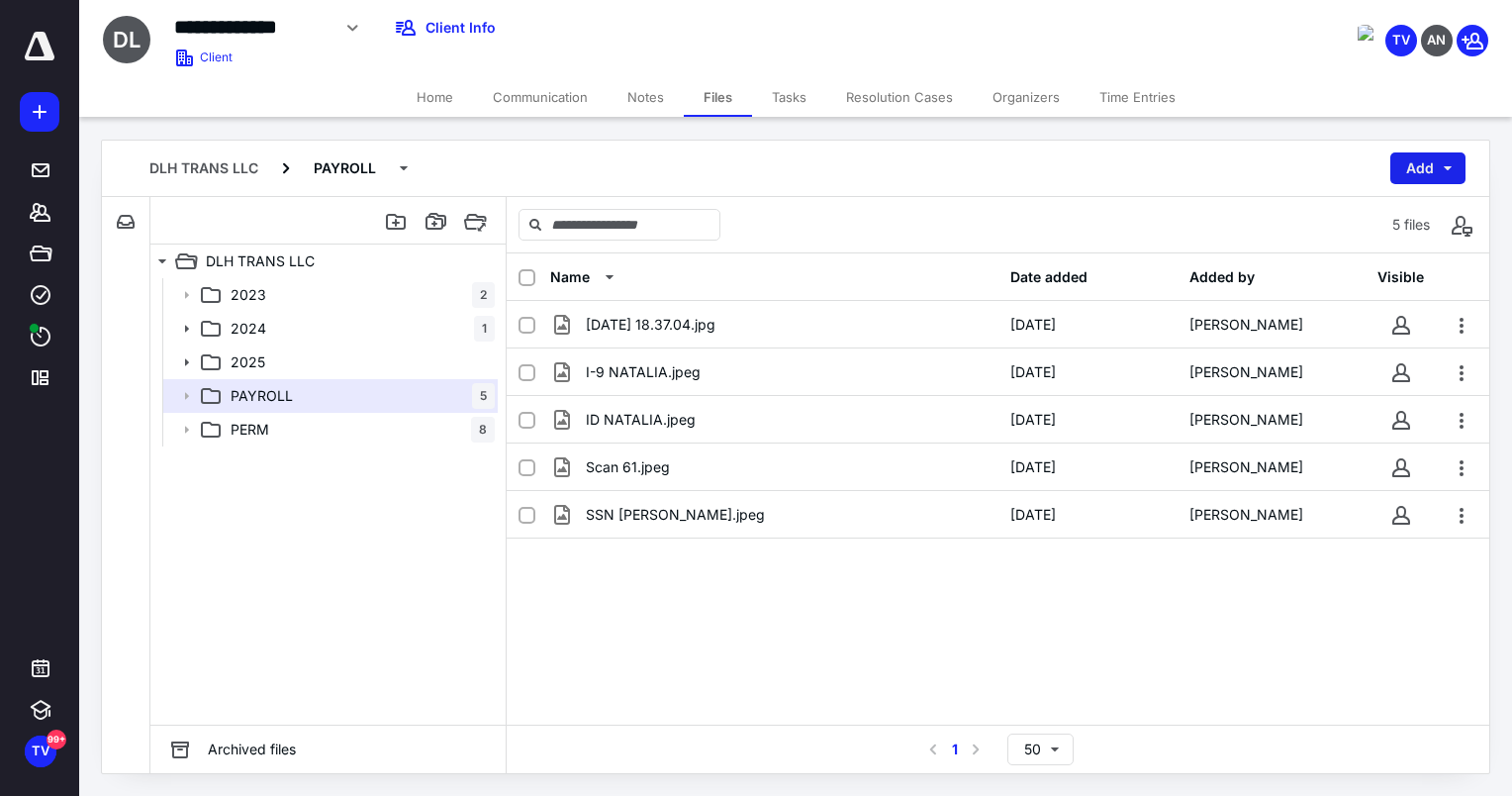 click on "Add" at bounding box center (1428, 168) 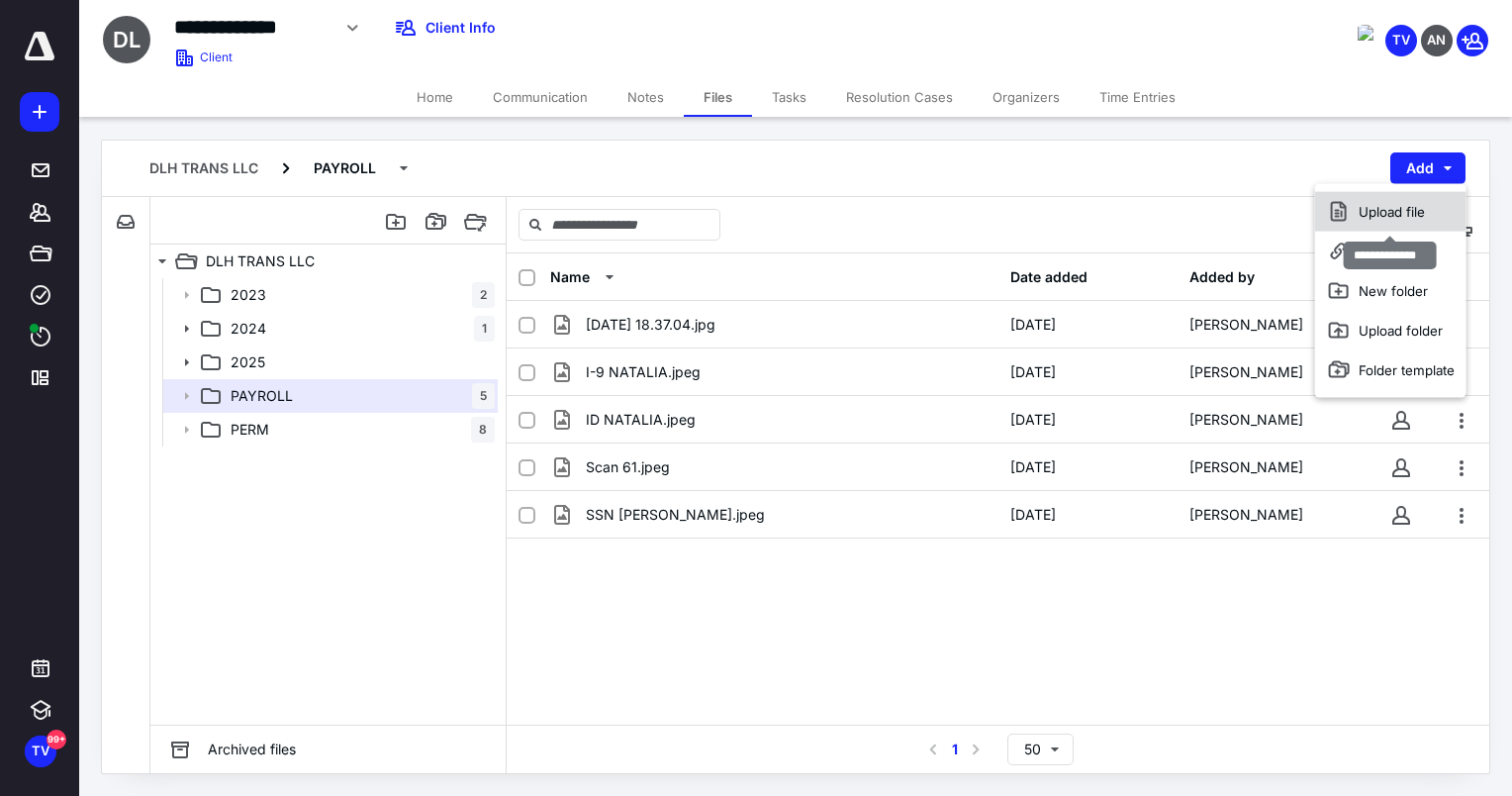click on "Upload file" at bounding box center [1390, 212] 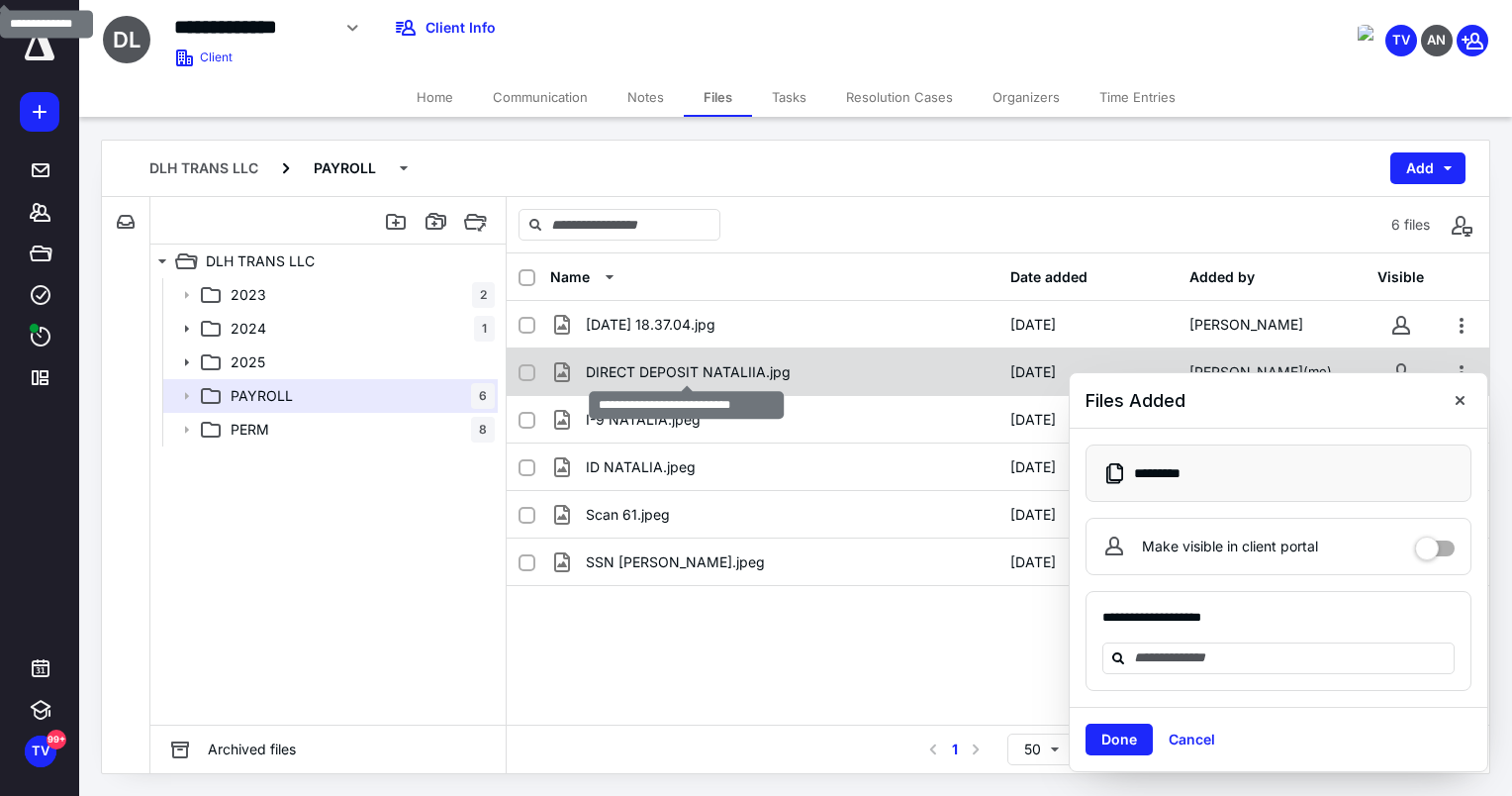 click on "DIRECT DEPOSIT NATALIIA.jpg" at bounding box center (688, 372) 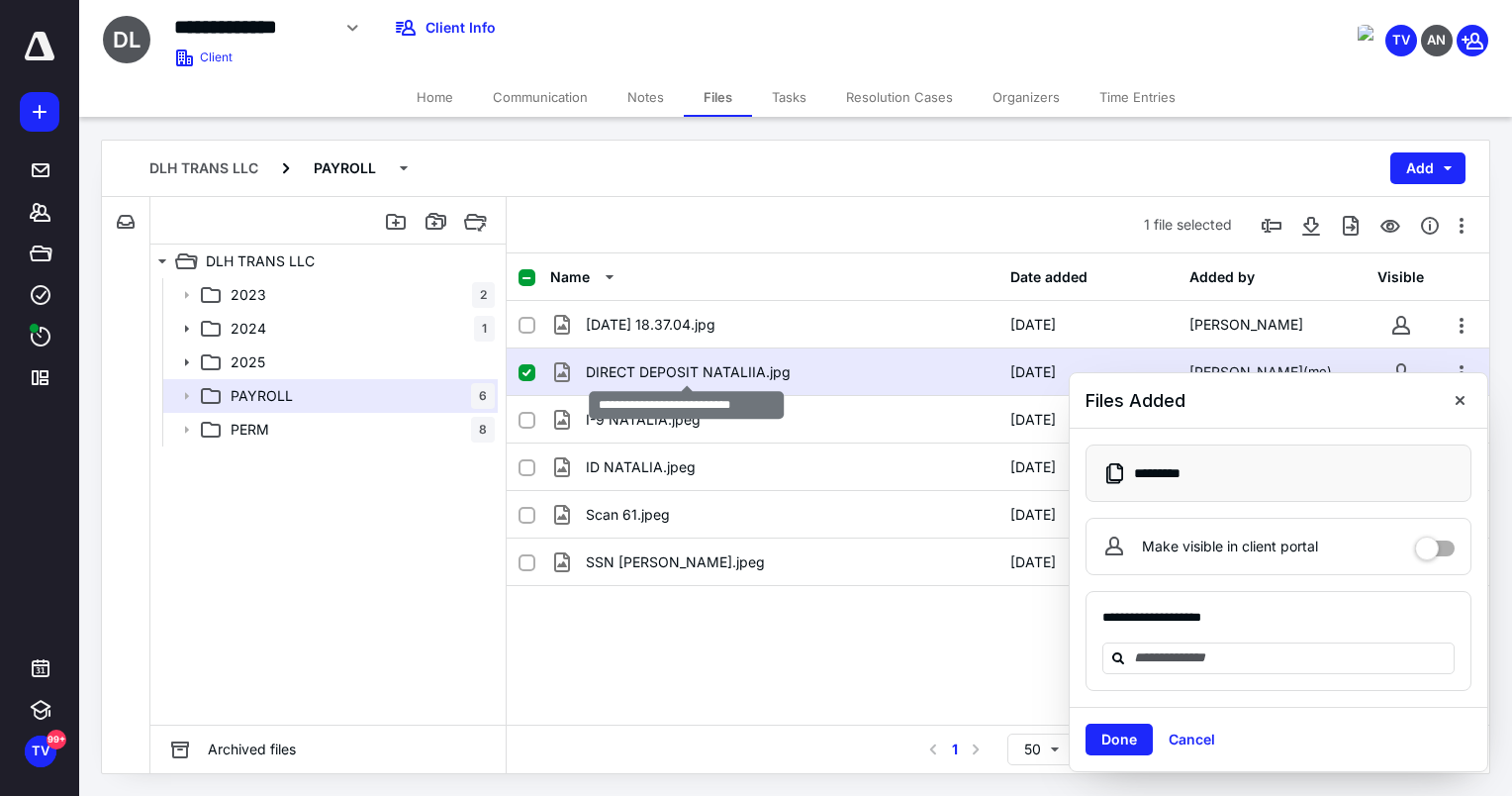 click on "DIRECT DEPOSIT NATALIIA.jpg" at bounding box center (688, 372) 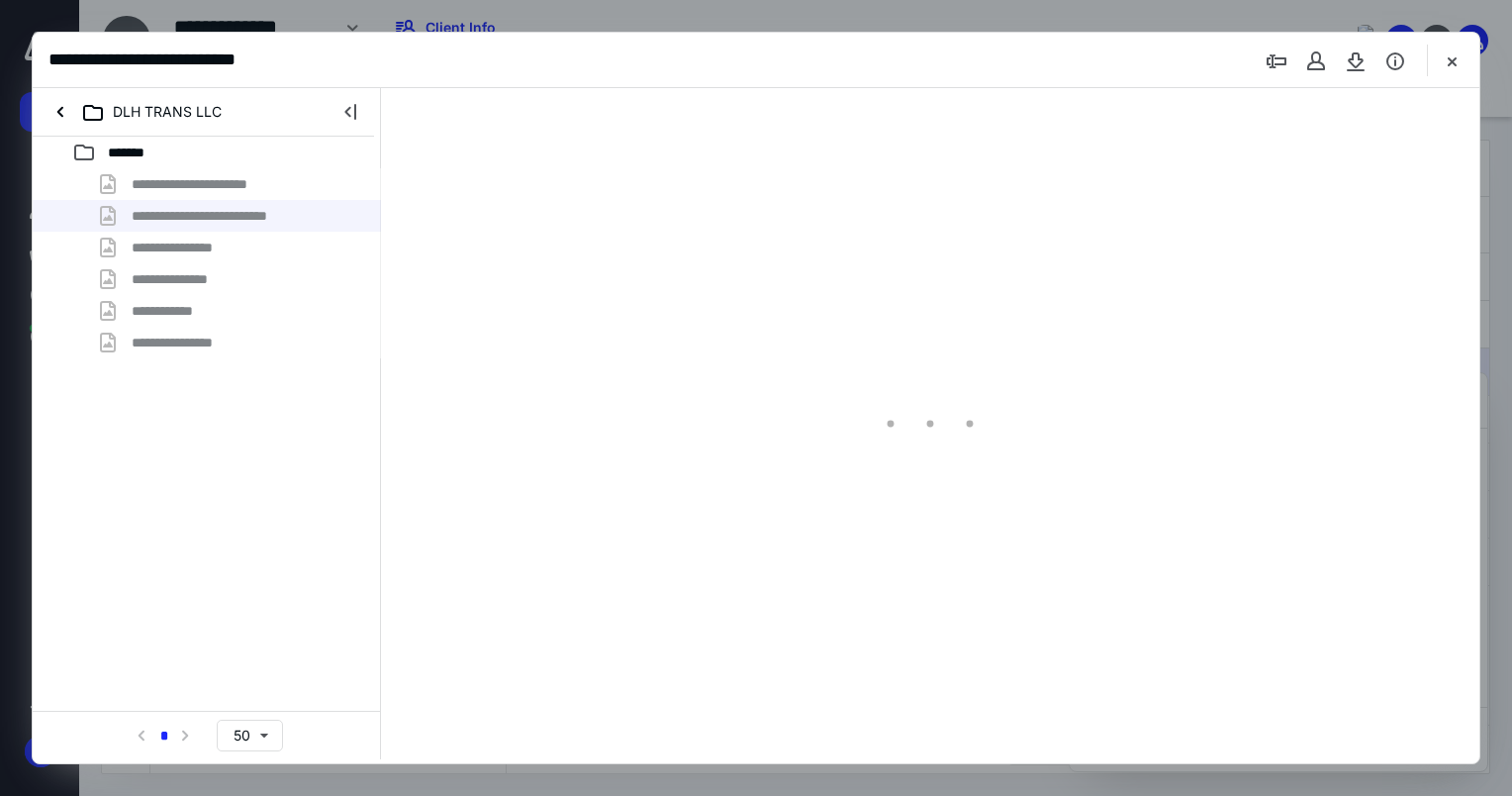 scroll, scrollTop: 0, scrollLeft: 0, axis: both 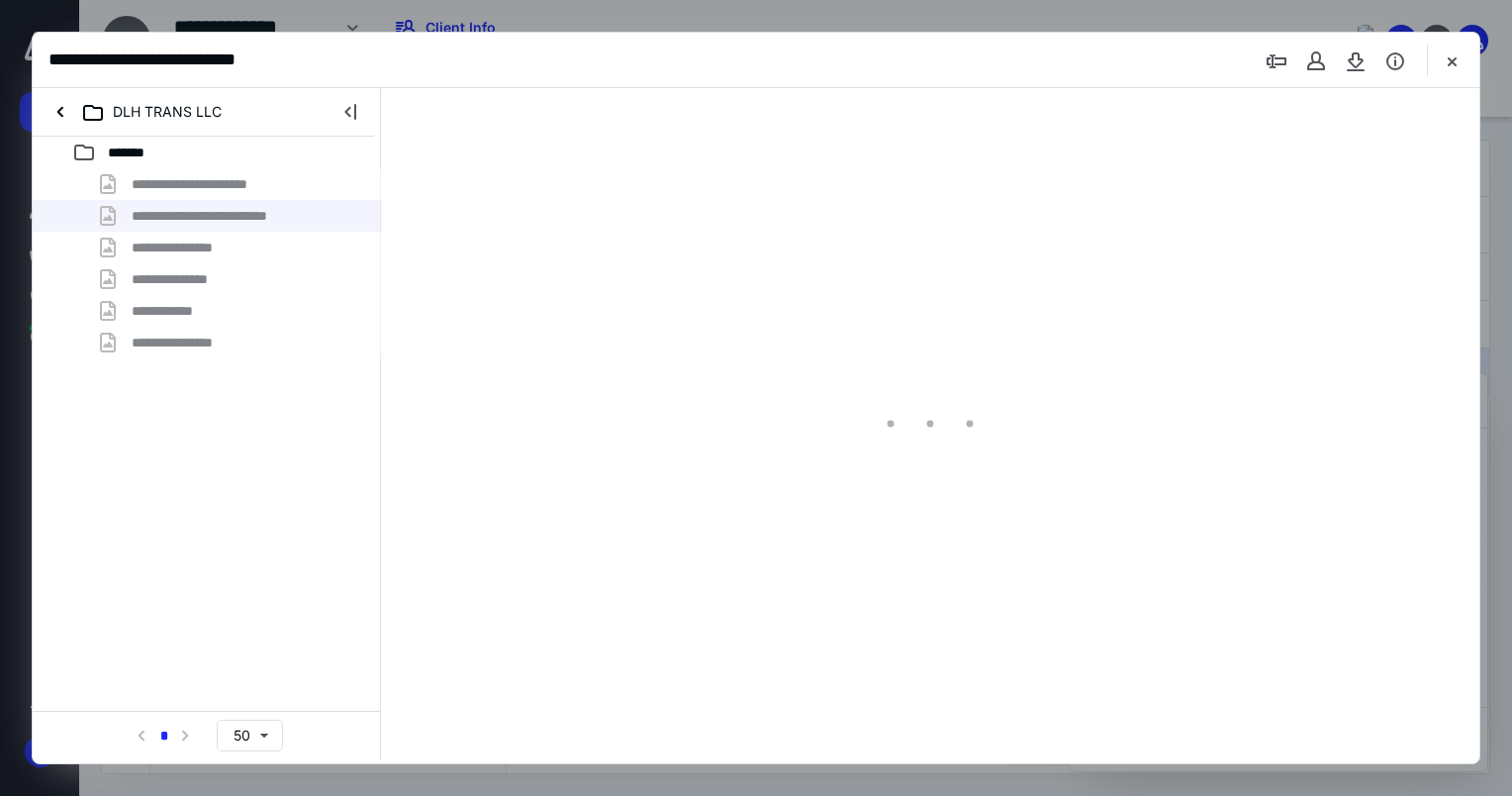type on "178" 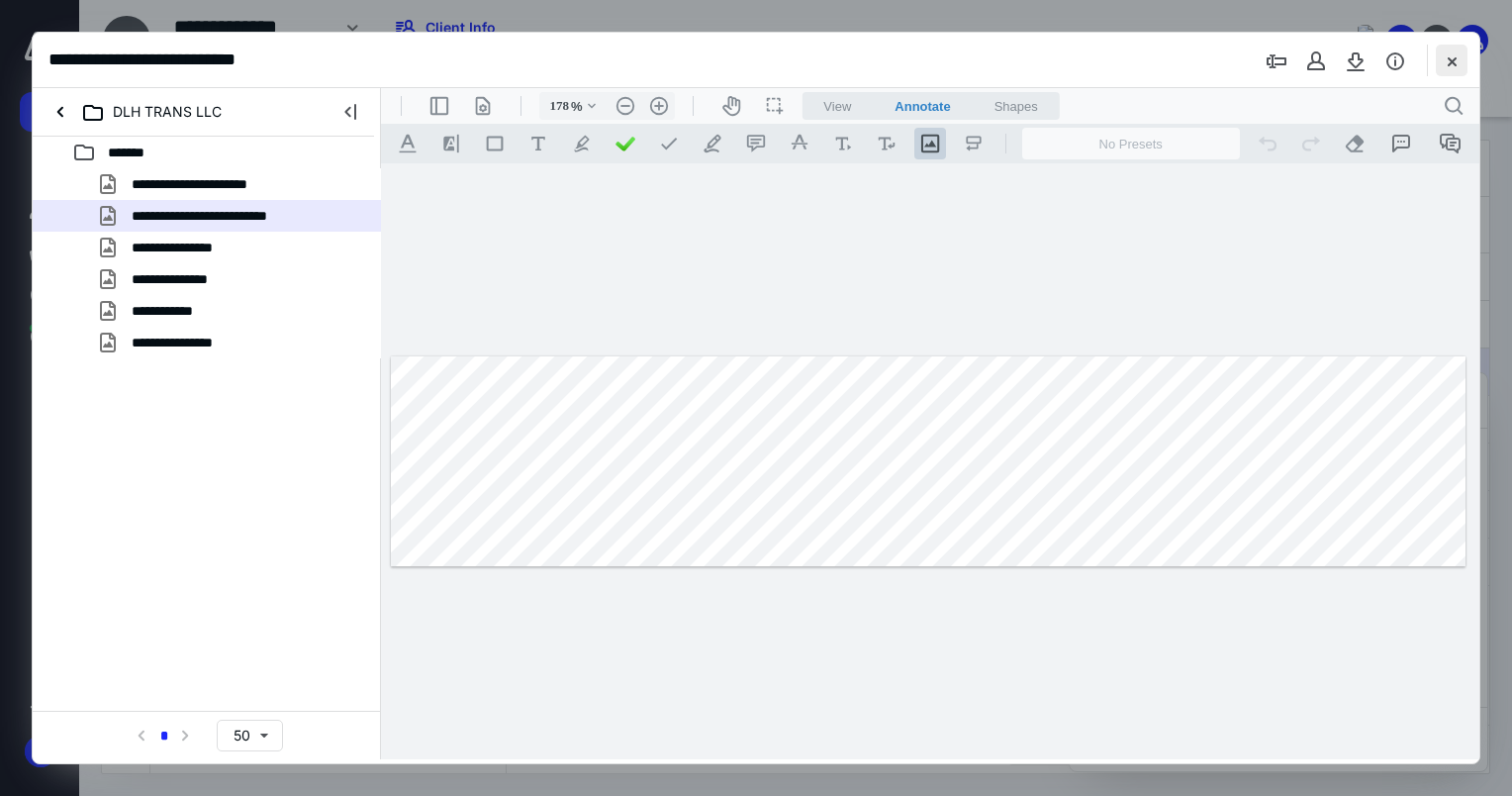 click at bounding box center (1452, 60) 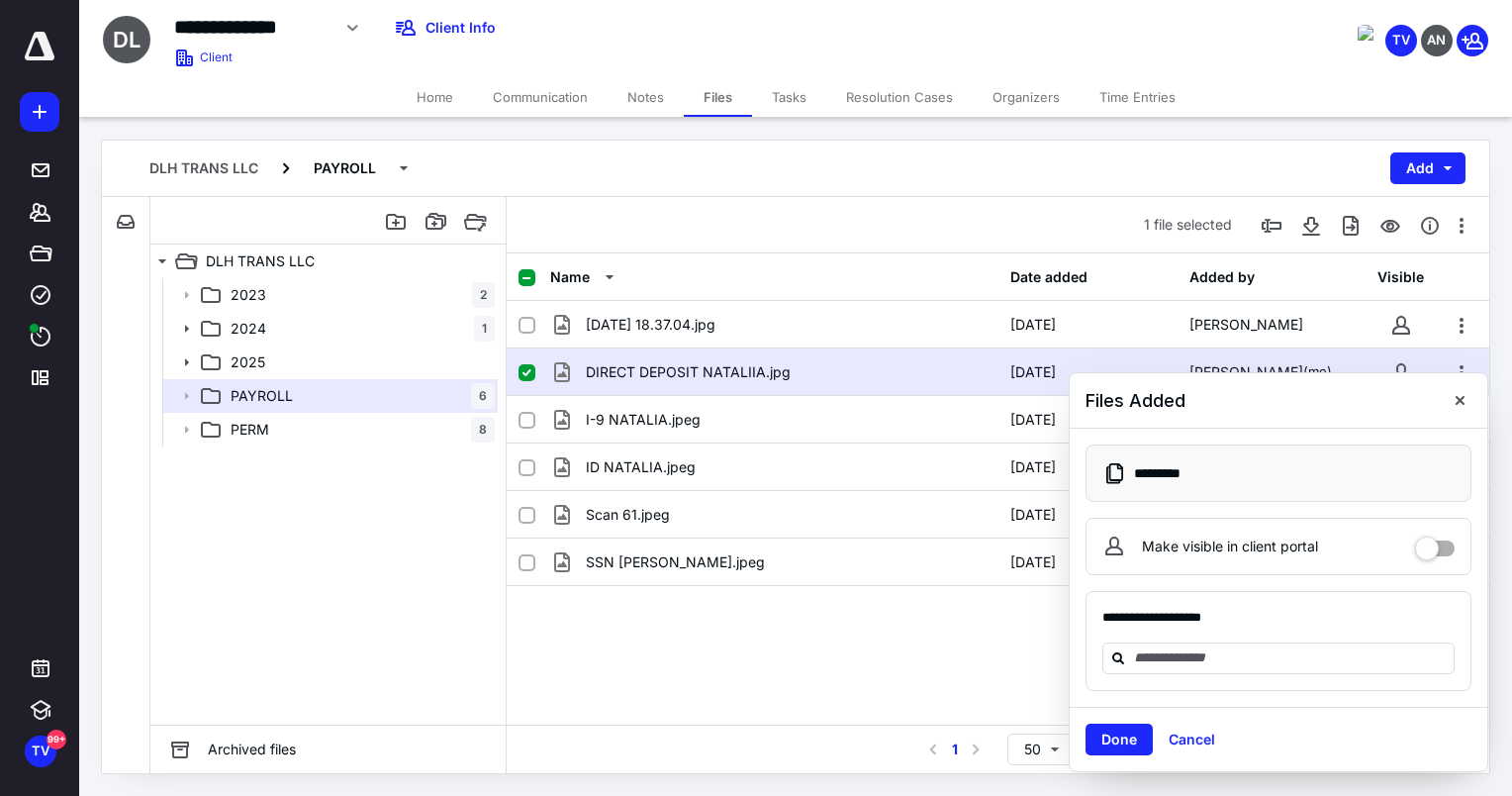 click on "DIRECT DEPOSIT NATALIIA.jpg" at bounding box center (688, 372) 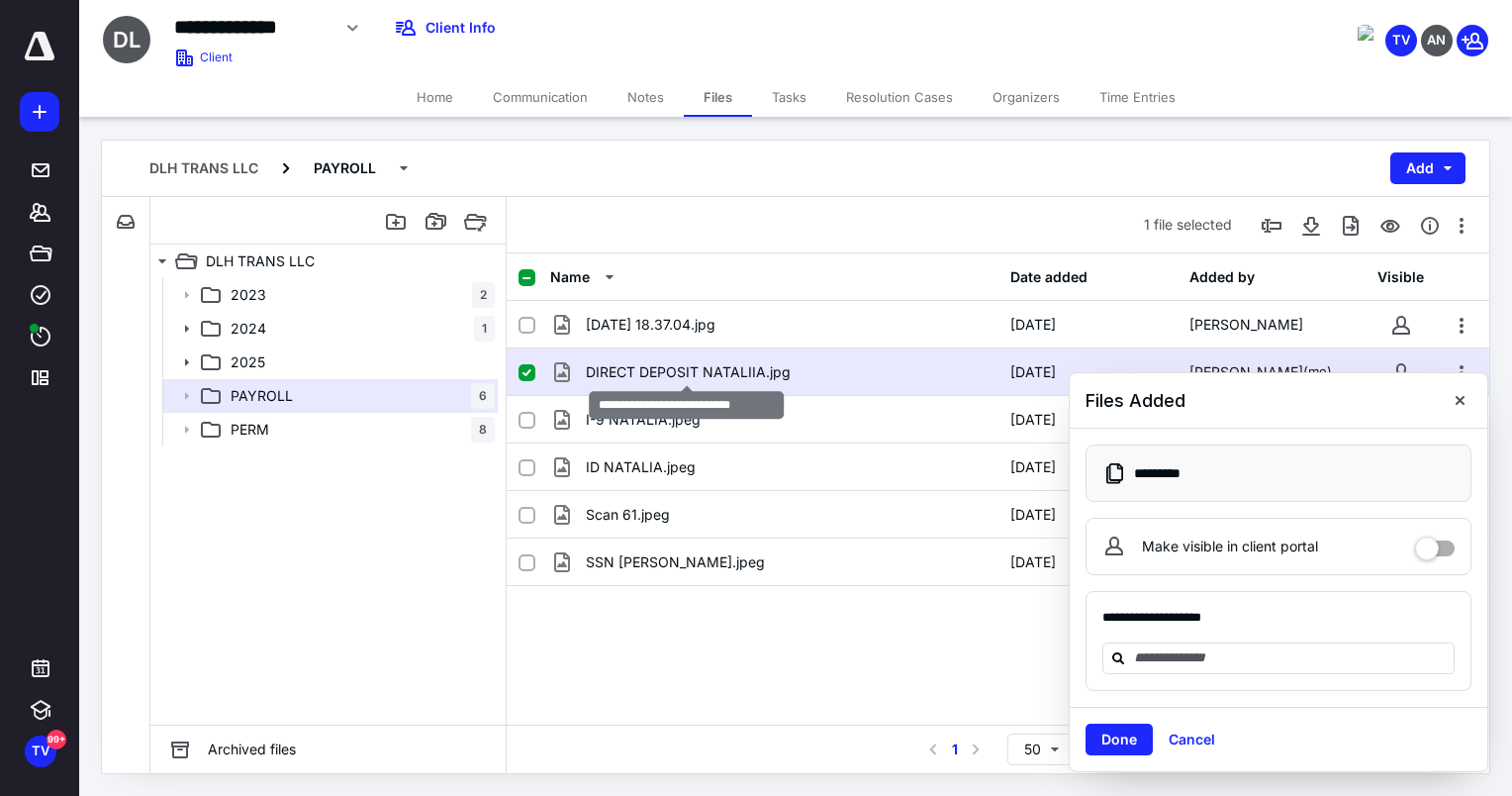 click on "DIRECT DEPOSIT NATALIIA.jpg" at bounding box center [688, 372] 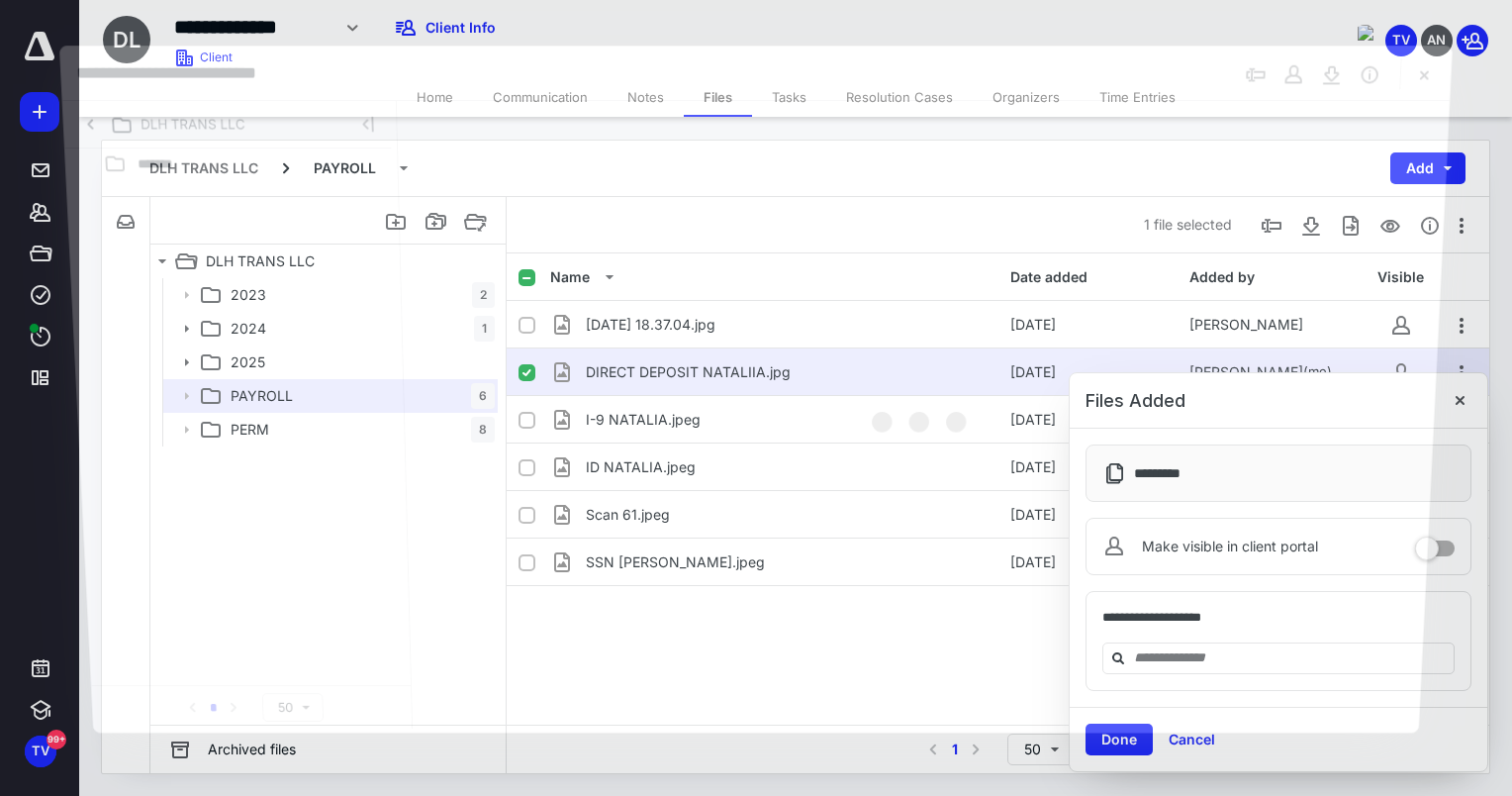 click at bounding box center (923, 415) 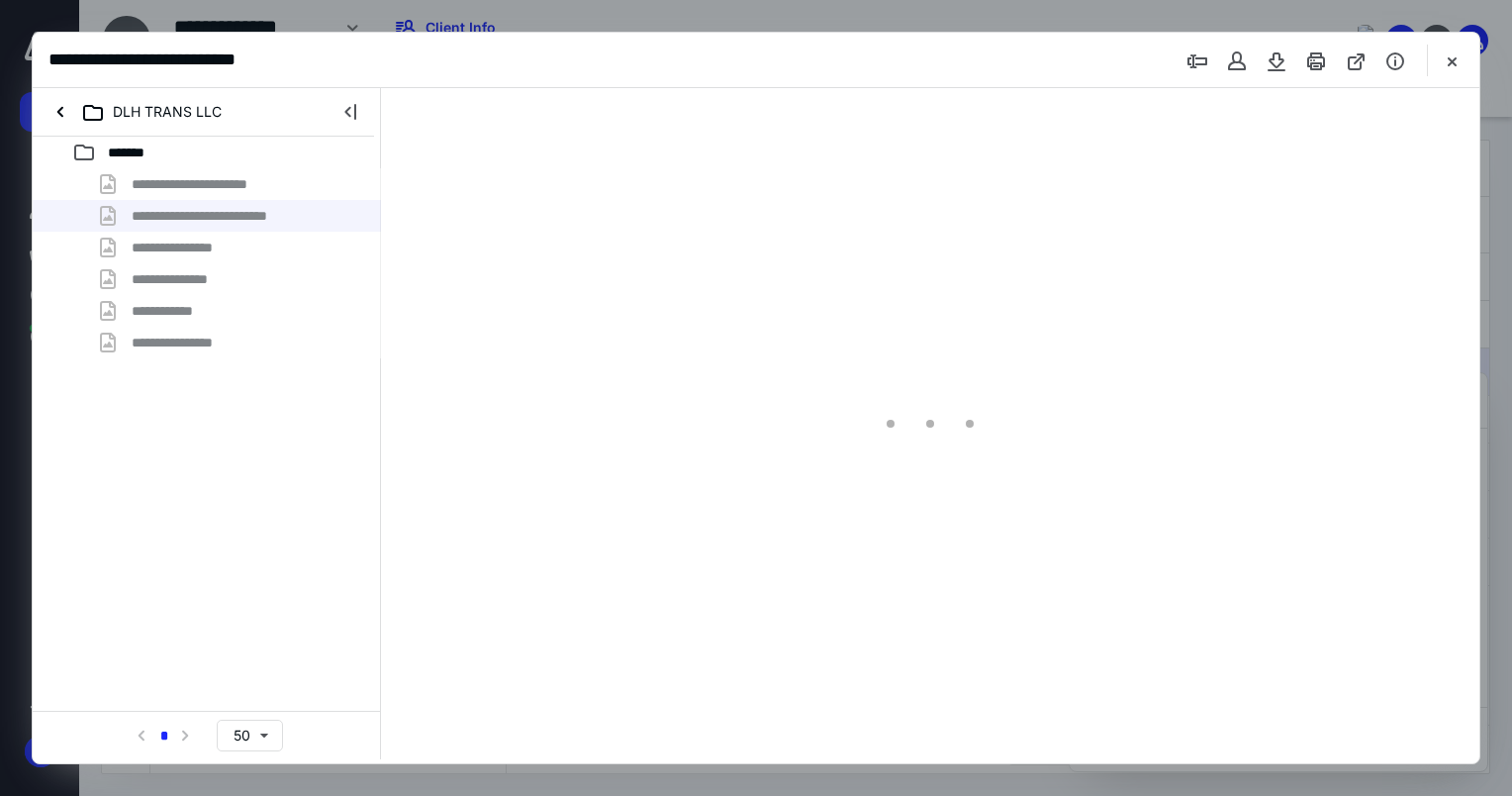 scroll, scrollTop: 0, scrollLeft: 0, axis: both 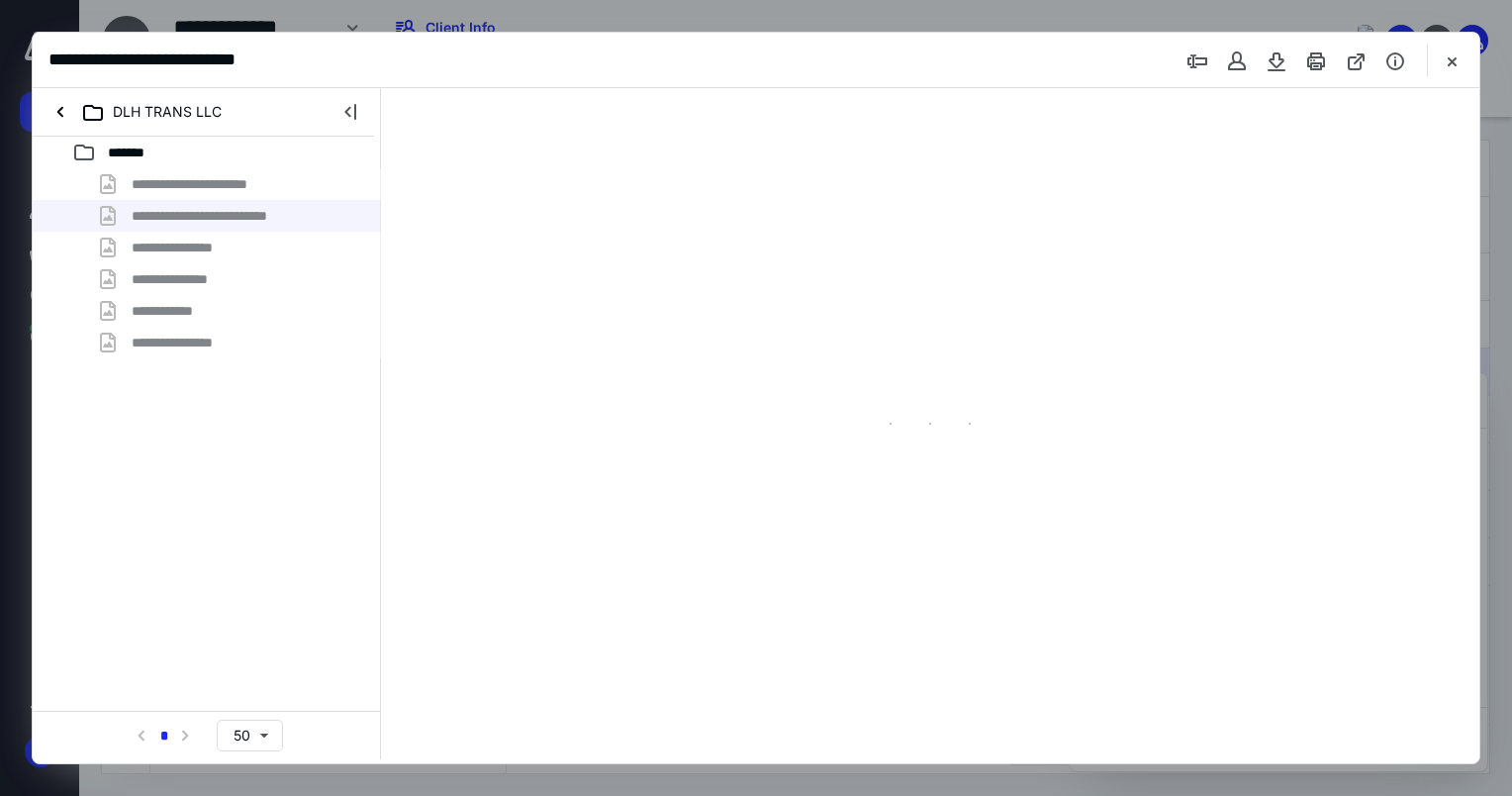 type on "178" 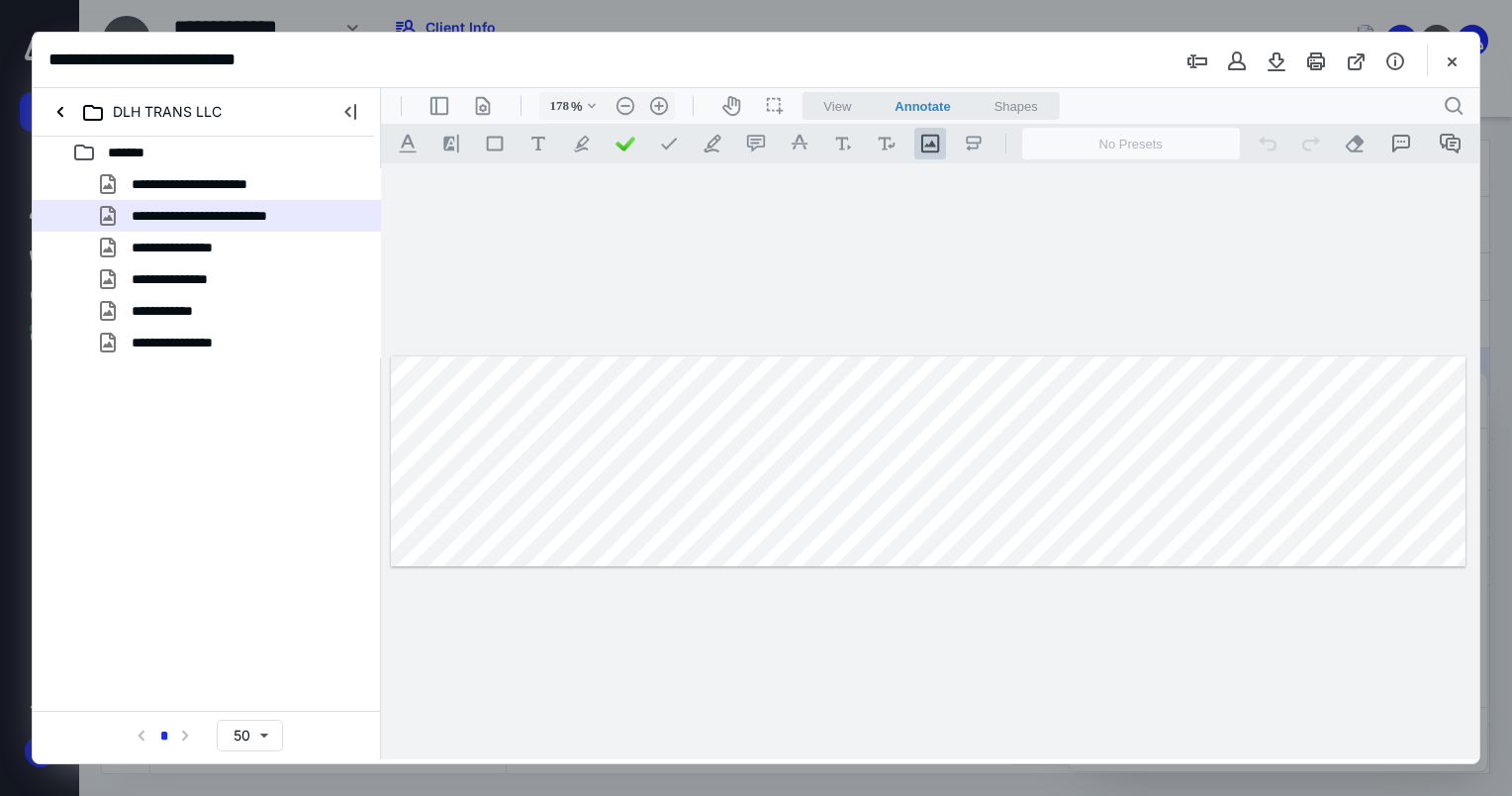 drag, startPoint x: 1452, startPoint y: 68, endPoint x: 1423, endPoint y: 75, distance: 29.832868 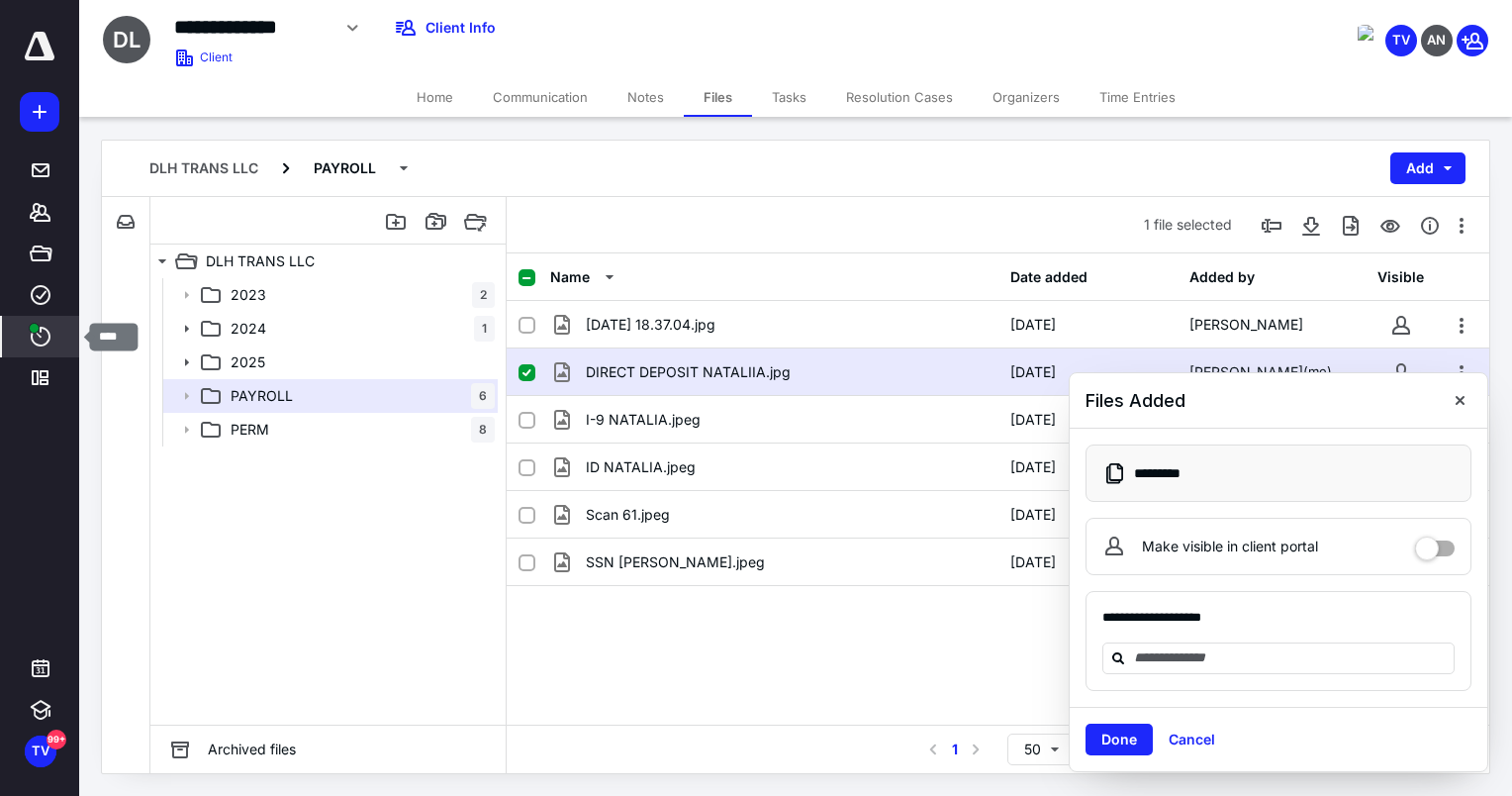 click on "Time" at bounding box center [41, 337] 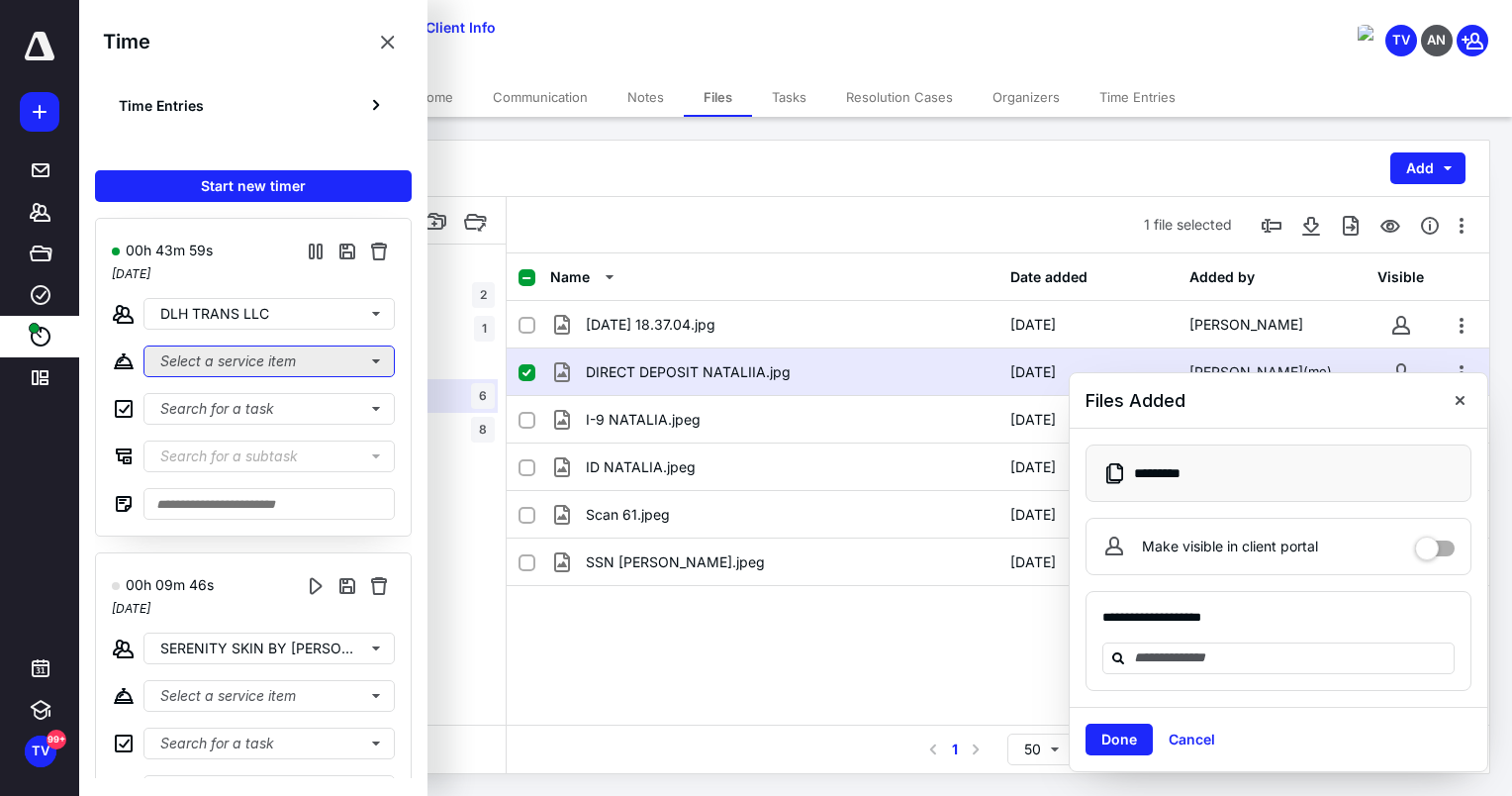 click on "Select a service item" at bounding box center (269, 361) 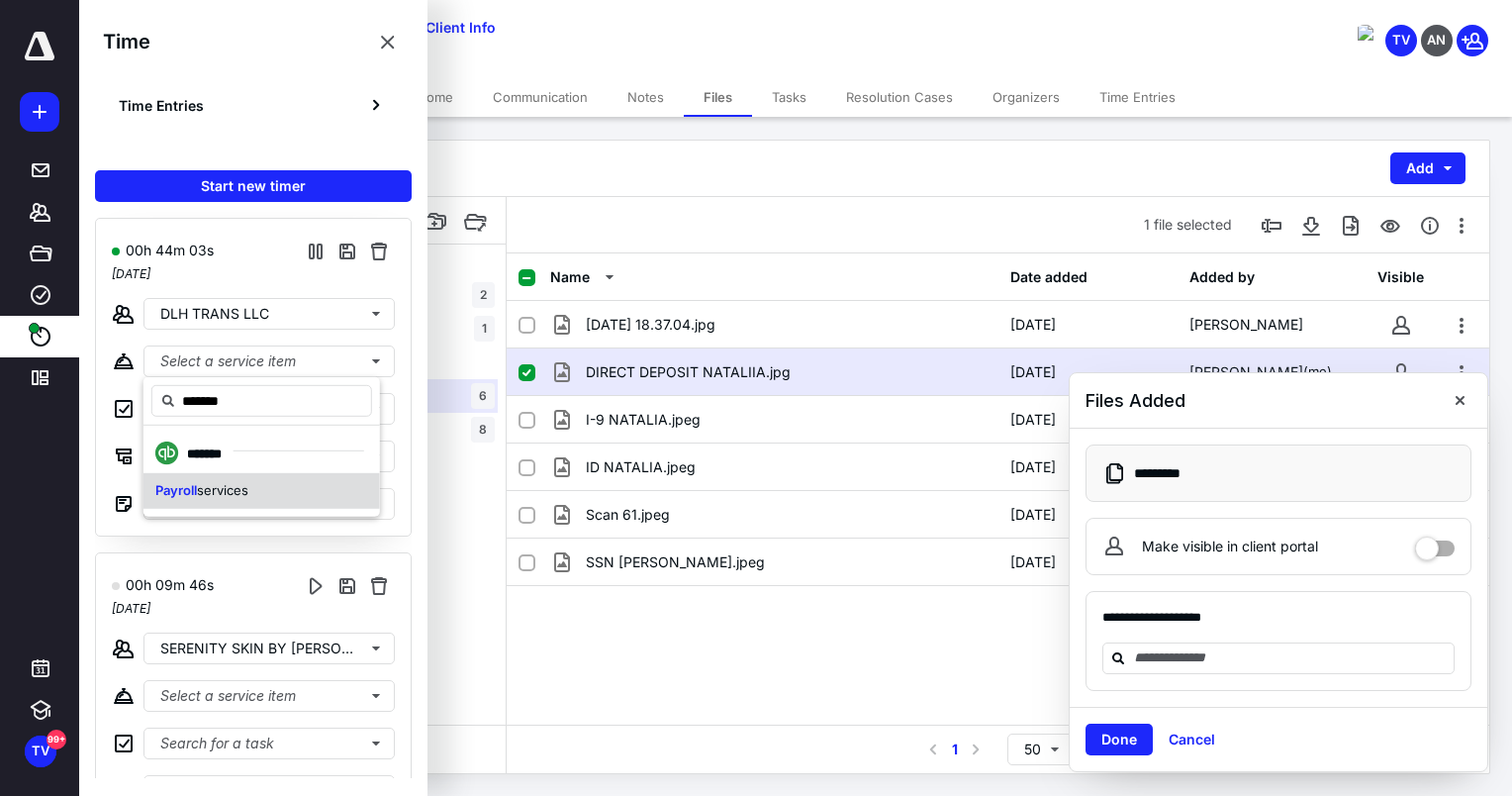 click on "services" at bounding box center (223, 490) 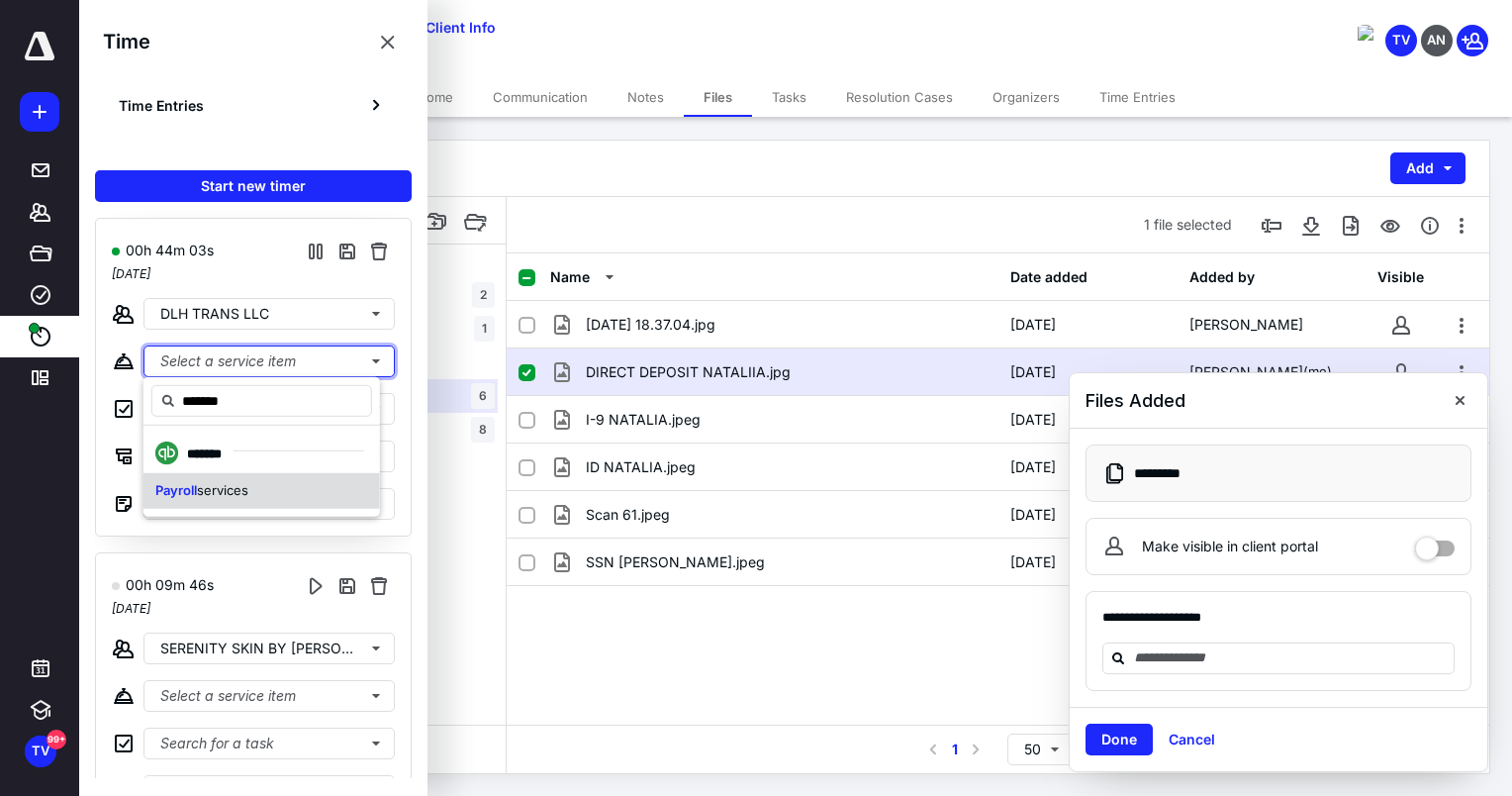 type 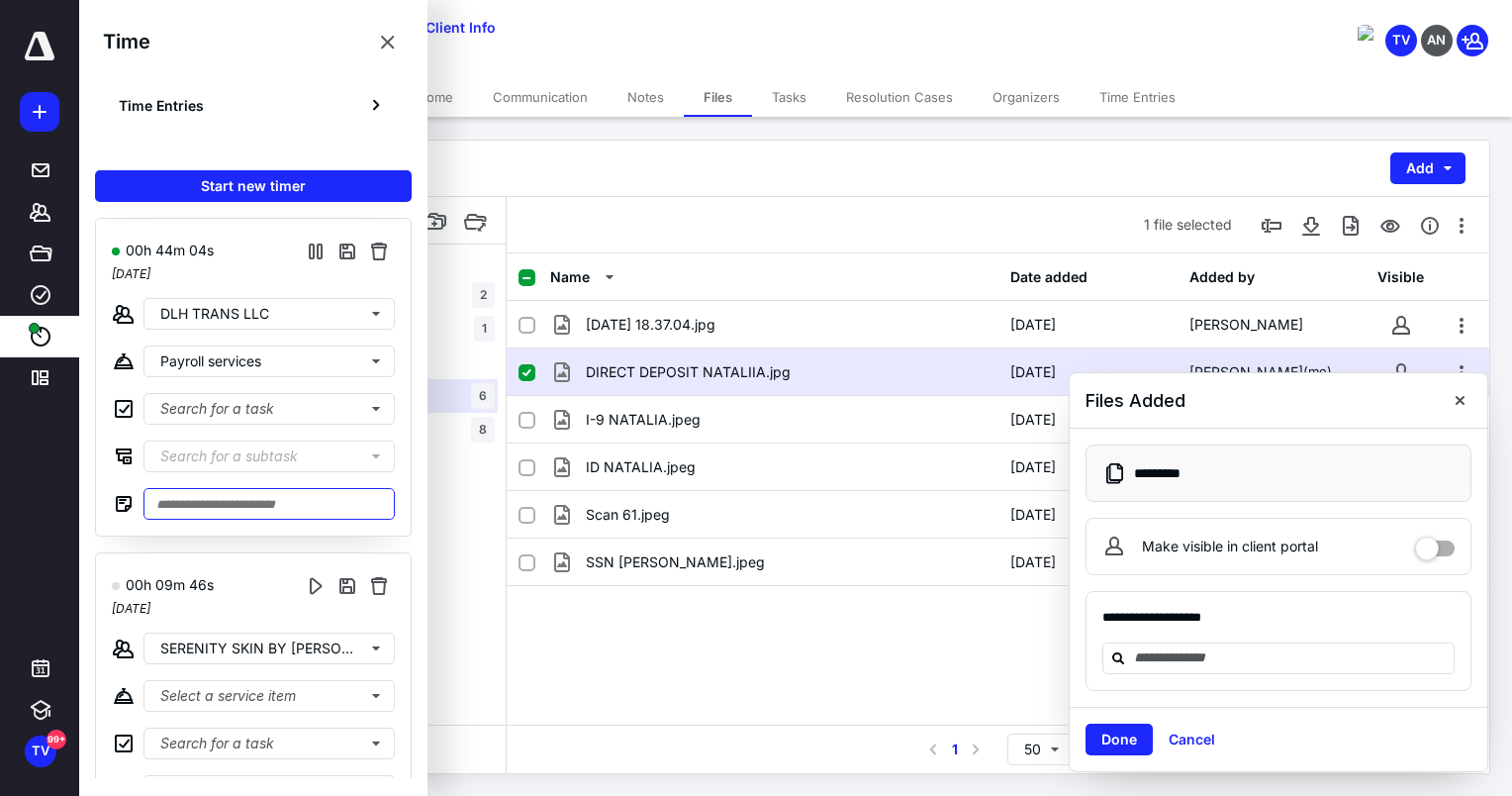 click at bounding box center [269, 504] 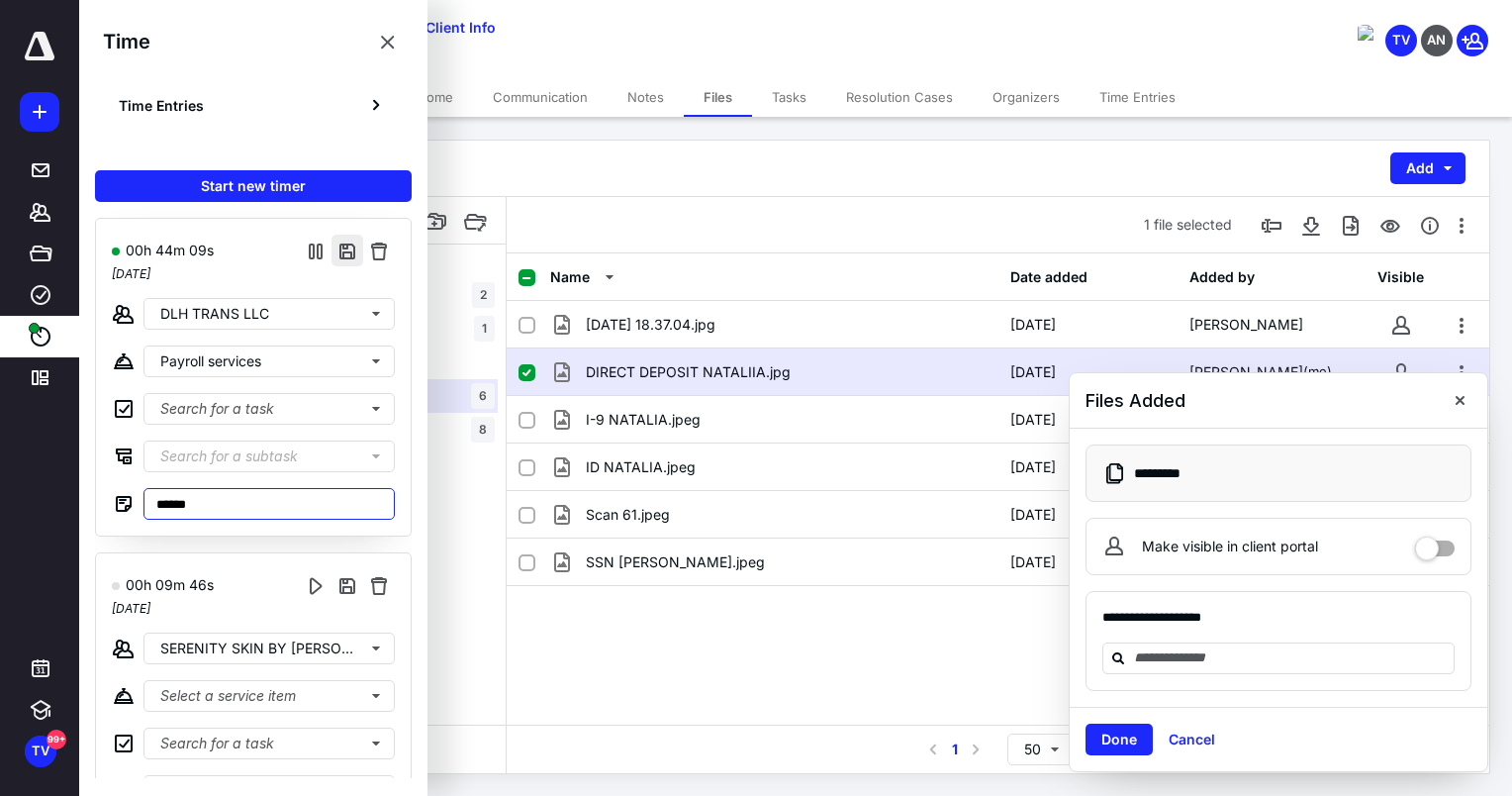 type on "******" 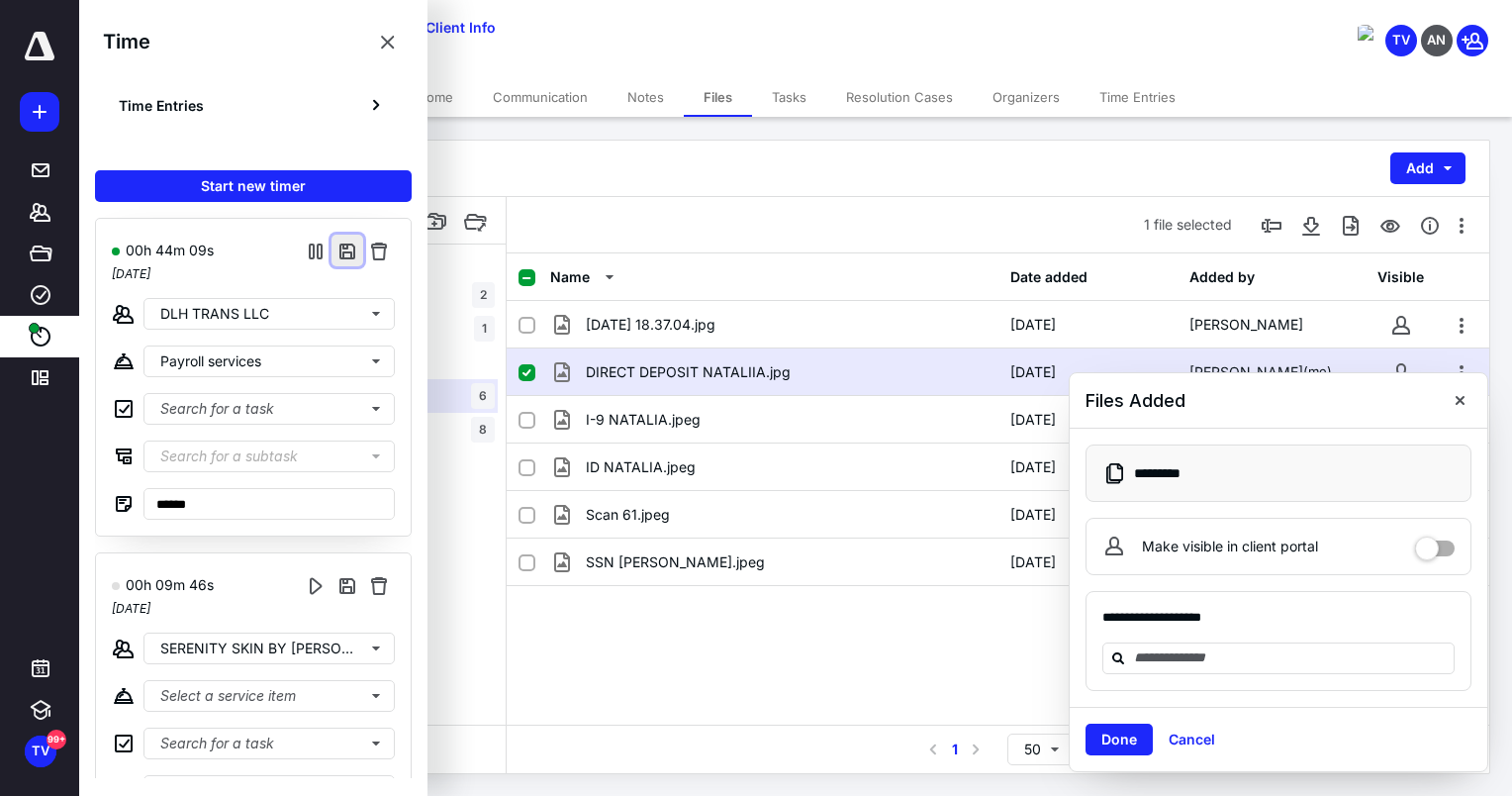 click at bounding box center [347, 250] 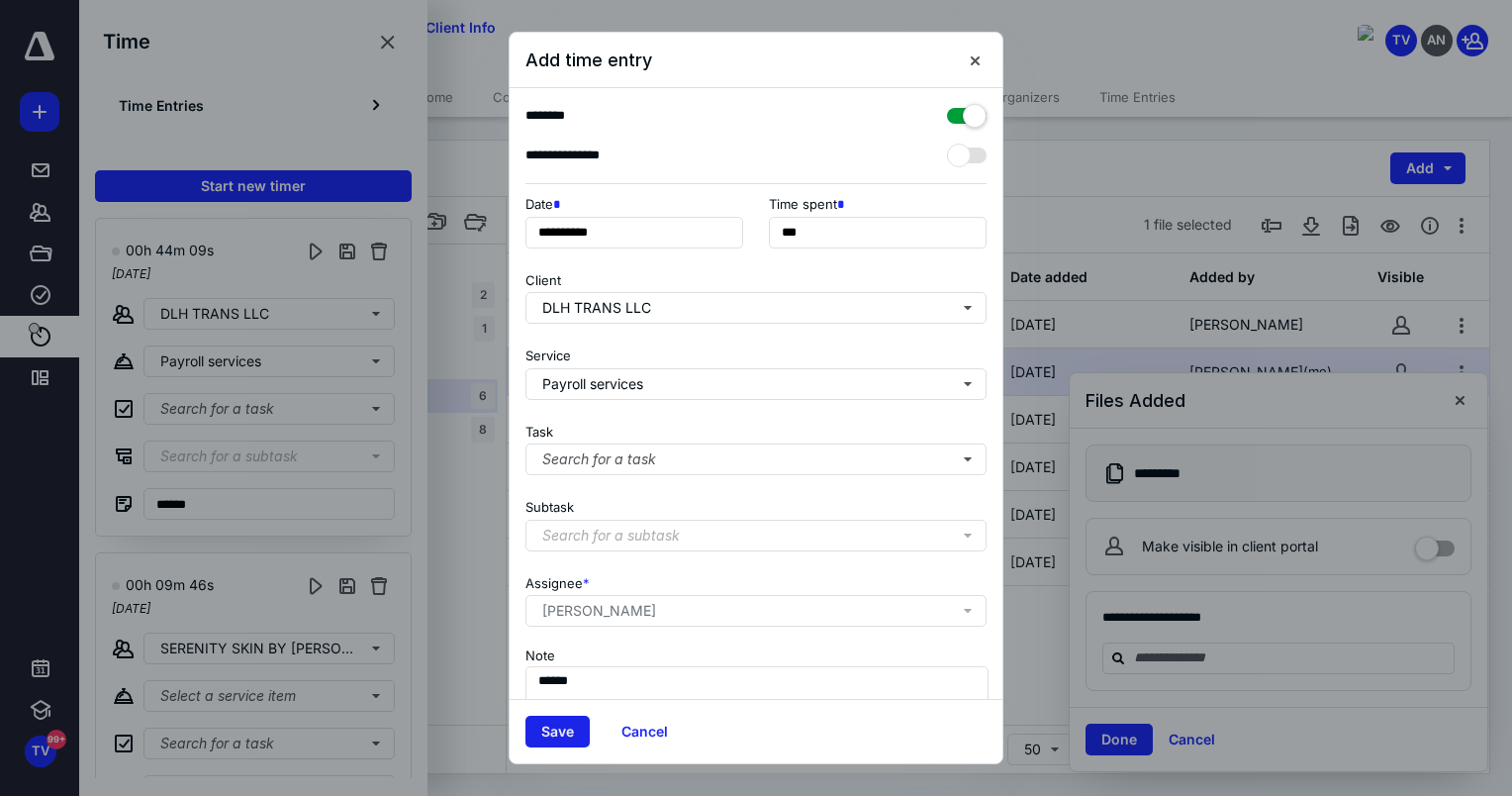 click on "Save" at bounding box center [557, 732] 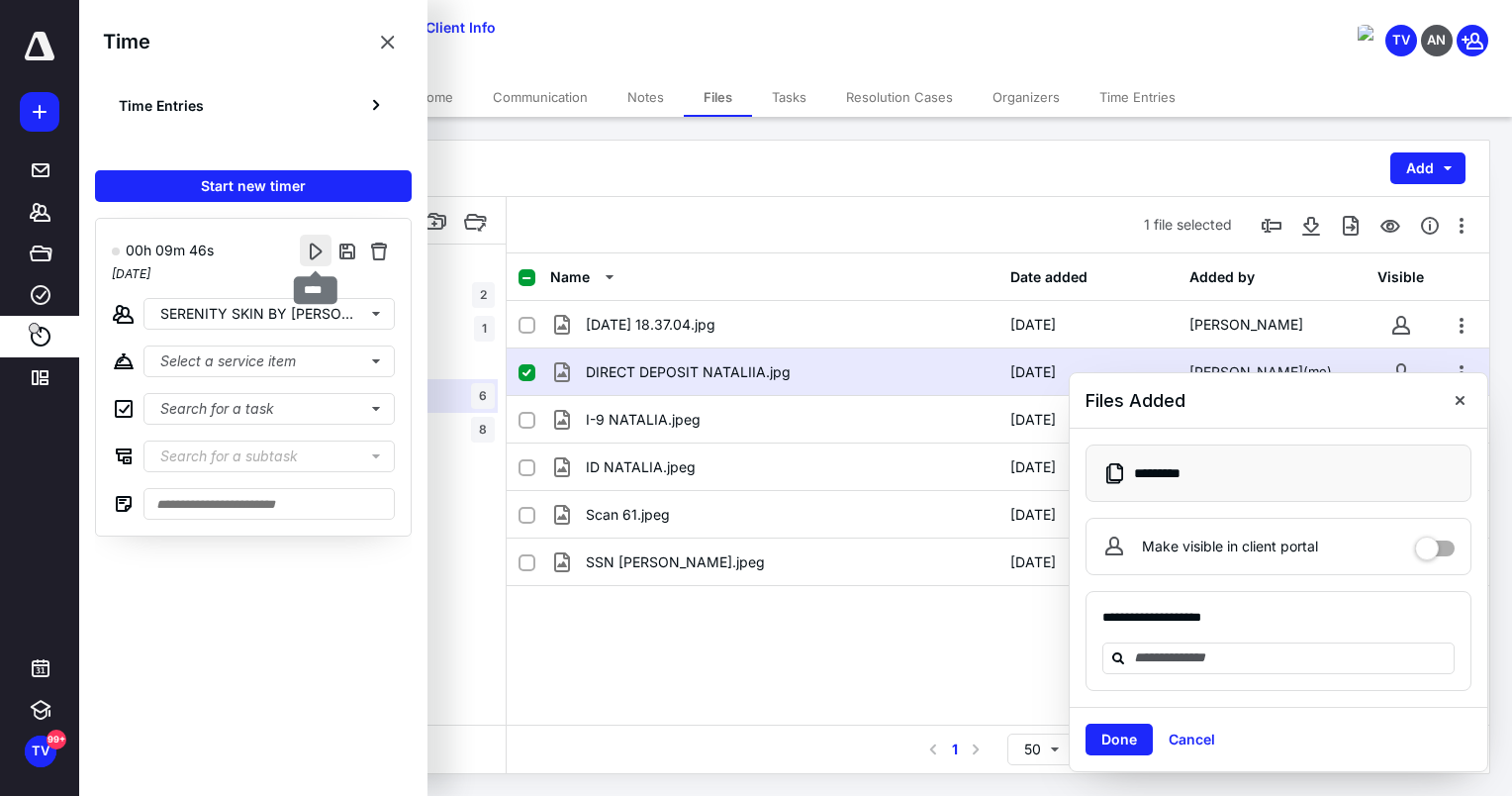 click at bounding box center (316, 250) 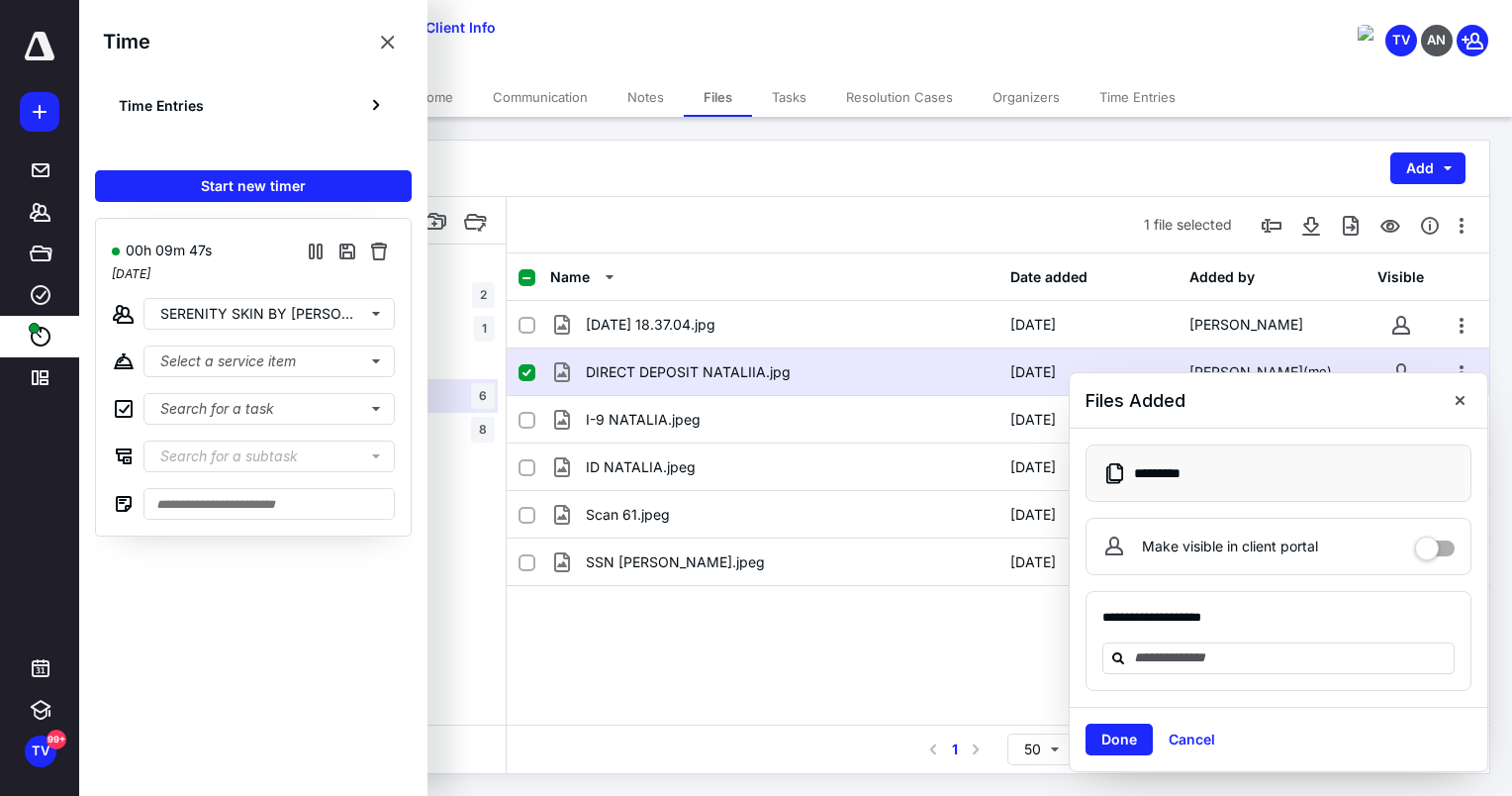 click on "DLH TRANS LLC PAYROLL   Add" at bounding box center [796, 168] 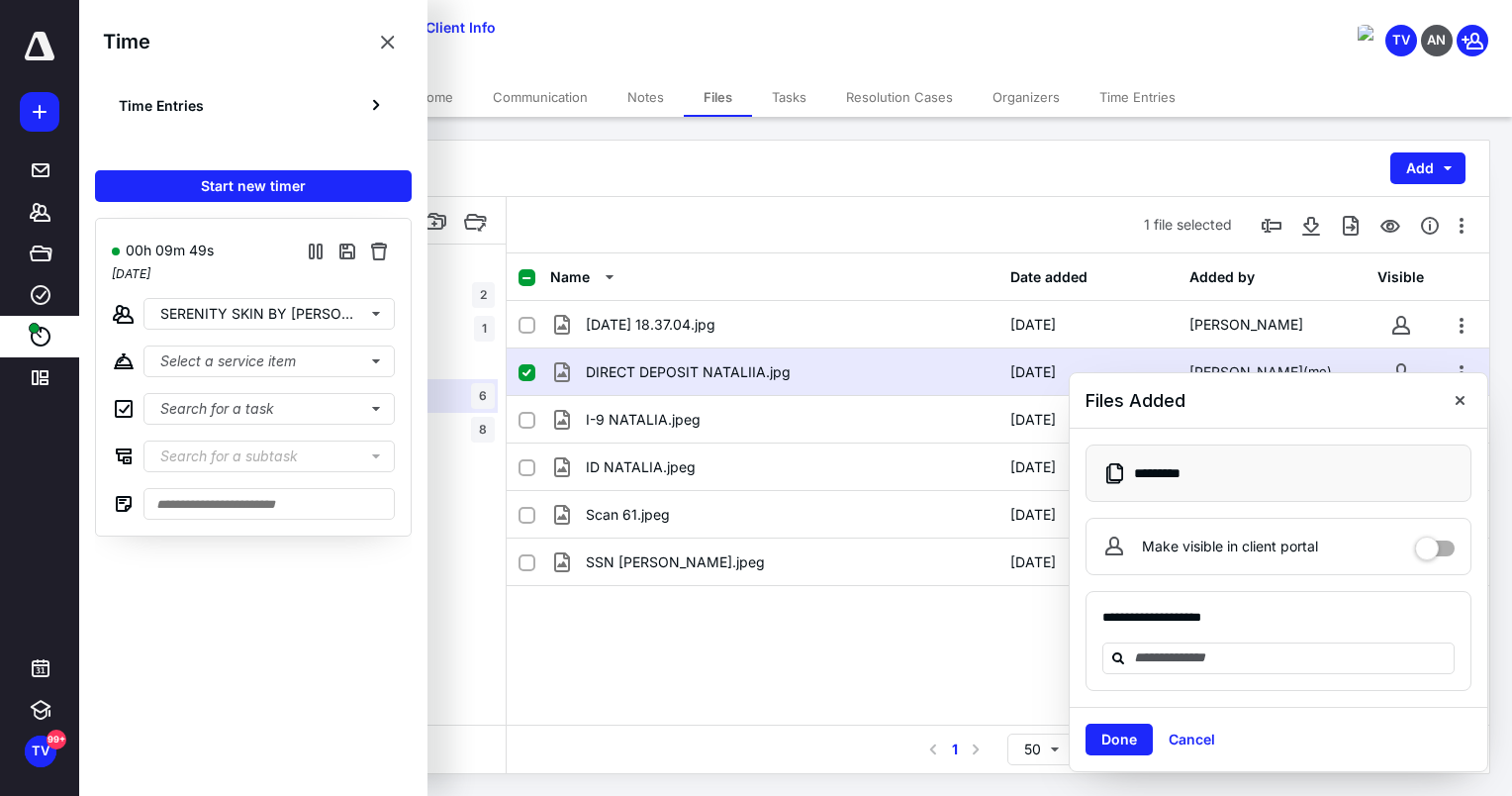 click on "**********" at bounding box center [562, 35] 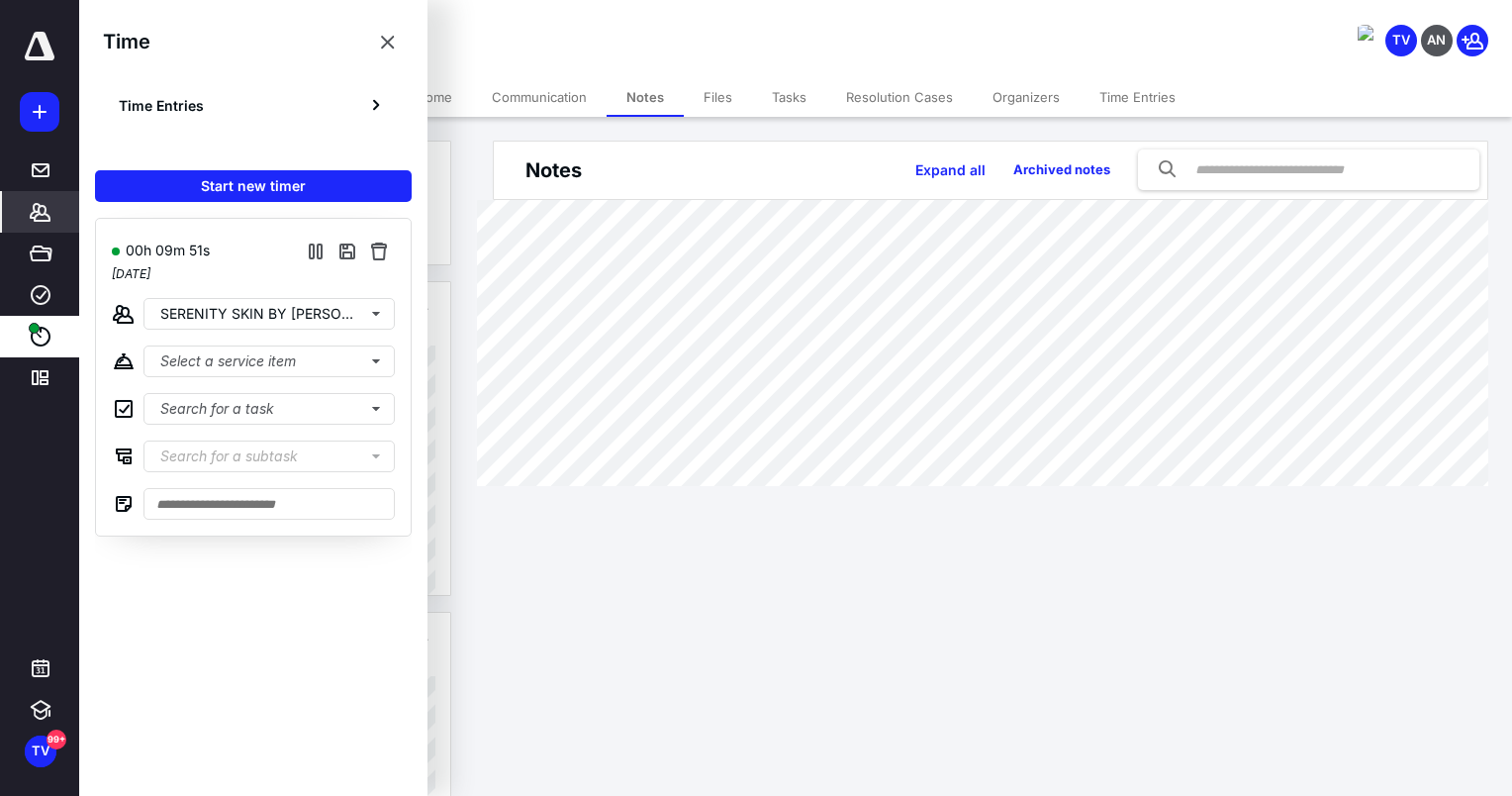 click on "**********" at bounding box center (562, 25) 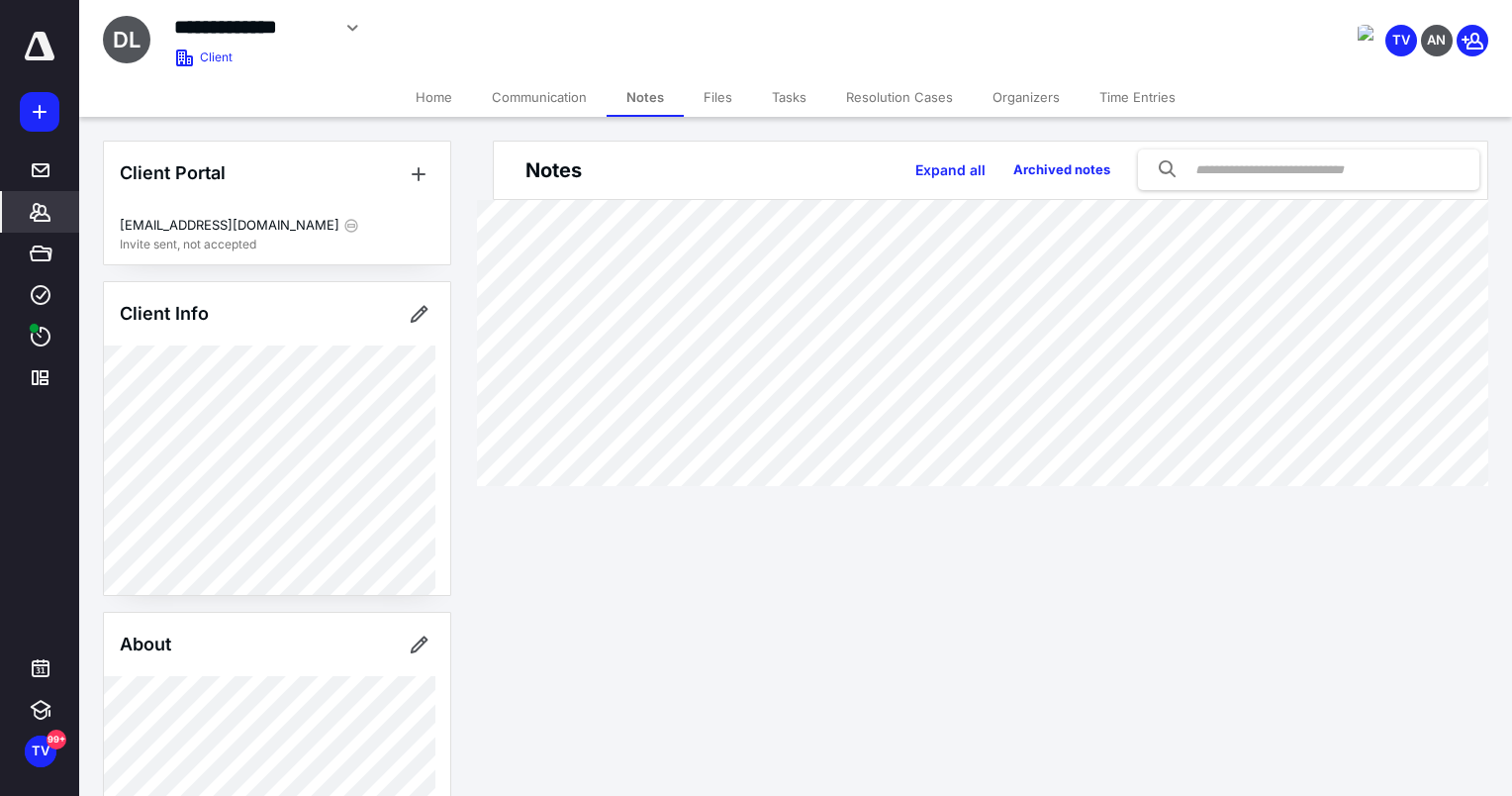 click on "Files" at bounding box center (717, 97) 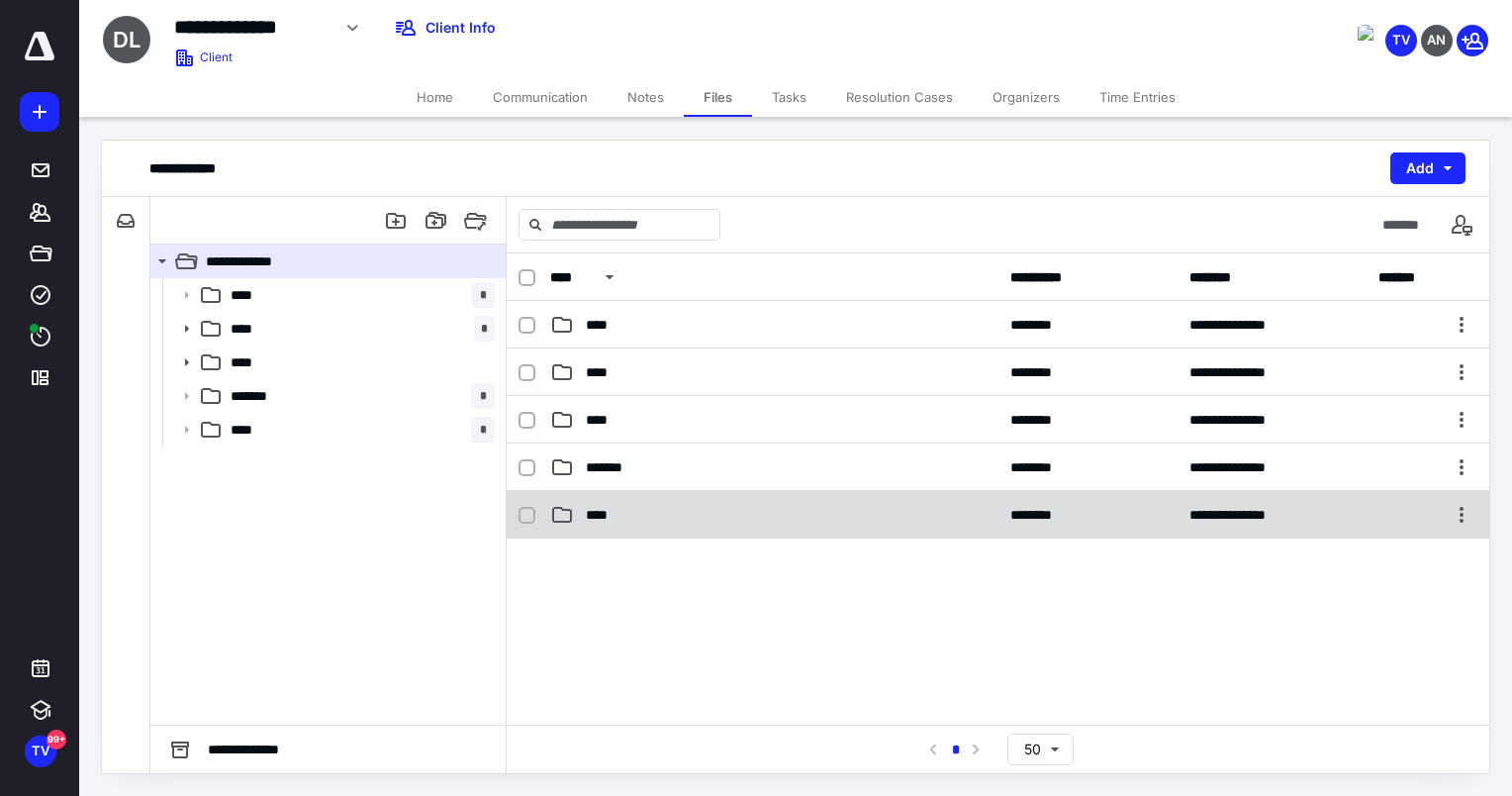 click on "****" at bounding box center (774, 515) 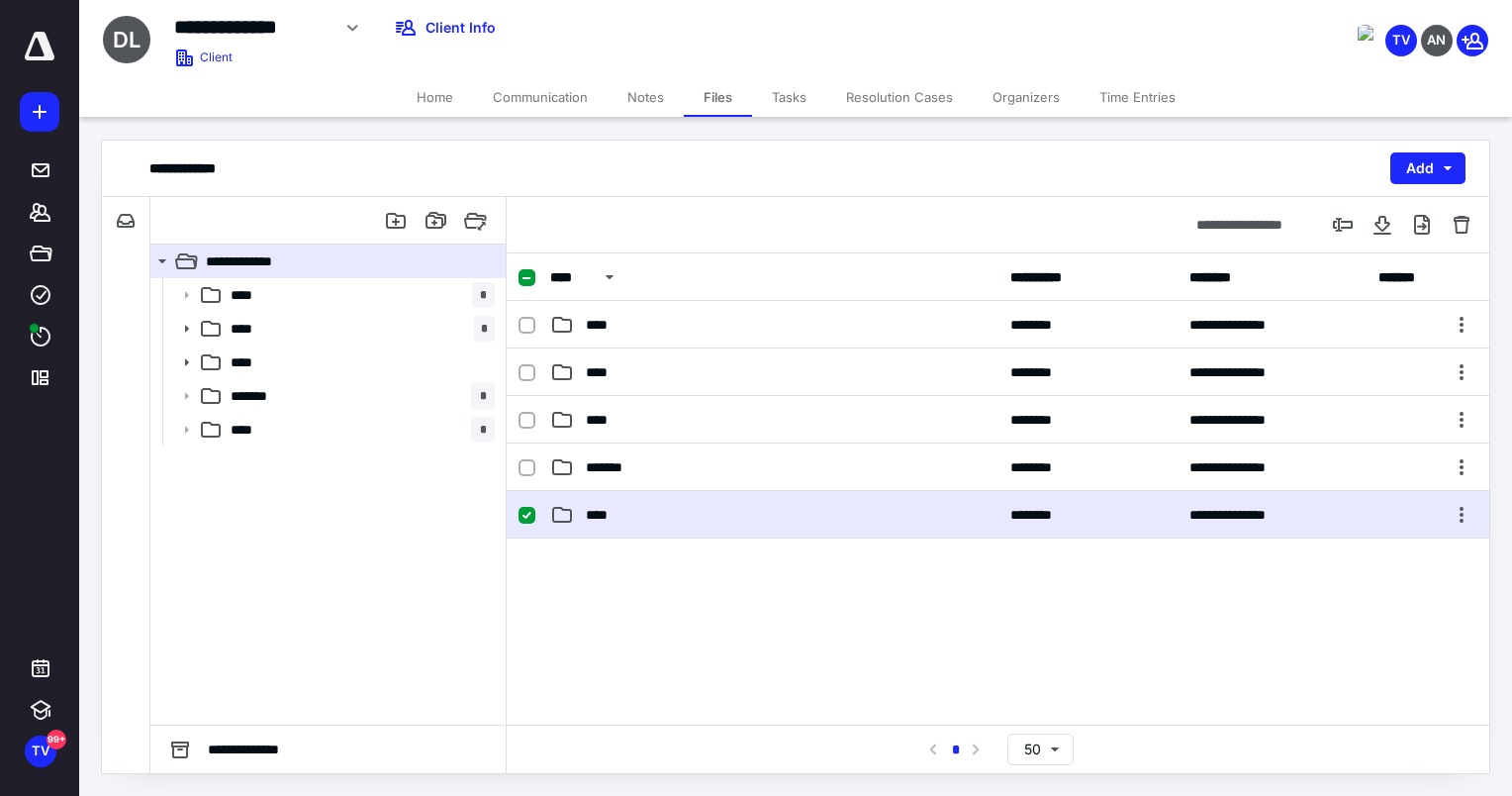 click on "****" at bounding box center (774, 515) 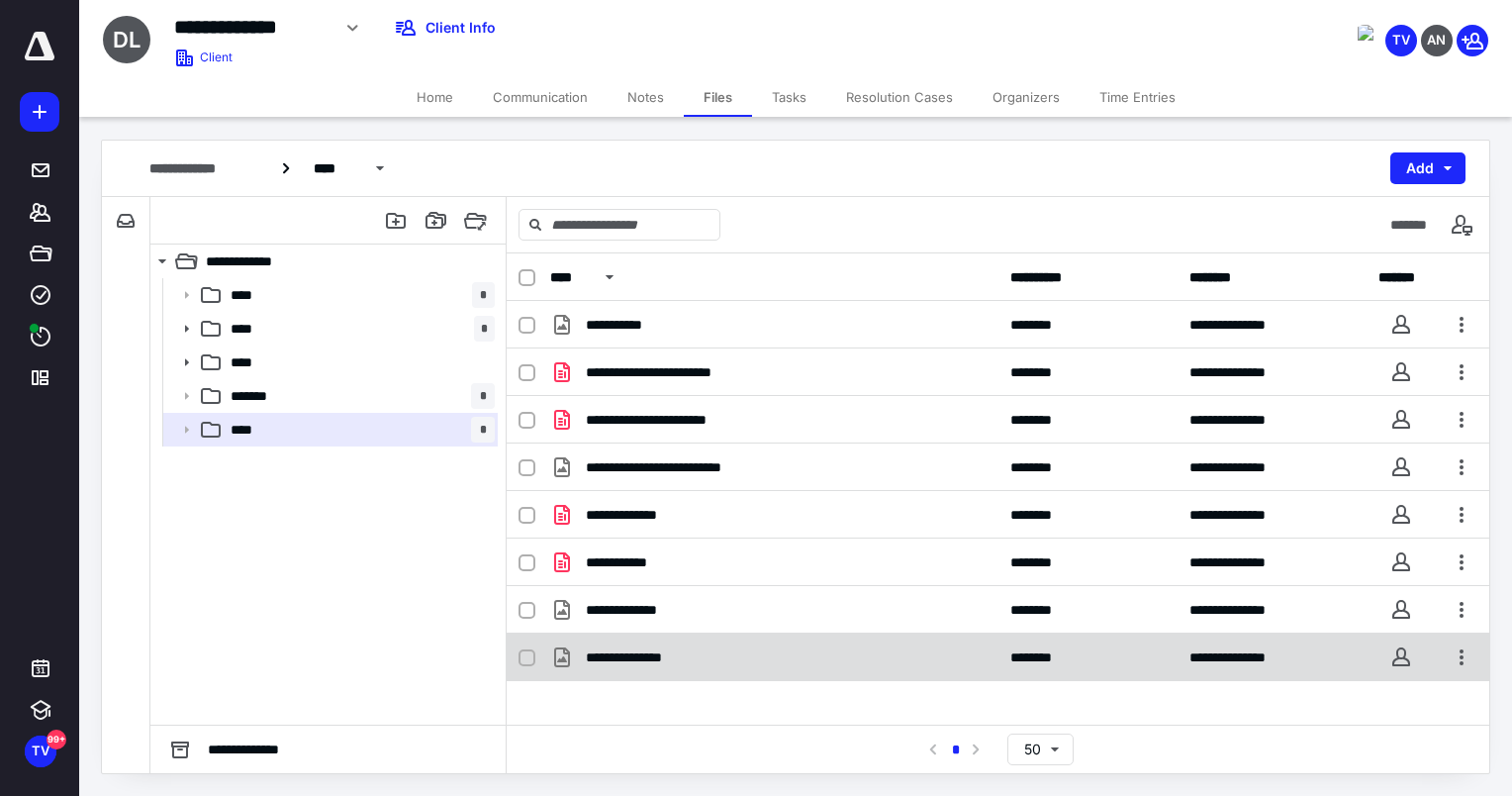 click on "**********" at bounding box center (639, 657) 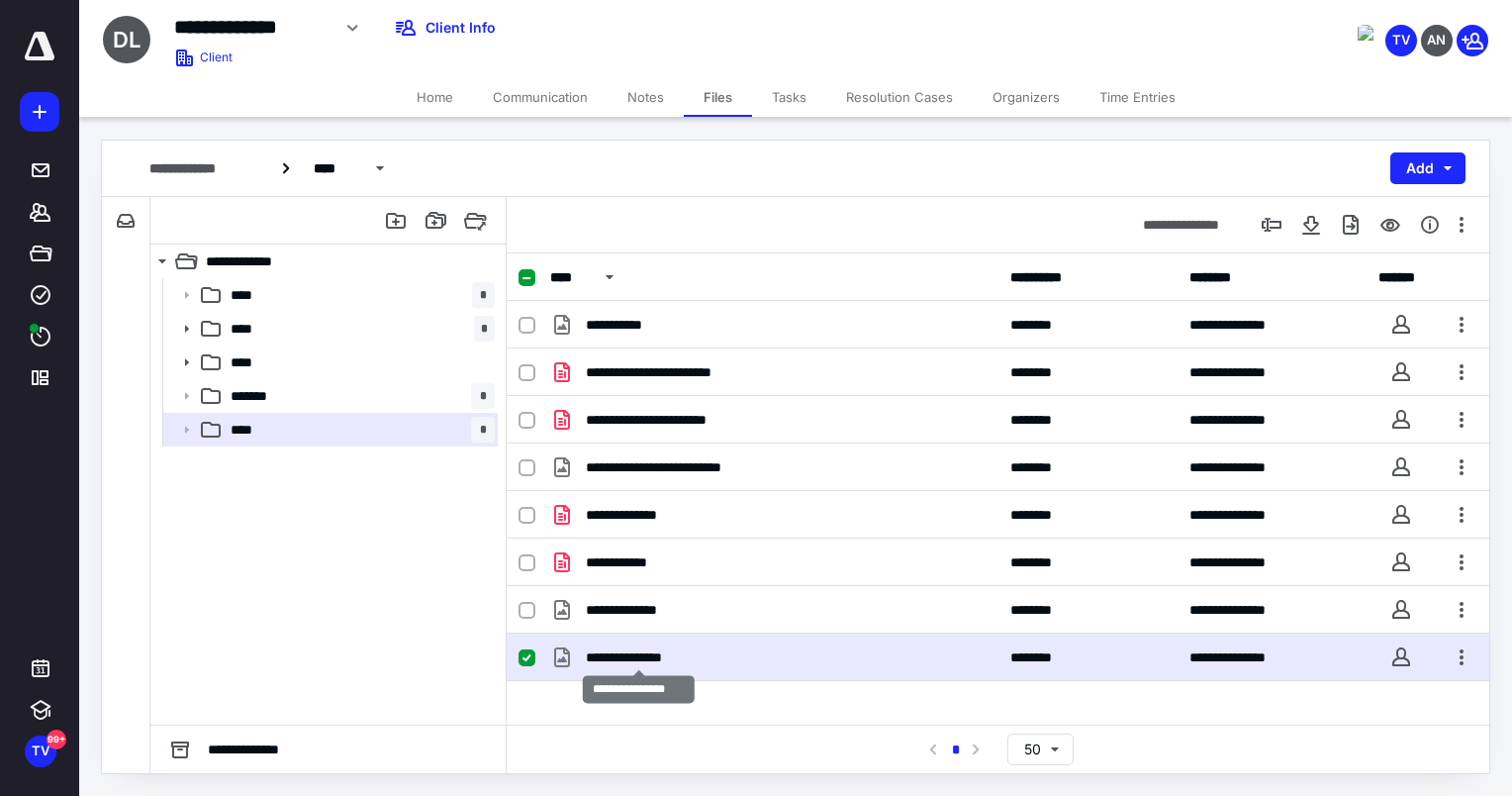 click on "**********" at bounding box center (639, 657) 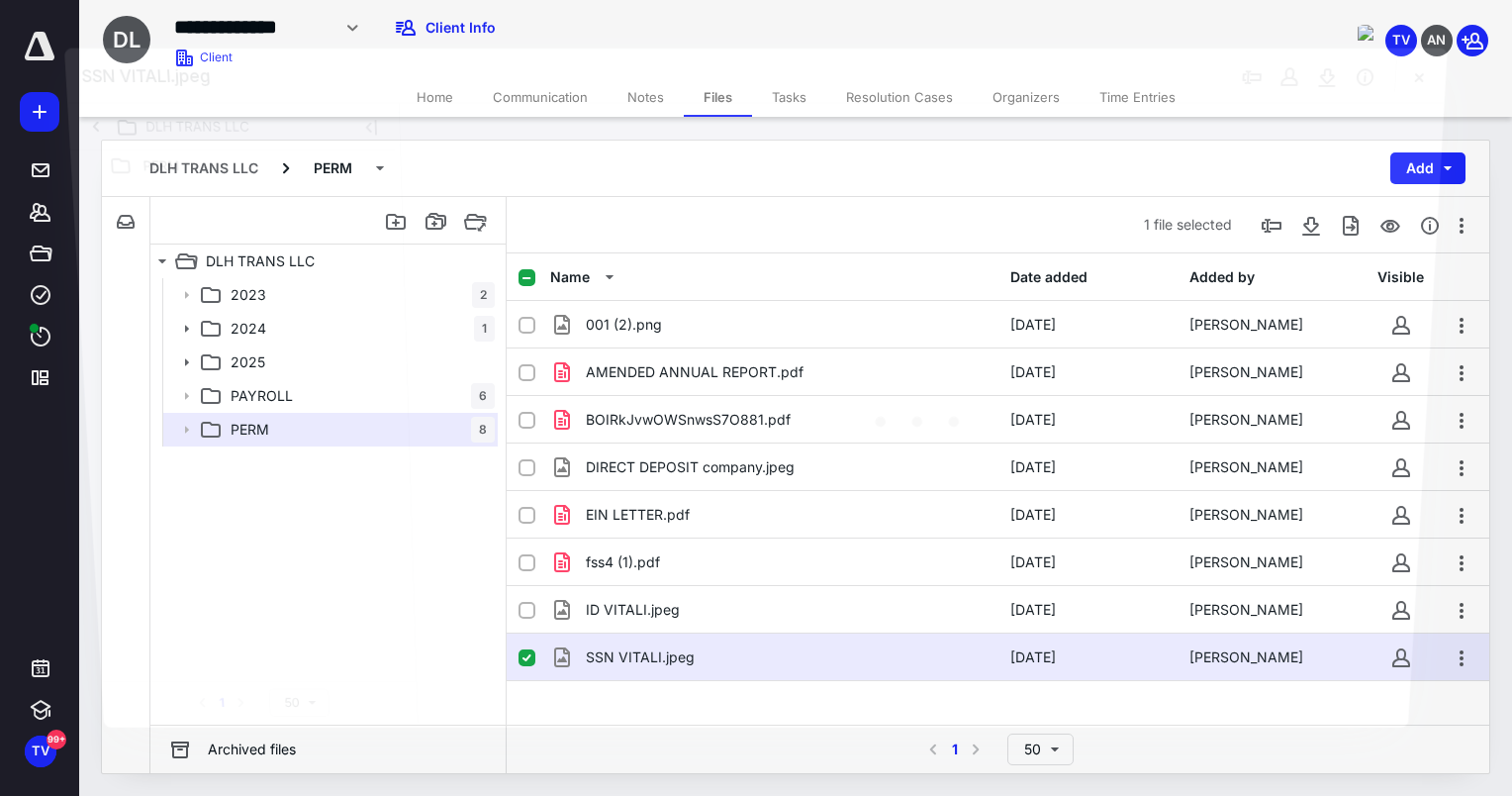click at bounding box center (921, 413) 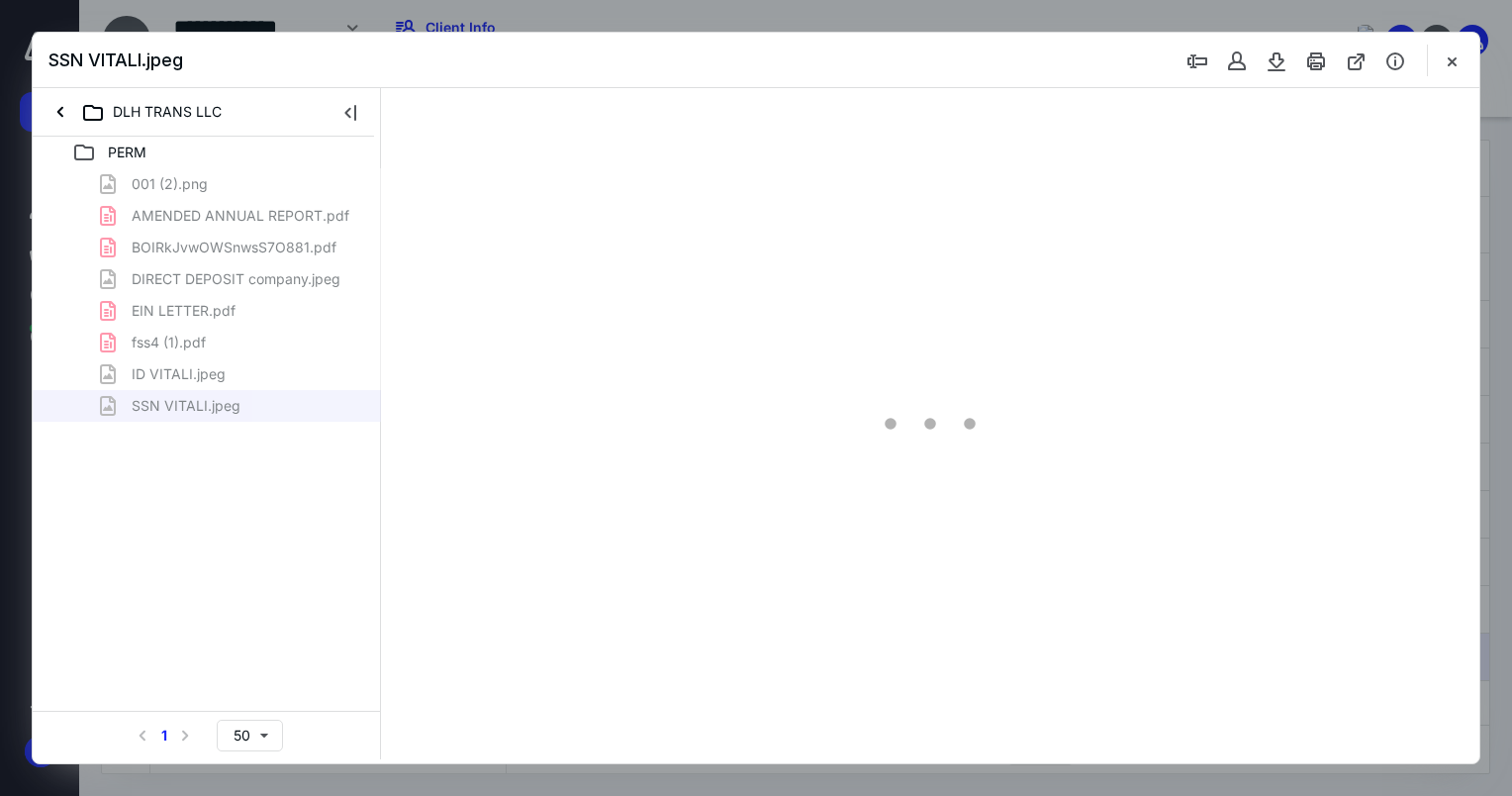 scroll, scrollTop: 0, scrollLeft: 0, axis: both 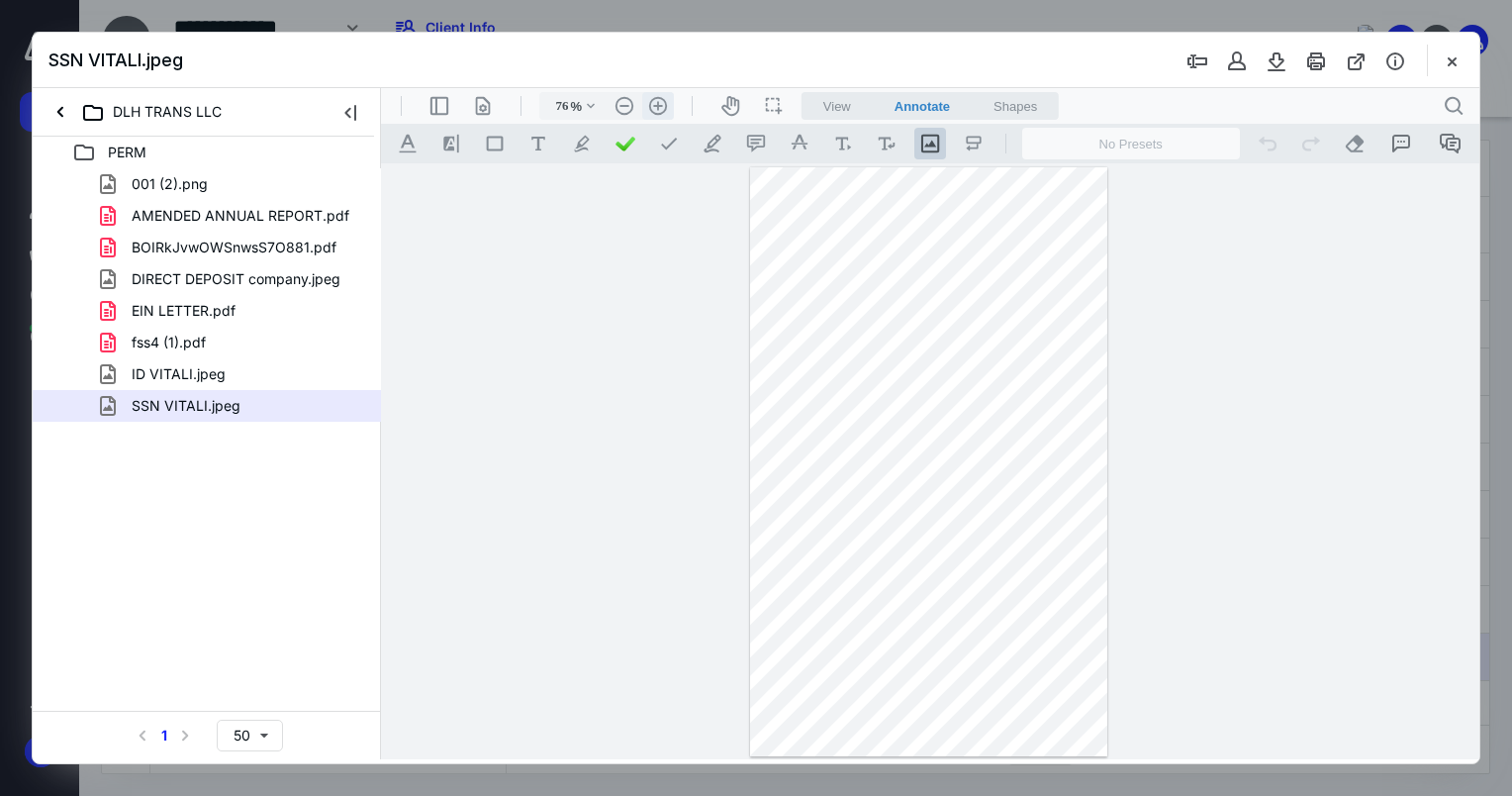click on ".cls-1{fill:#abb0c4;} icon - header - zoom - in - line" at bounding box center (658, 106) 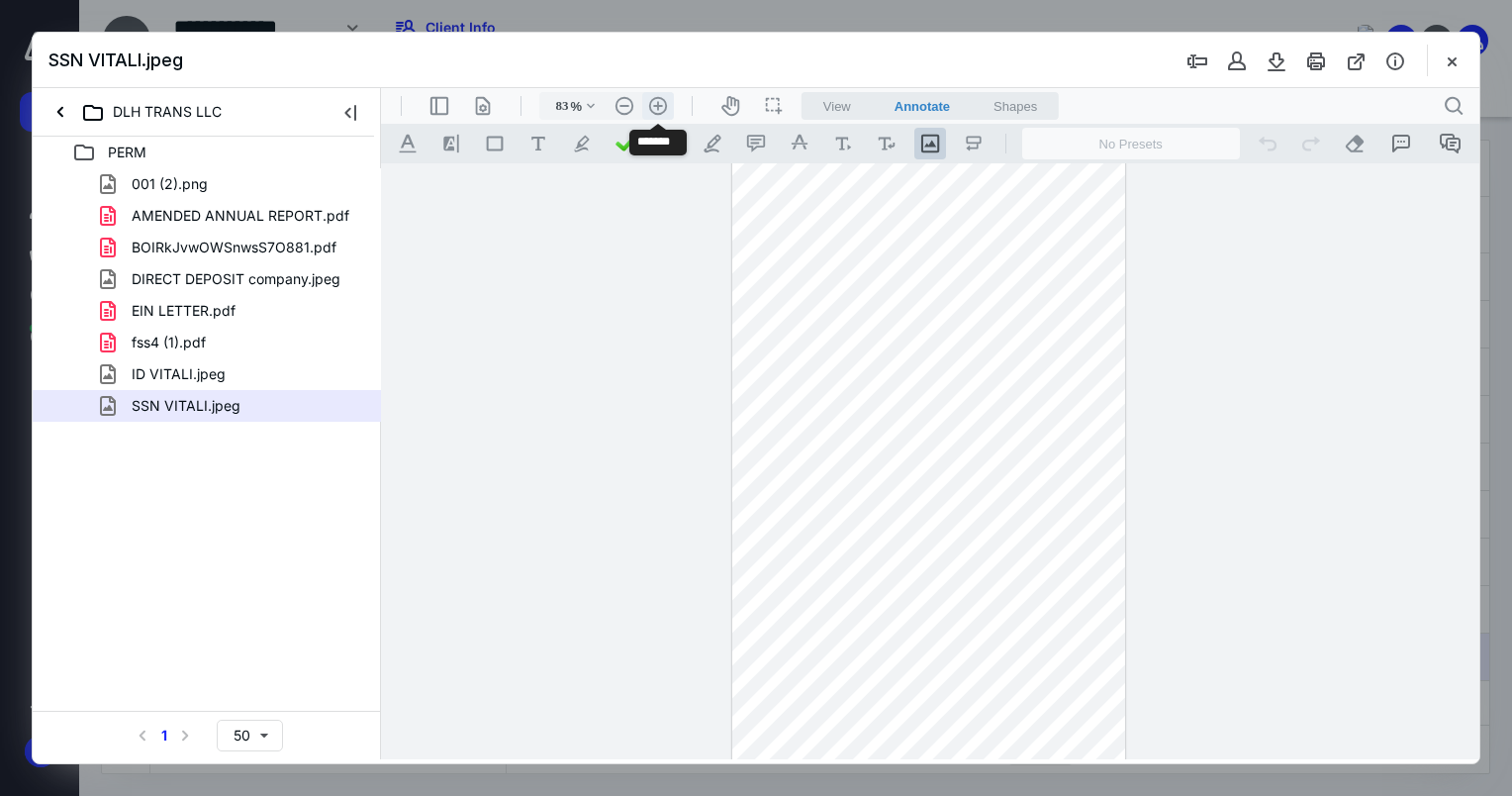 click on ".cls-1{fill:#abb0c4;} icon - header - zoom - in - line" at bounding box center [658, 106] 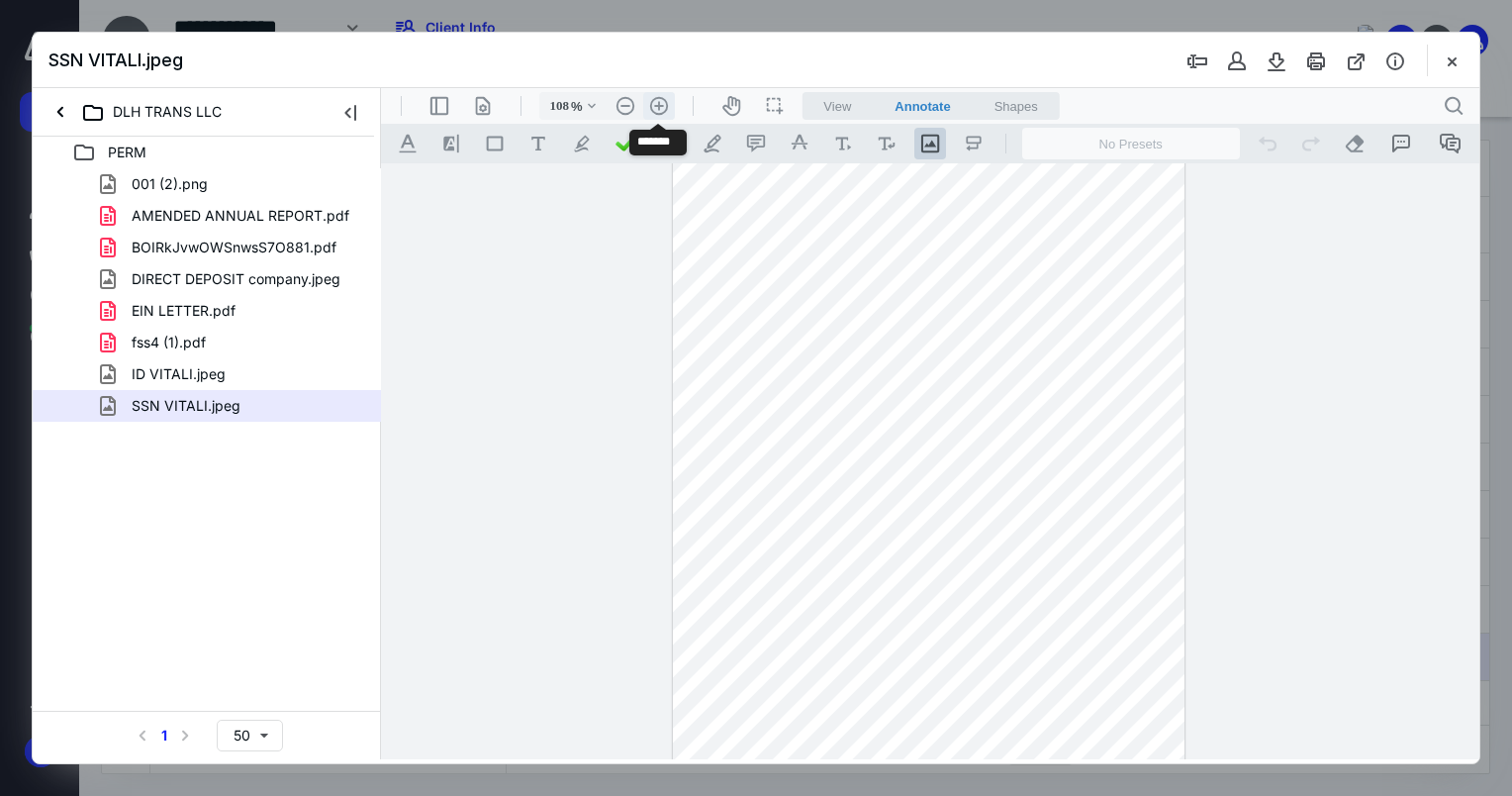 click on ".cls-1{fill:#abb0c4;} icon - header - zoom - in - line" at bounding box center (659, 106) 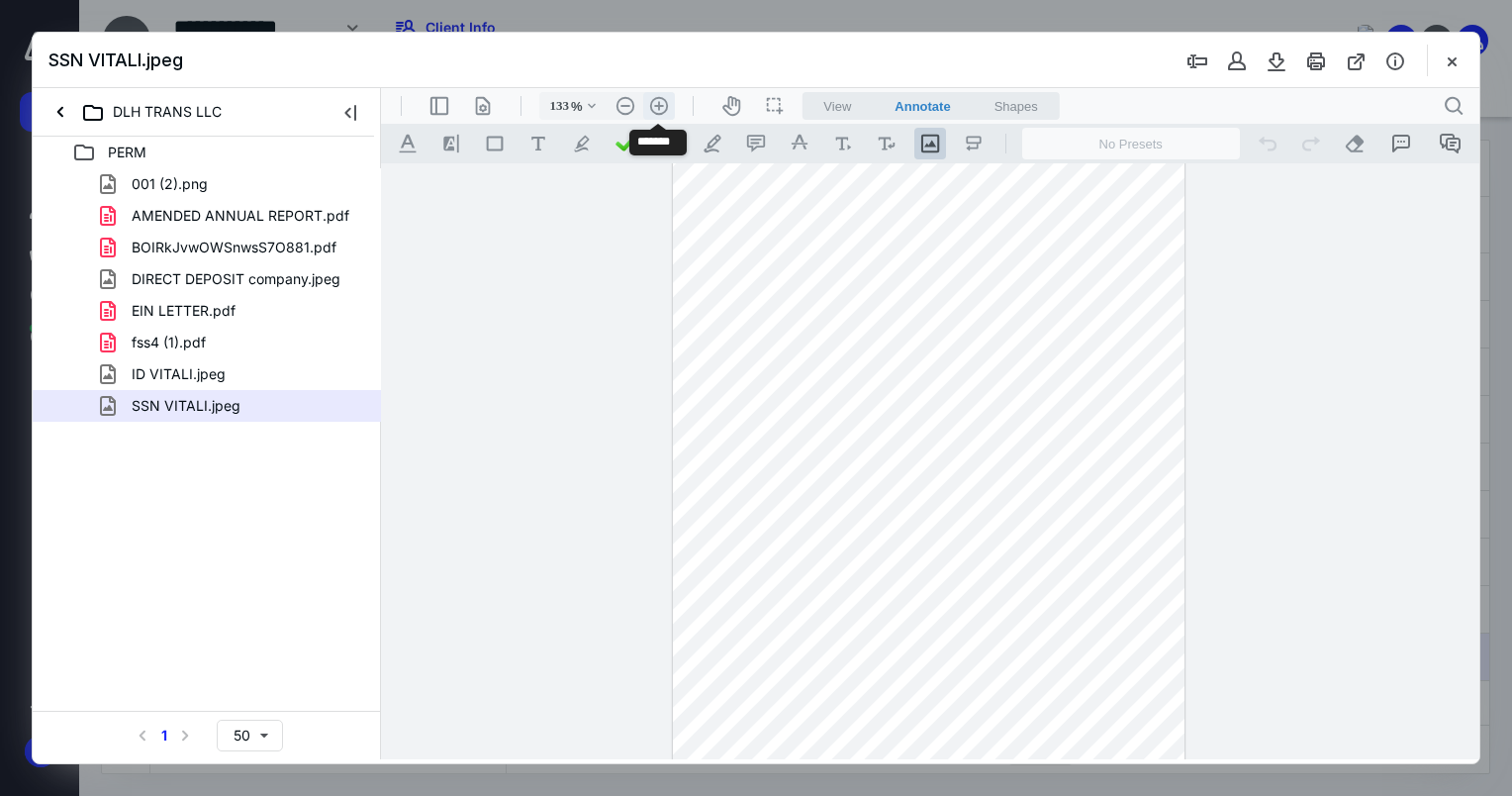 click on ".cls-1{fill:#abb0c4;} icon - header - zoom - in - line" at bounding box center [659, 106] 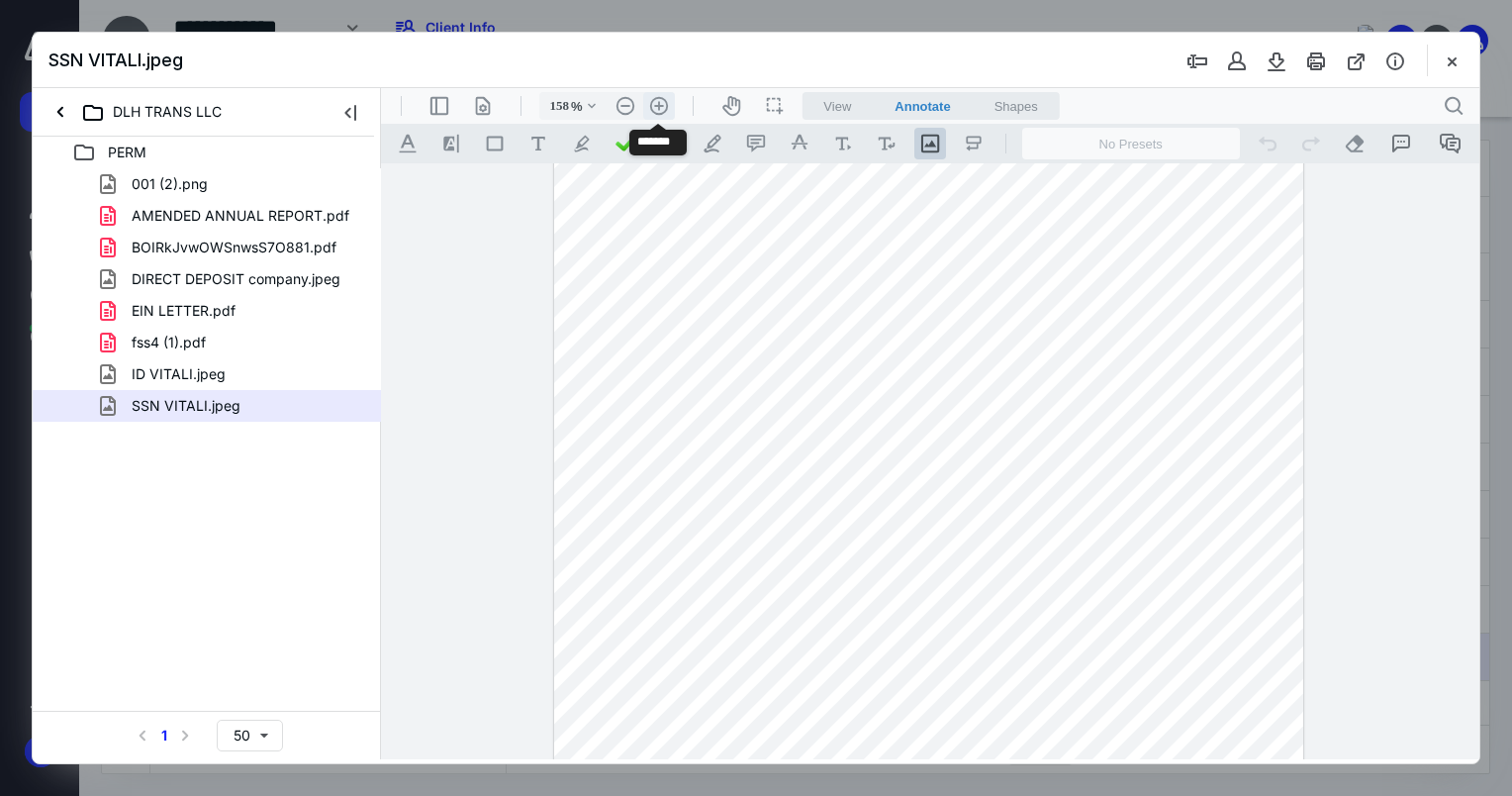 scroll, scrollTop: 455, scrollLeft: 0, axis: vertical 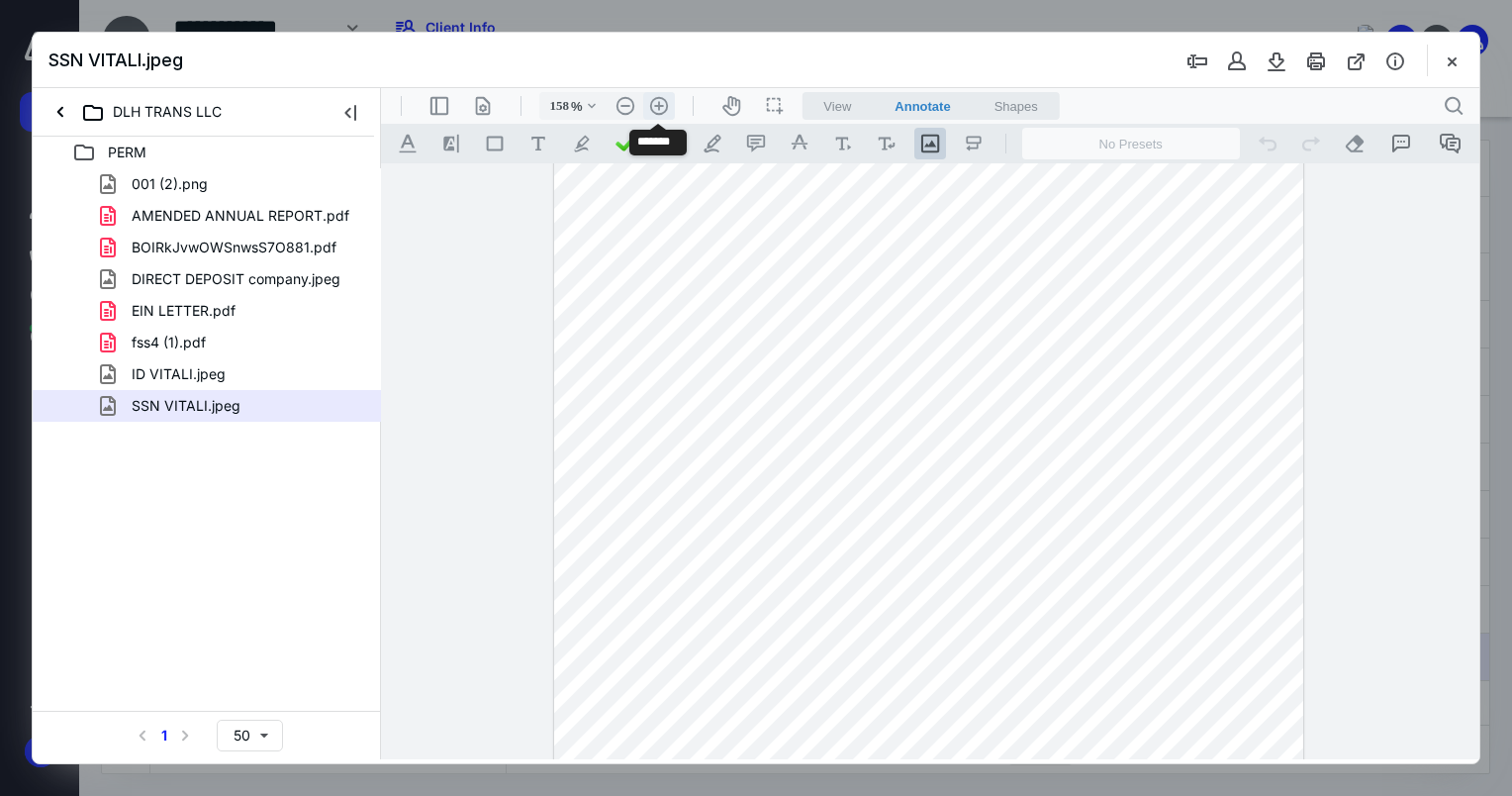 click on ".cls-1{fill:#abb0c4;} icon - header - zoom - in - line" at bounding box center [659, 106] 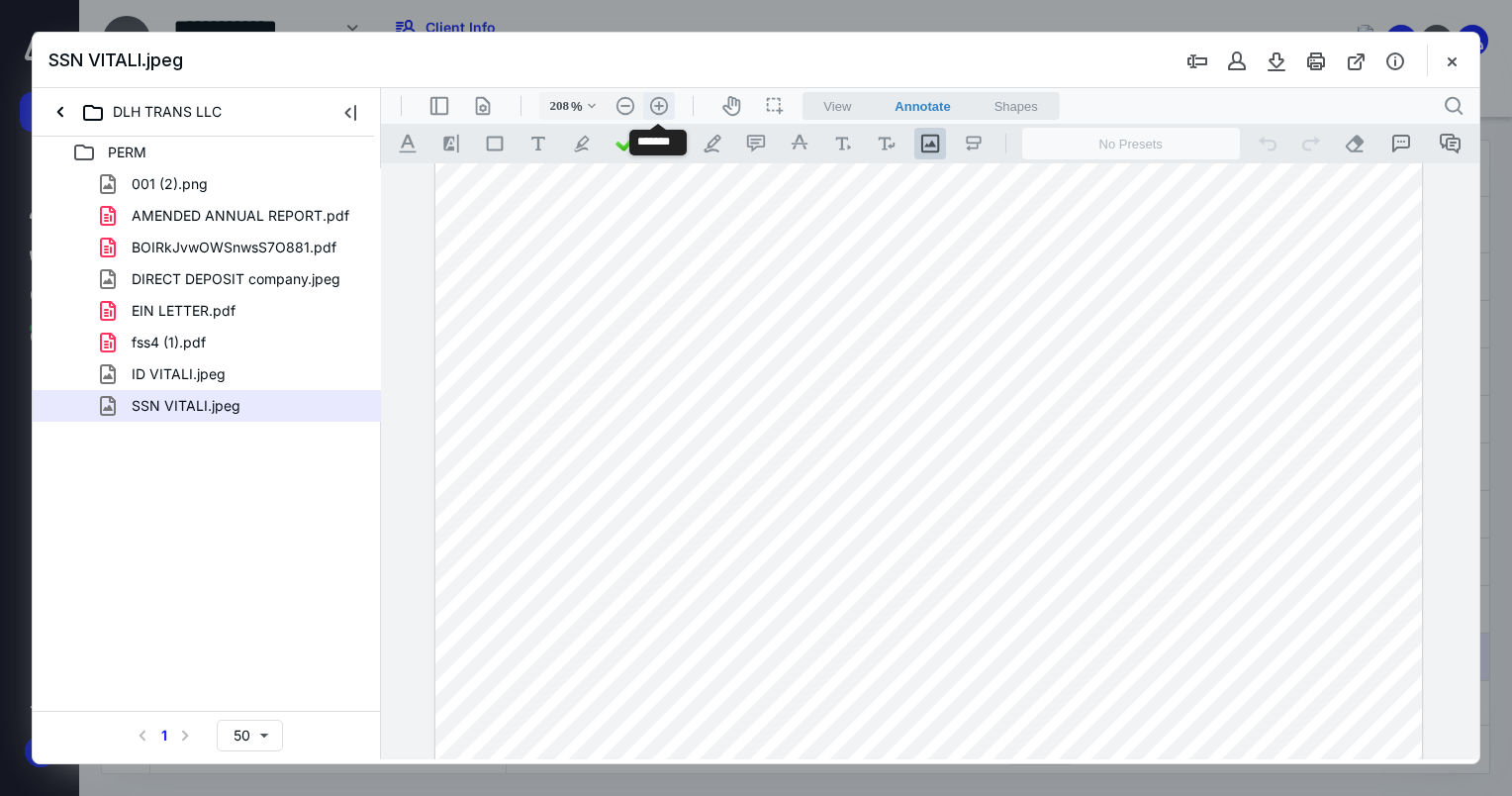 click on ".cls-1{fill:#abb0c4;} icon - header - zoom - in - line" at bounding box center (659, 106) 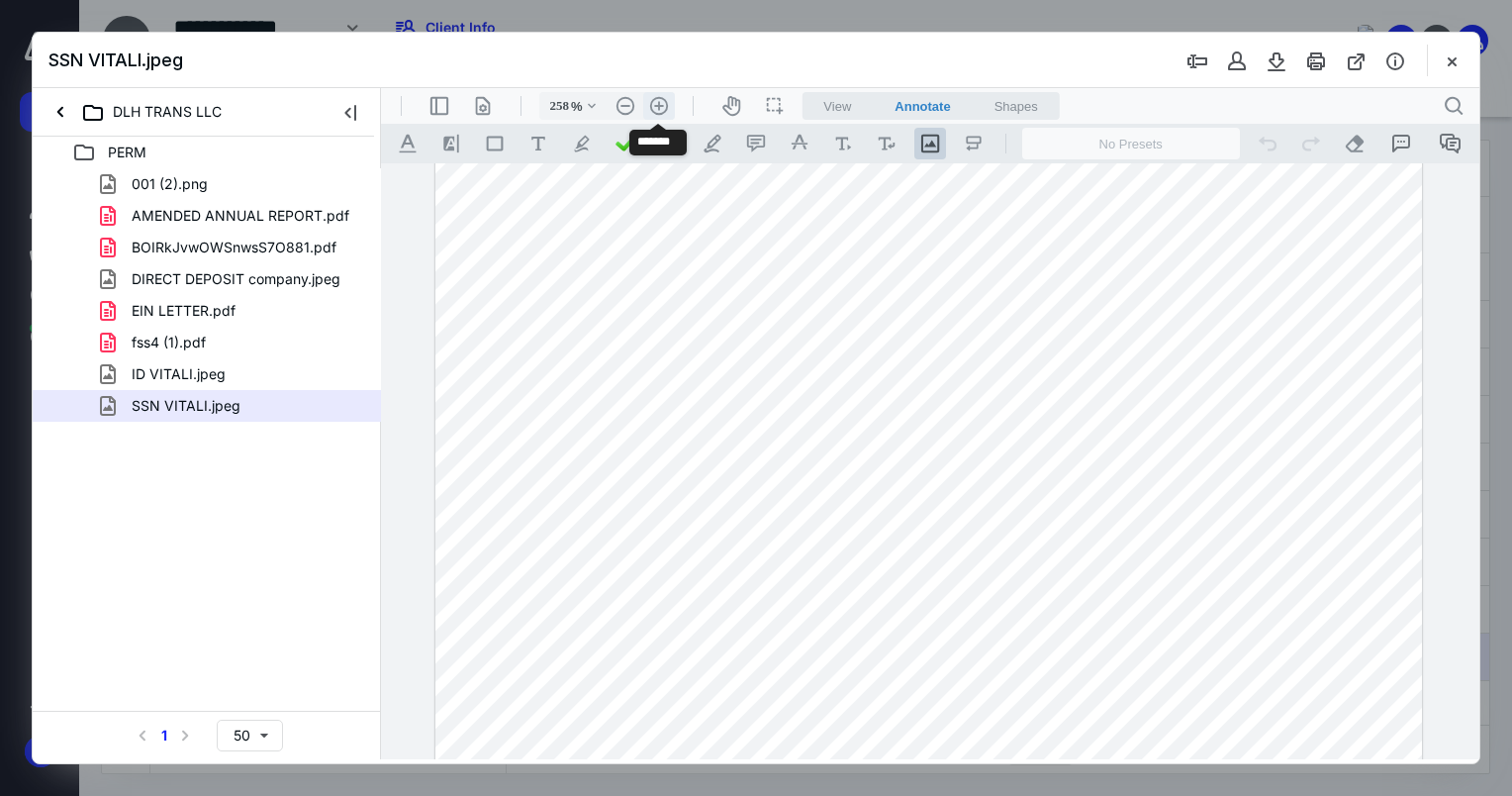 scroll, scrollTop: 629, scrollLeft: 78, axis: both 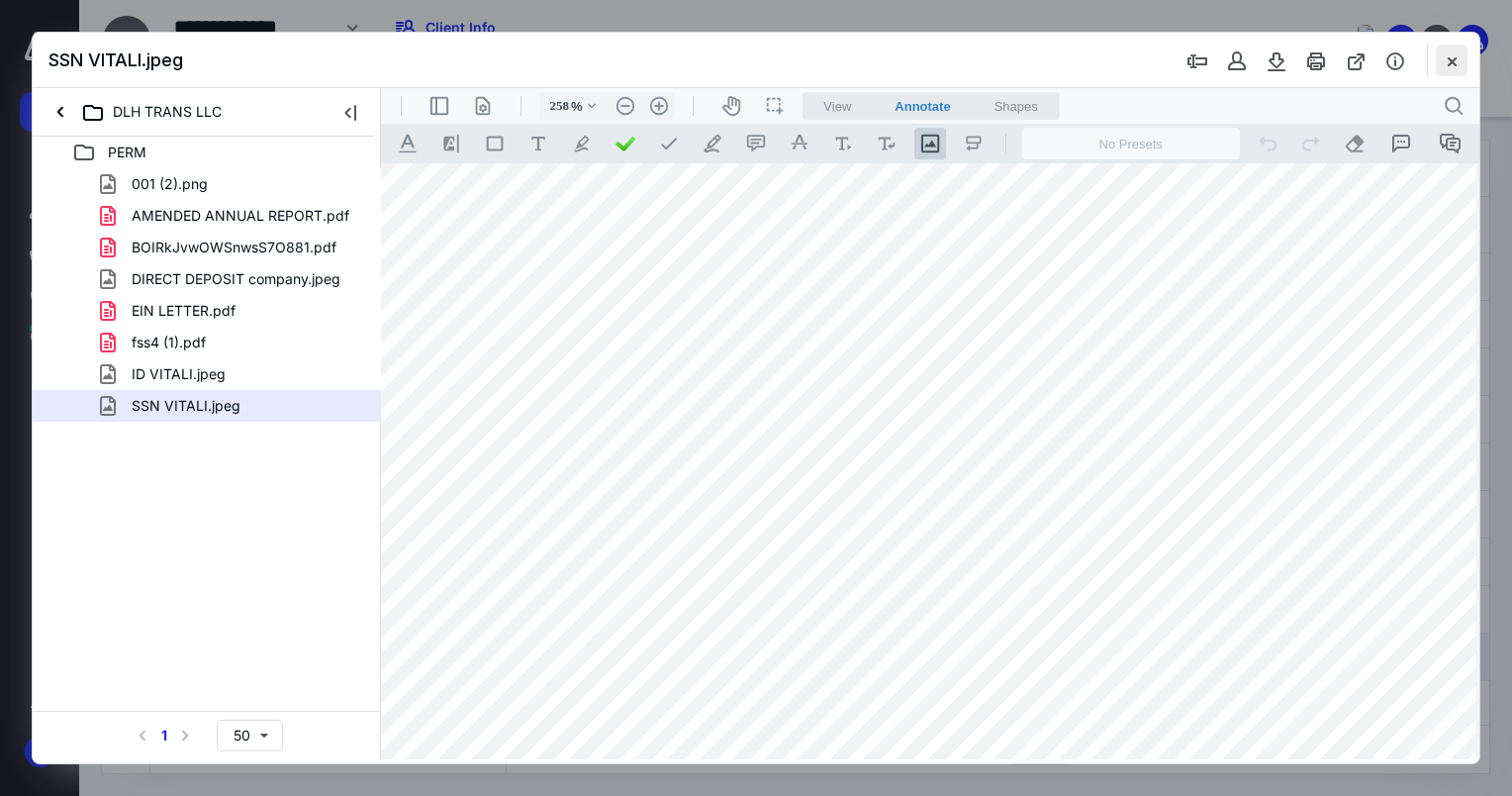 click at bounding box center (1452, 60) 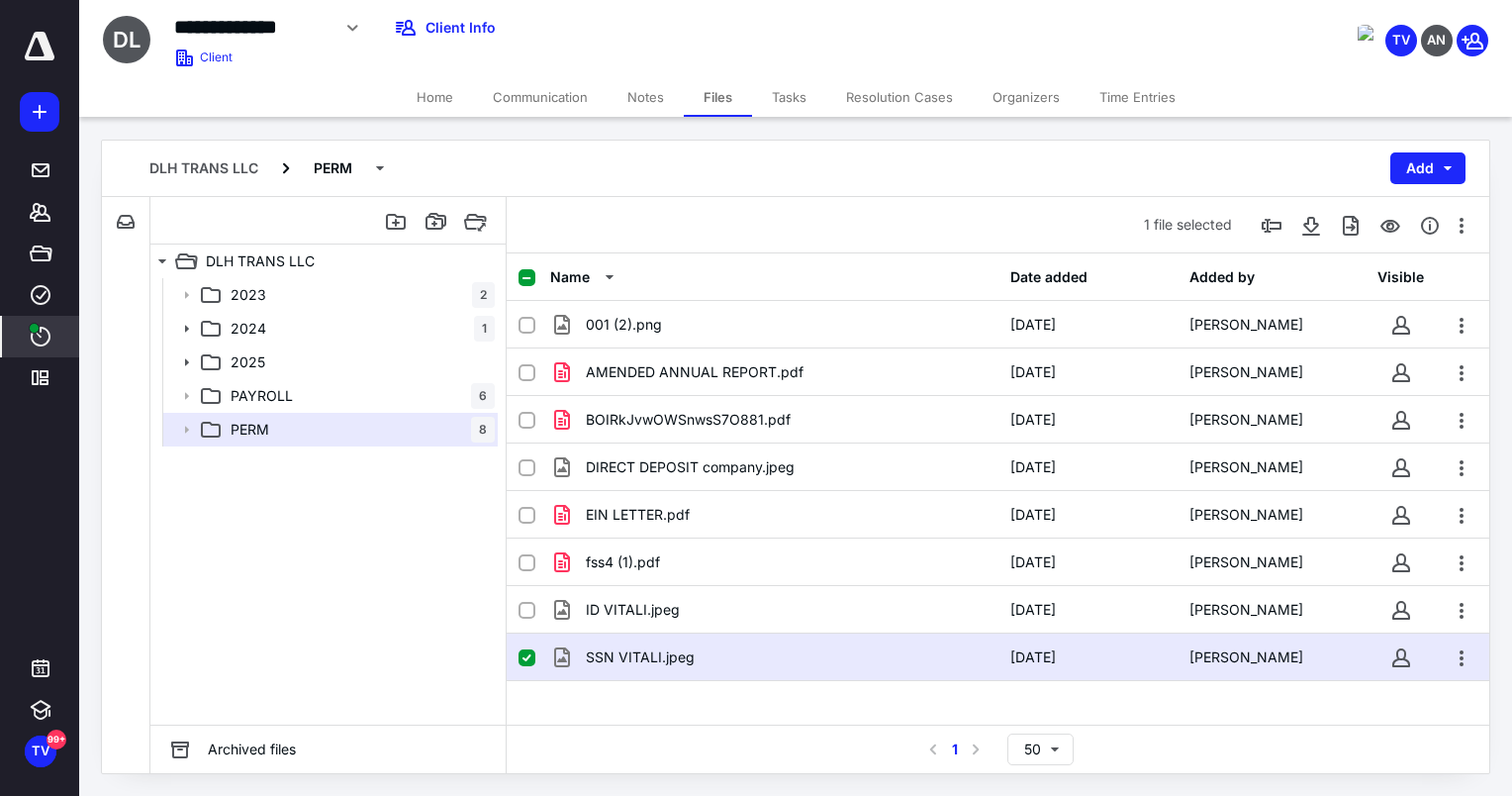 click on "Time" at bounding box center [41, 337] 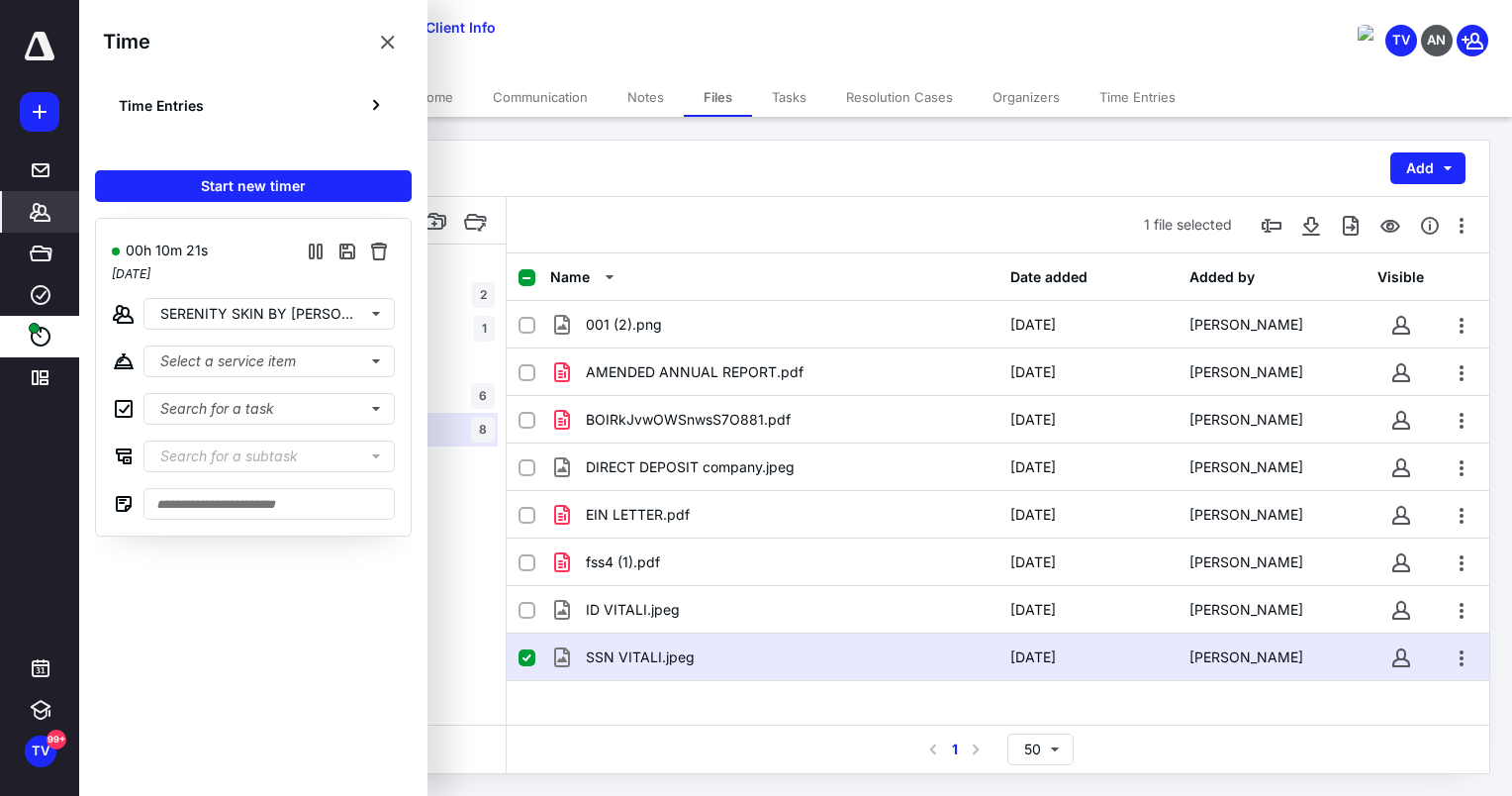 click 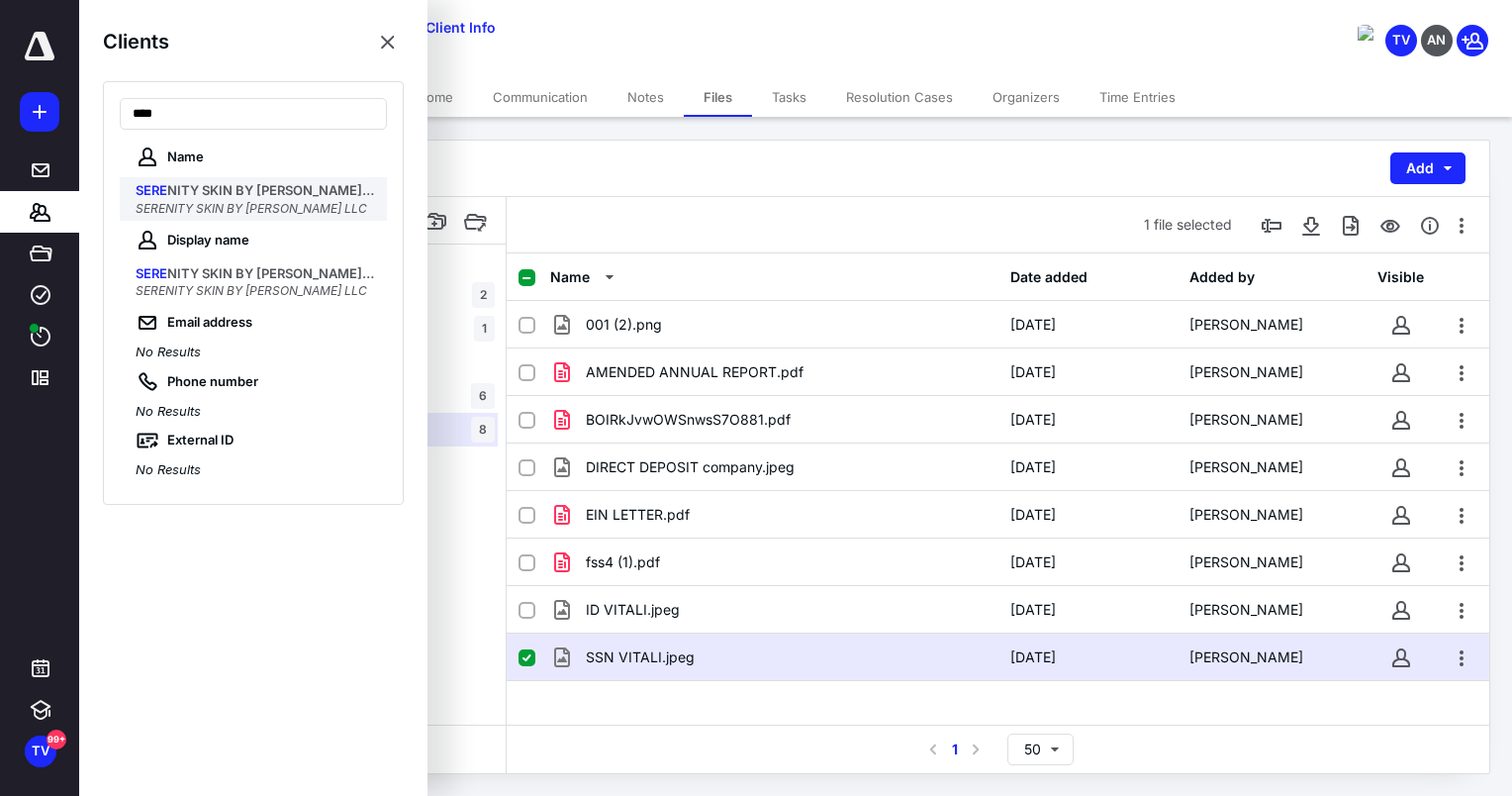 type on "****" 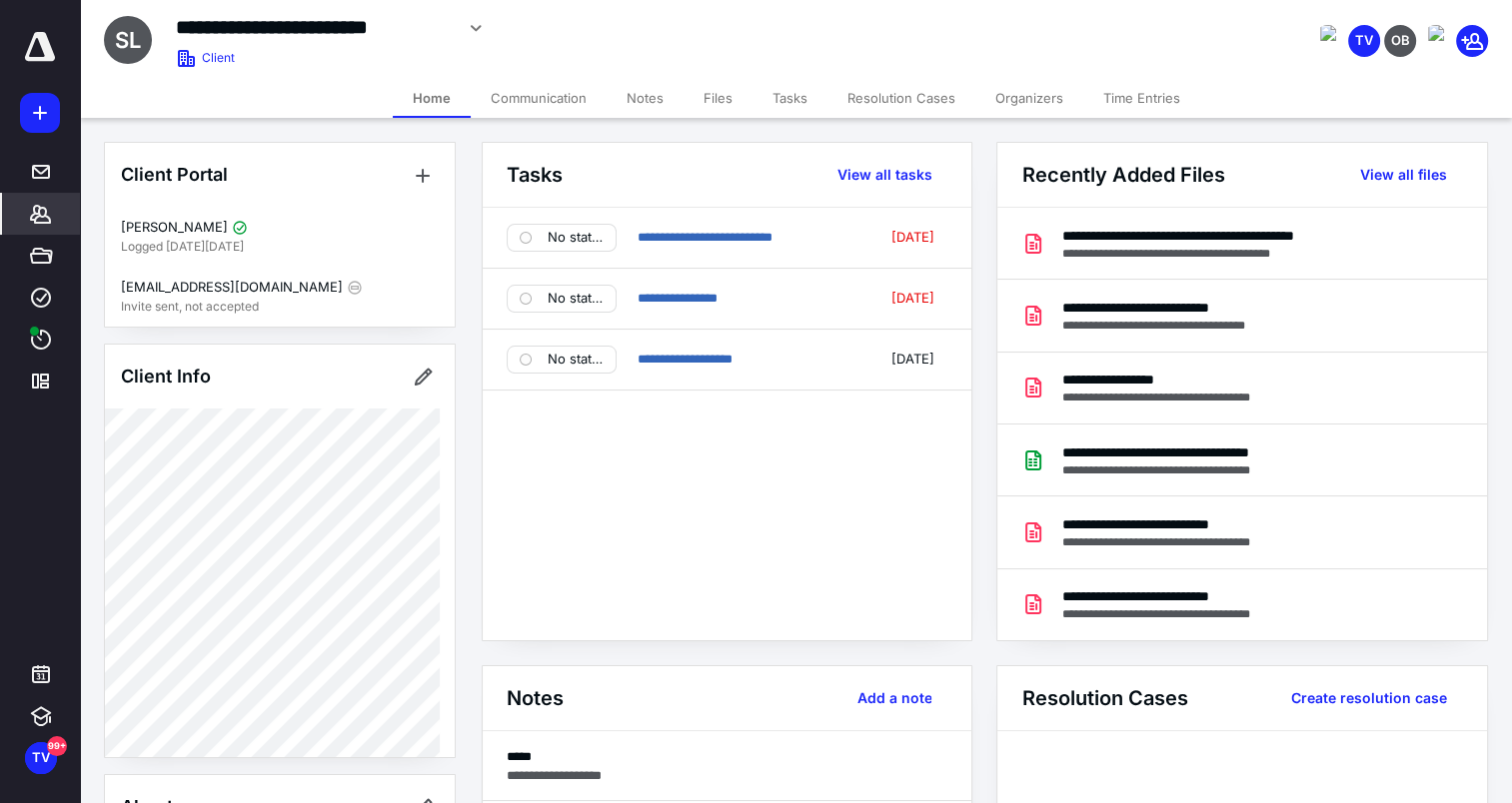 click on "Files" at bounding box center [718, 98] 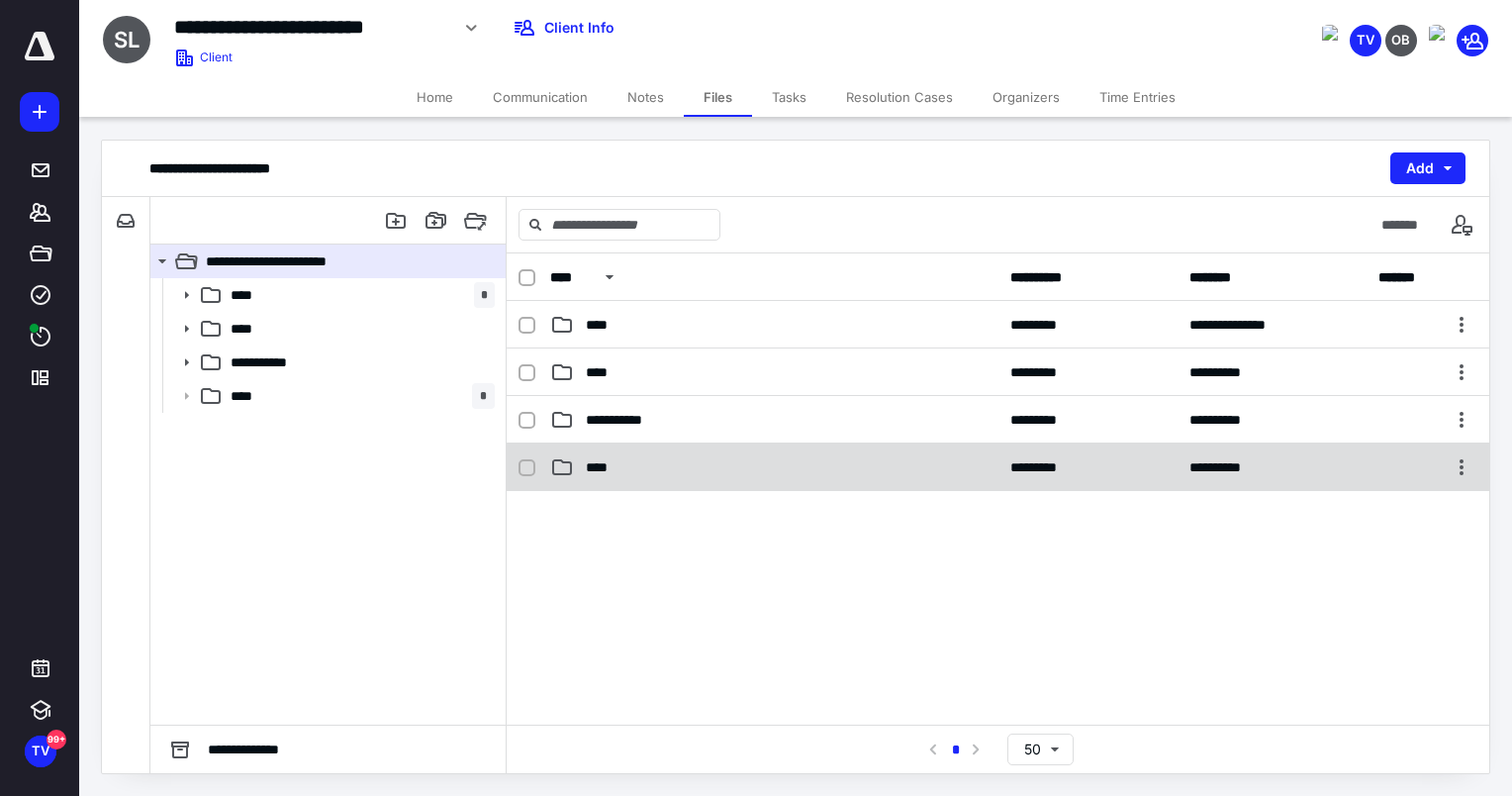 click on "****" at bounding box center [605, 467] 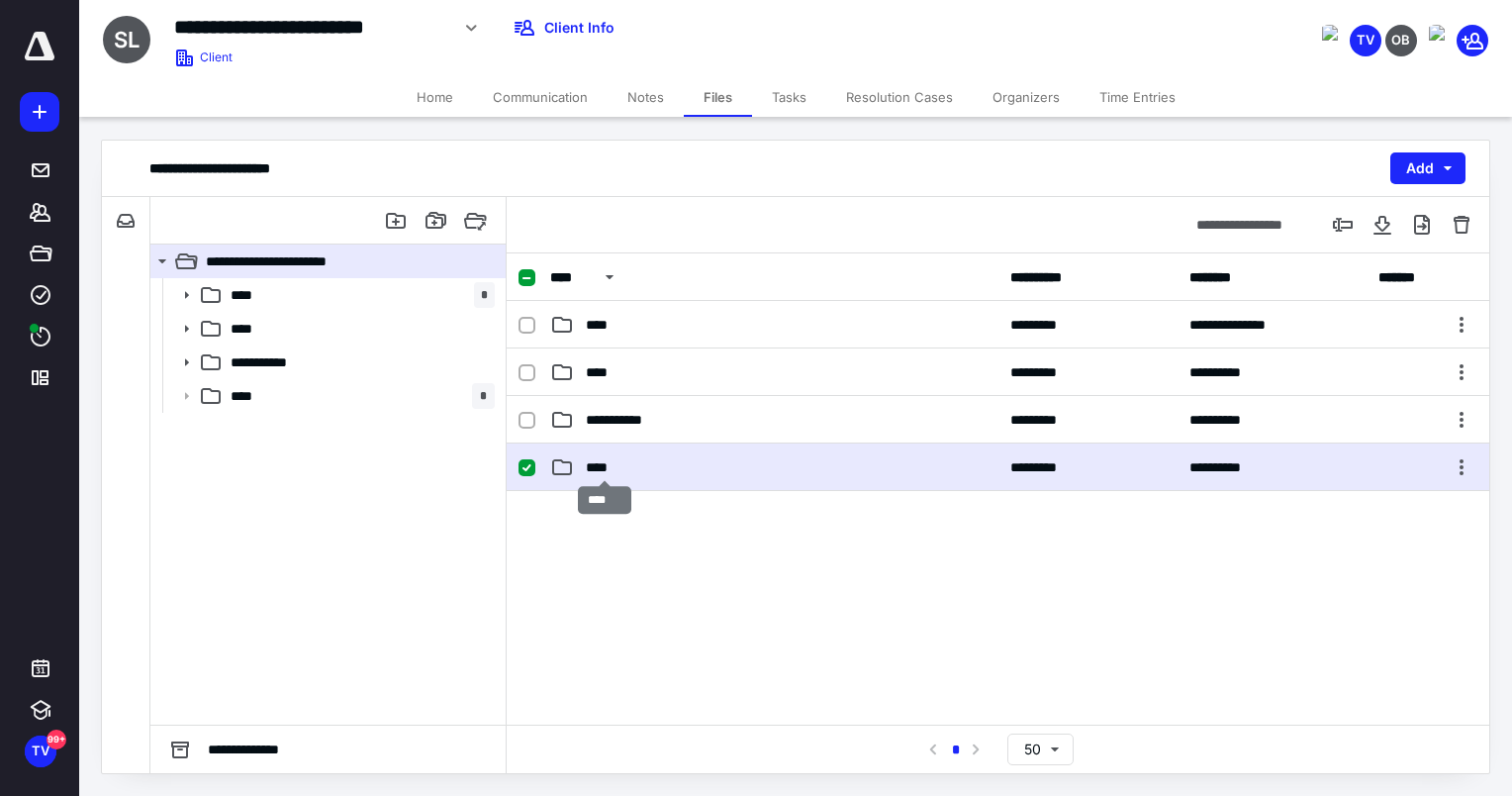 click on "****" at bounding box center [605, 467] 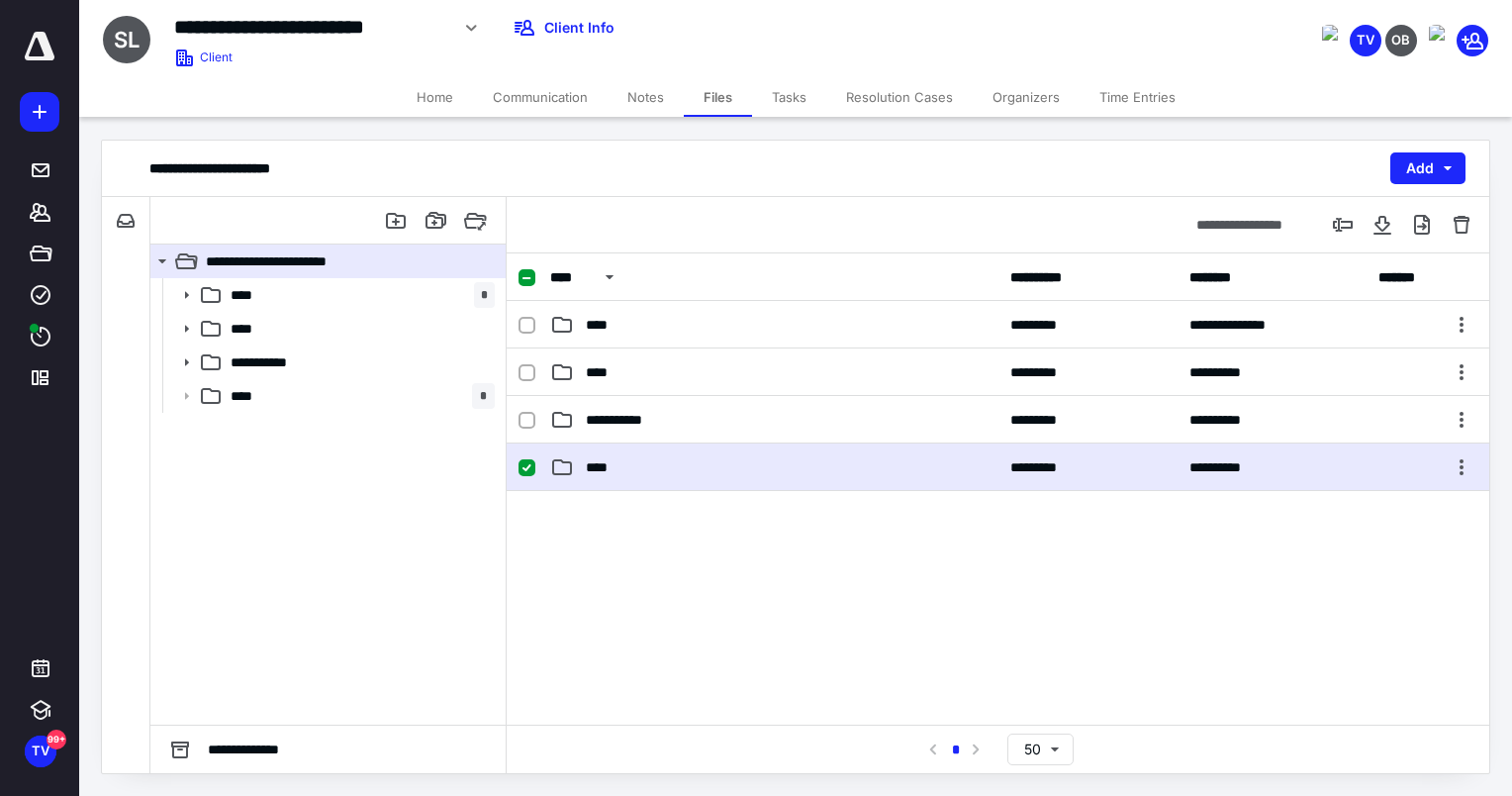 click on "****" at bounding box center (605, 467) 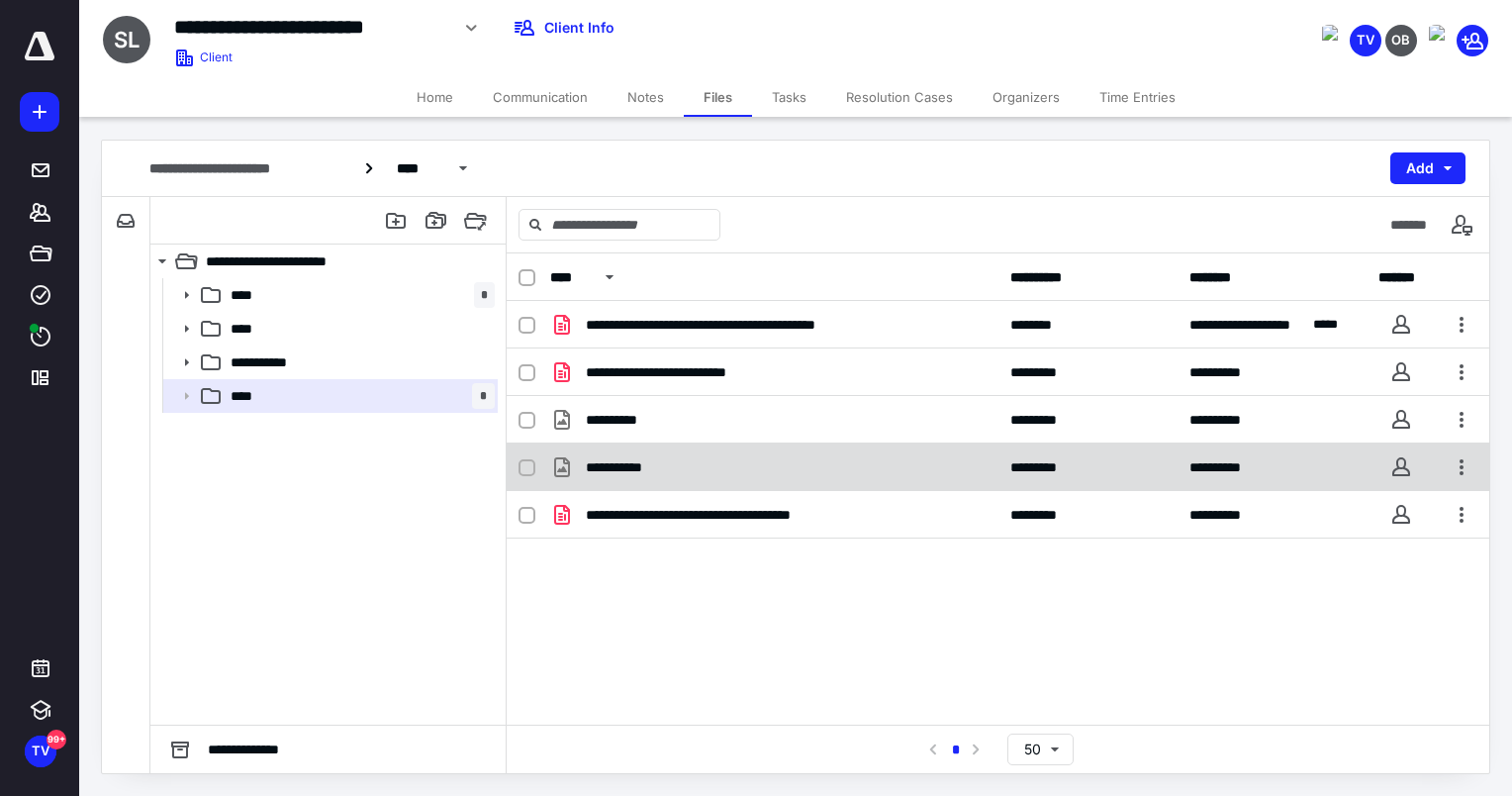 click on "**********" at bounding box center (997, 467) 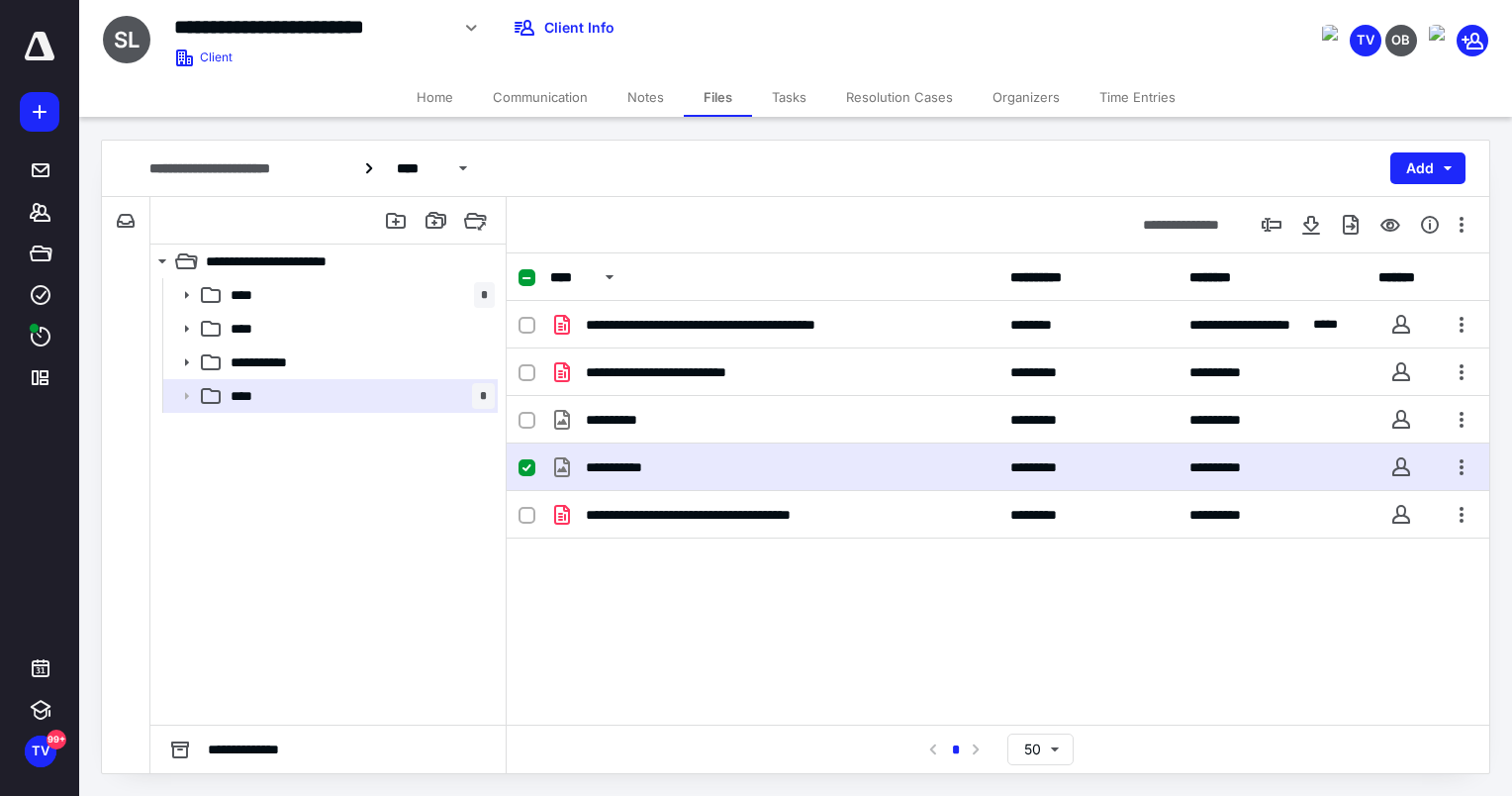 click on "**********" at bounding box center (997, 467) 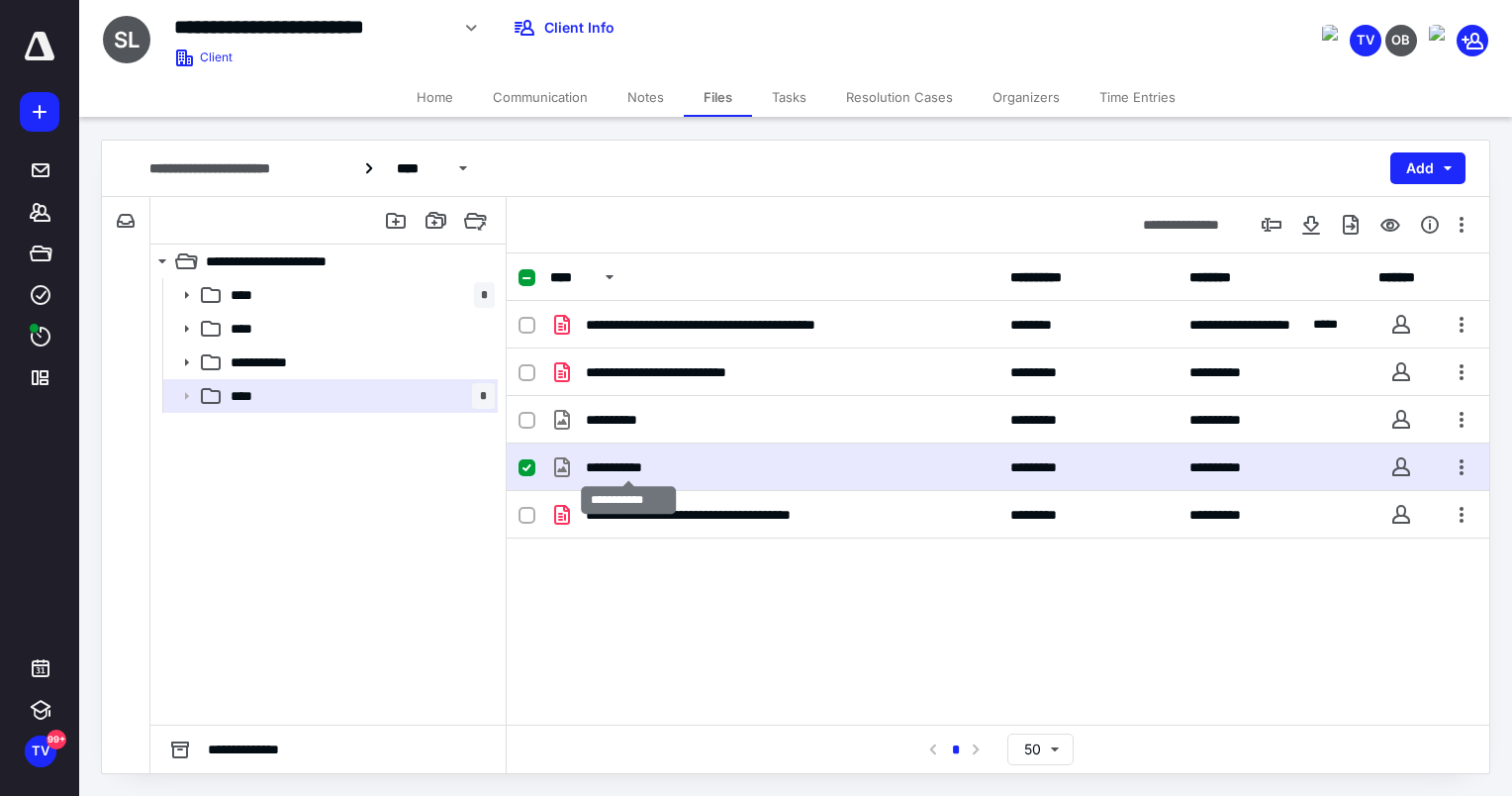 click on "**********" at bounding box center [629, 467] 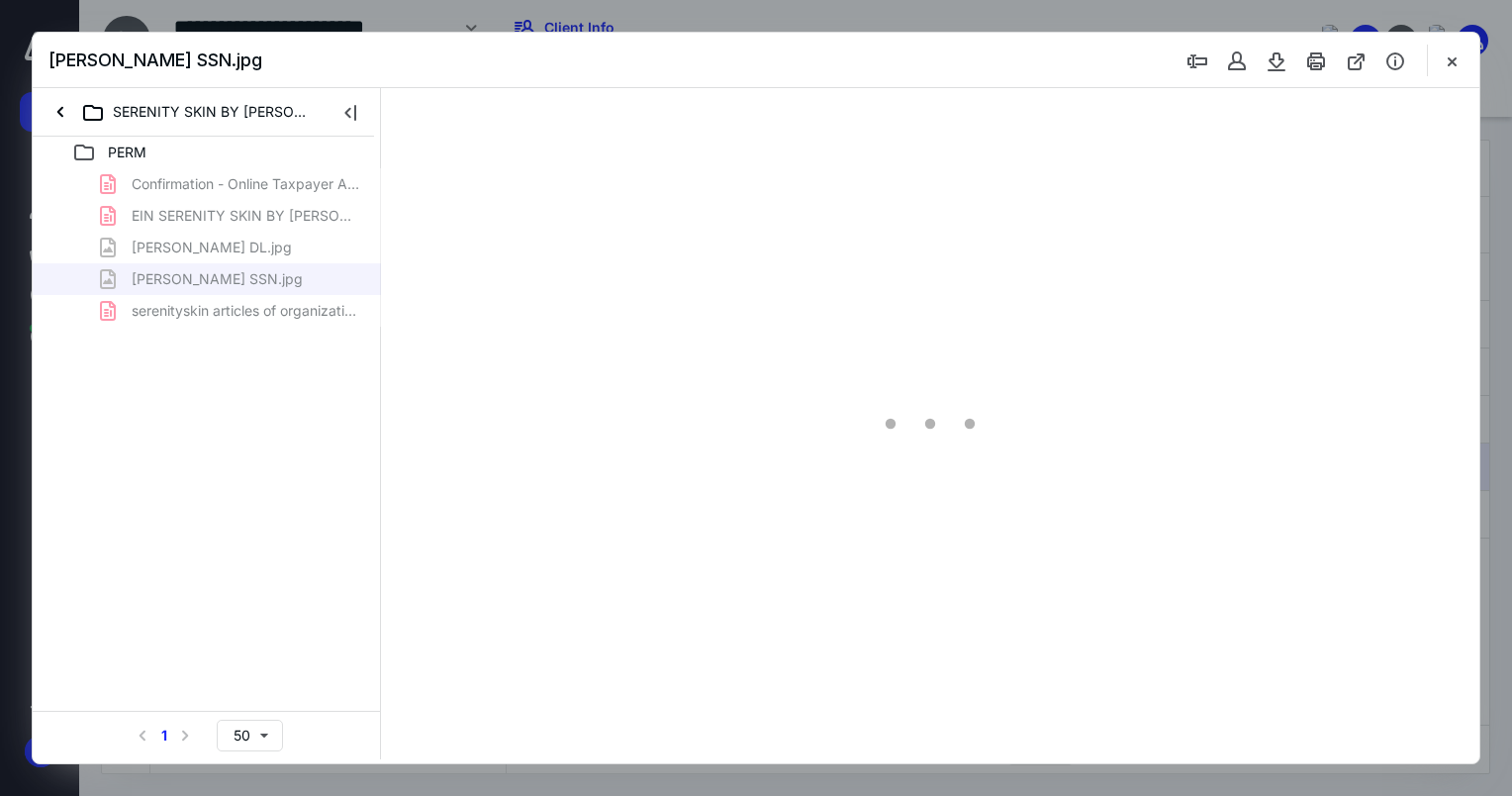 scroll, scrollTop: 0, scrollLeft: 0, axis: both 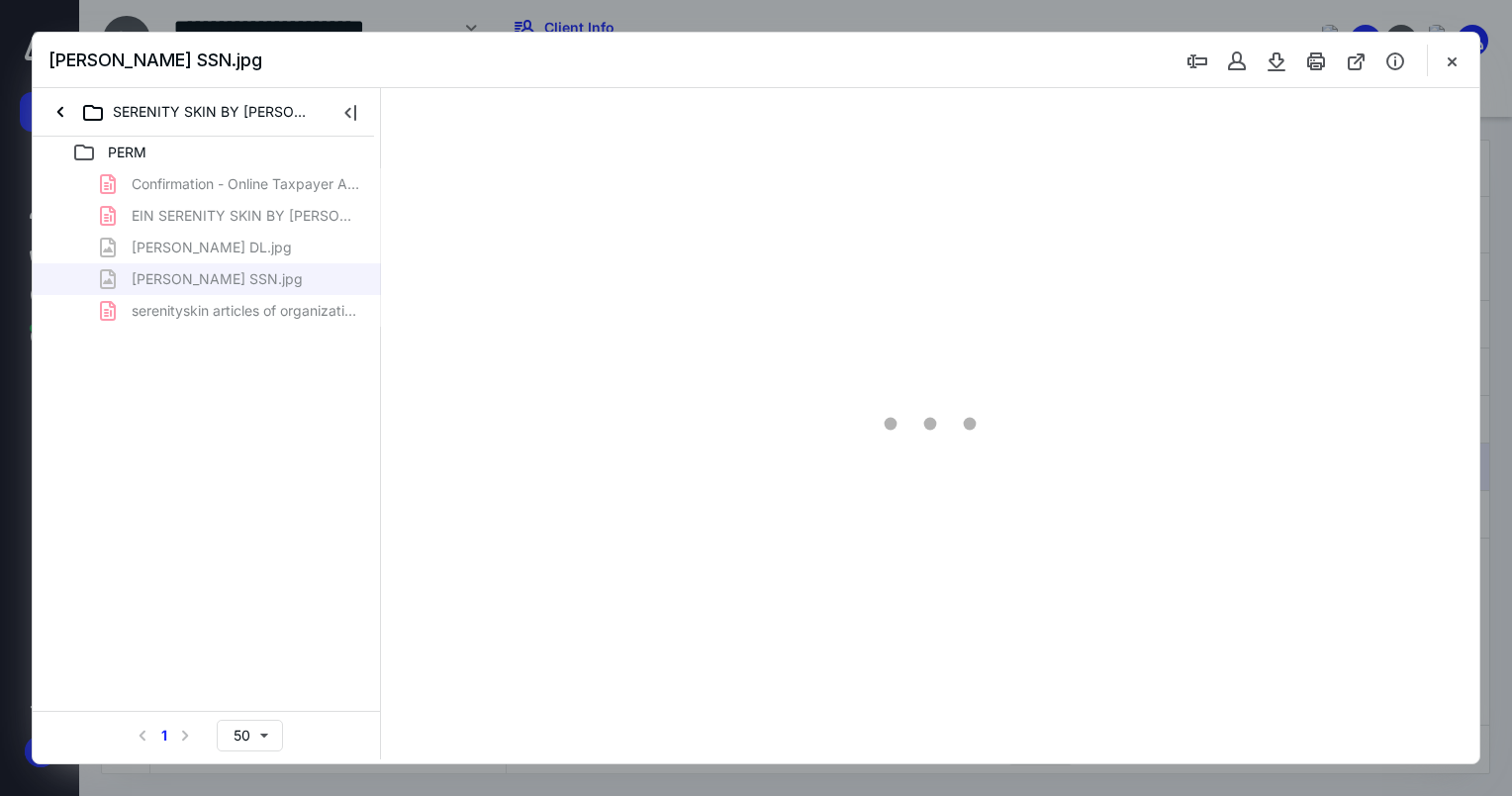 type on "76" 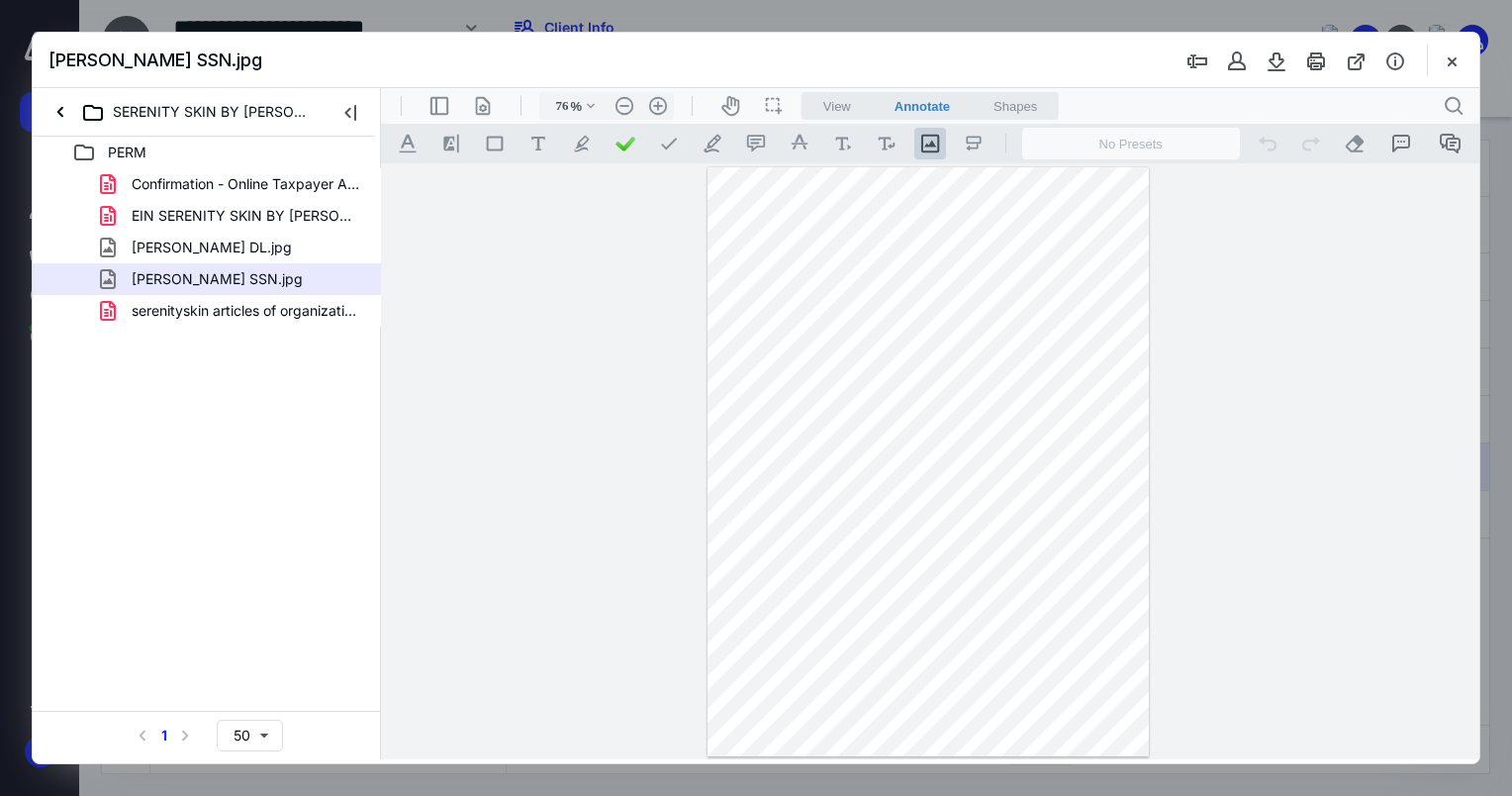 click at bounding box center (1452, 60) 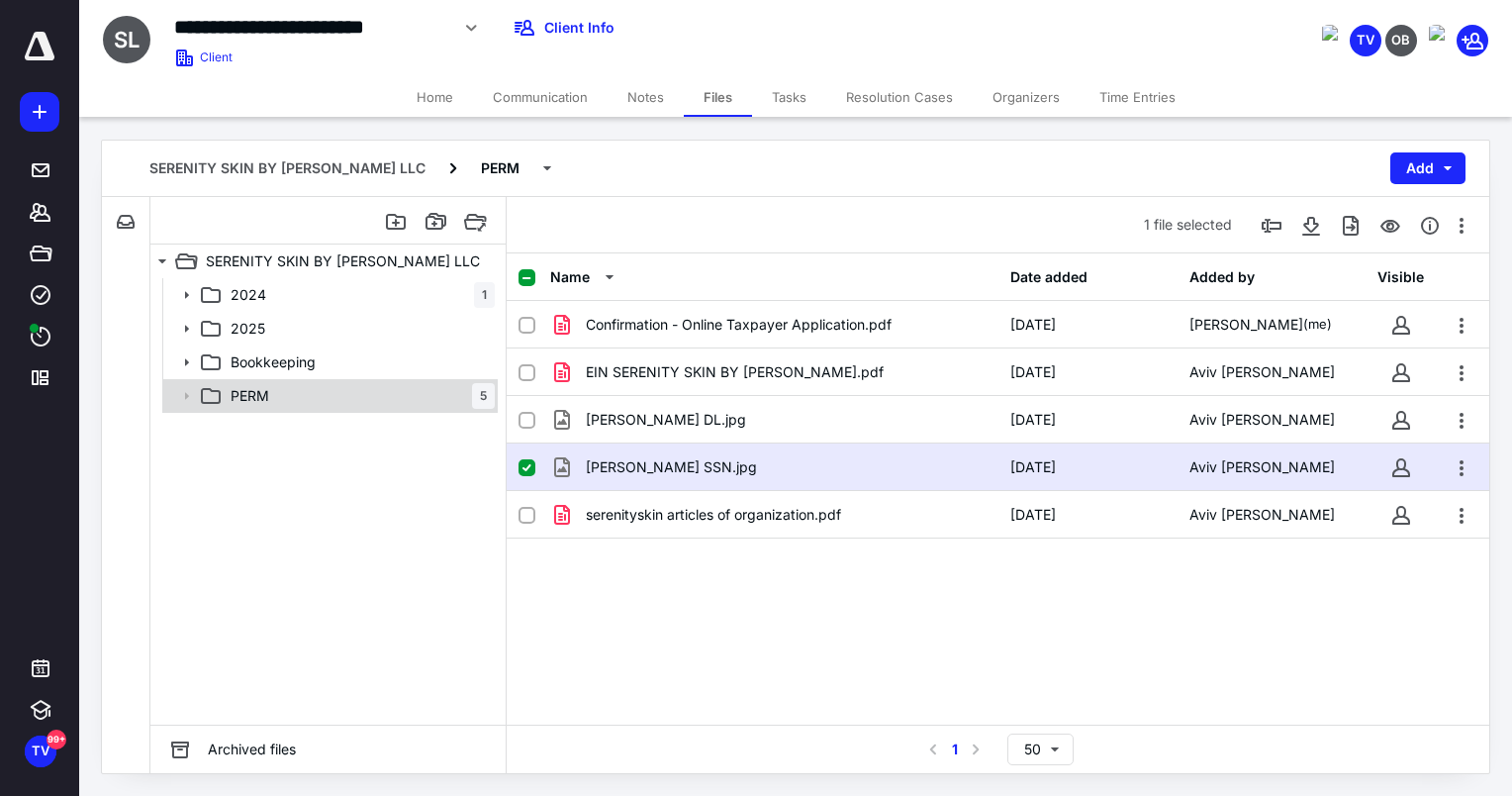 click on "PERM" at bounding box center (249, 396) 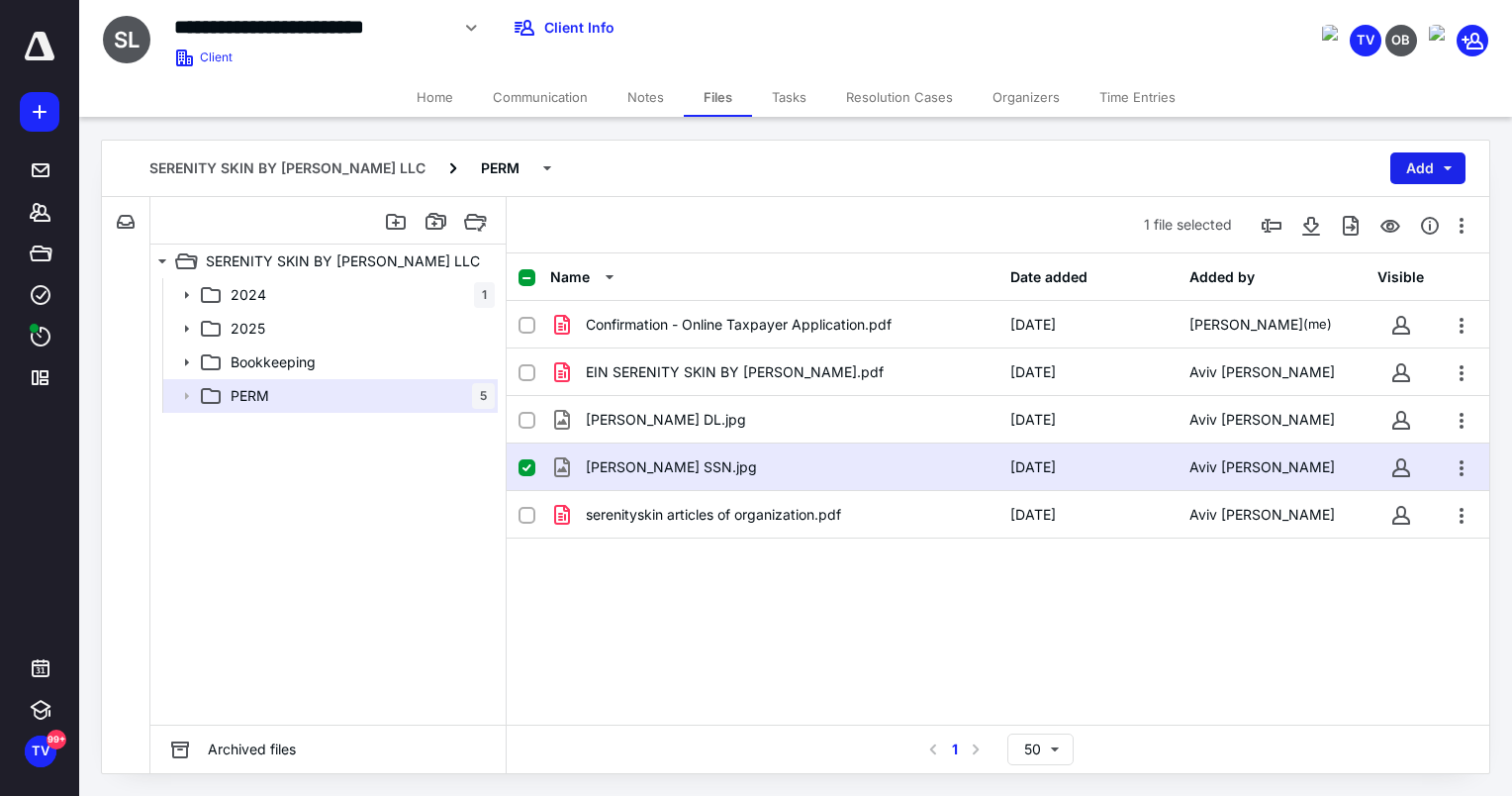 click on "Add" at bounding box center [1428, 168] 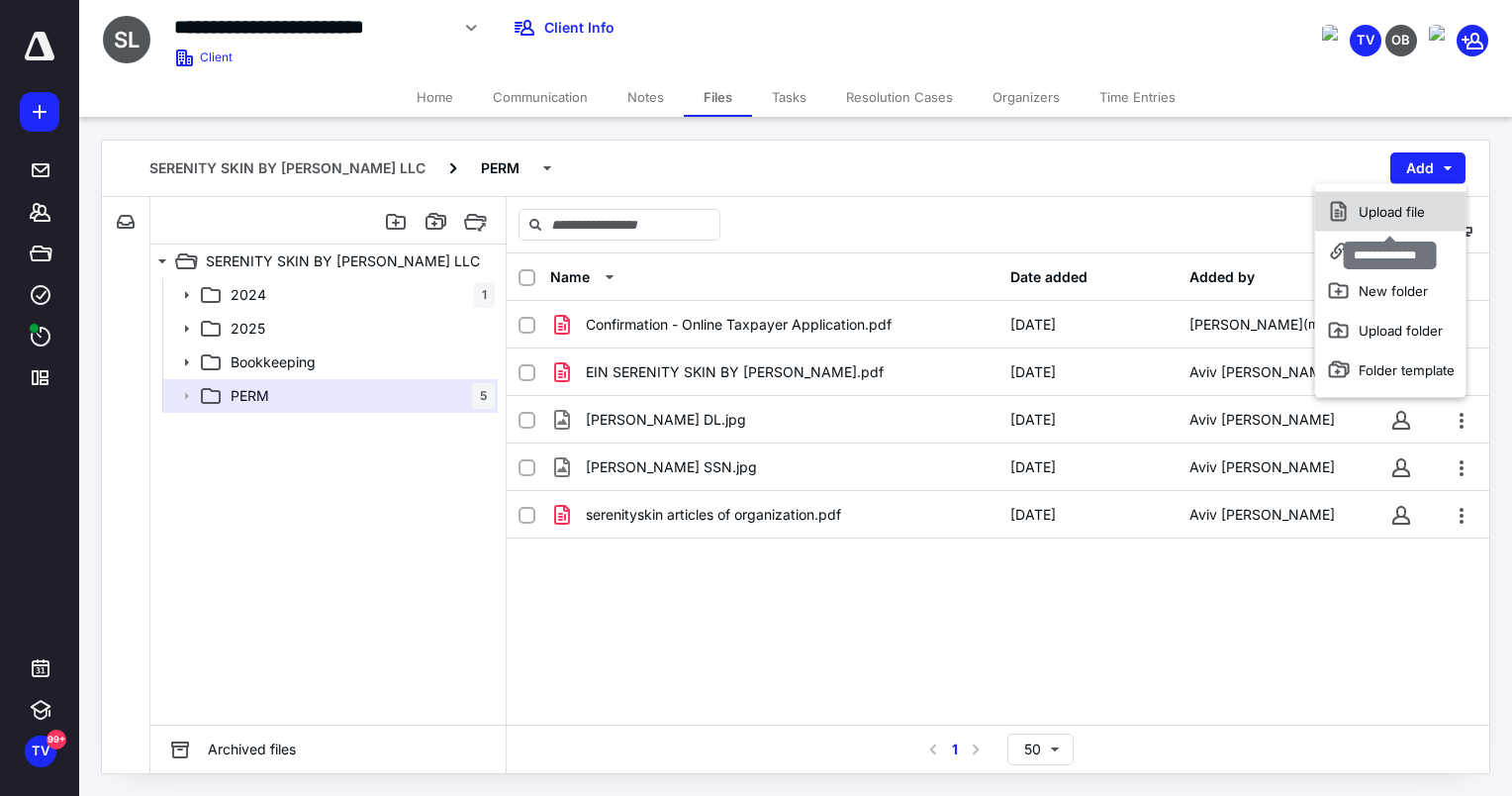 click on "Upload file" at bounding box center [1390, 212] 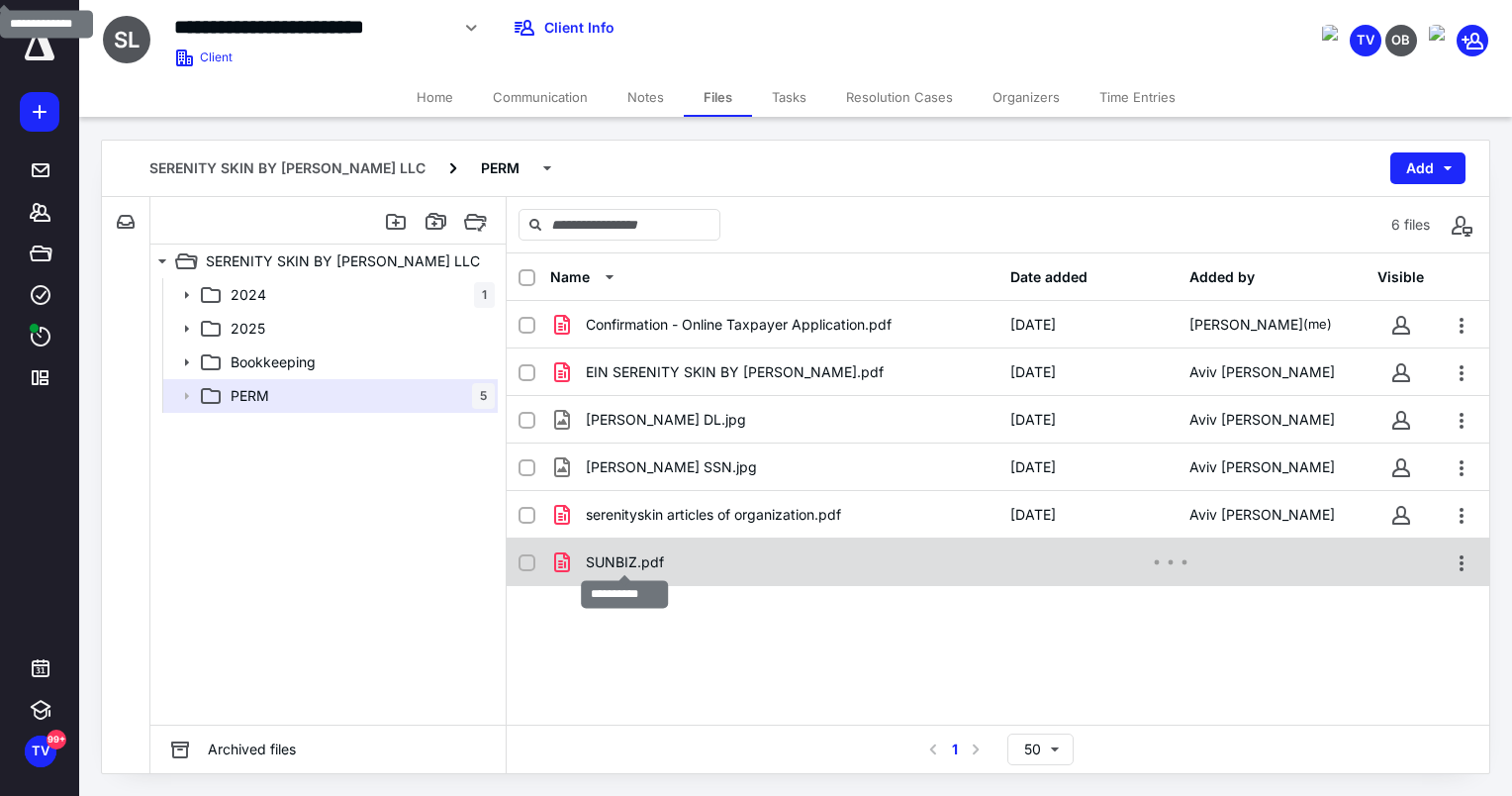 click on "SUNBIZ.pdf" at bounding box center (624, 562) 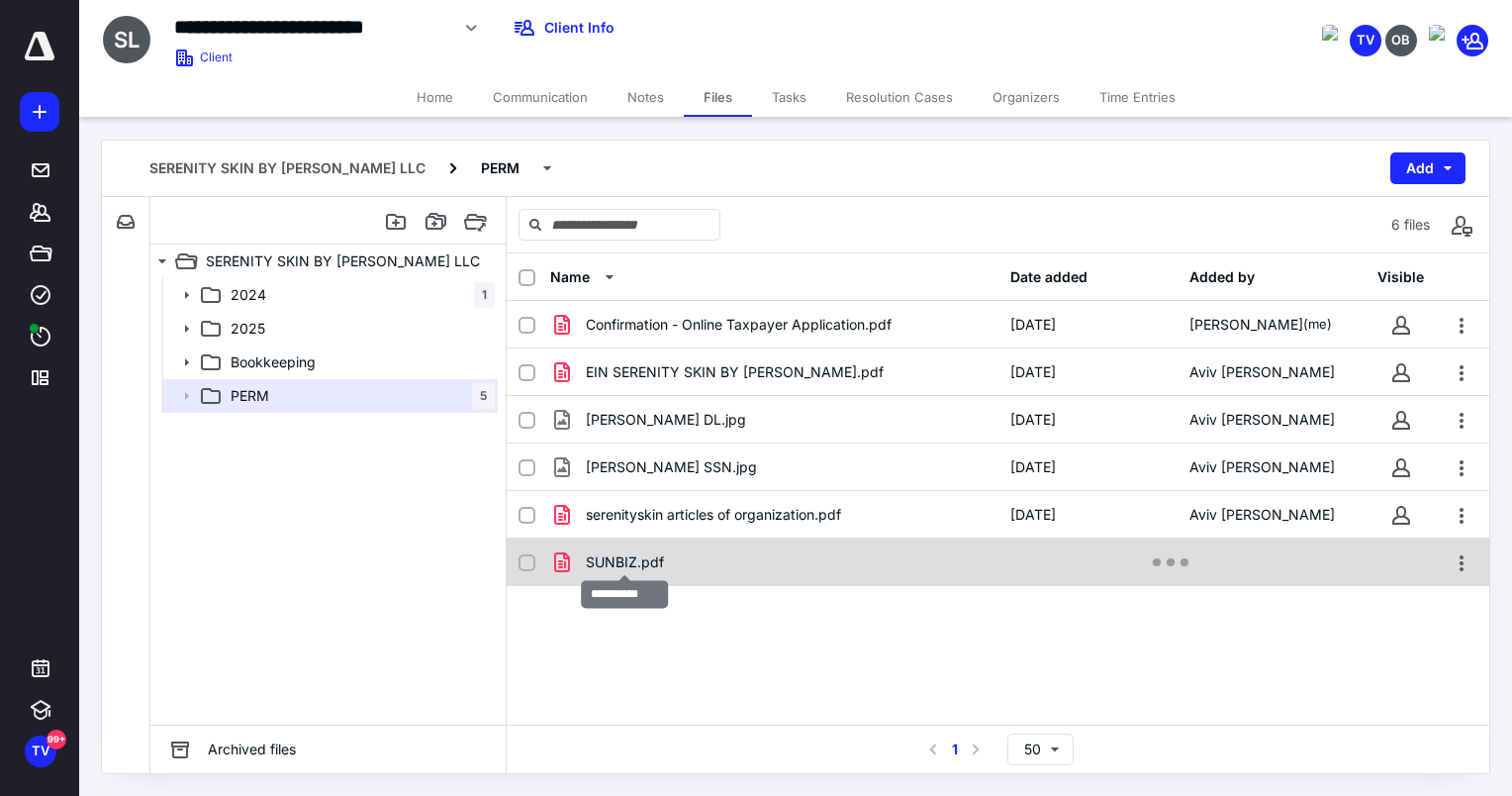 click on "SUNBIZ.pdf" at bounding box center [624, 562] 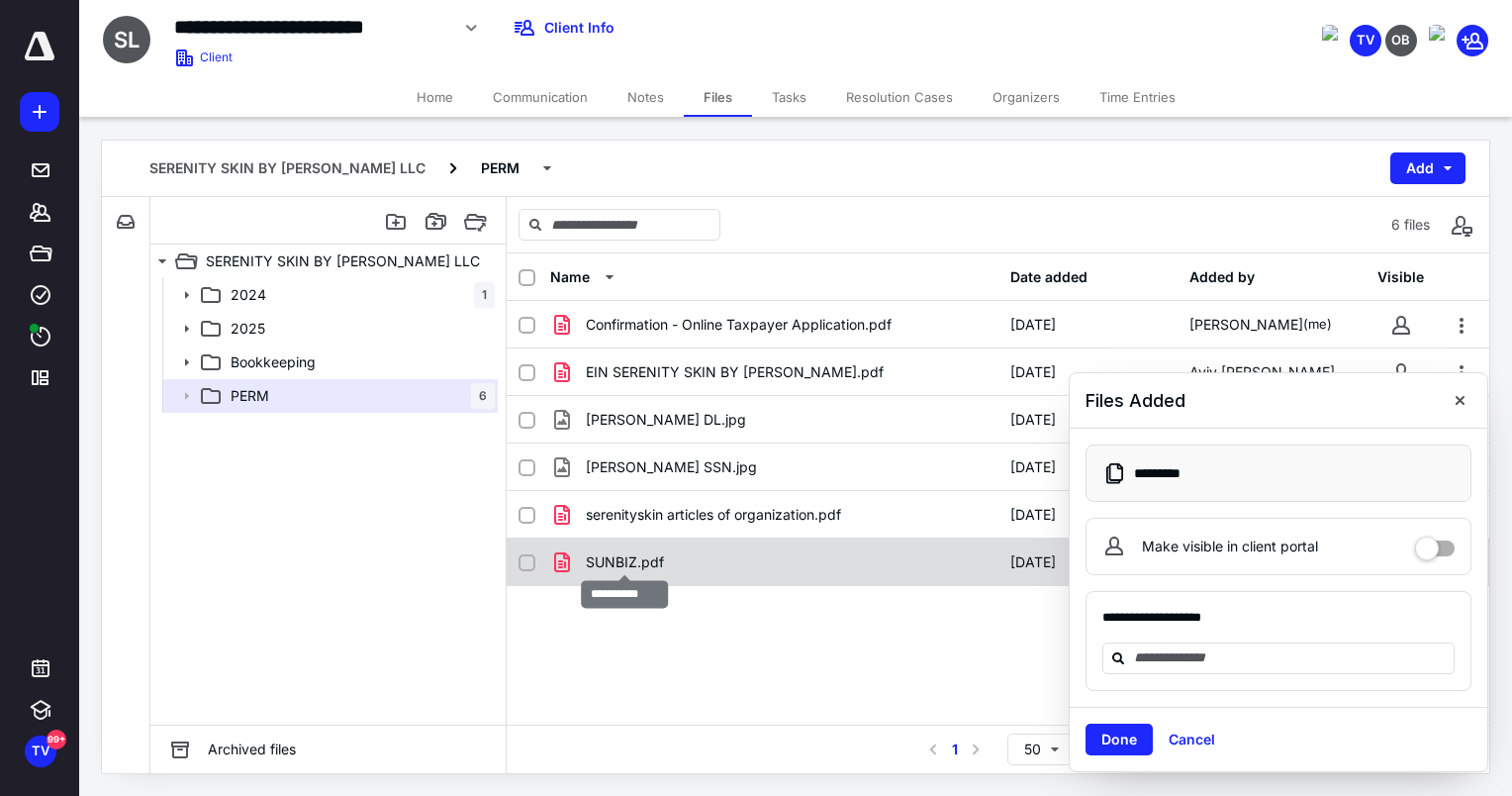 click on "SUNBIZ.pdf" at bounding box center [624, 562] 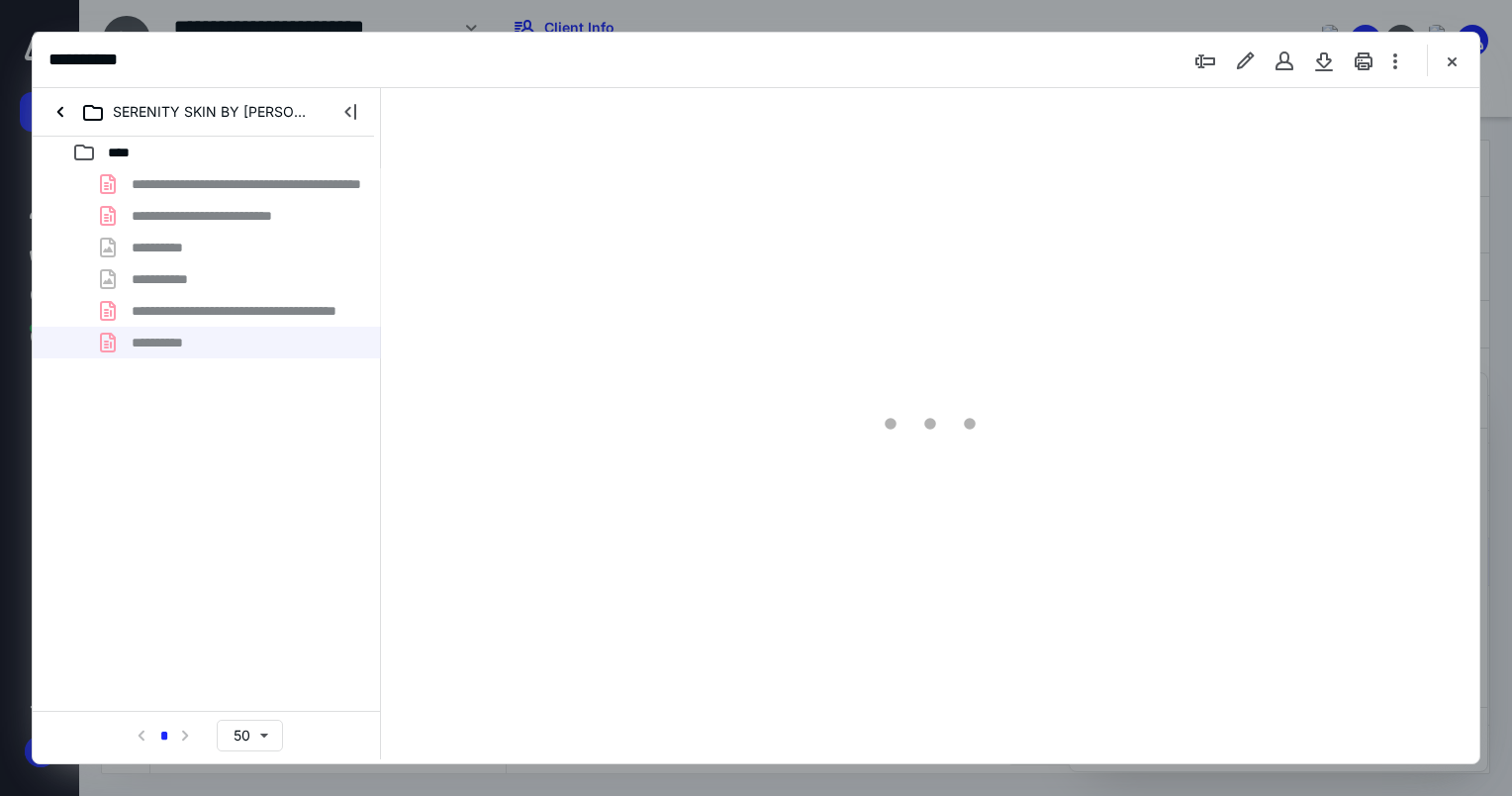 scroll, scrollTop: 0, scrollLeft: 0, axis: both 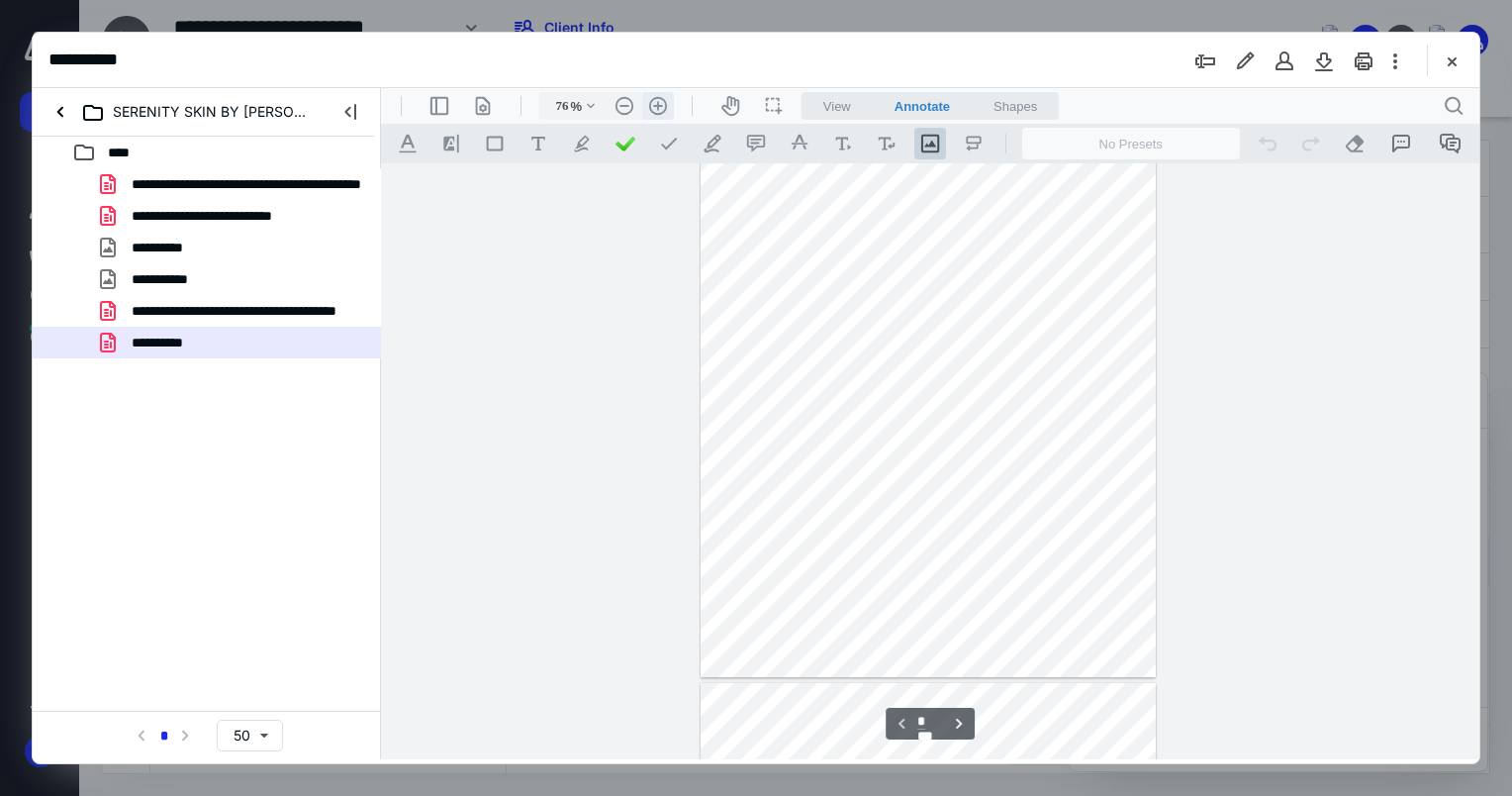 click on ".cls-1{fill:#abb0c4;} icon - header - zoom - in - line" at bounding box center [658, 106] 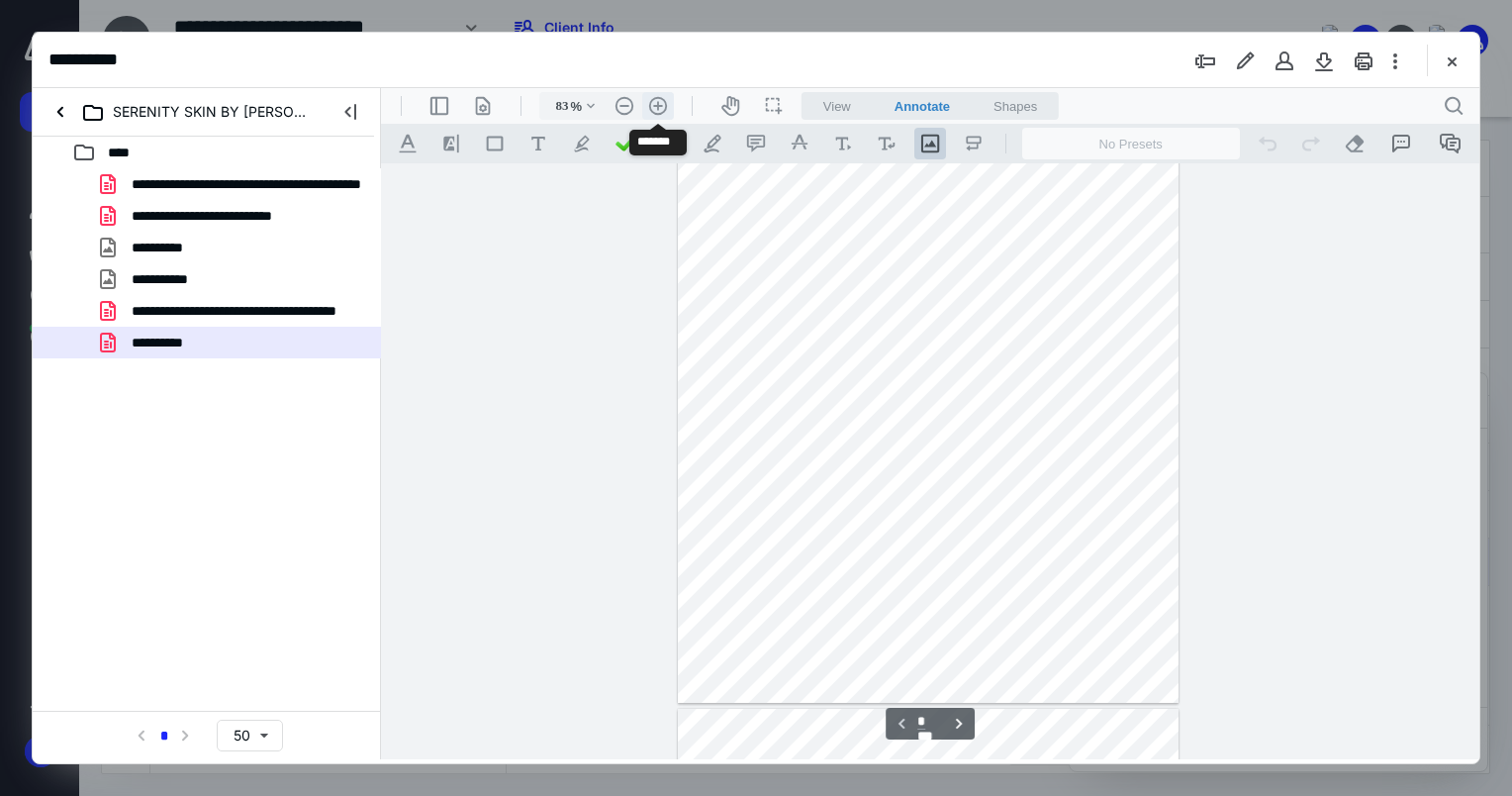 click on ".cls-1{fill:#abb0c4;} icon - header - zoom - in - line" at bounding box center (658, 106) 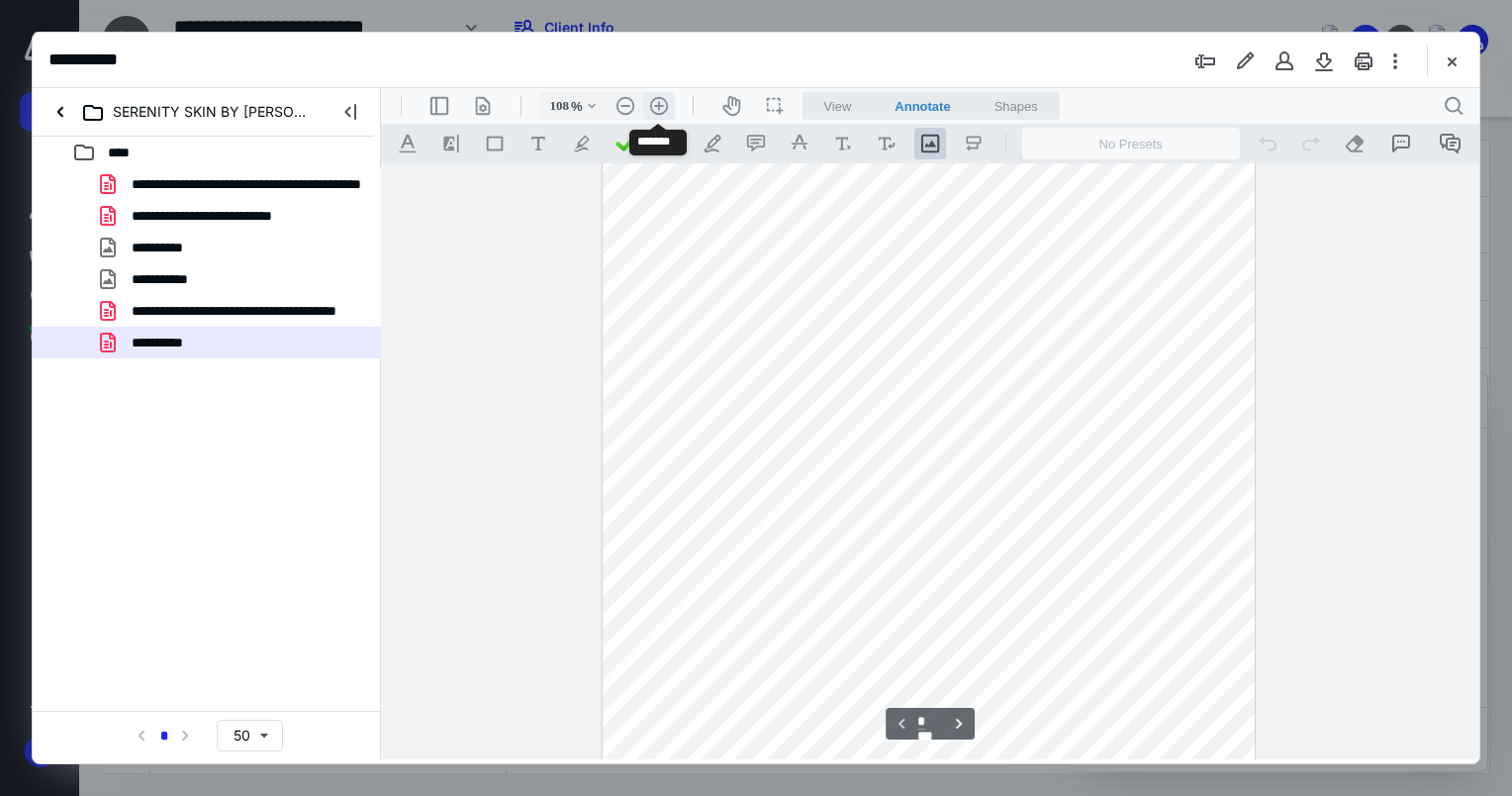 click on ".cls-1{fill:#abb0c4;} icon - header - zoom - in - line" at bounding box center (659, 106) 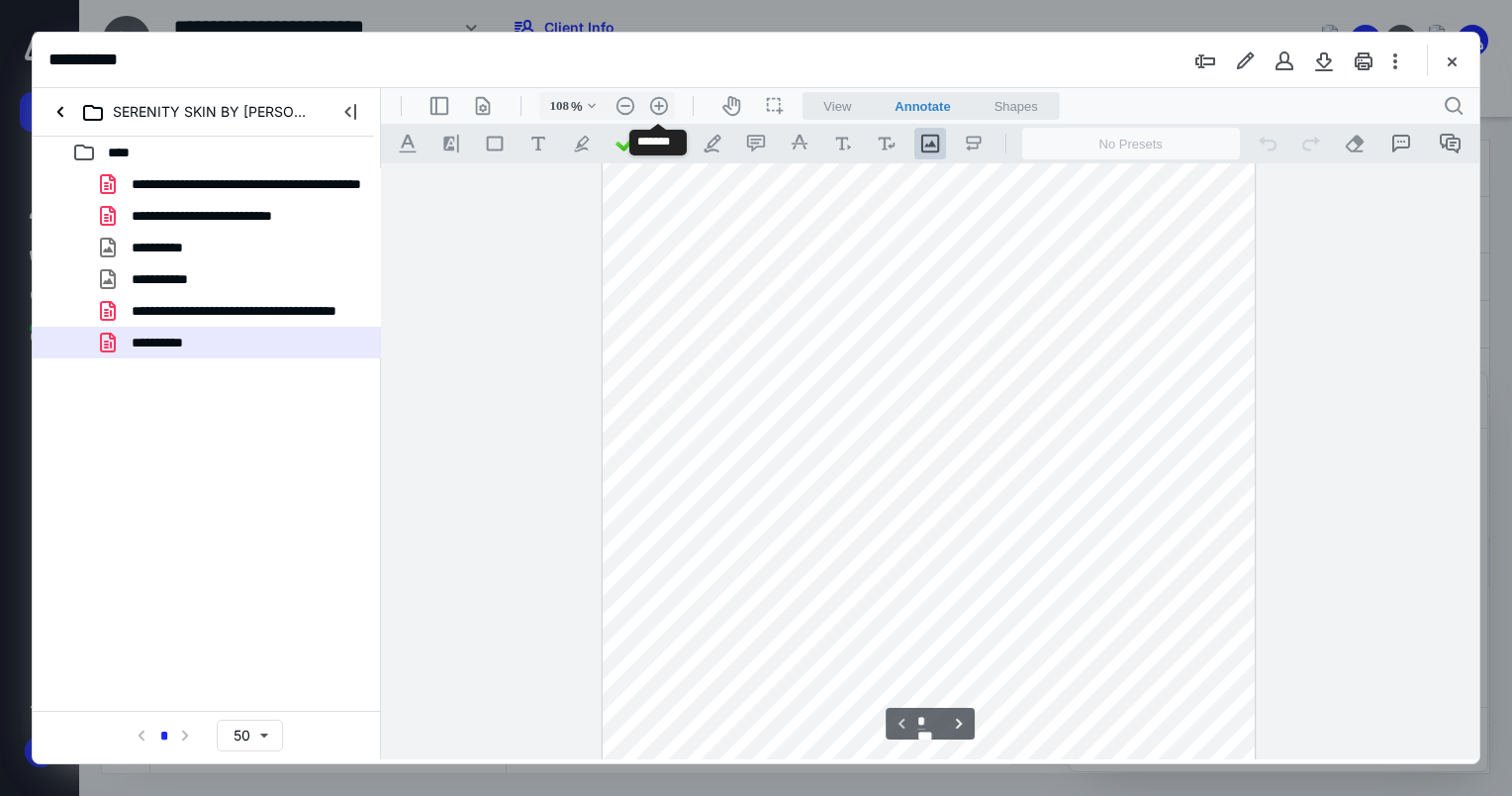 type on "133" 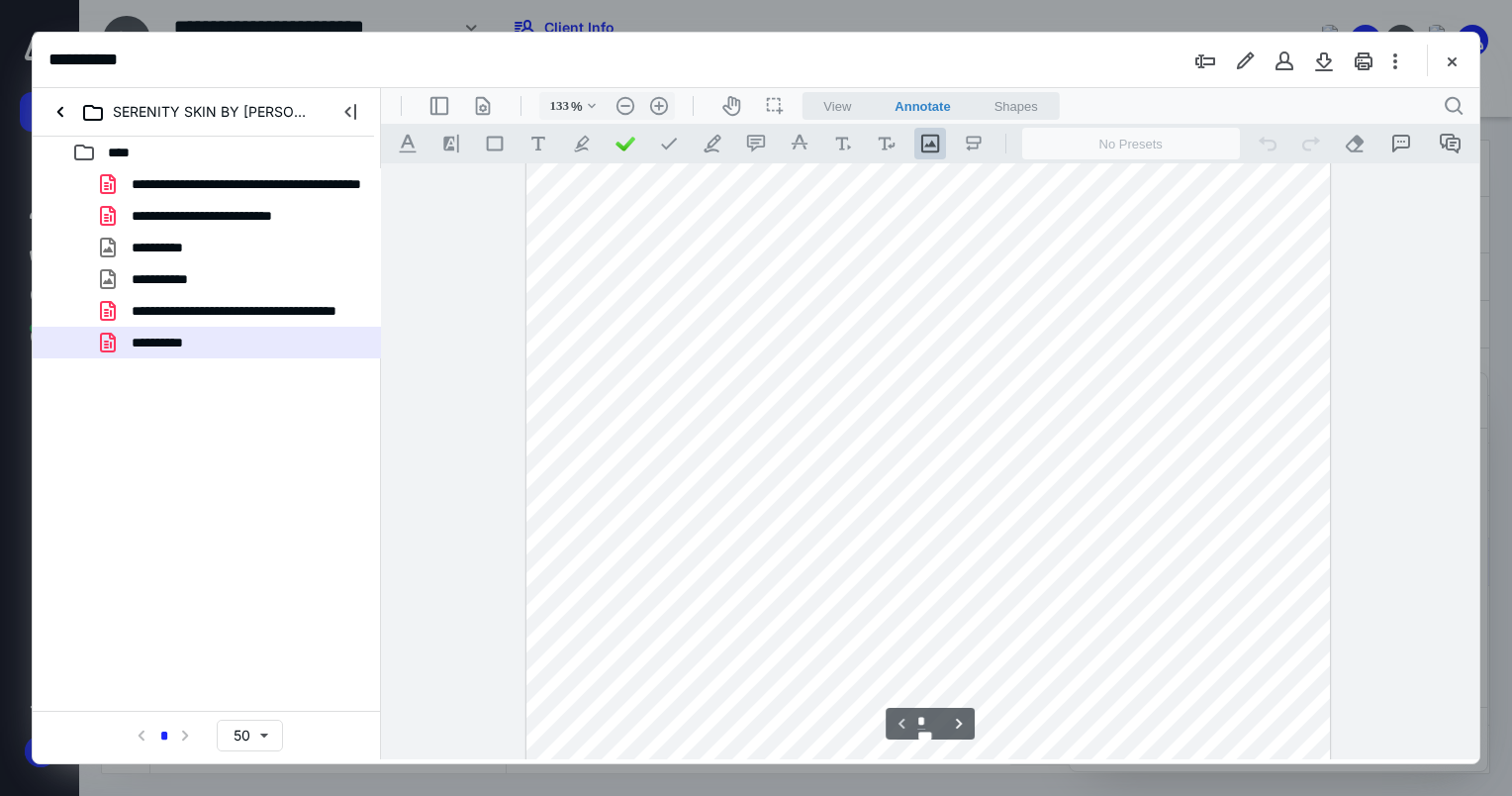 scroll, scrollTop: 0, scrollLeft: 0, axis: both 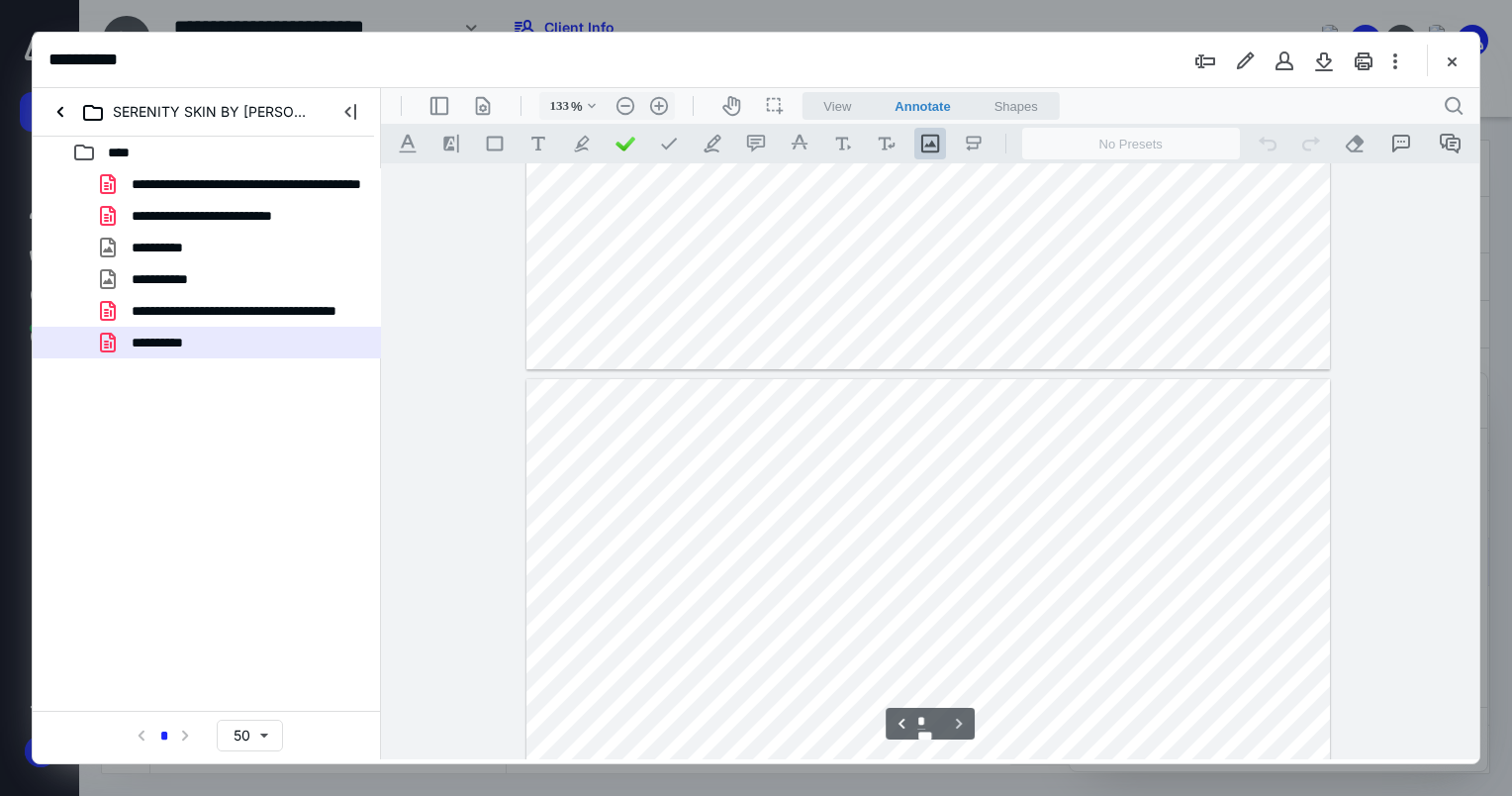 type on "*" 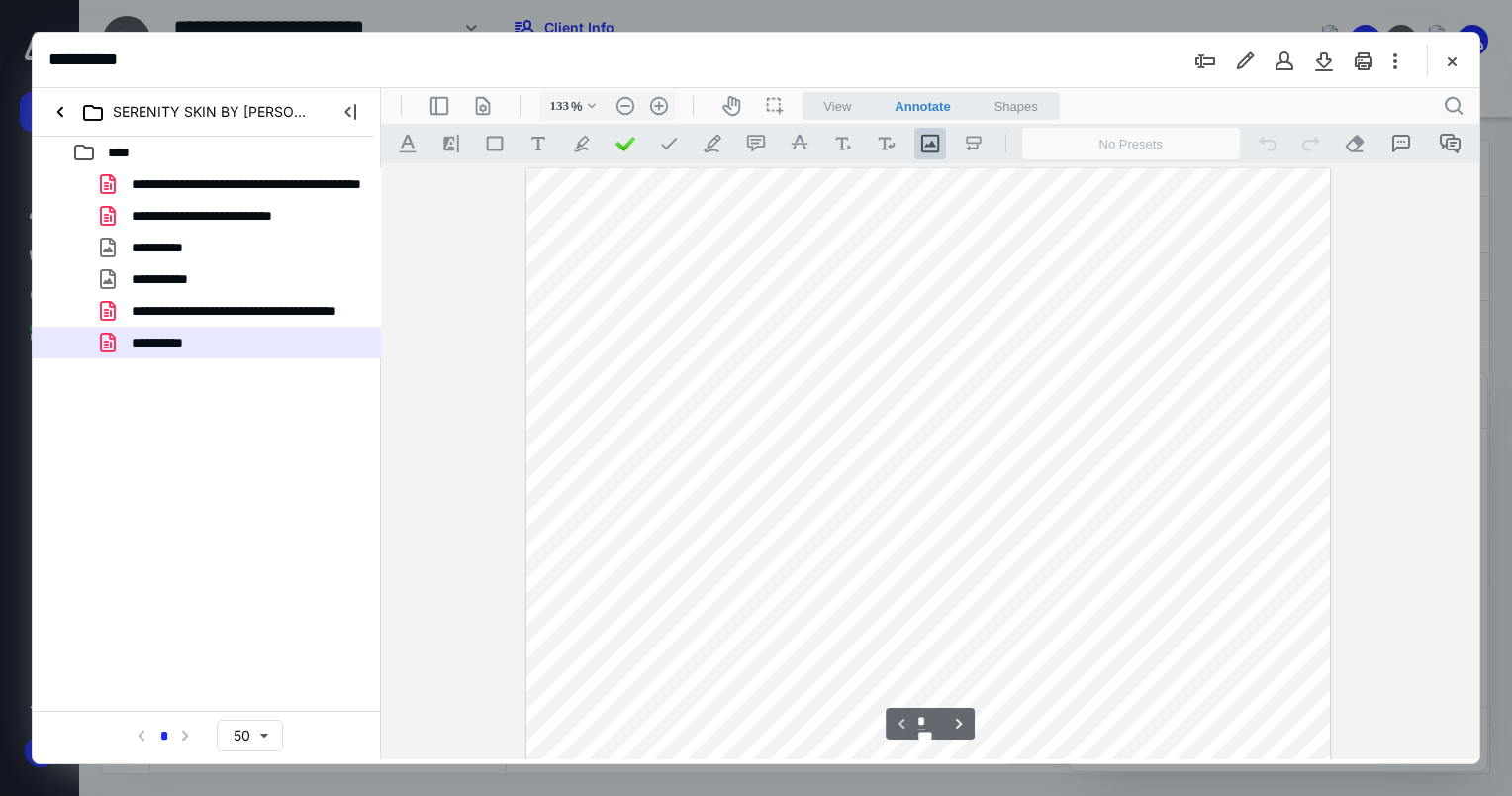 scroll, scrollTop: 693, scrollLeft: 0, axis: vertical 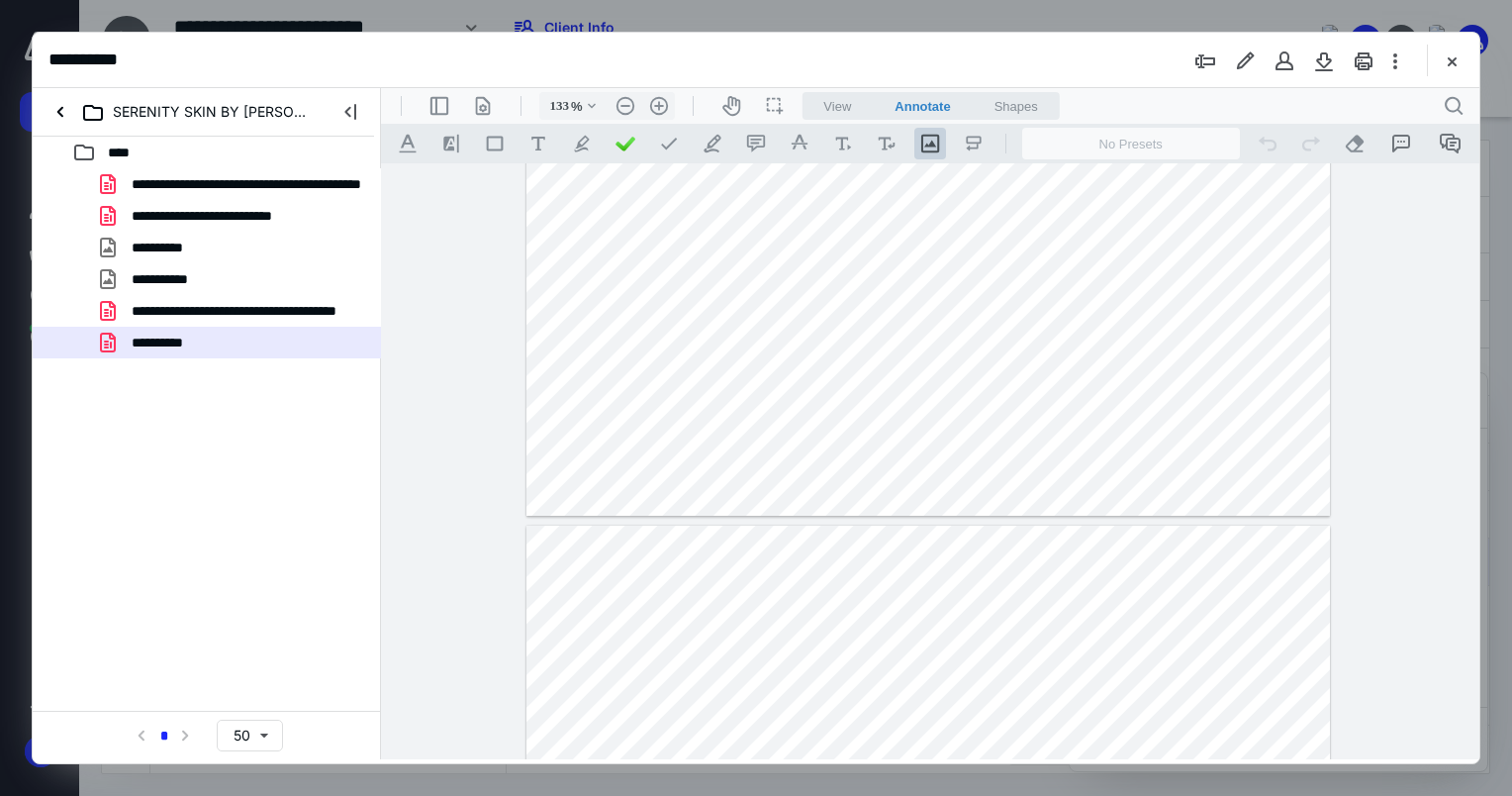 drag, startPoint x: 166, startPoint y: 335, endPoint x: 1439, endPoint y: 60, distance: 1302.3648 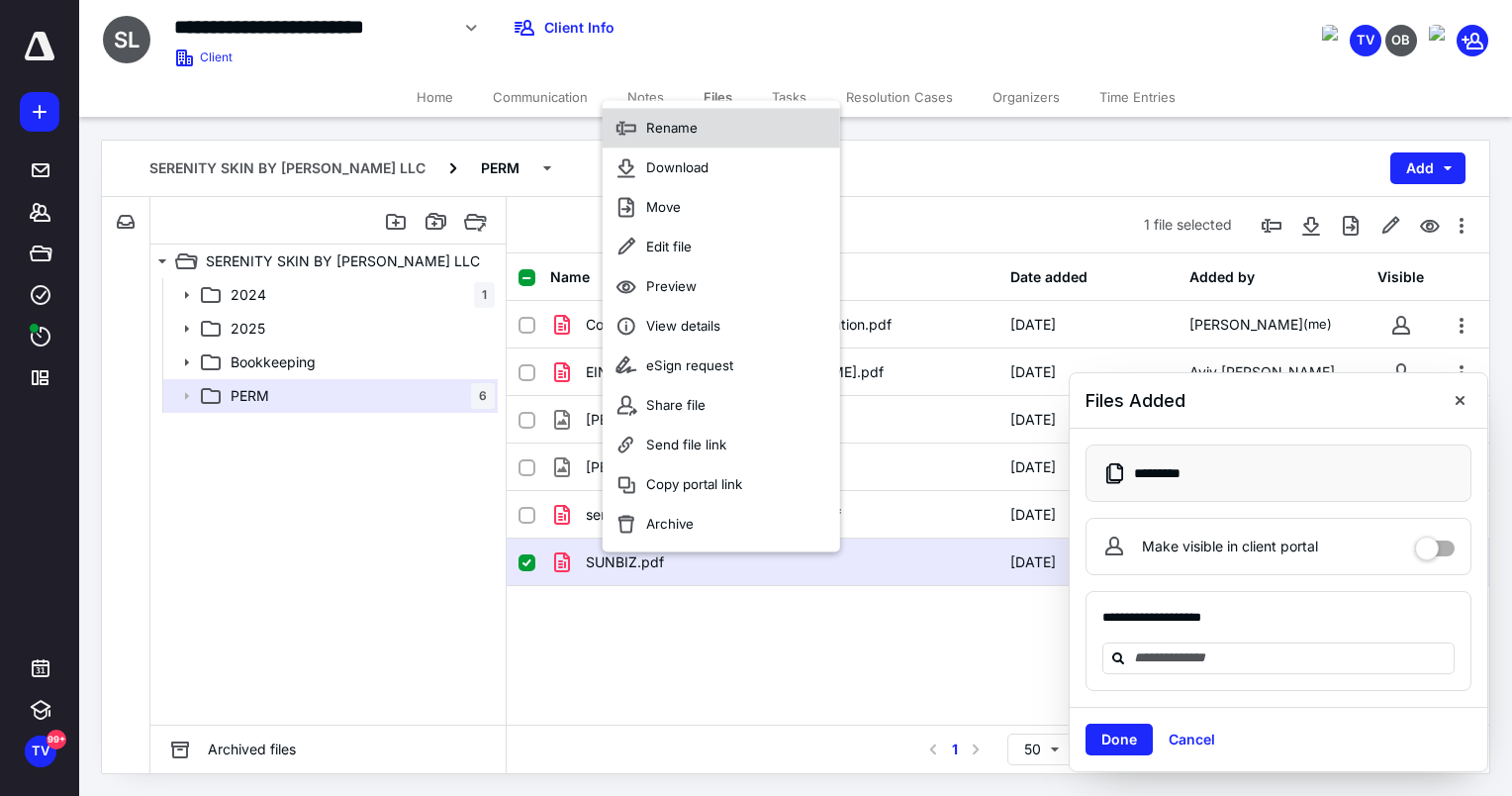 click on "Rename" at bounding box center [672, 128] 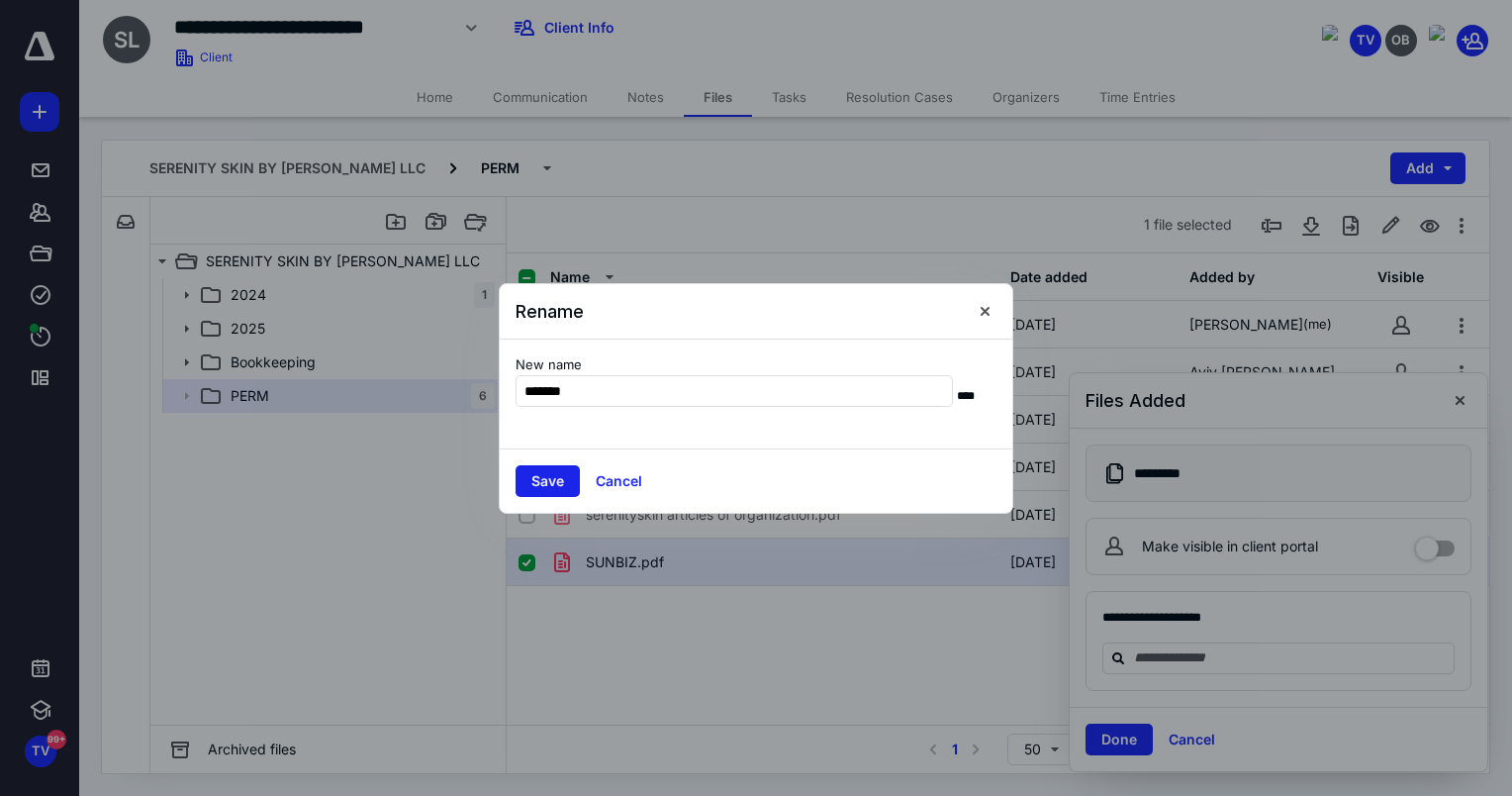type on "*******" 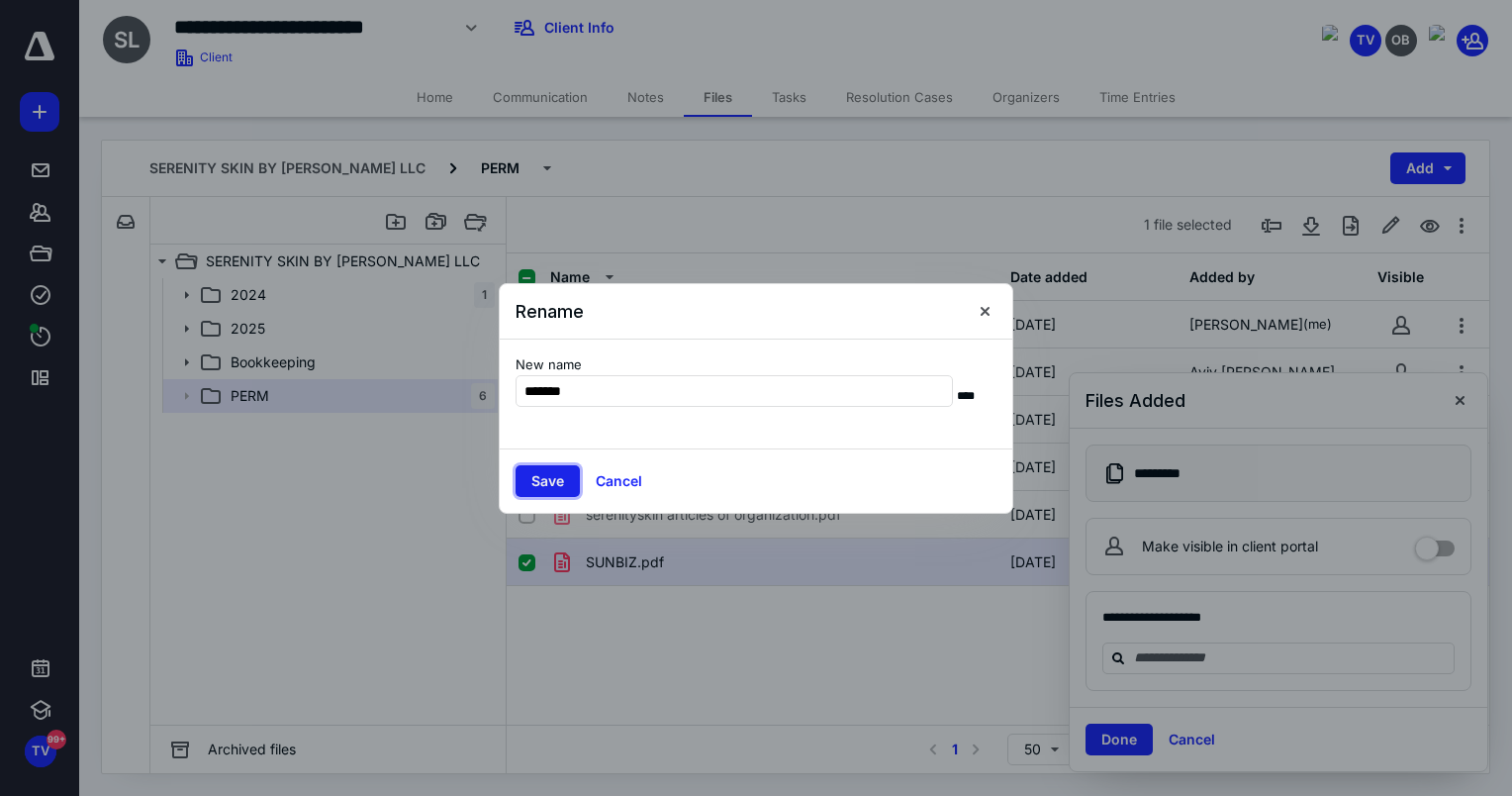 click on "Save" at bounding box center (547, 481) 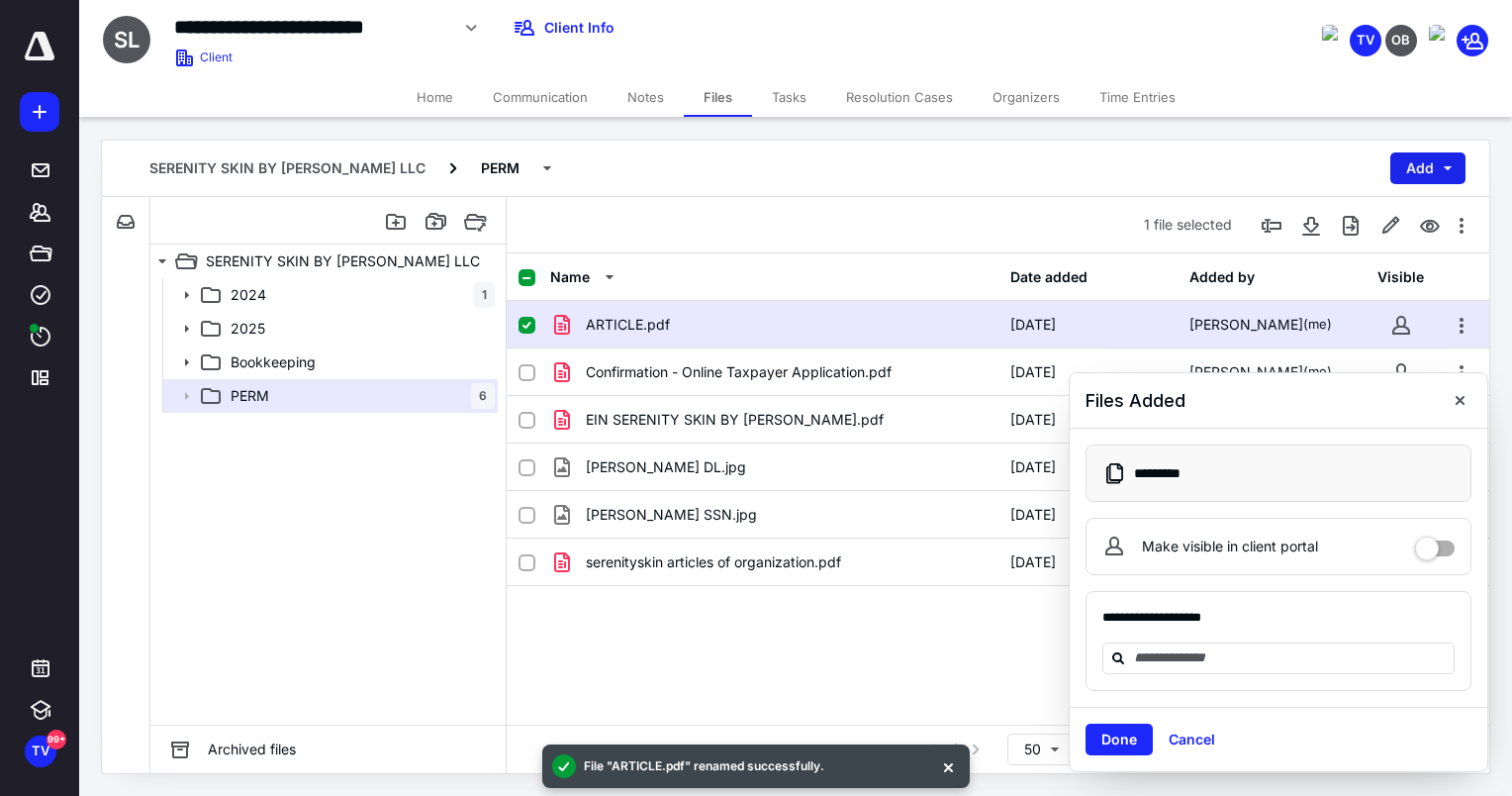 click on "Add" at bounding box center [1428, 168] 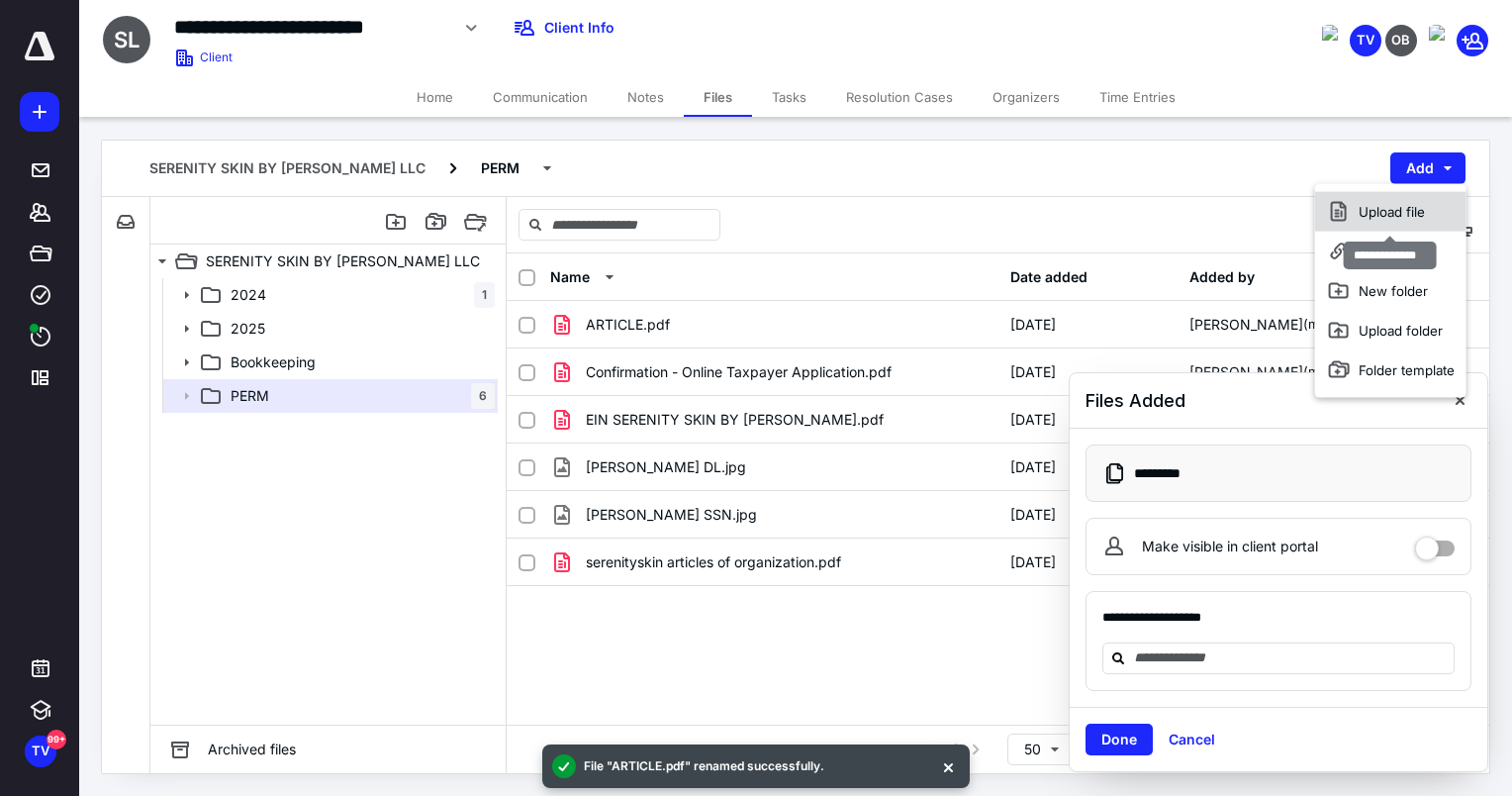 click on "Upload file" at bounding box center [1390, 212] 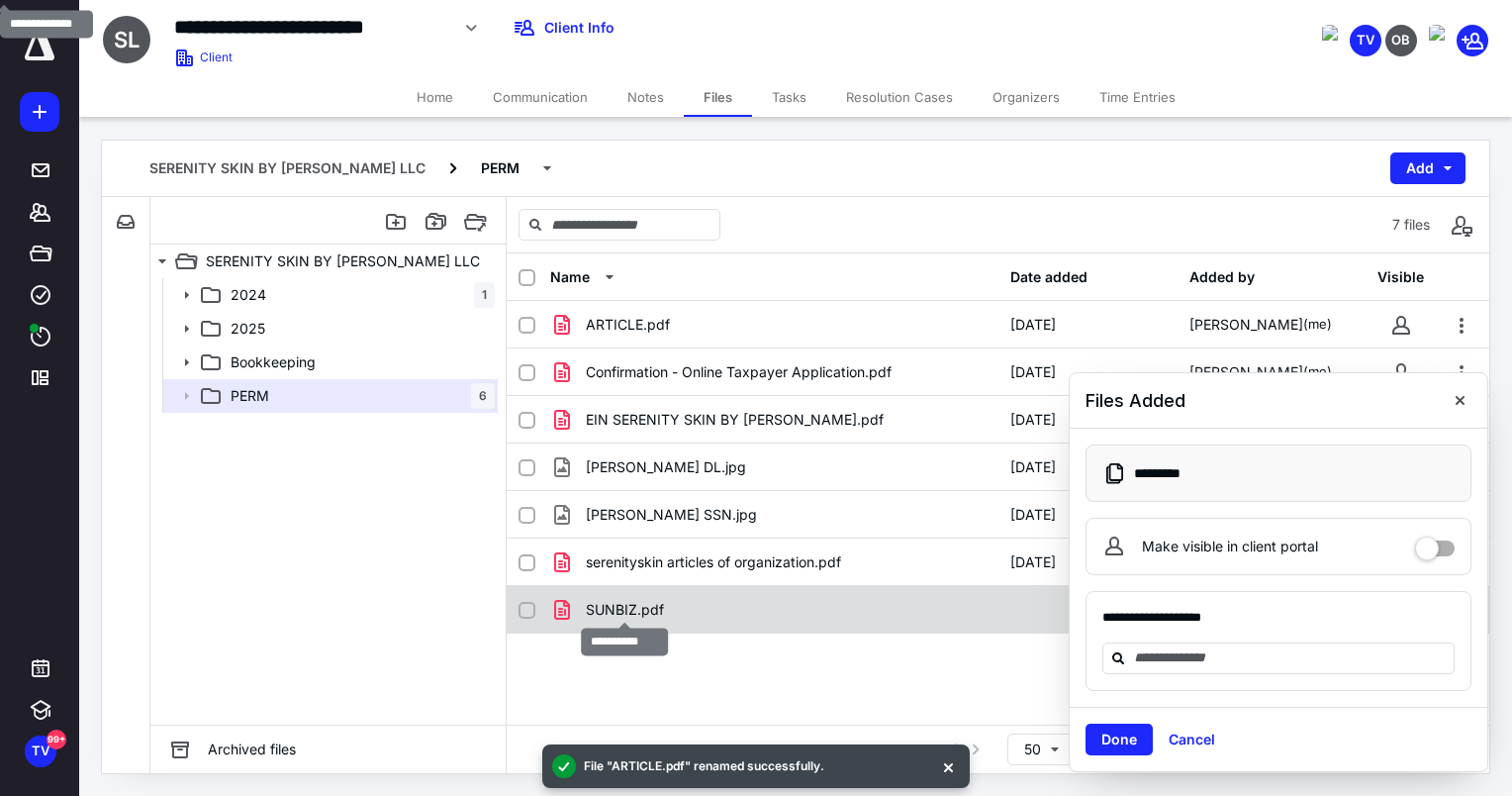 click on "SUNBIZ.pdf" at bounding box center (624, 610) 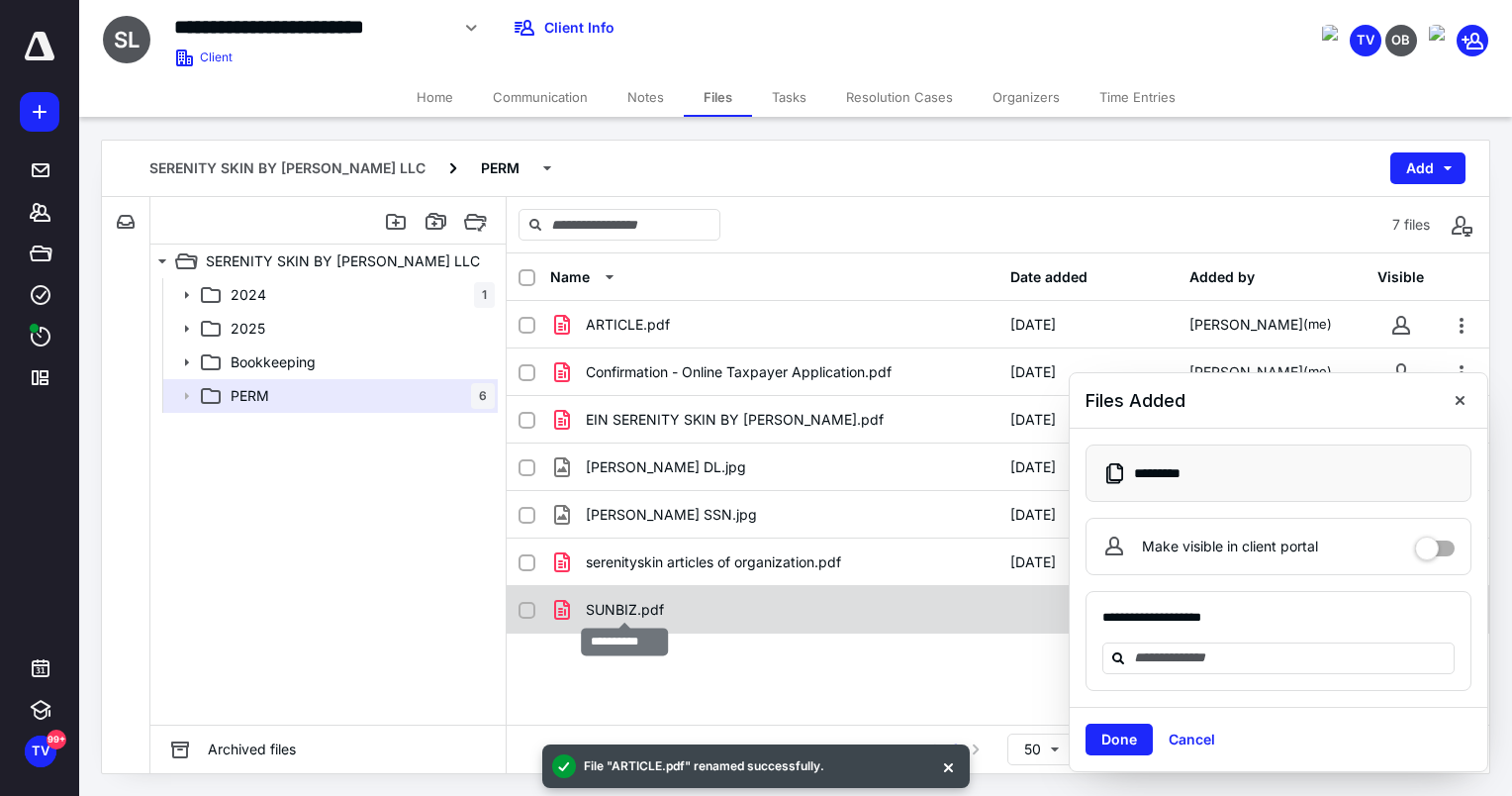 click on "SUNBIZ.pdf" at bounding box center (624, 610) 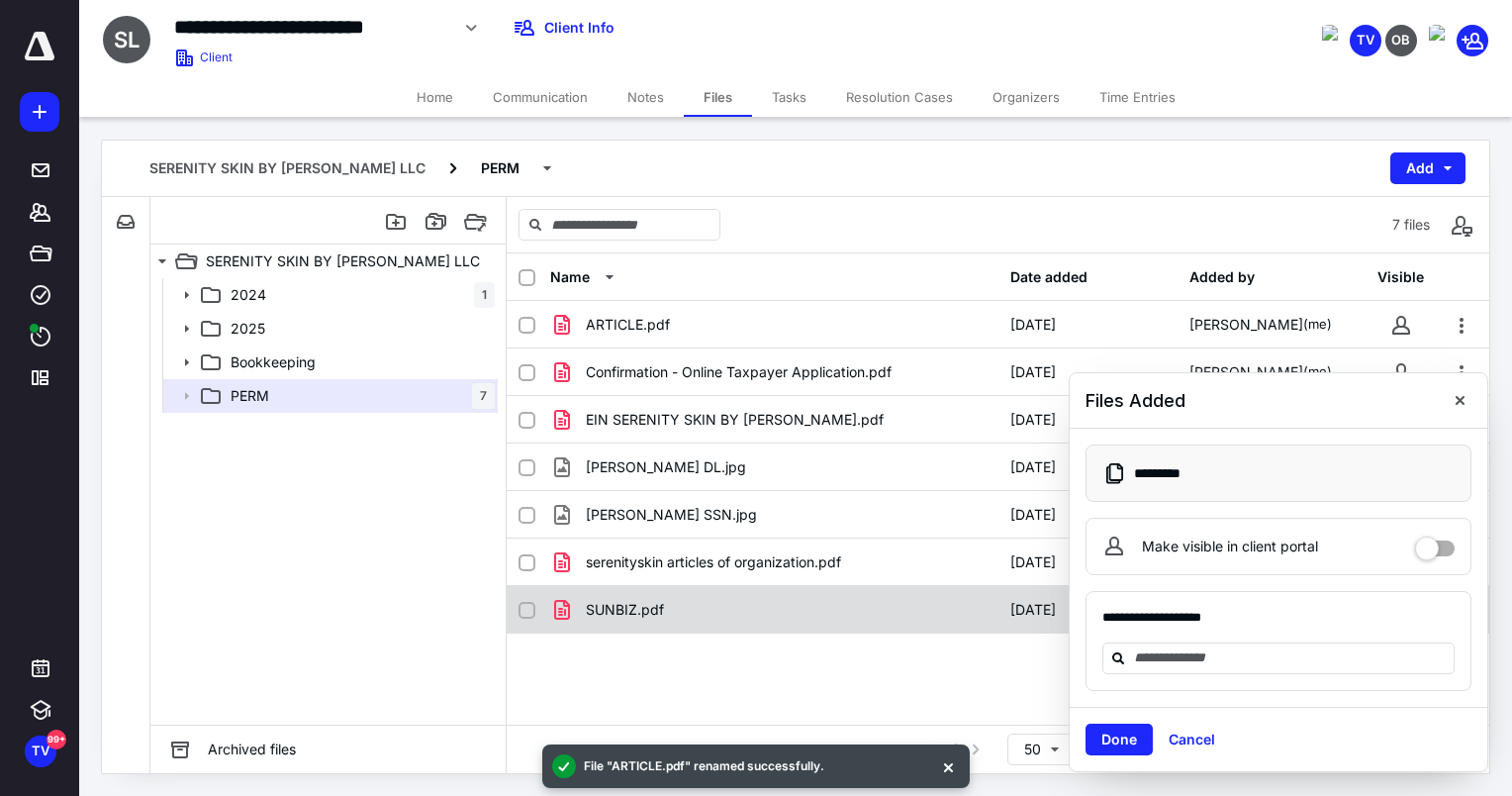 click on "SUNBIZ.pdf" at bounding box center [624, 610] 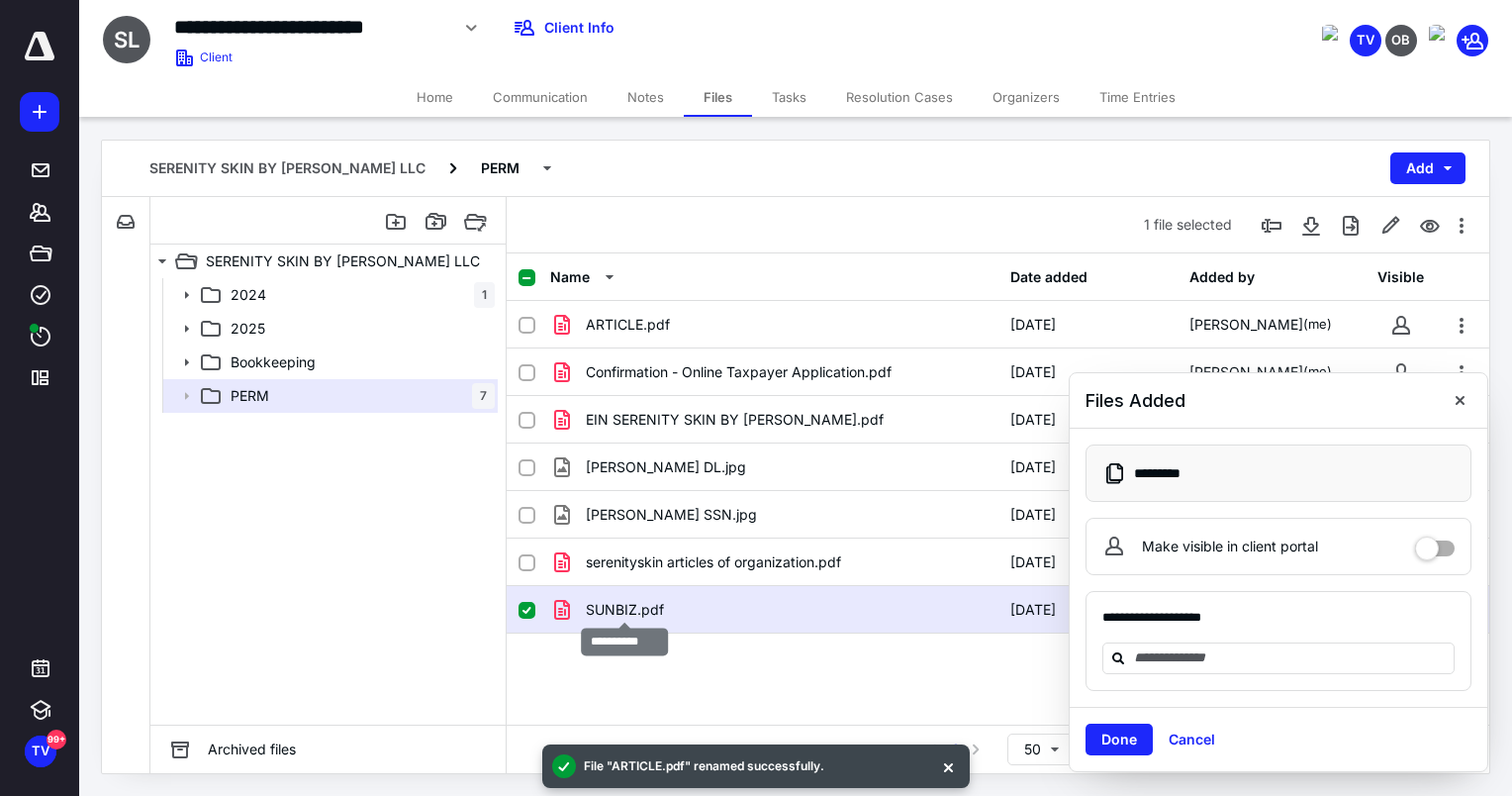 click on "SUNBIZ.pdf" at bounding box center [624, 610] 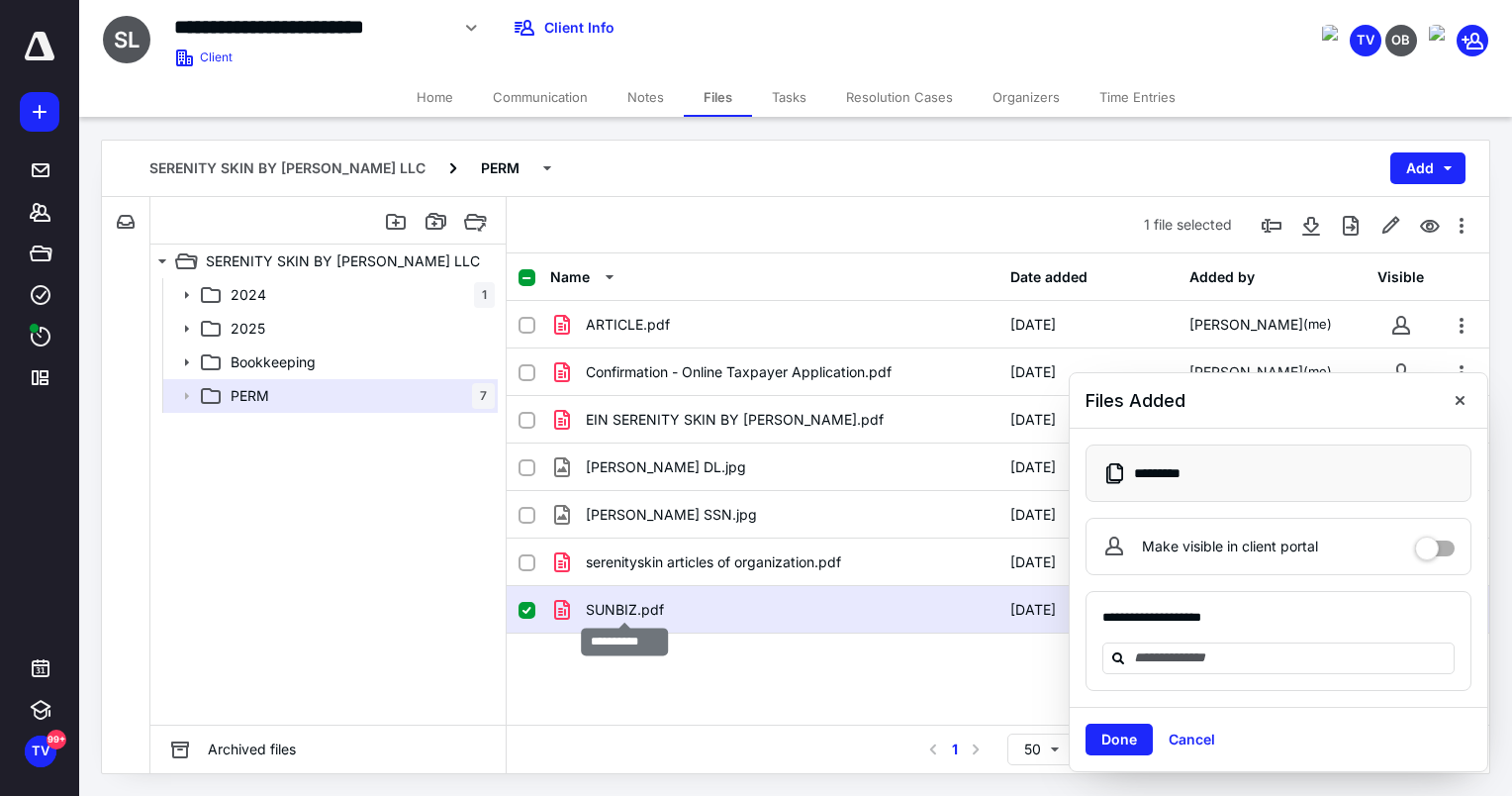 click on "SUNBIZ.pdf" at bounding box center [624, 610] 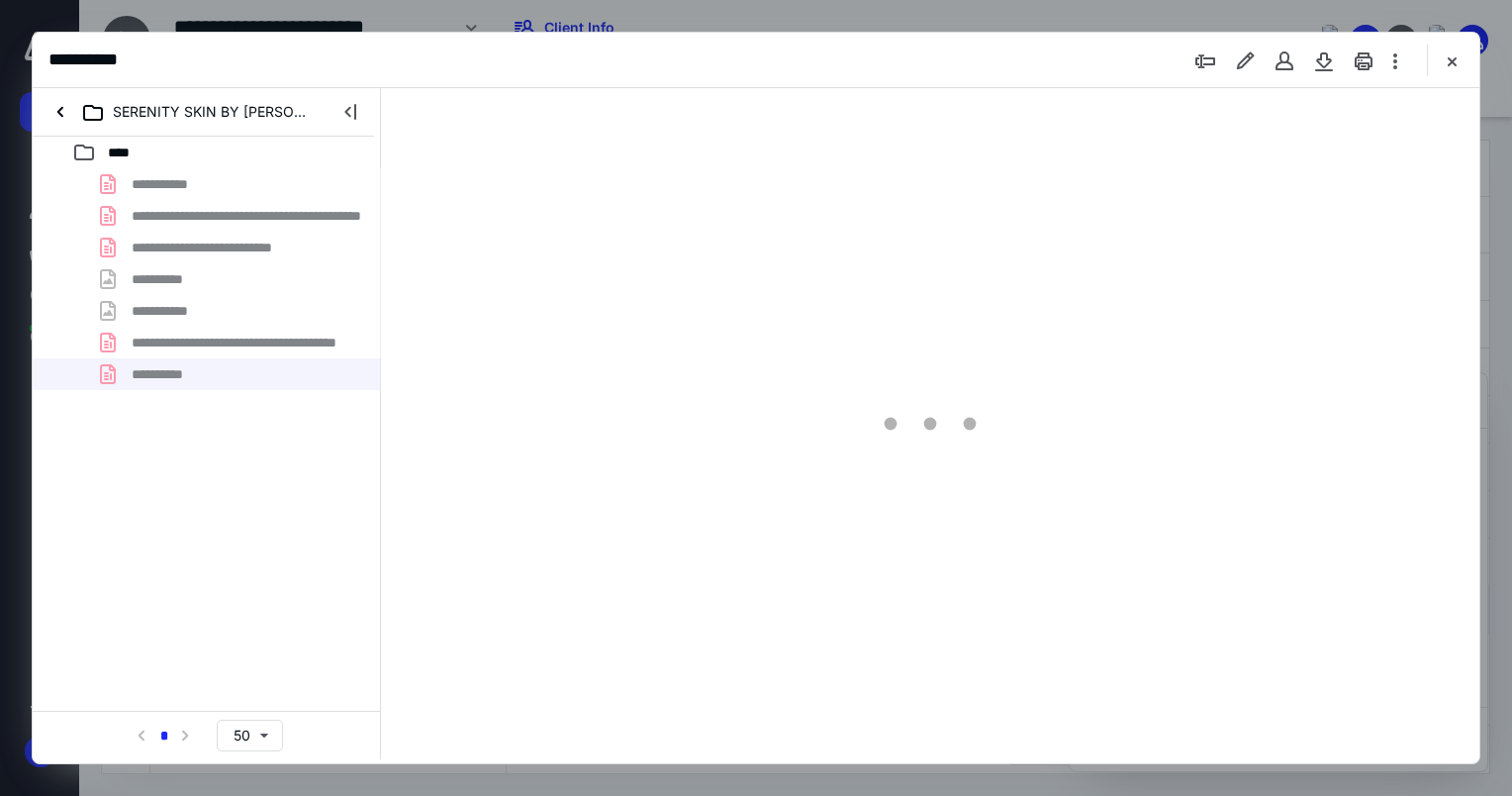 scroll, scrollTop: 0, scrollLeft: 0, axis: both 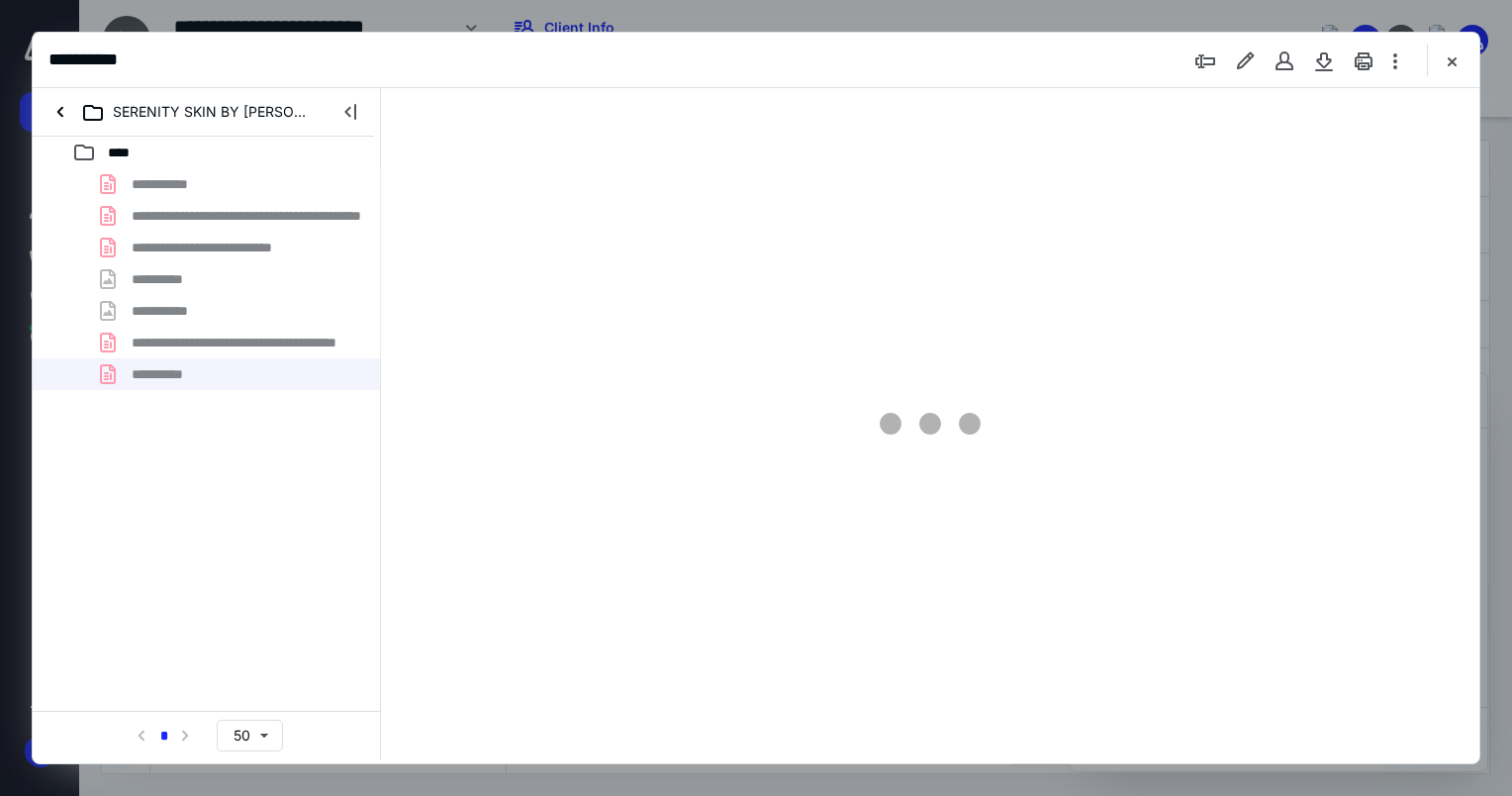 type on "76" 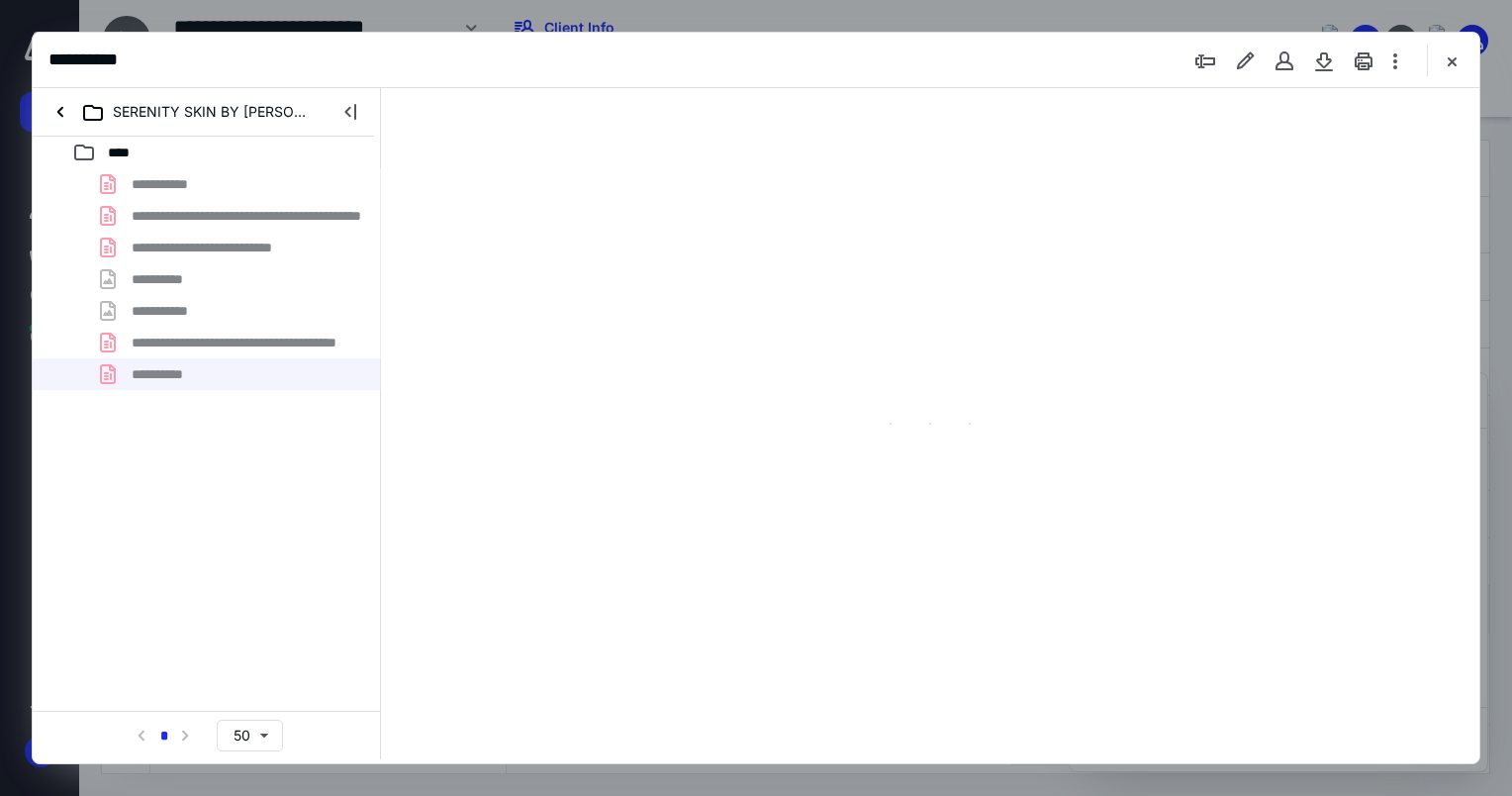 scroll, scrollTop: 78, scrollLeft: 0, axis: vertical 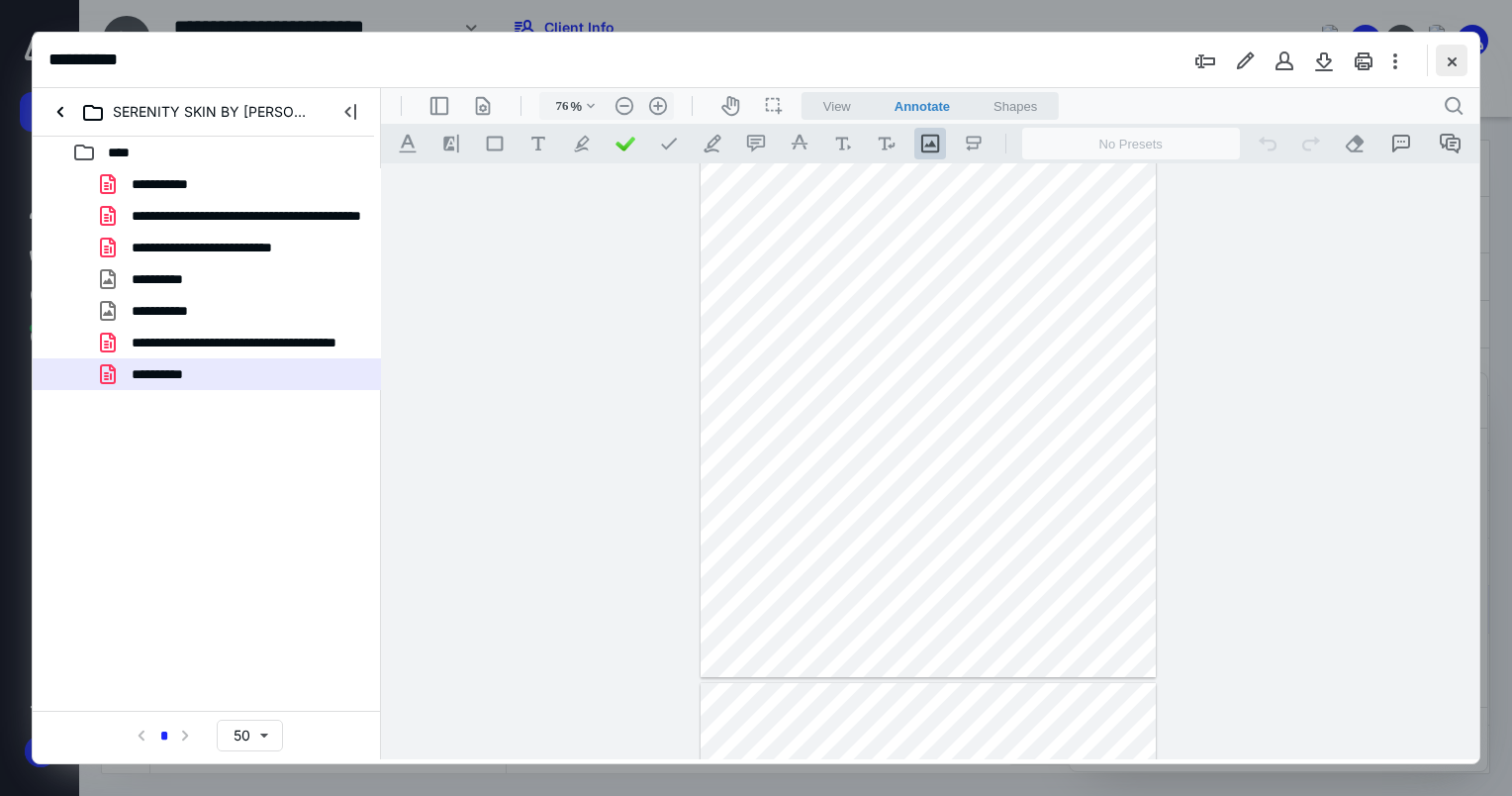 click at bounding box center [1452, 60] 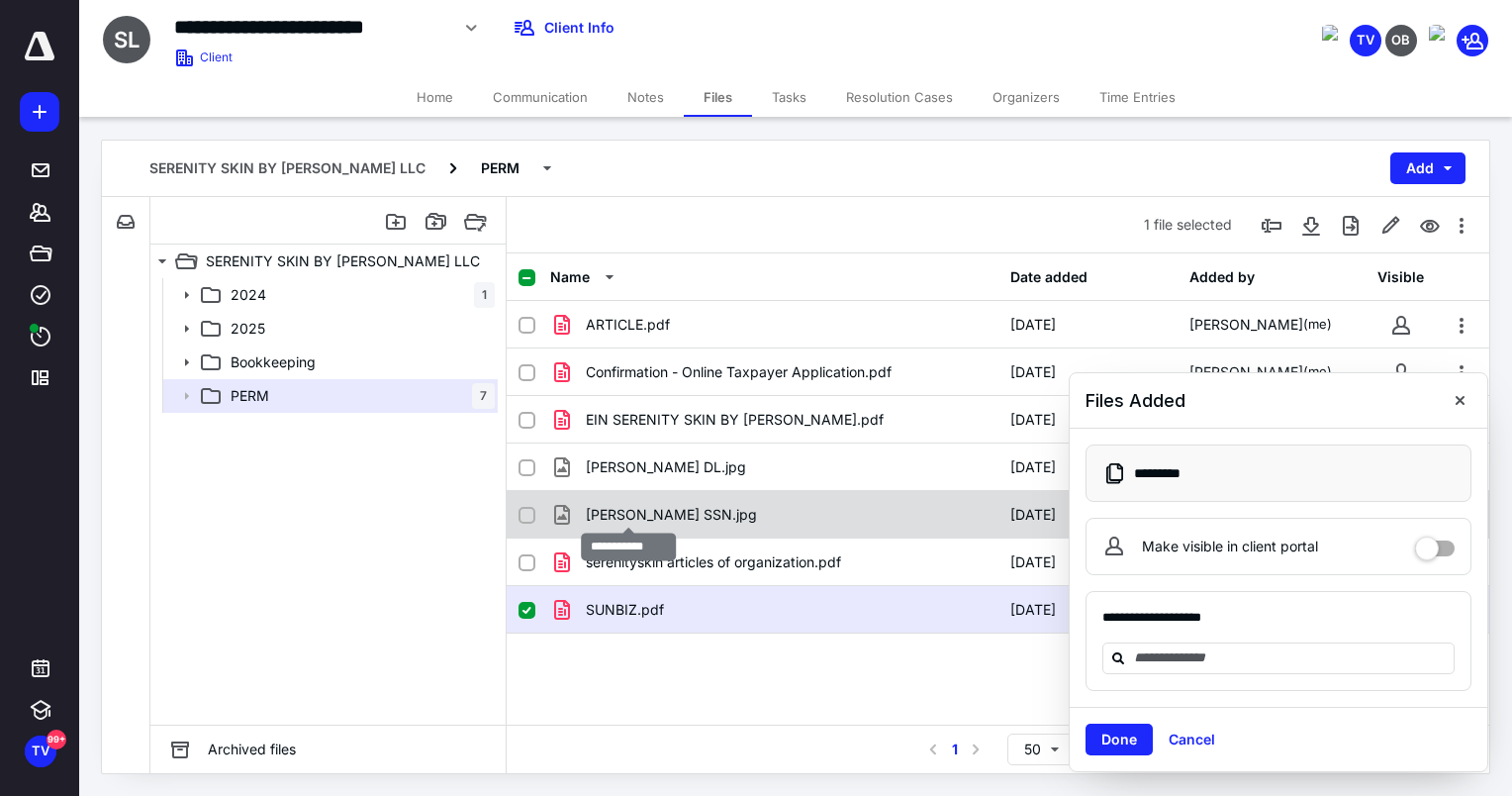 click on "[PERSON_NAME] SSN.jpg" at bounding box center [671, 515] 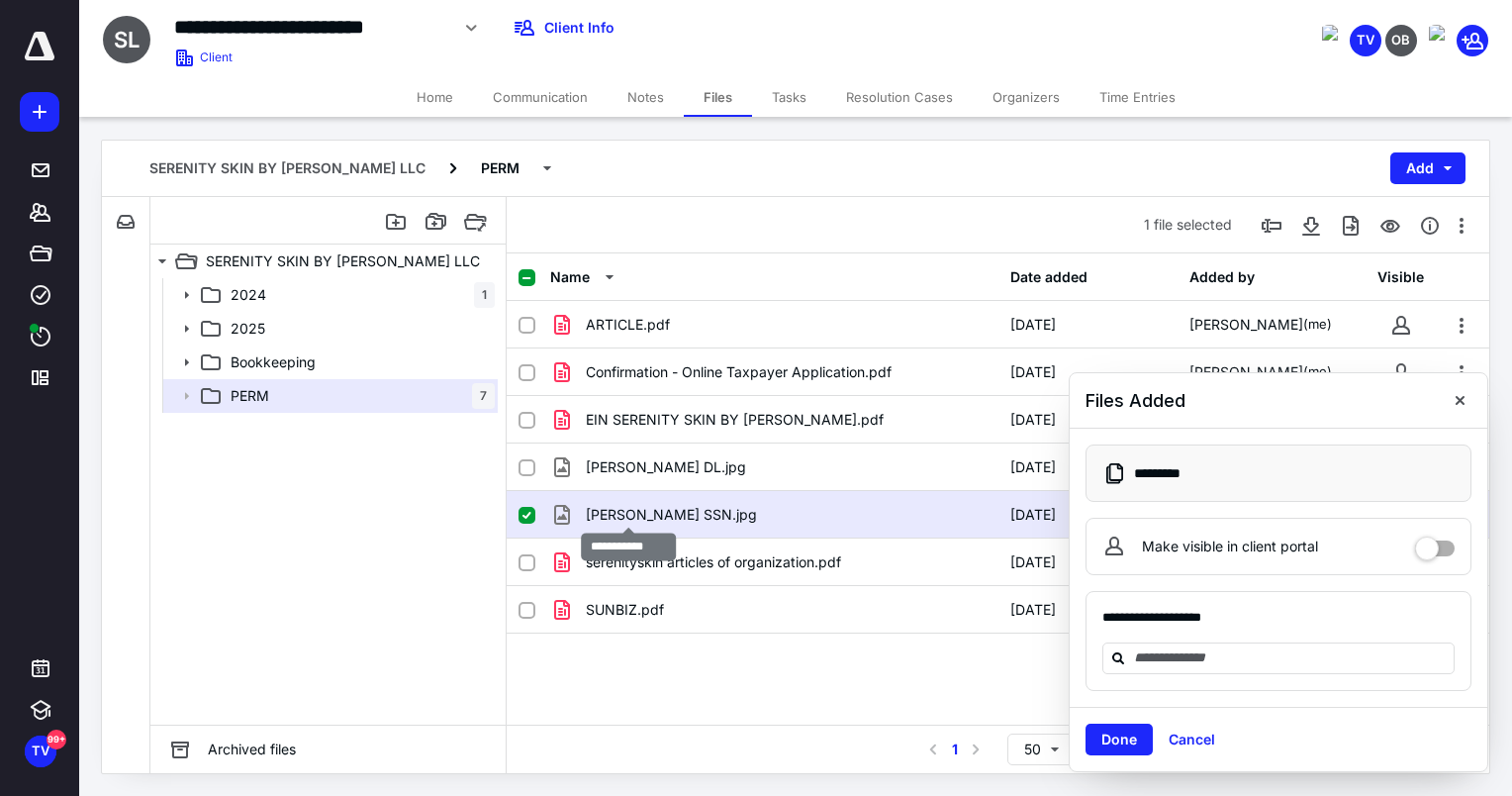 click on "[PERSON_NAME] SSN.jpg" at bounding box center [671, 515] 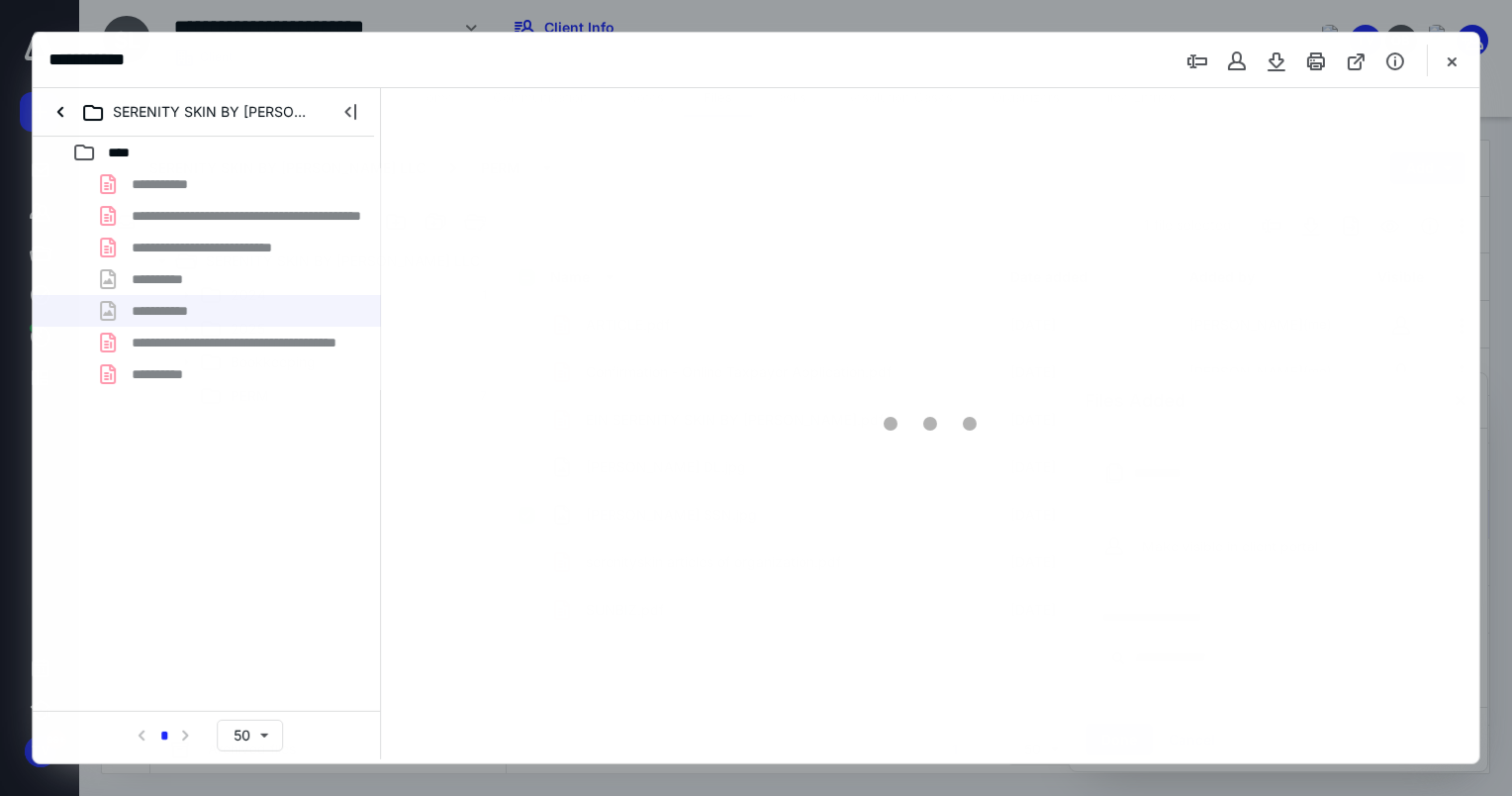 scroll, scrollTop: 0, scrollLeft: 0, axis: both 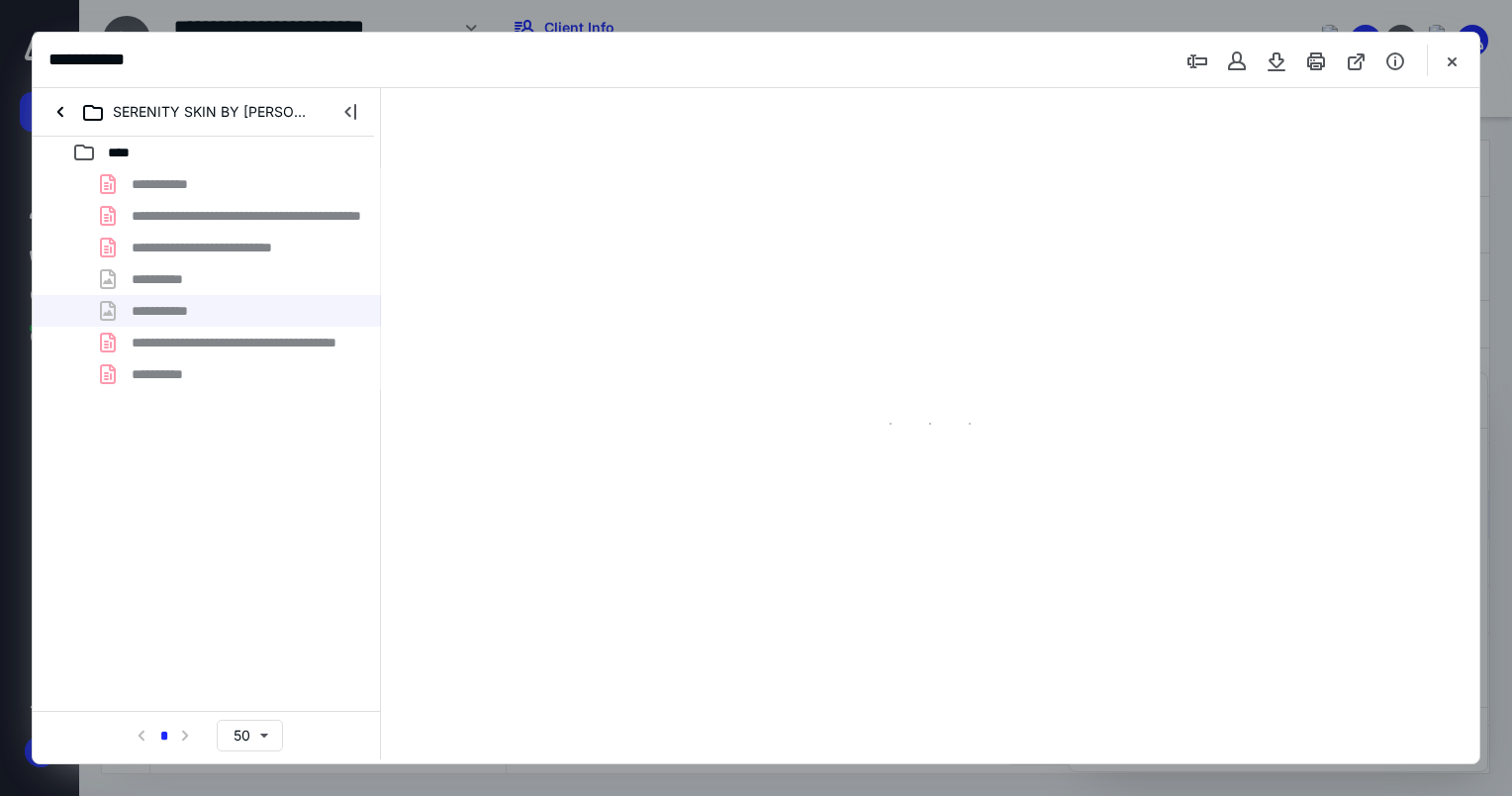 type on "76" 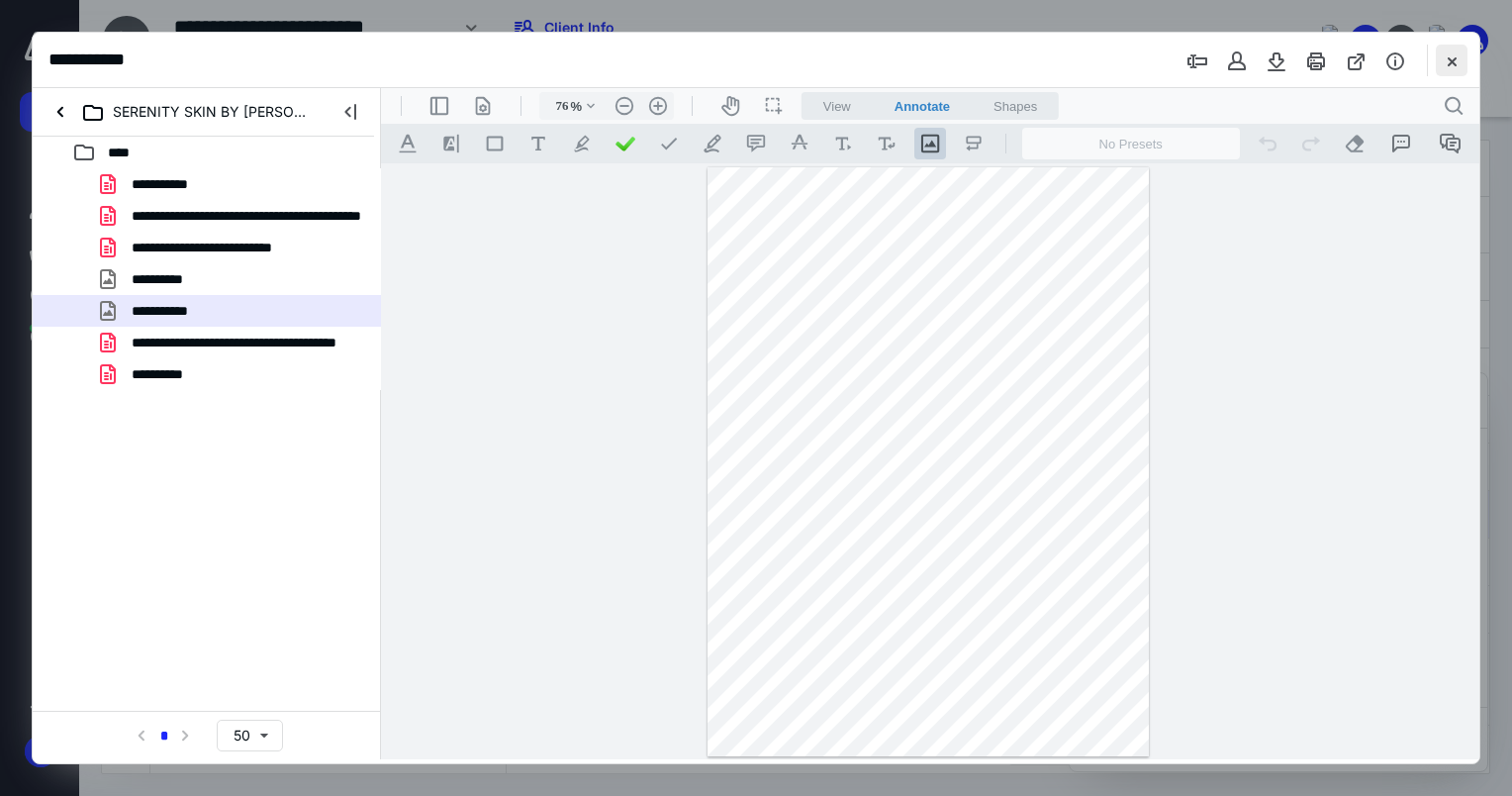 click at bounding box center (1452, 60) 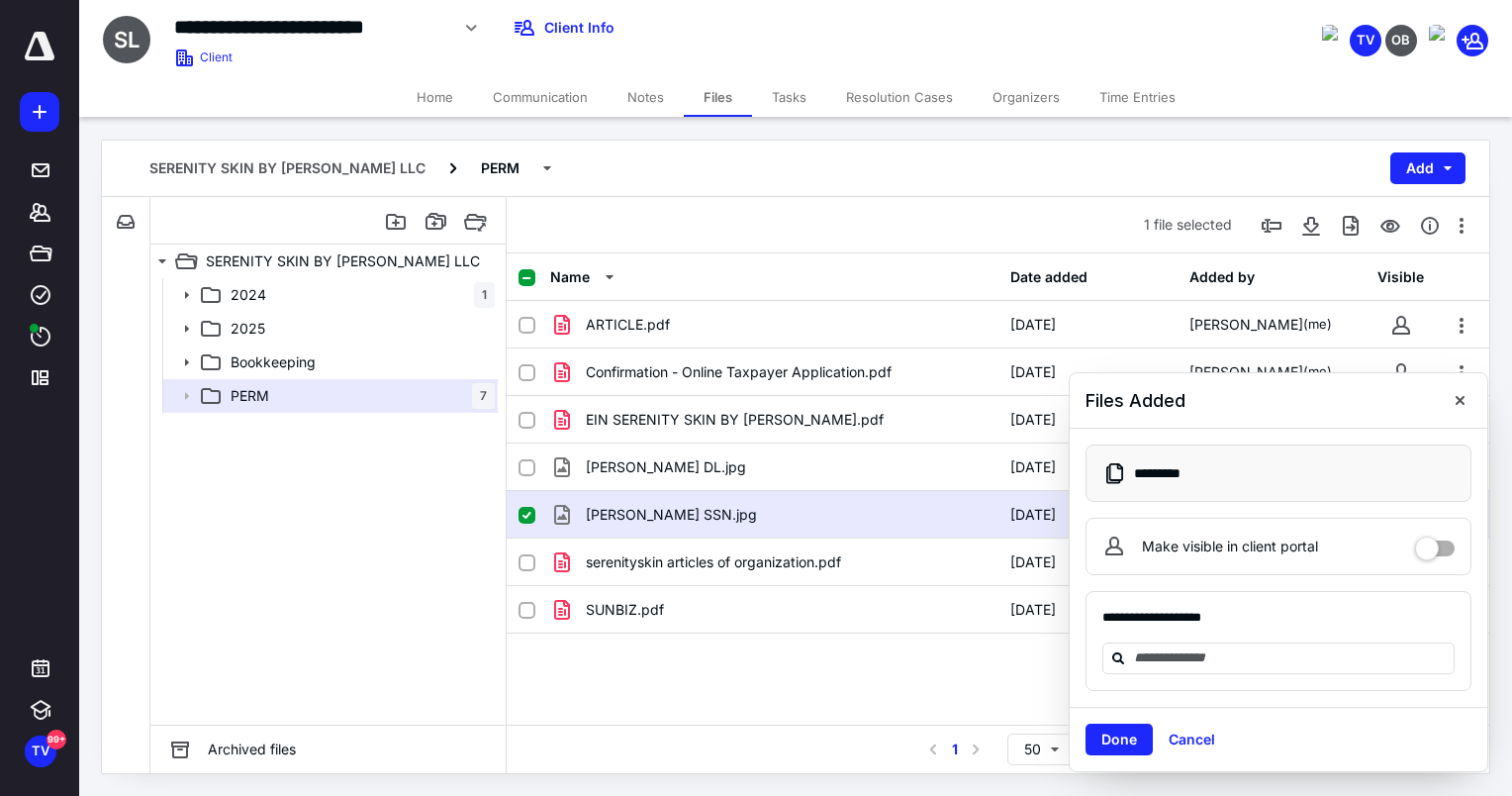 click on "Home" at bounding box center [434, 97] 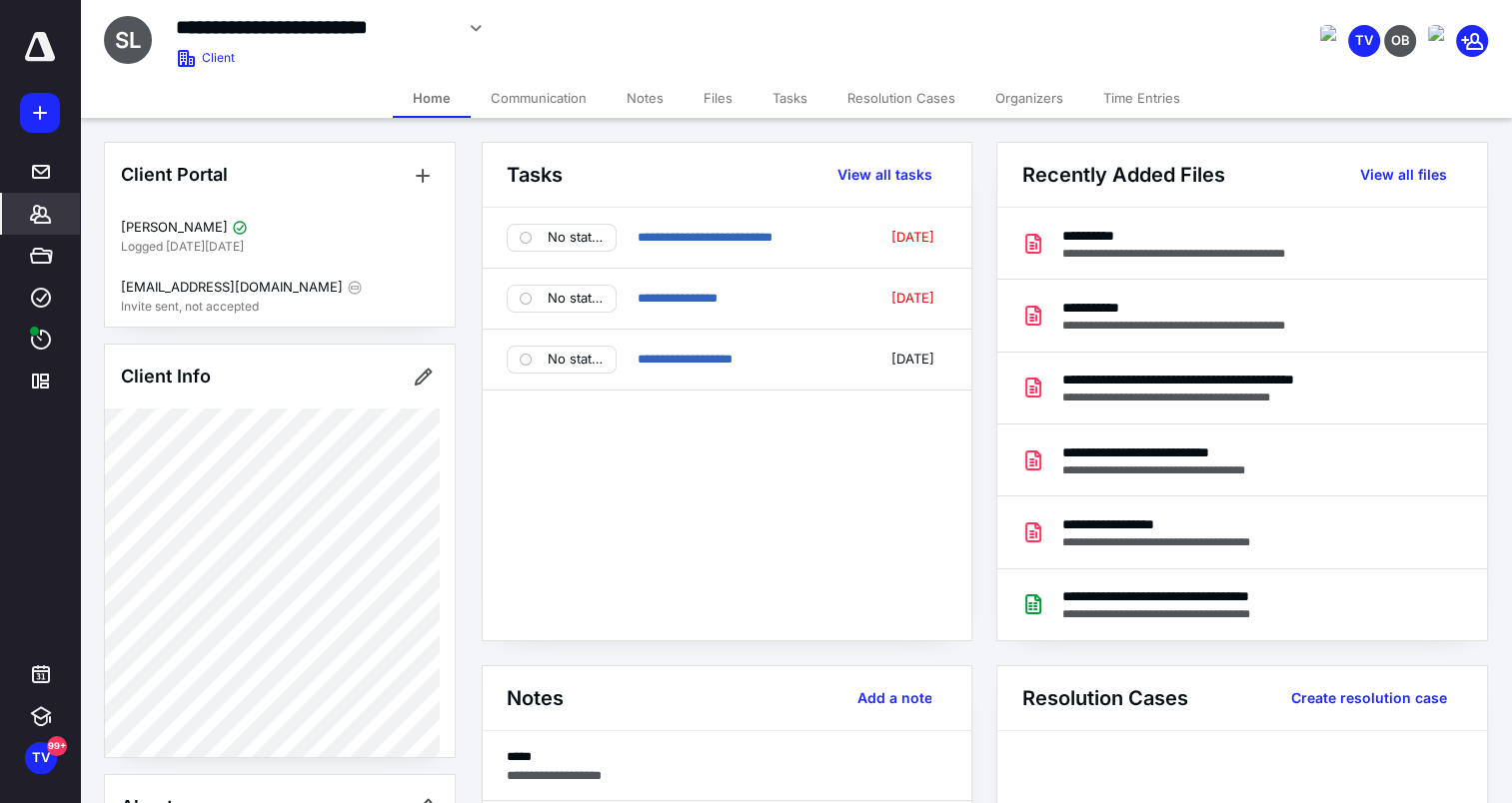 click on "Files" at bounding box center (718, 98) 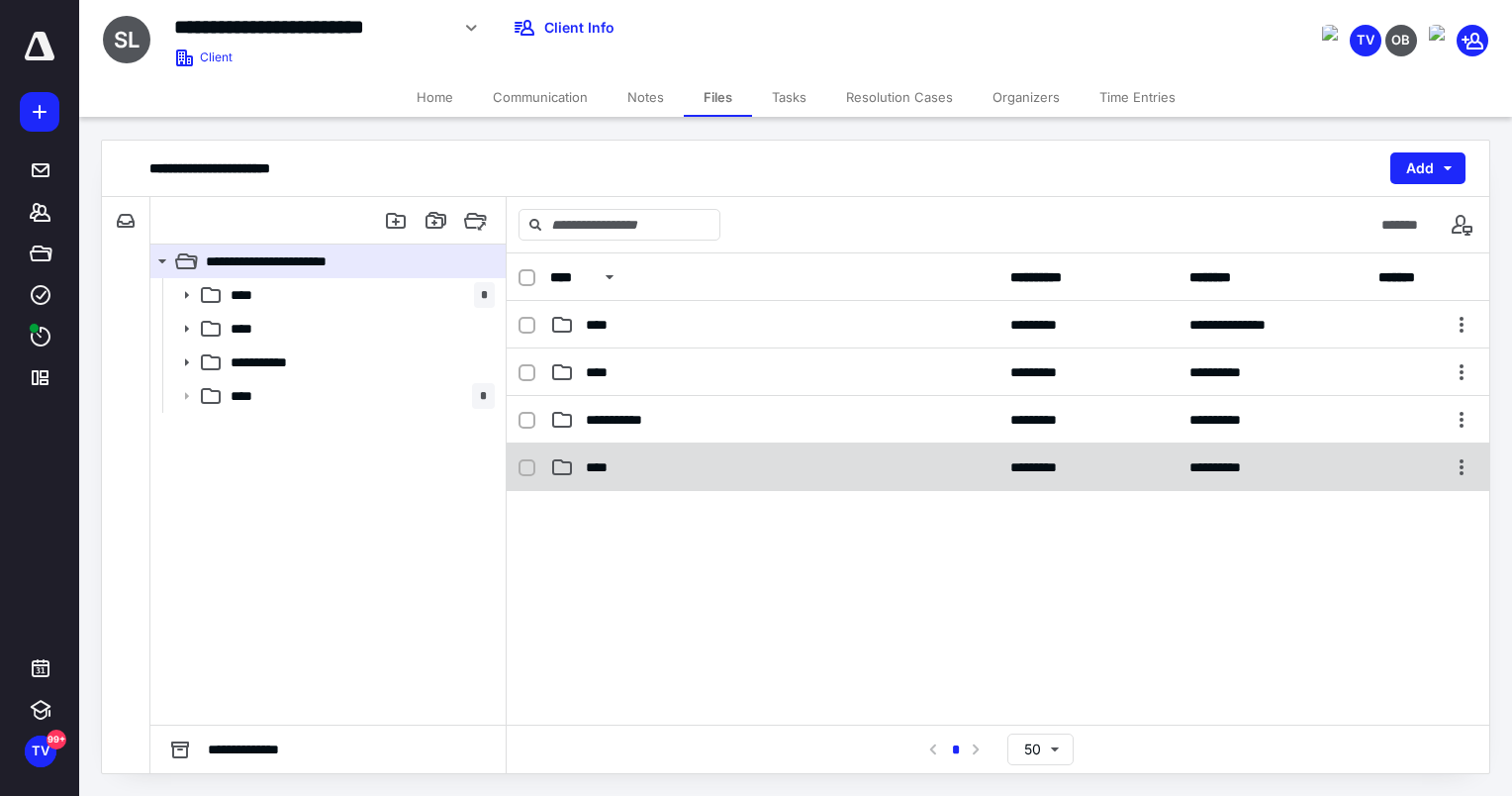 click on "****" at bounding box center [605, 467] 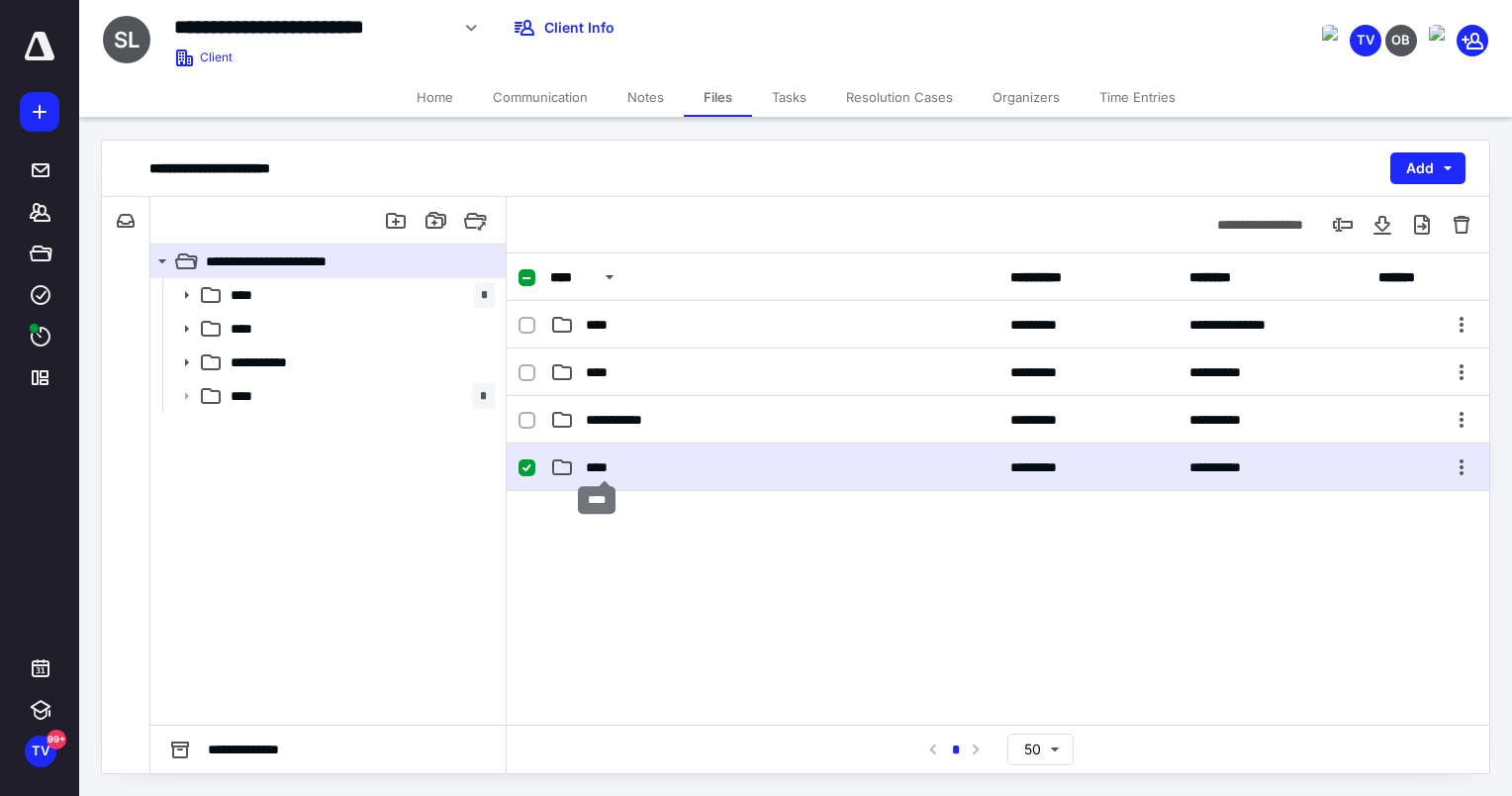 checkbox on "true" 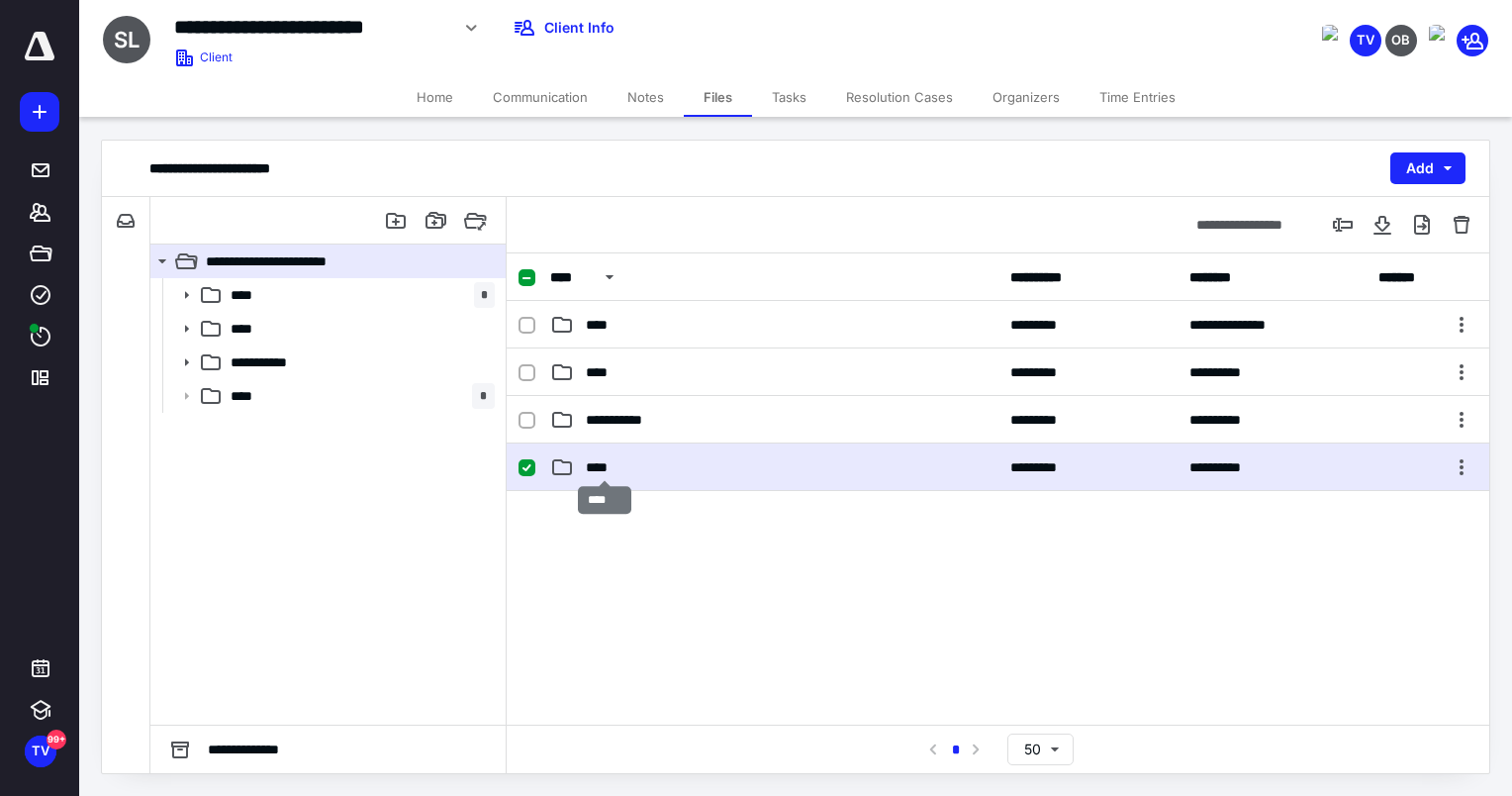 click on "****" at bounding box center [605, 467] 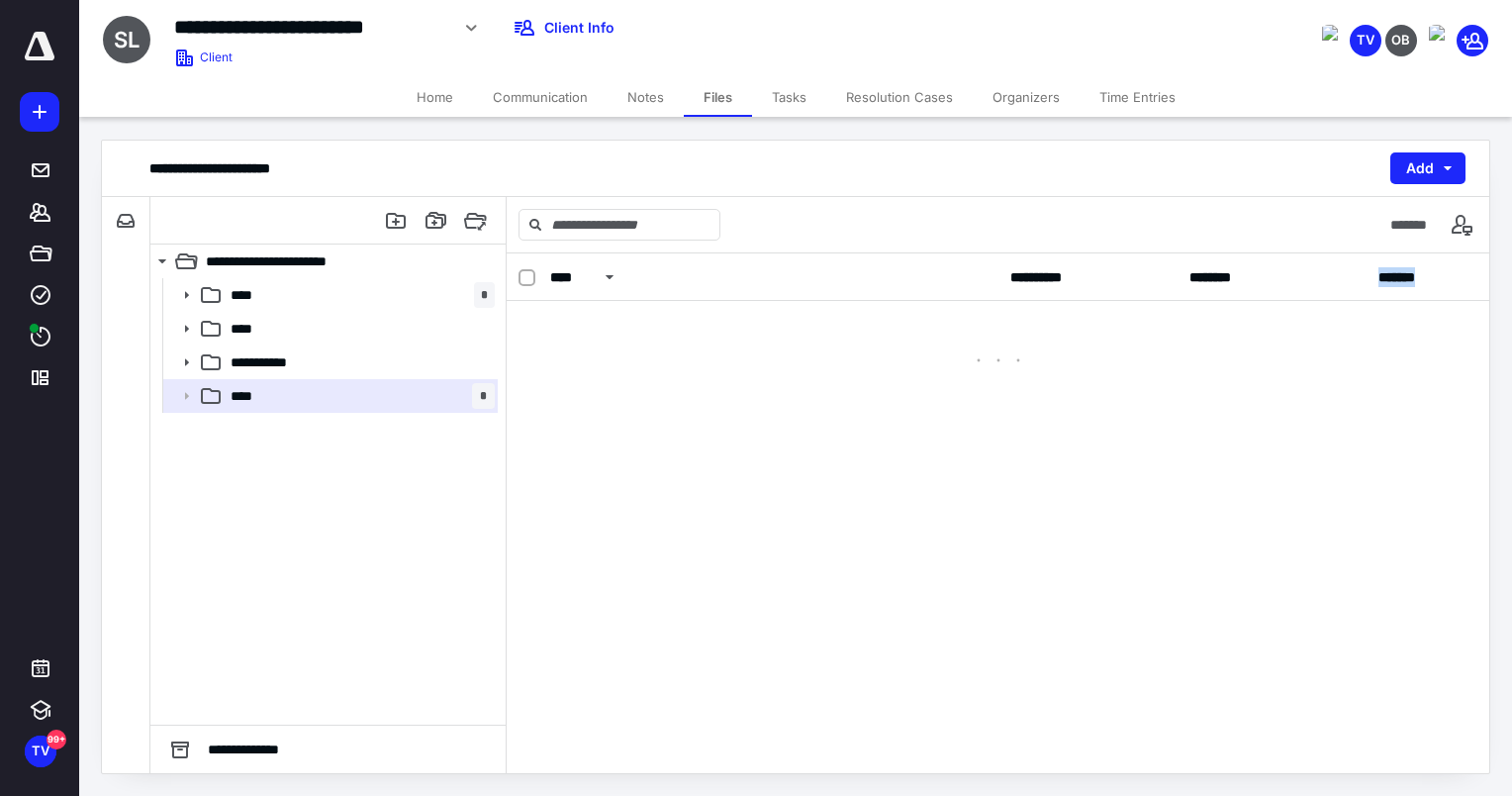 click on "**********" at bounding box center [997, 513] 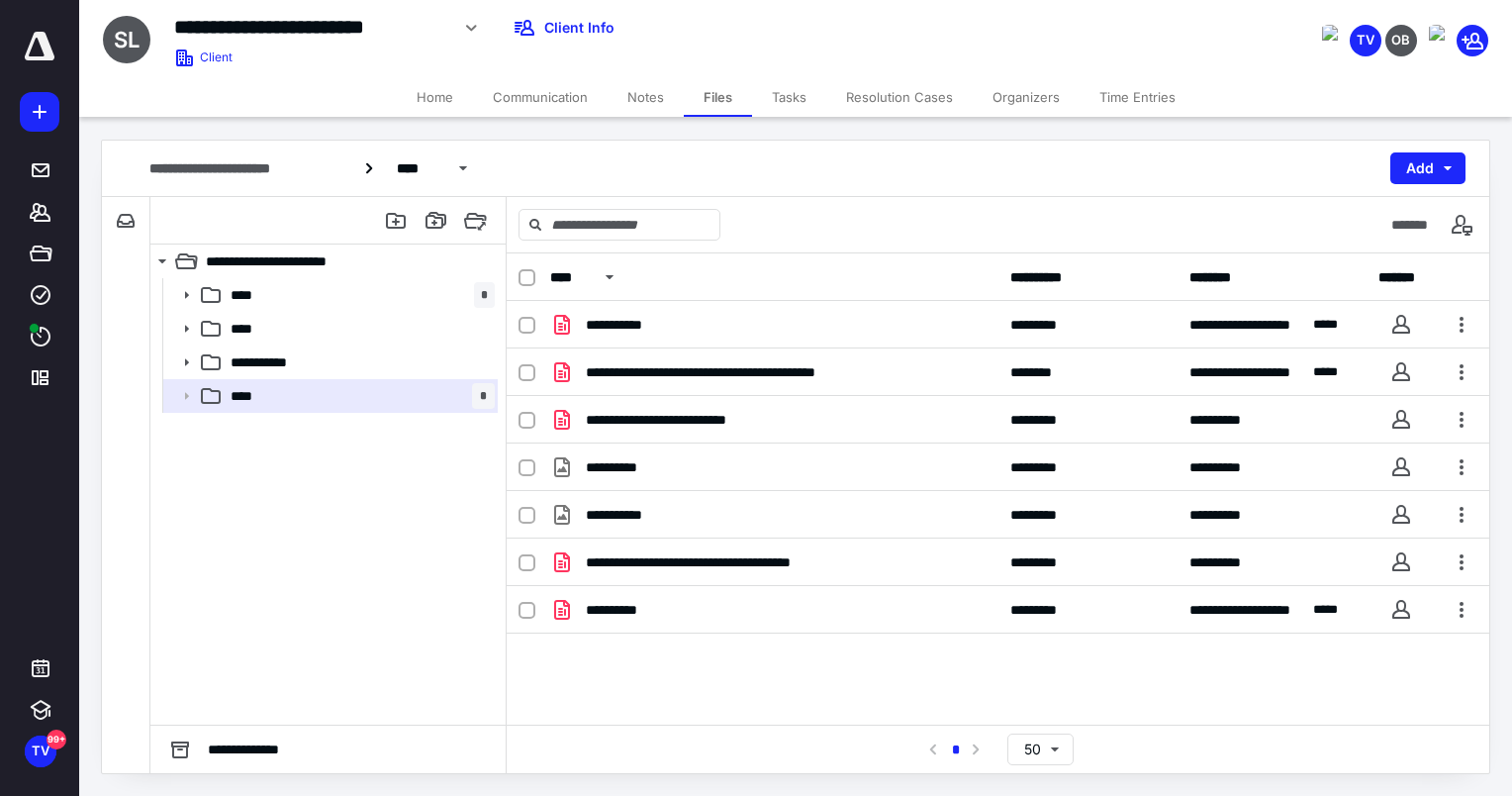 drag, startPoint x: 606, startPoint y: 458, endPoint x: 740, endPoint y: 657, distance: 239.9104 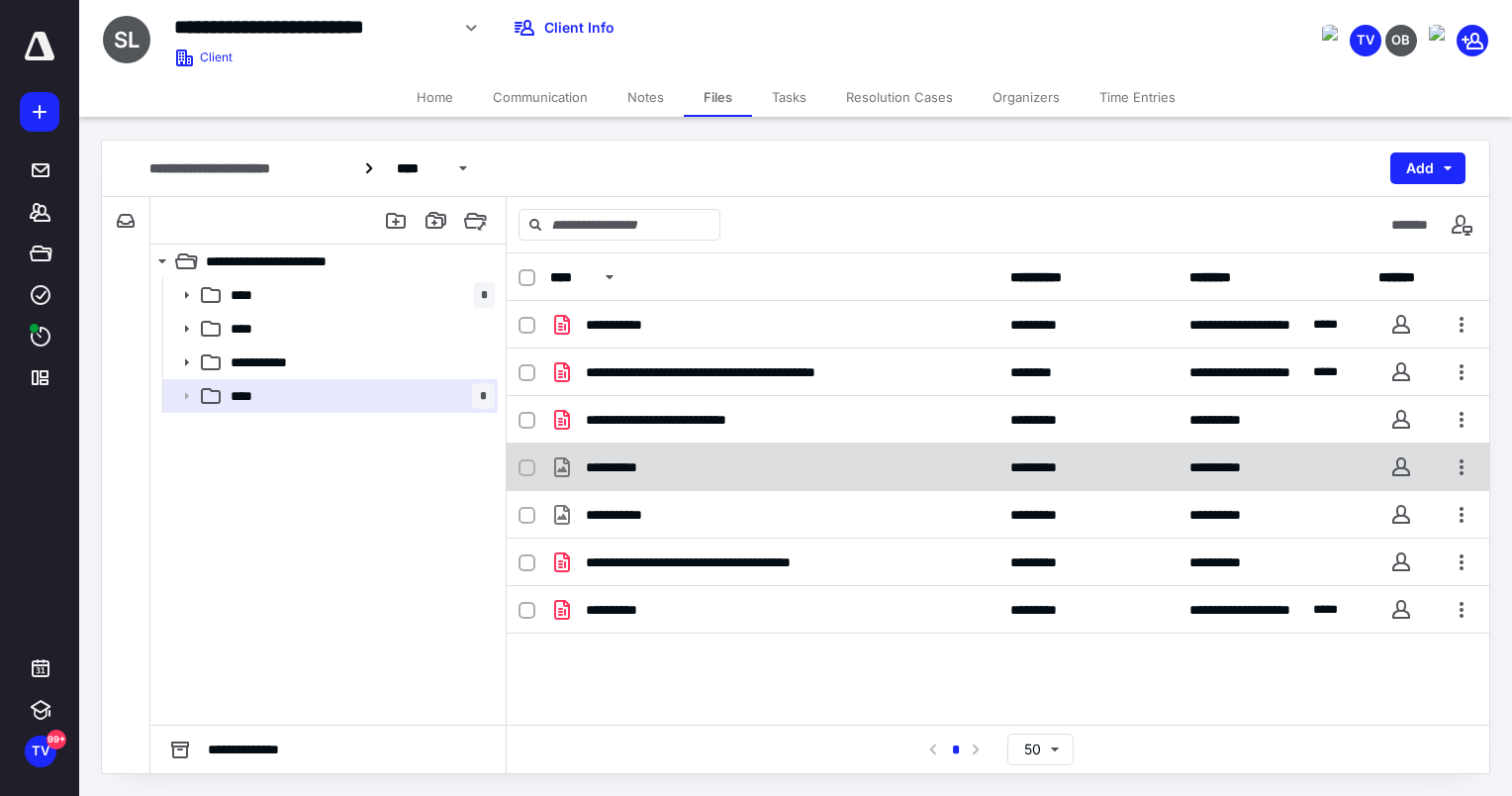 click on "**********" at bounding box center (774, 467) 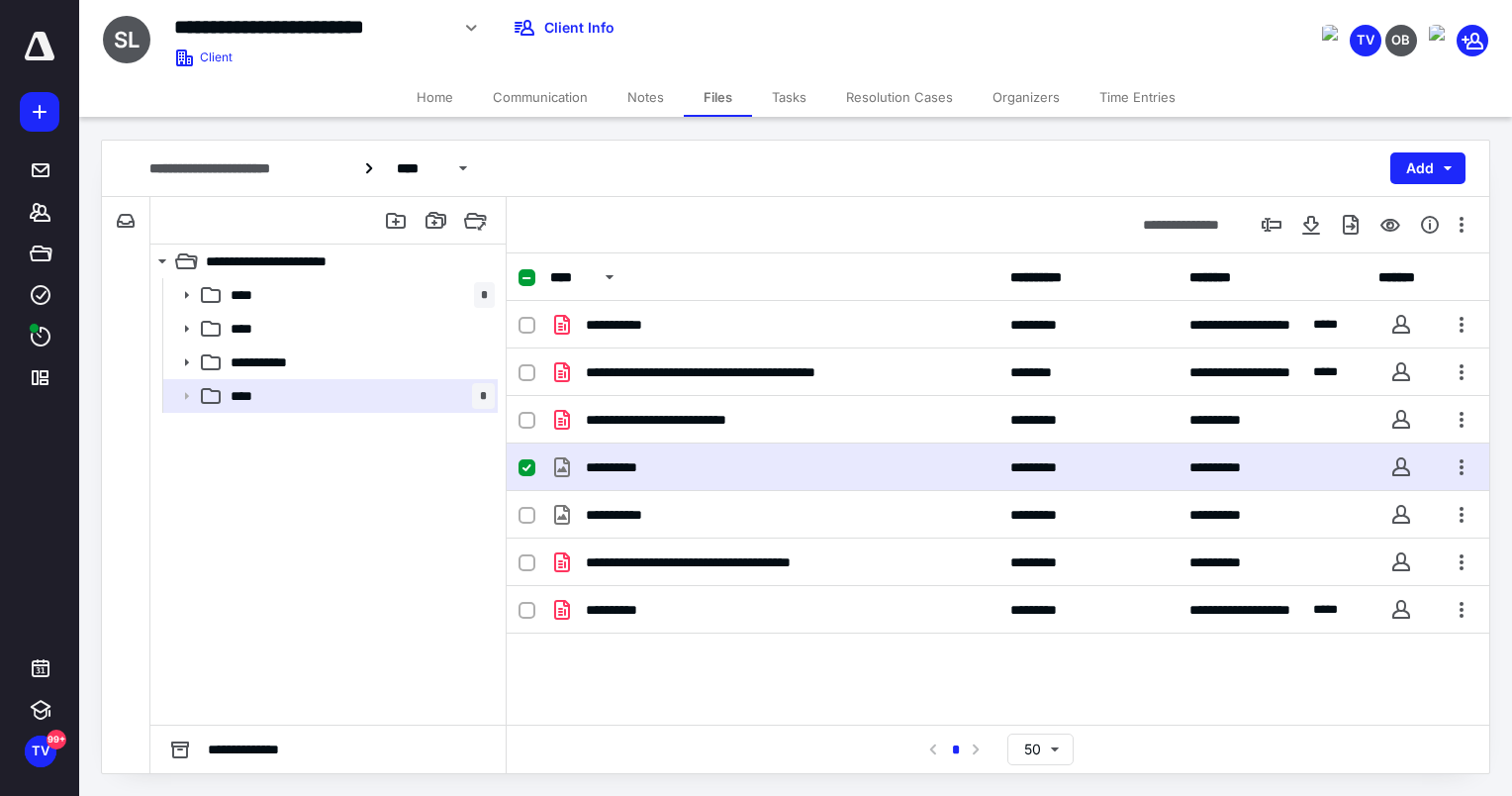 click on "**********" at bounding box center (774, 467) 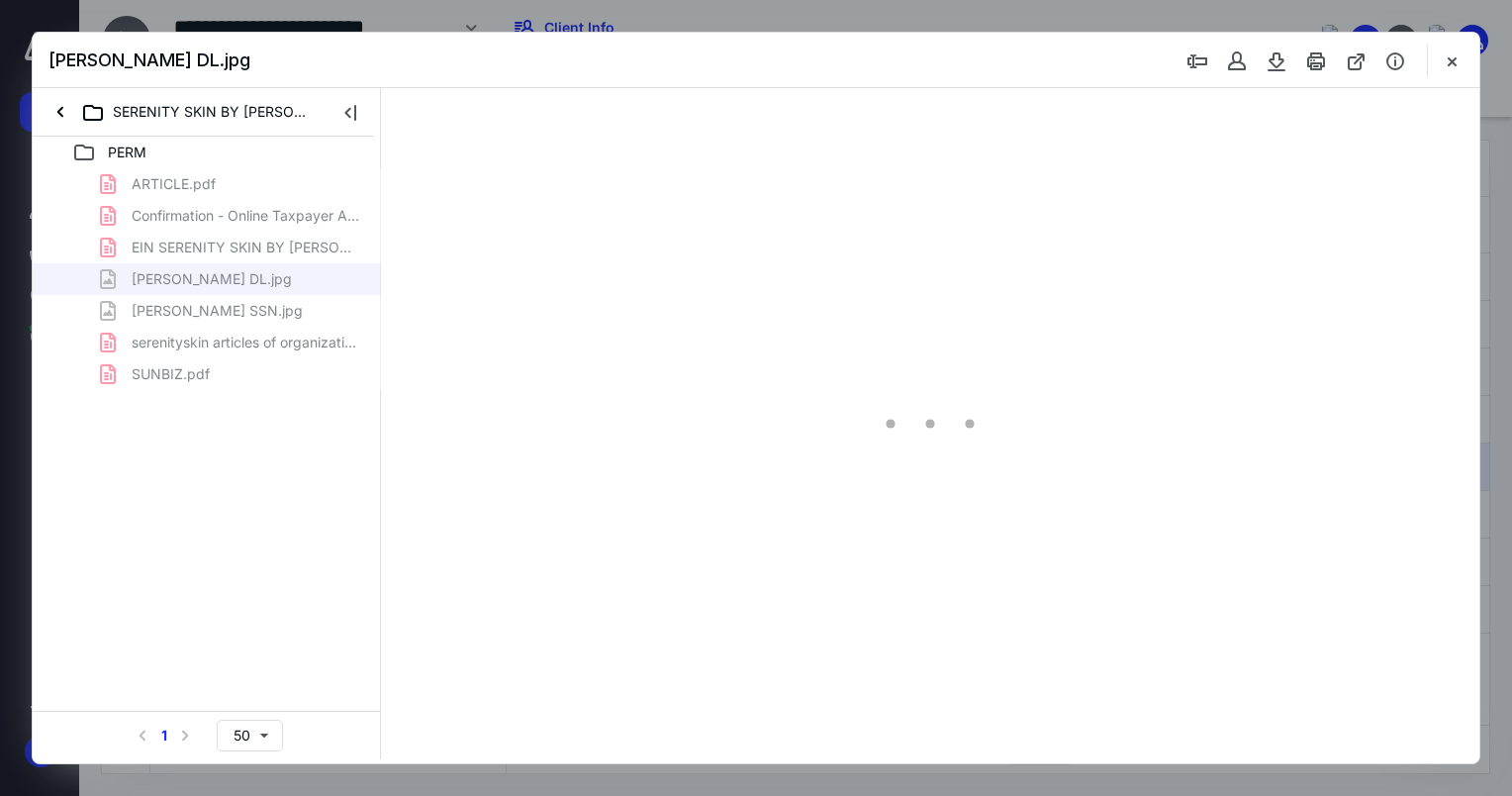 scroll, scrollTop: 0, scrollLeft: 0, axis: both 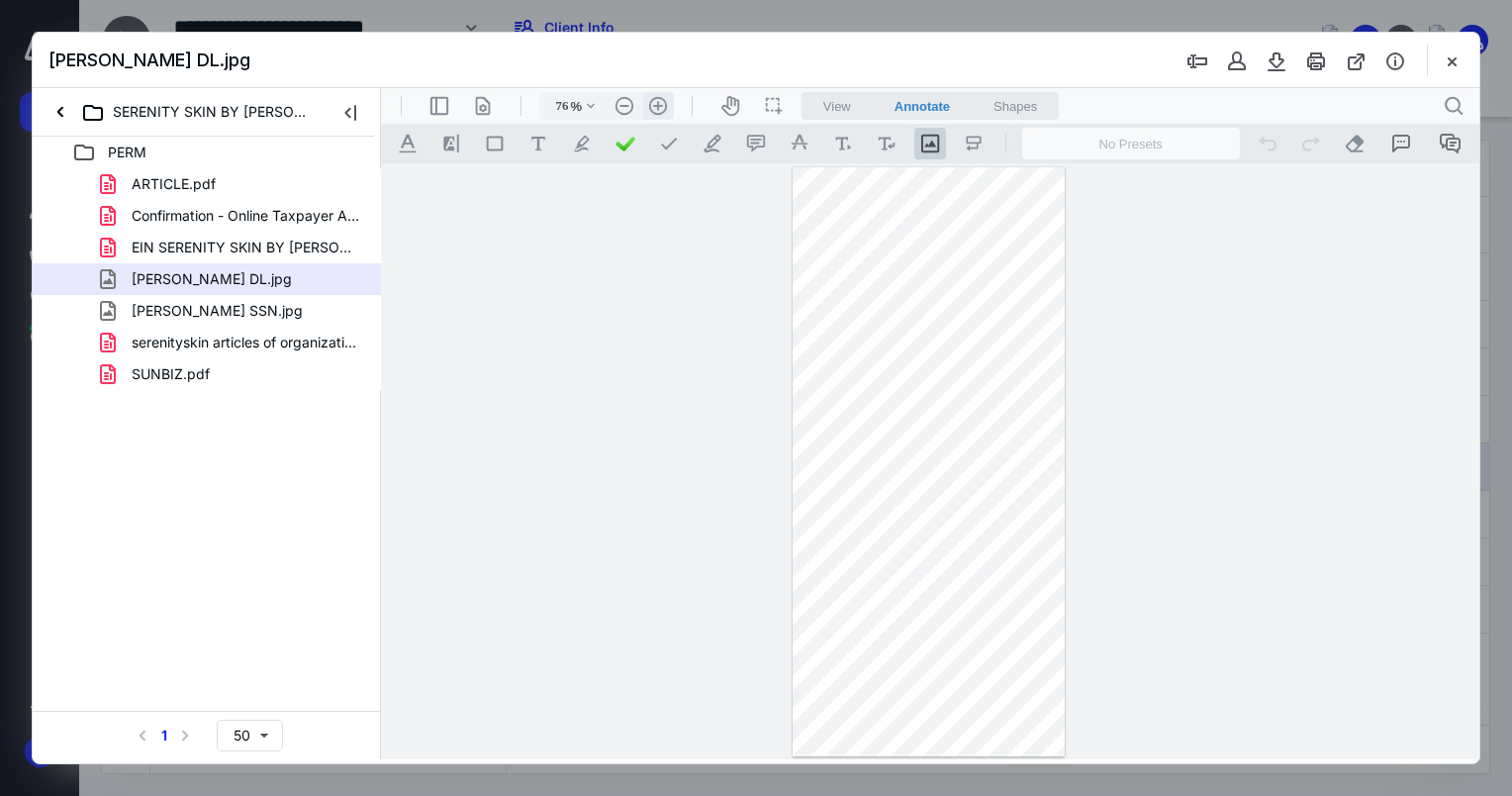 click on ".cls-1{fill:#abb0c4;} icon - header - zoom - in - line" at bounding box center (658, 106) 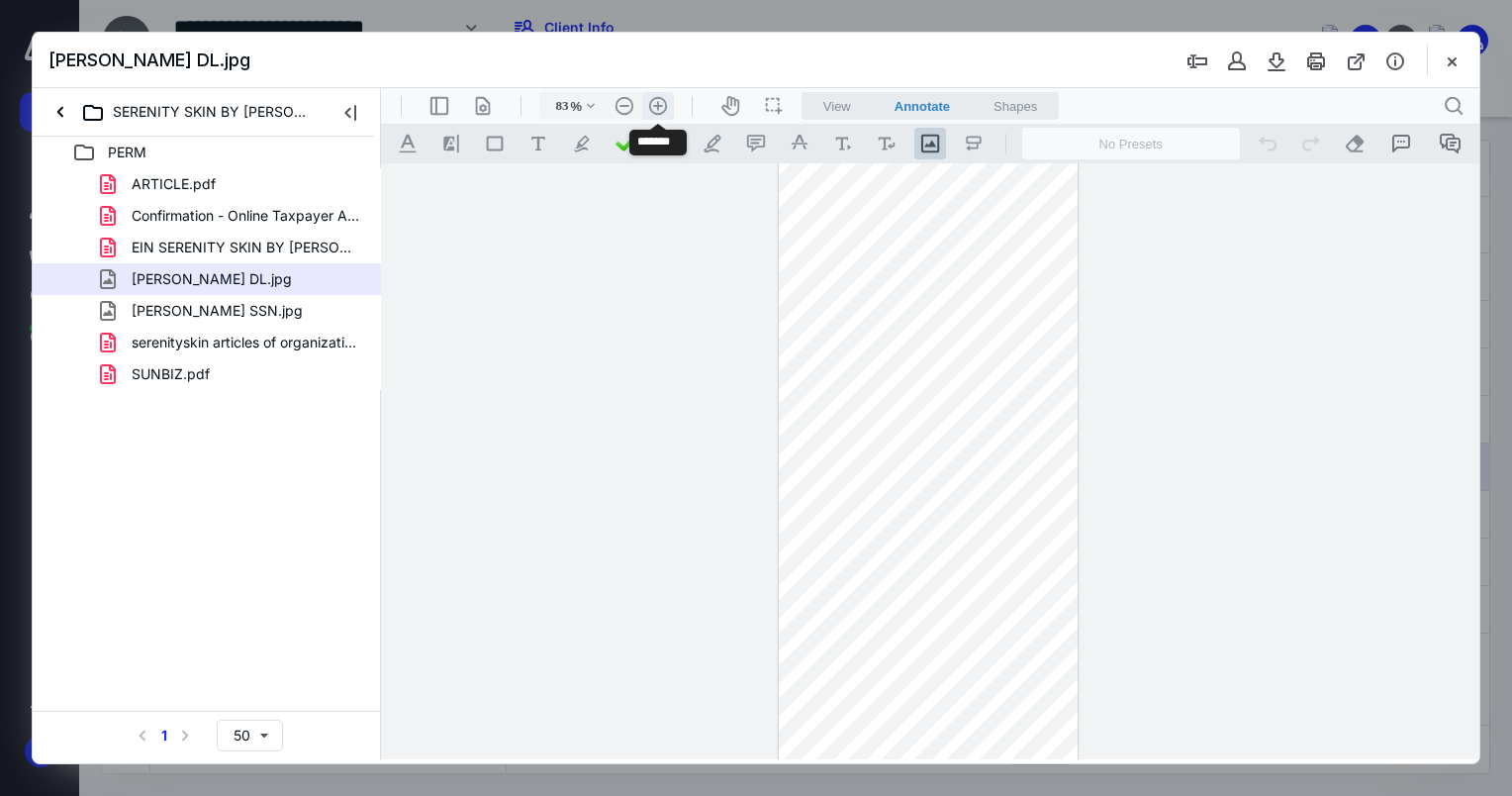 click on ".cls-1{fill:#abb0c4;} icon - header - zoom - in - line" at bounding box center [658, 106] 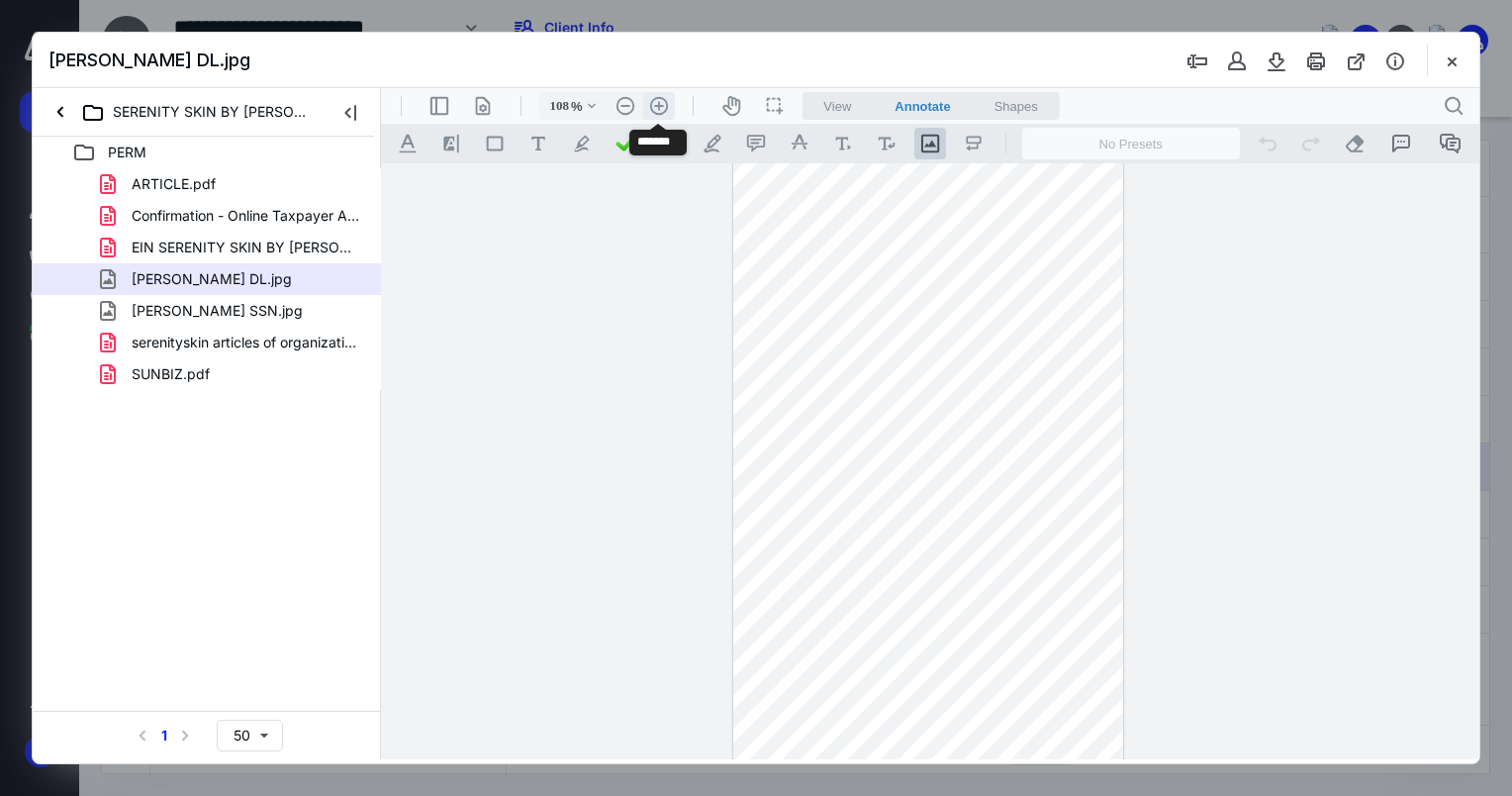 click on ".cls-1{fill:#abb0c4;} icon - header - zoom - in - line" at bounding box center (659, 106) 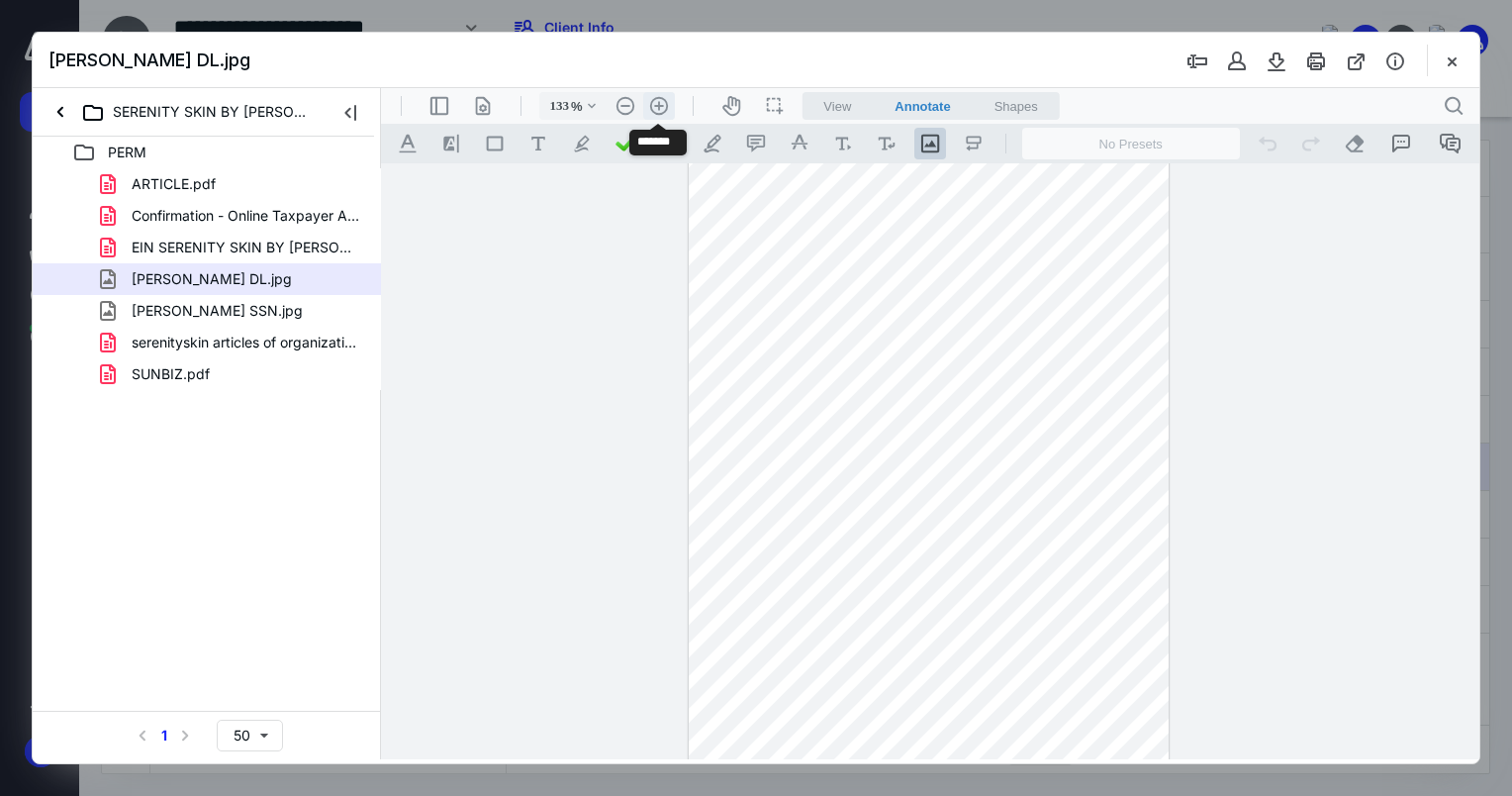click on ".cls-1{fill:#abb0c4;} icon - header - zoom - in - line" at bounding box center (659, 106) 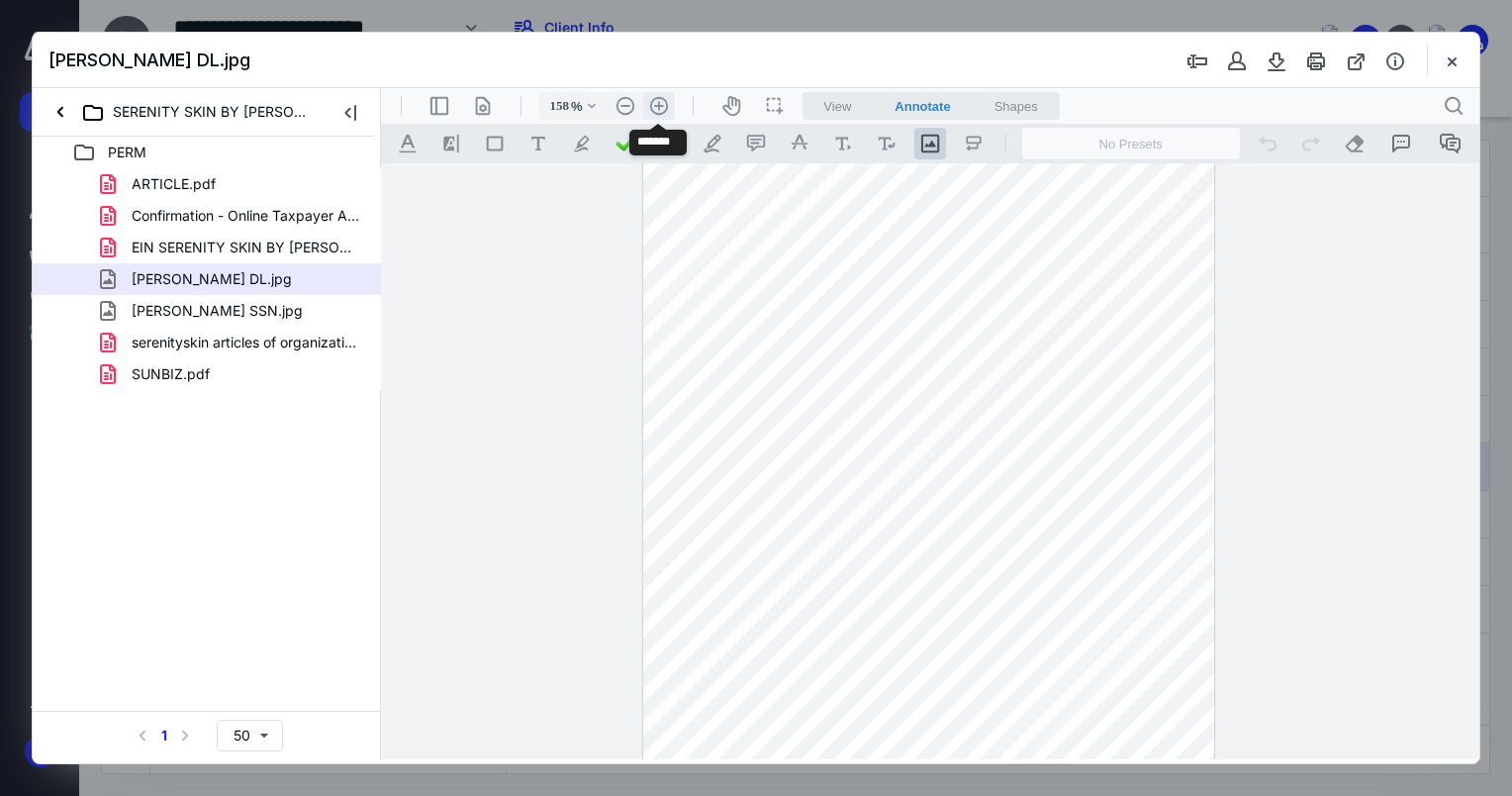 click on ".cls-1{fill:#abb0c4;} icon - header - zoom - in - line" at bounding box center (659, 106) 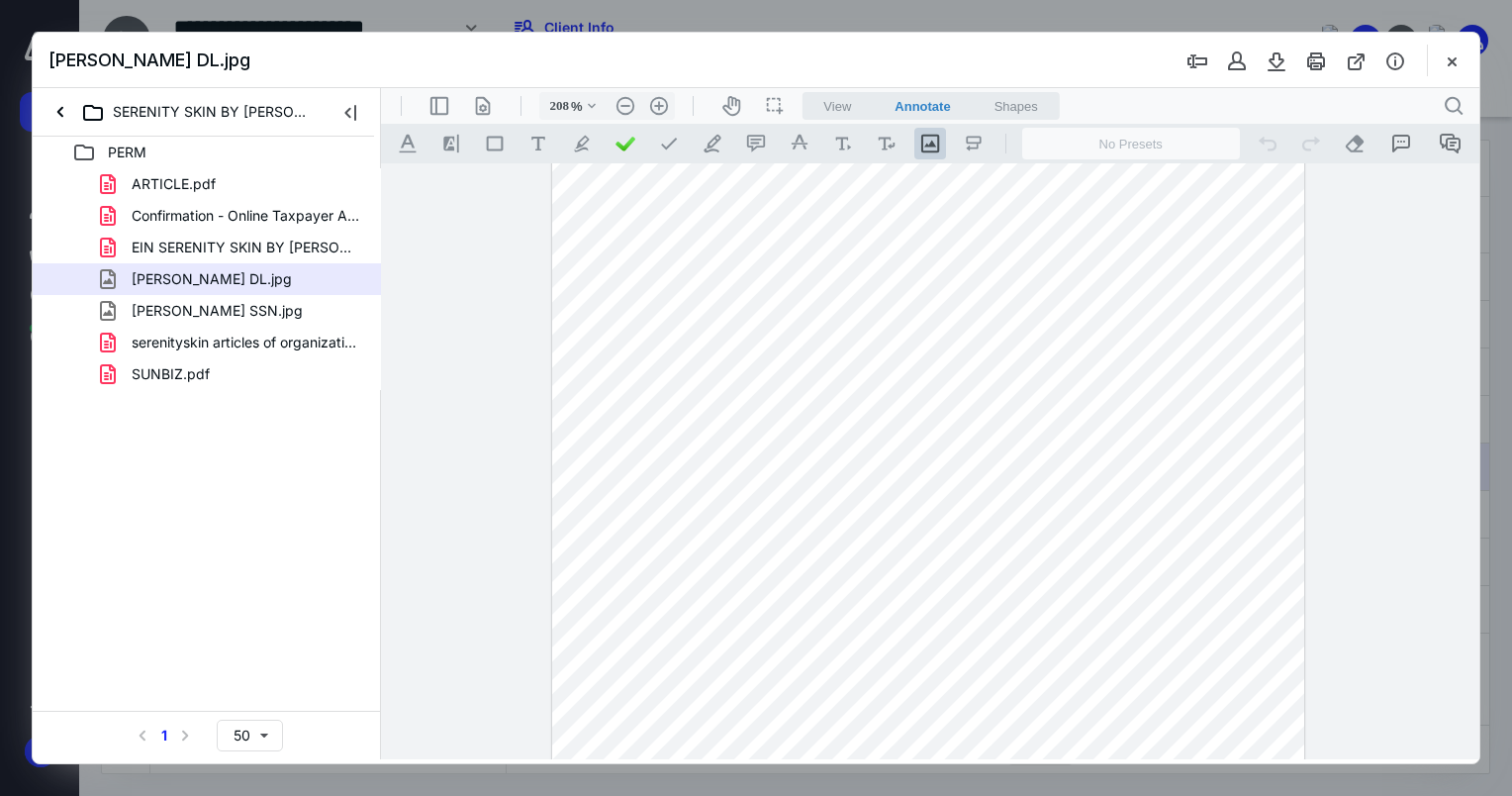 scroll, scrollTop: 653, scrollLeft: 0, axis: vertical 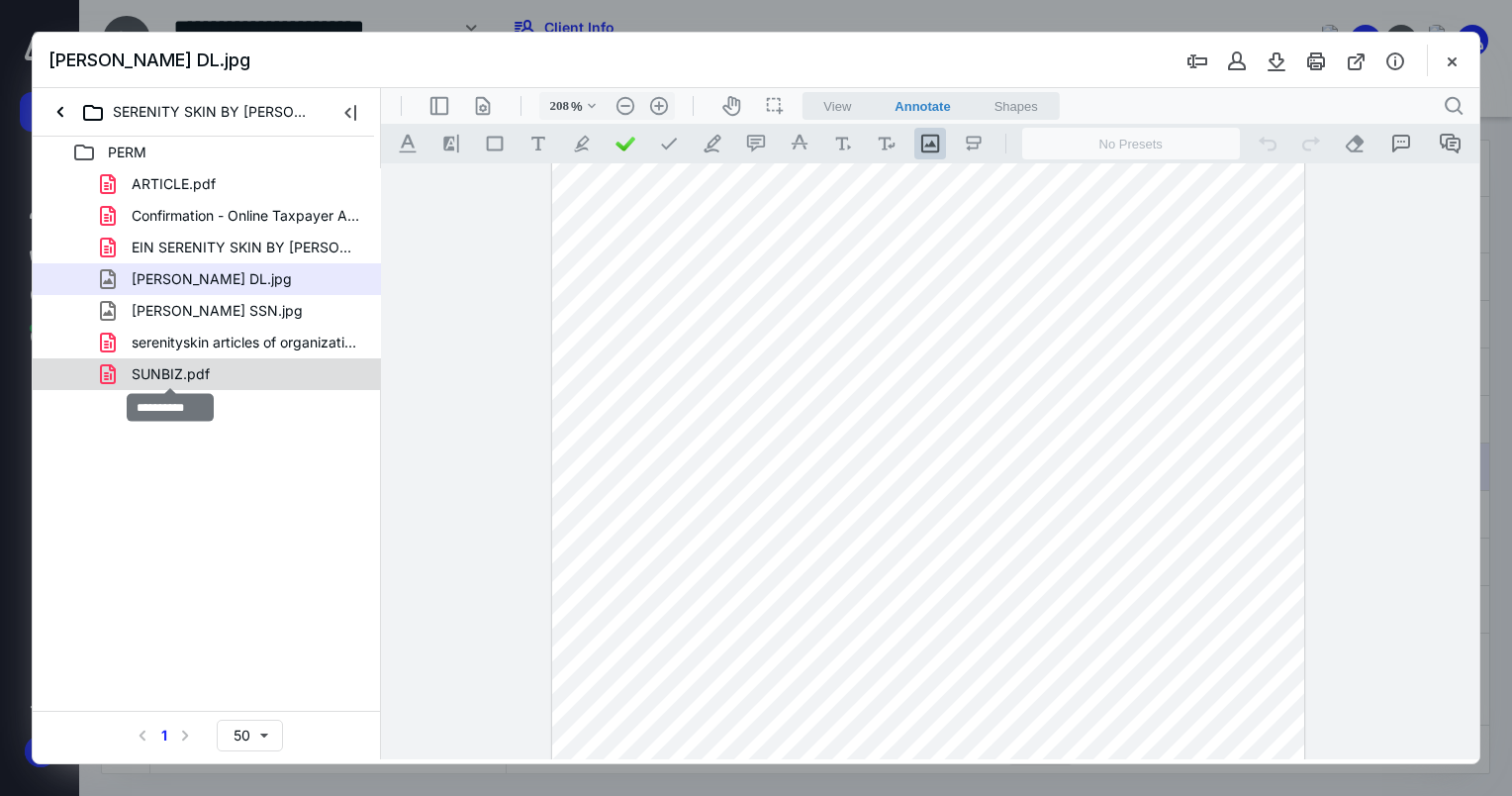 click on "SUNBIZ.pdf" at bounding box center [170, 374] 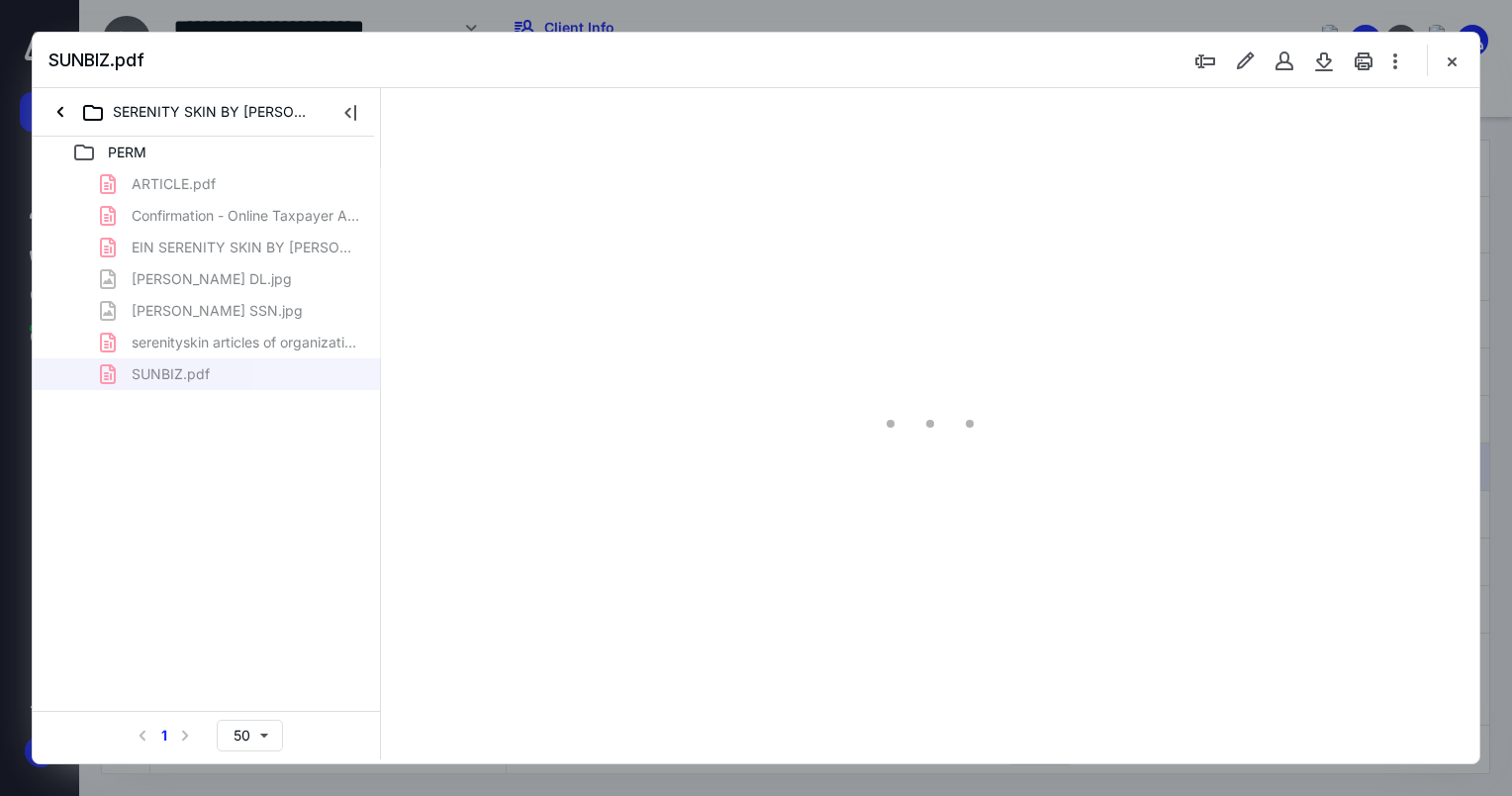 scroll, scrollTop: 0, scrollLeft: 0, axis: both 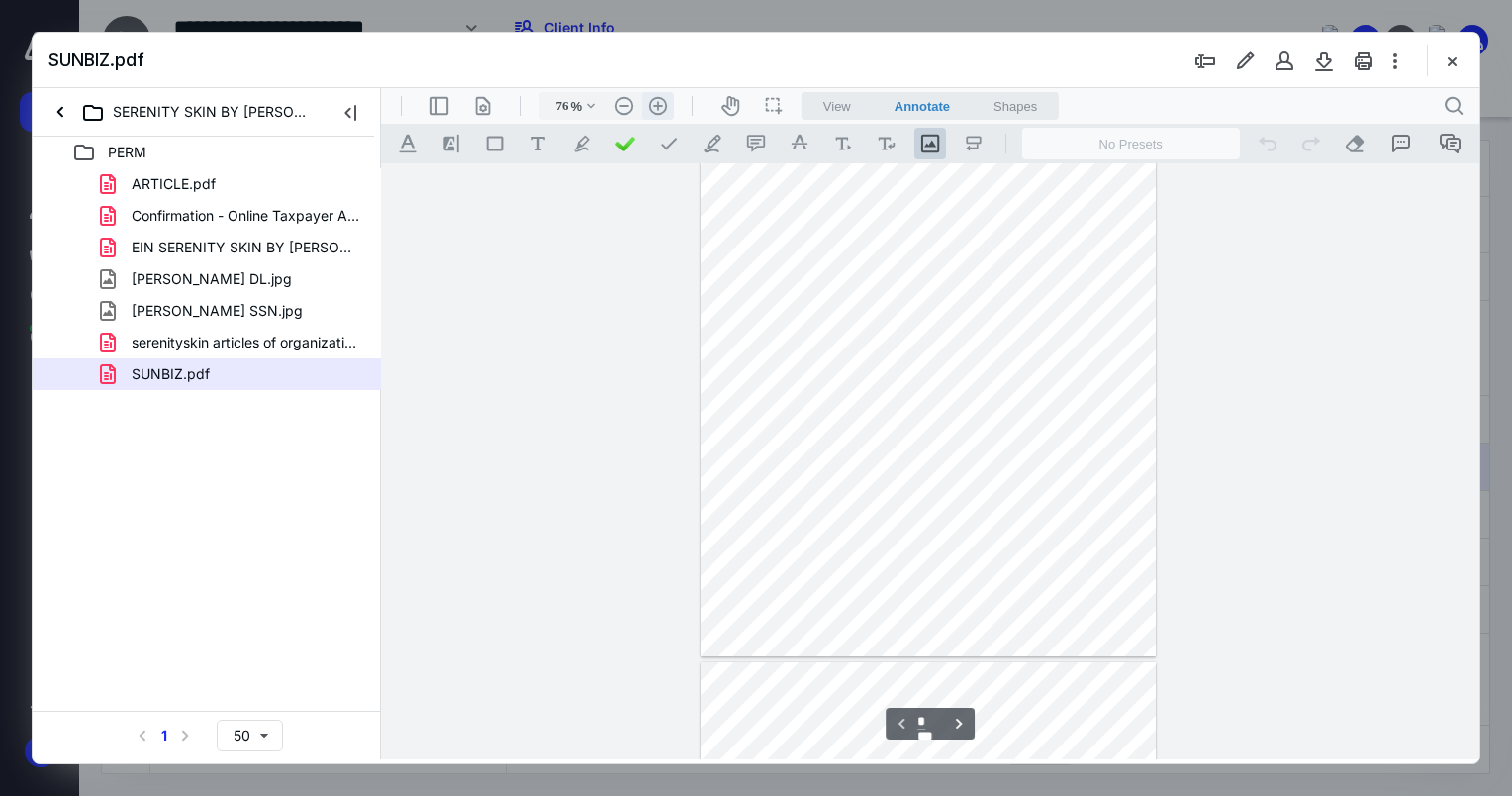click on ".cls-1{fill:#abb0c4;} icon - header - zoom - in - line" at bounding box center [658, 106] 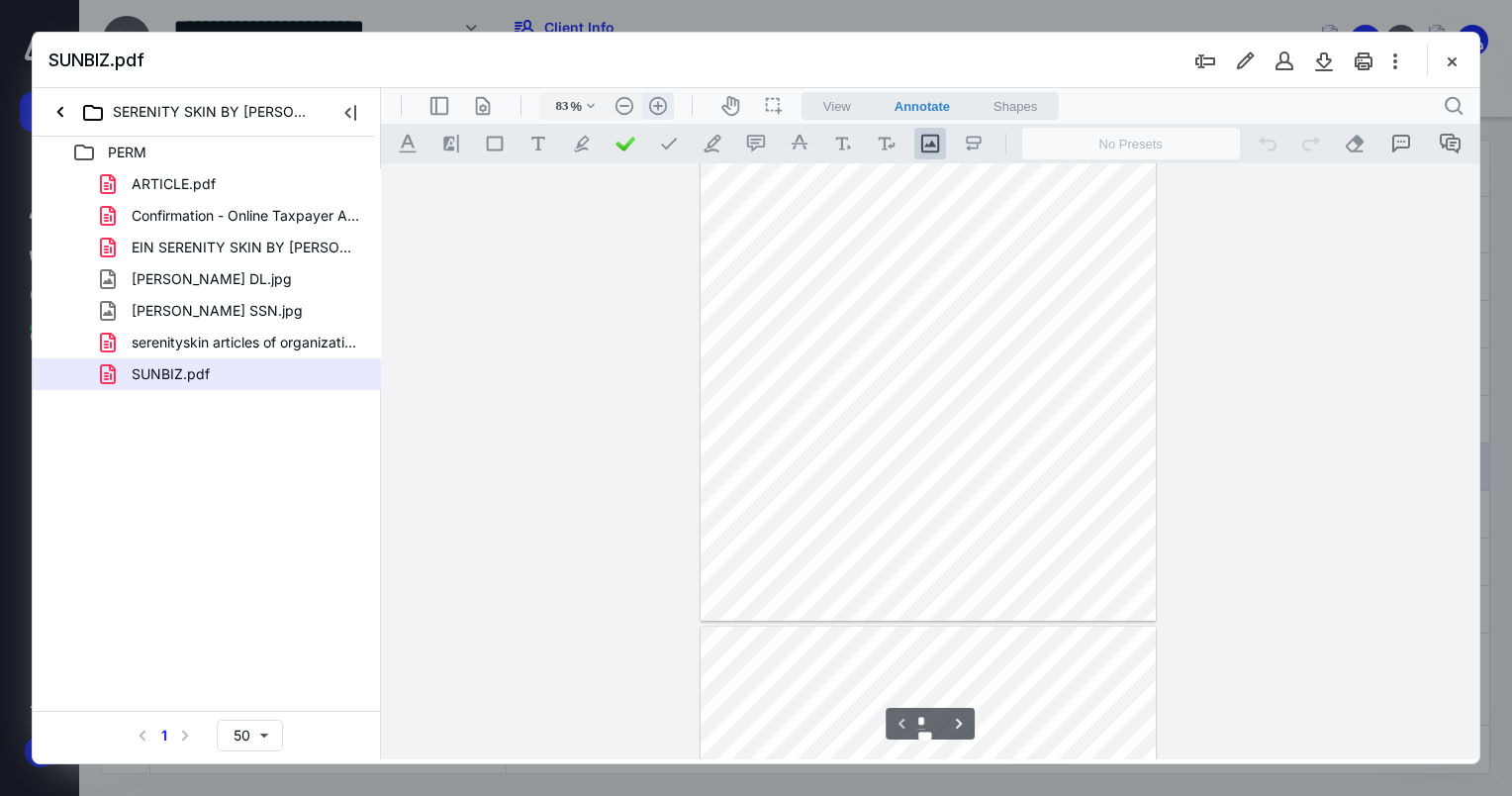 click on ".cls-1{fill:#abb0c4;} icon - header - zoom - in - line" at bounding box center (658, 106) 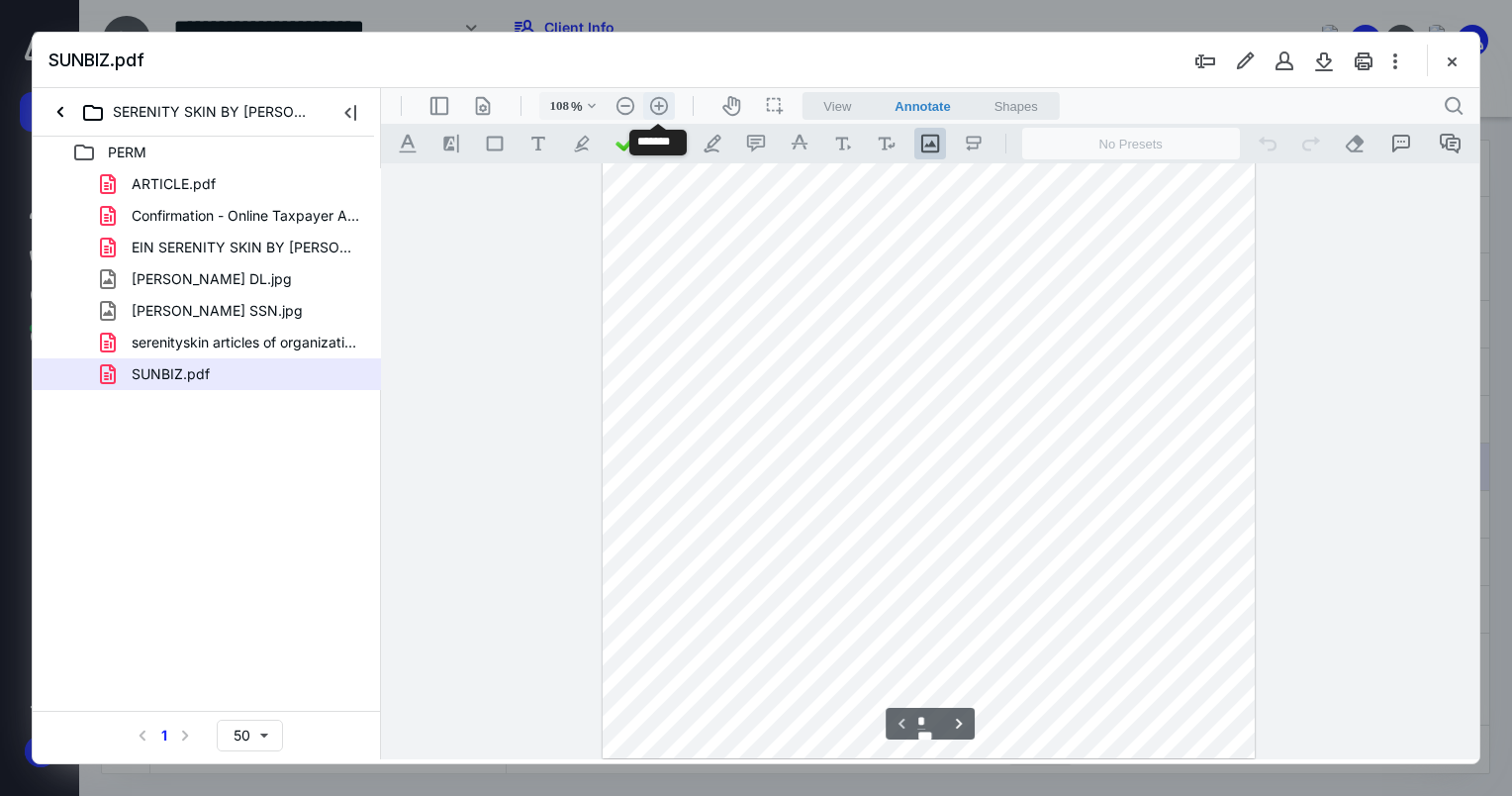 click on ".cls-1{fill:#abb0c4;} icon - header - zoom - in - line" at bounding box center [659, 106] 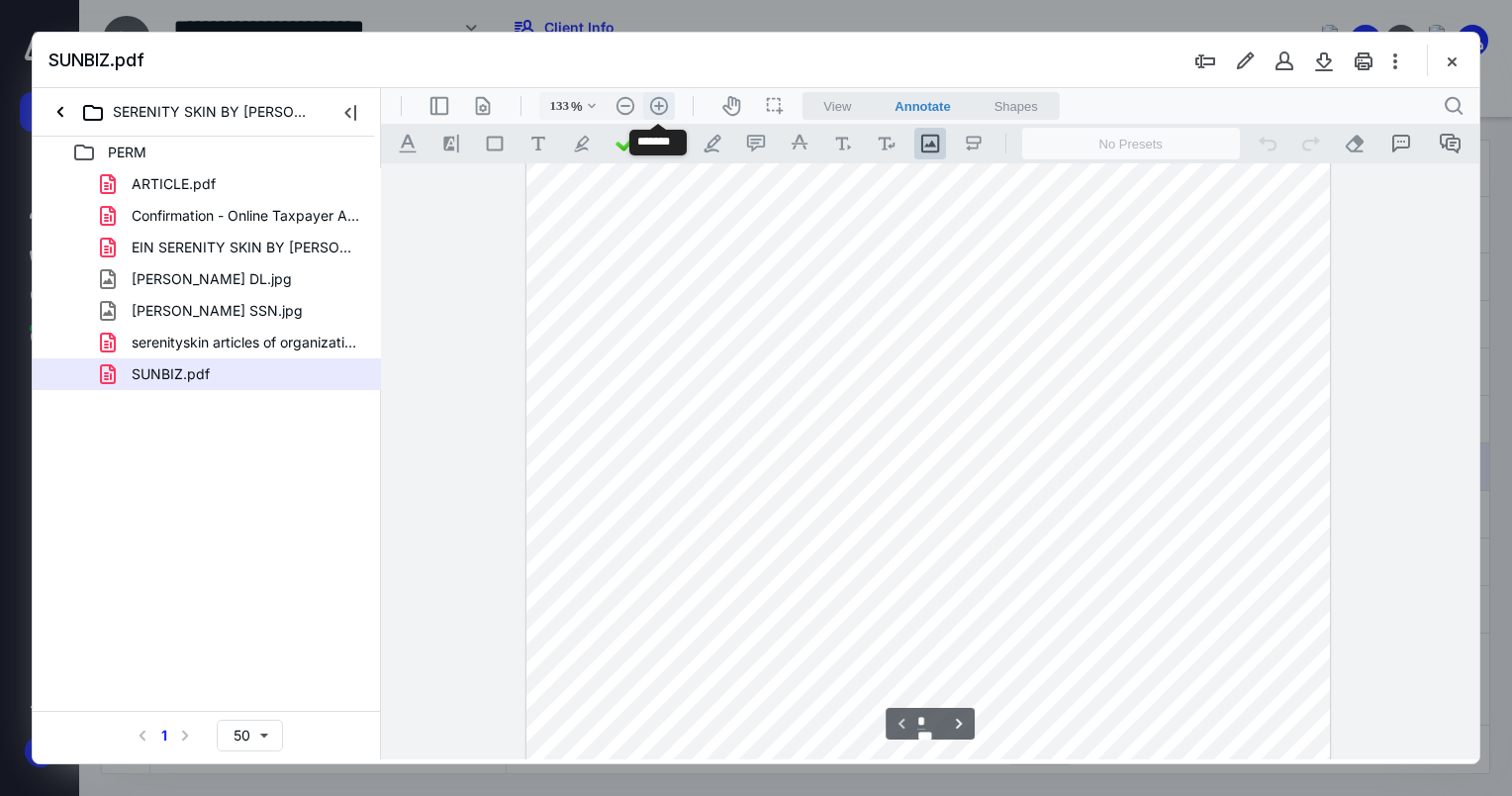 click on ".cls-1{fill:#abb0c4;} icon - header - zoom - in - line" at bounding box center [659, 106] 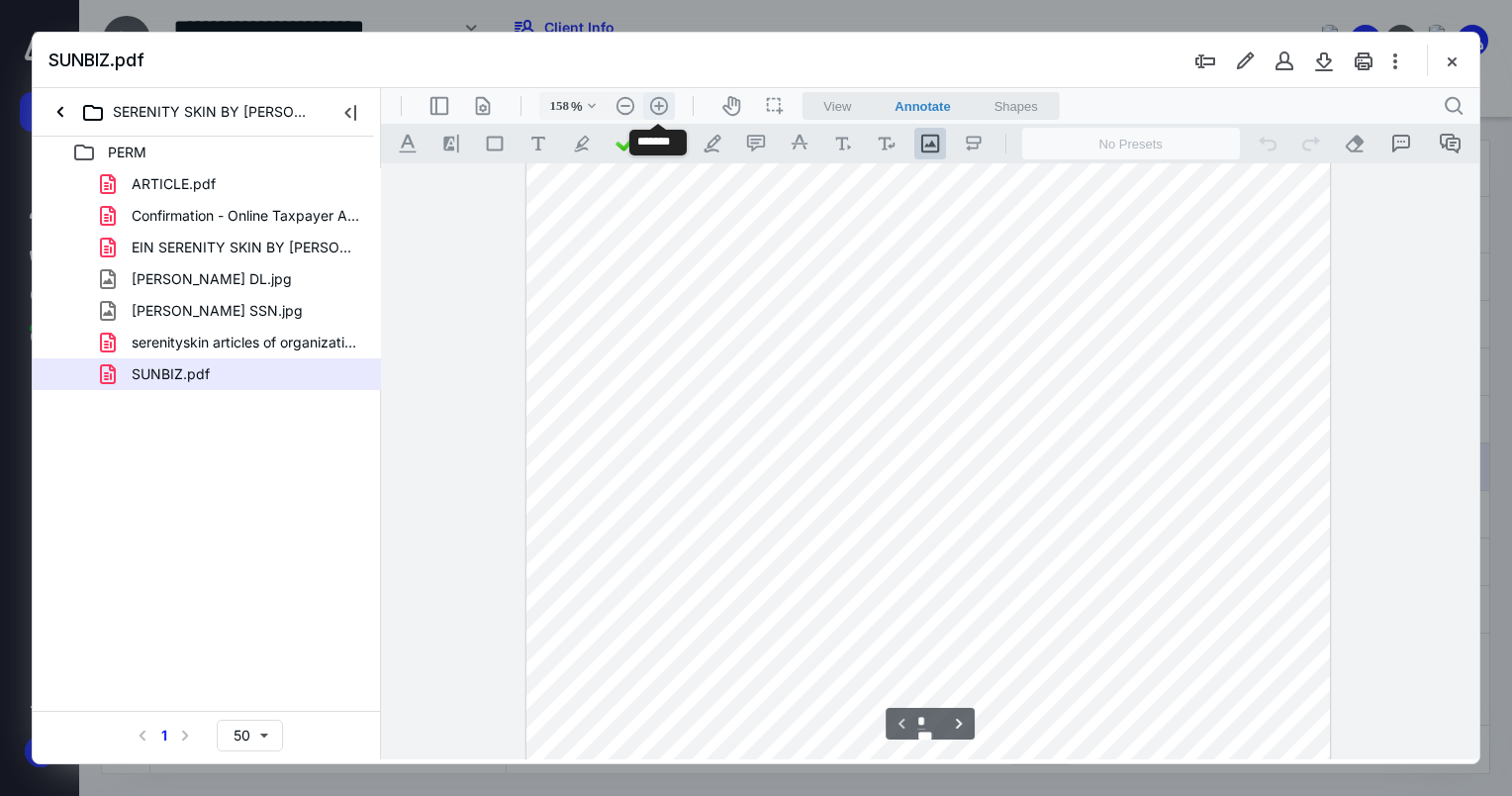 scroll, scrollTop: 493, scrollLeft: 0, axis: vertical 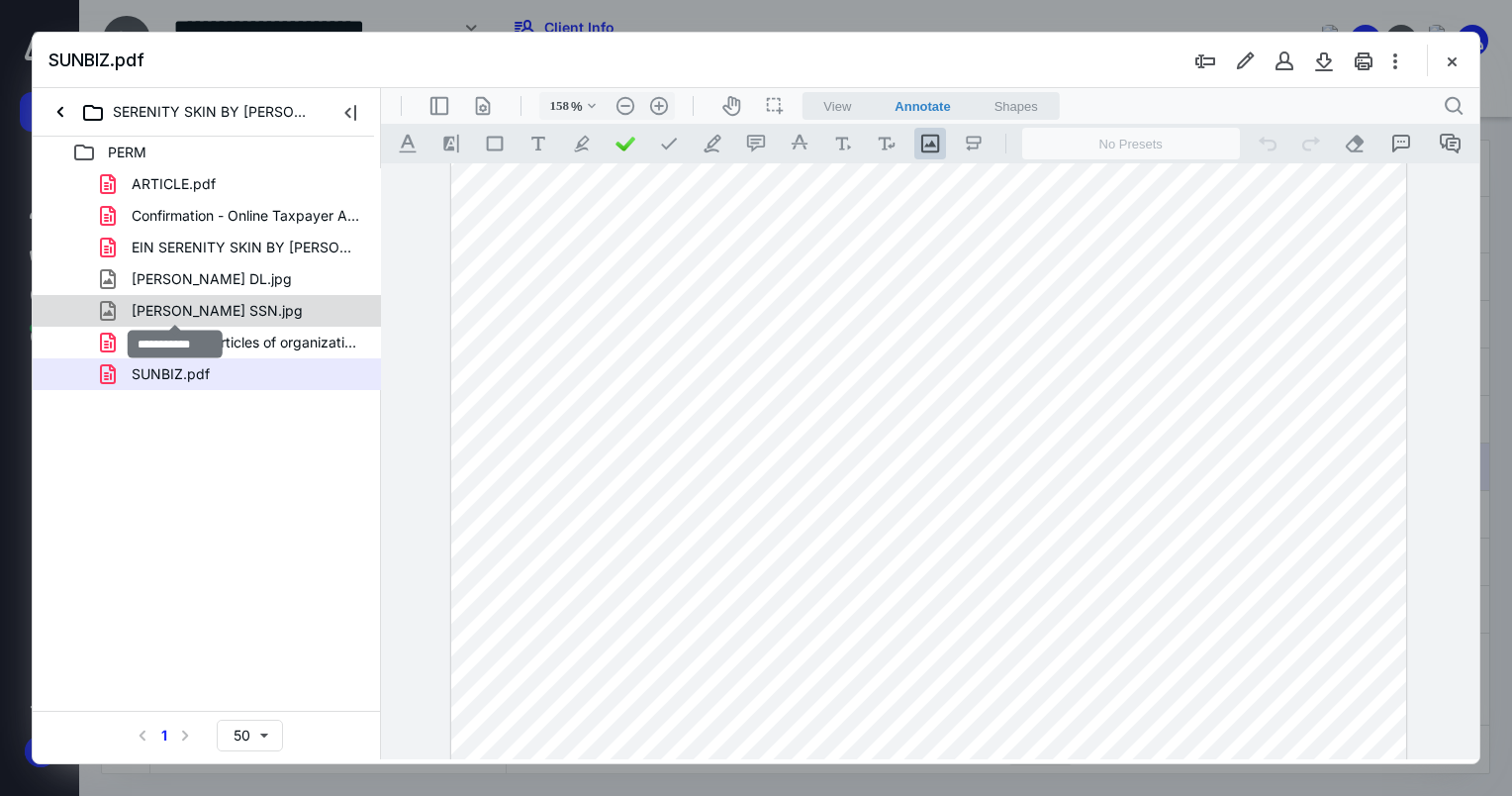 click on "[PERSON_NAME] SSN.jpg" at bounding box center (217, 311) 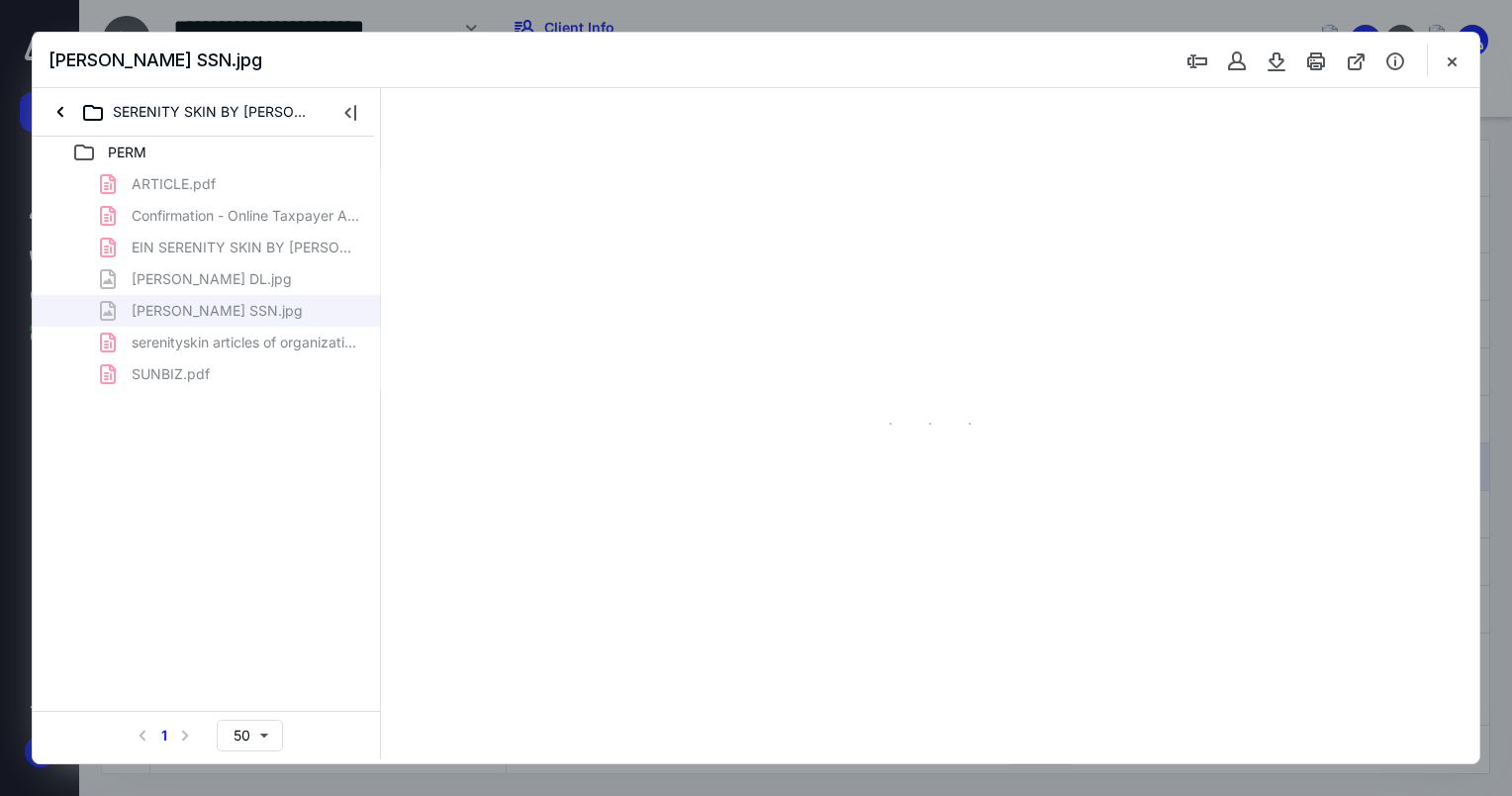 scroll, scrollTop: 0, scrollLeft: 0, axis: both 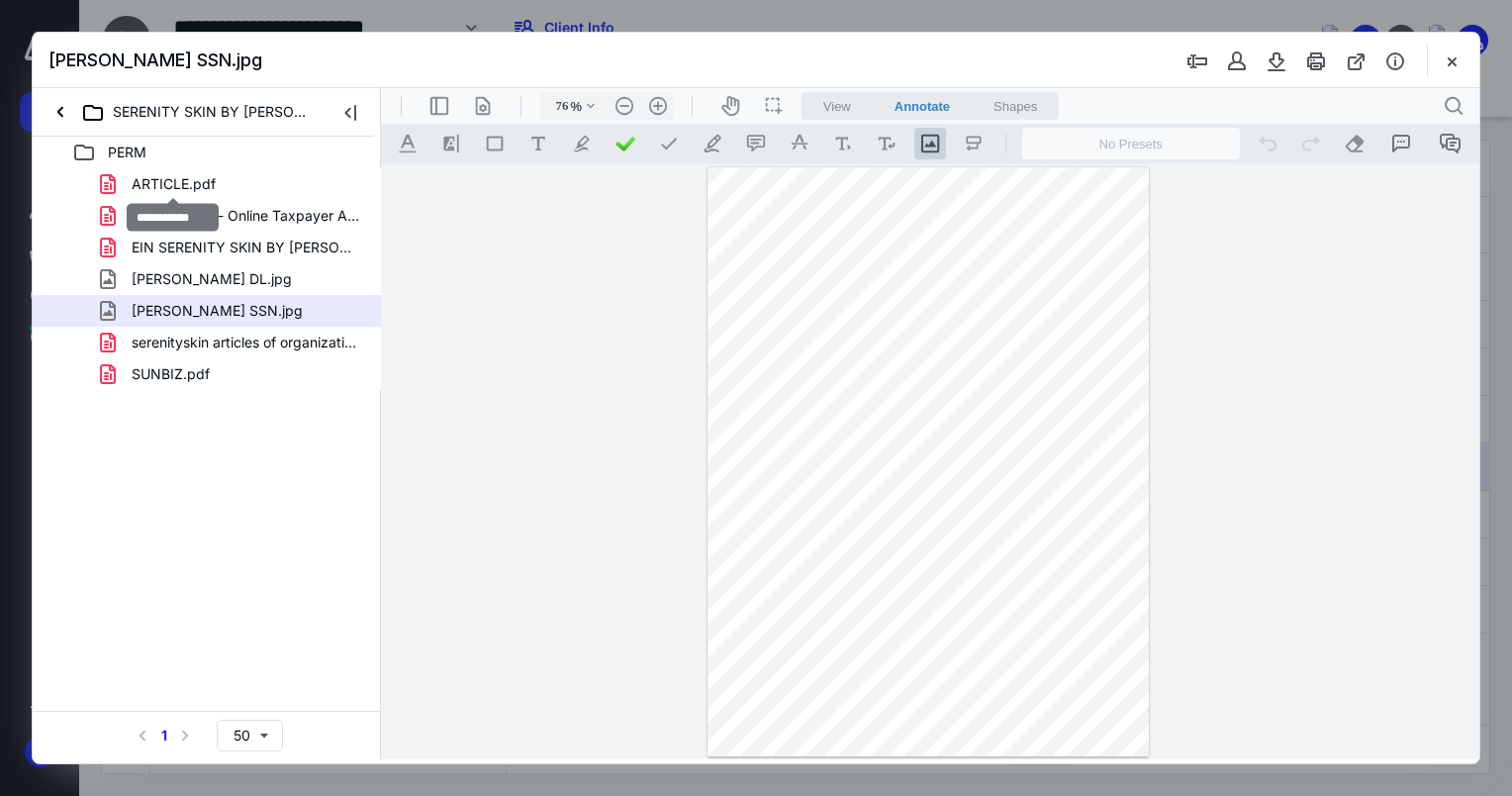 click on "ARTICLE.pdf" at bounding box center [173, 184] 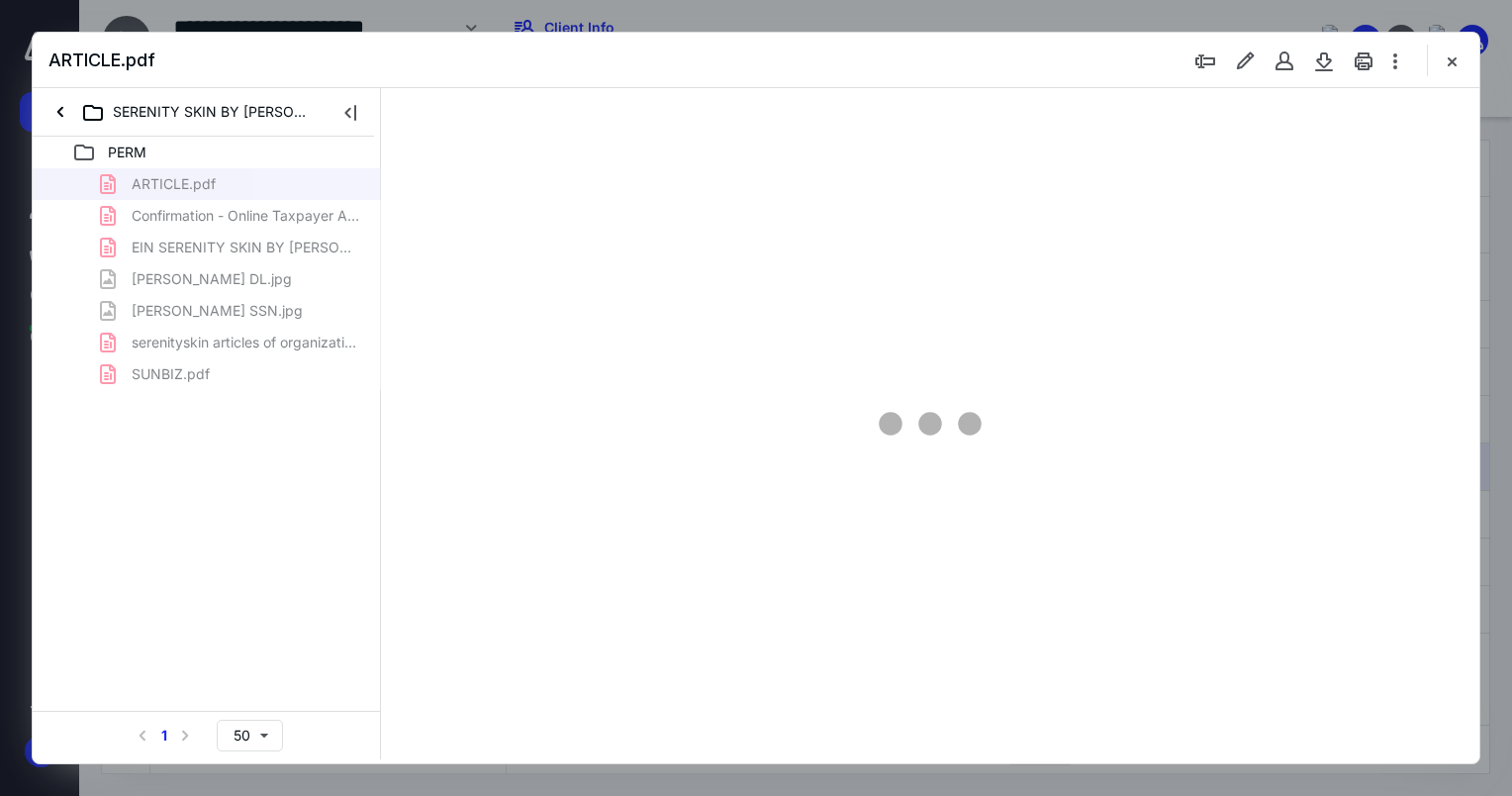 click on "ARTICLE.pdf Confirmation - Online Taxpayer Application.pdf EIN SERENITY SKIN BY [PERSON_NAME].pdf [PERSON_NAME] DL.jpg [PERSON_NAME] SSN.jpg serenityskin articles of organization.pdf SUNBIZ.pdf" at bounding box center (207, 279) 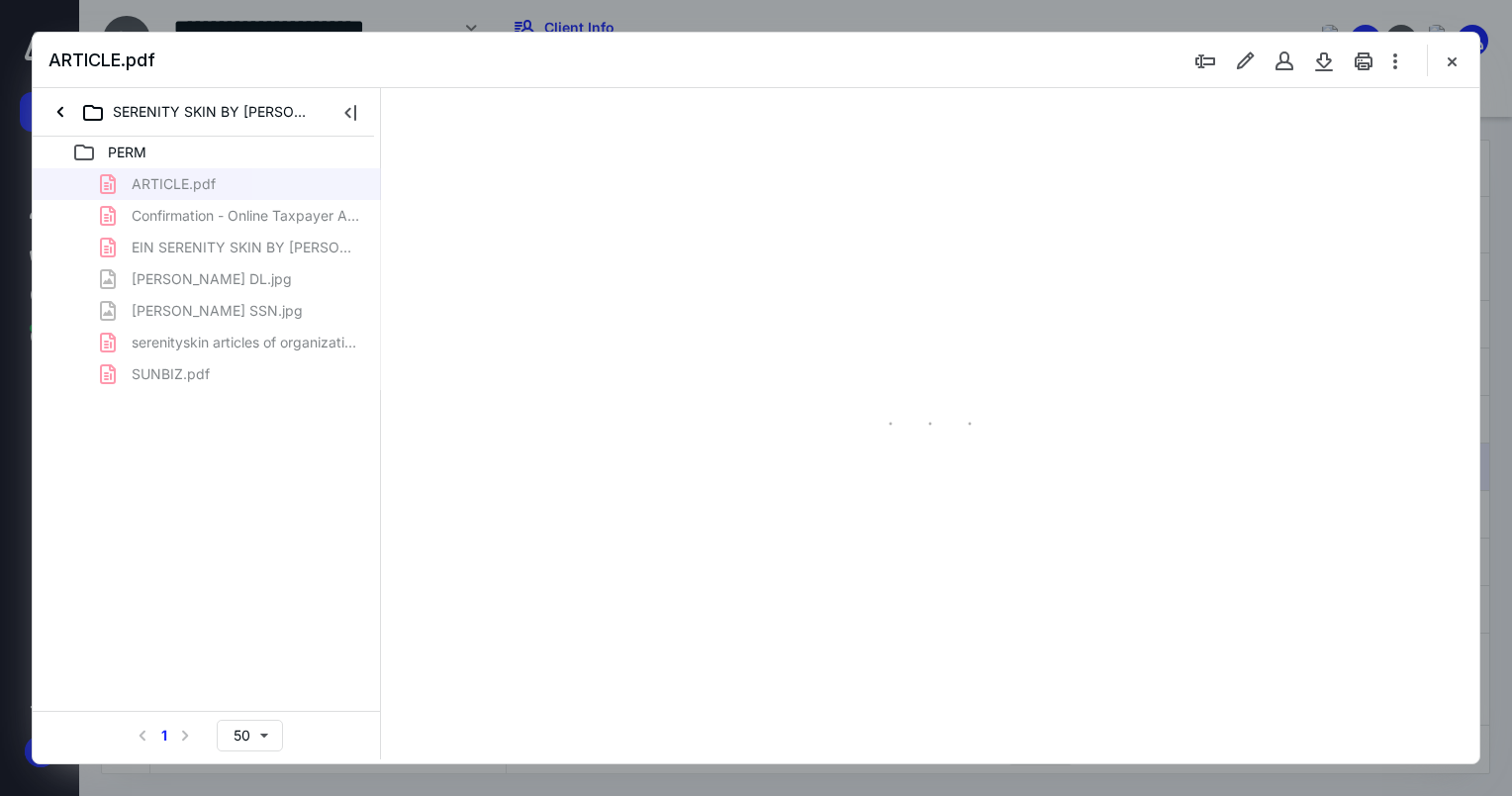 click on "ARTICLE.pdf Confirmation - Online Taxpayer Application.pdf EIN SERENITY SKIN BY [PERSON_NAME].pdf [PERSON_NAME] DL.jpg [PERSON_NAME] SSN.jpg serenityskin articles of organization.pdf SUNBIZ.pdf" at bounding box center (207, 279) 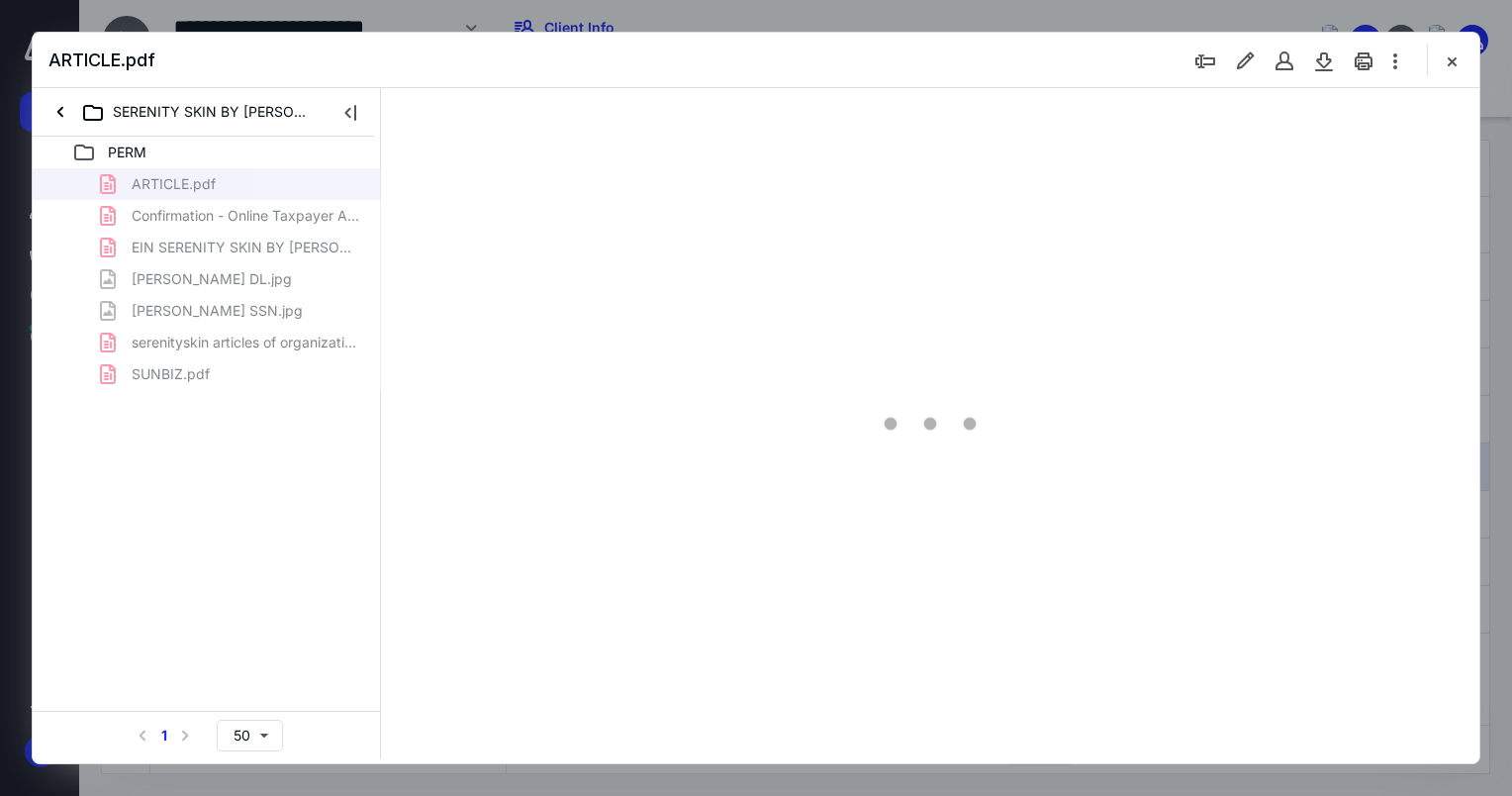 scroll, scrollTop: 78, scrollLeft: 0, axis: vertical 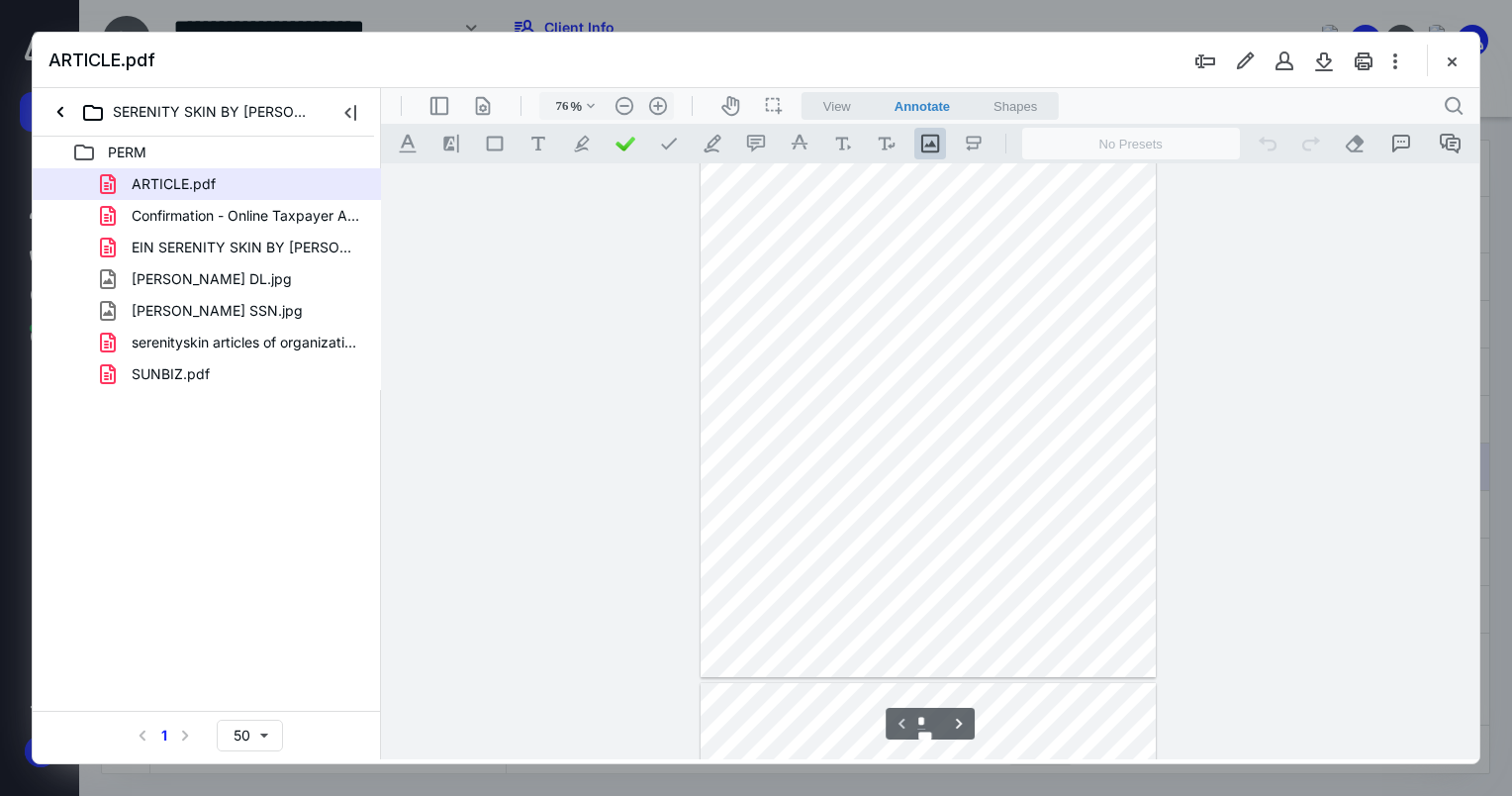 click on "EIN SERENITY SKIN BY [PERSON_NAME].pdf" at bounding box center (246, 248) 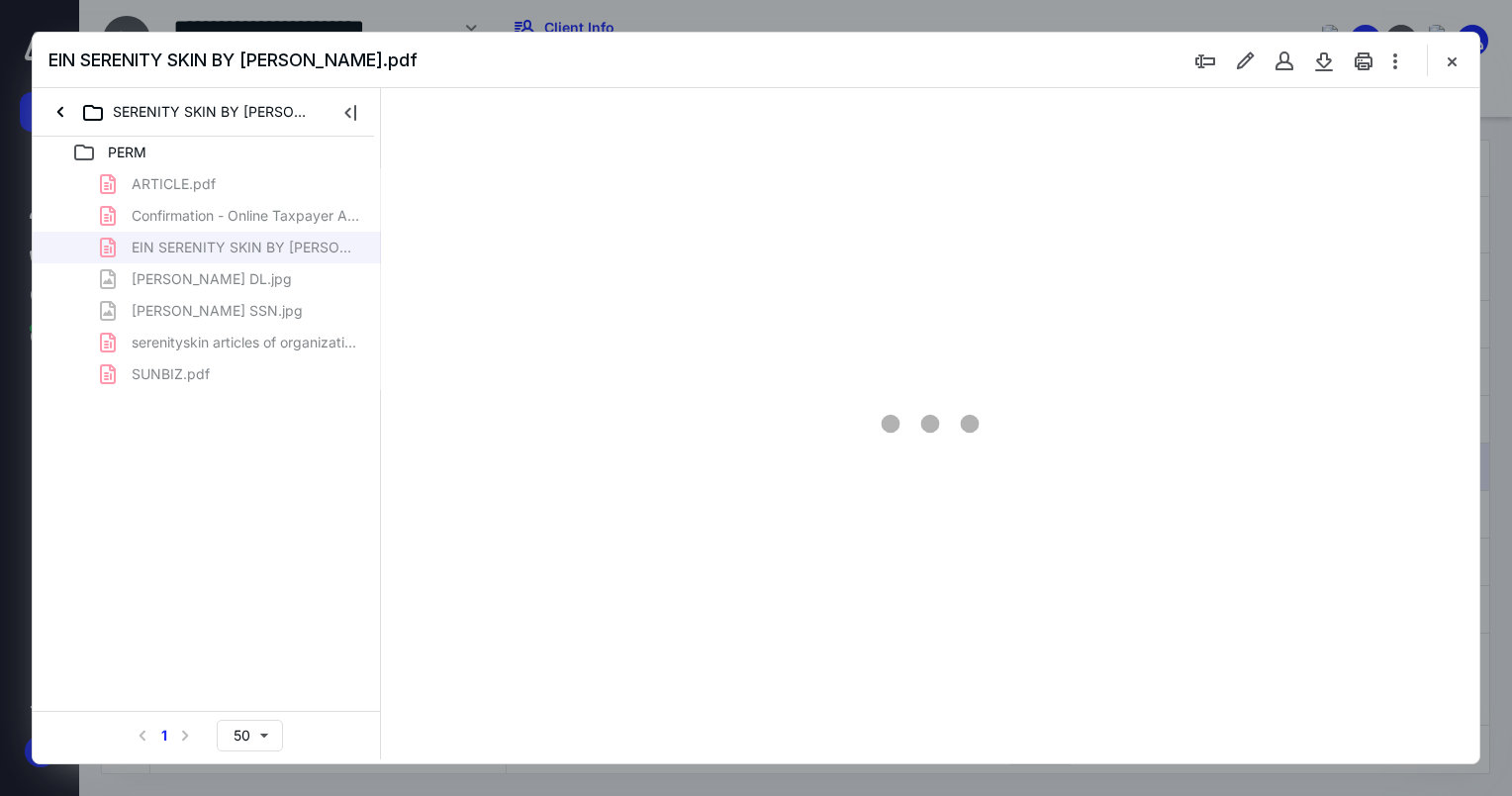 click on "ARTICLE.pdf Confirmation - Online Taxpayer Application.pdf EIN SERENITY SKIN BY [PERSON_NAME].pdf [PERSON_NAME] DL.jpg [PERSON_NAME] SSN.jpg serenityskin articles of organization.pdf SUNBIZ.pdf" at bounding box center [207, 279] 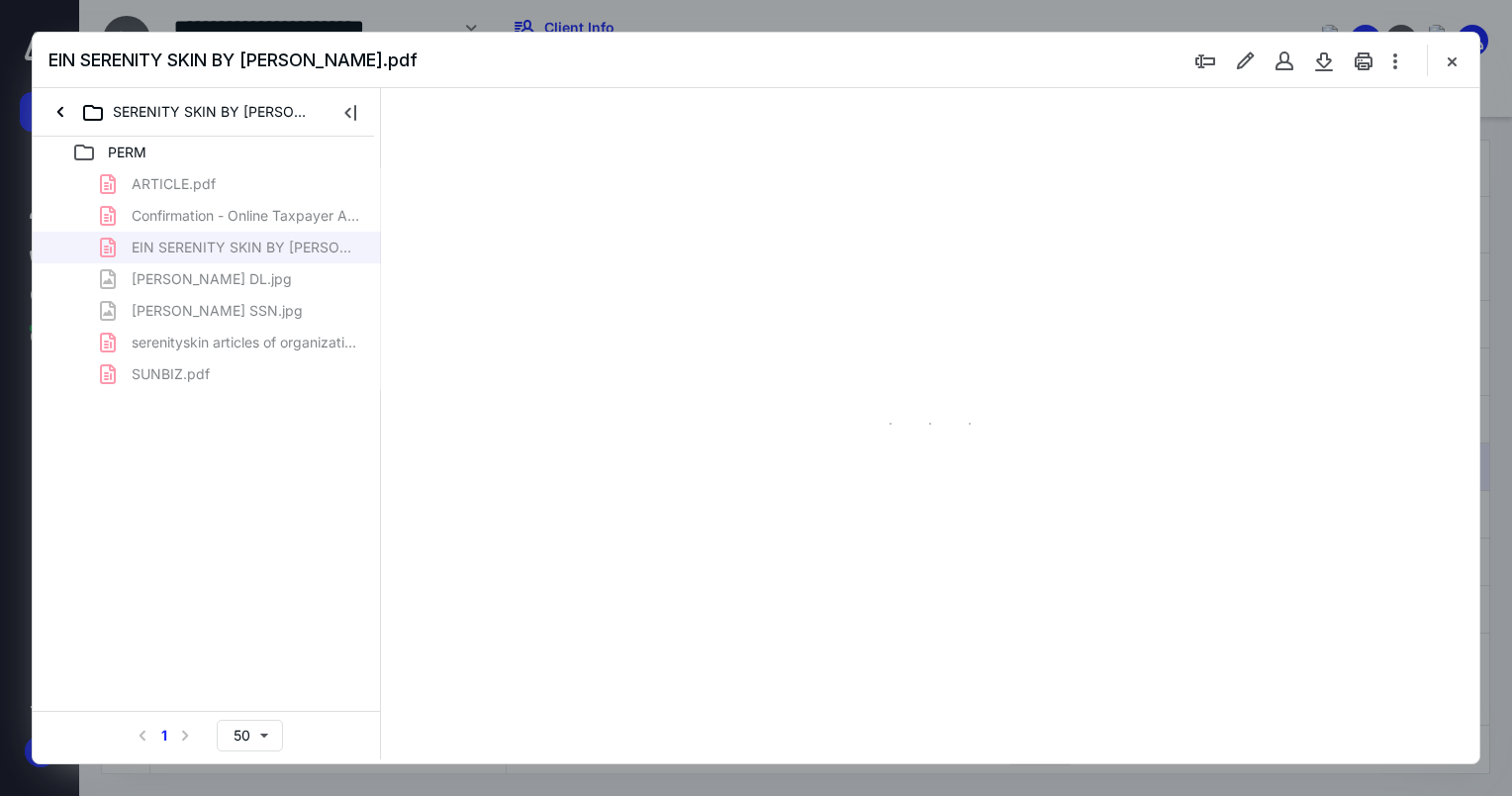 scroll, scrollTop: 78, scrollLeft: 0, axis: vertical 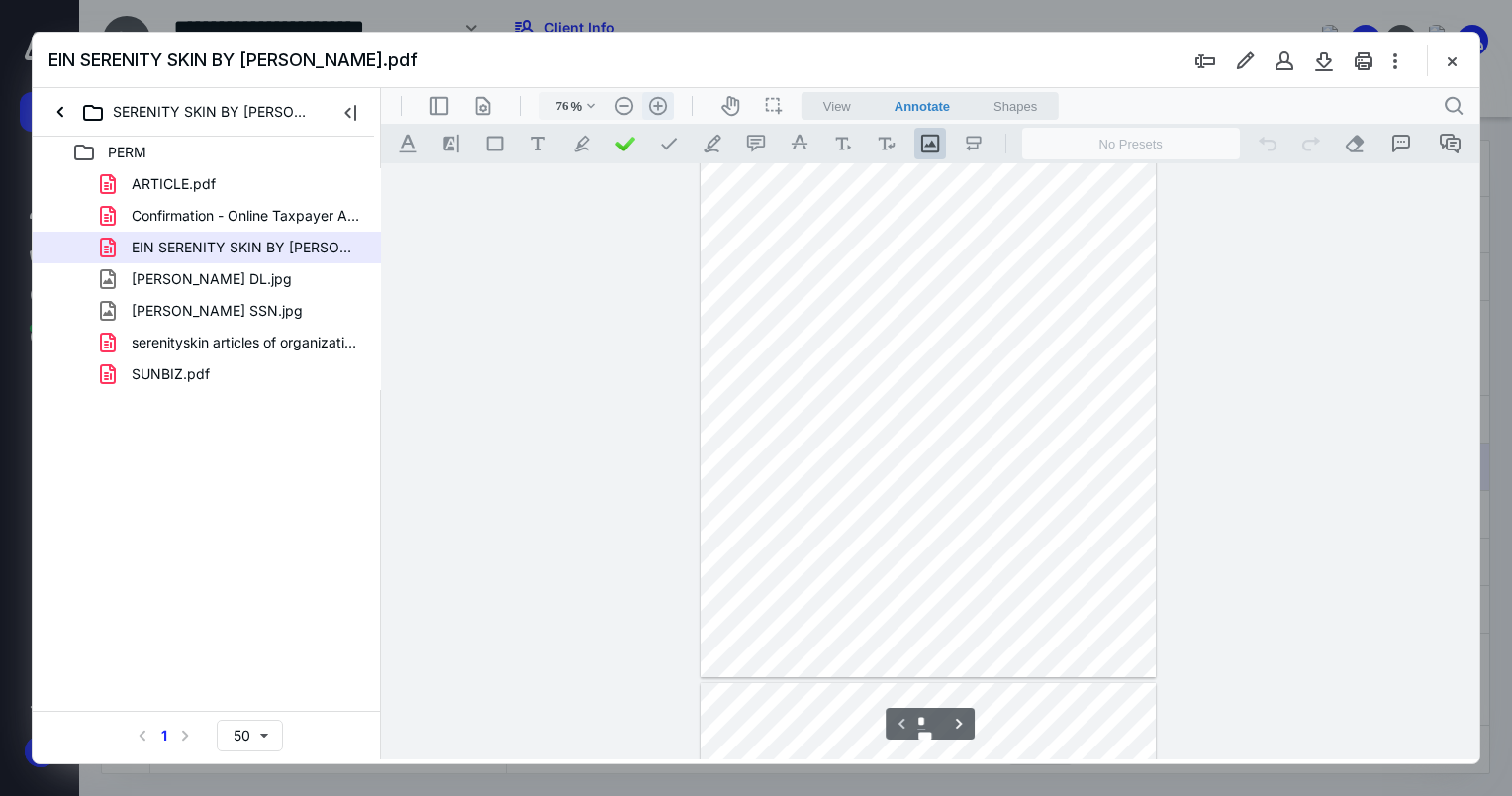 click on ".cls-1{fill:#abb0c4;} icon - header - zoom - in - line" at bounding box center (658, 106) 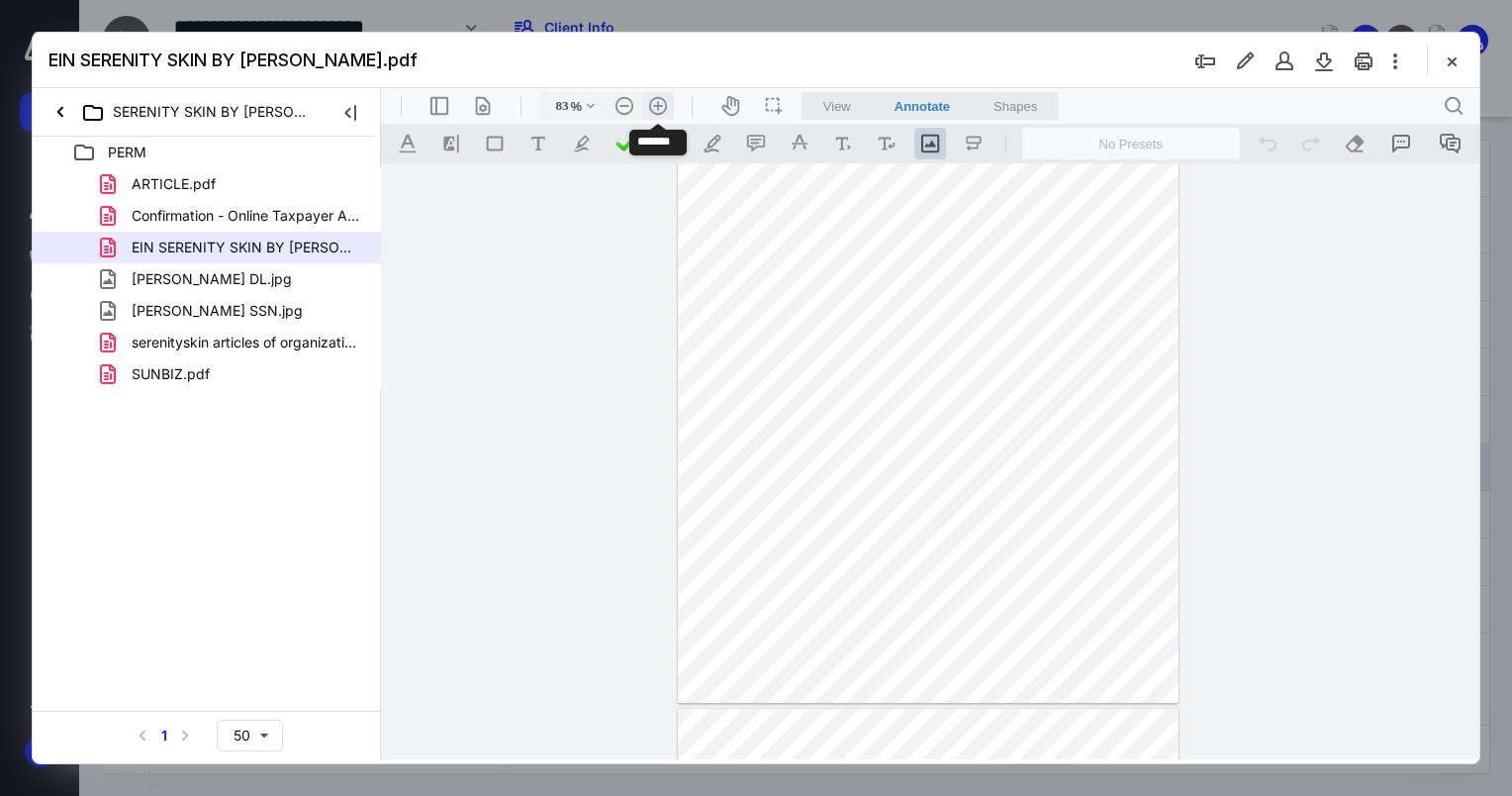 click on ".cls-1{fill:#abb0c4;} icon - header - zoom - in - line" at bounding box center [658, 106] 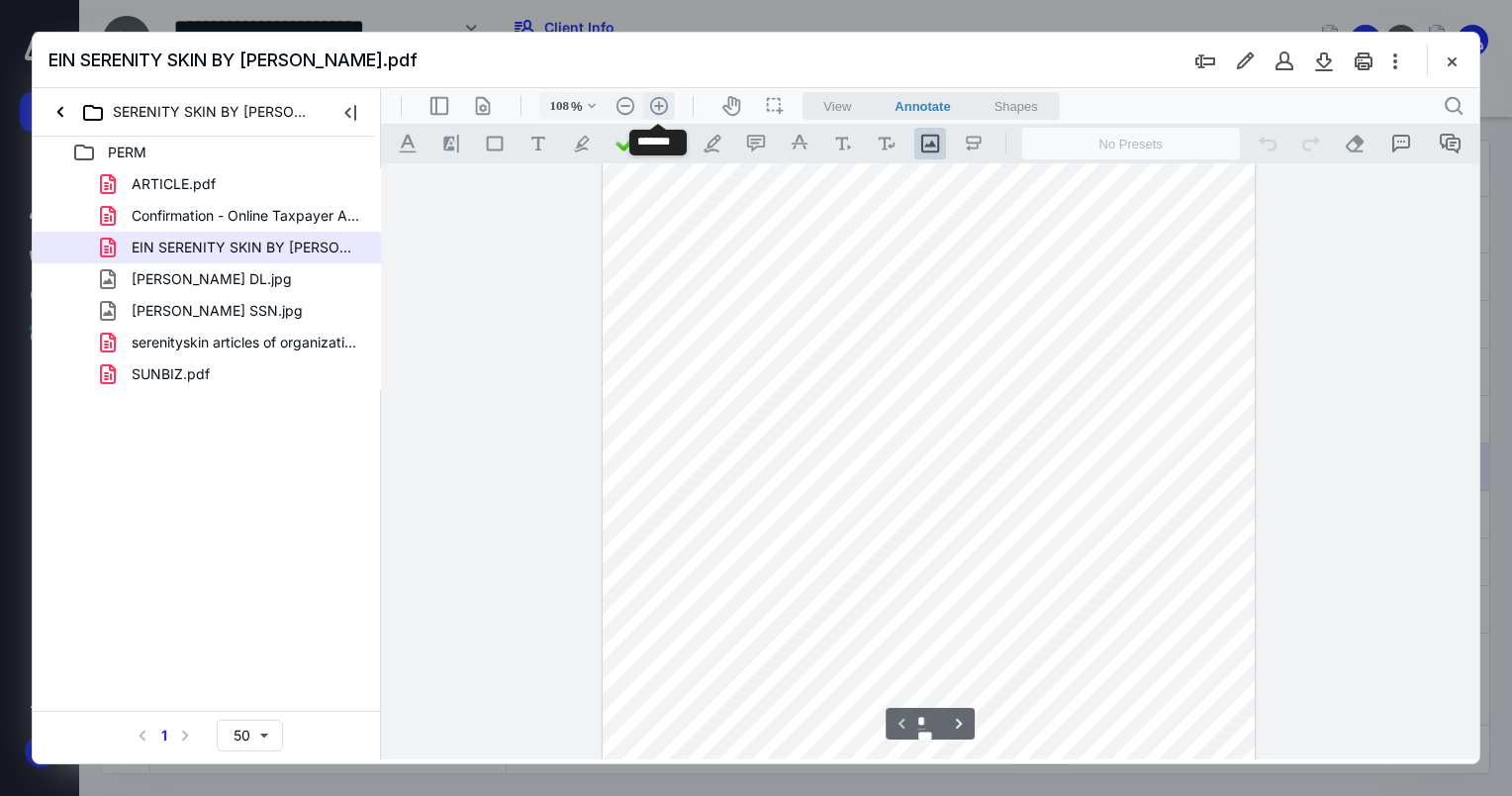 click on ".cls-1{fill:#abb0c4;} icon - header - zoom - in - line" at bounding box center (659, 106) 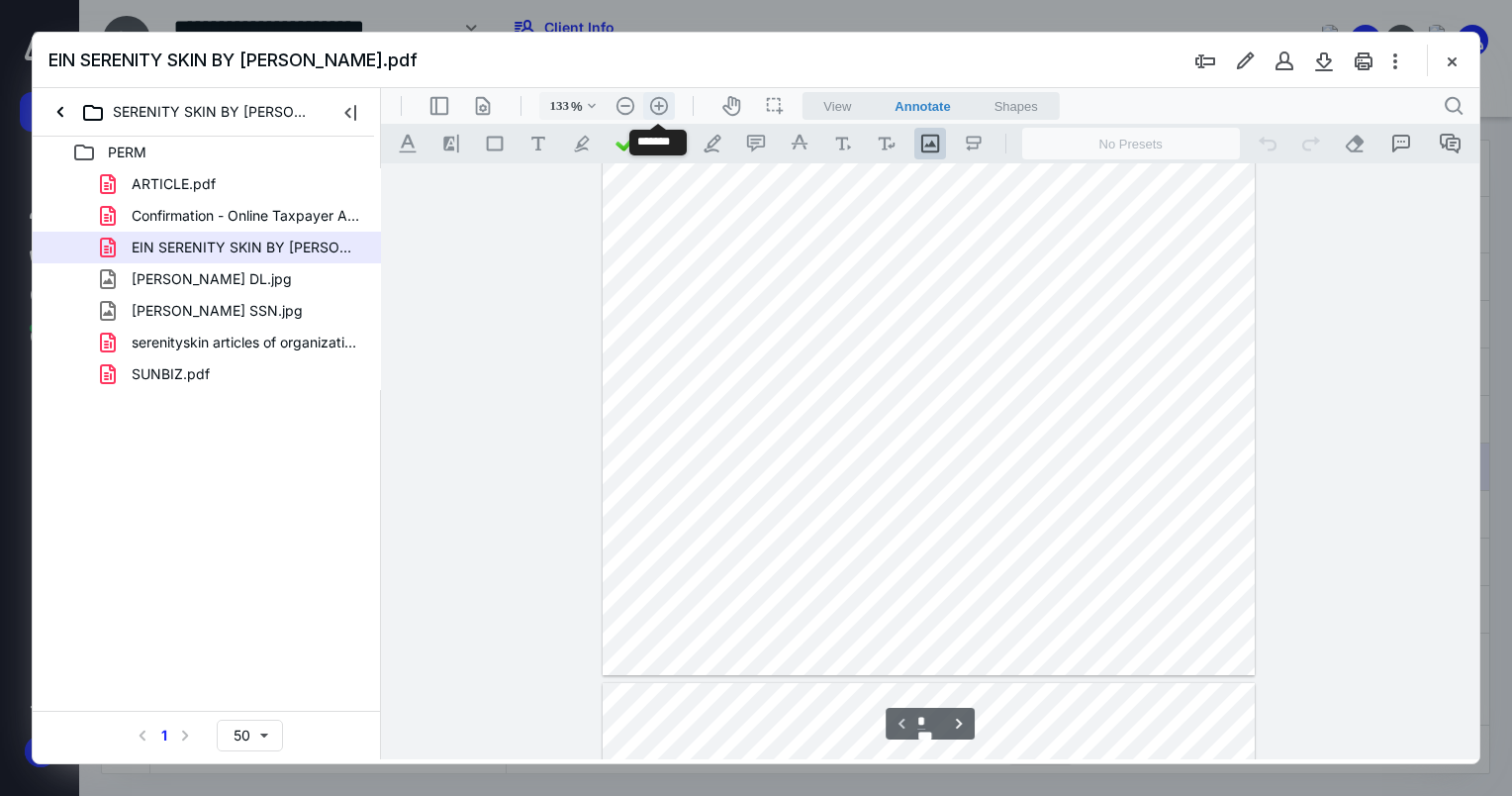 click on ".cls-1{fill:#abb0c4;} icon - header - zoom - in - line" at bounding box center (659, 106) 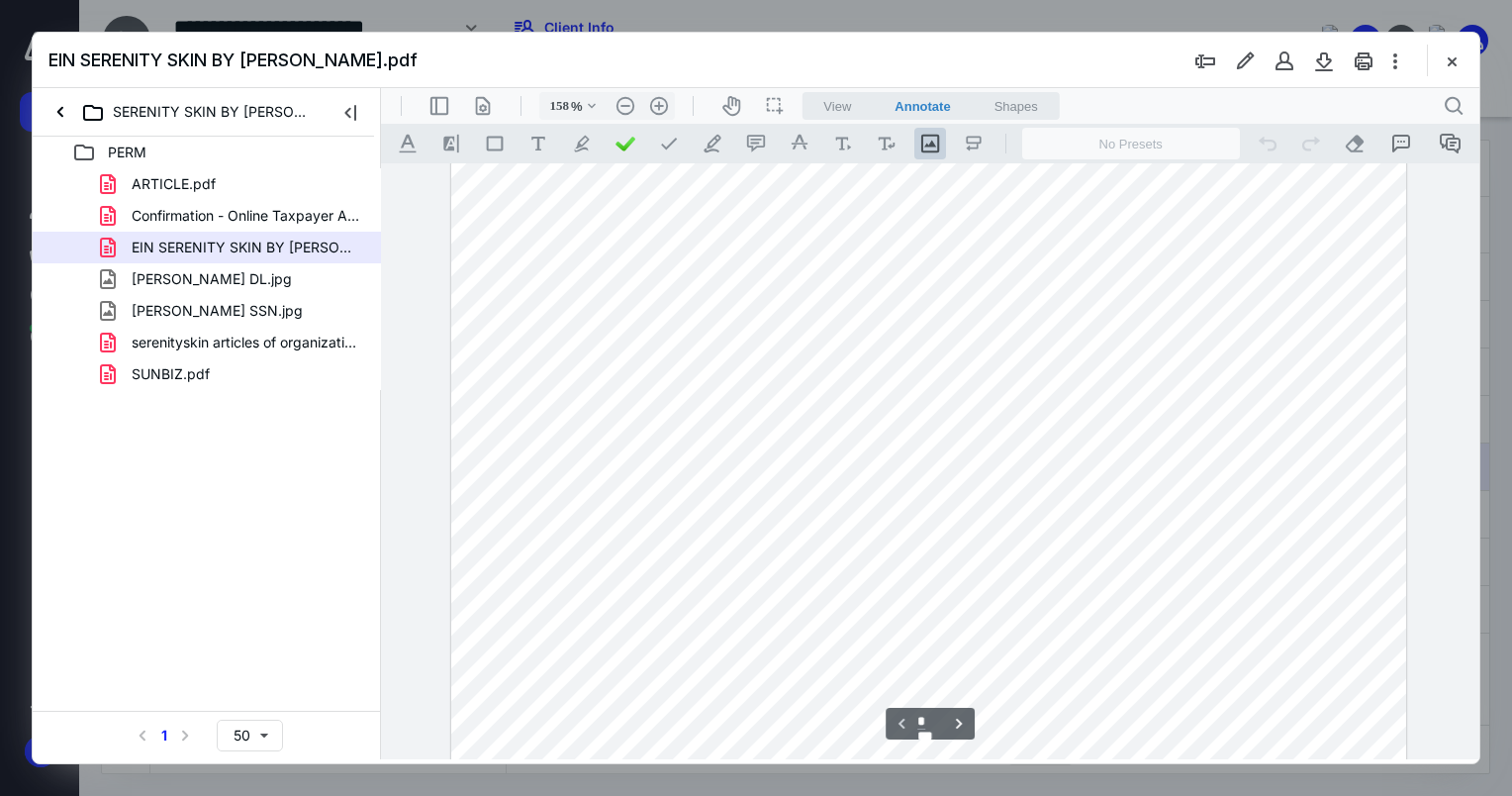 scroll, scrollTop: 0, scrollLeft: 0, axis: both 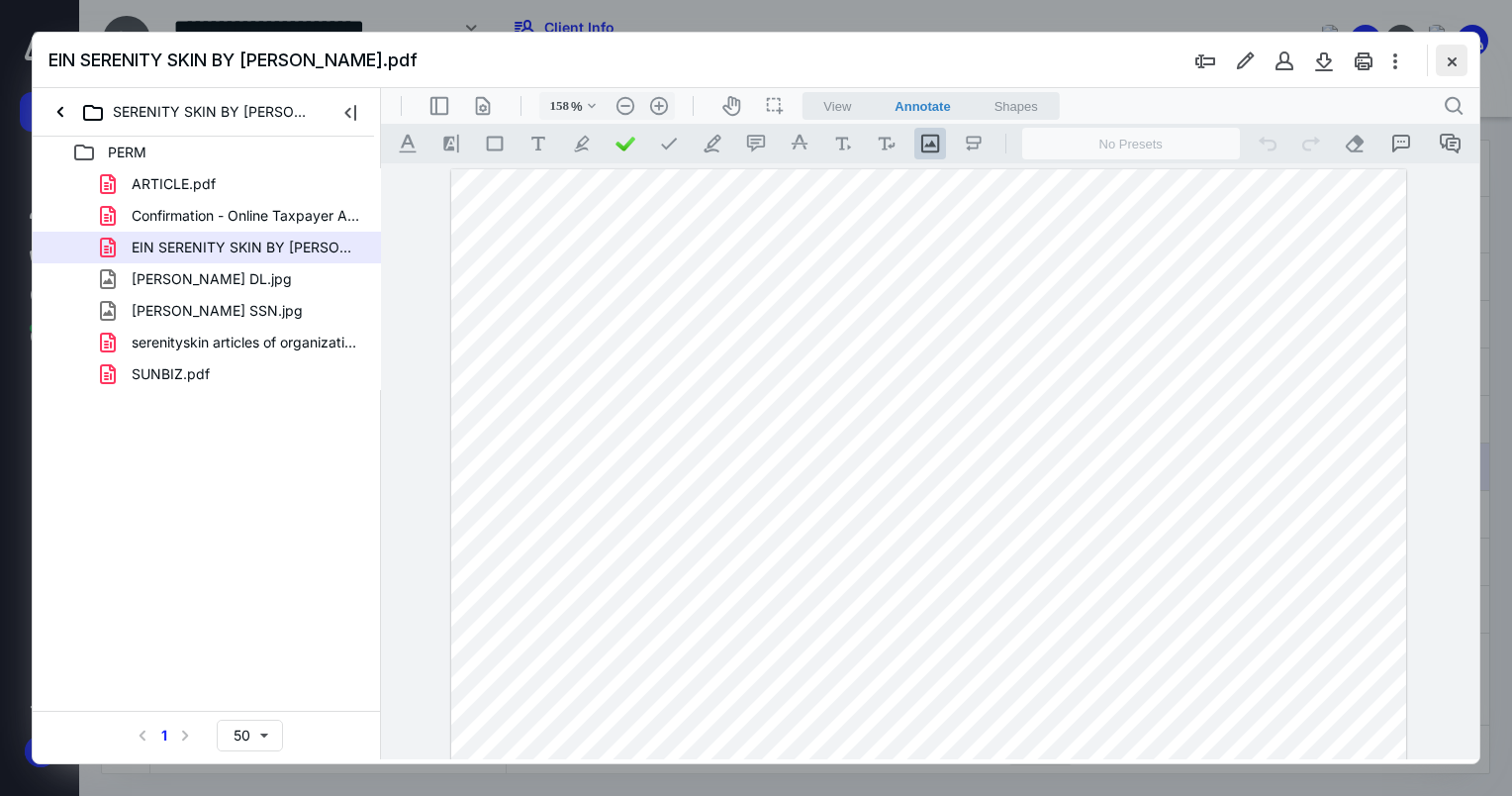 click at bounding box center (1452, 60) 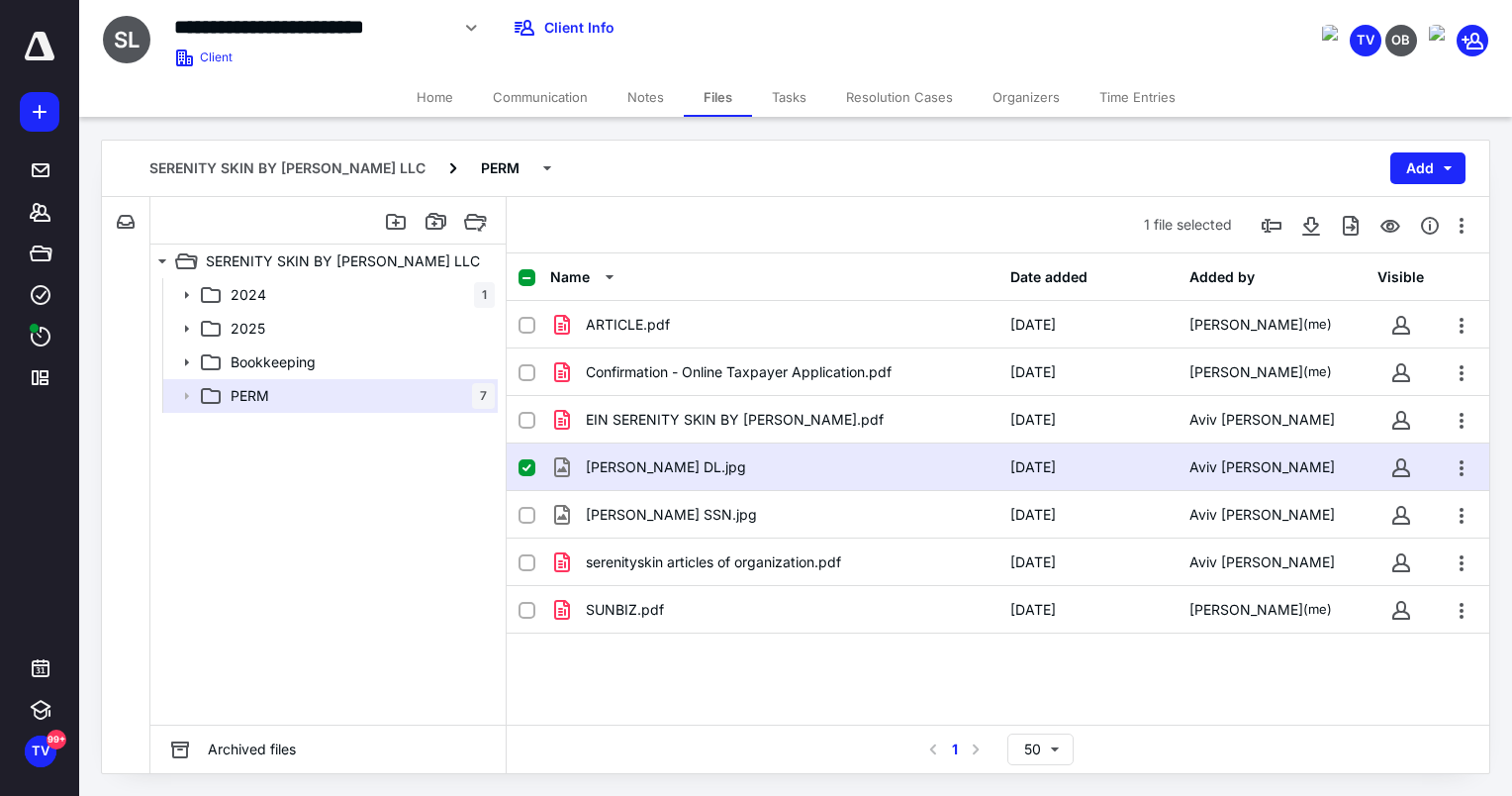 click on "Home" at bounding box center [434, 97] 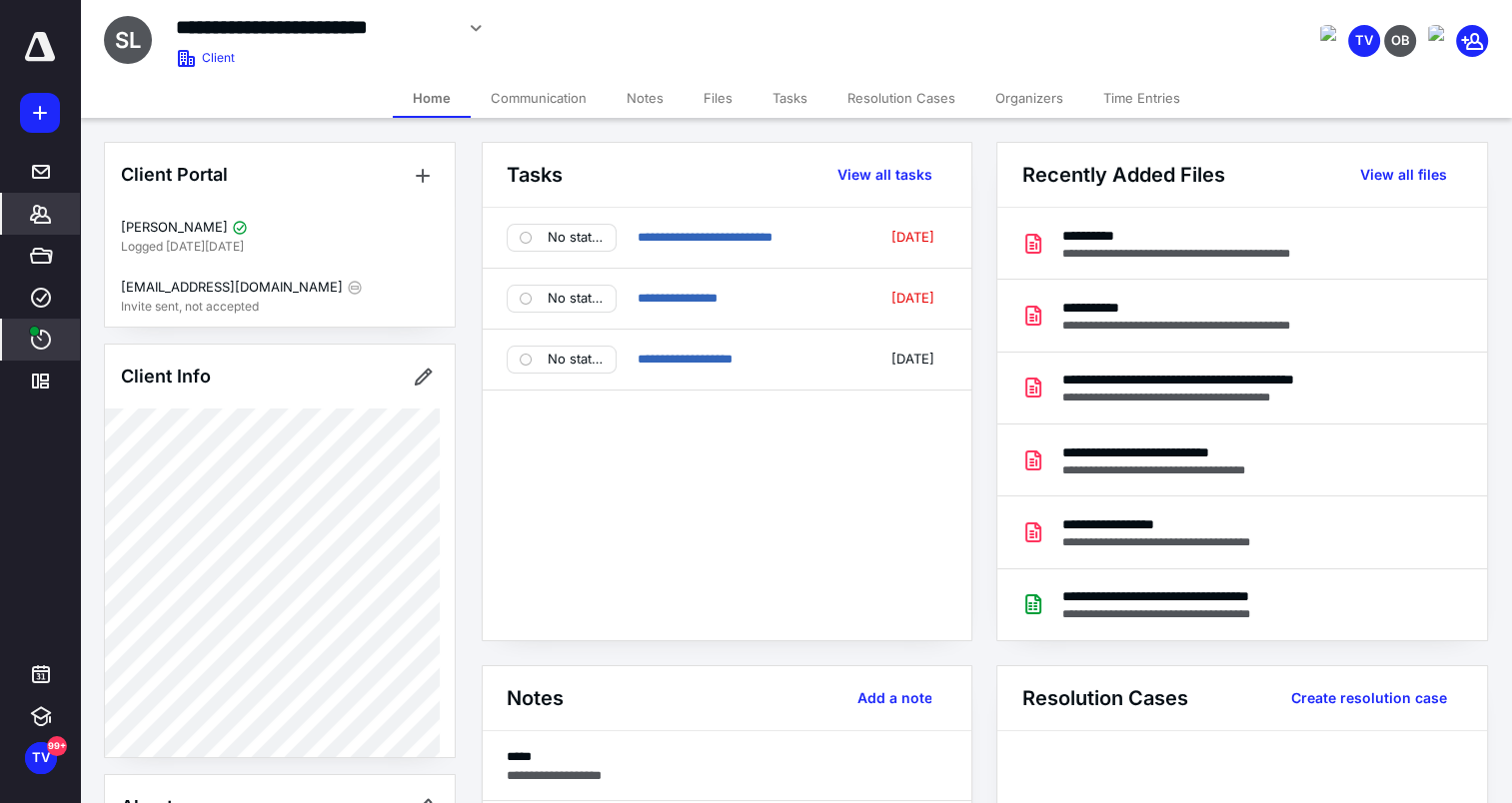 click 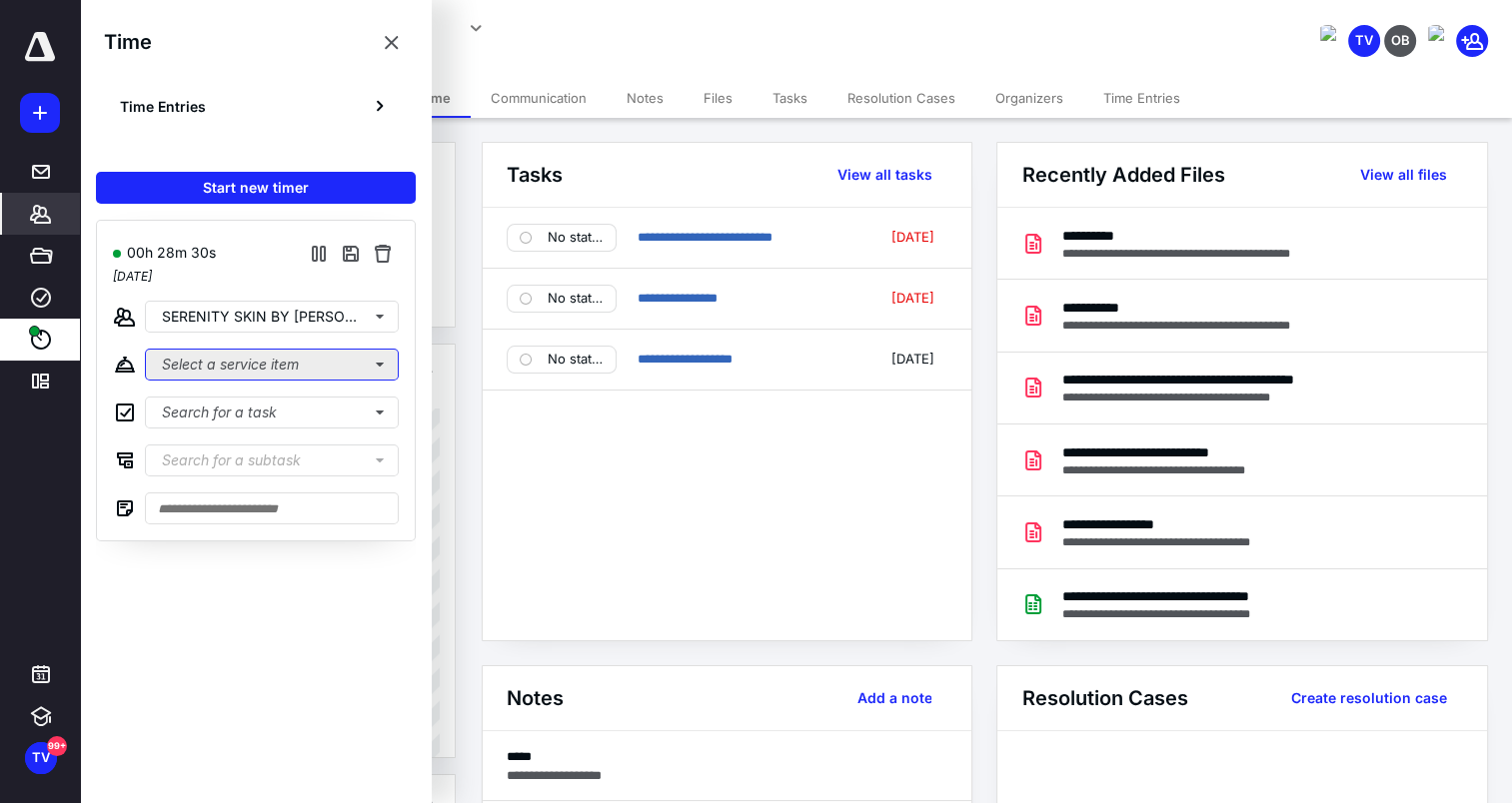 click on "Select a service item" at bounding box center [272, 365] 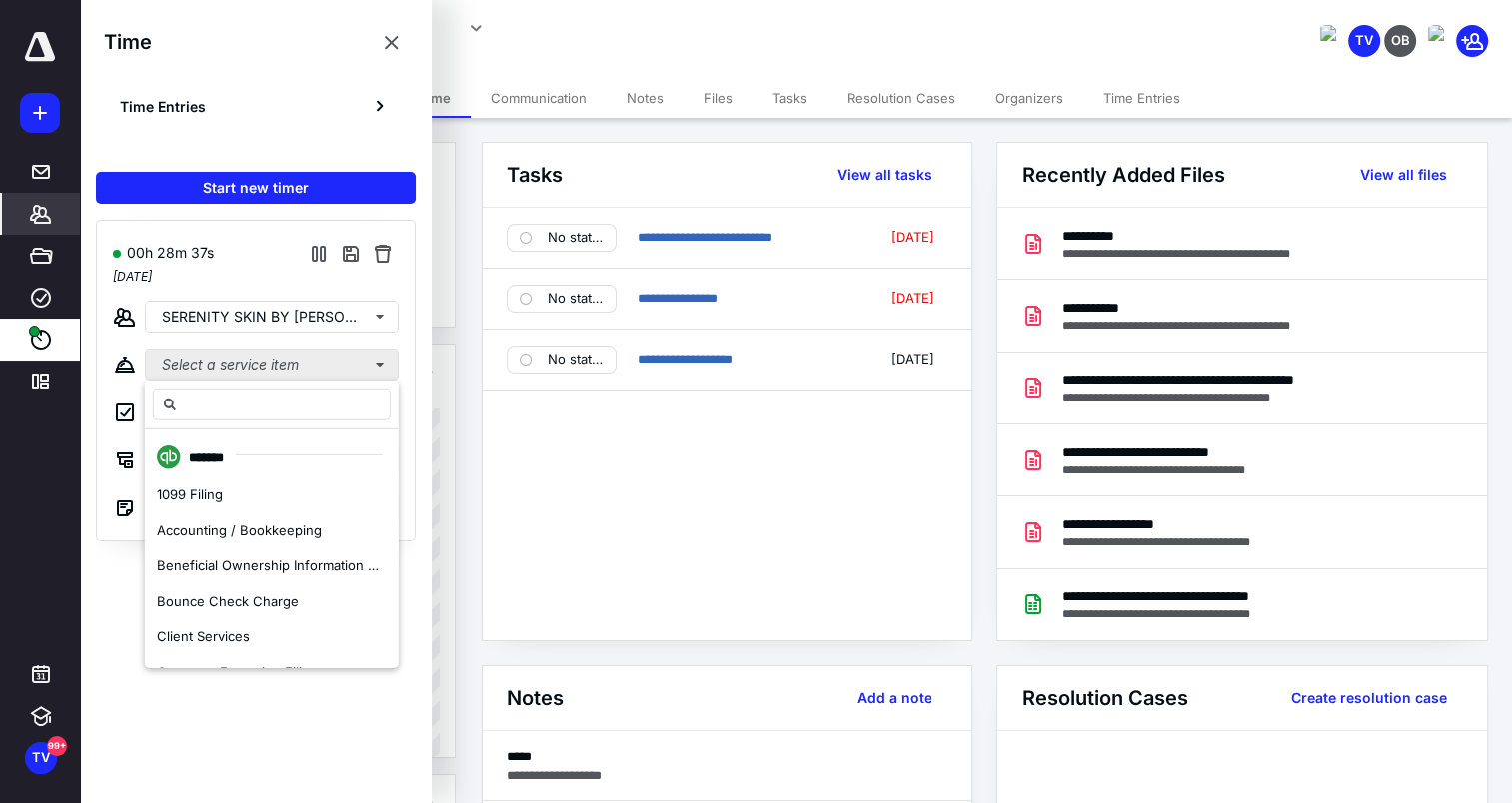 type on "*" 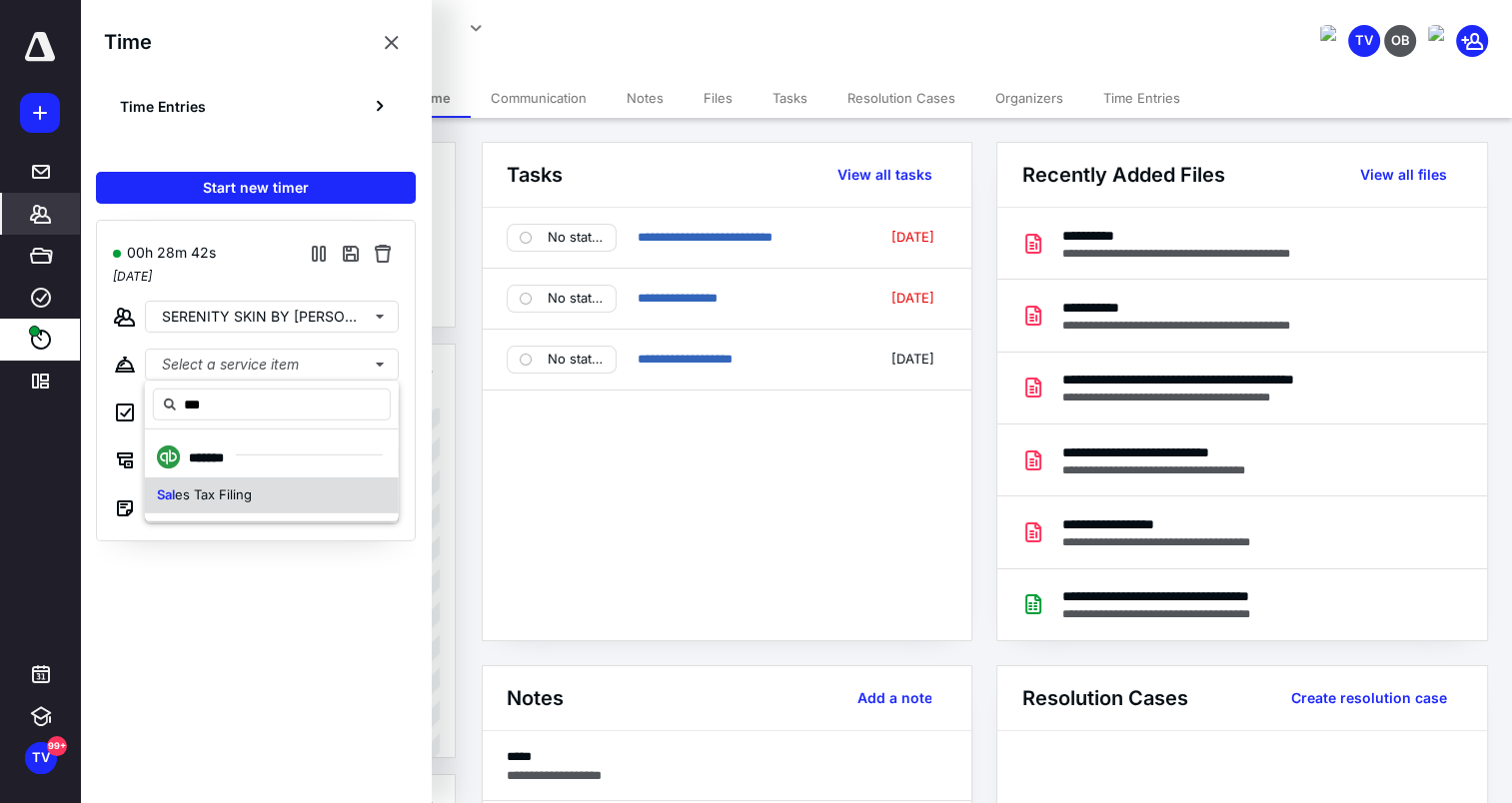 click on "es Tax Filing" at bounding box center (213, 494) 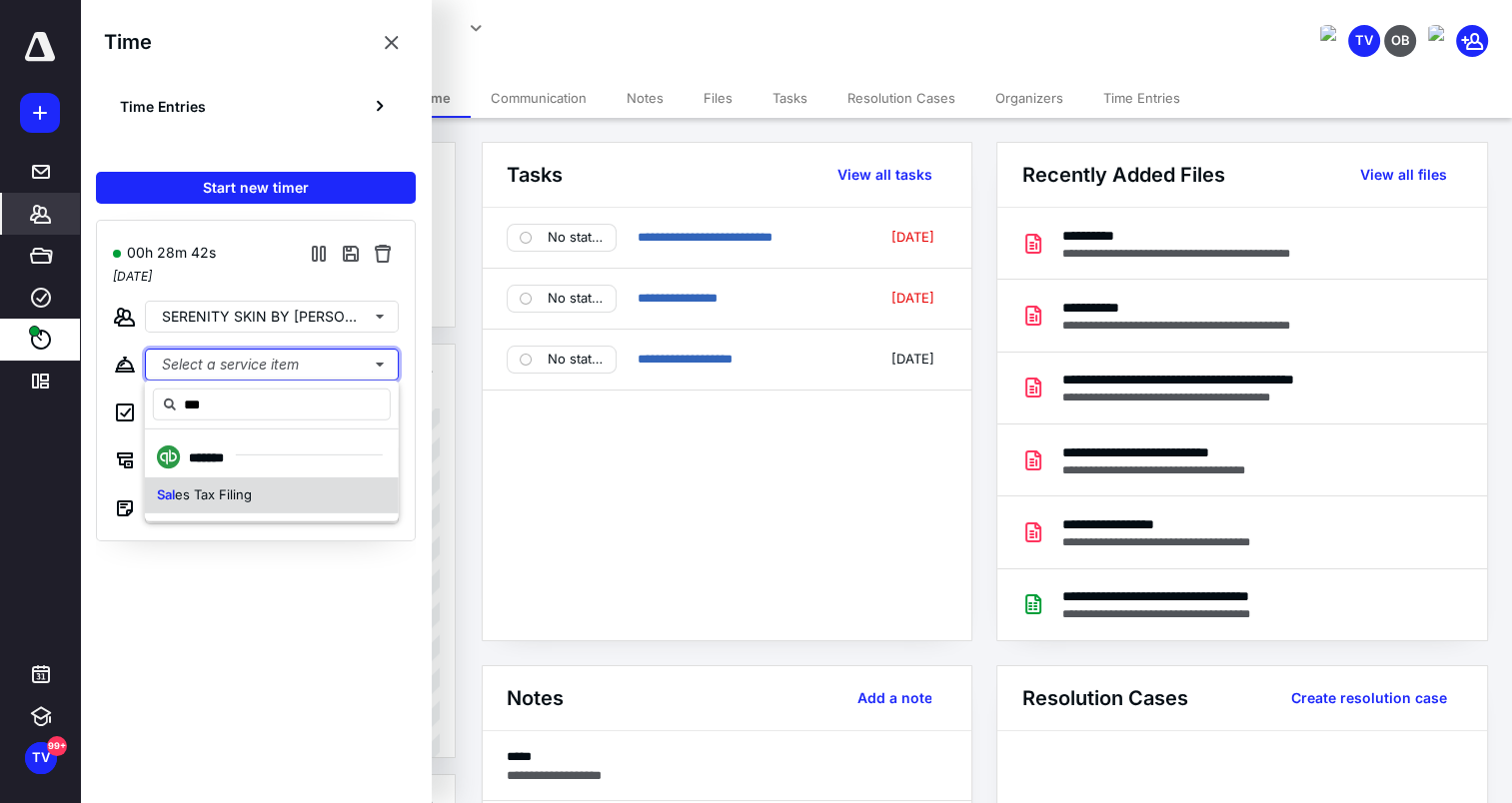 type 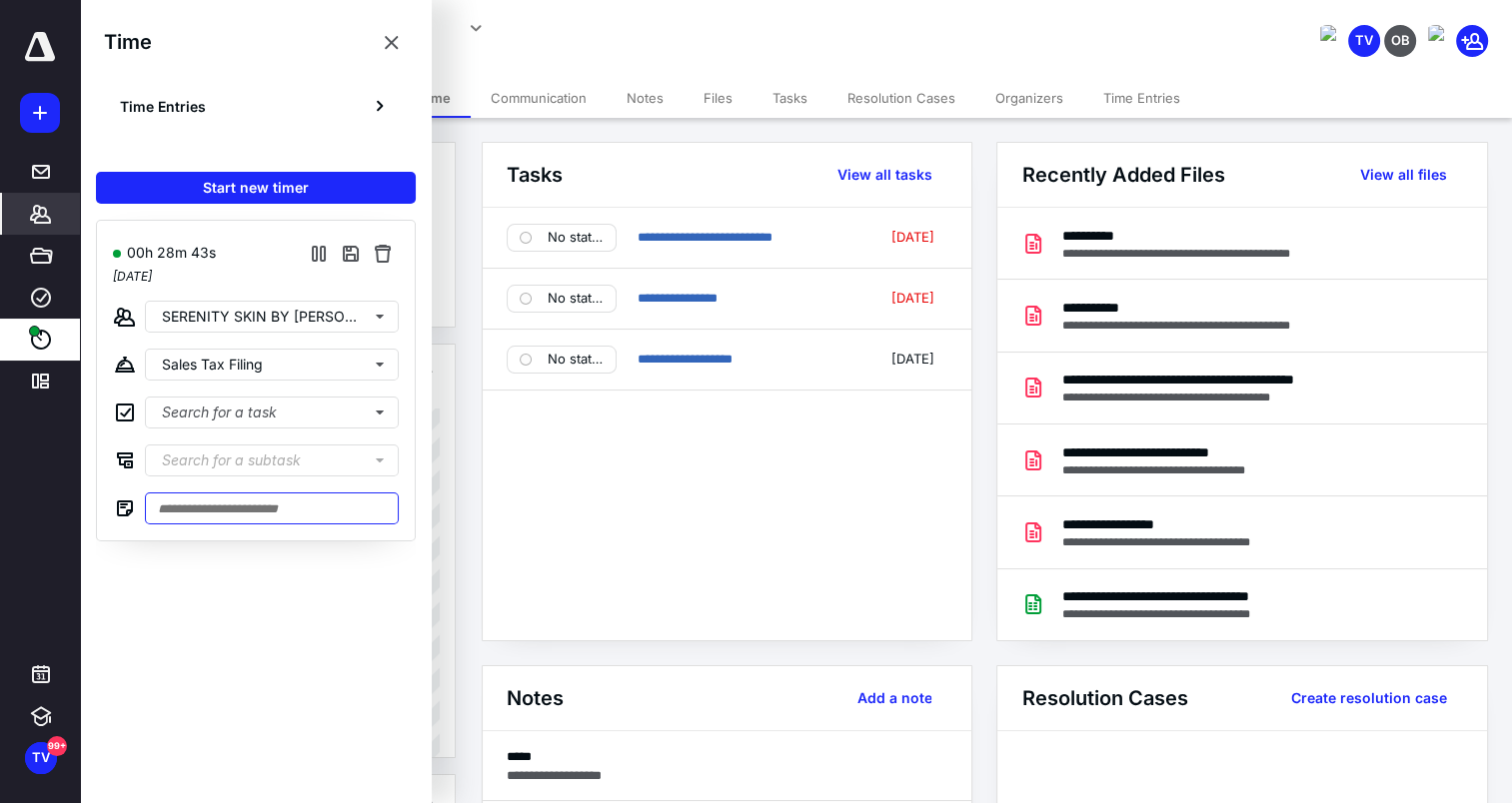 click at bounding box center (272, 508) 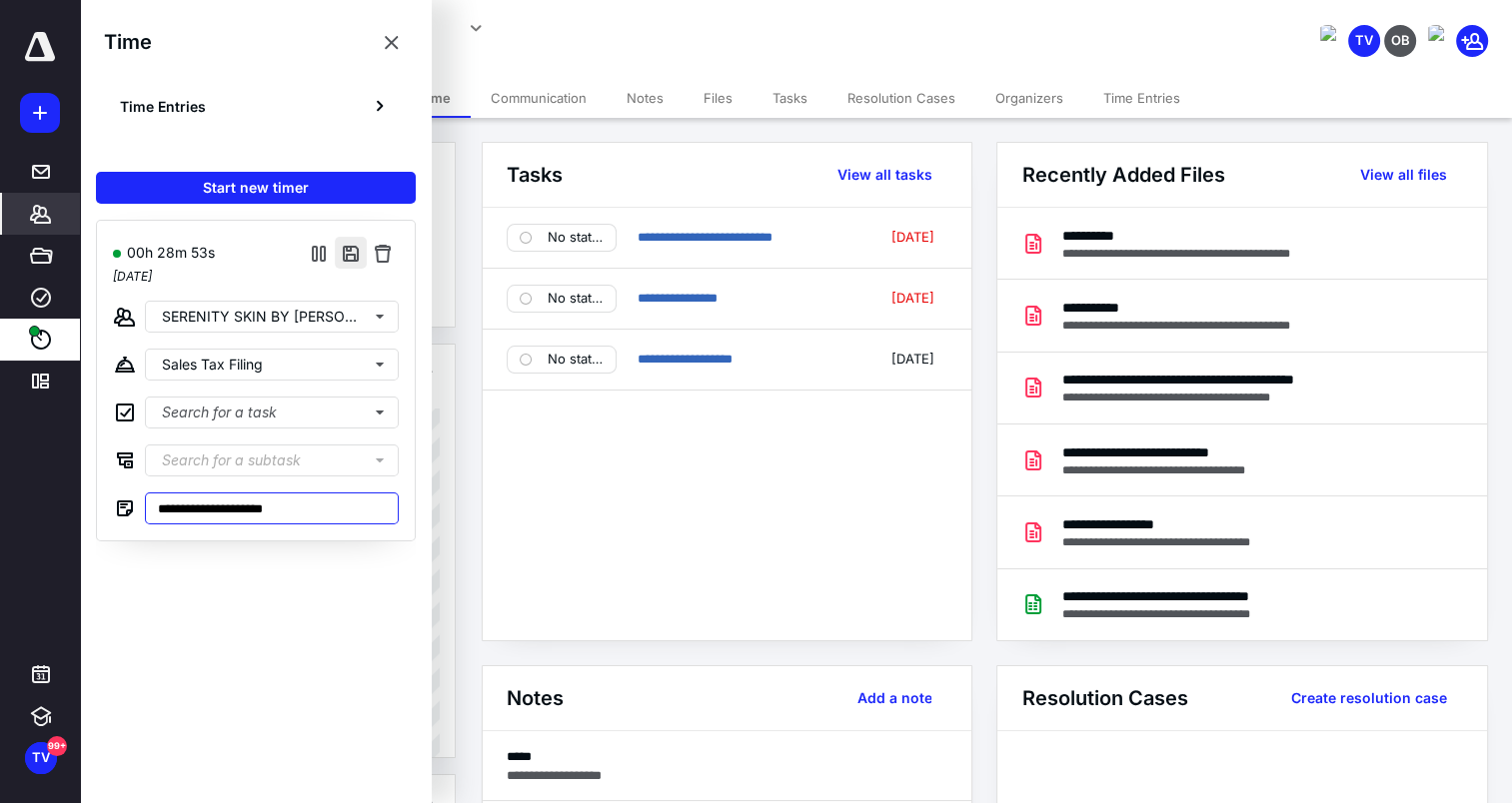 type on "**********" 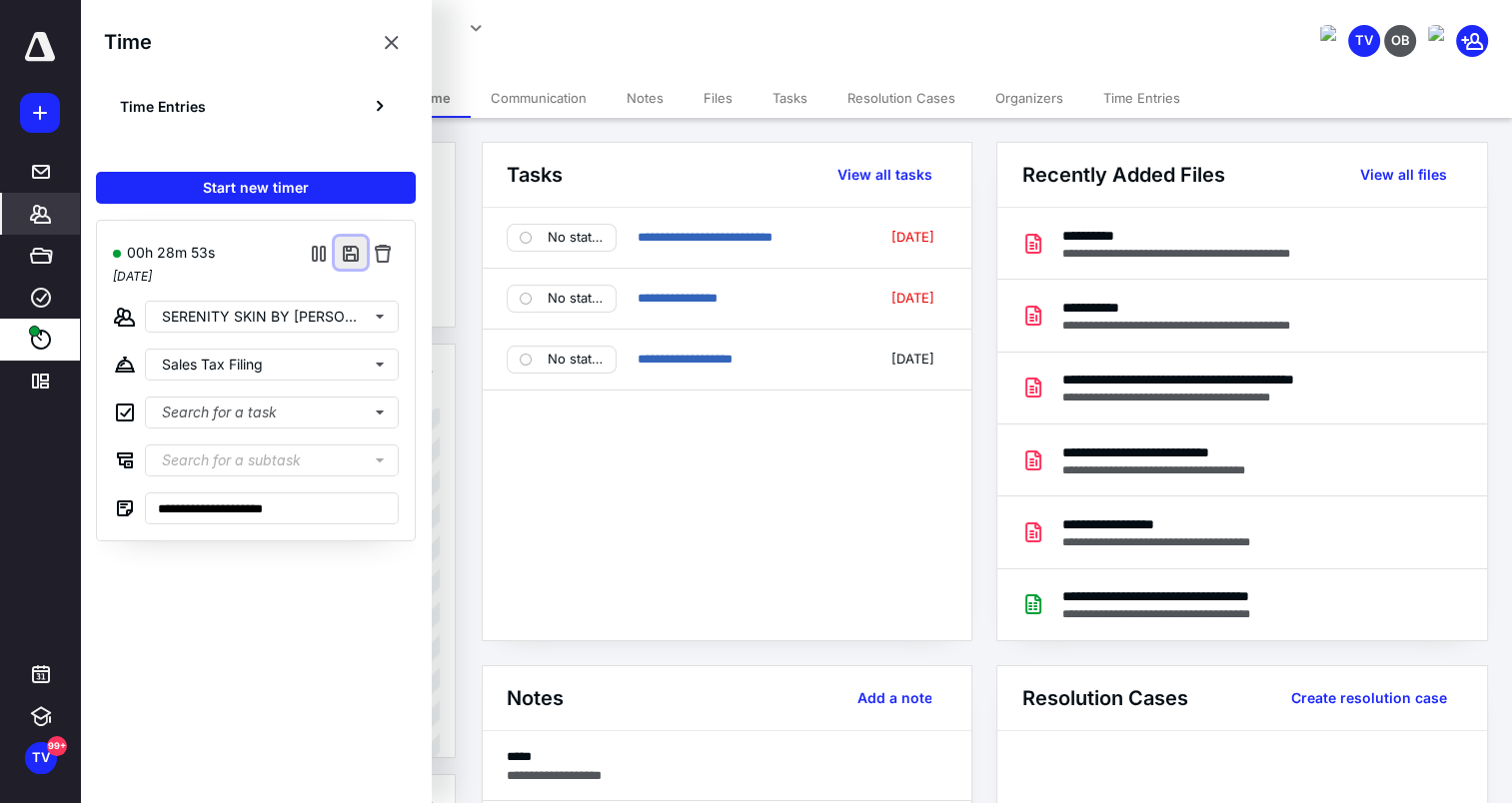 click at bounding box center [351, 253] 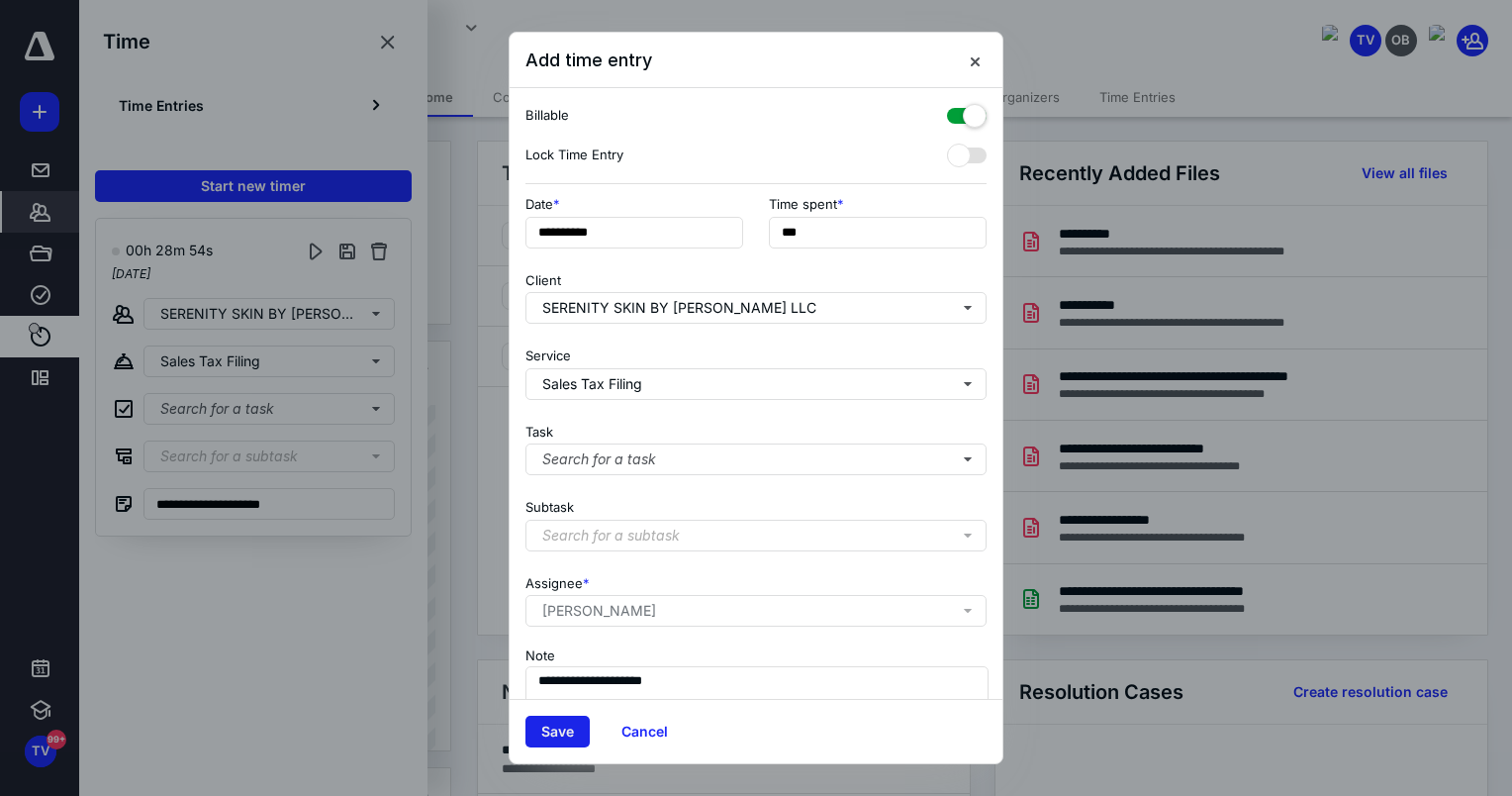 click on "Save" at bounding box center (557, 732) 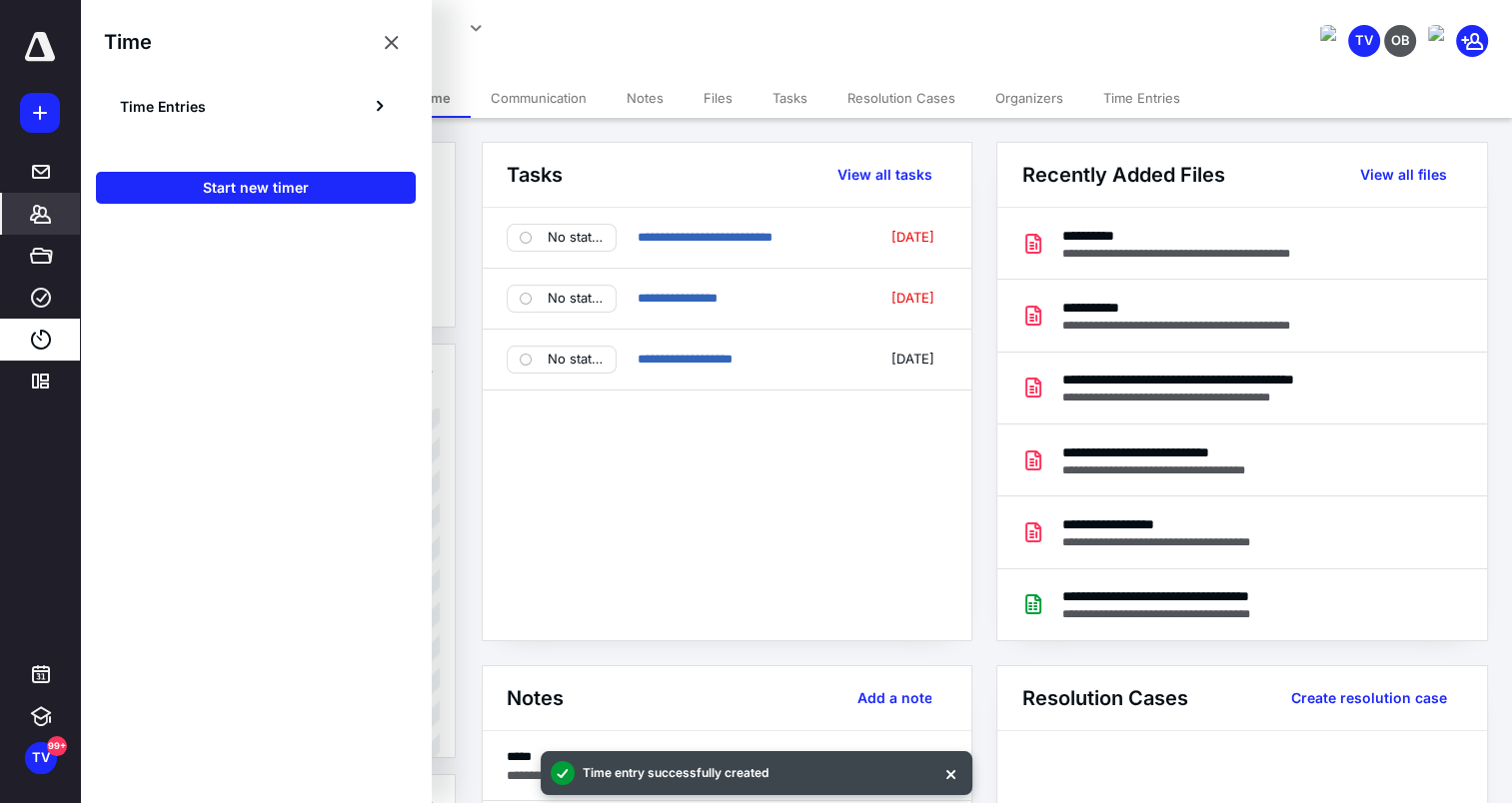 click on "Files" at bounding box center [718, 98] 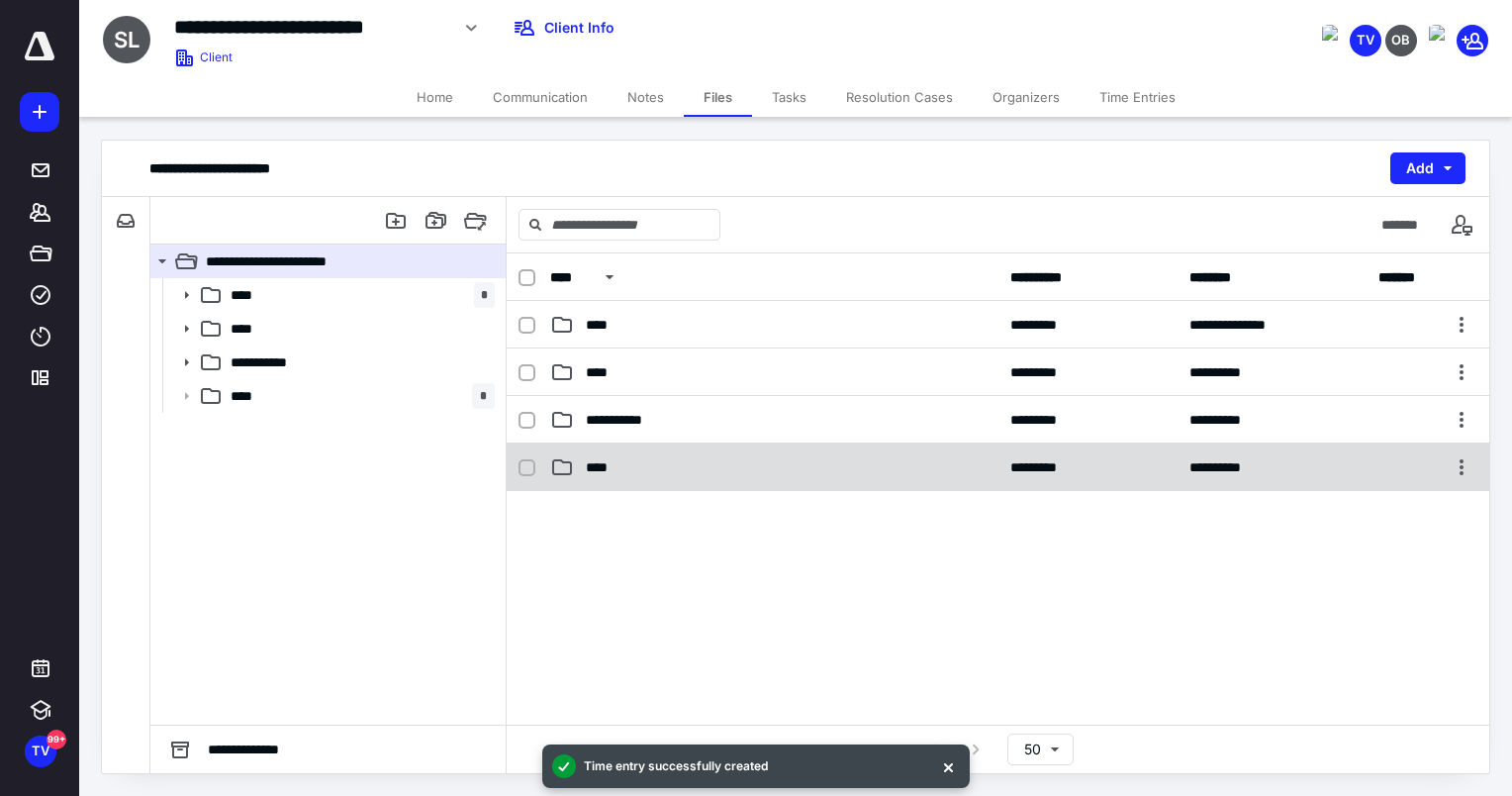 click on "****" at bounding box center [774, 467] 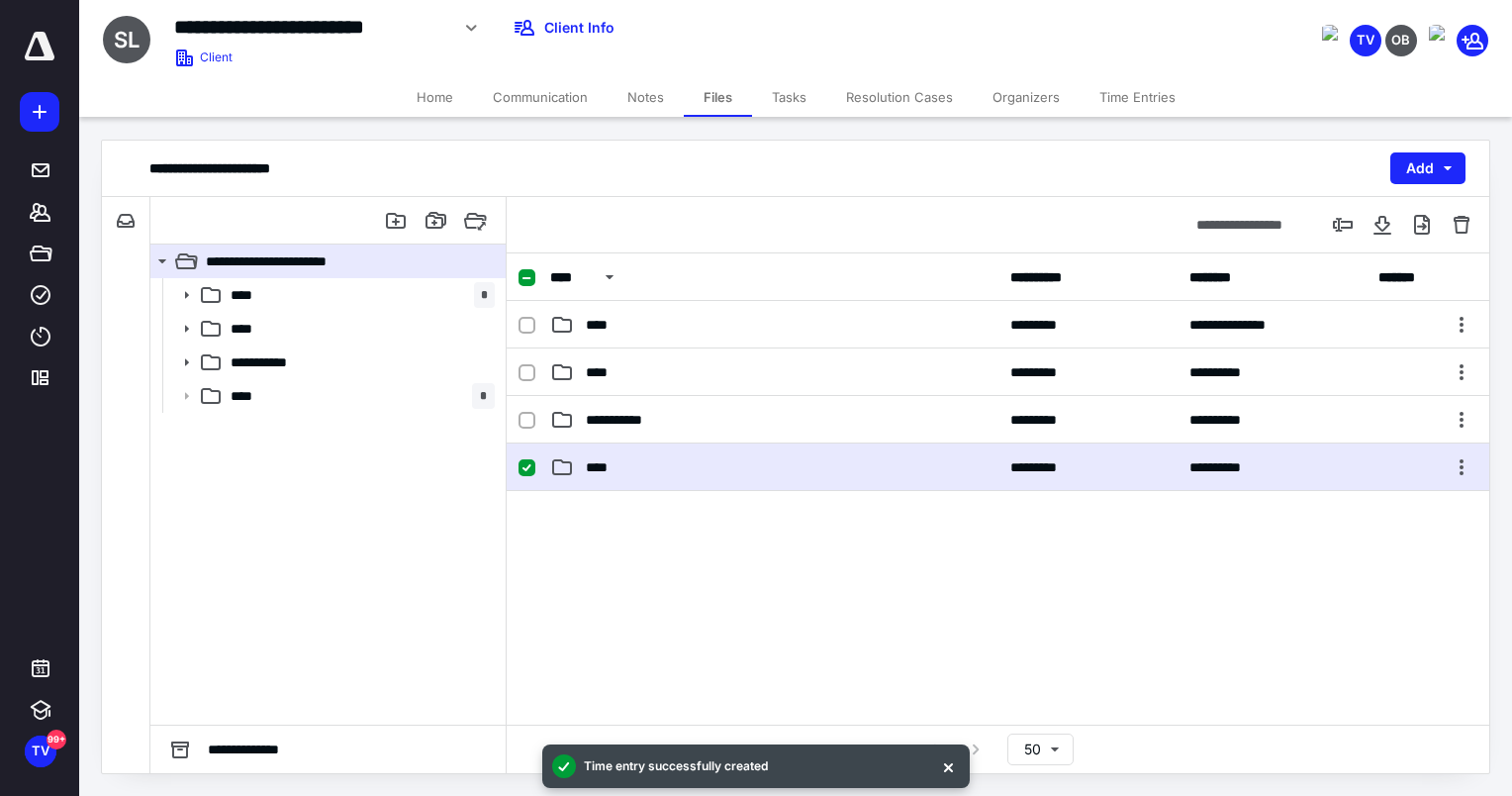 click on "****" at bounding box center (774, 467) 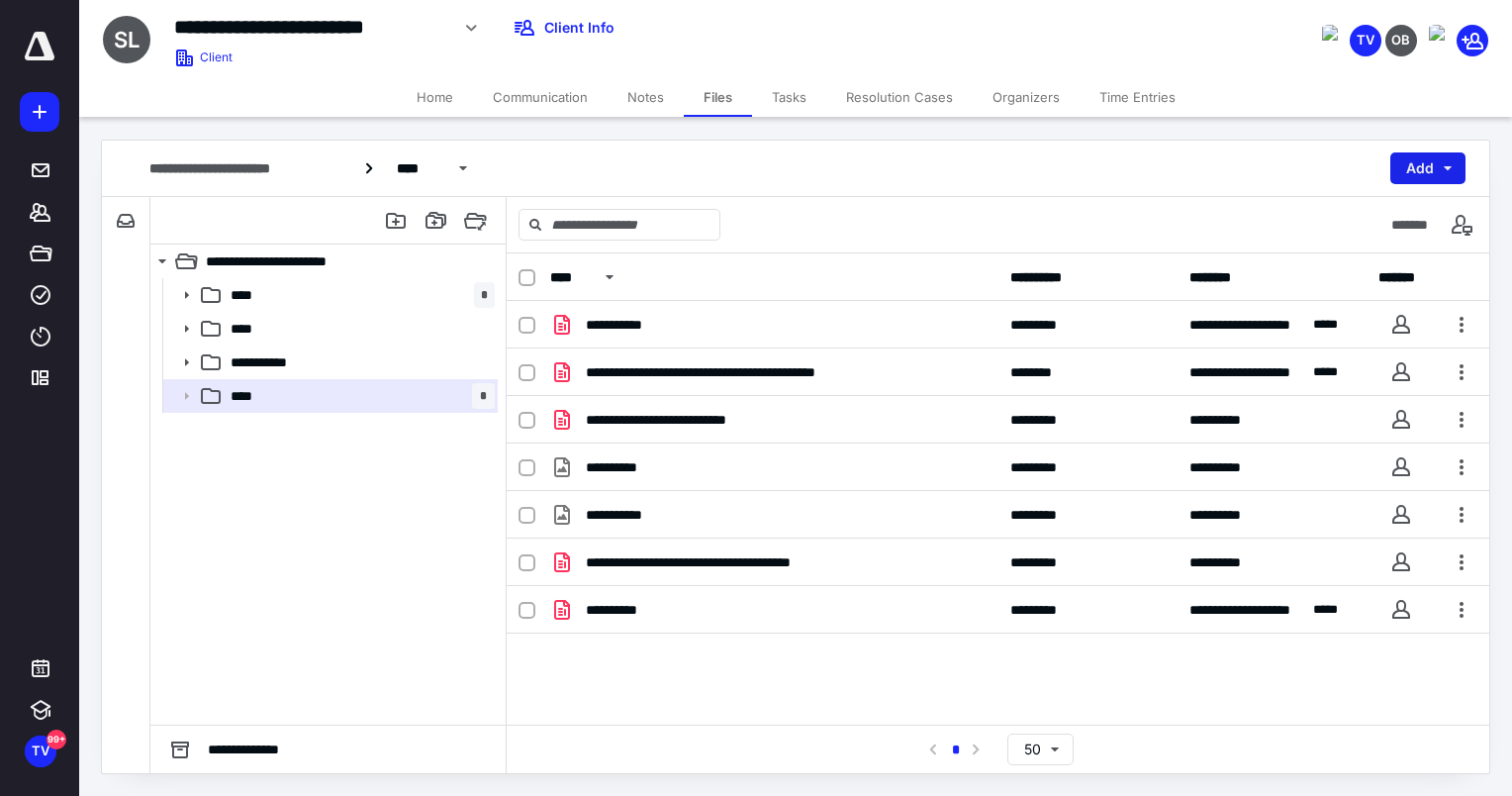 click on "Add" at bounding box center [1428, 168] 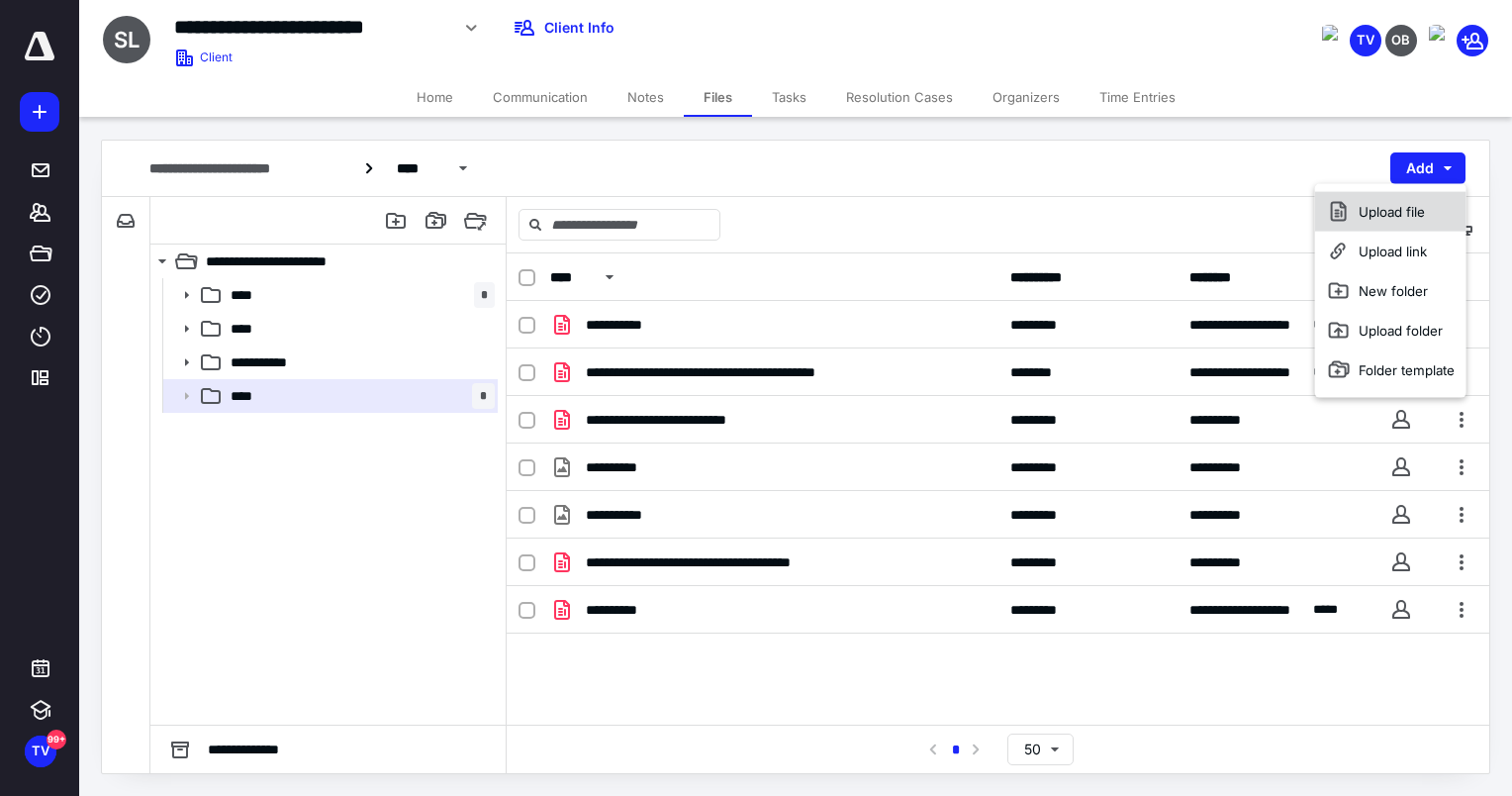 click on "Upload file" at bounding box center [1390, 212] 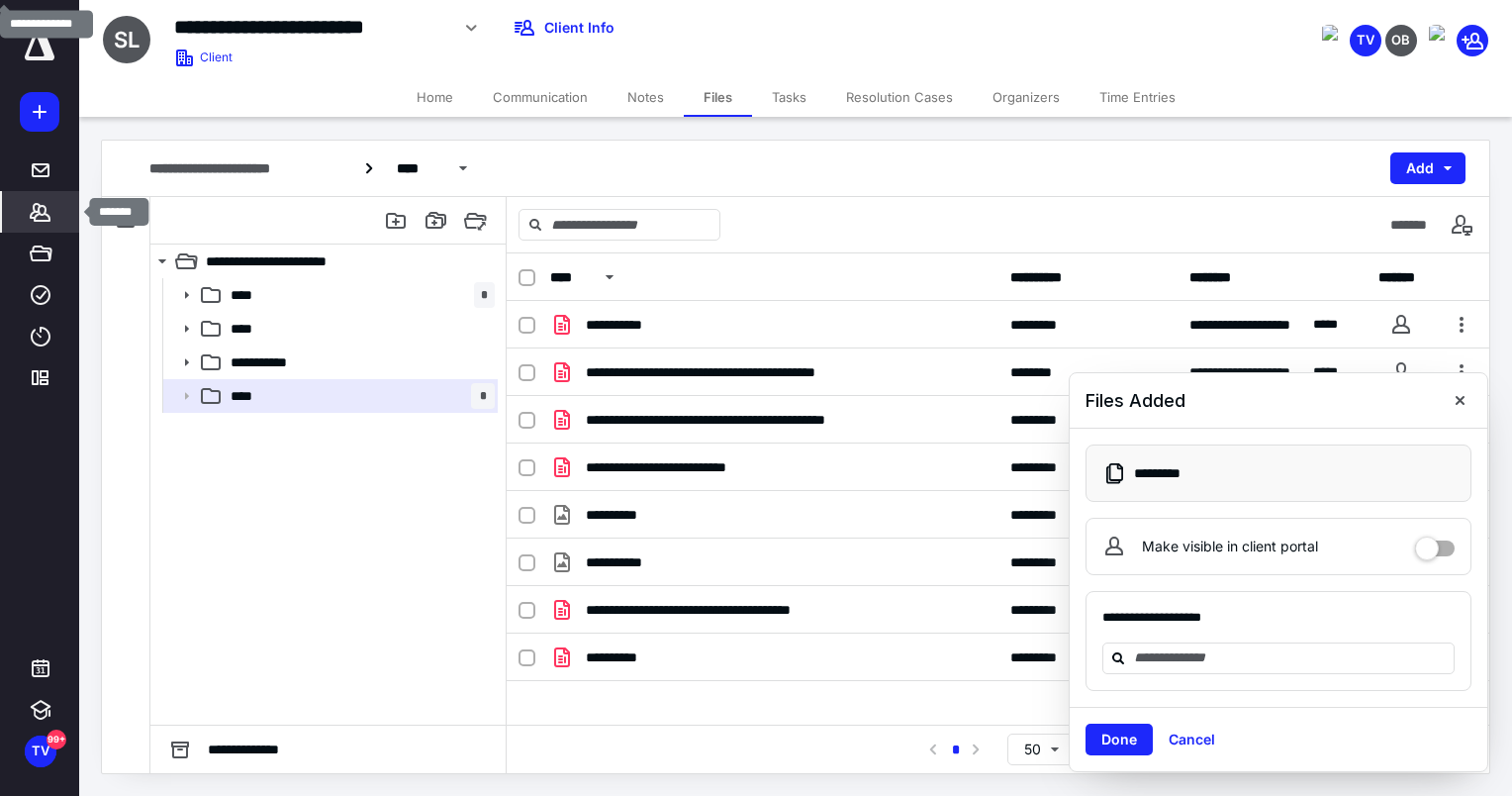 click on "Clients" at bounding box center (41, 212) 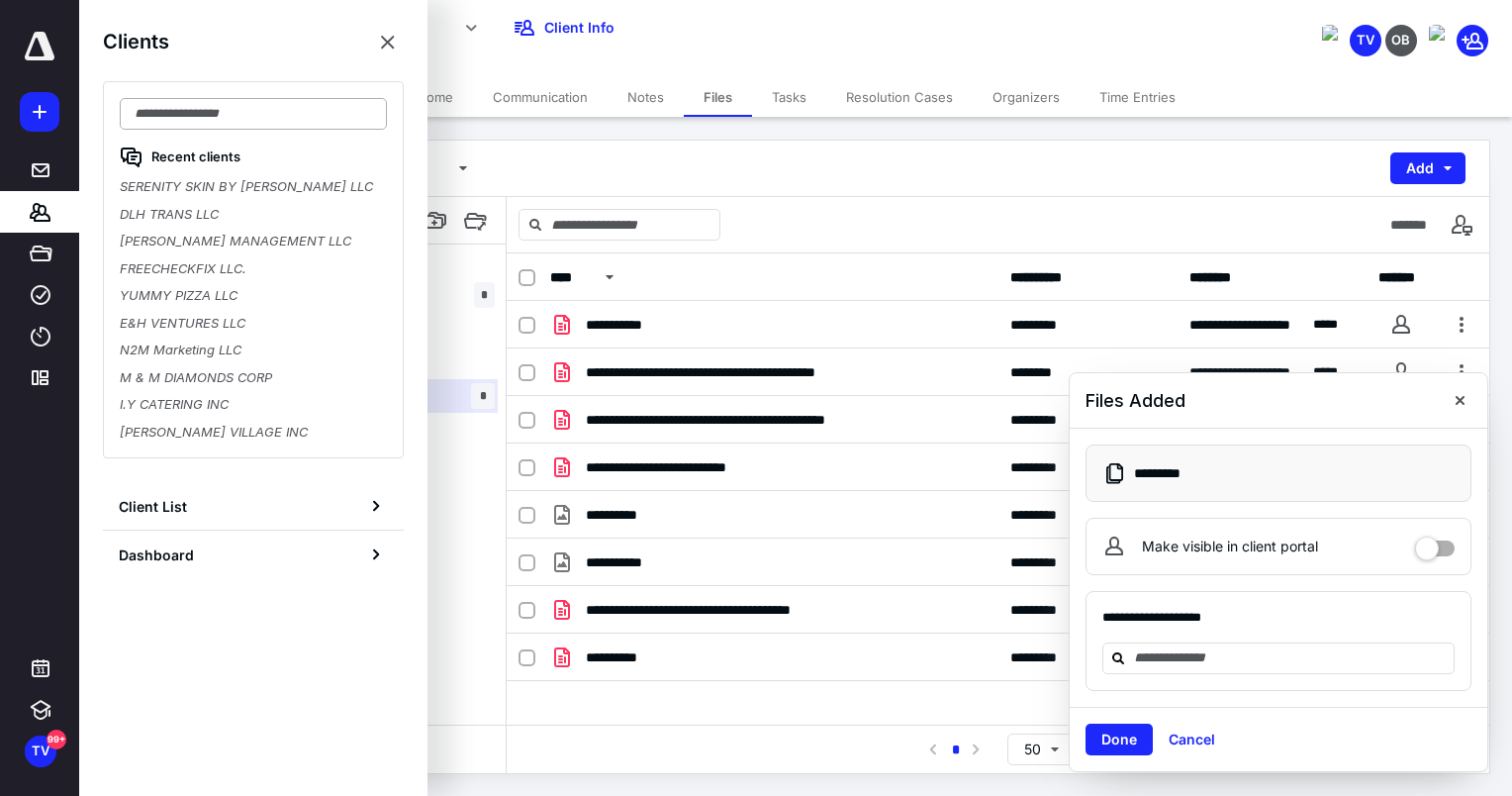 click at bounding box center (253, 114) 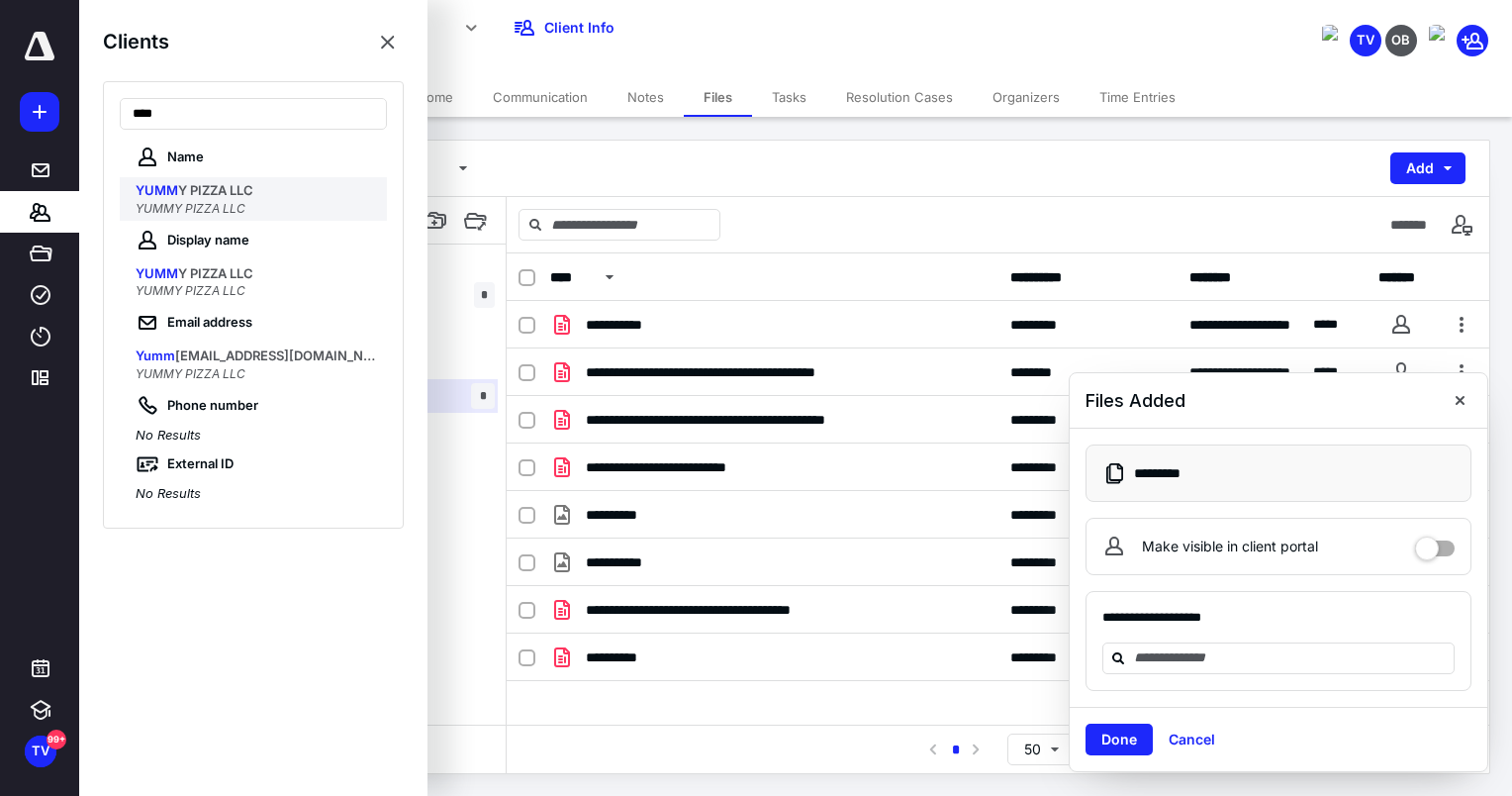 type on "****" 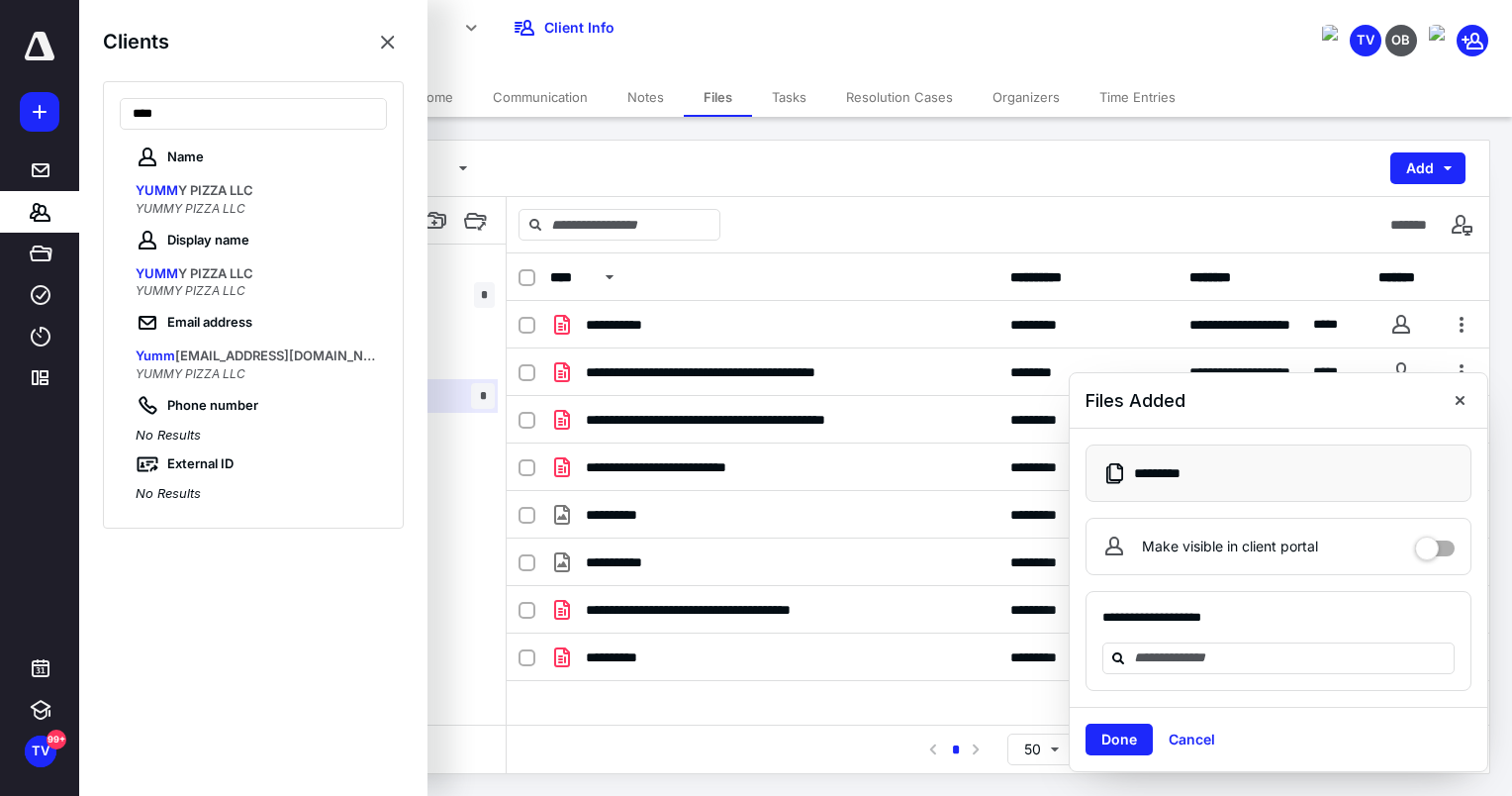 click on "YUMMY PIZZA LLC" at bounding box center [255, 209] 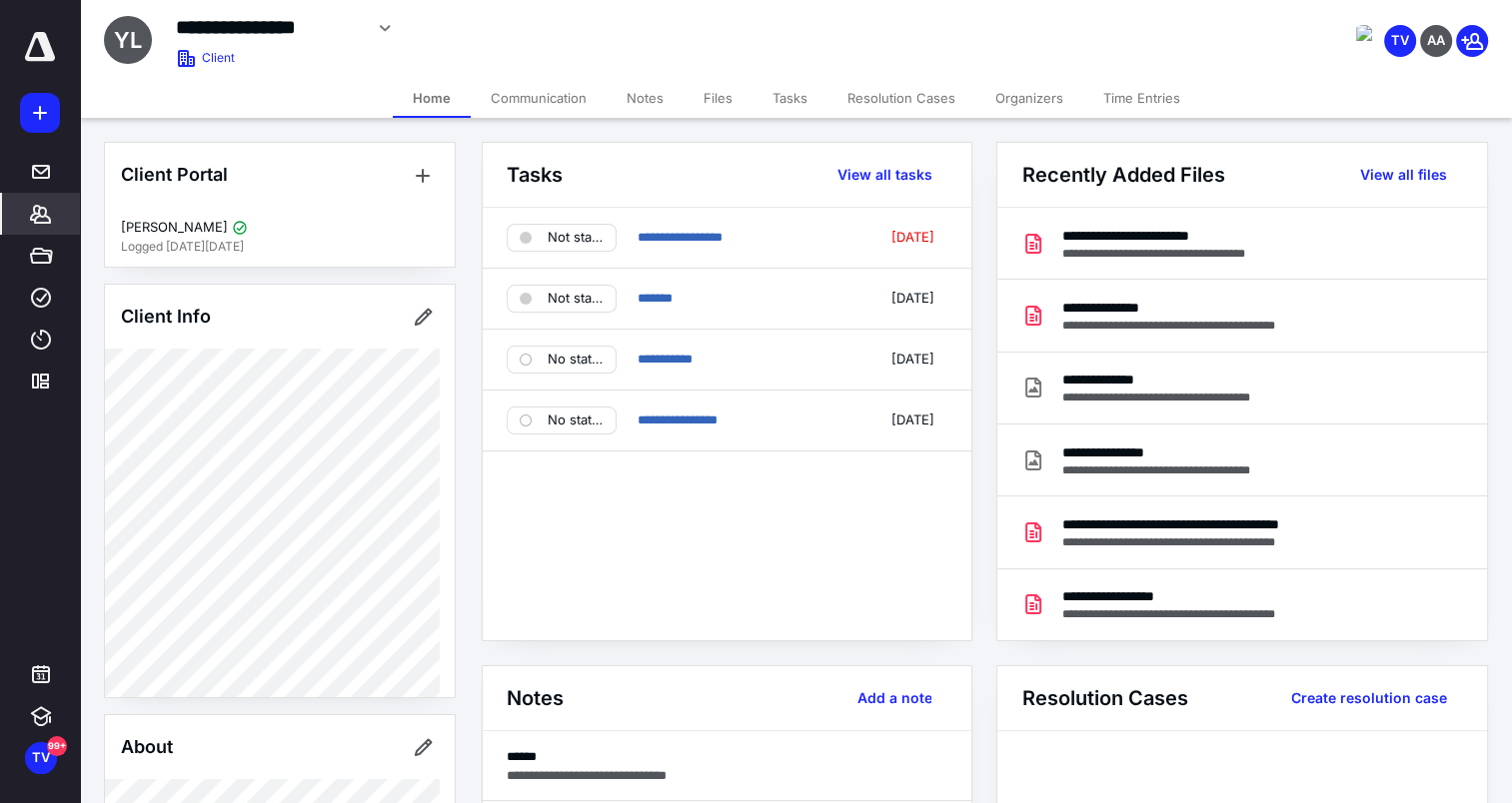click on "Files" at bounding box center (718, 98) 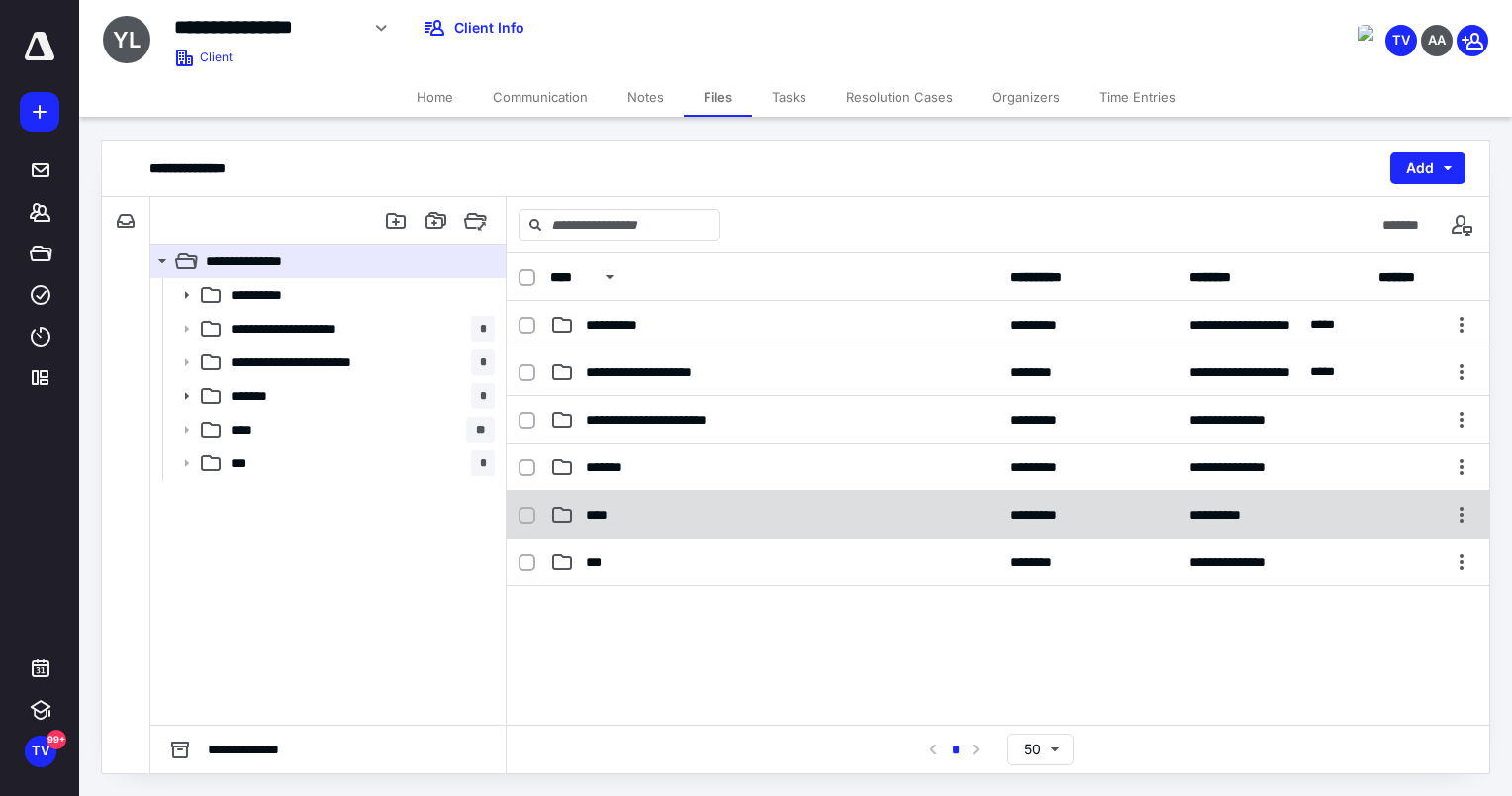 click on "****" at bounding box center (605, 515) 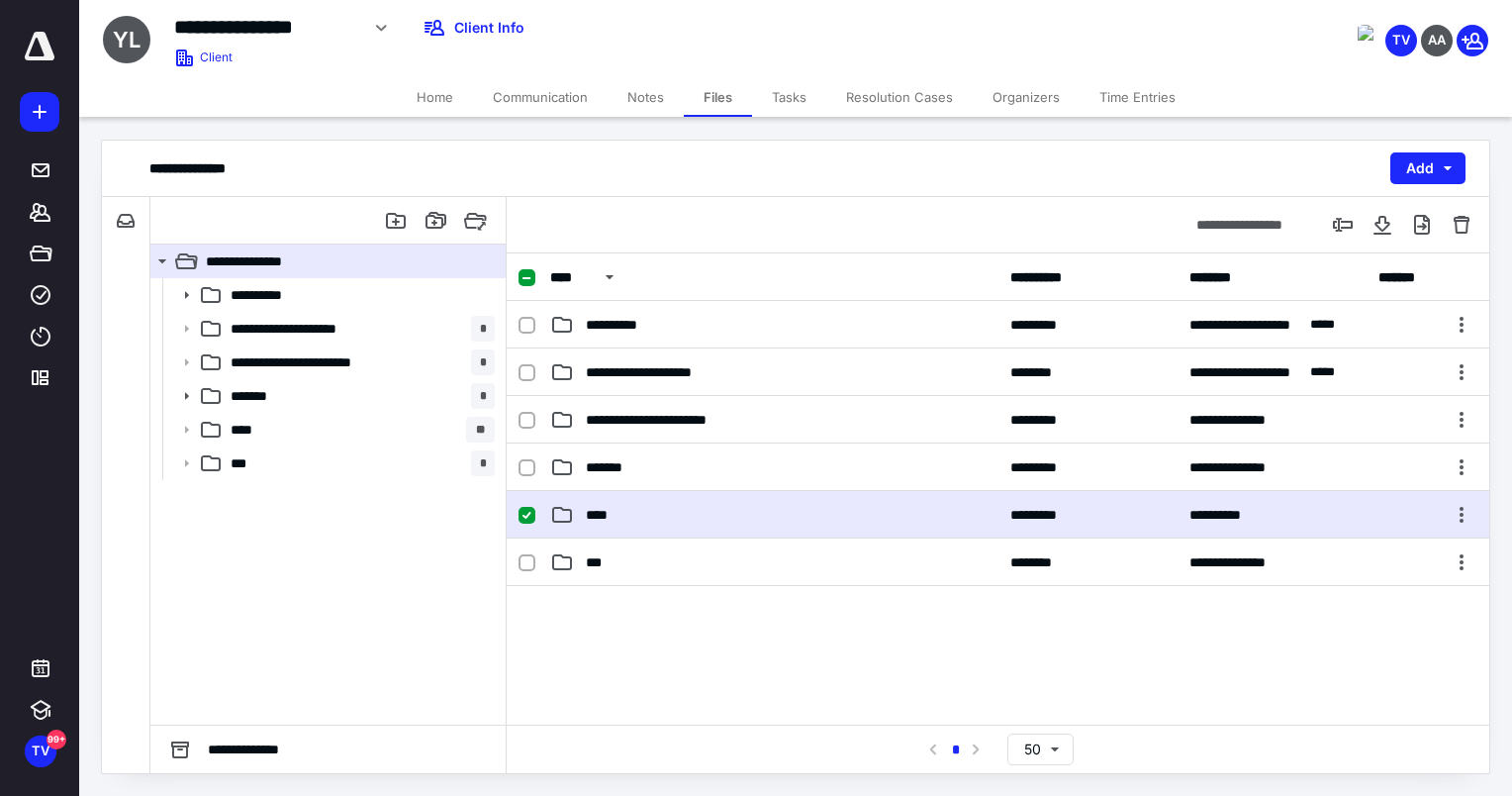 click on "****" at bounding box center (605, 515) 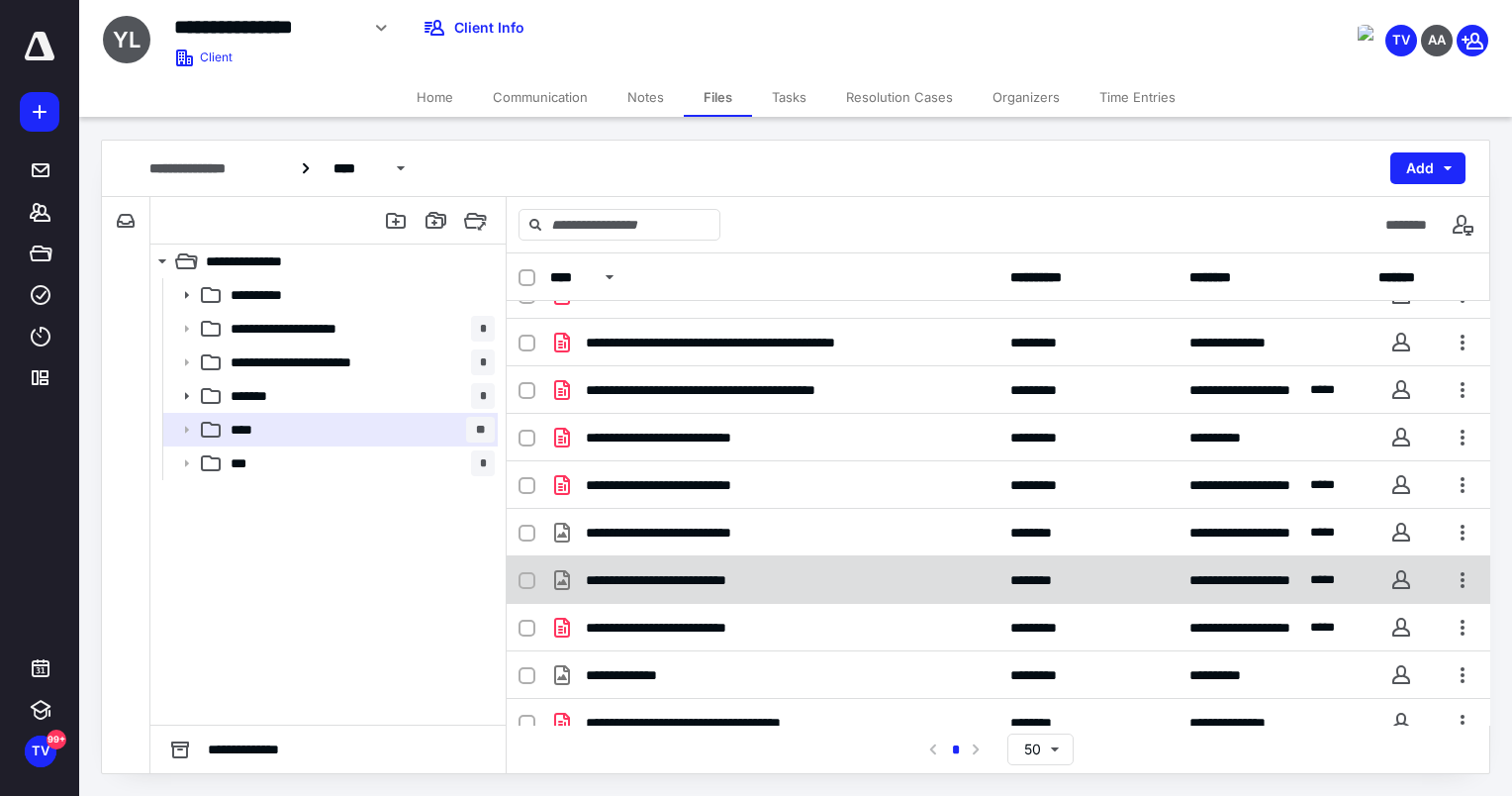scroll, scrollTop: 190, scrollLeft: 0, axis: vertical 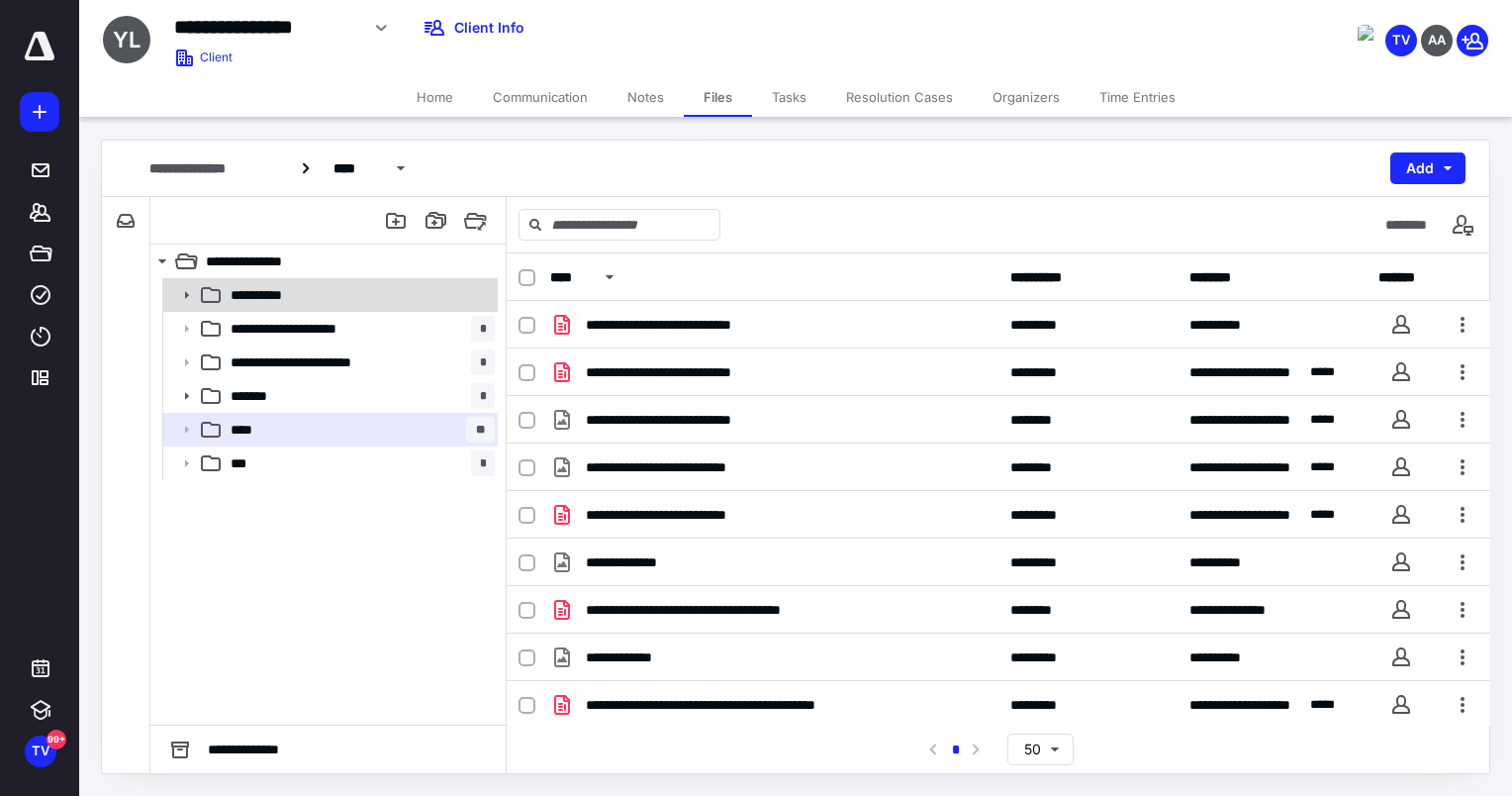 click on "**********" at bounding box center [276, 295] 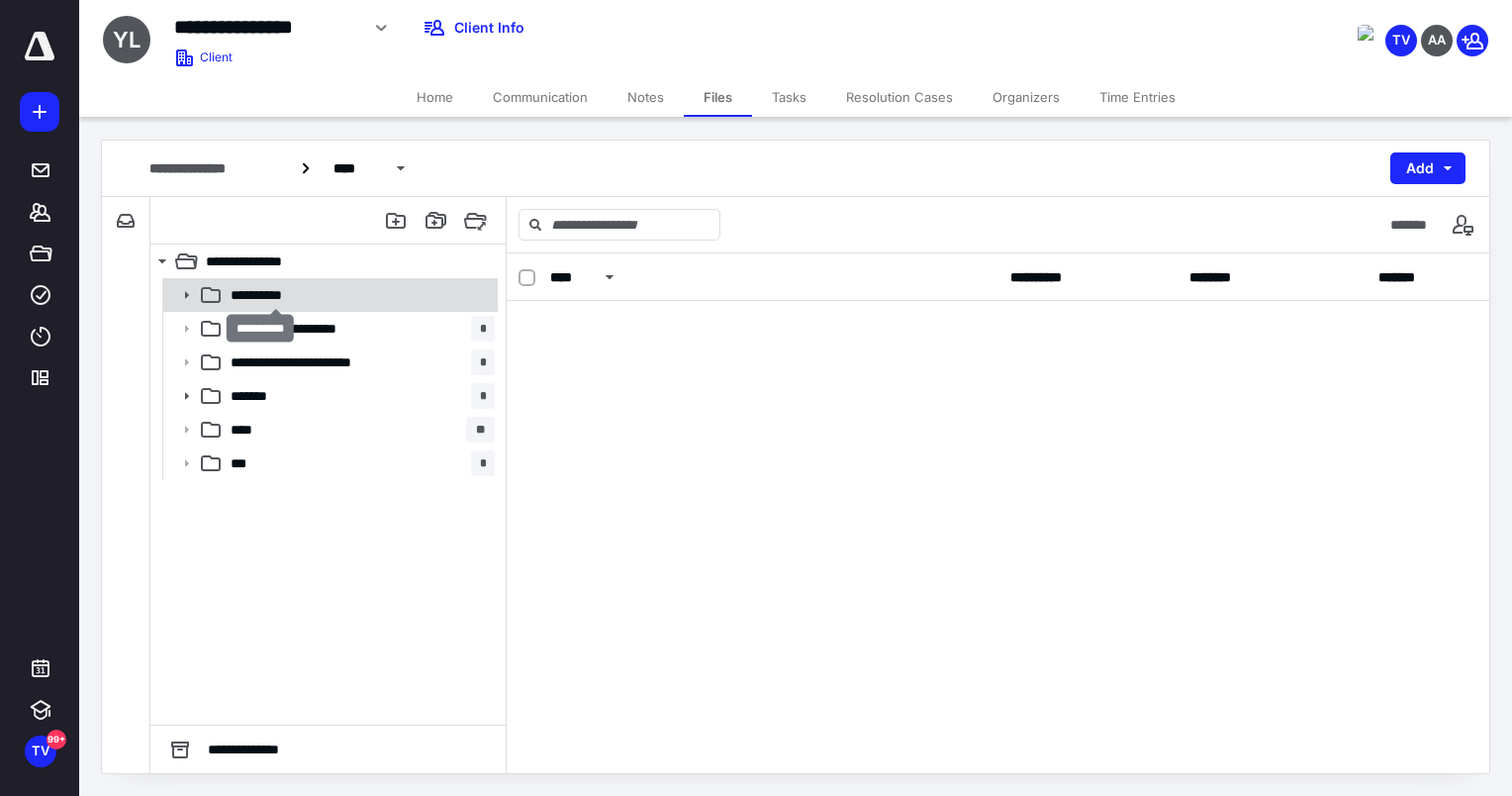 scroll, scrollTop: 0, scrollLeft: 0, axis: both 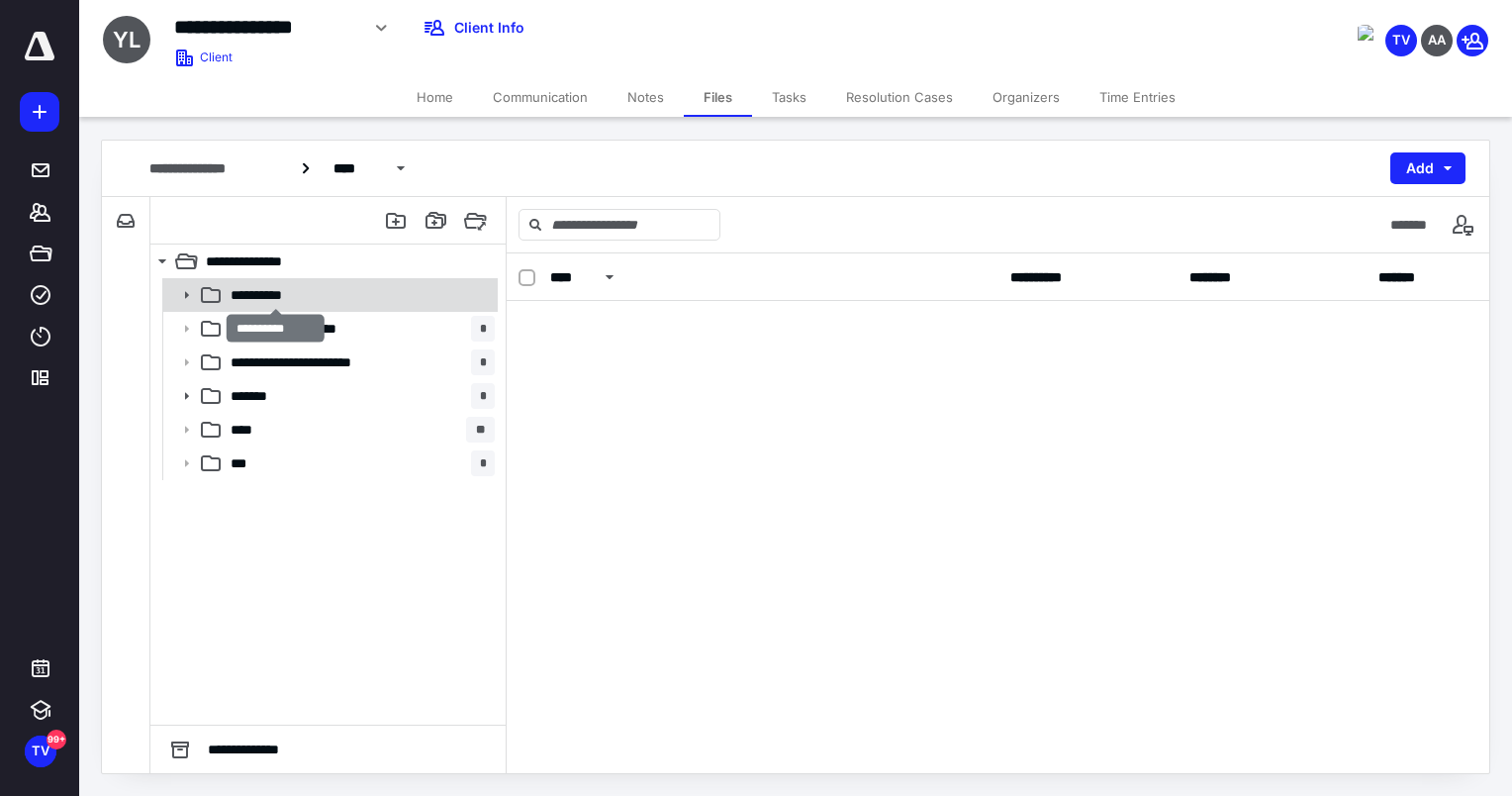 click on "**********" at bounding box center (276, 295) 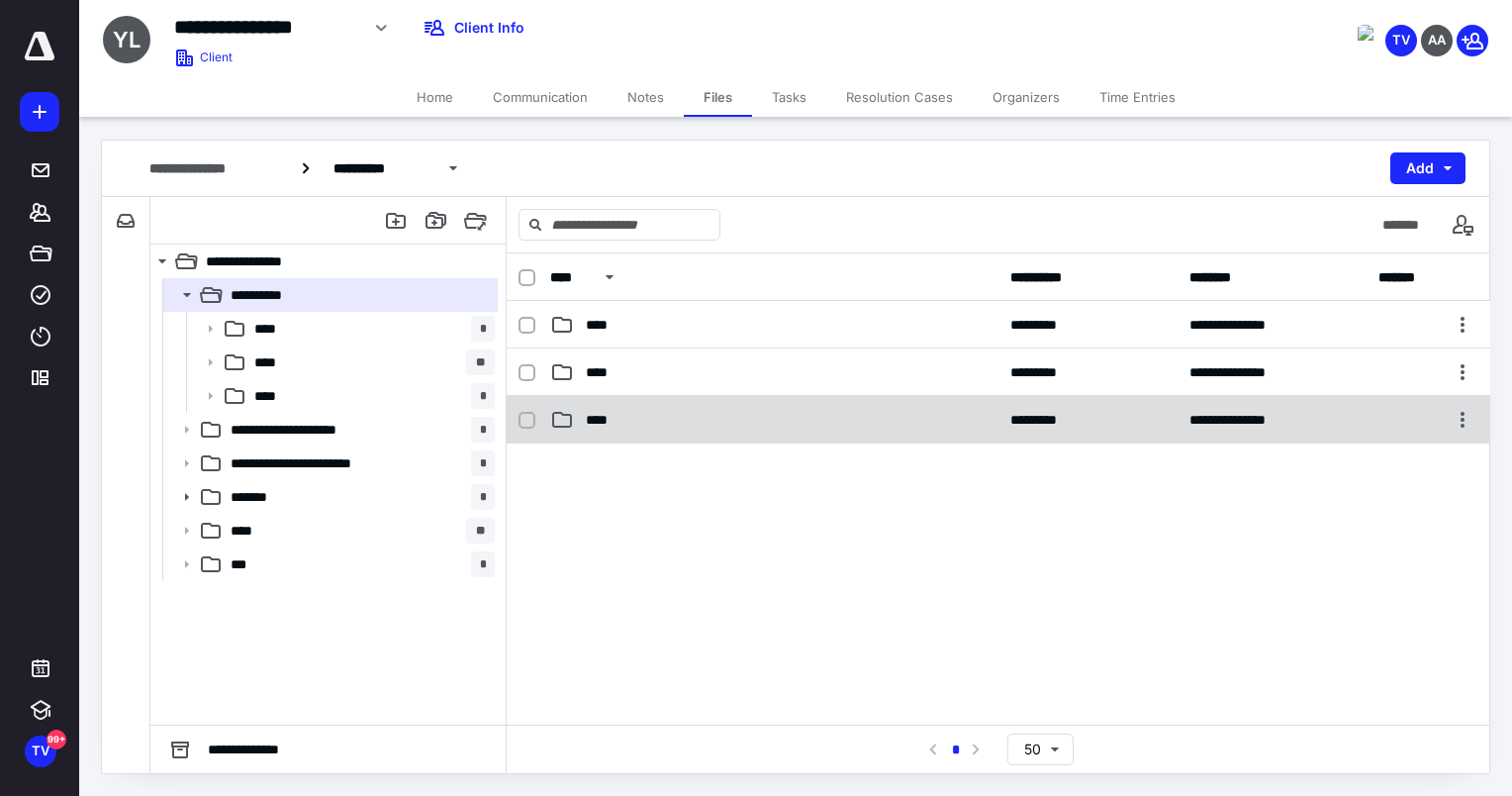 click on "****" at bounding box center [774, 420] 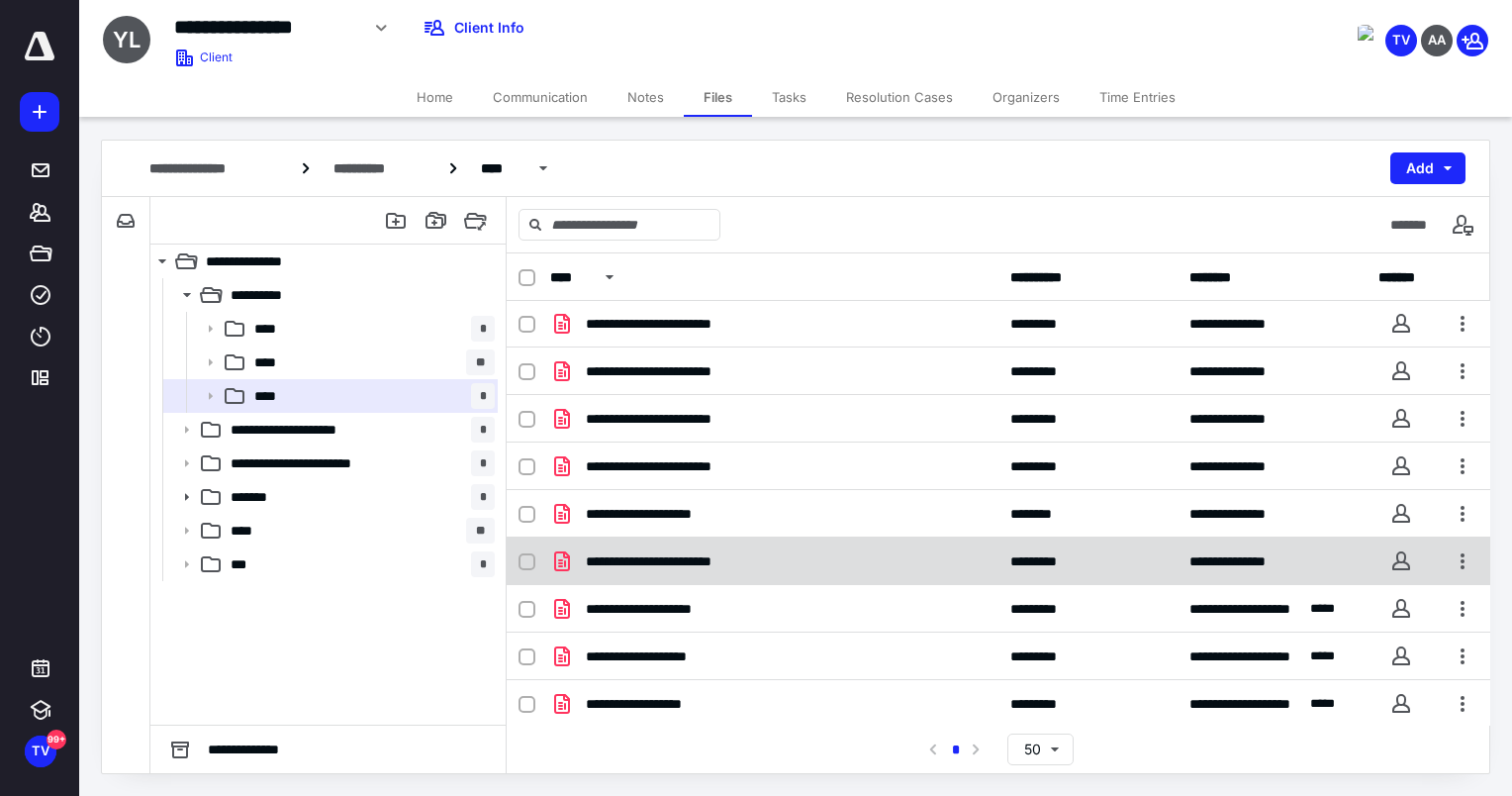 scroll, scrollTop: 0, scrollLeft: 0, axis: both 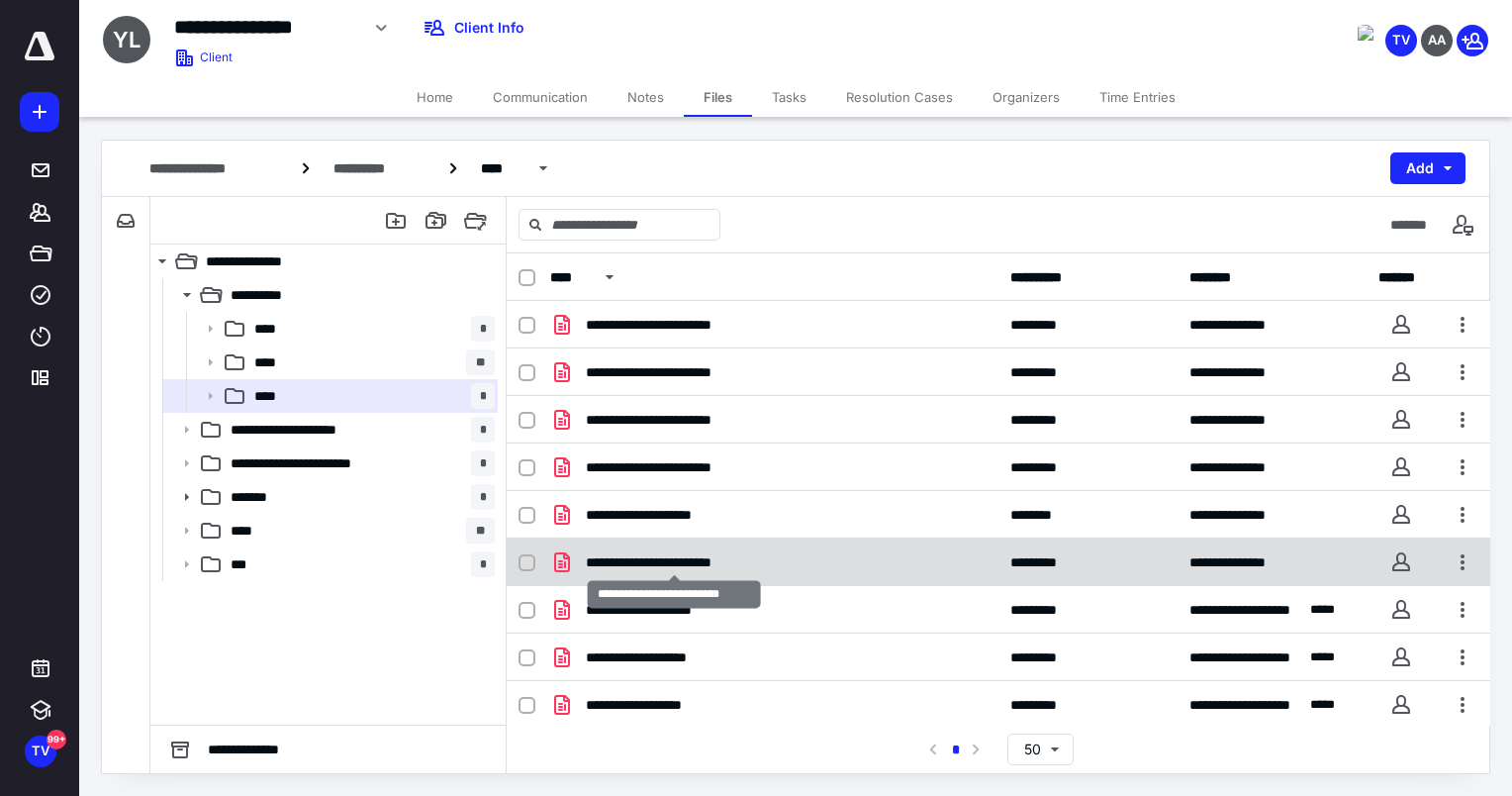 click on "**********" at bounding box center [674, 562] 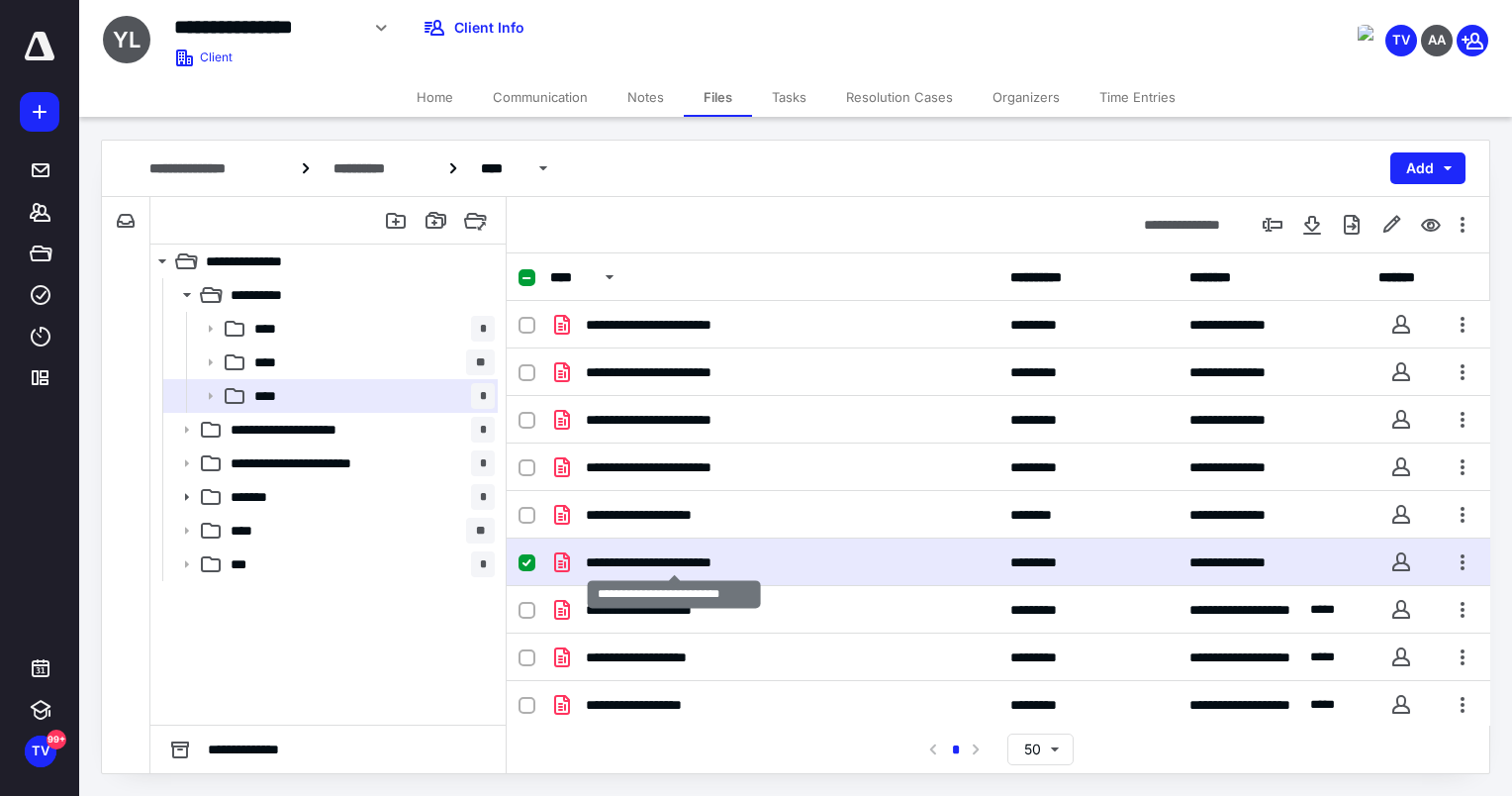 click on "**********" at bounding box center [674, 562] 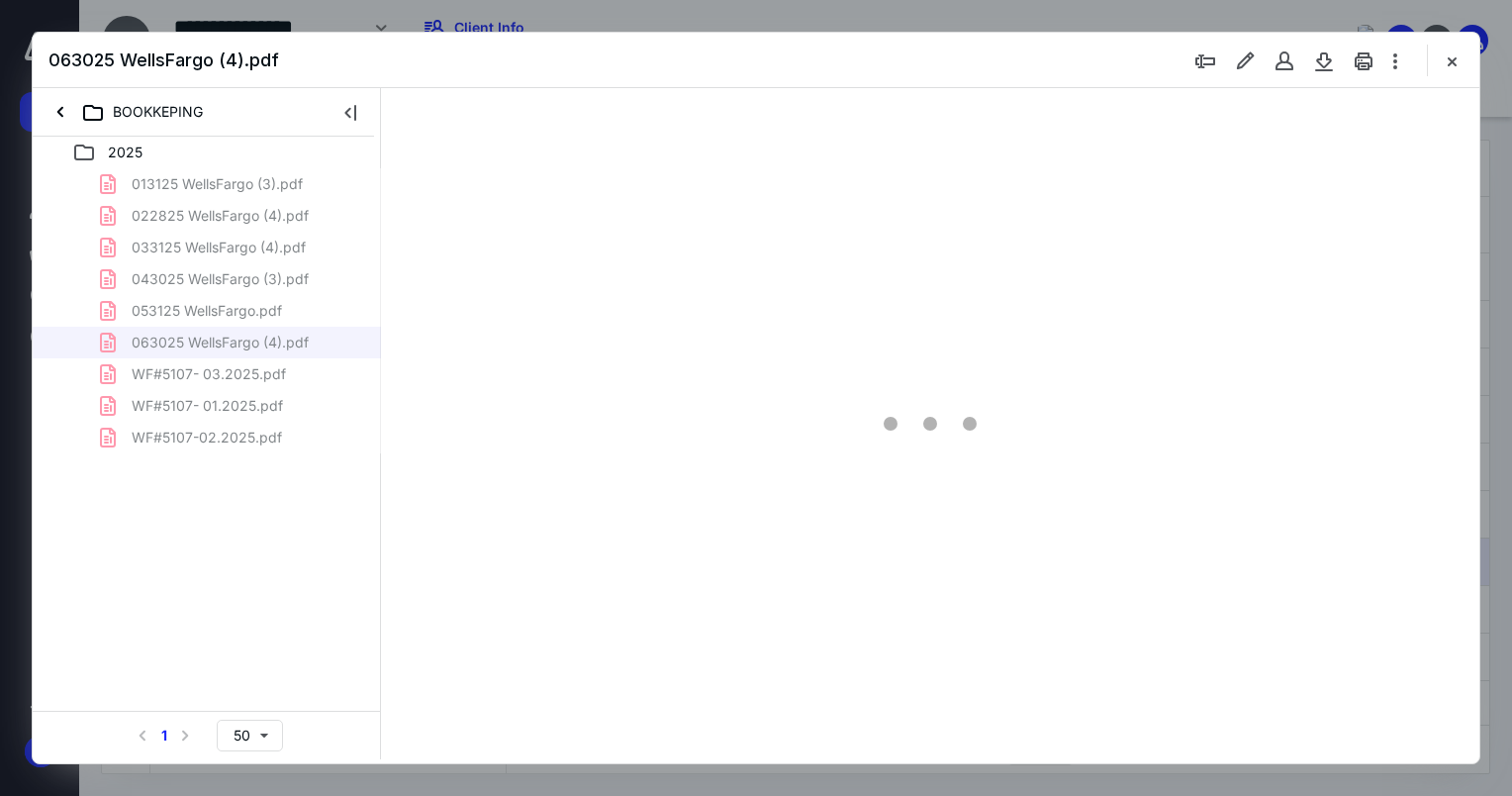 scroll, scrollTop: 0, scrollLeft: 0, axis: both 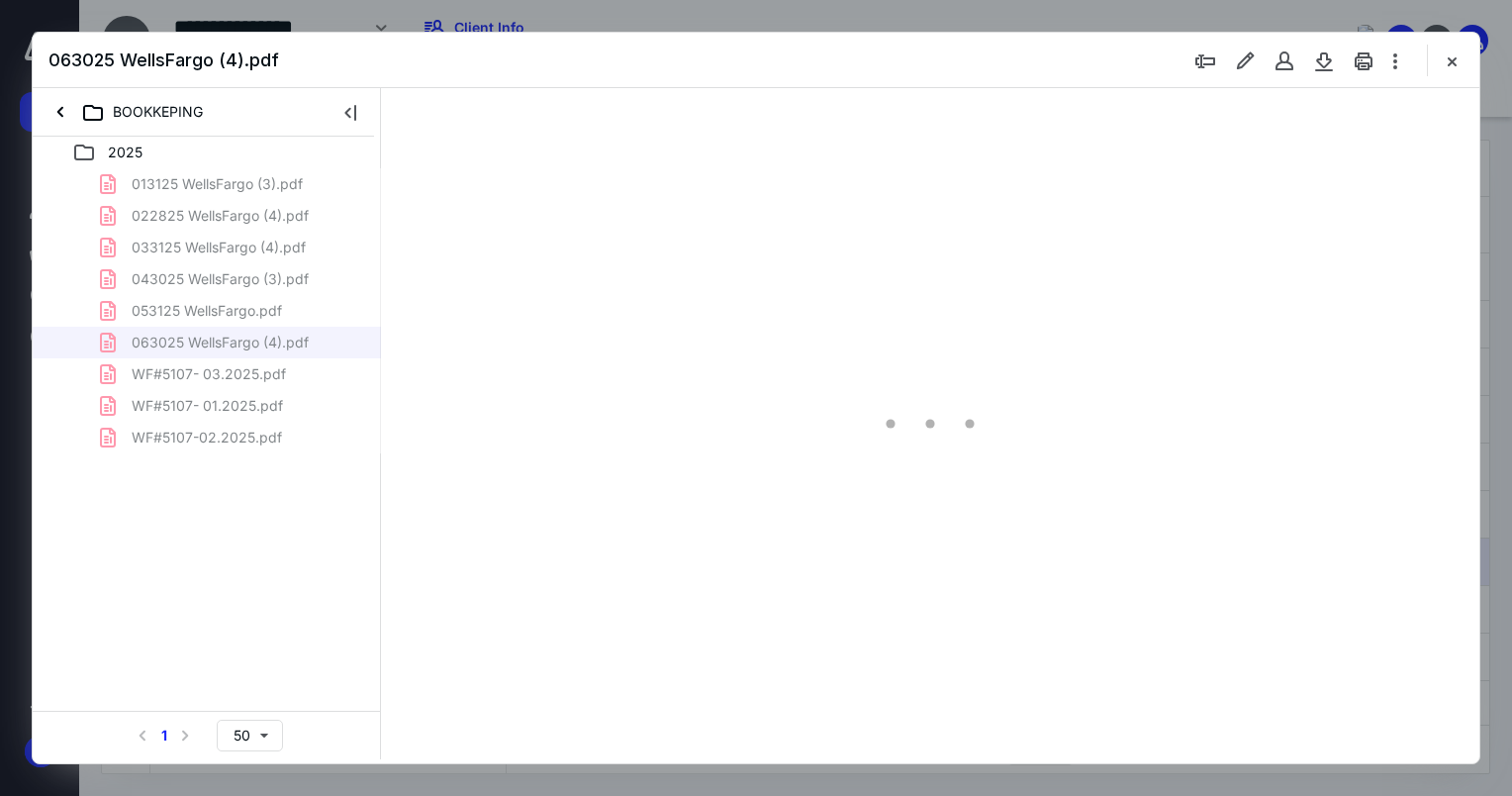 type on "76" 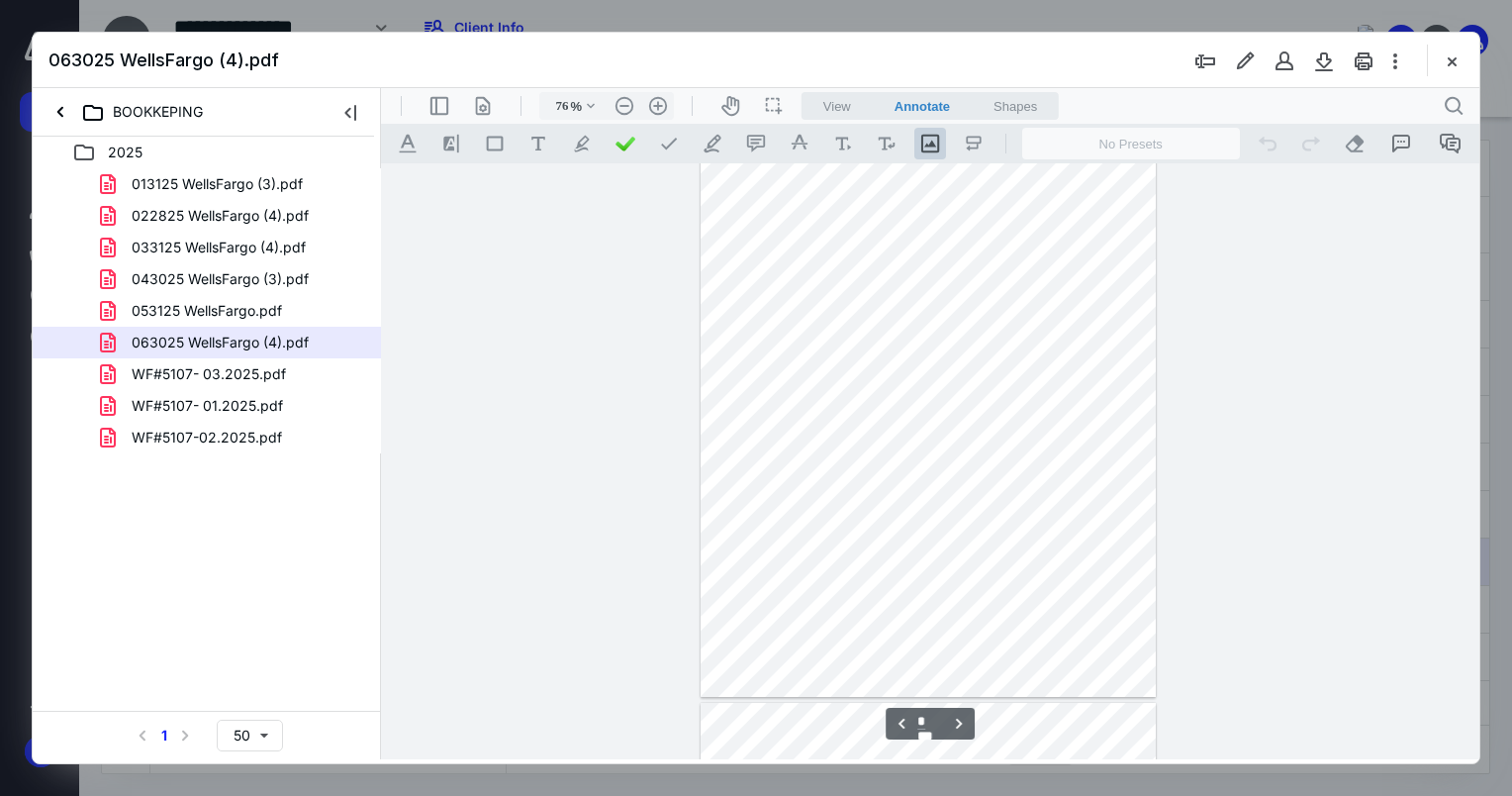 scroll, scrollTop: 2454, scrollLeft: 0, axis: vertical 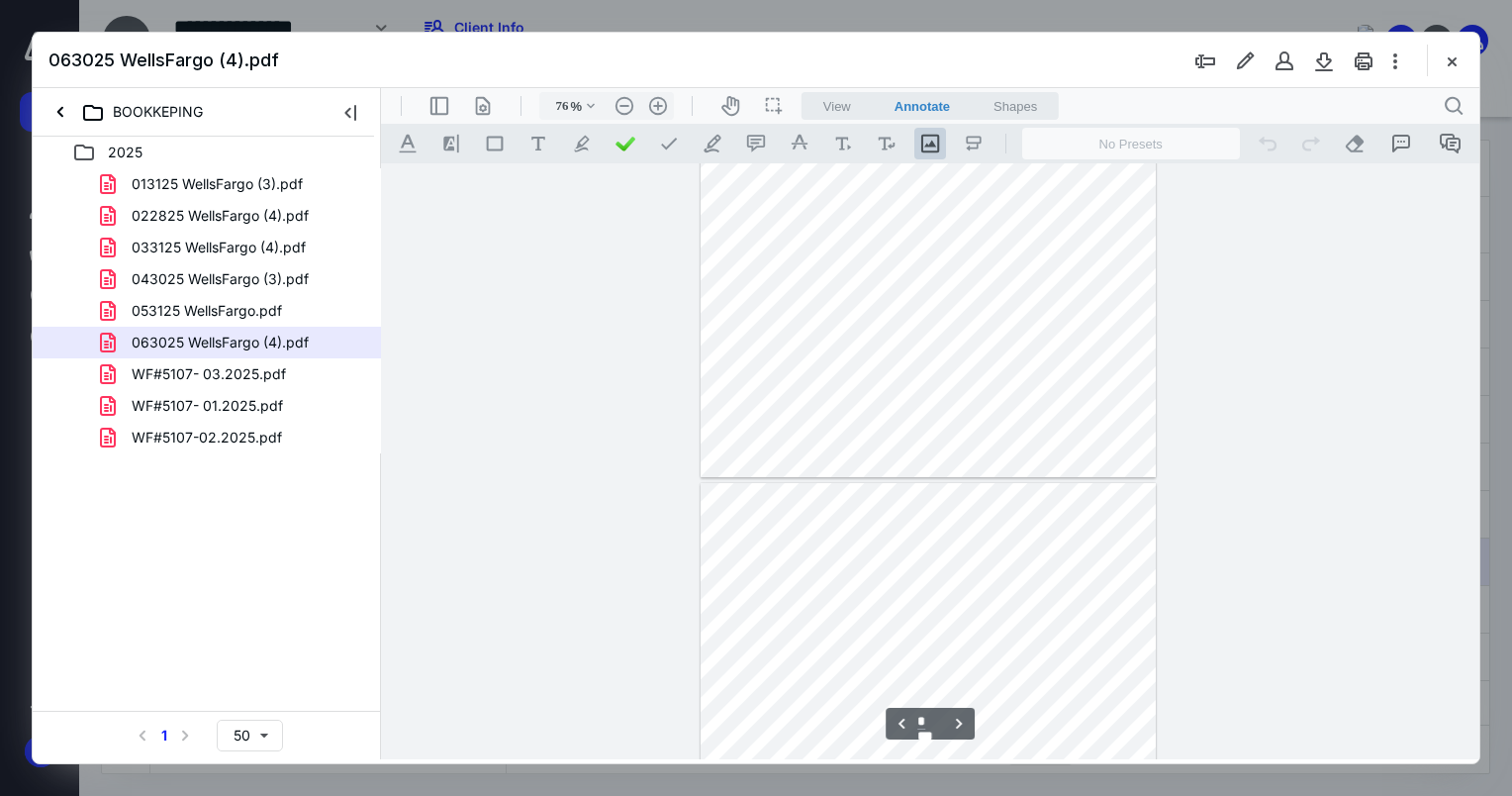type on "*" 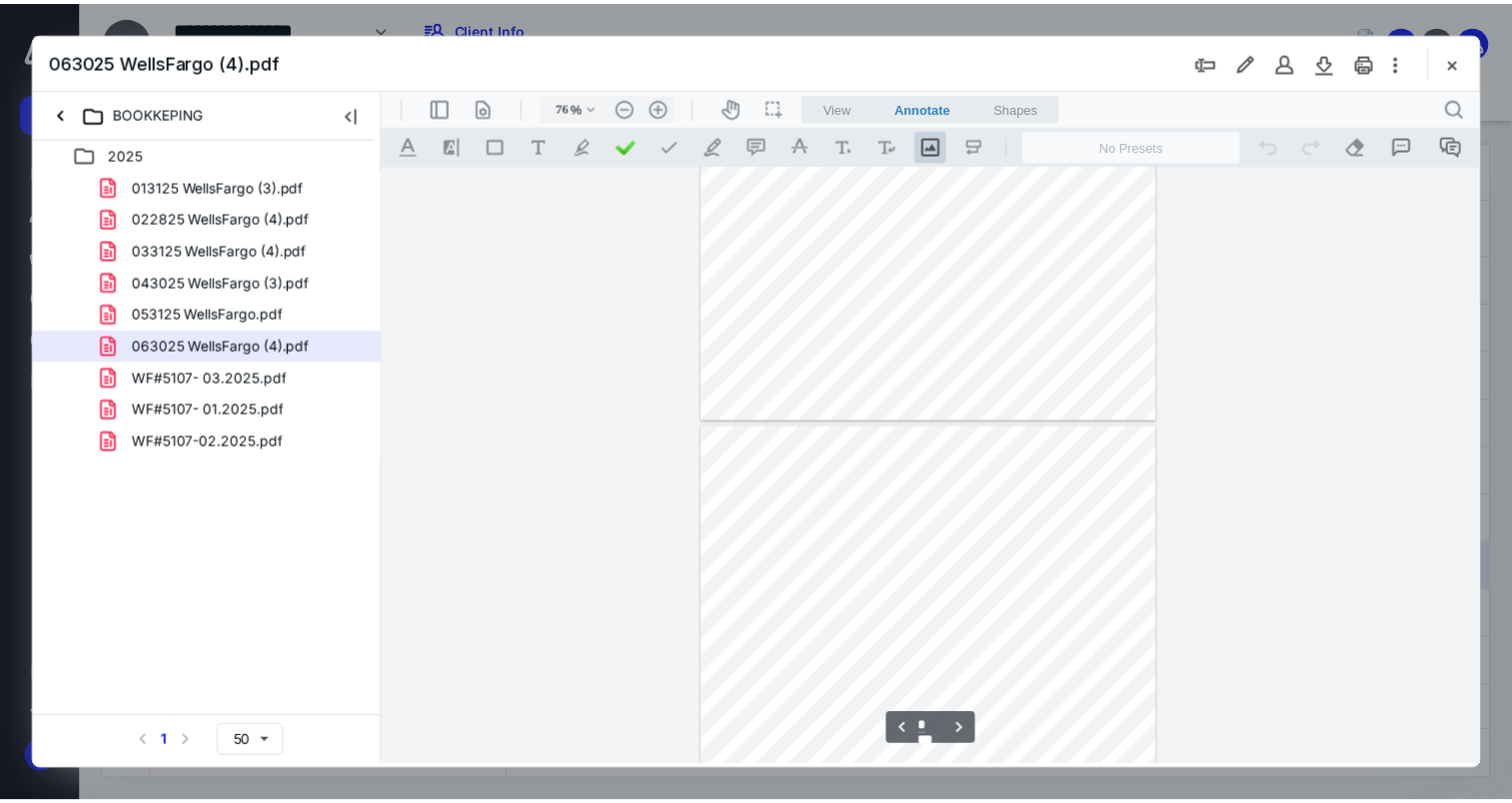 scroll, scrollTop: 2875, scrollLeft: 0, axis: vertical 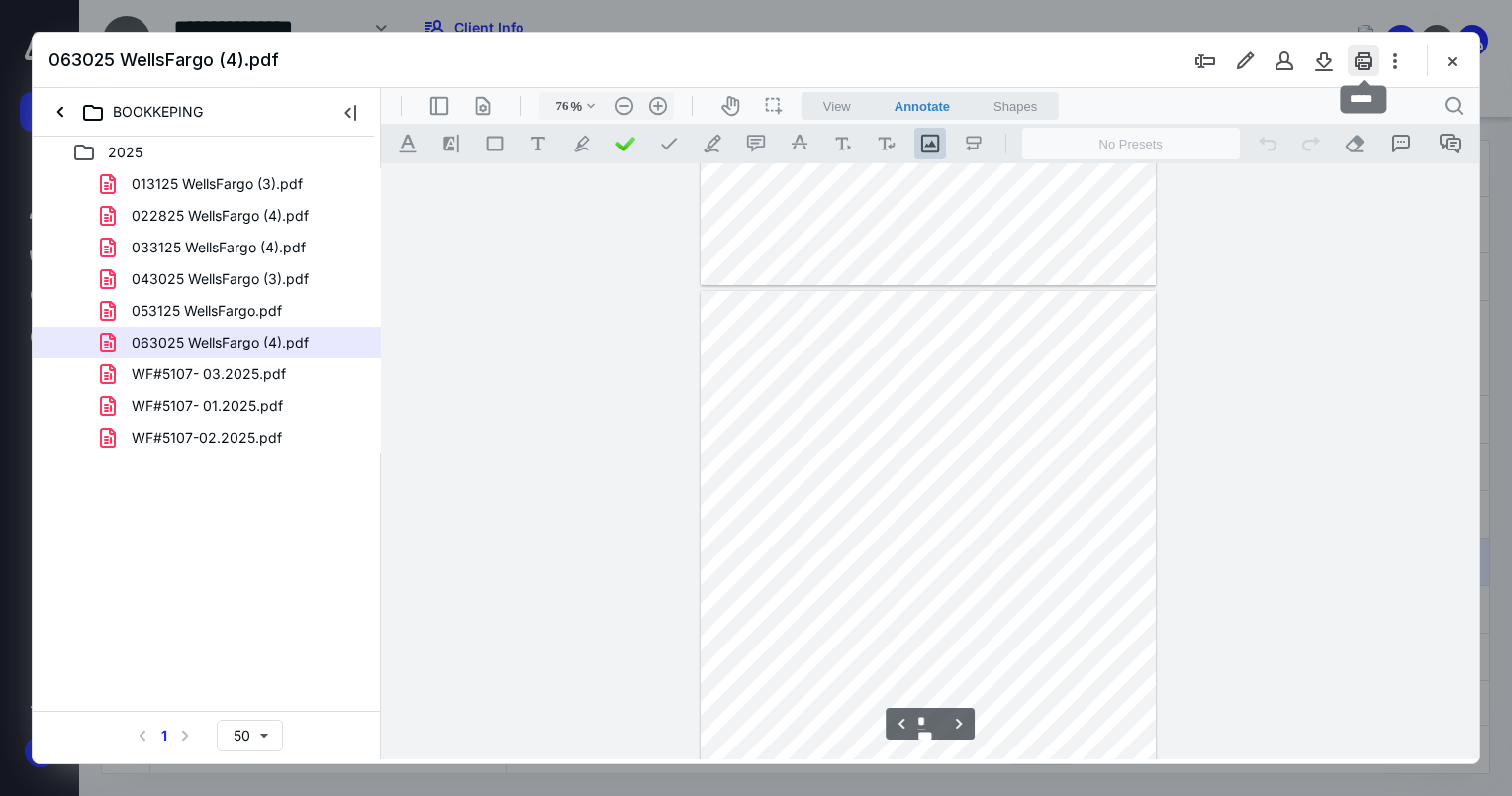 click at bounding box center (1364, 60) 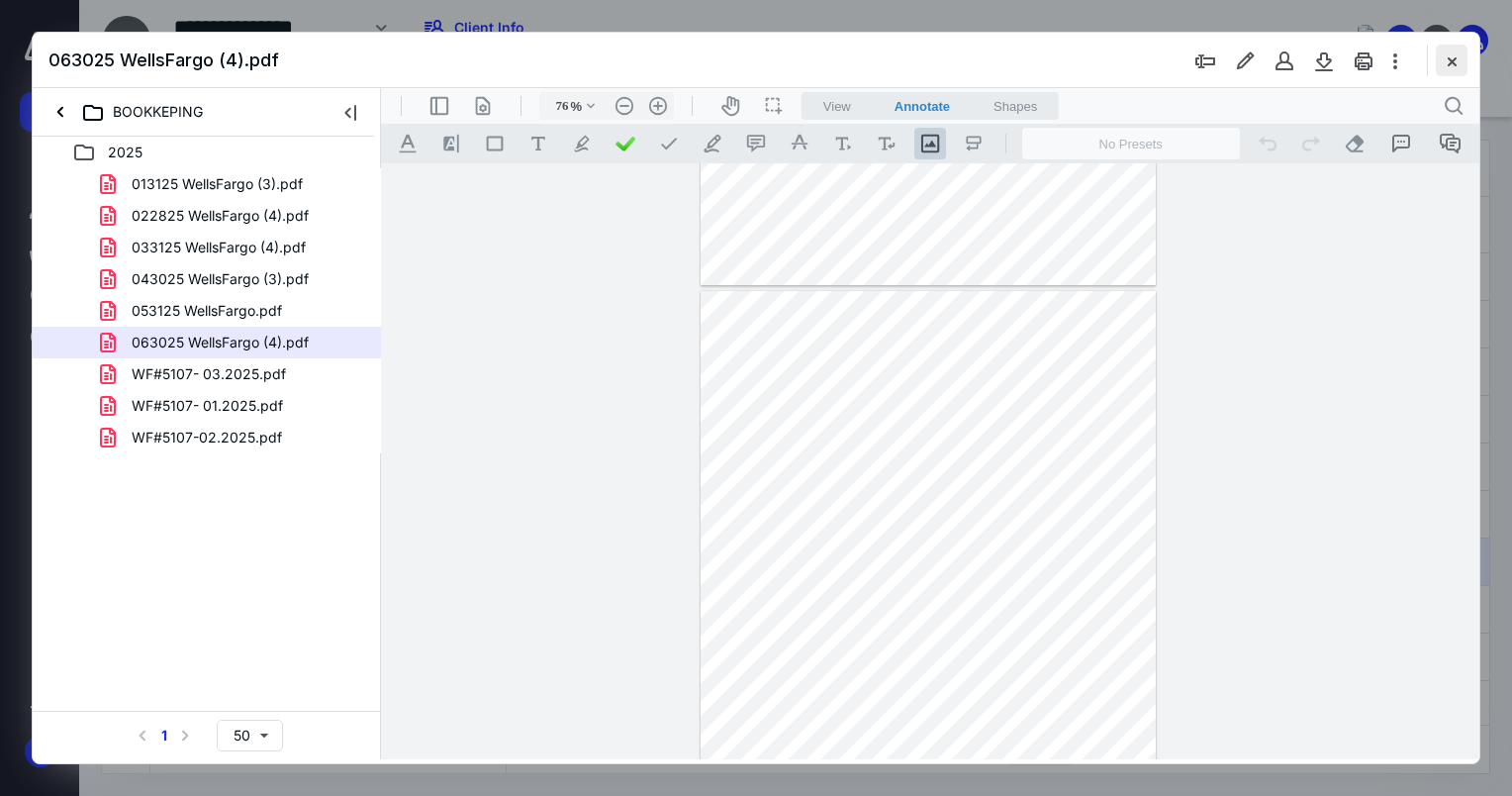 click at bounding box center (1452, 60) 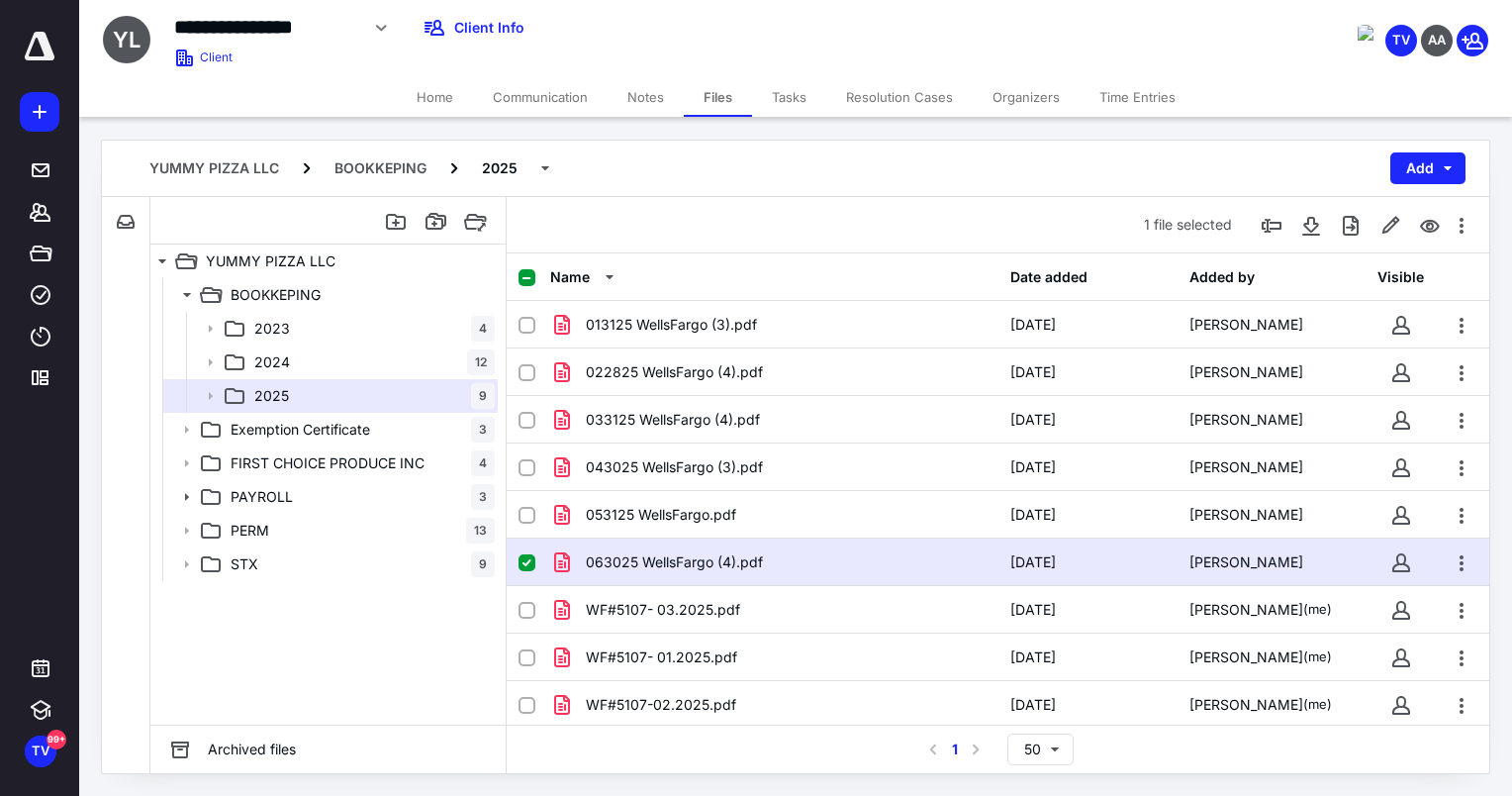 click on "**********" at bounding box center [266, 27] 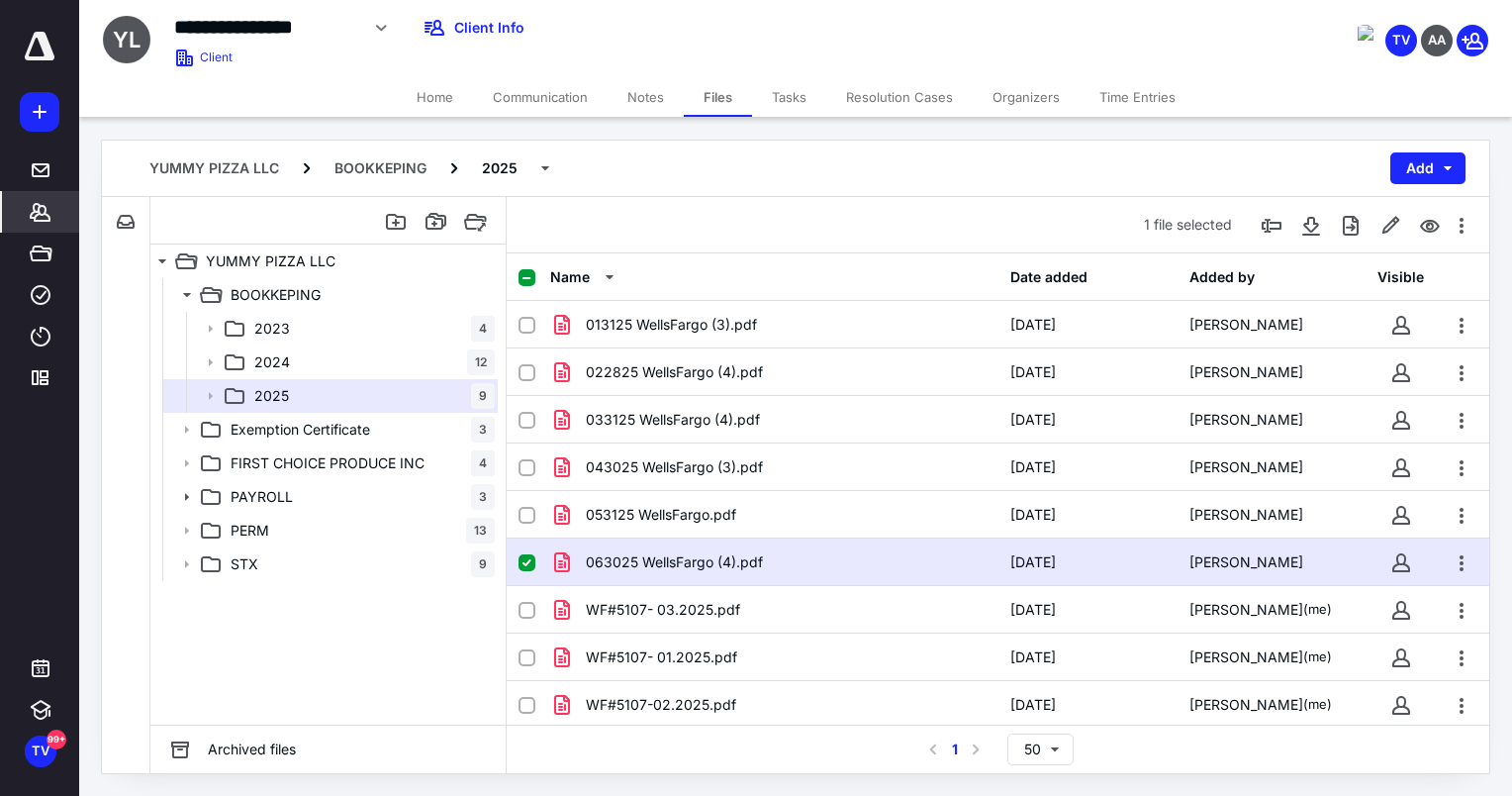 click 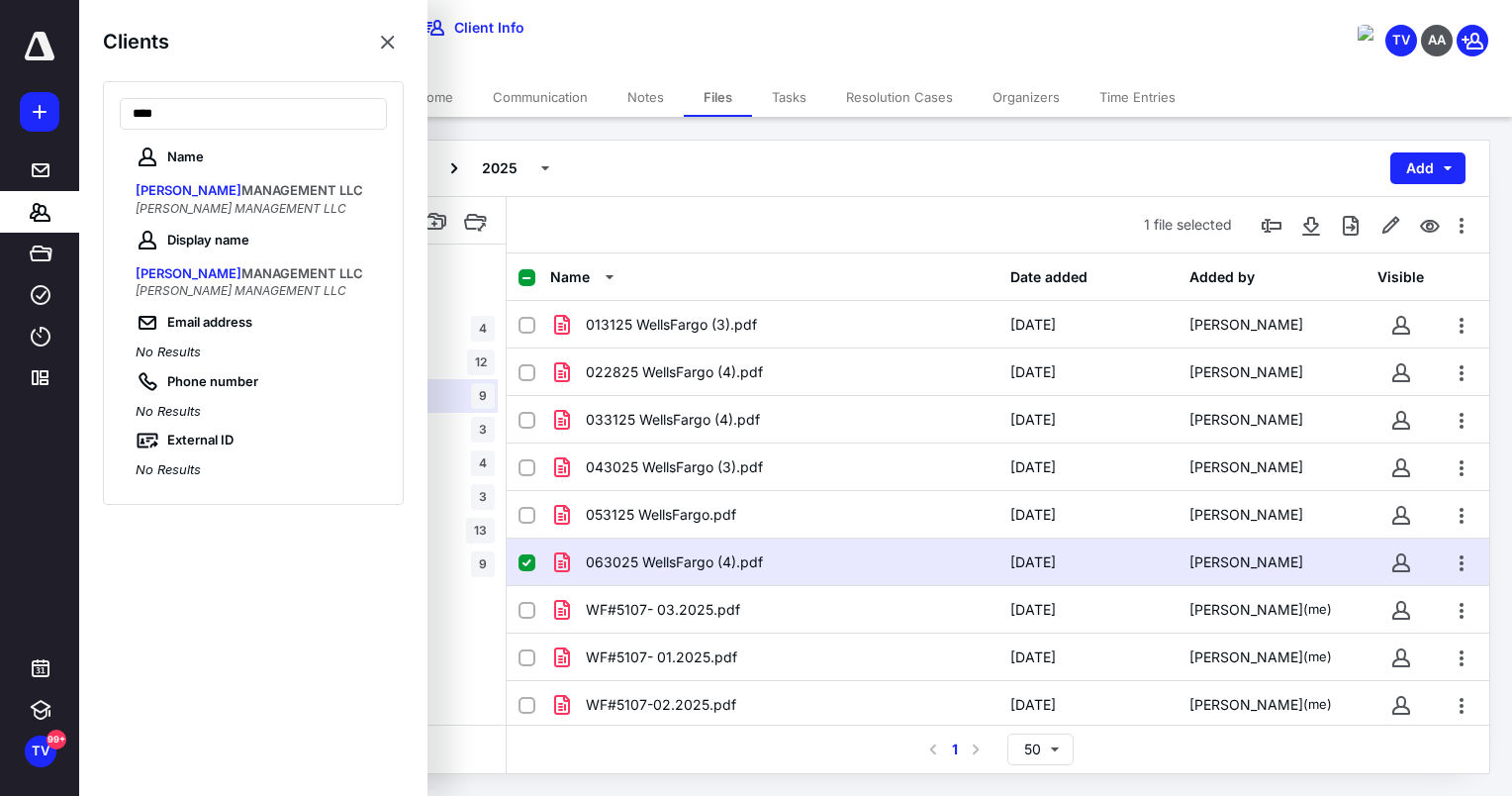 type on "****" 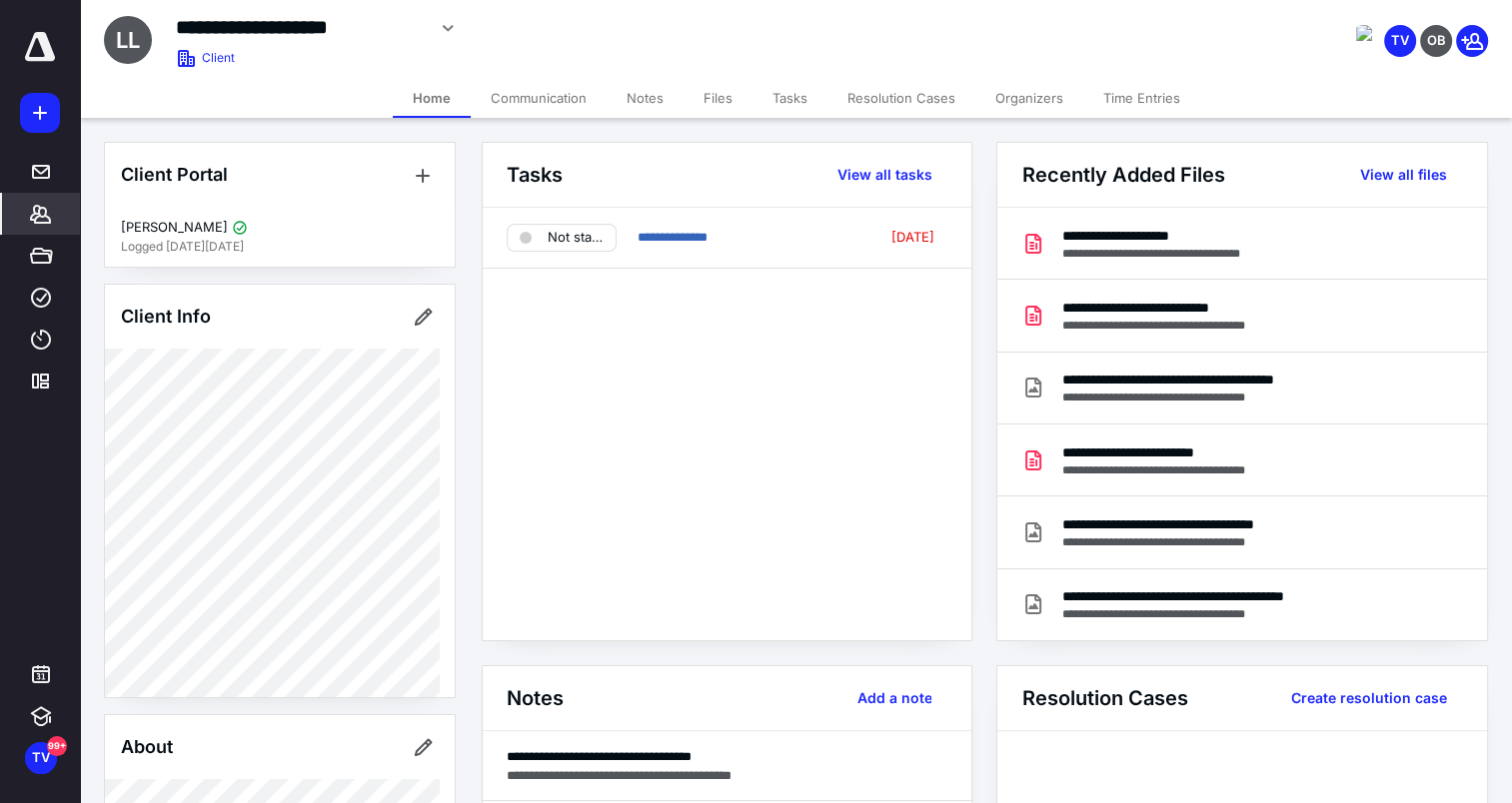 click on "Notes" at bounding box center (645, 98) 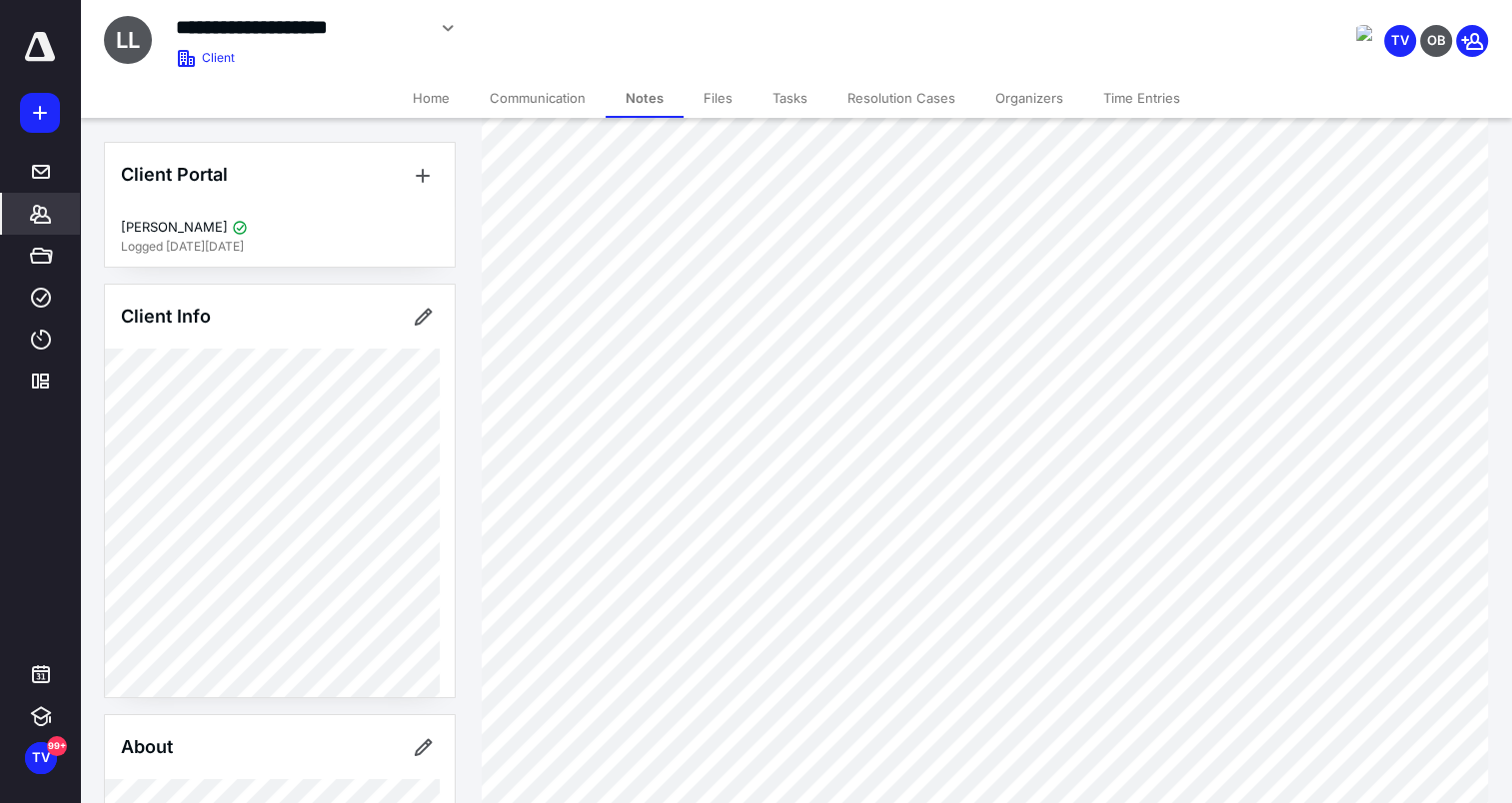 scroll, scrollTop: 0, scrollLeft: 0, axis: both 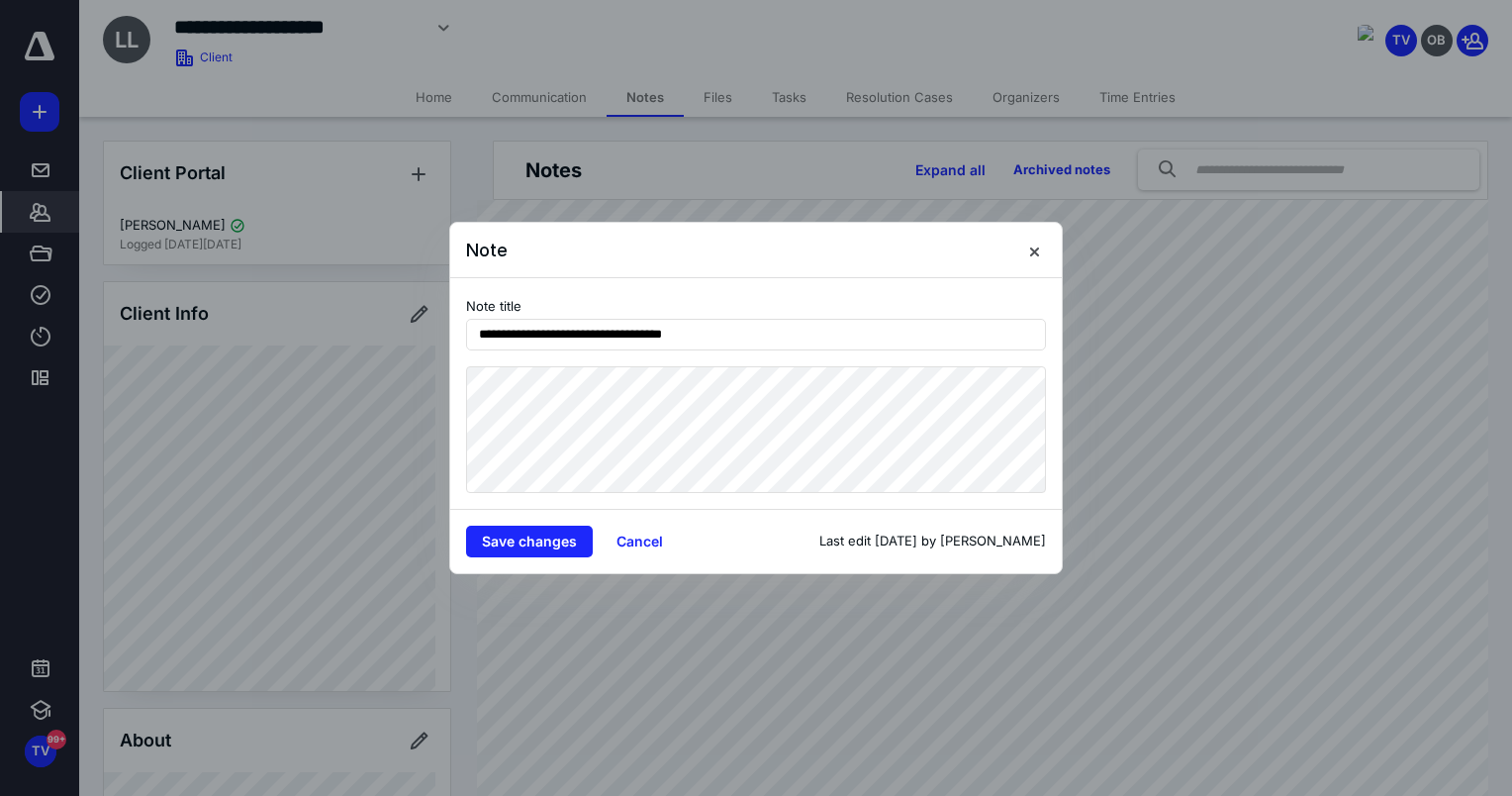 drag, startPoint x: 722, startPoint y: 333, endPoint x: 360, endPoint y: 337, distance: 362.0221 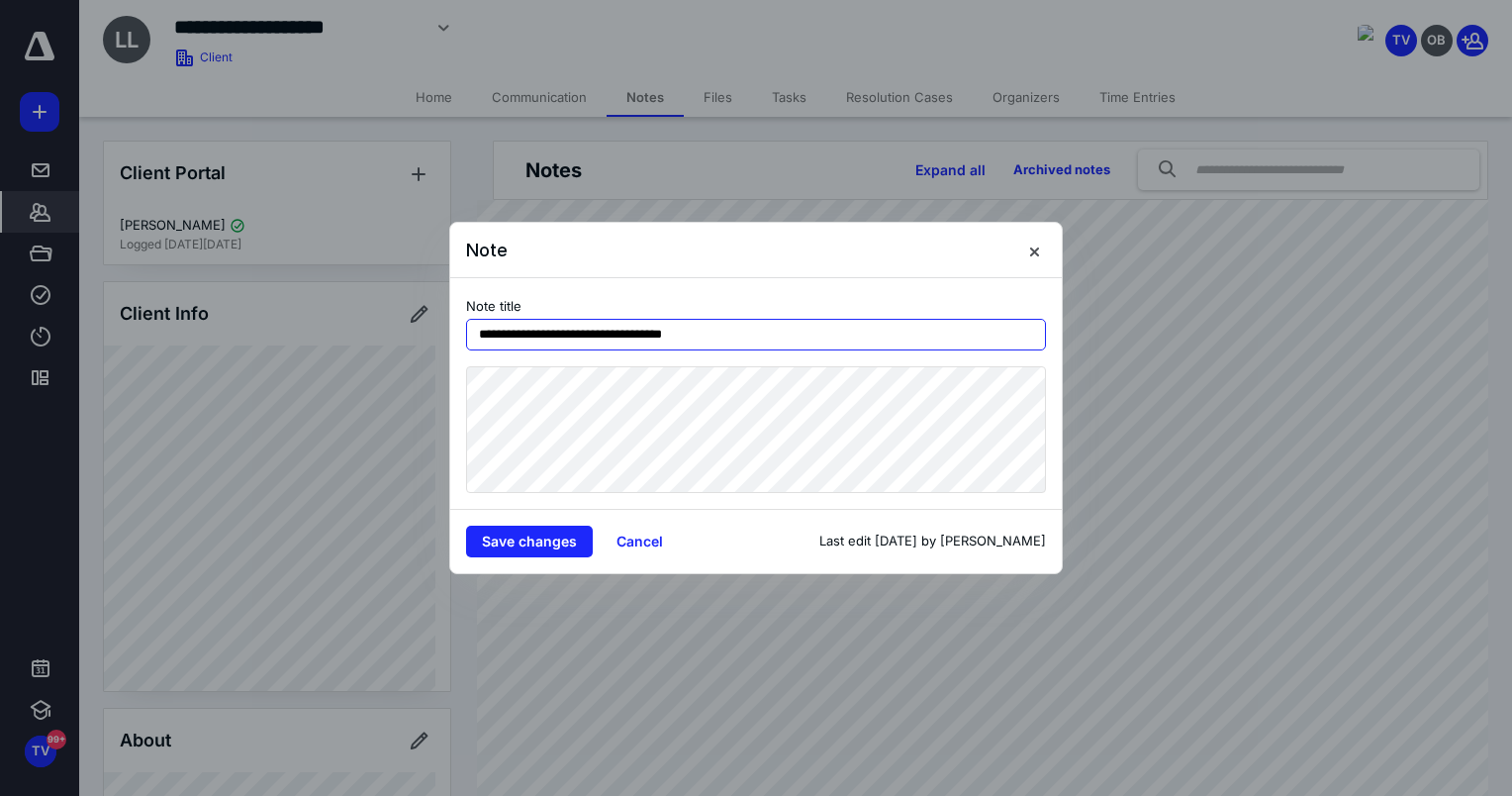 drag, startPoint x: 777, startPoint y: 337, endPoint x: 352, endPoint y: 346, distance: 425.0953 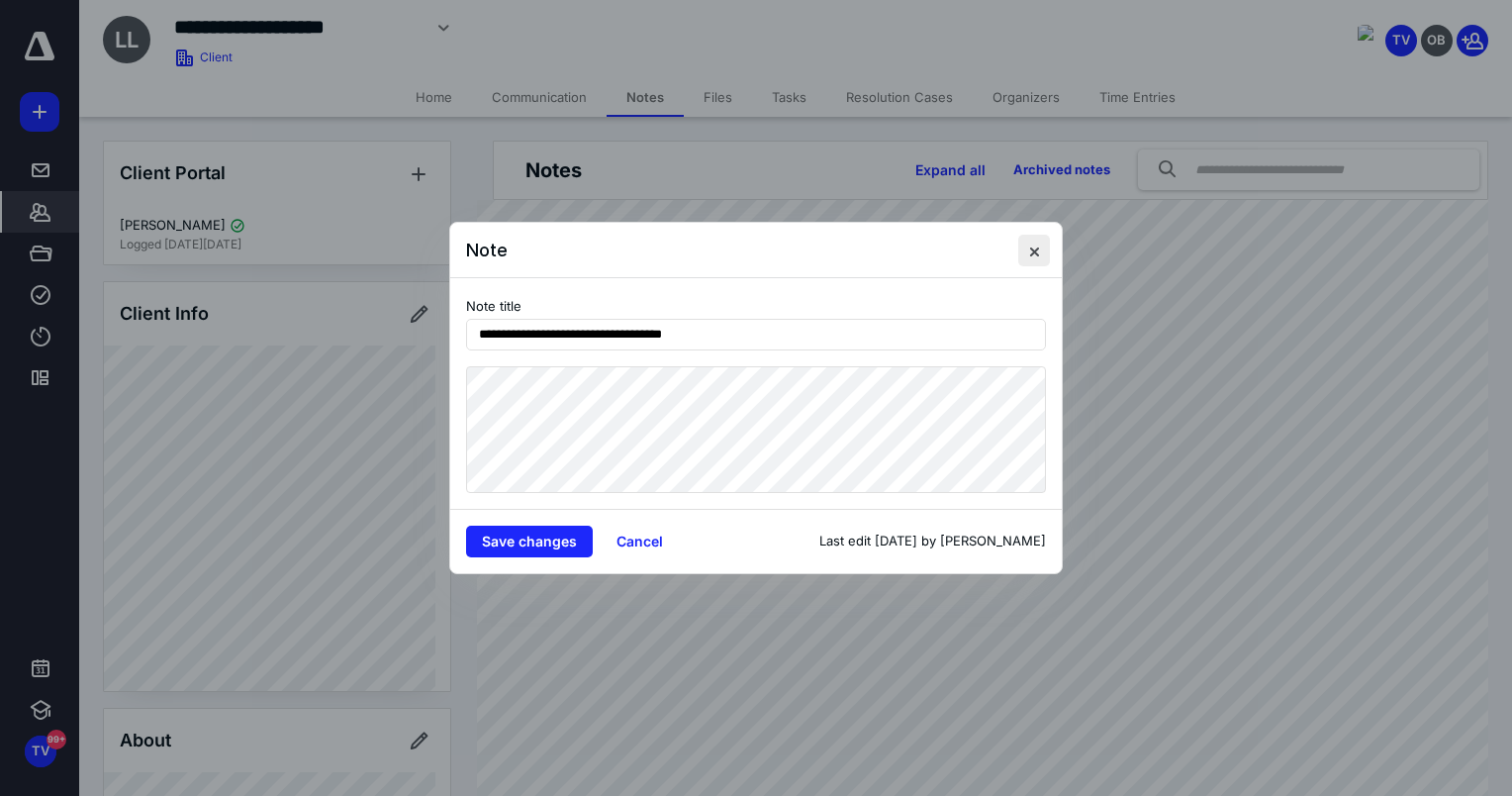 click at bounding box center [1034, 250] 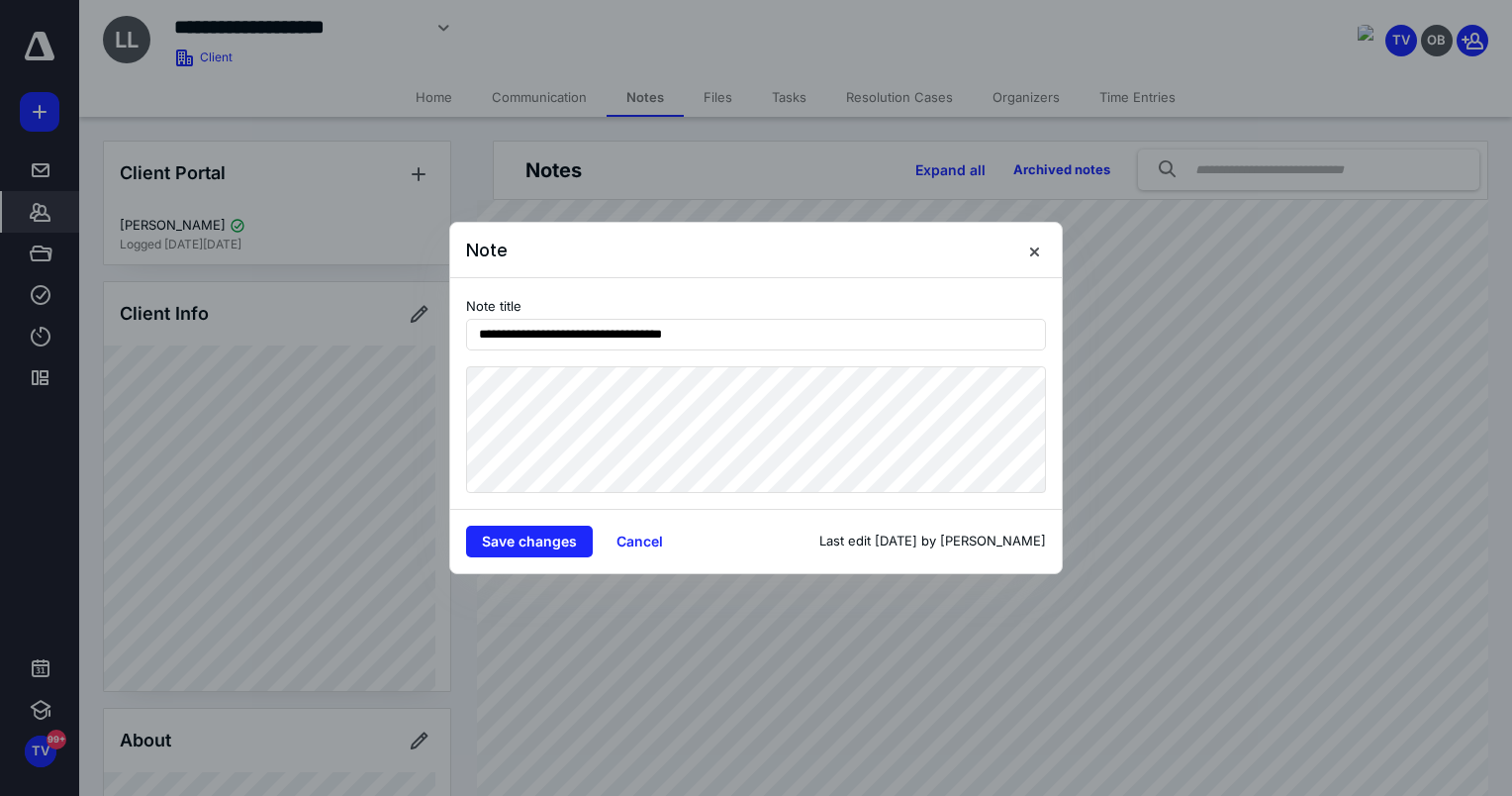 drag, startPoint x: 773, startPoint y: 332, endPoint x: 338, endPoint y: 347, distance: 435.2585 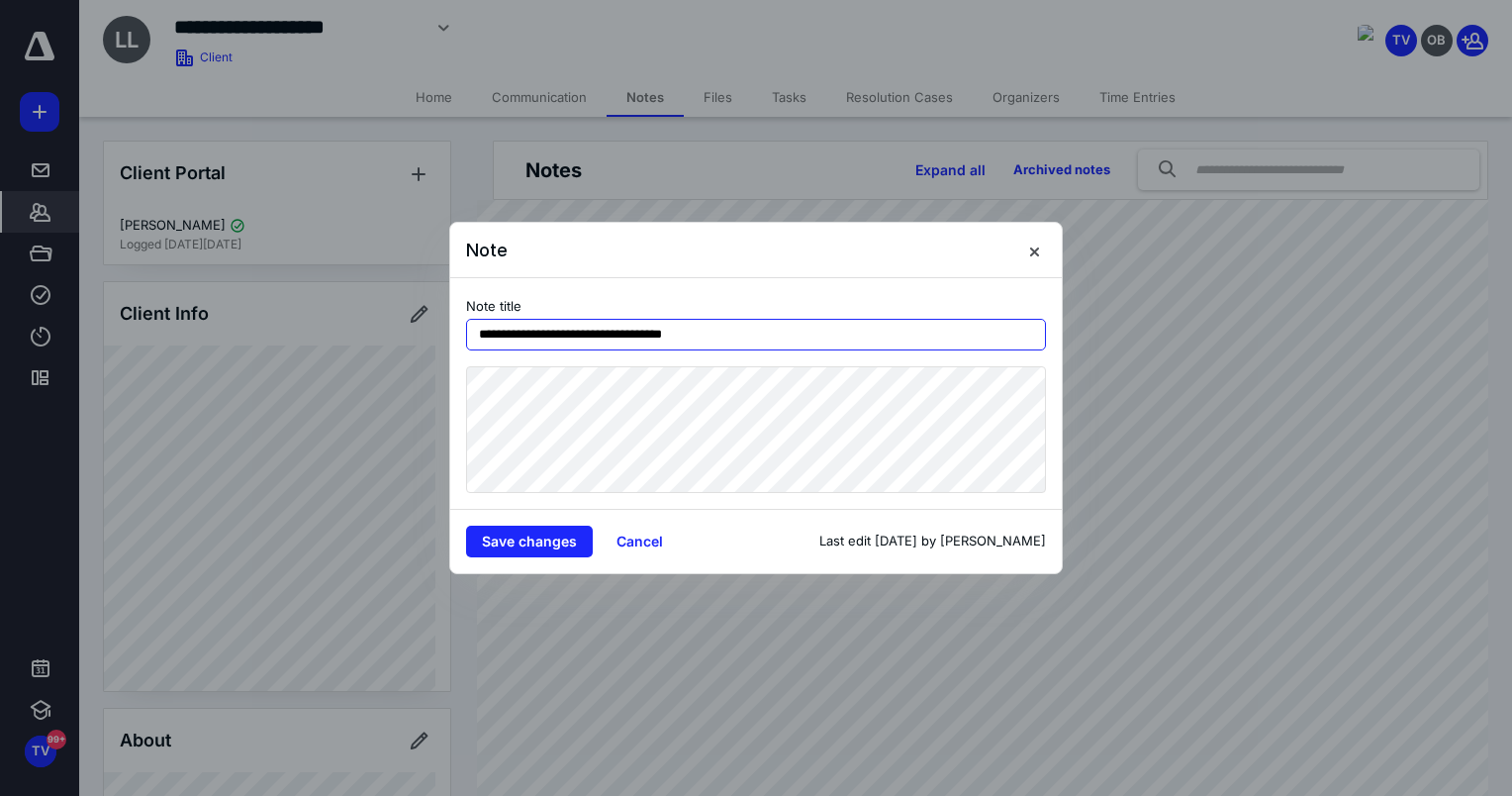 click on "**********" at bounding box center [756, 335] 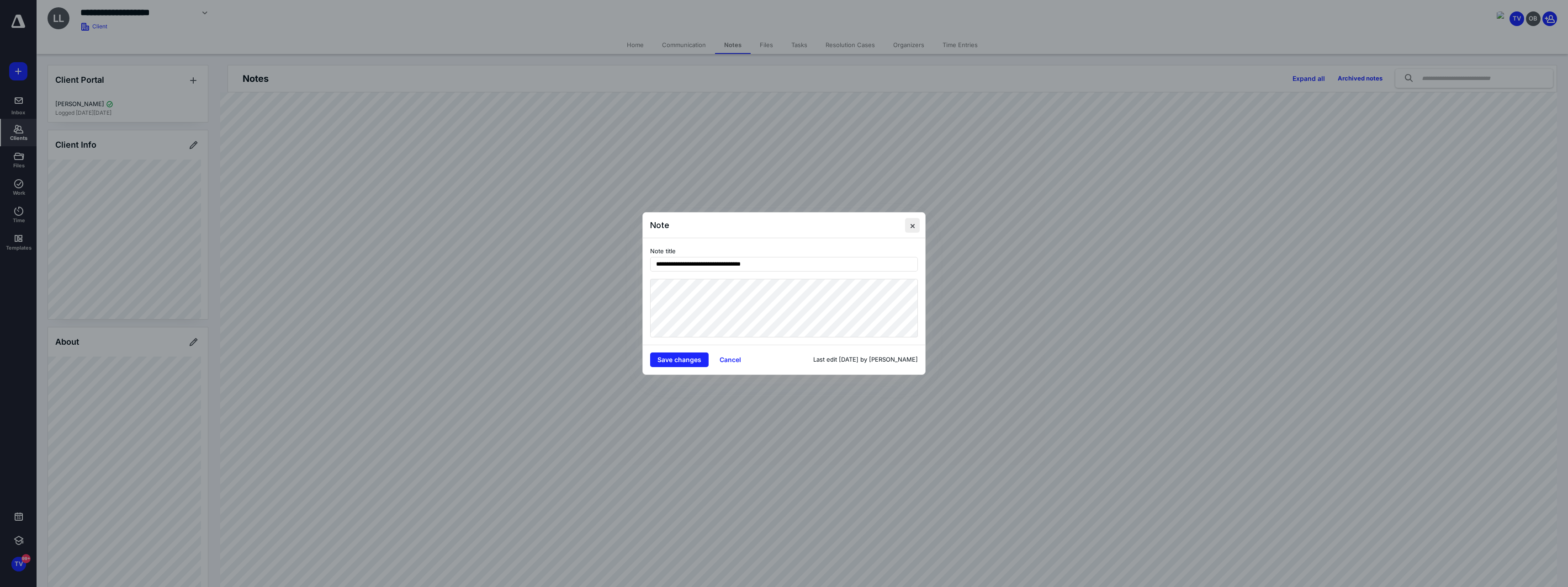 click at bounding box center [912, 225] 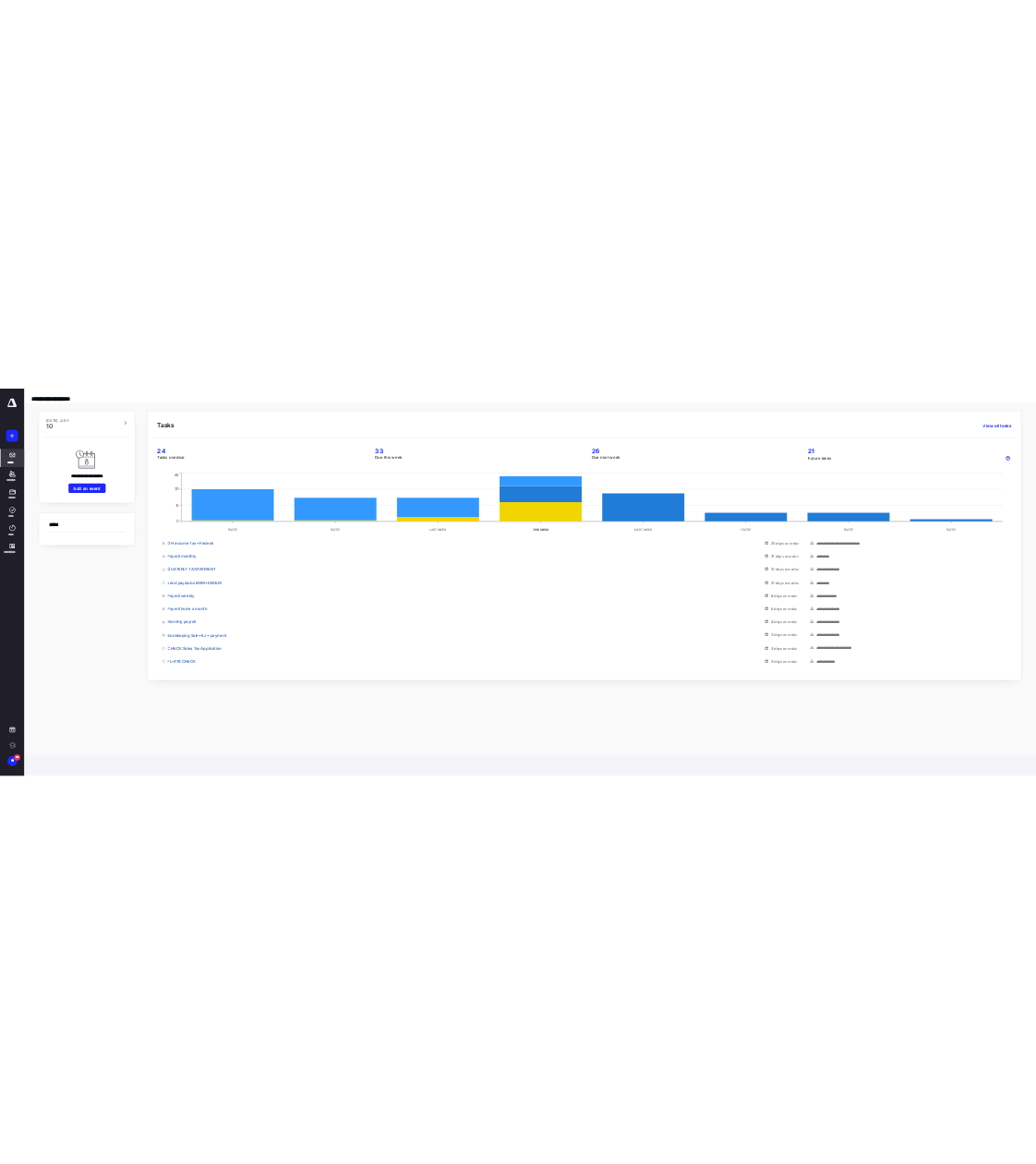 scroll, scrollTop: 0, scrollLeft: 0, axis: both 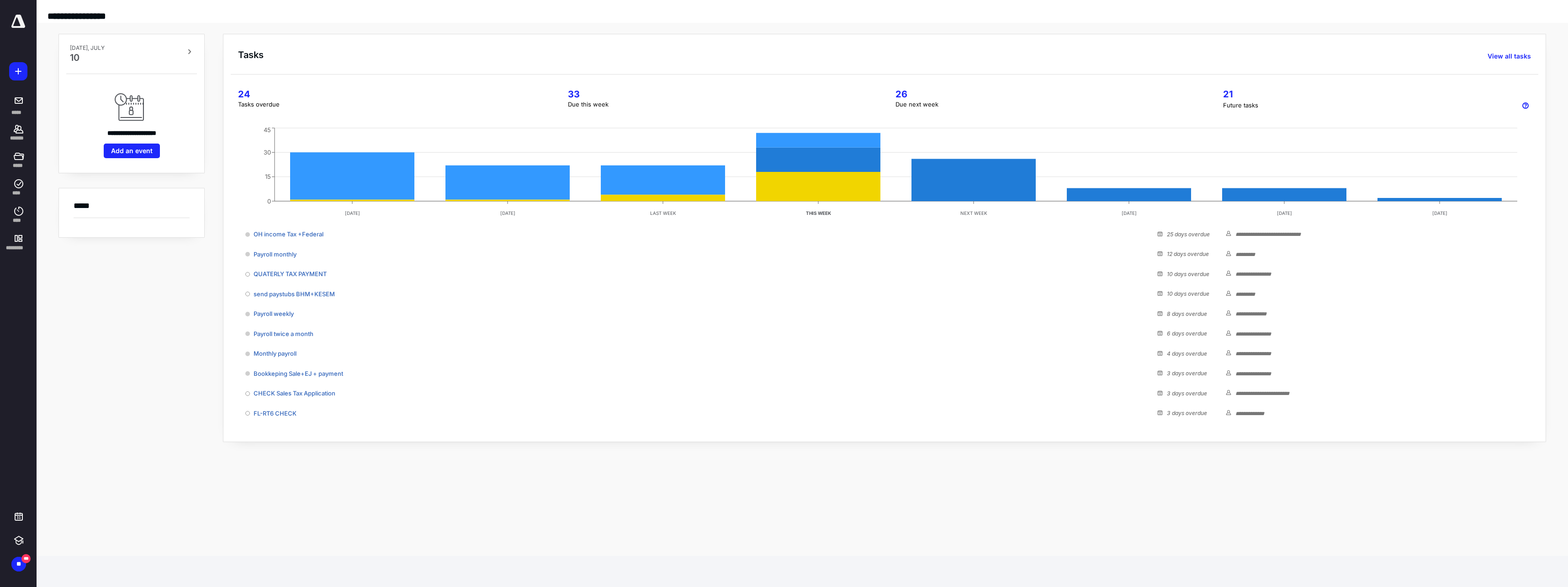 click 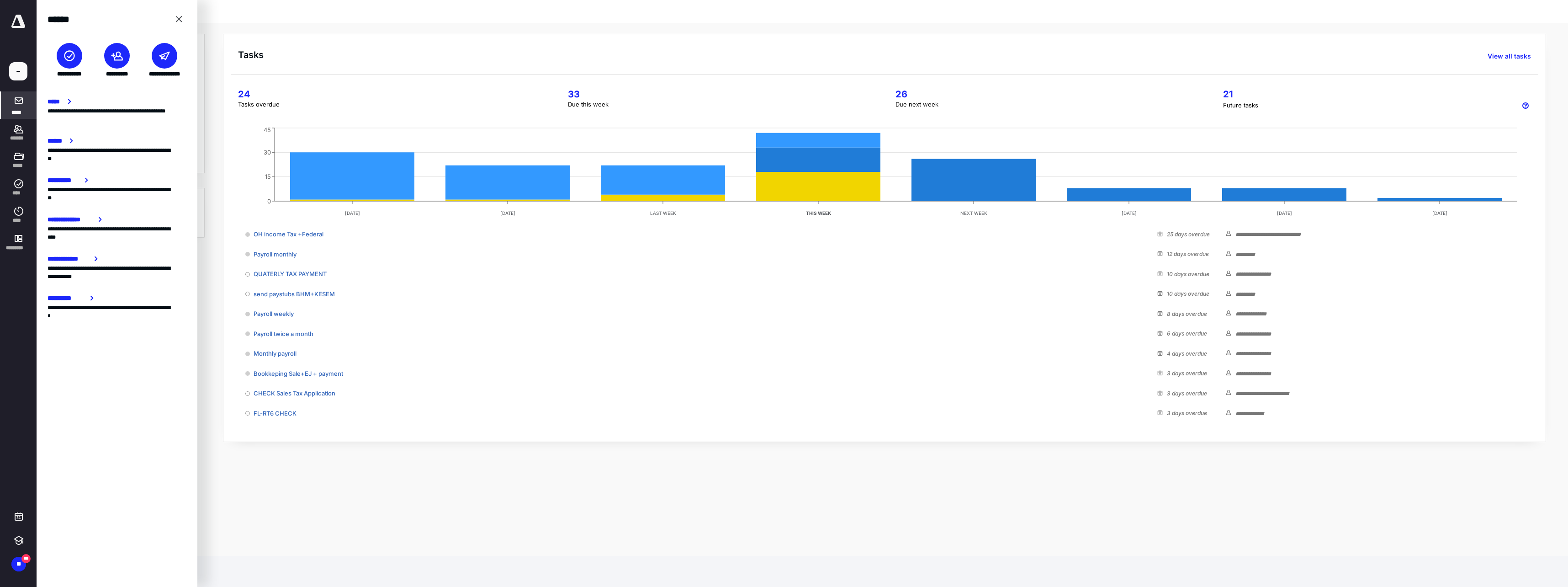 click 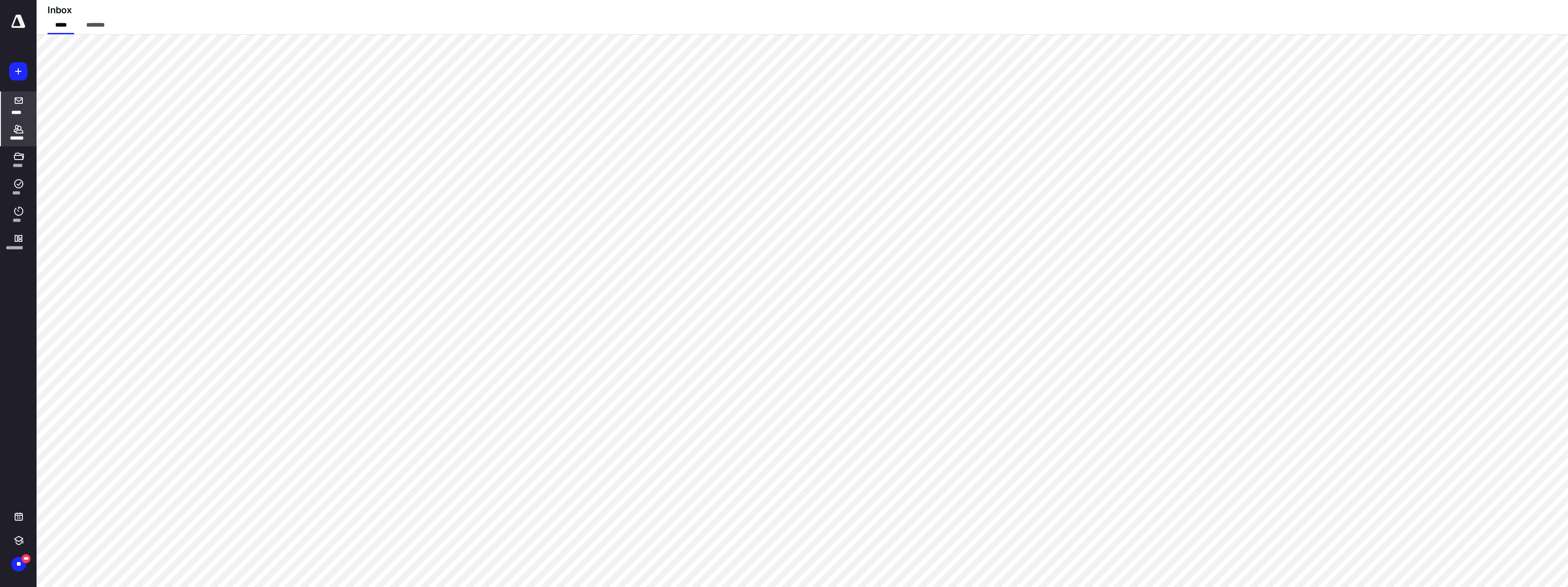 click 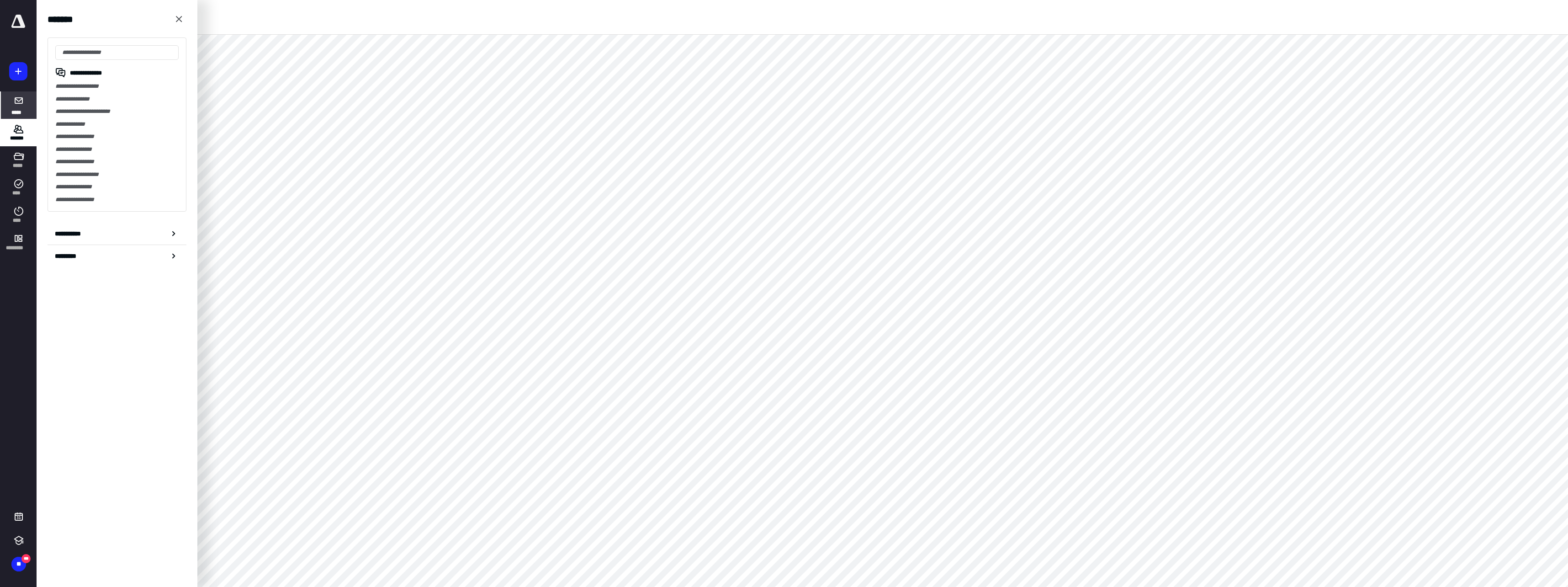 click on "**********" at bounding box center (117, 86) 